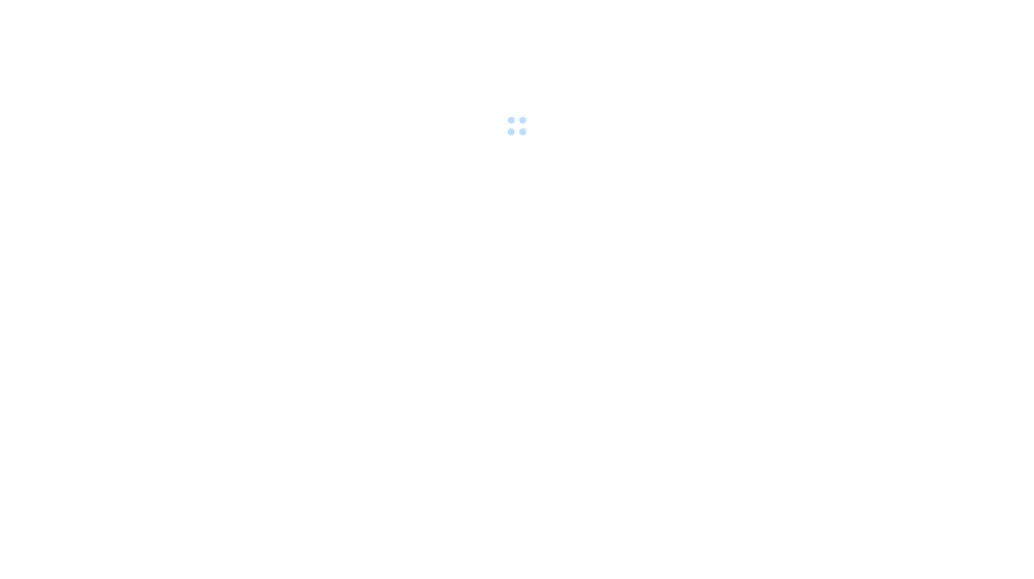 scroll, scrollTop: 0, scrollLeft: 0, axis: both 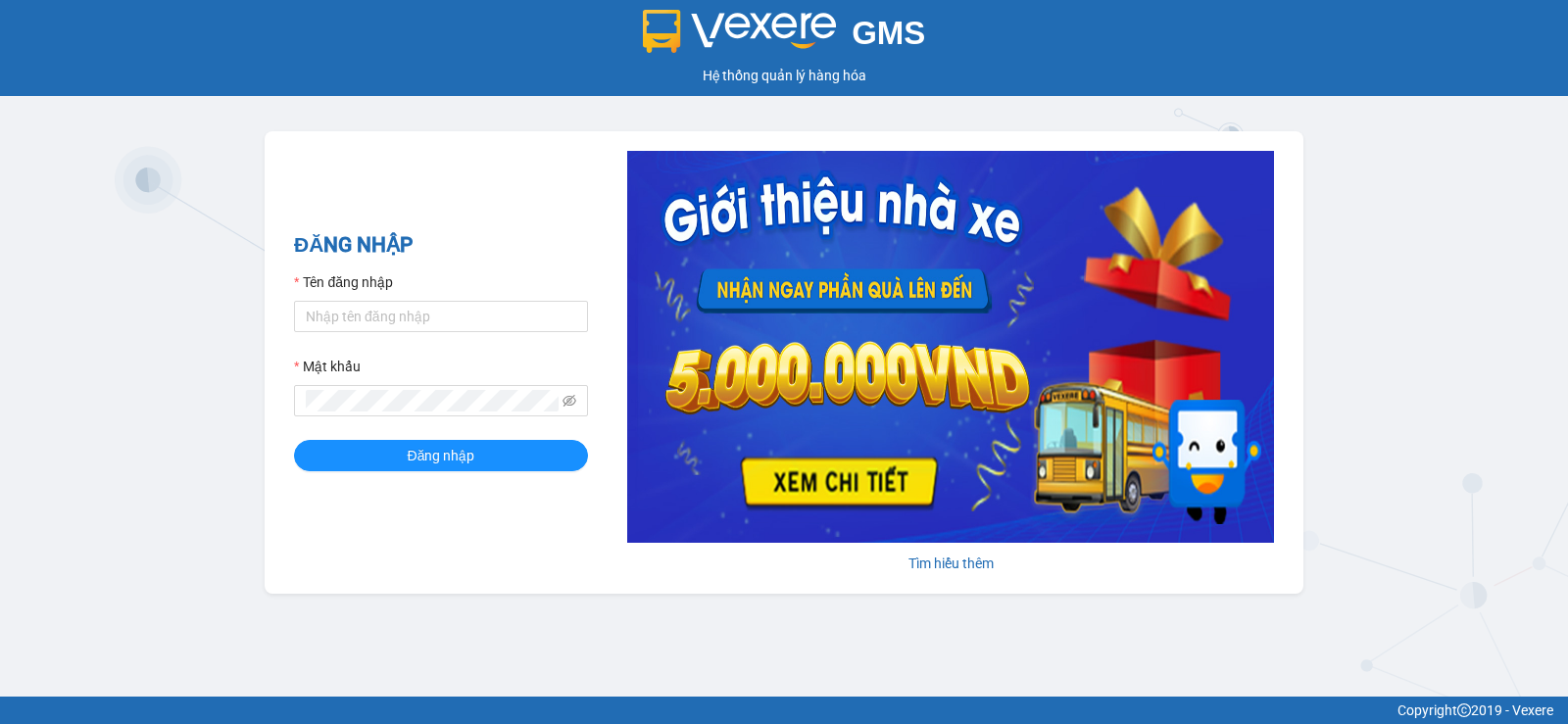 click on "GMS Hệ thống quản lý hàng hóa ĐĂNG NHẬP Tên đăng nhập Mật khẩu Đăng nhập Tìm hiểu thêm" at bounding box center [784, 348] 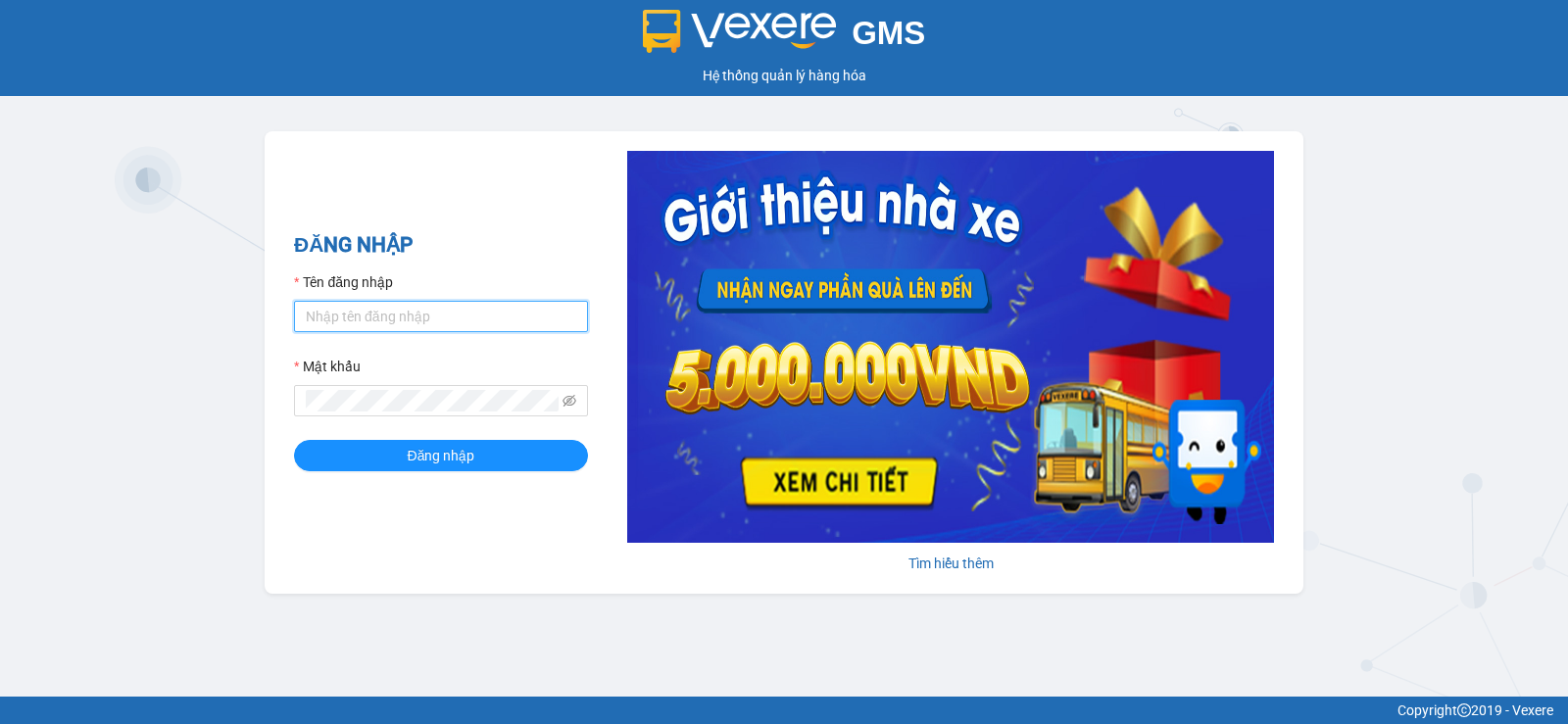 click on "Tên đăng nhập" at bounding box center [441, 316] 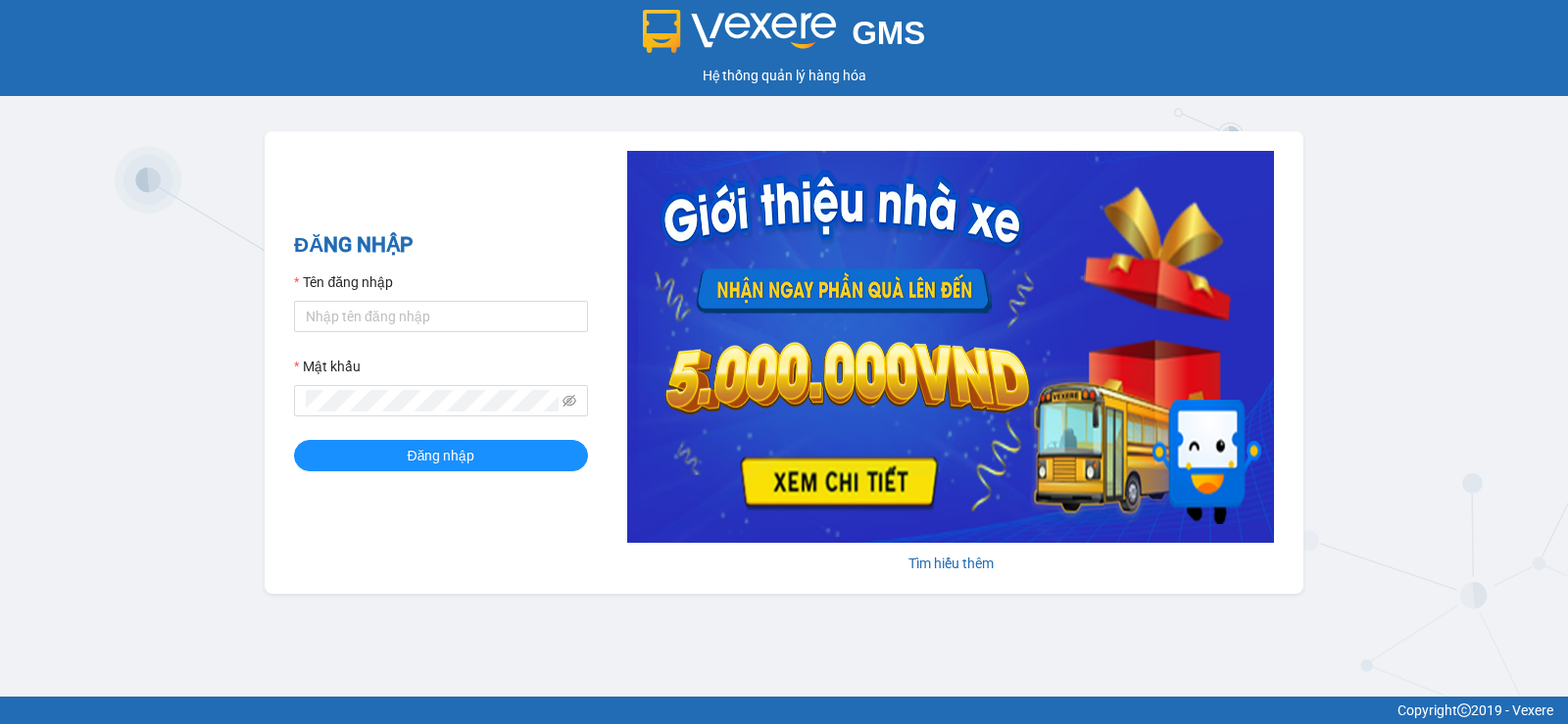 drag, startPoint x: 822, startPoint y: 45, endPoint x: 502, endPoint y: 658, distance: 691.4977 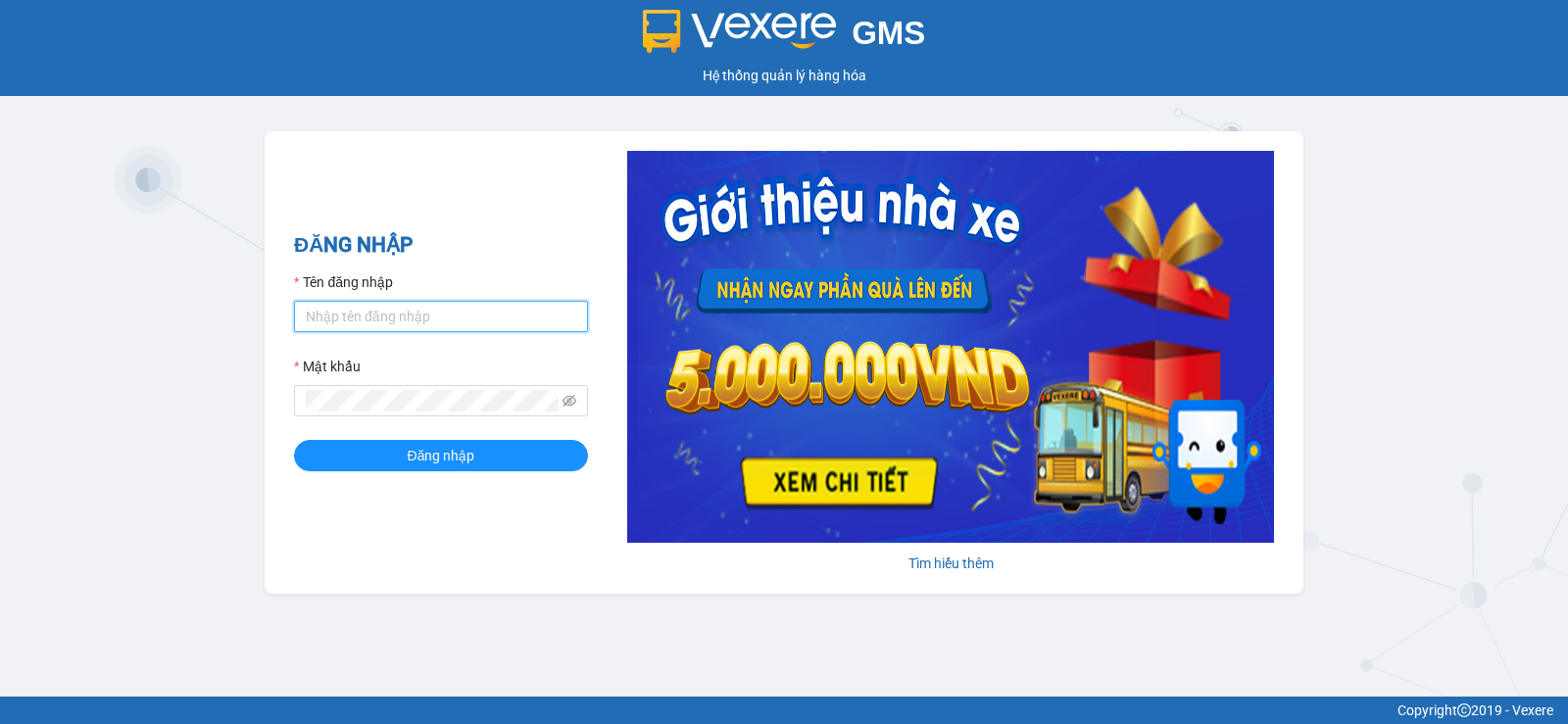 click on "Tên đăng nhập" at bounding box center [441, 316] 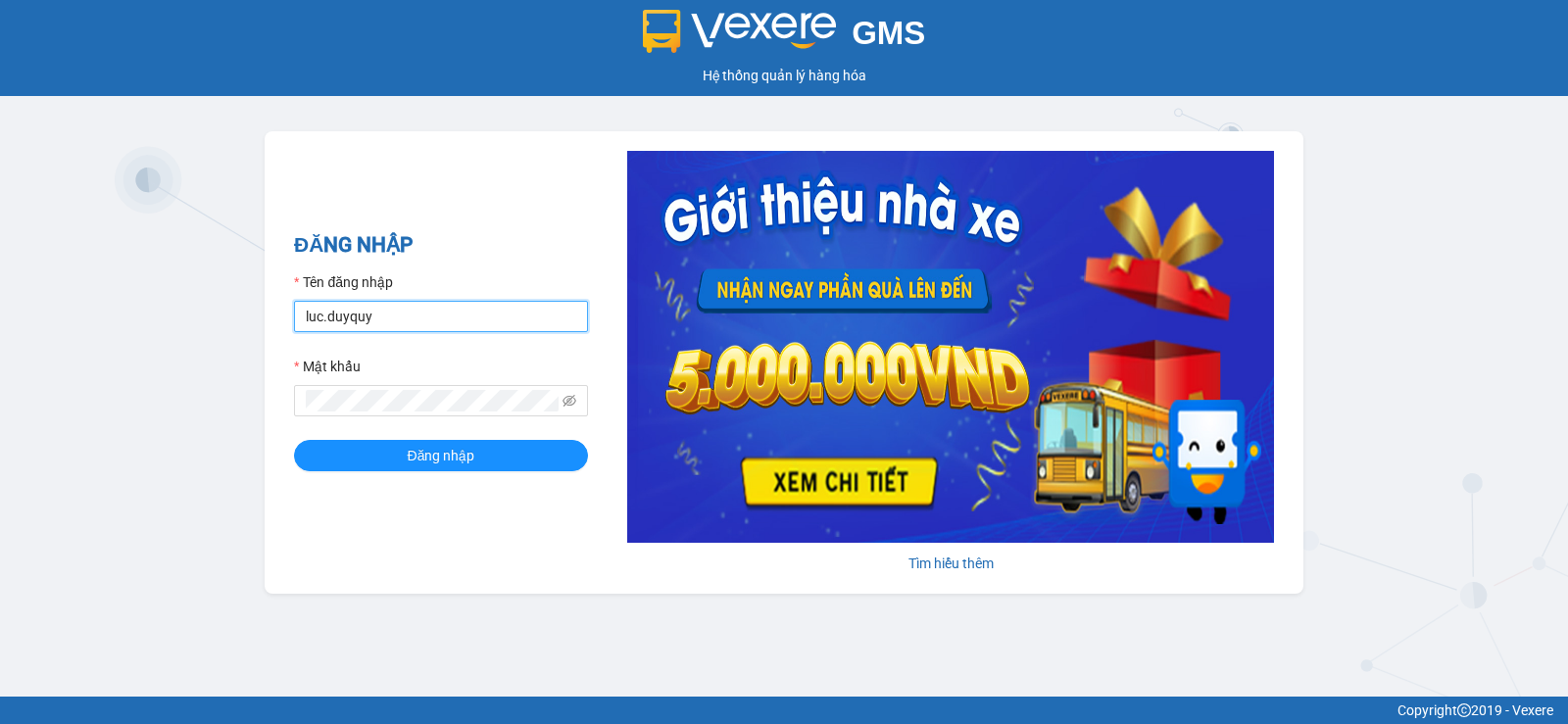 type on "luc.duyquy" 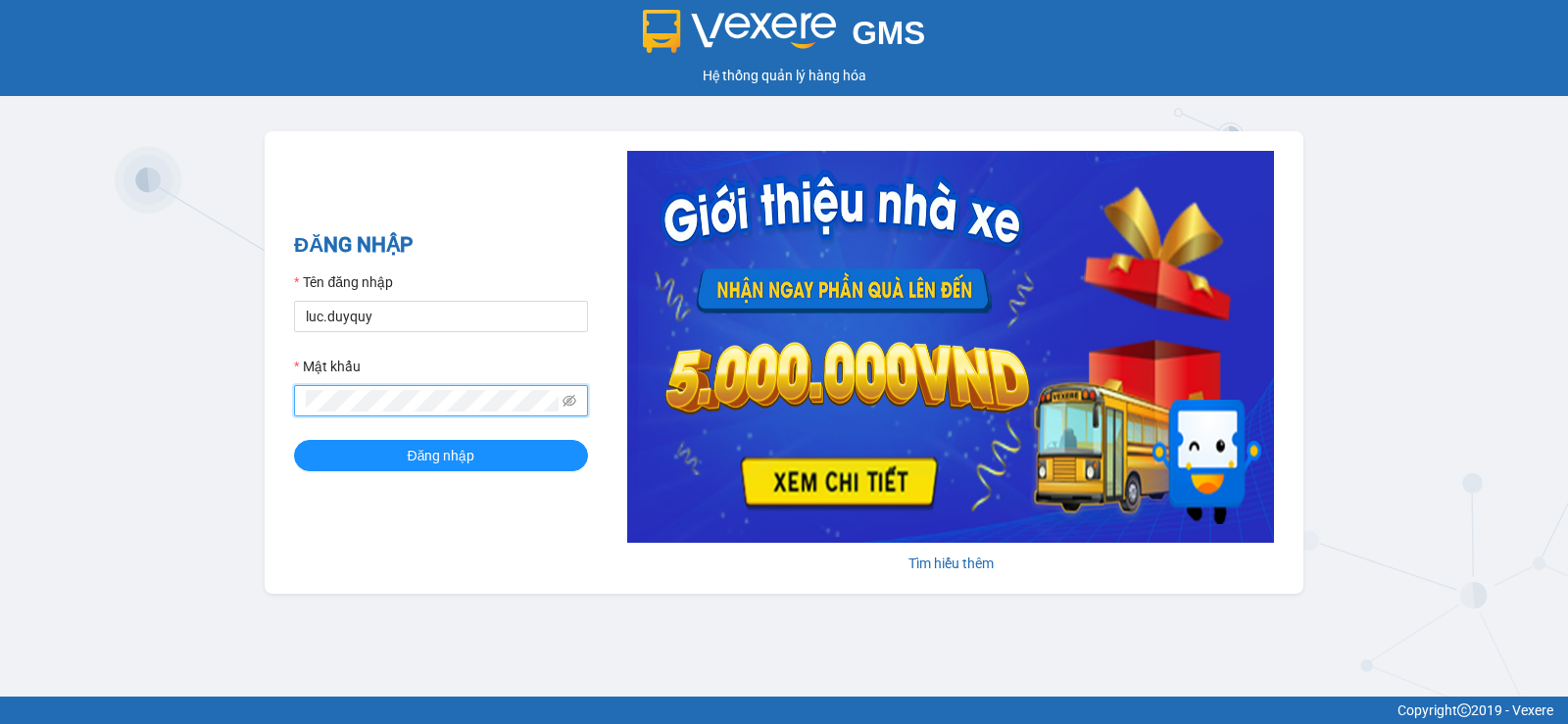 click on "Đăng nhập" at bounding box center [441, 456] 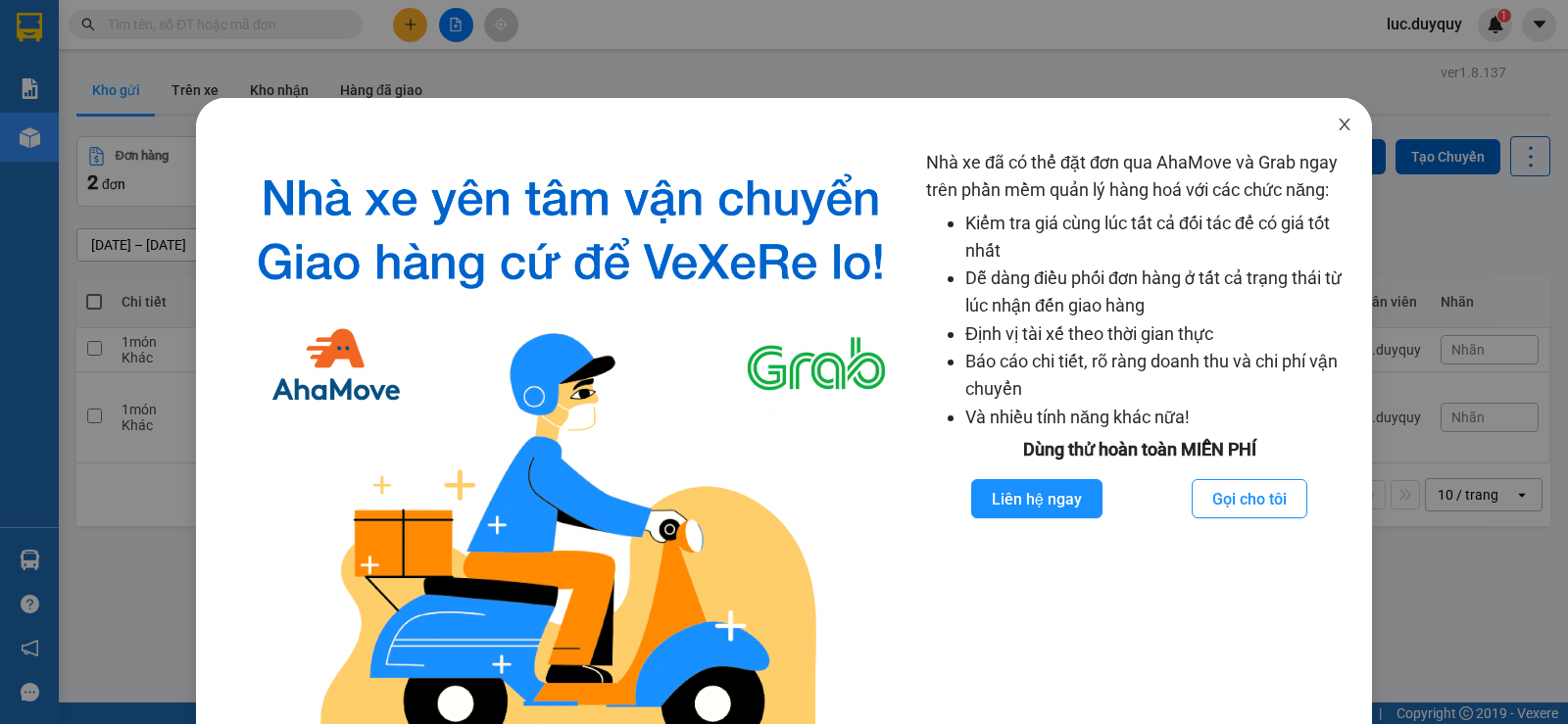 click 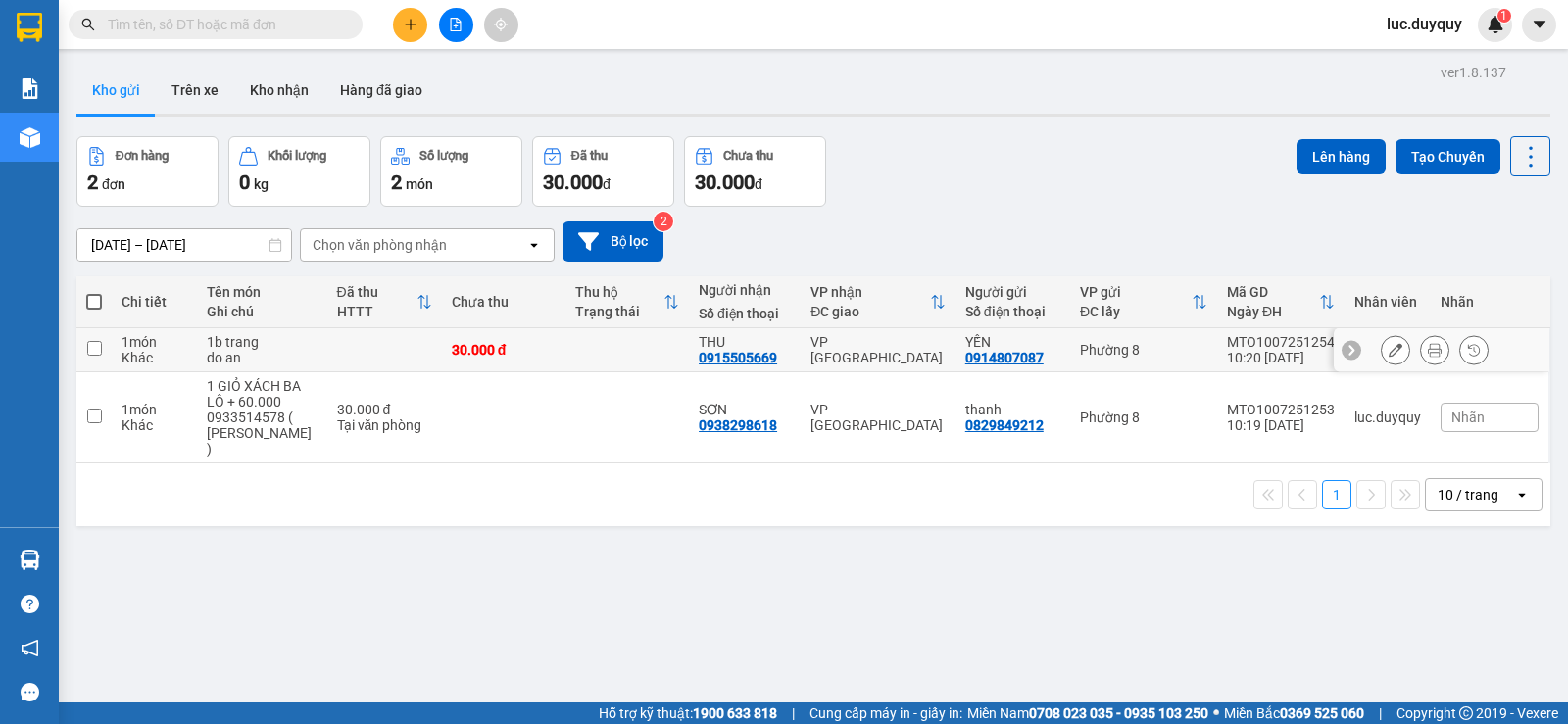 click on "1  món" at bounding box center (154, 342) 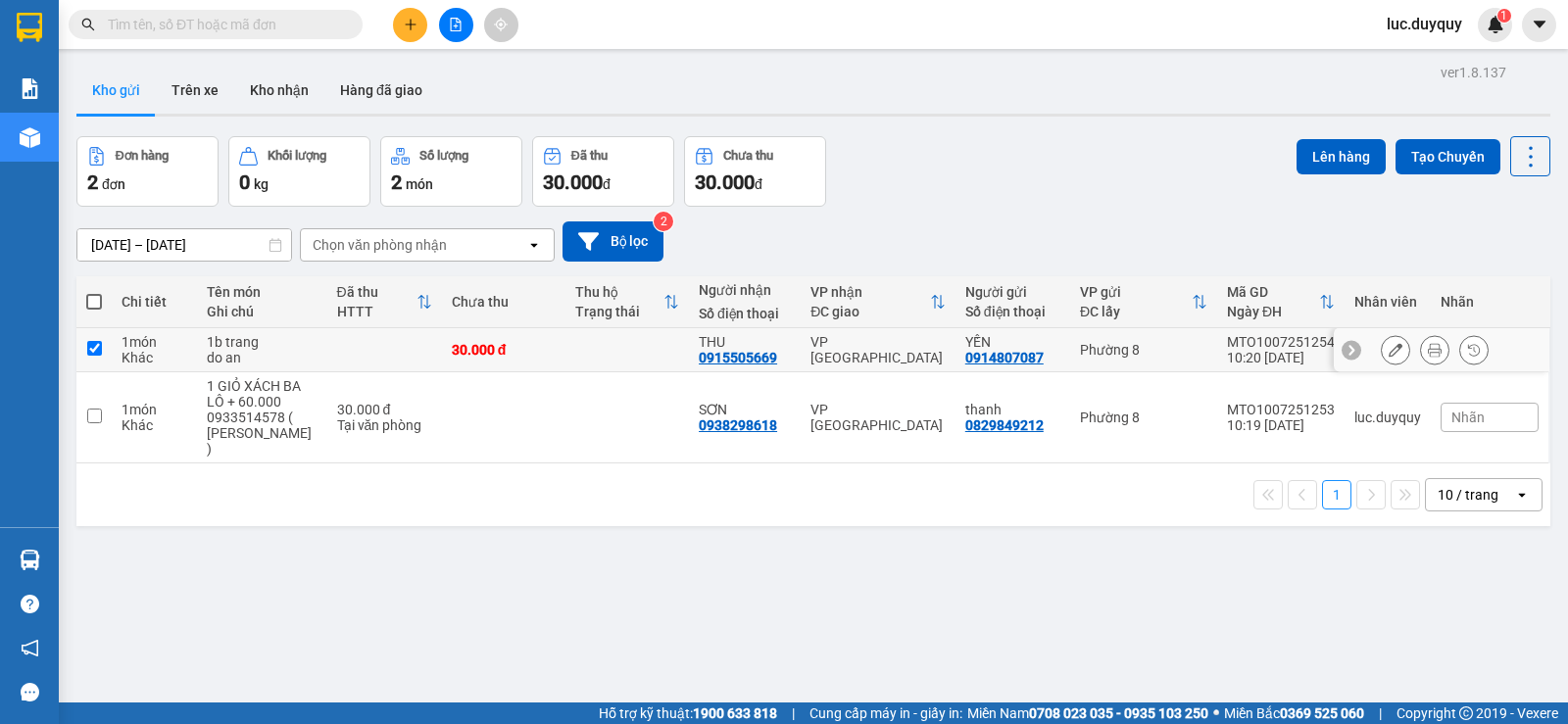 checkbox on "true" 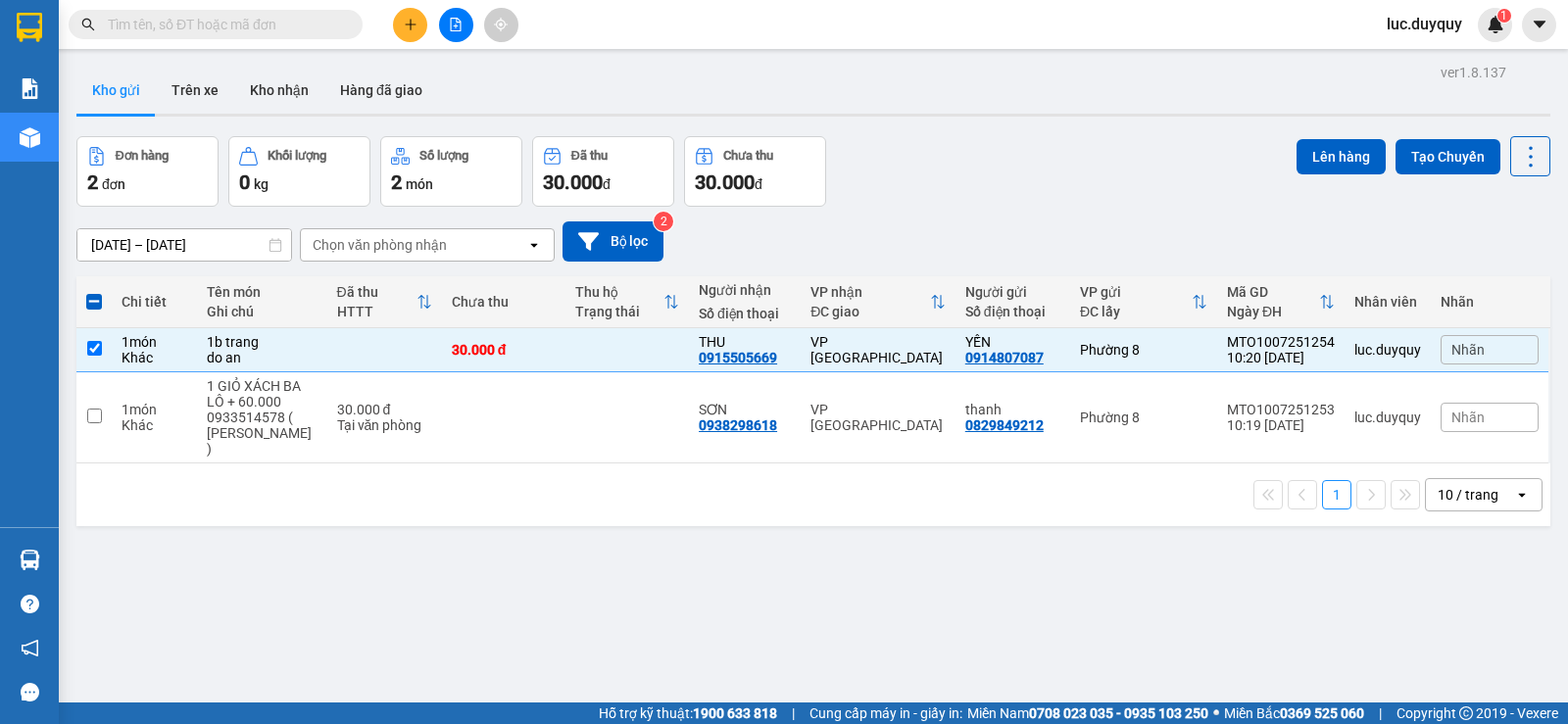 click at bounding box center [94, 302] 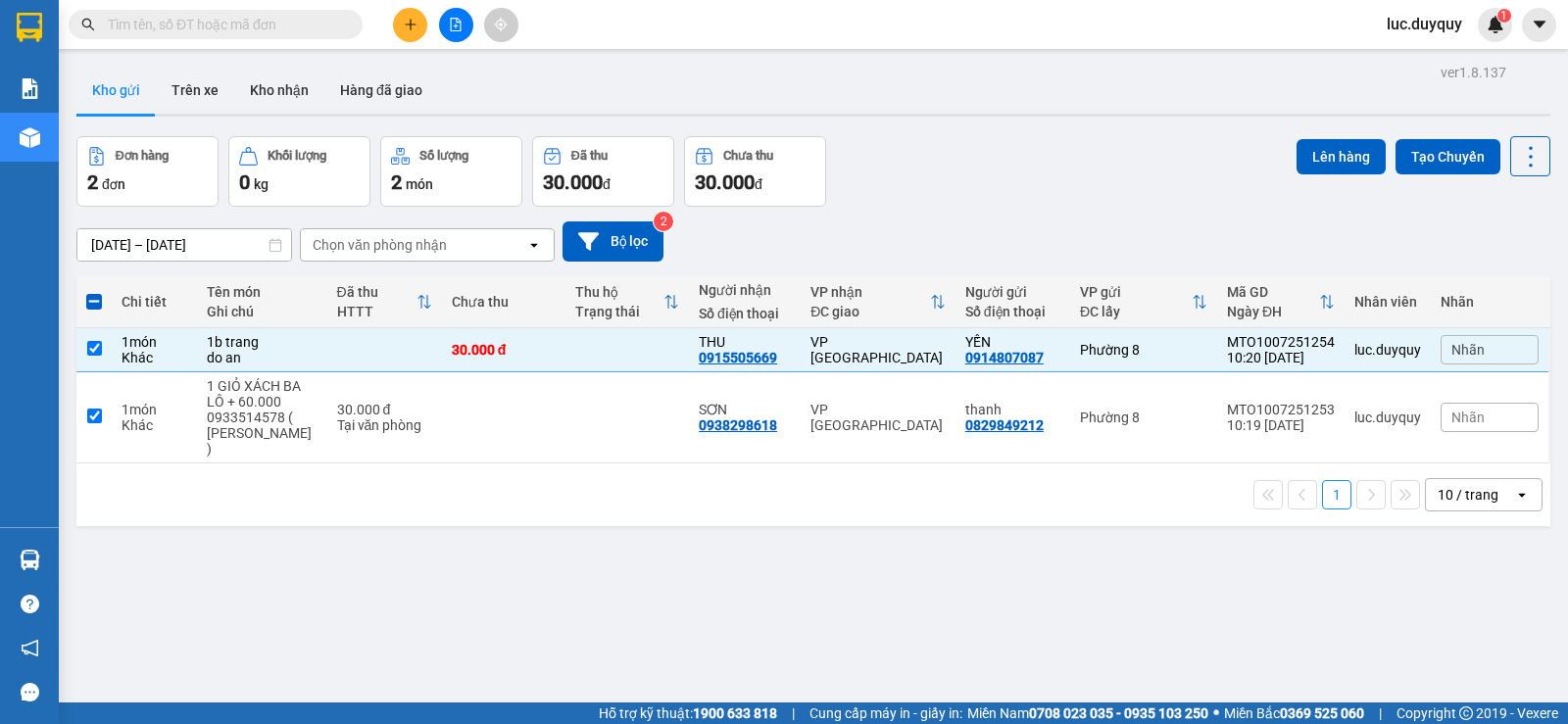 checkbox on "true" 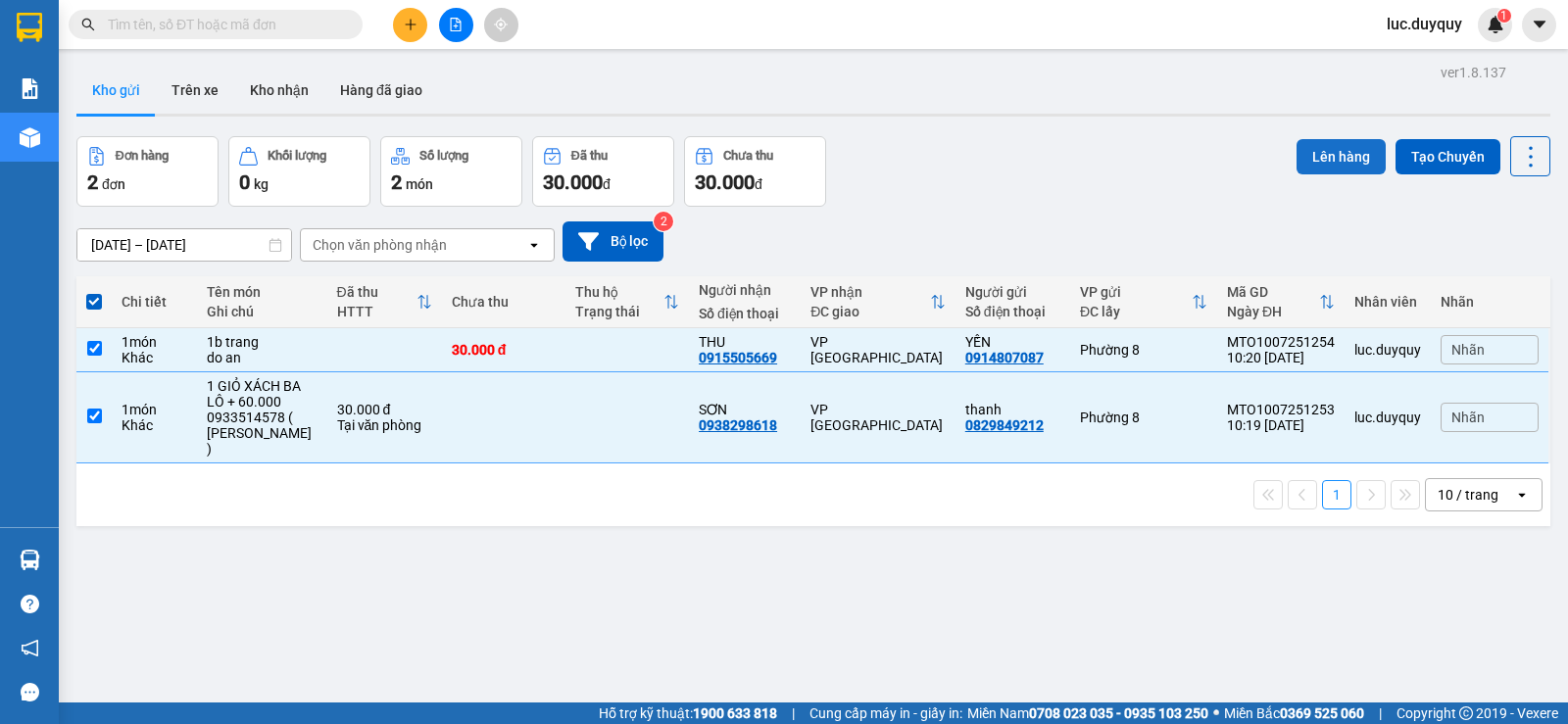 click on "Lên hàng" at bounding box center (1341, 157) 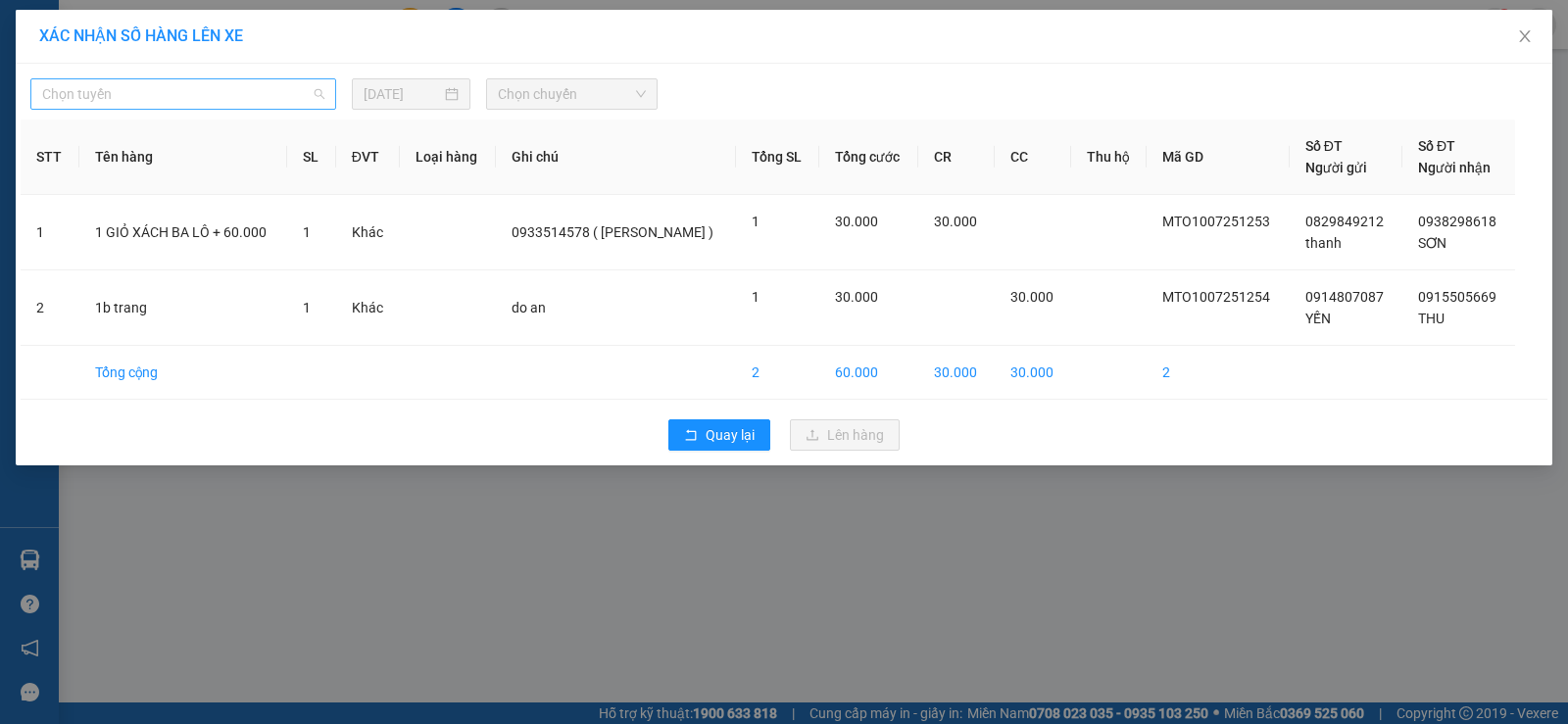 click on "Chọn tuyến" at bounding box center [183, 94] 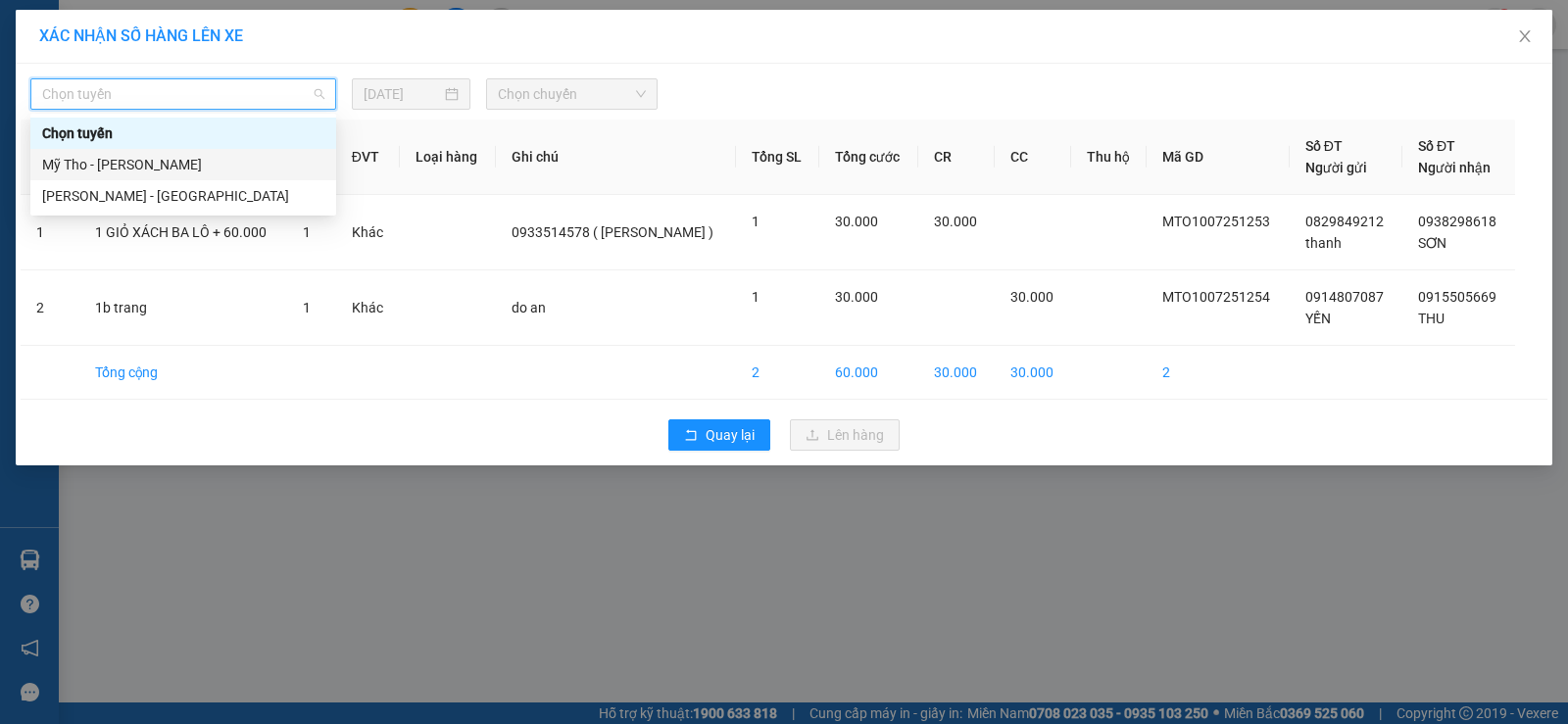 click on "Mỹ Tho - [PERSON_NAME]" at bounding box center [183, 165] 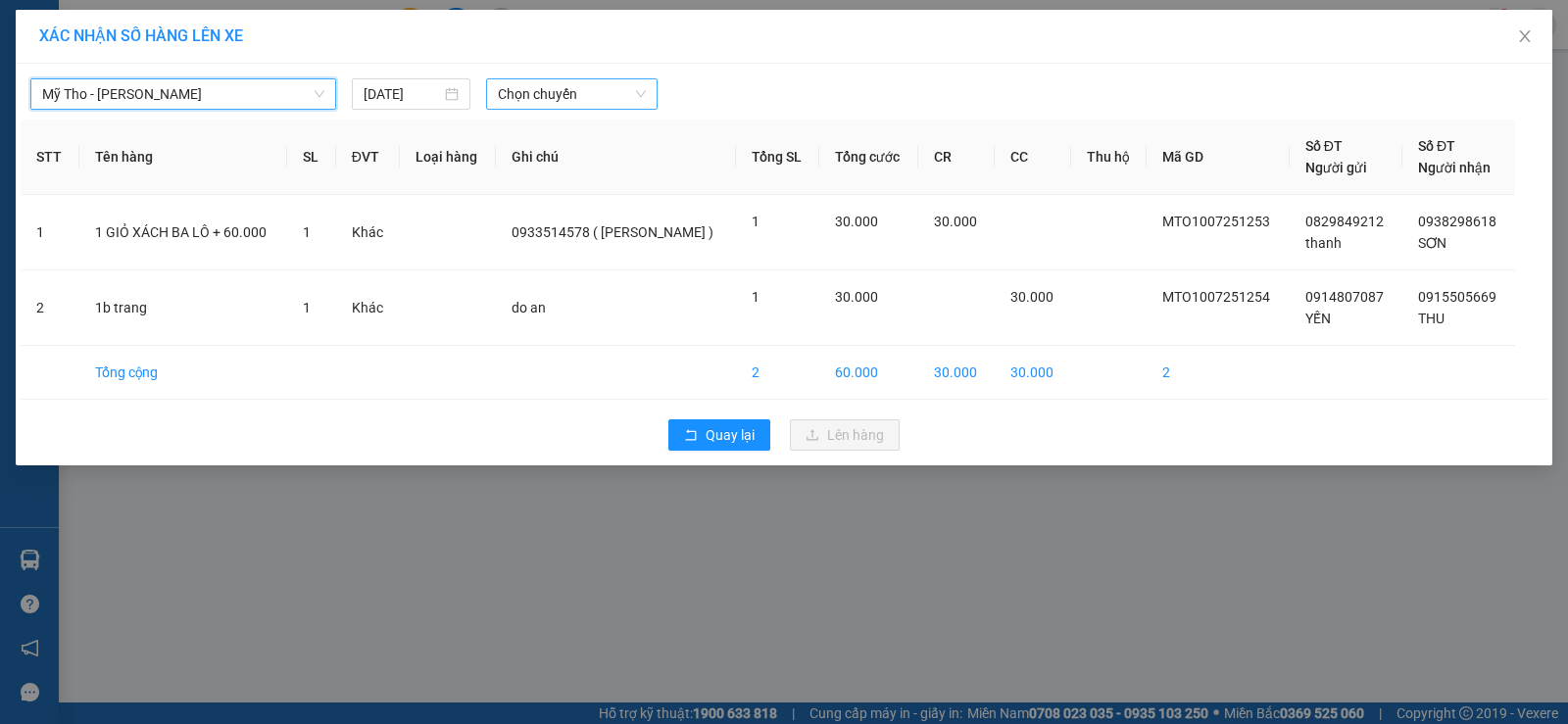 click on "Chọn chuyến" at bounding box center (571, 94) 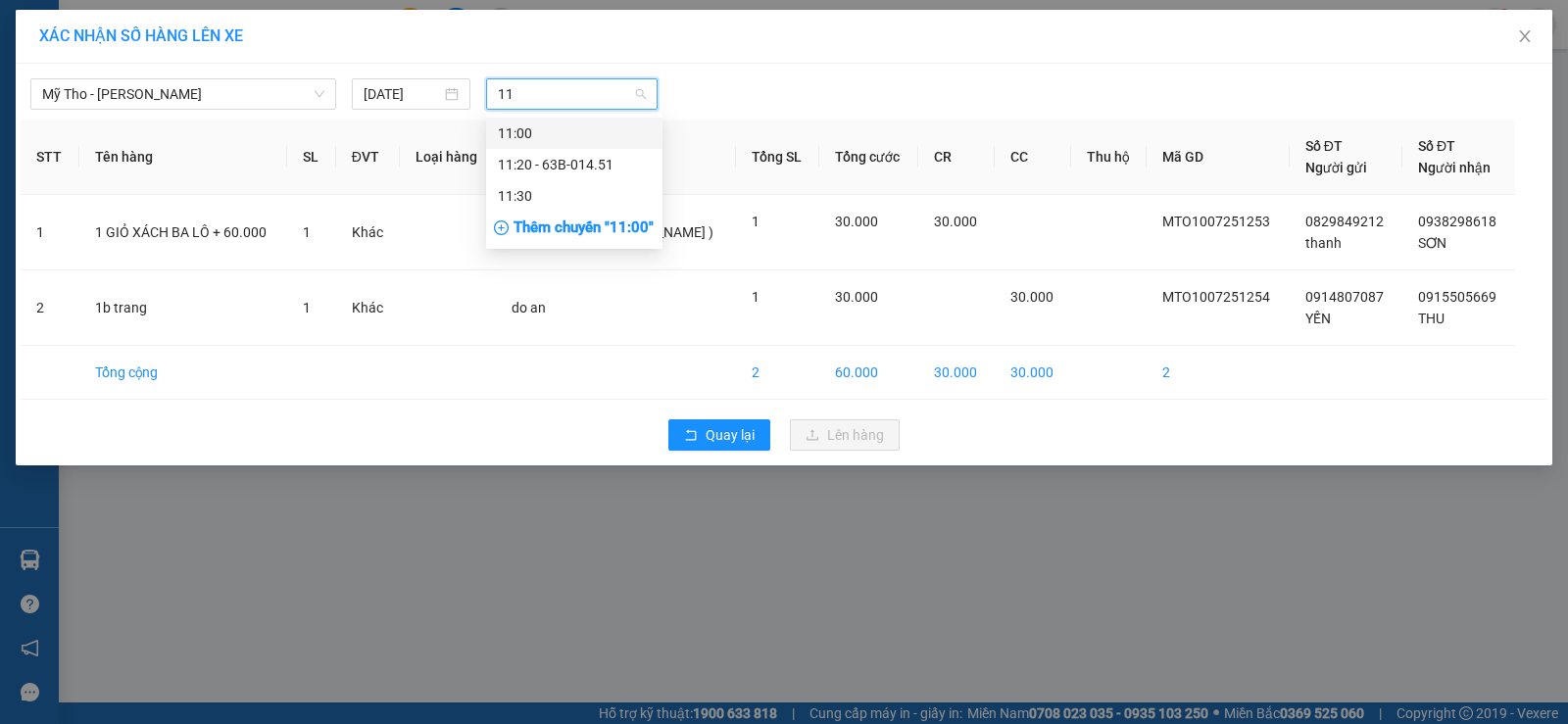 scroll, scrollTop: 0, scrollLeft: 0, axis: both 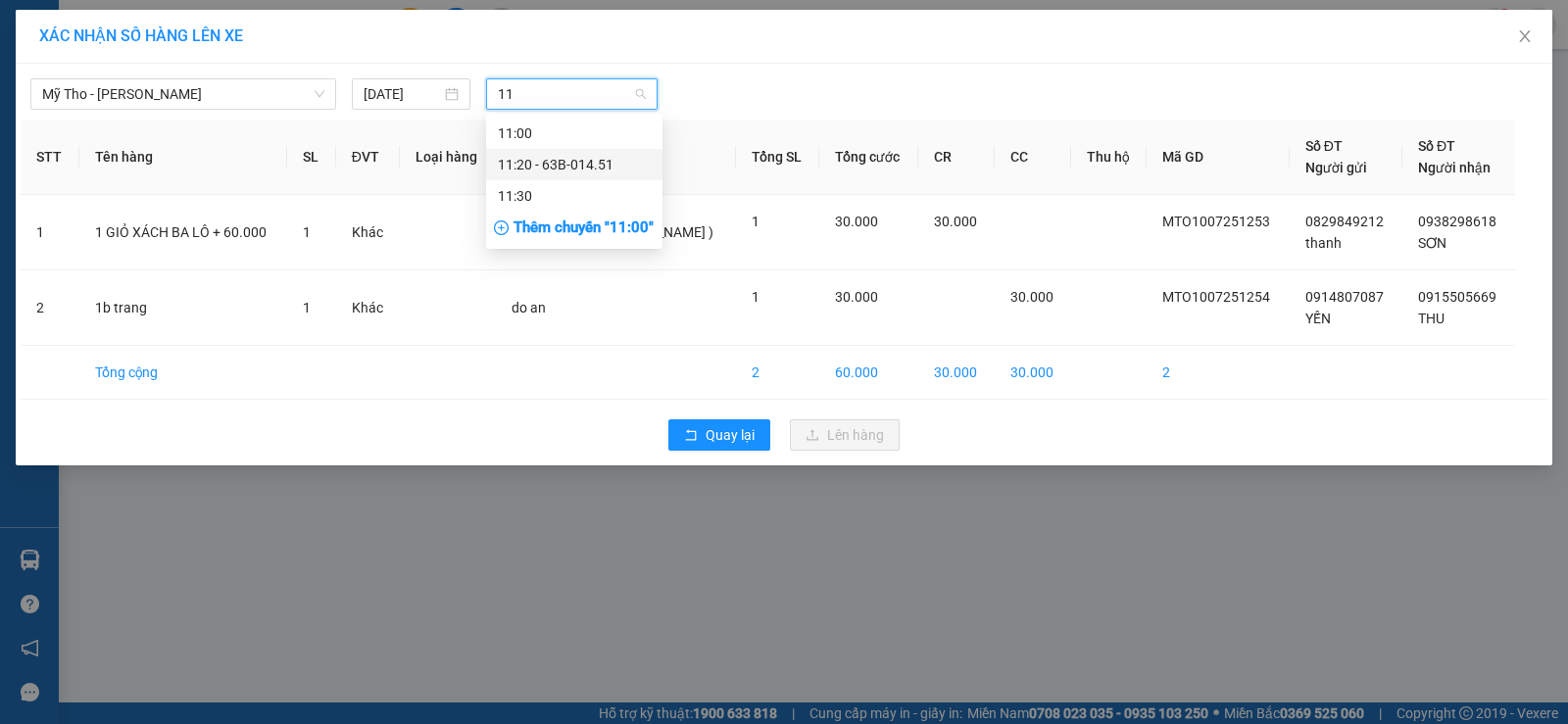 type on "1" 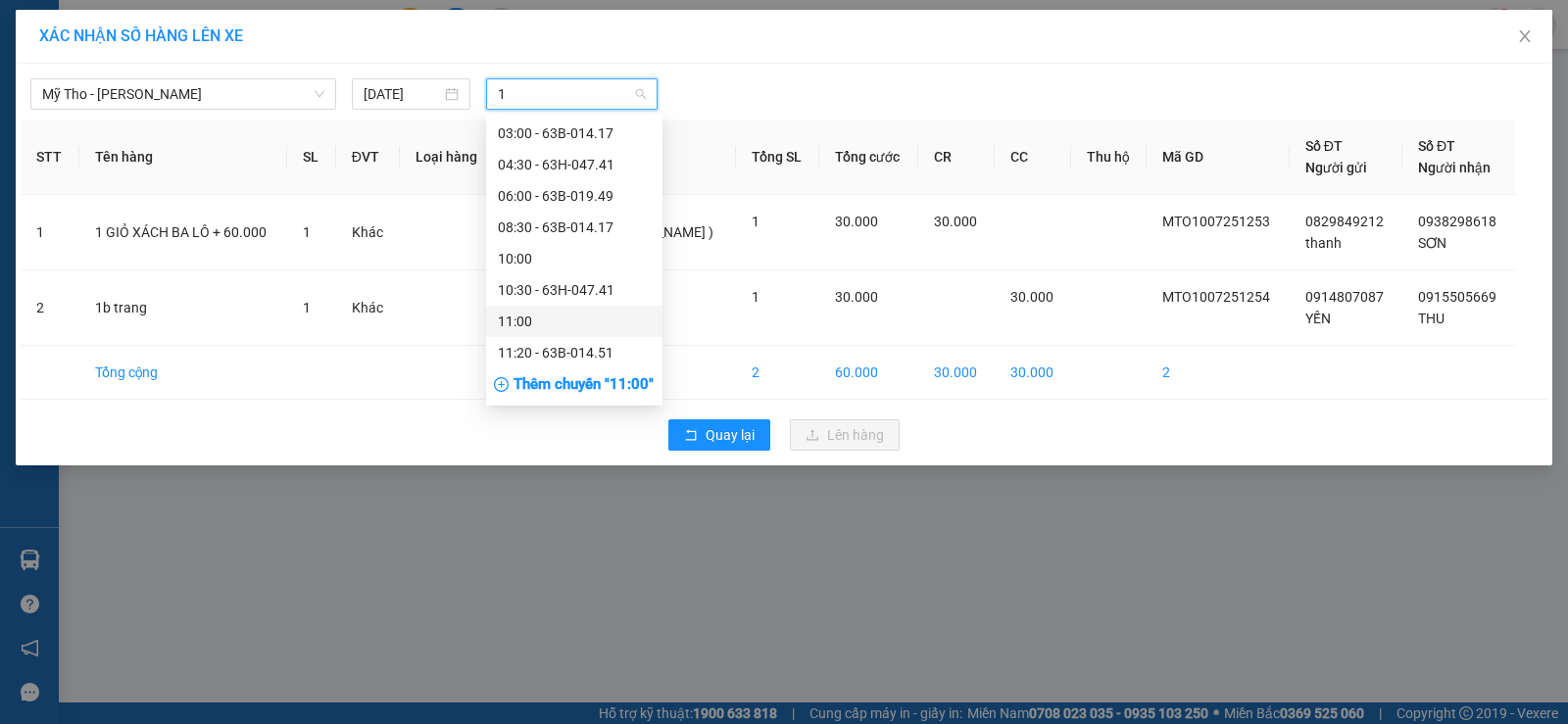 click on "11:00" at bounding box center [574, 321] 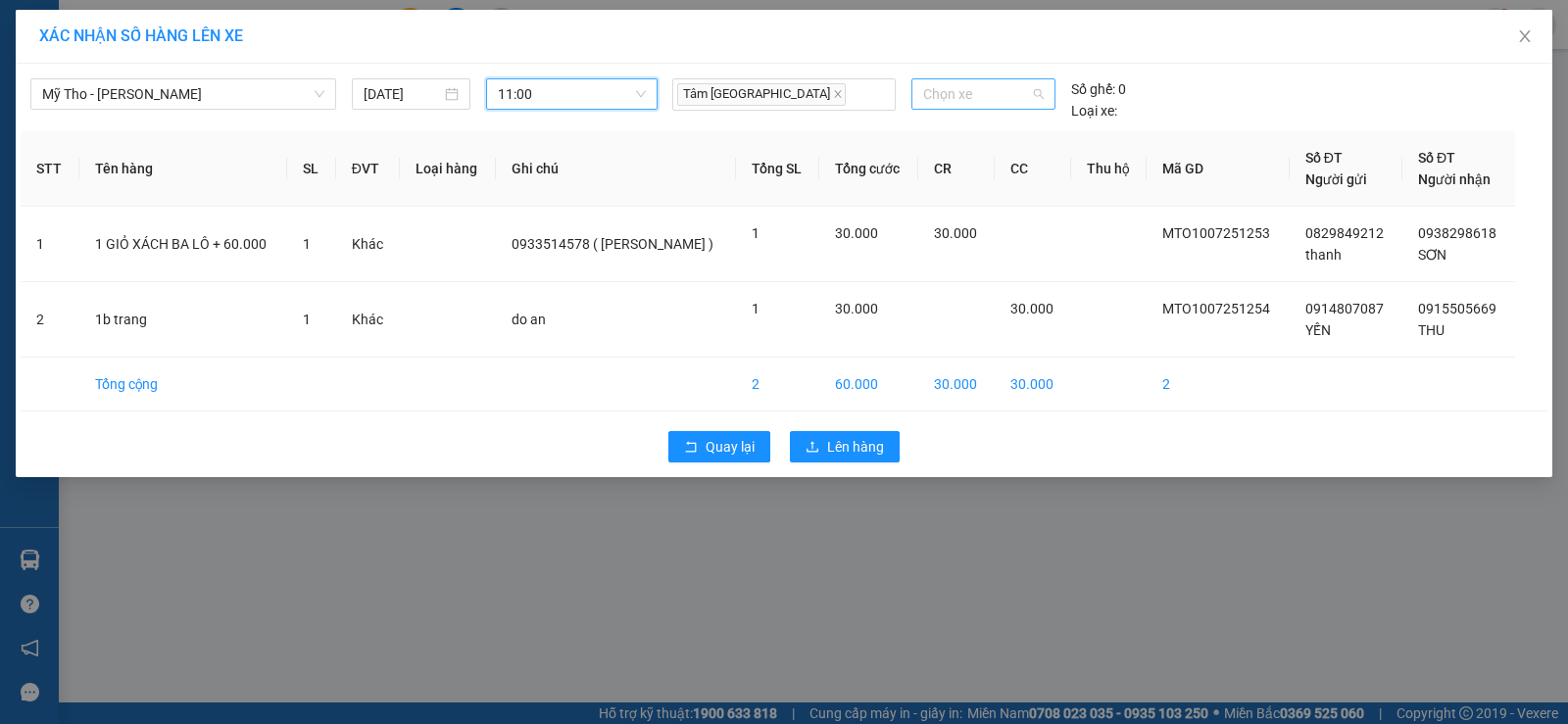click on "Chọn xe" at bounding box center (983, 94) 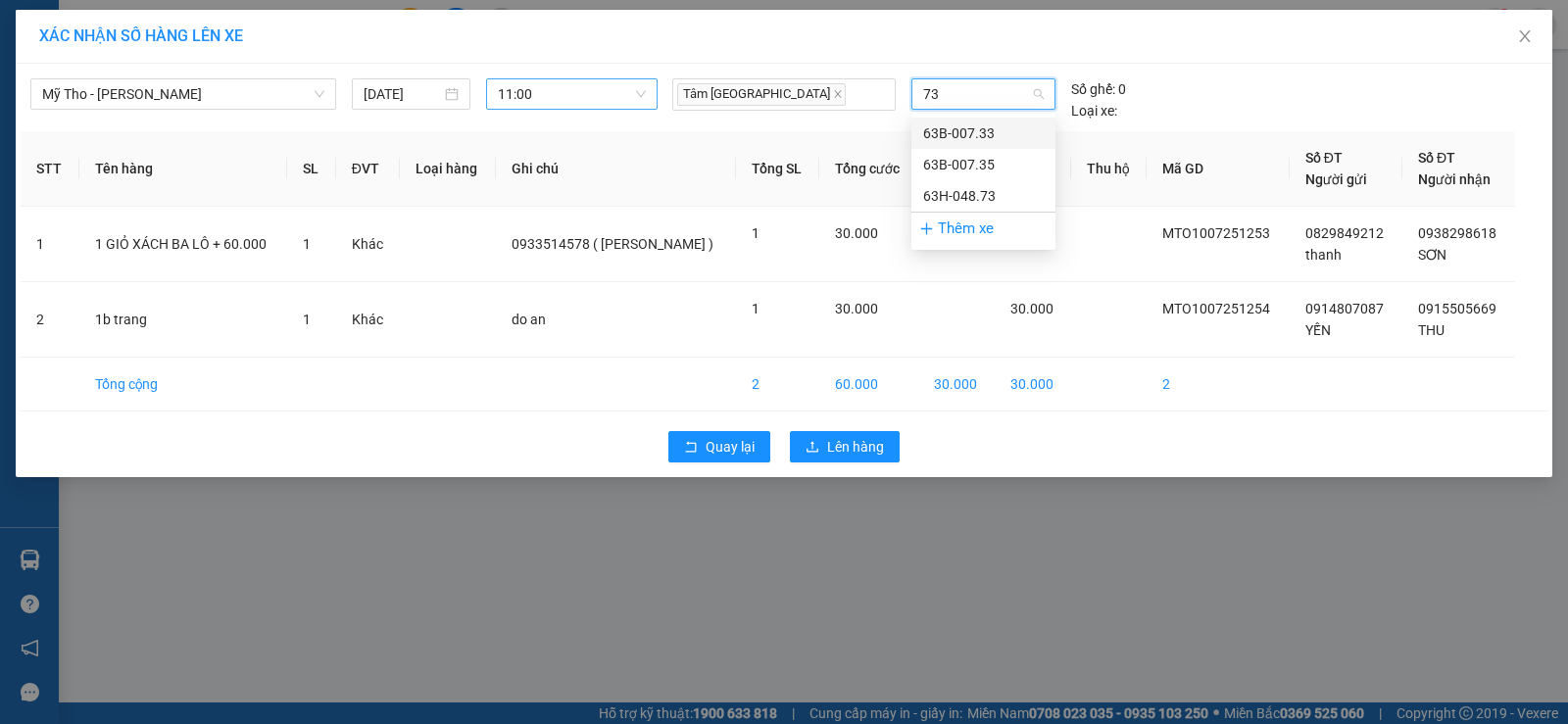type on "733" 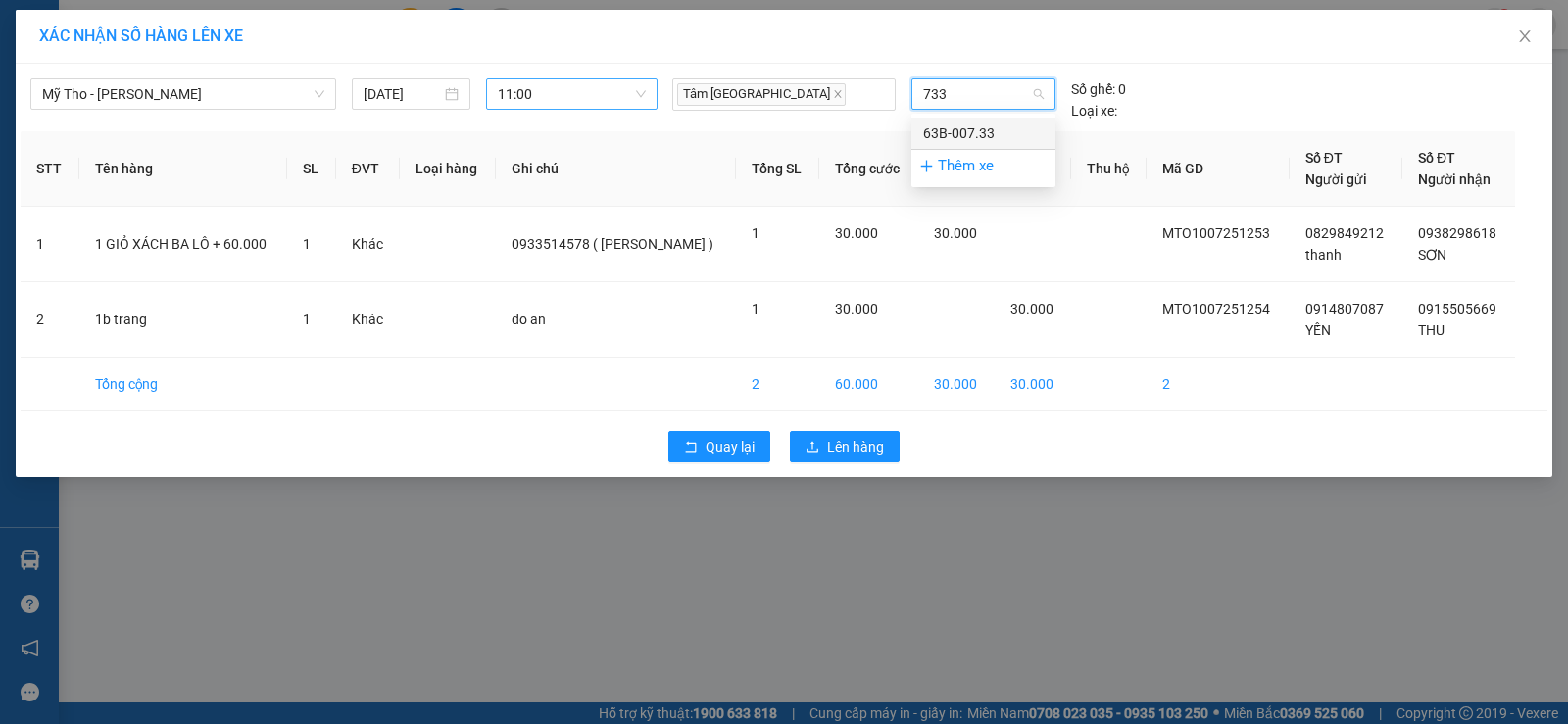 click on "63B-007.33" at bounding box center (983, 133) 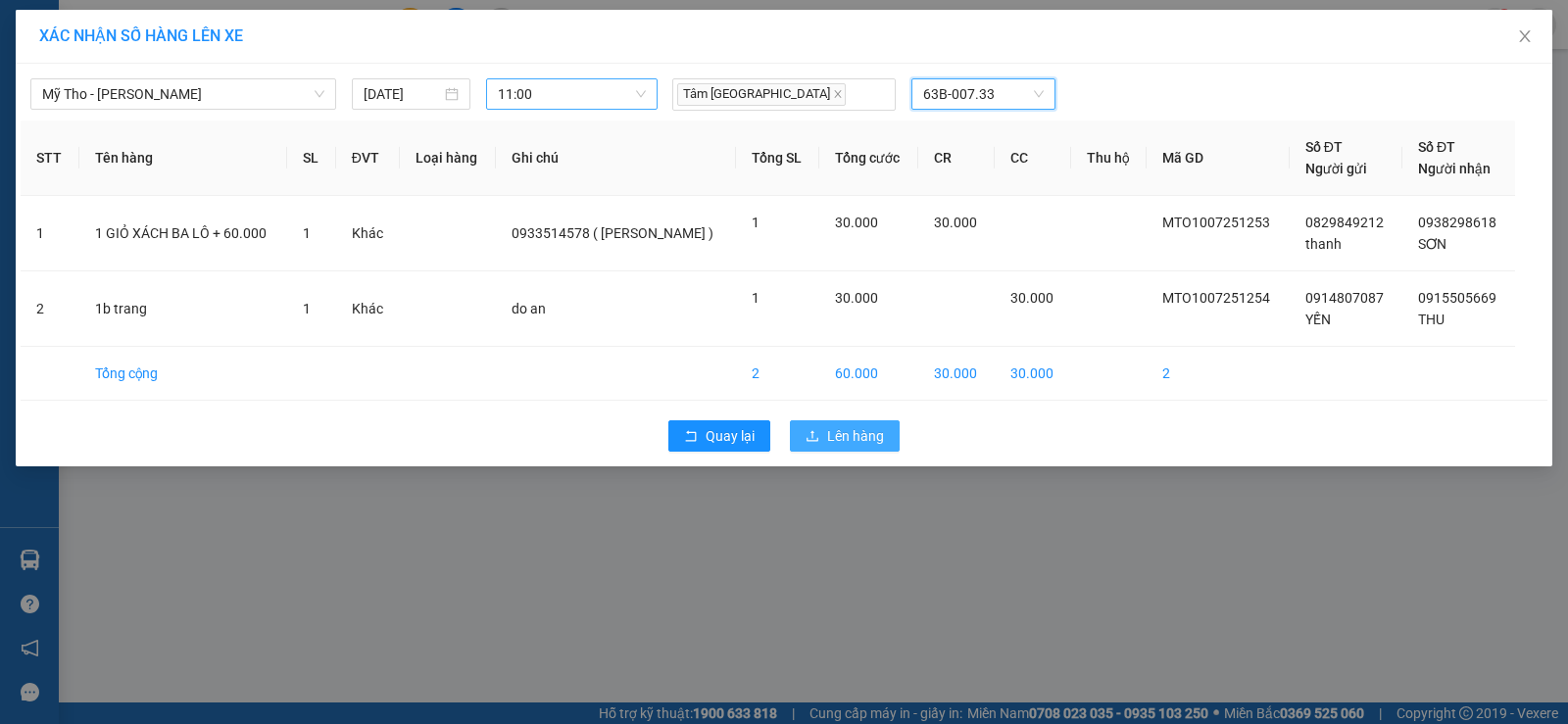 click on "Lên hàng" at bounding box center (856, 436) 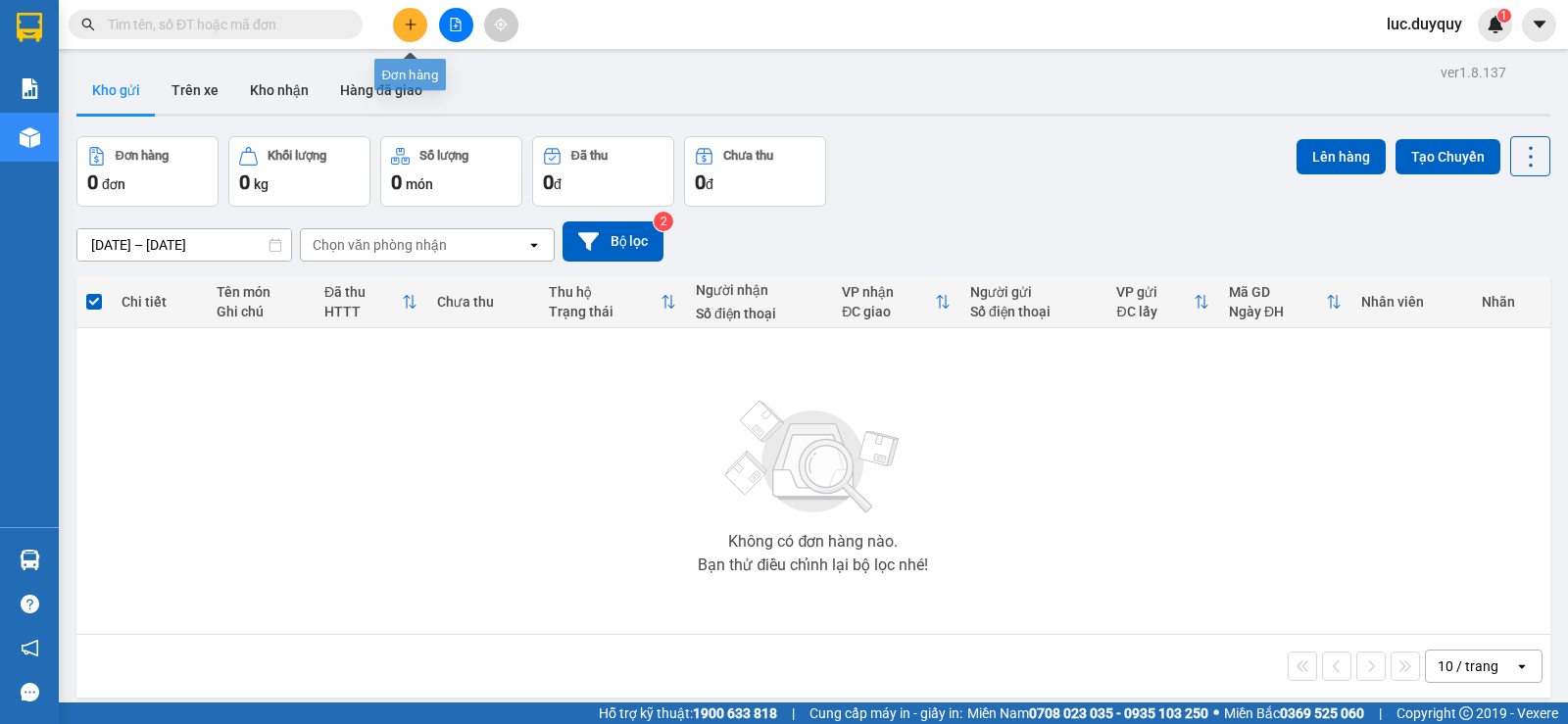click 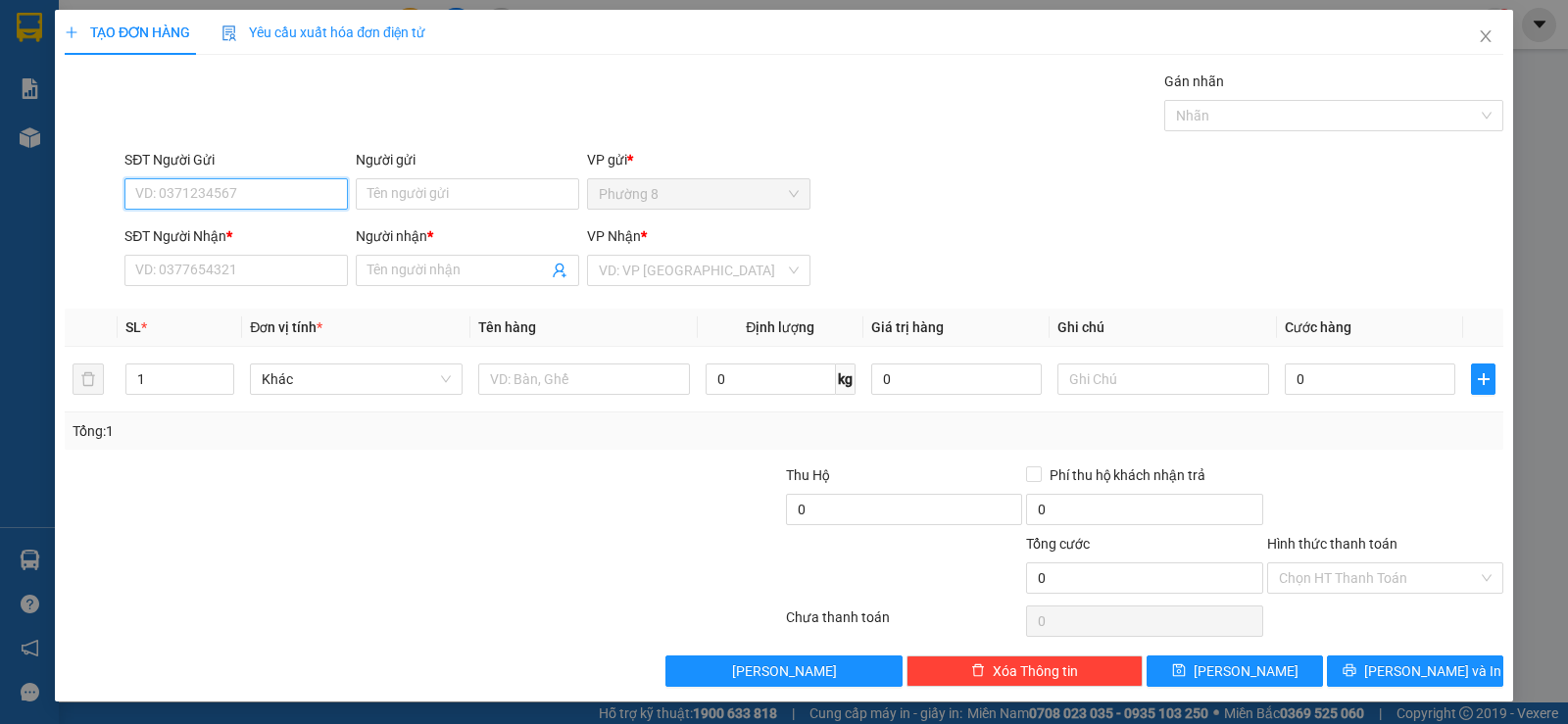click on "SĐT Người Gửi" at bounding box center (236, 194) 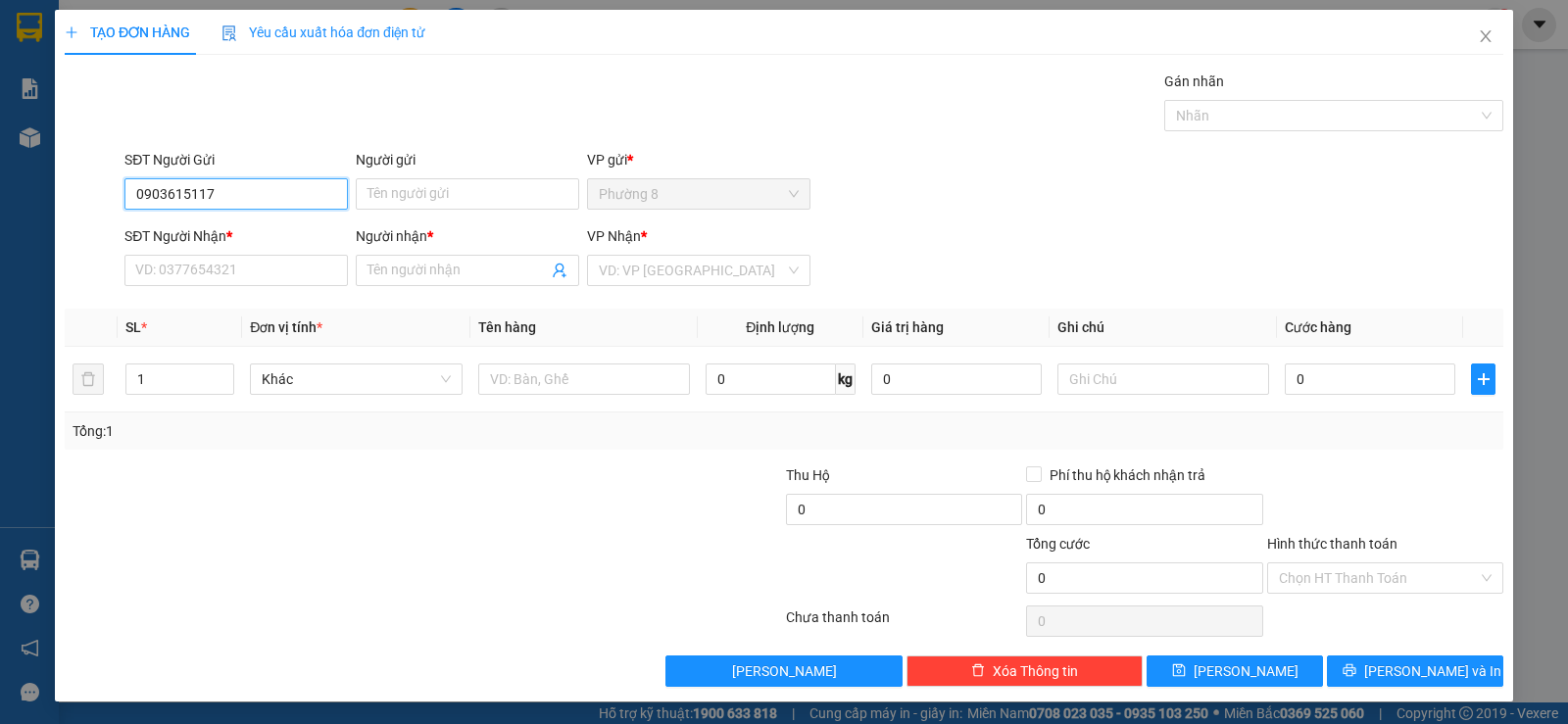 drag, startPoint x: 260, startPoint y: 192, endPoint x: 40, endPoint y: 151, distance: 223.78785 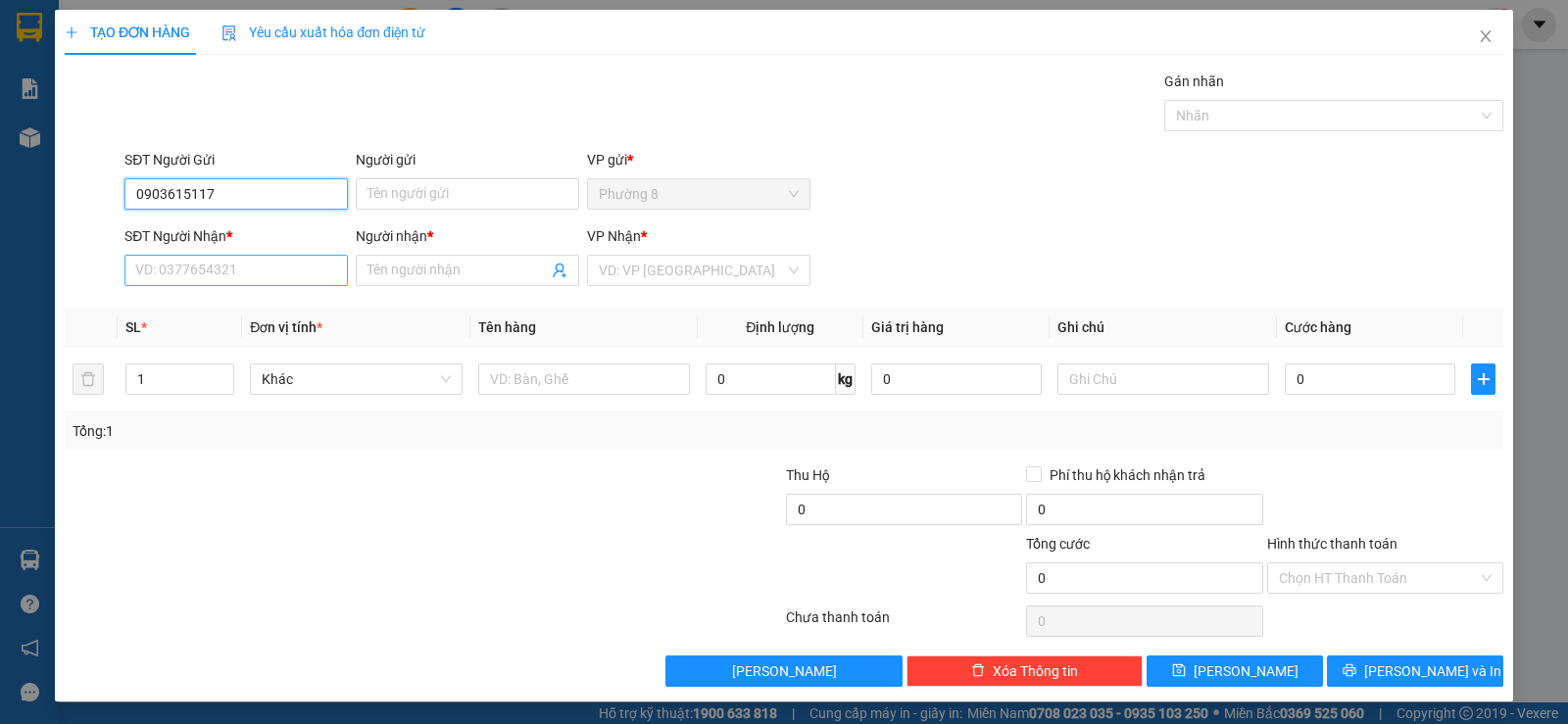 type on "0903615117" 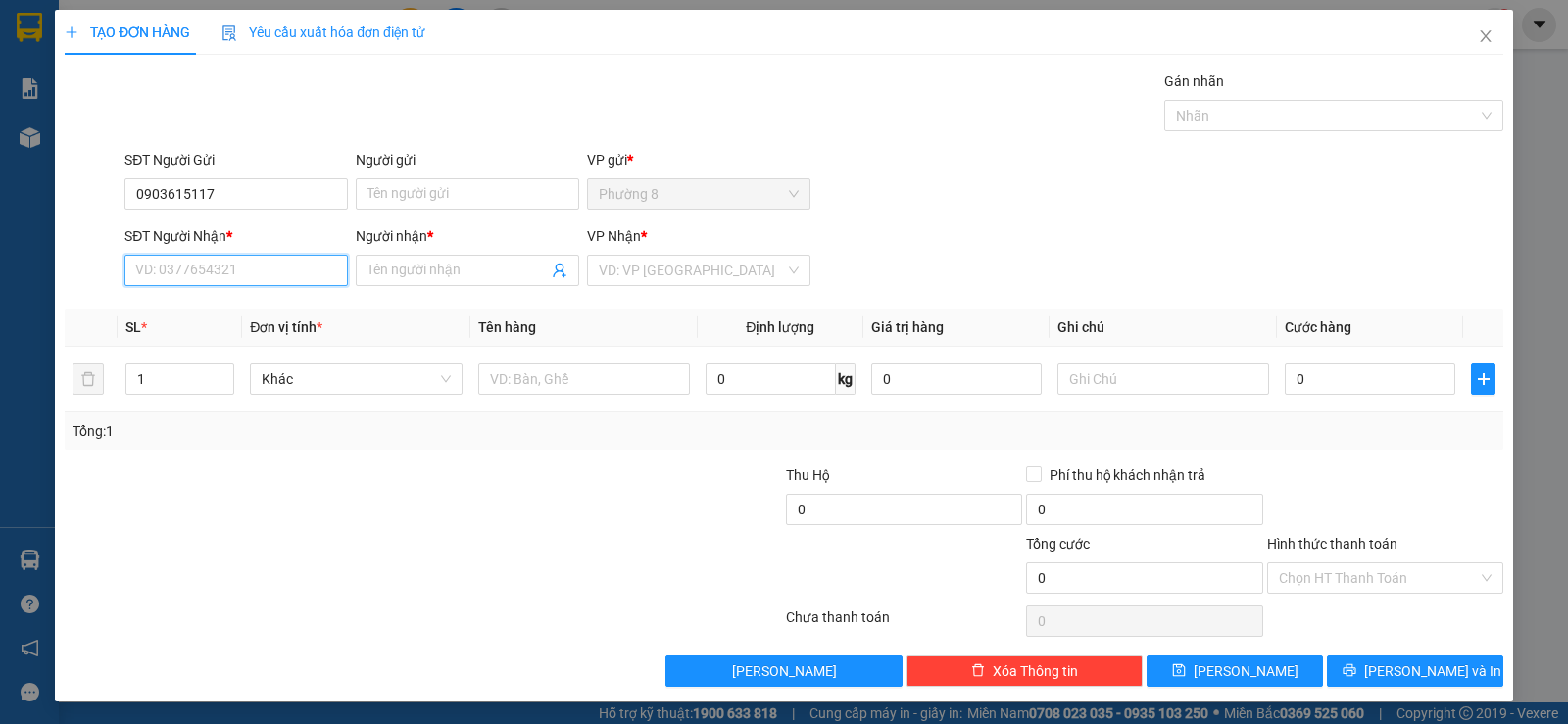 click on "SĐT Người Nhận  *" at bounding box center (236, 270) 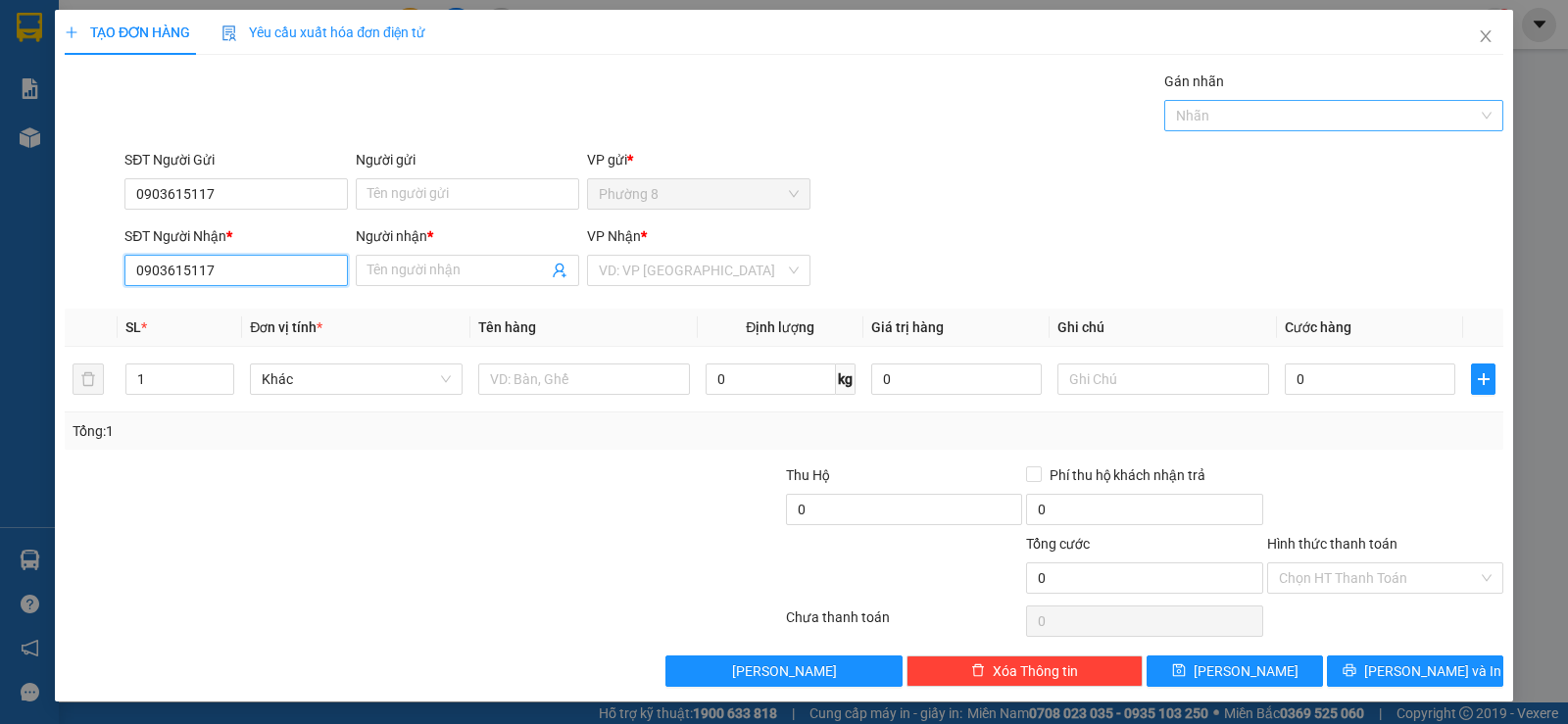 click at bounding box center (1324, 116) 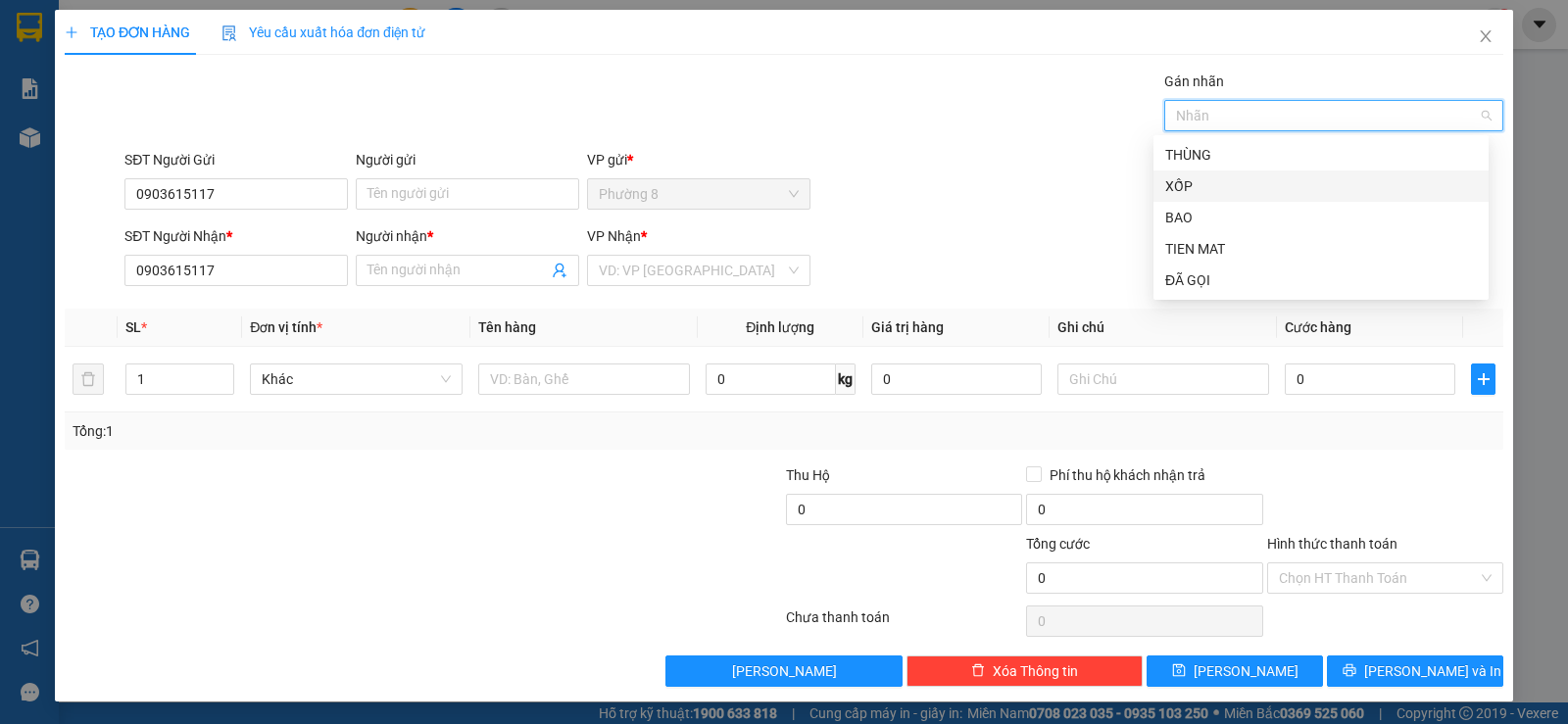 click on "Gán nhãn   Nhãn" at bounding box center [813, 105] 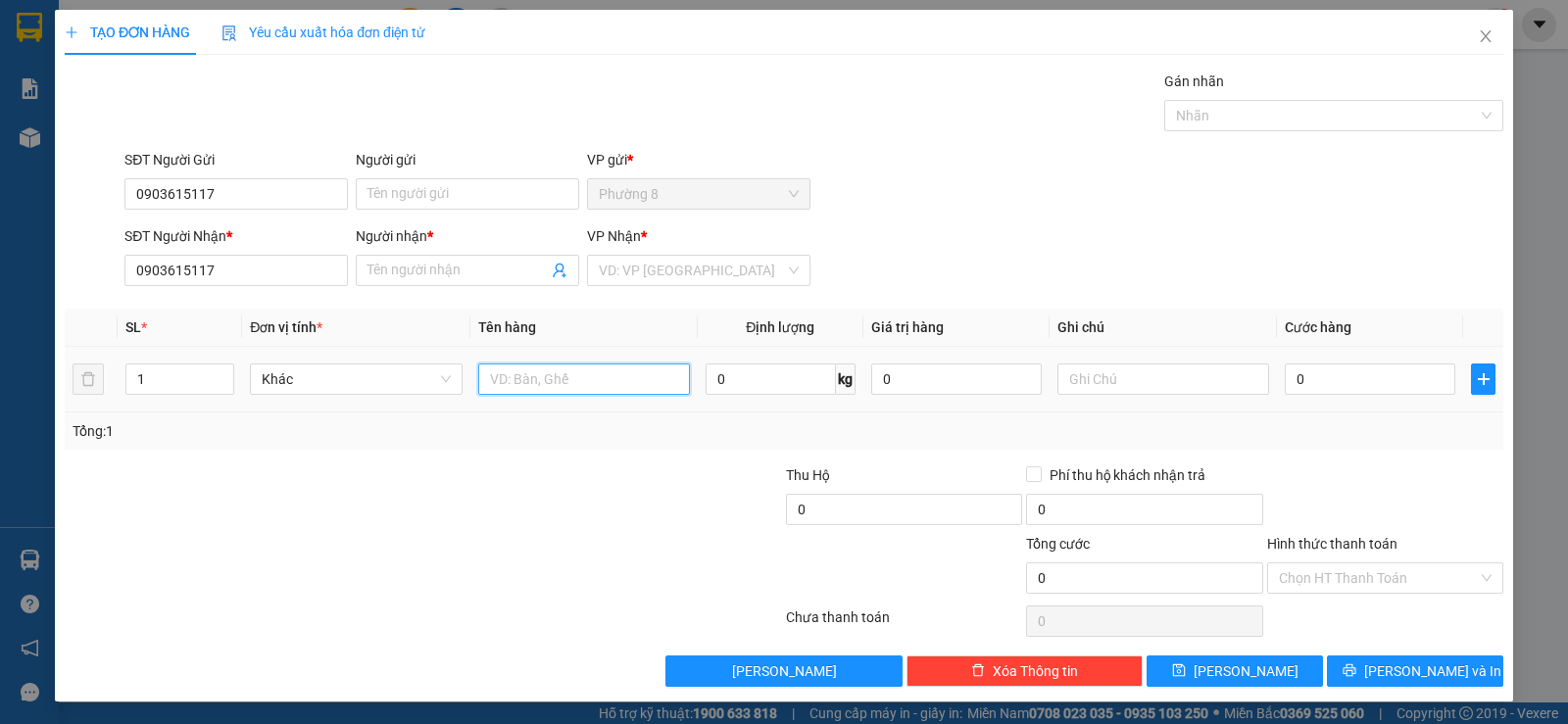 click at bounding box center (584, 379) 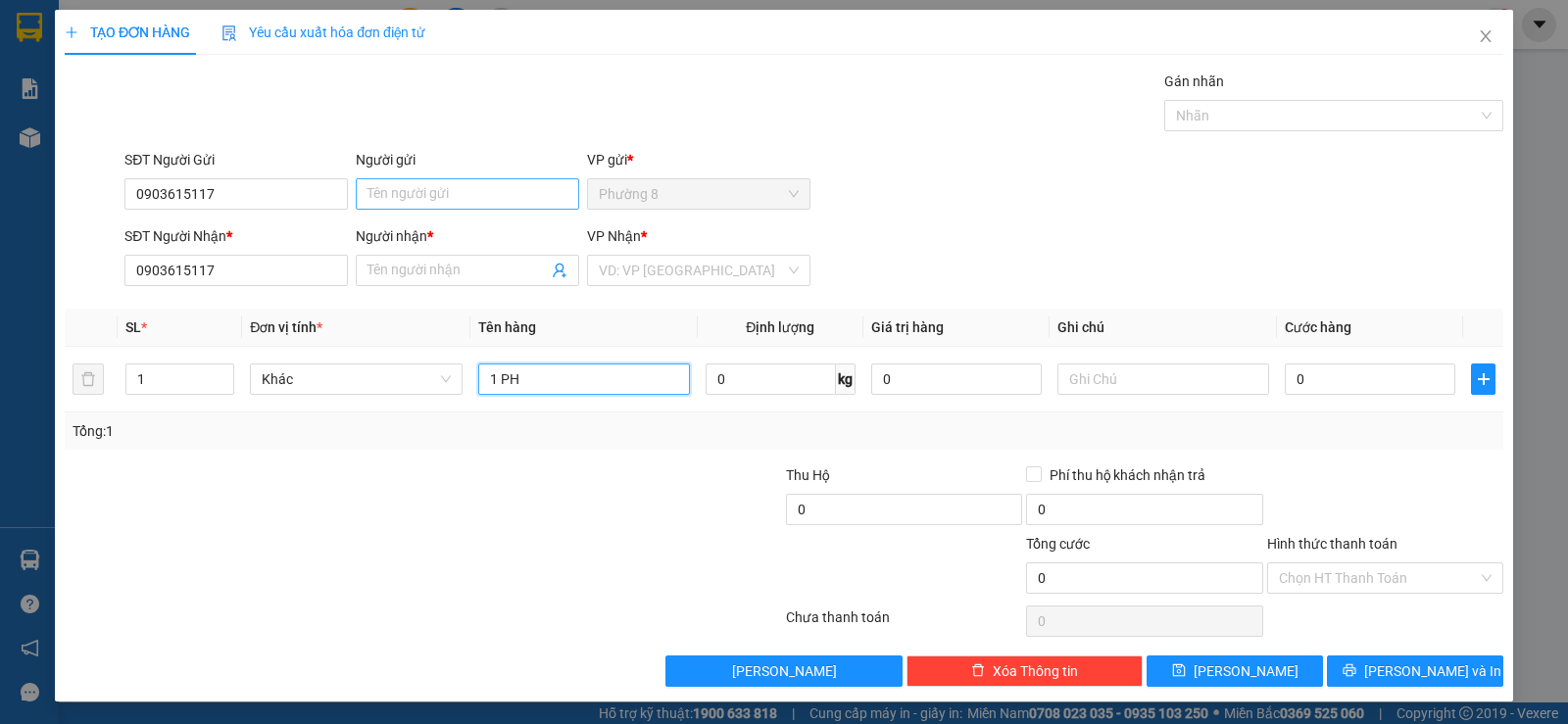 type on "1 PH" 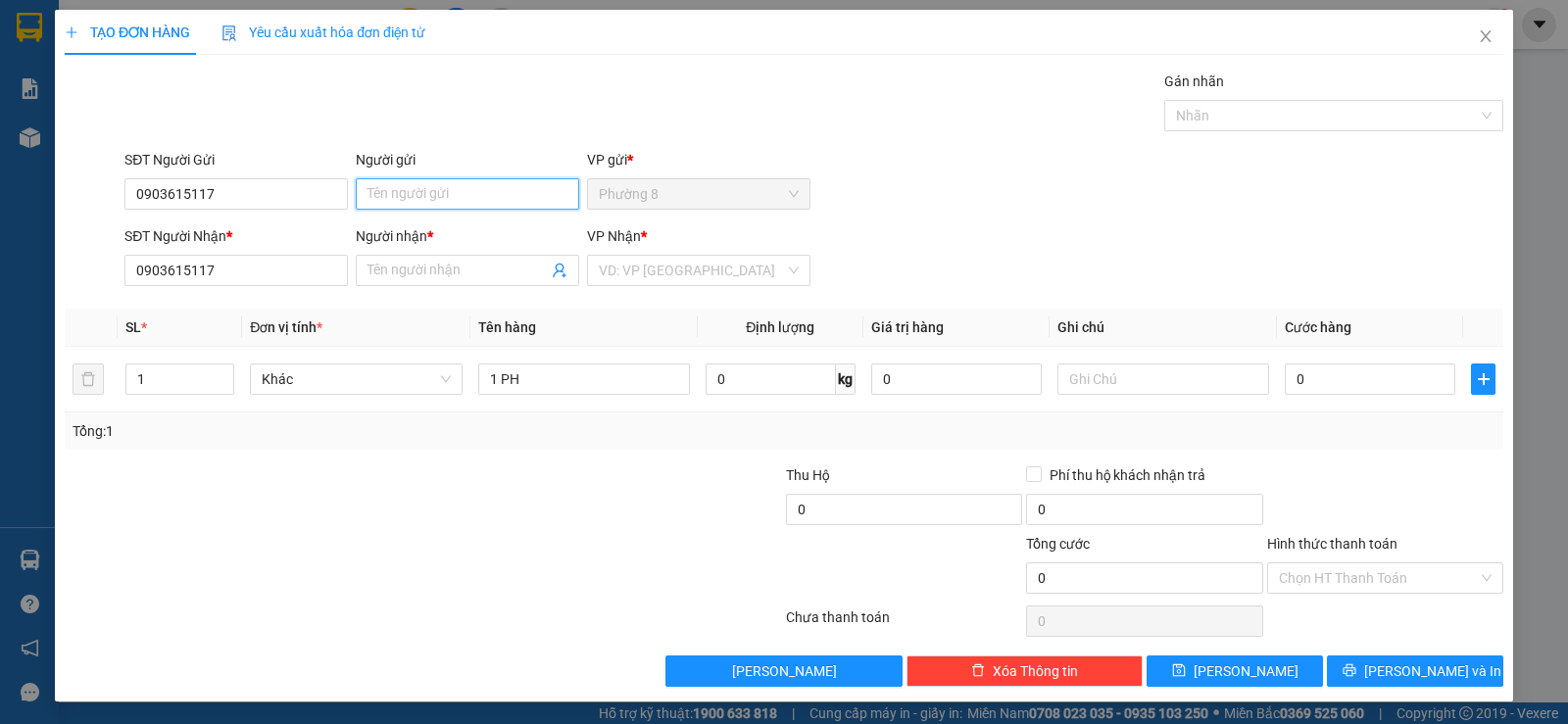 click on "Người gửi" at bounding box center [467, 194] 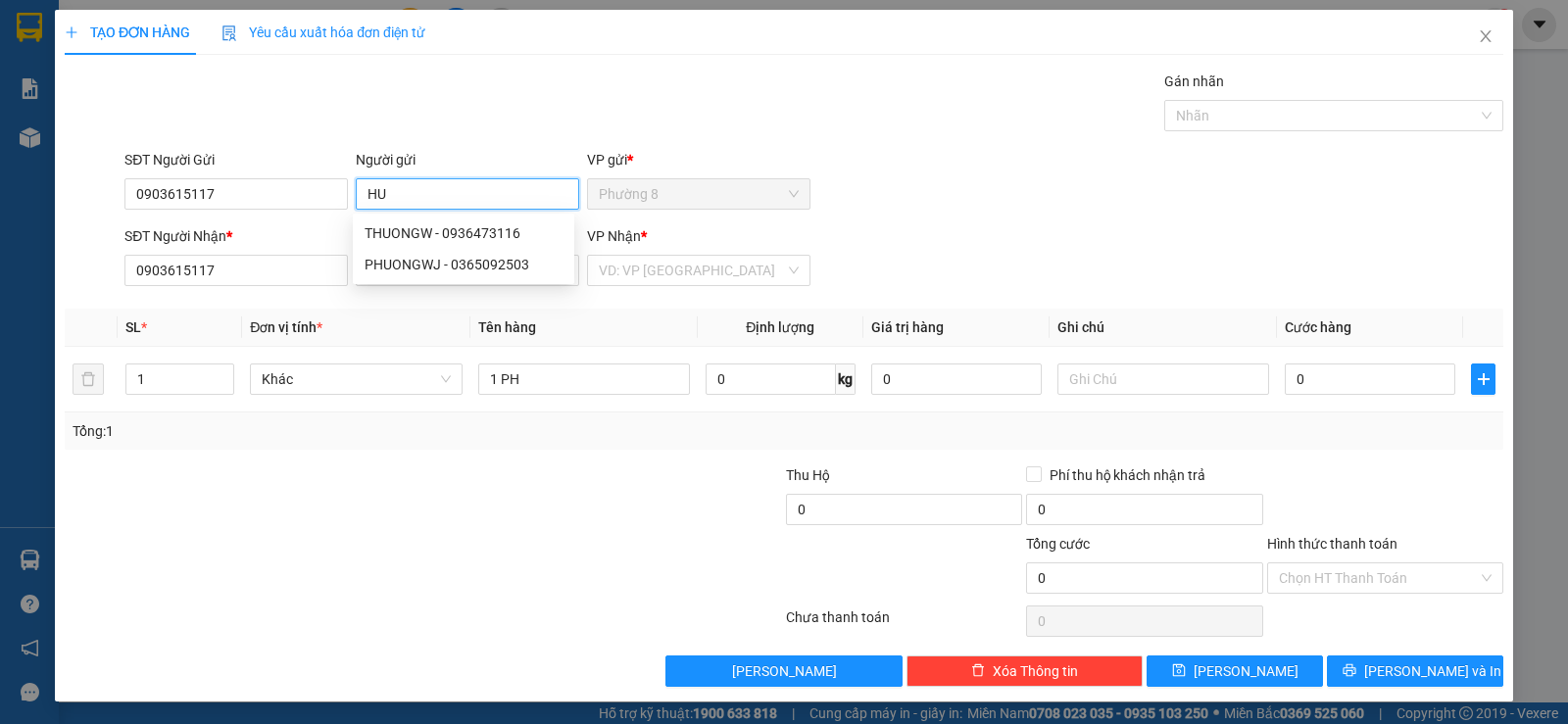 type on "H" 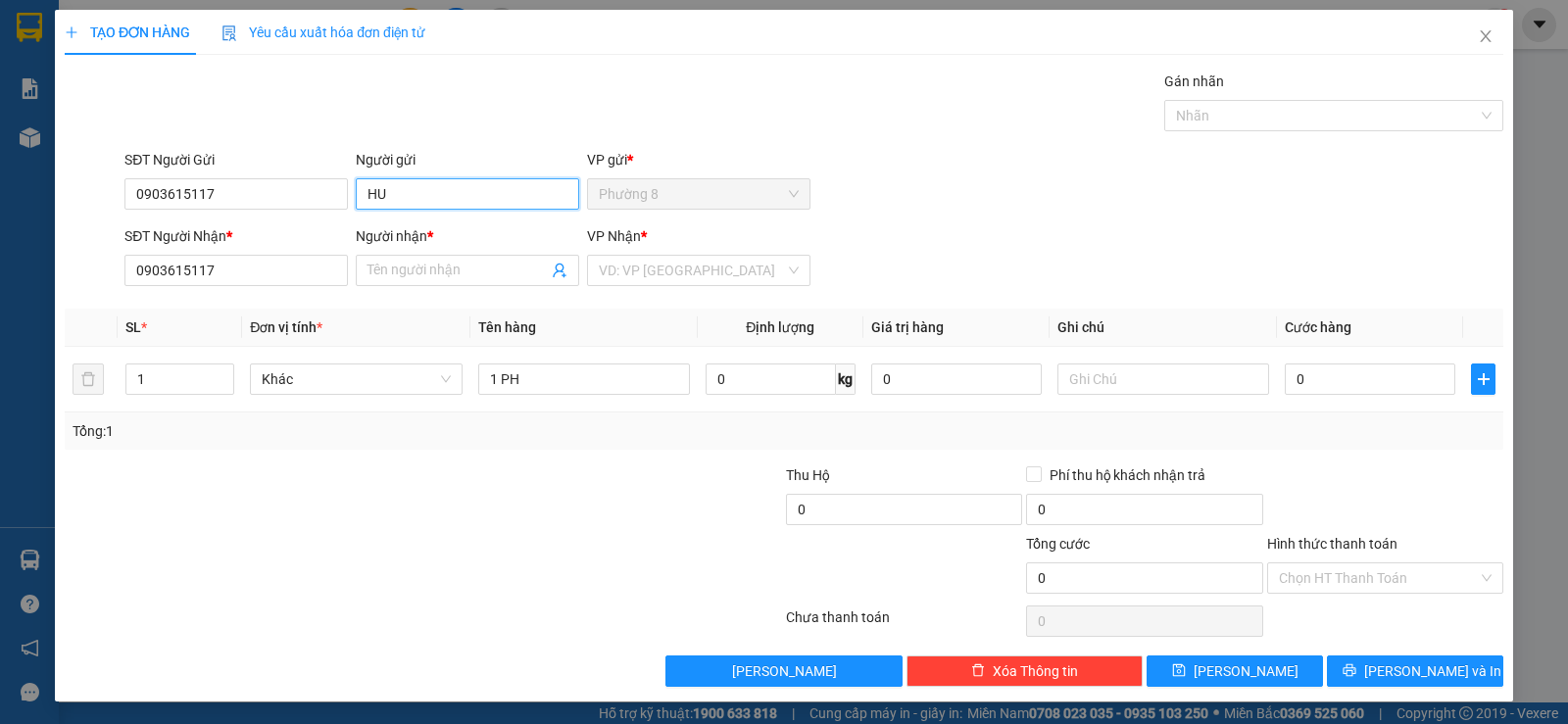 type on "H" 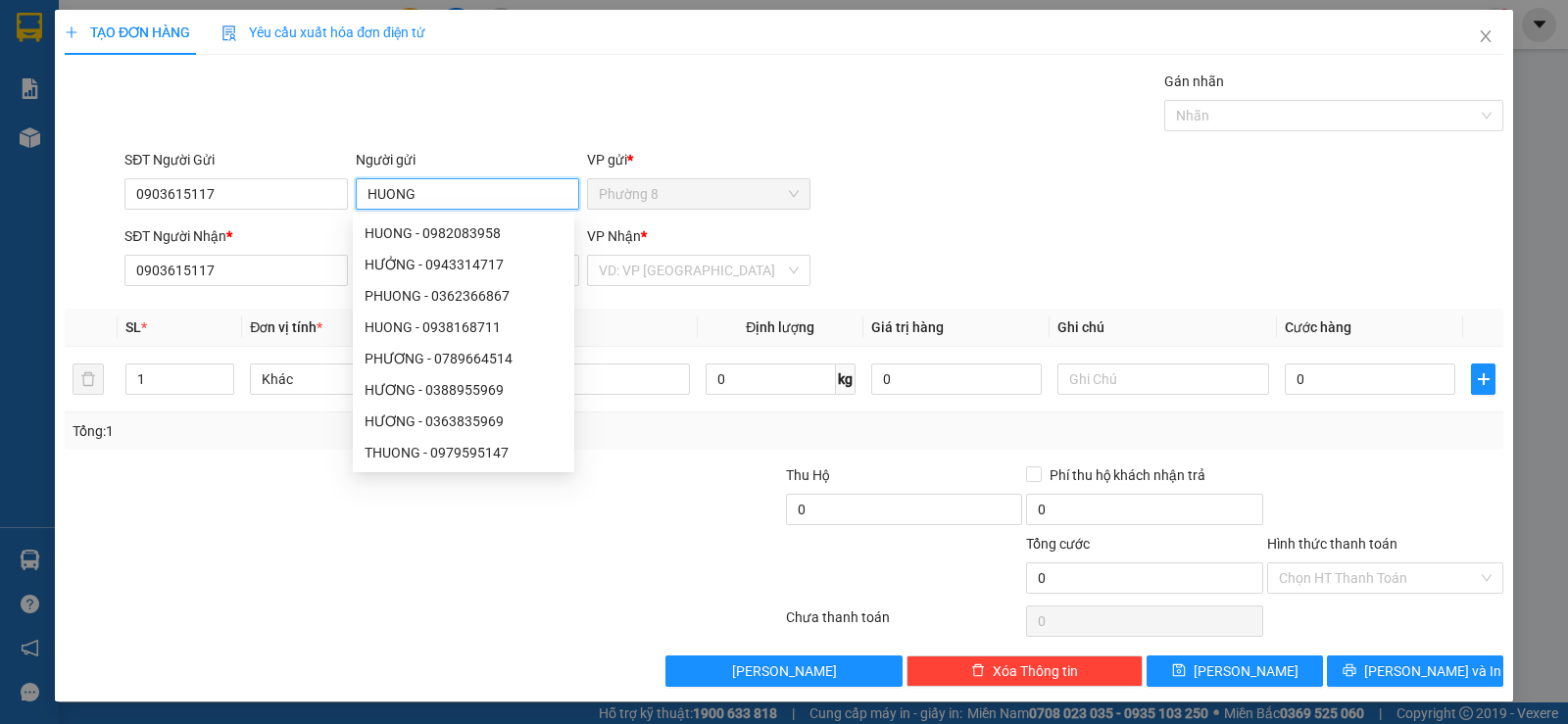 type on "HUONG" 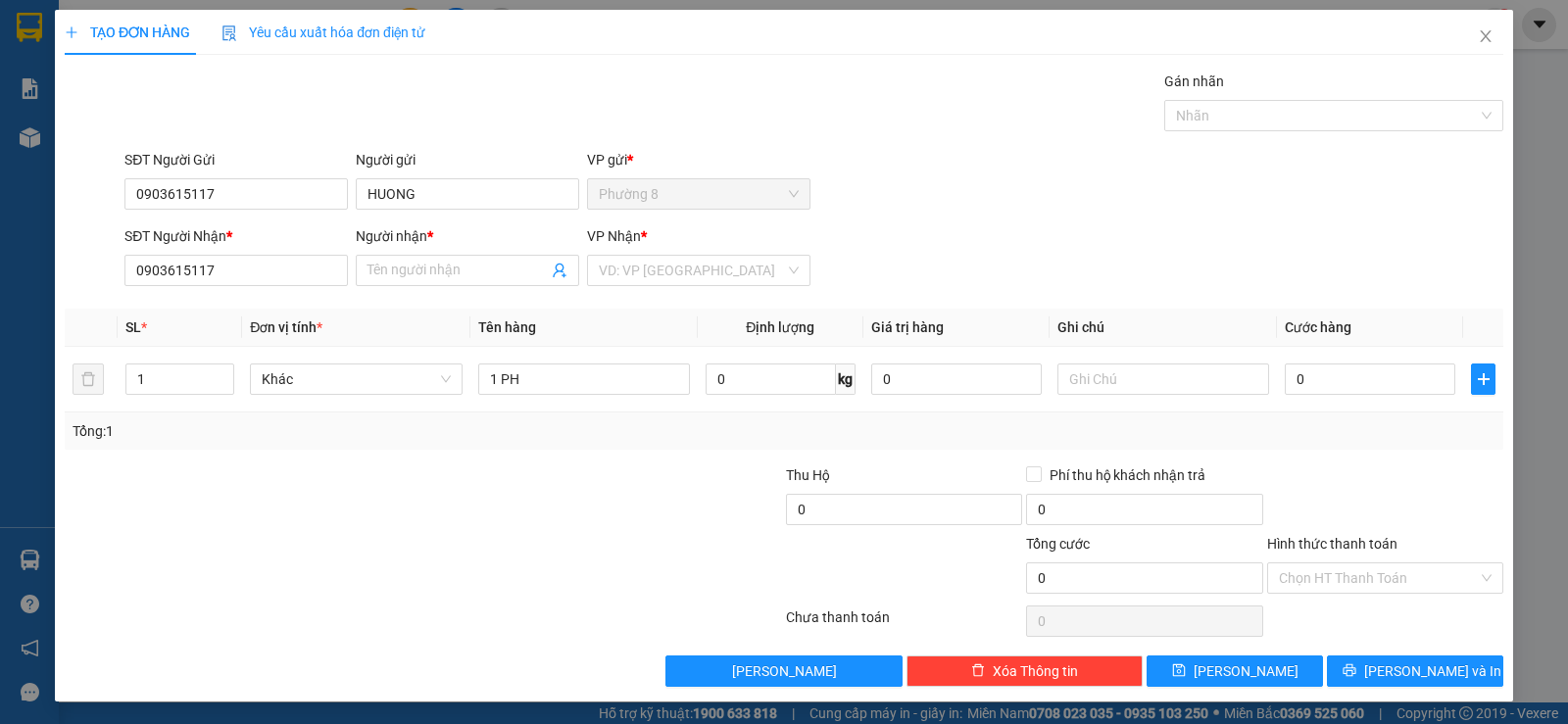 click on "TẠO ĐƠN HÀNG Yêu cầu xuất hóa đơn điện tử Transit Pickup Surcharge Ids Transit Deliver Surcharge Ids Transit Deliver Surcharge Transit Deliver Surcharge Gán nhãn   Nhãn SĐT Người Gửi 0903615117 Người gửi HUONG VP gửi  * Phường 8 SĐT Người Nhận  * 0903615117 Người nhận  * Tên người nhận VP Nhận  * VD: VP Sài Gòn SL  * Đơn vị tính  * Tên hàng  Định lượng Giá trị hàng Ghi chú Cước hàng                   1 Khác 1 PH 0 kg 0 0 Tổng:  1 Thu Hộ 0 Phí thu hộ khách nhận trả 0 Tổng cước 0 Hình thức thanh toán Chọn HT Thanh Toán Số tiền thu trước 0 Chưa thanh toán 0 Chọn HT Thanh Toán Lưu nháp Xóa Thông tin Lưu Lưu và In" at bounding box center (784, 362) 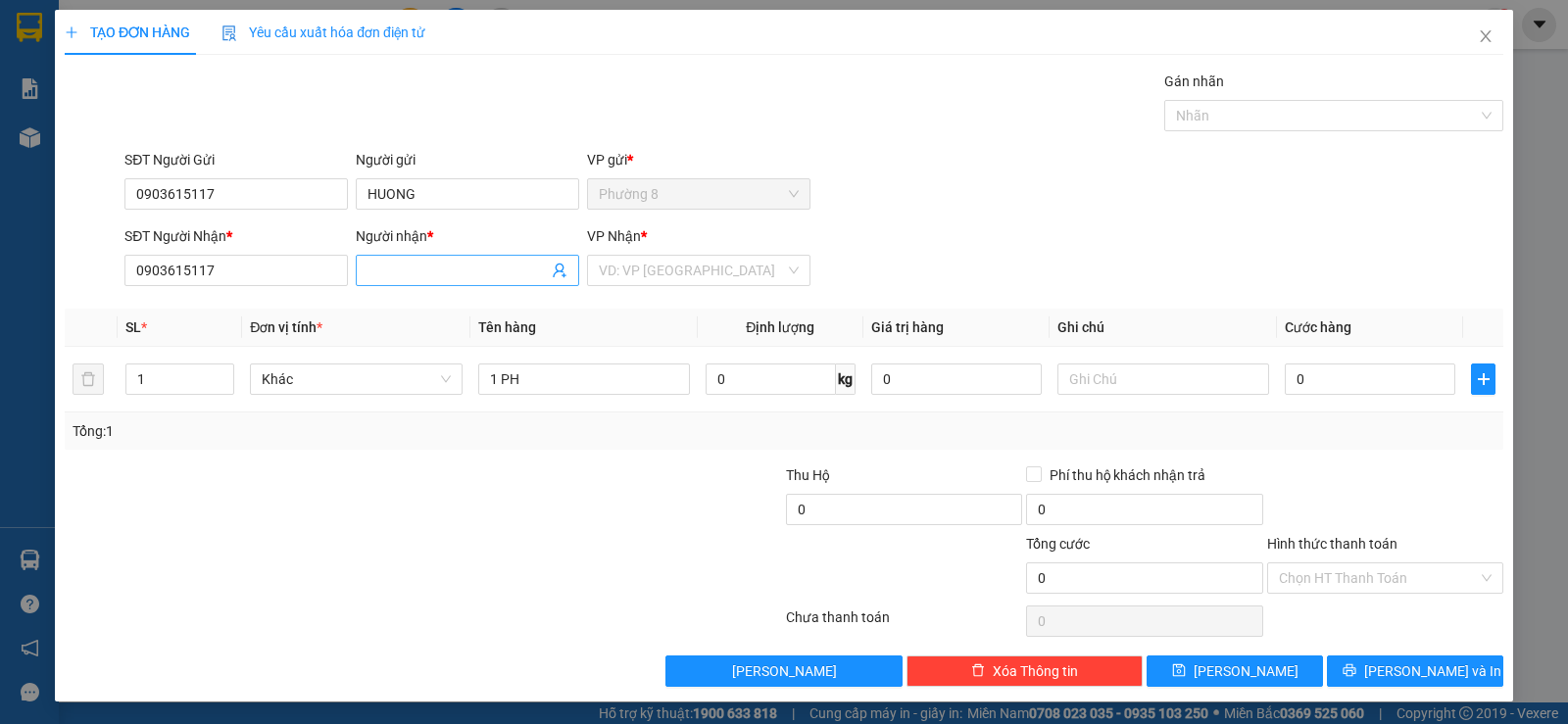 click on "Người nhận  *" at bounding box center (458, 270) 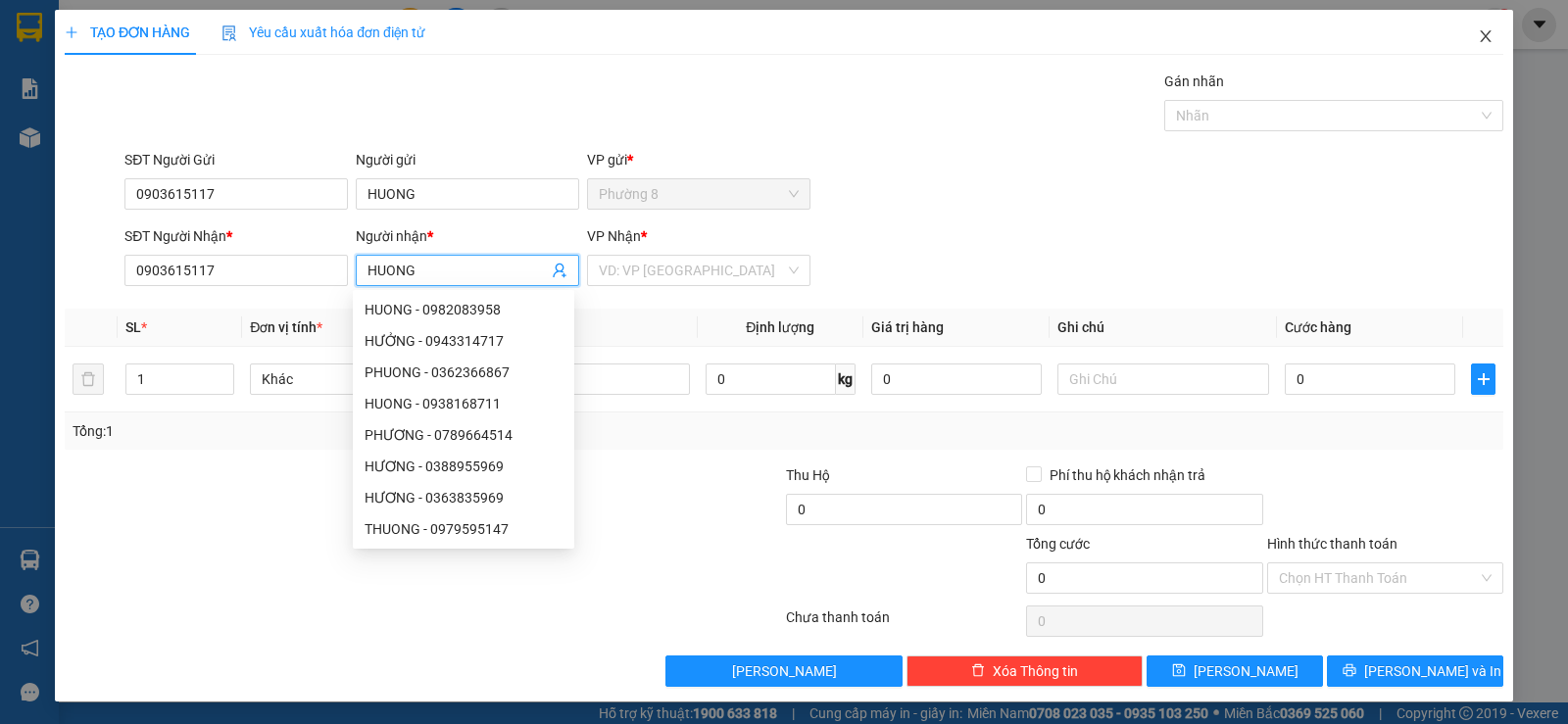 type on "HUONG" 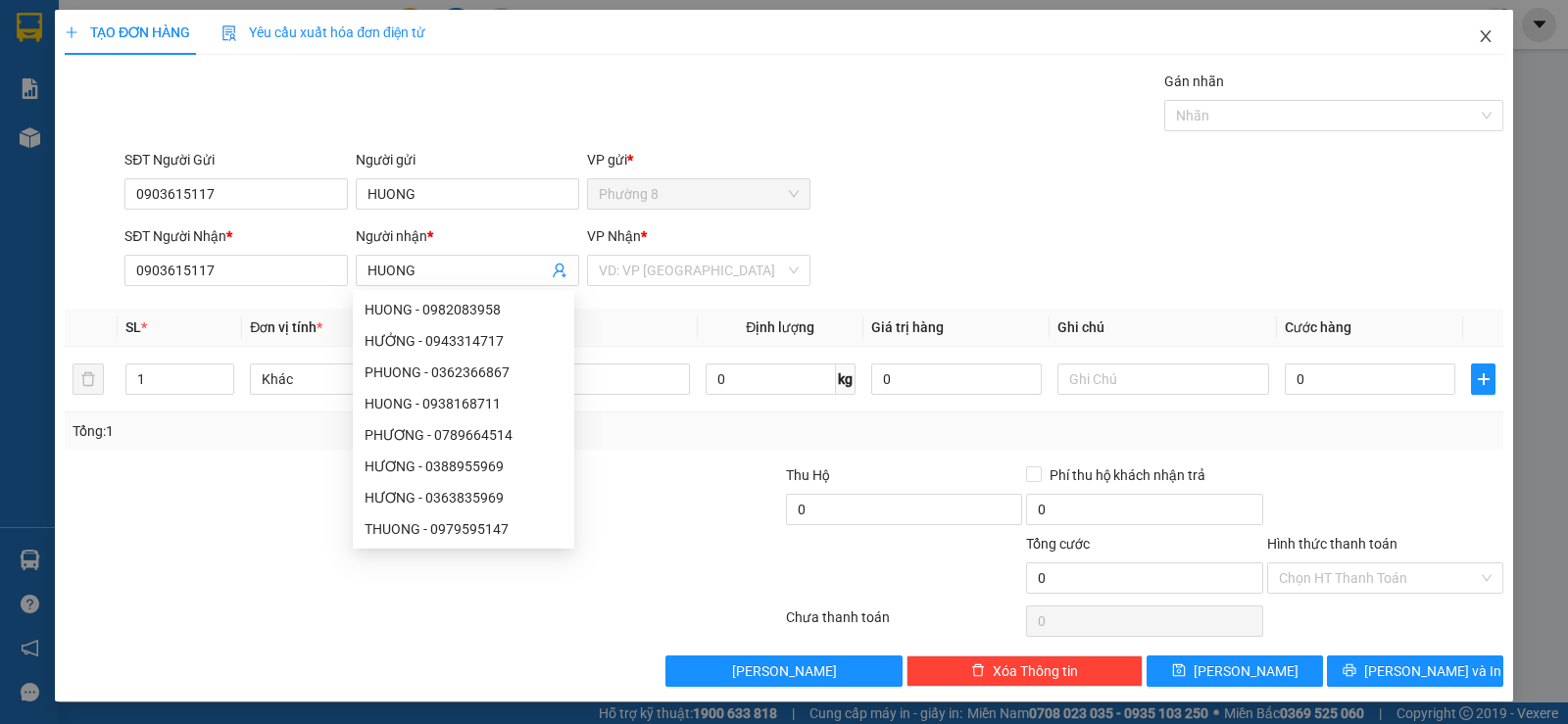 click 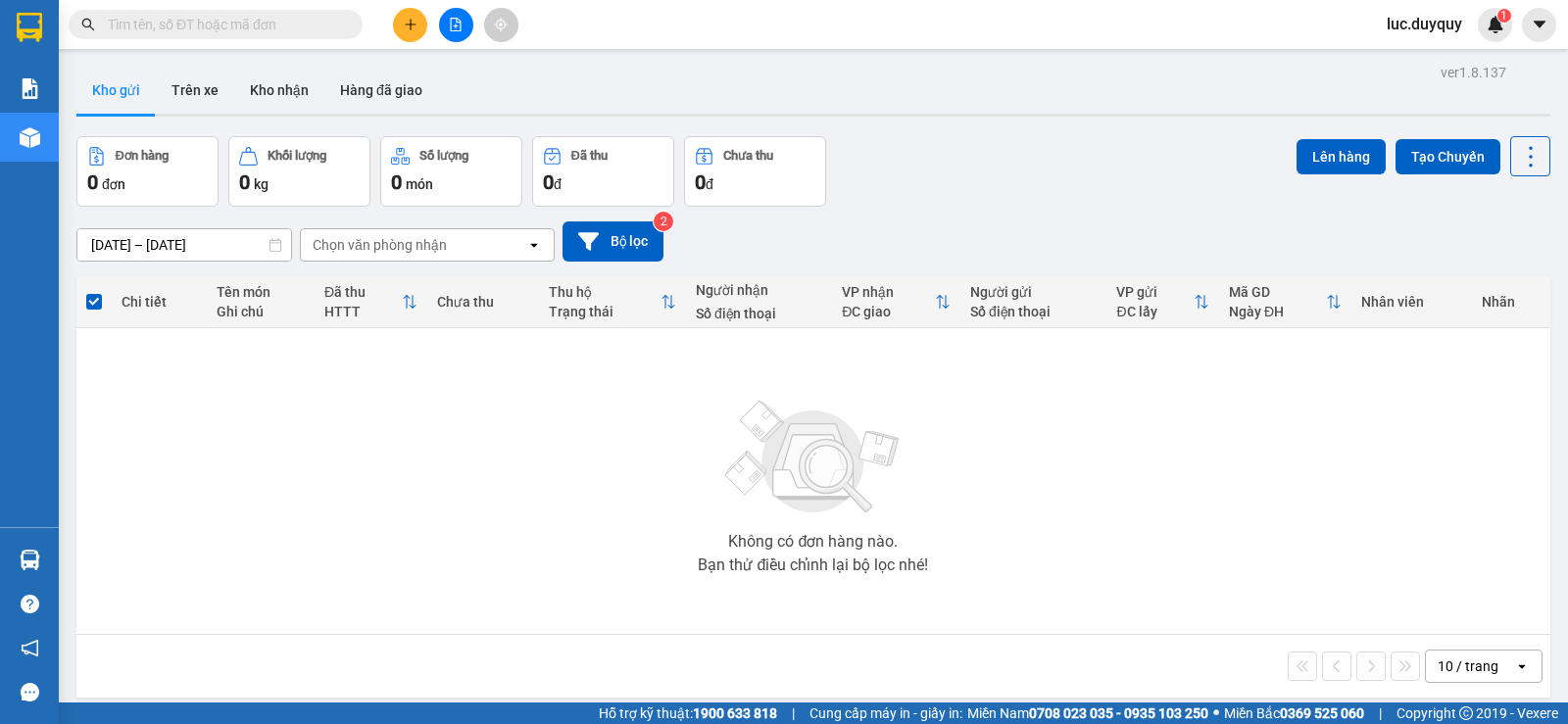 click at bounding box center (223, 24) 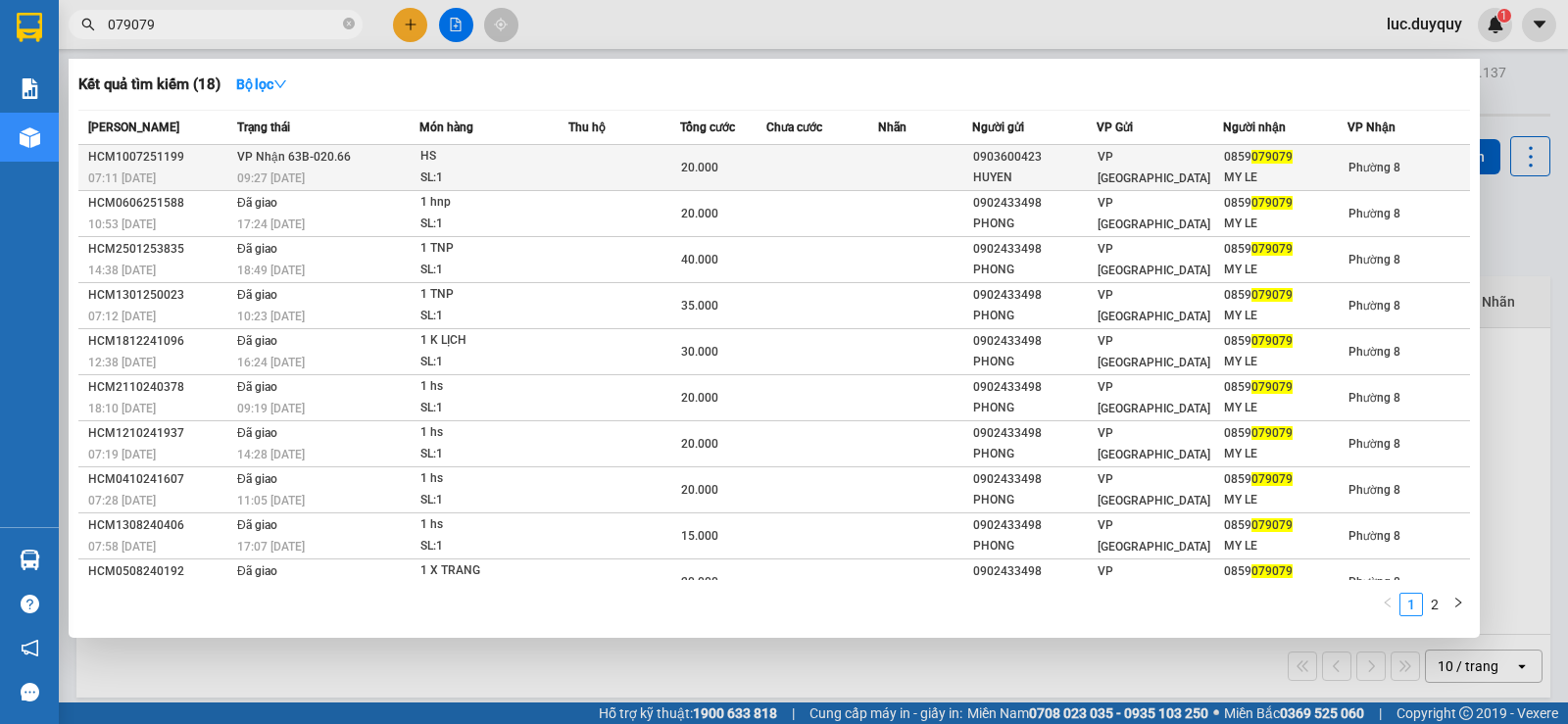 type on "079079" 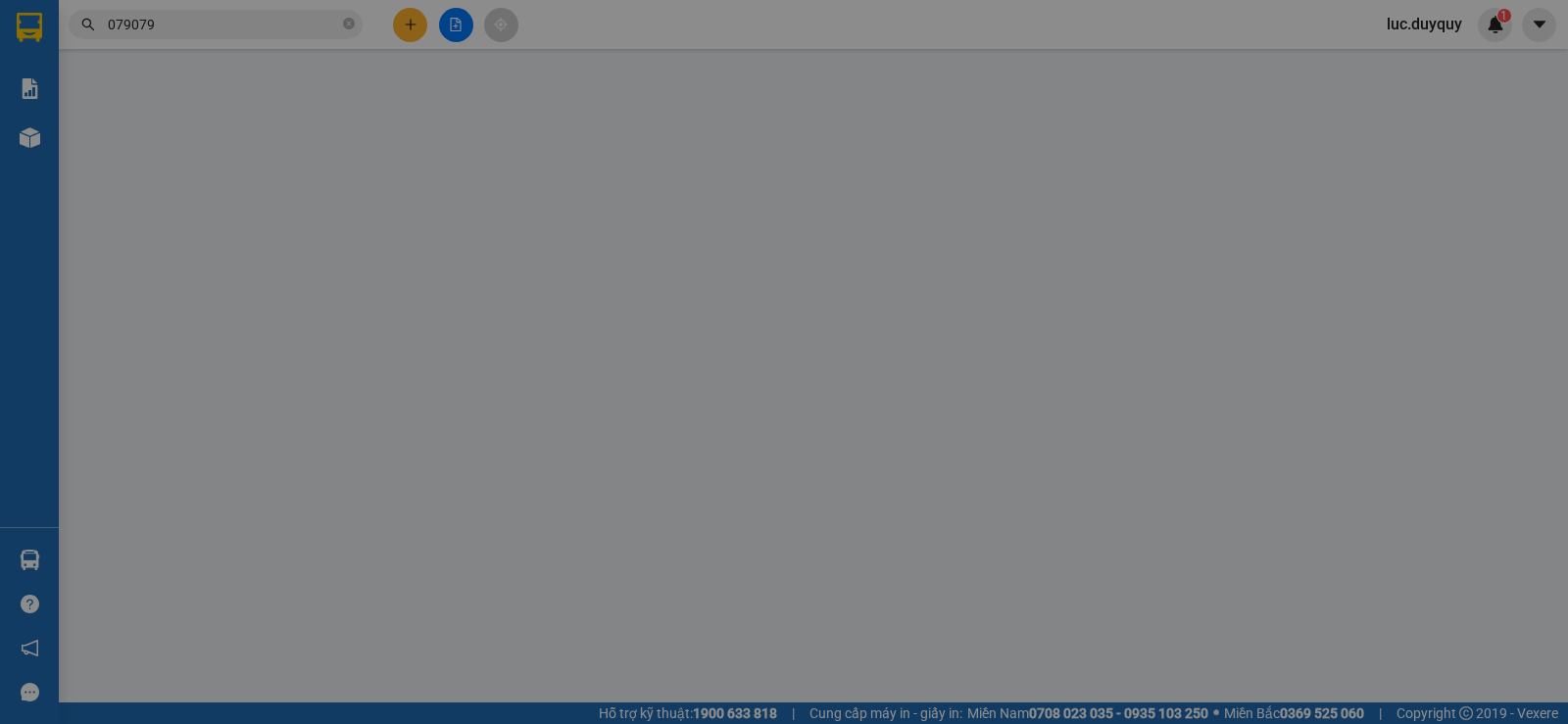 type on "0903600423" 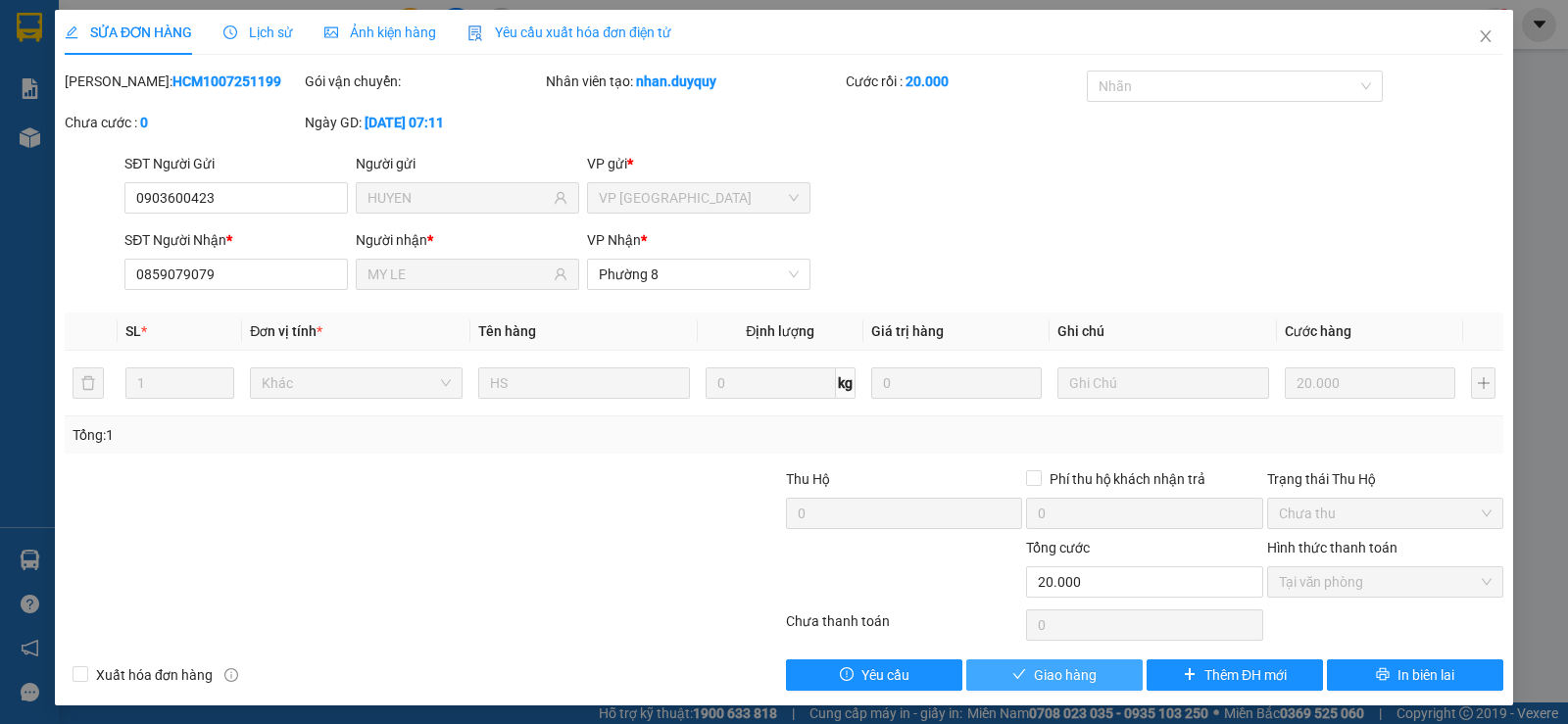 click on "Giao hàng" at bounding box center [1065, 675] 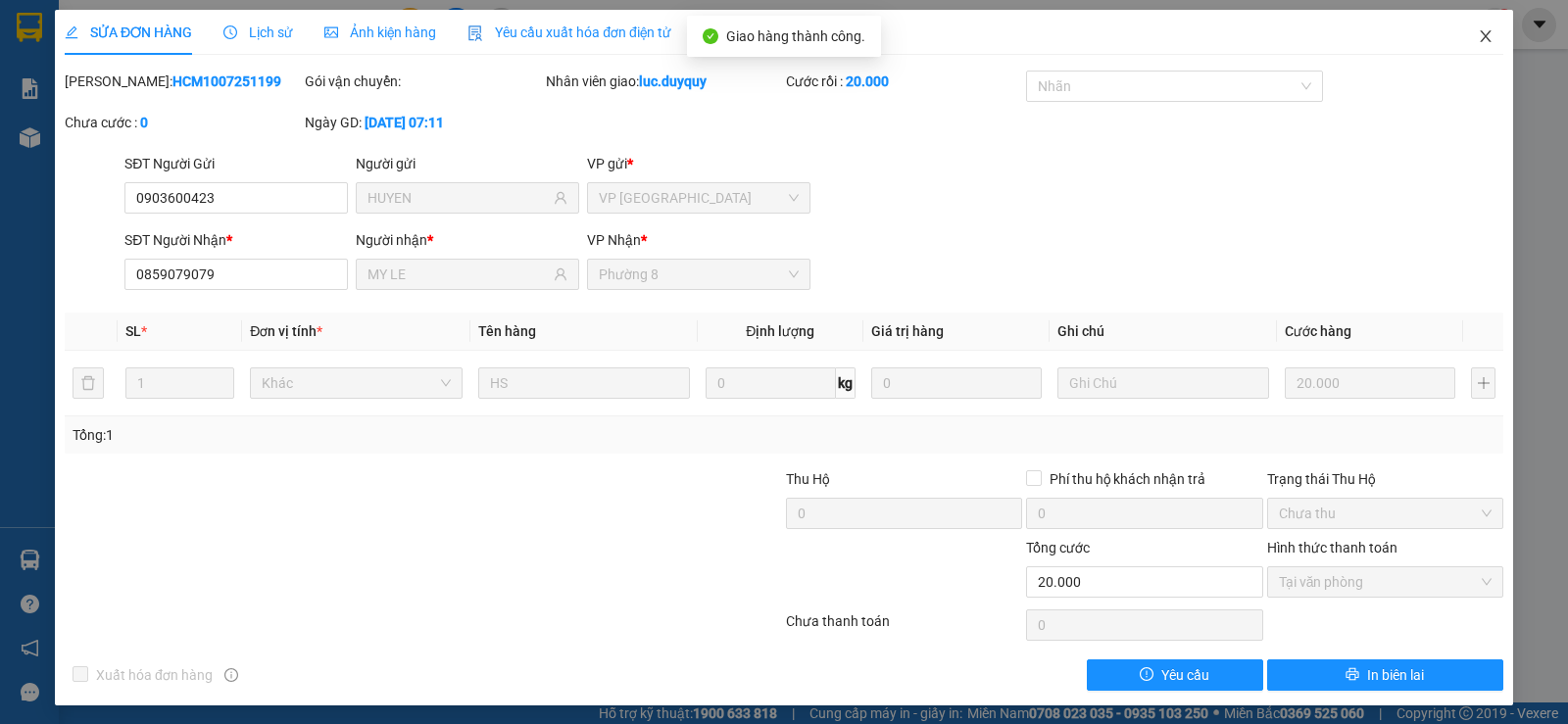 click 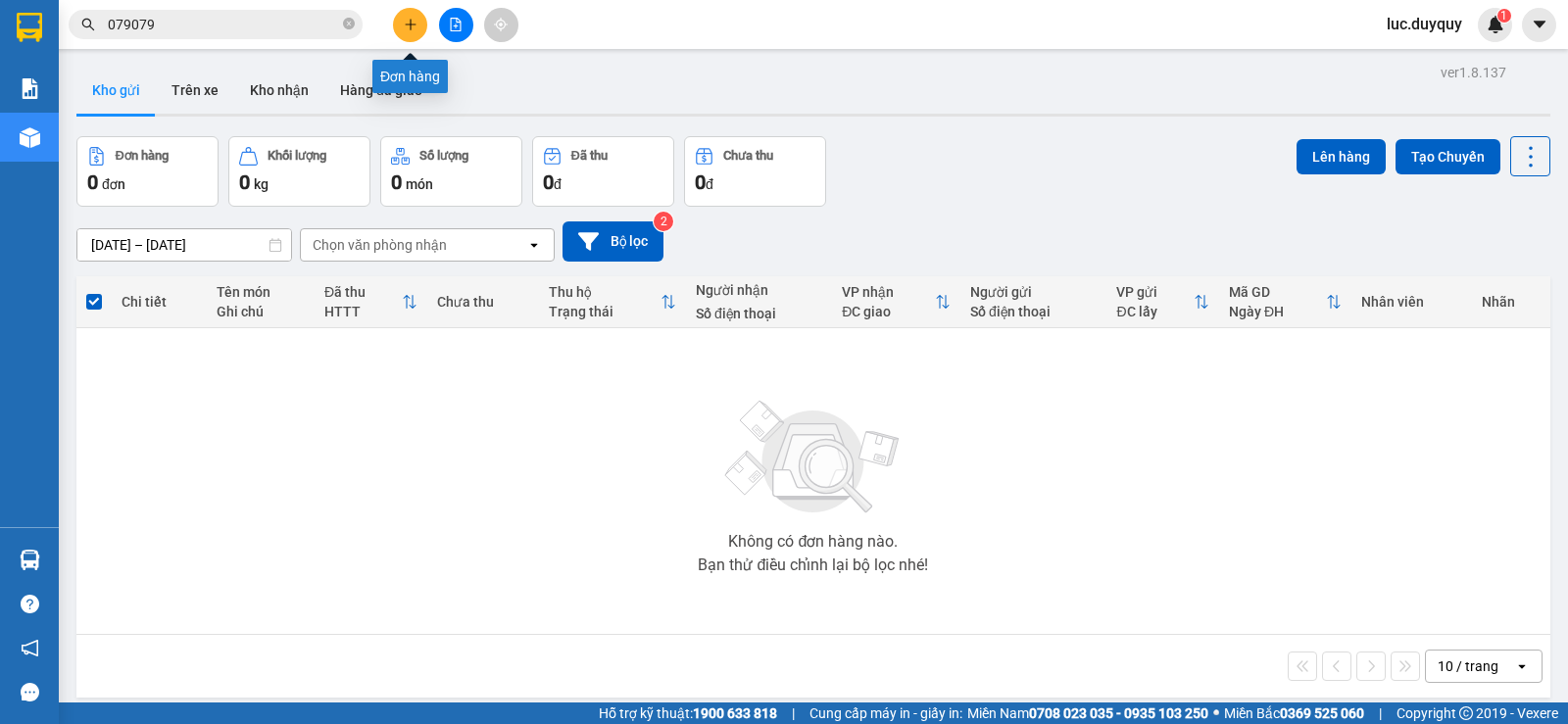 click at bounding box center [410, 24] 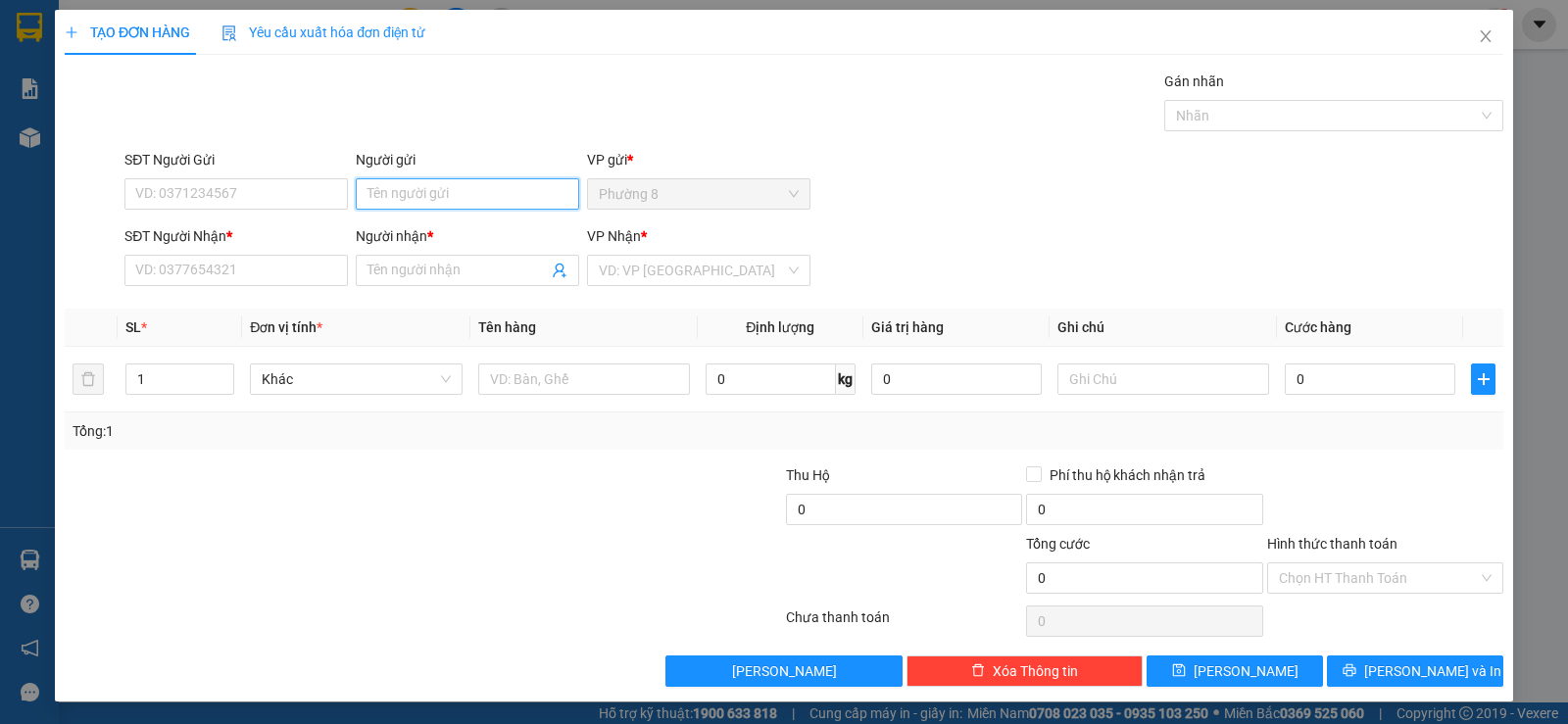 click on "Người gửi" at bounding box center [467, 194] 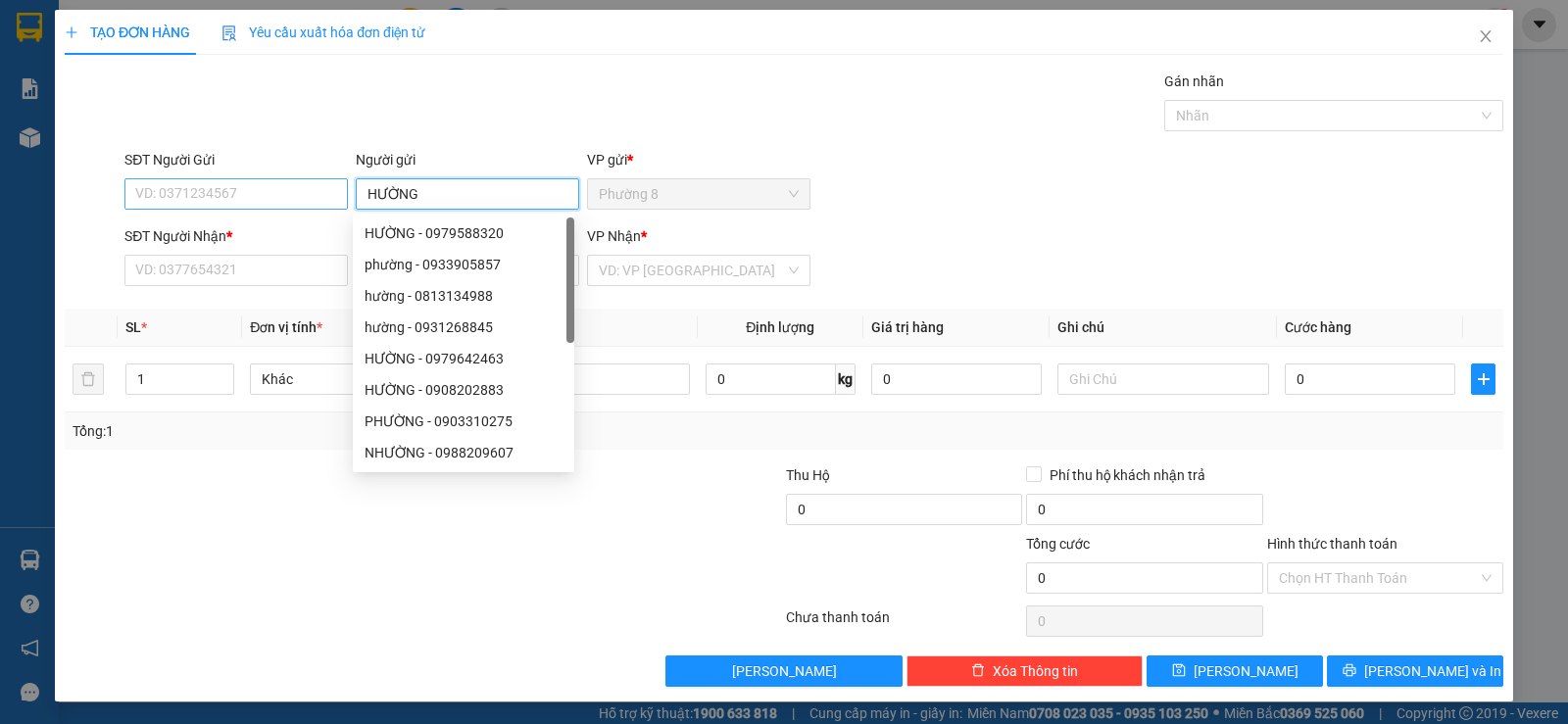 type on "HƯỜNG" 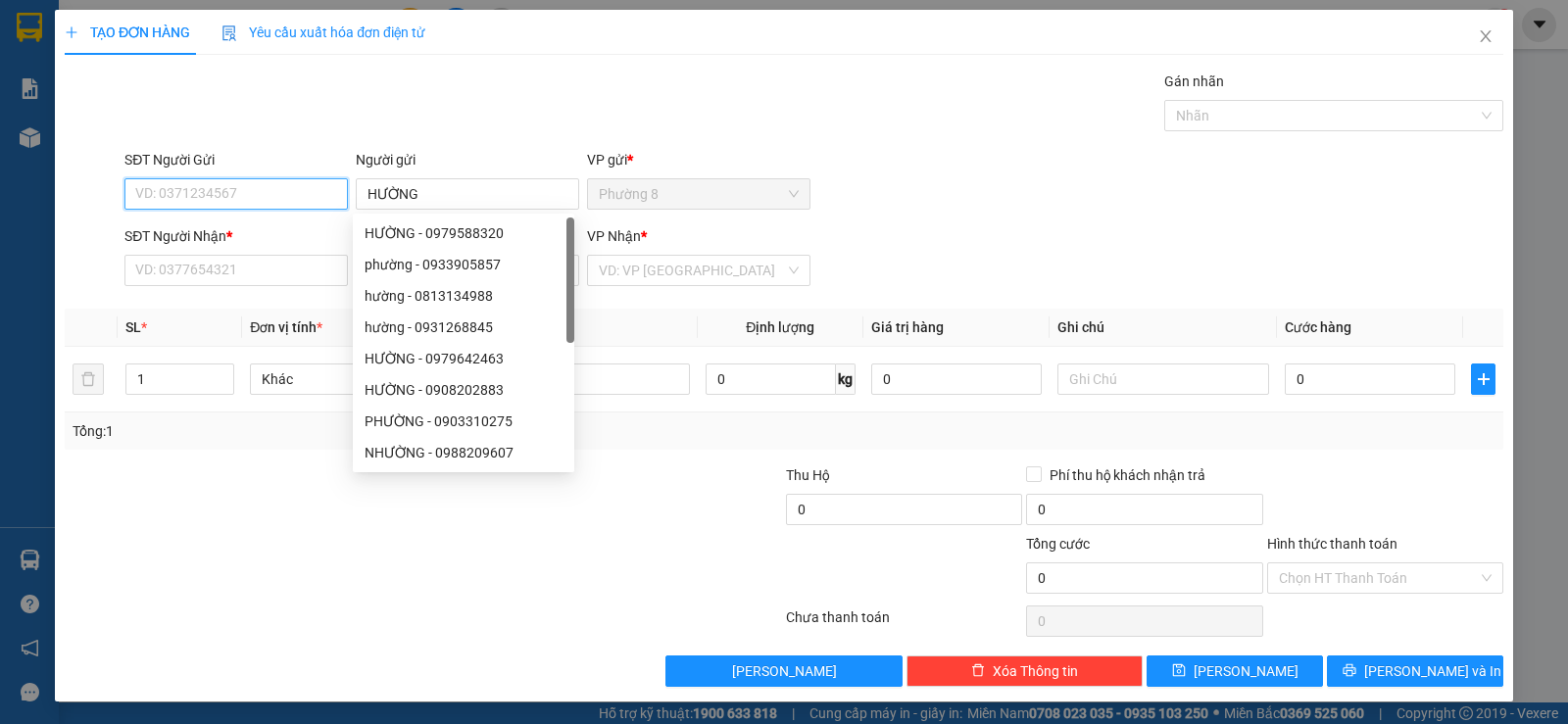 click on "SĐT Người Gửi" at bounding box center (236, 194) 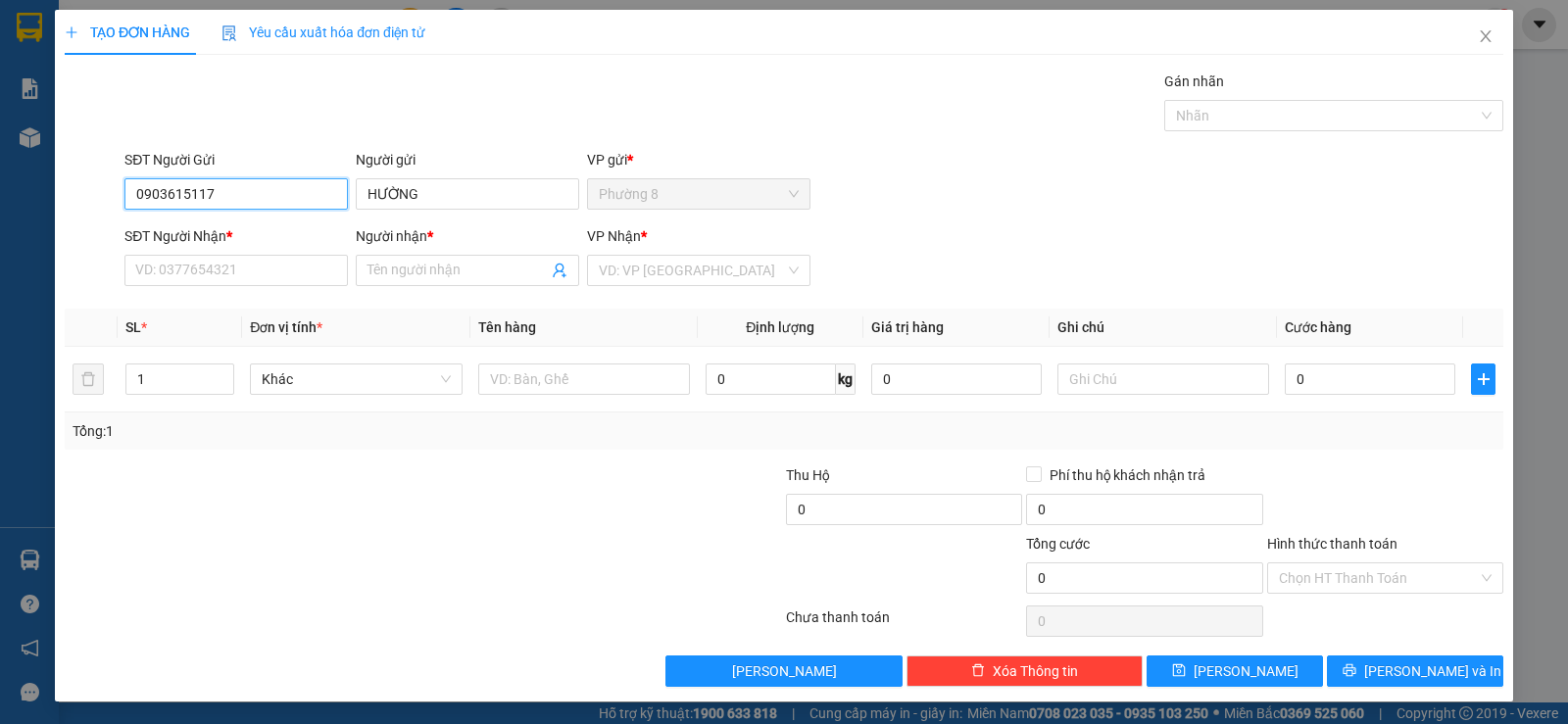 drag, startPoint x: 260, startPoint y: 195, endPoint x: 0, endPoint y: 169, distance: 261.29677 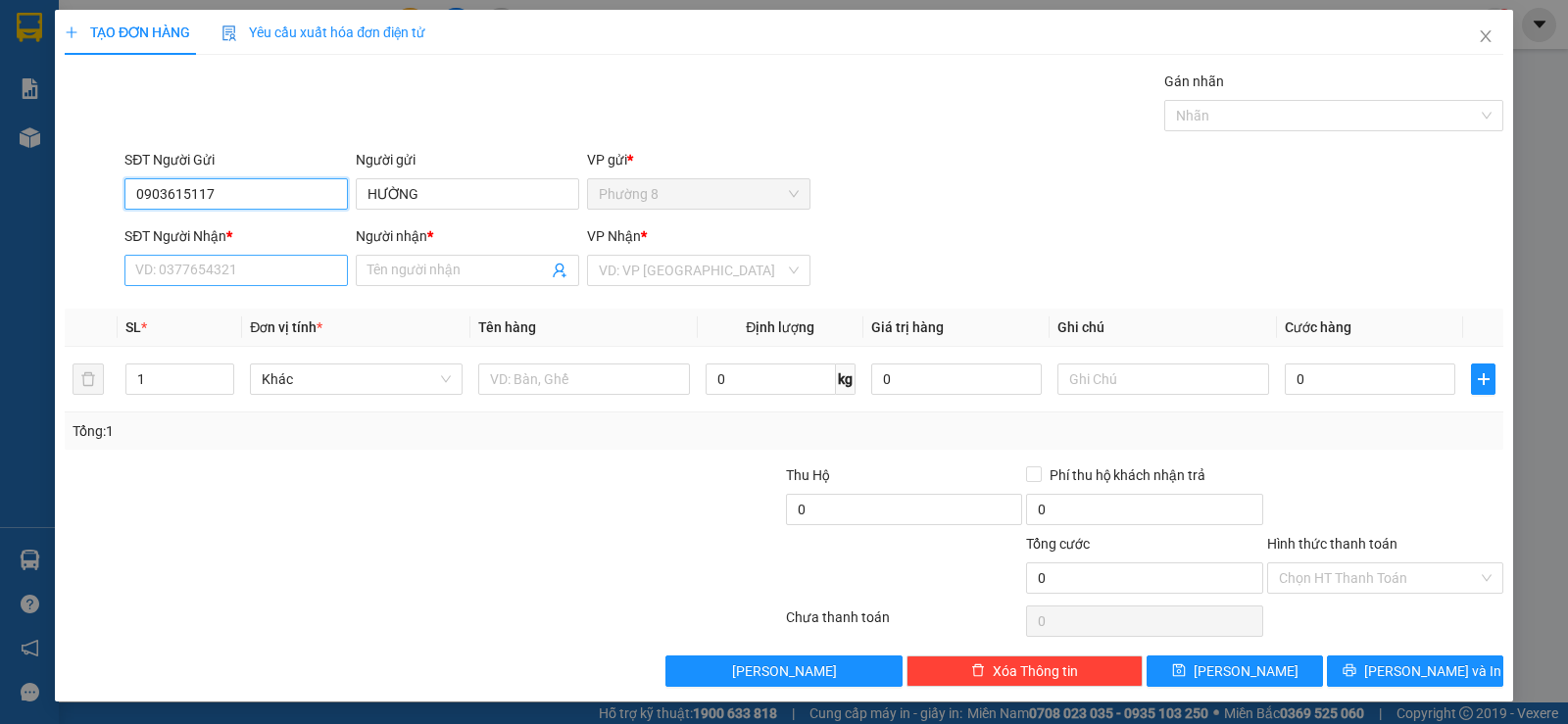 type on "0903615117" 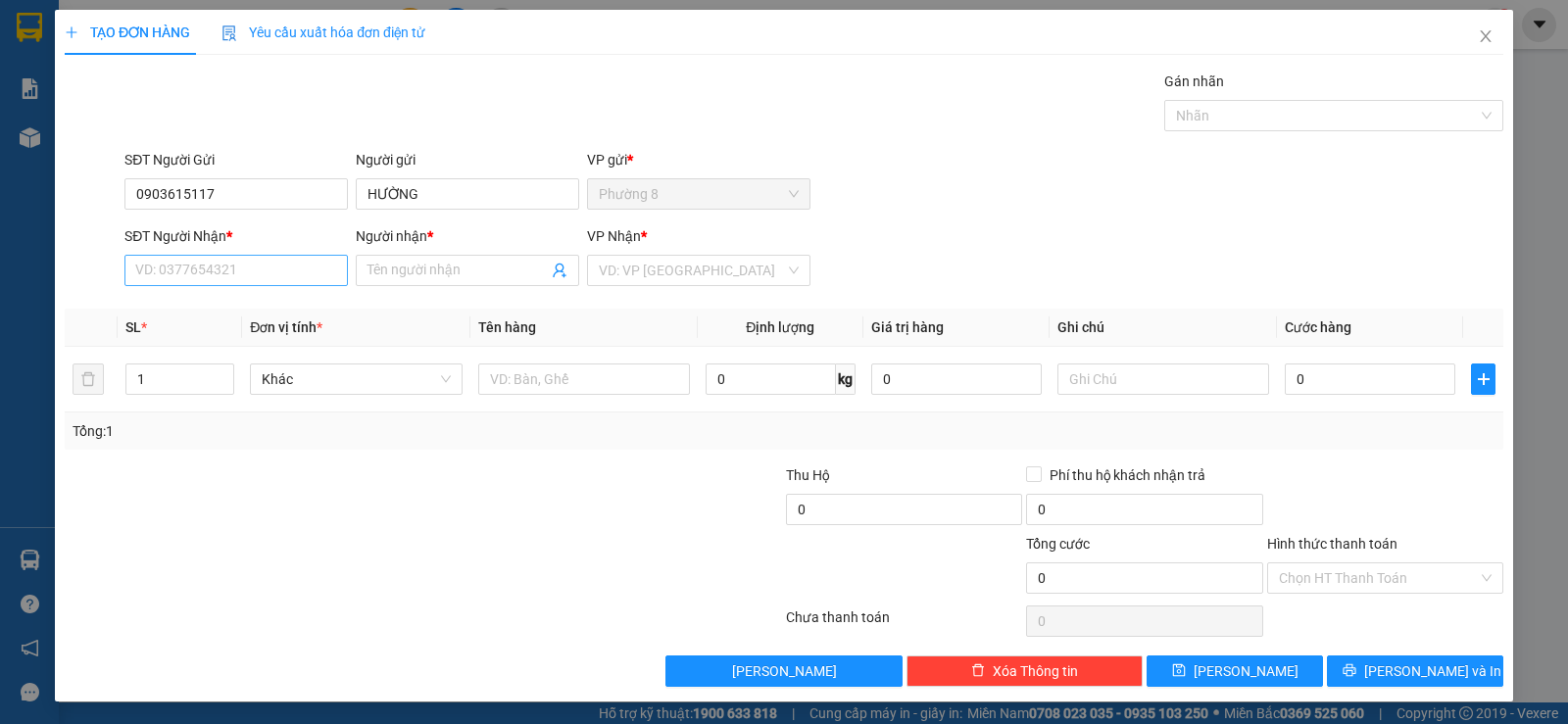 click on "SĐT Người Nhận  *" at bounding box center [236, 236] 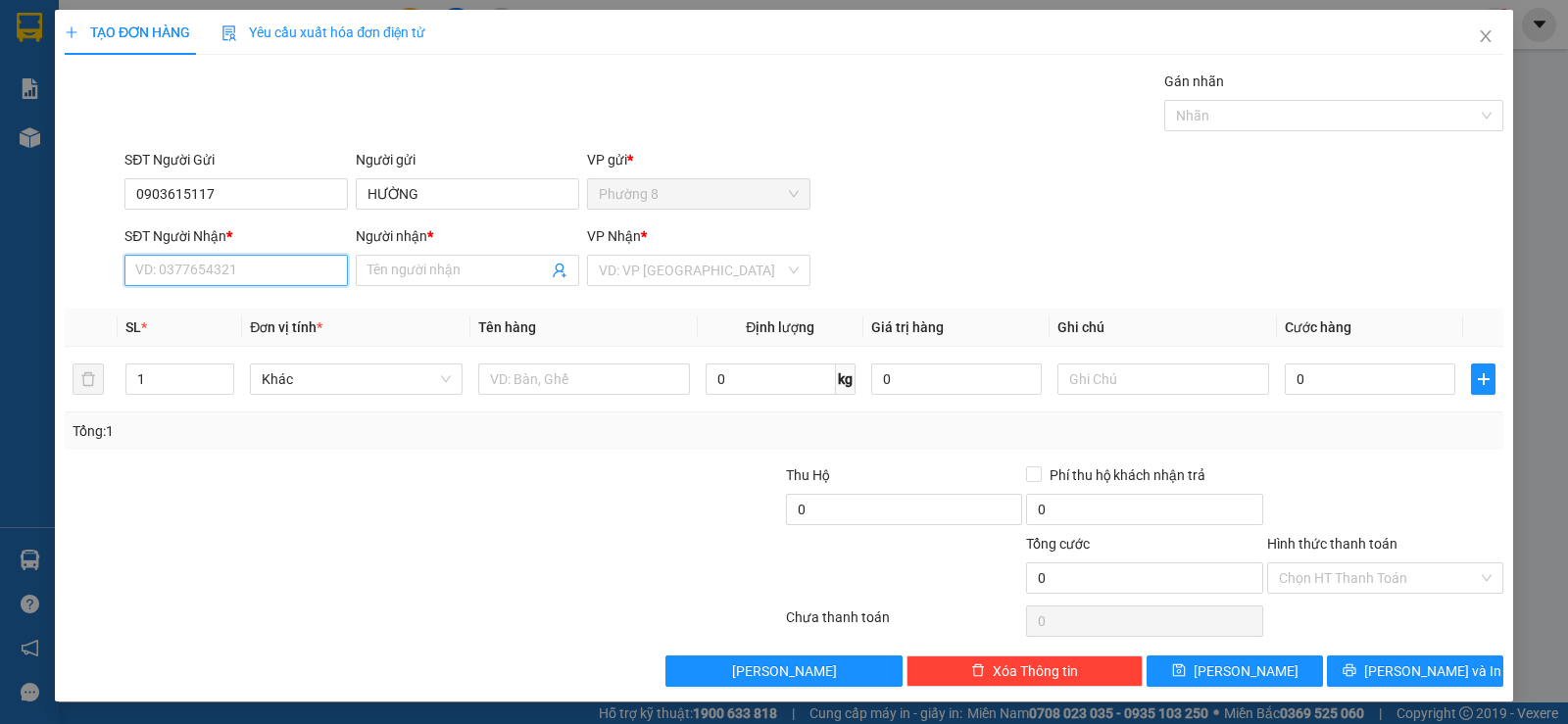 click on "SĐT Người Nhận  *" at bounding box center [236, 270] 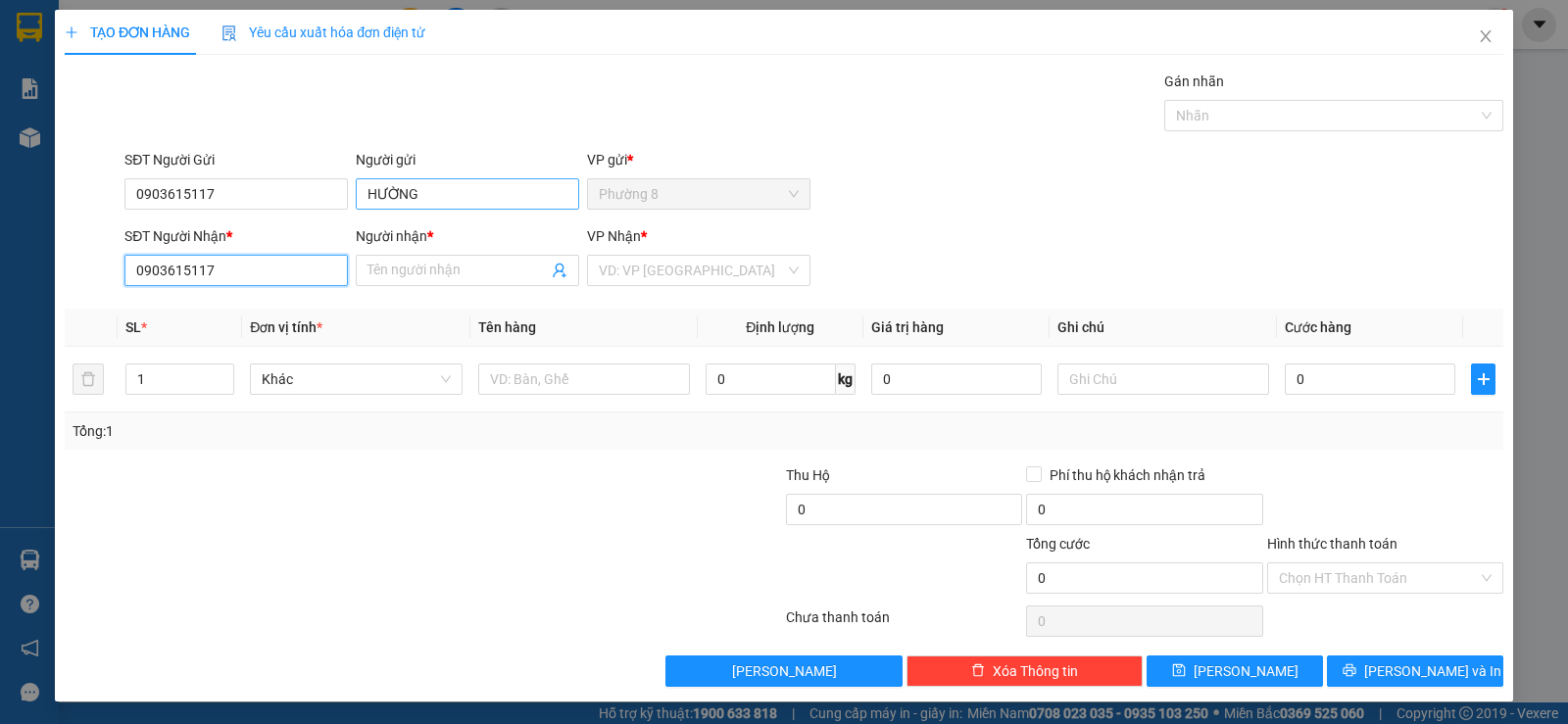 type on "0903615117" 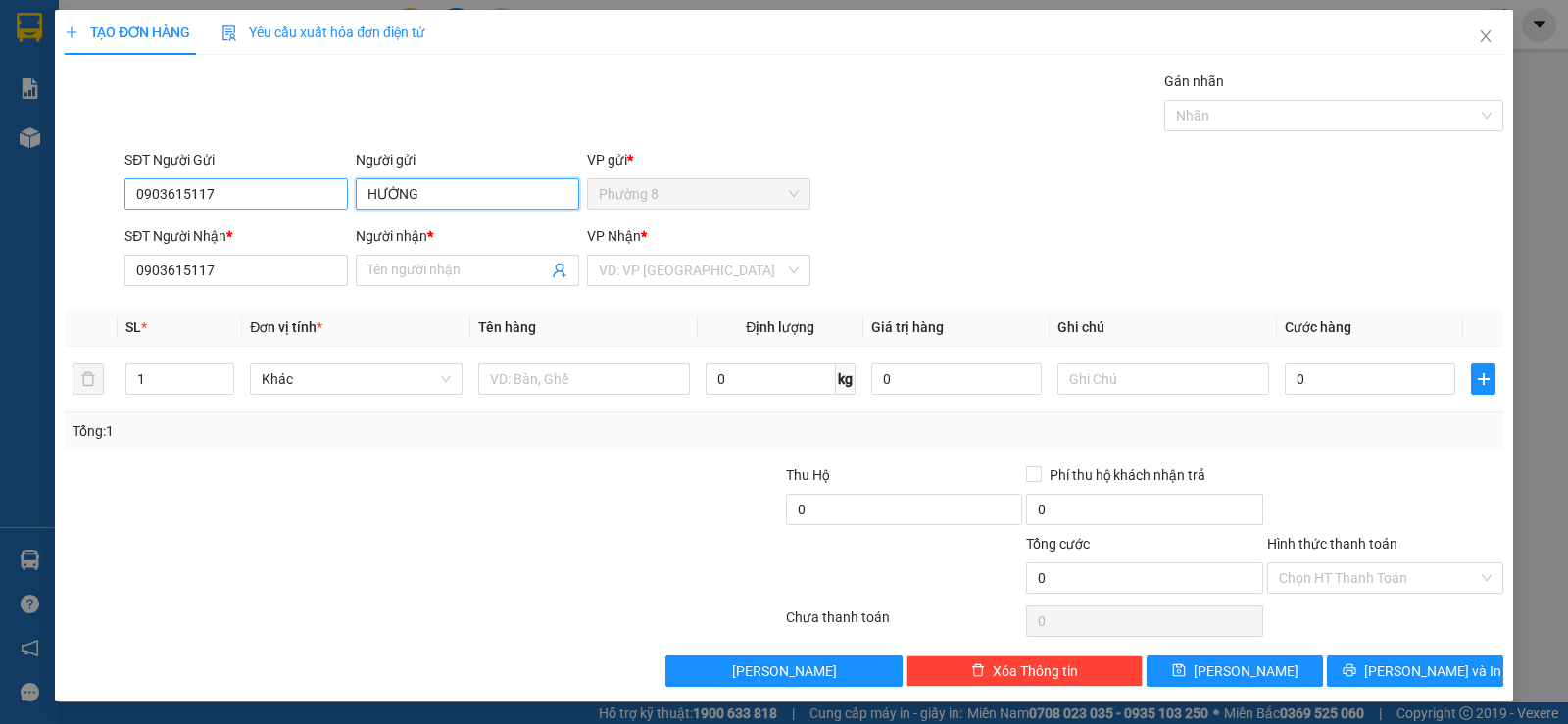 drag, startPoint x: 426, startPoint y: 186, endPoint x: 318, endPoint y: 189, distance: 108.0417 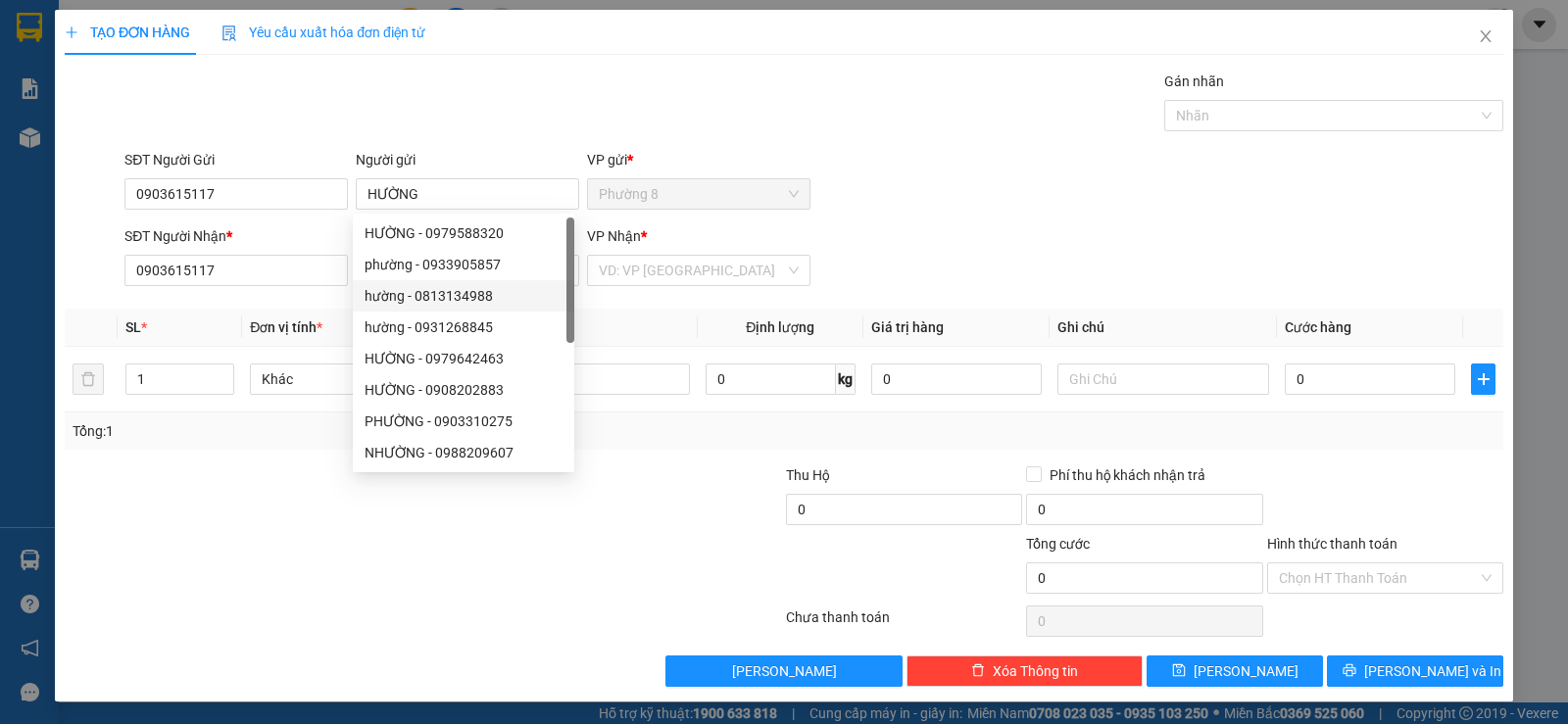 click on "Transit Pickup Surcharge Ids Transit Deliver Surcharge Ids Transit Deliver Surcharge Transit Deliver Surcharge Gán nhãn   Nhãn SĐT Người Gửi 0903615117 Người gửi HƯỜNG VP gửi  * Phường 8 SĐT Người Nhận  * 0903615117 Người nhận  * Tên người nhận VP Nhận  * VD: VP Sài Gòn SL  * Đơn vị tính  * Tên hàng  Định lượng Giá trị hàng Ghi chú Cước hàng                   1 Khác 0 kg 0 0 Tổng:  1 Thu Hộ 0 Phí thu hộ khách nhận trả 0 Tổng cước 0 Hình thức thanh toán Chọn HT Thanh Toán Số tiền thu trước 0 Chưa thanh toán 0 Chọn HT Thanh Toán Lưu nháp Xóa Thông tin Lưu Lưu và In" at bounding box center (784, 378) 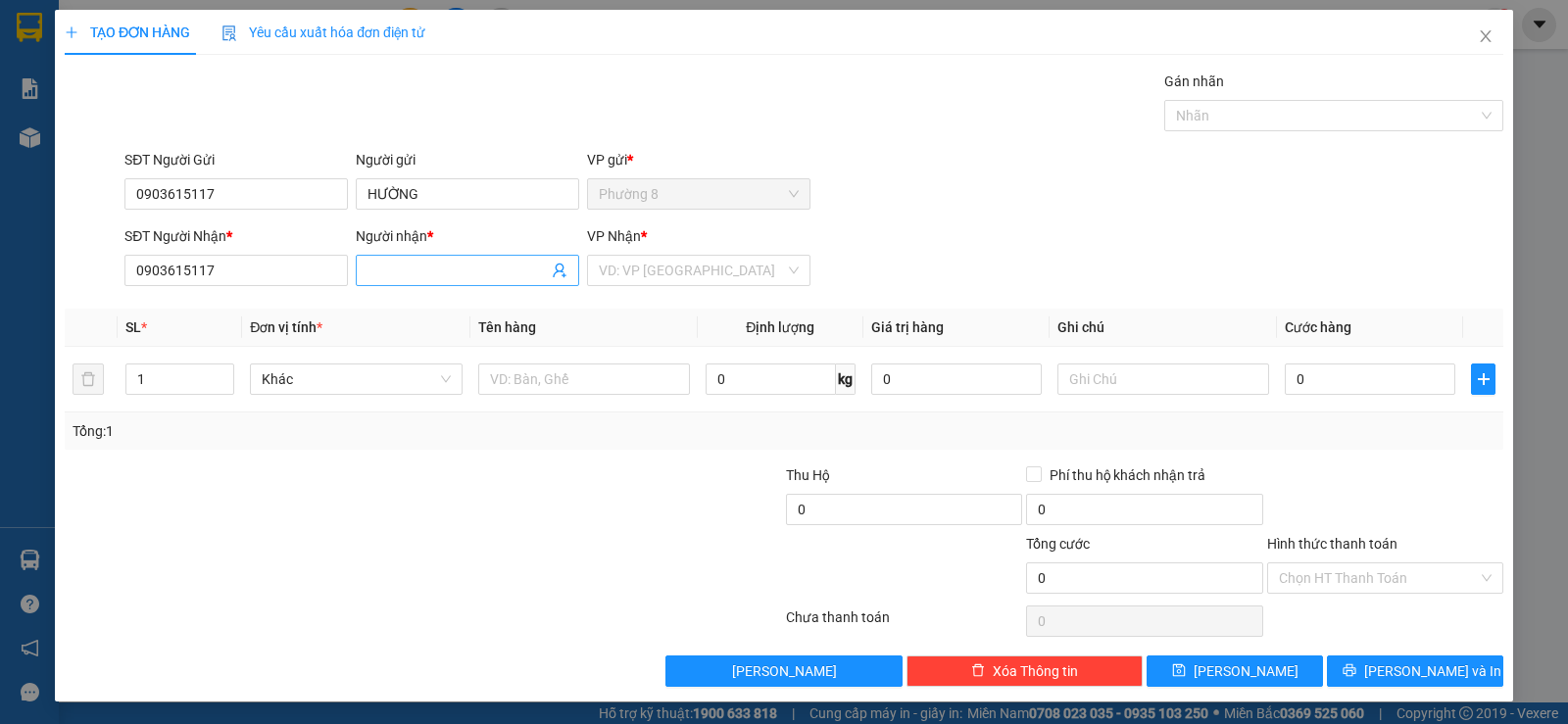 click on "Người nhận  *" at bounding box center (458, 270) 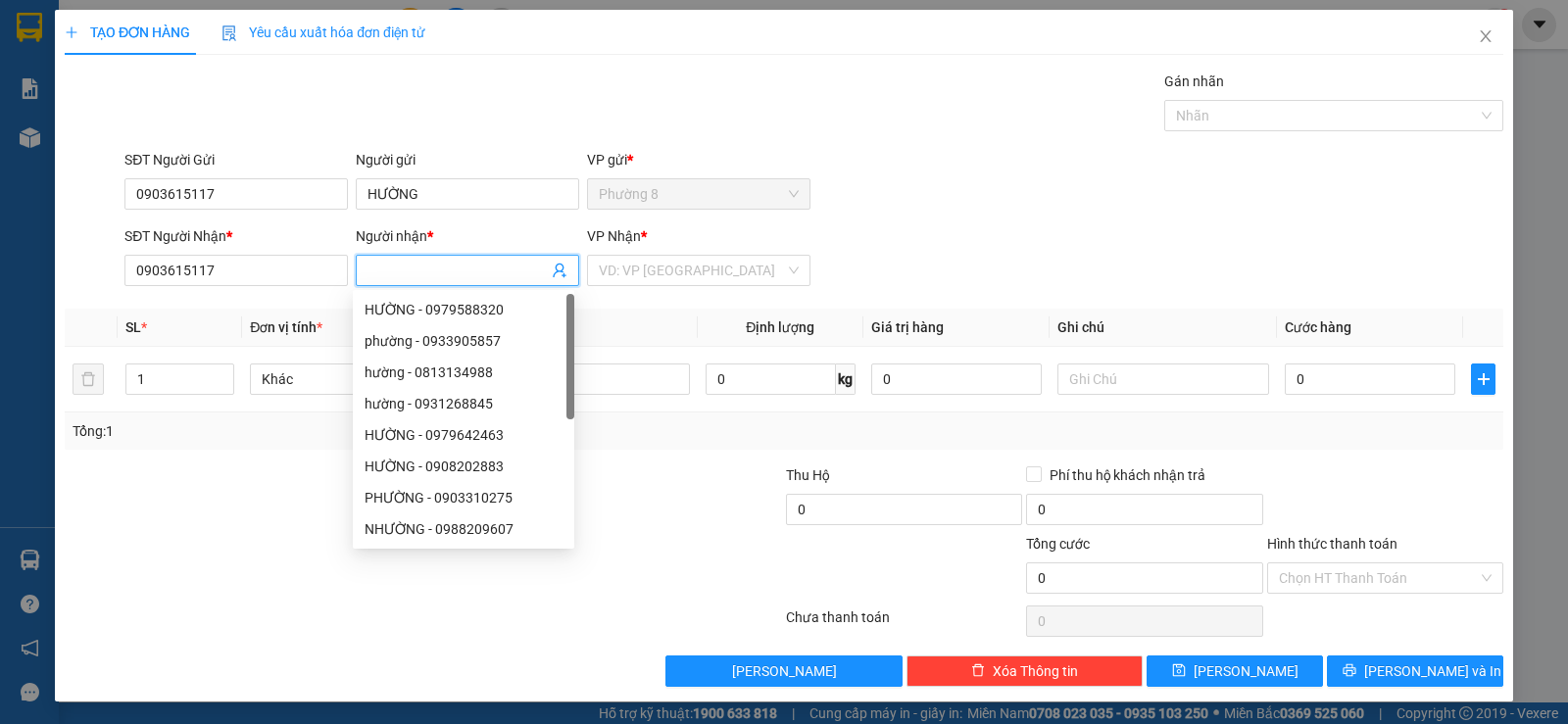 paste on "HƯỜNG" 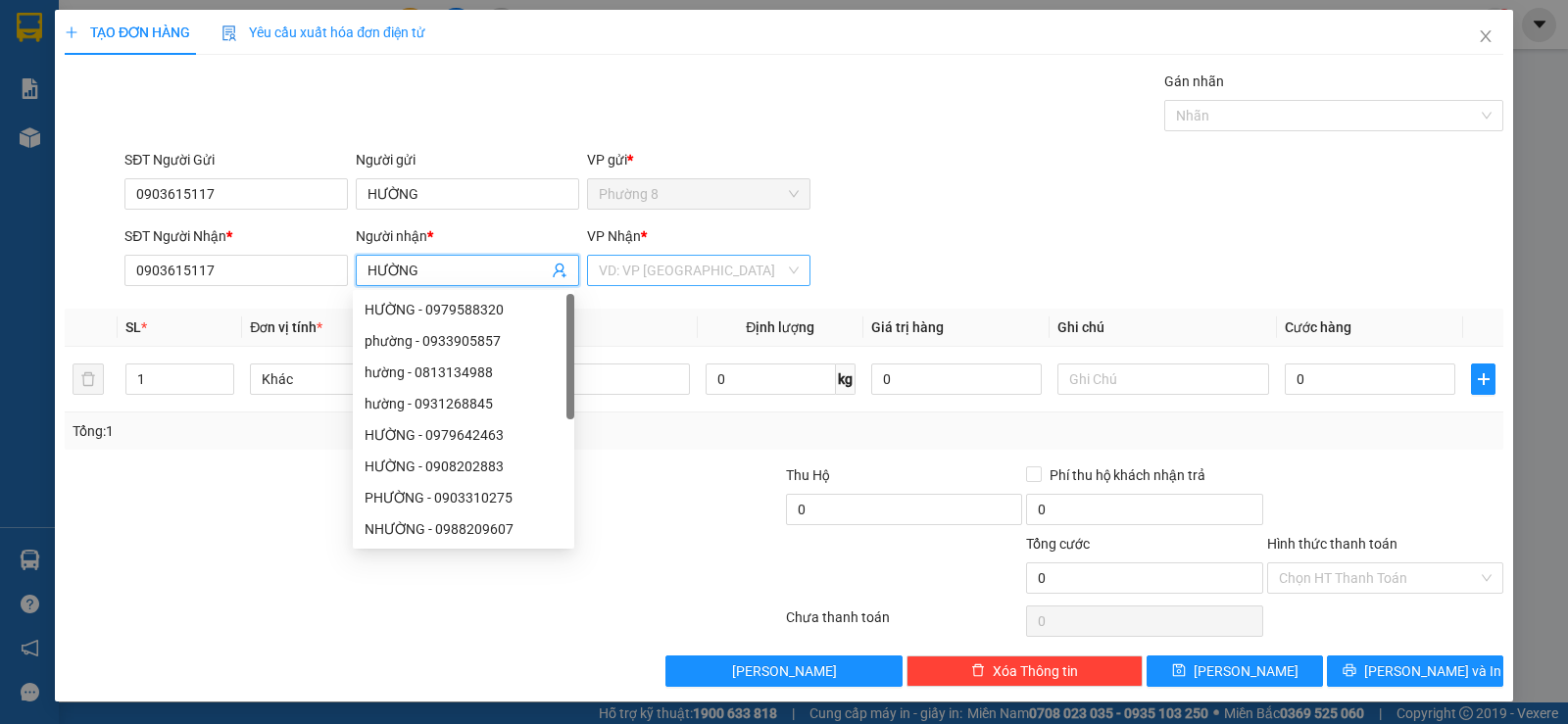 type on "HƯỜNG" 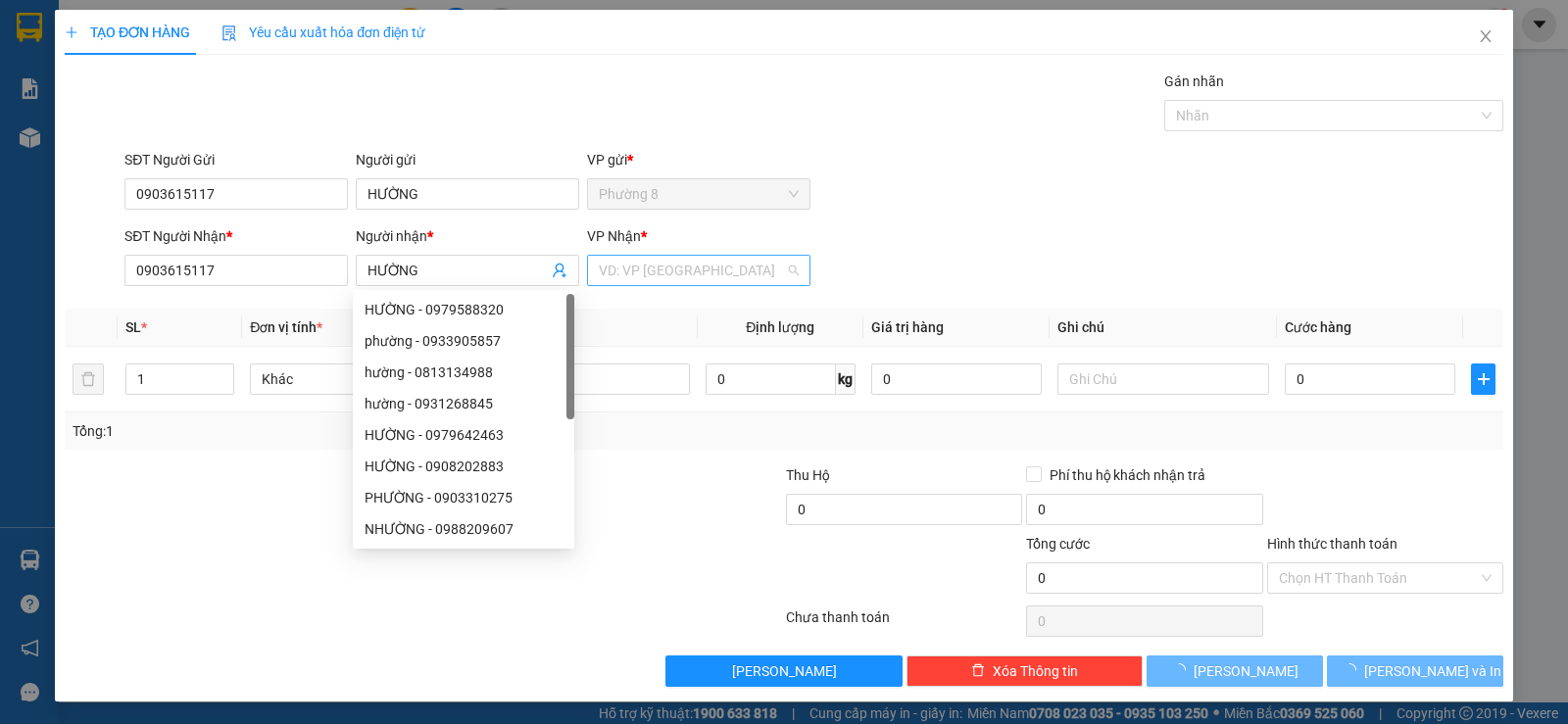 click at bounding box center [692, 270] 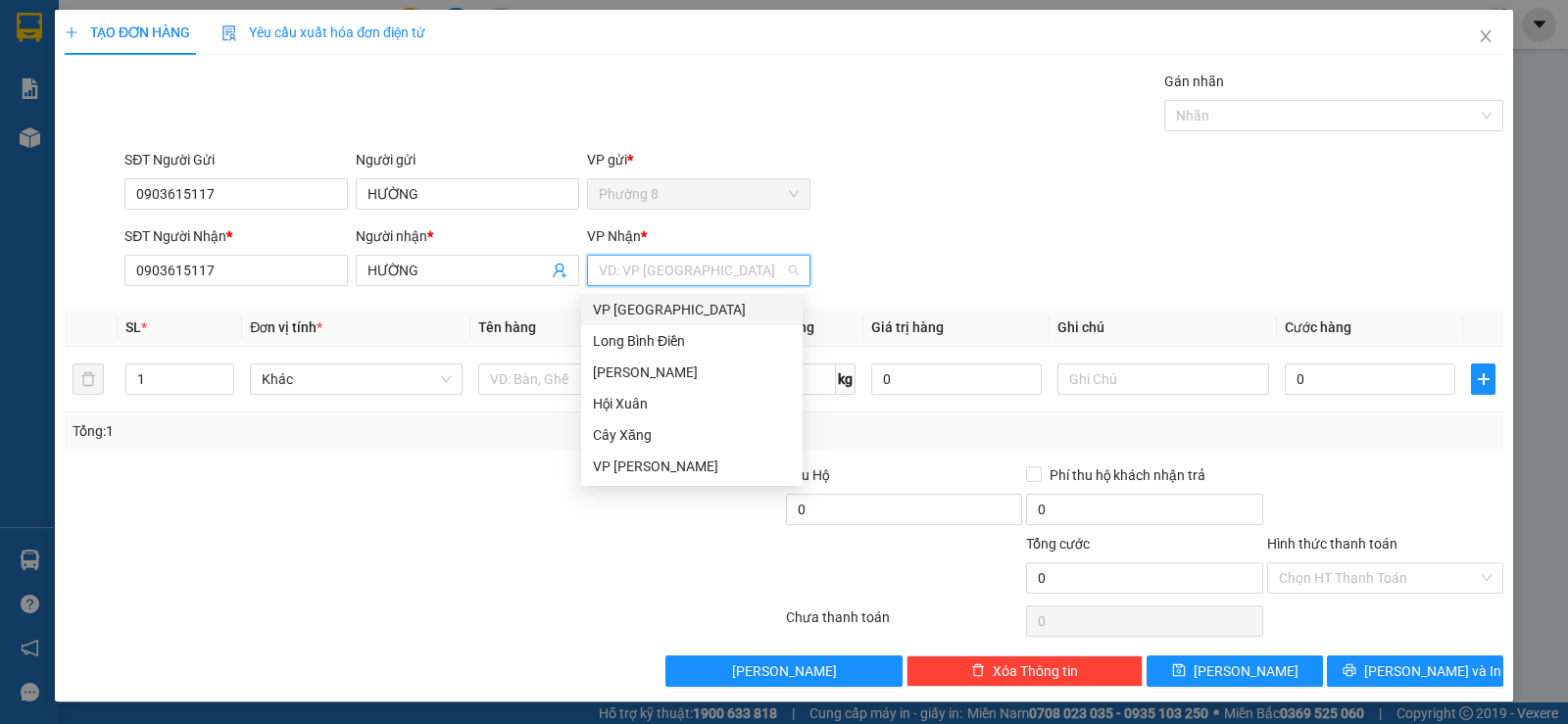 type on "S" 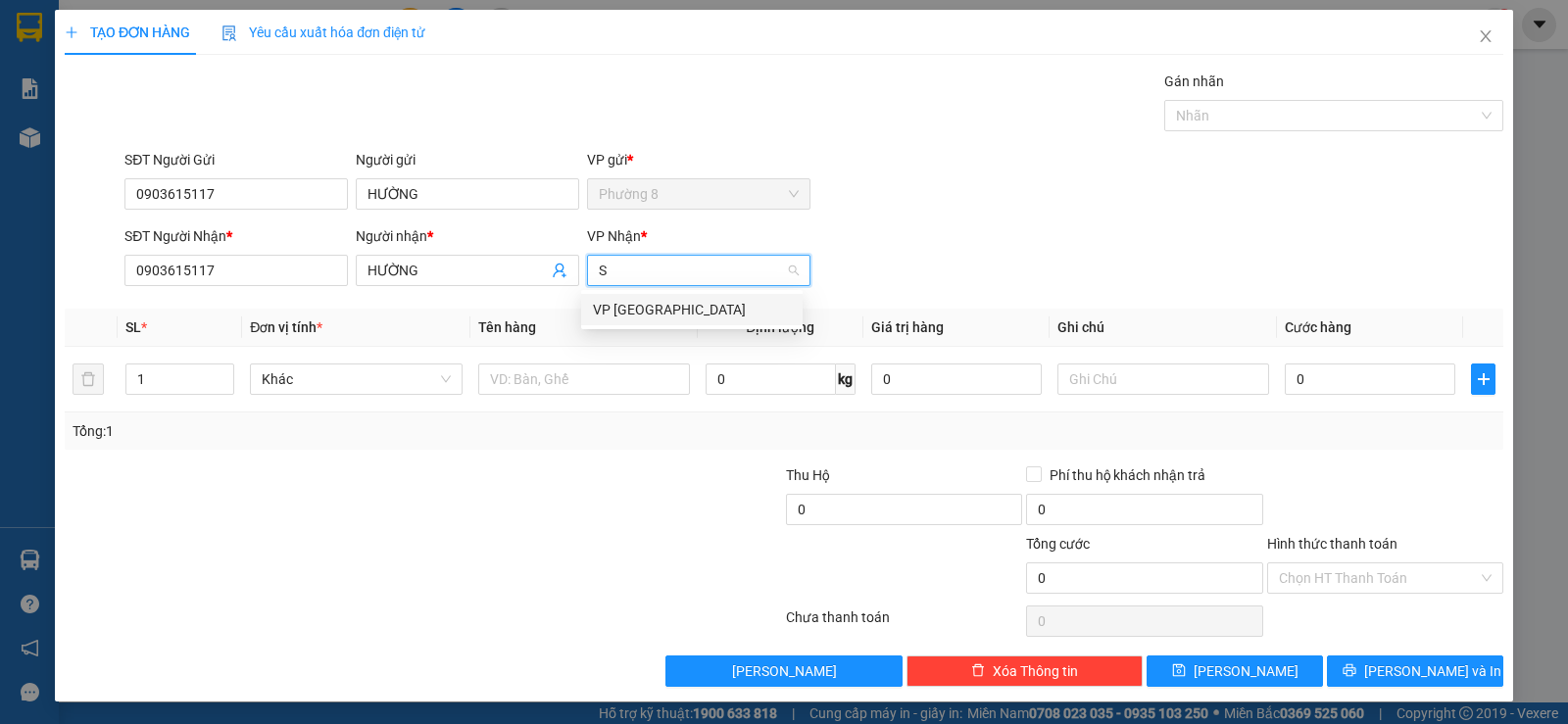 type 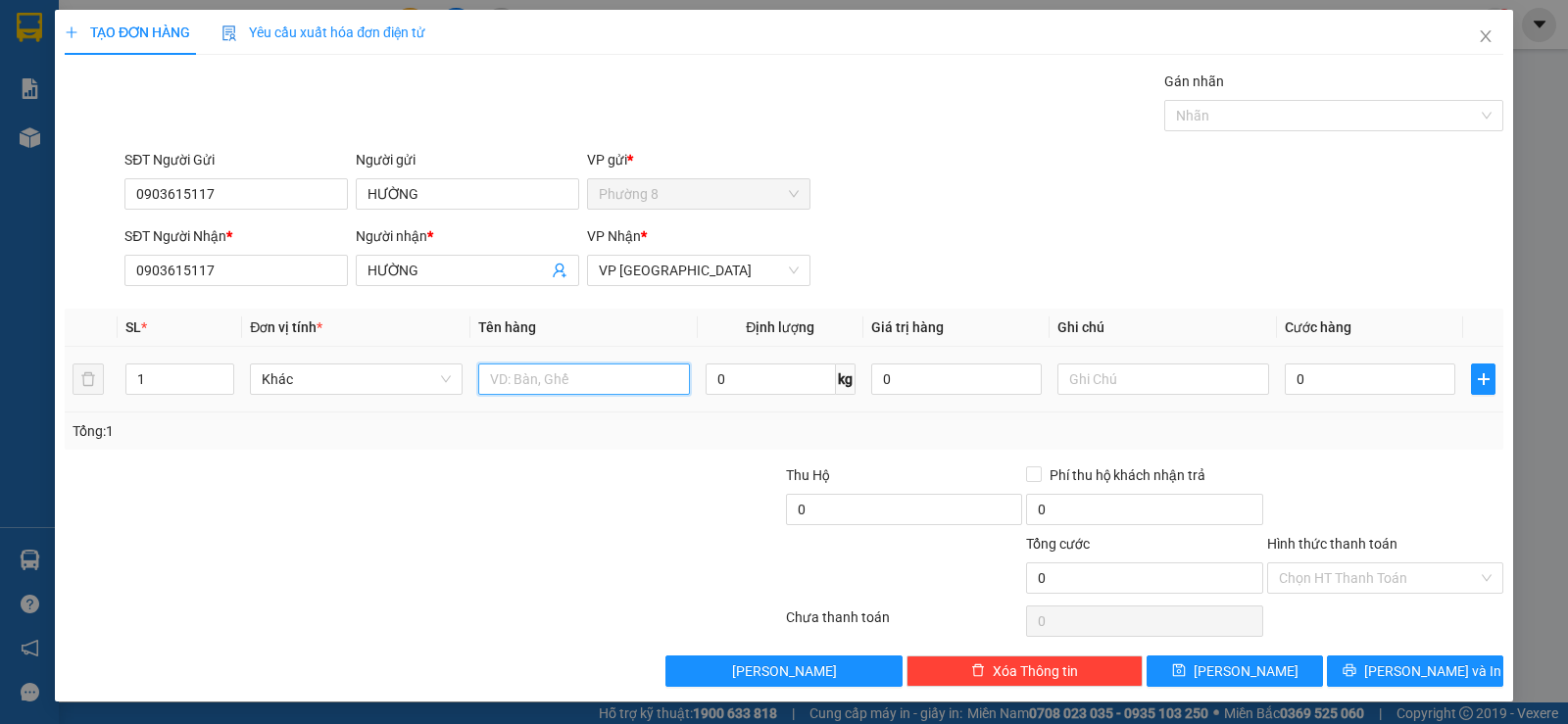 click at bounding box center [584, 379] 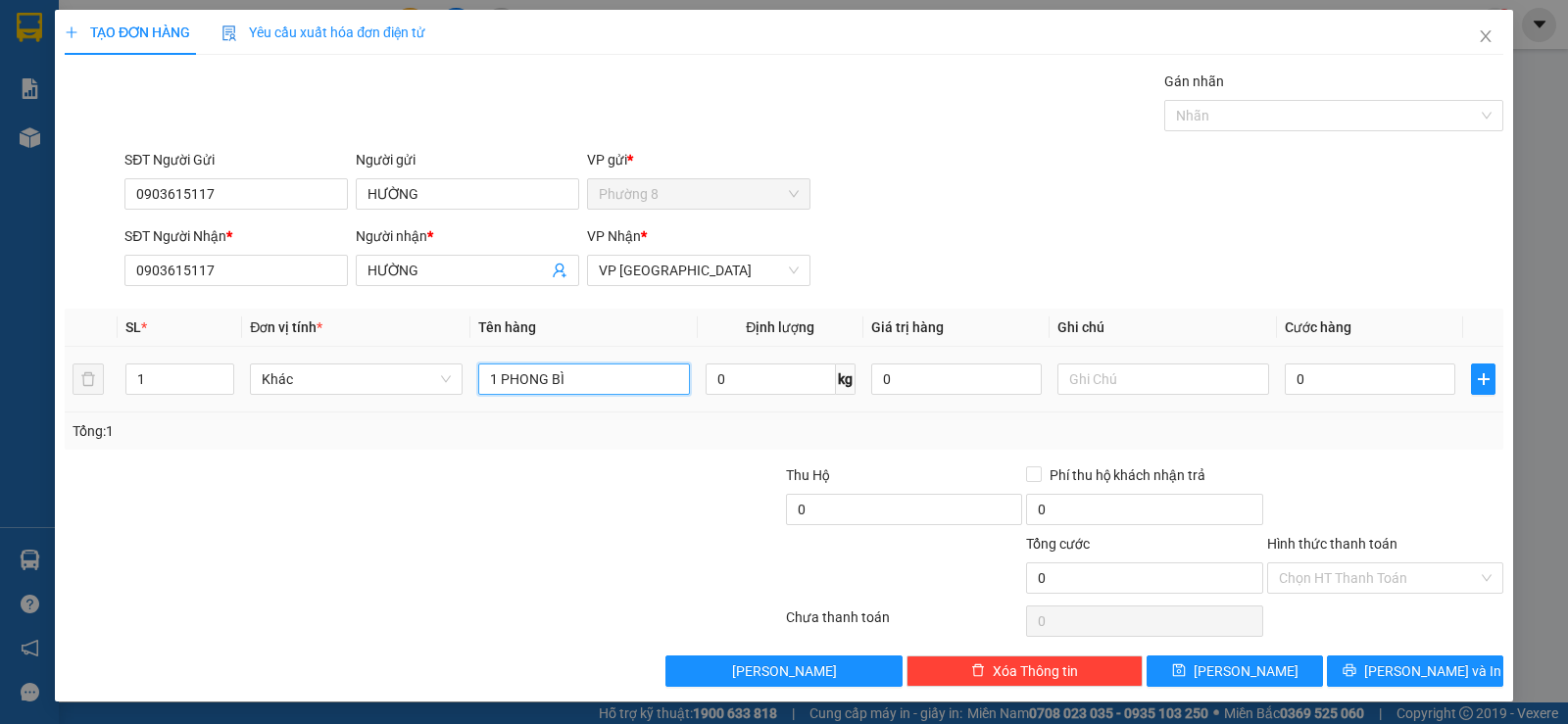 type on "1 PHONG BÌ" 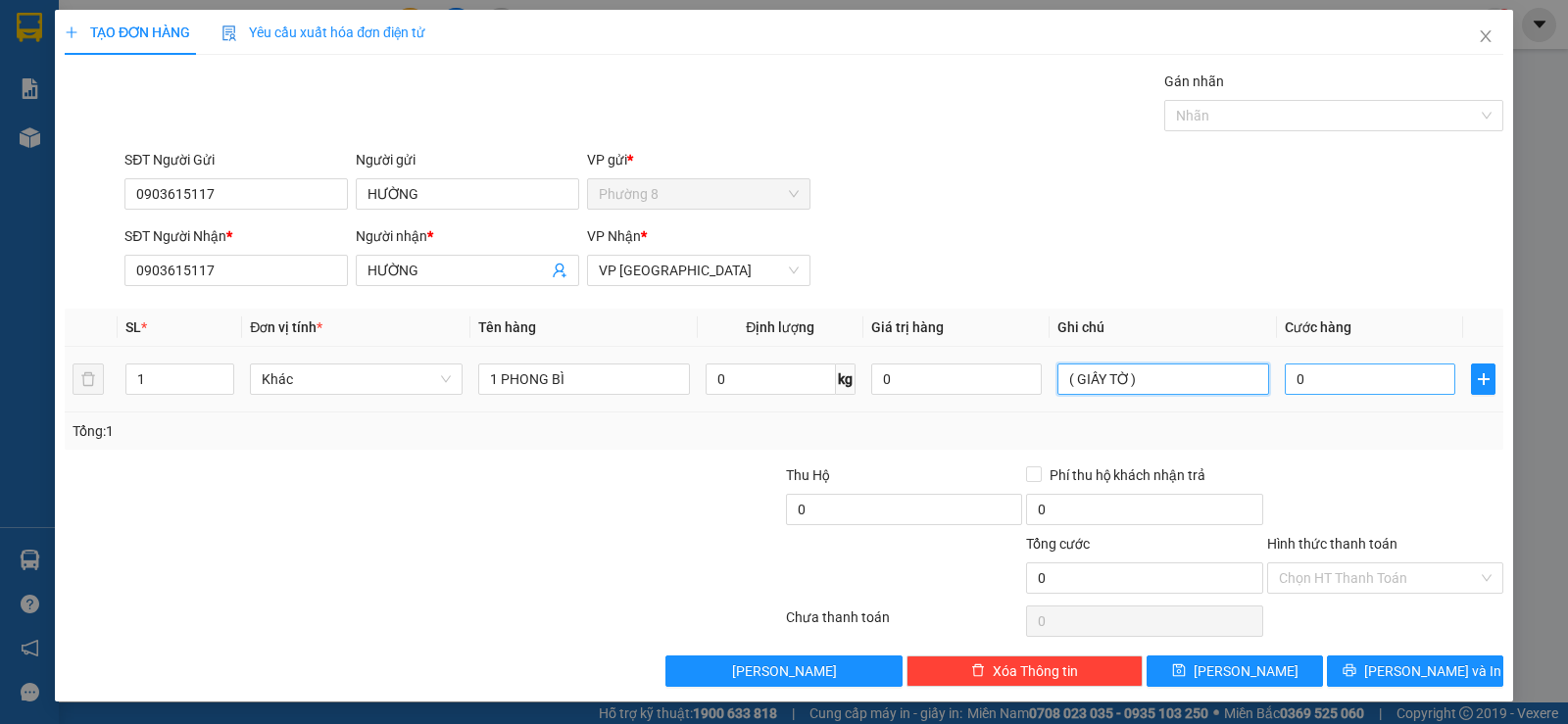 type on "( GIẤY TỜ )" 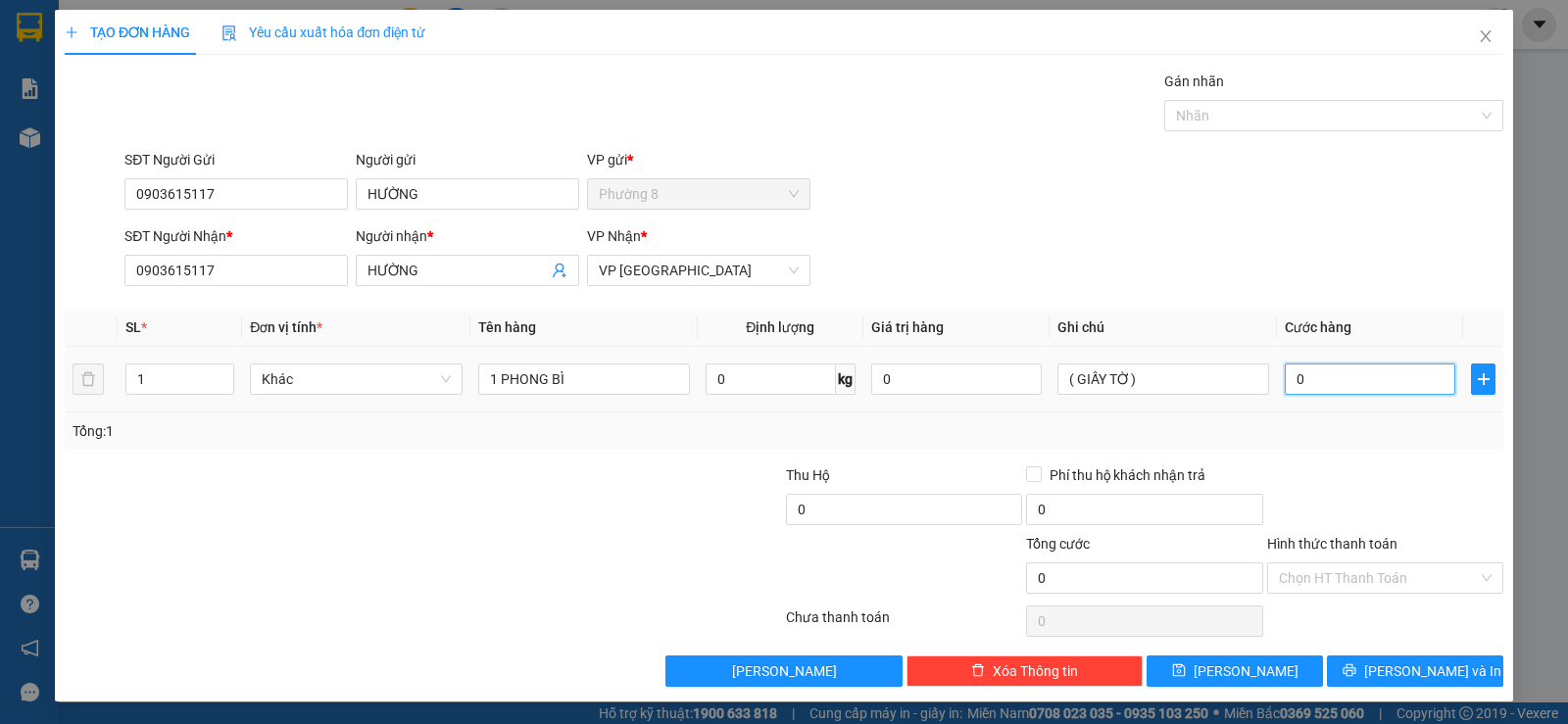 click on "0" at bounding box center [1370, 379] 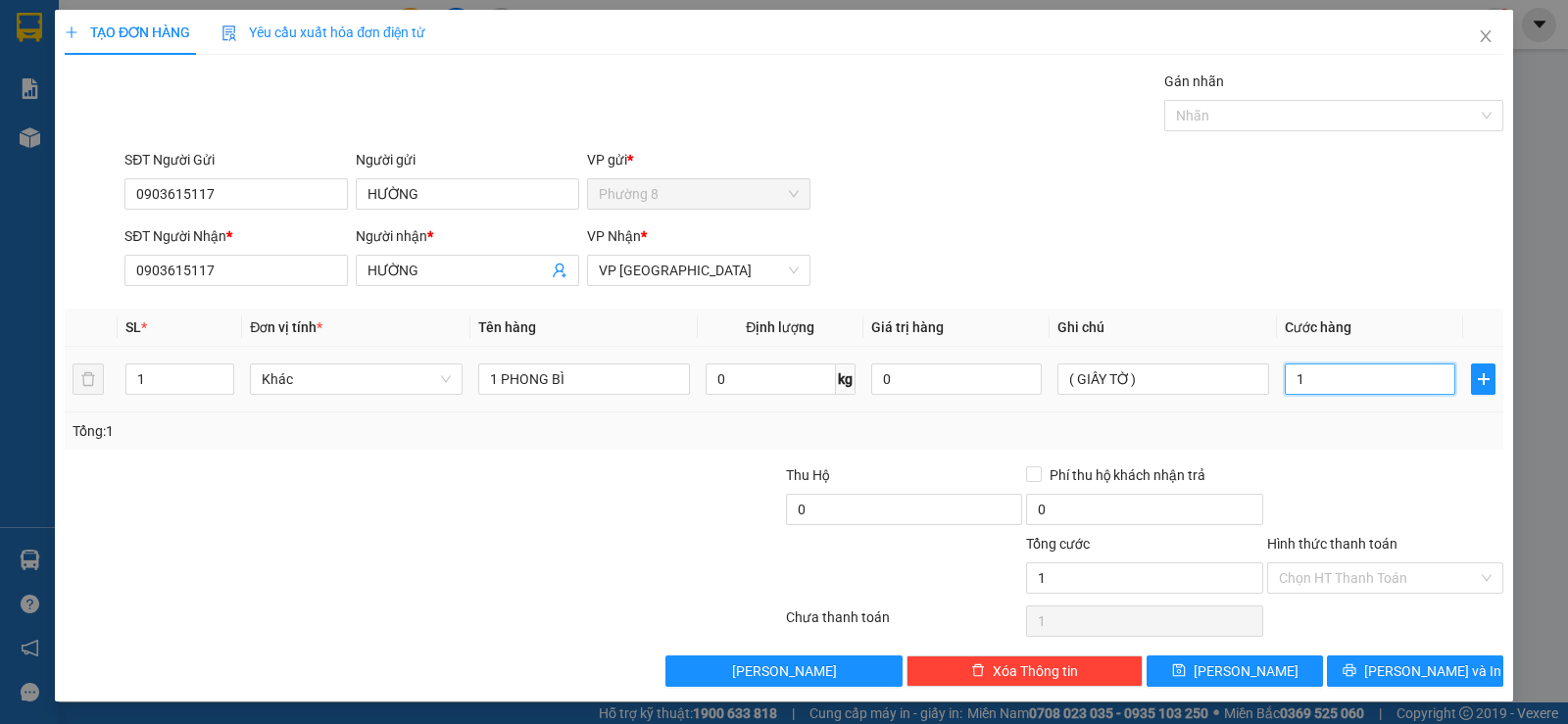 type on "15" 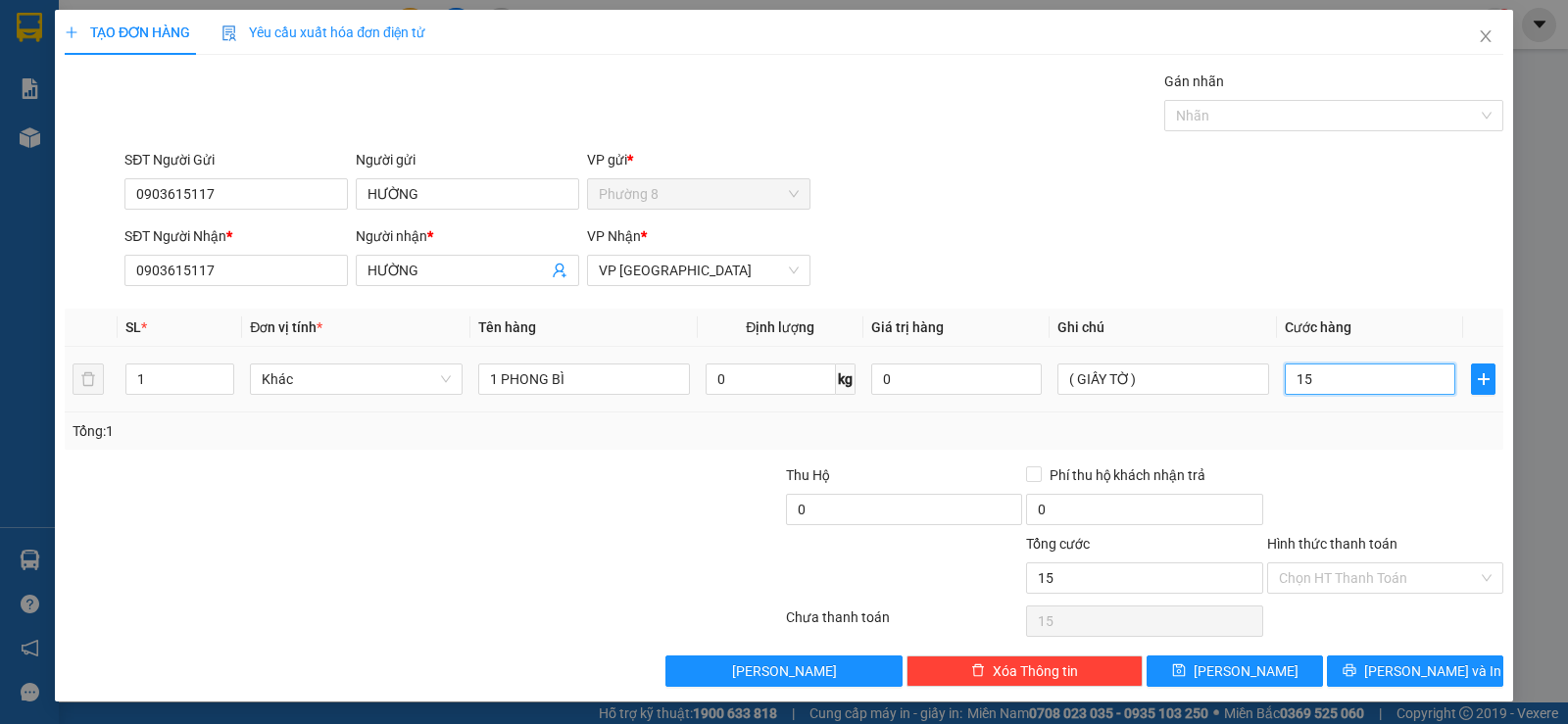 type on "150" 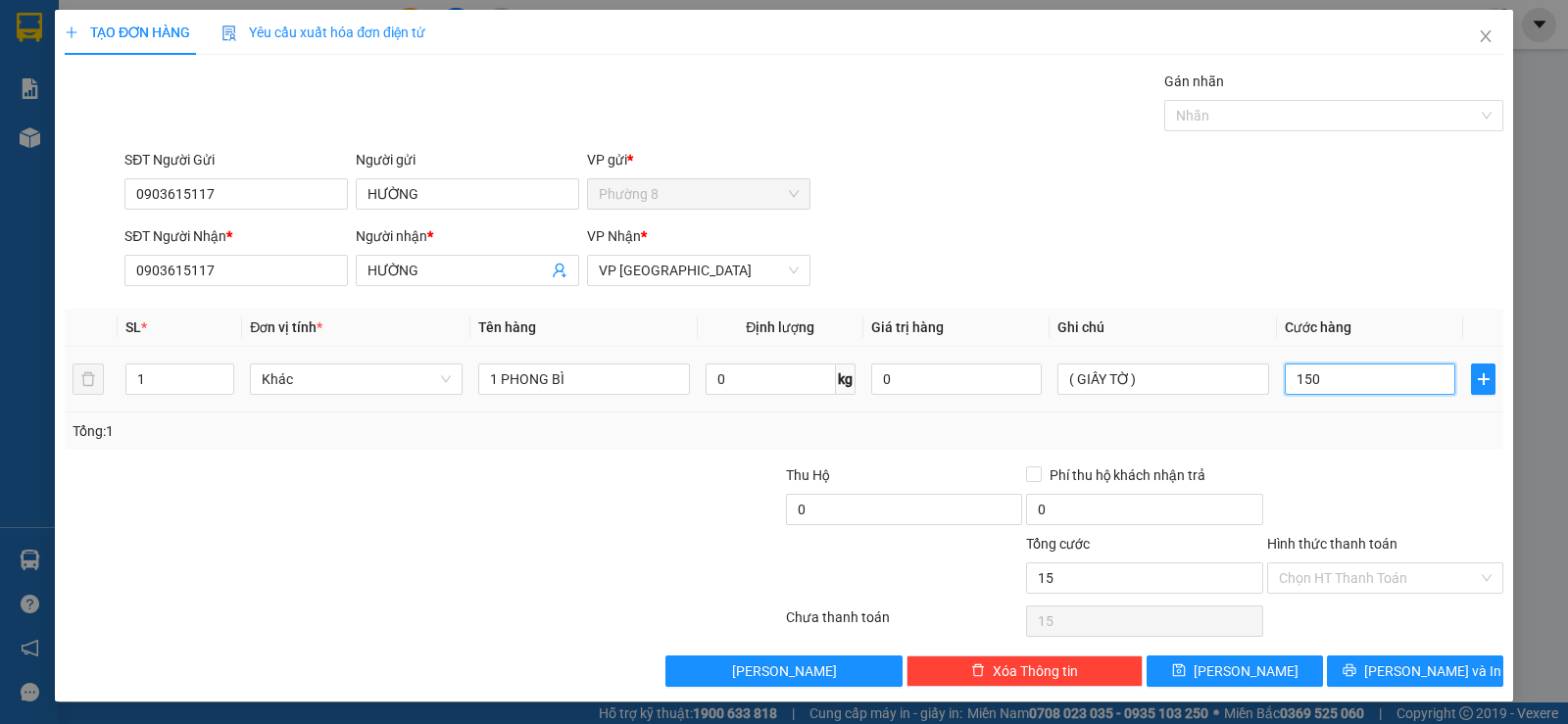 type on "150" 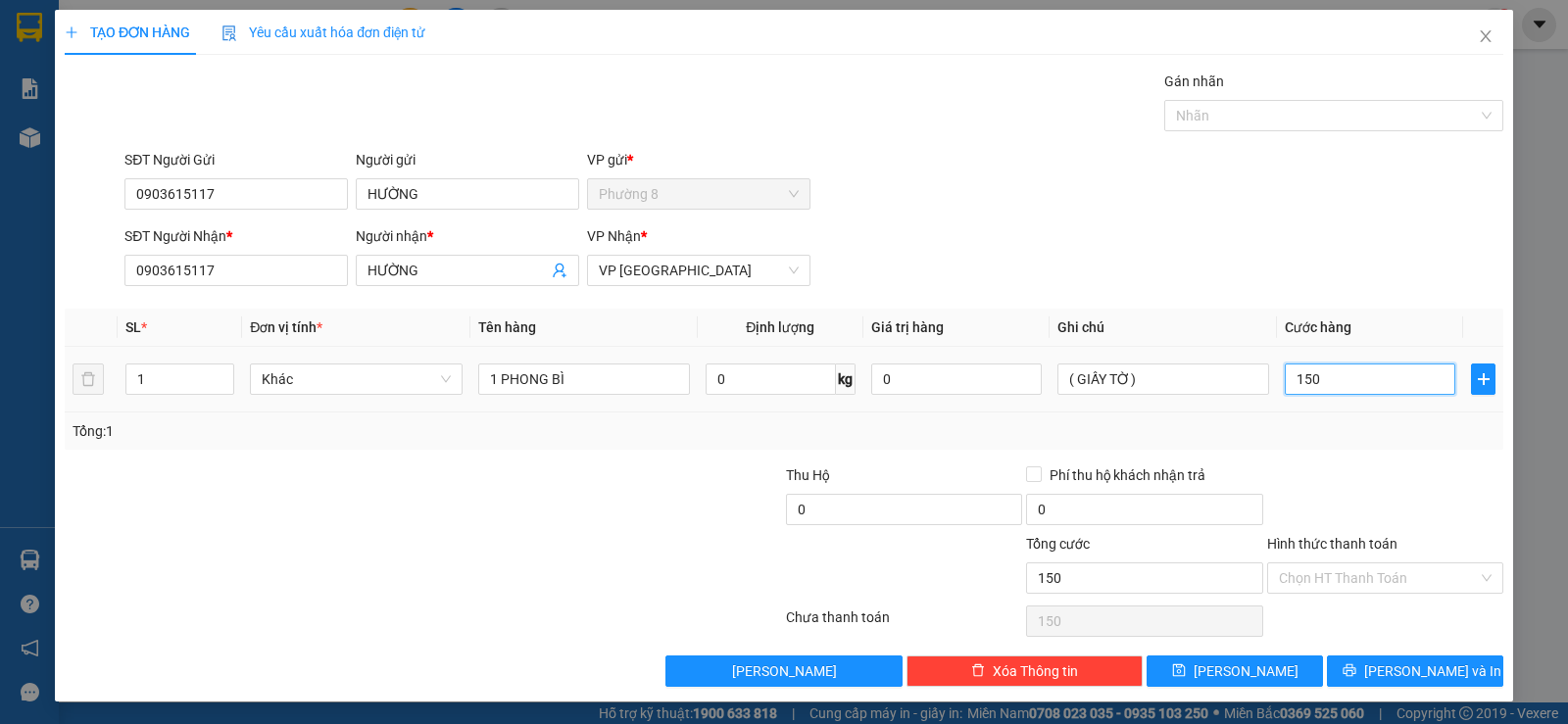 type on "1.500" 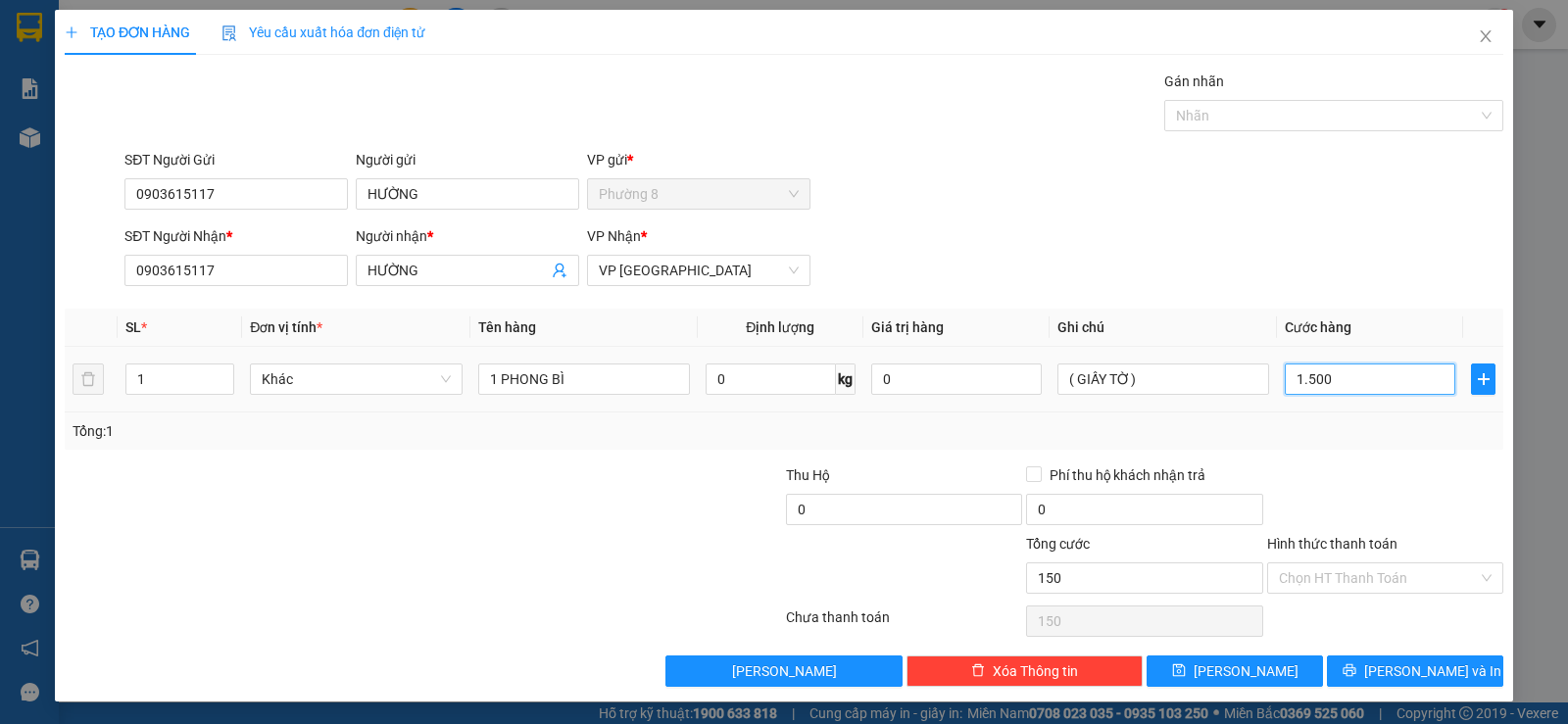 type on "1.500" 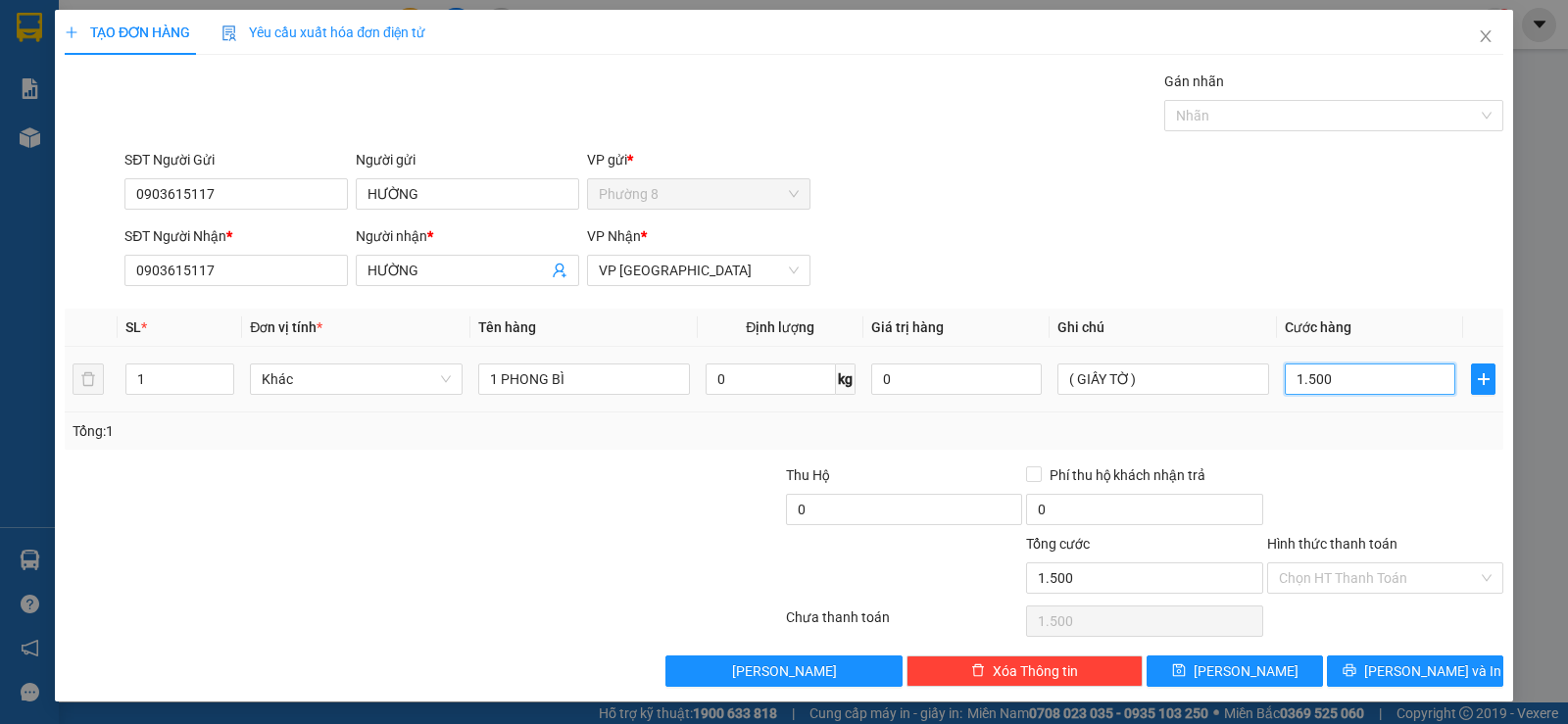 type on "15.000" 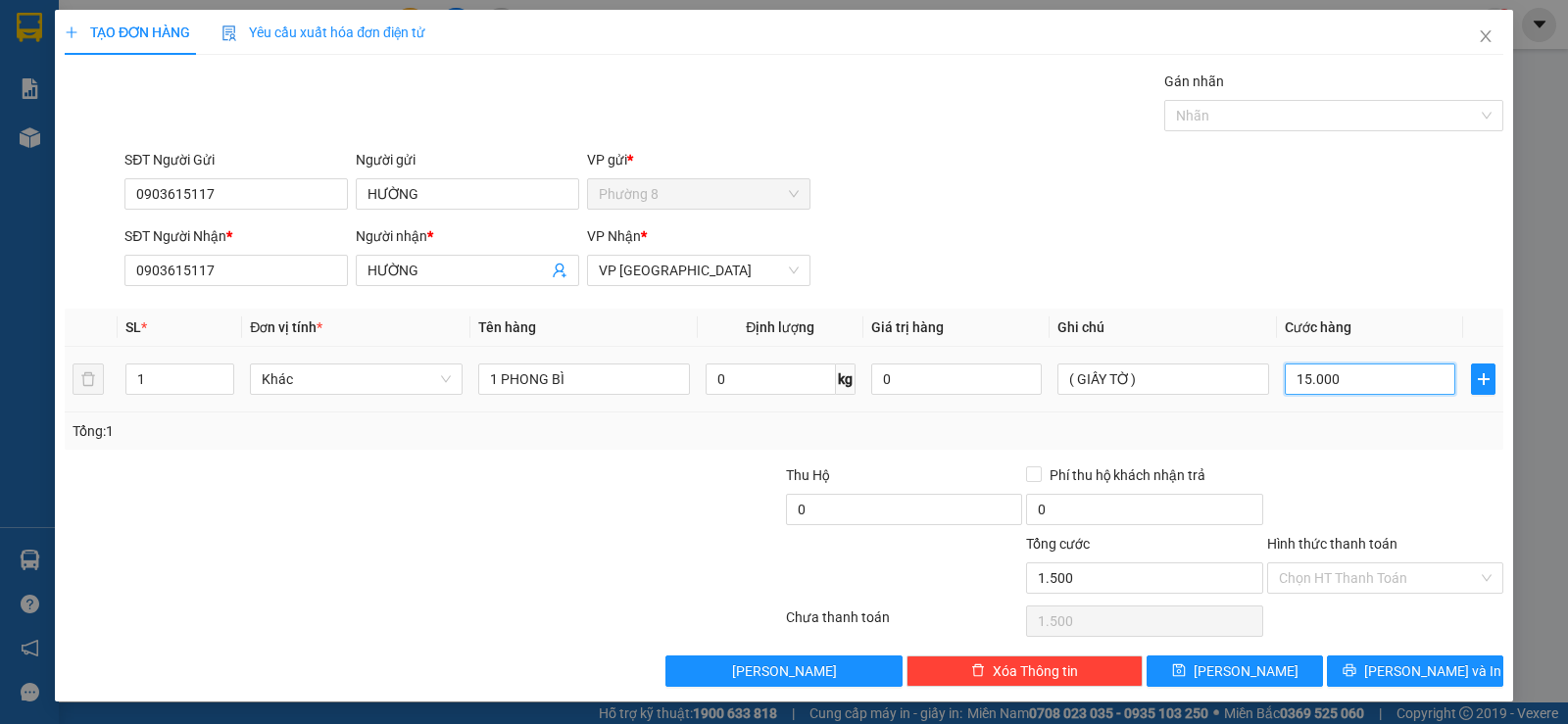type on "15.000" 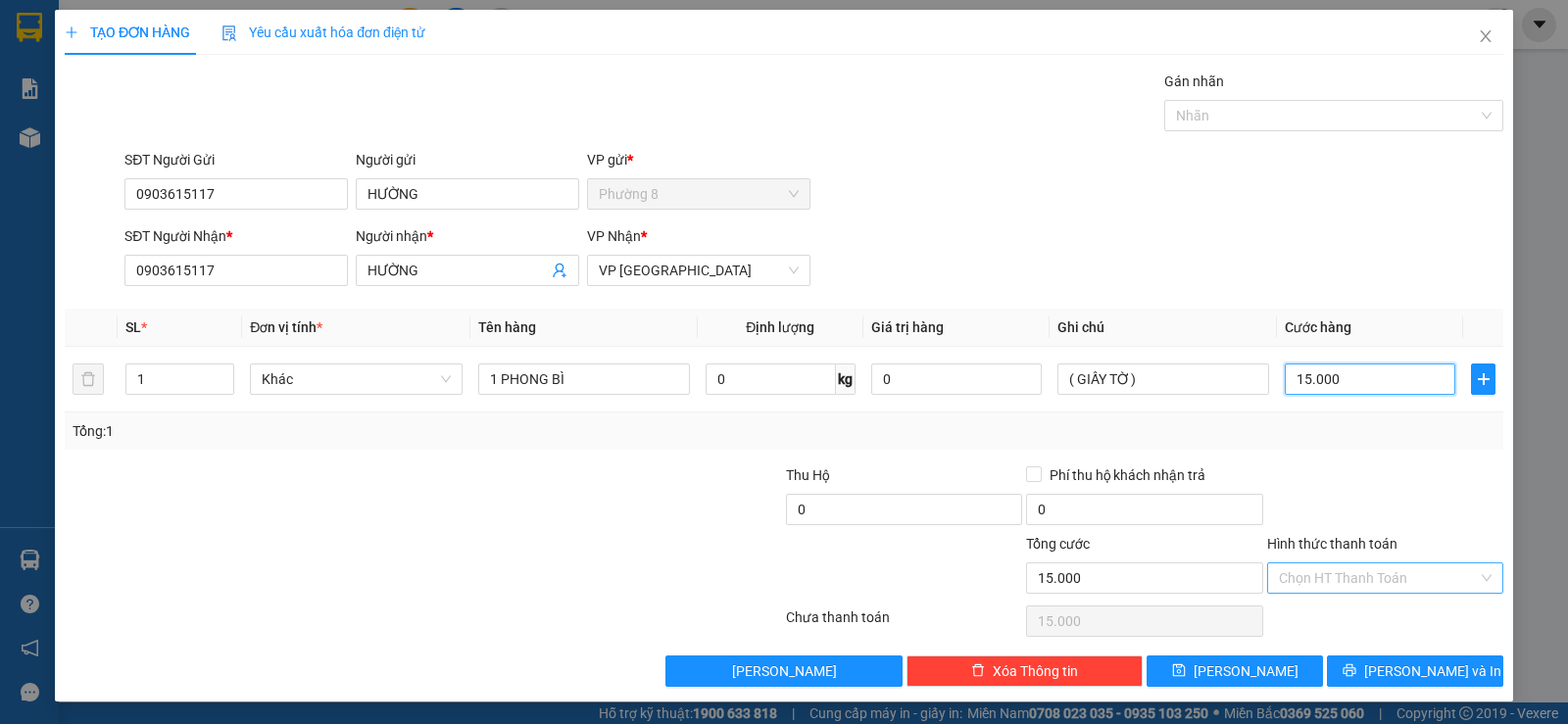 type on "15.000" 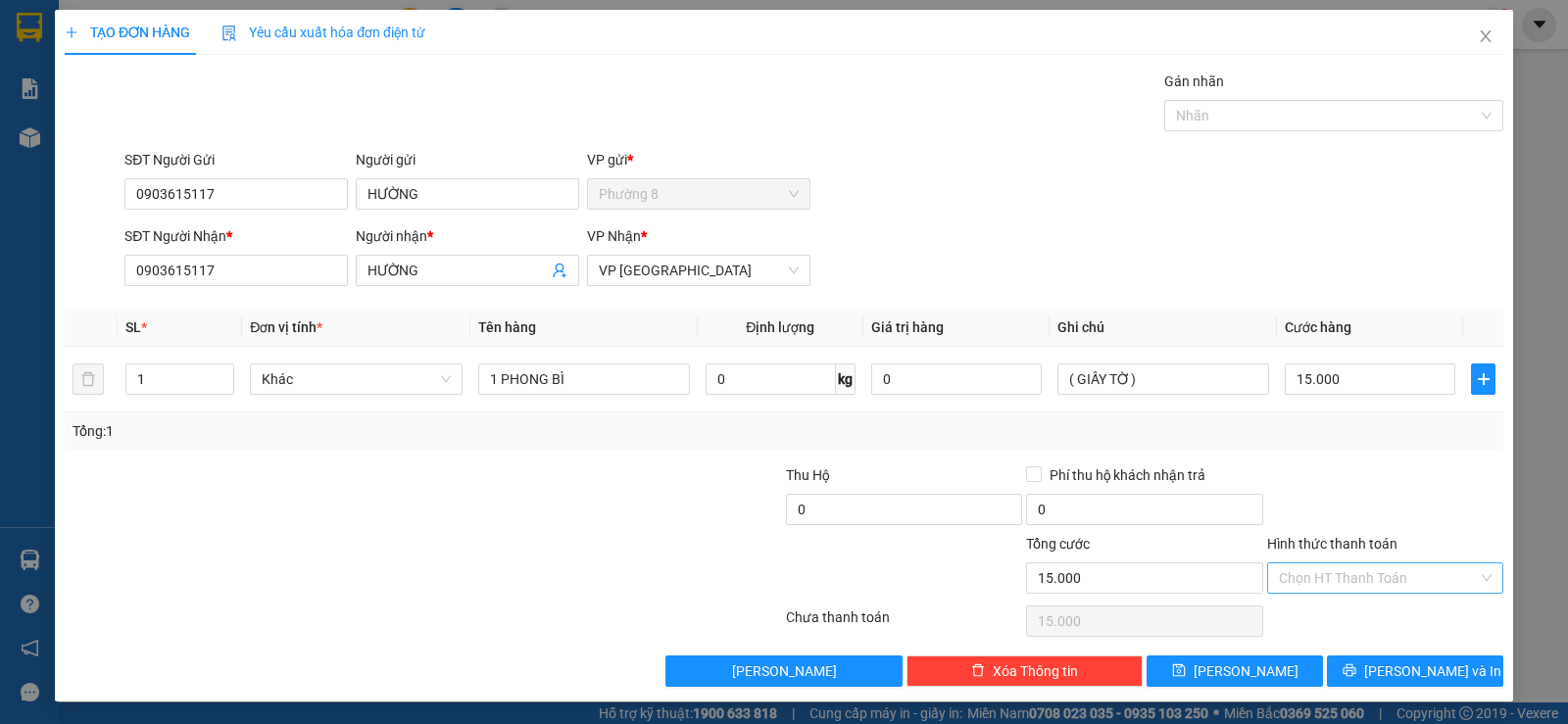 click on "Hình thức thanh toán" at bounding box center [1378, 578] 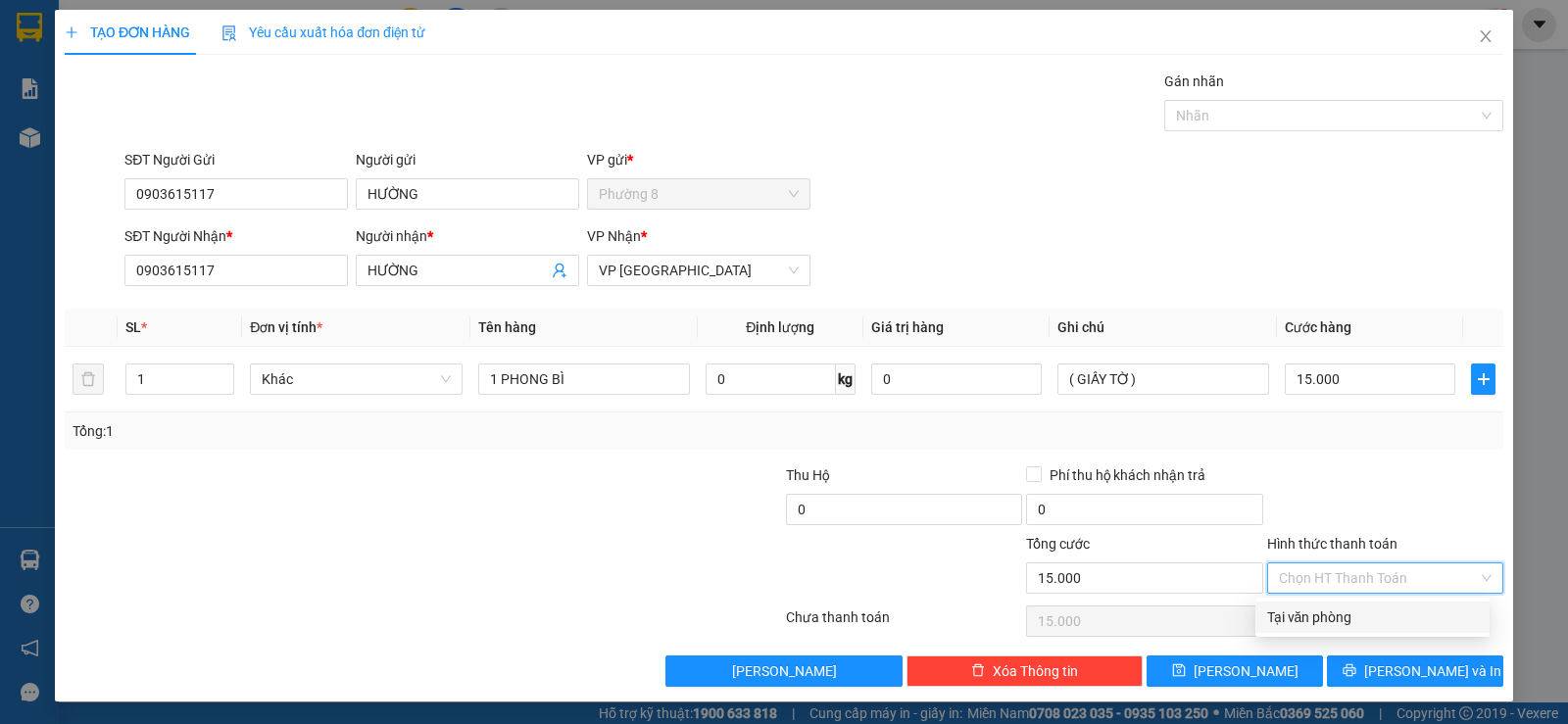 click on "Tại văn phòng" at bounding box center [1372, 617] 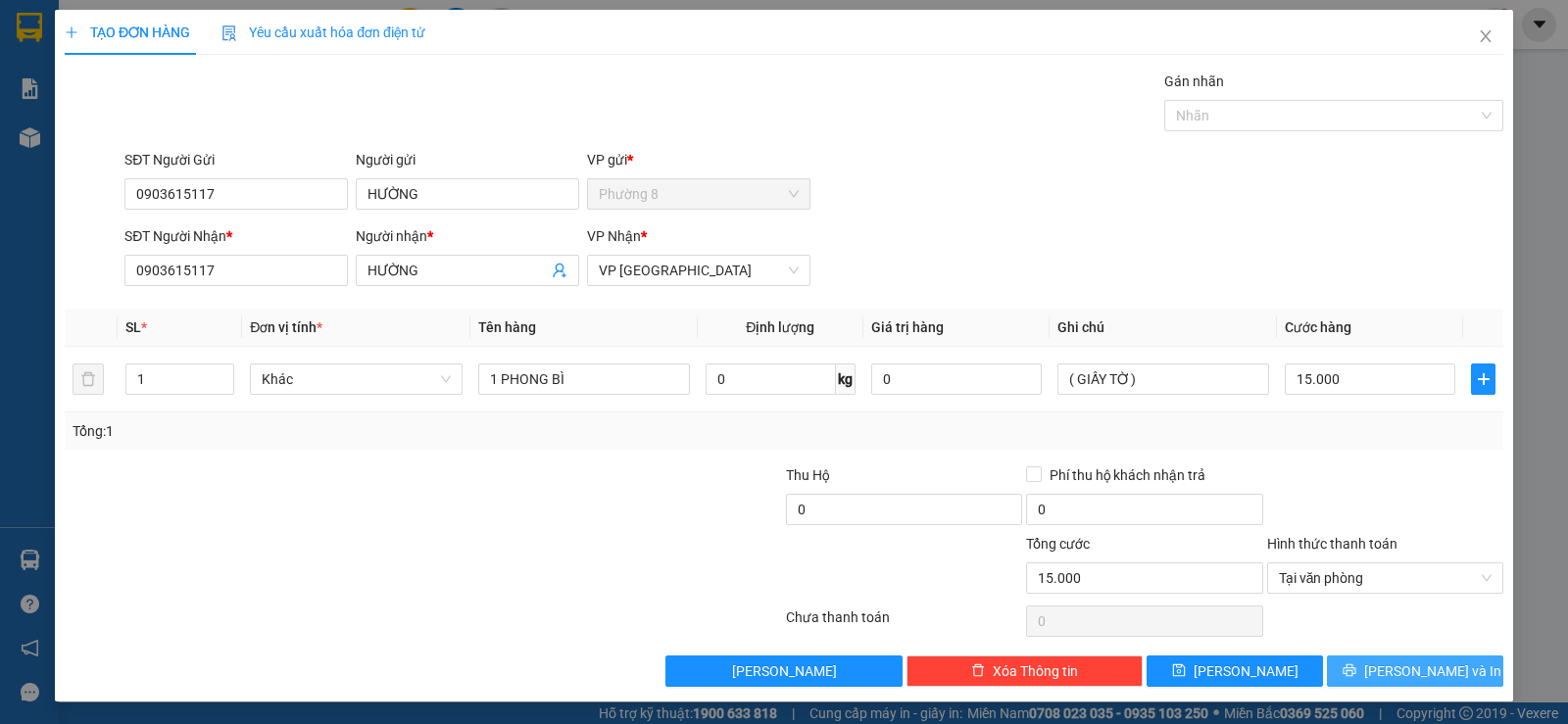 click on "[PERSON_NAME] và In" at bounding box center (1433, 671) 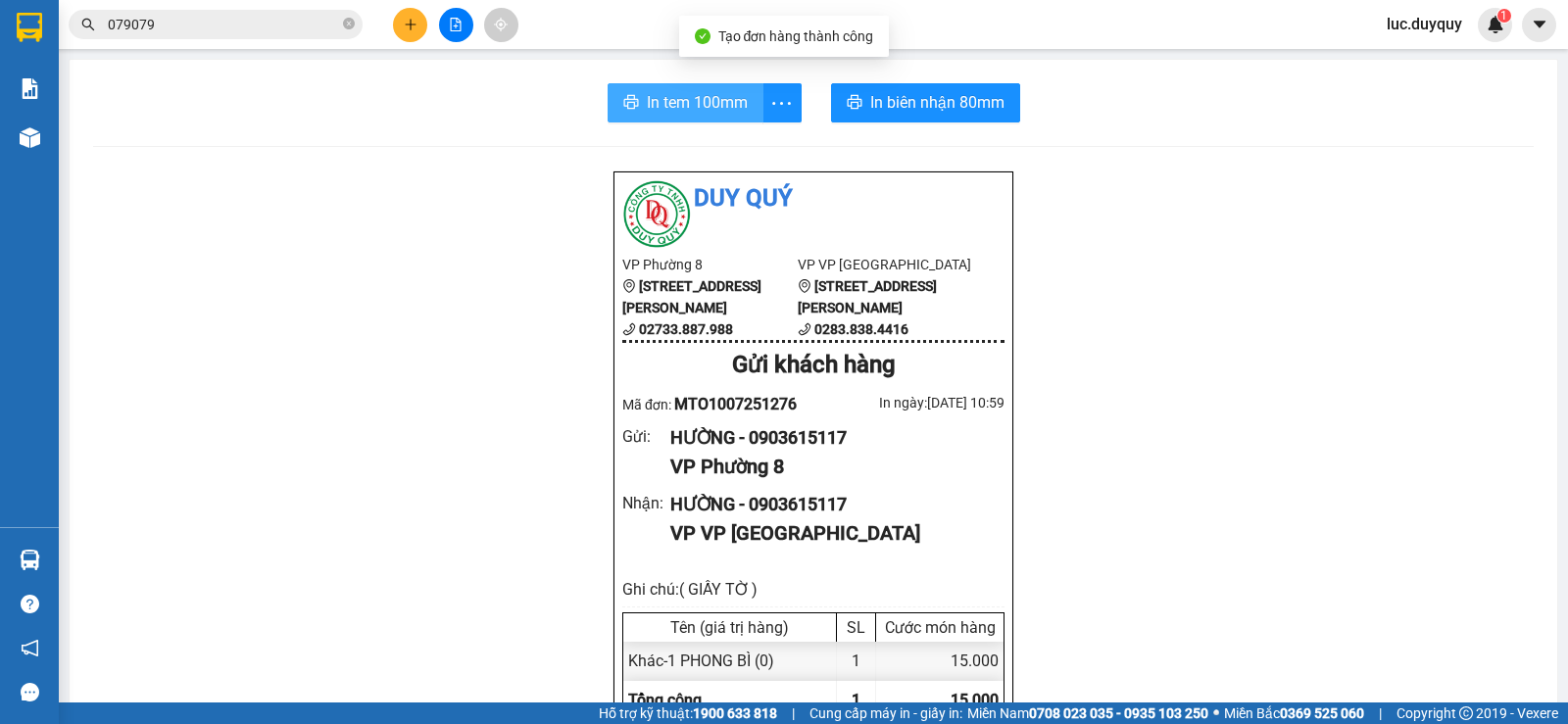 click on "In tem 100mm" at bounding box center [697, 102] 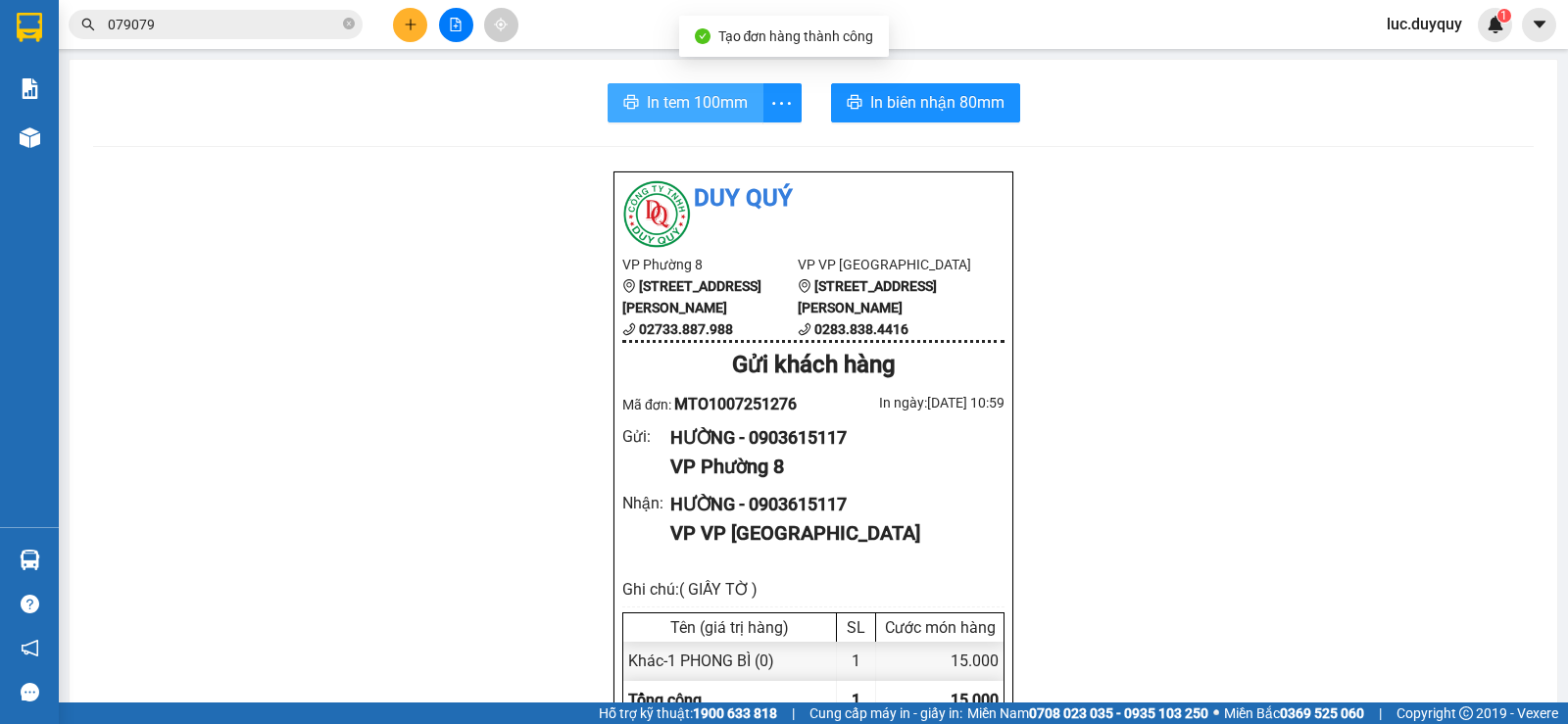 scroll, scrollTop: 0, scrollLeft: 0, axis: both 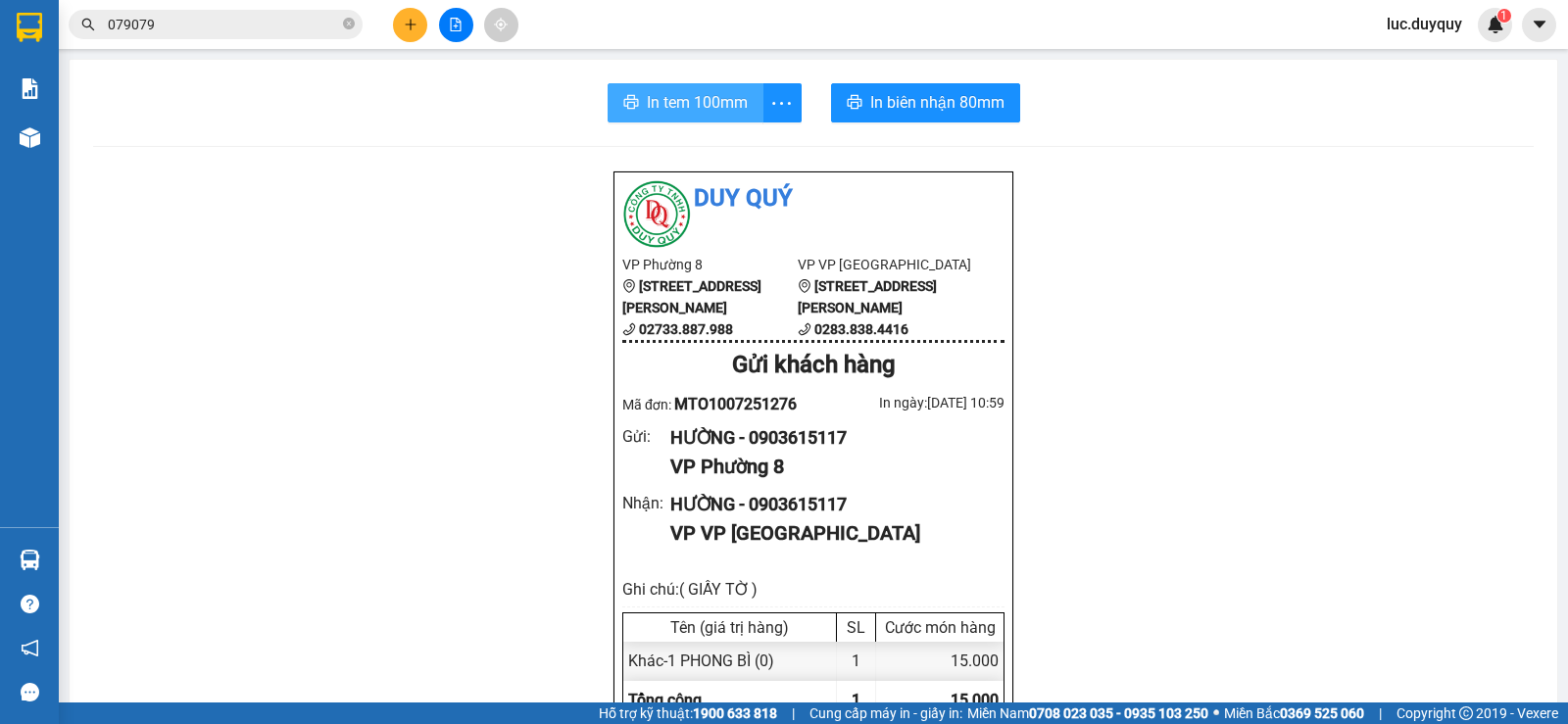 click on "In tem 100mm" at bounding box center [697, 102] 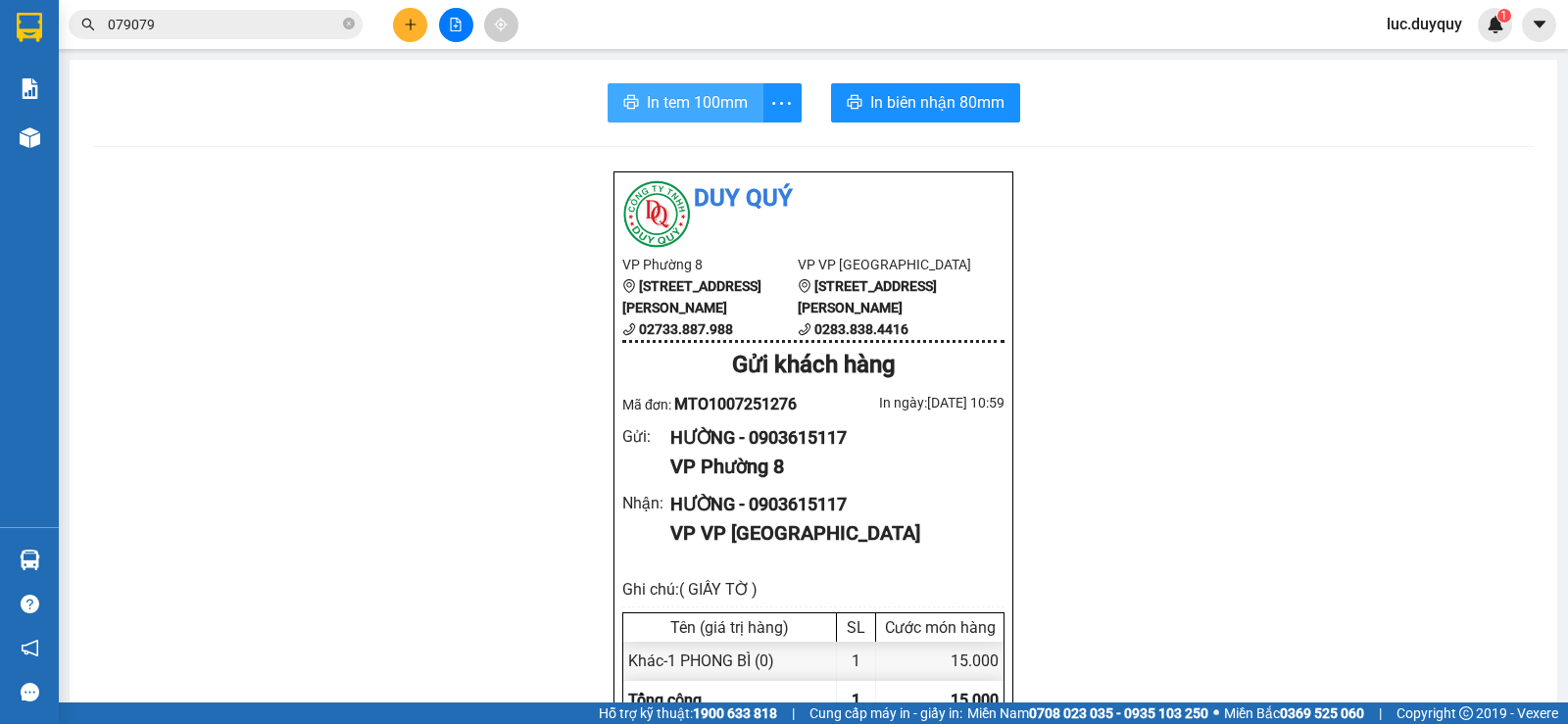scroll, scrollTop: 0, scrollLeft: 0, axis: both 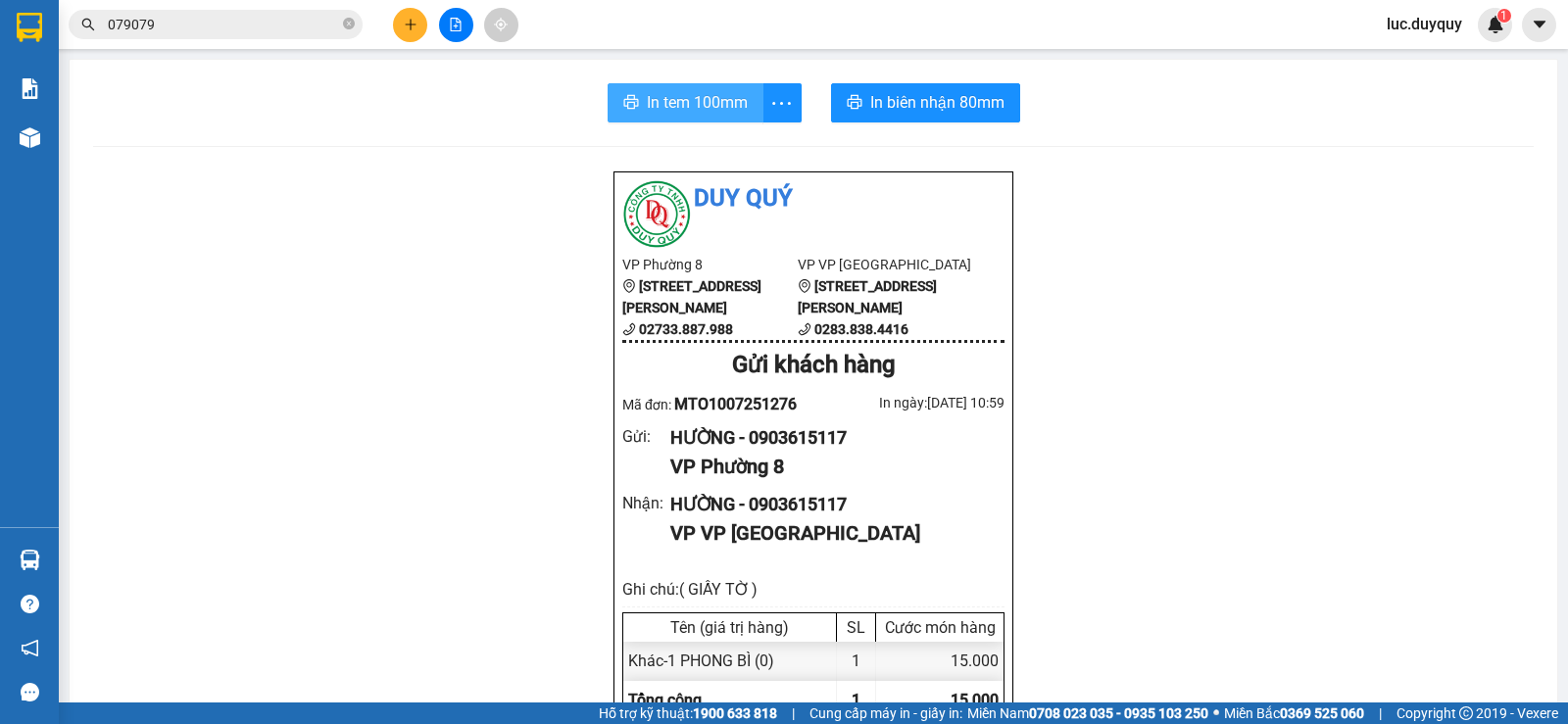 click on "In tem 100mm" at bounding box center [697, 102] 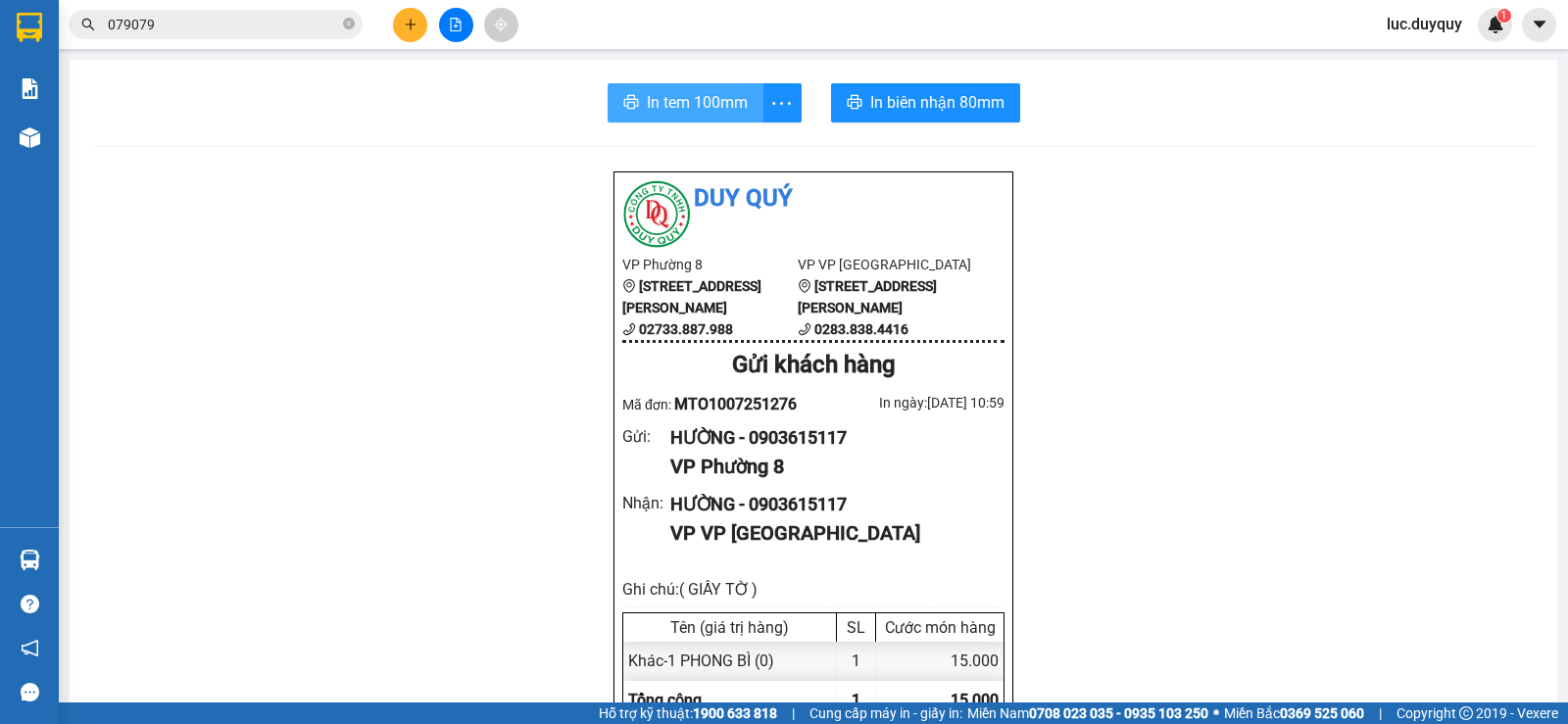 scroll, scrollTop: 0, scrollLeft: 0, axis: both 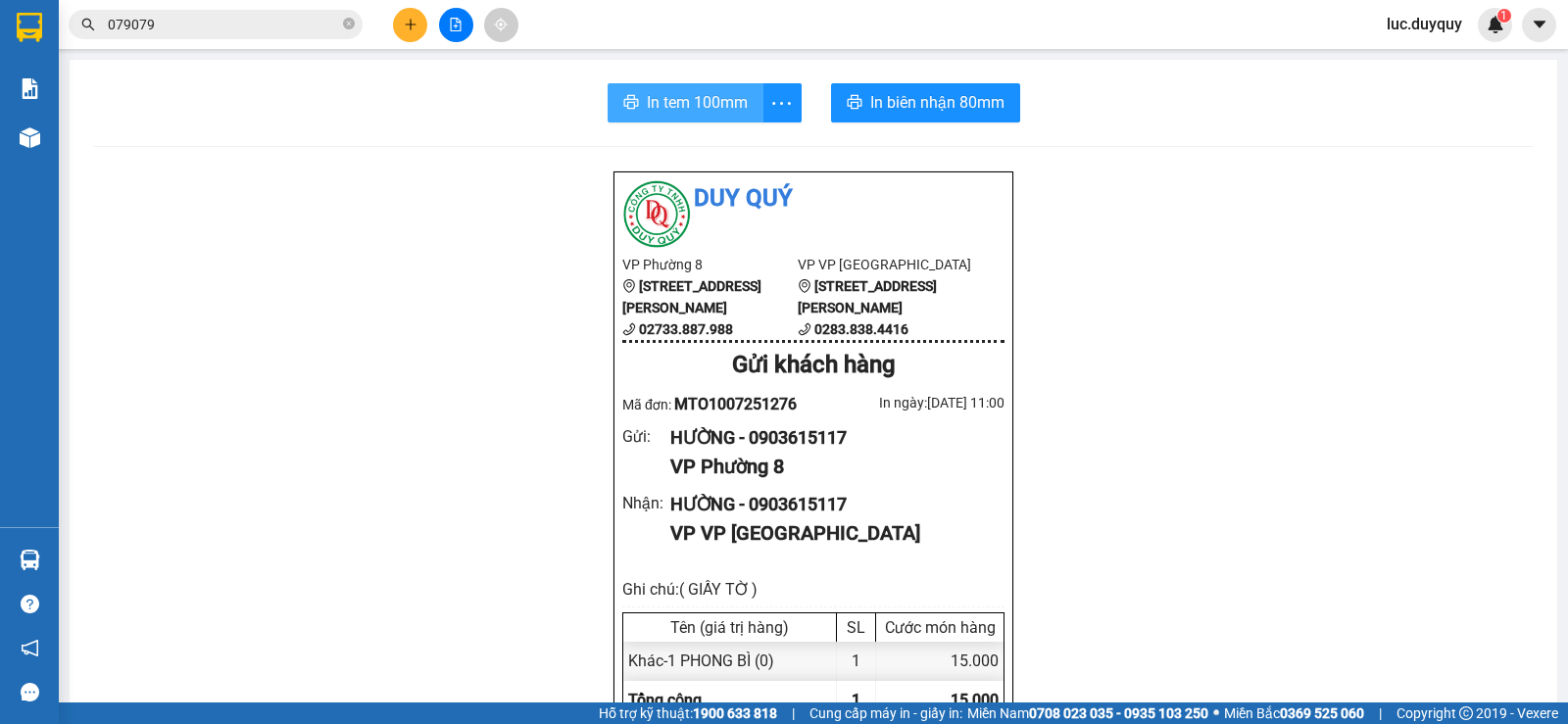click on "In tem 100mm" at bounding box center [697, 102] 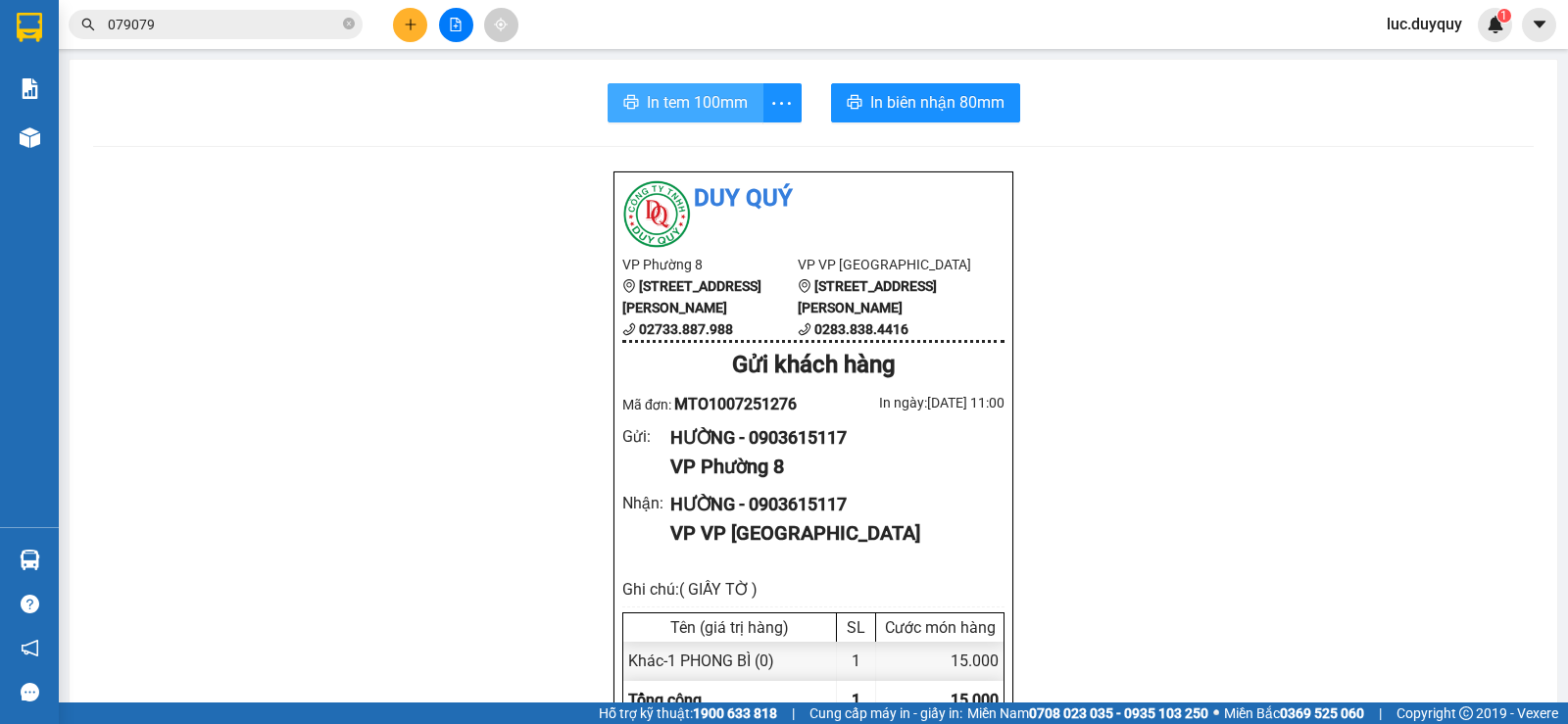 scroll, scrollTop: 0, scrollLeft: 0, axis: both 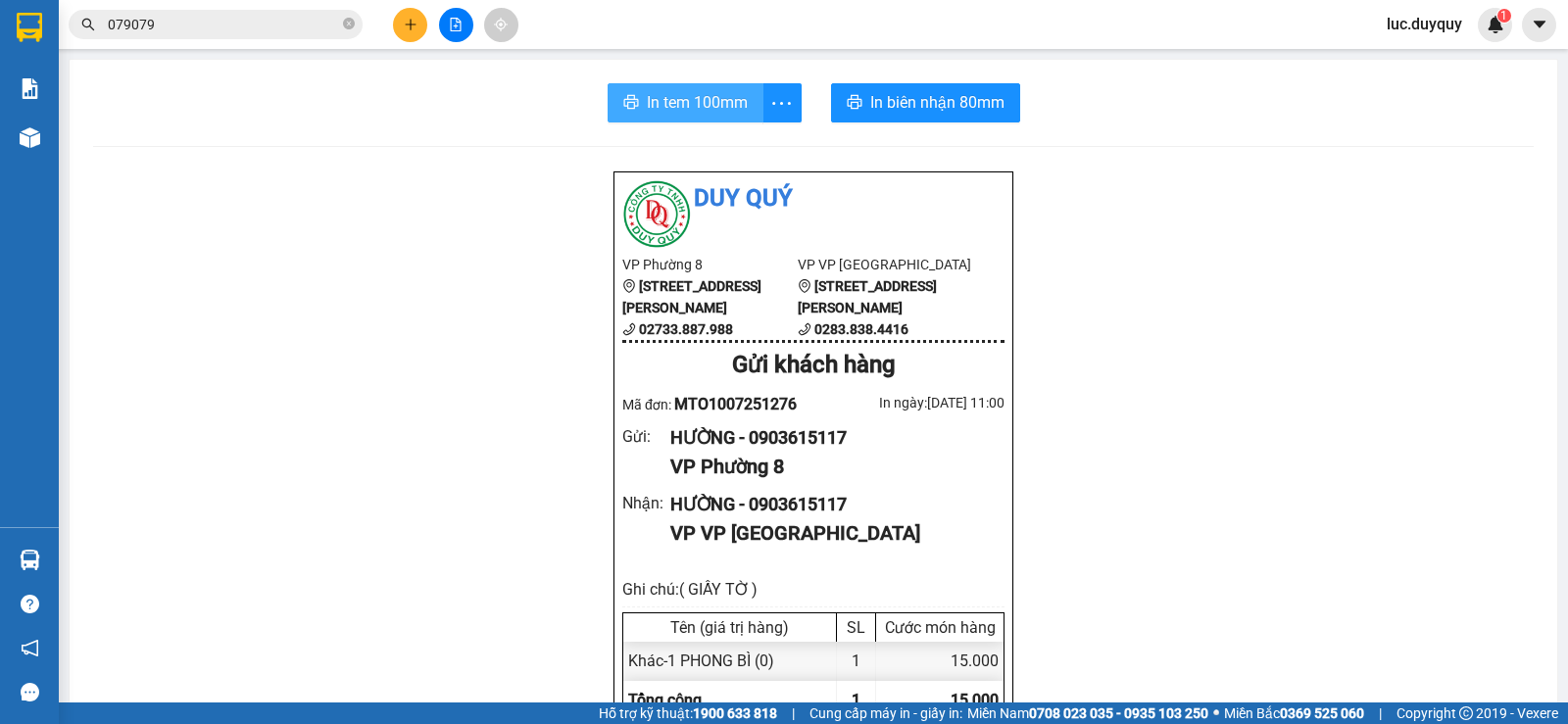 click on "In tem 100mm" at bounding box center [697, 102] 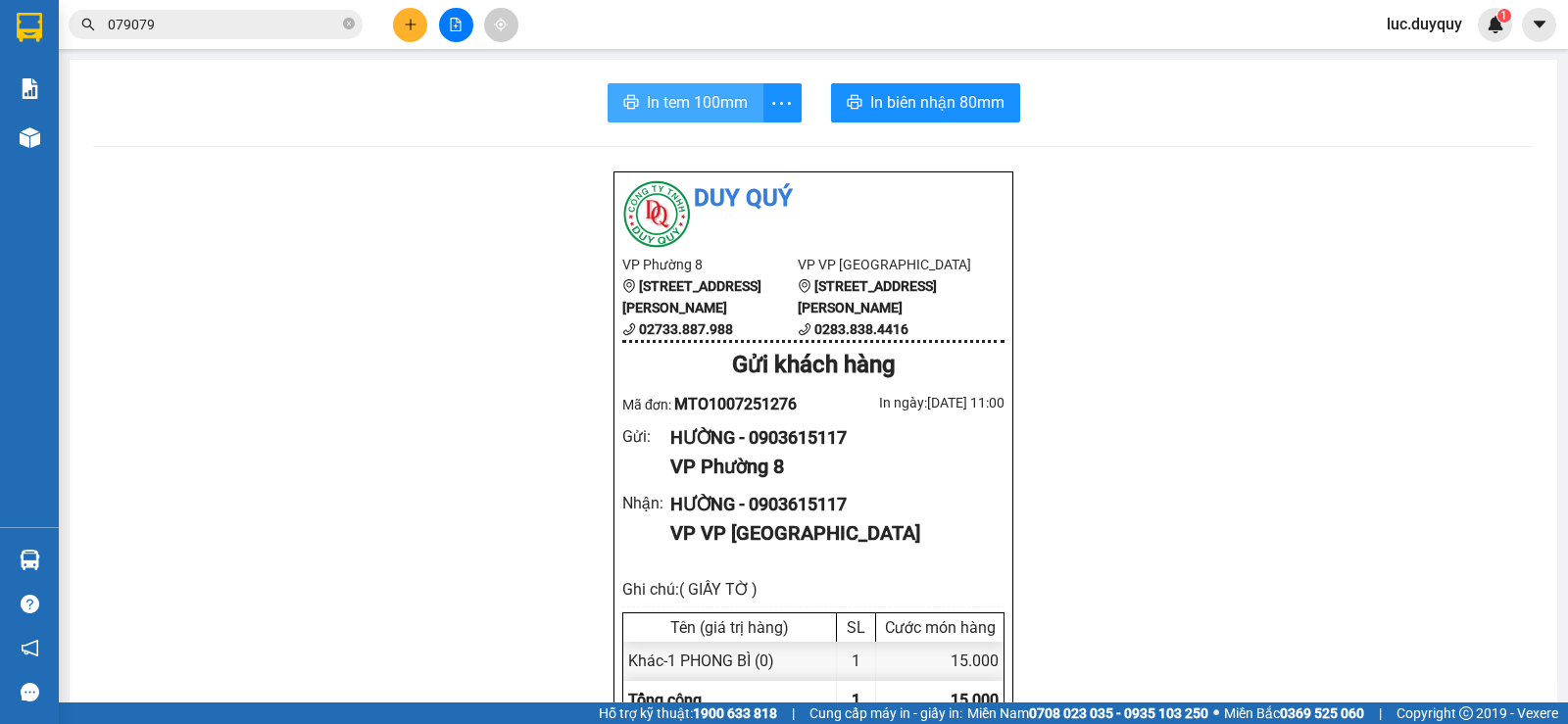 scroll, scrollTop: 0, scrollLeft: 0, axis: both 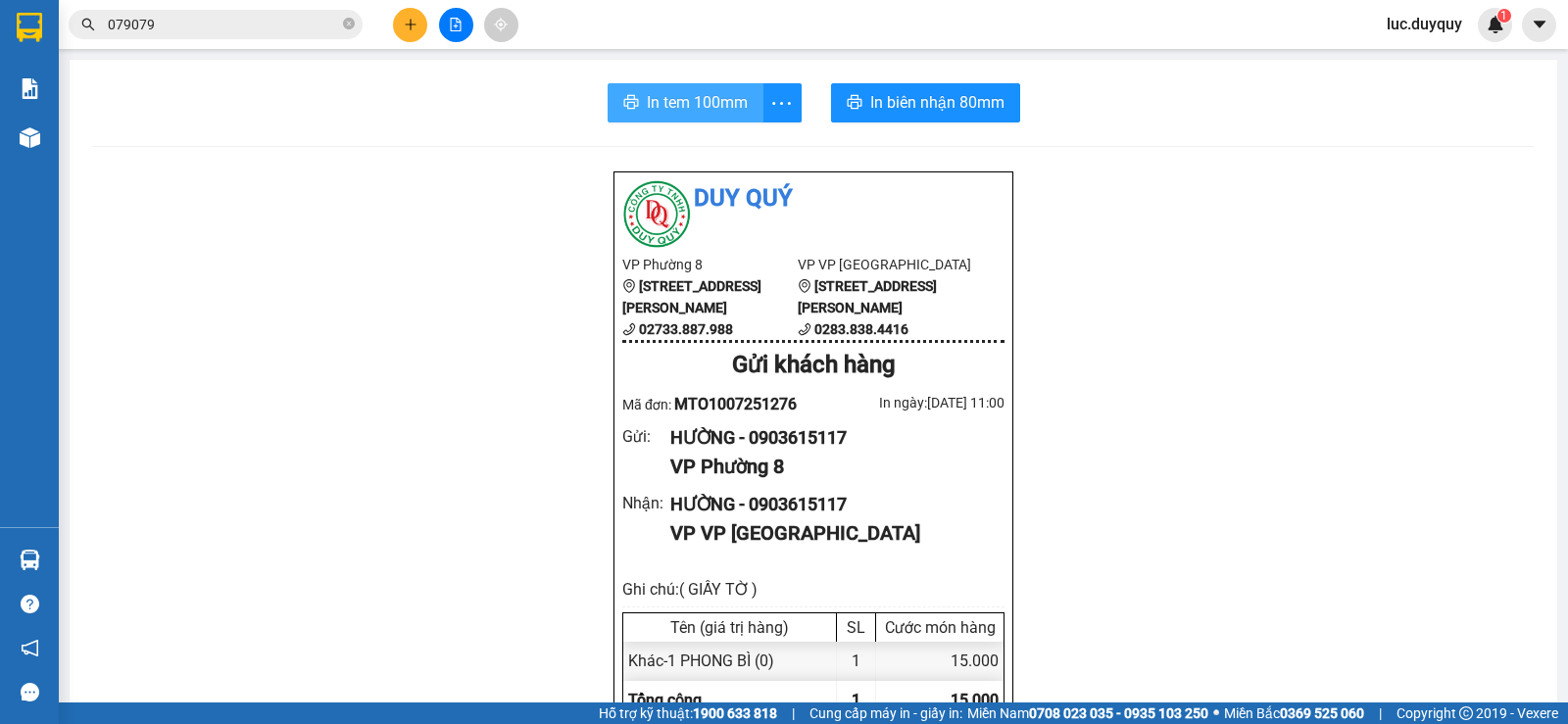 click on "In tem 100mm" at bounding box center [697, 102] 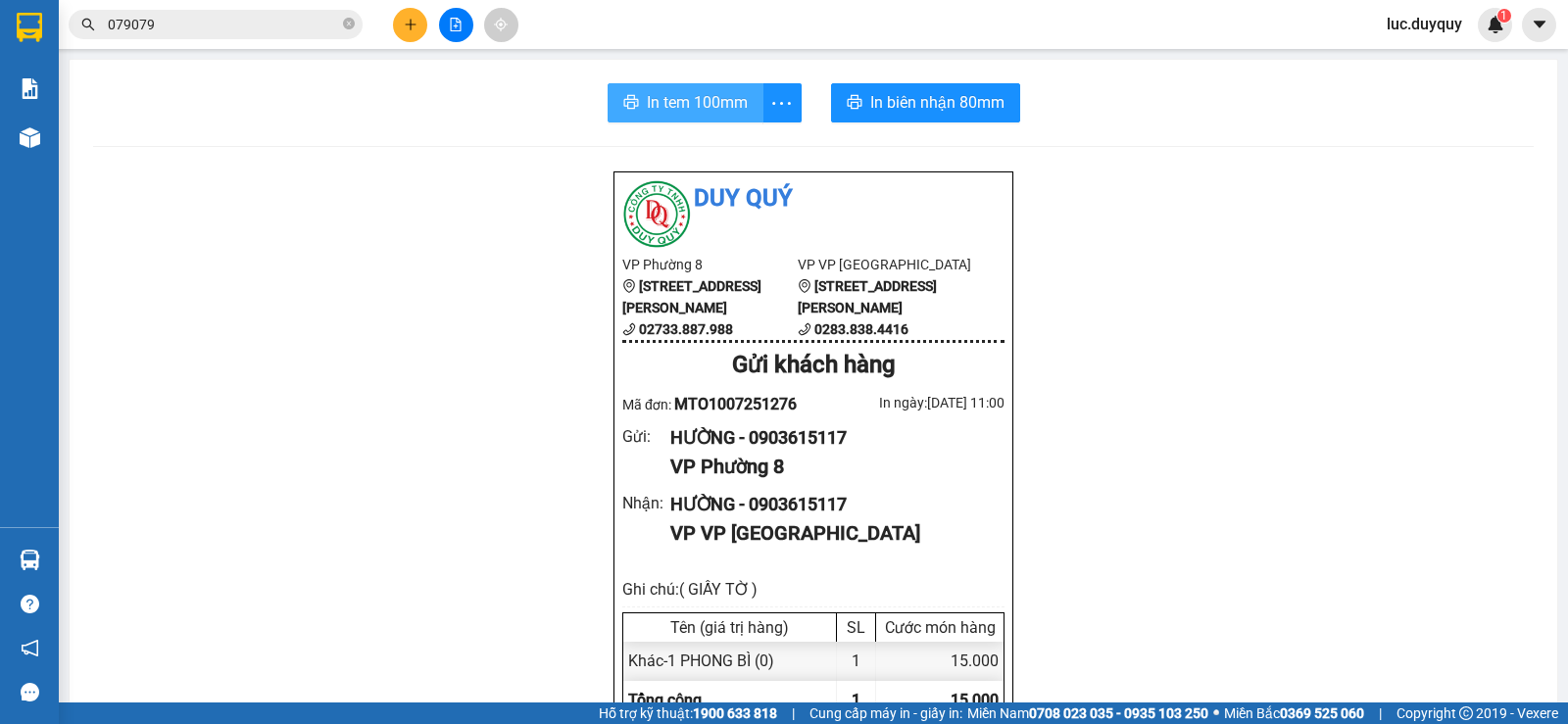 scroll, scrollTop: 0, scrollLeft: 0, axis: both 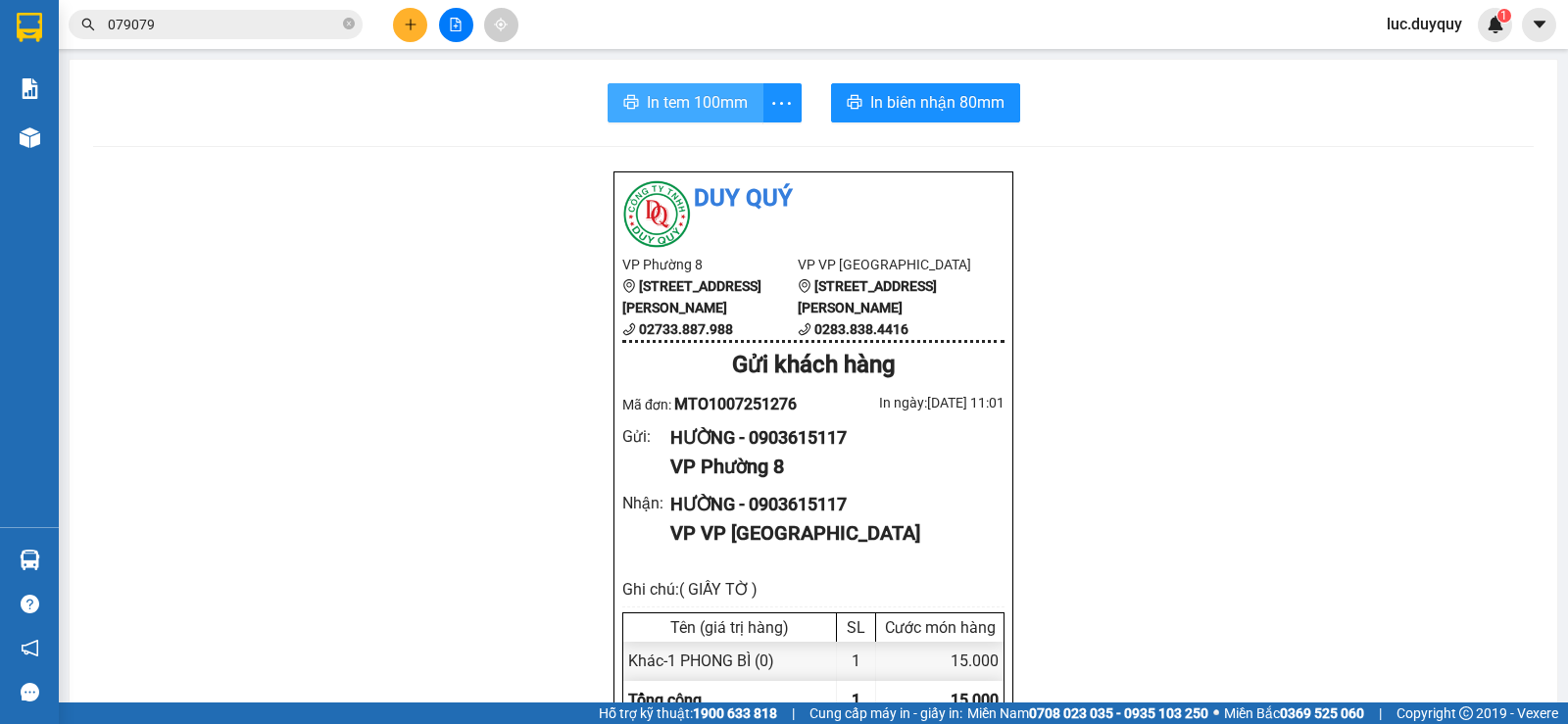 click on "In tem 100mm" at bounding box center (697, 102) 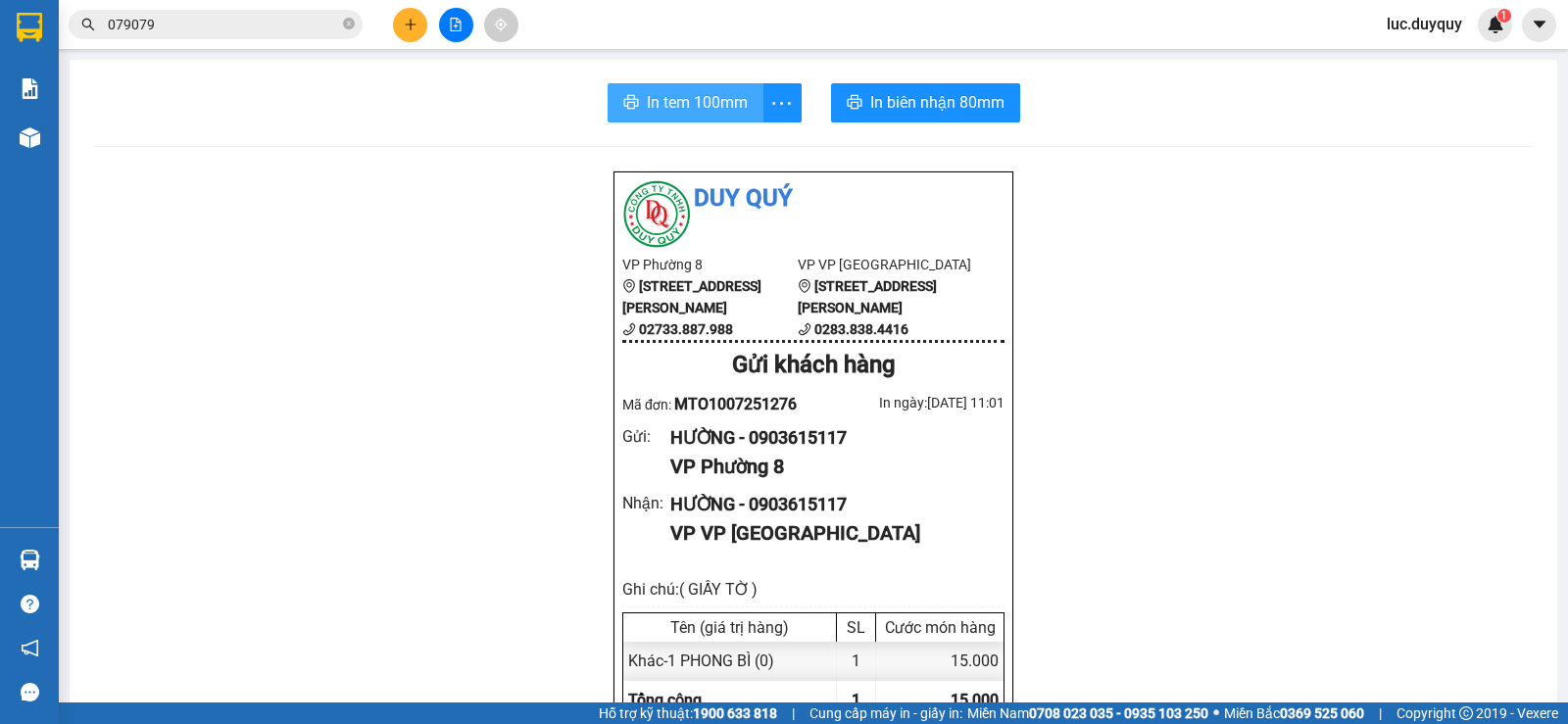 scroll, scrollTop: 0, scrollLeft: 0, axis: both 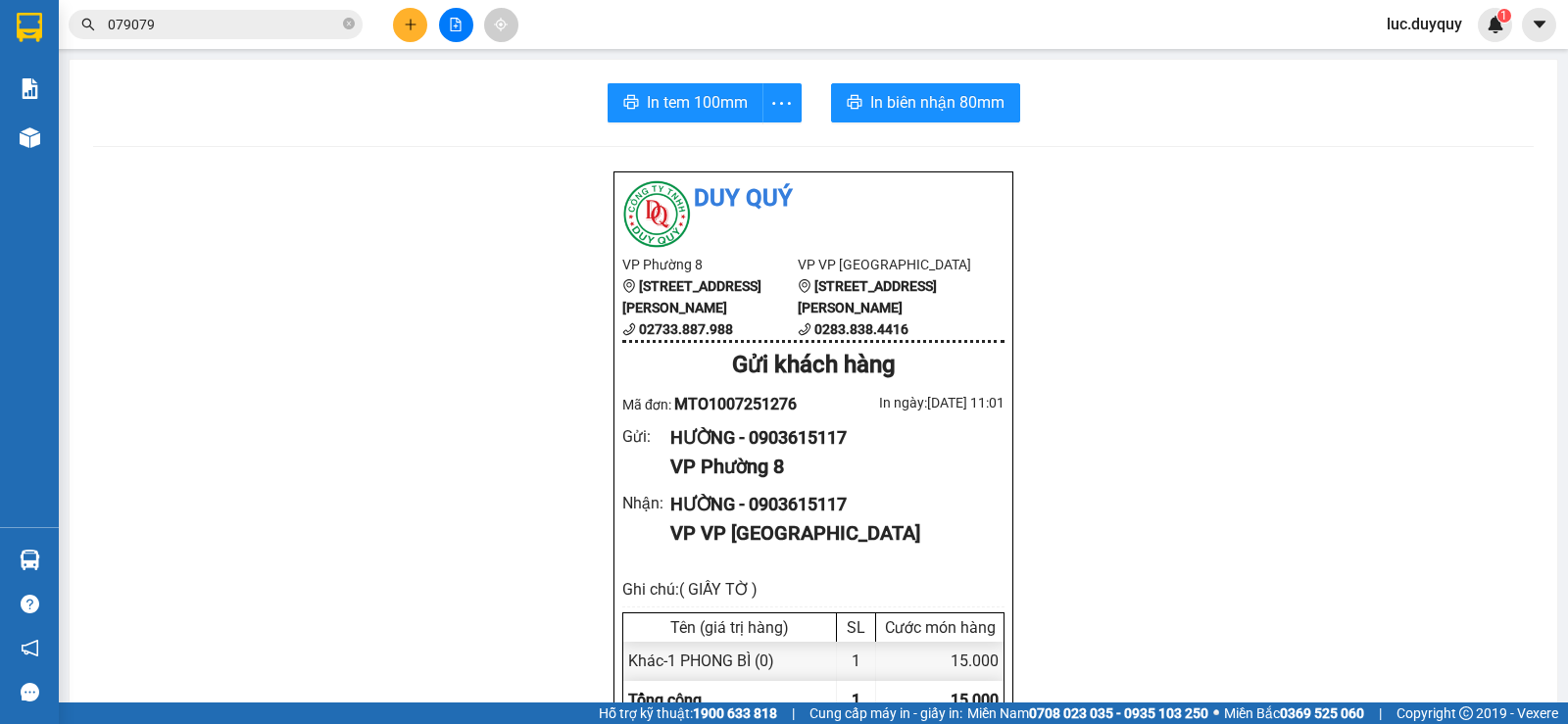 drag, startPoint x: 452, startPoint y: 223, endPoint x: 600, endPoint y: 170, distance: 157.2037 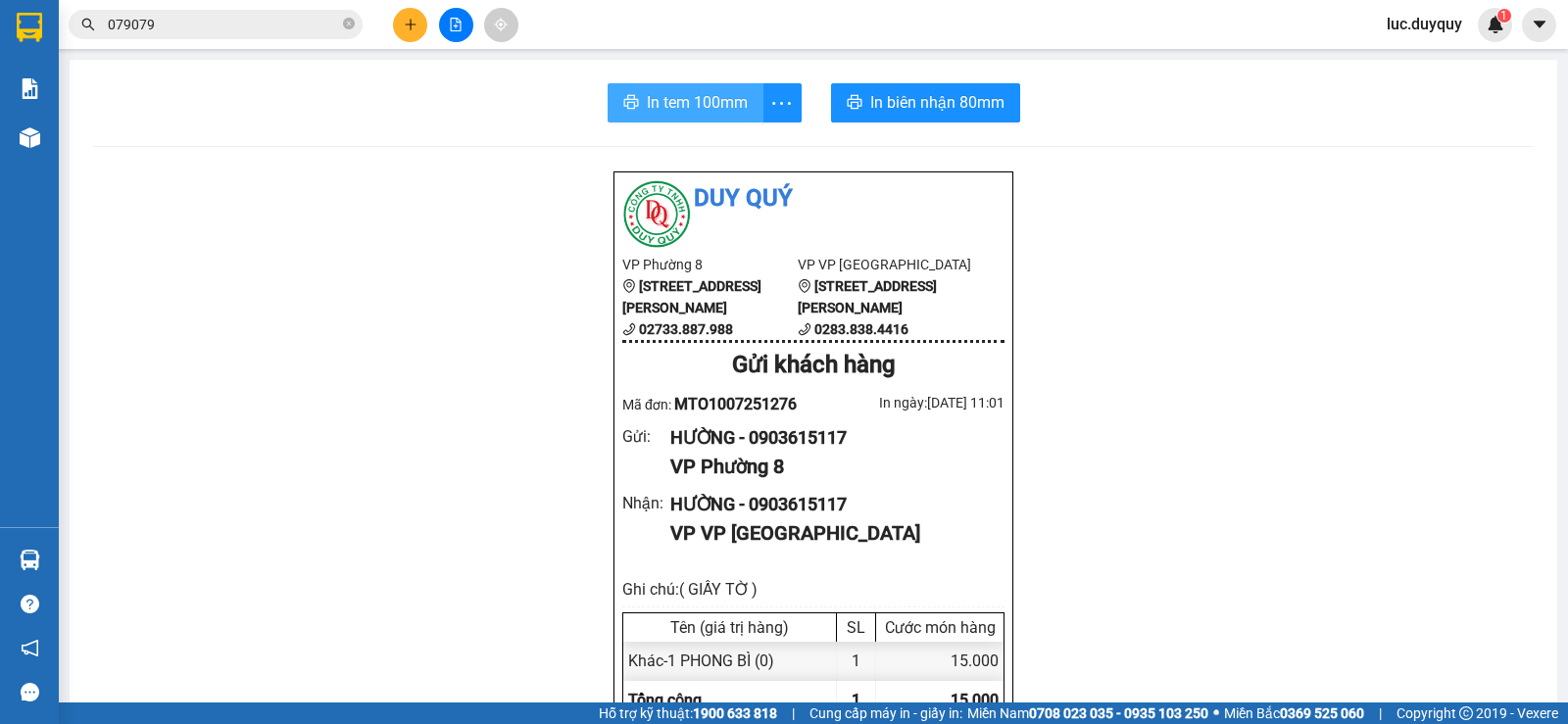 click on "In tem 100mm" at bounding box center [697, 102] 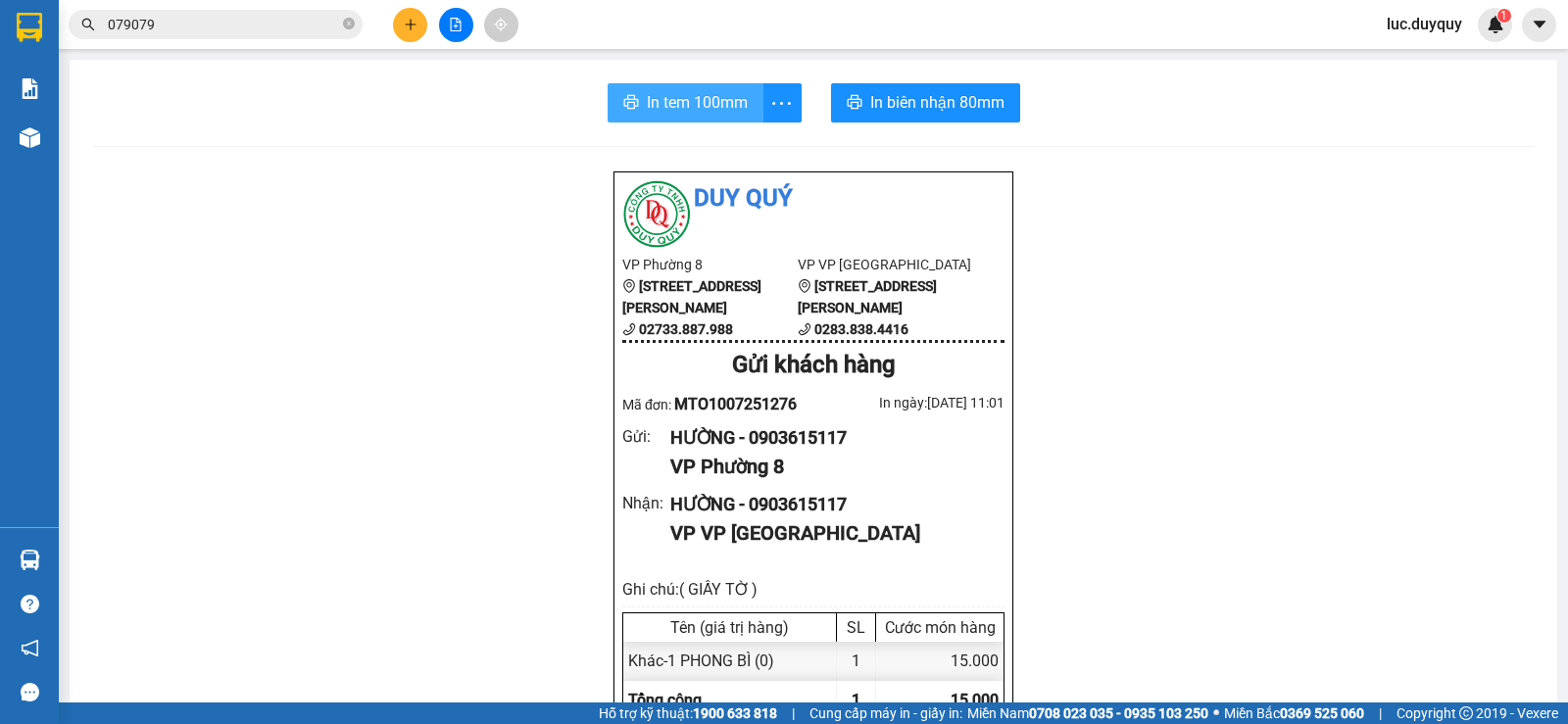 scroll, scrollTop: 0, scrollLeft: 0, axis: both 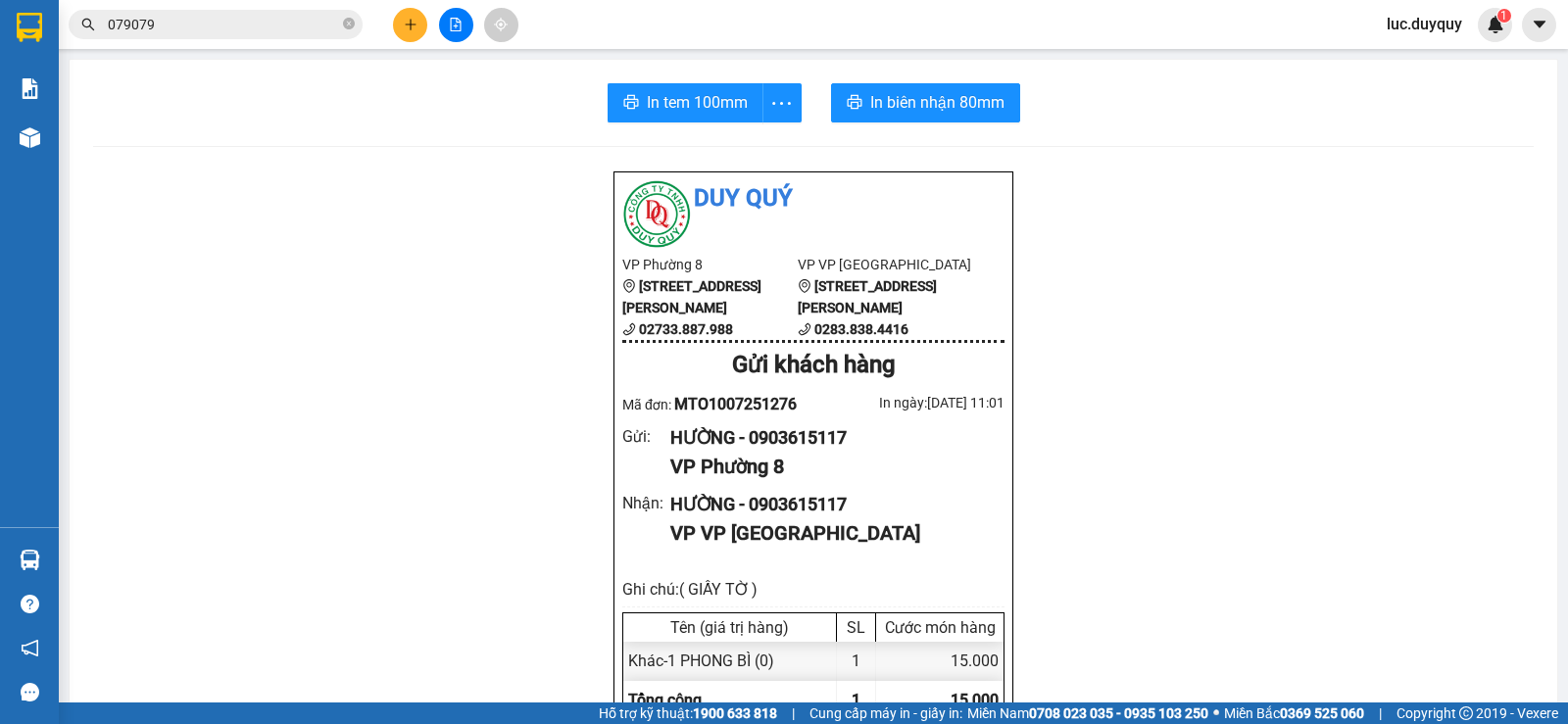 click on "079079" at bounding box center [223, 24] 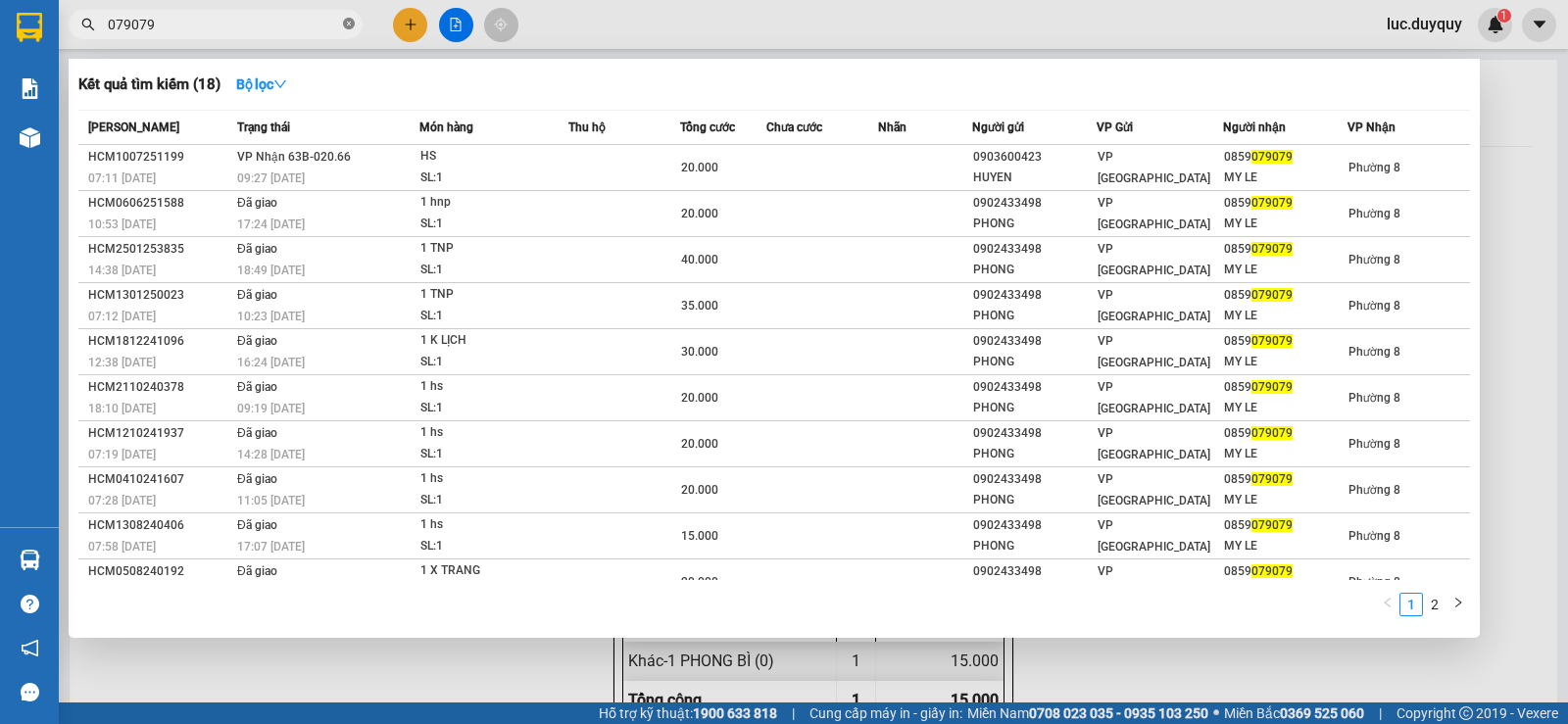 click 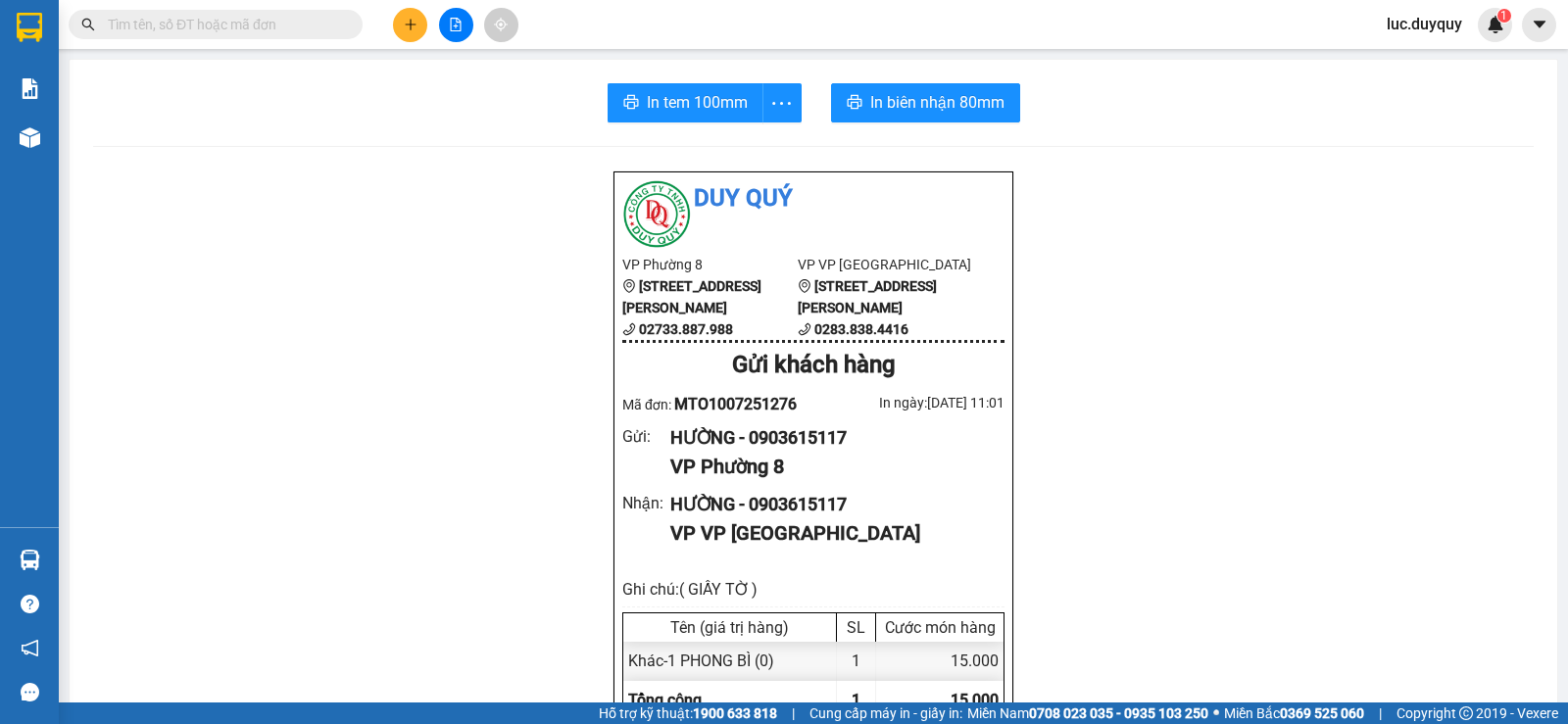 click at bounding box center [223, 24] 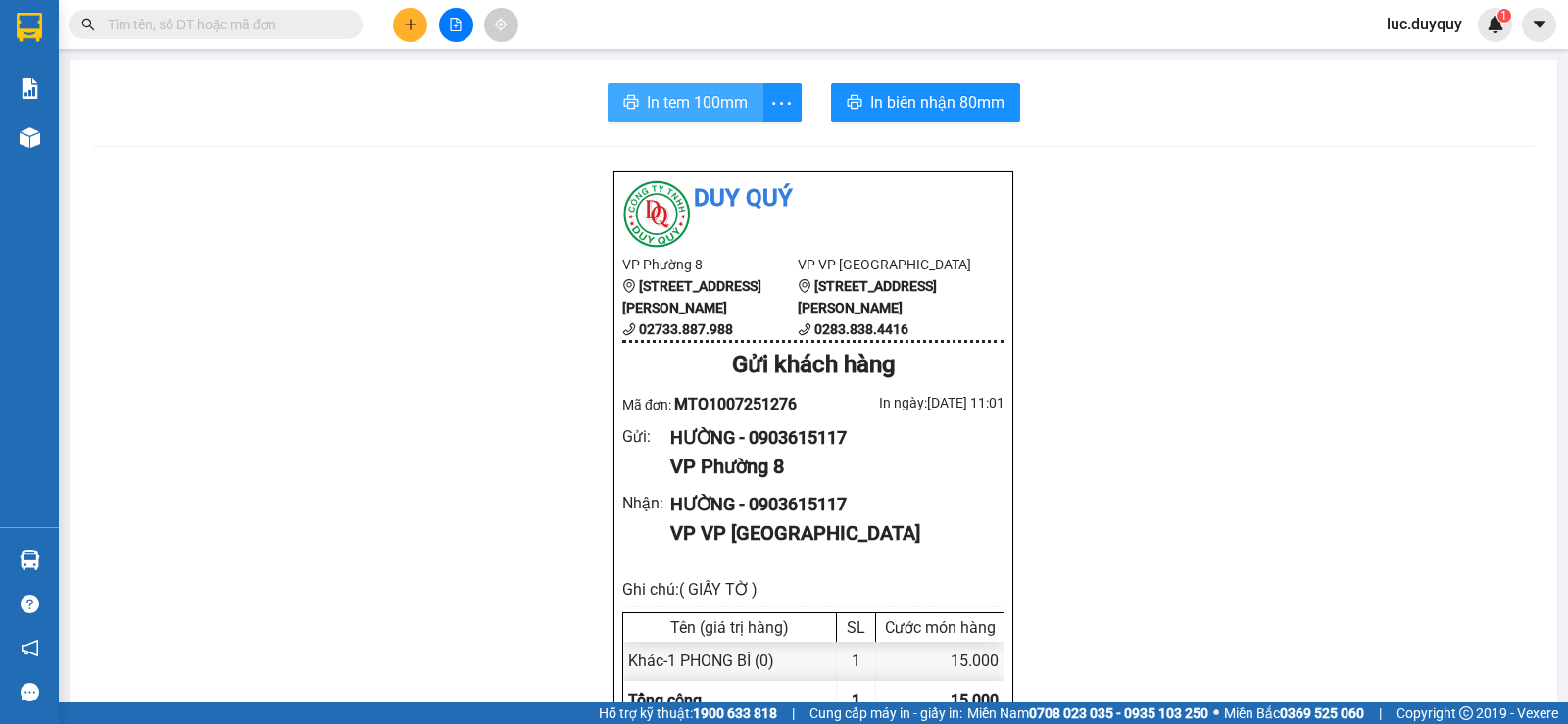 drag, startPoint x: 704, startPoint y: 98, endPoint x: 666, endPoint y: 103, distance: 38.327536 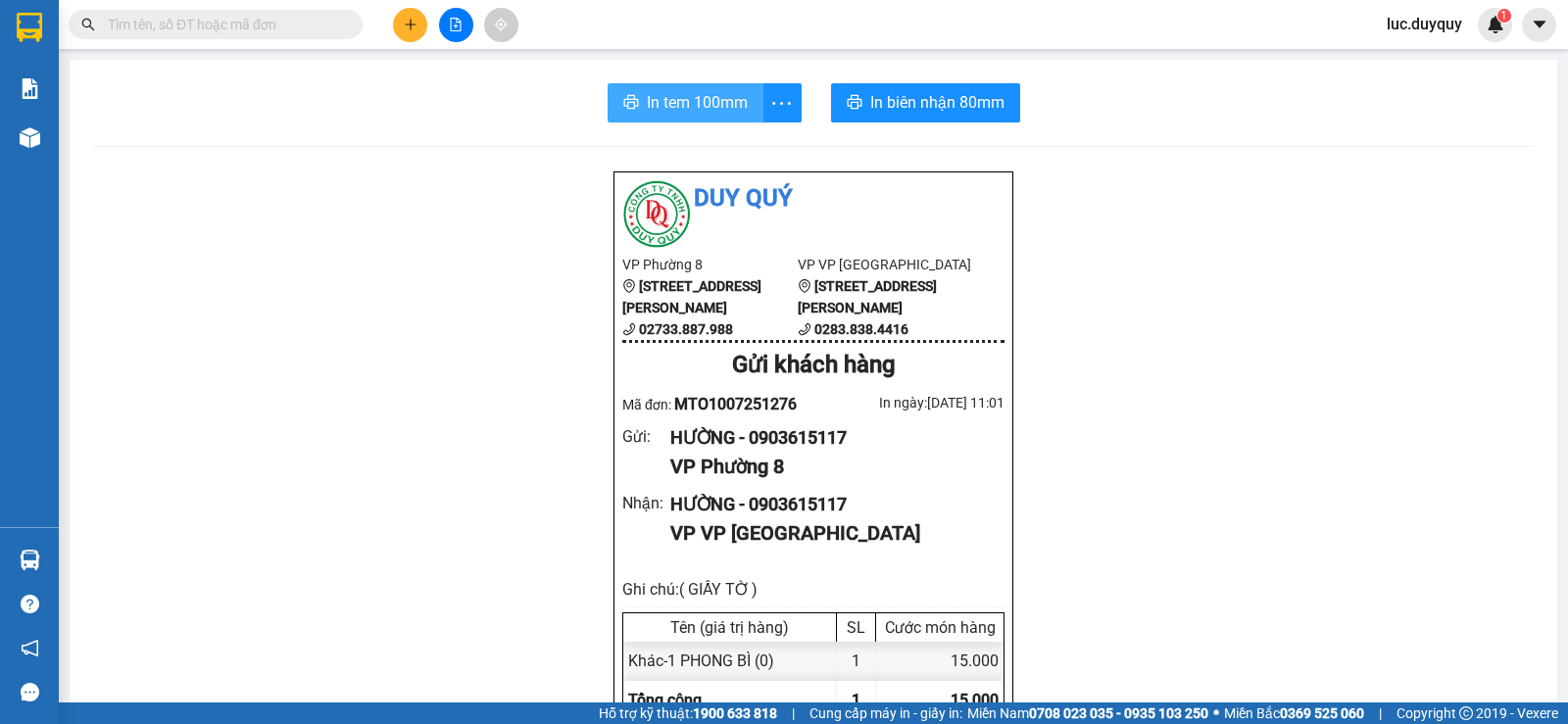 scroll, scrollTop: 0, scrollLeft: 0, axis: both 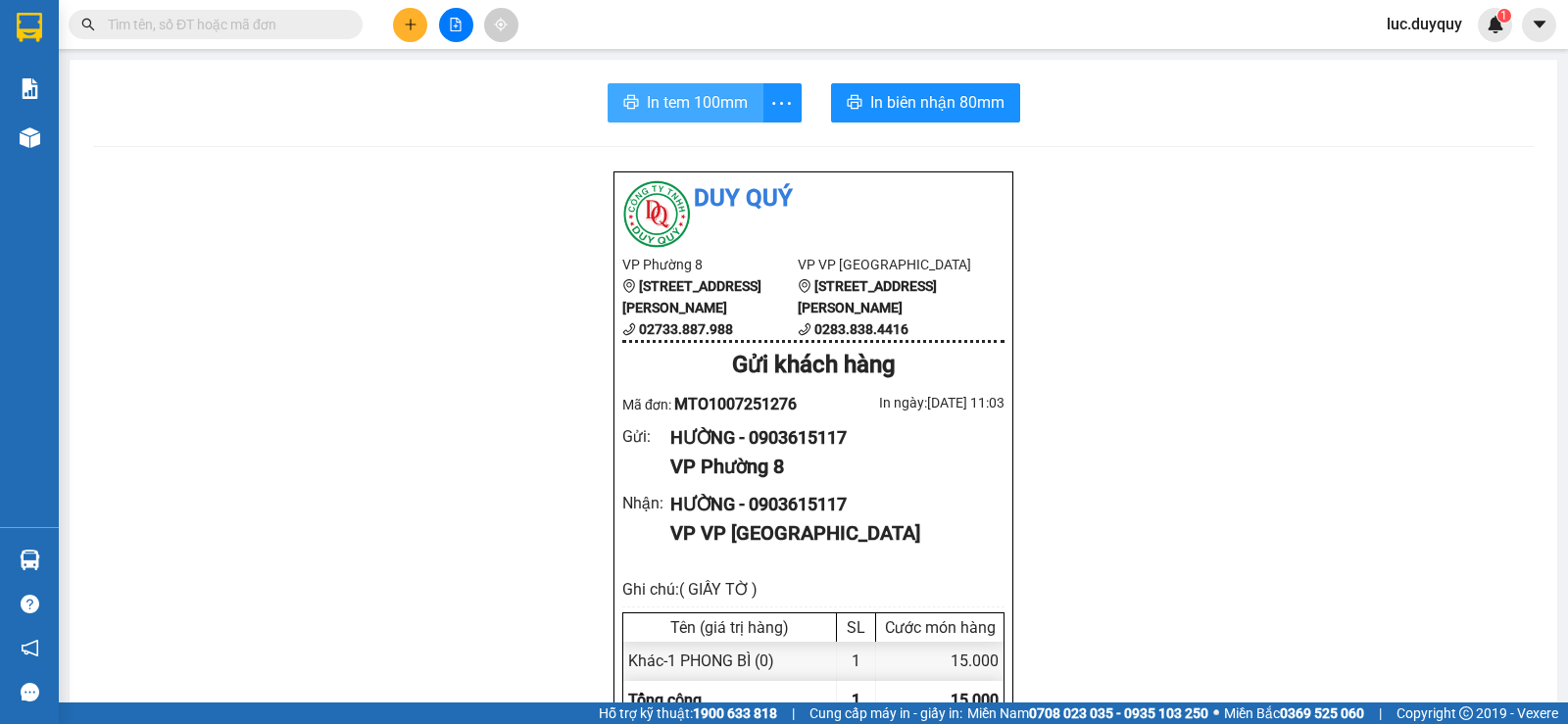 click on "In tem 100mm" at bounding box center [697, 102] 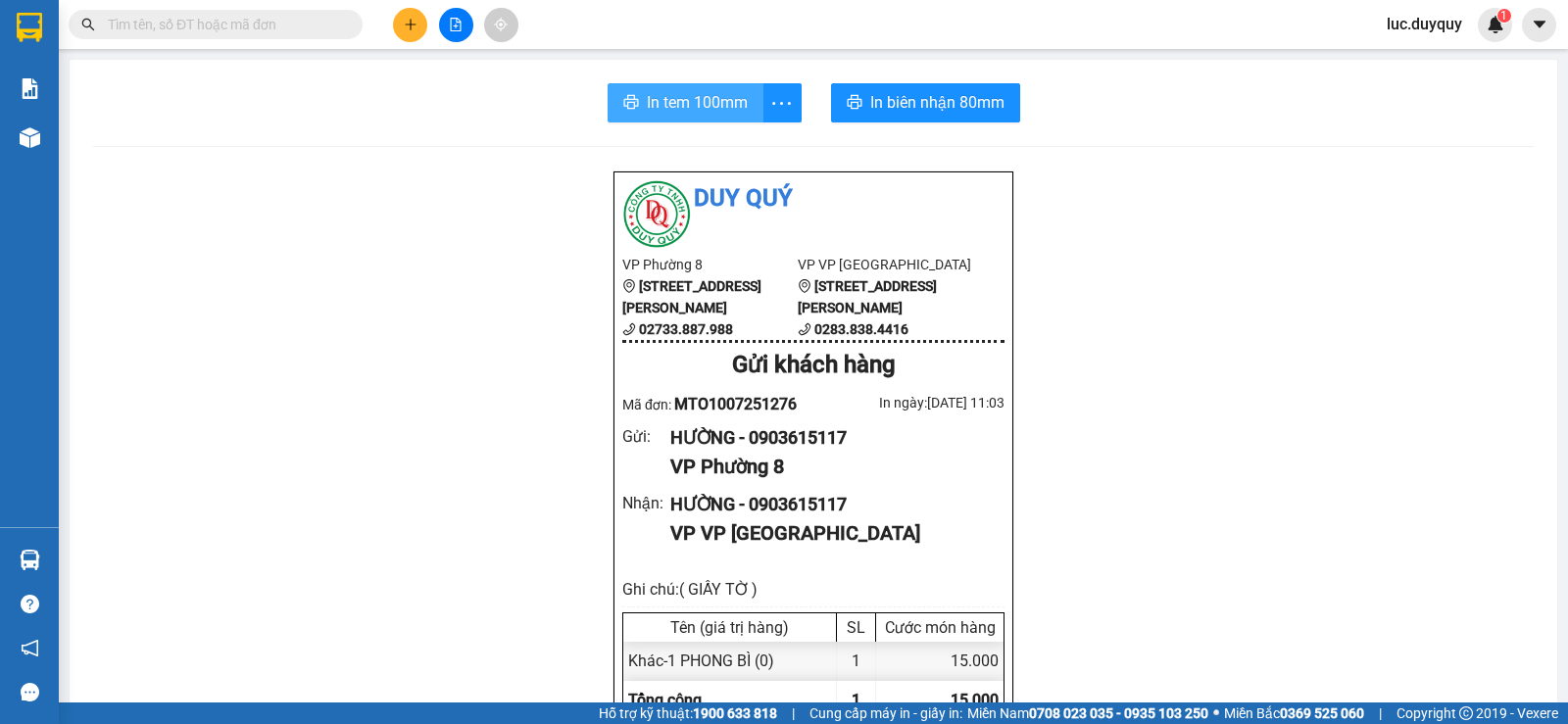 scroll, scrollTop: 0, scrollLeft: 0, axis: both 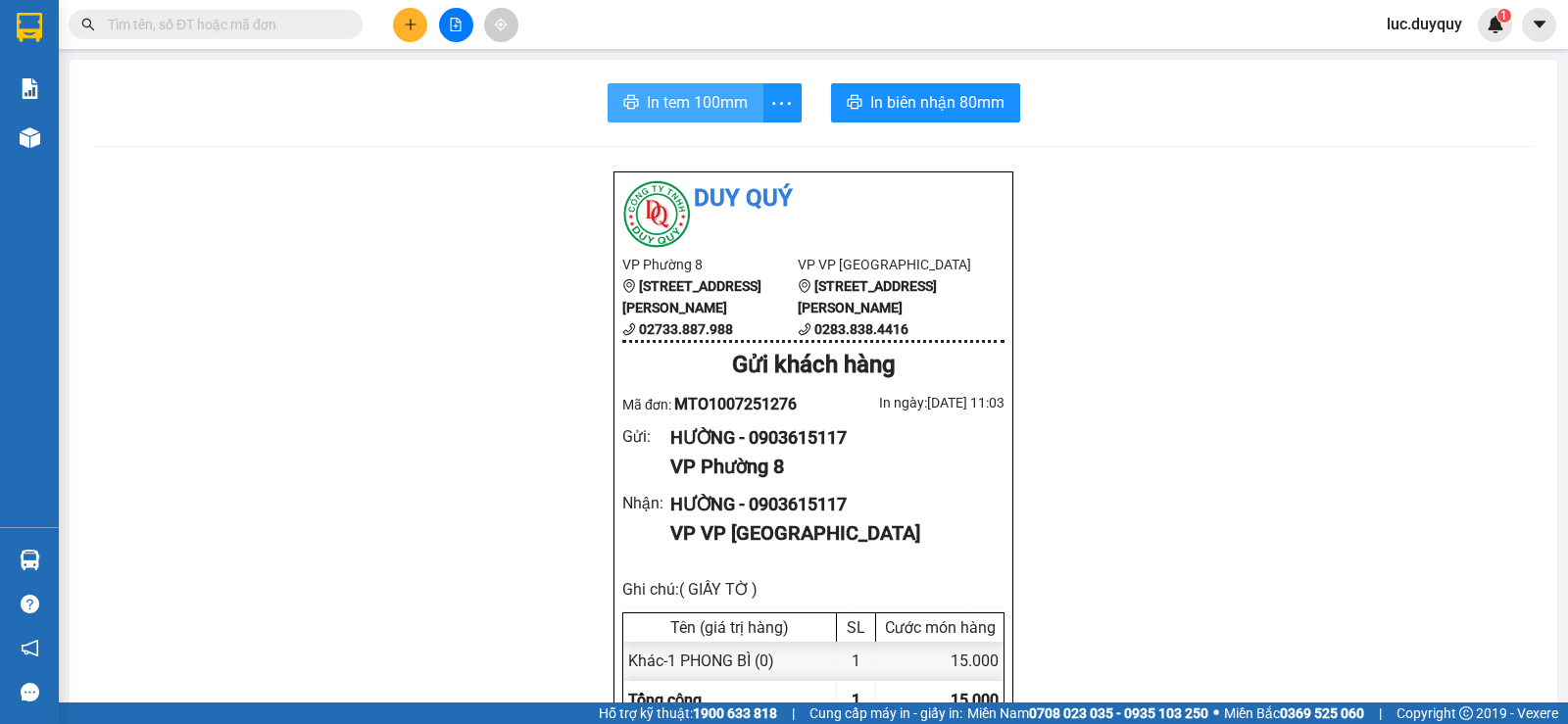 click on "In tem 100mm" at bounding box center [697, 102] 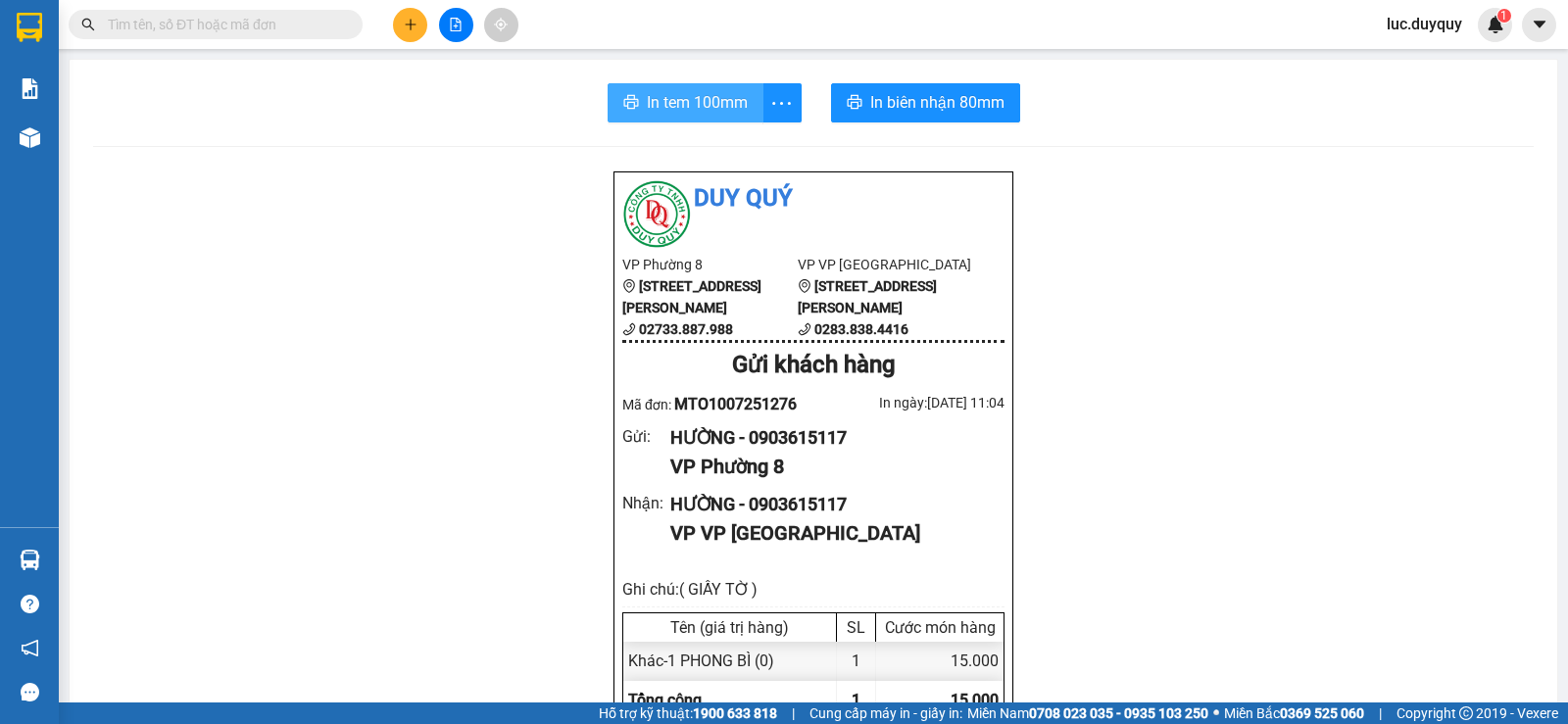 click on "In tem 100mm" at bounding box center (697, 102) 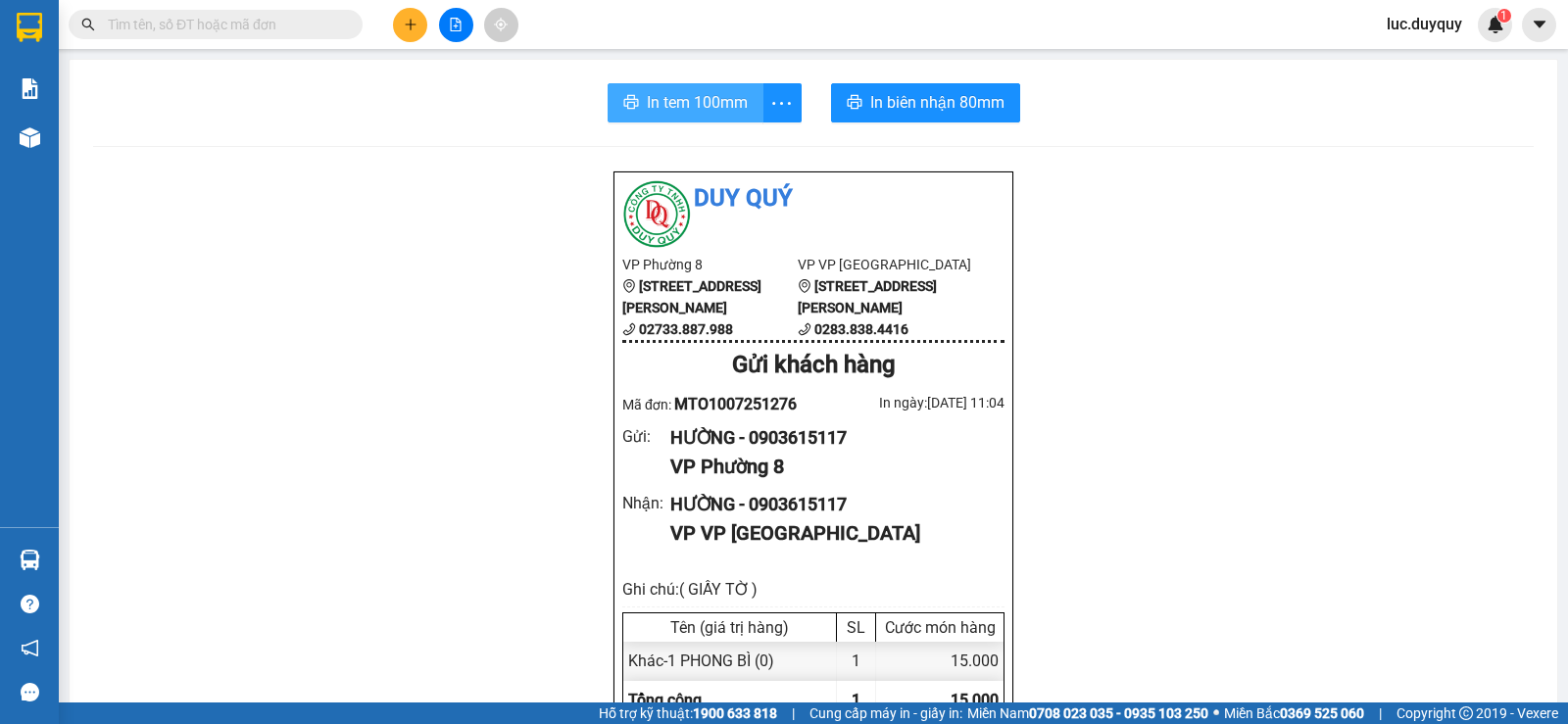 scroll, scrollTop: 0, scrollLeft: 0, axis: both 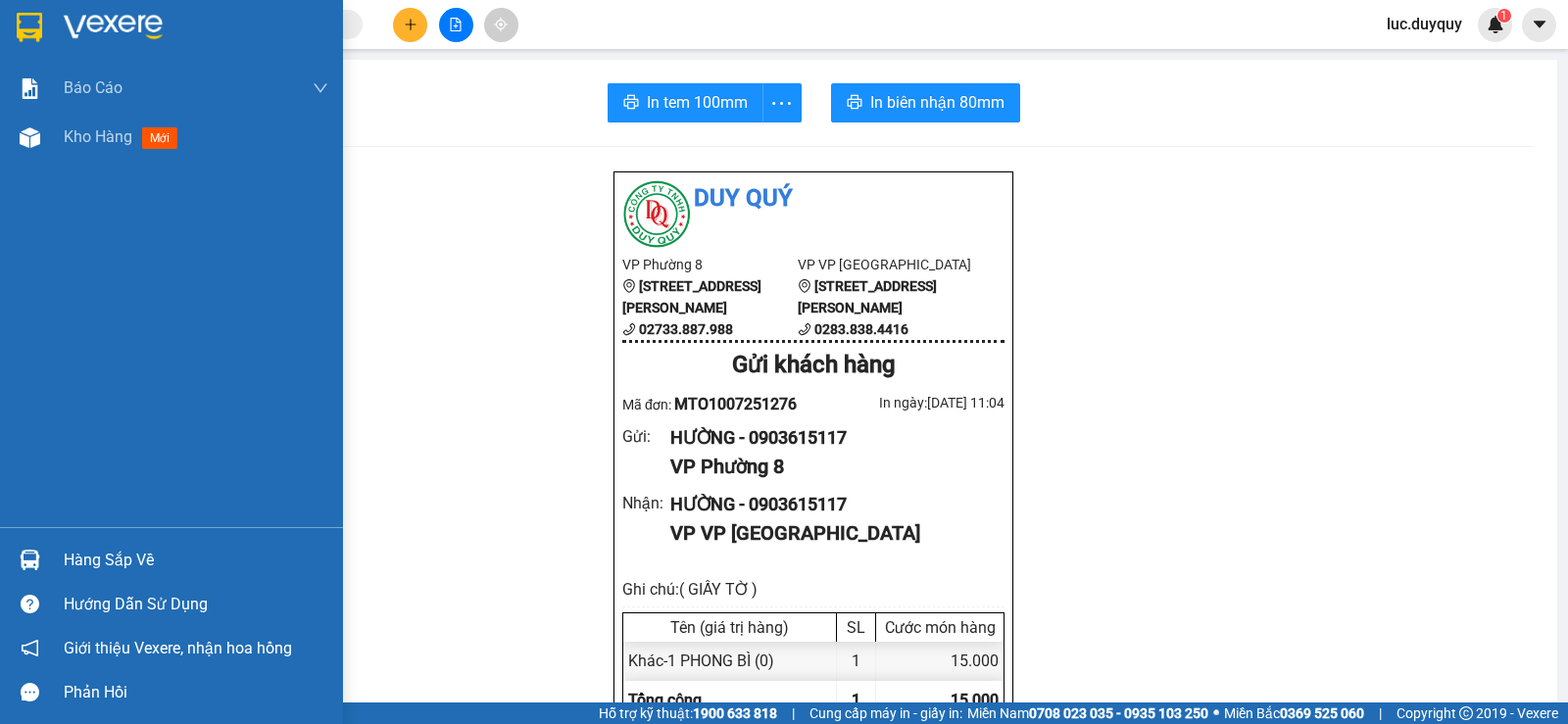 click on "Hàng sắp về" at bounding box center [196, 560] 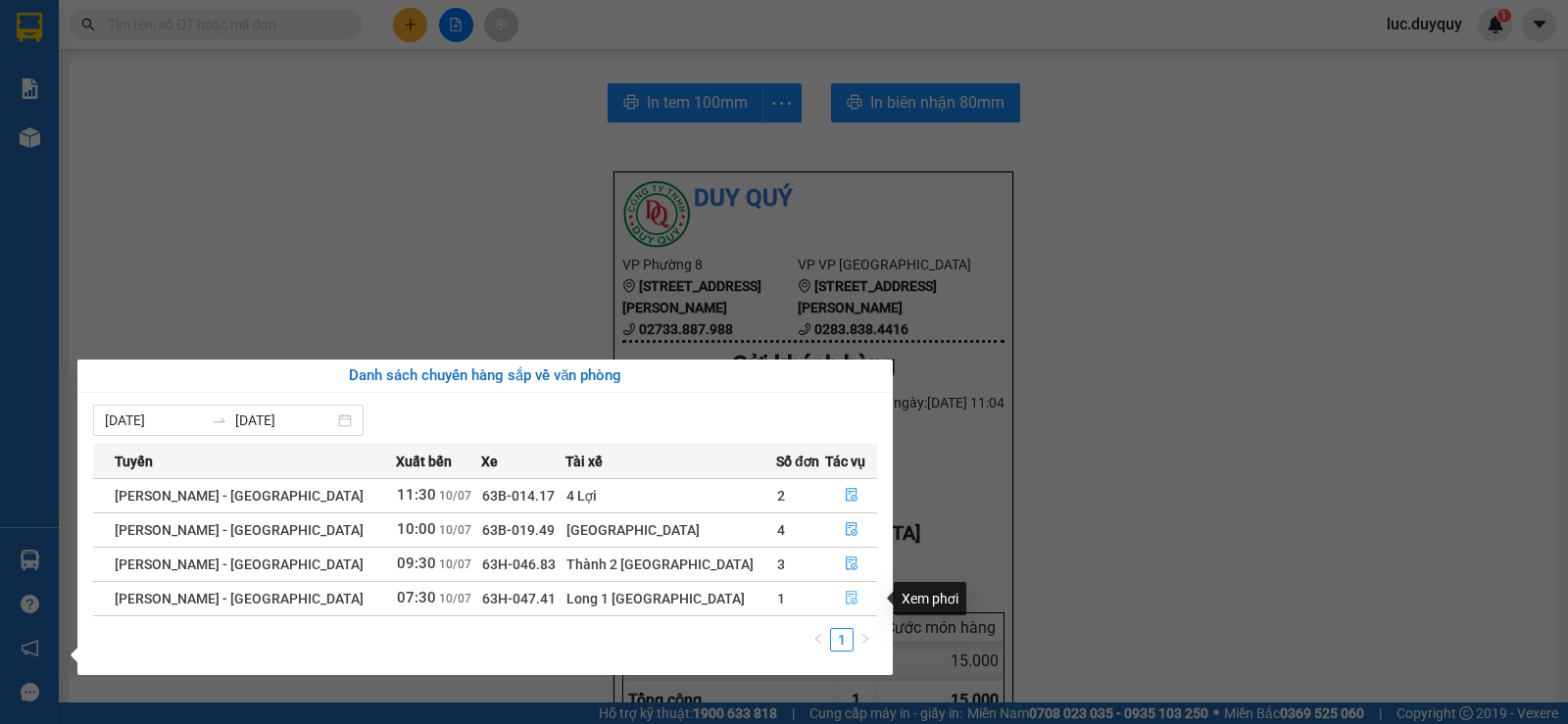 click 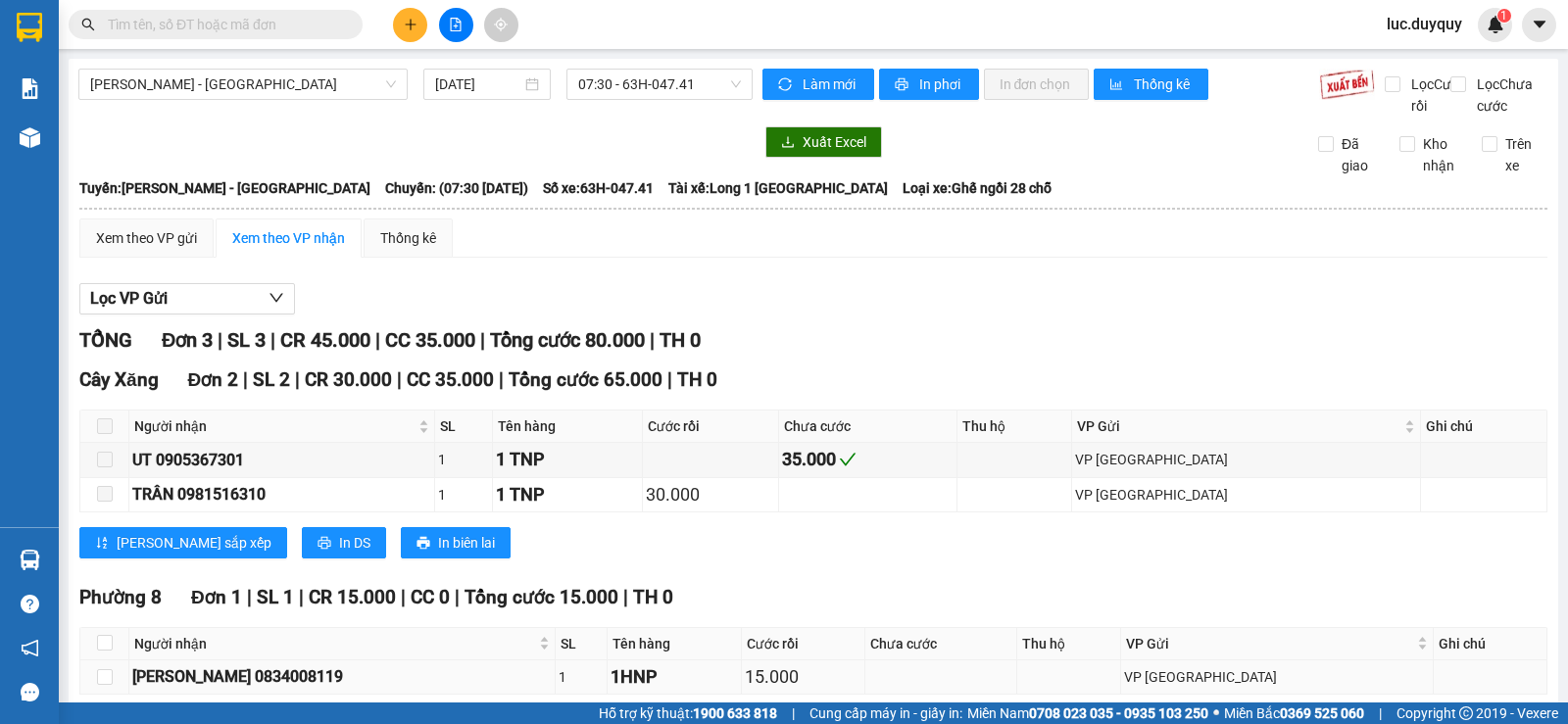 scroll, scrollTop: 115, scrollLeft: 0, axis: vertical 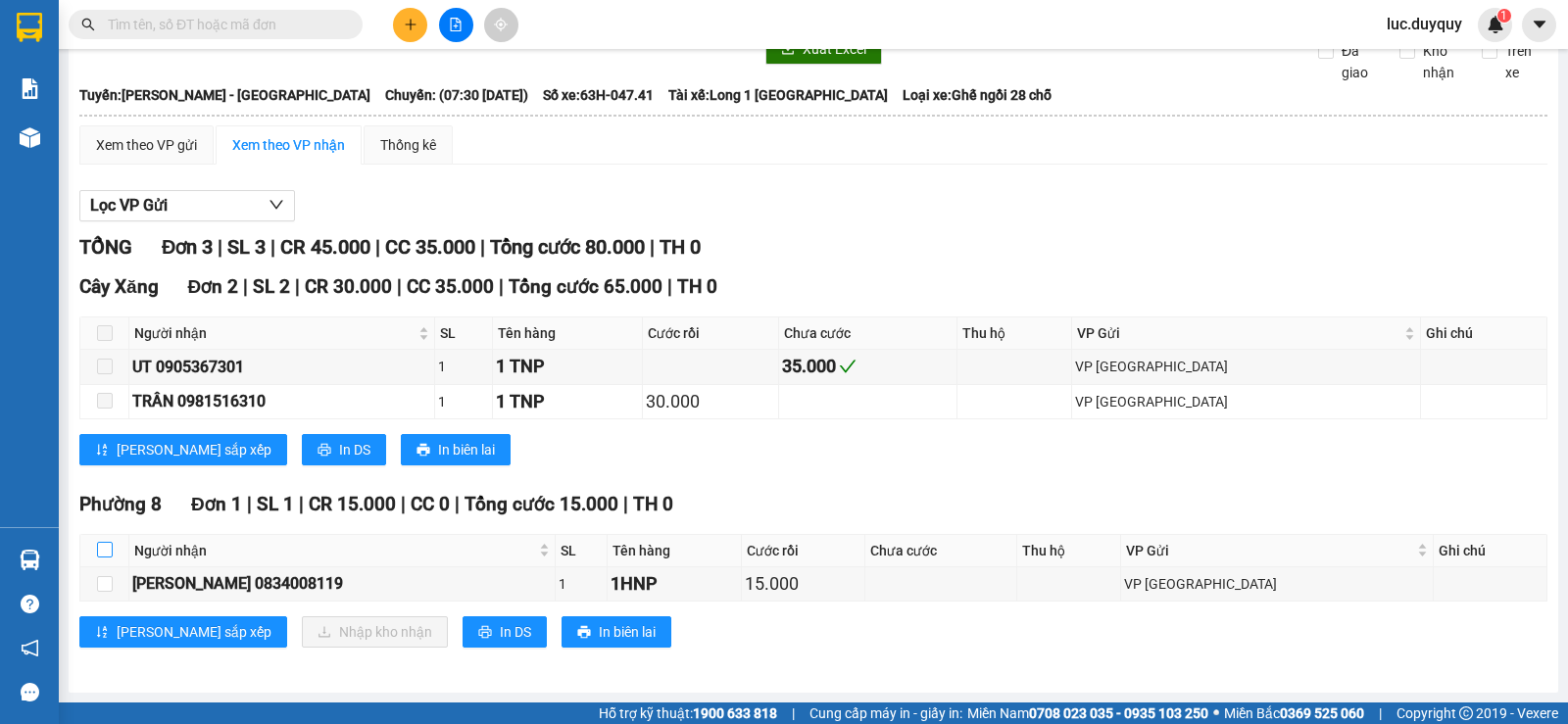 click at bounding box center (105, 551) 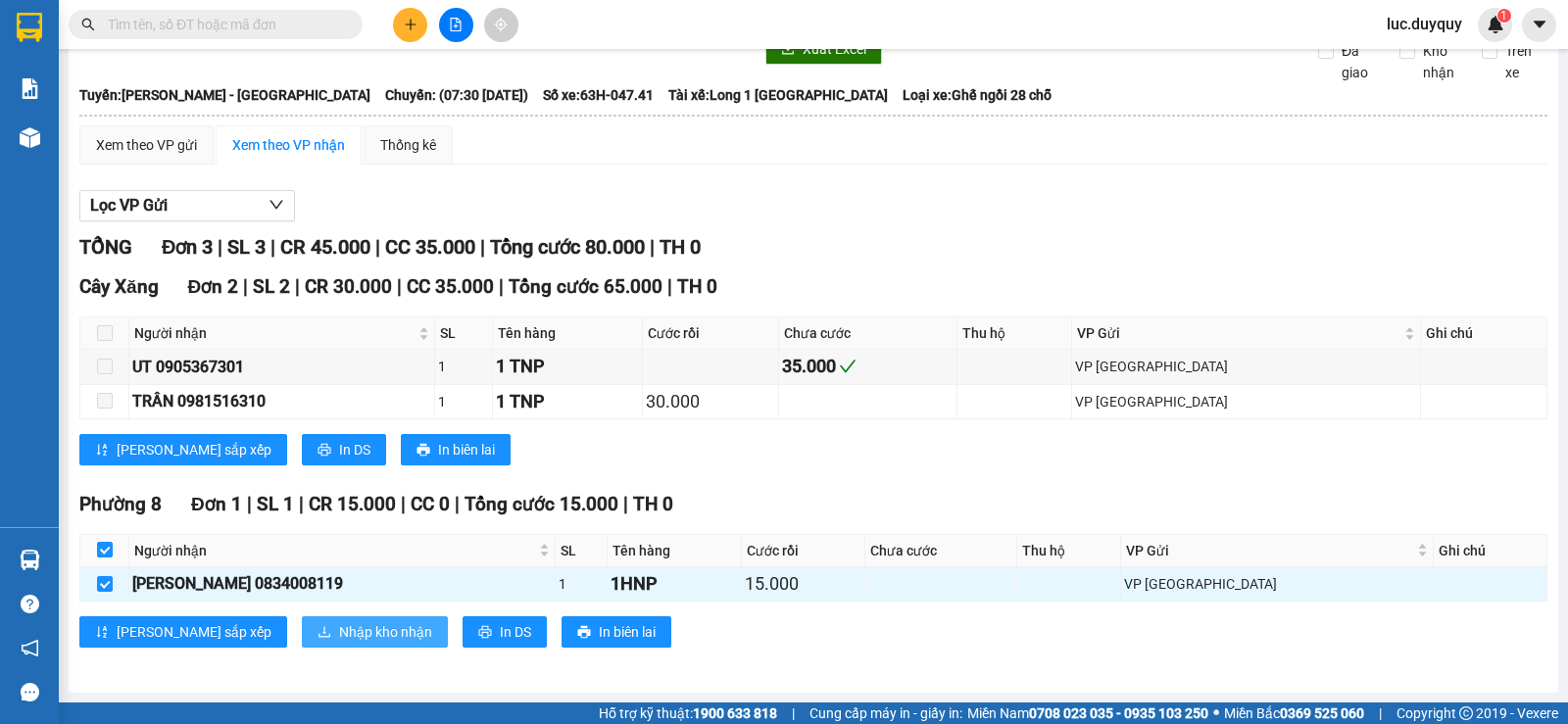 click on "Nhập kho nhận" at bounding box center (385, 632) 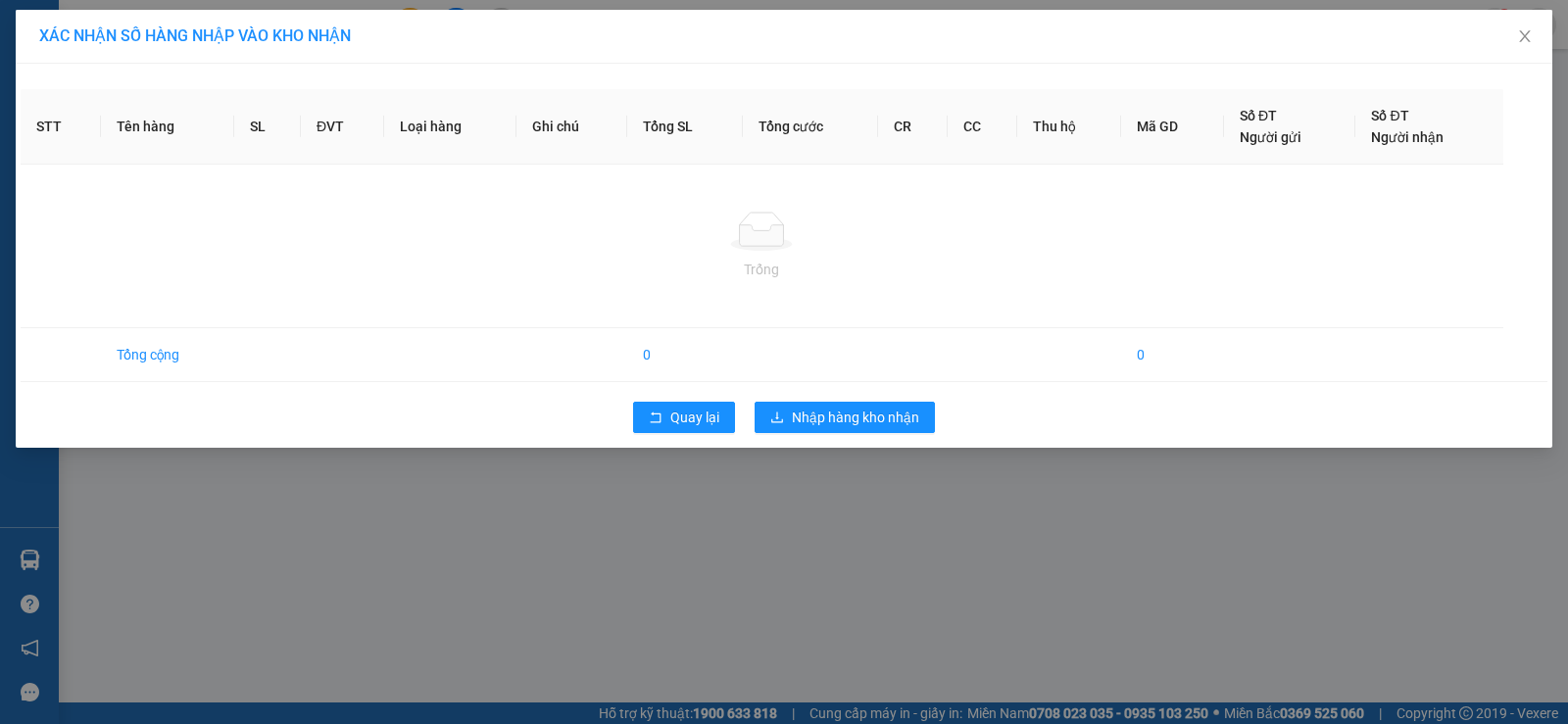 scroll, scrollTop: 0, scrollLeft: 0, axis: both 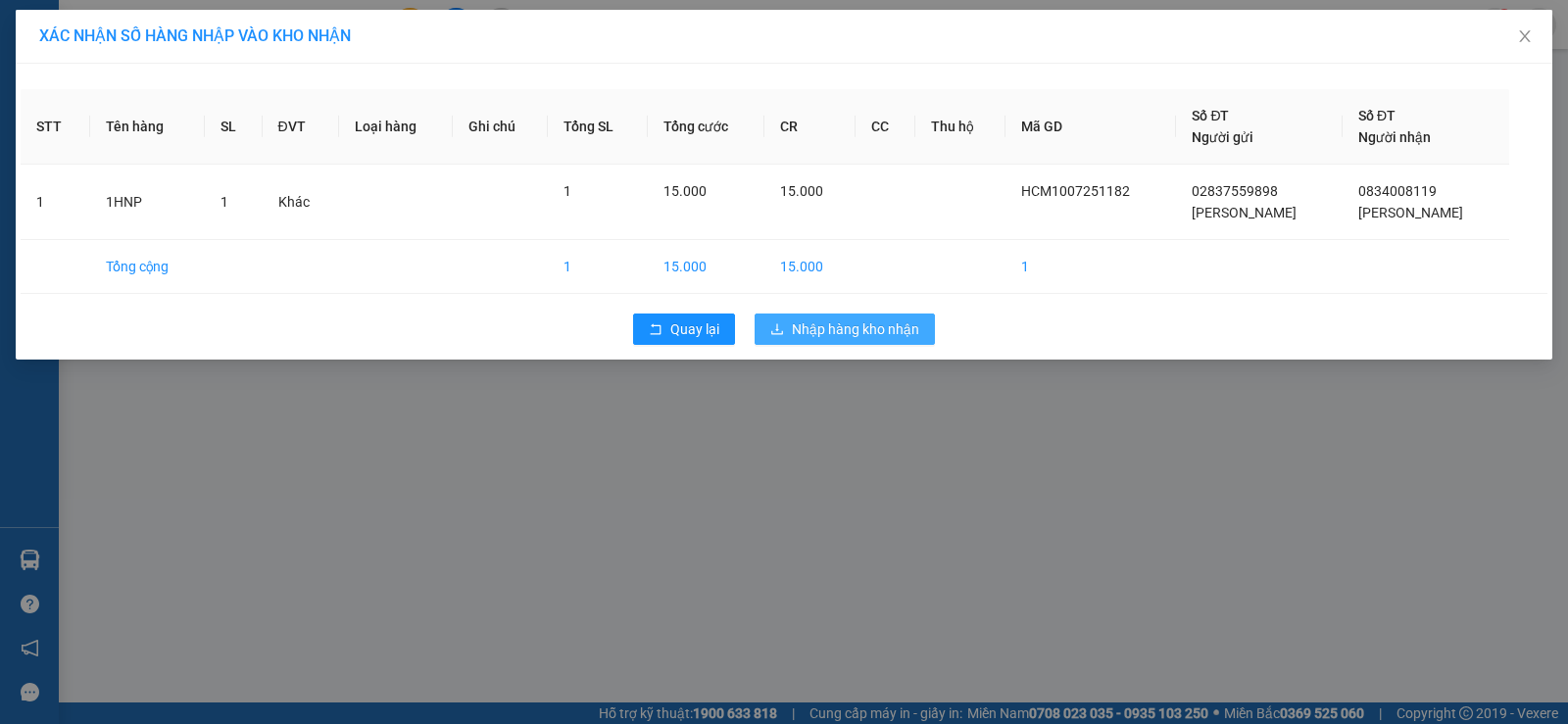 click on "Nhập hàng kho nhận" at bounding box center (856, 329) 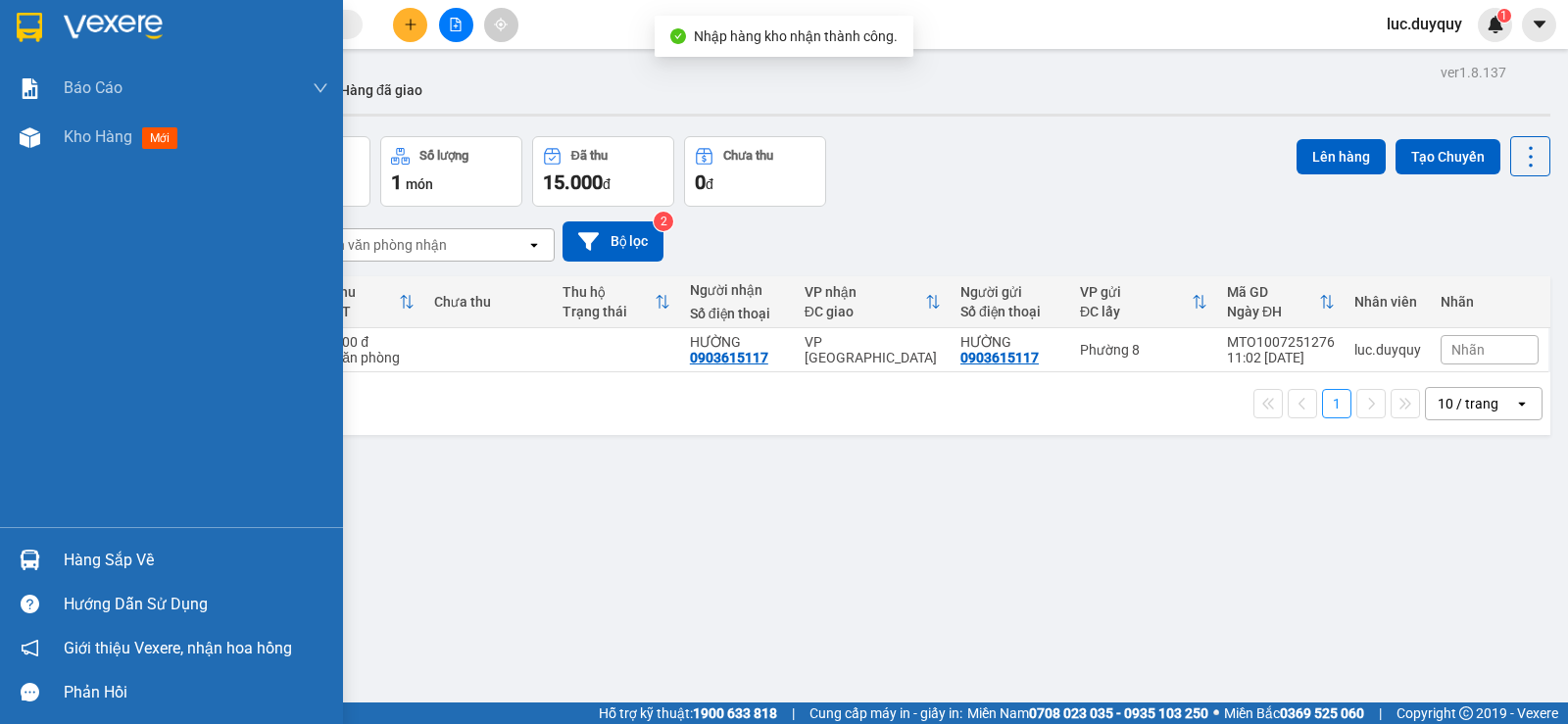 click on "Hàng sắp về" at bounding box center [196, 560] 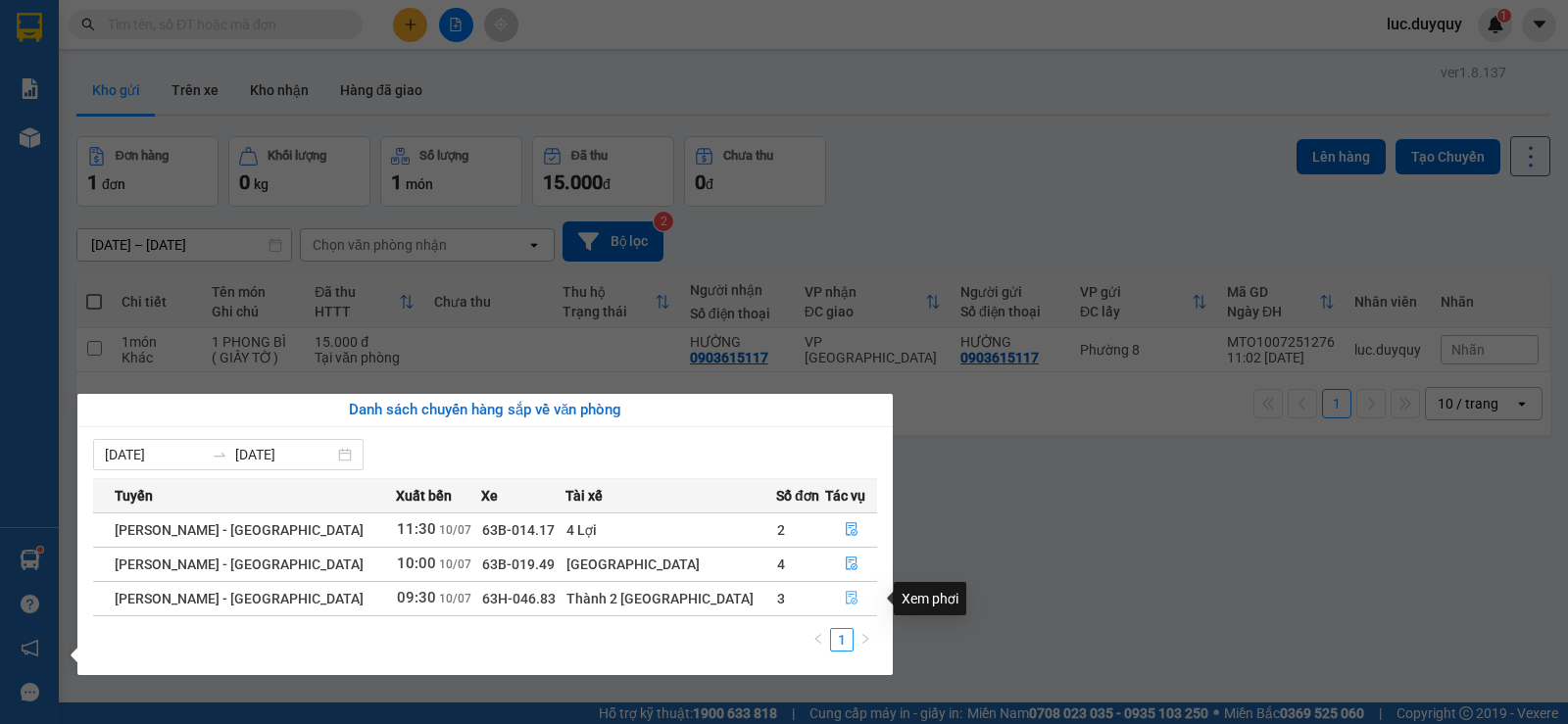 click 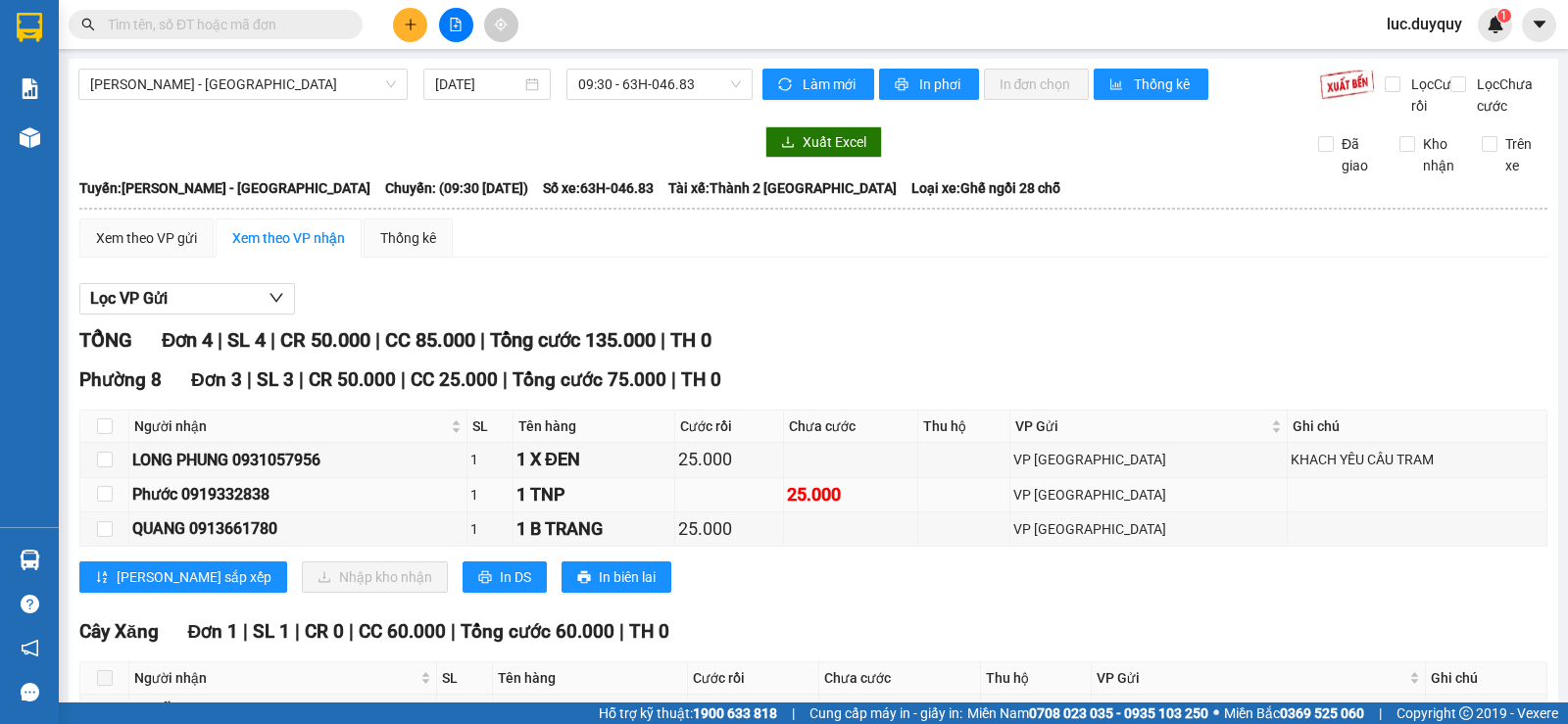 scroll, scrollTop: 149, scrollLeft: 0, axis: vertical 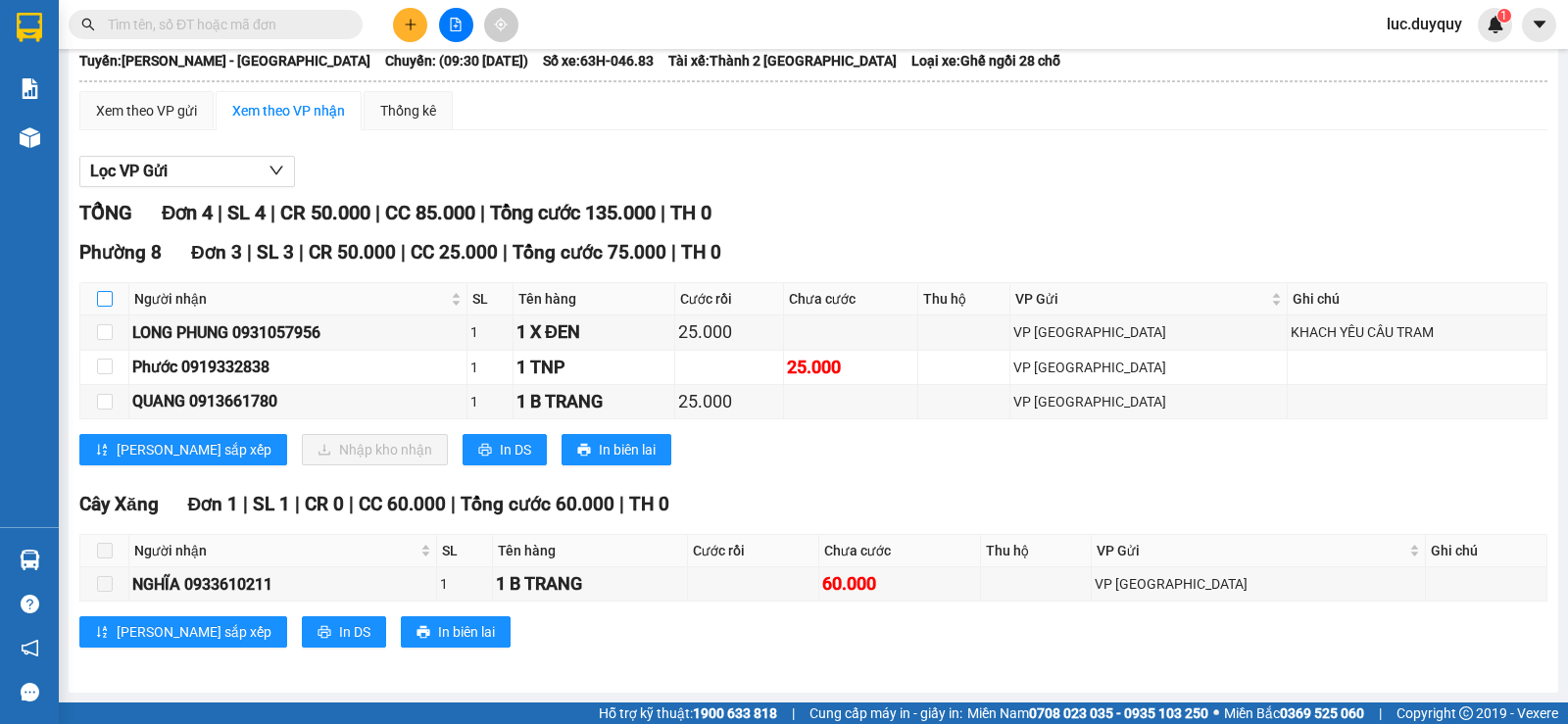 click at bounding box center [105, 299] 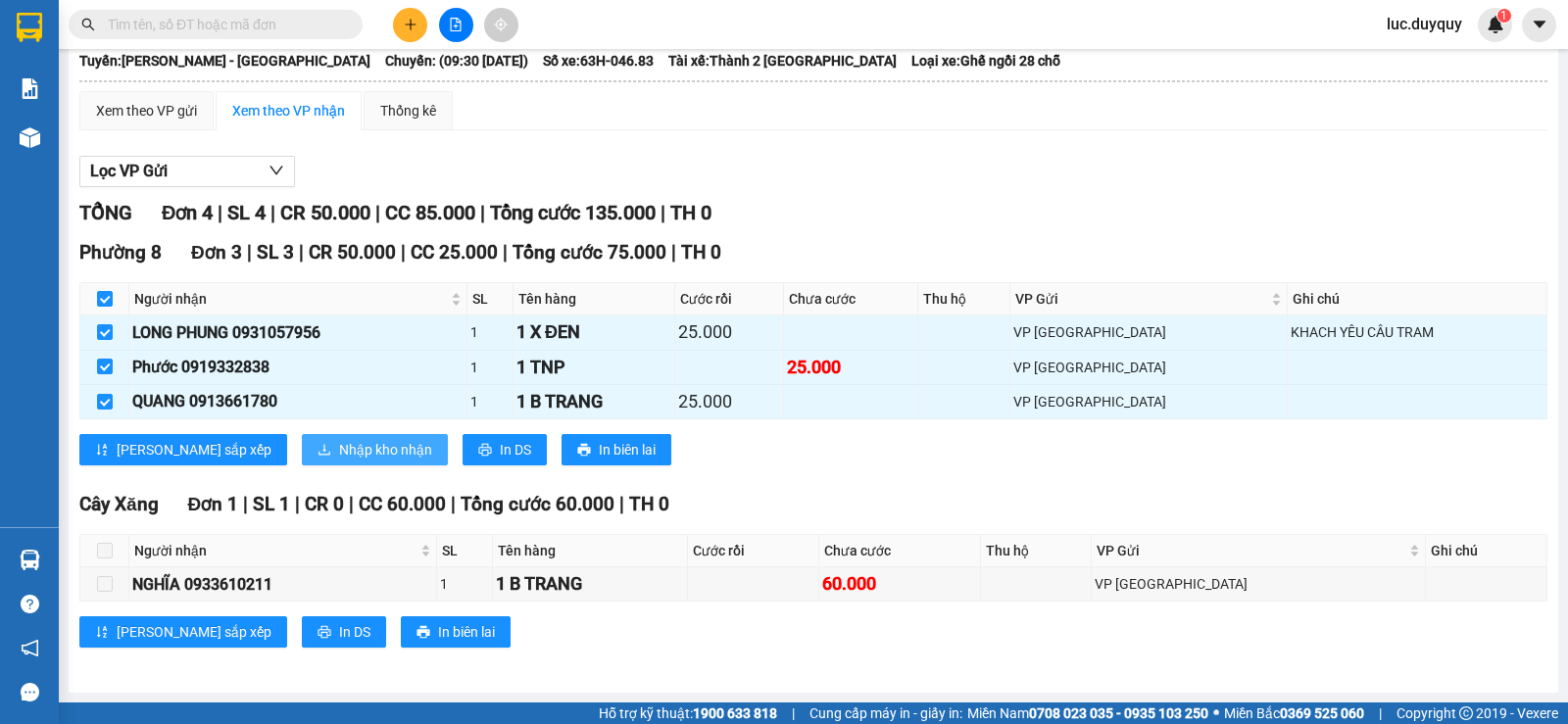 click on "Nhập kho nhận" at bounding box center [385, 450] 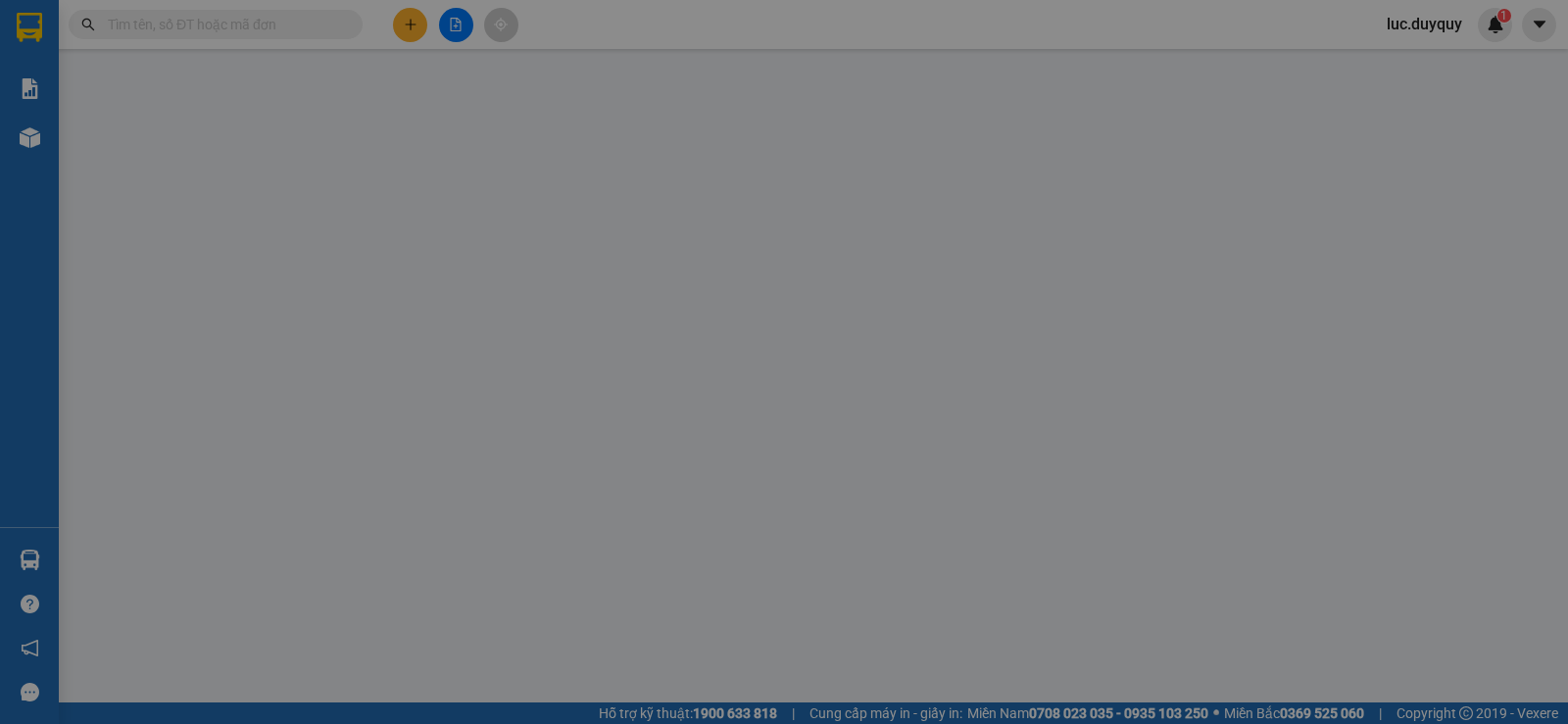 scroll, scrollTop: 0, scrollLeft: 0, axis: both 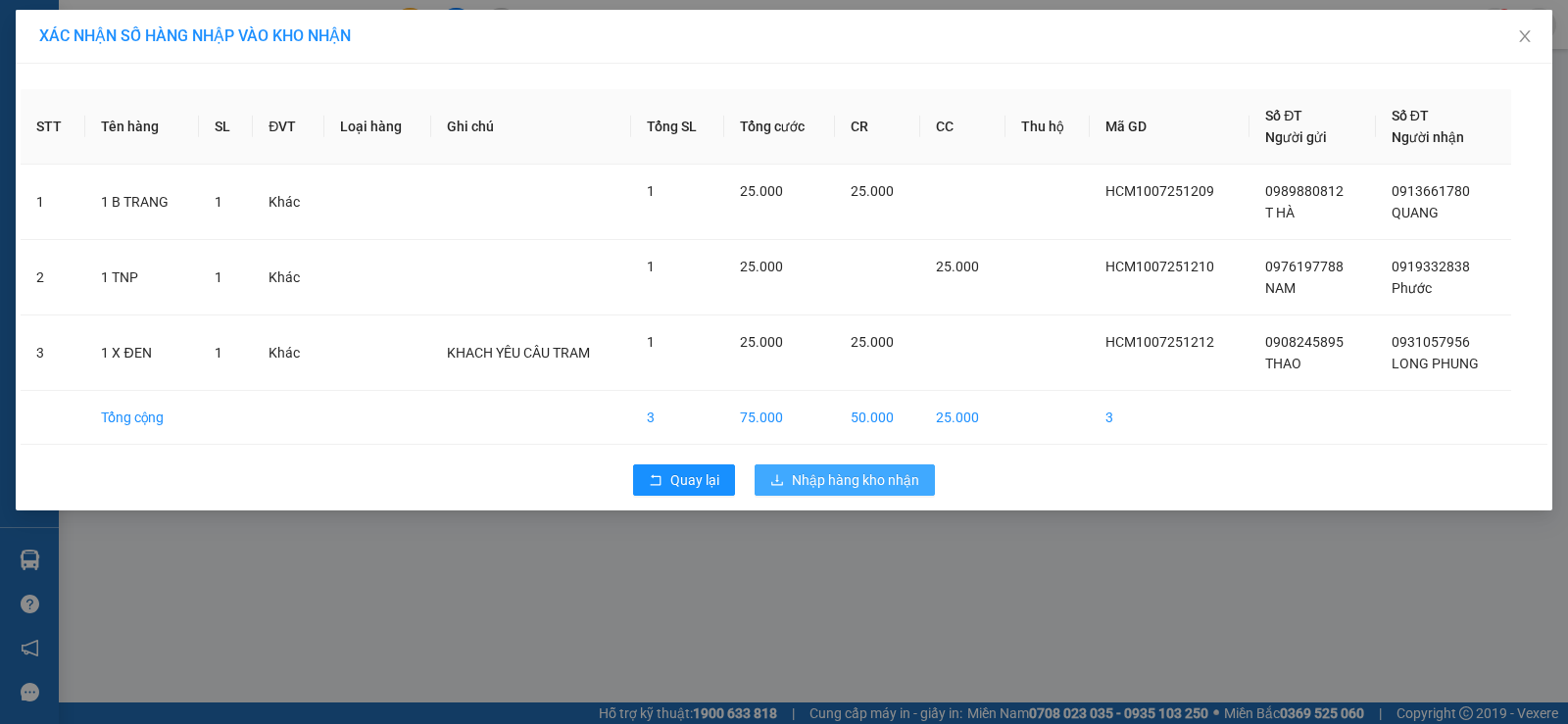 click on "Nhập hàng kho nhận" at bounding box center (856, 480) 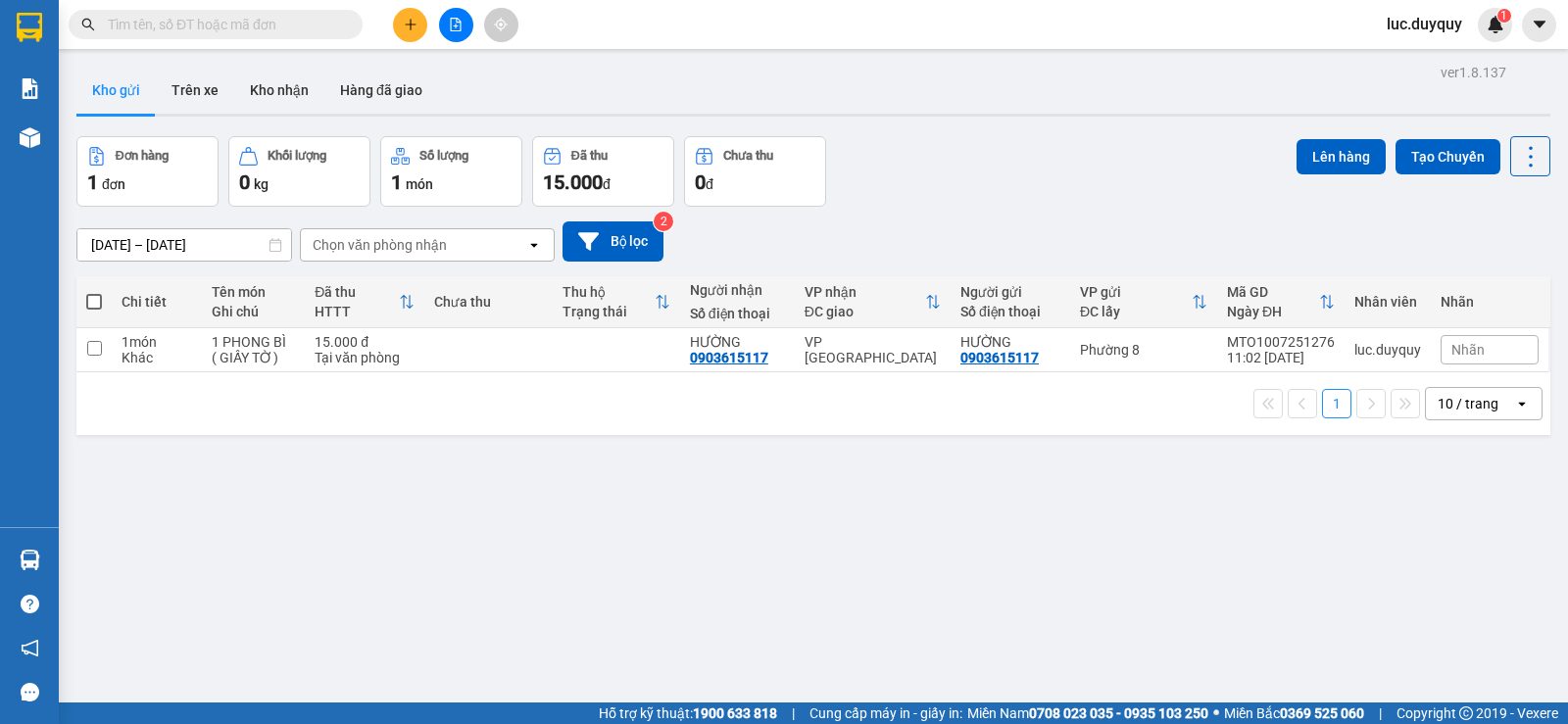 click at bounding box center (223, 24) 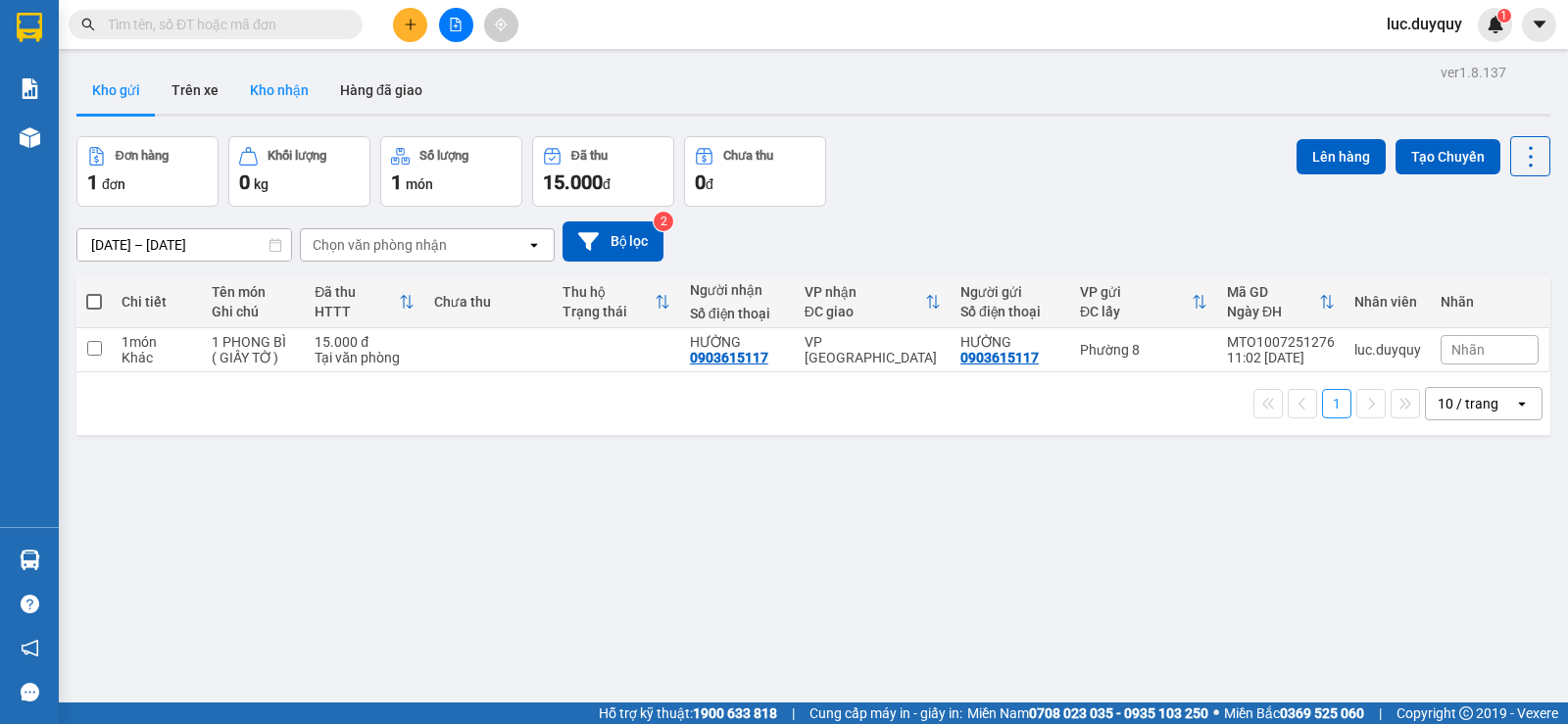 click on "Kho nhận" at bounding box center [279, 90] 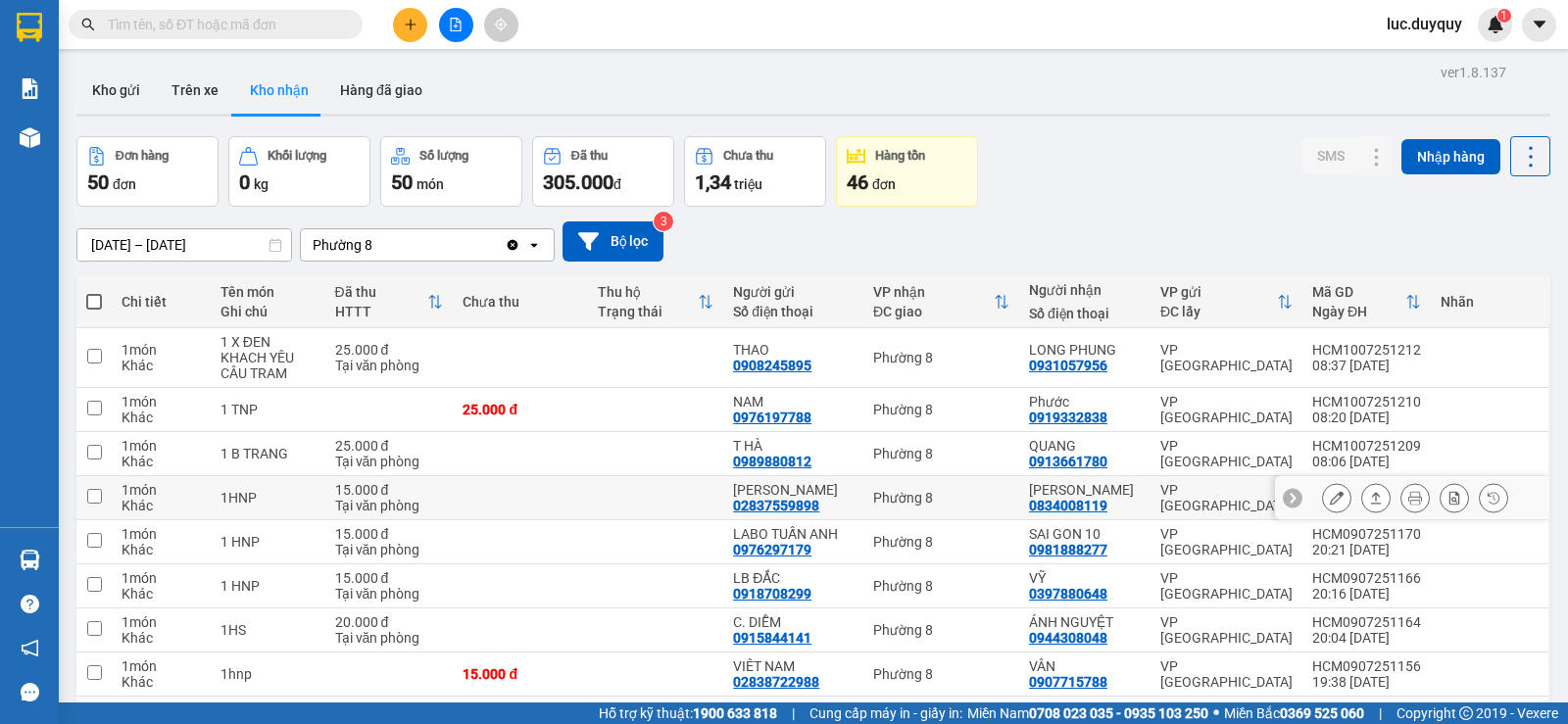 scroll, scrollTop: 163, scrollLeft: 0, axis: vertical 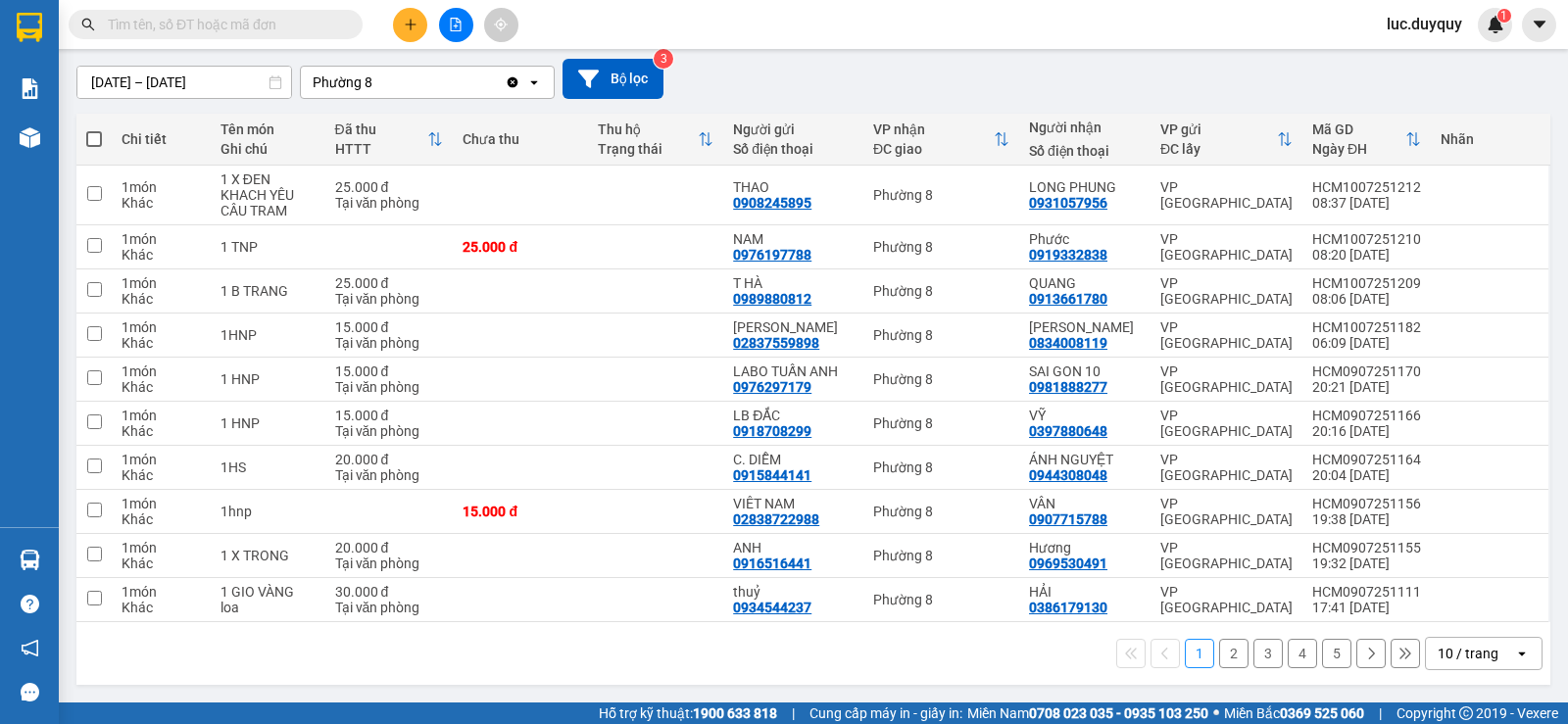 click on "10 / trang" at bounding box center (1468, 653) 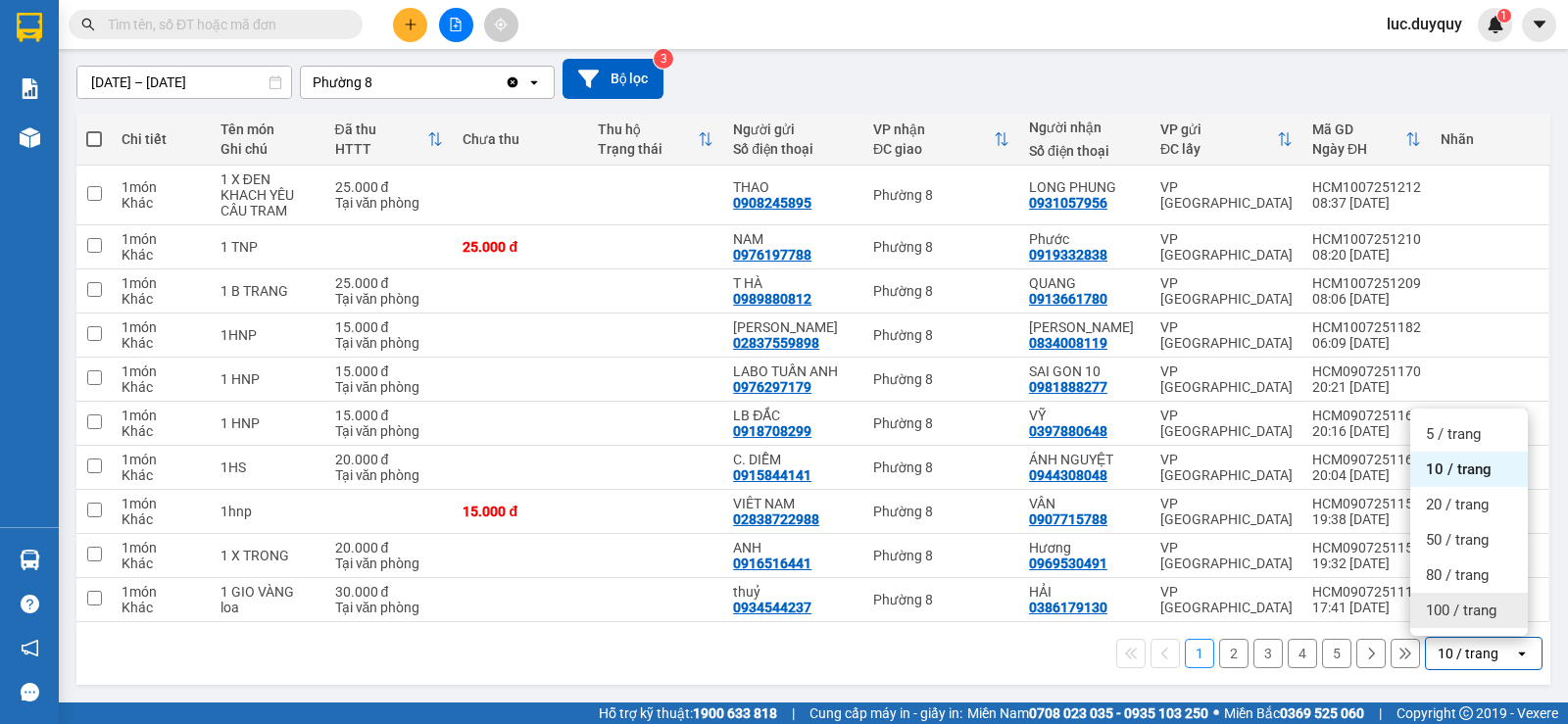 click on "100 / trang" at bounding box center (1469, 610) 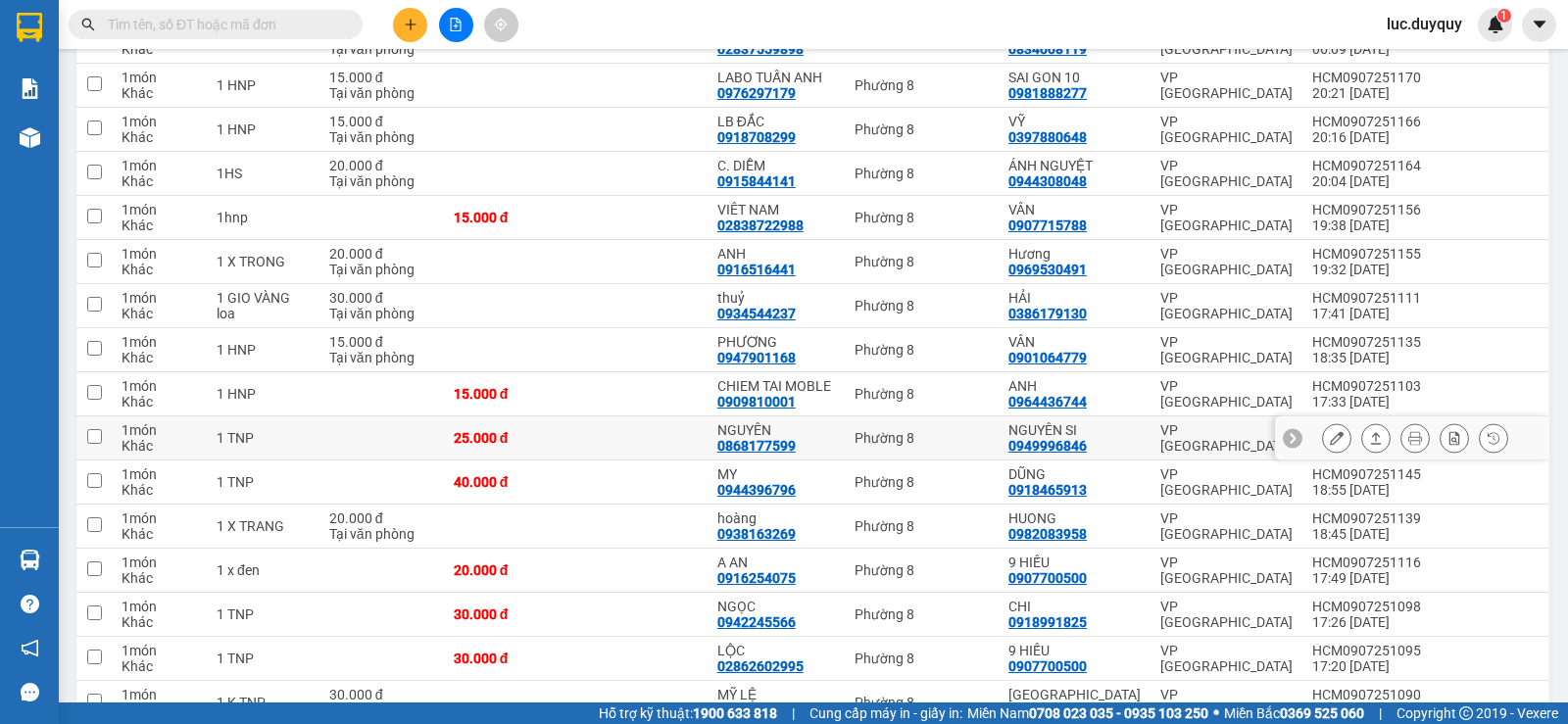 scroll, scrollTop: 652, scrollLeft: 0, axis: vertical 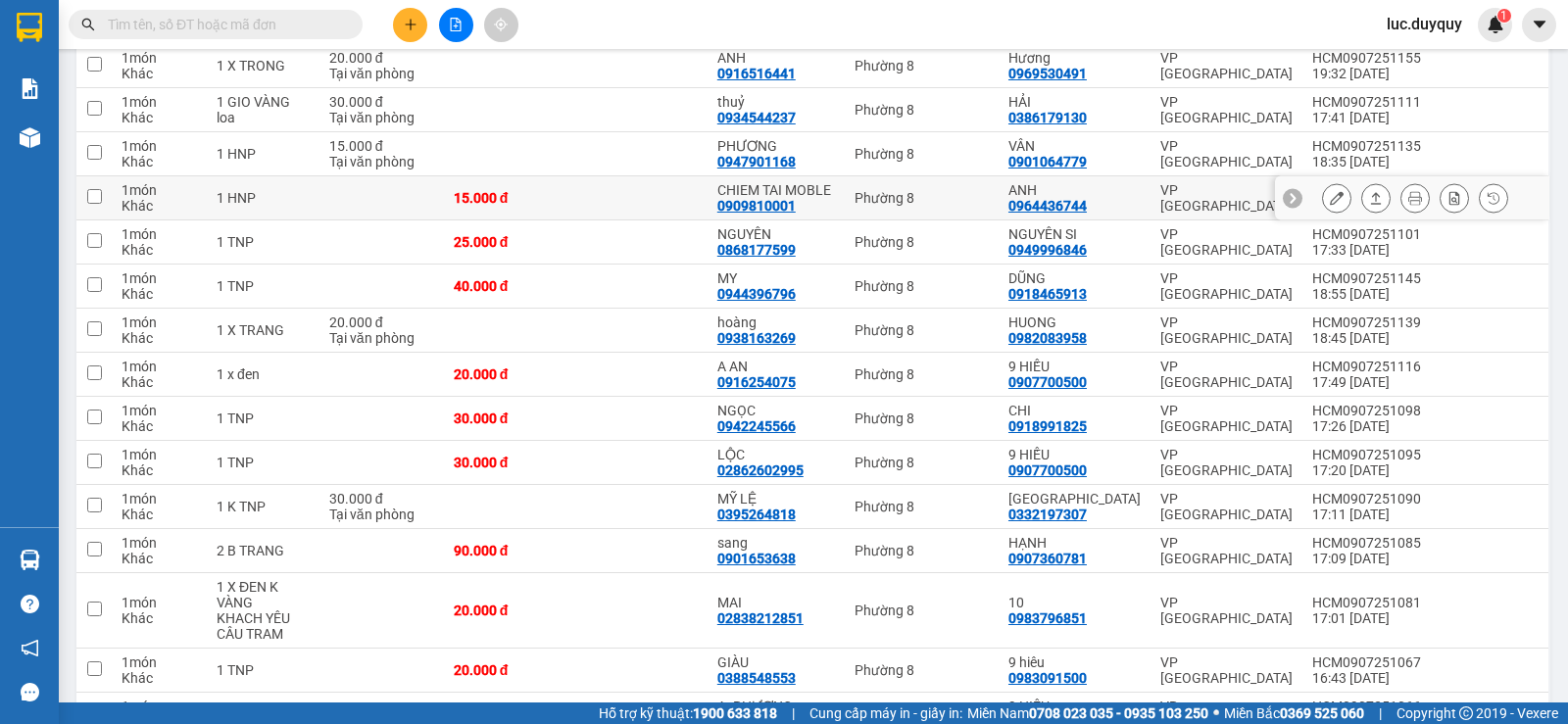 click at bounding box center [1376, 198] 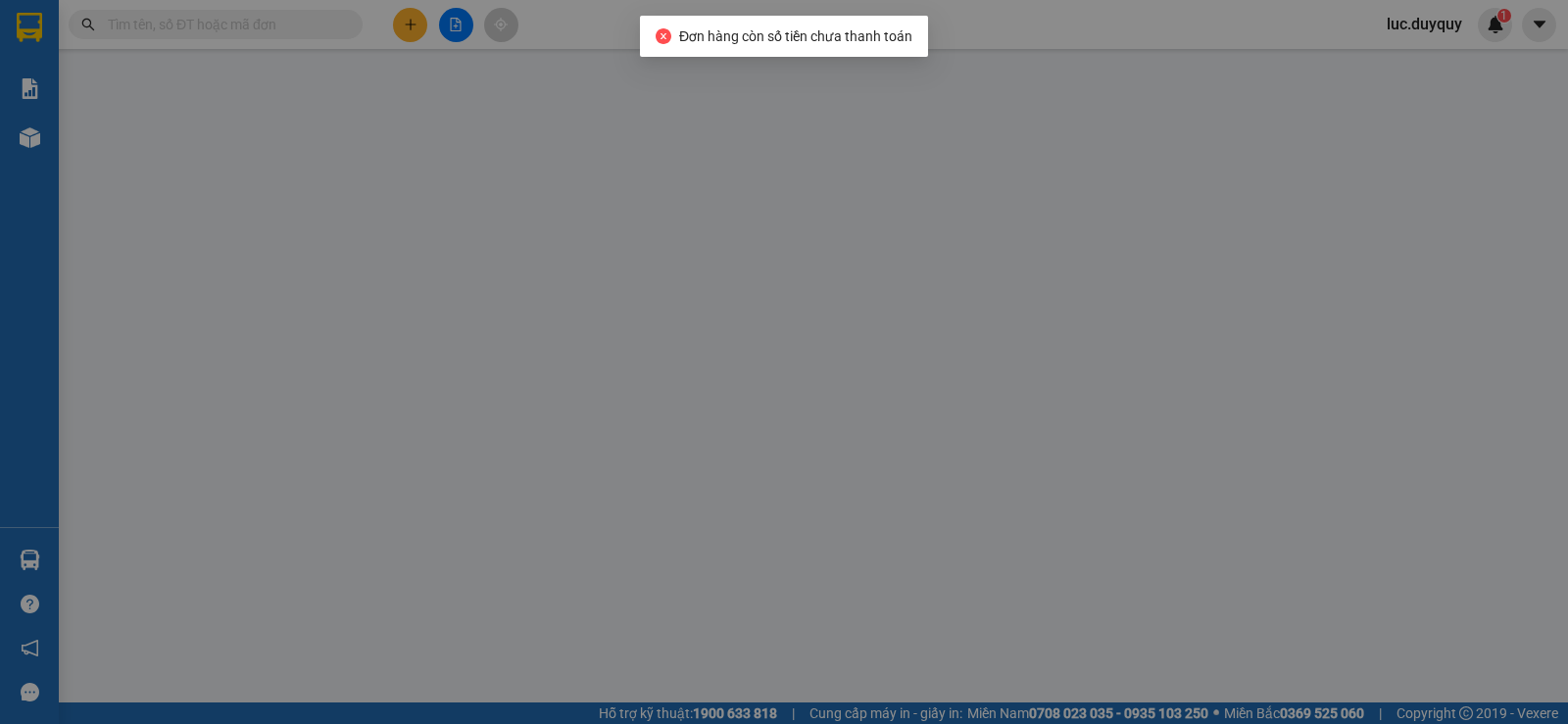 click on "SĐT Người Gửi VD: 0371234567 Người gửi VP gửi  * Phường 8" at bounding box center [813, 187] 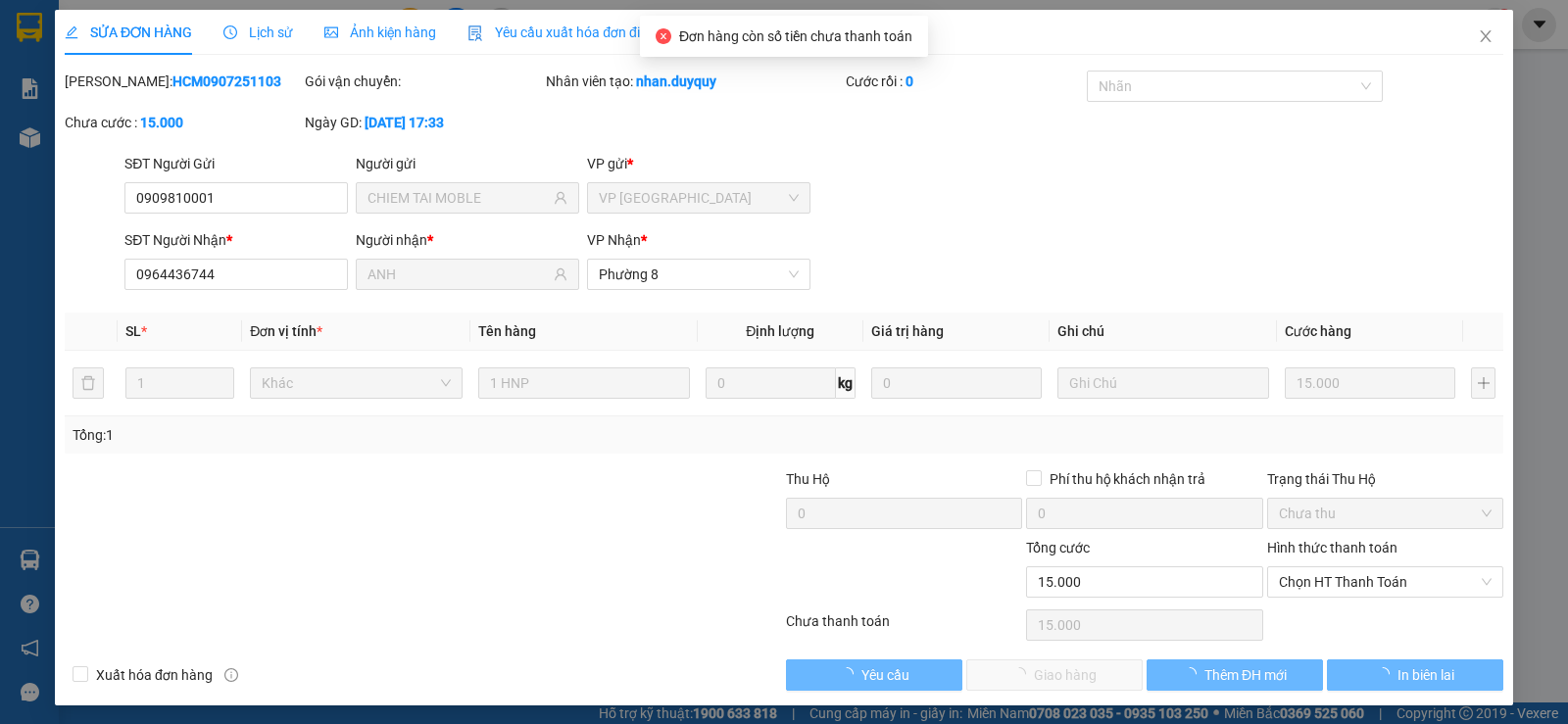 type on "0909810001" 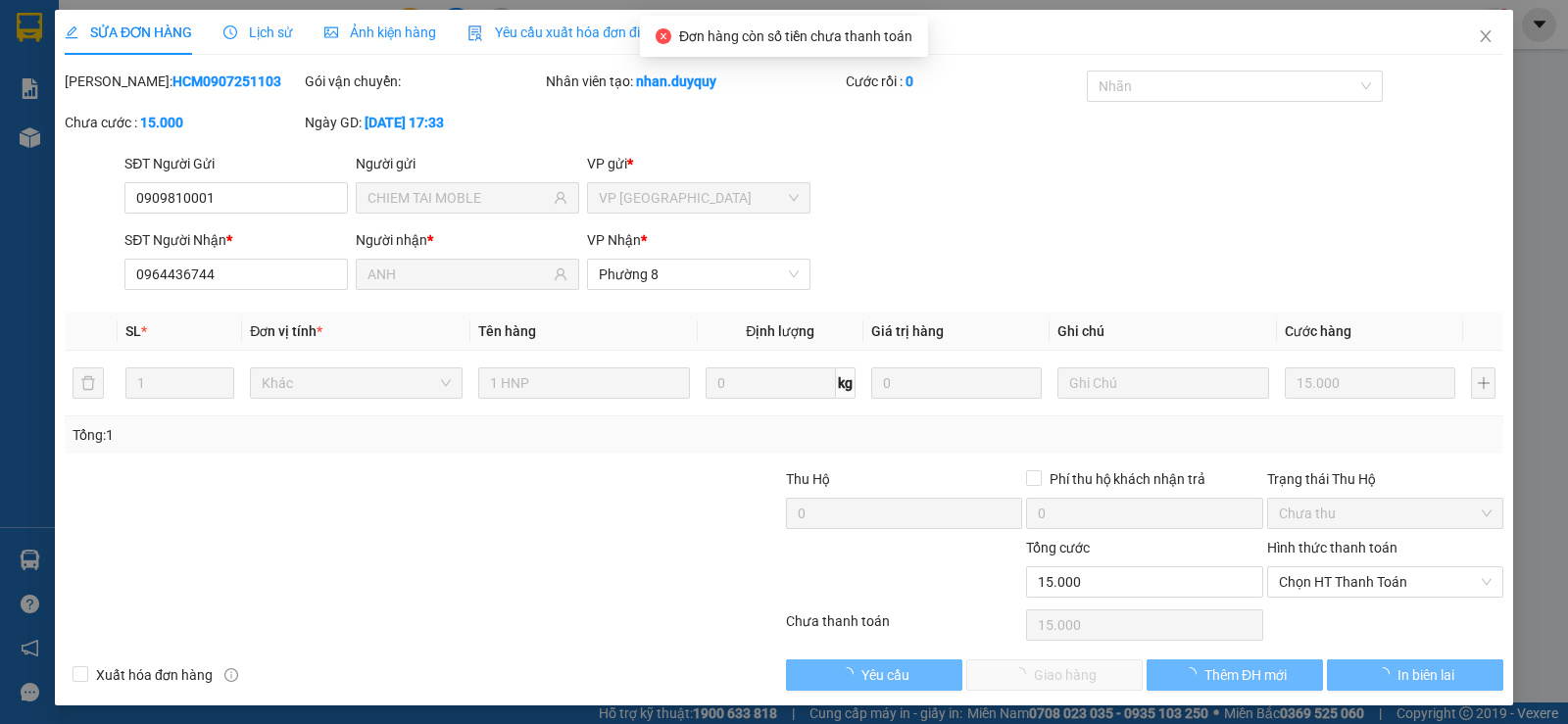 type on "CHIEM TAI MOBLE" 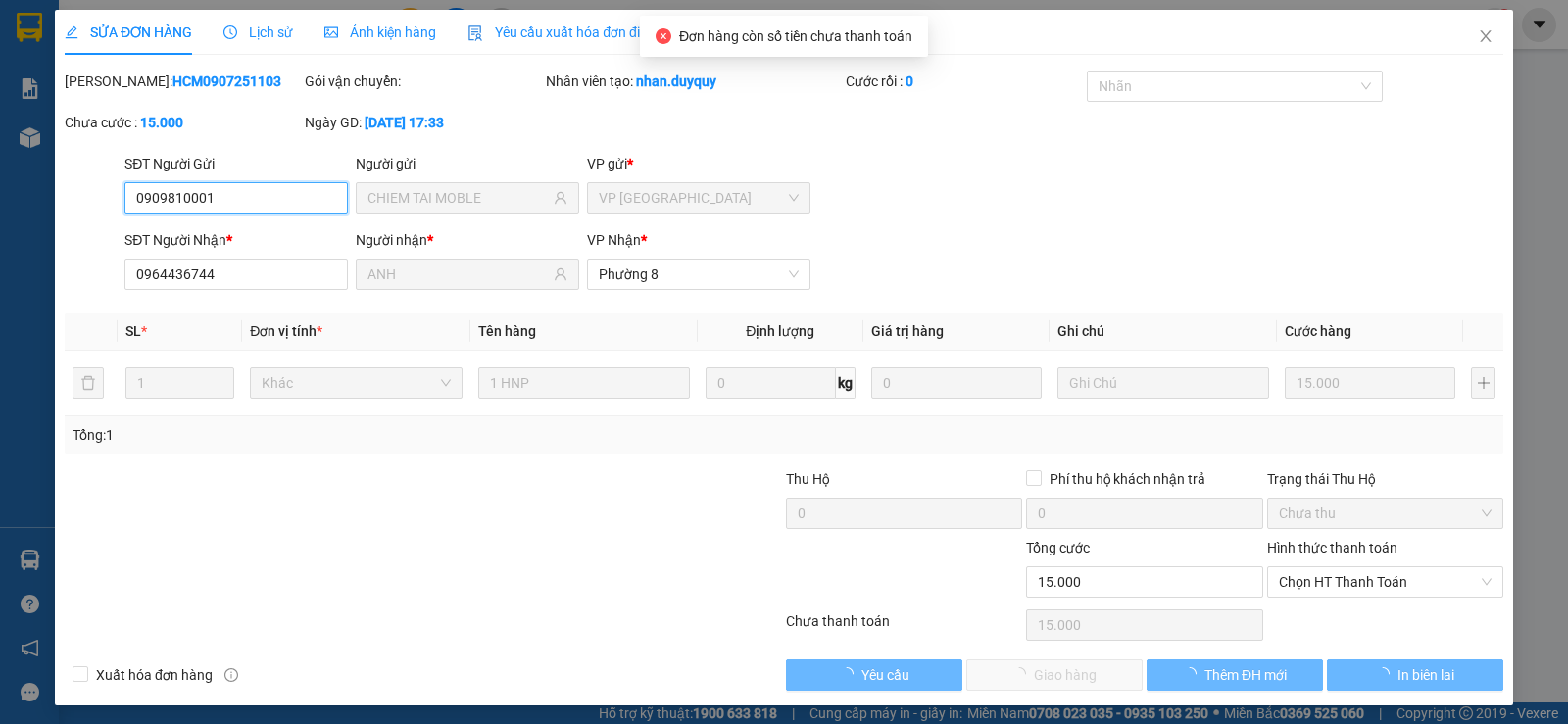 scroll, scrollTop: 0, scrollLeft: 0, axis: both 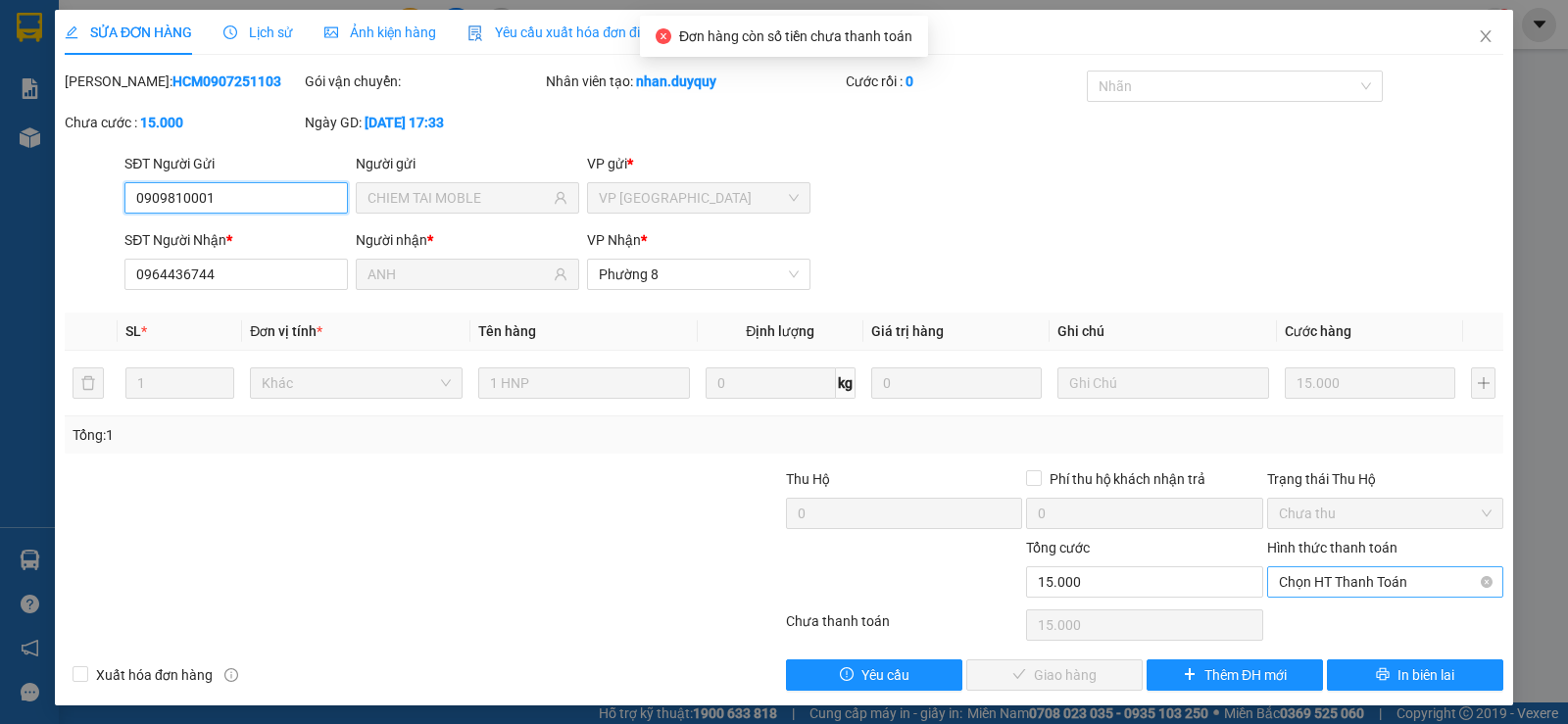 click on "Chọn HT Thanh Toán" at bounding box center (1385, 582) 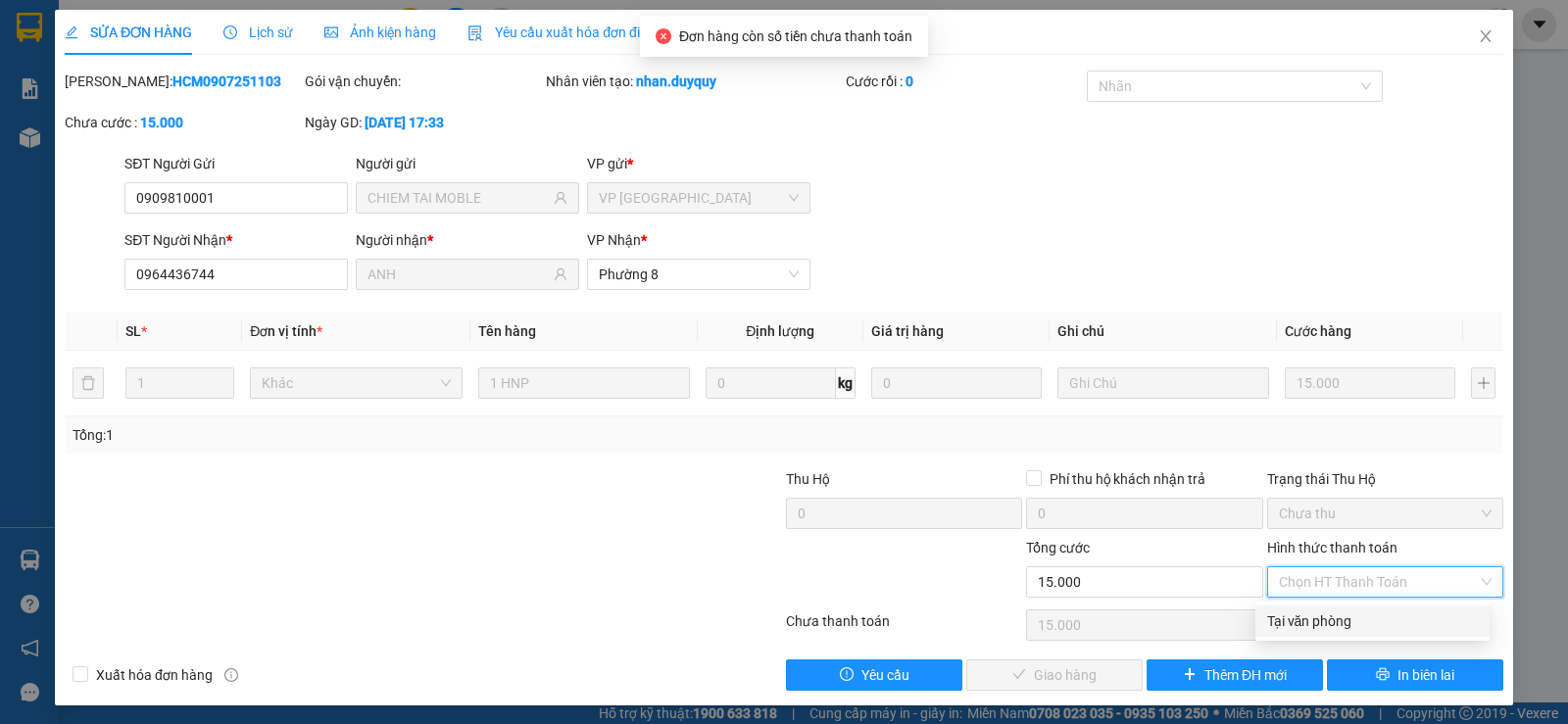 click on "Tại văn phòng" at bounding box center (1372, 621) 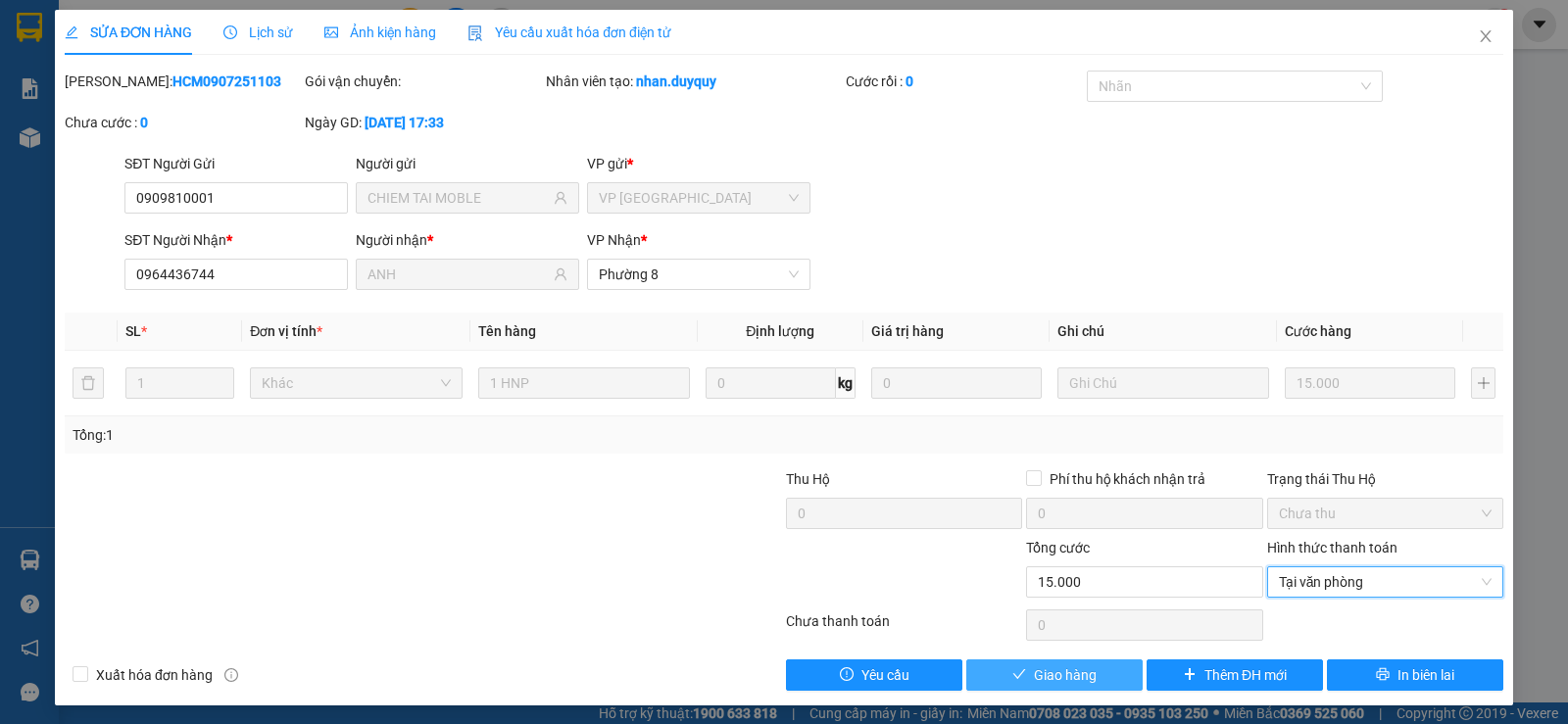 drag, startPoint x: 1061, startPoint y: 674, endPoint x: 1307, endPoint y: 213, distance: 522.52943 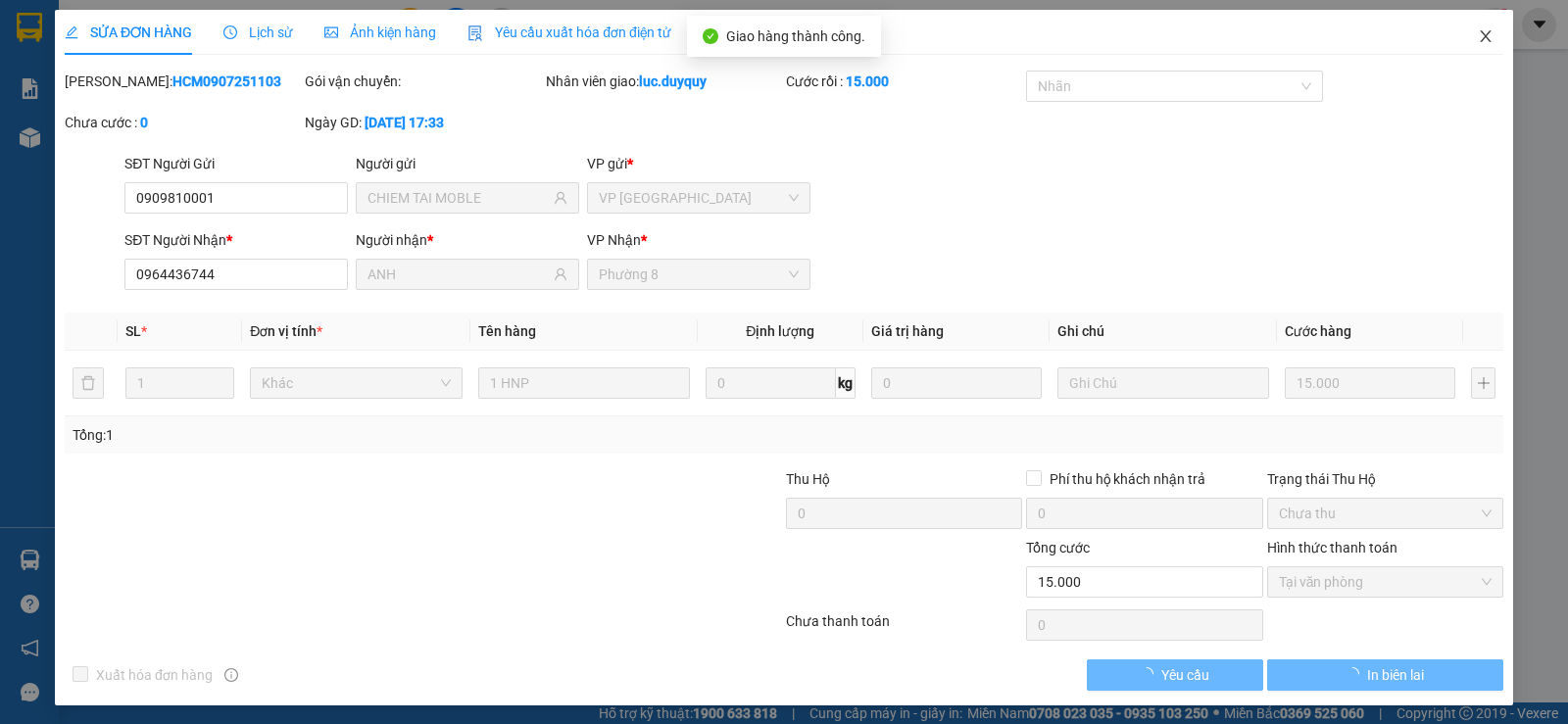 click 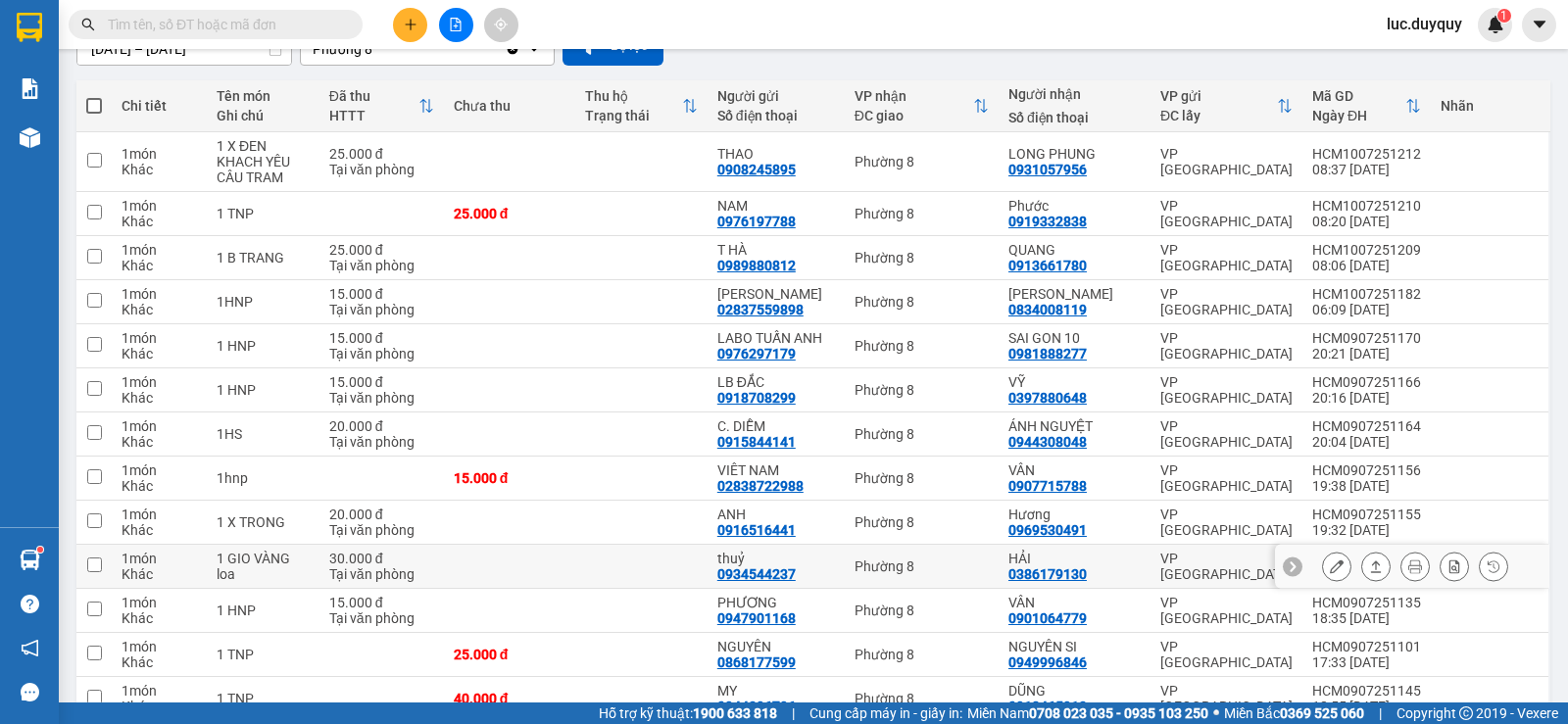 scroll, scrollTop: 294, scrollLeft: 0, axis: vertical 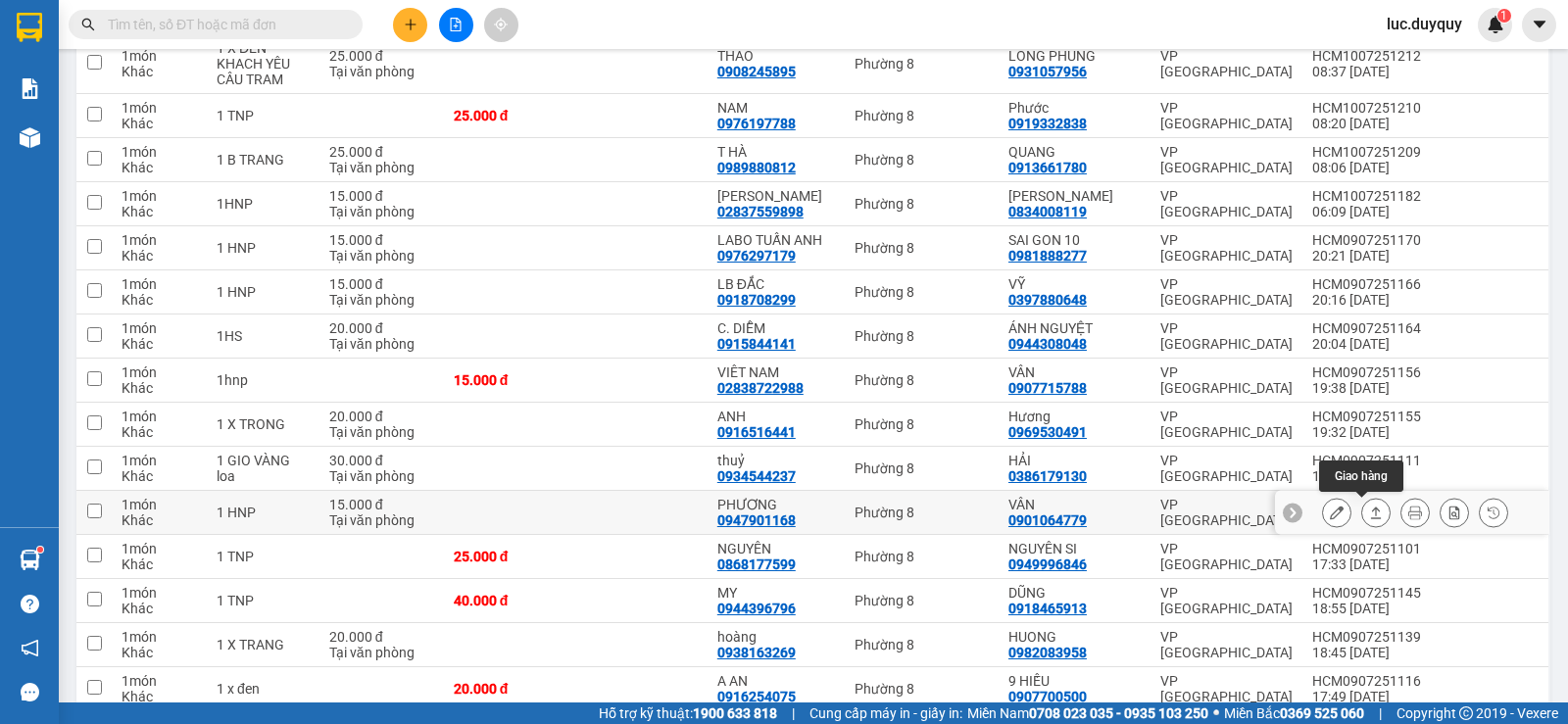 click at bounding box center [1415, 512] 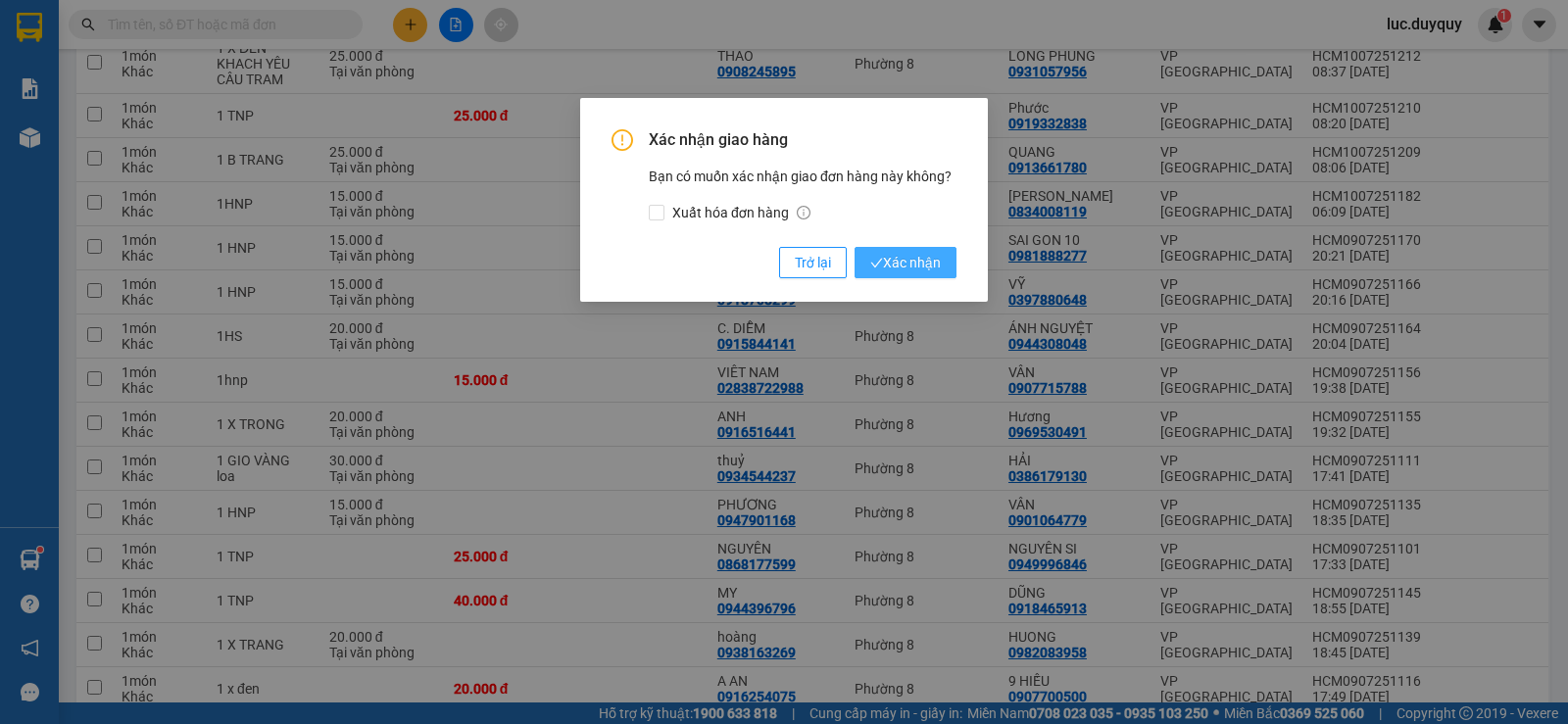 click 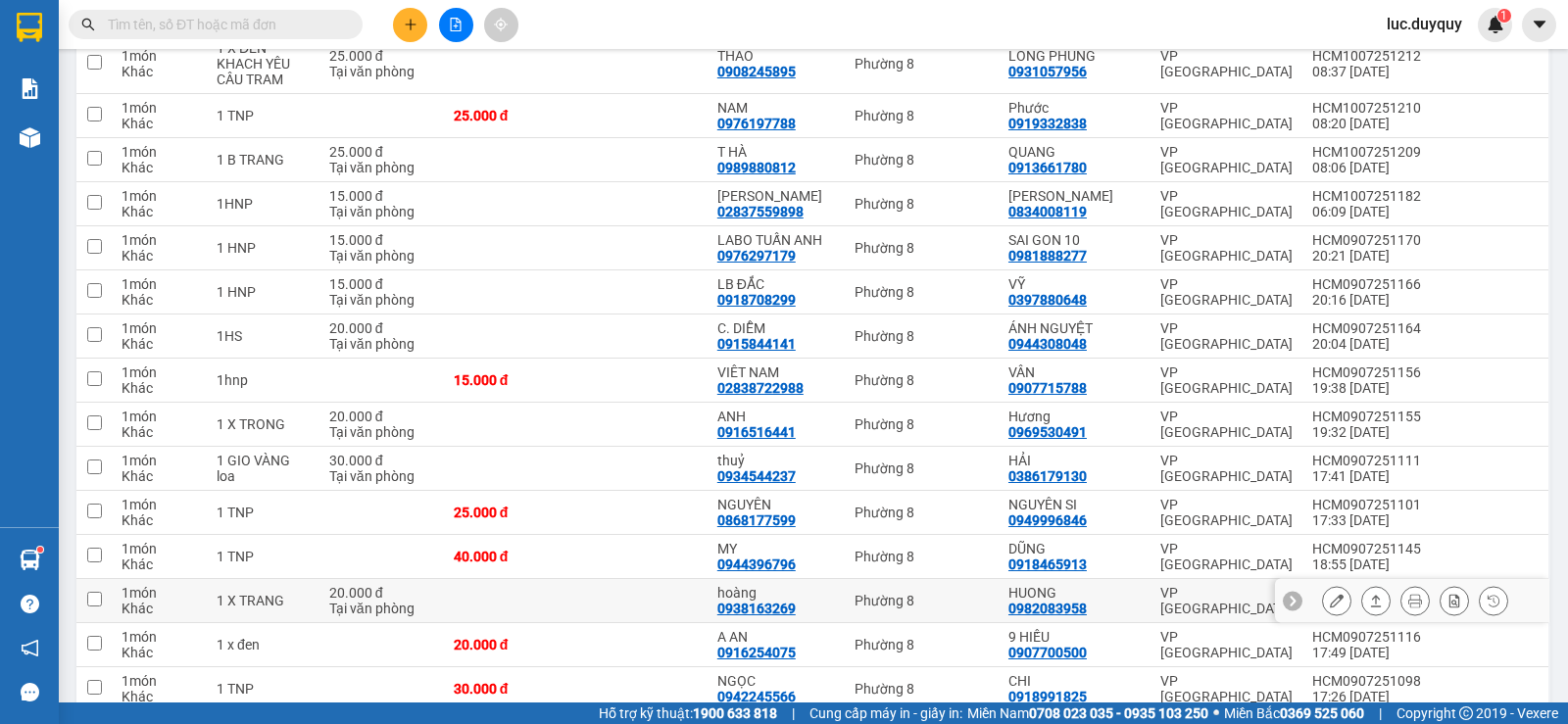 scroll, scrollTop: 392, scrollLeft: 0, axis: vertical 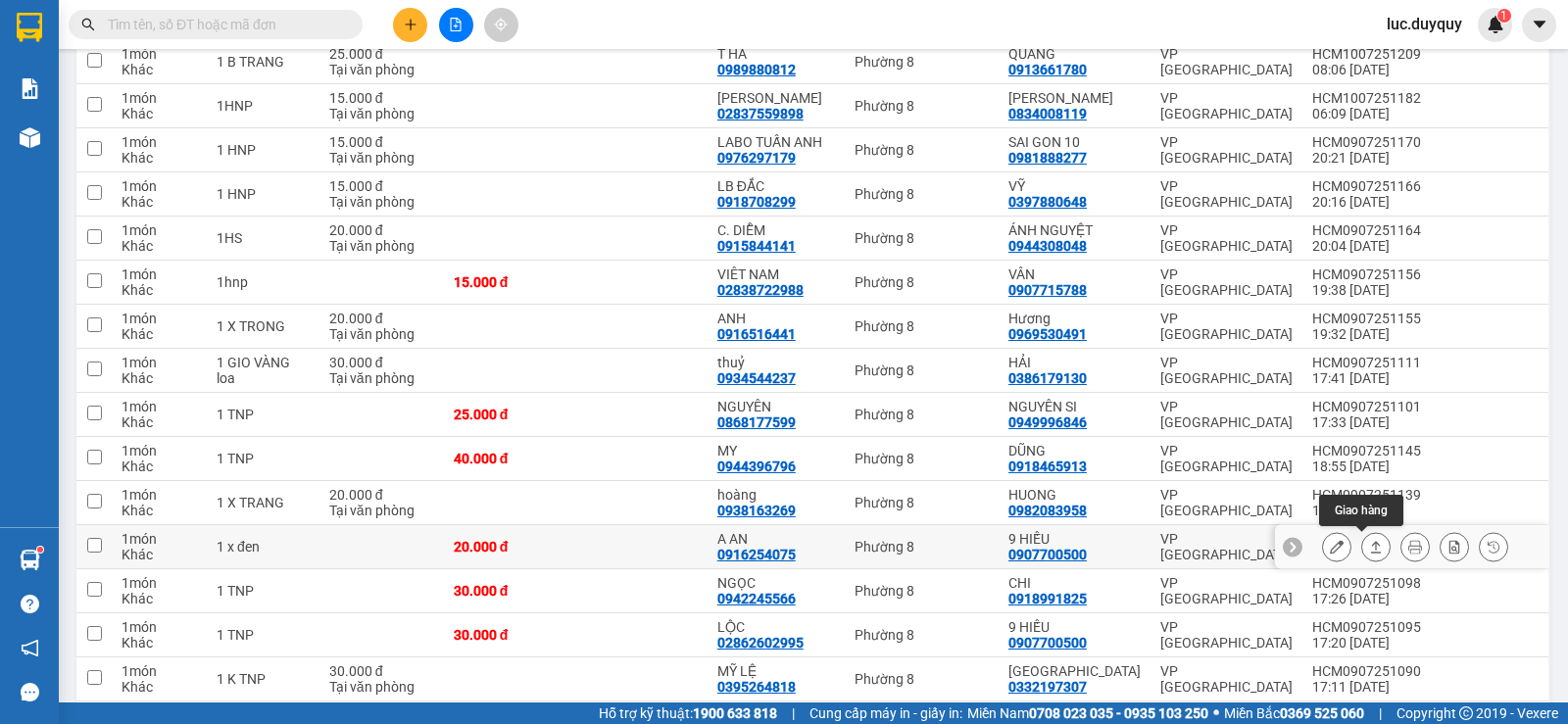 click 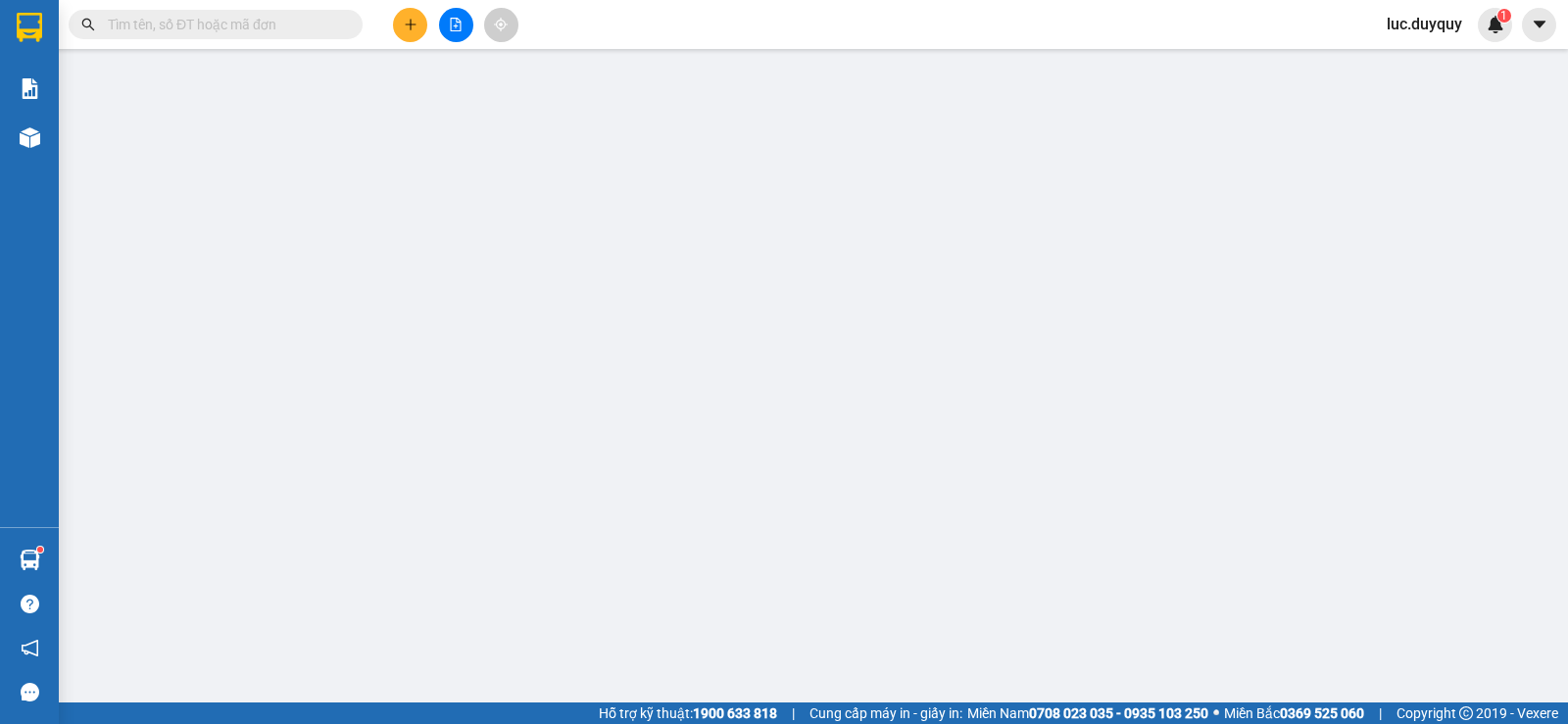 scroll, scrollTop: 0, scrollLeft: 0, axis: both 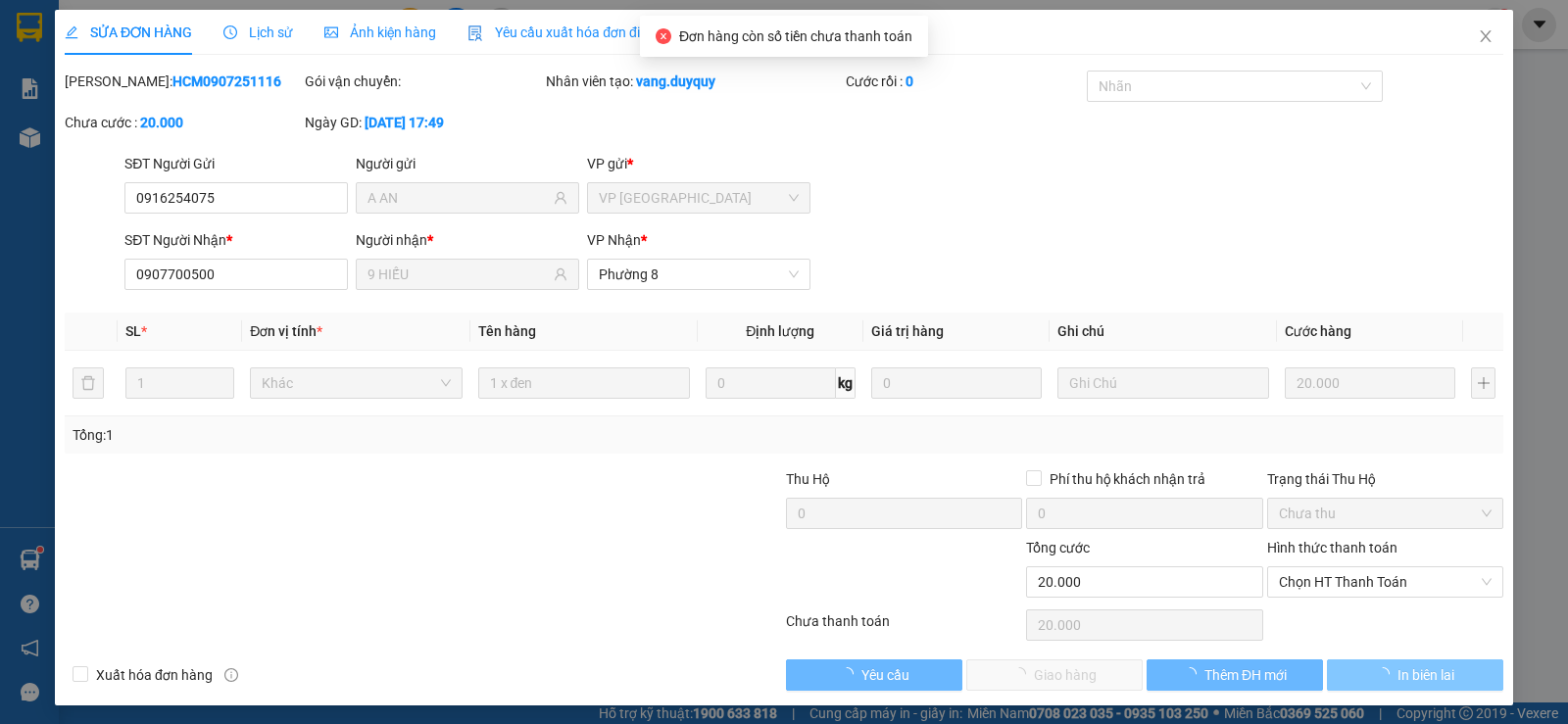 type on "0916254075" 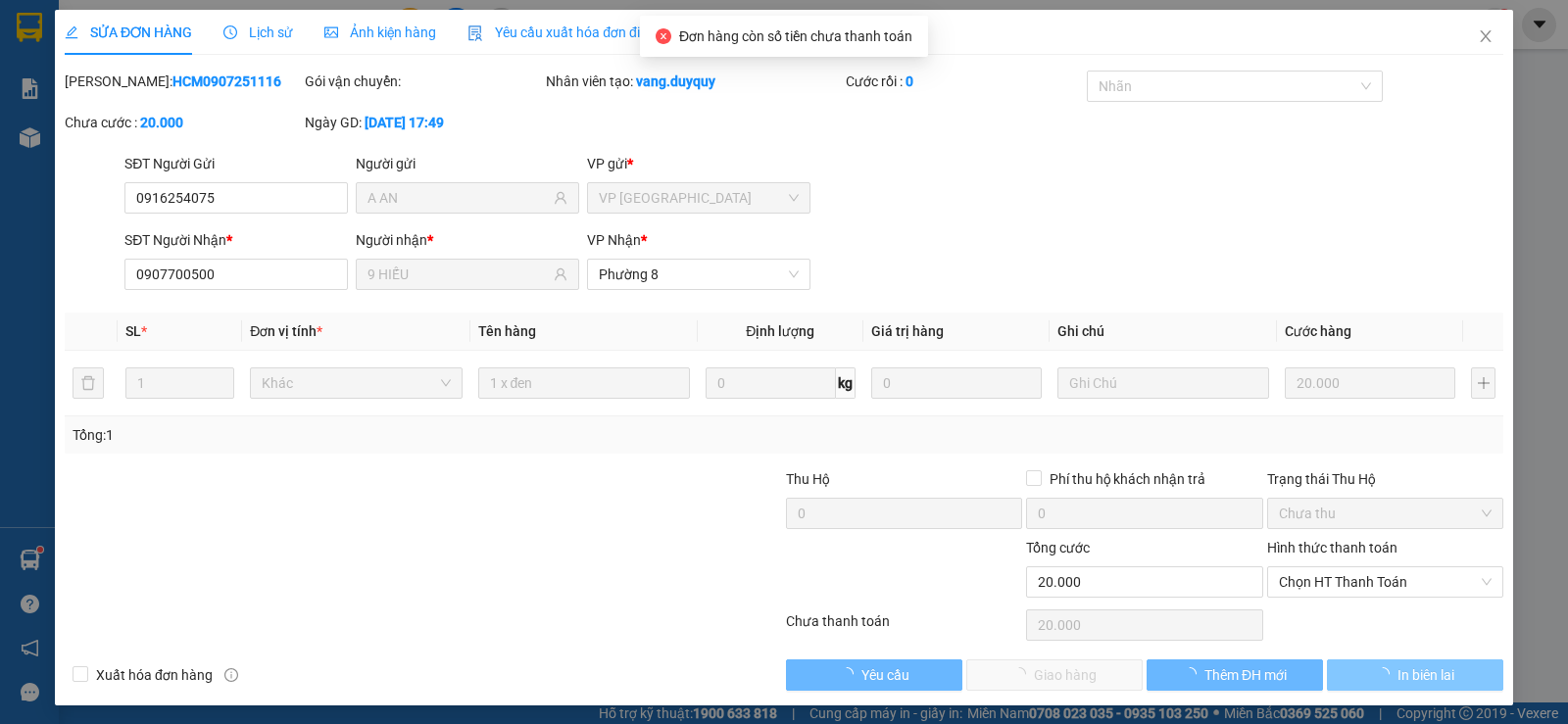 type on "A AN" 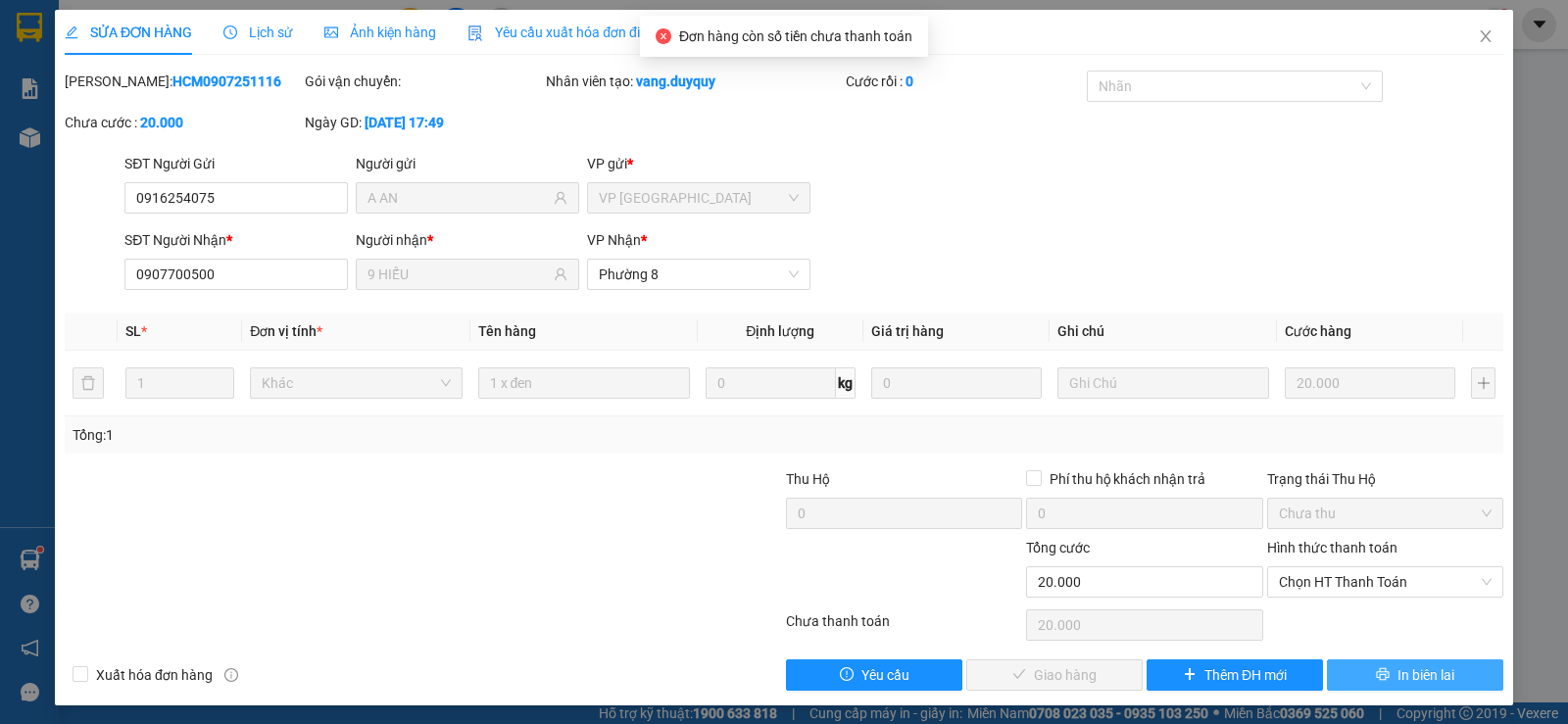 click on "In biên lai" at bounding box center (1415, 675) 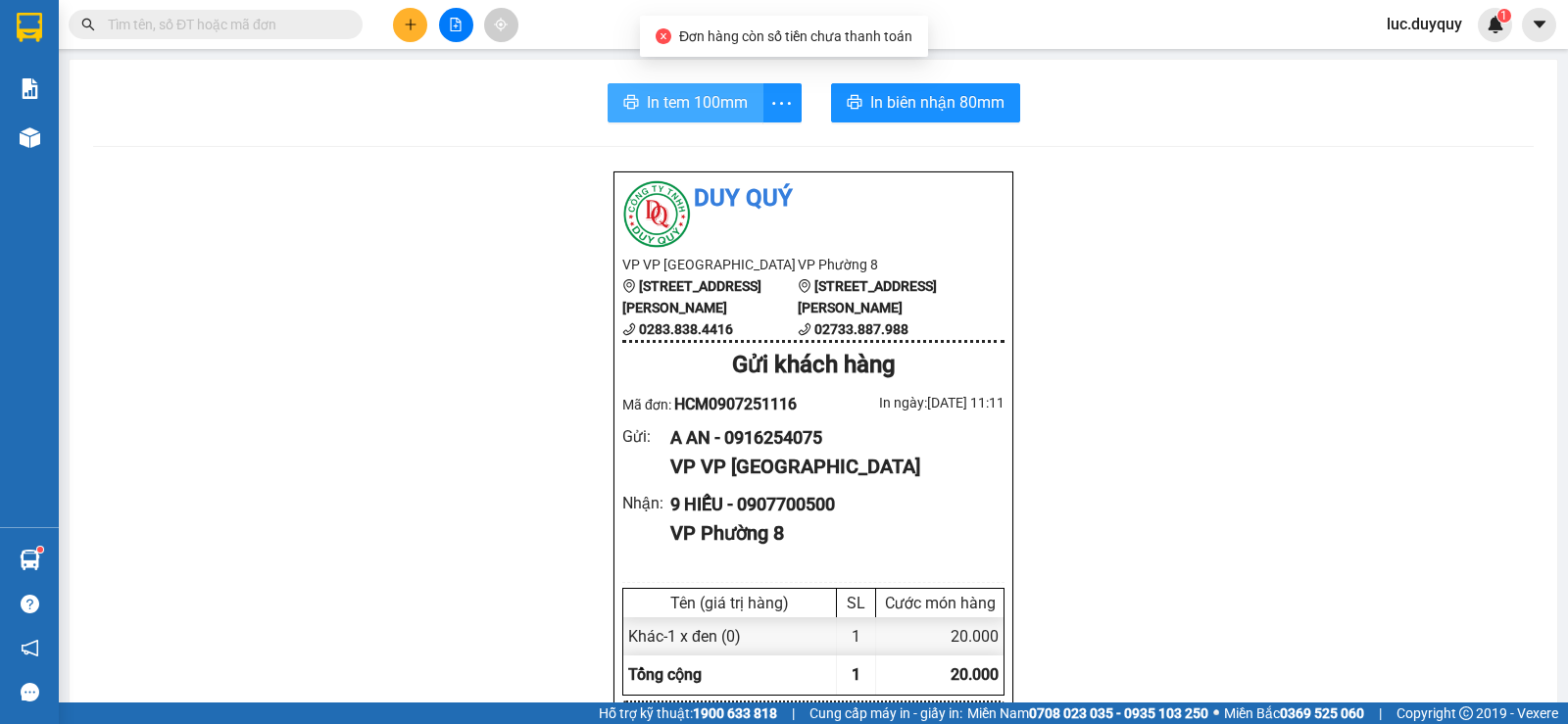 click on "In tem 100mm" at bounding box center (685, 103) 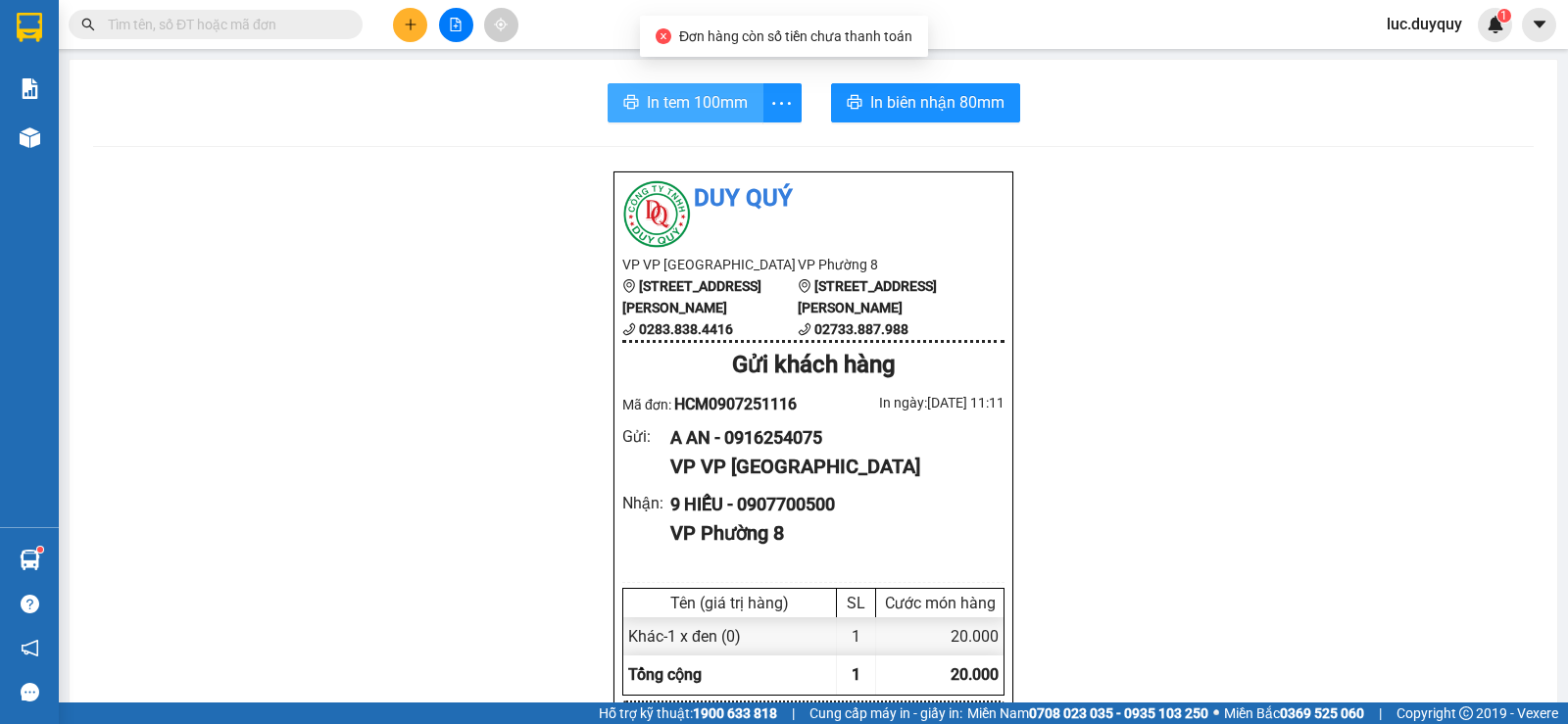 scroll, scrollTop: 0, scrollLeft: 0, axis: both 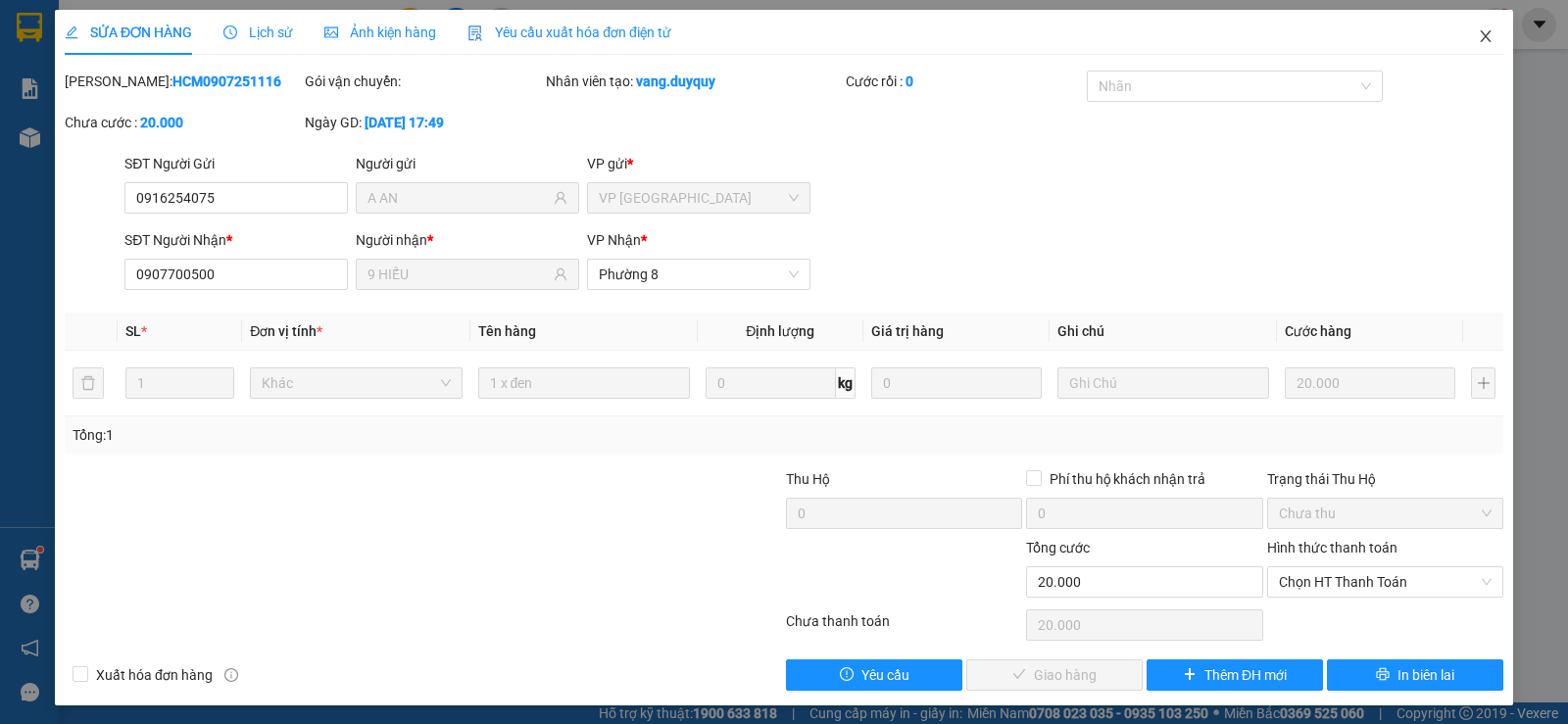 click at bounding box center (1486, 37) 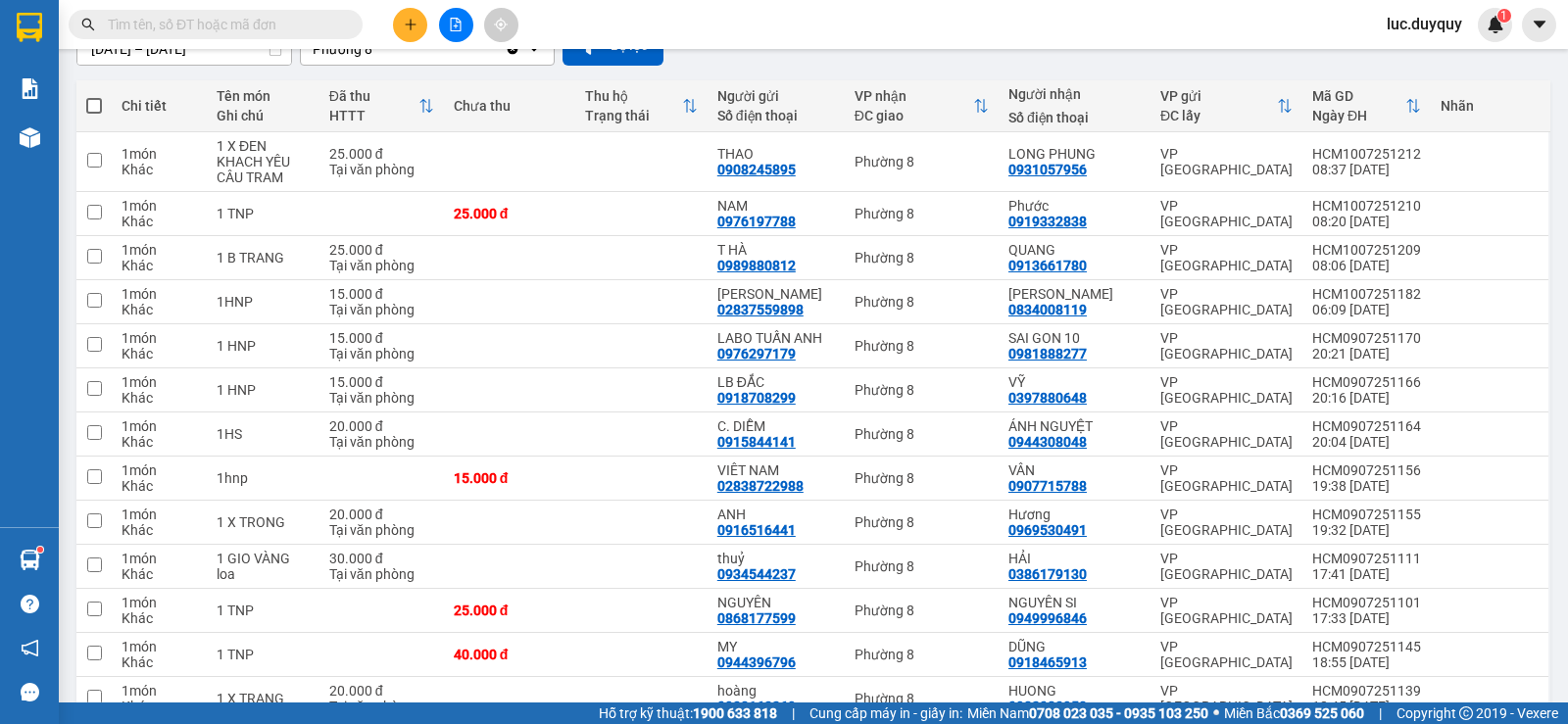 scroll, scrollTop: 392, scrollLeft: 0, axis: vertical 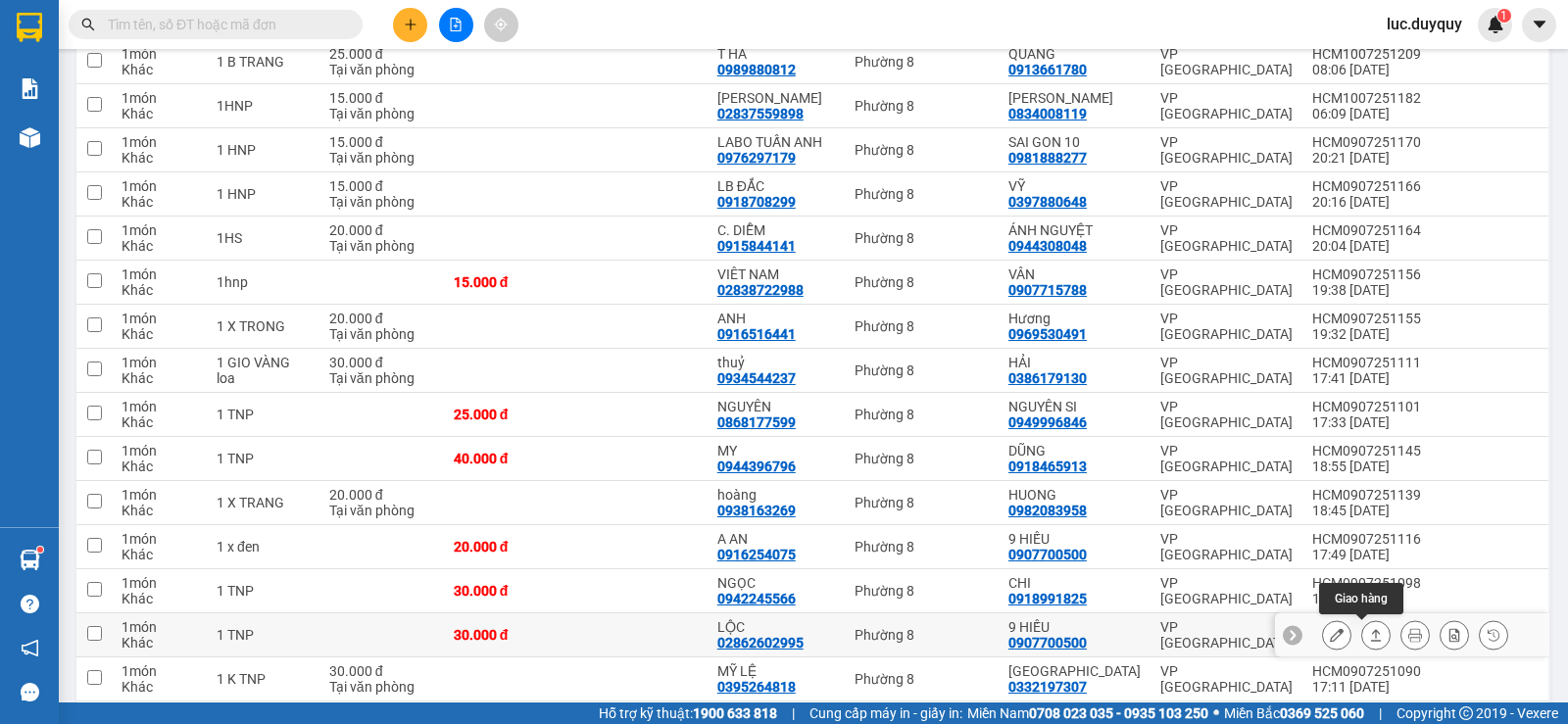 click 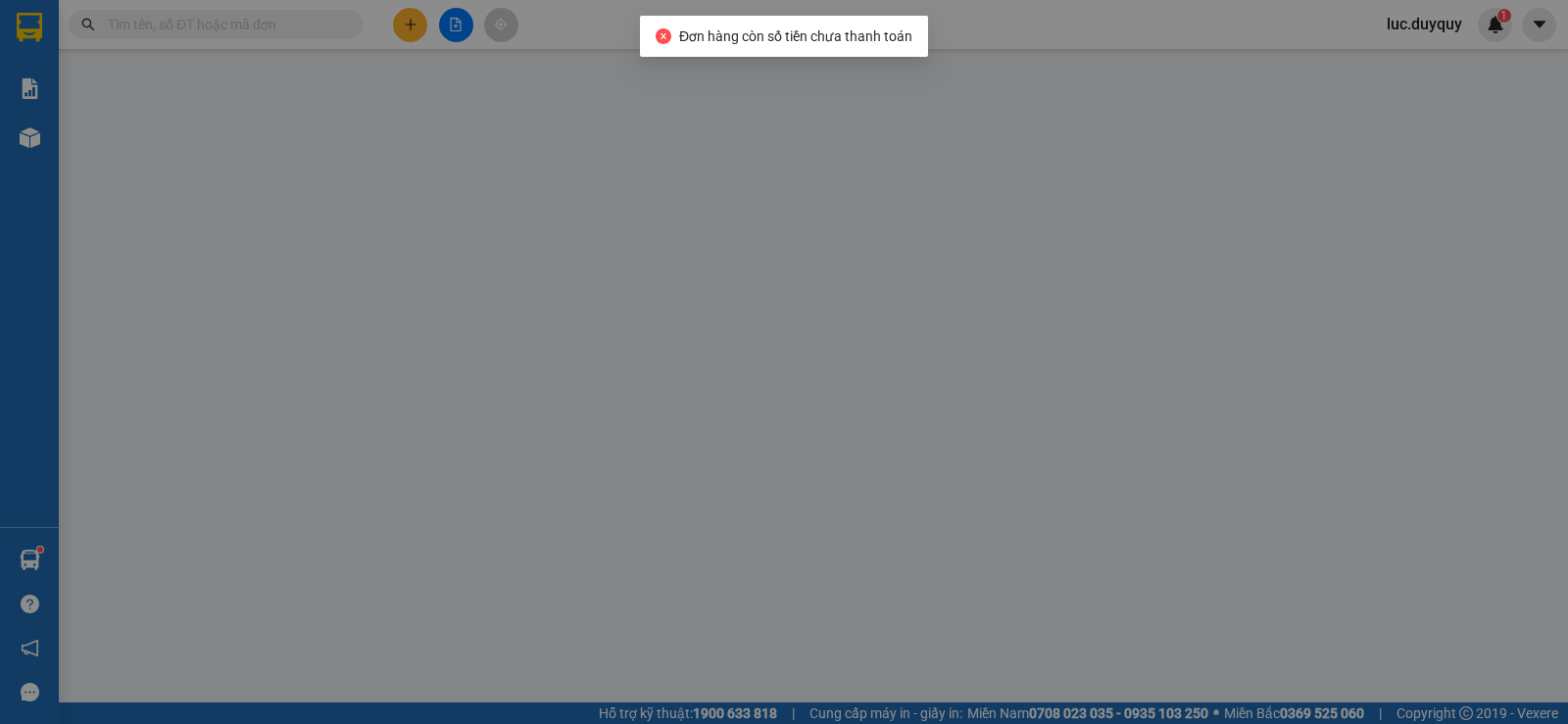 scroll, scrollTop: 0, scrollLeft: 0, axis: both 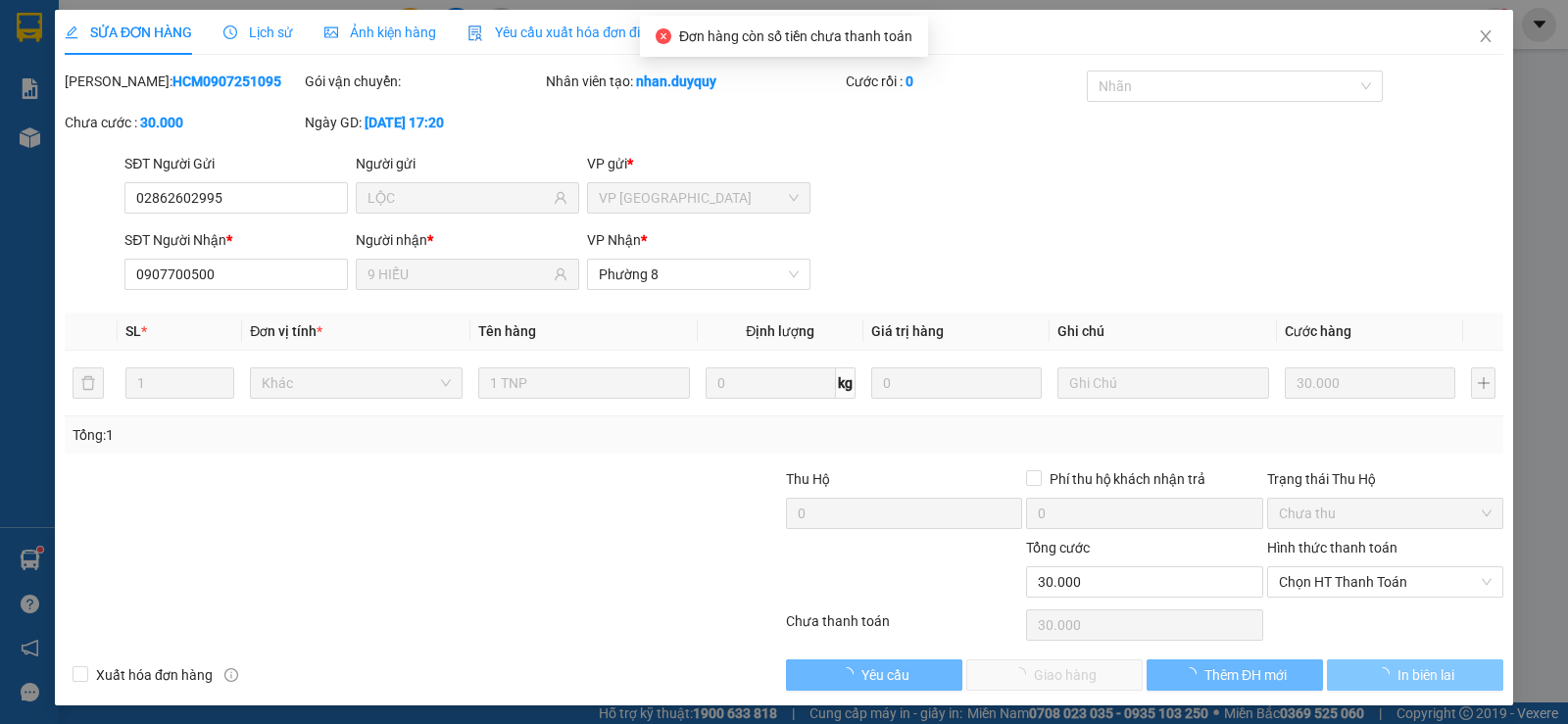 type on "02862602995" 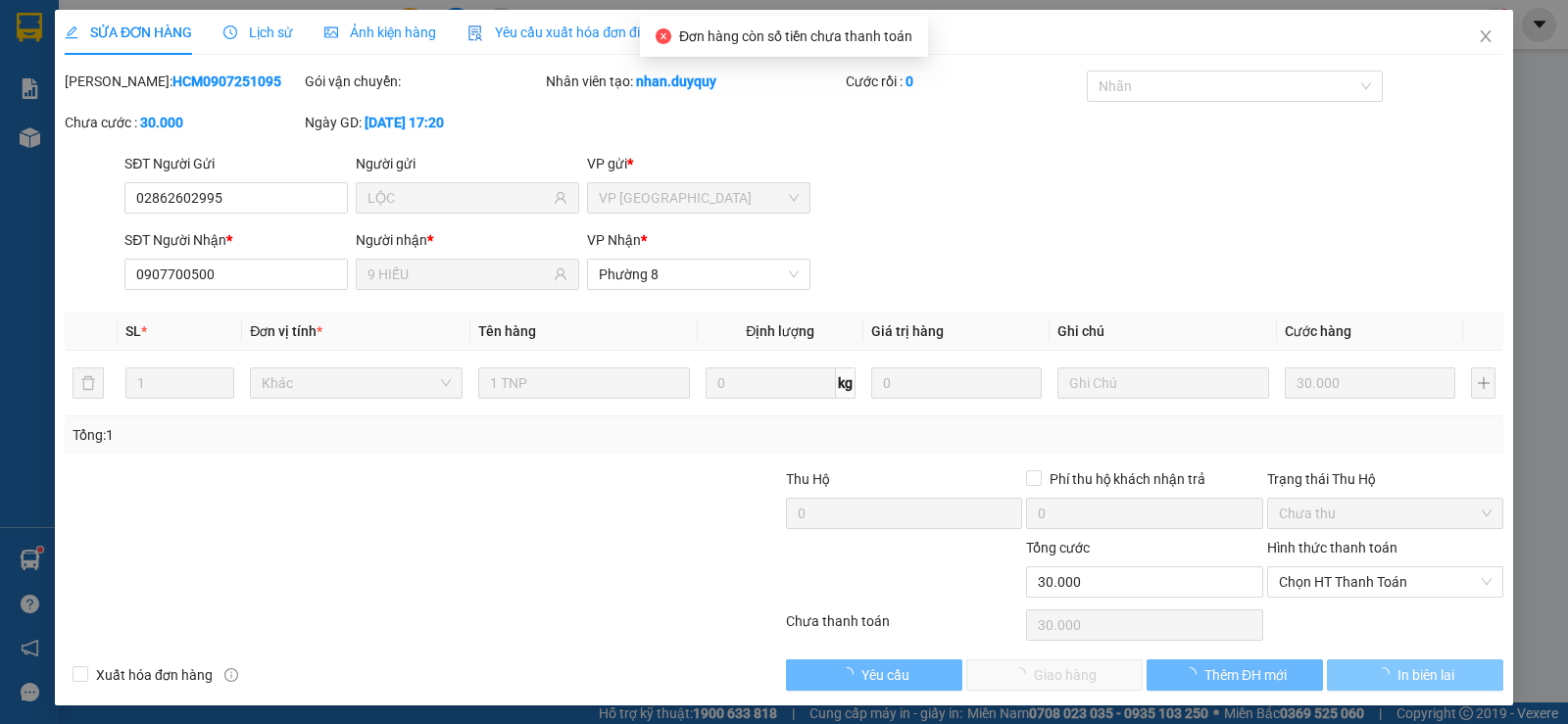 type on "LỘC" 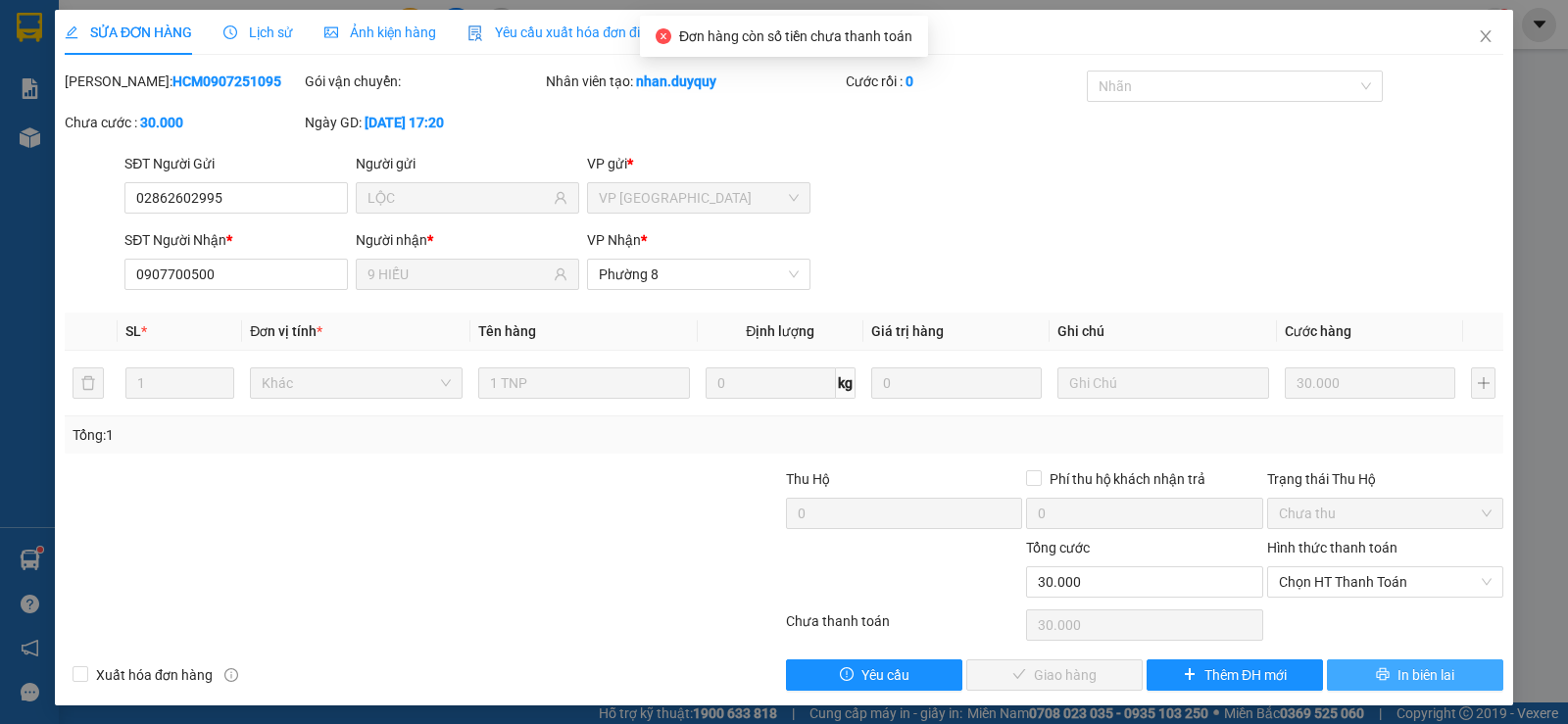 click on "In biên lai" at bounding box center [1415, 675] 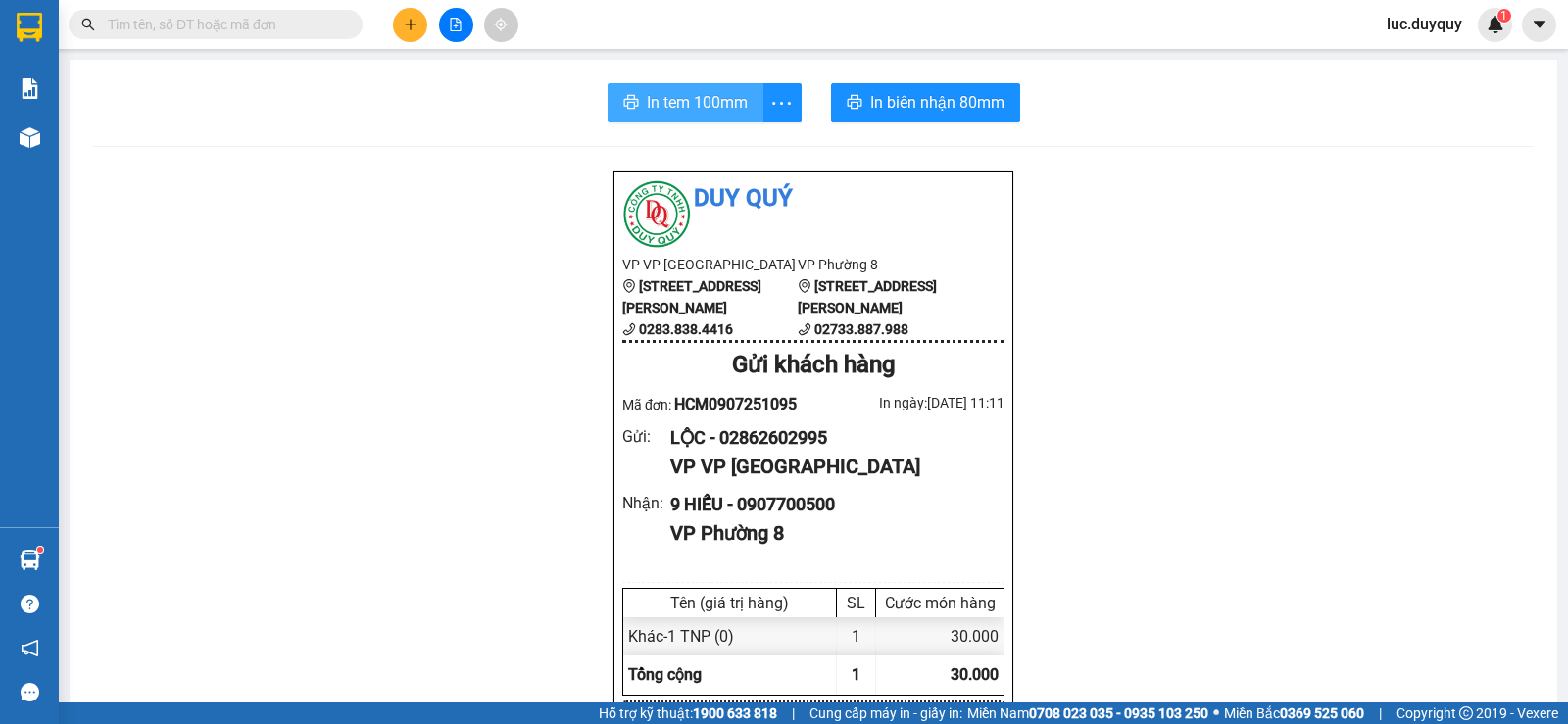 click on "In tem 100mm" at bounding box center (685, 103) 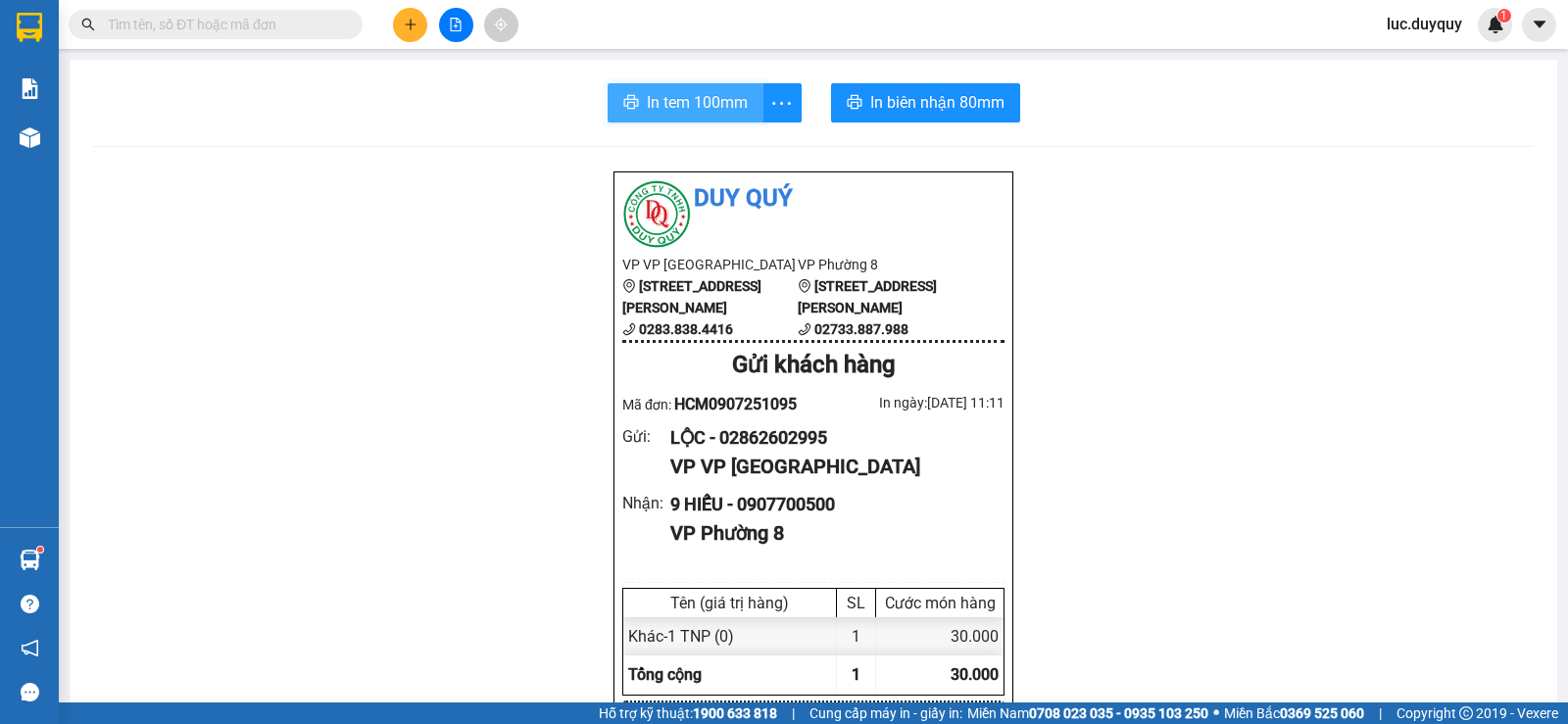 scroll, scrollTop: 0, scrollLeft: 0, axis: both 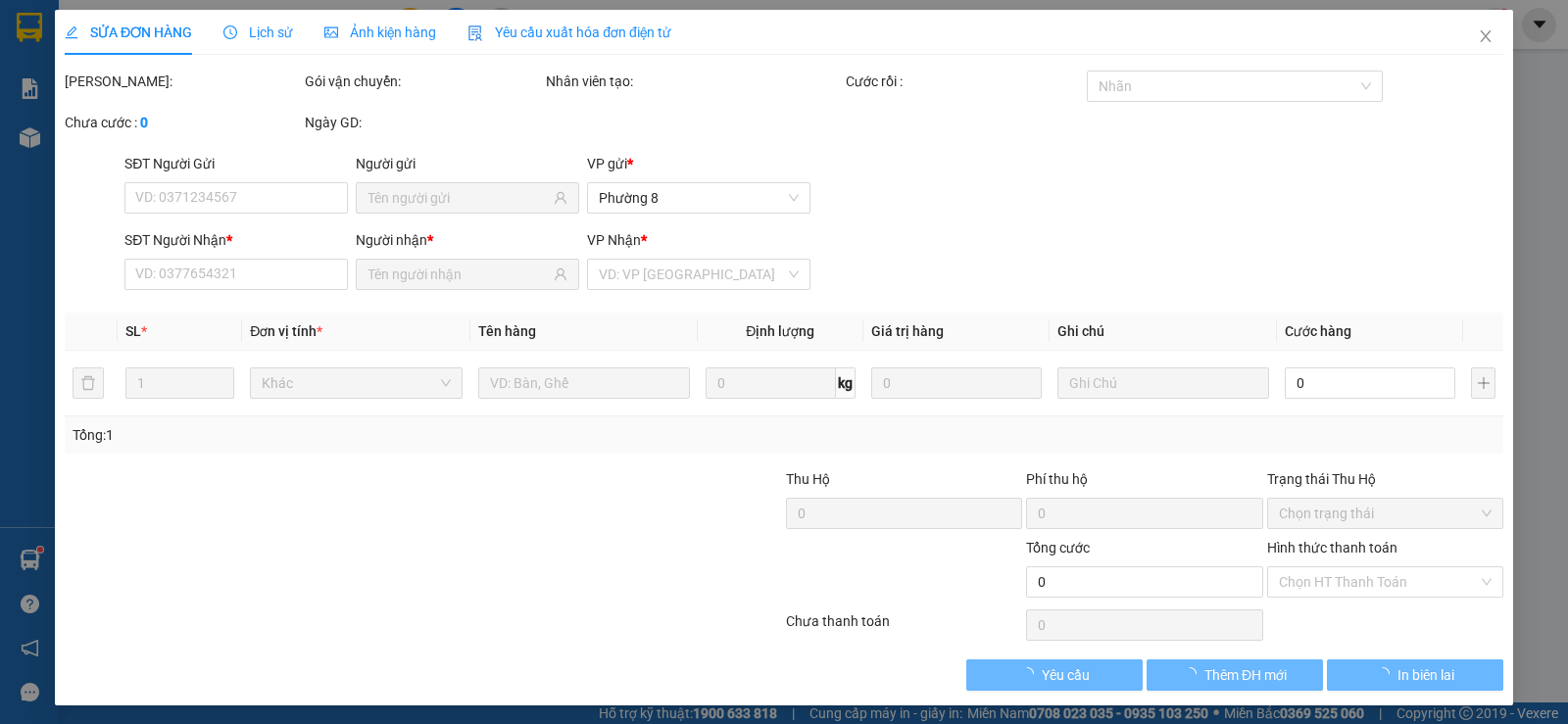 type on "02862602995" 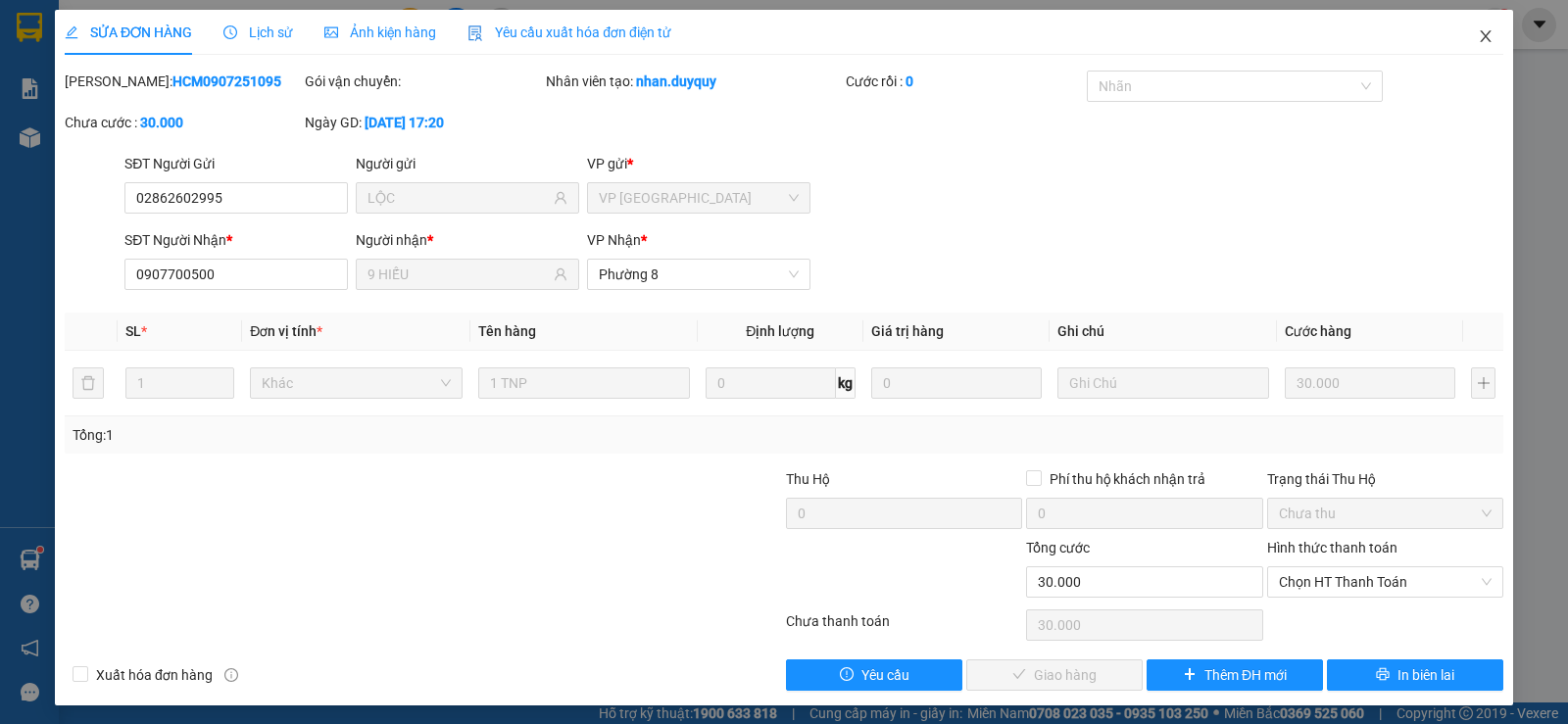 click 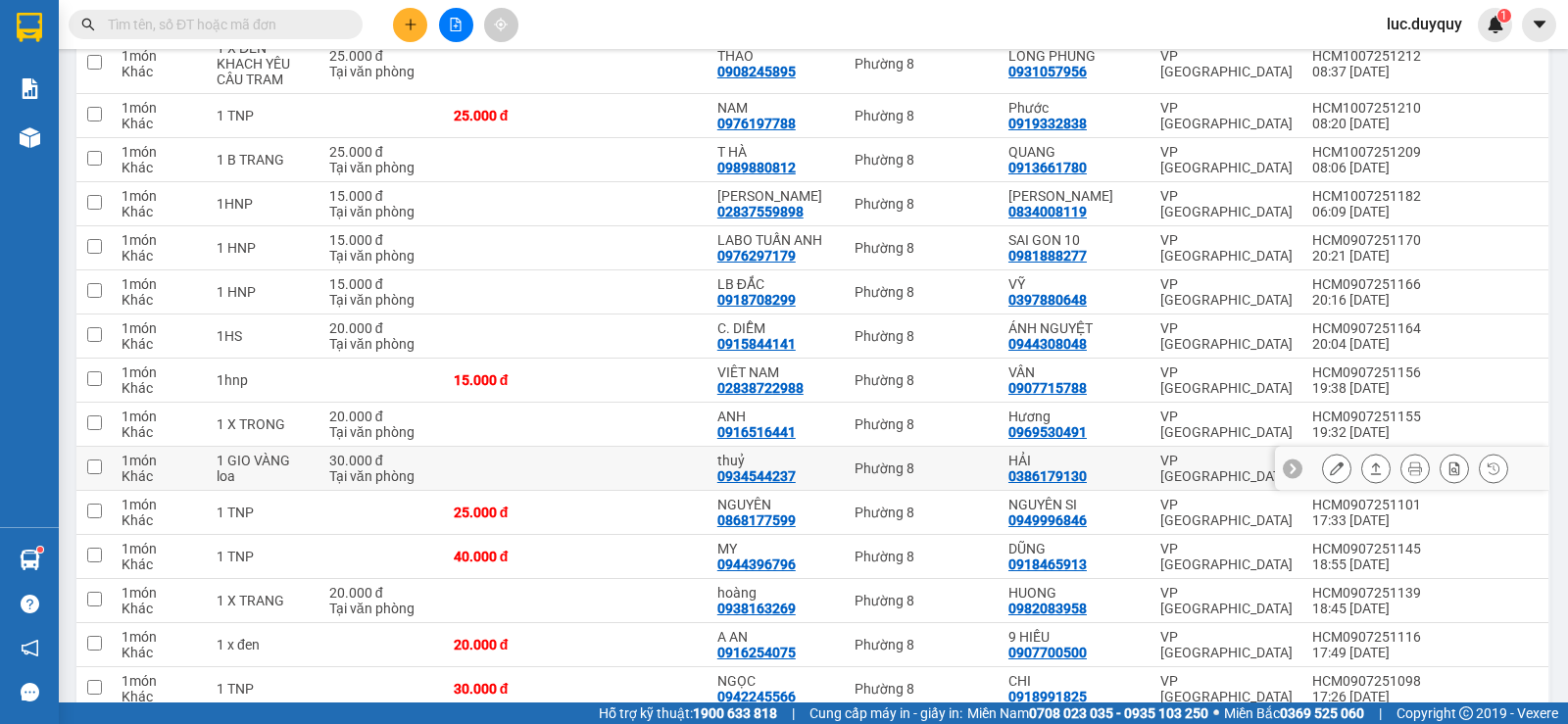 scroll, scrollTop: 588, scrollLeft: 0, axis: vertical 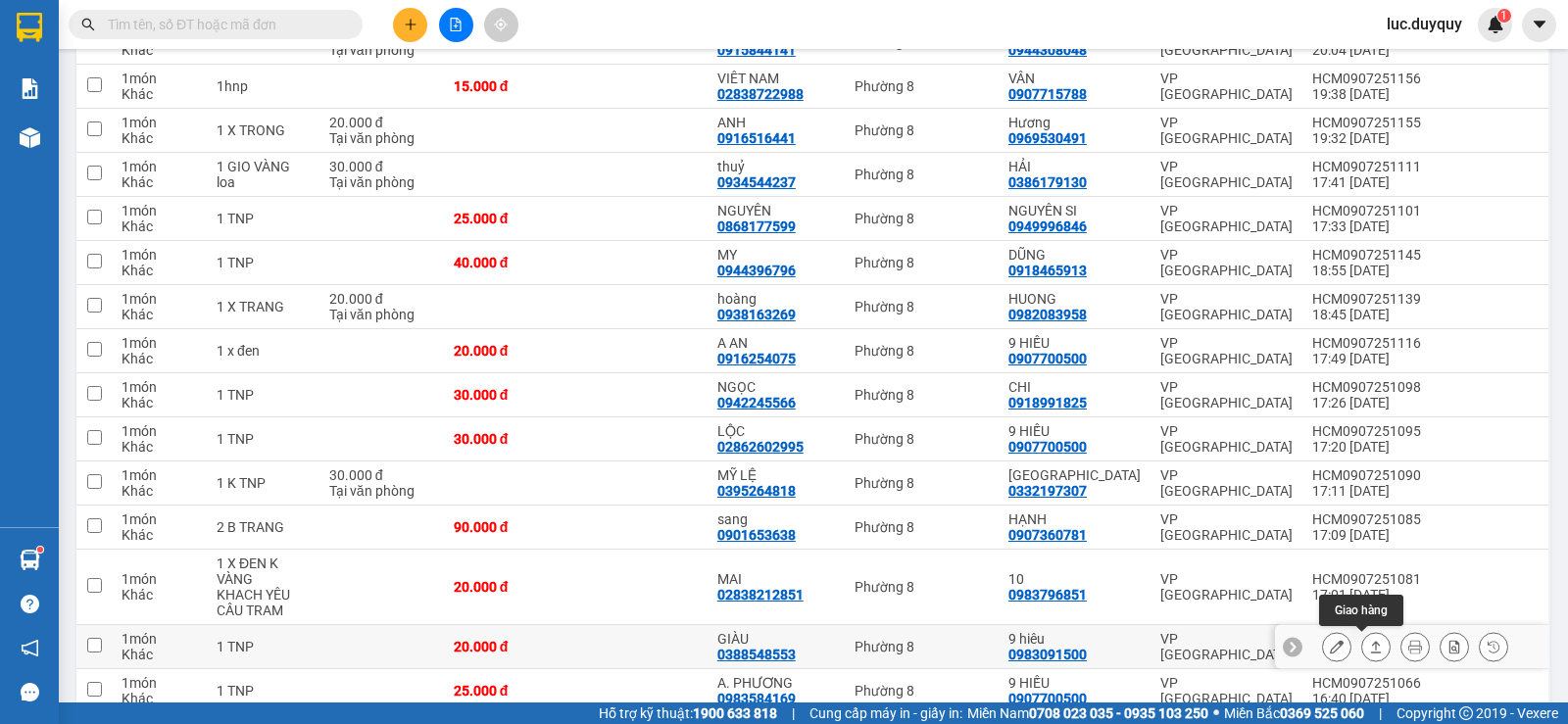 click 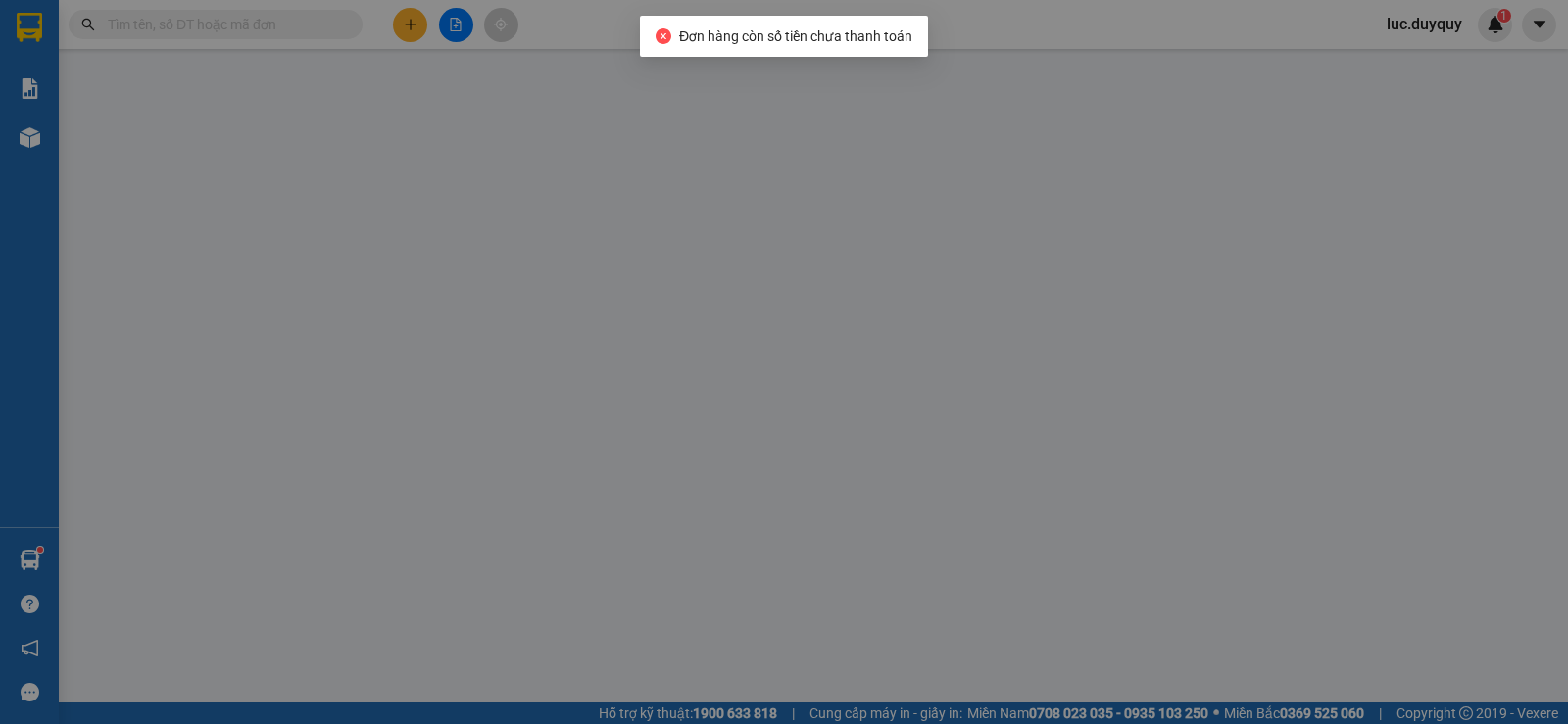 scroll, scrollTop: 0, scrollLeft: 0, axis: both 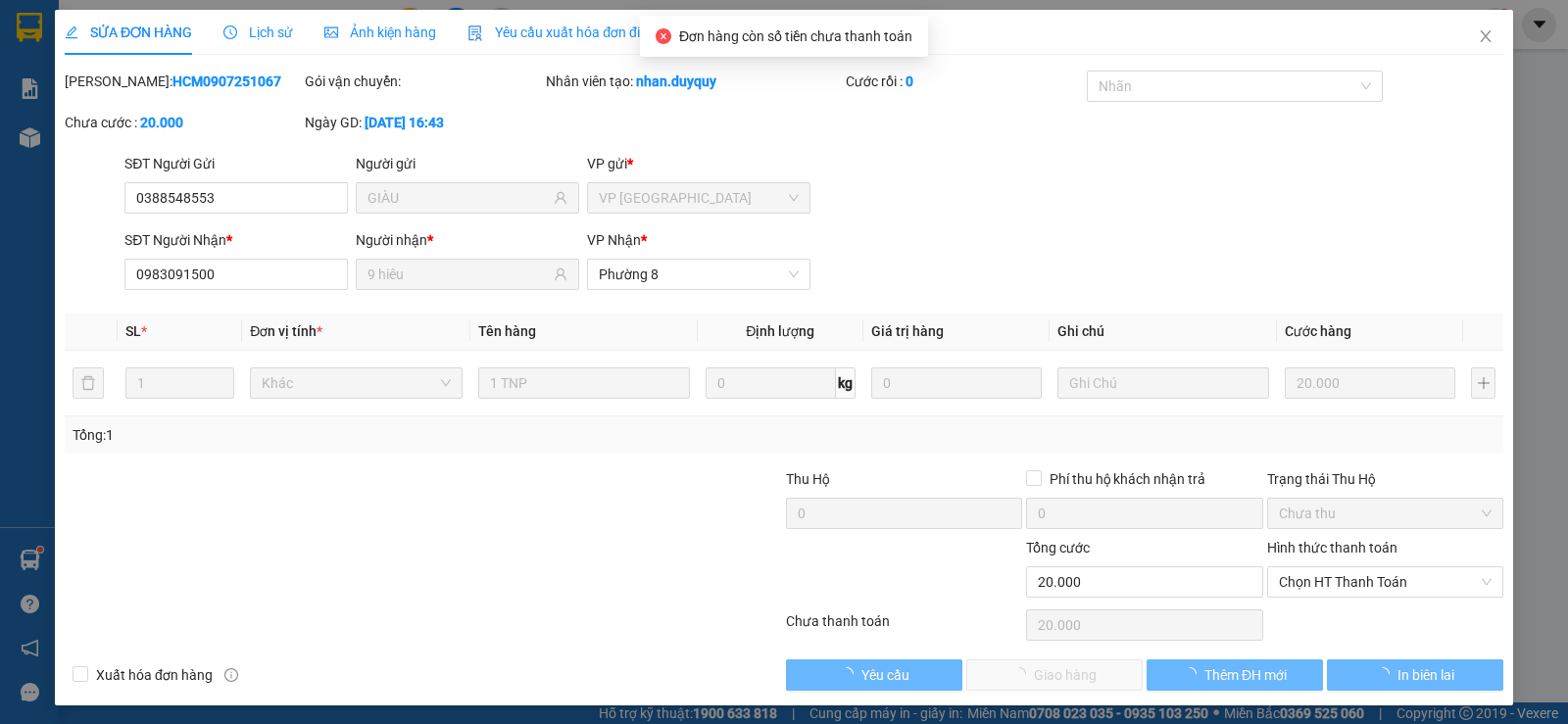 type on "0388548553" 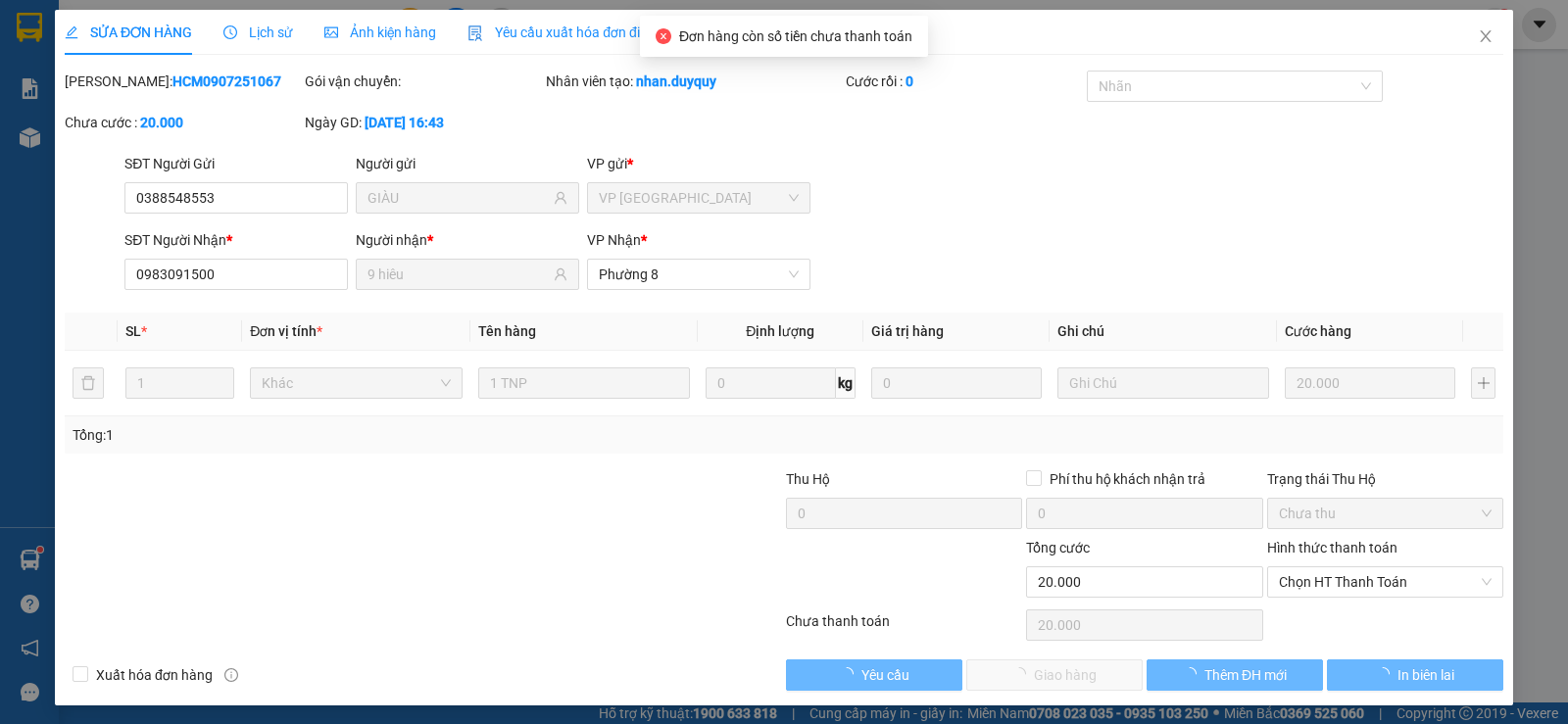 type on "GIÀU" 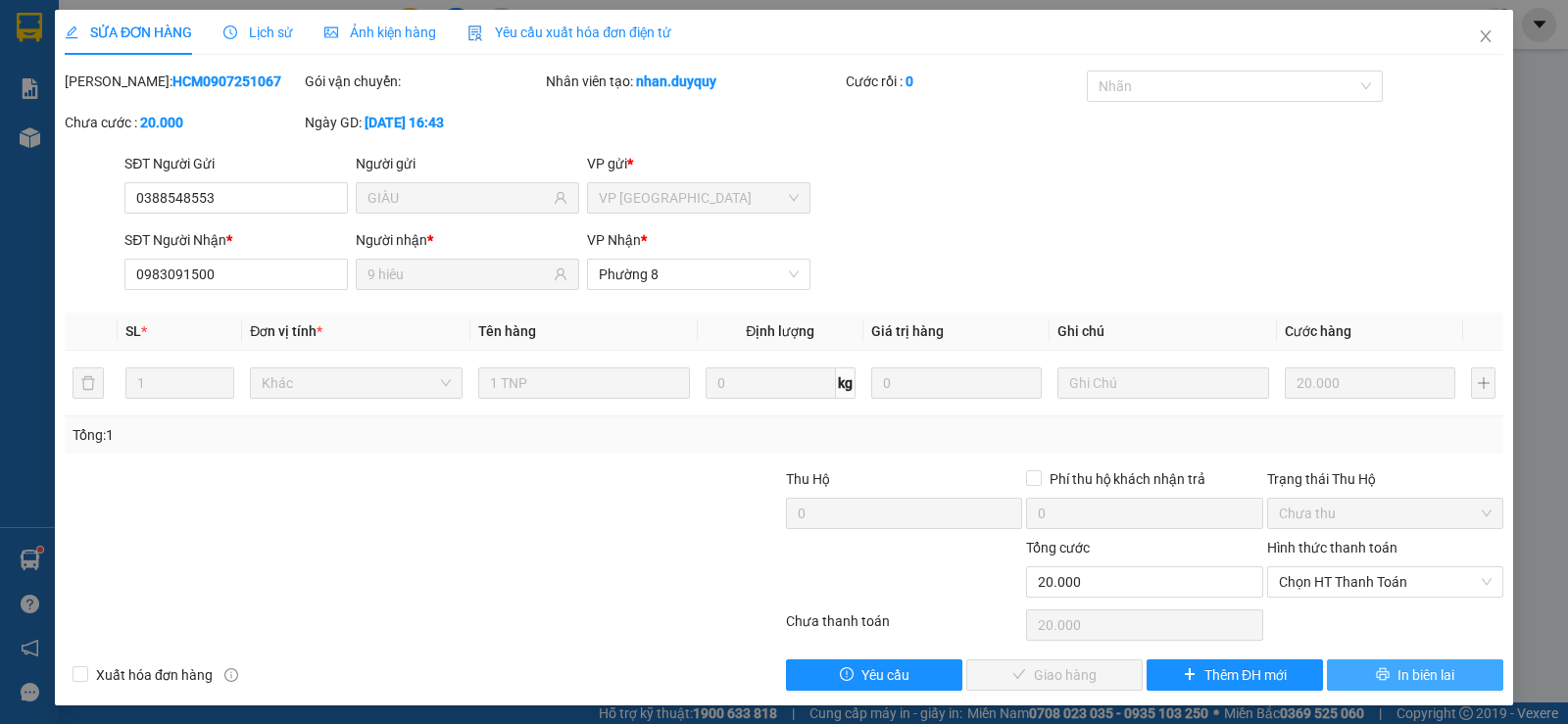 click on "In biên lai" at bounding box center (1426, 675) 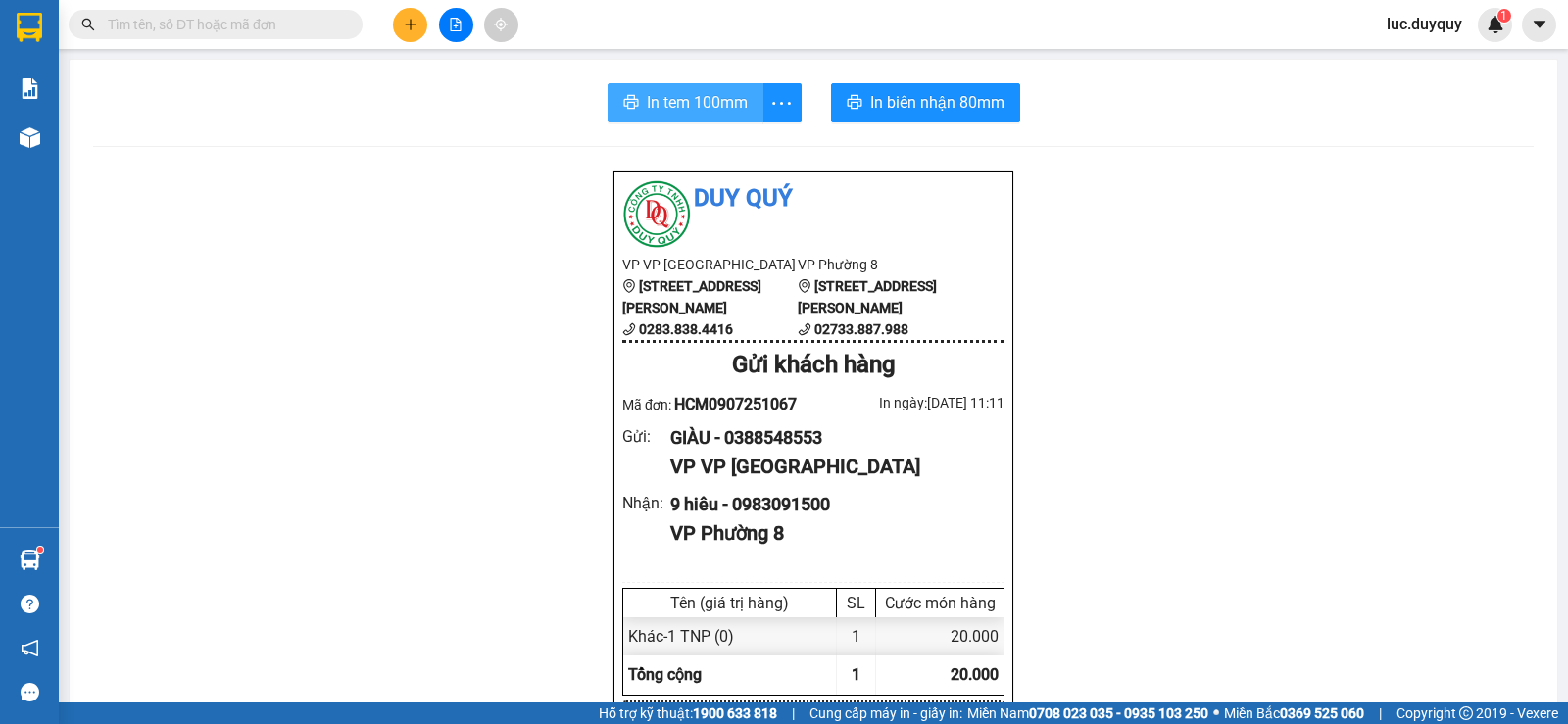 click on "In tem 100mm" at bounding box center (697, 102) 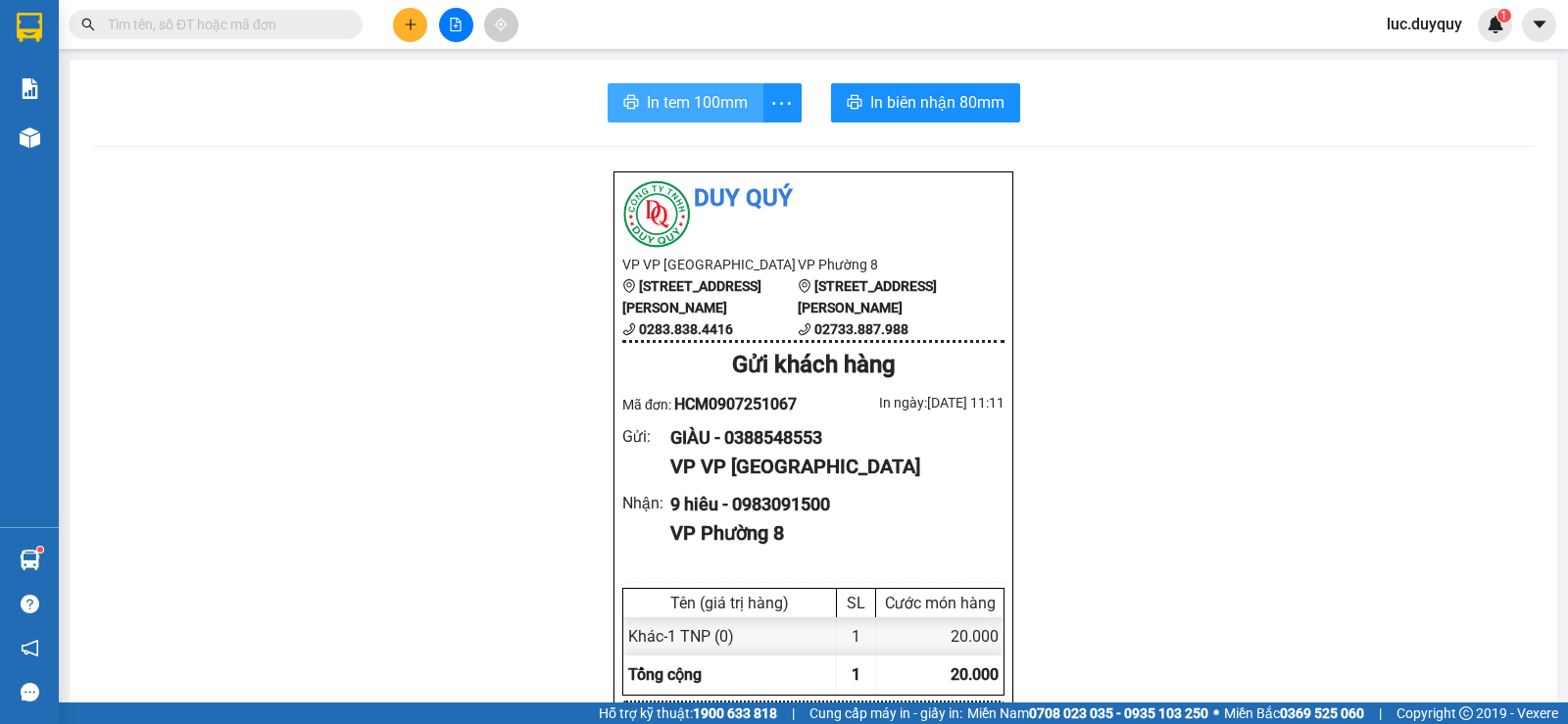 scroll, scrollTop: 0, scrollLeft: 0, axis: both 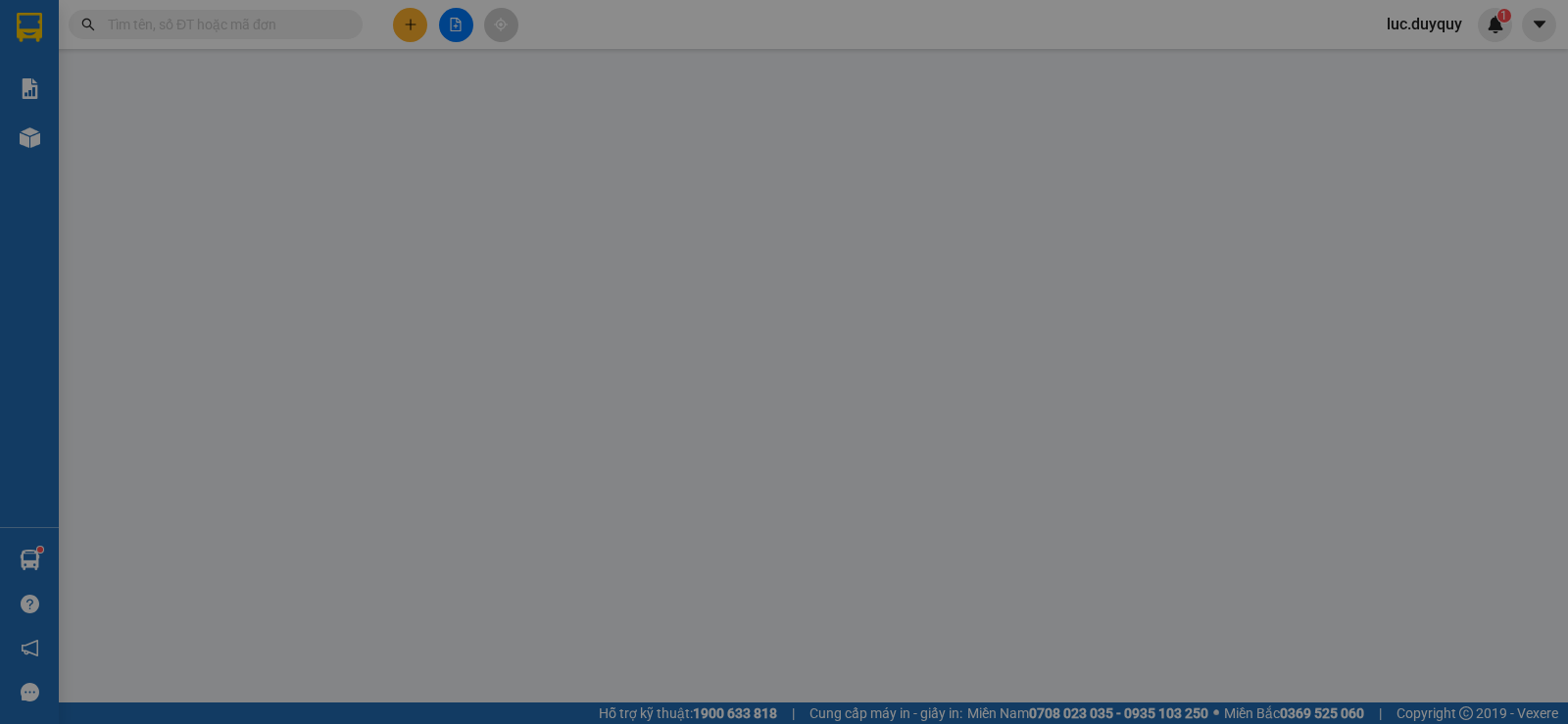 type on "0388548553" 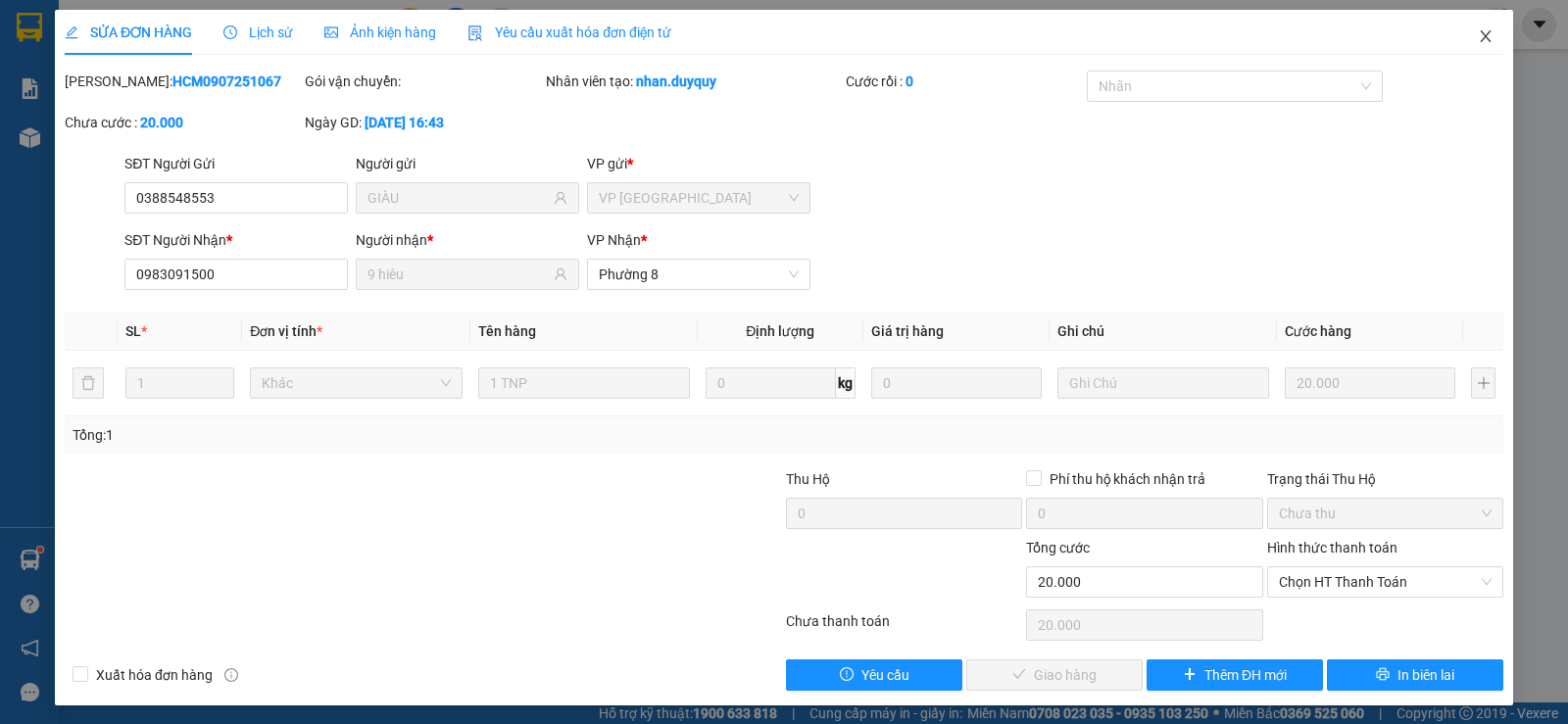 click 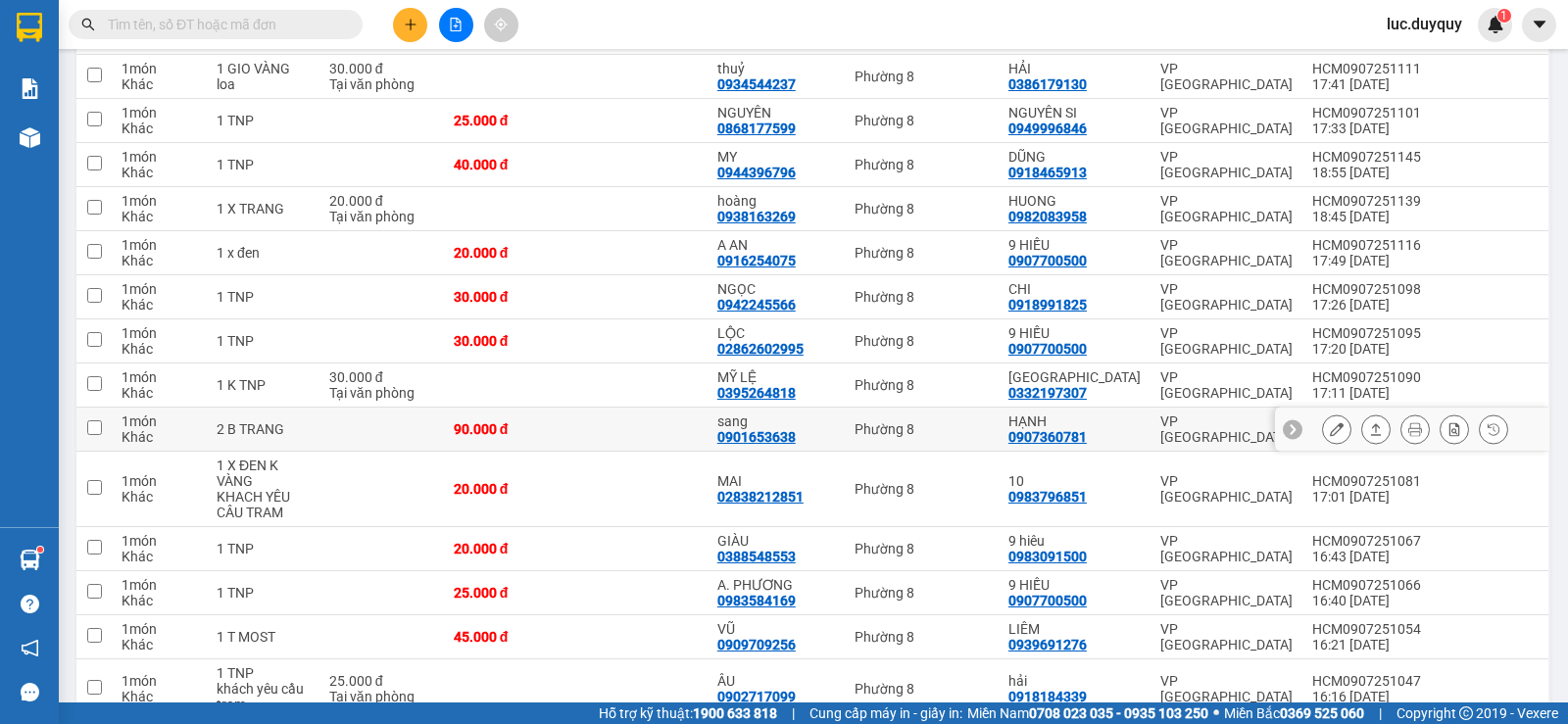 scroll, scrollTop: 784, scrollLeft: 0, axis: vertical 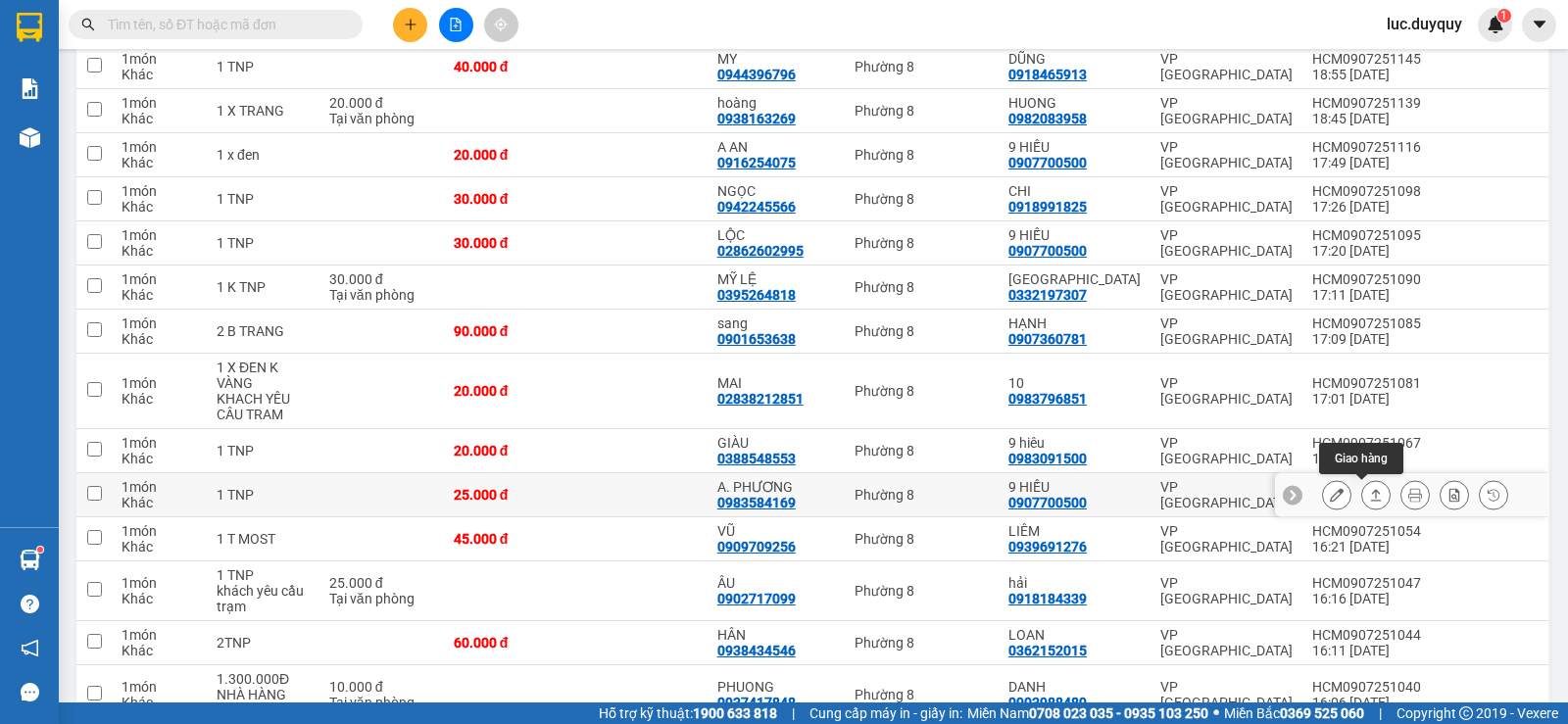 click 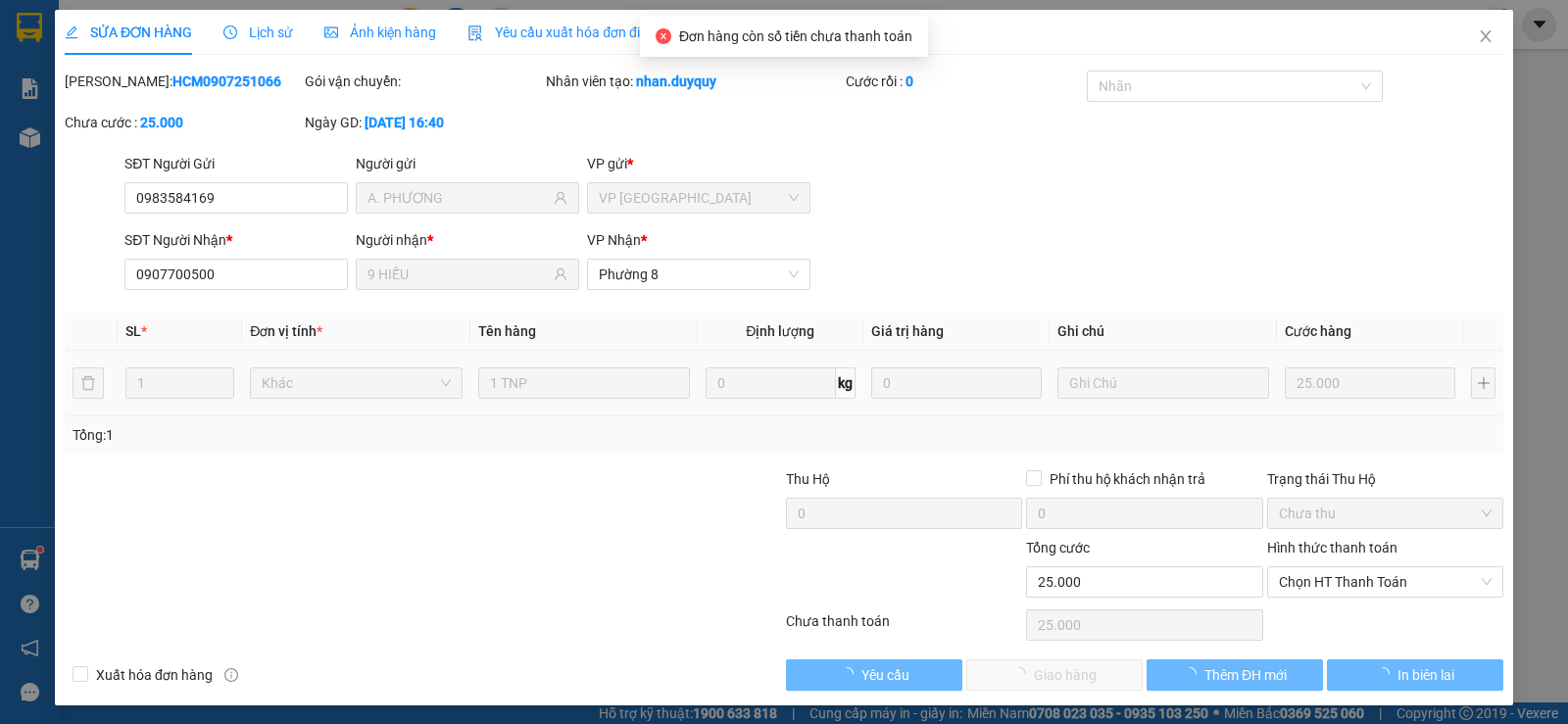 type on "0983584169" 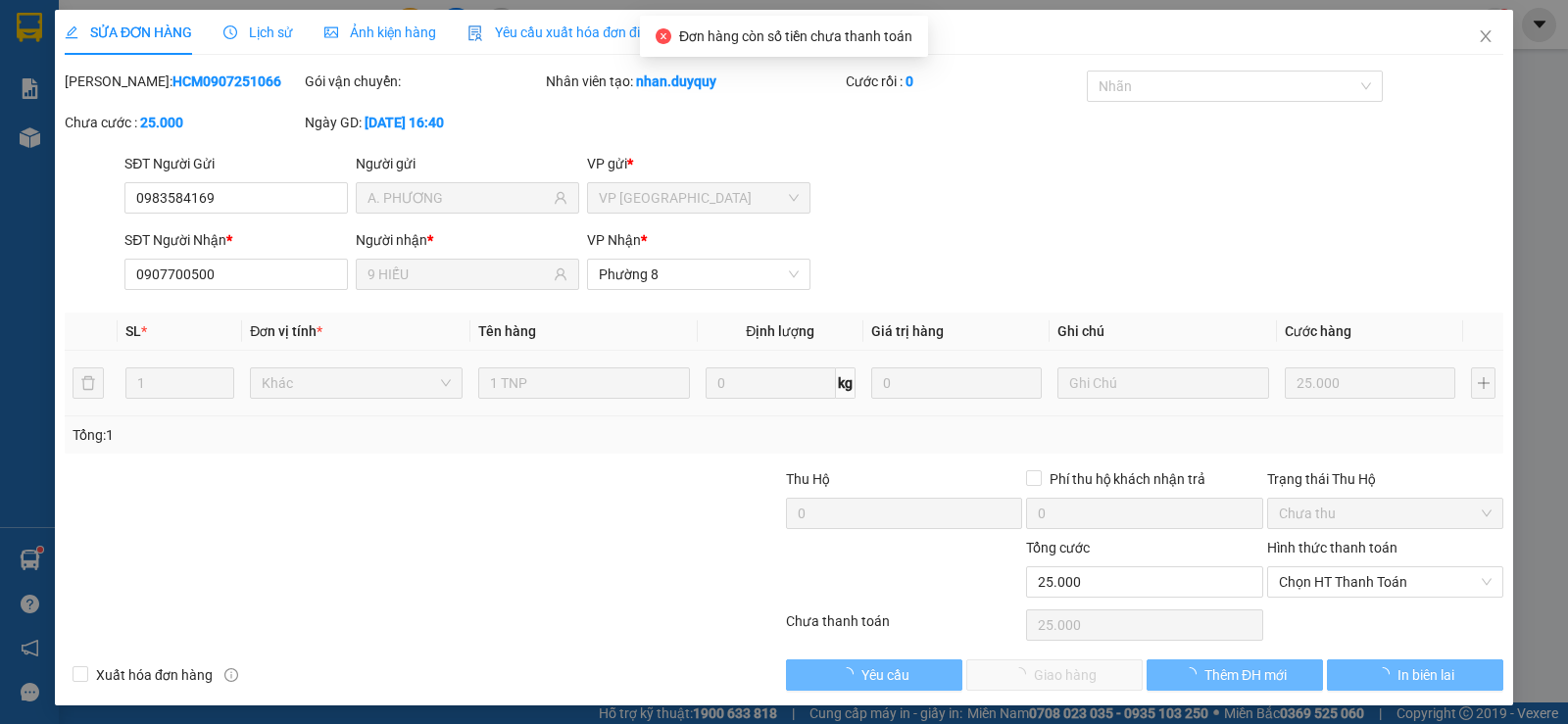 type on "A. PHƯƠNG" 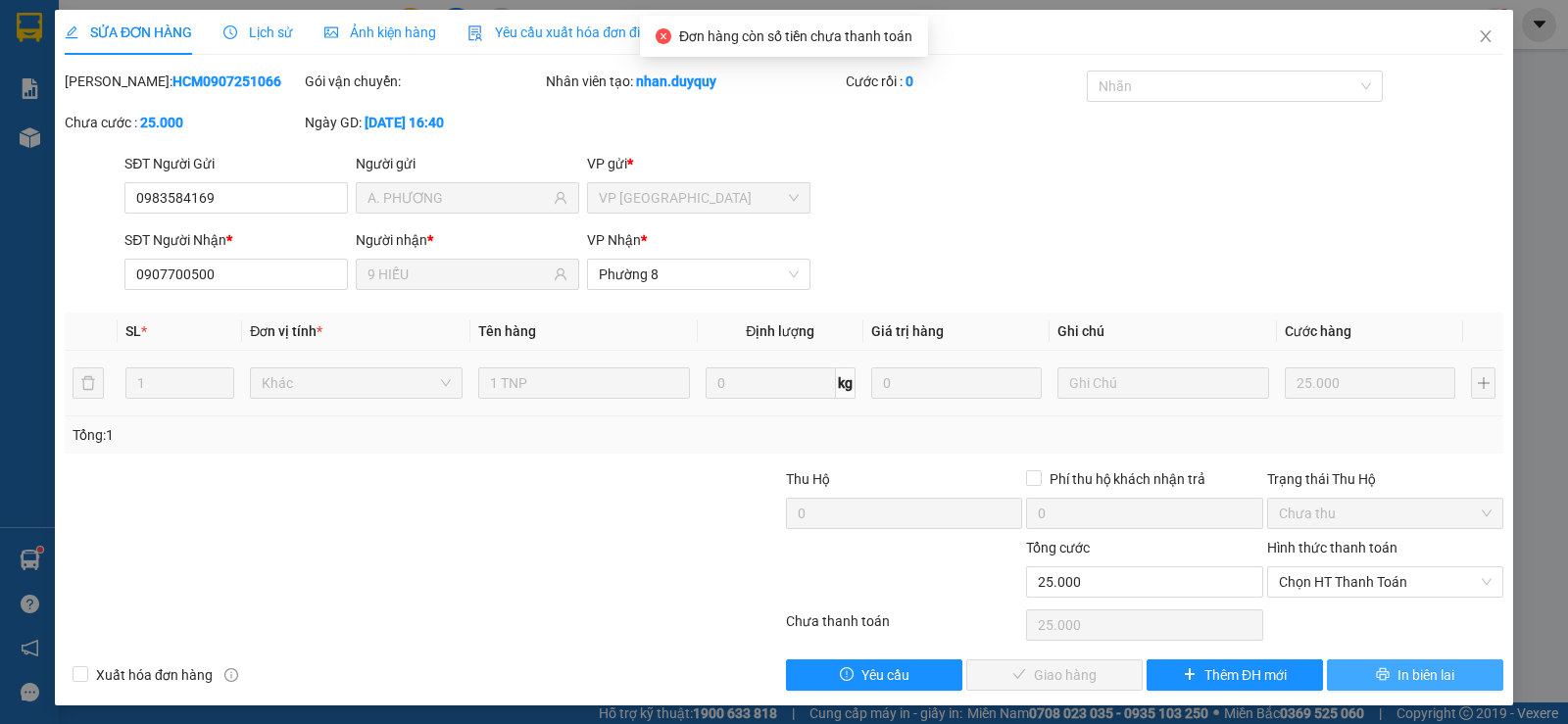 click on "In biên lai" at bounding box center (1415, 675) 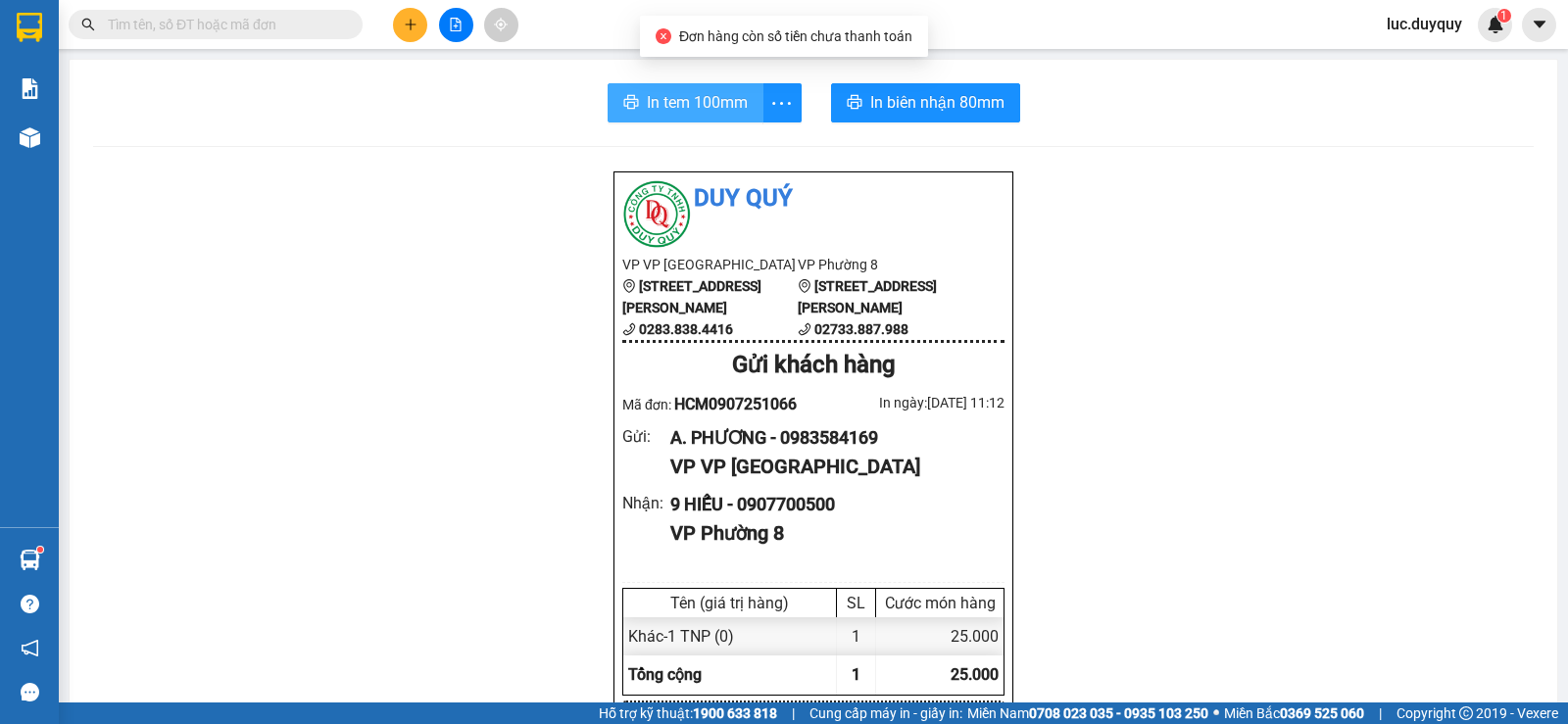 click 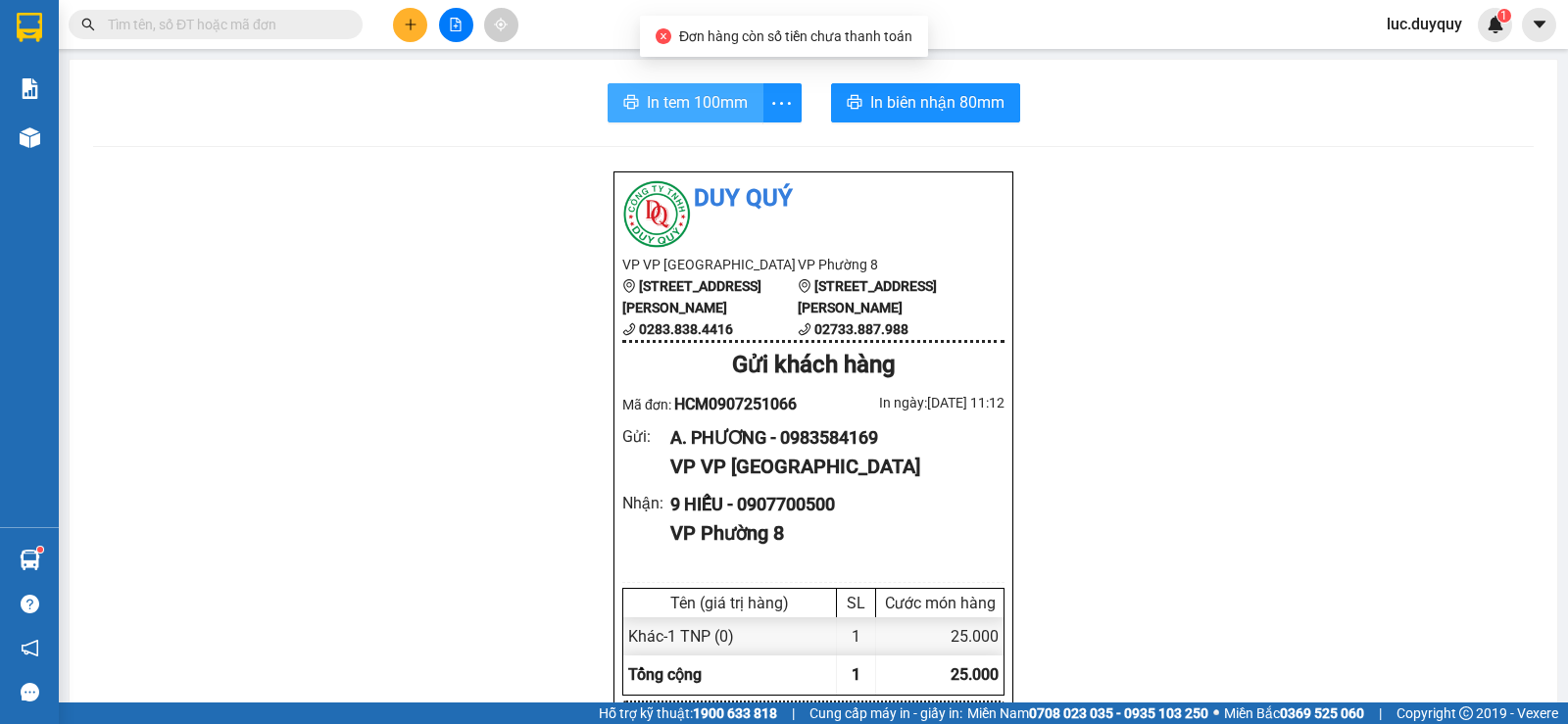 scroll, scrollTop: 0, scrollLeft: 0, axis: both 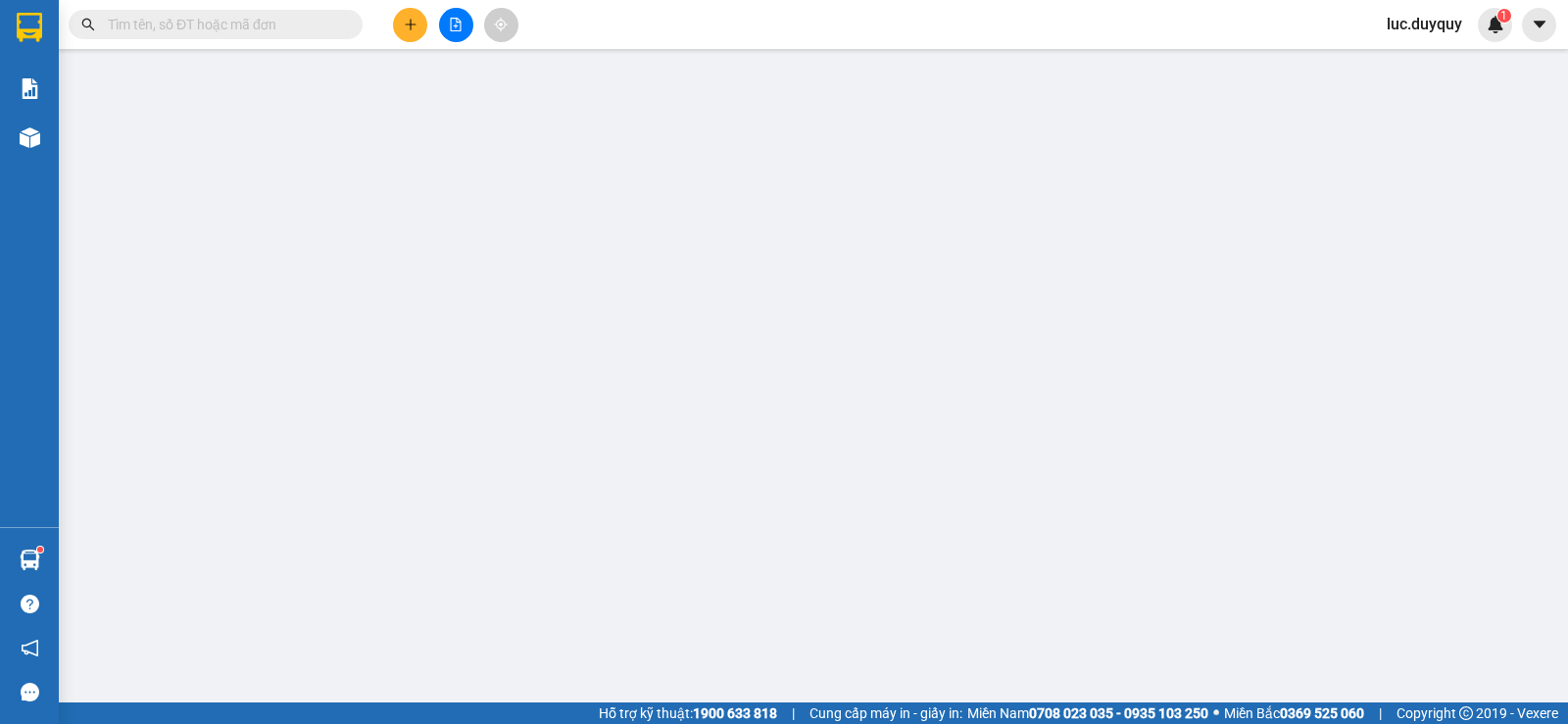 type on "0983584169" 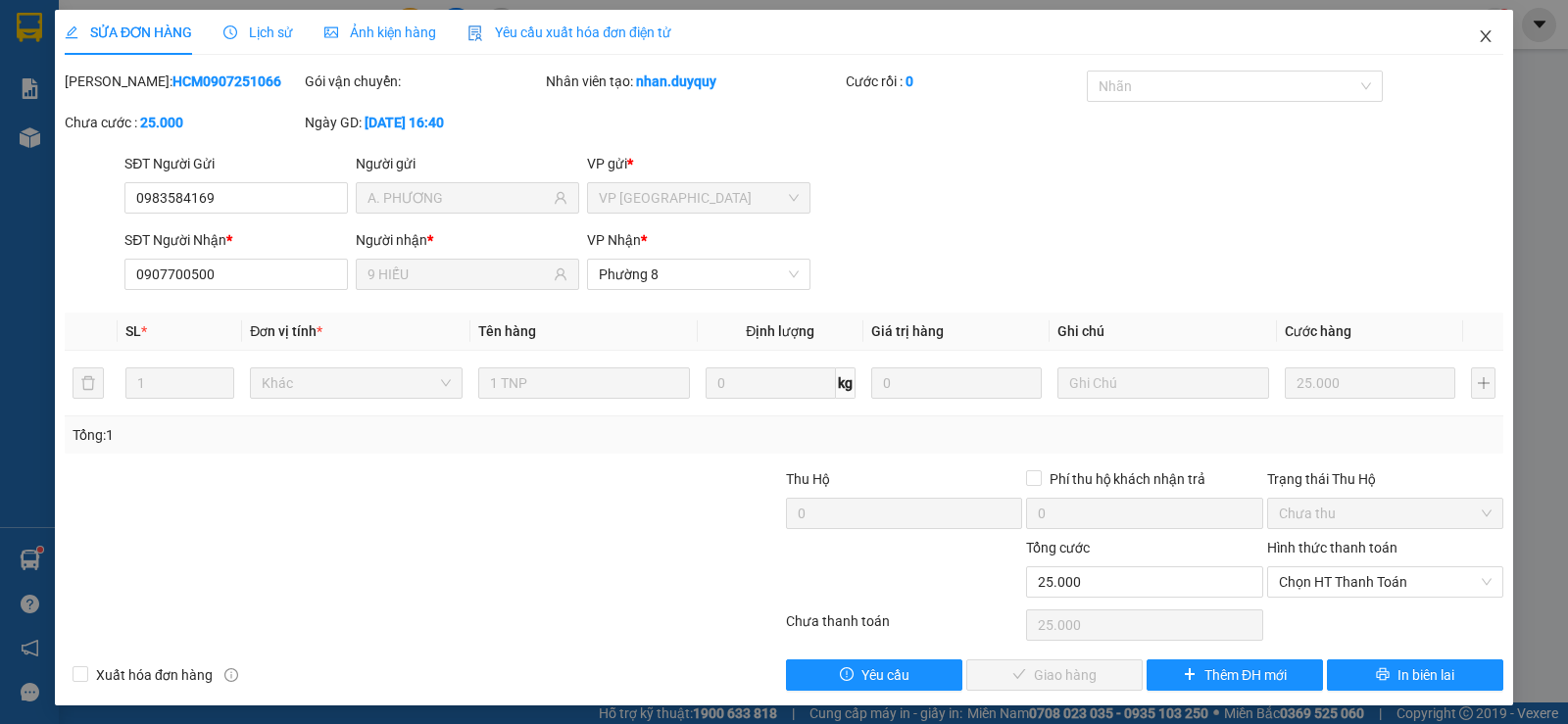 click 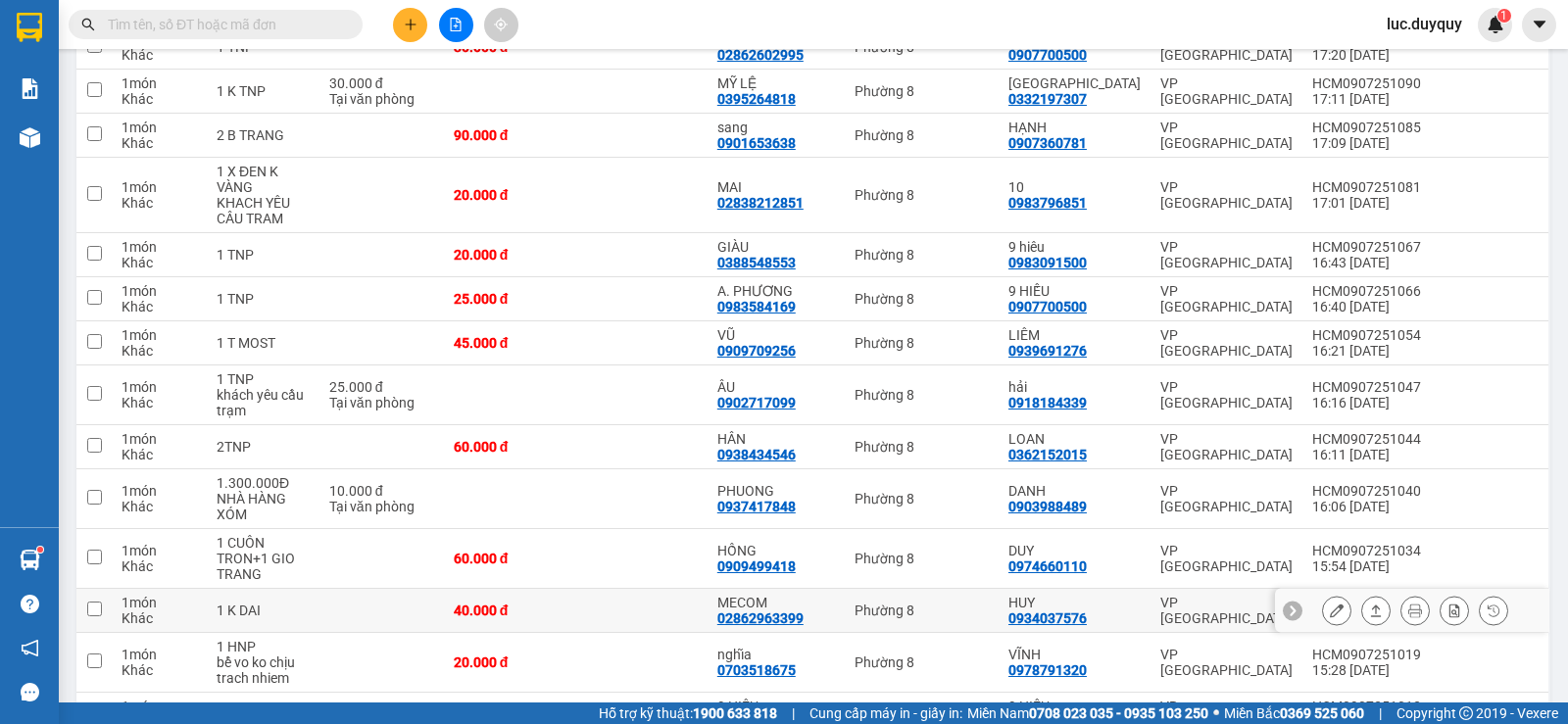 scroll, scrollTop: 1078, scrollLeft: 0, axis: vertical 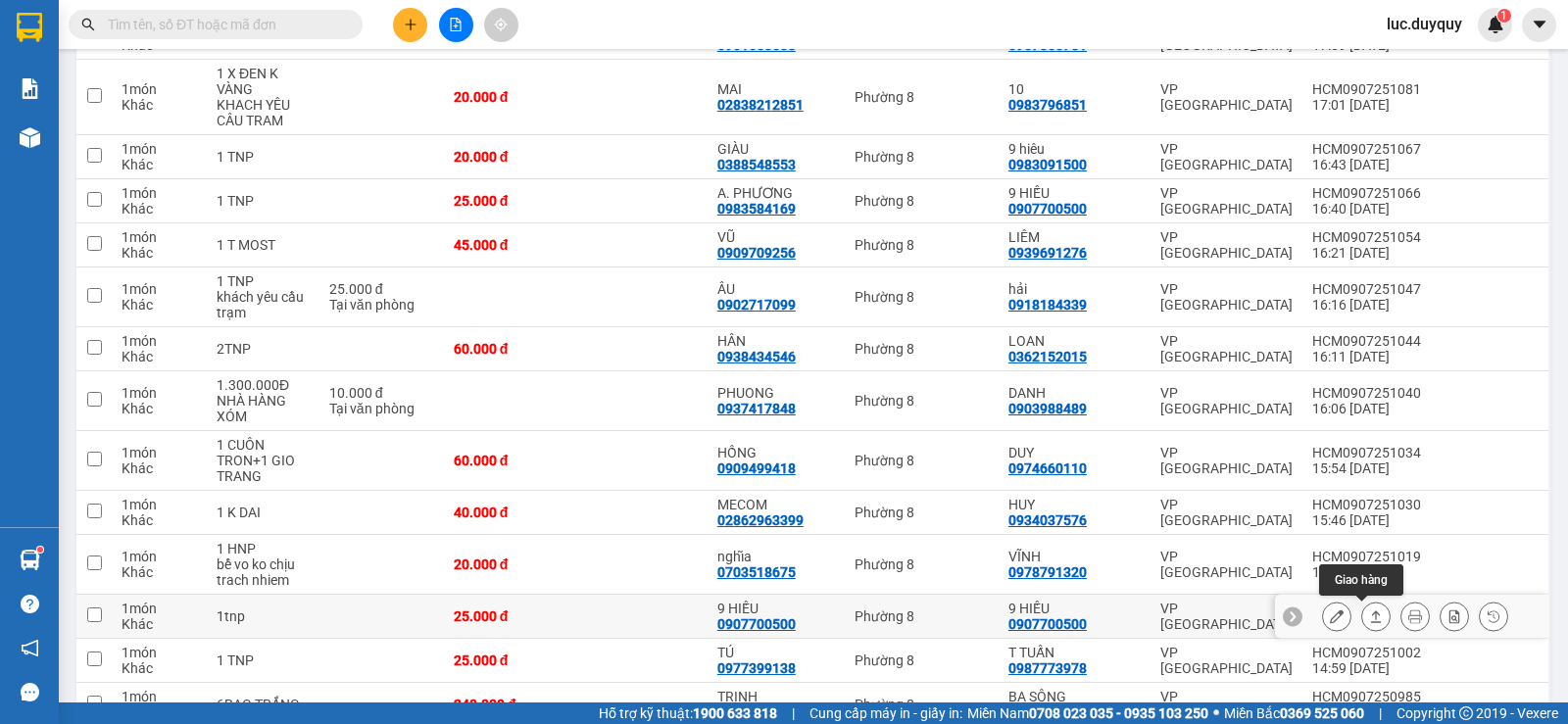 click 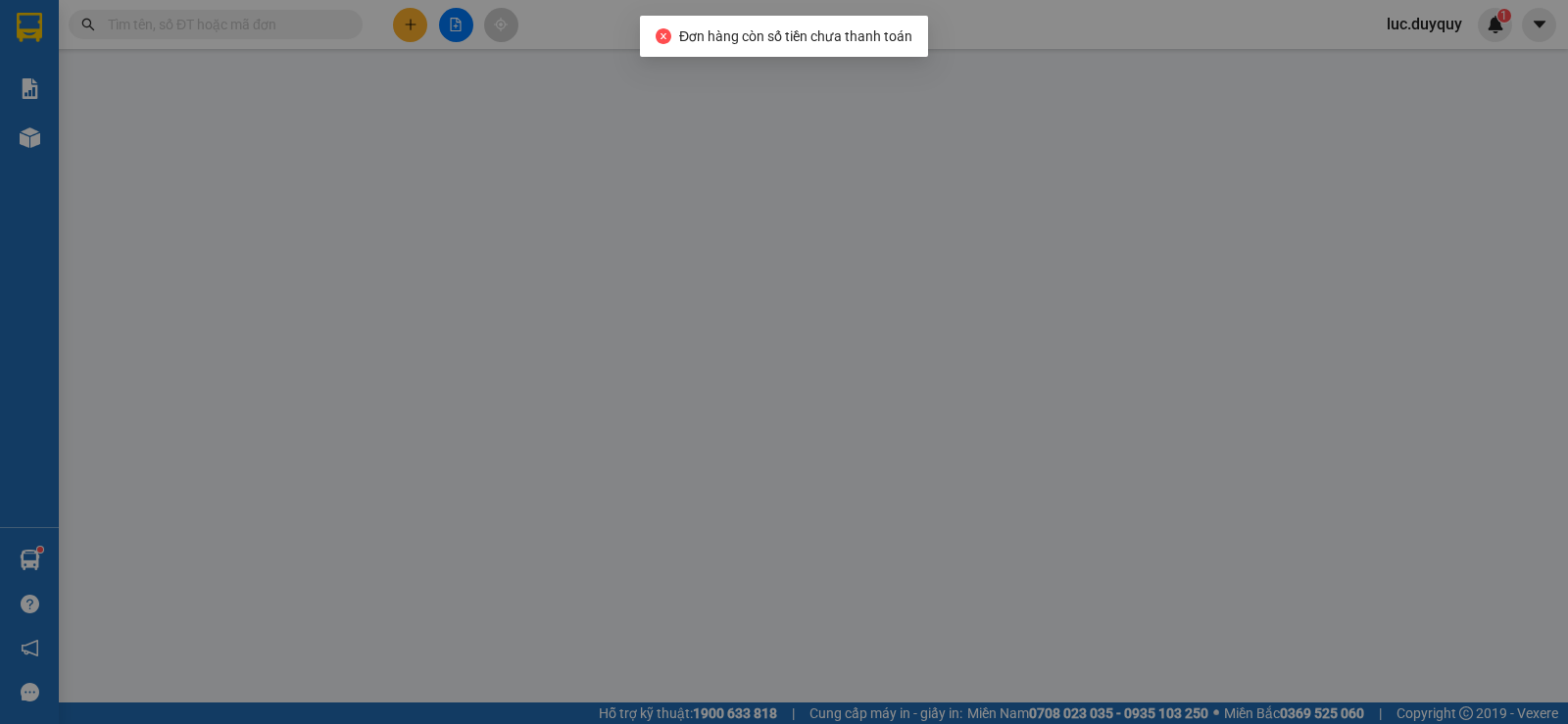 scroll, scrollTop: 0, scrollLeft: 0, axis: both 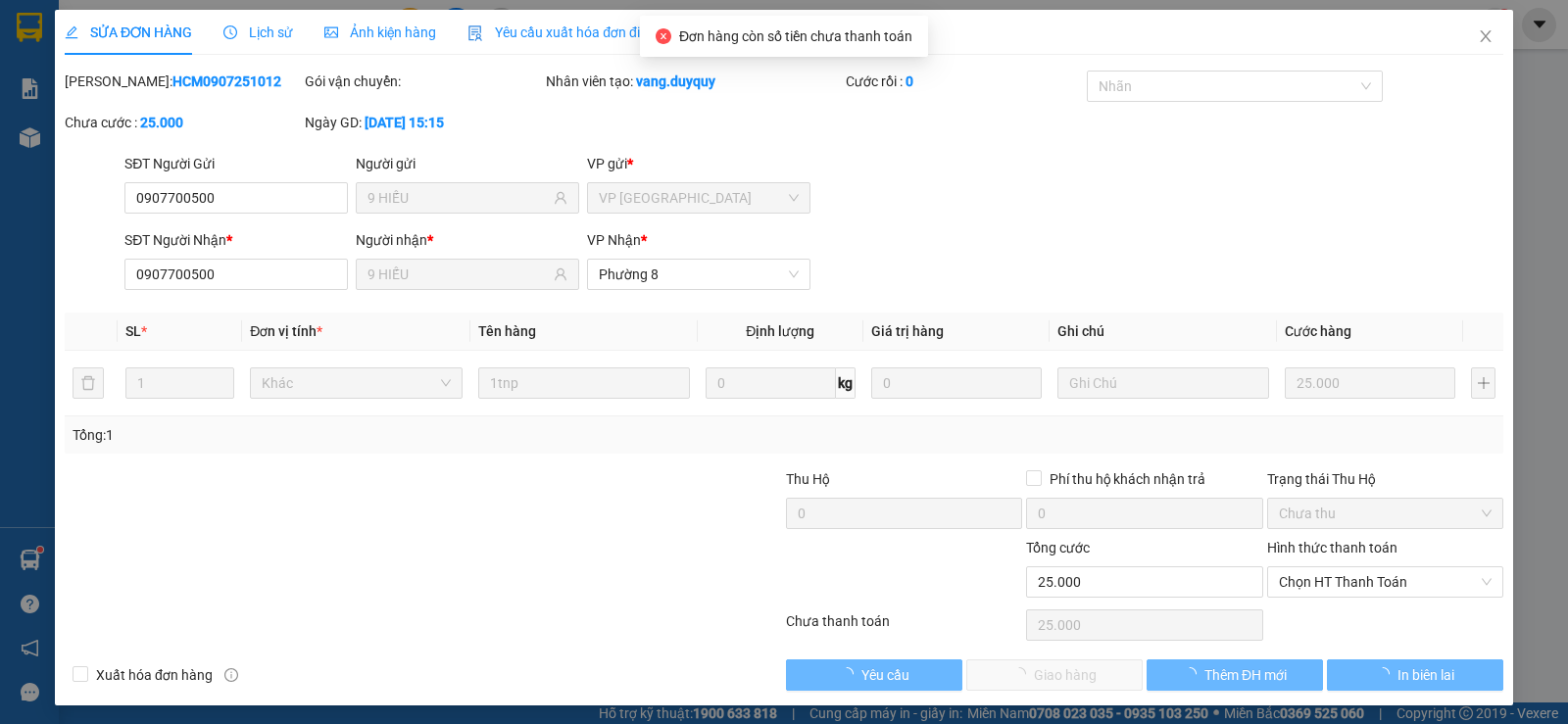 type on "0907700500" 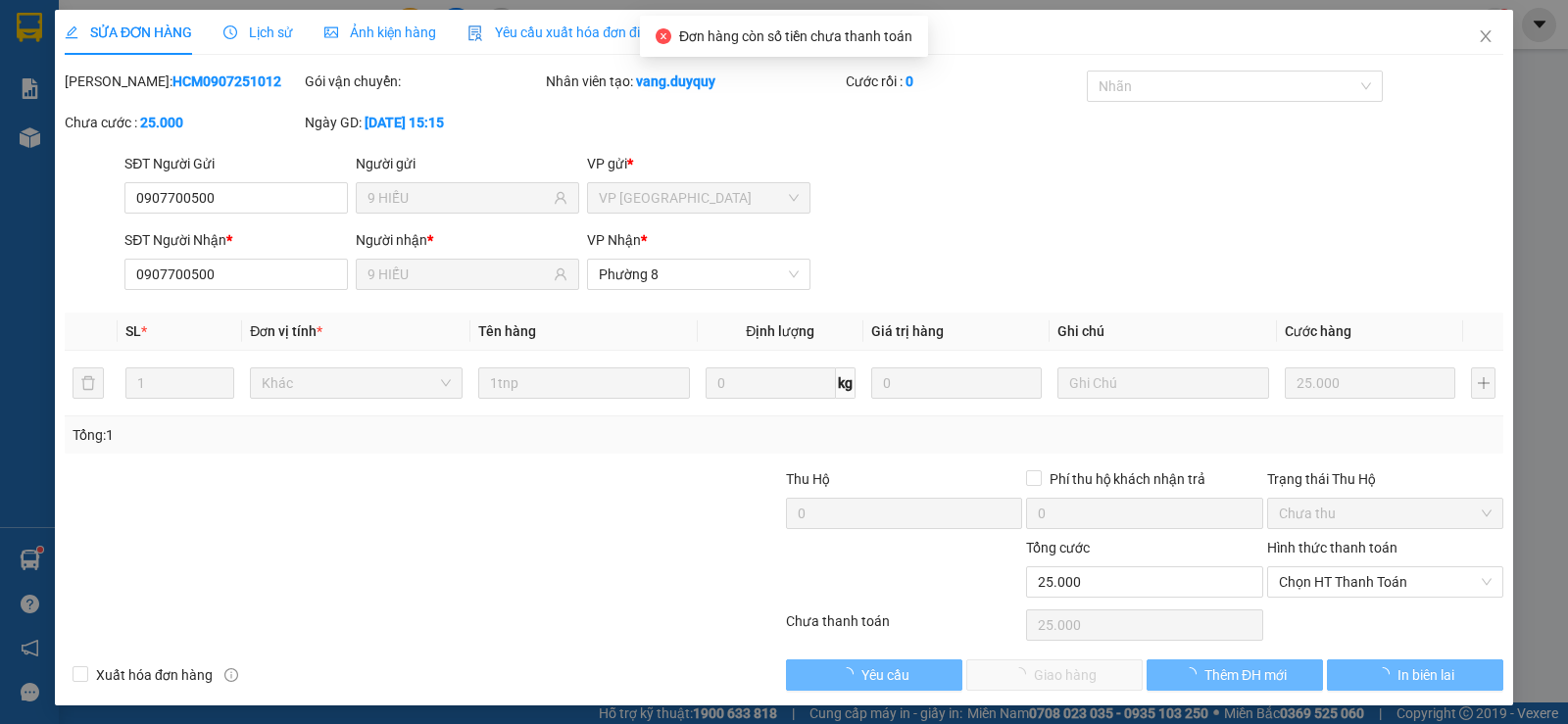 type on "9 HIẾU" 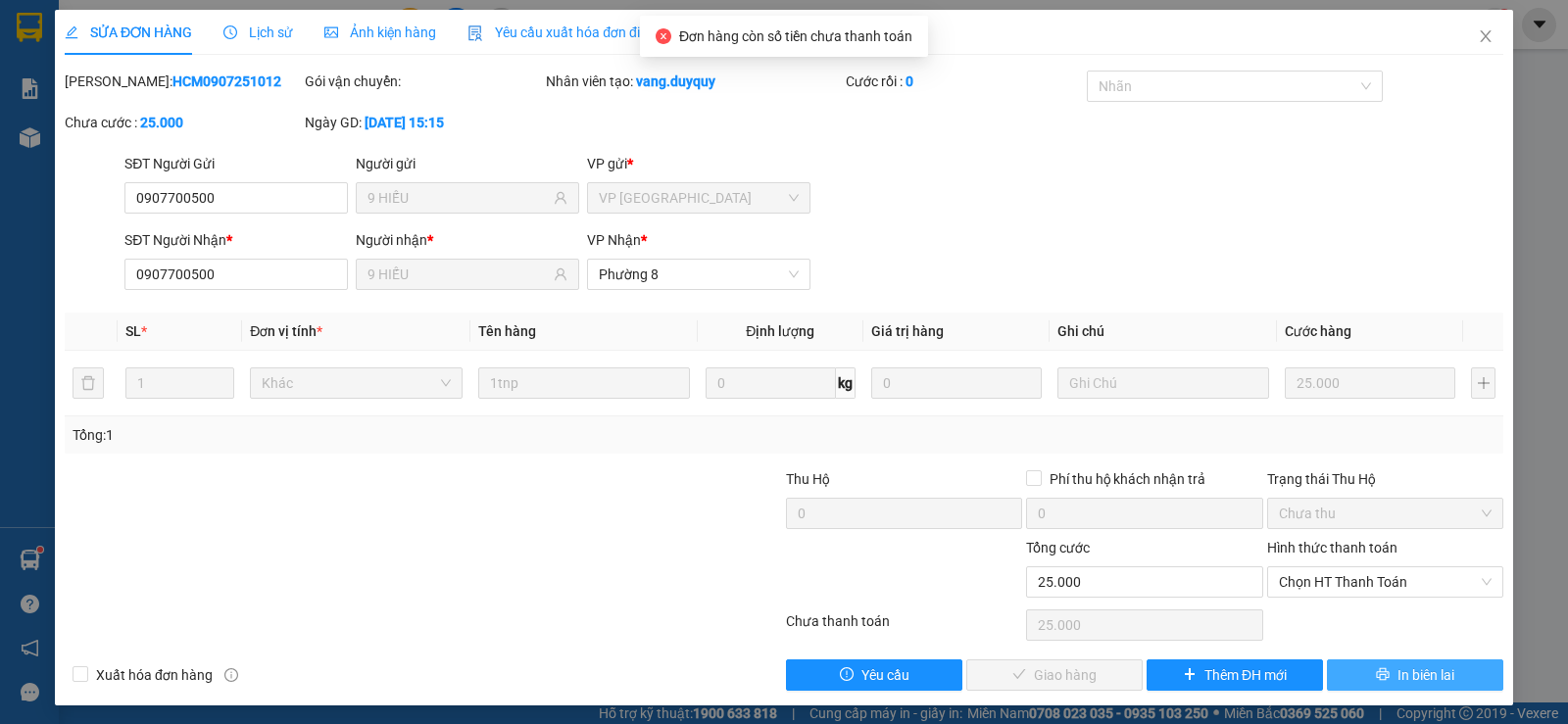click 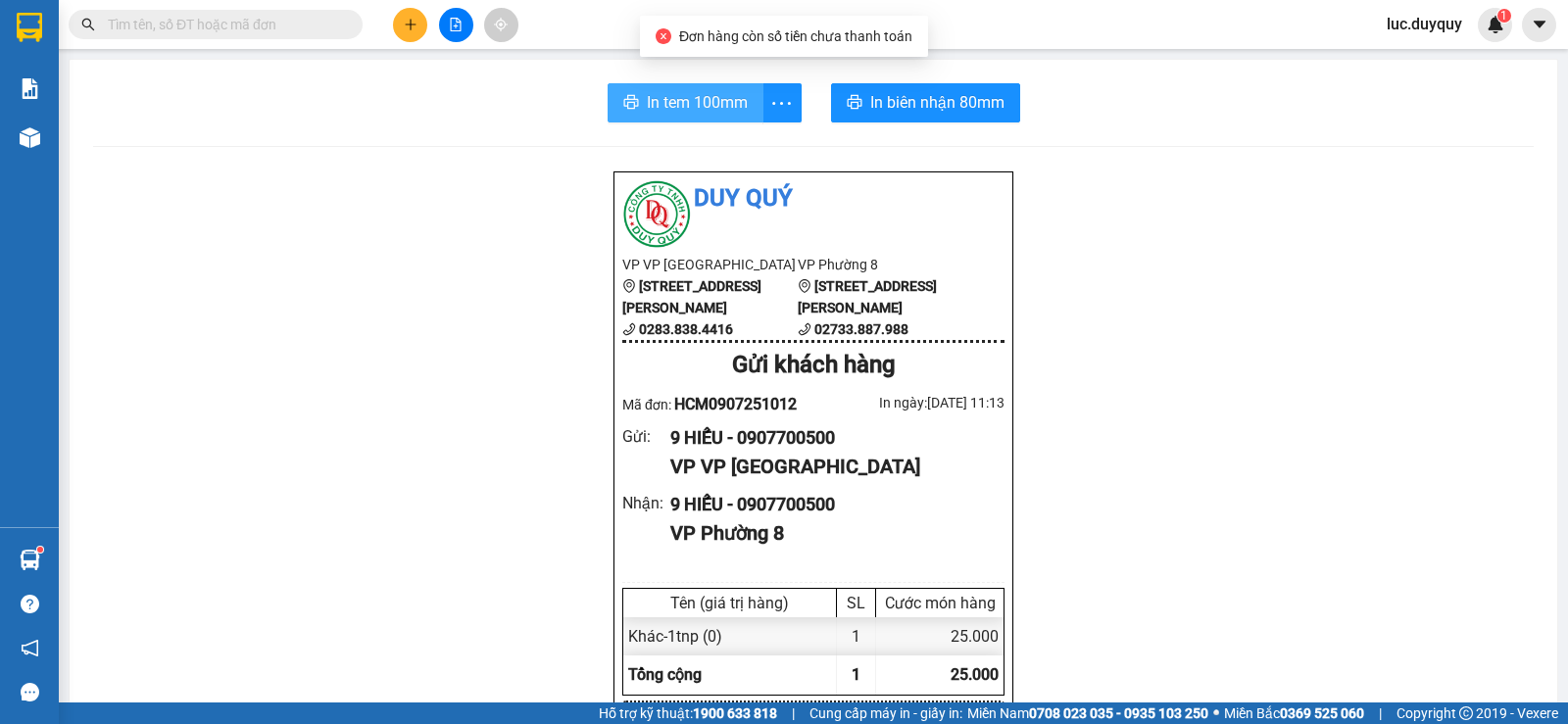 click on "In tem 100mm" at bounding box center [697, 102] 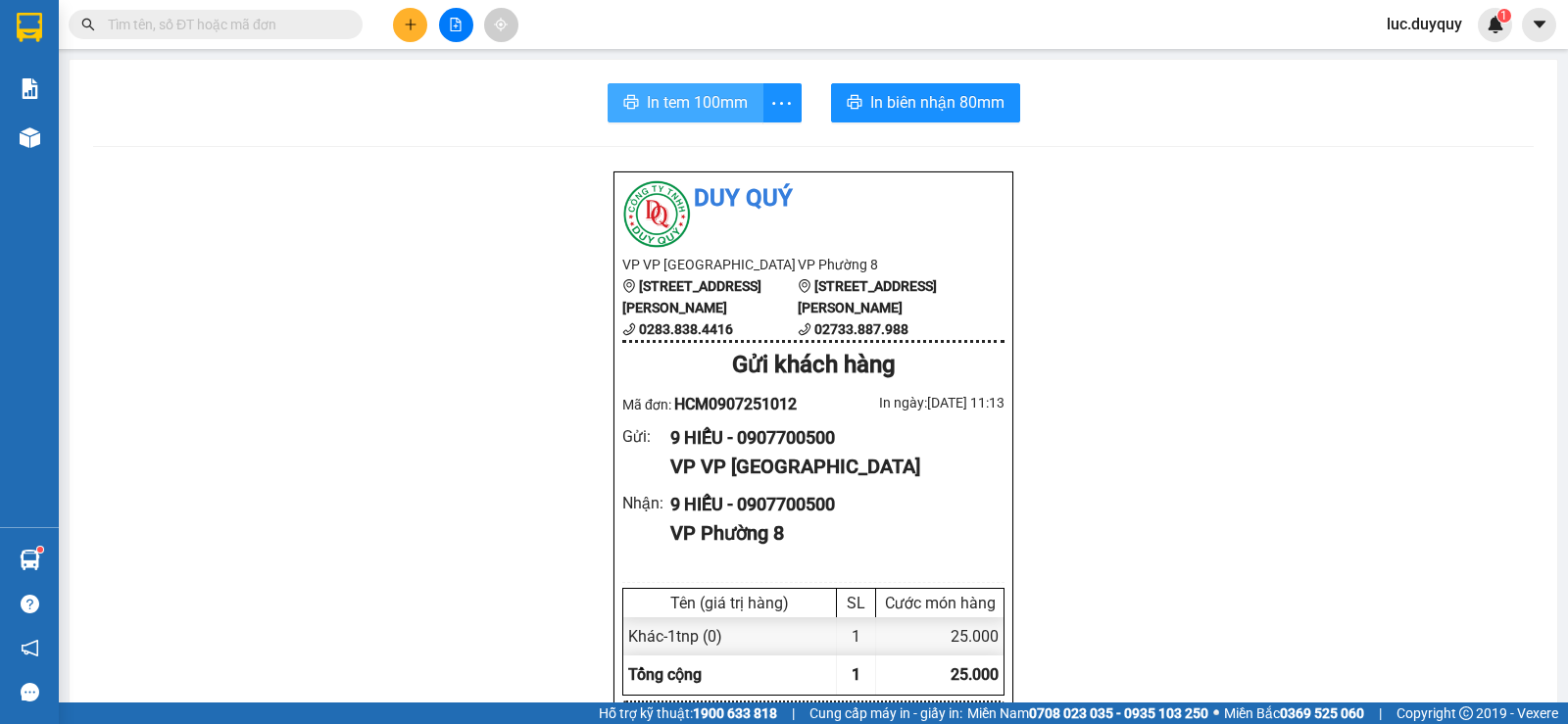 scroll, scrollTop: 0, scrollLeft: 0, axis: both 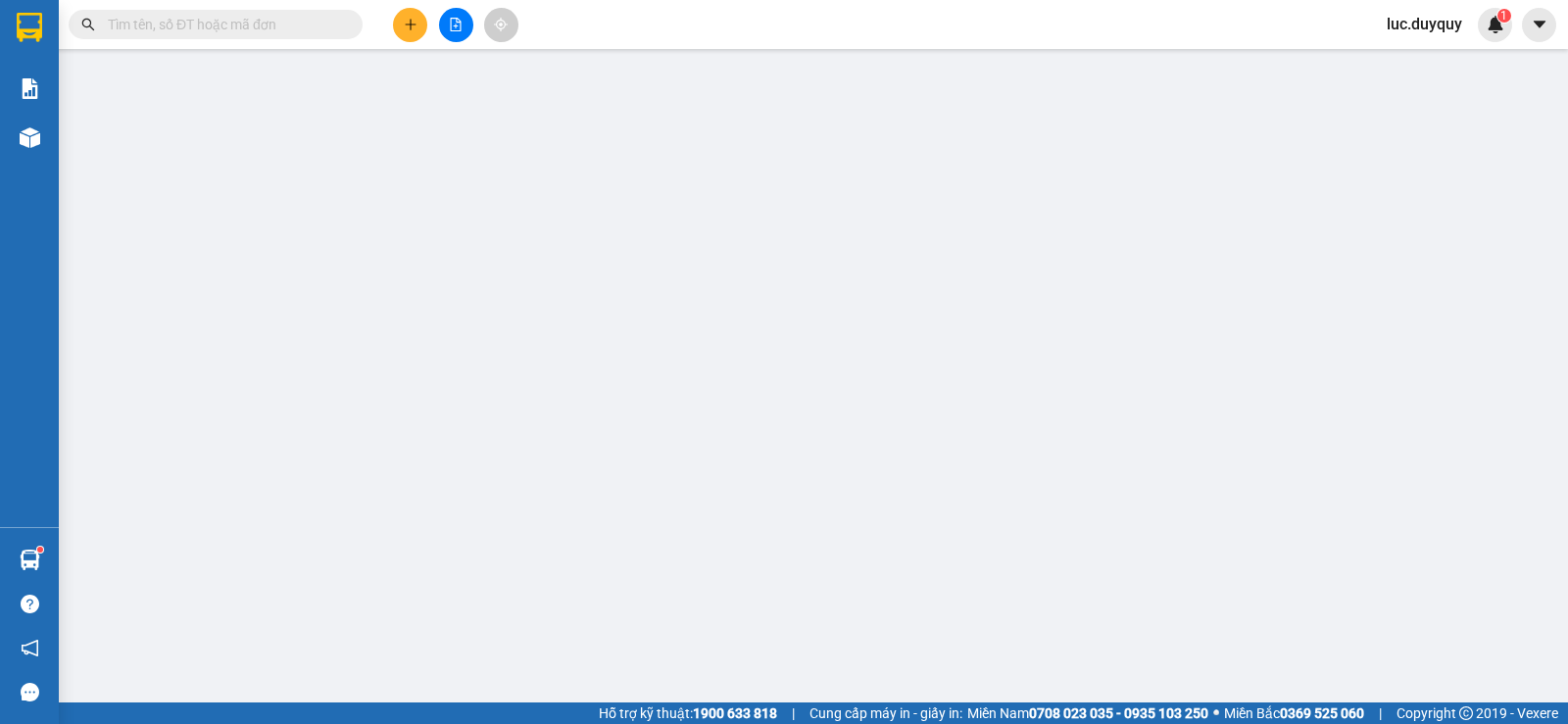 type on "0907700500" 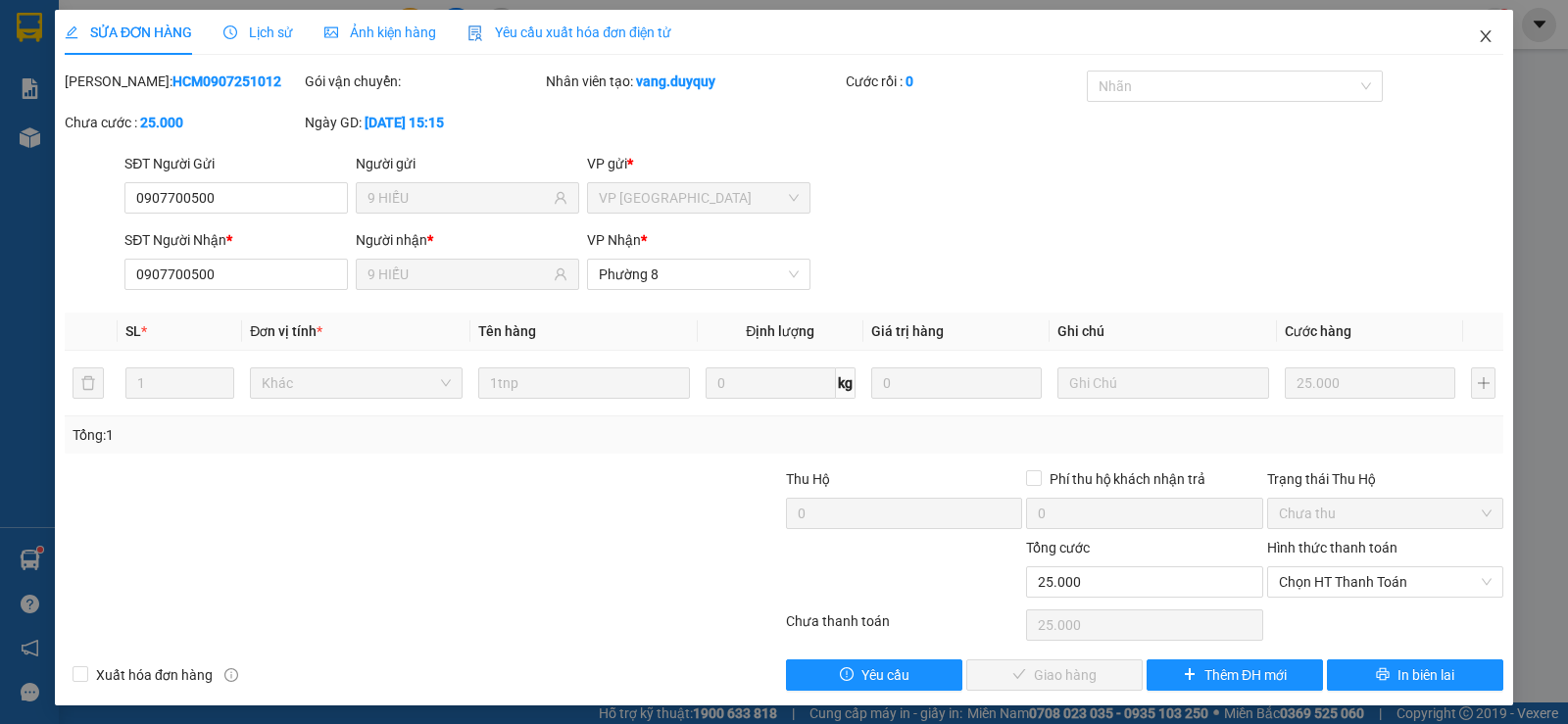 click 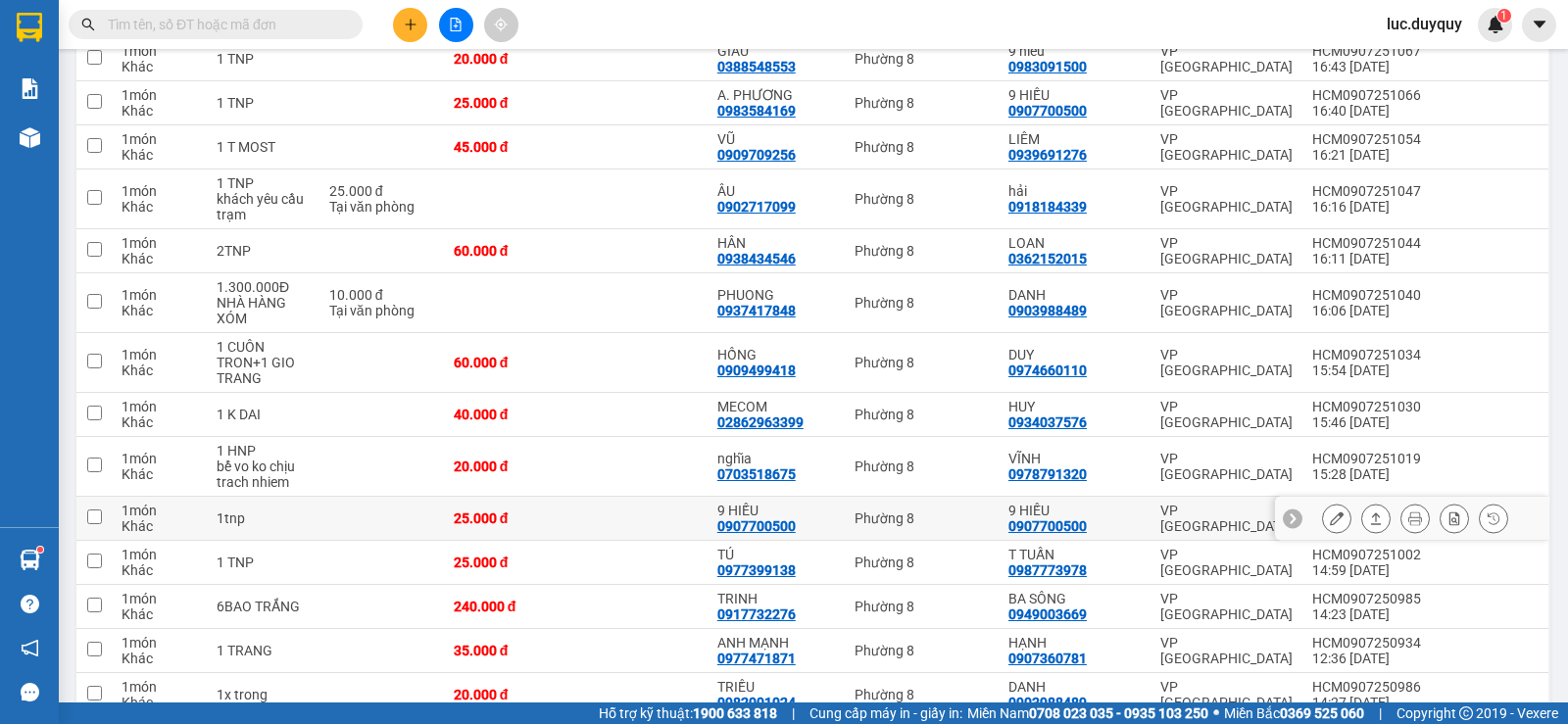 scroll, scrollTop: 1274, scrollLeft: 0, axis: vertical 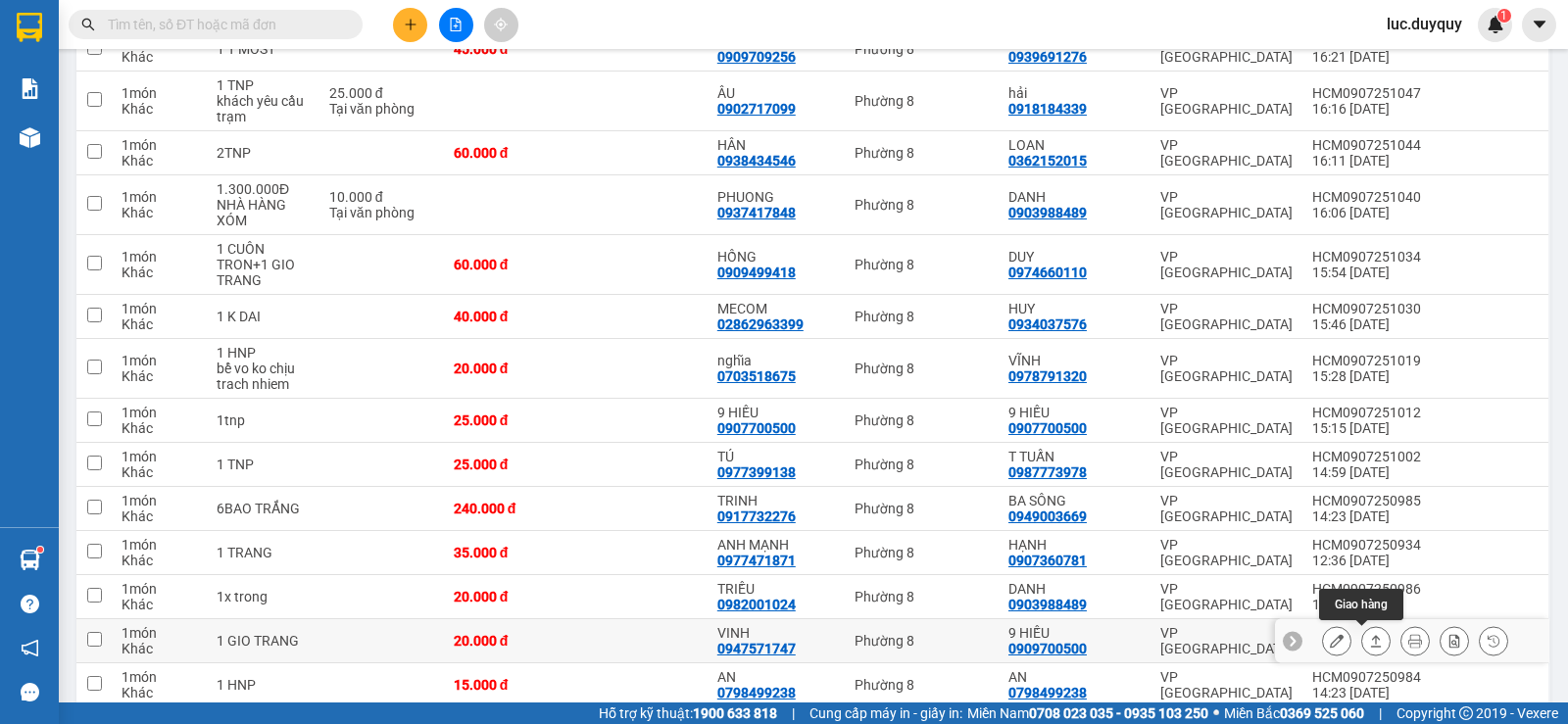 click 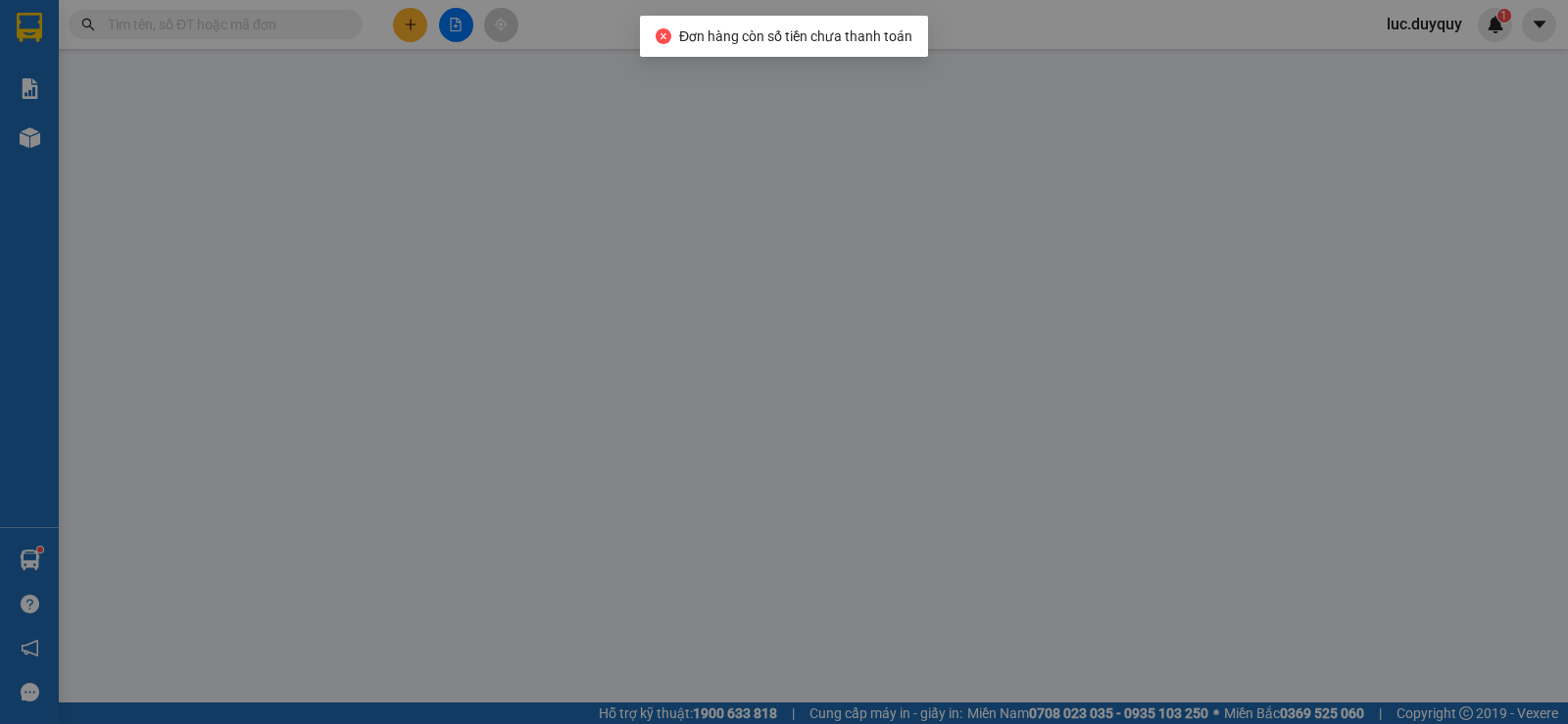 scroll, scrollTop: 0, scrollLeft: 0, axis: both 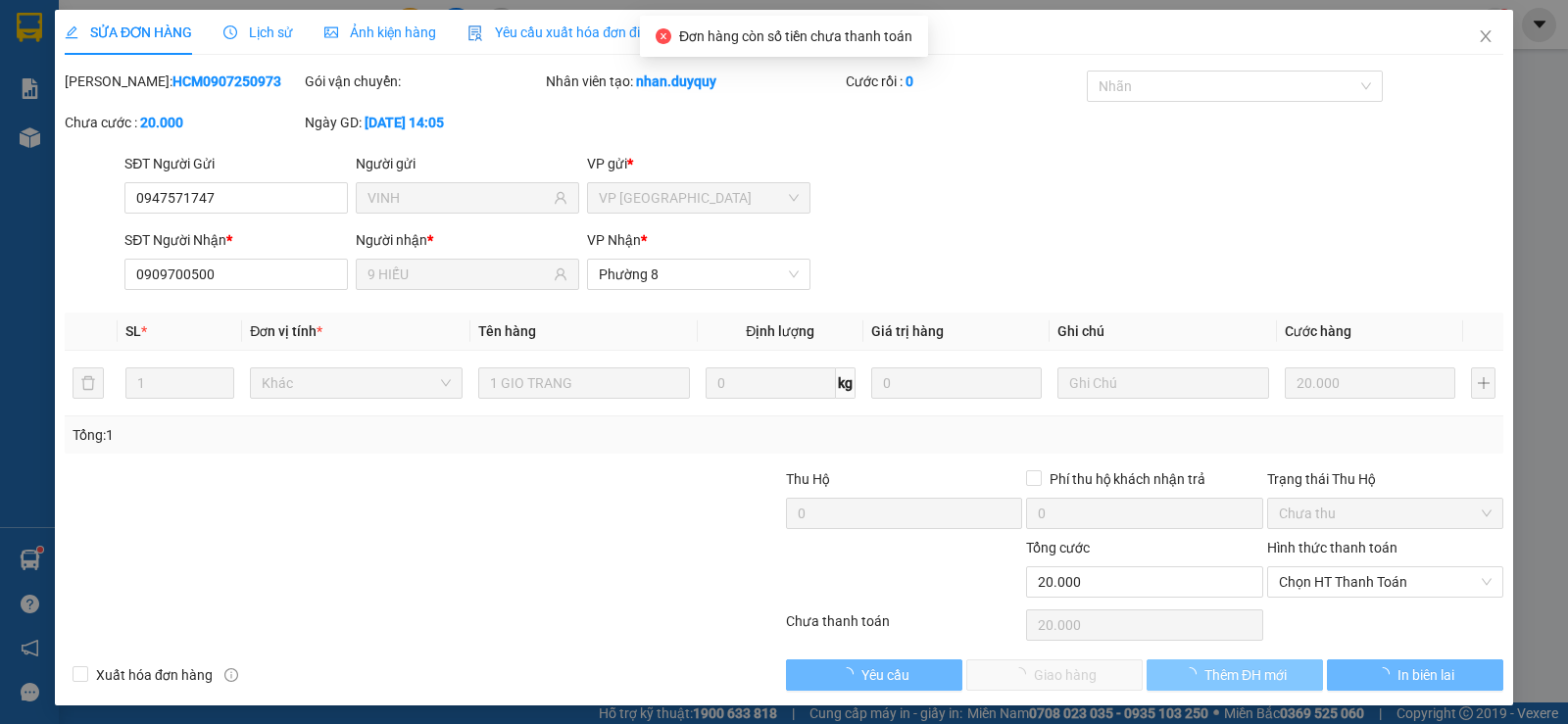type on "0947571747" 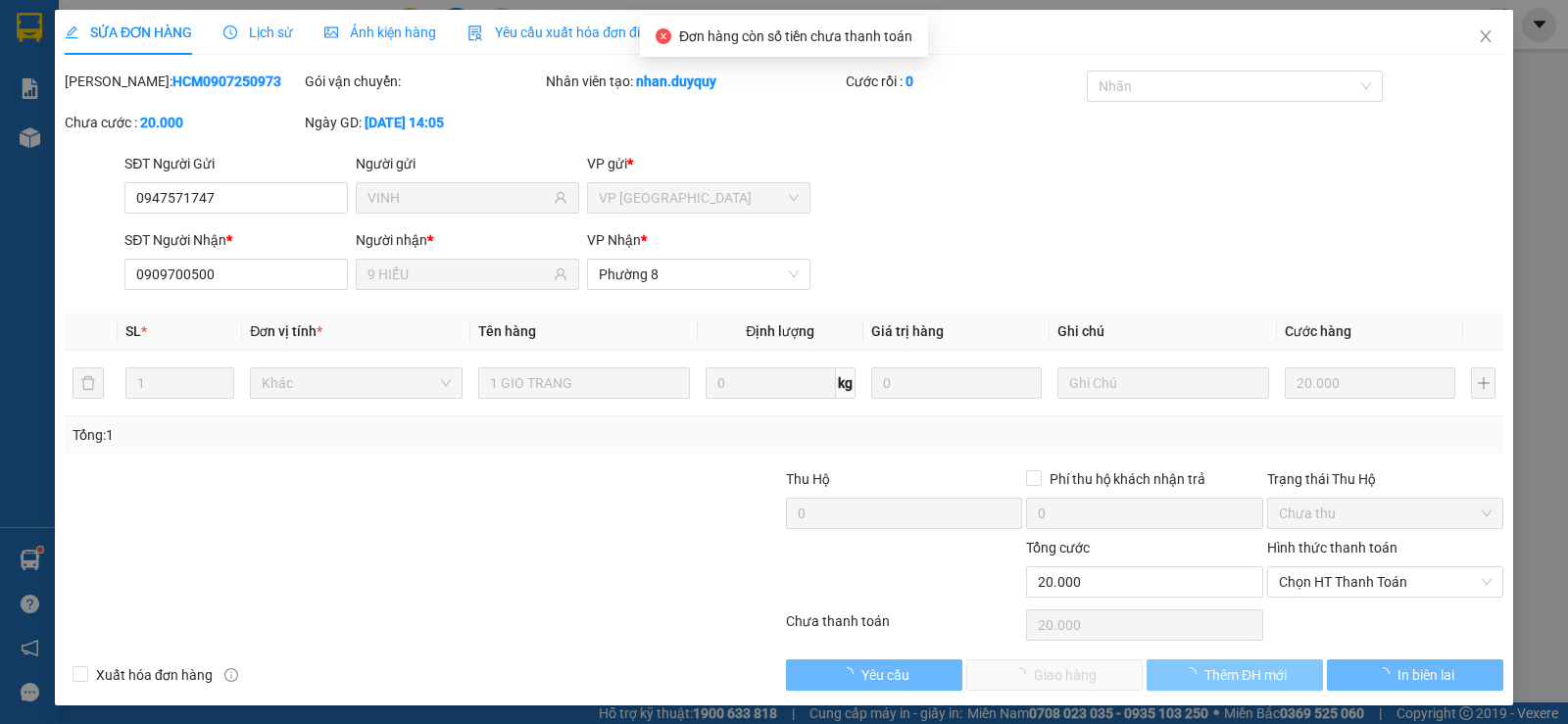 type on "VINH" 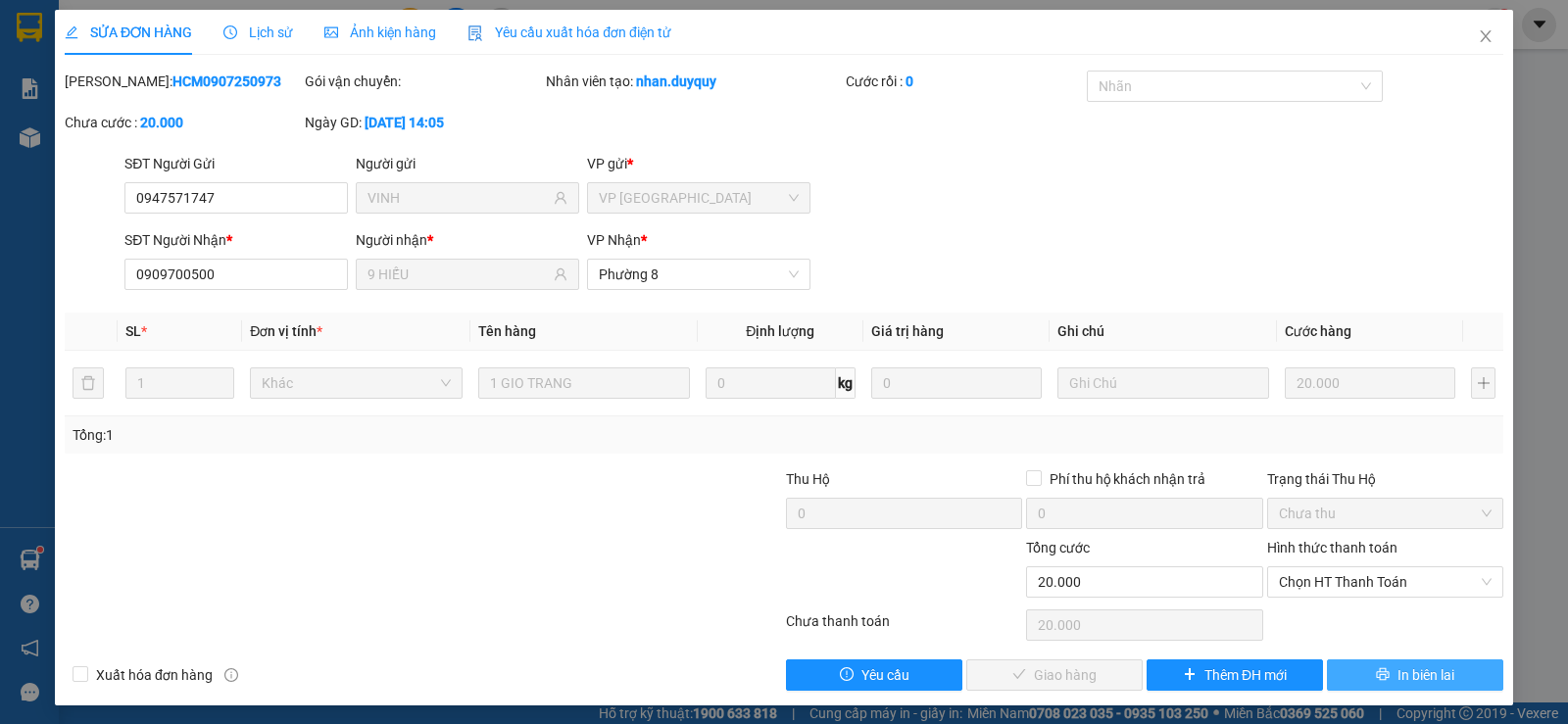 click on "In biên lai" at bounding box center (1415, 675) 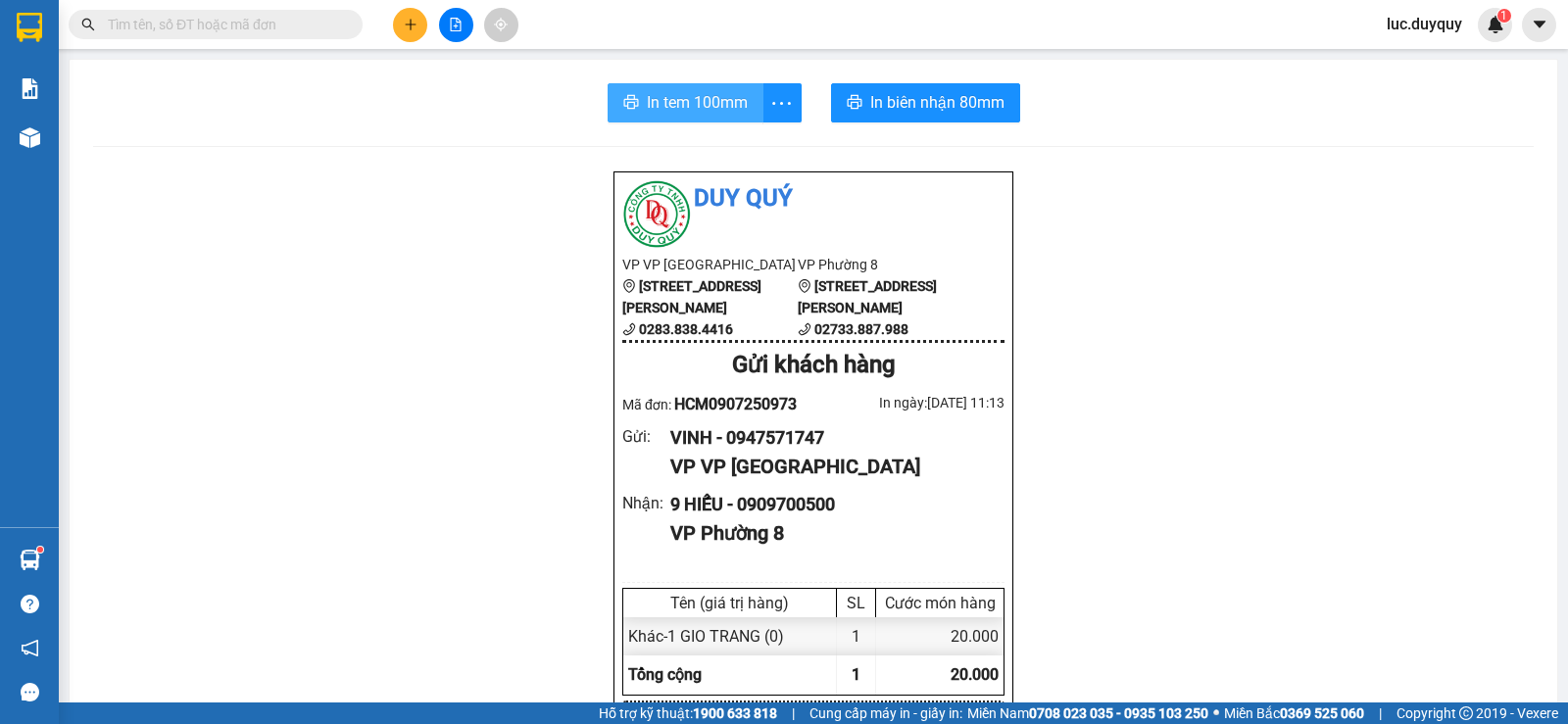 click on "In tem 100mm" at bounding box center [697, 102] 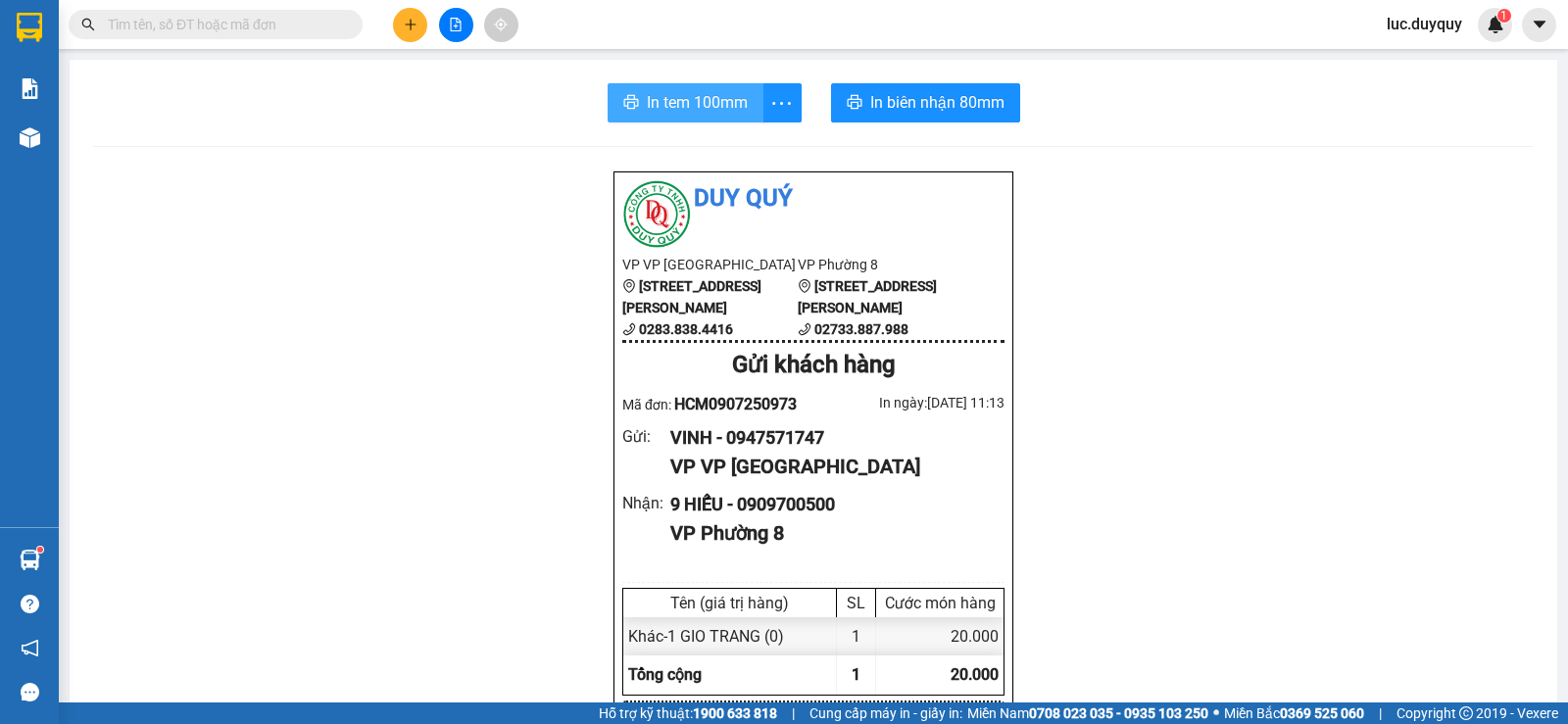 scroll, scrollTop: 0, scrollLeft: 0, axis: both 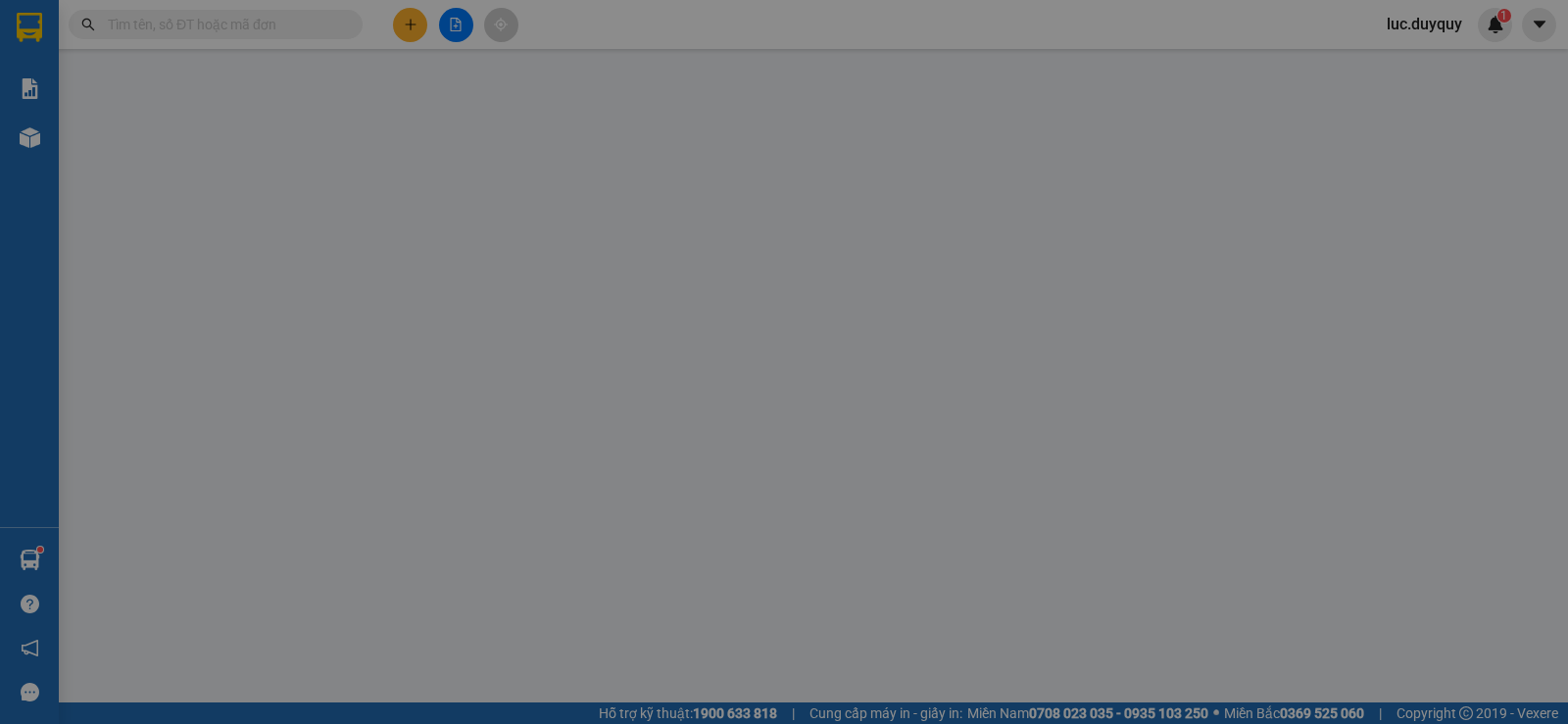 type on "0947571747" 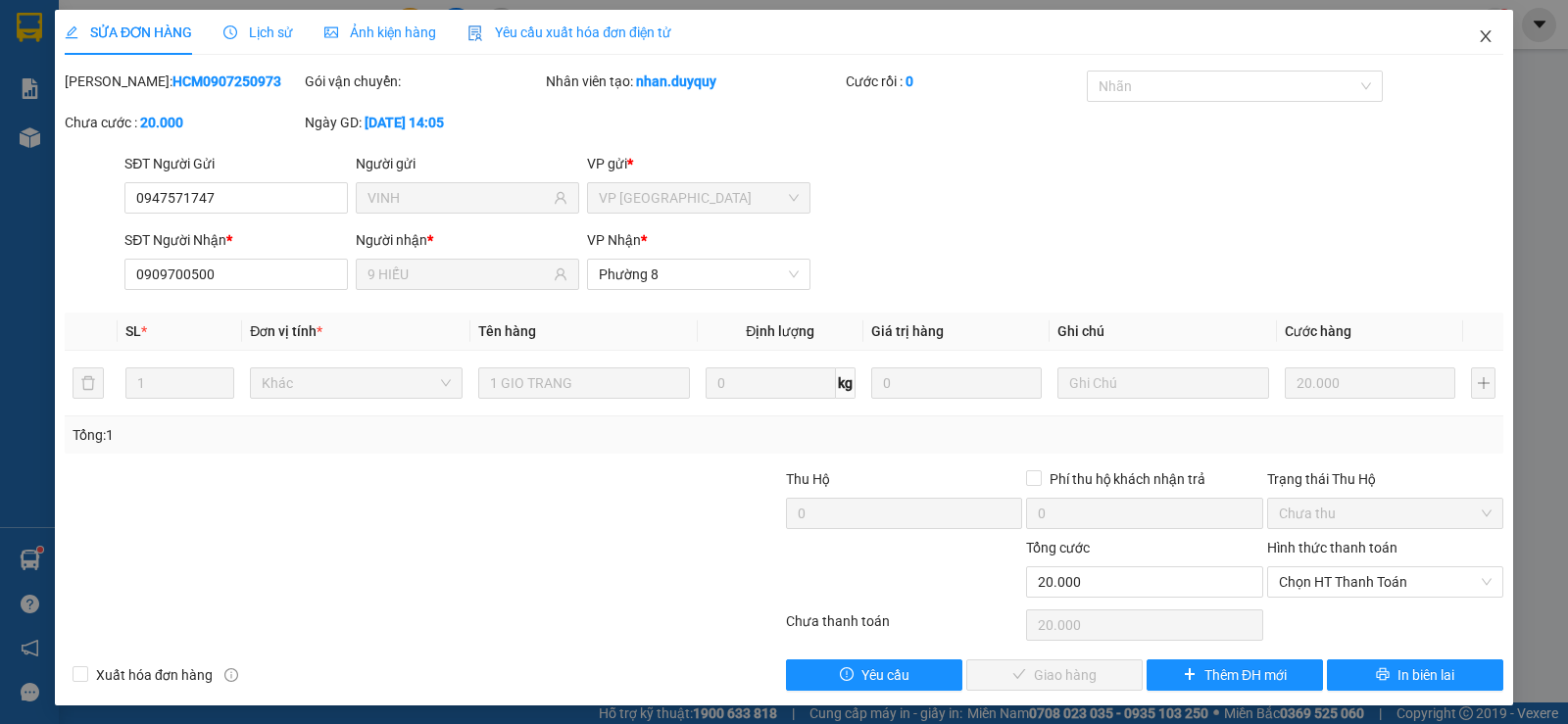 click 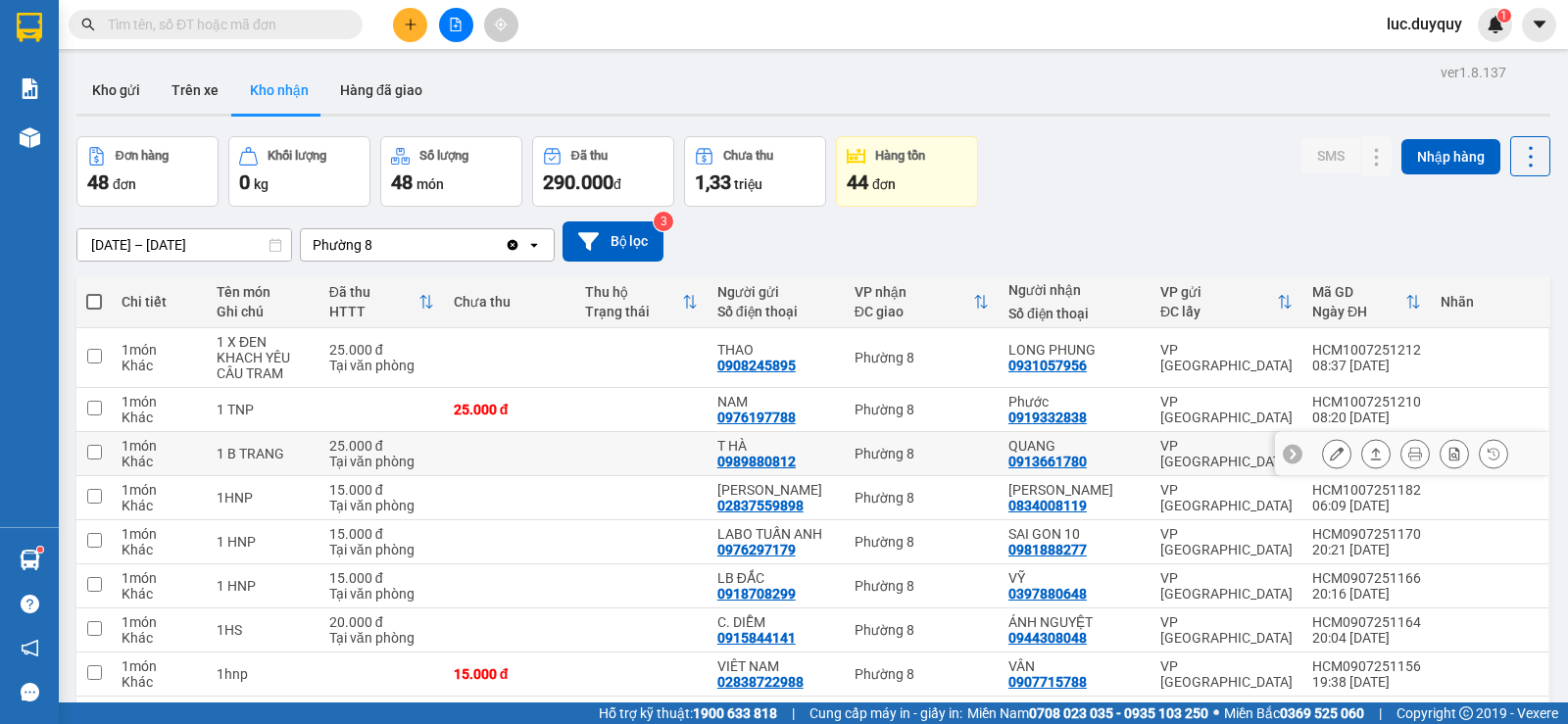 scroll, scrollTop: 294, scrollLeft: 0, axis: vertical 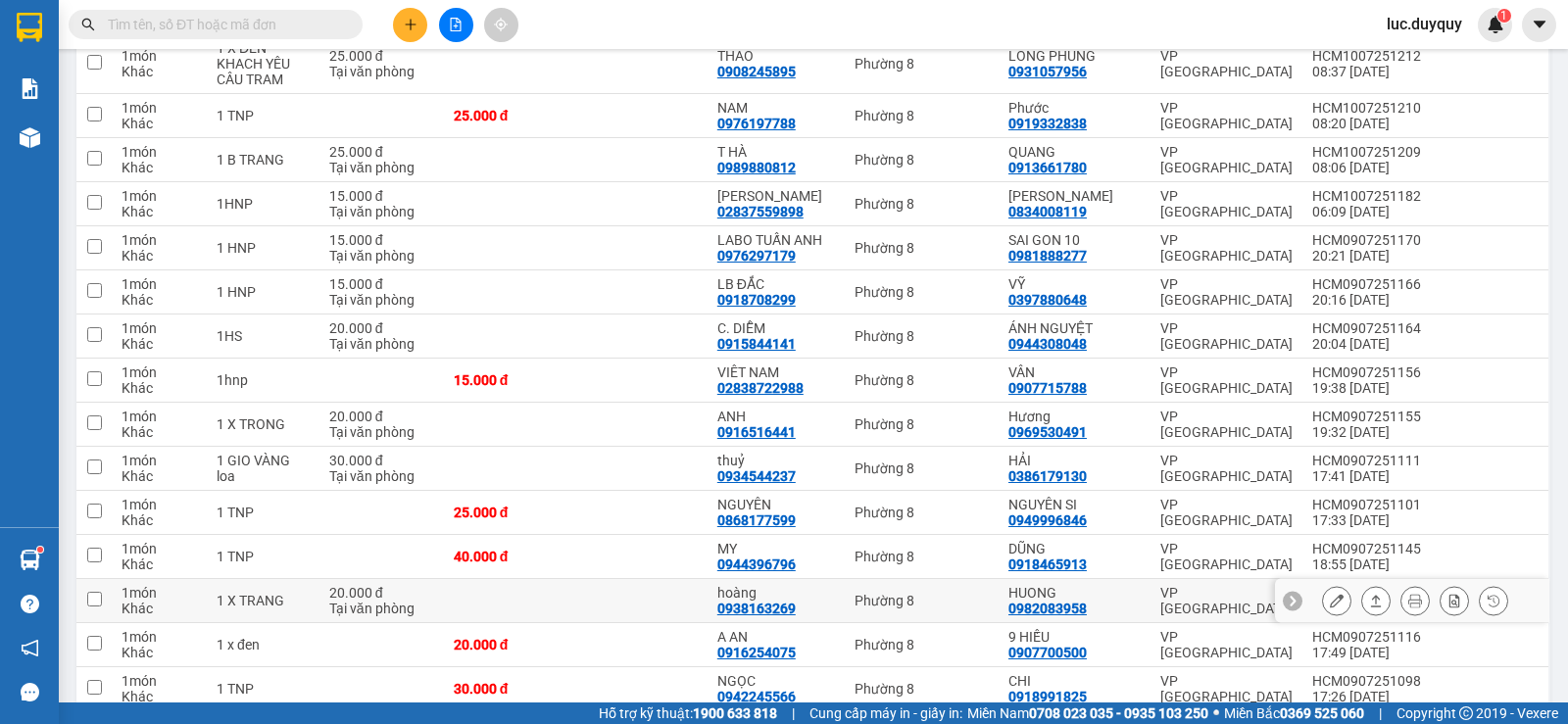 click on "Phường 8" at bounding box center (921, 601) 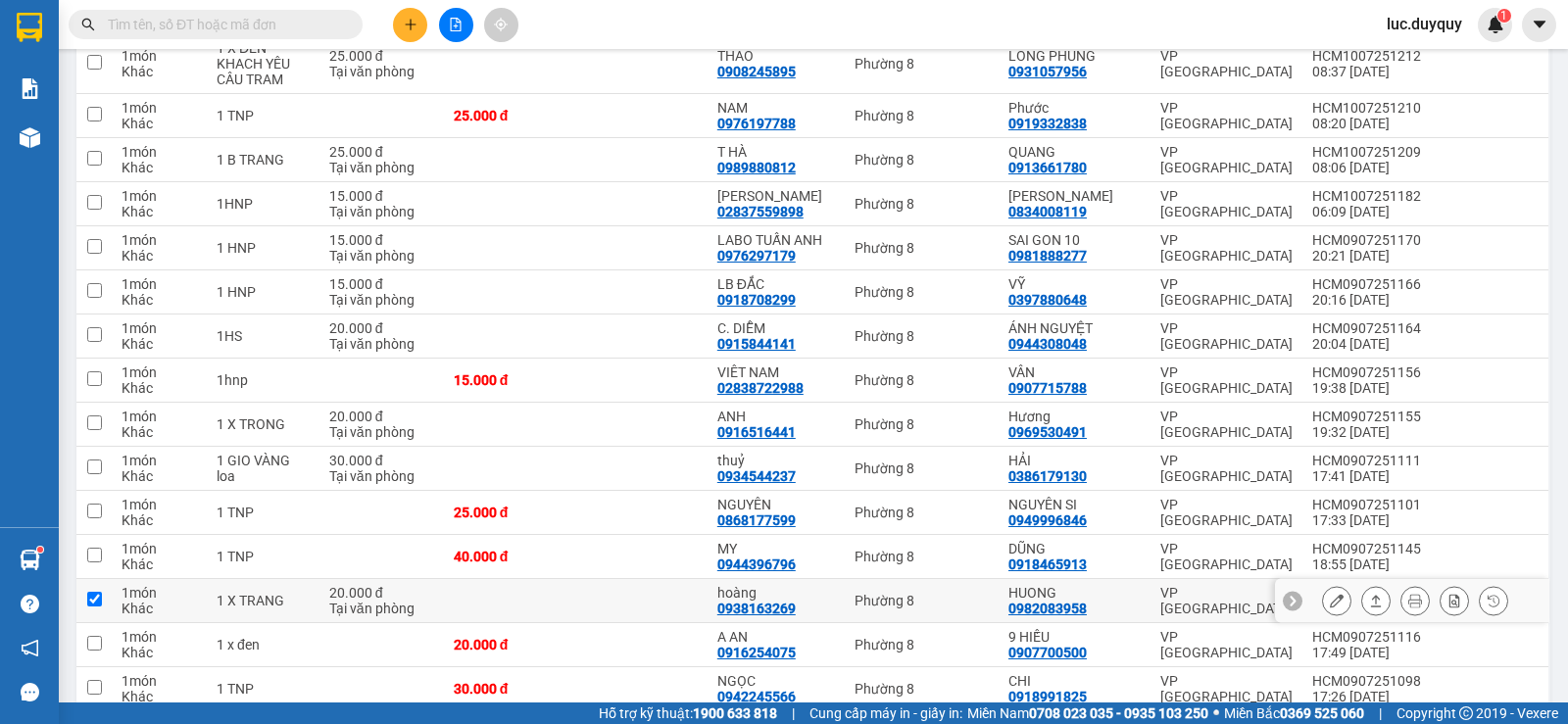 checkbox on "true" 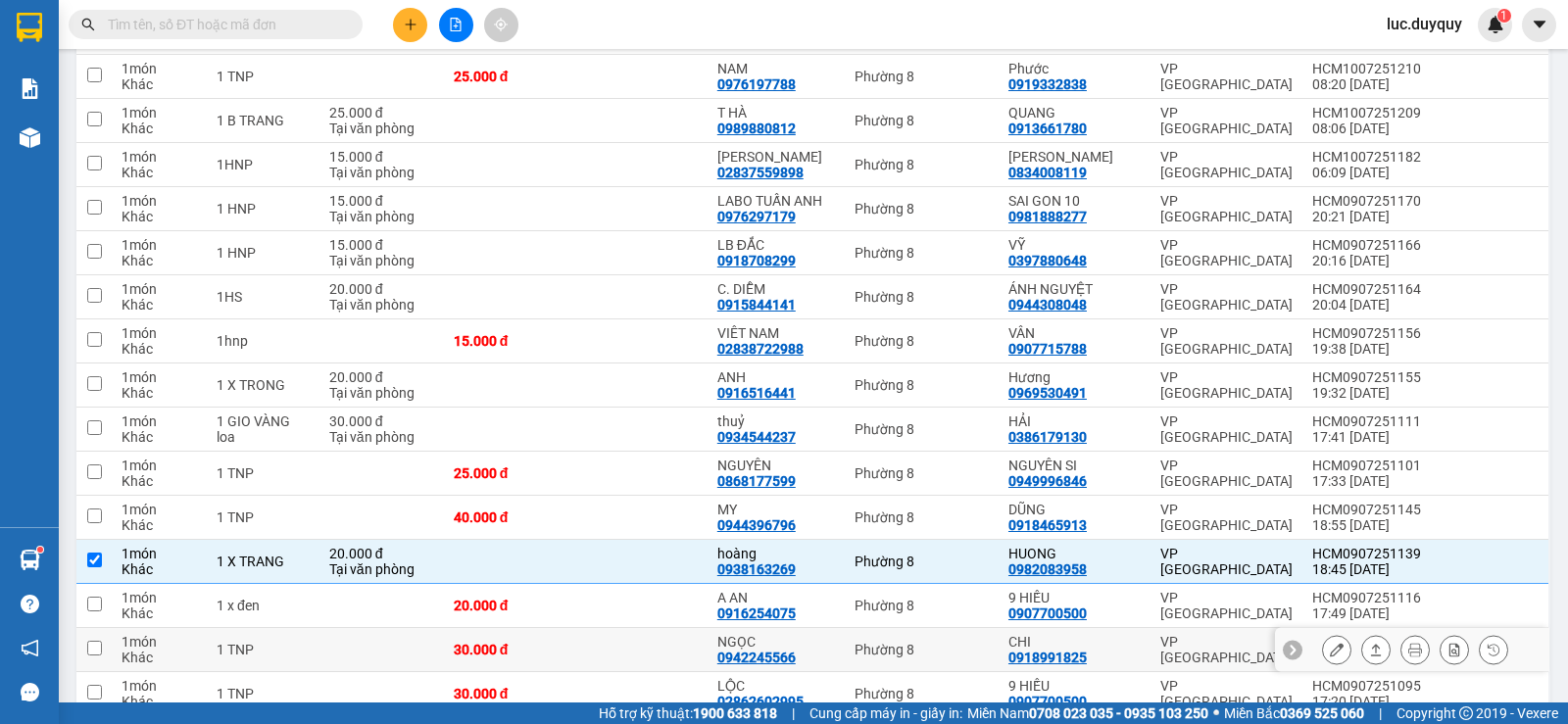 scroll, scrollTop: 372, scrollLeft: 0, axis: vertical 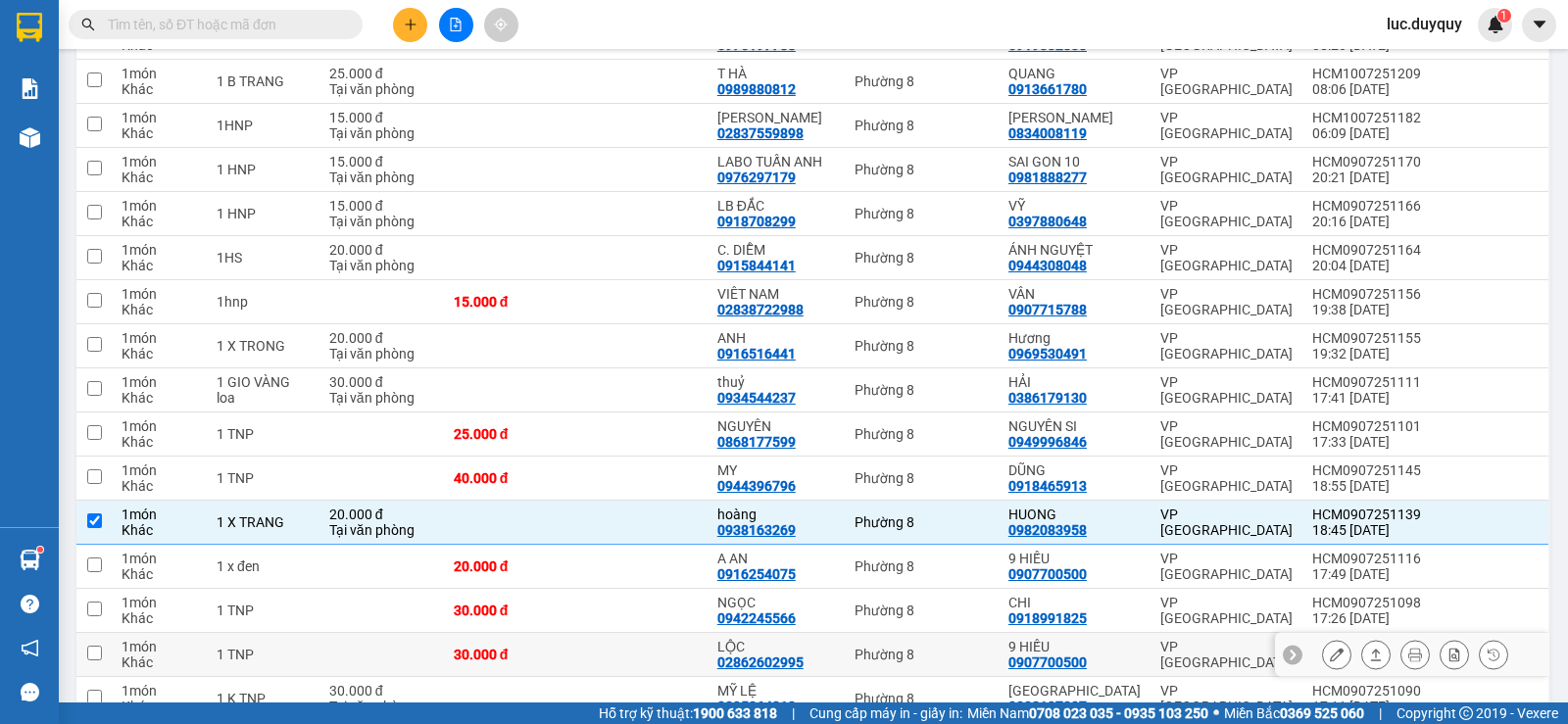 click at bounding box center [94, 652] 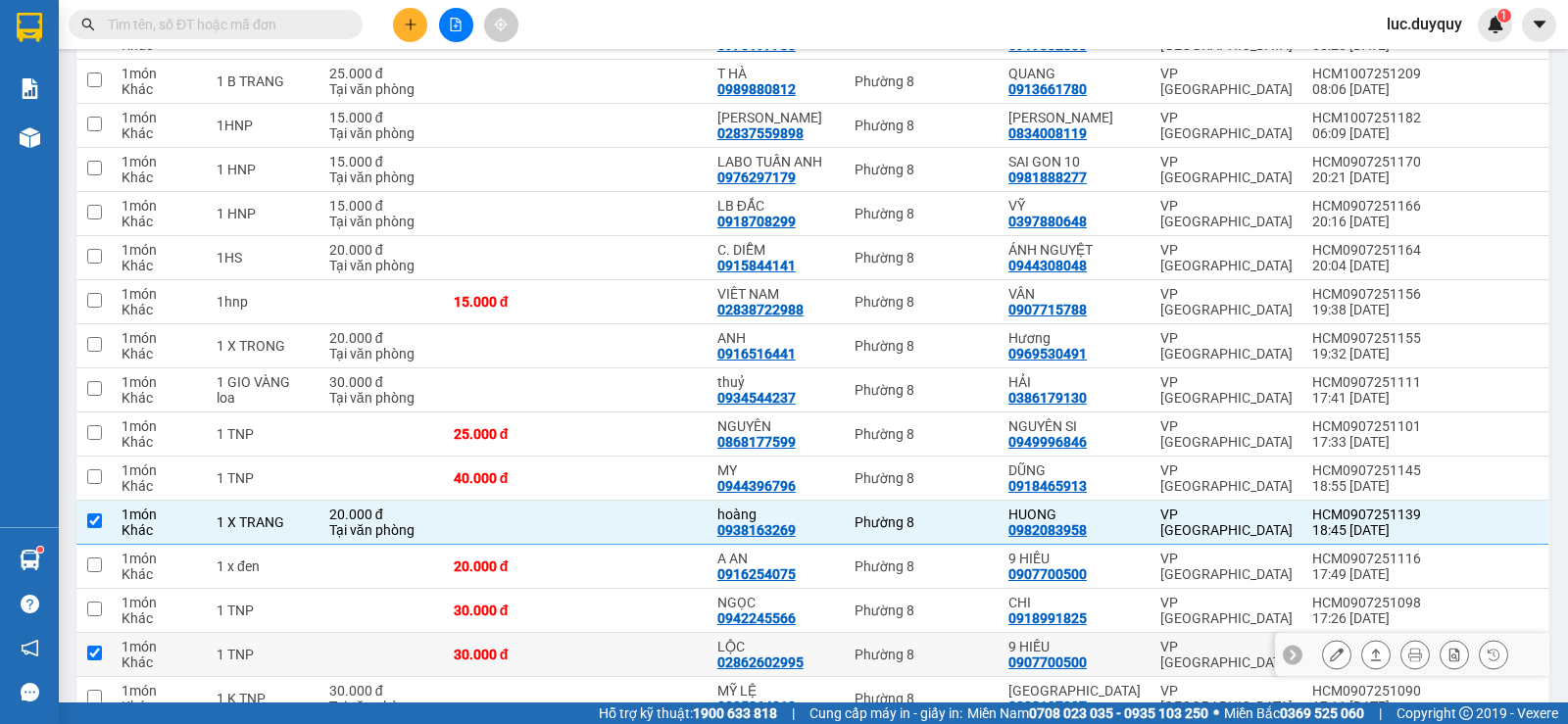 checkbox on "true" 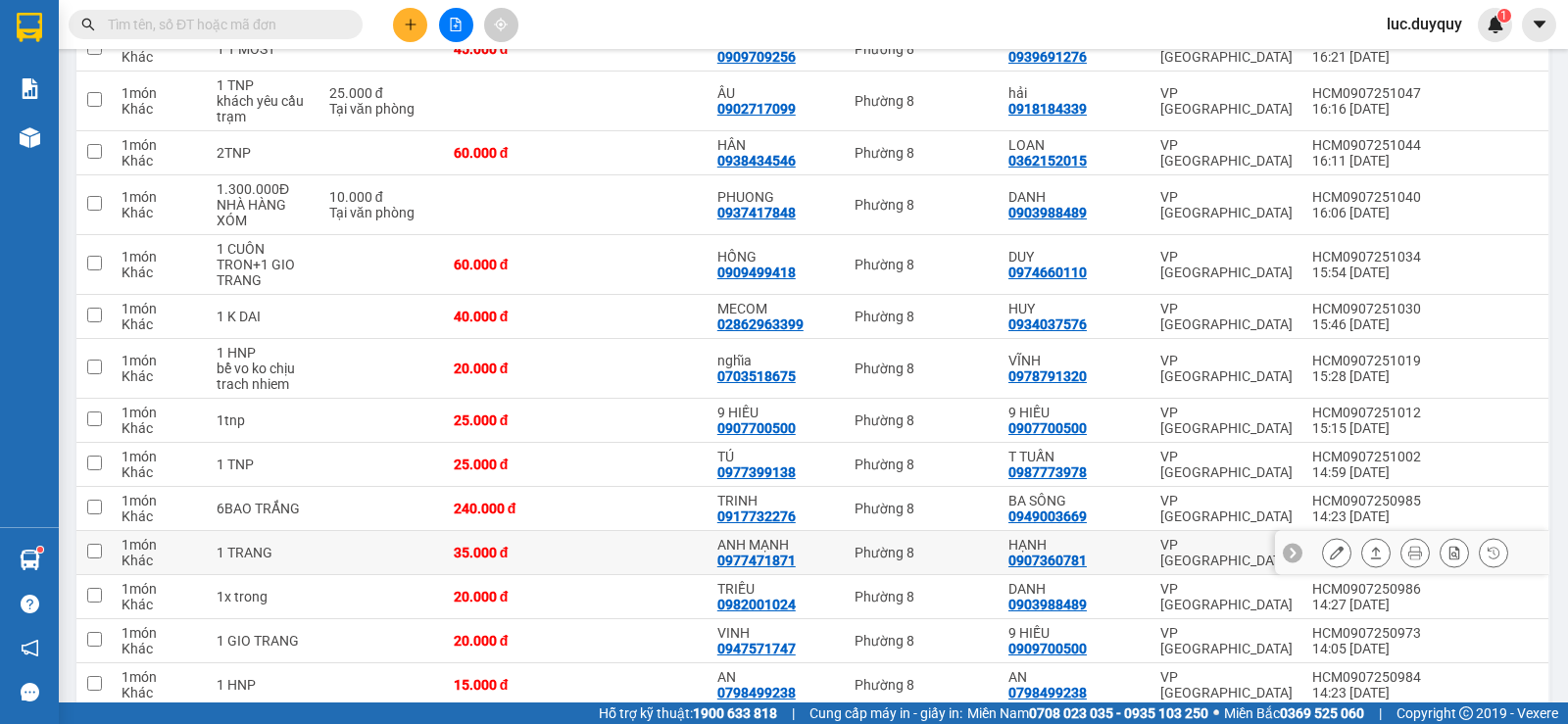 scroll, scrollTop: 1470, scrollLeft: 0, axis: vertical 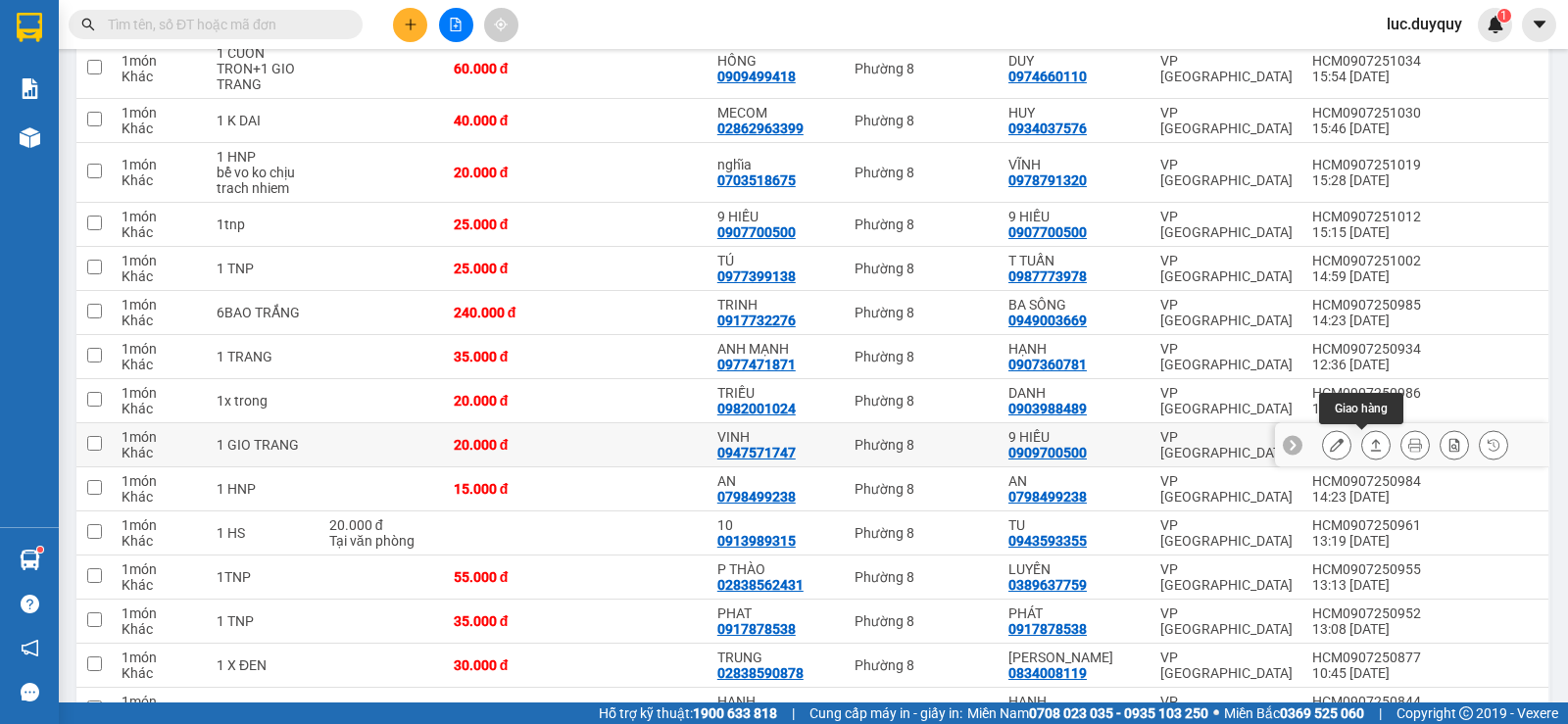 click 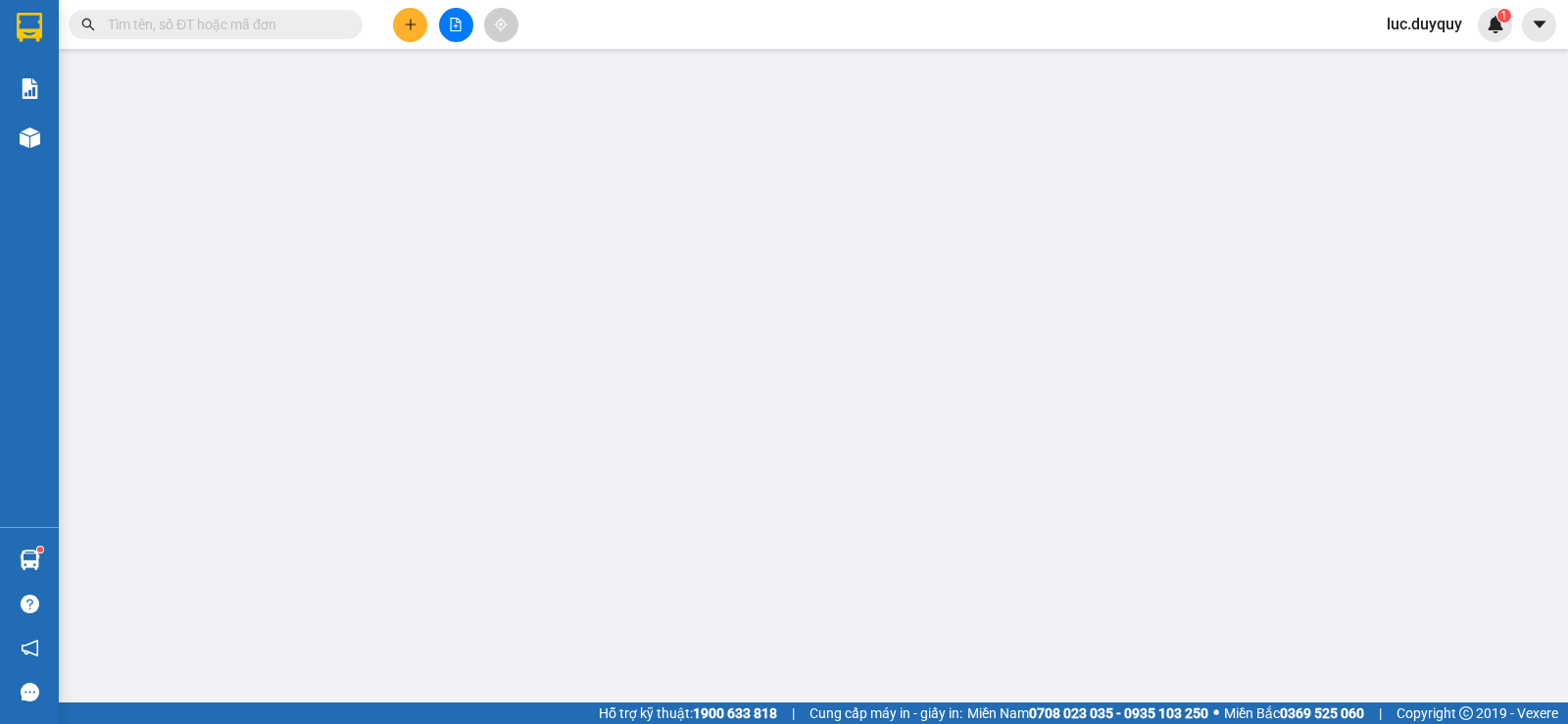 scroll, scrollTop: 0, scrollLeft: 0, axis: both 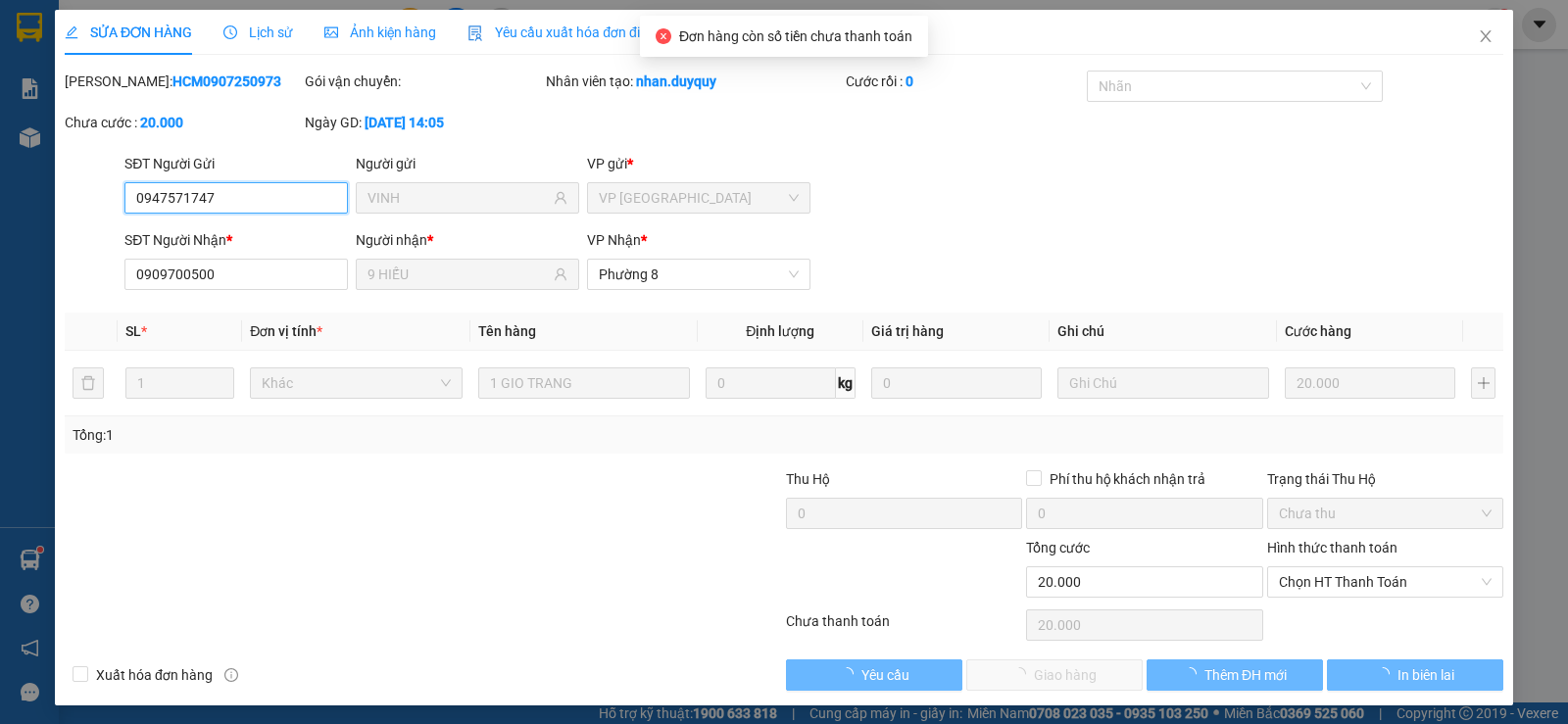 type on "0947571747" 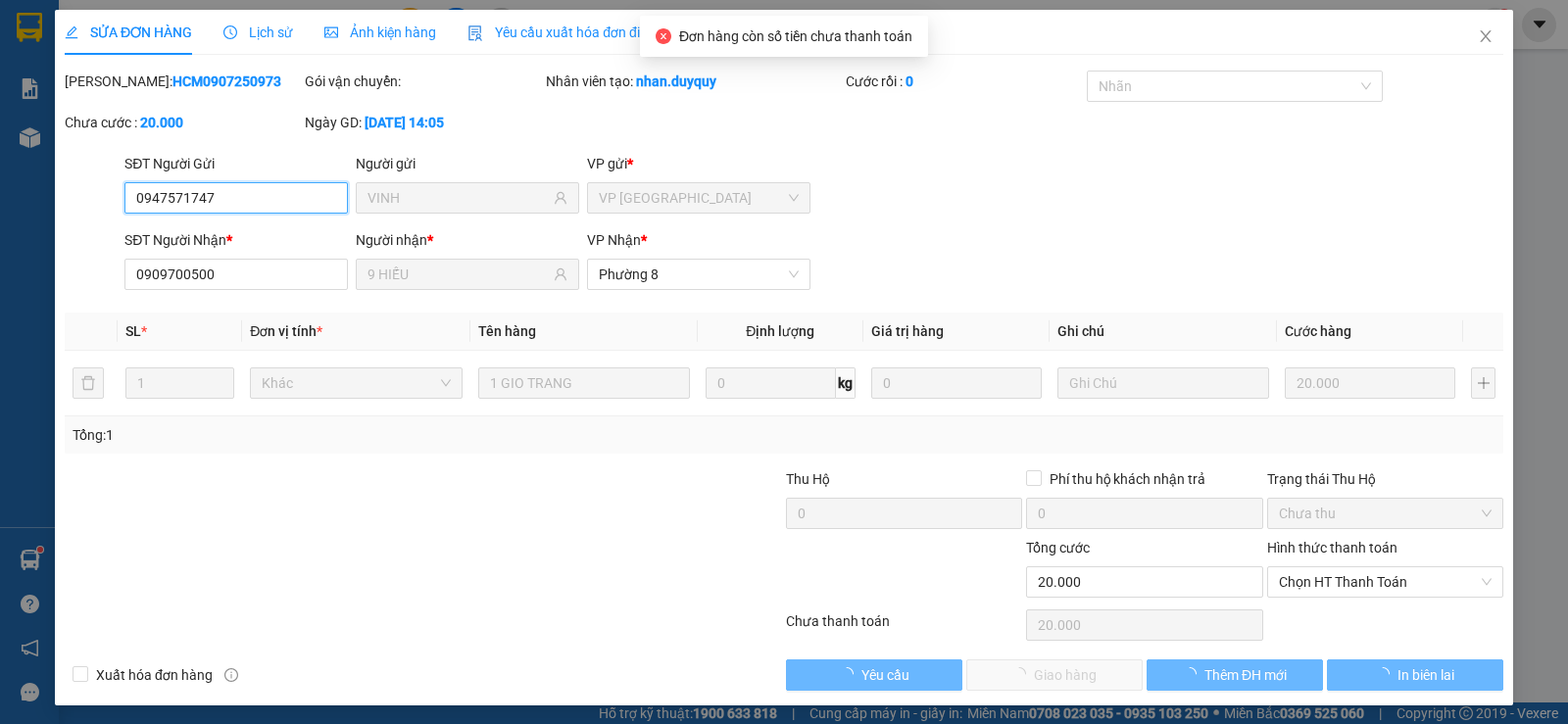 type on "VINH" 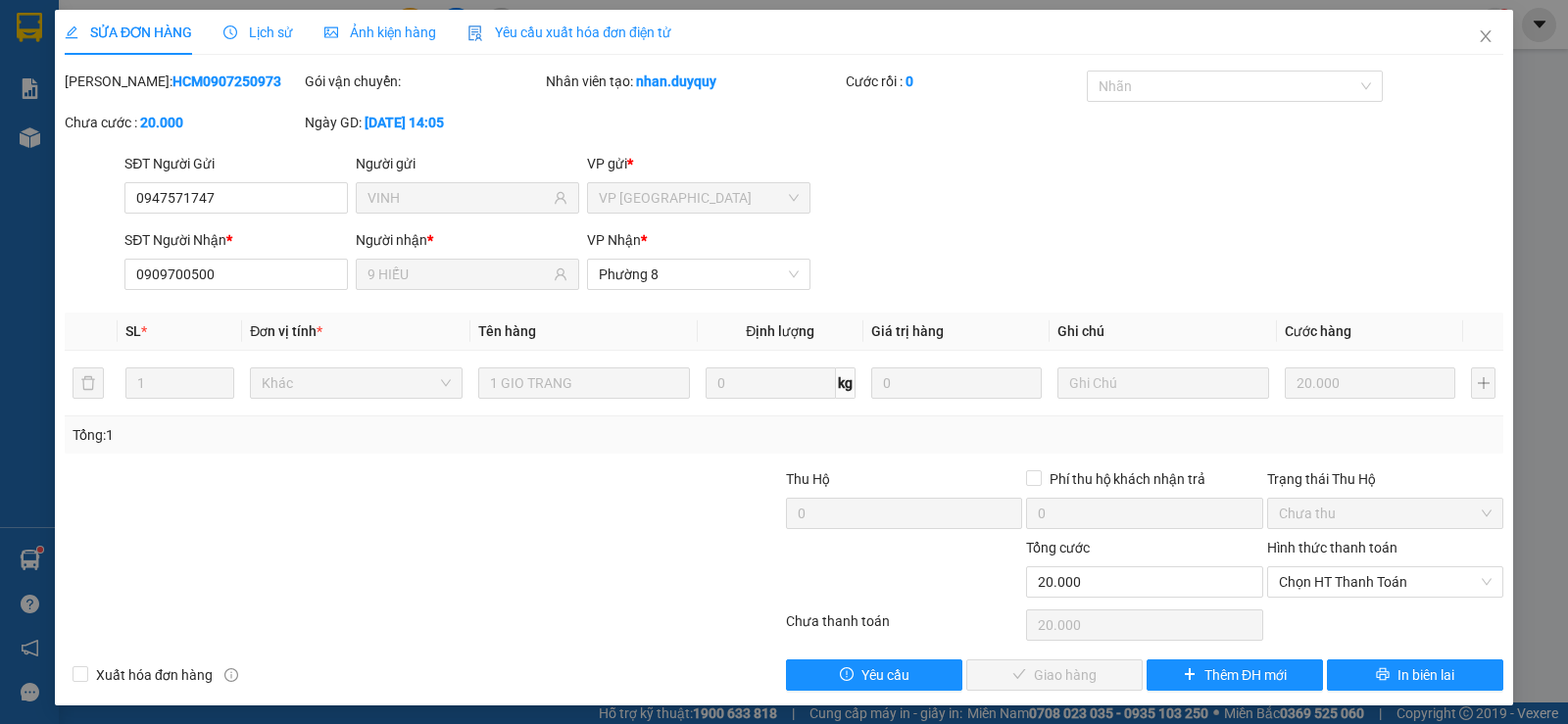 click on "Lịch sử" at bounding box center (258, 32) 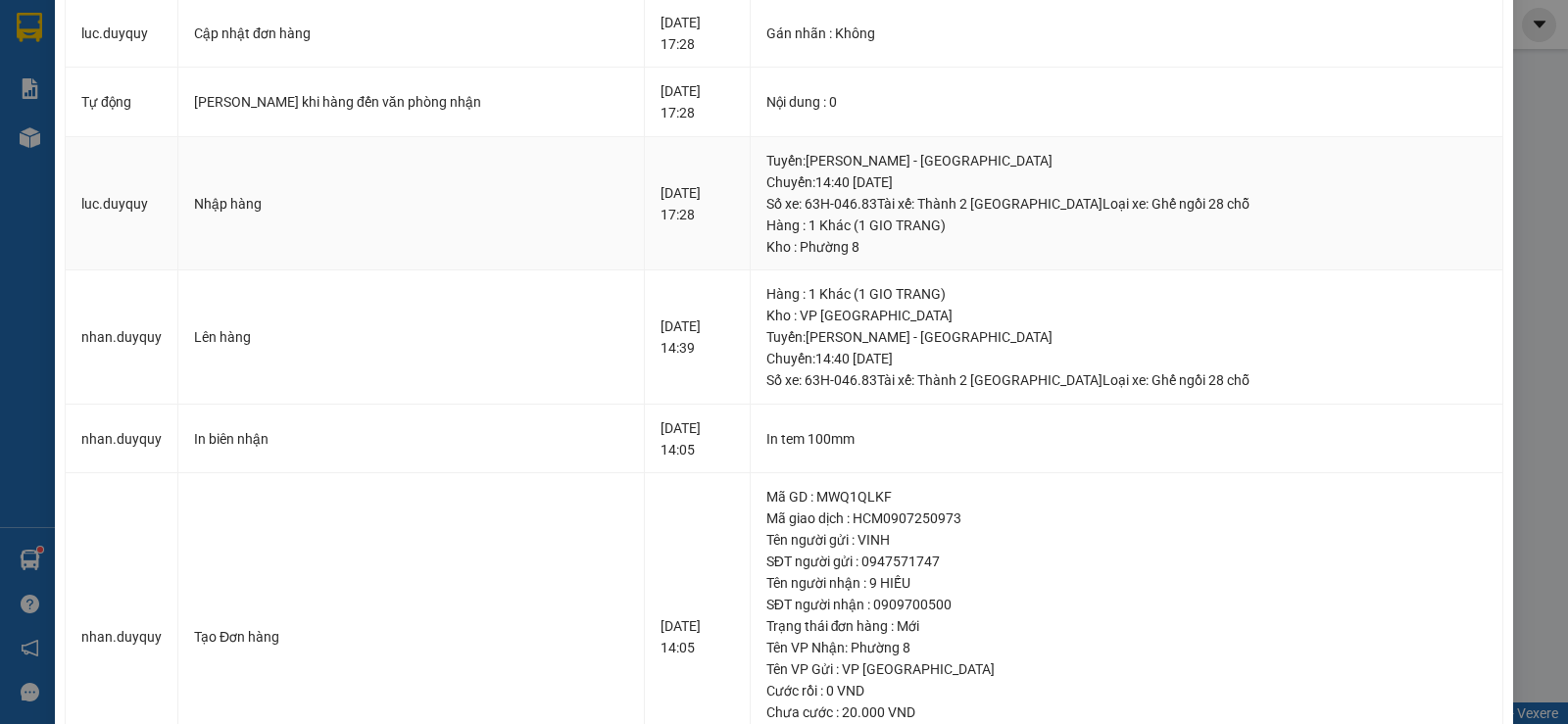 scroll, scrollTop: 0, scrollLeft: 0, axis: both 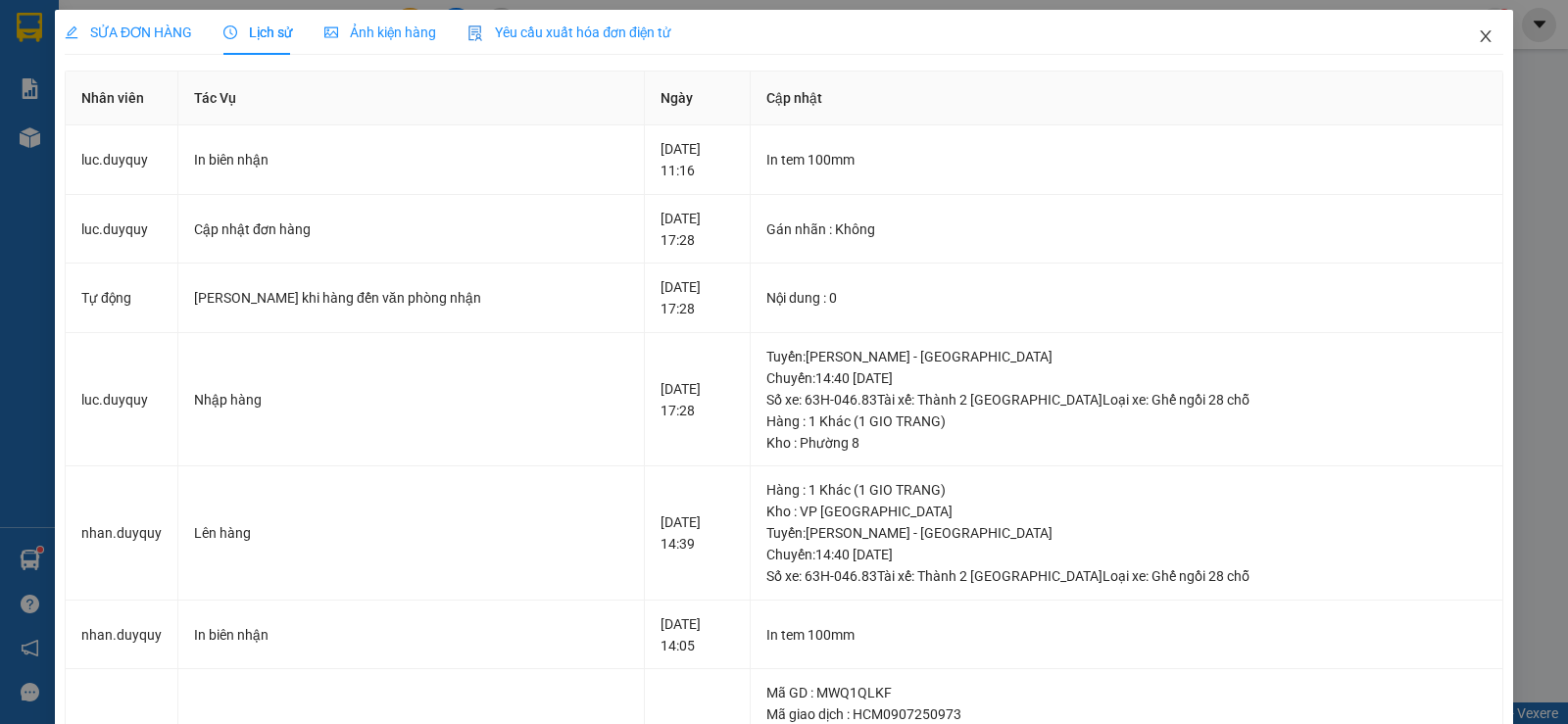 click 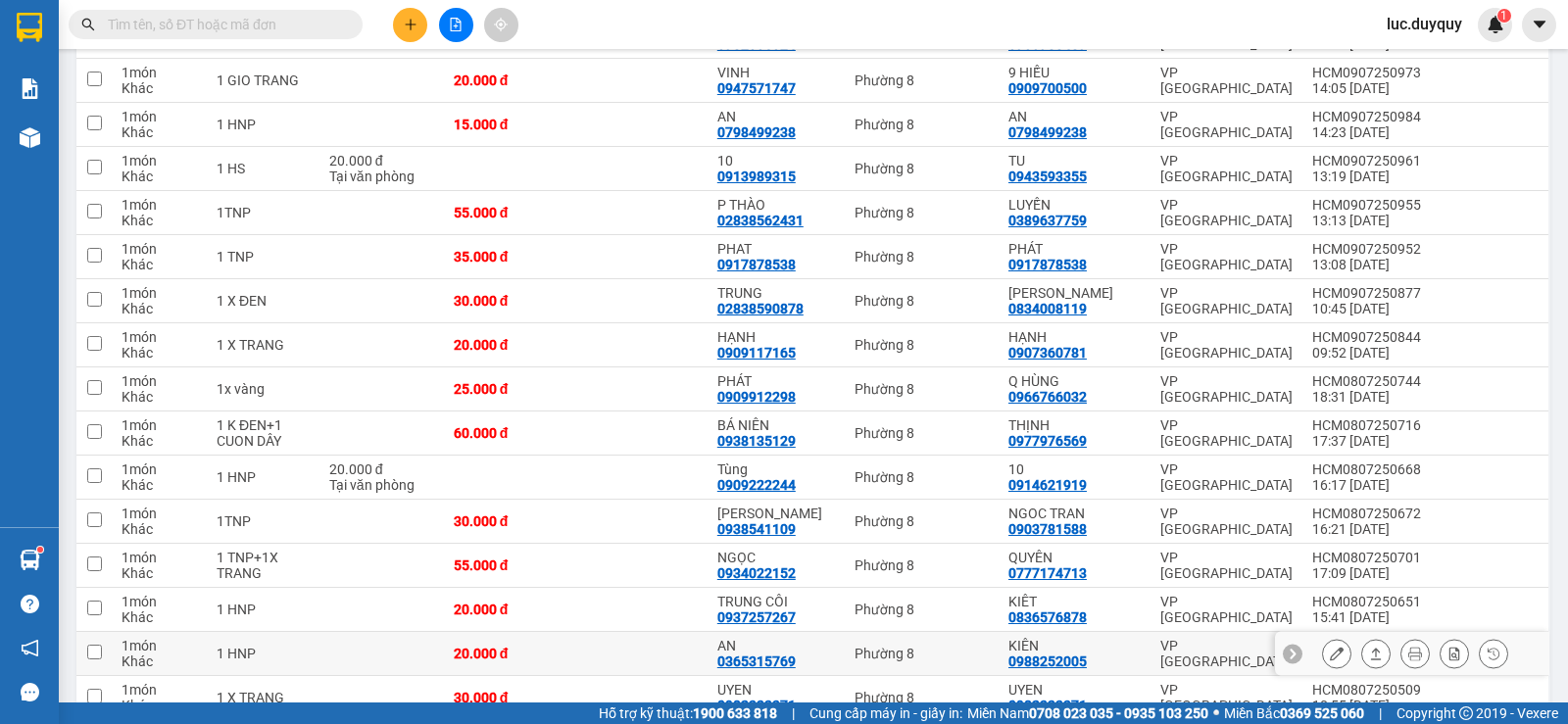 scroll, scrollTop: 1736, scrollLeft: 0, axis: vertical 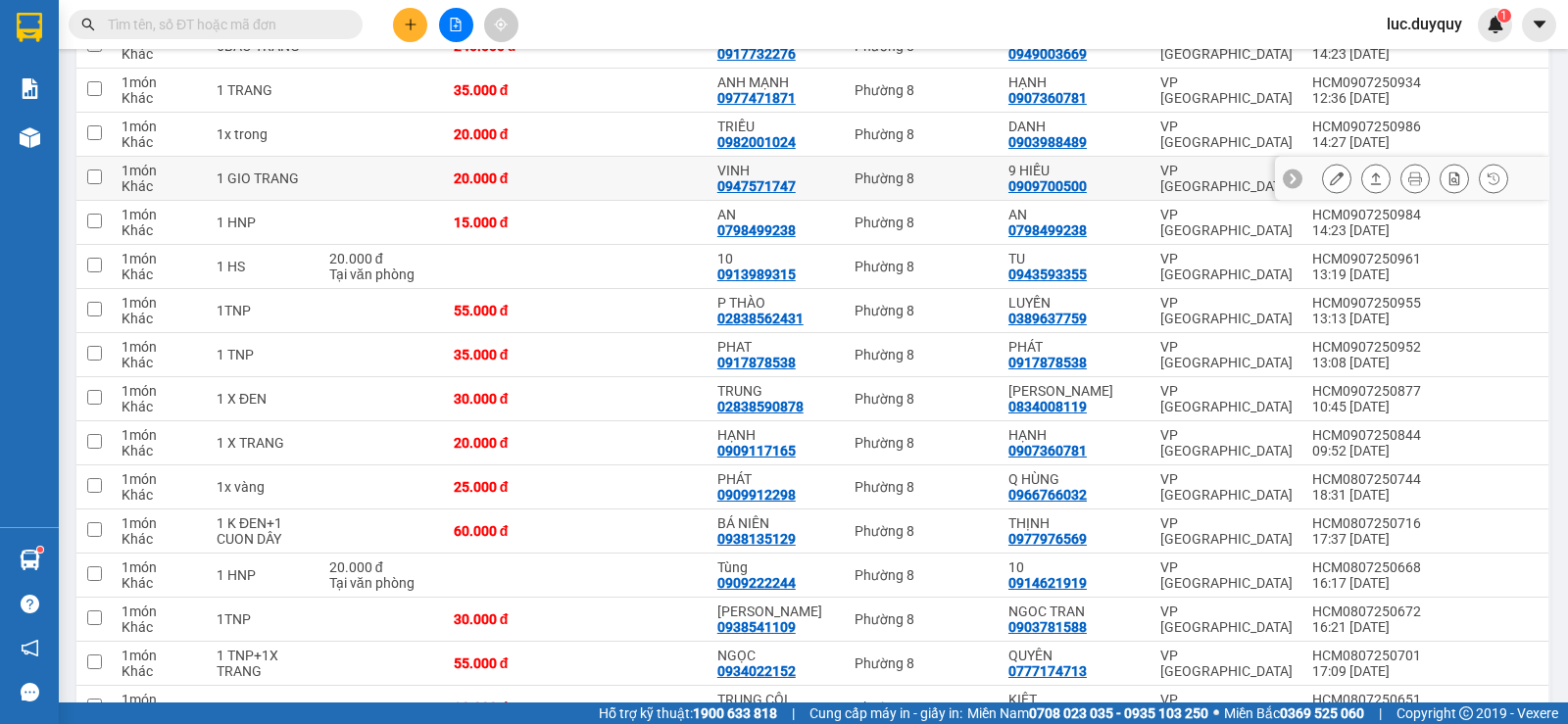 click at bounding box center (641, 178) 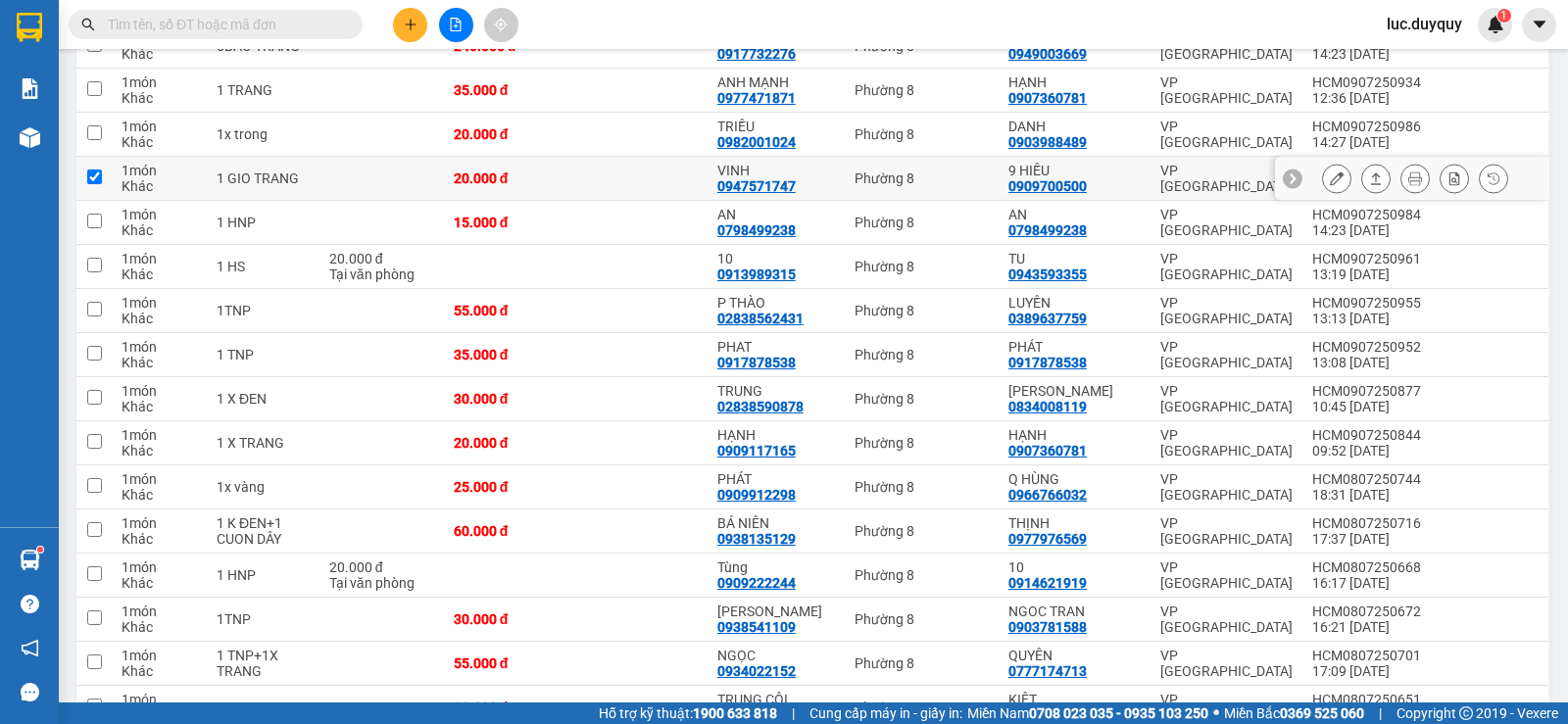 checkbox on "true" 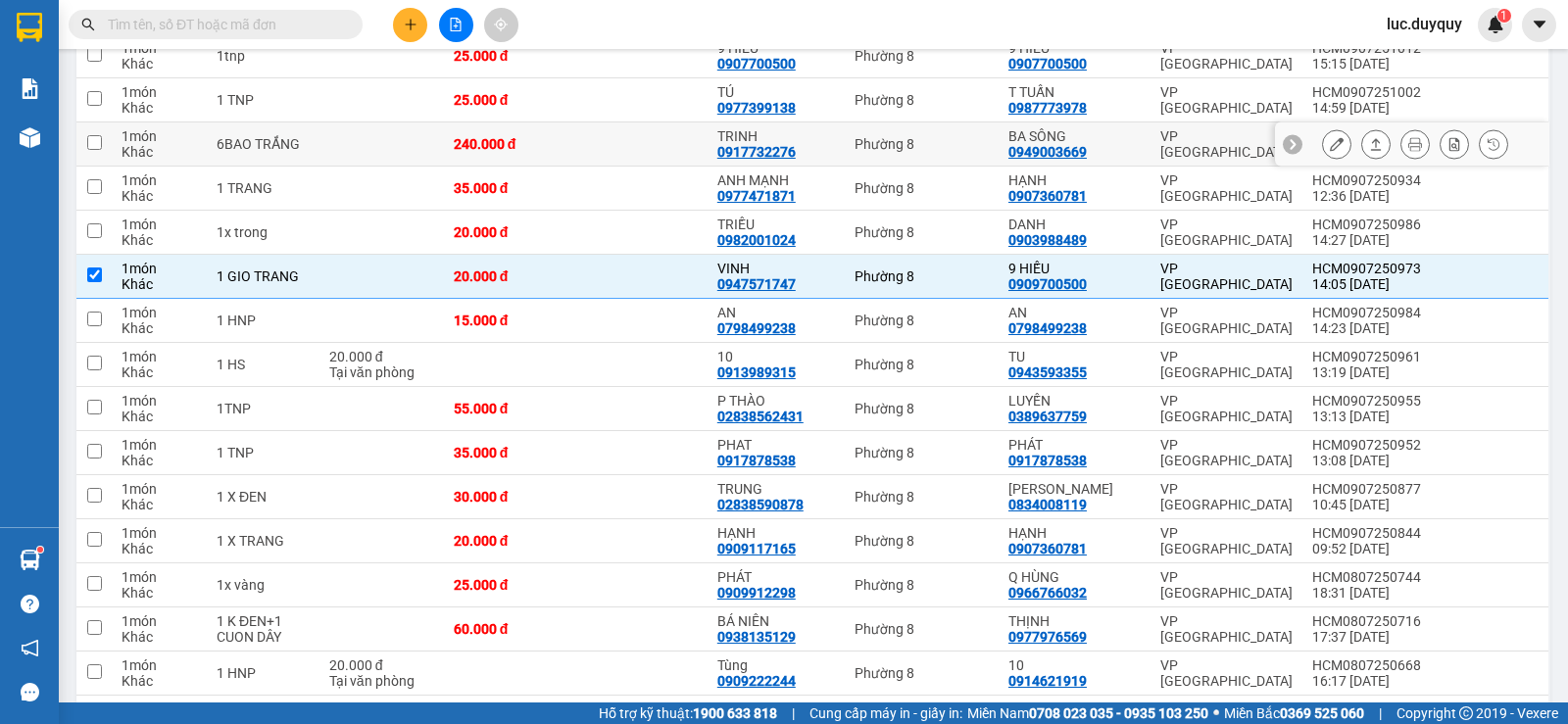 scroll, scrollTop: 1540, scrollLeft: 0, axis: vertical 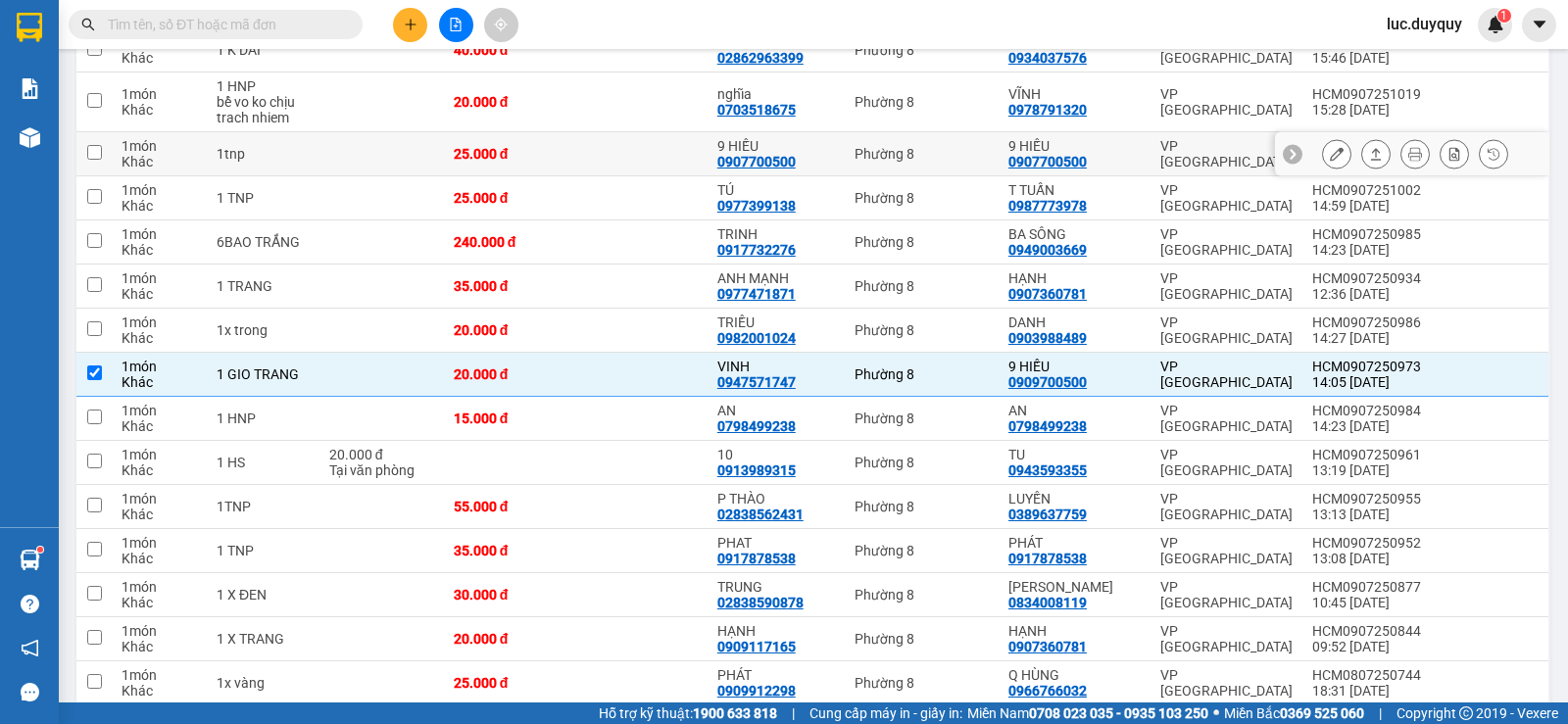 click at bounding box center [94, 152] 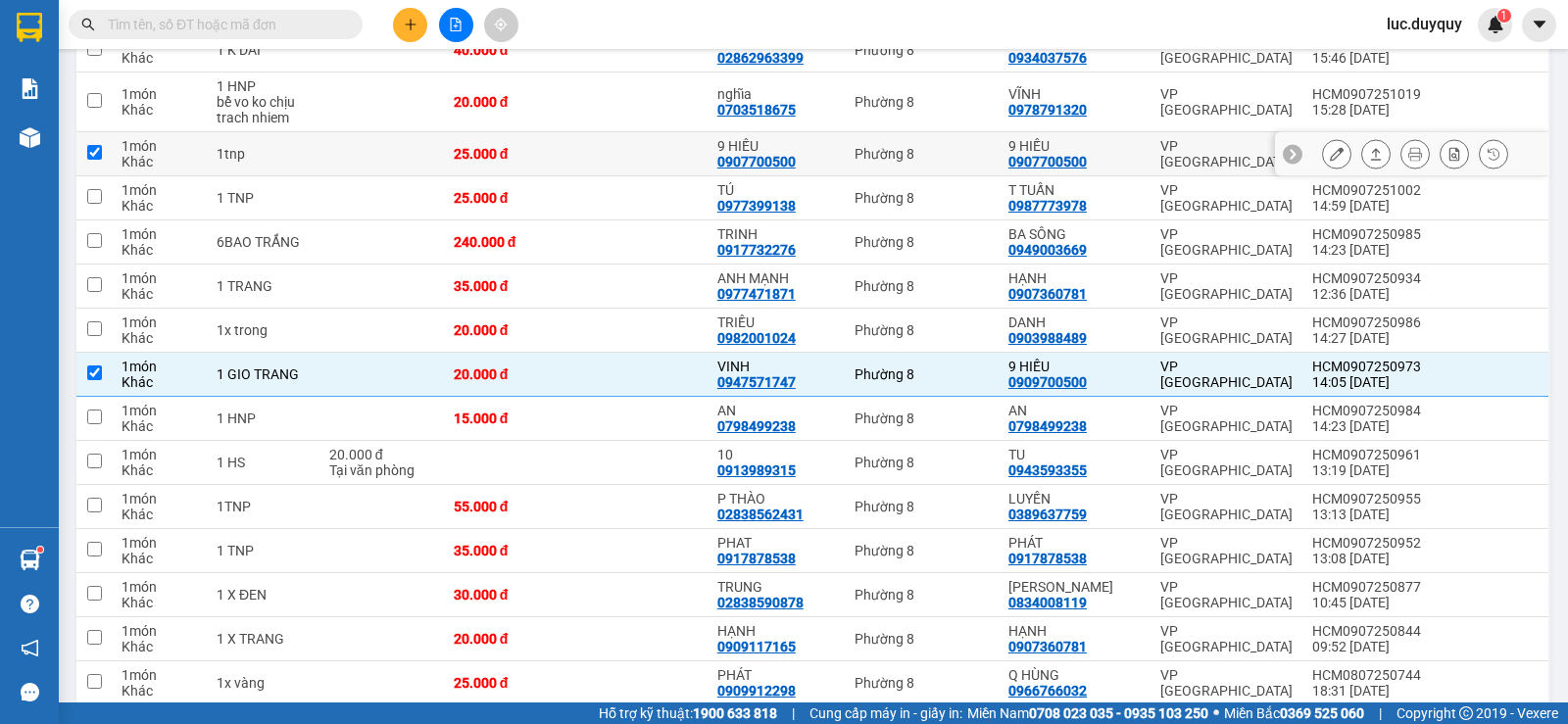 checkbox on "true" 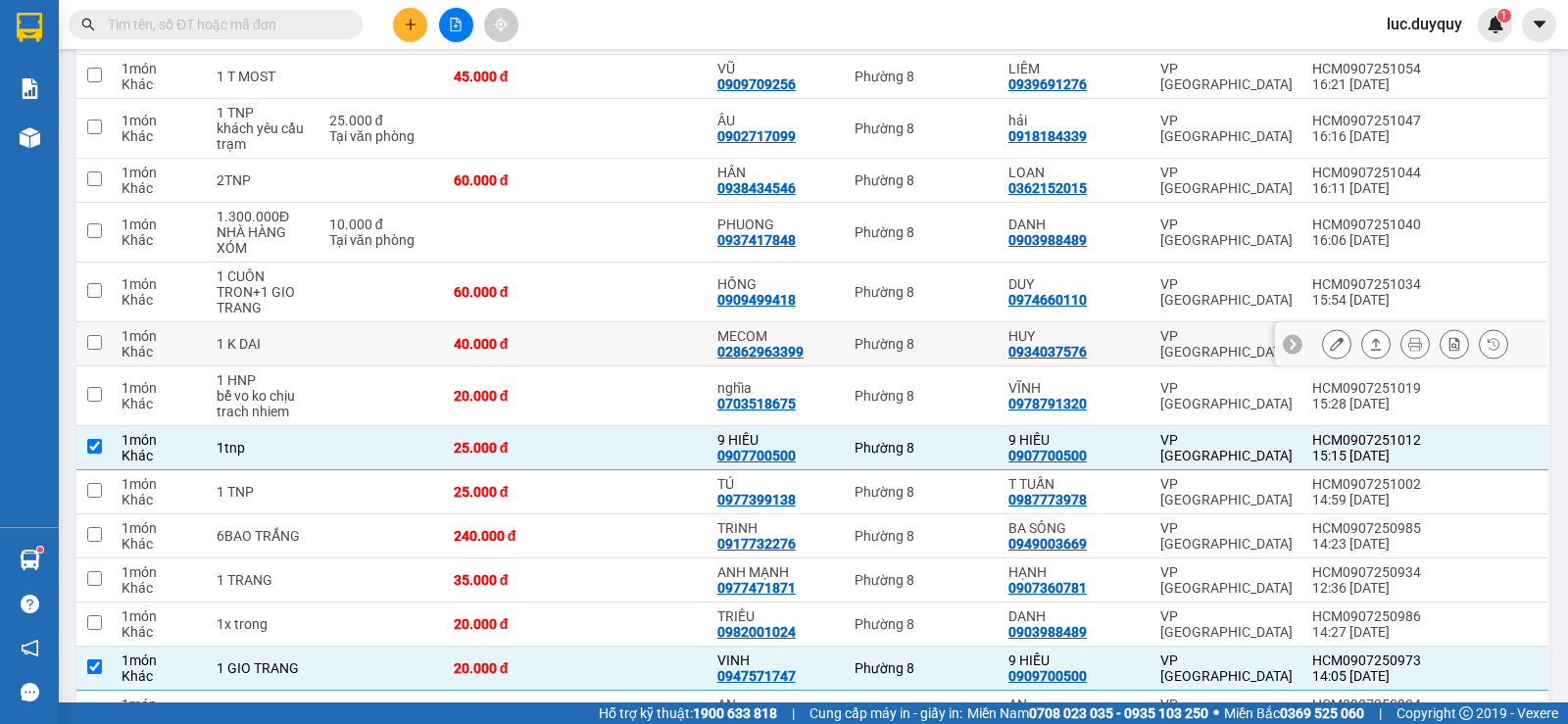 scroll, scrollTop: 1050, scrollLeft: 0, axis: vertical 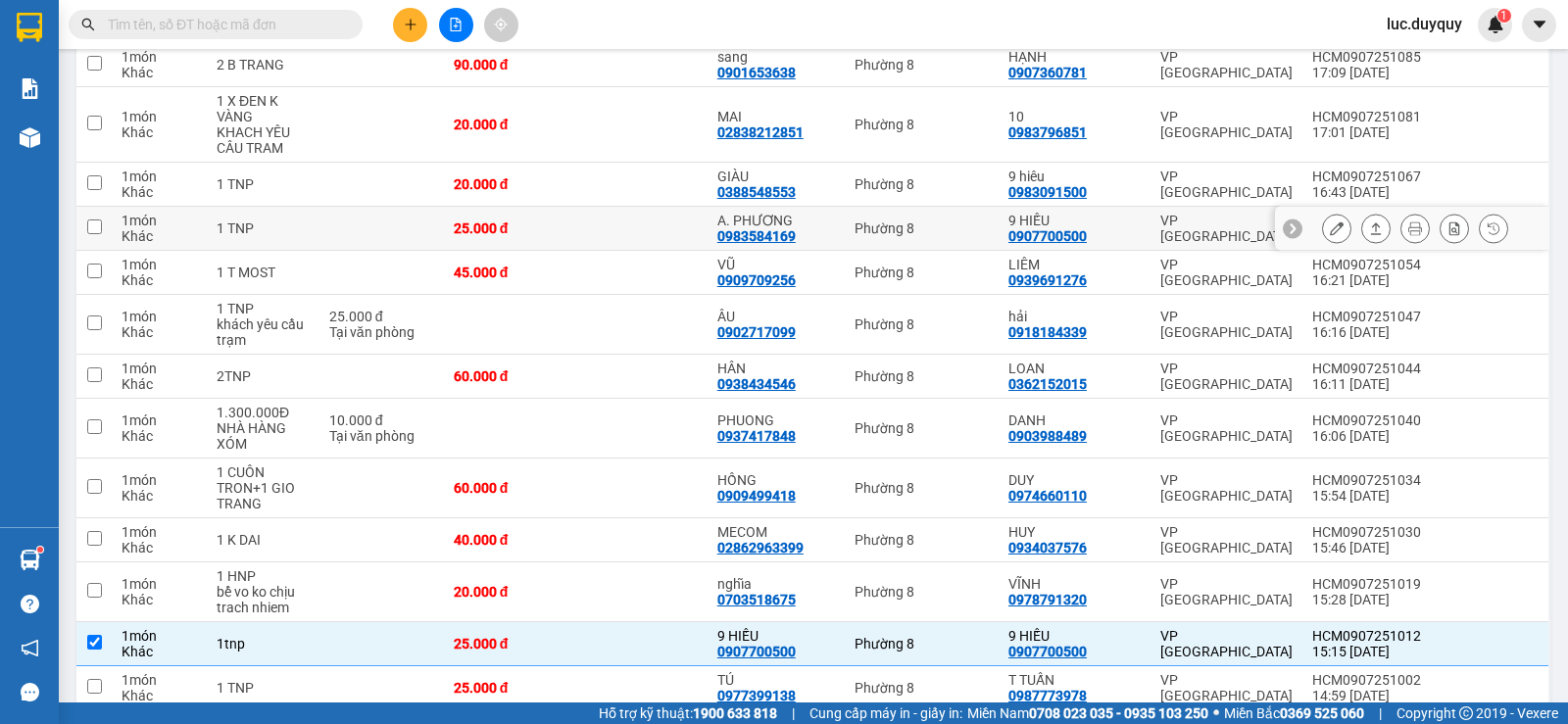 click at bounding box center [94, 228] 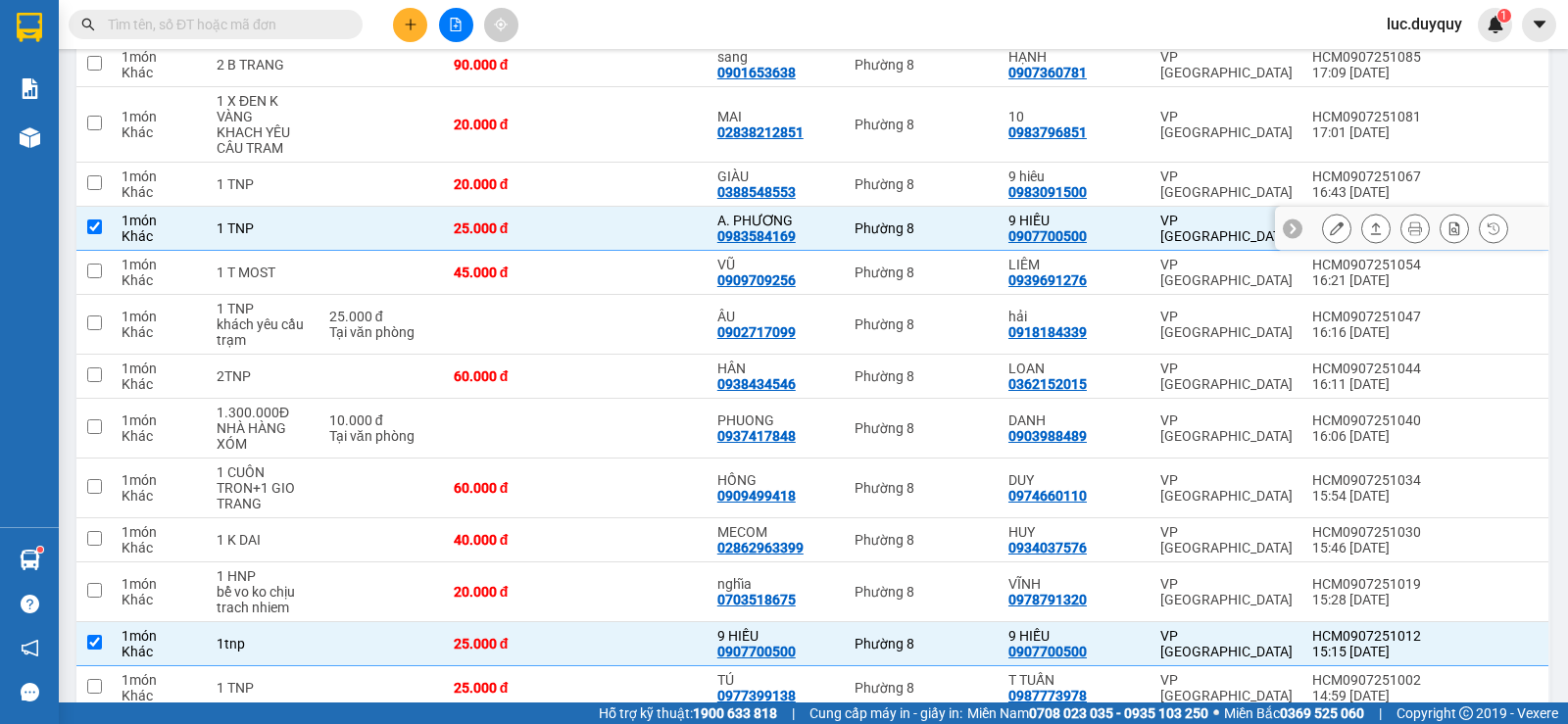 checkbox on "true" 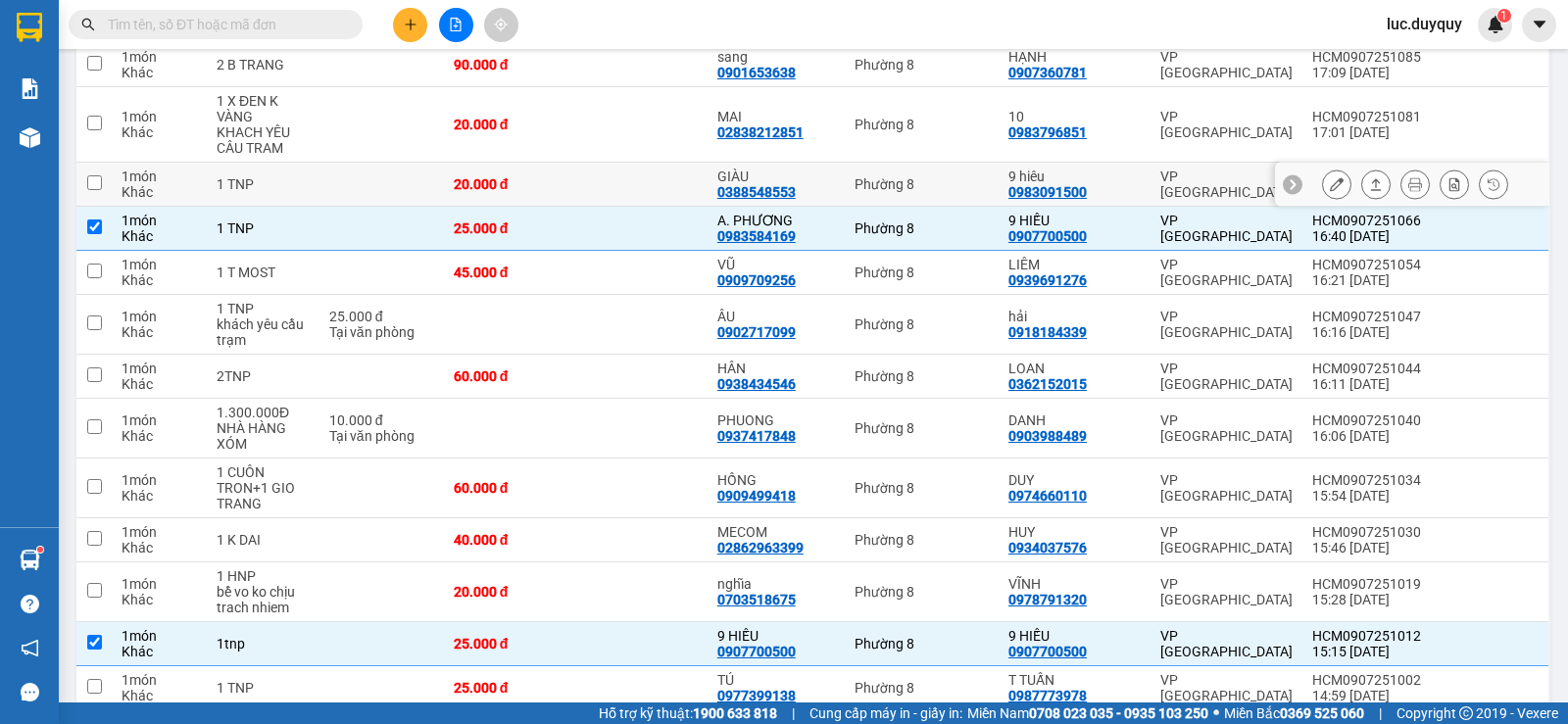 scroll, scrollTop: 854, scrollLeft: 0, axis: vertical 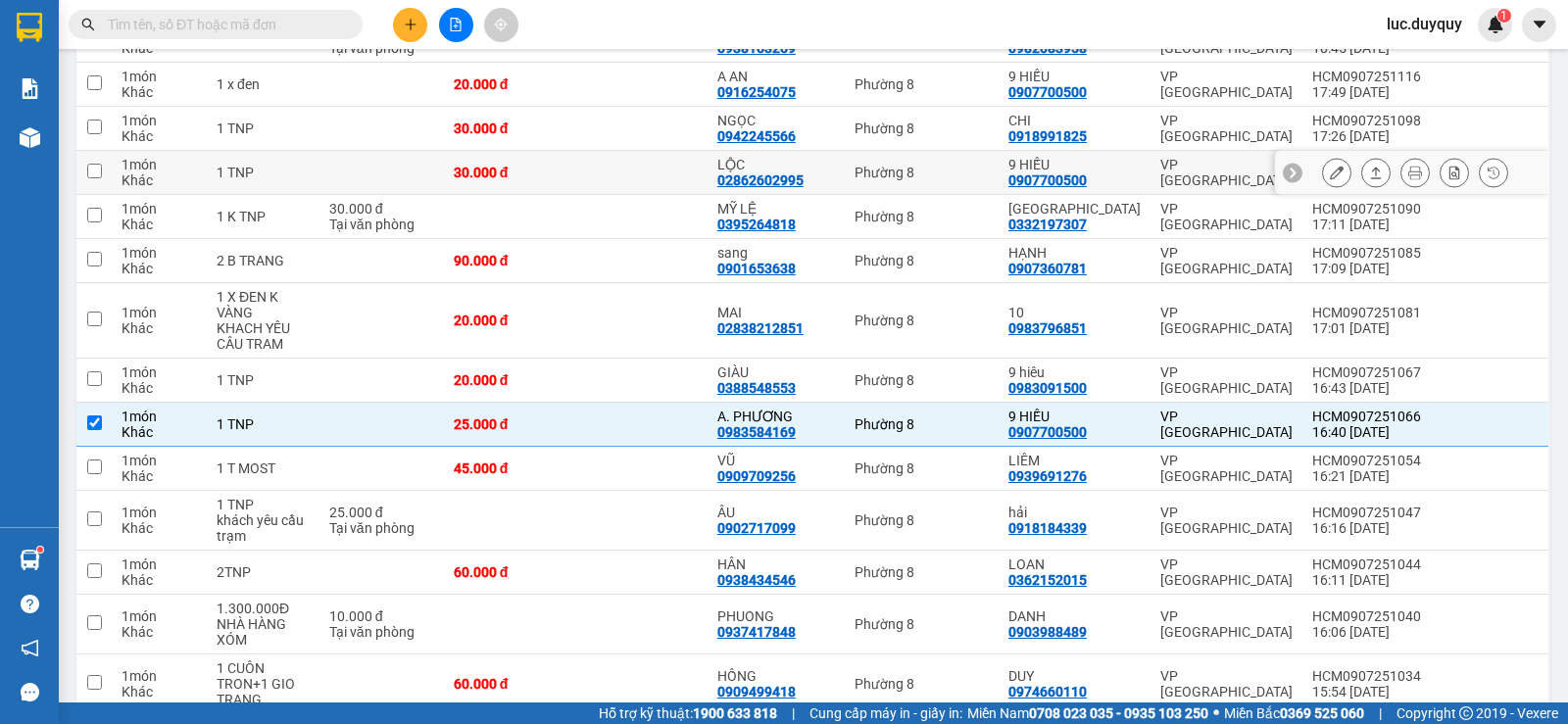 click at bounding box center [94, 170] 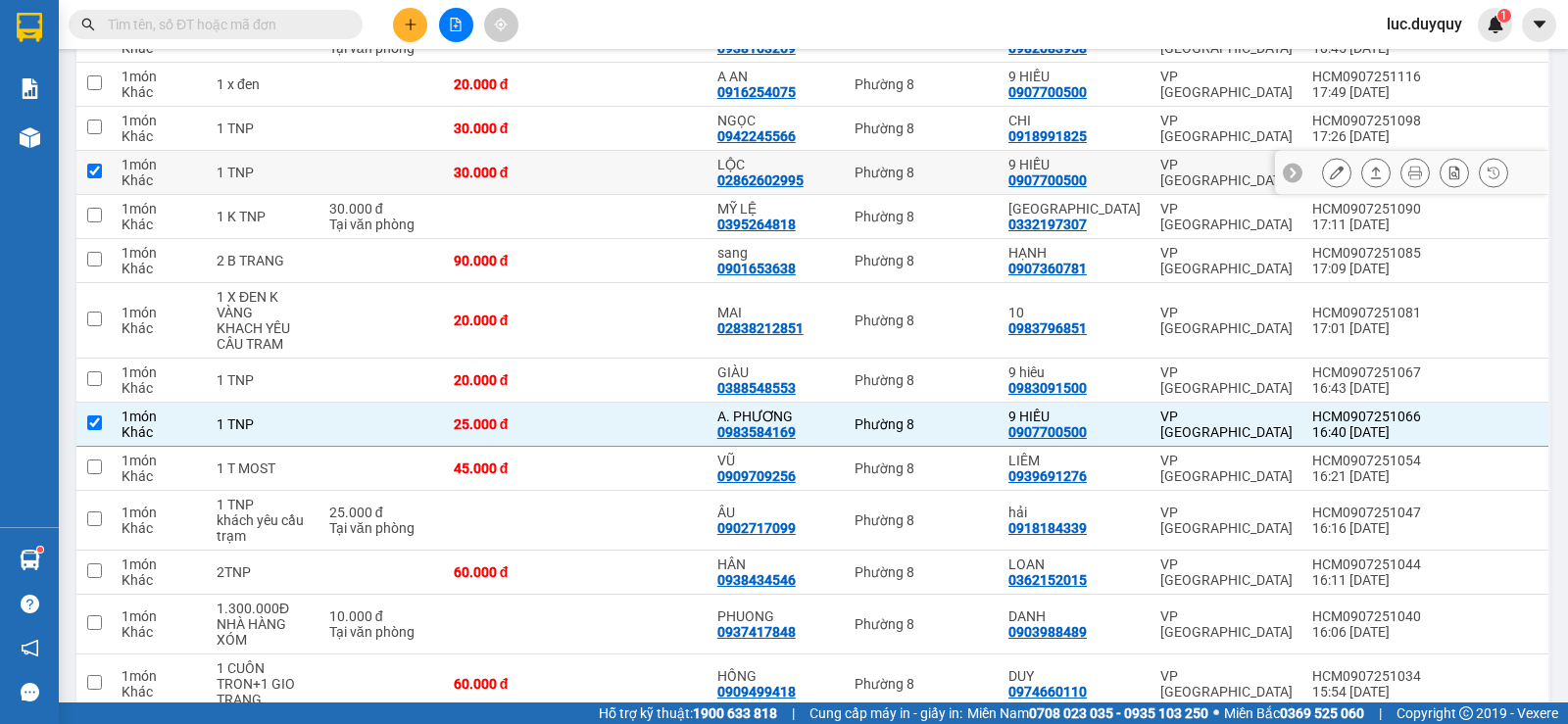 checkbox on "true" 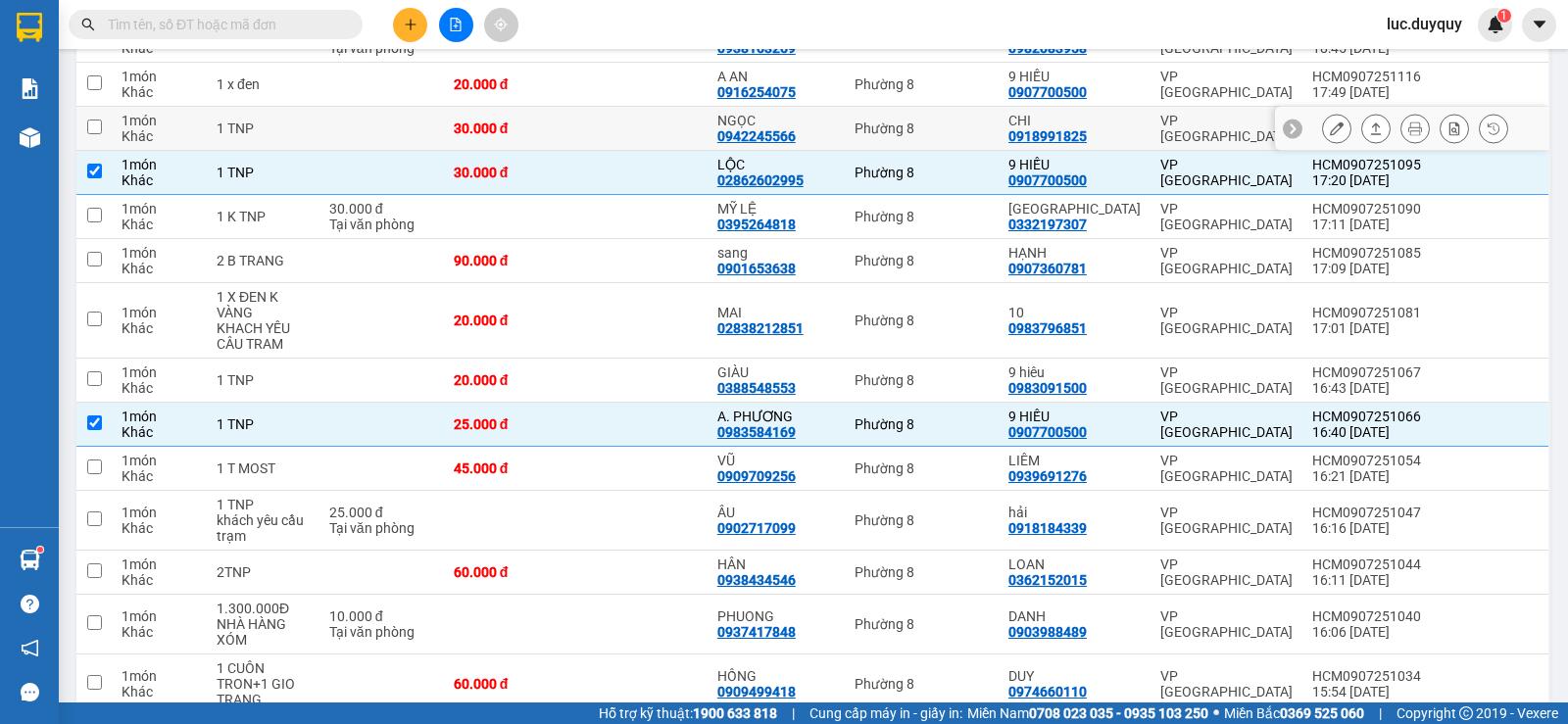 scroll, scrollTop: 658, scrollLeft: 0, axis: vertical 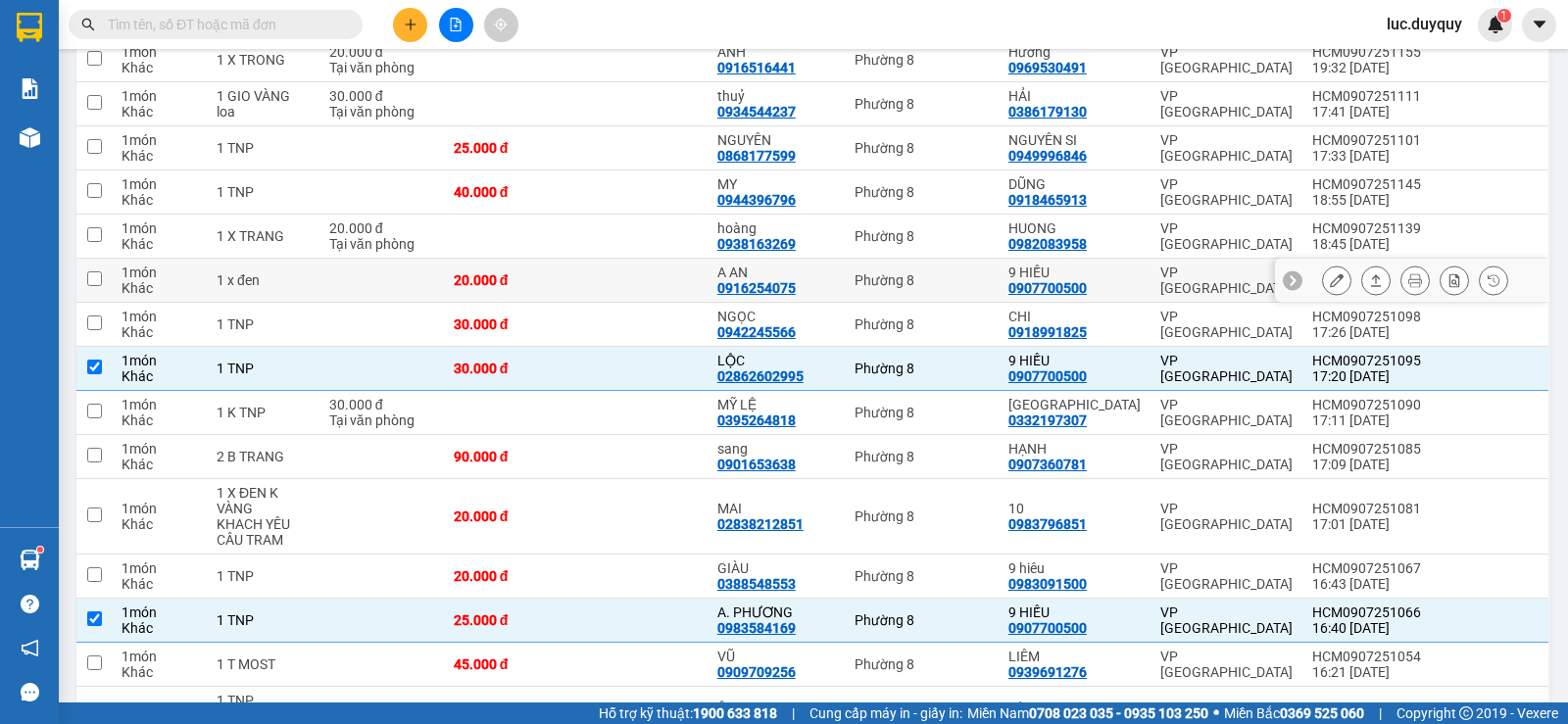 click at bounding box center (94, 280) 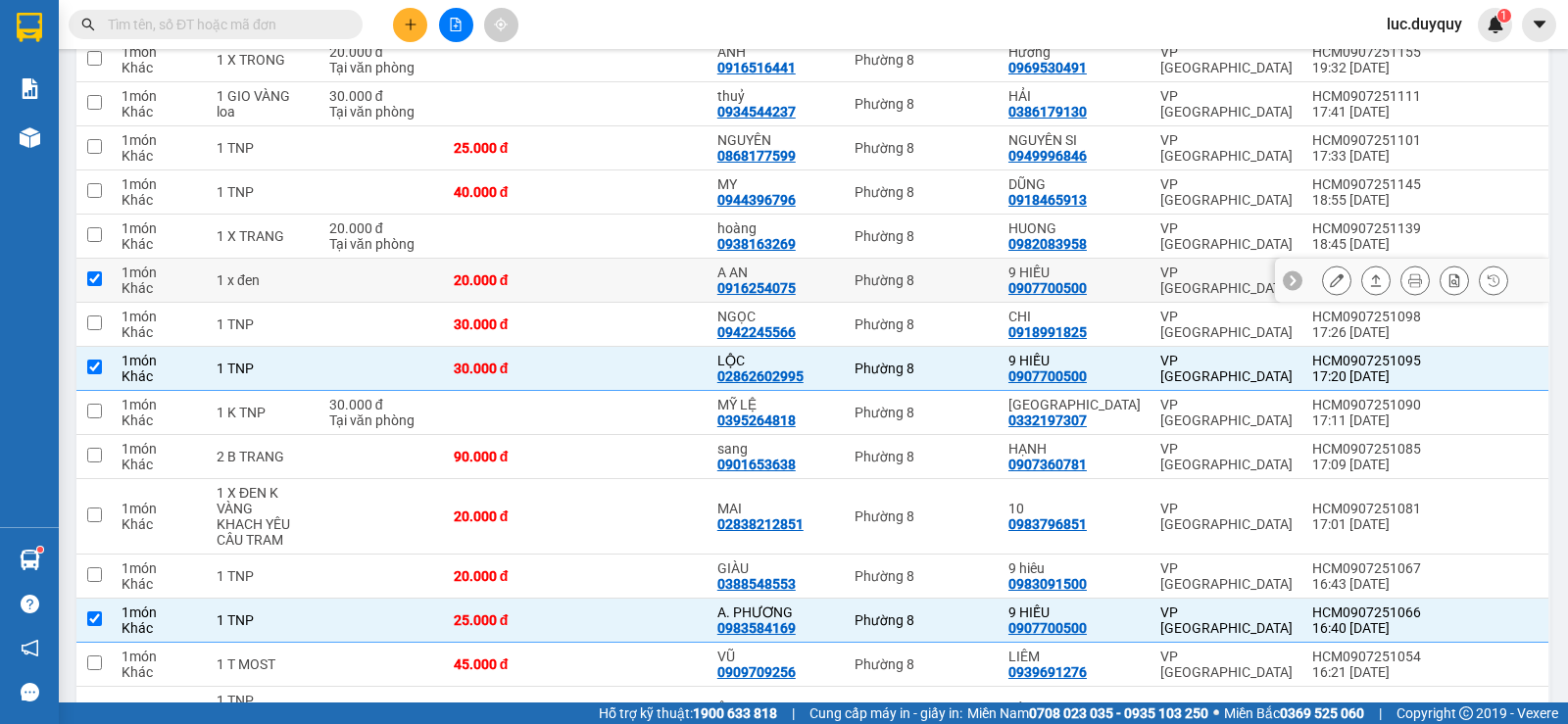 checkbox on "true" 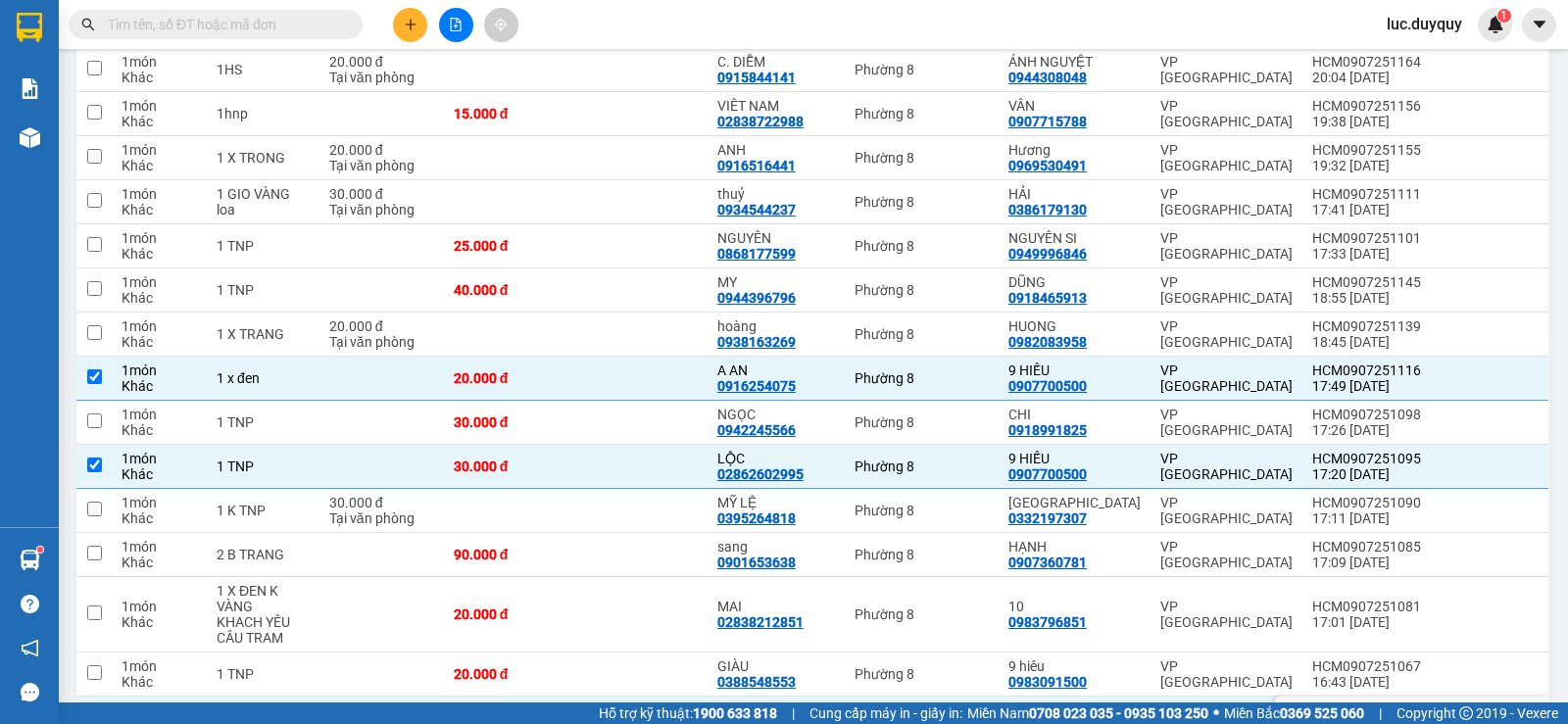 scroll, scrollTop: 658, scrollLeft: 0, axis: vertical 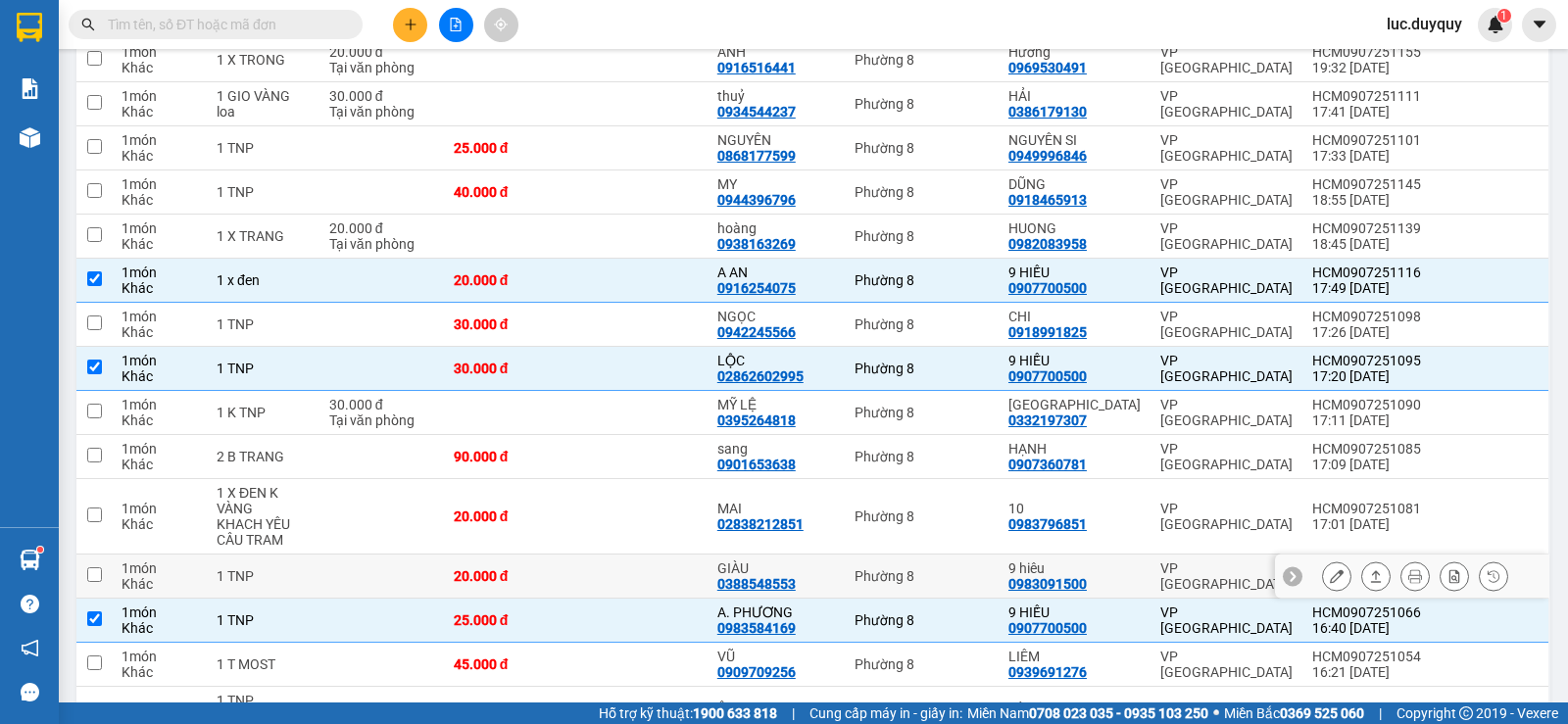 click at bounding box center [94, 576] 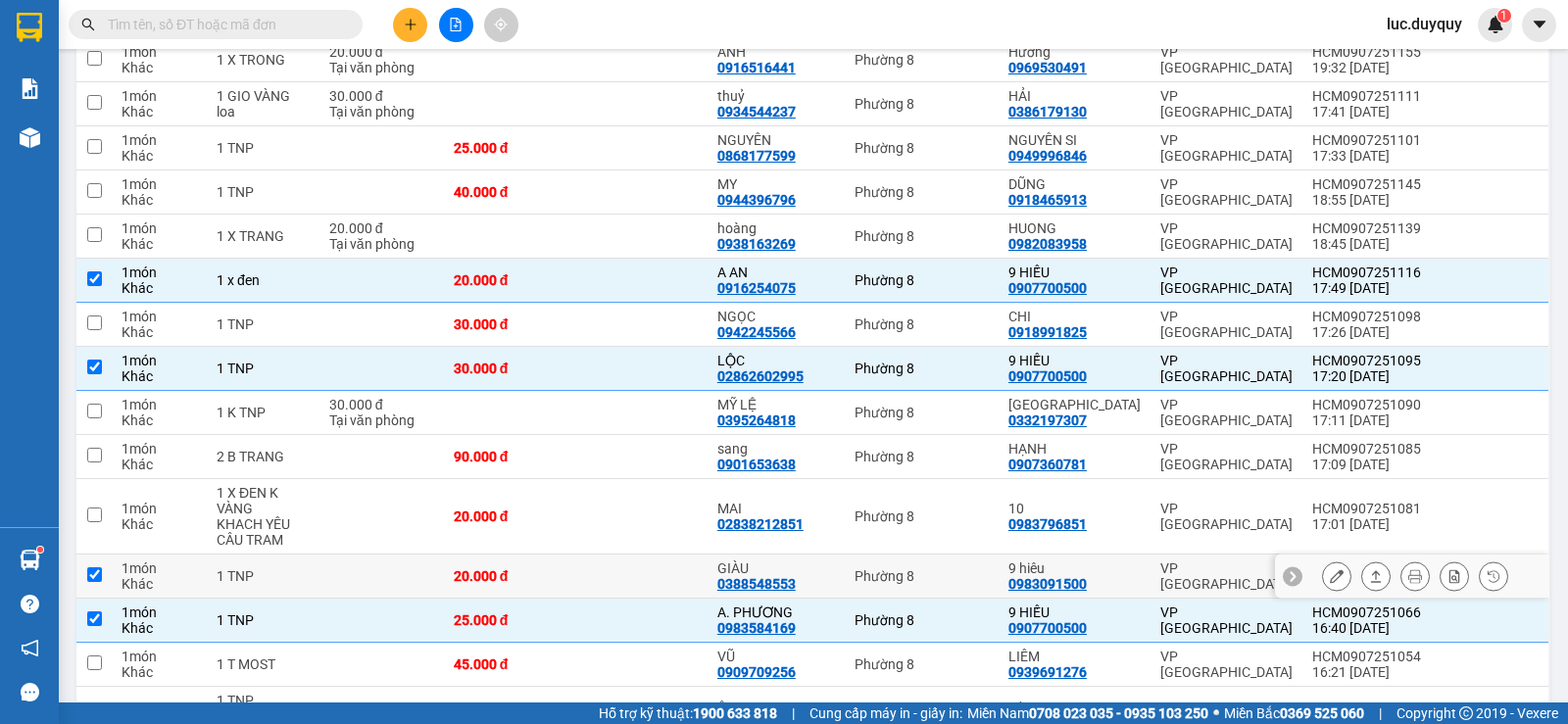 checkbox on "true" 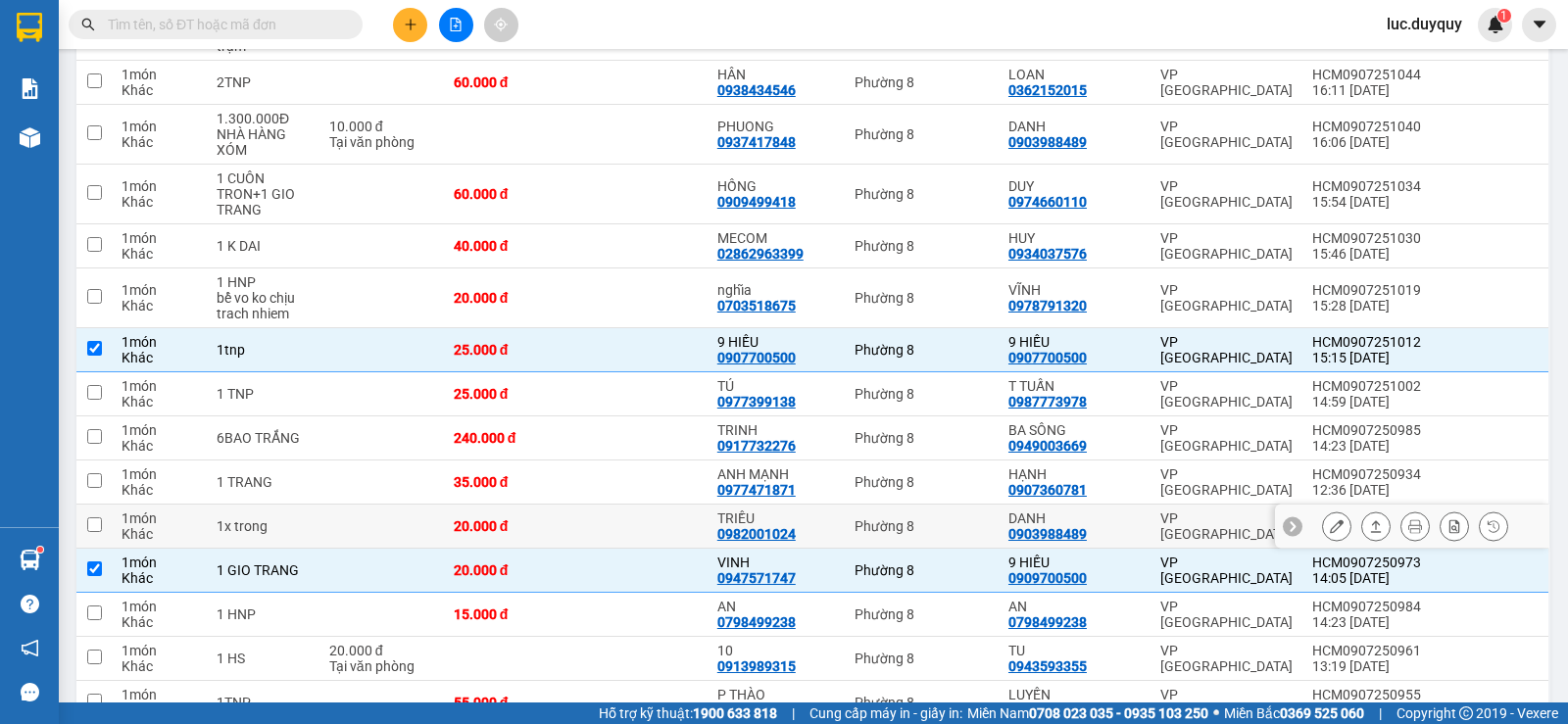 scroll, scrollTop: 1638, scrollLeft: 0, axis: vertical 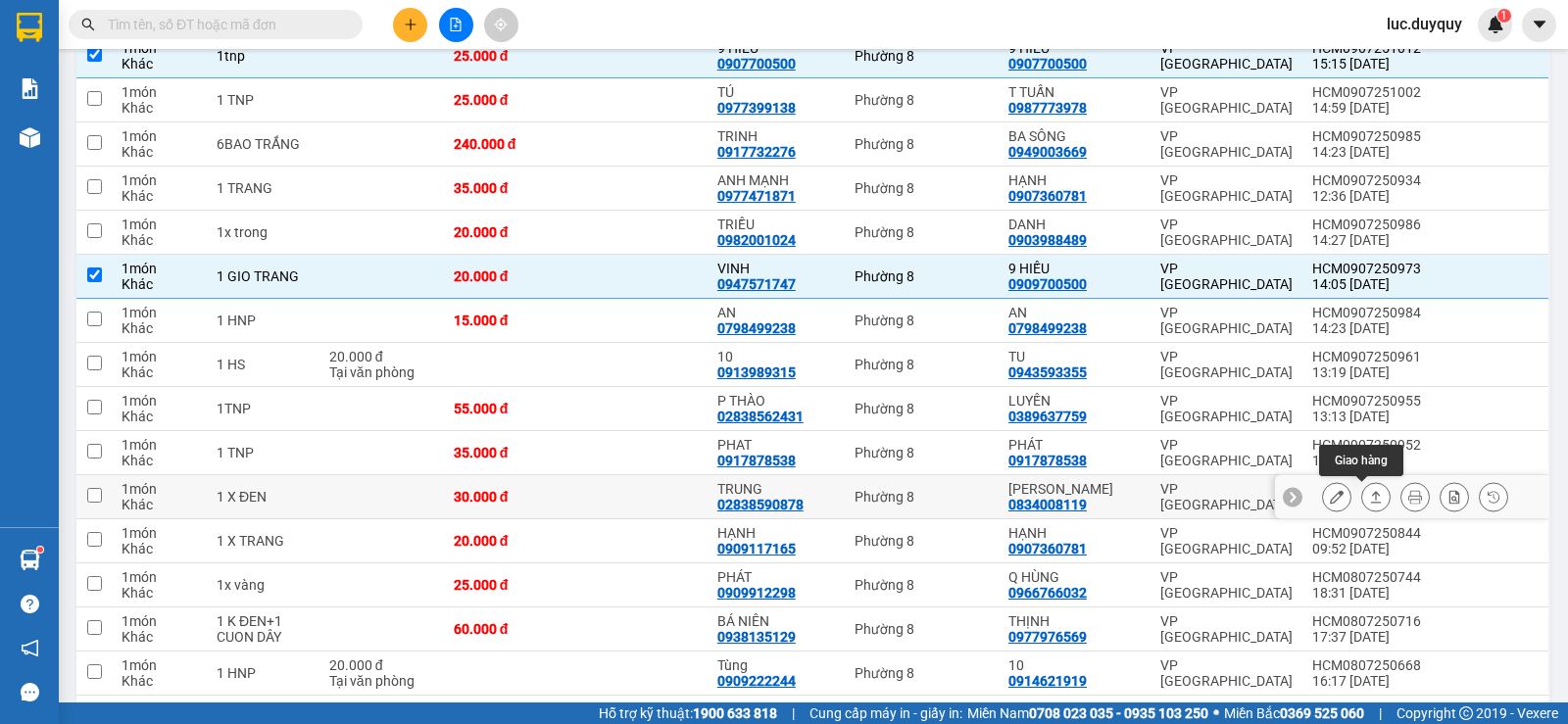 click 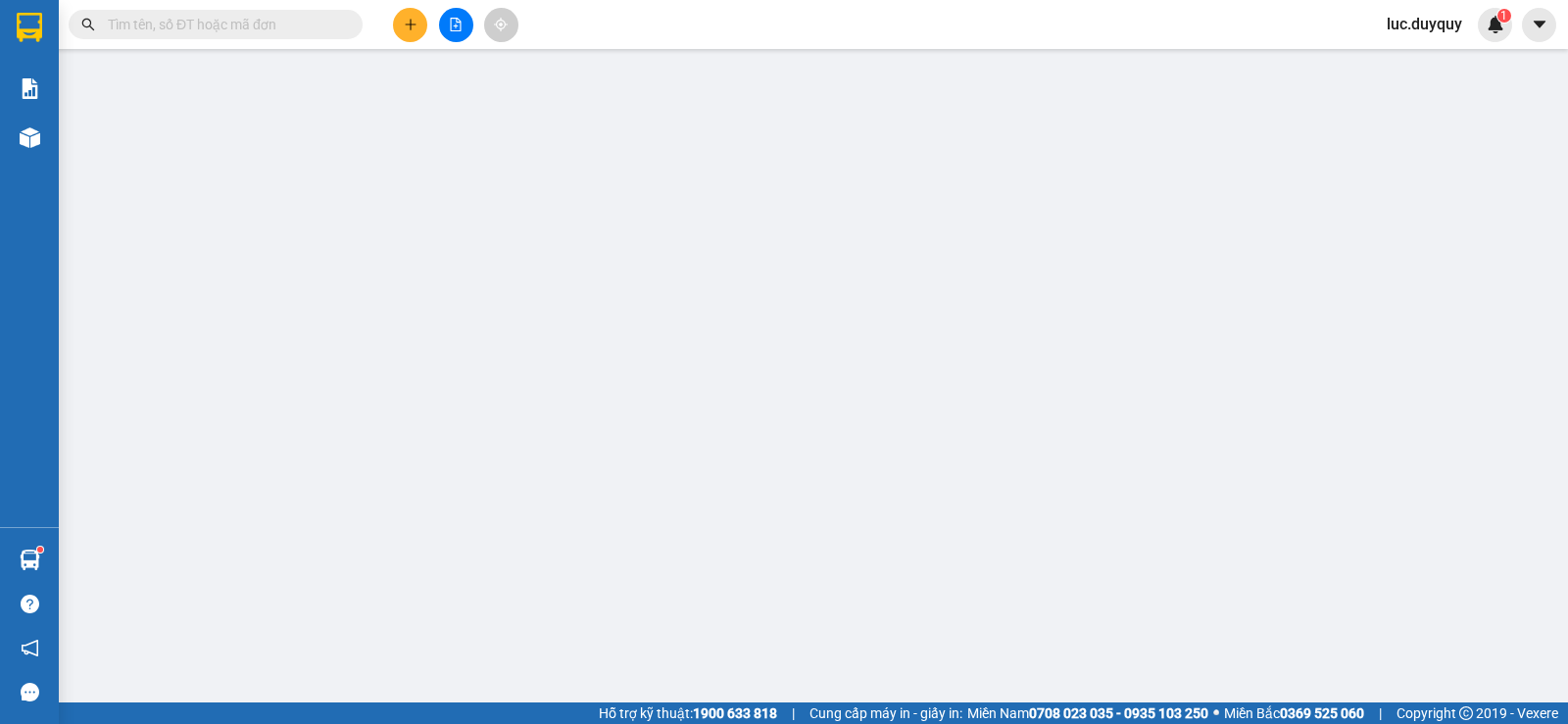 scroll, scrollTop: 0, scrollLeft: 0, axis: both 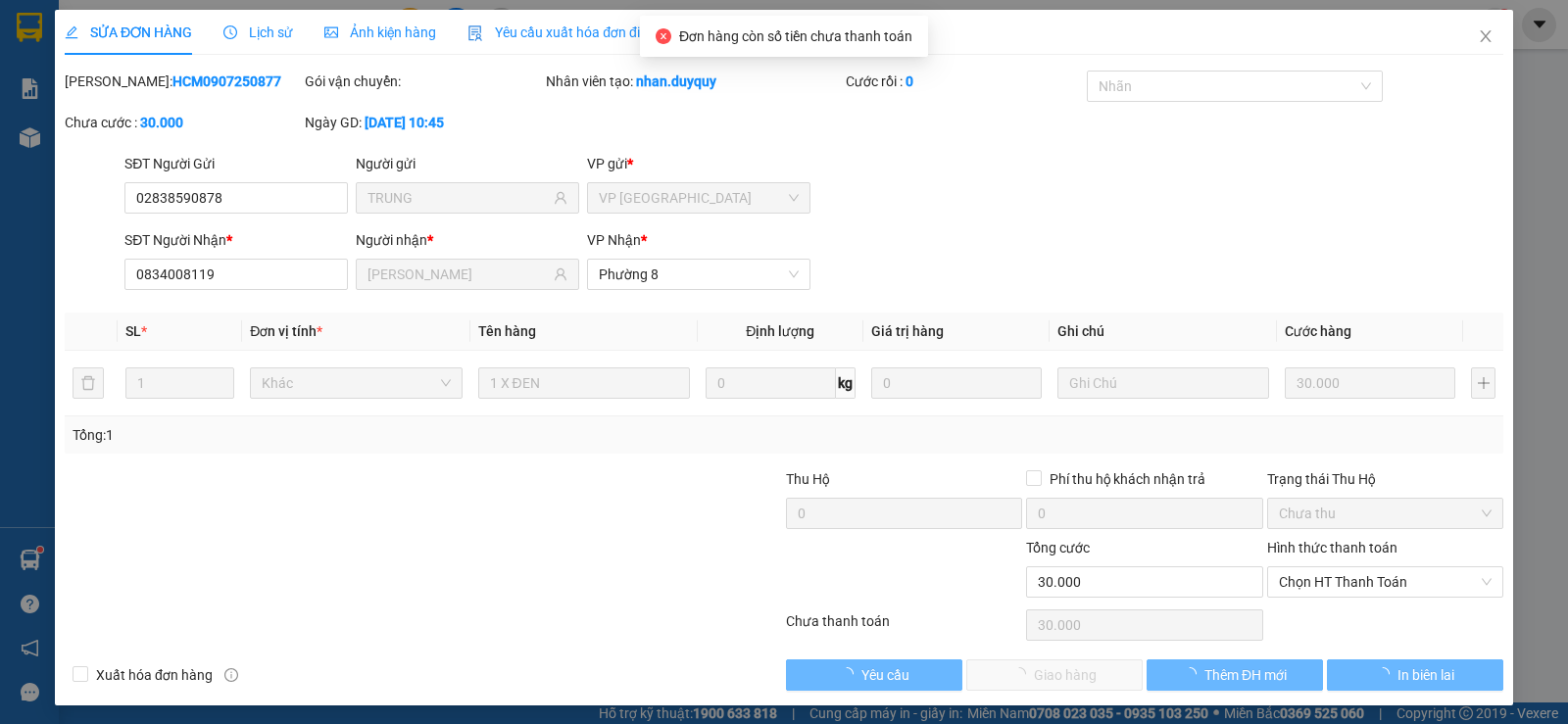 type on "02838590878" 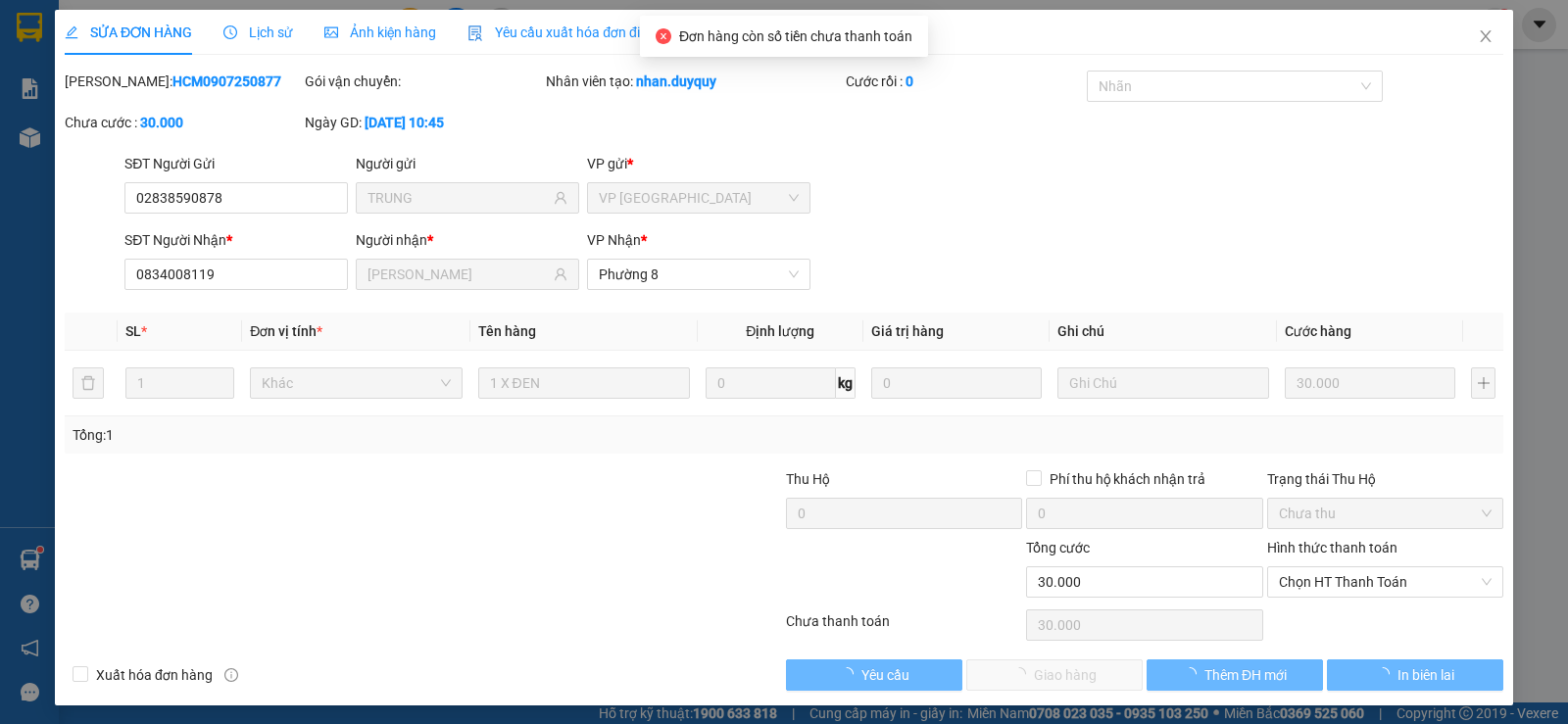 type on "TRUNG" 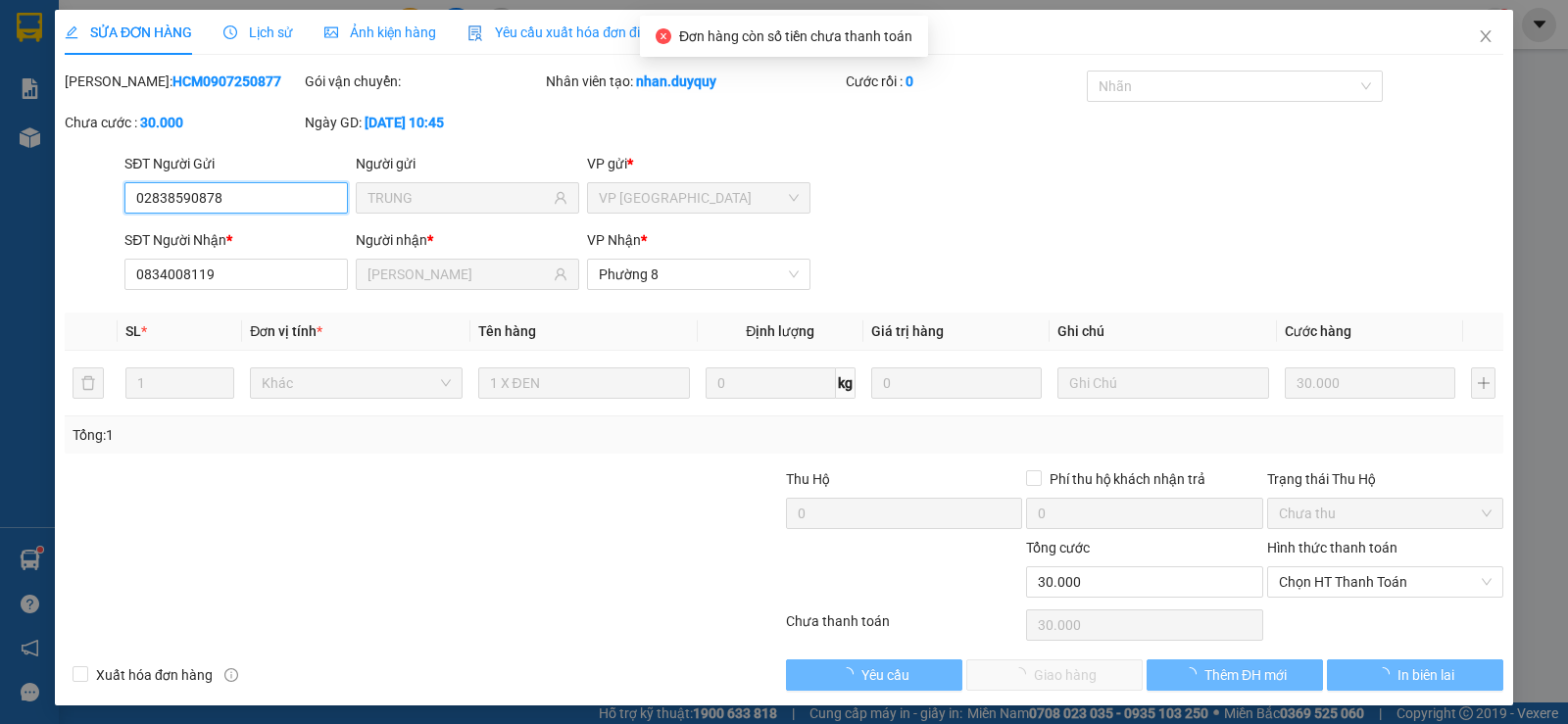 click on "Chọn HT Thanh Toán" at bounding box center [1385, 582] 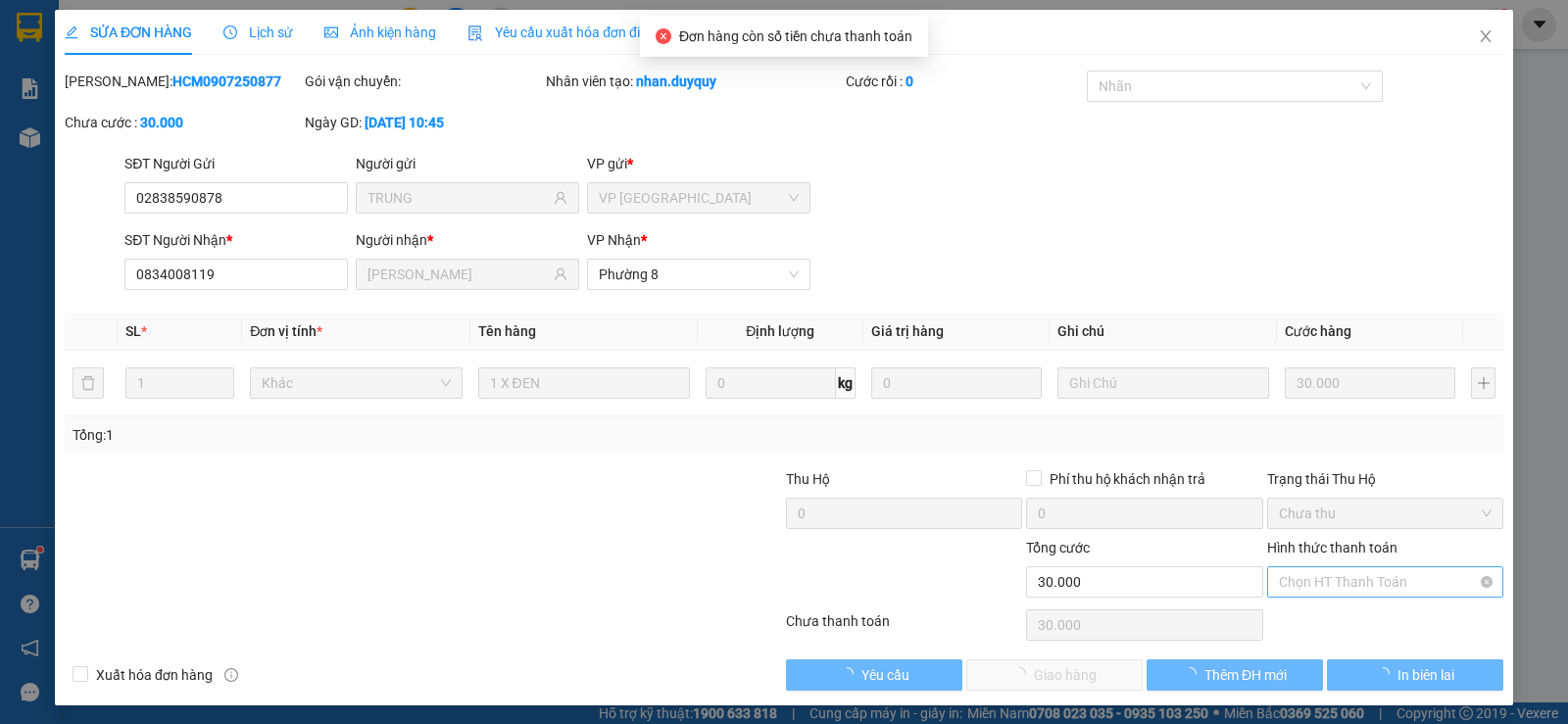 click on "Chọn HT Thanh Toán" at bounding box center [1385, 582] 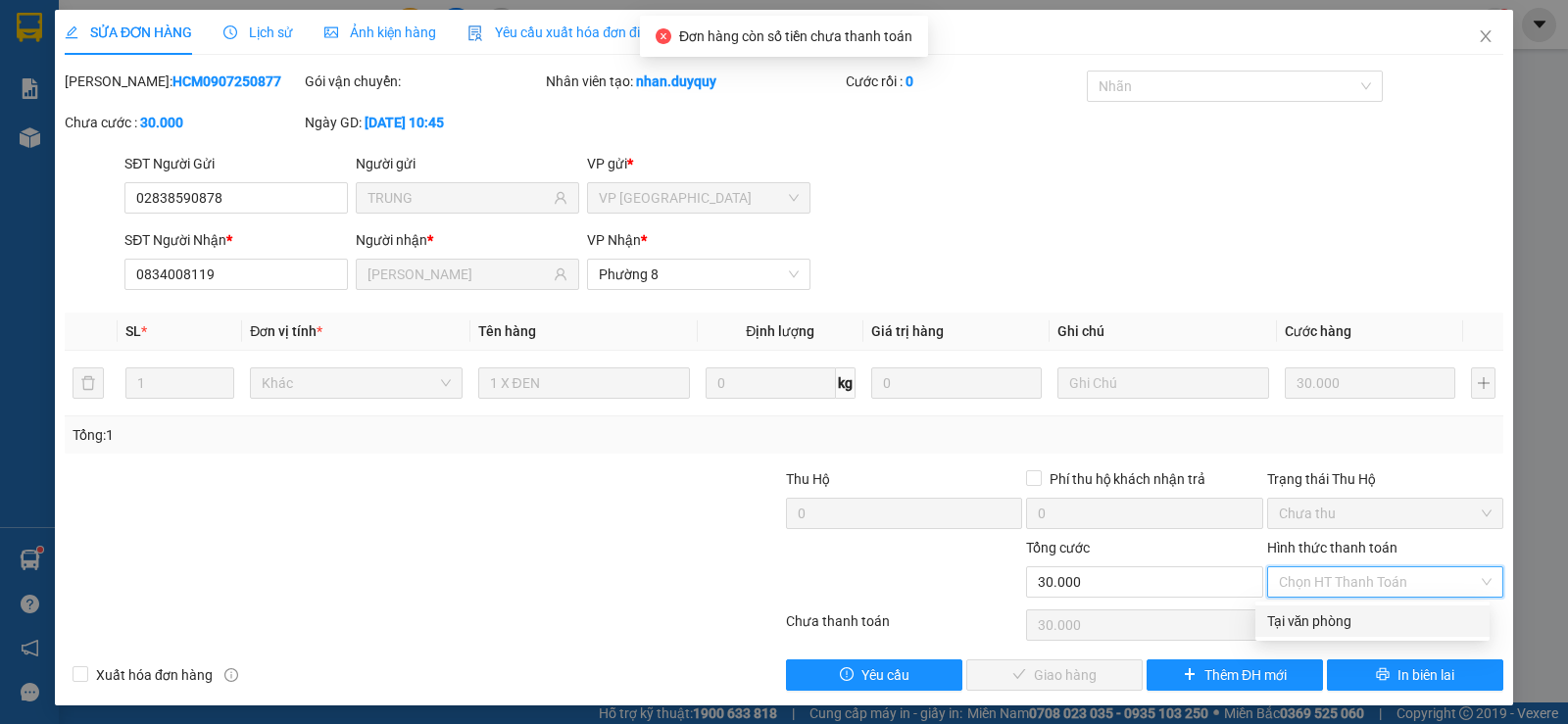 click on "Tại văn phòng" at bounding box center [1372, 621] 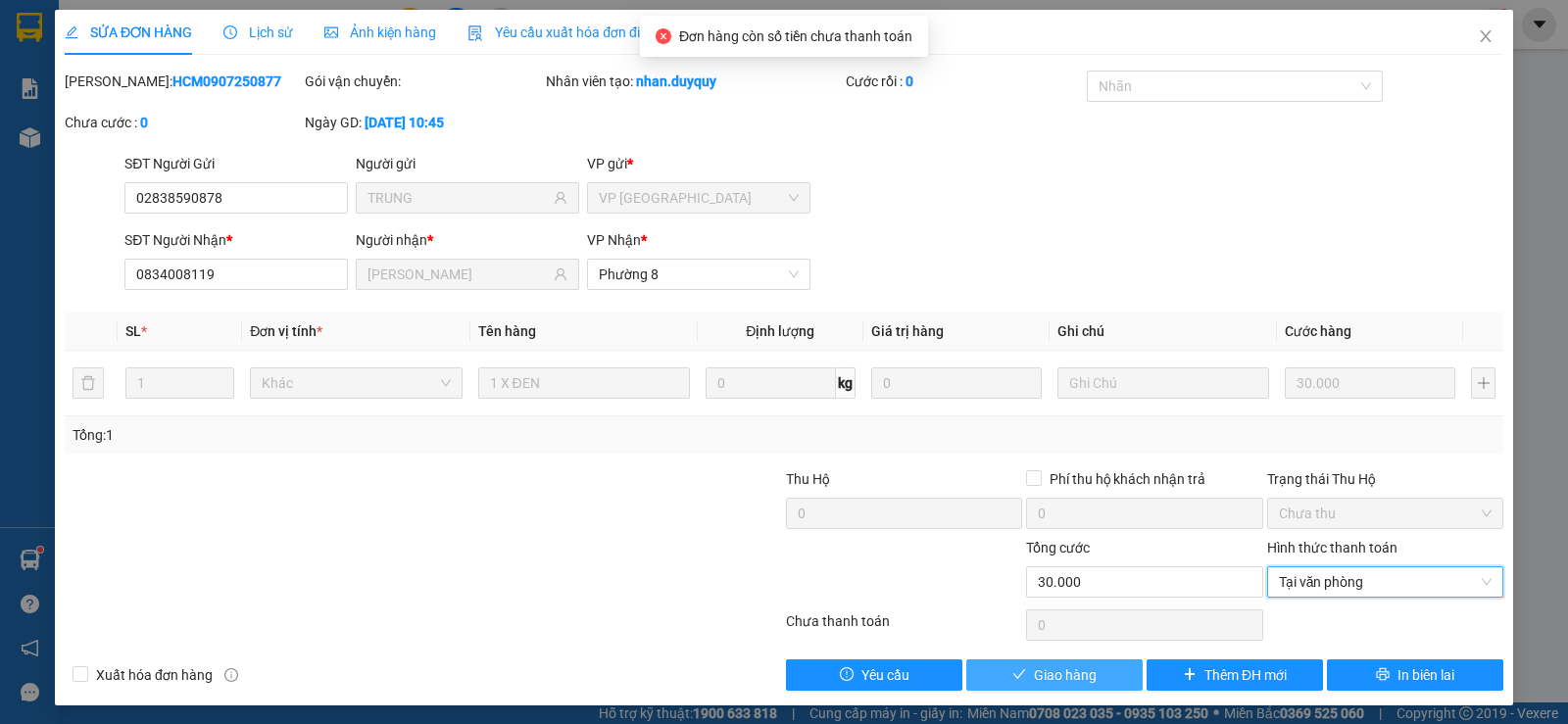 click on "Giao hàng" at bounding box center [1065, 675] 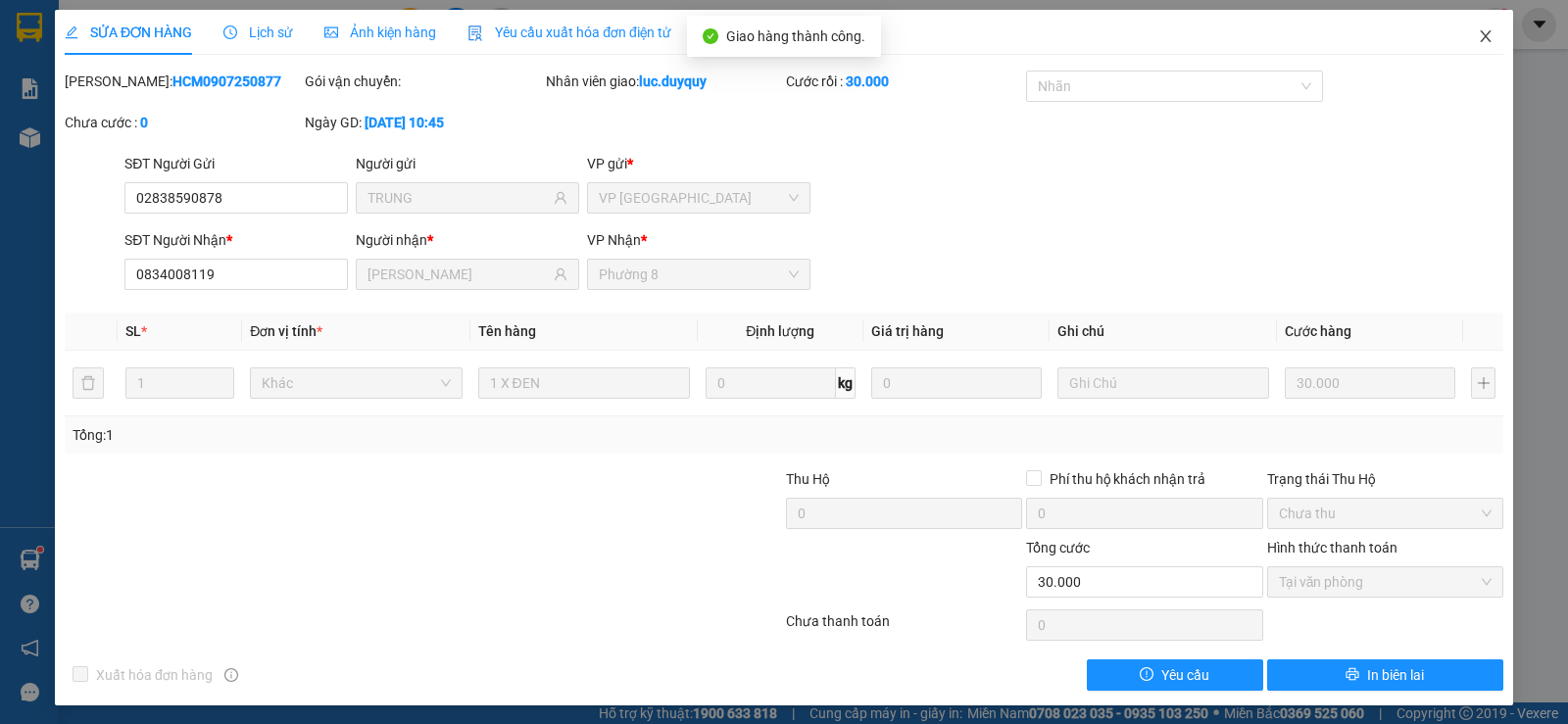 click 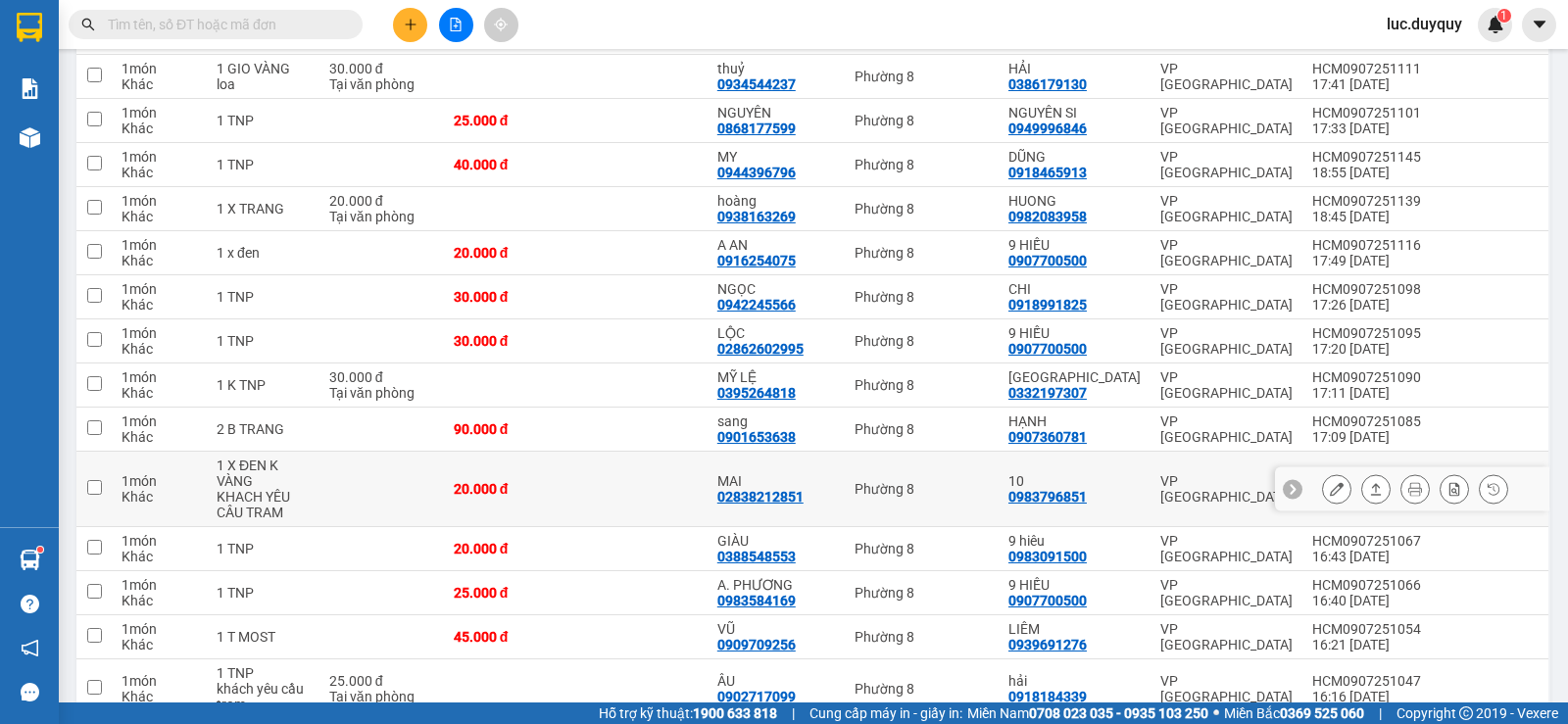 scroll, scrollTop: 882, scrollLeft: 0, axis: vertical 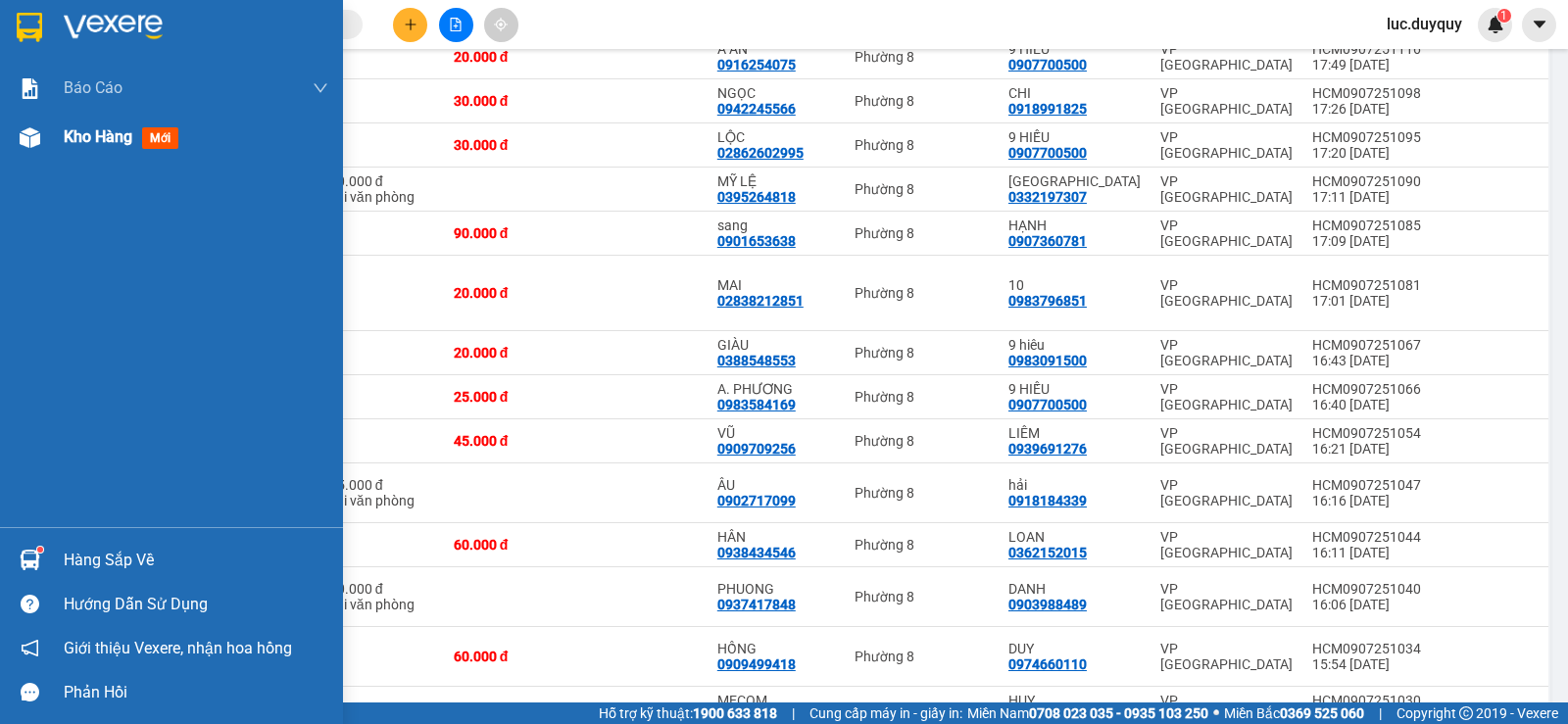 click on "Kho hàng" at bounding box center (98, 136) 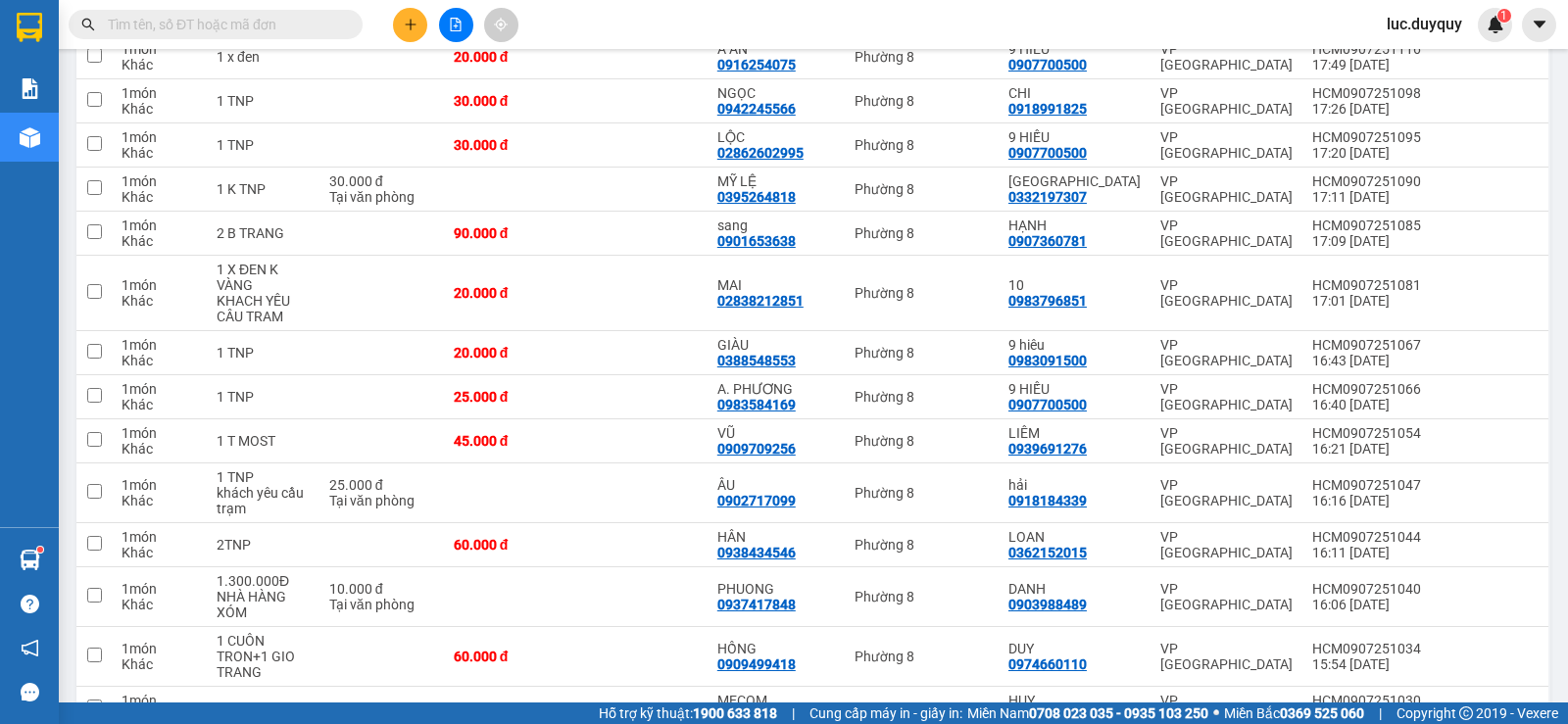 scroll, scrollTop: 0, scrollLeft: 0, axis: both 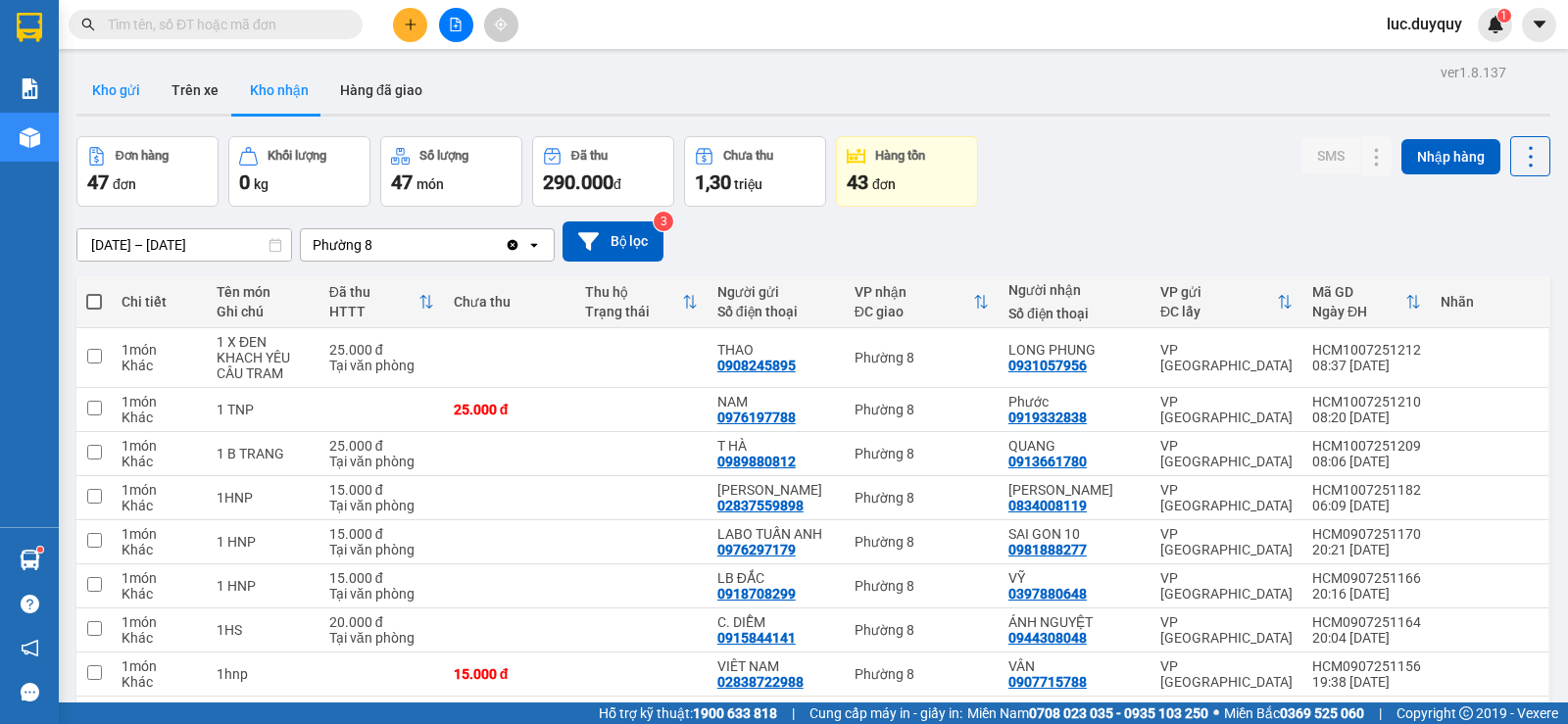 click on "Kho gửi" at bounding box center (116, 90) 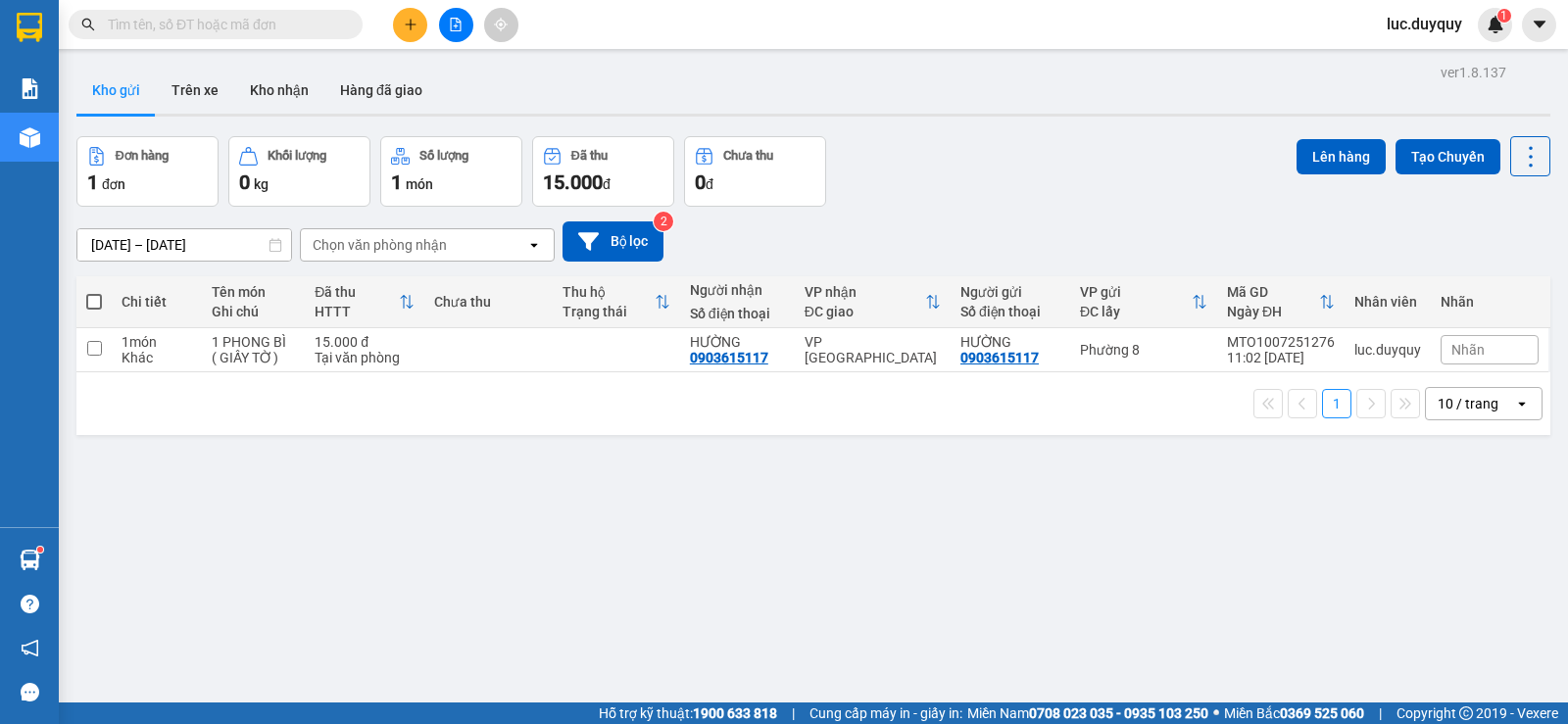 click at bounding box center [94, 302] 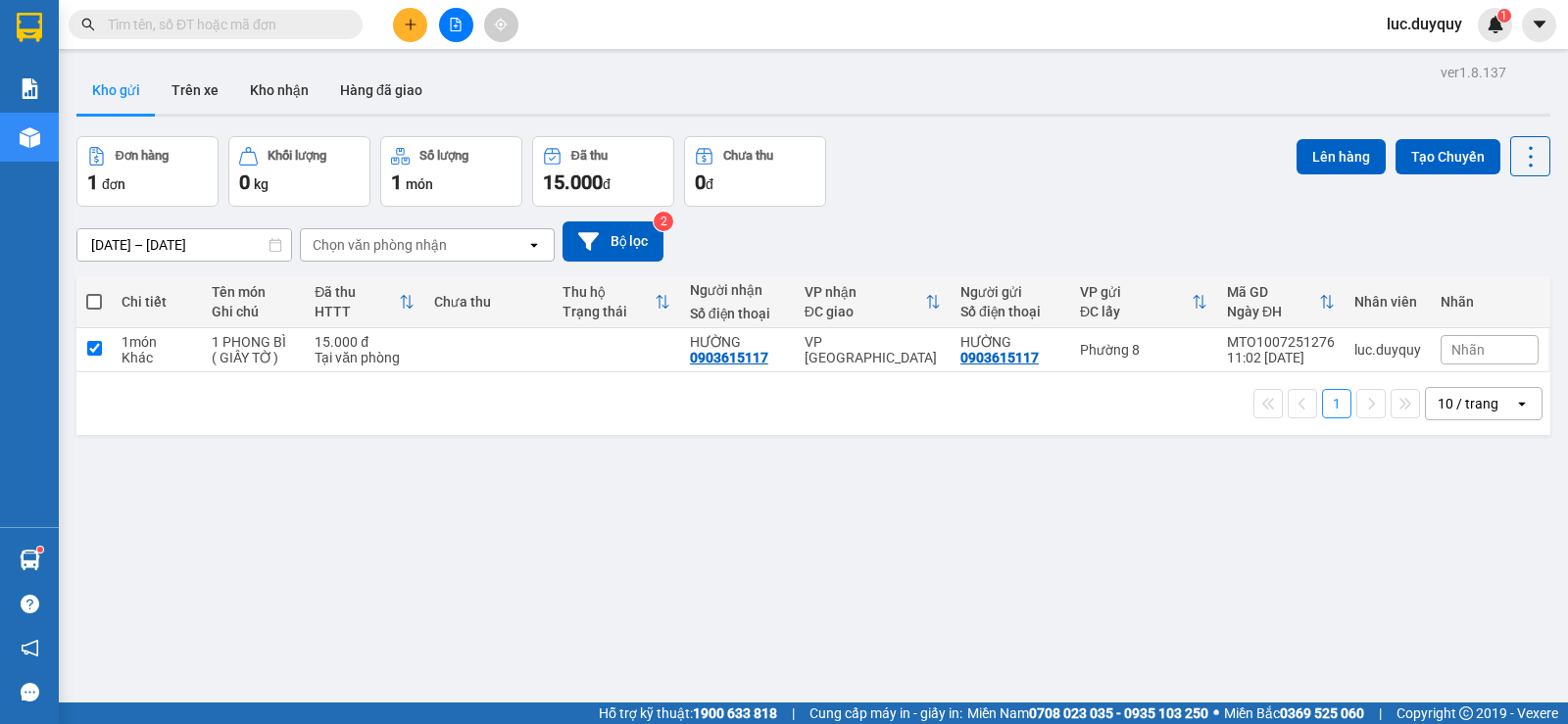 checkbox on "true" 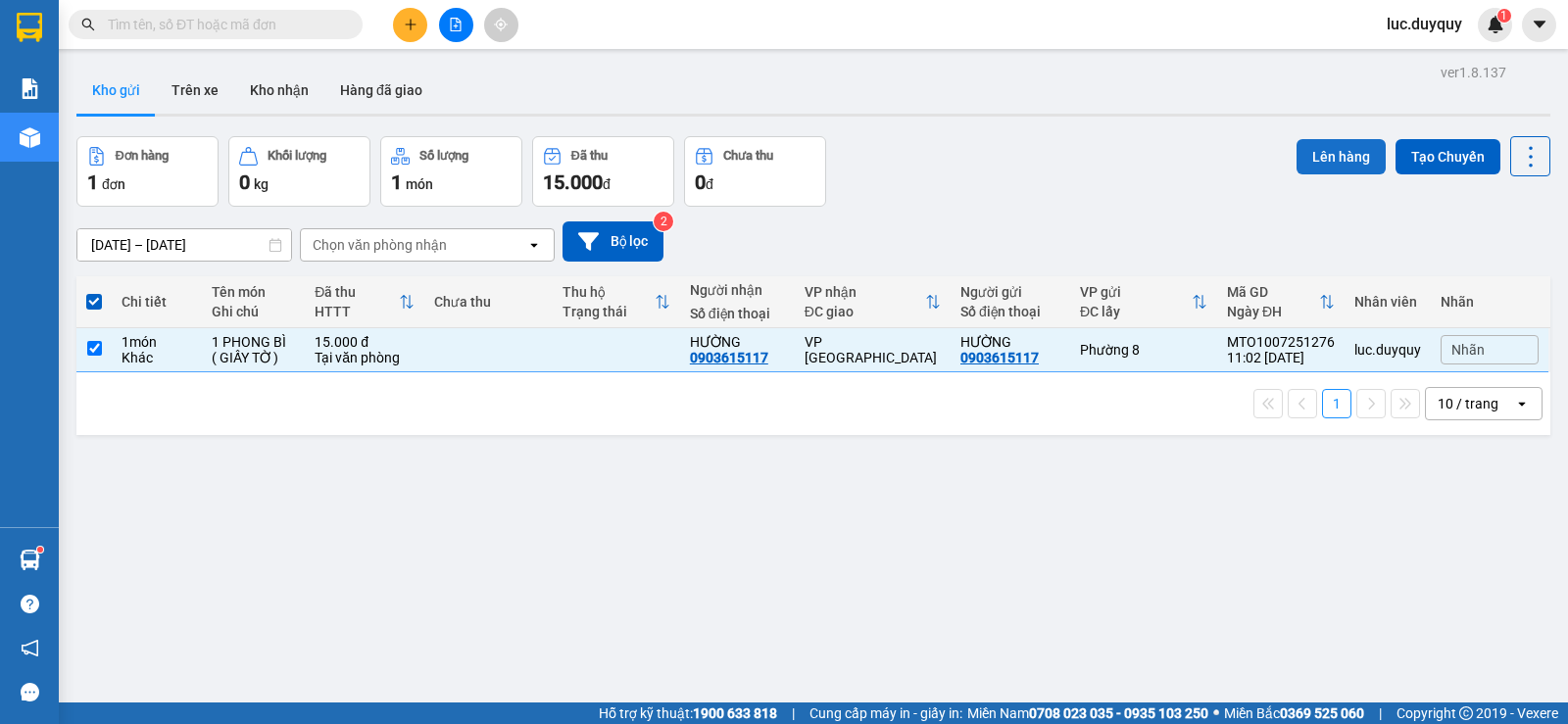 click on "Lên hàng" at bounding box center (1341, 157) 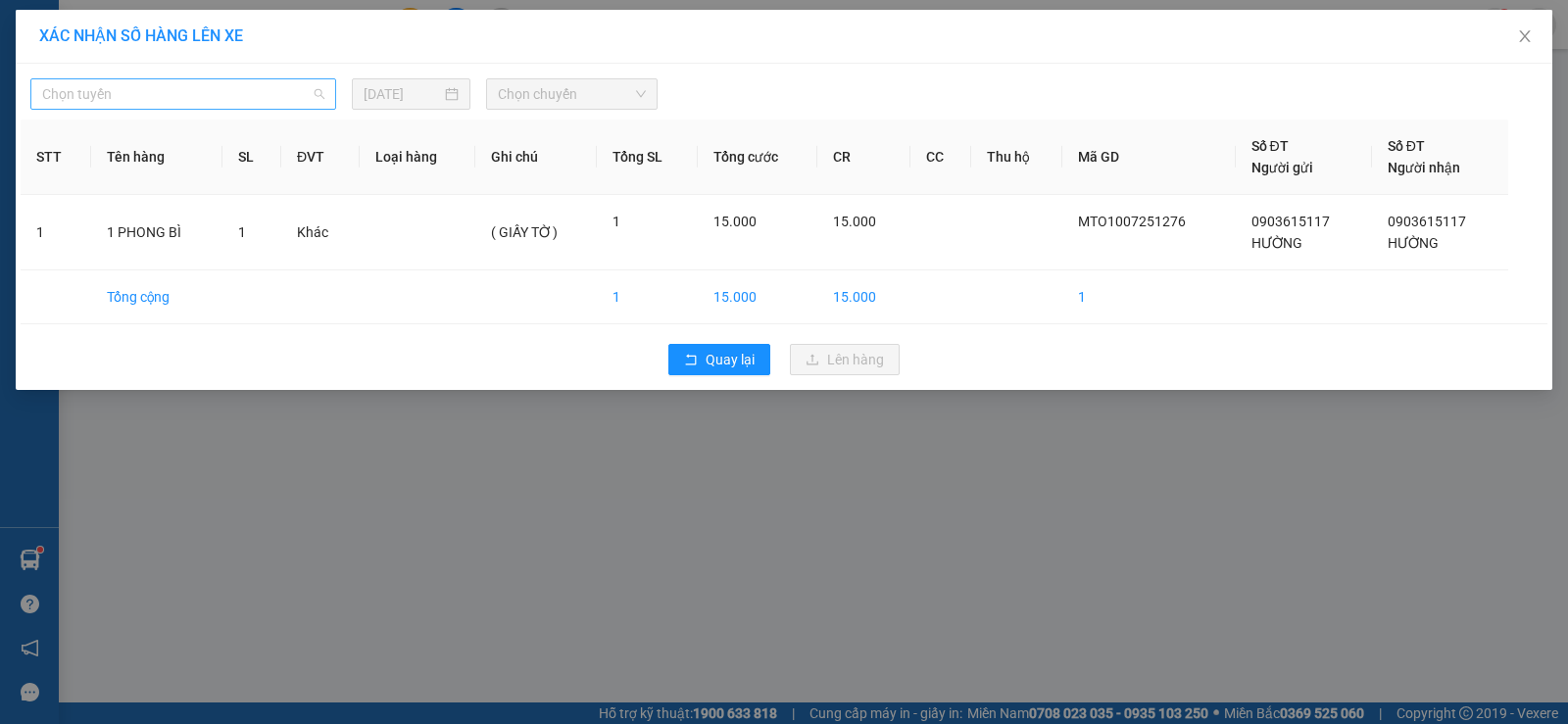 click on "Chọn tuyến" at bounding box center [183, 94] 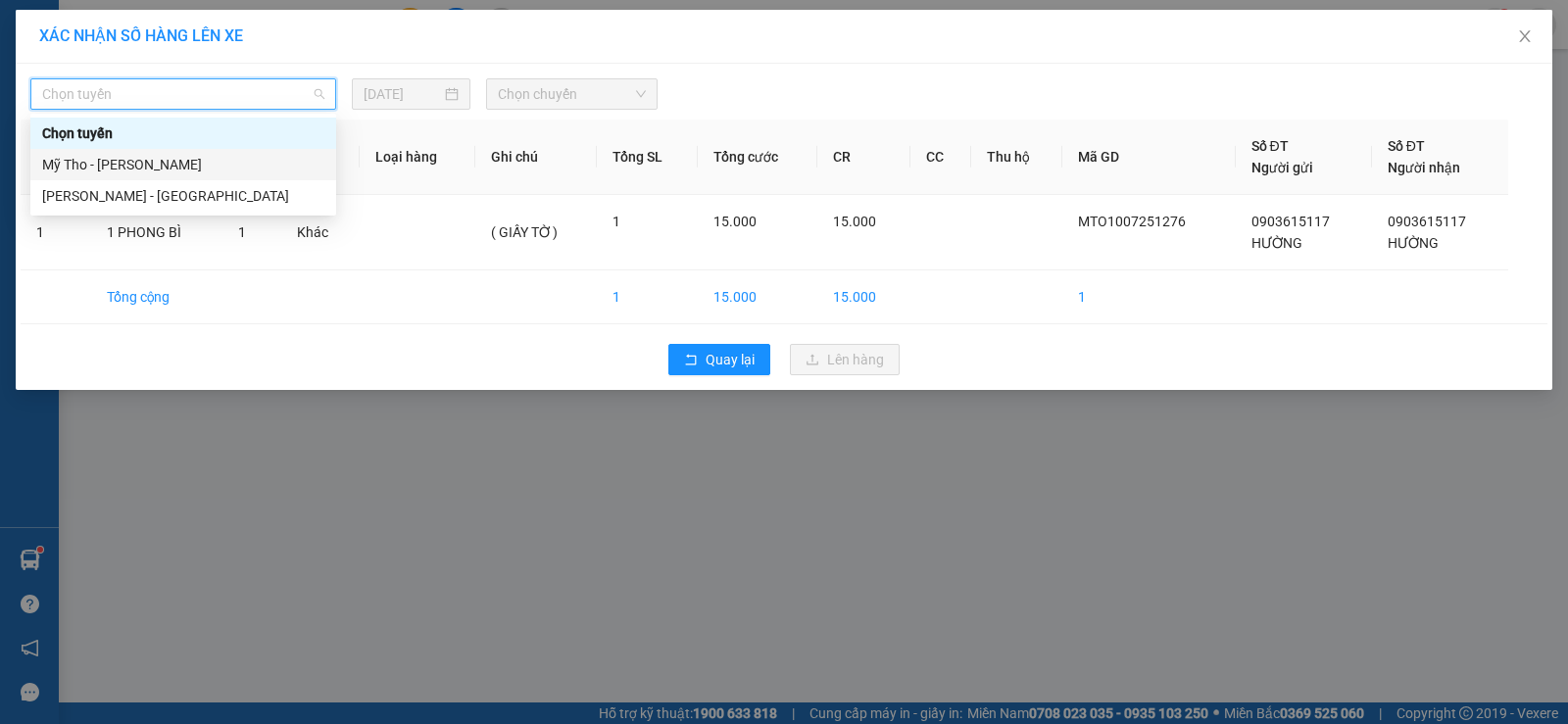 click on "Mỹ Tho - [PERSON_NAME]" at bounding box center [183, 165] 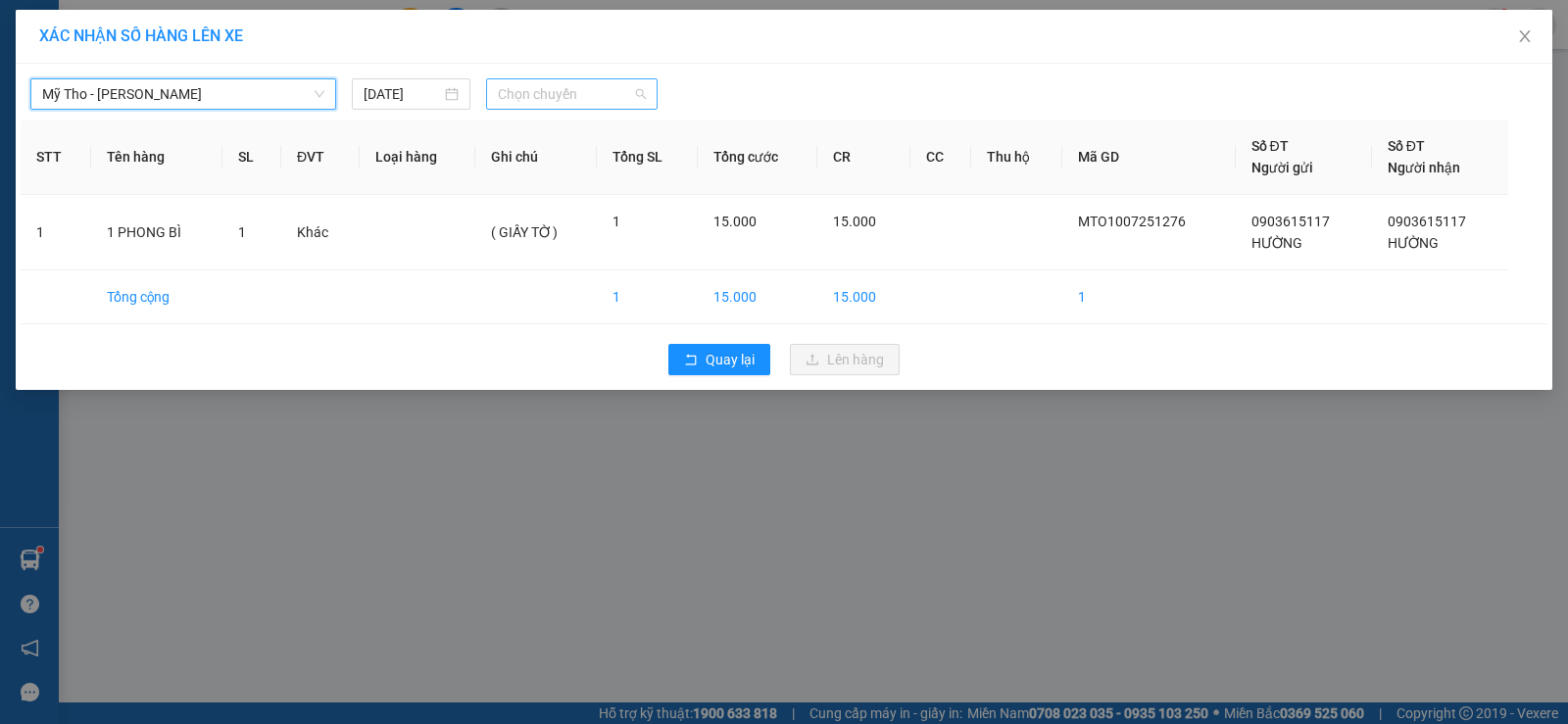 click on "Chọn chuyến" at bounding box center (571, 94) 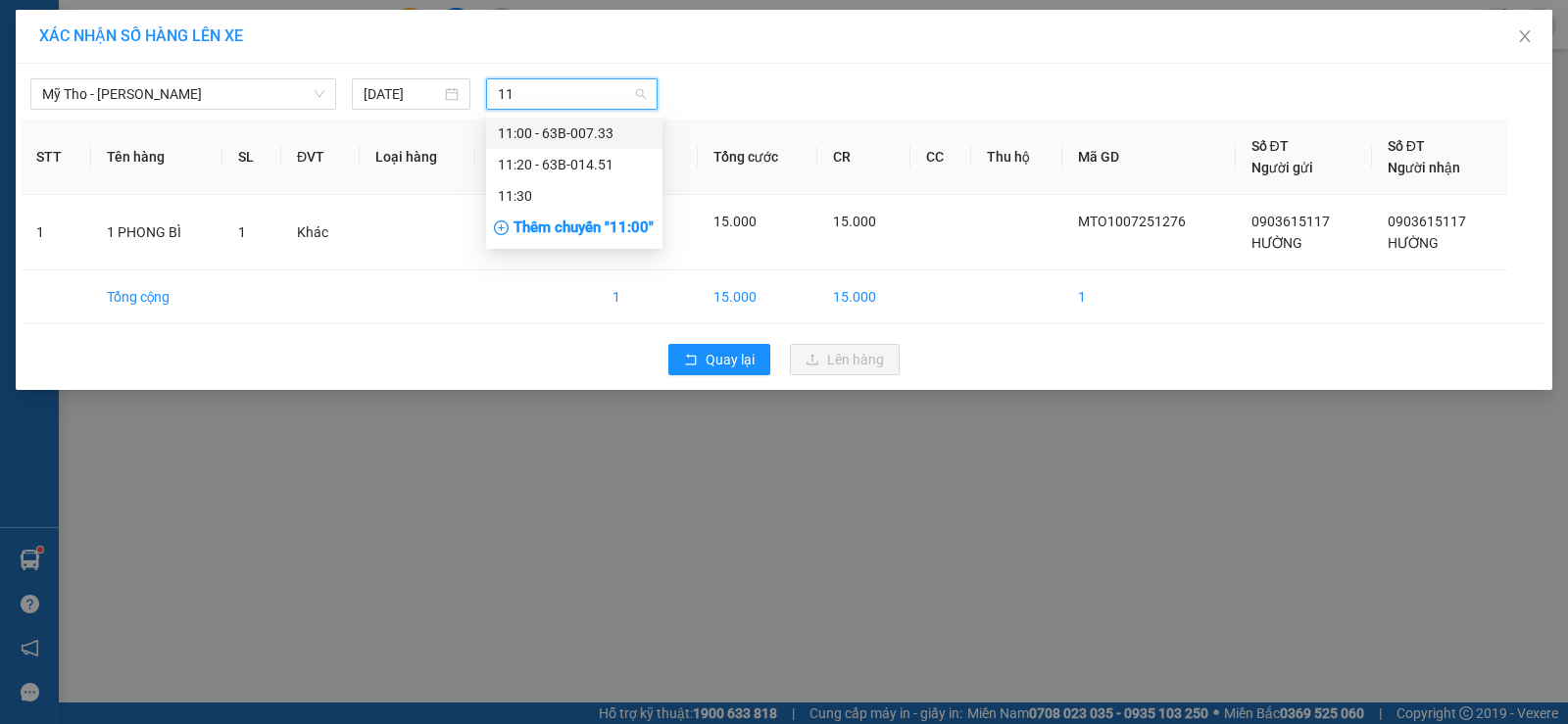 type on "1" 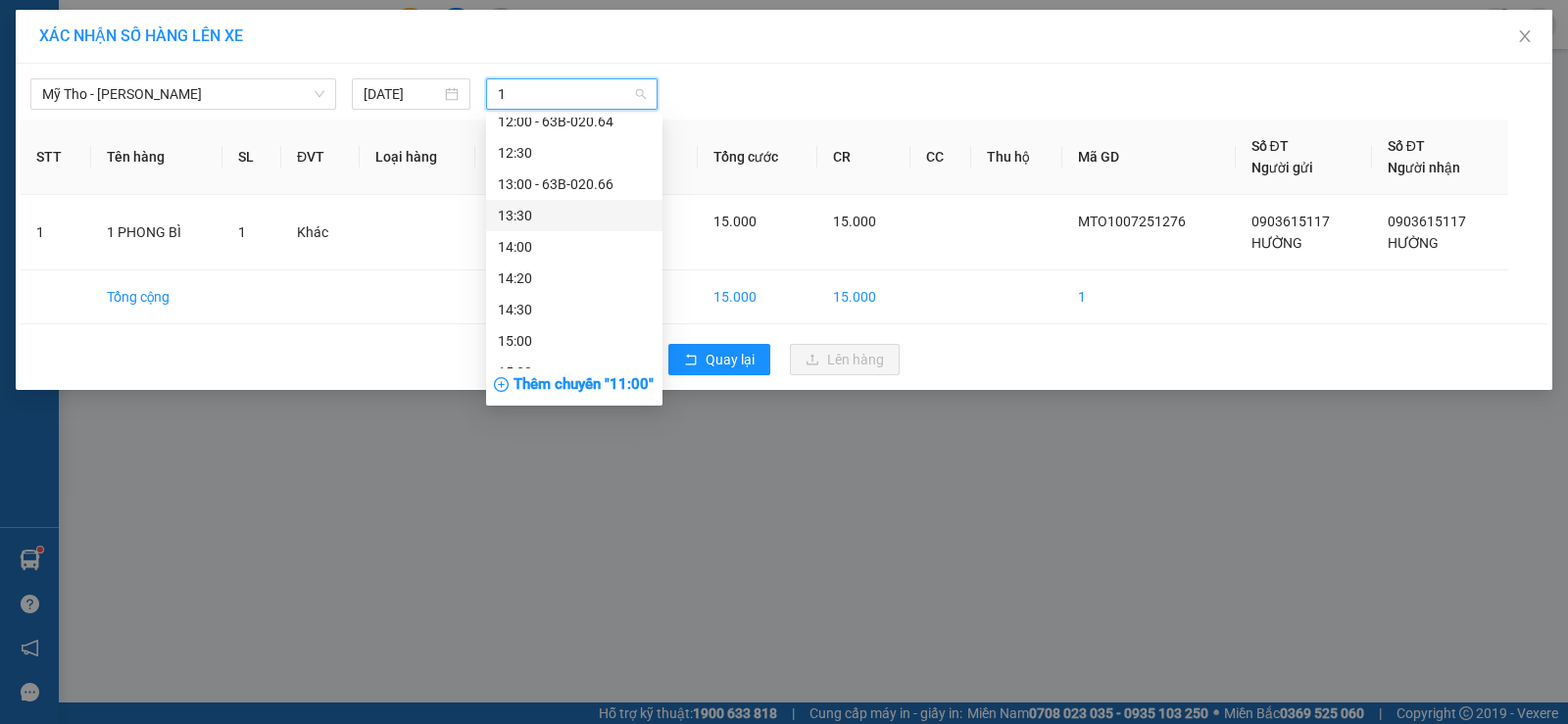 scroll, scrollTop: 196, scrollLeft: 0, axis: vertical 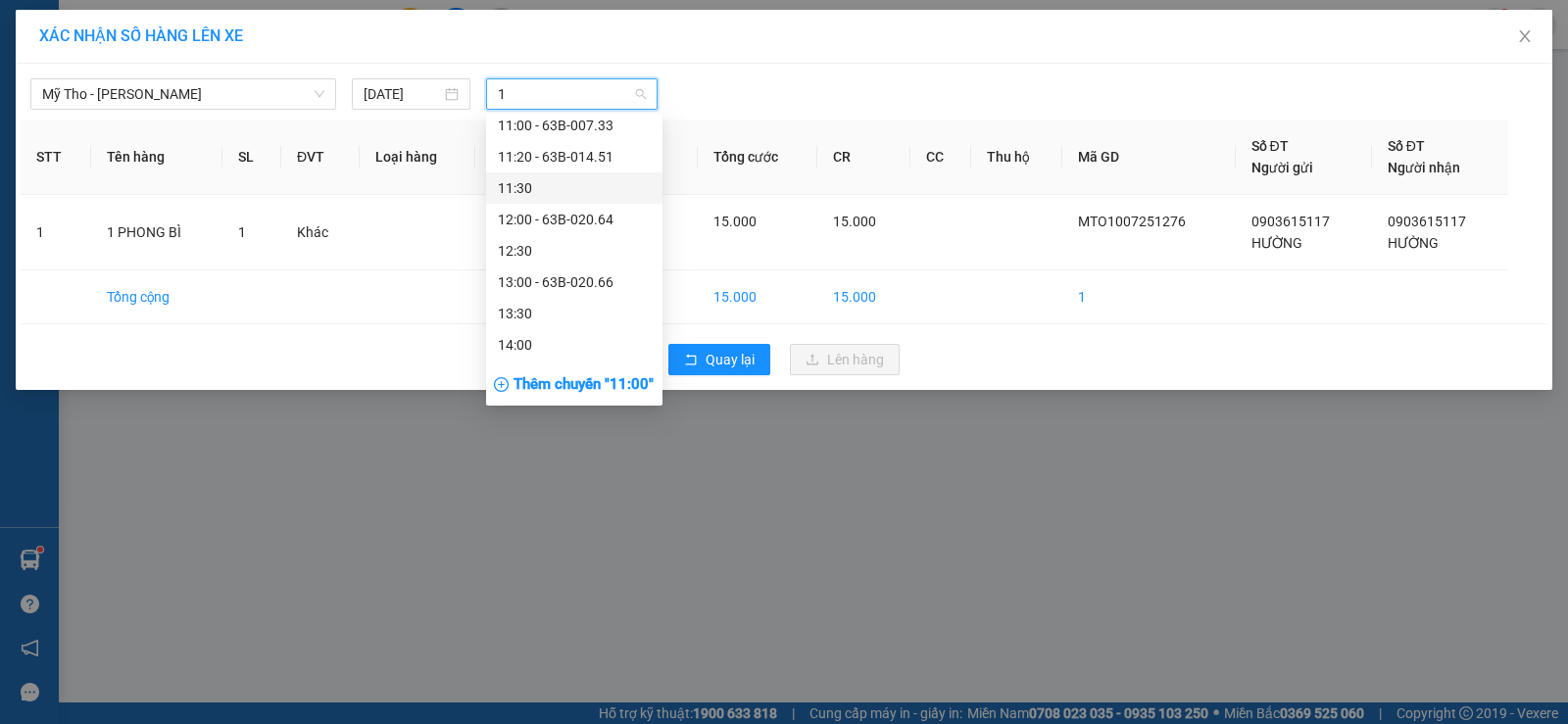 click on "11:30" at bounding box center (574, 188) 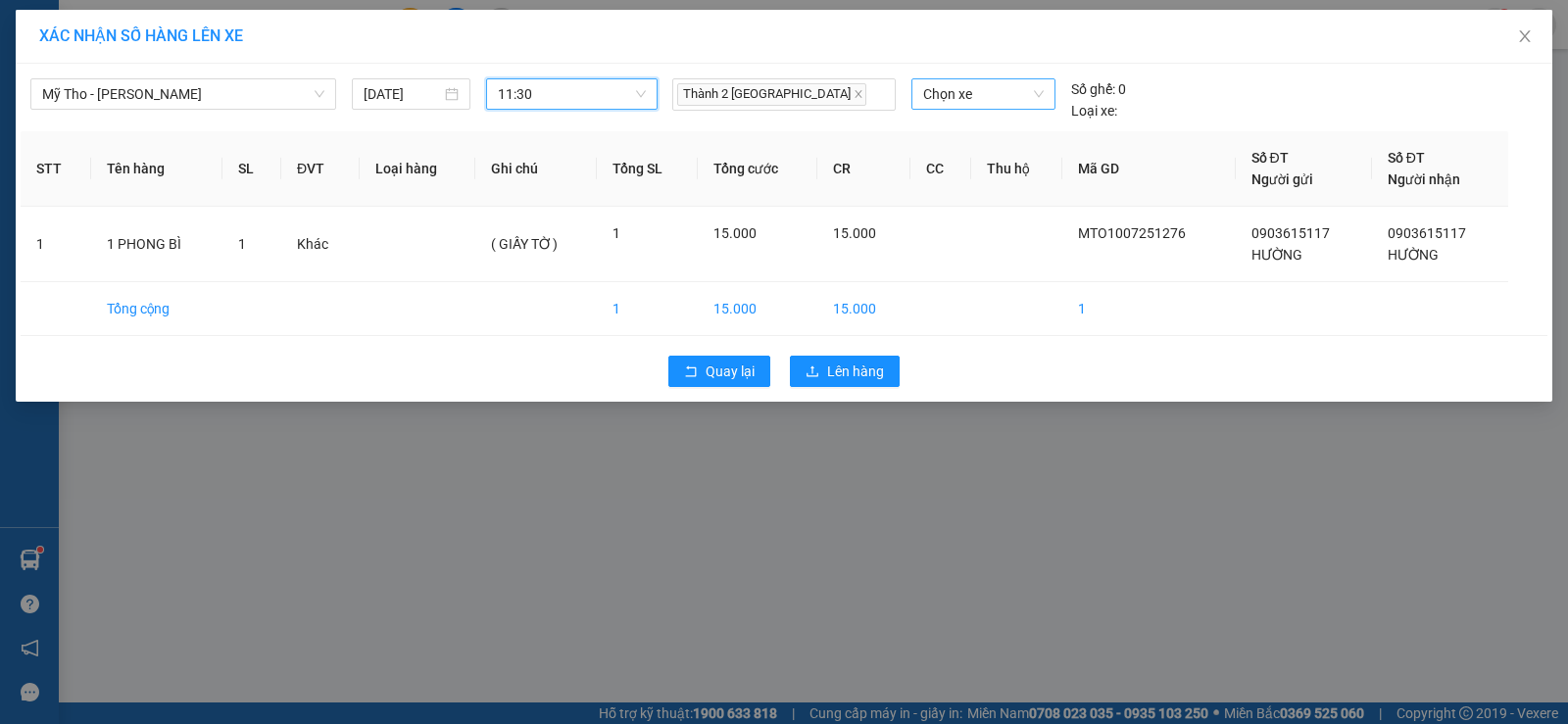 click on "Chọn xe" at bounding box center (983, 94) 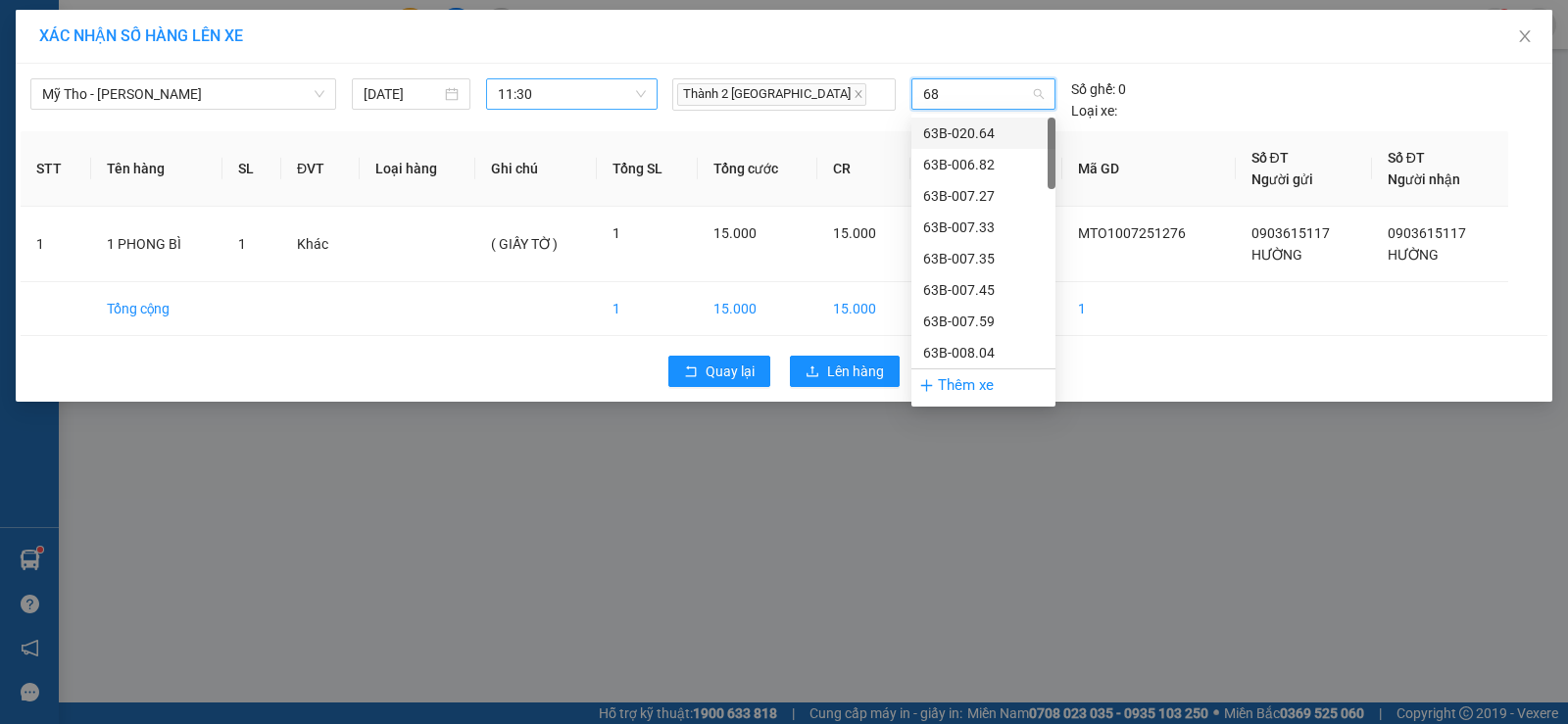 type on "683" 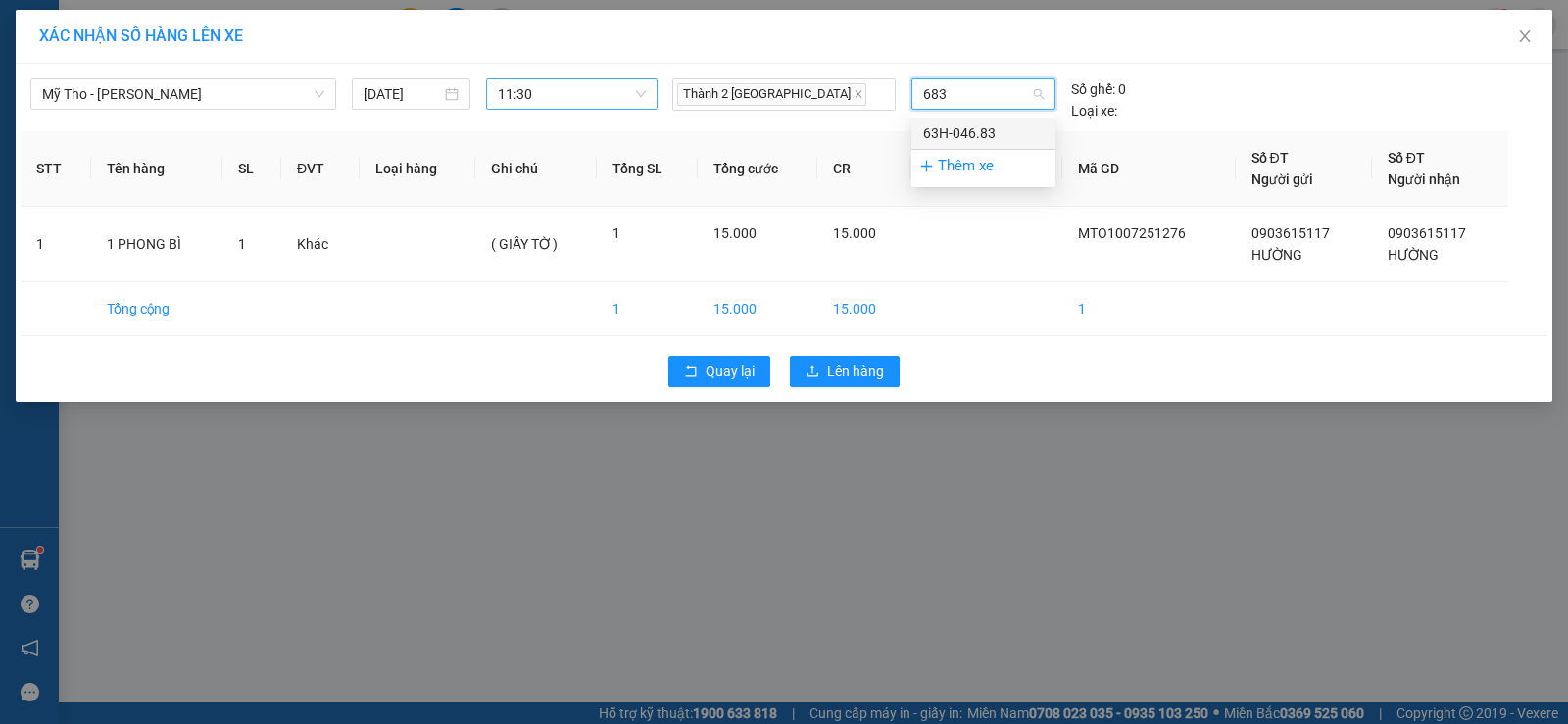 click on "63H-046.83" at bounding box center [983, 133] 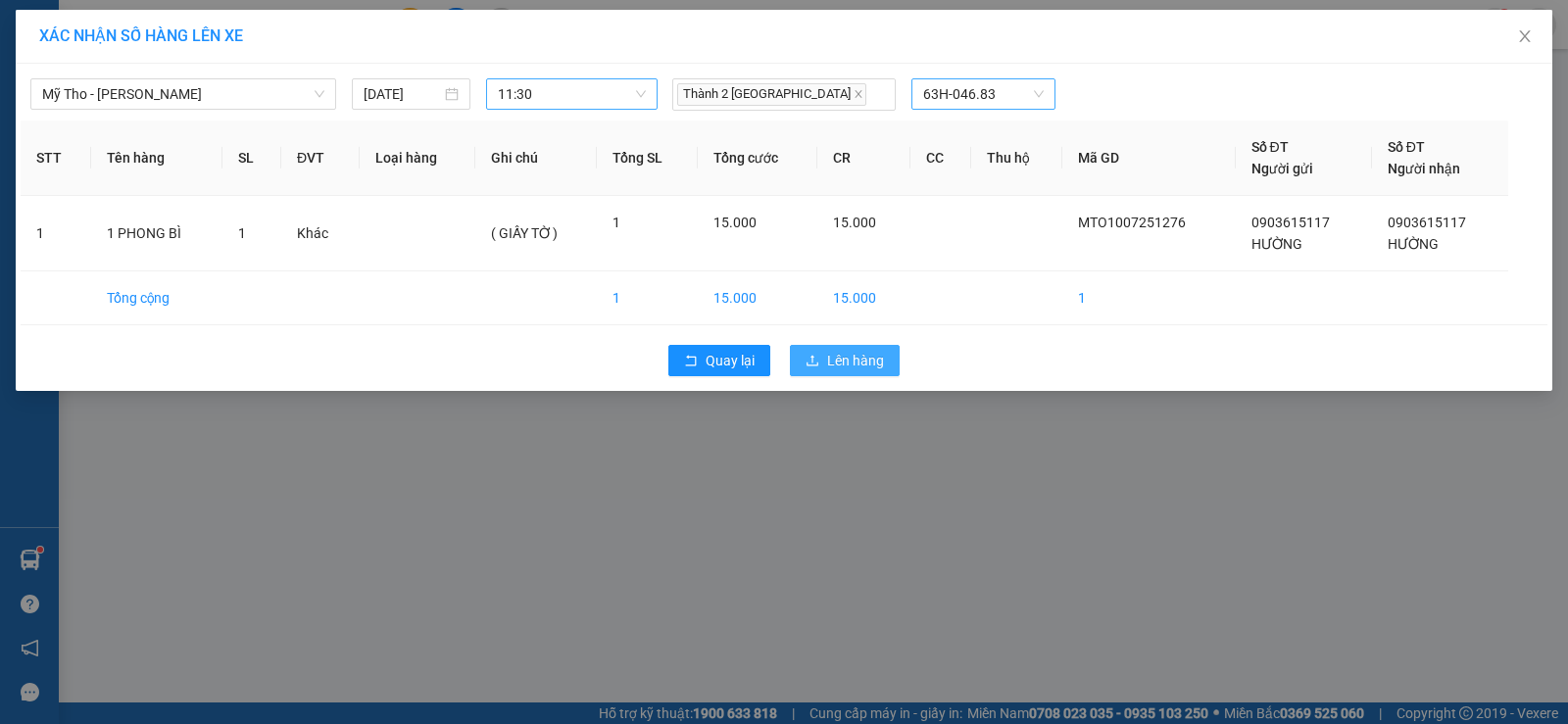 click on "Lên hàng" at bounding box center (845, 361) 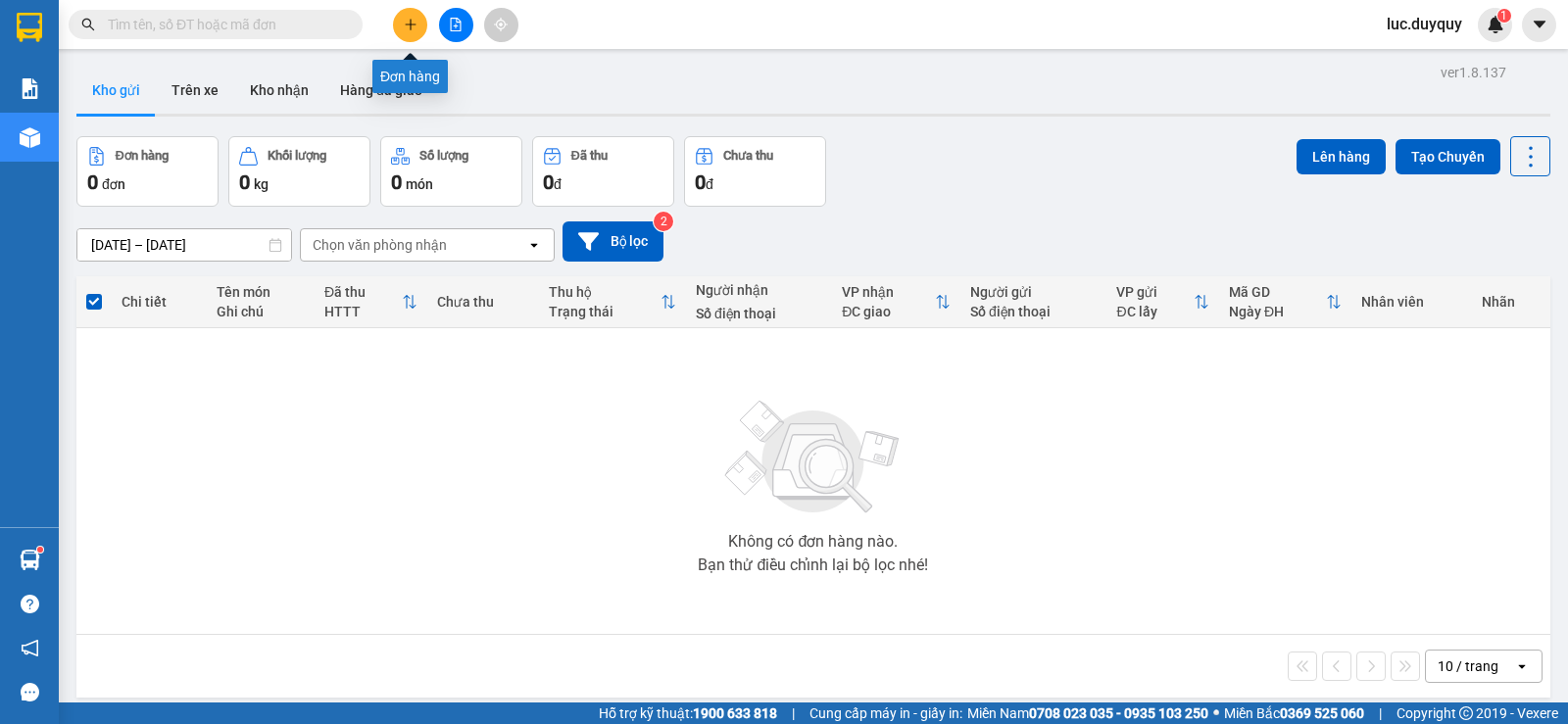 click 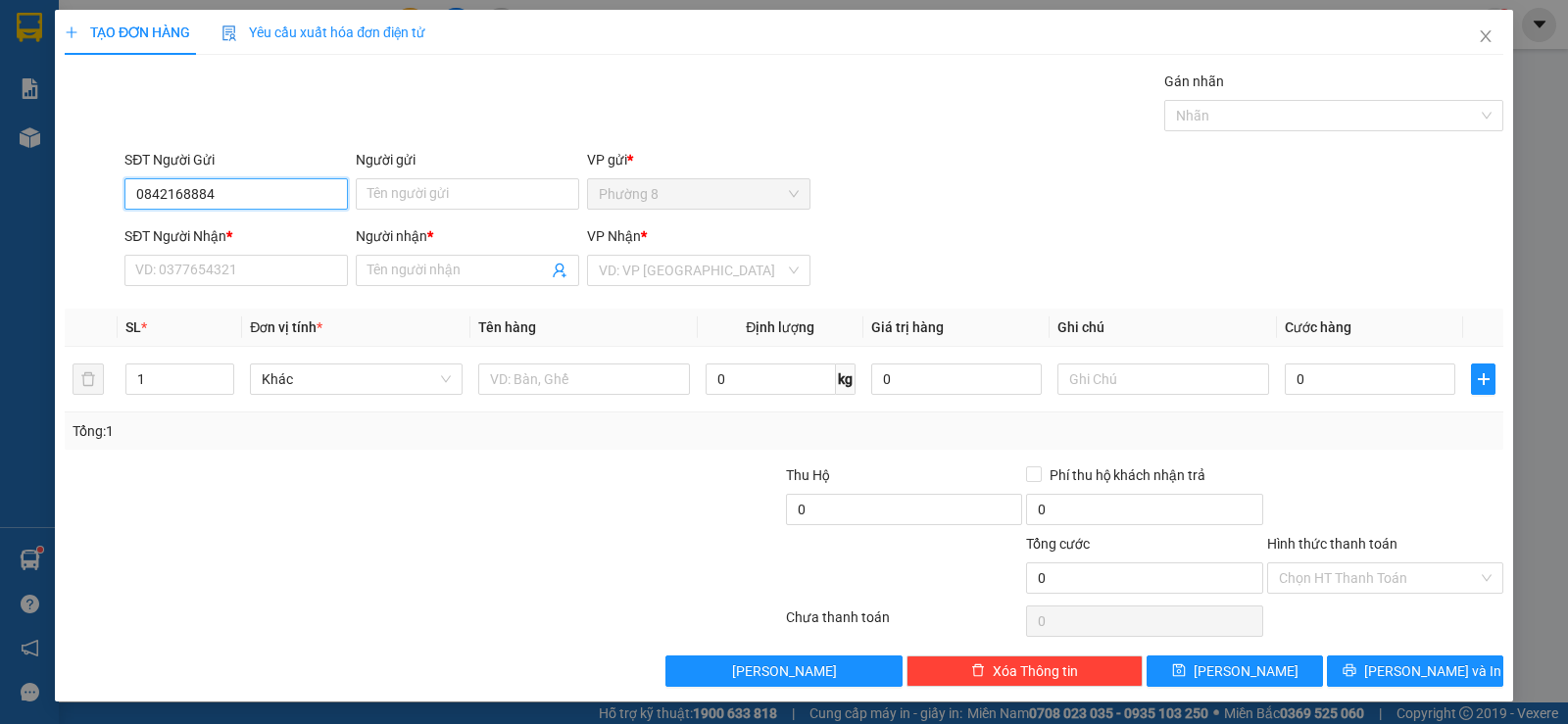 drag, startPoint x: 255, startPoint y: 196, endPoint x: 57, endPoint y: 189, distance: 198.1237 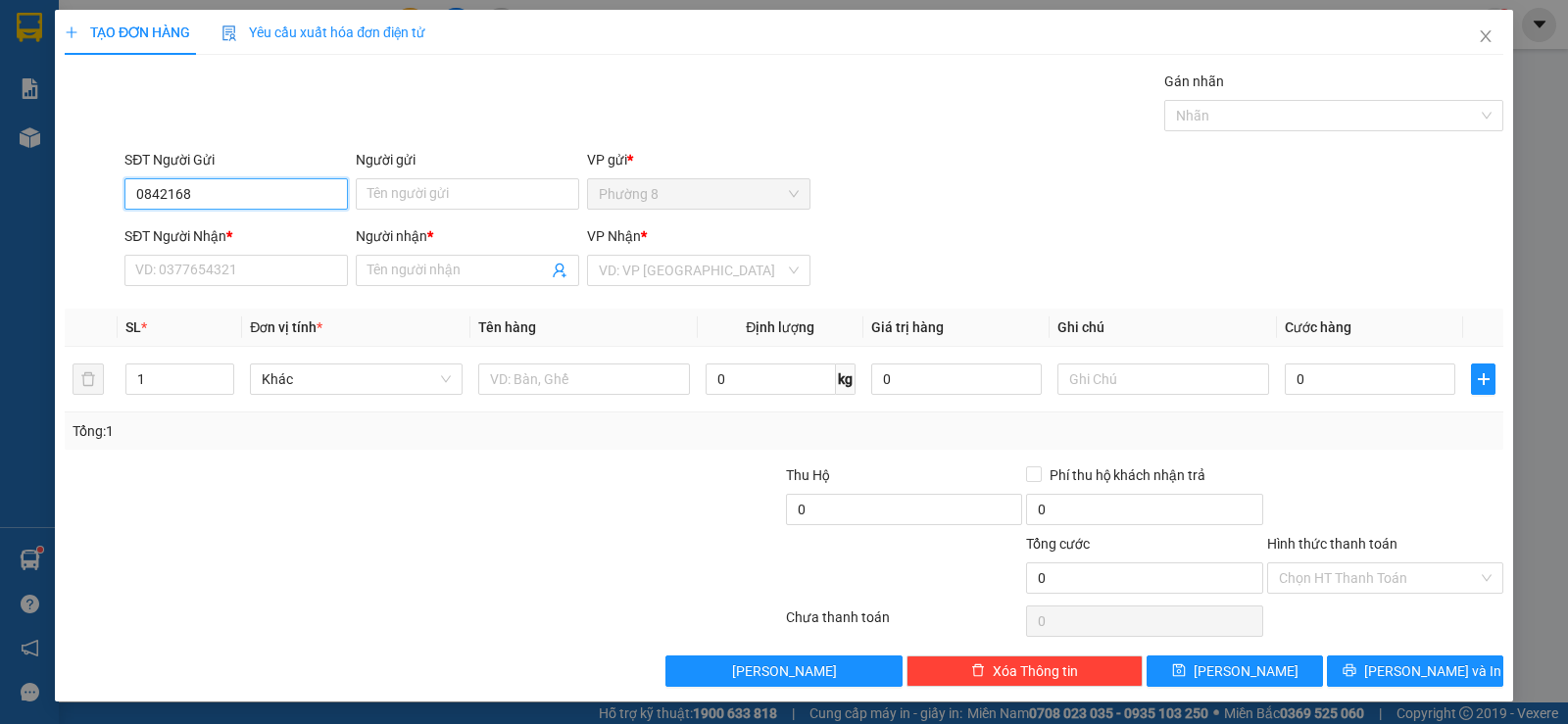 drag, startPoint x: 247, startPoint y: 198, endPoint x: 19, endPoint y: 168, distance: 229.96521 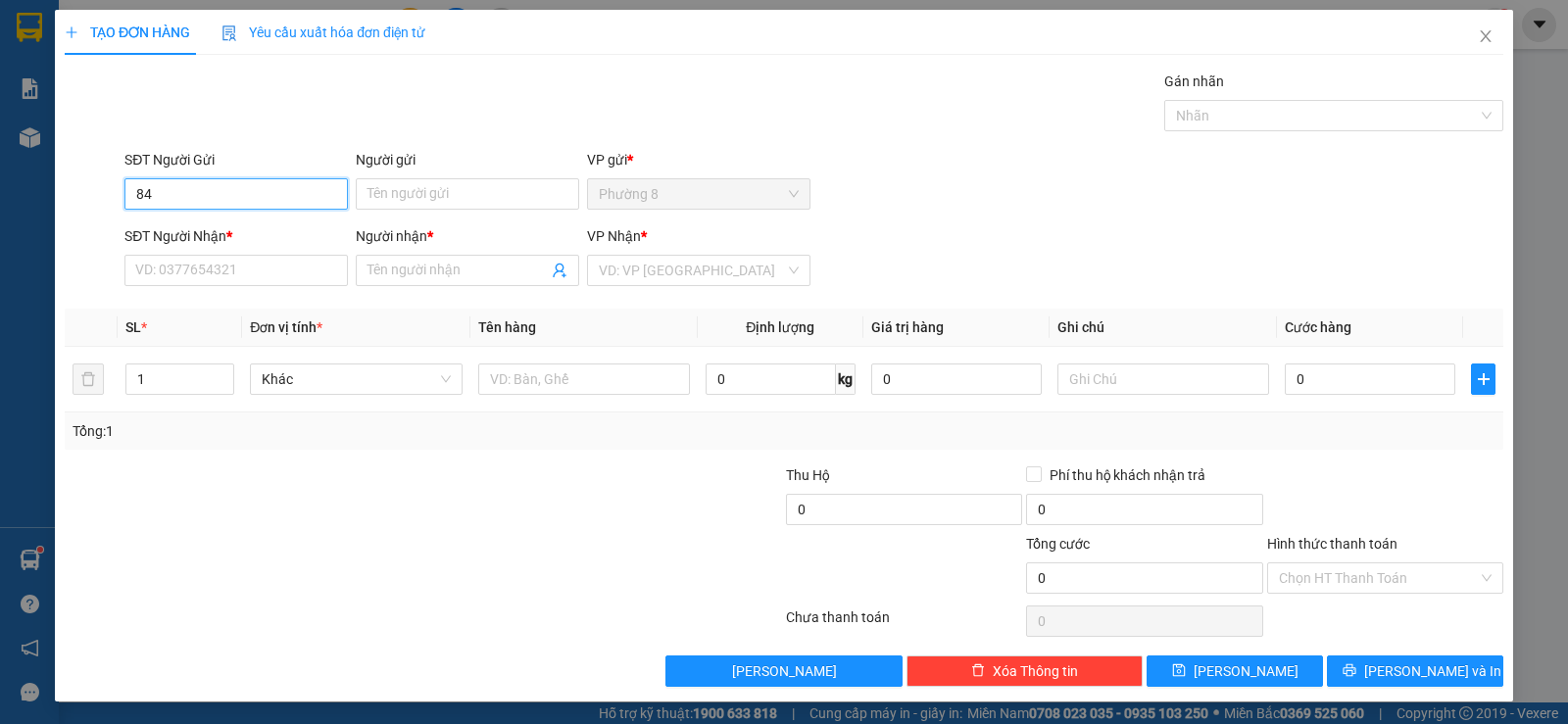 type on "844" 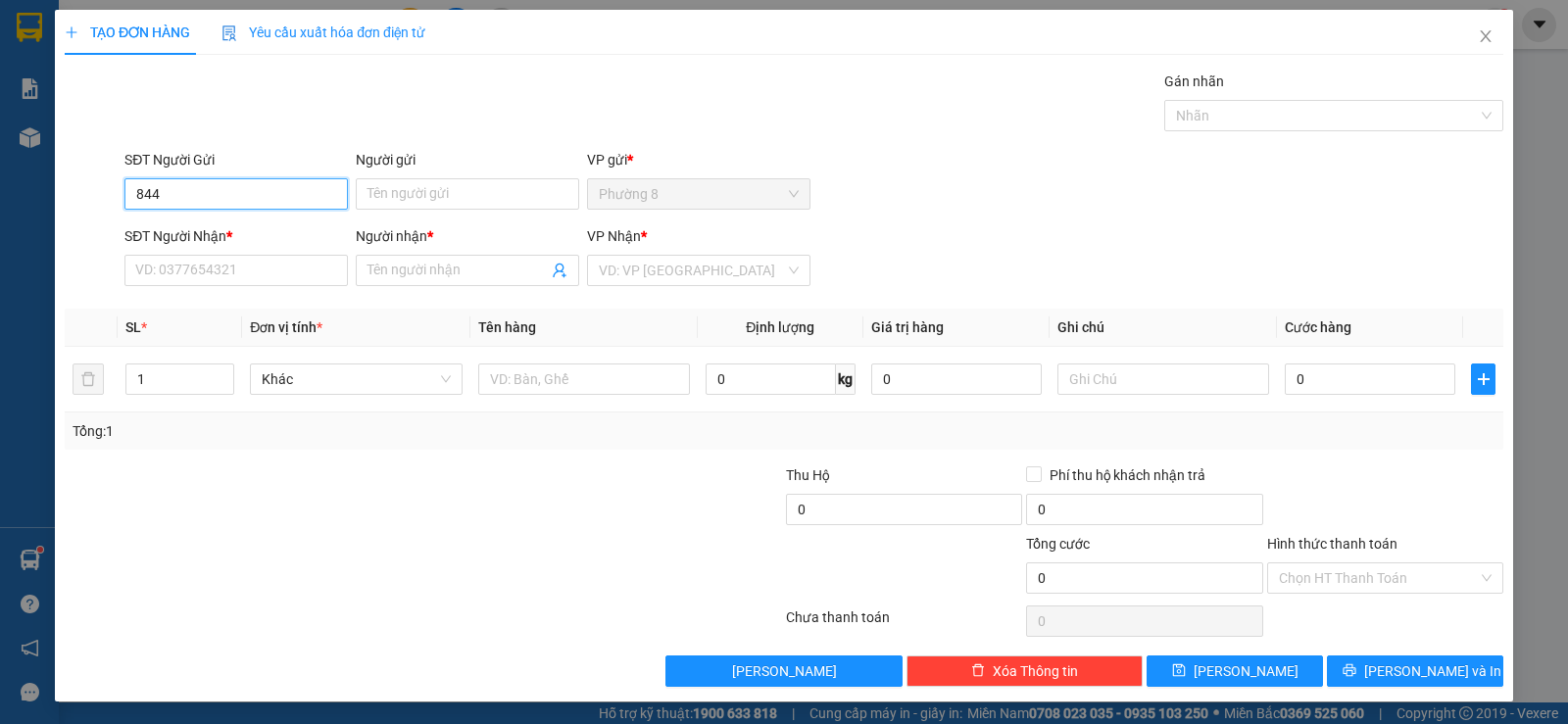 drag, startPoint x: 232, startPoint y: 189, endPoint x: 60, endPoint y: 179, distance: 172.29045 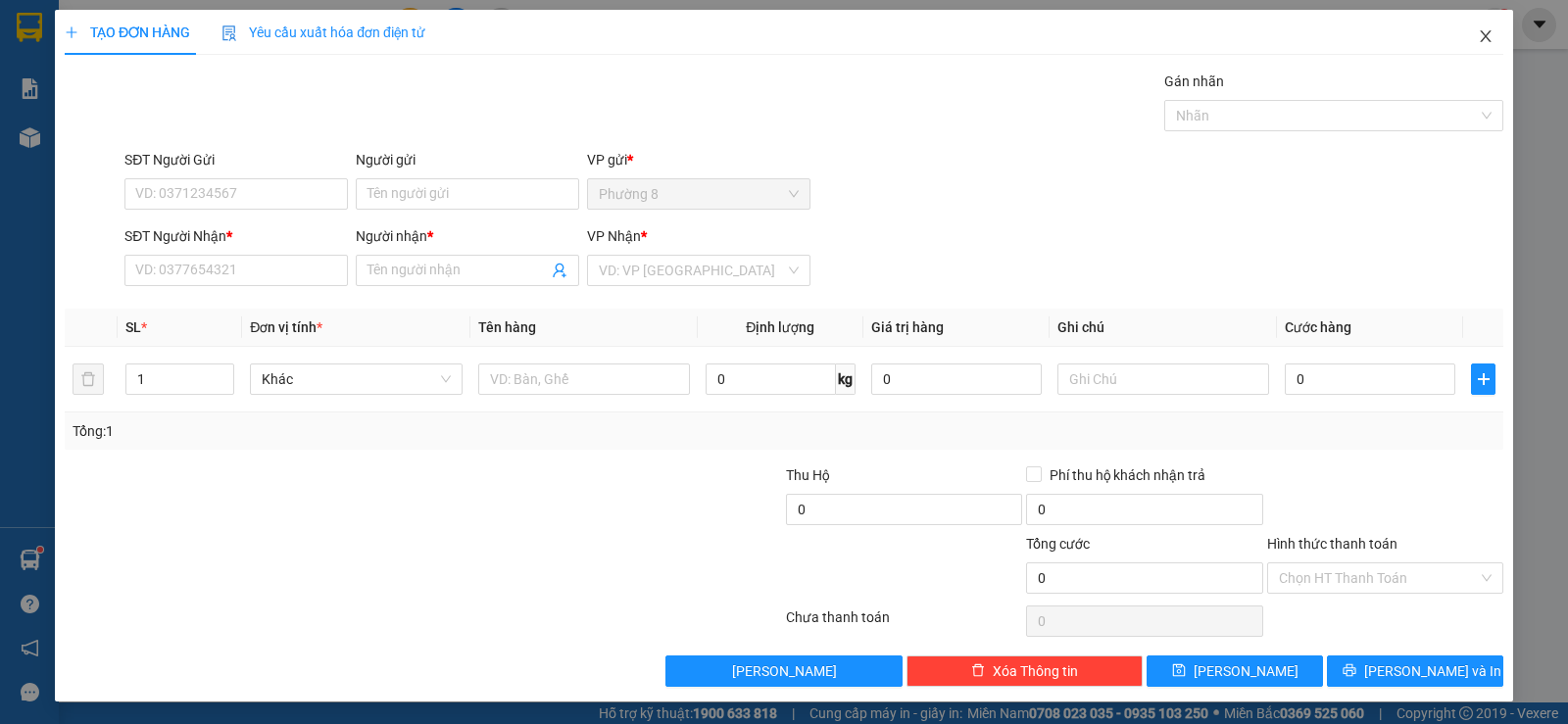 click 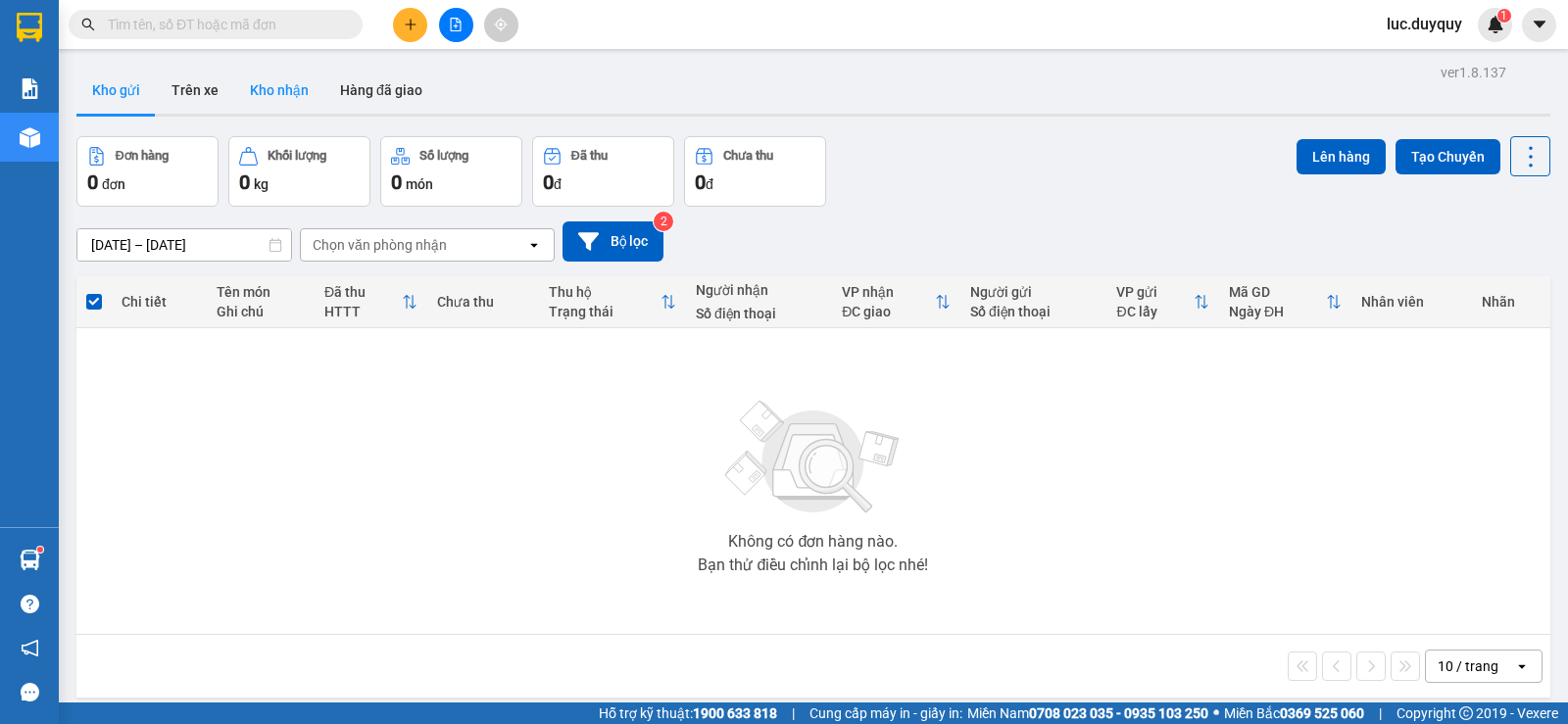 click on "Kho nhận" at bounding box center [279, 90] 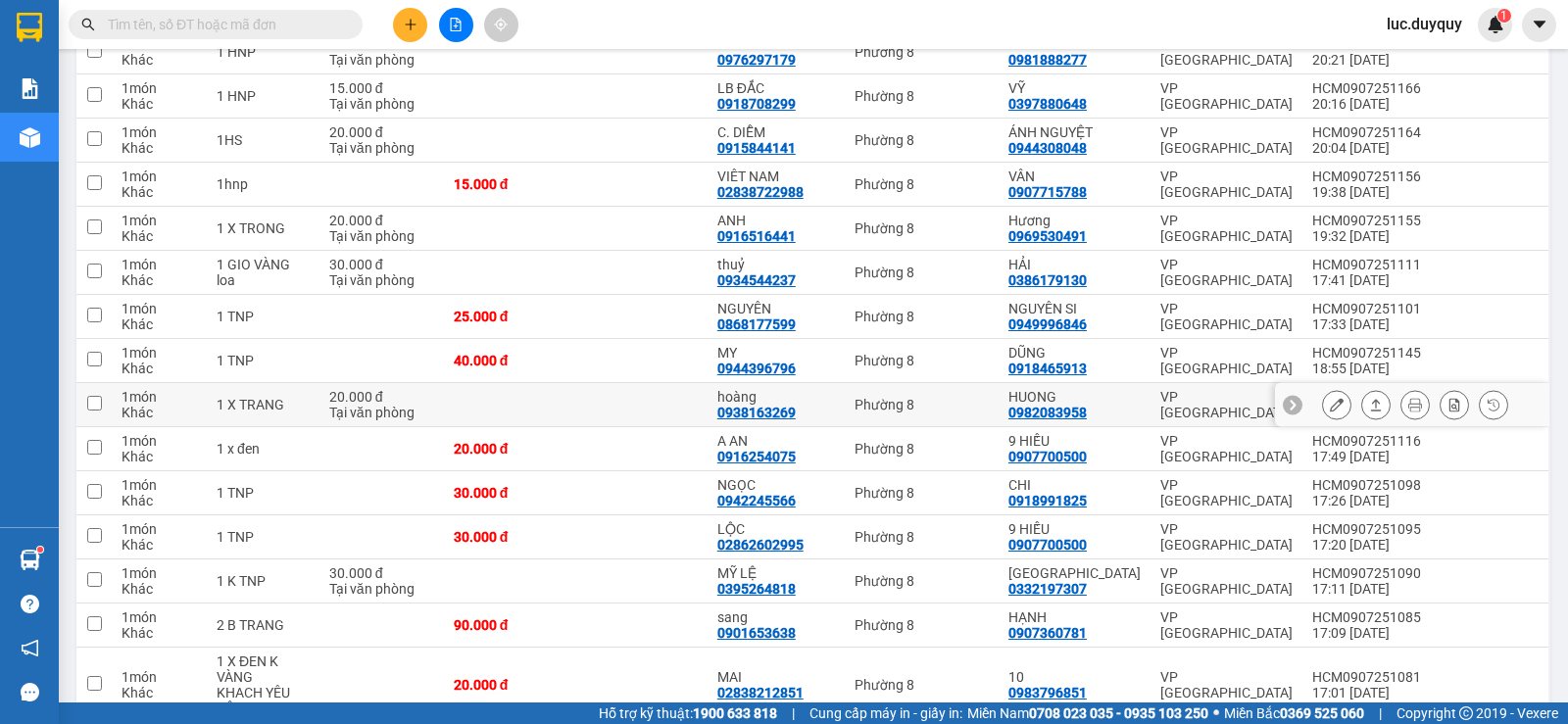 scroll, scrollTop: 784, scrollLeft: 0, axis: vertical 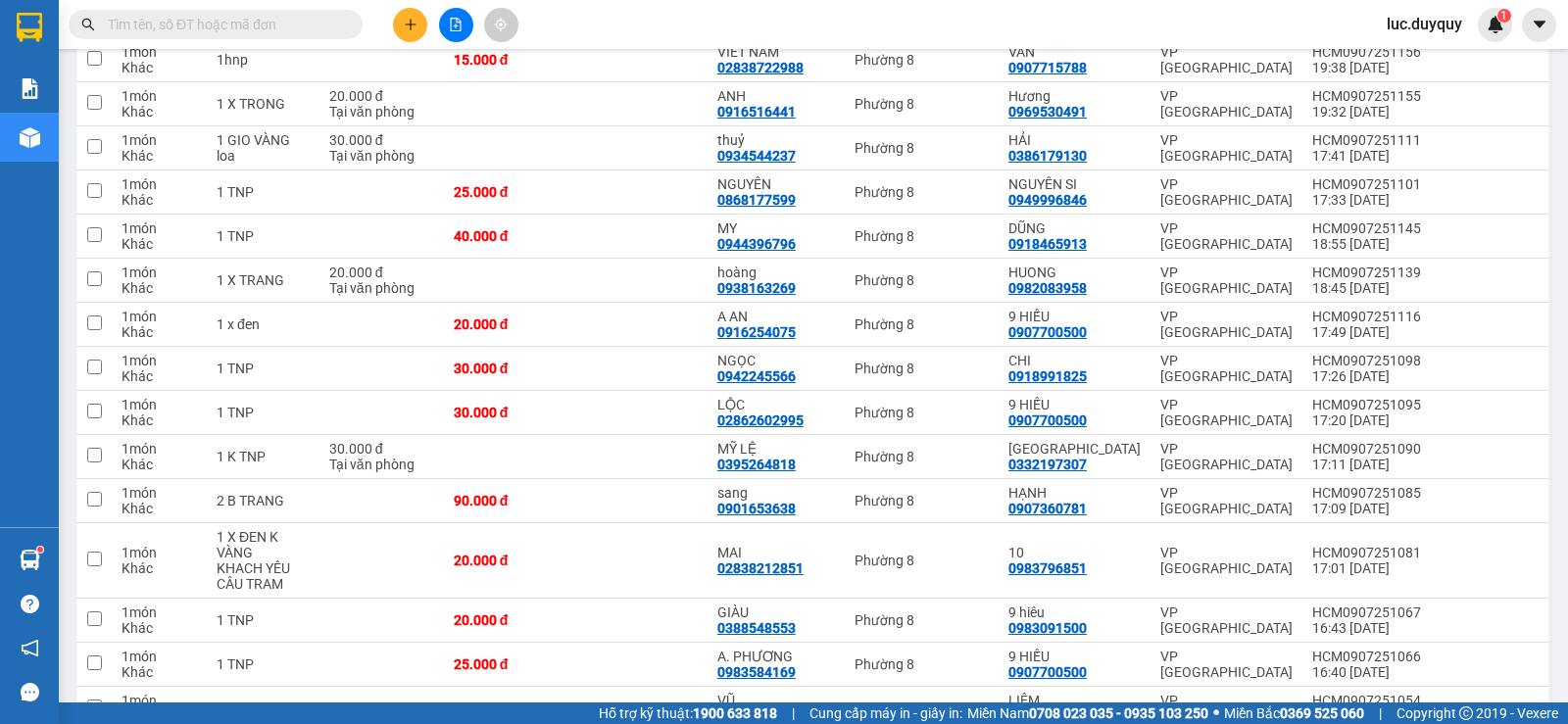 click at bounding box center [223, 24] 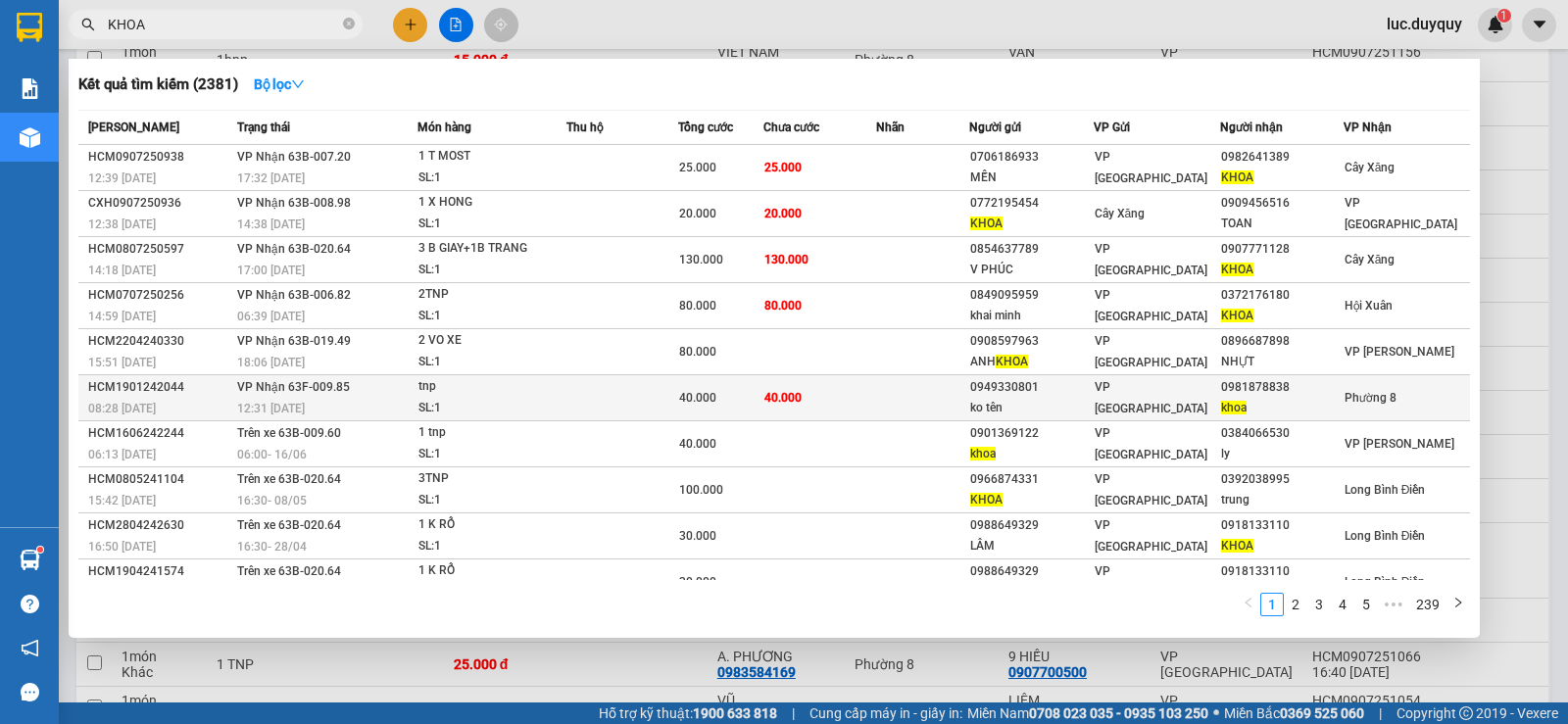 scroll, scrollTop: 25, scrollLeft: 0, axis: vertical 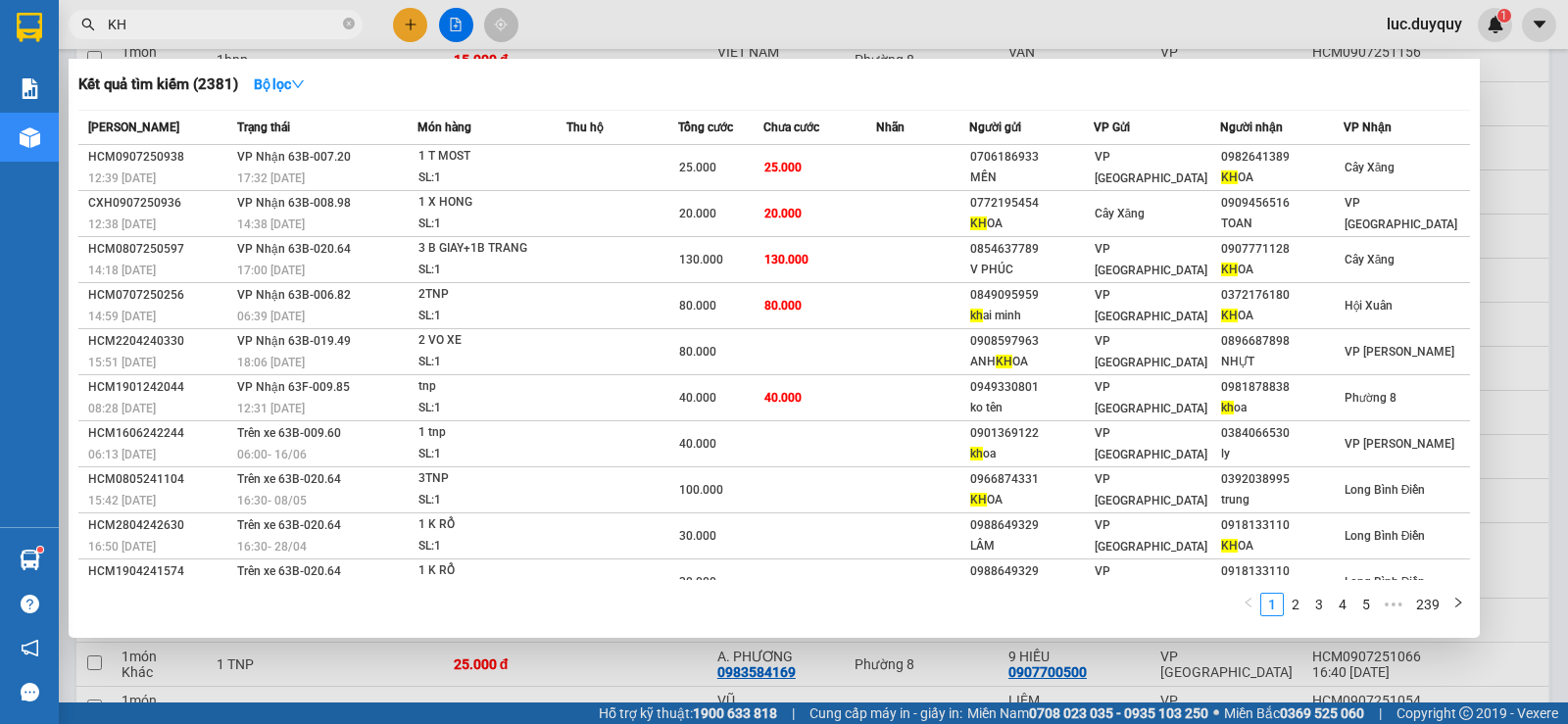 type on "K" 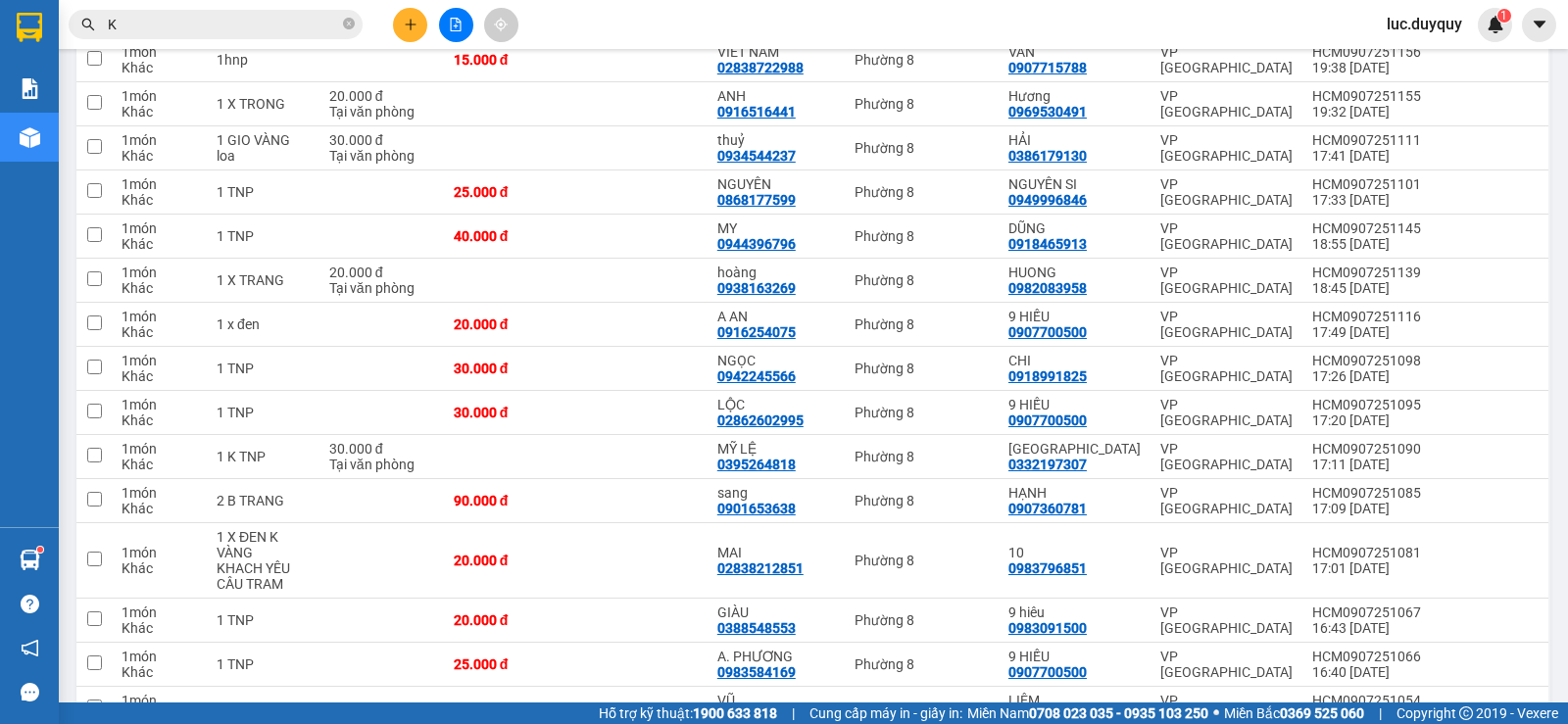 type 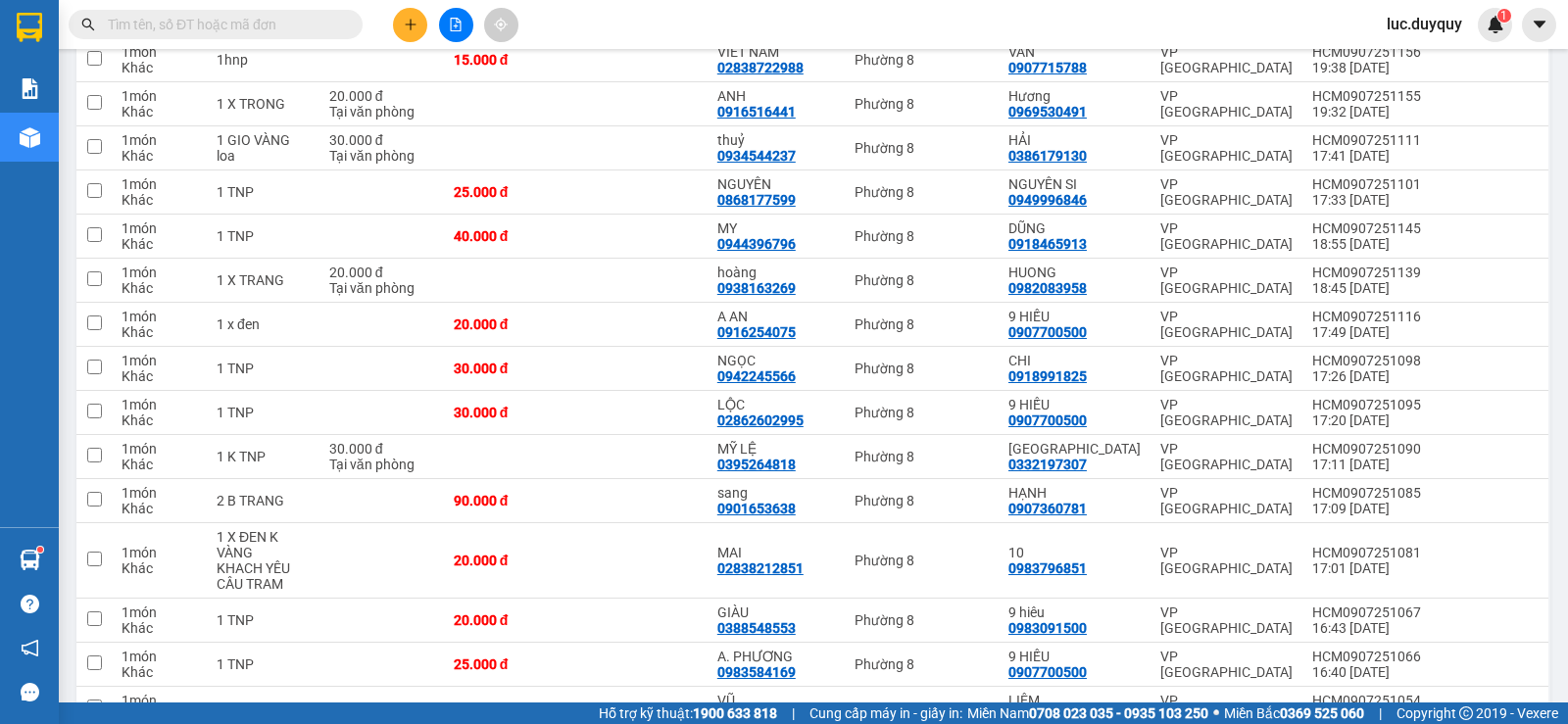 click 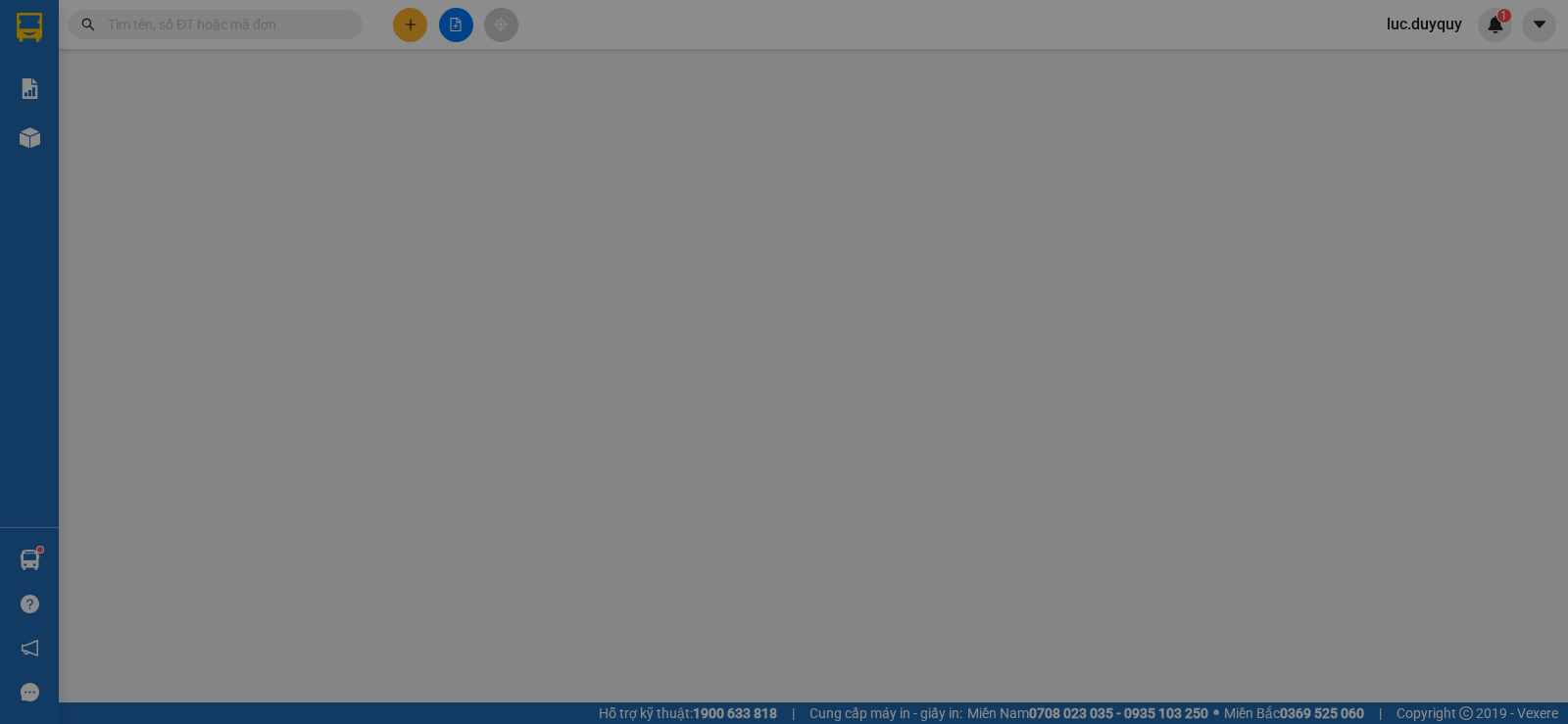 scroll, scrollTop: 0, scrollLeft: 0, axis: both 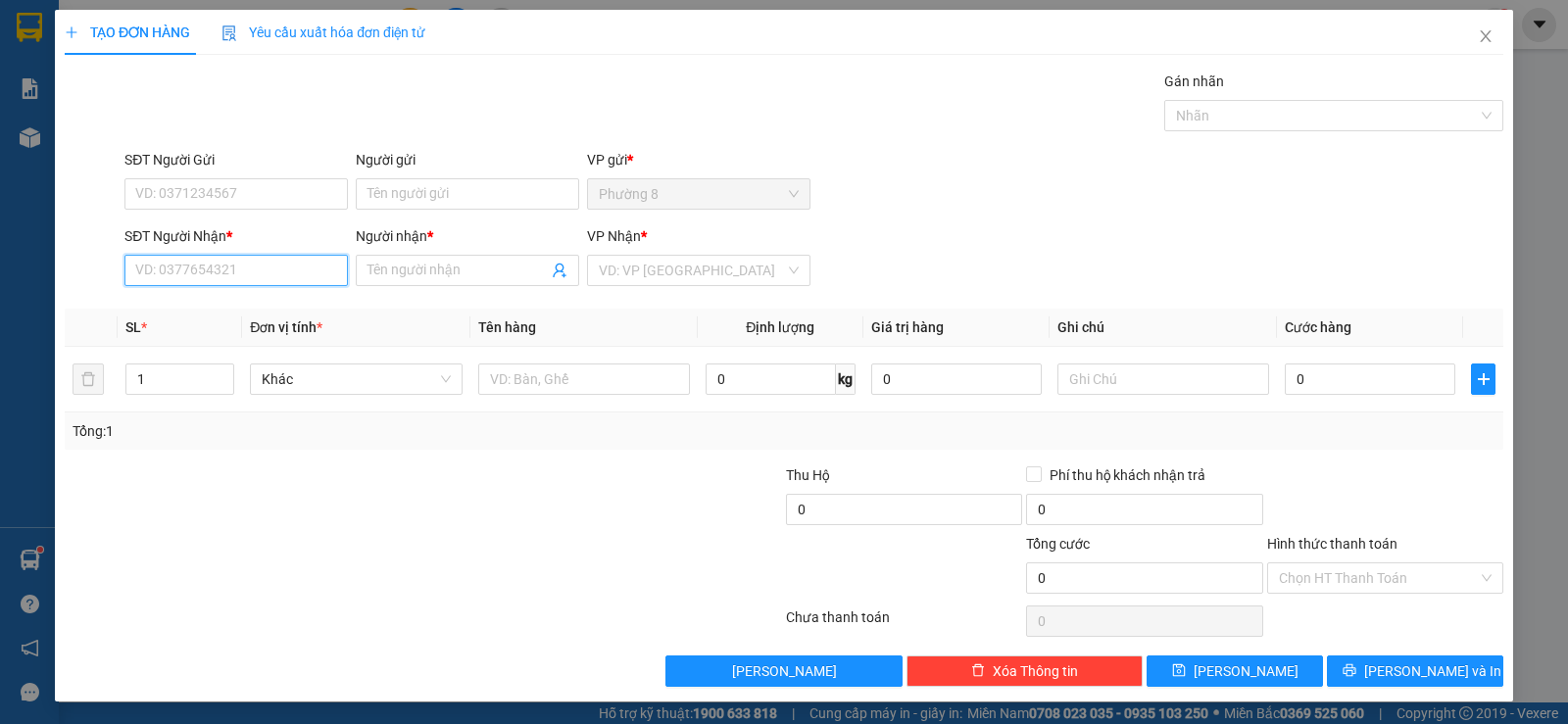 click on "SĐT Người Nhận  *" at bounding box center (236, 270) 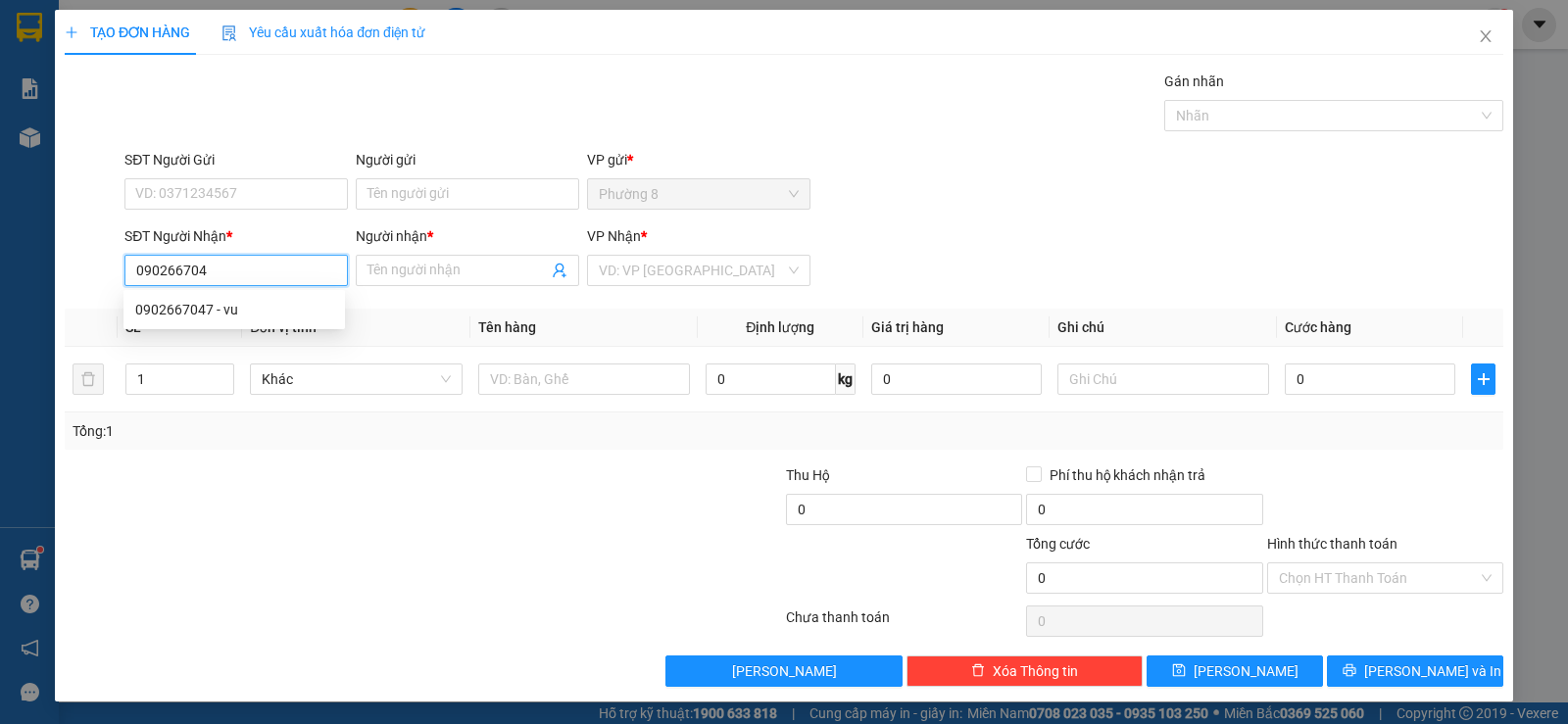 type on "0902667047" 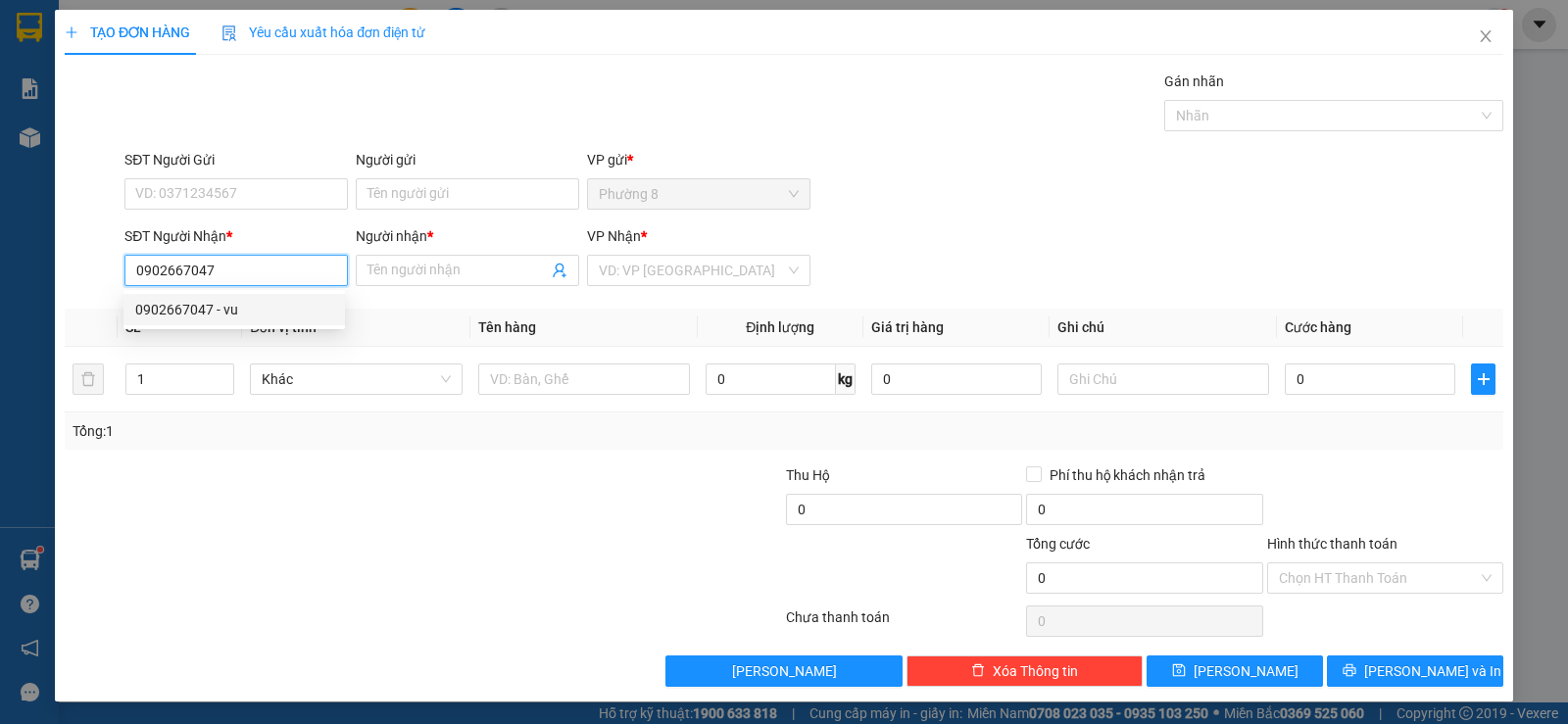 click on "0902667047 - vu" at bounding box center [234, 310] 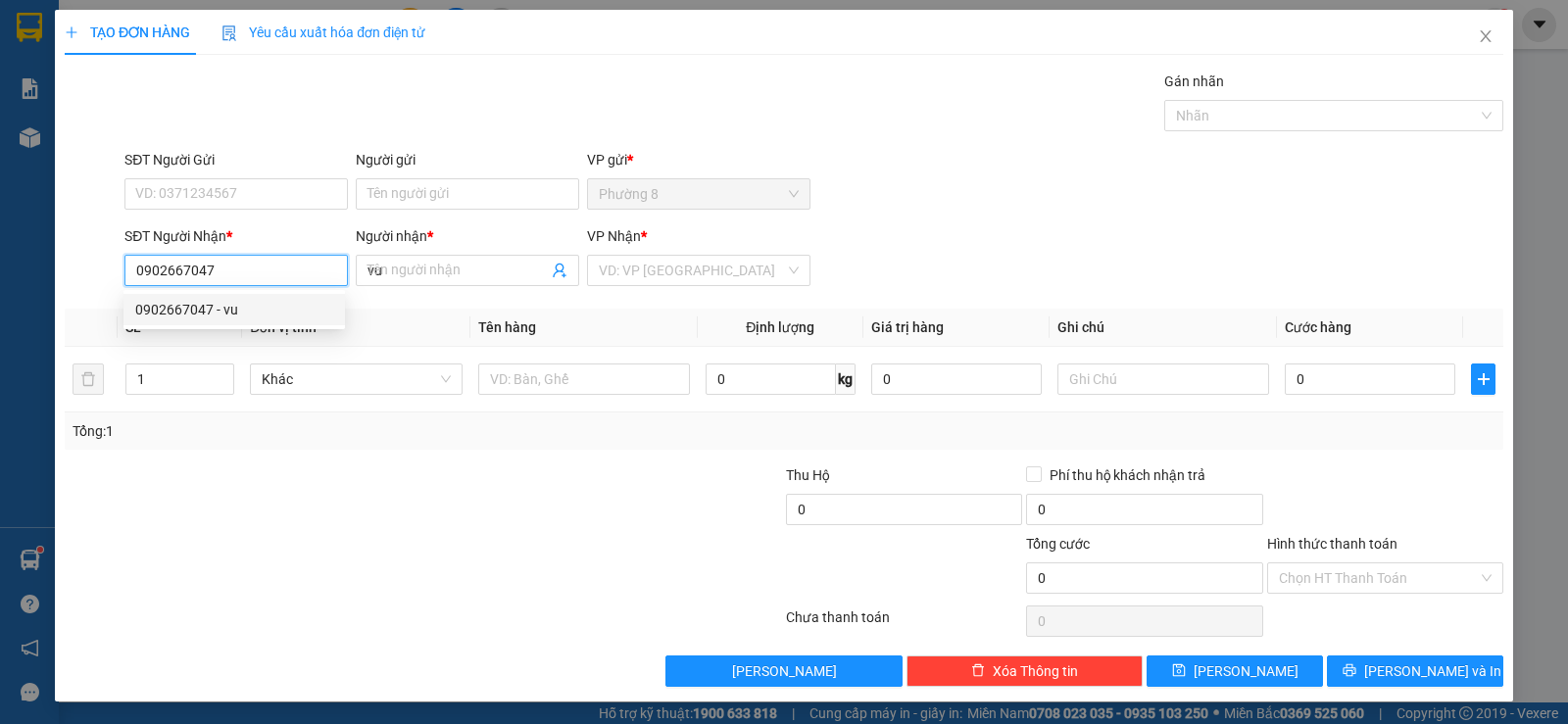 type on "15.000" 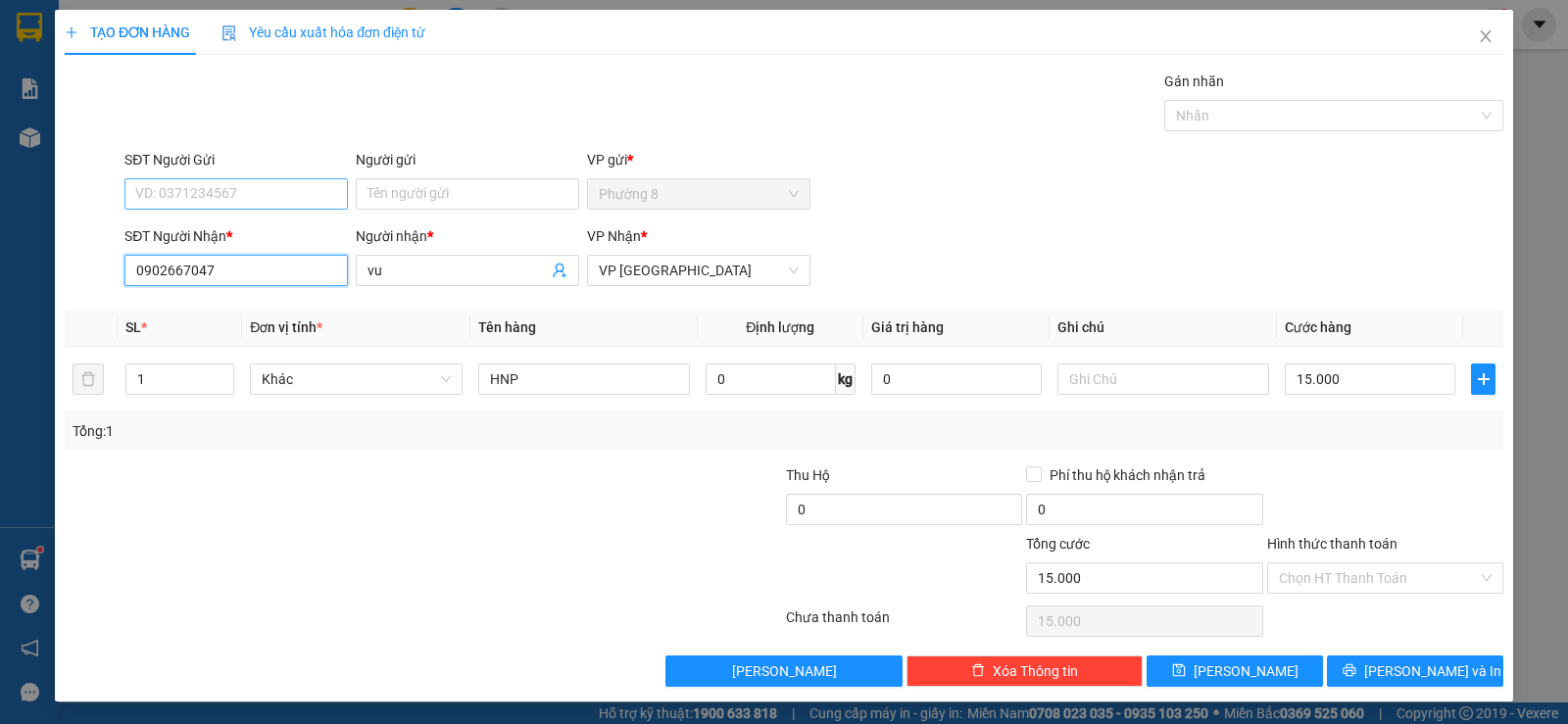 type on "0902667047" 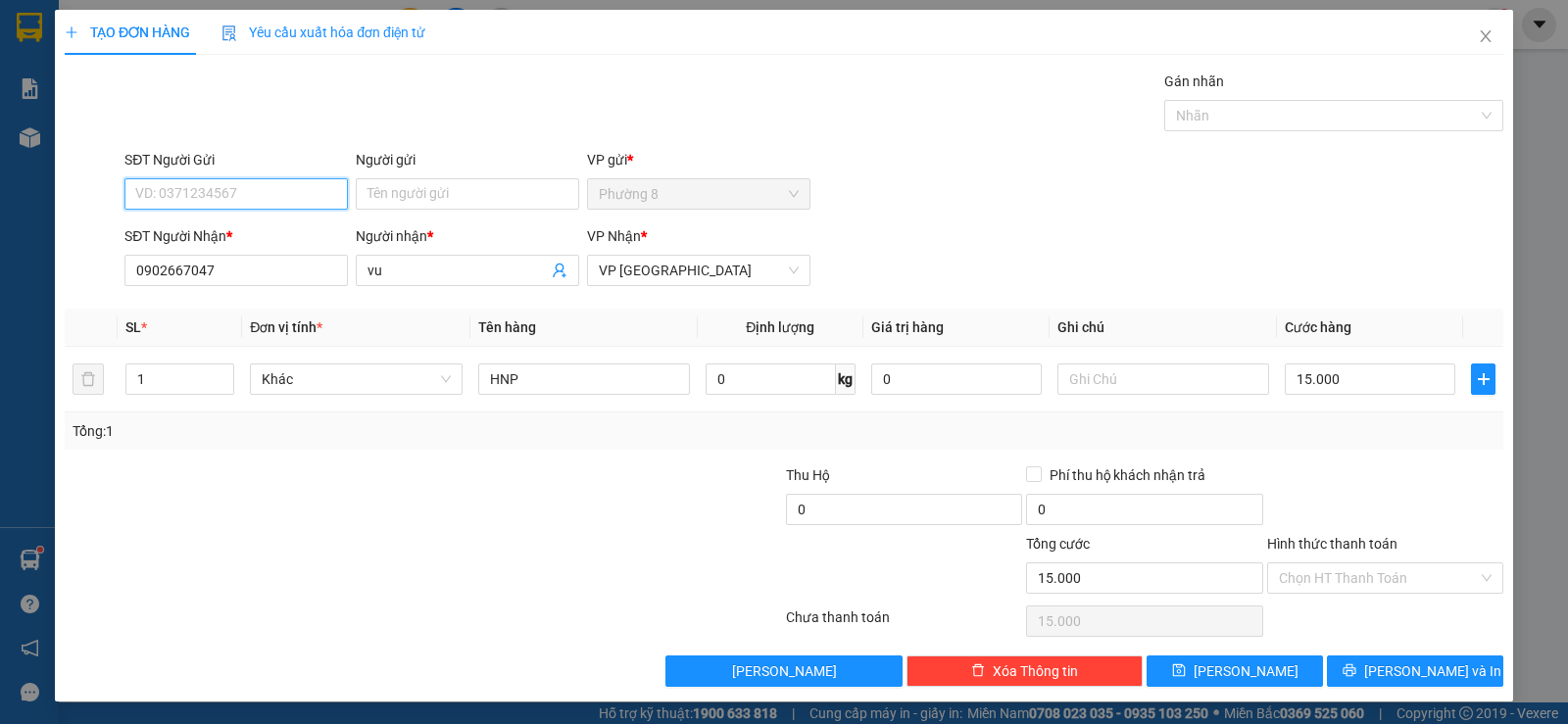 click on "SĐT Người Gửi" at bounding box center [236, 194] 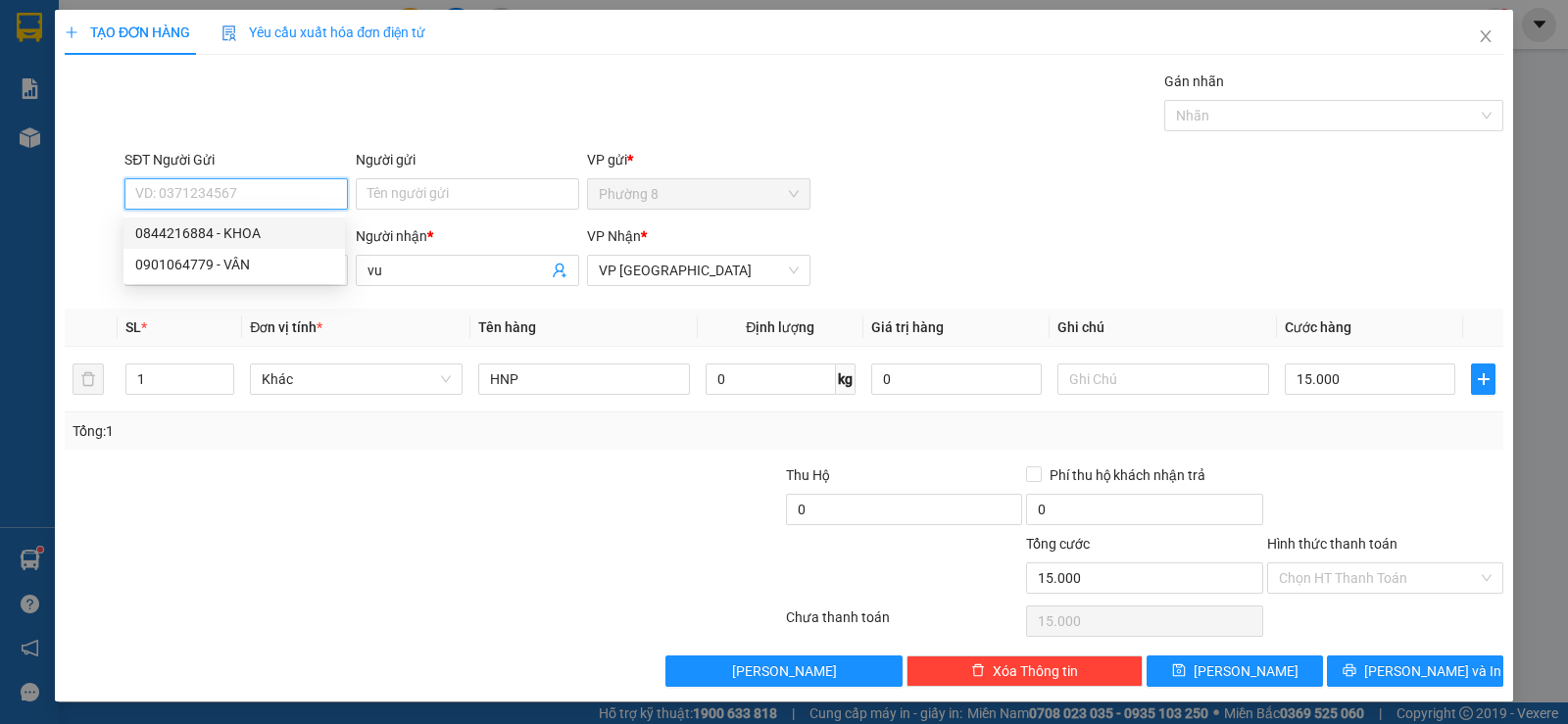 click on "0844216884 - KHOA" at bounding box center [234, 233] 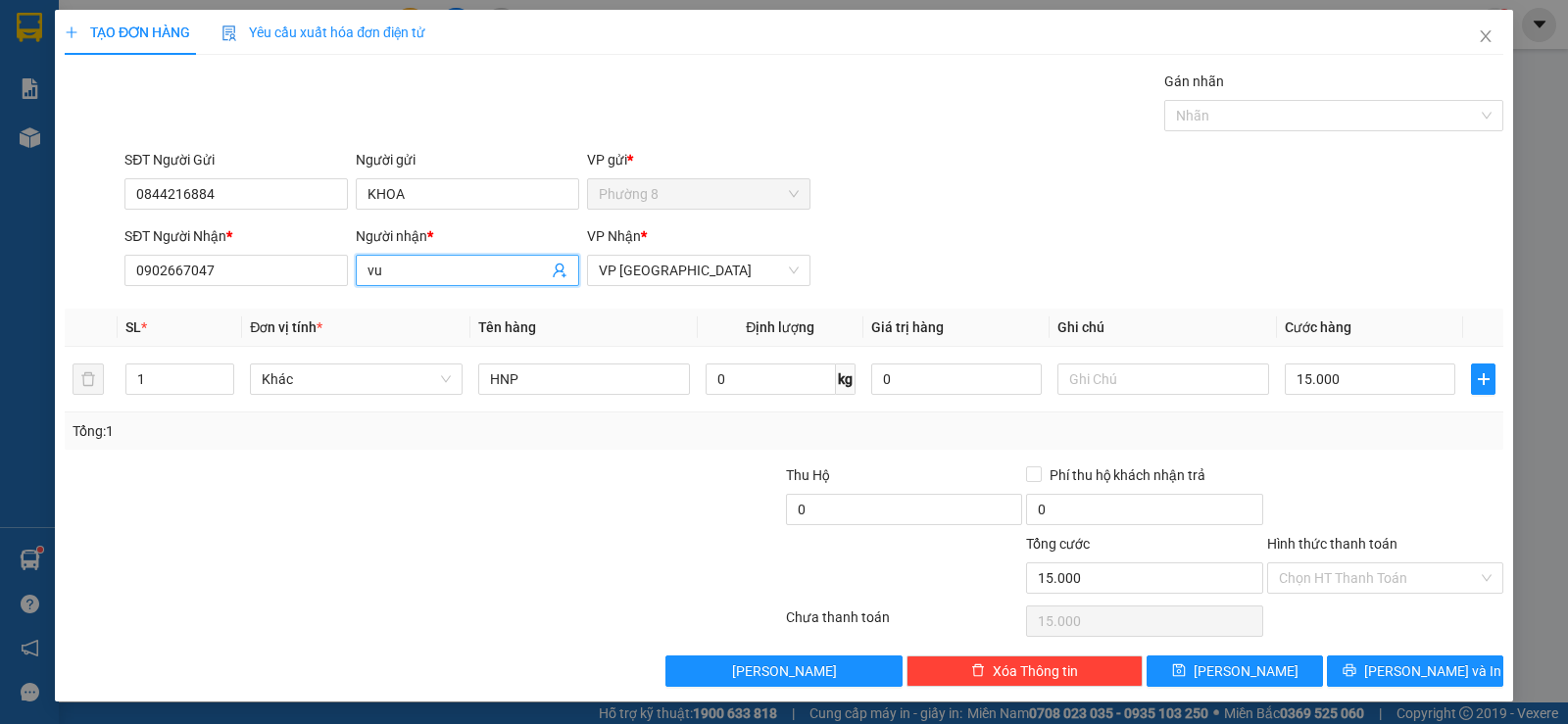 drag, startPoint x: 442, startPoint y: 273, endPoint x: 294, endPoint y: 254, distance: 149.21461 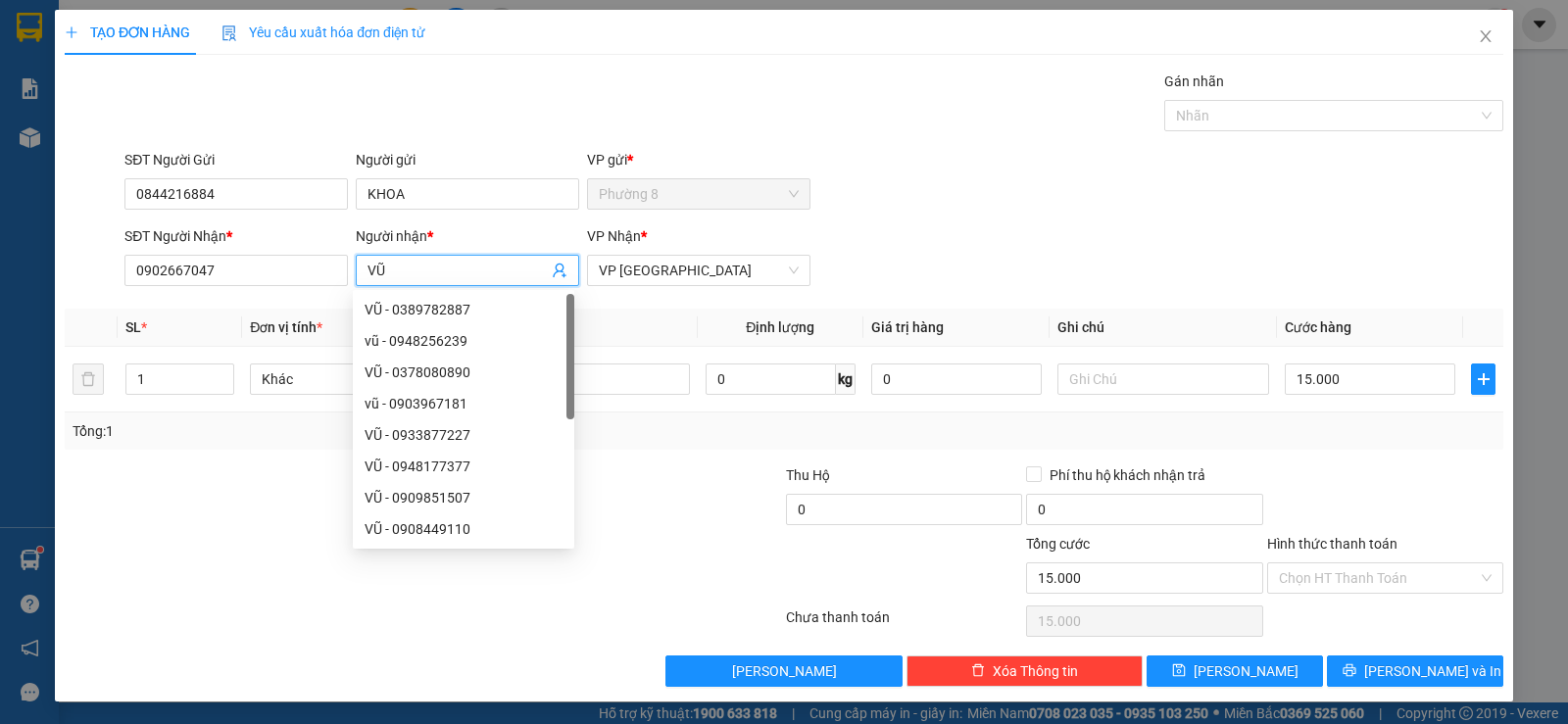 type on "VŨ" 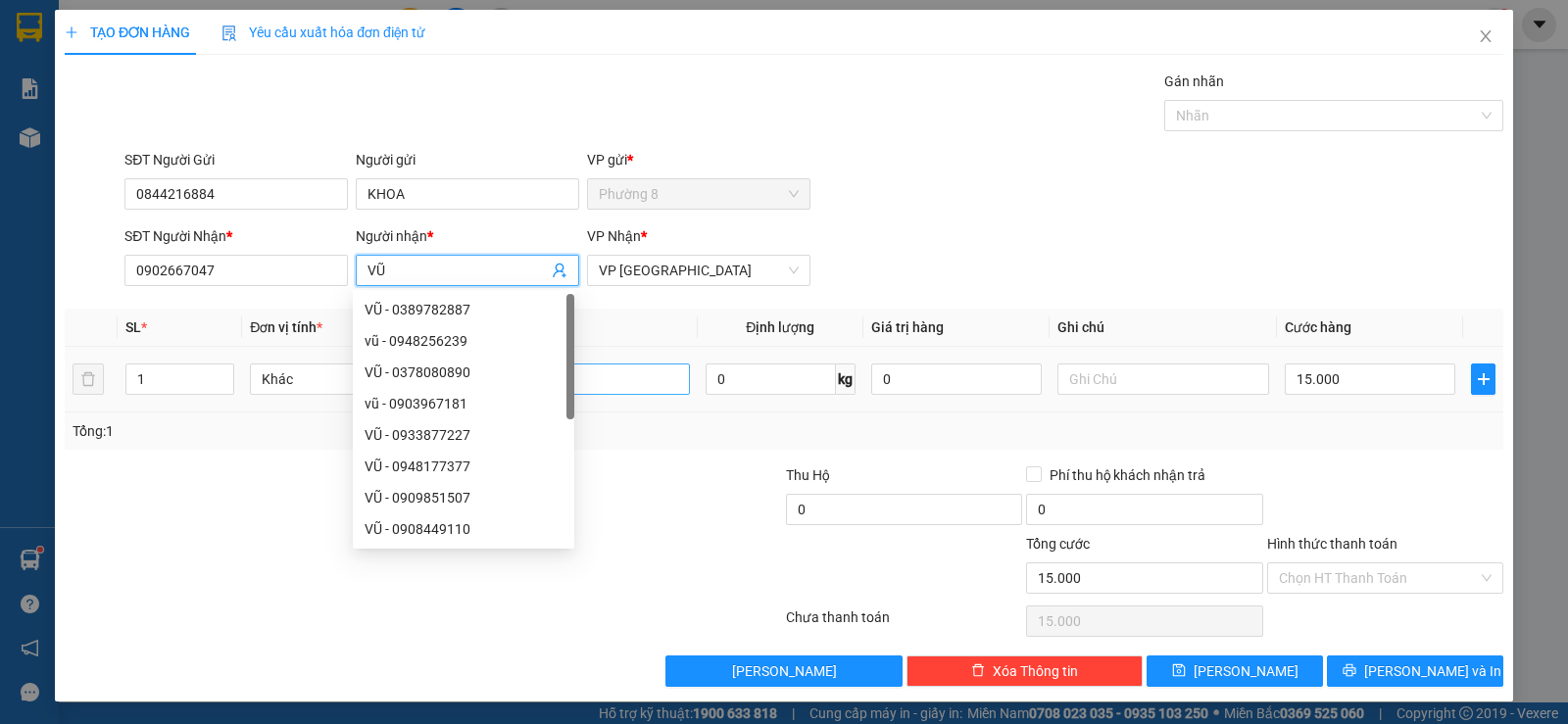 drag, startPoint x: 1139, startPoint y: 261, endPoint x: 611, endPoint y: 381, distance: 541.4647 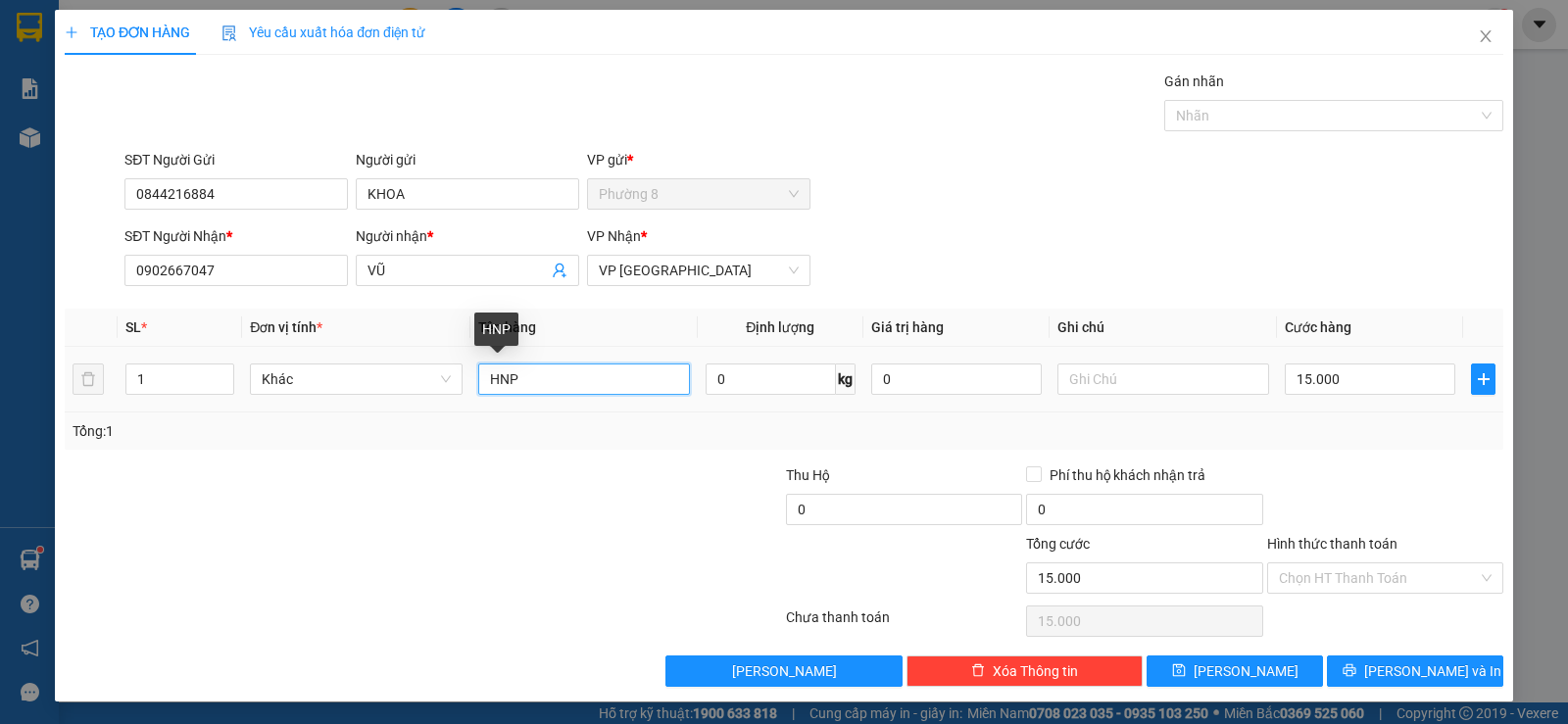 drag, startPoint x: 595, startPoint y: 381, endPoint x: 217, endPoint y: 327, distance: 381.8377 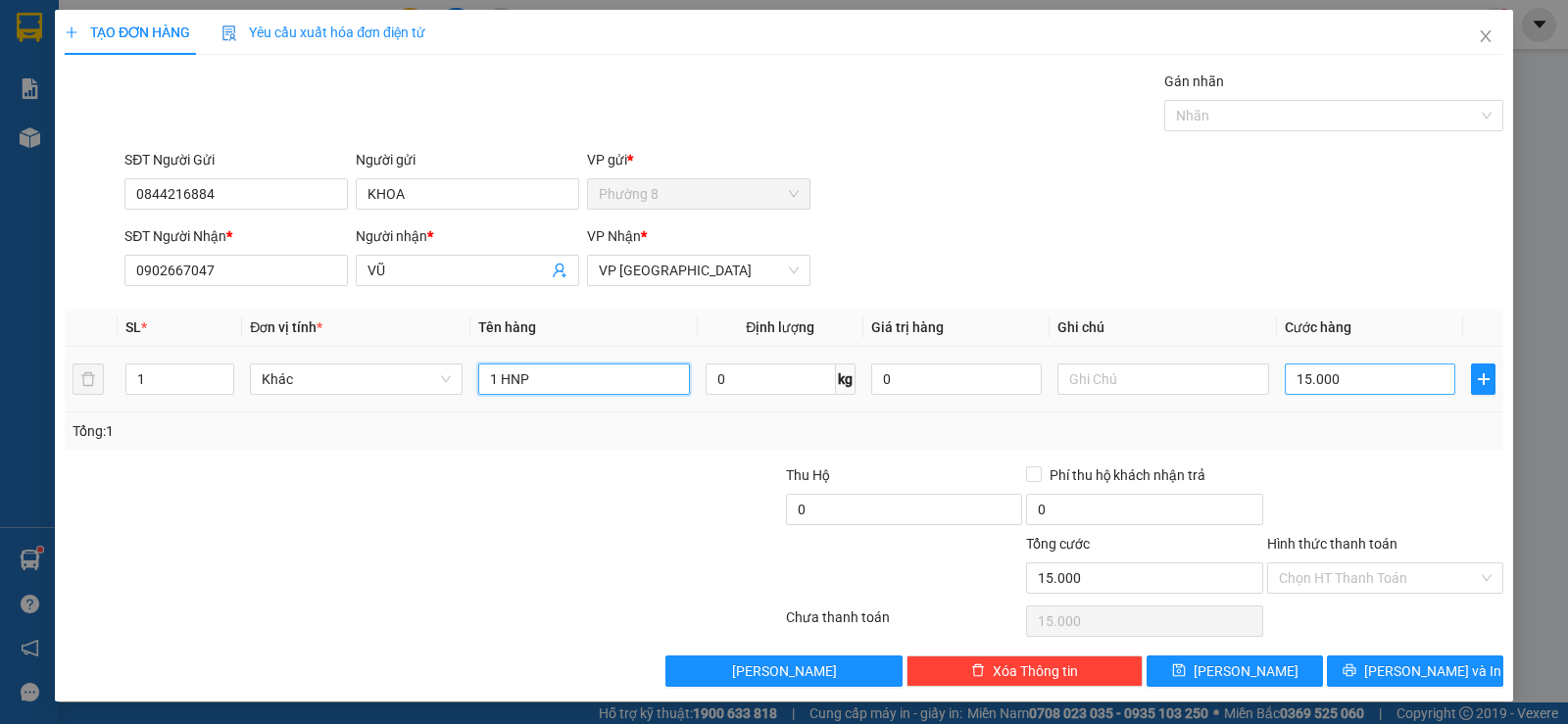 type on "1 HNP" 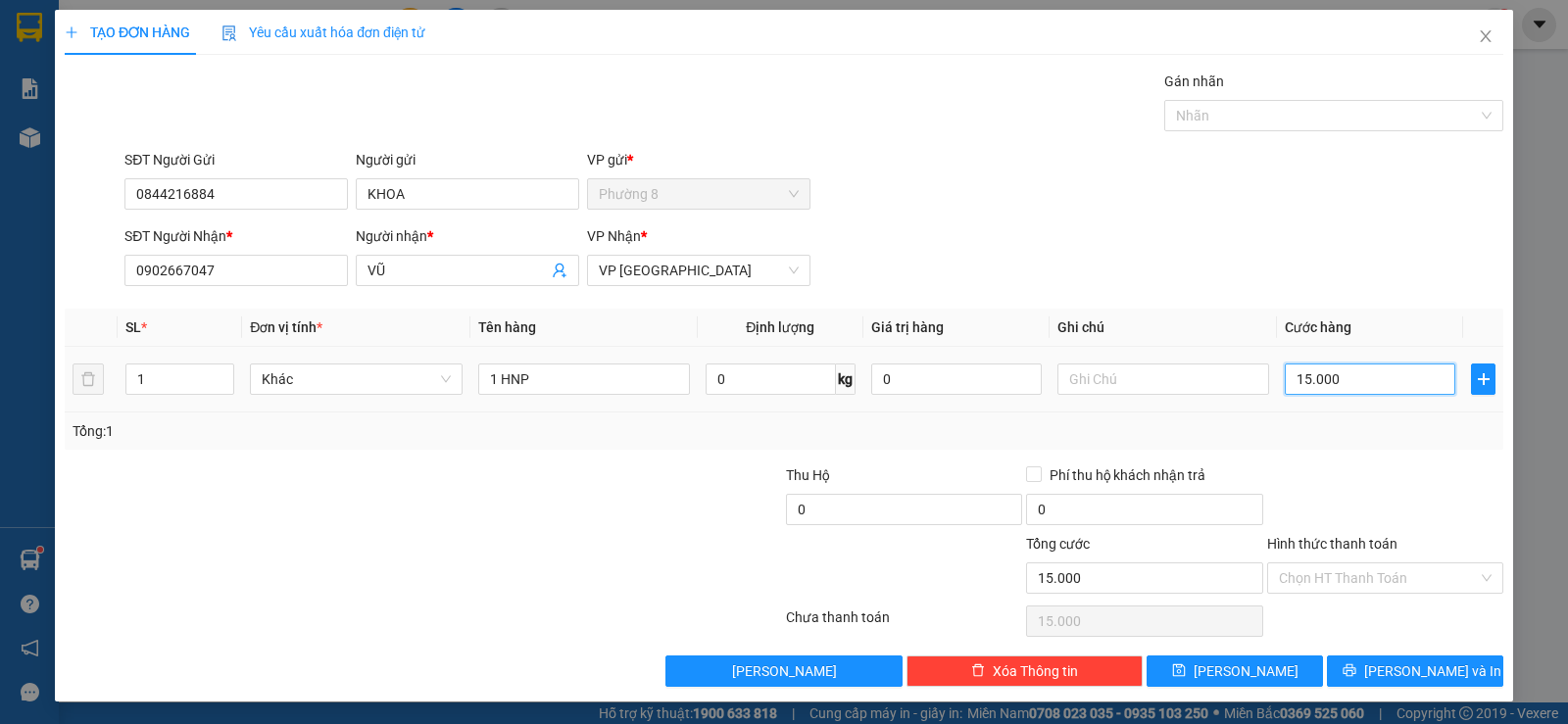 click on "15.000" at bounding box center (1370, 379) 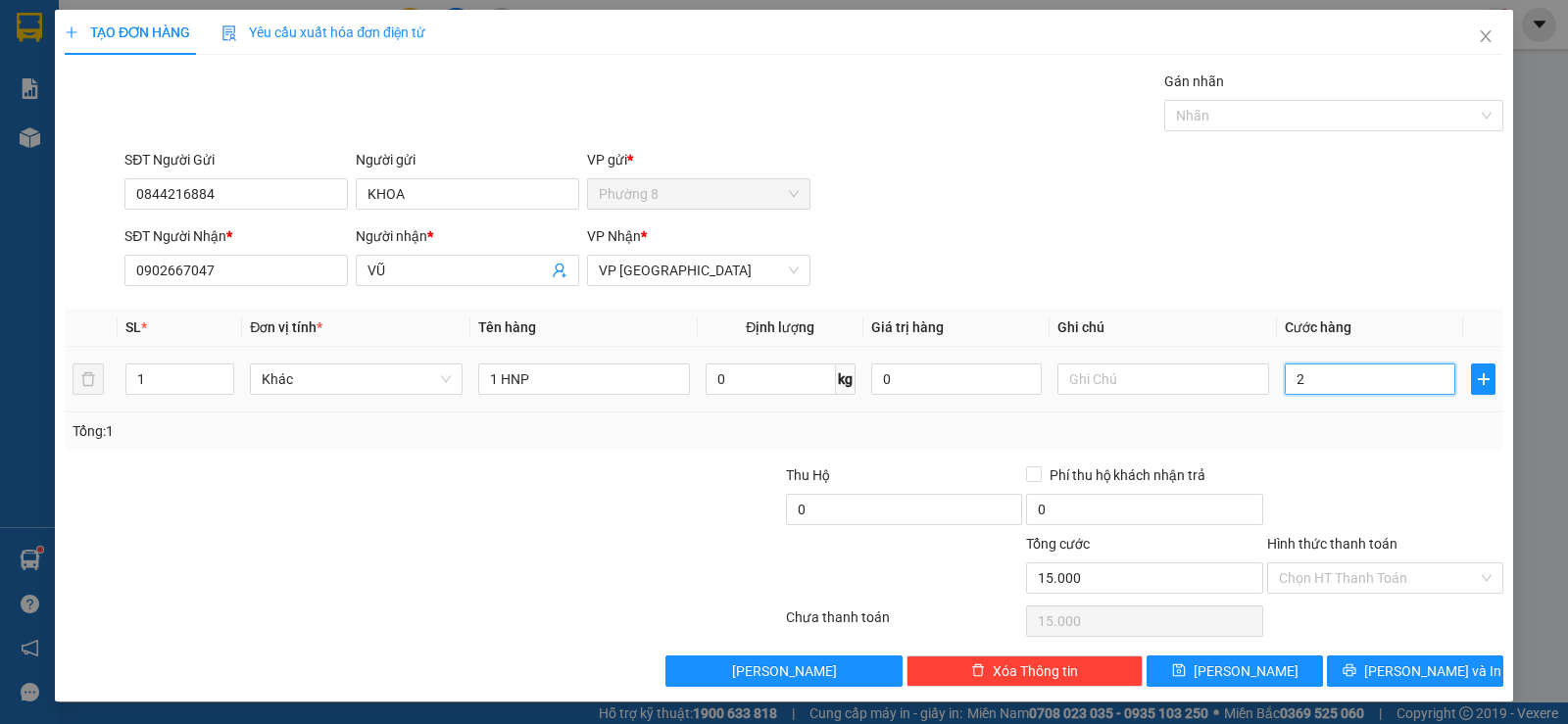 type on "2" 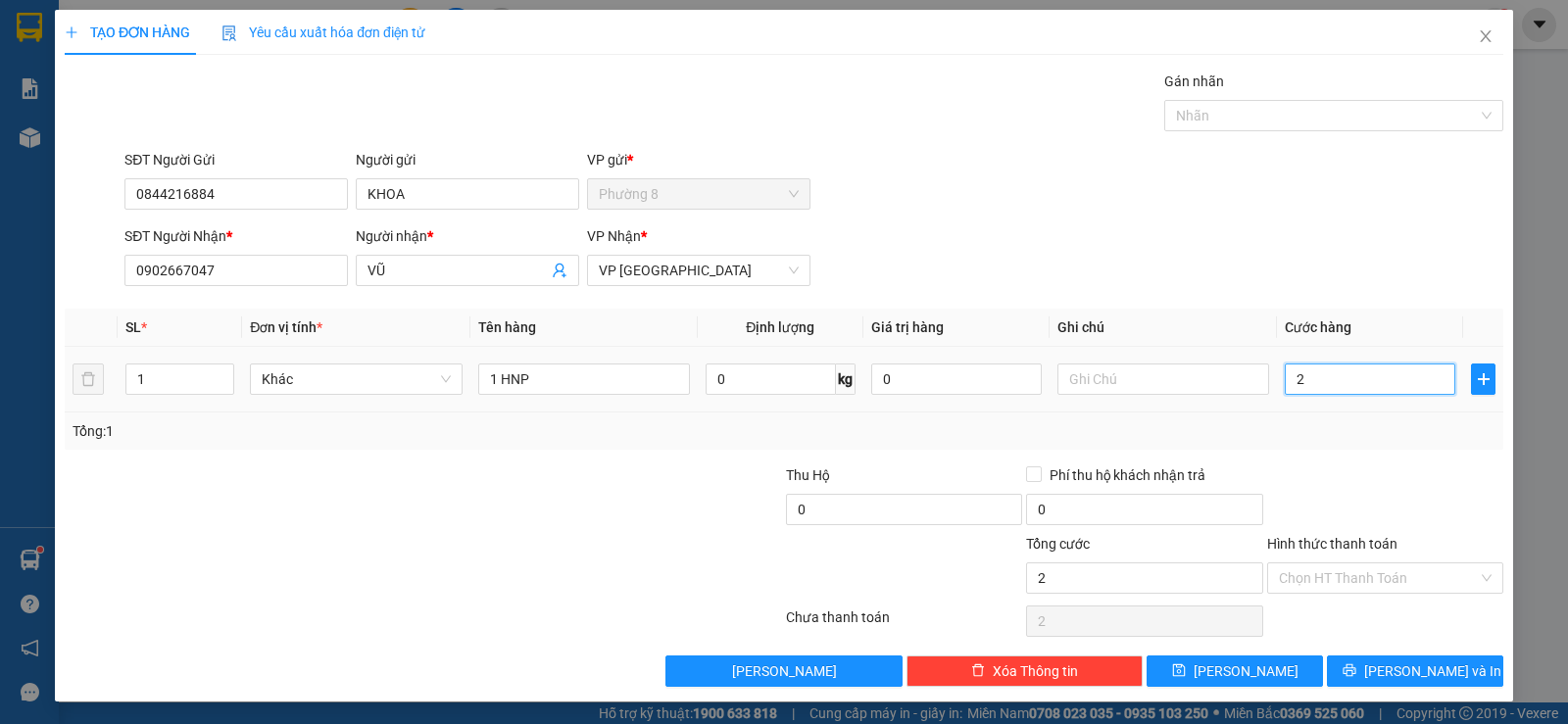 type on "20" 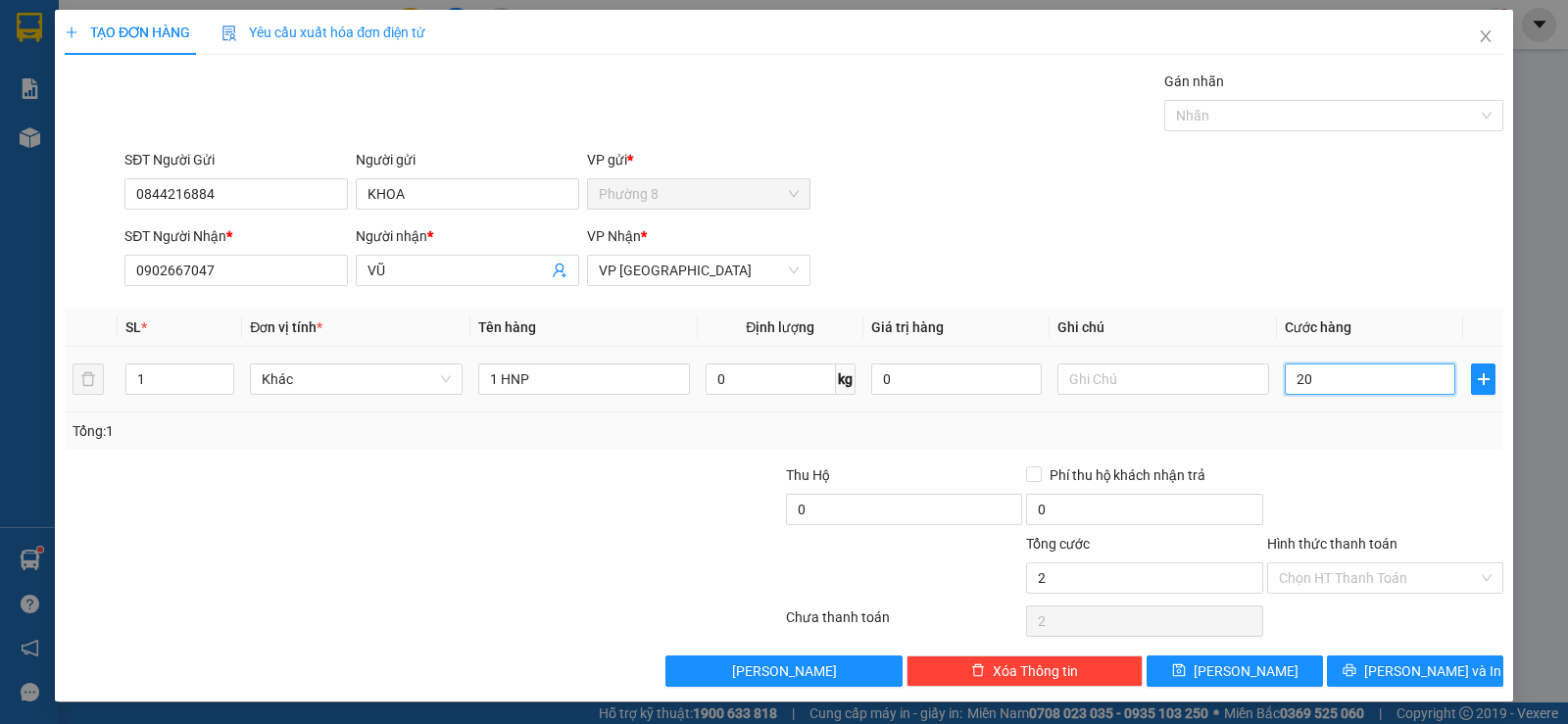type on "20" 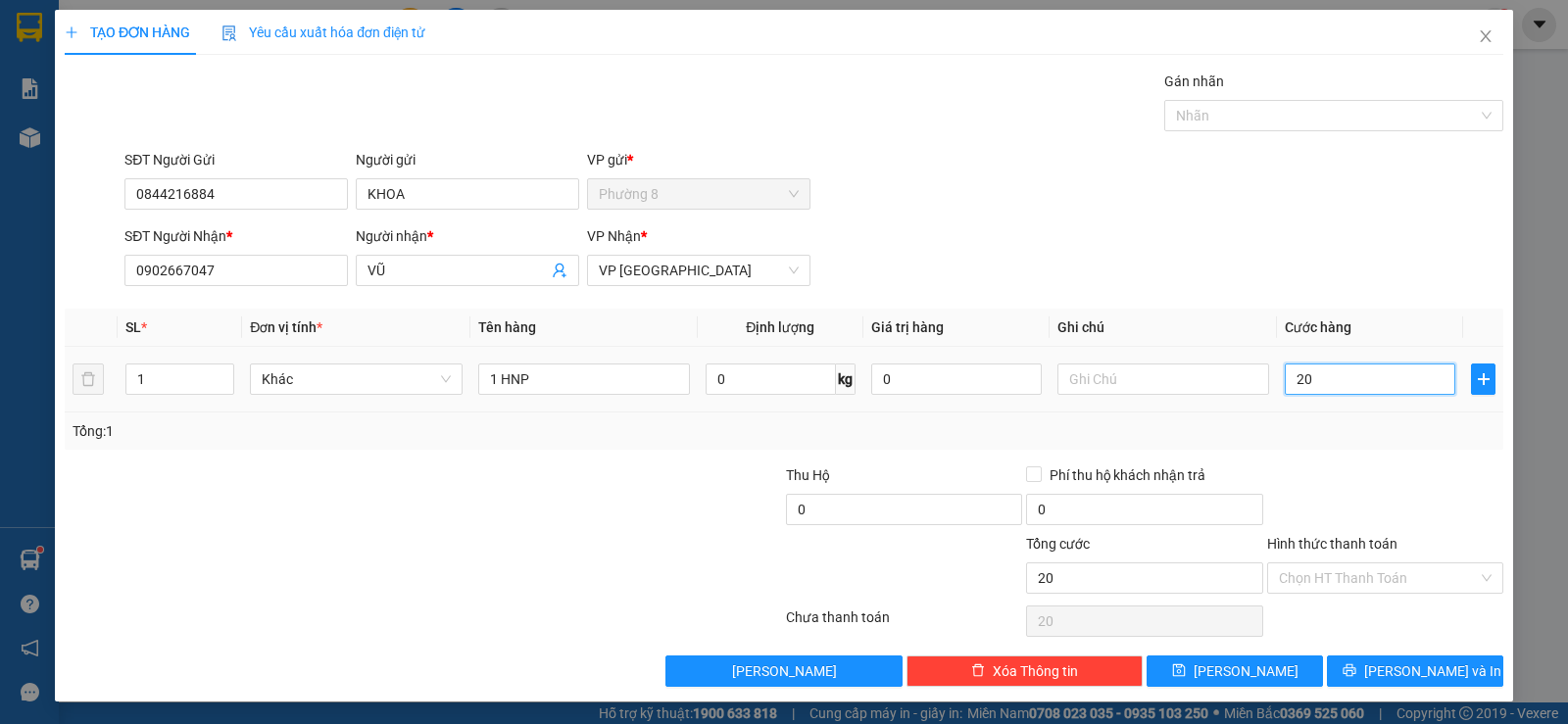 type on "200" 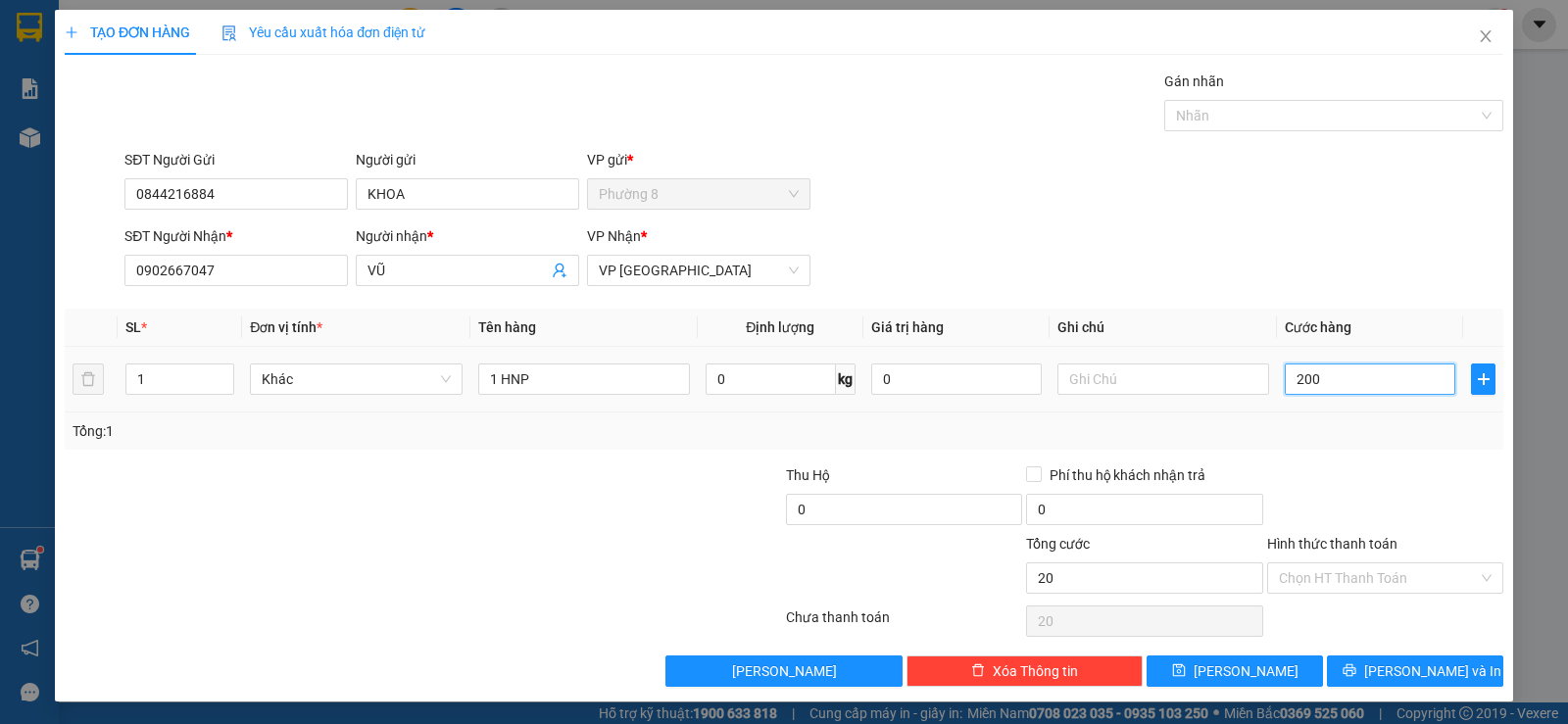 type on "200" 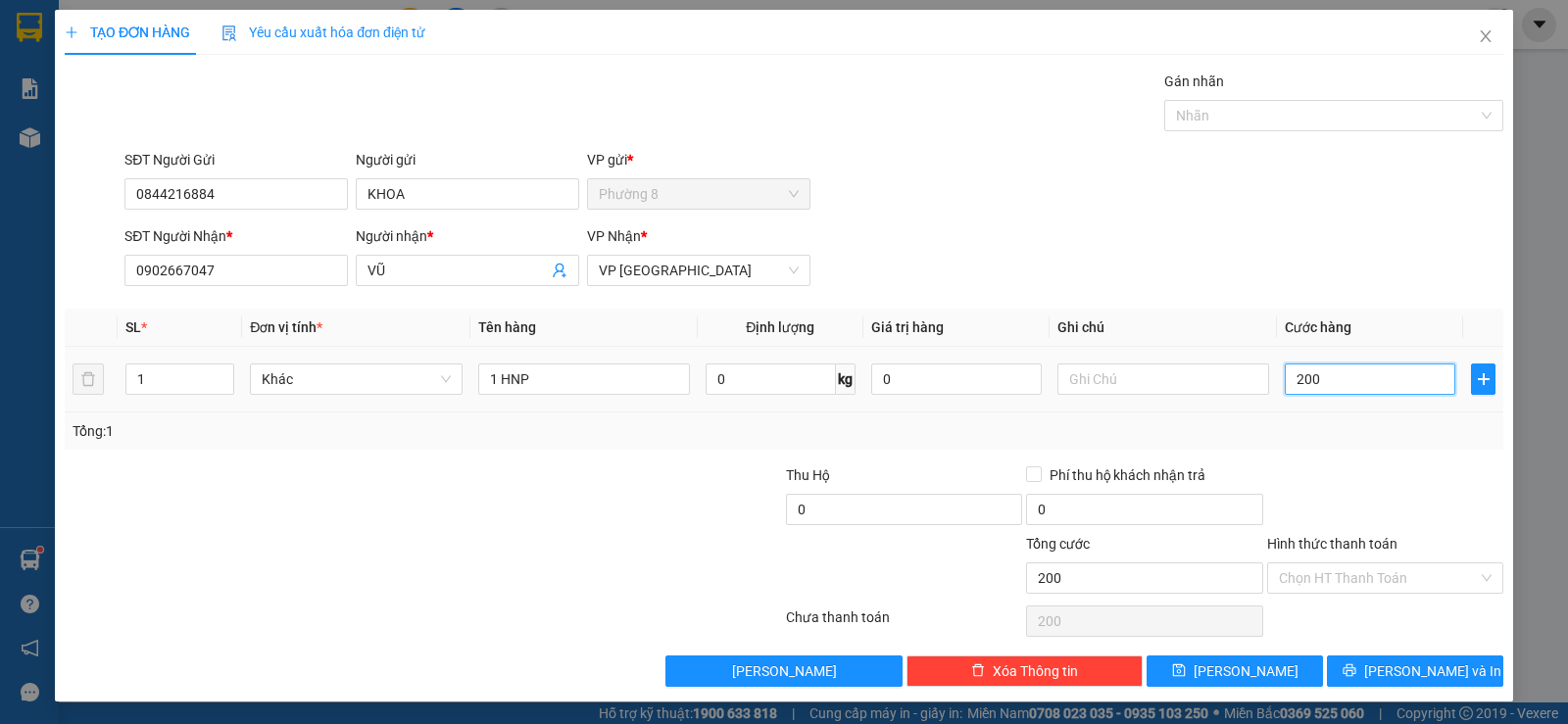 type on "2.000" 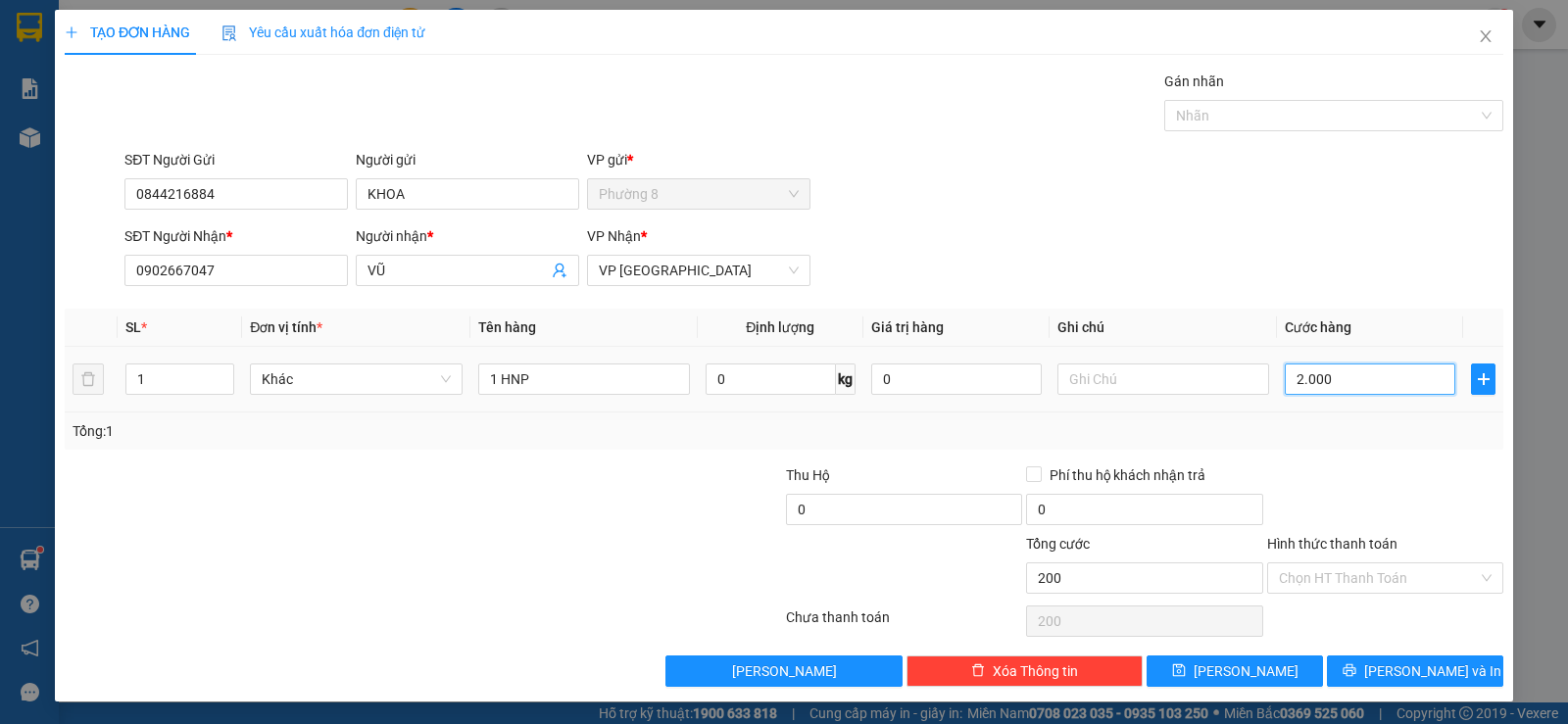 type on "2.000" 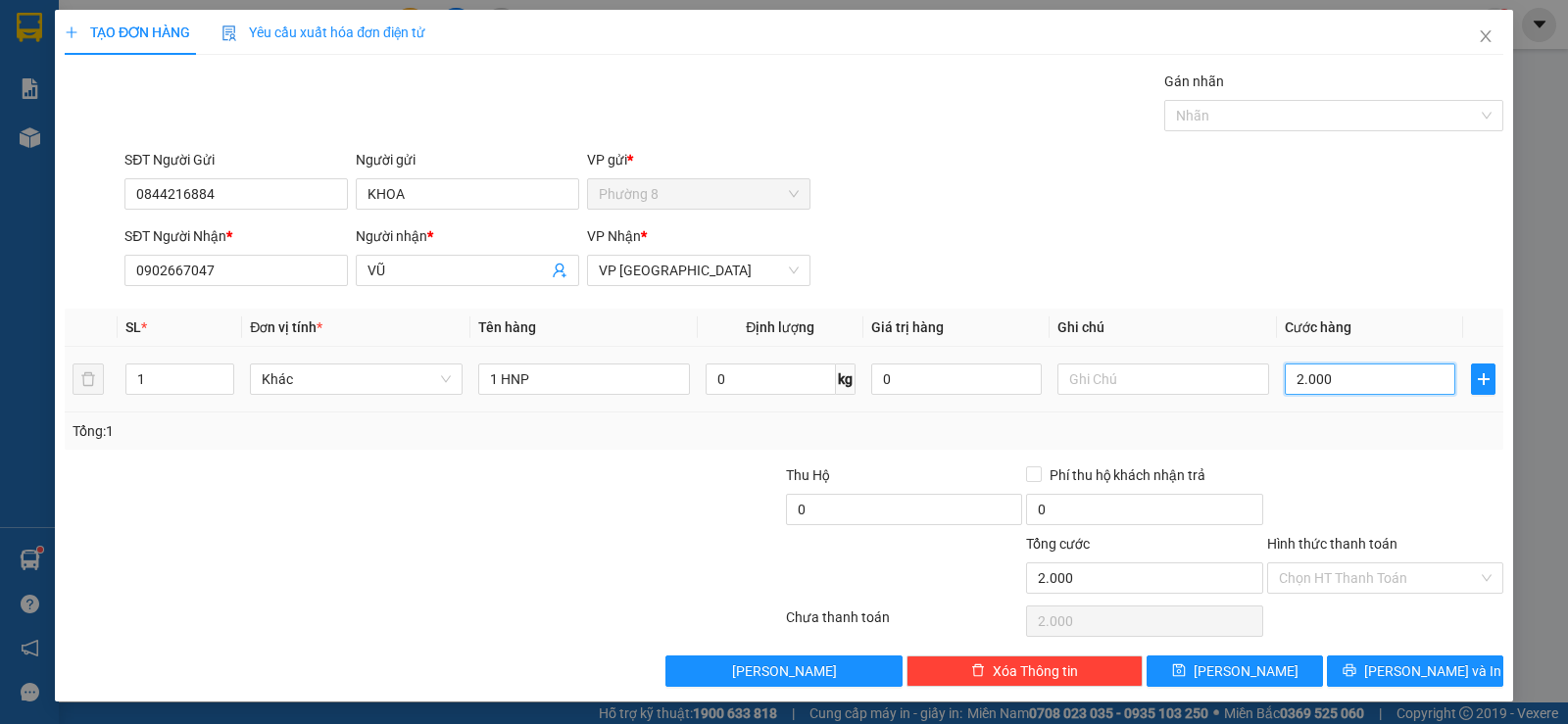 type on "20.000" 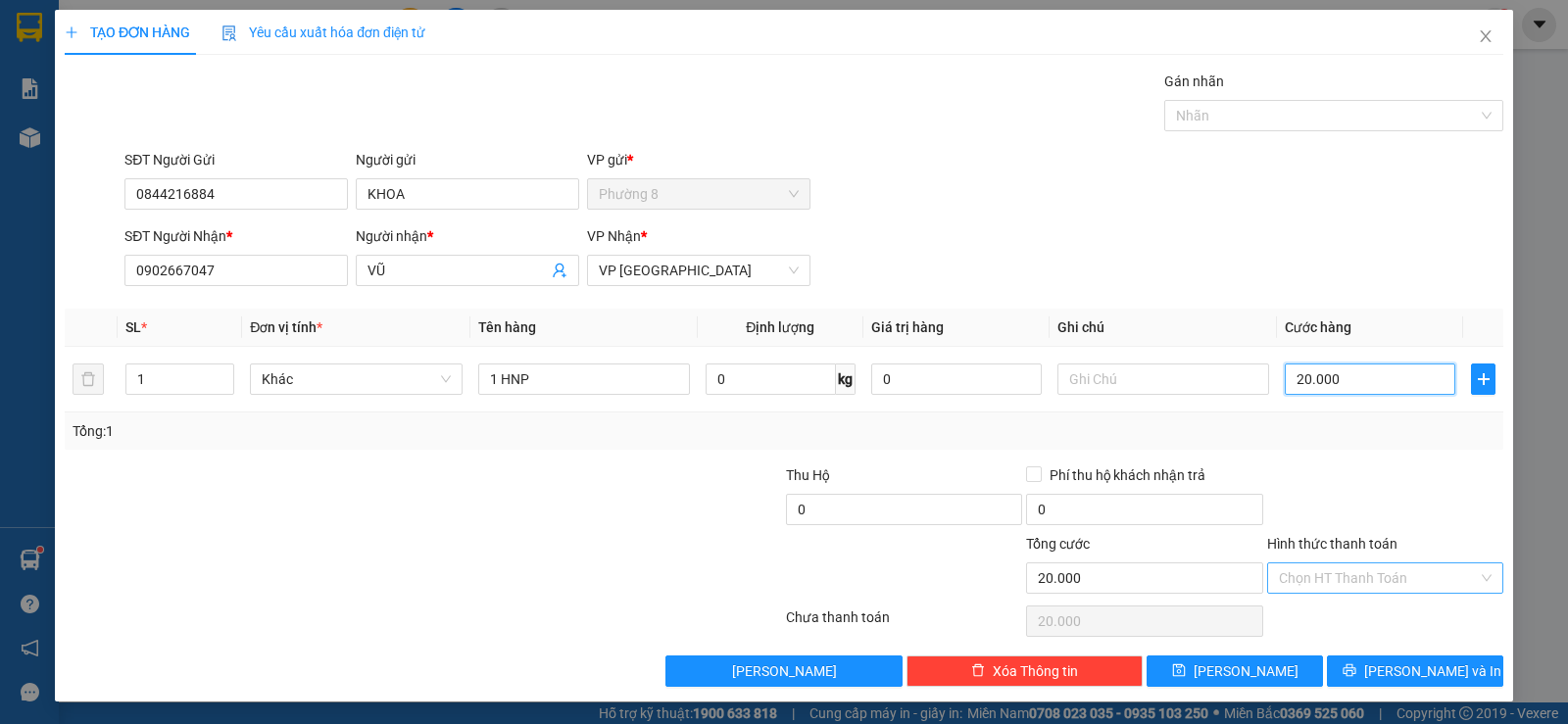 type on "20.000" 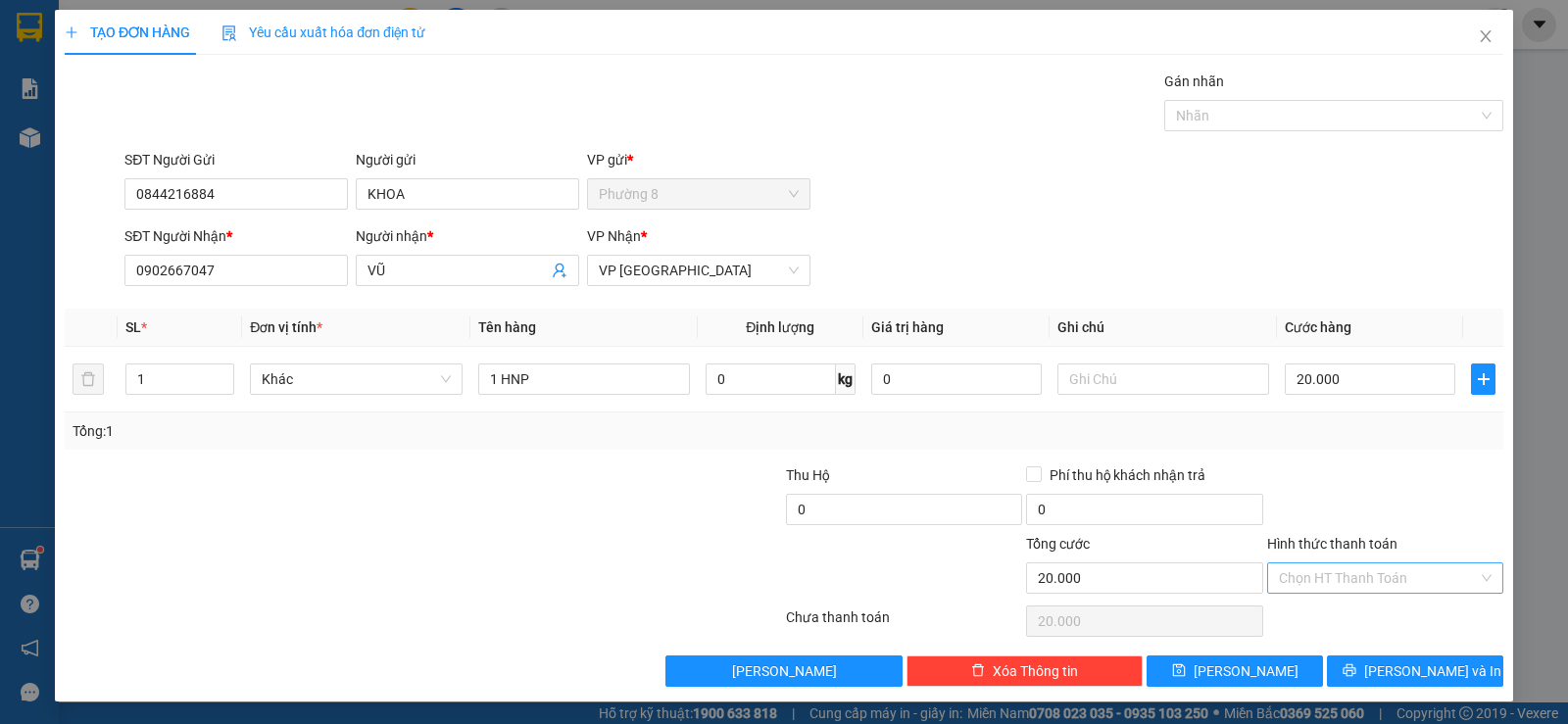 click on "Hình thức thanh toán" at bounding box center (1378, 578) 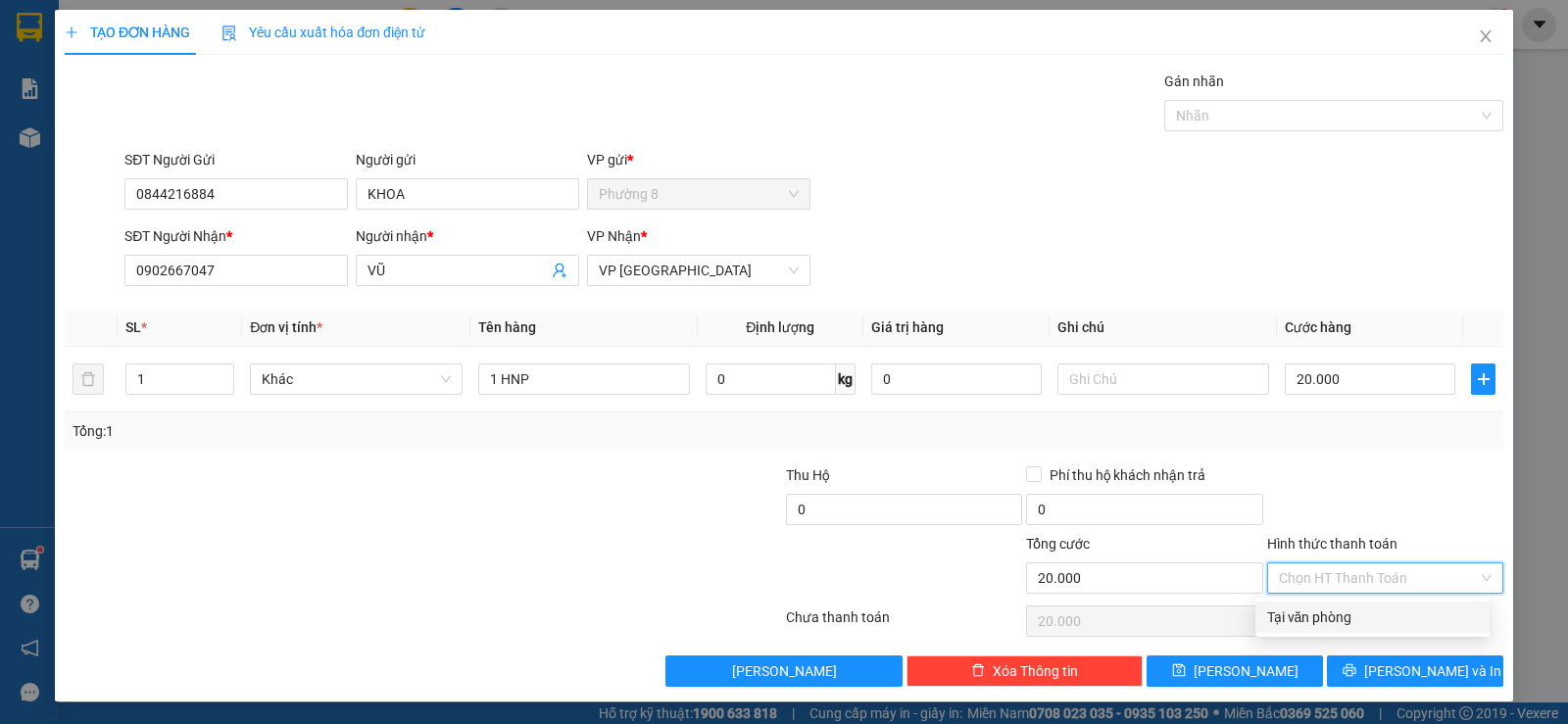 click on "Tại văn phòng" at bounding box center (1372, 617) 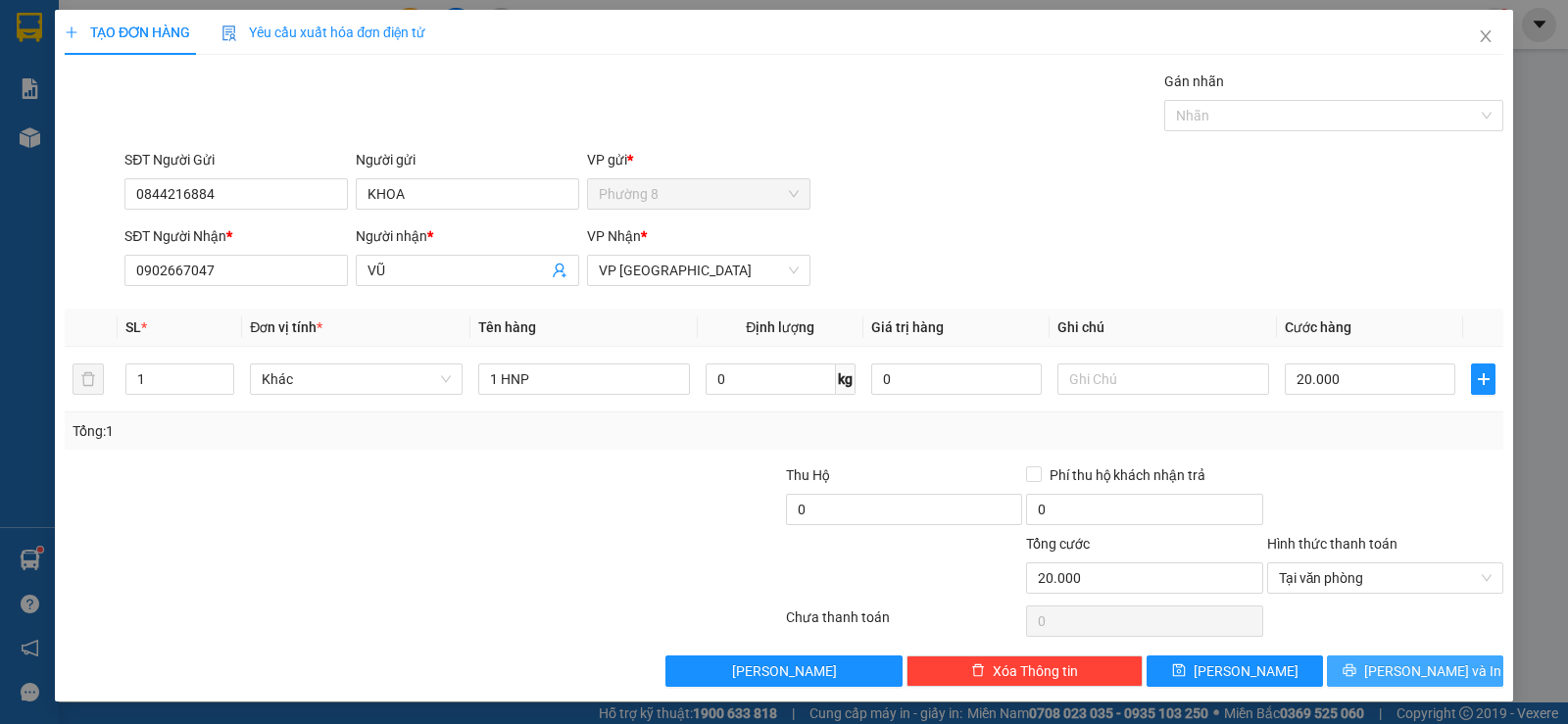 click on "[PERSON_NAME] và In" at bounding box center (1433, 671) 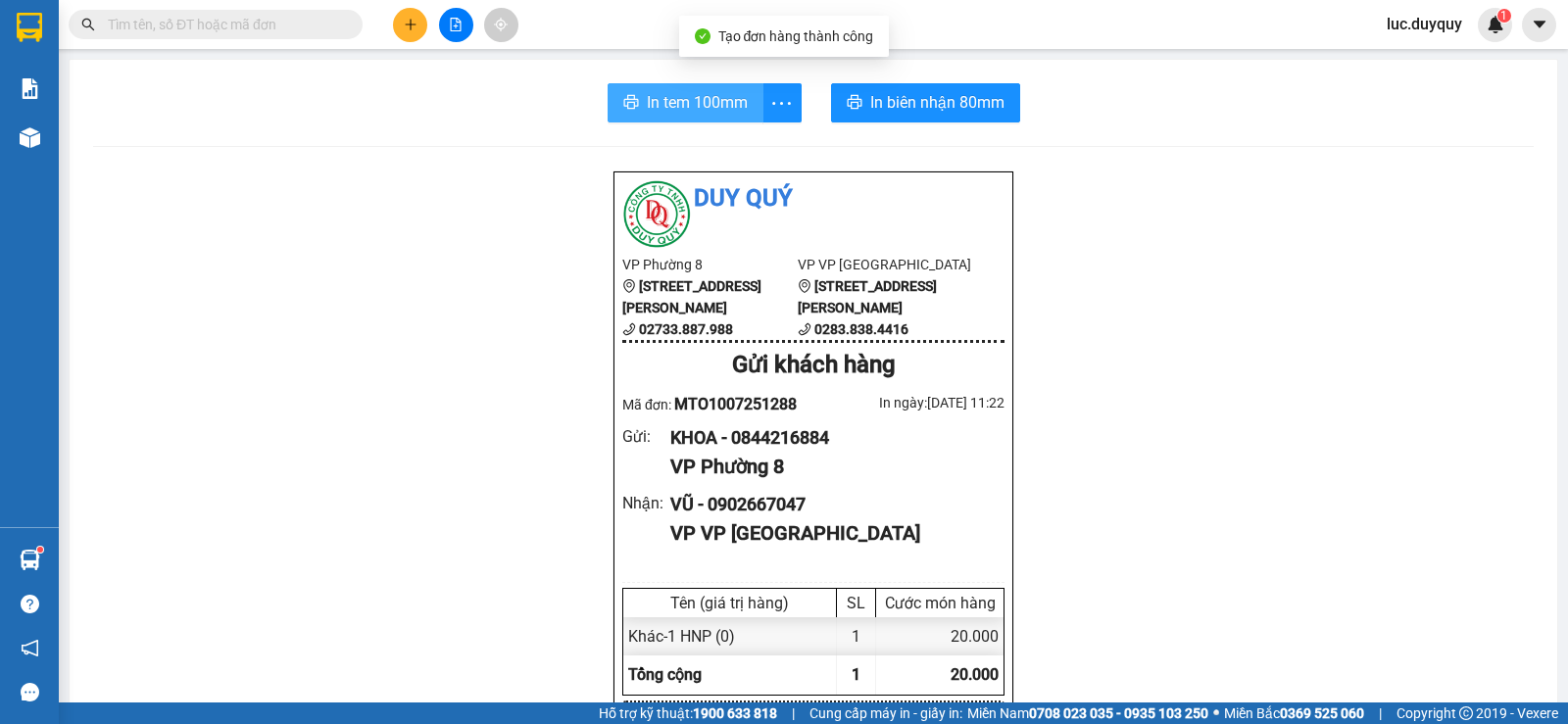 click on "In tem 100mm" at bounding box center (697, 102) 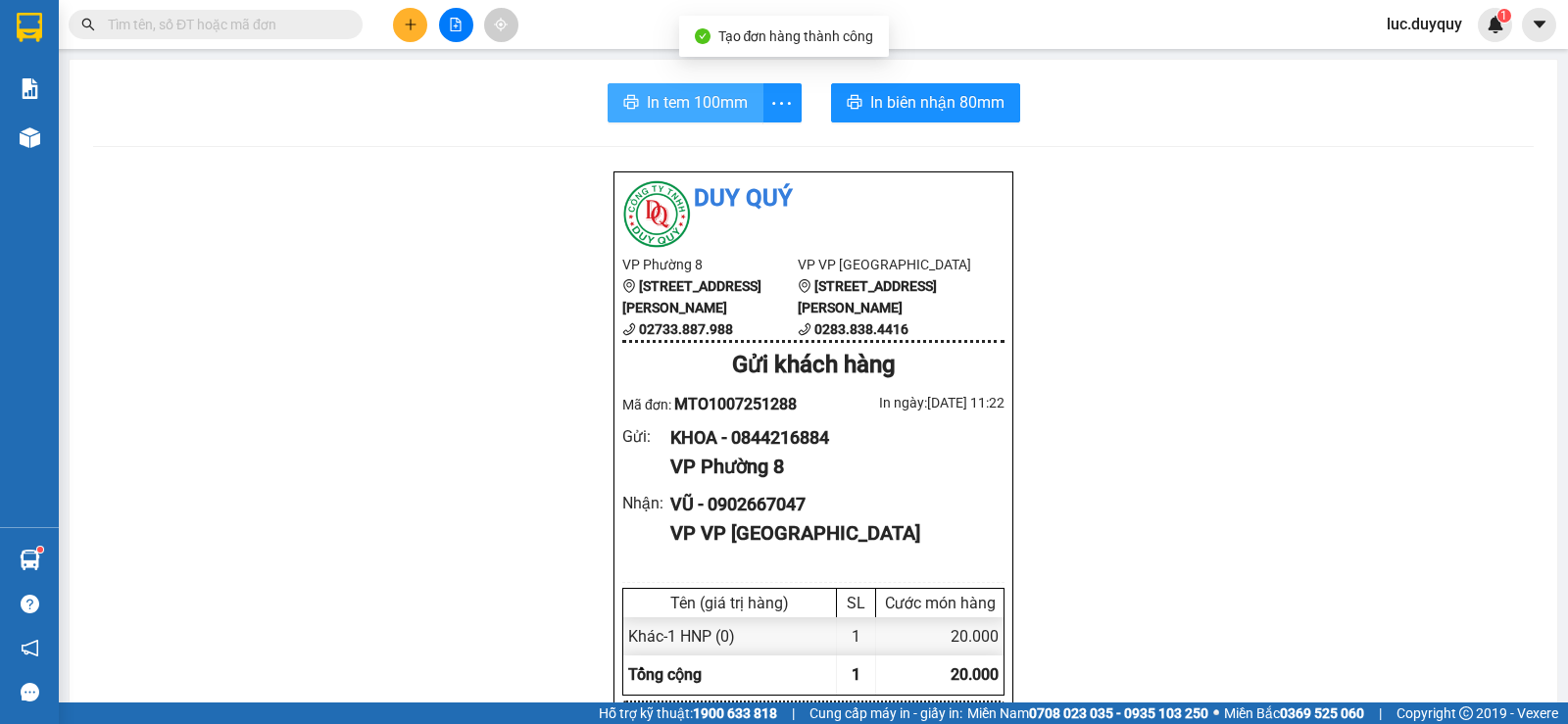 scroll, scrollTop: 0, scrollLeft: 0, axis: both 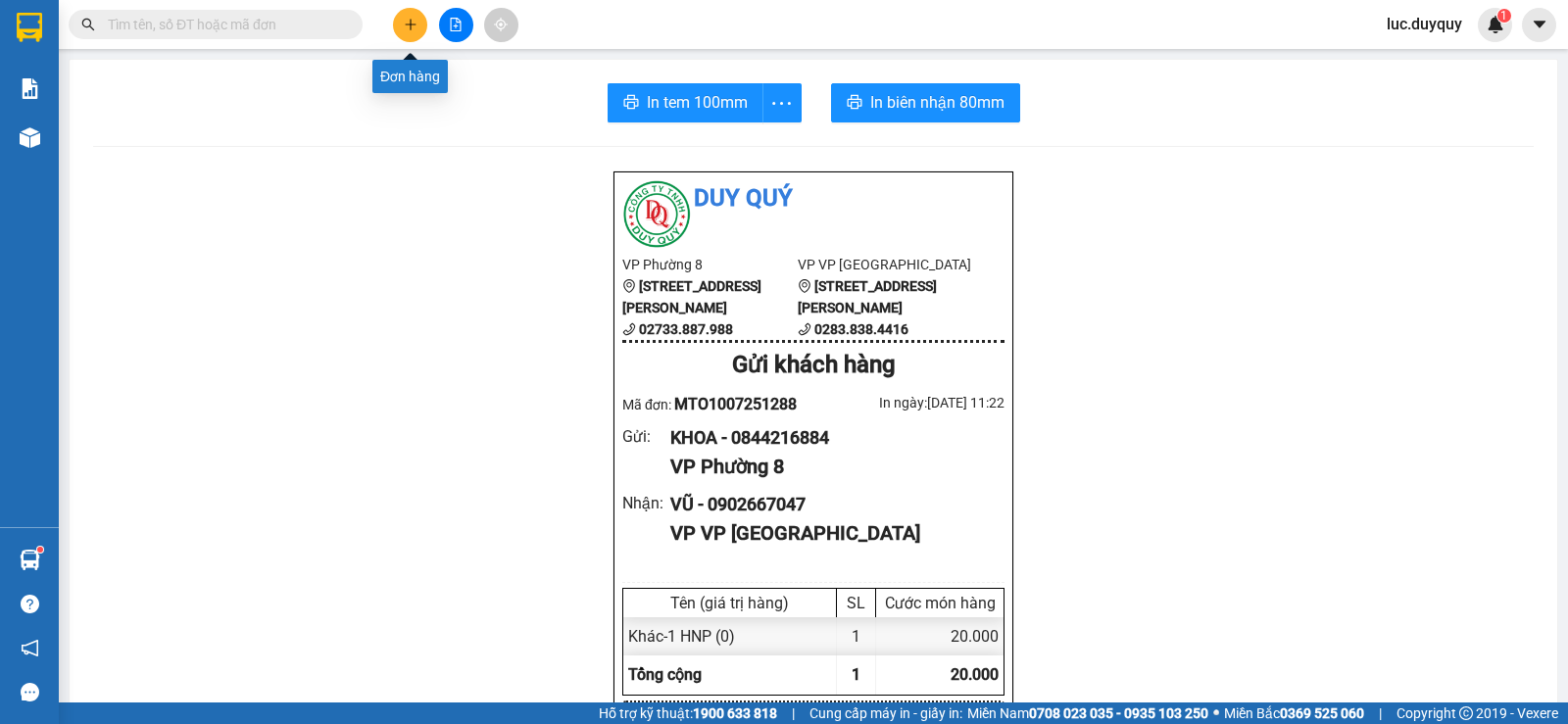click 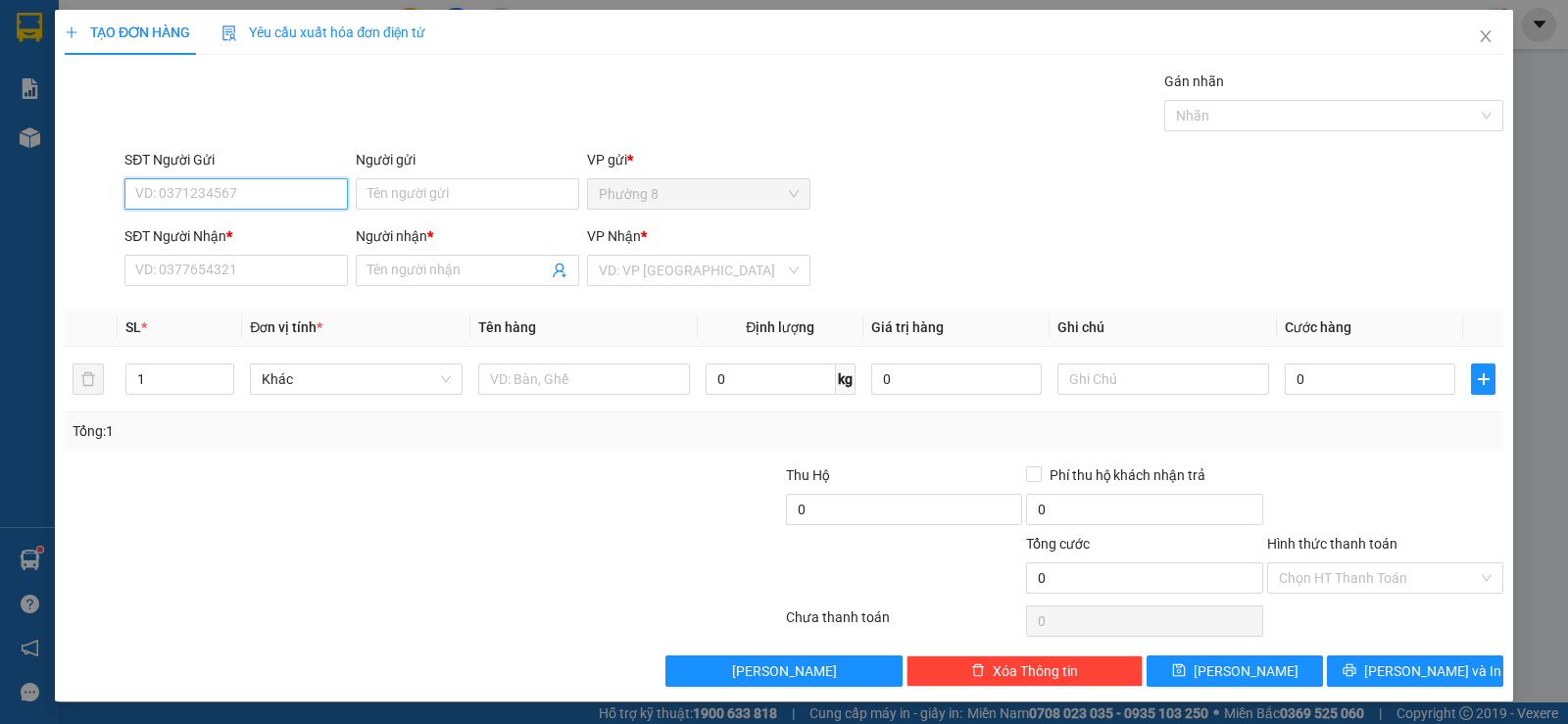 click on "SĐT Người Gửi" at bounding box center [236, 194] 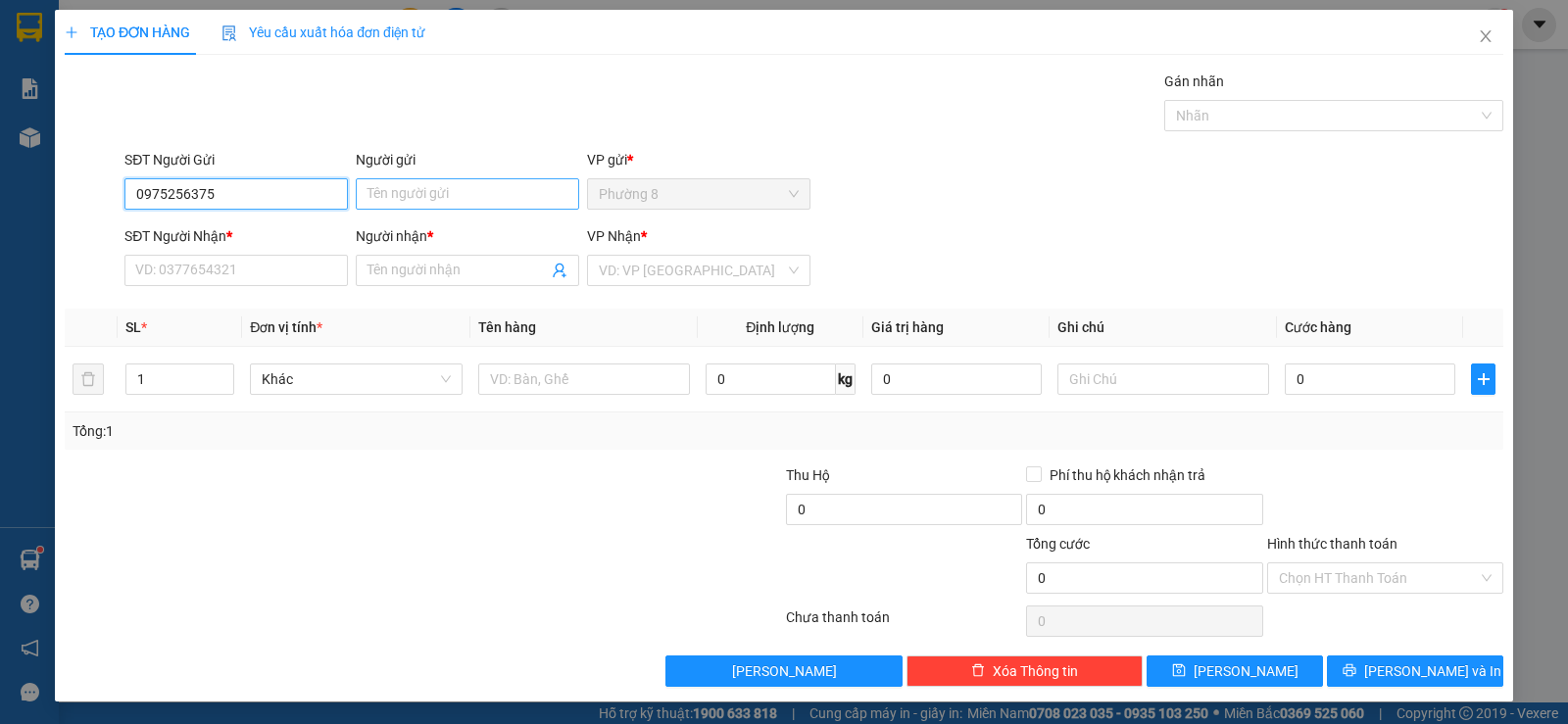type on "0975256375" 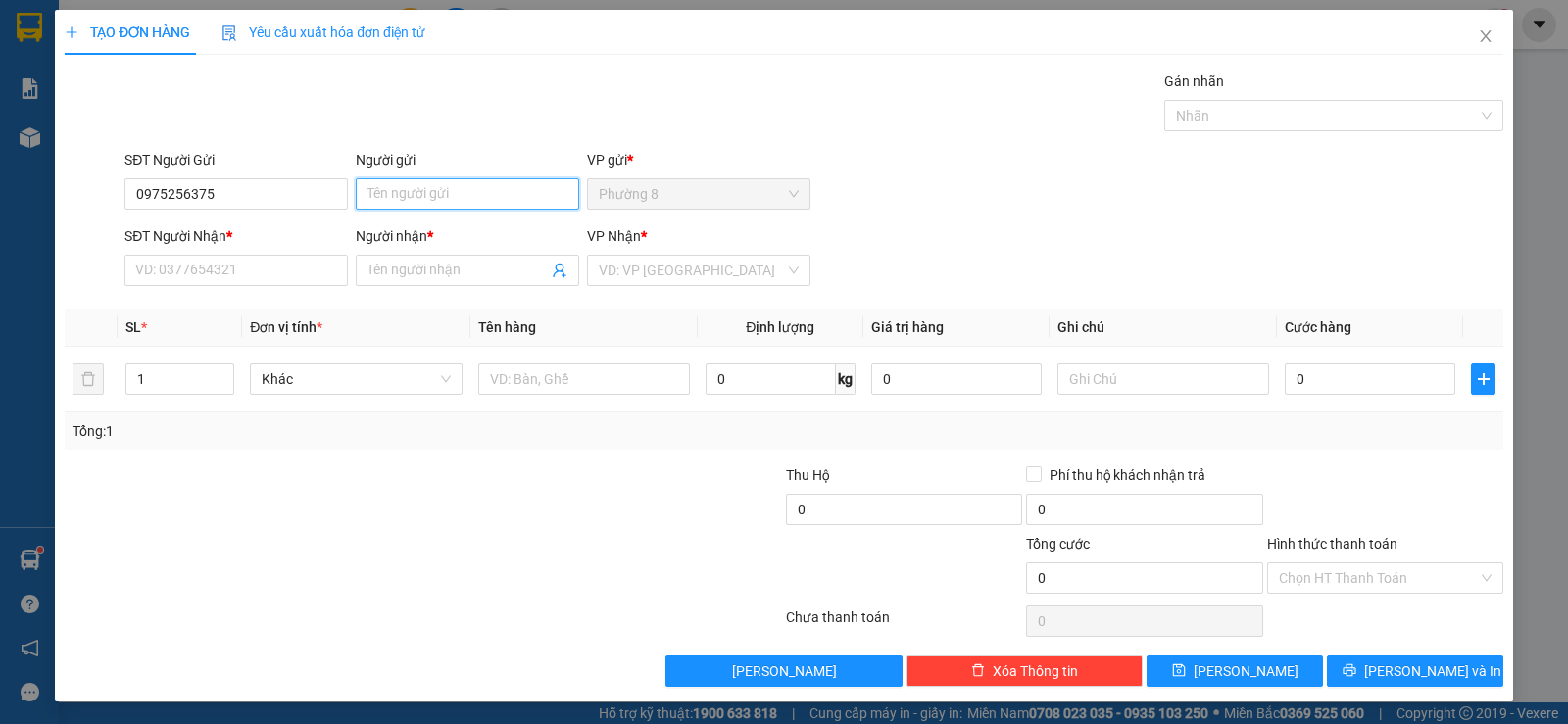 click on "Người gửi" at bounding box center (467, 194) 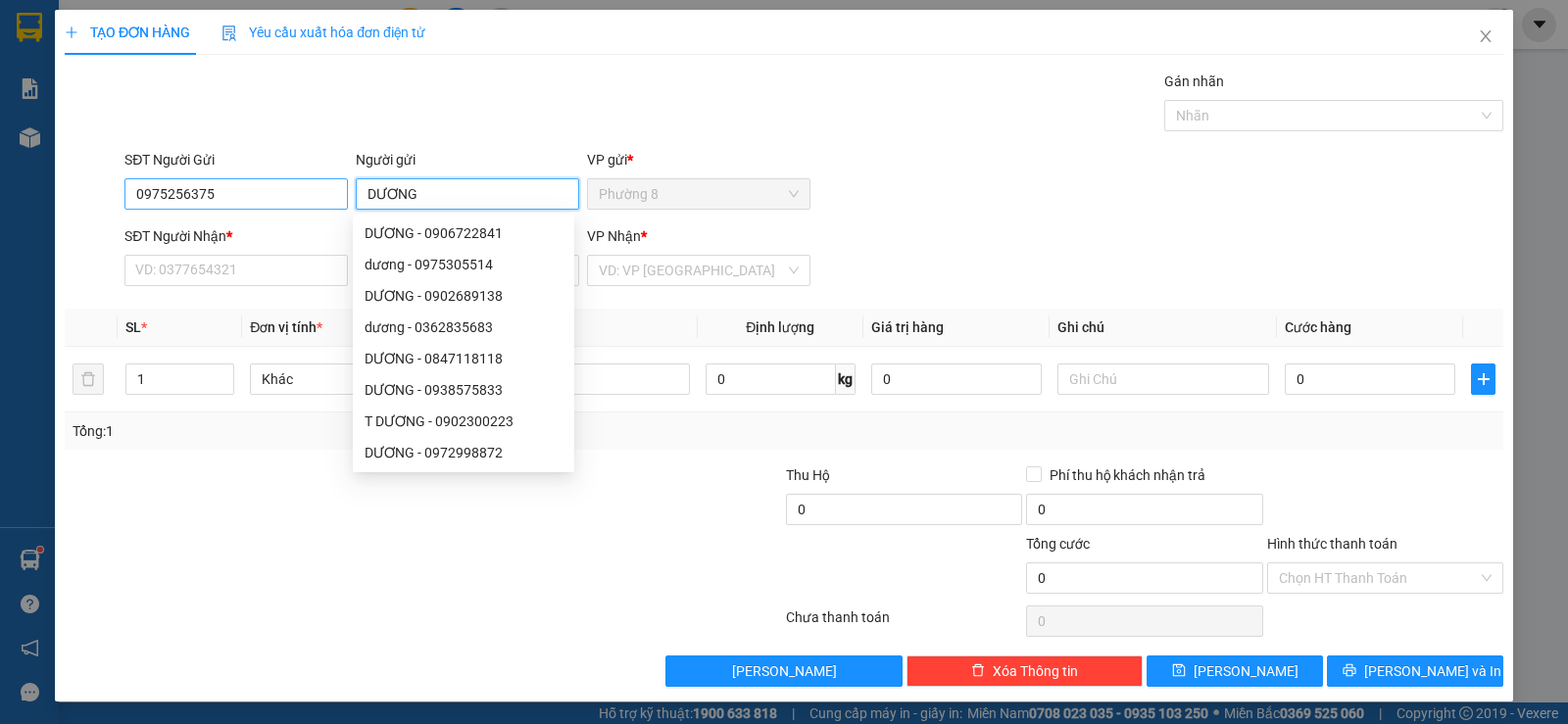 type on "DƯƠNG" 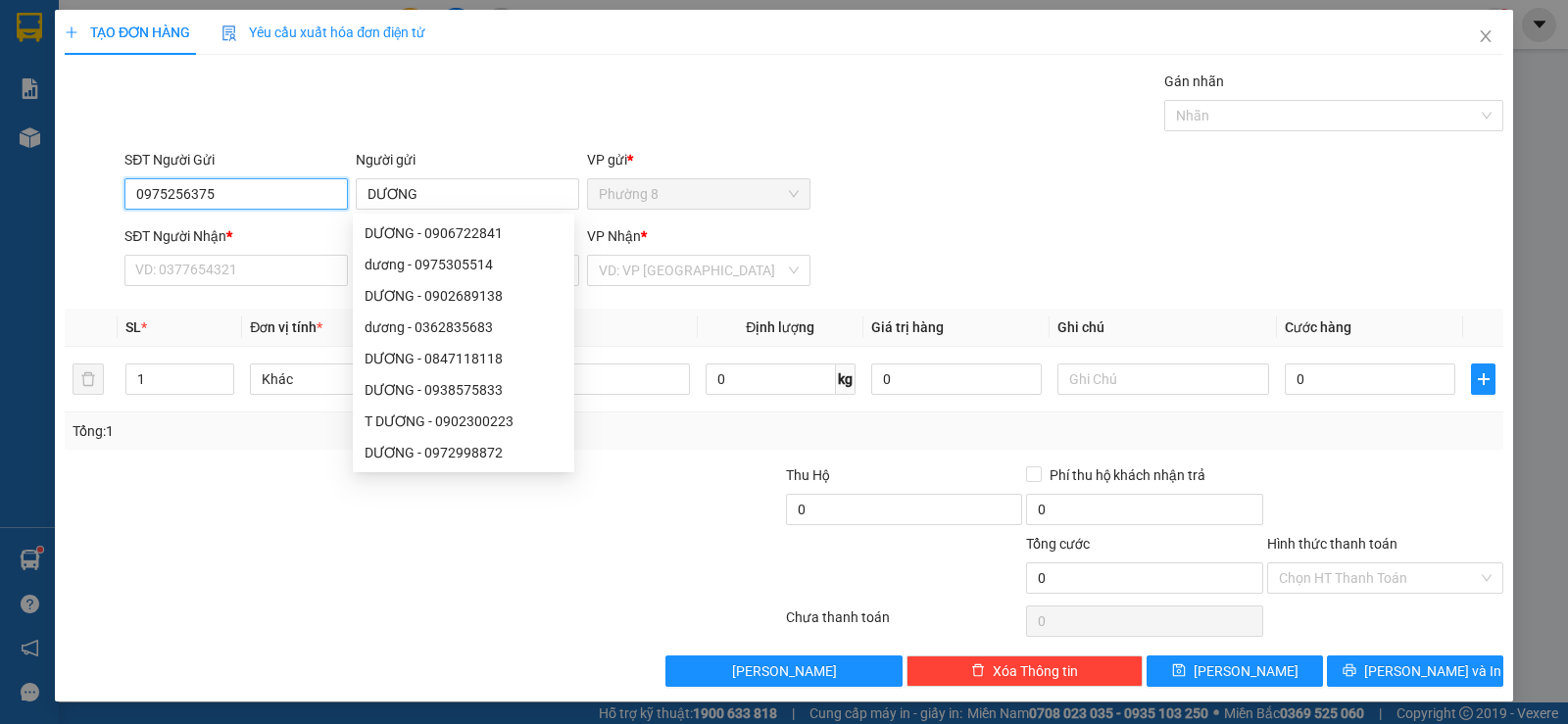 drag, startPoint x: 301, startPoint y: 194, endPoint x: 0, endPoint y: 152, distance: 303.91611 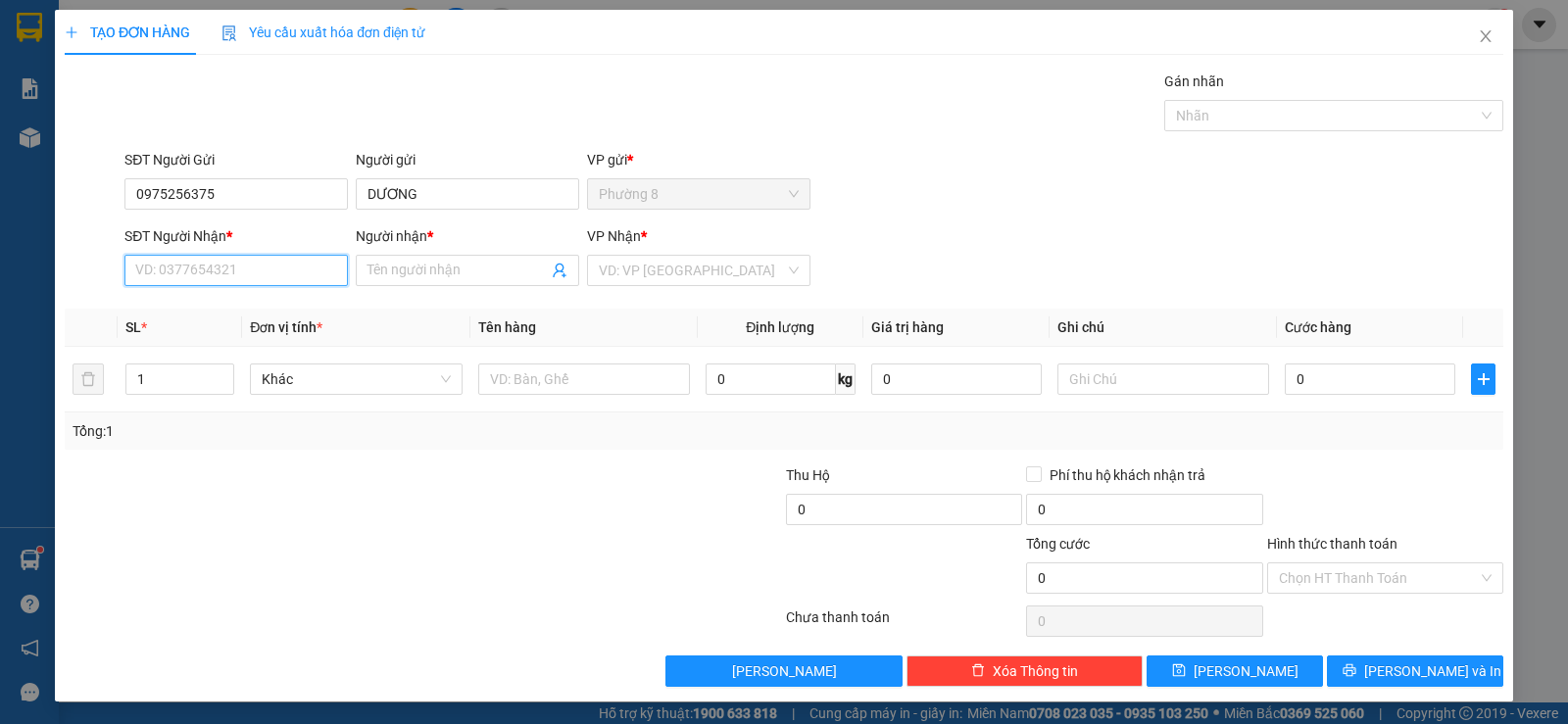 click on "SĐT Người Nhận  *" at bounding box center [236, 270] 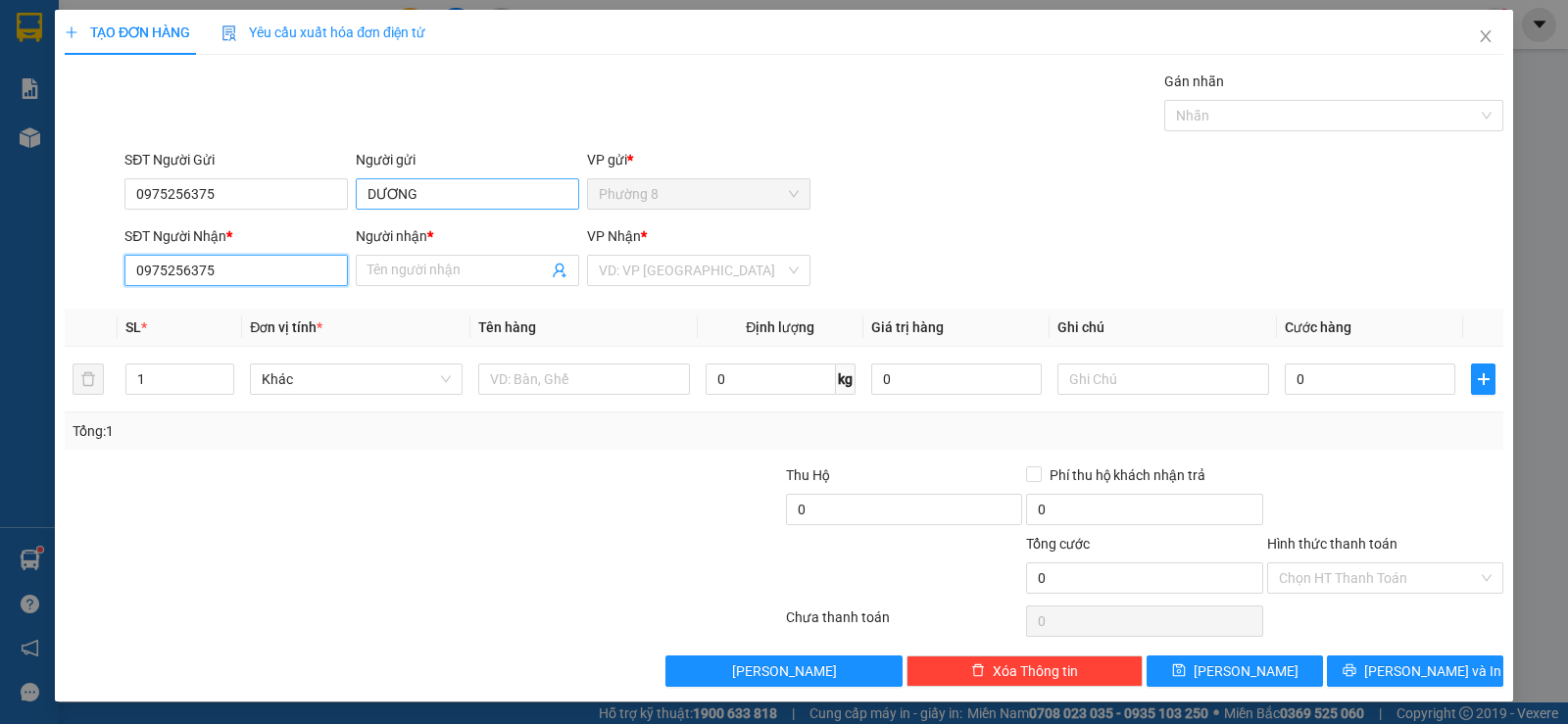 type on "0975256375" 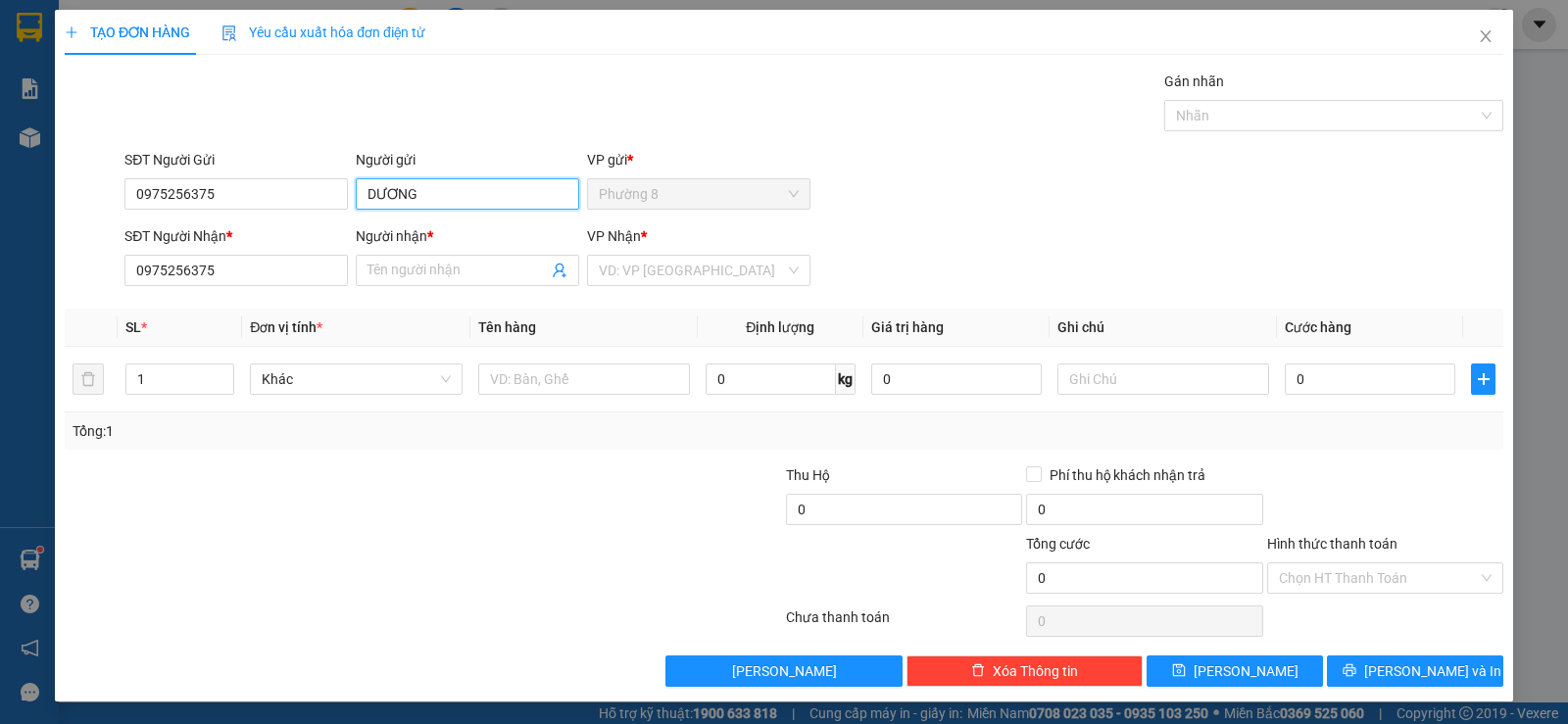 drag, startPoint x: 455, startPoint y: 196, endPoint x: 257, endPoint y: 163, distance: 200.7312 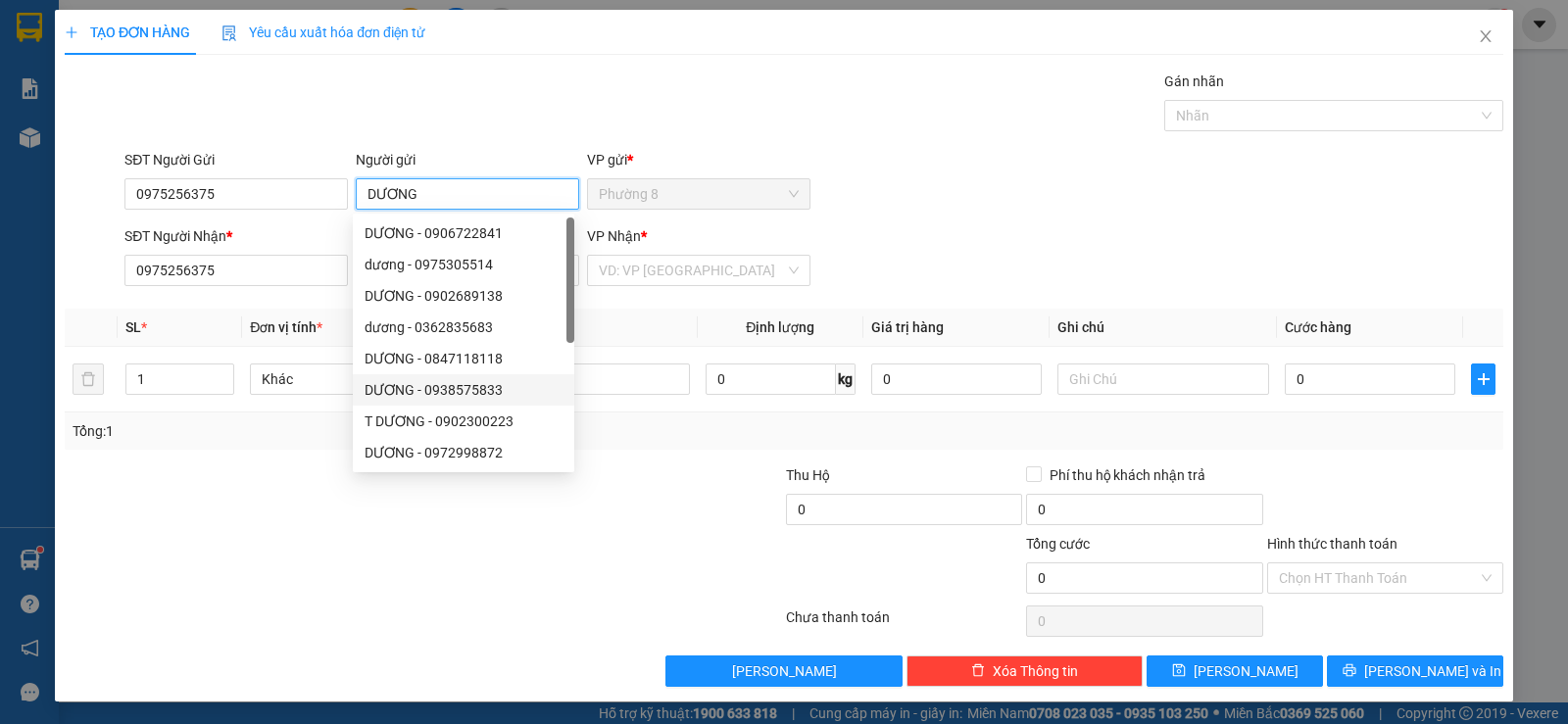 click on "DƯƠNG - 0938575833" at bounding box center (464, 390) 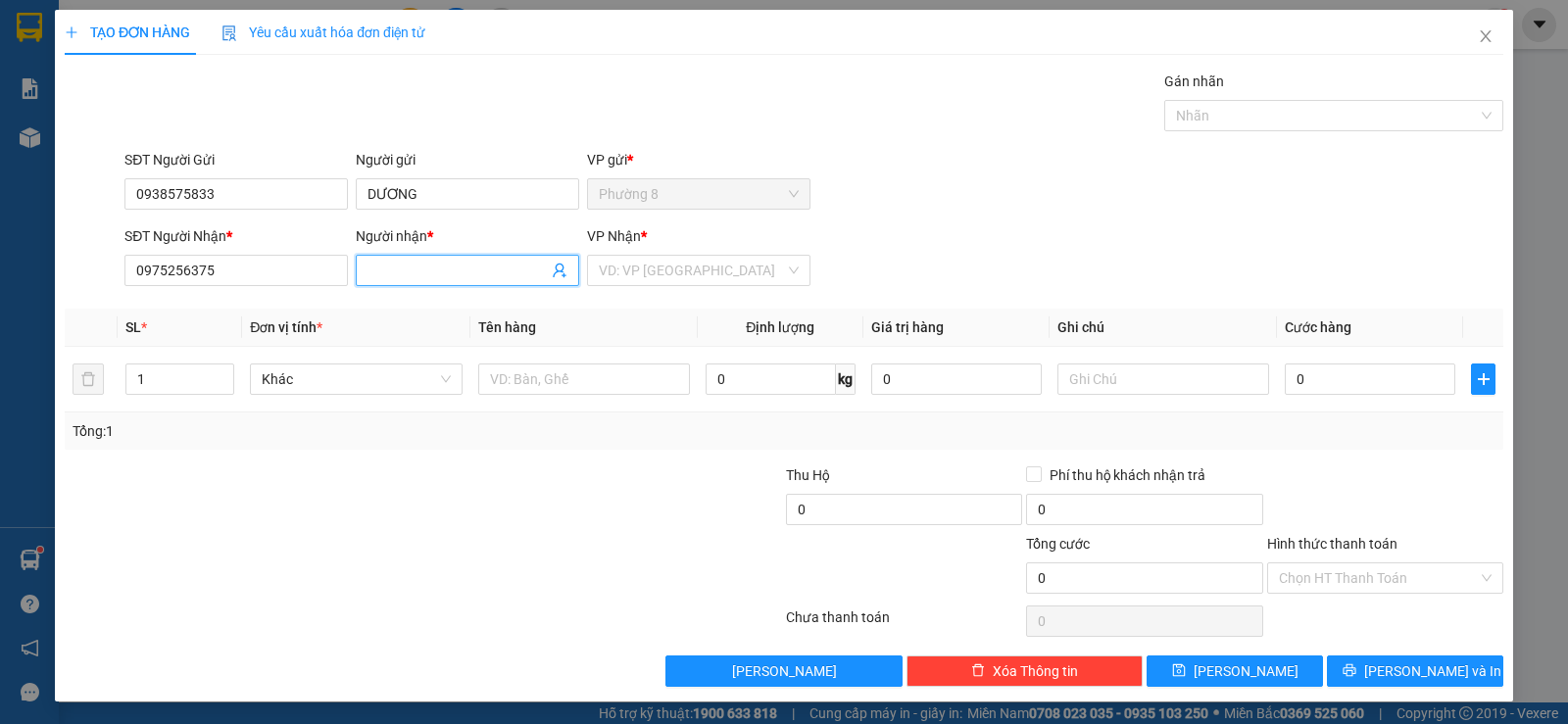 click on "Người nhận  *" at bounding box center [458, 270] 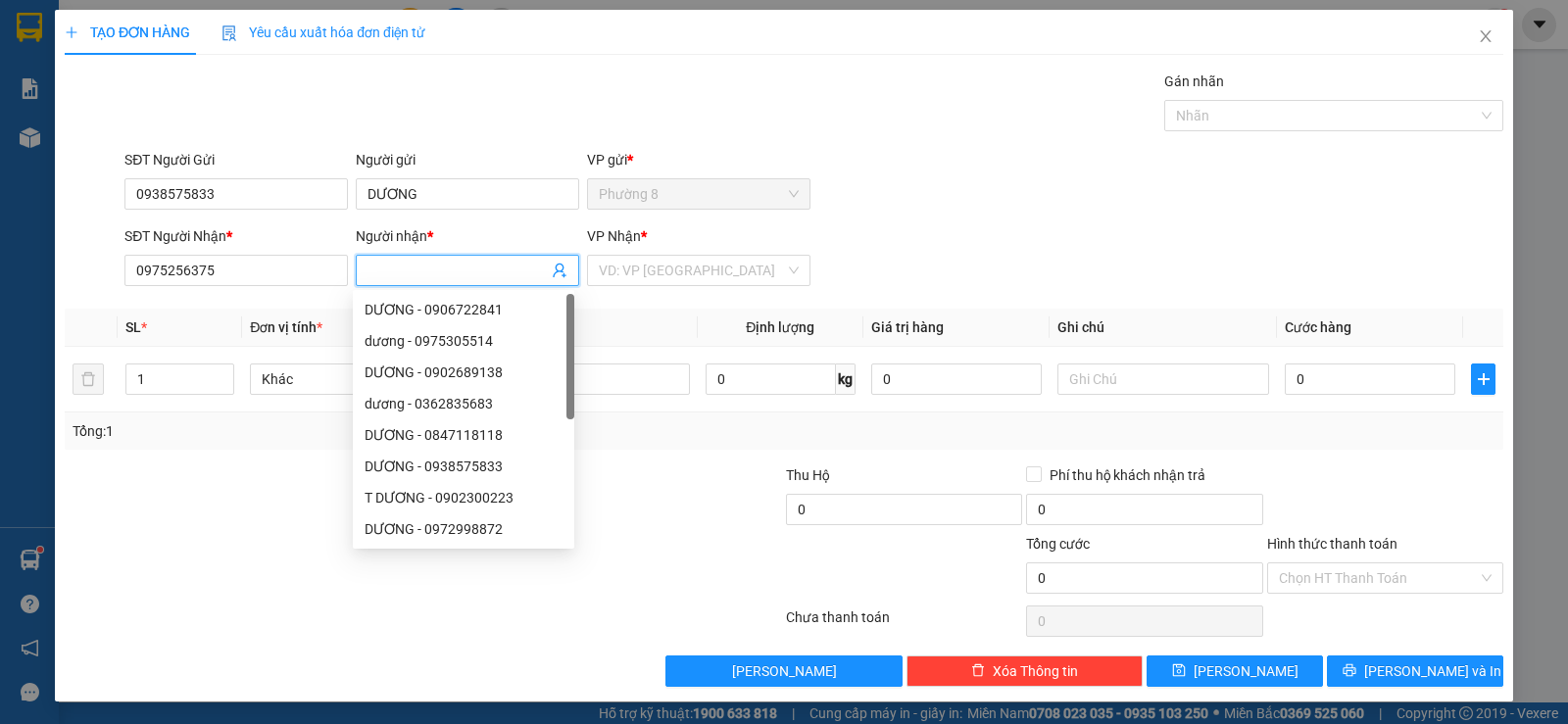 paste on "DƯƠNG" 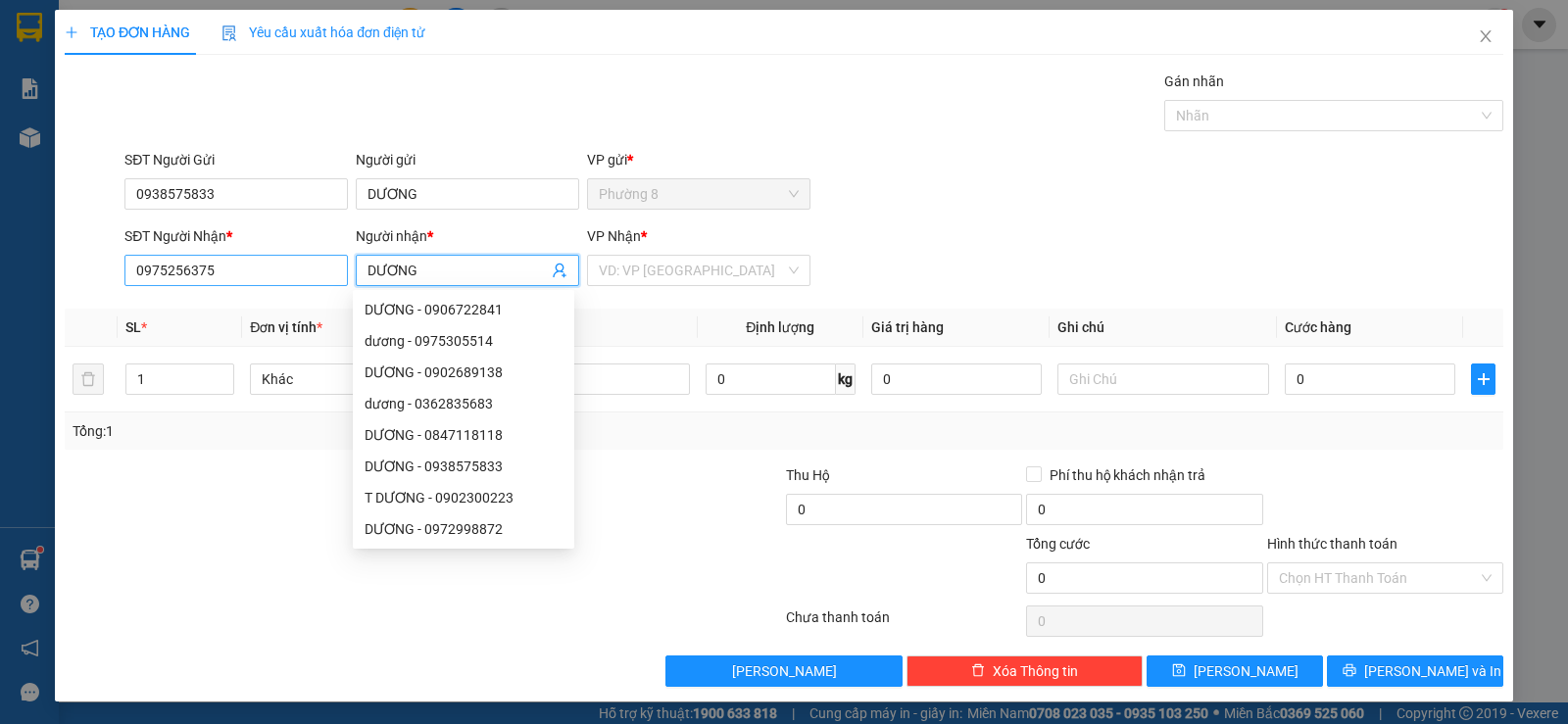 type on "DƯƠNG" 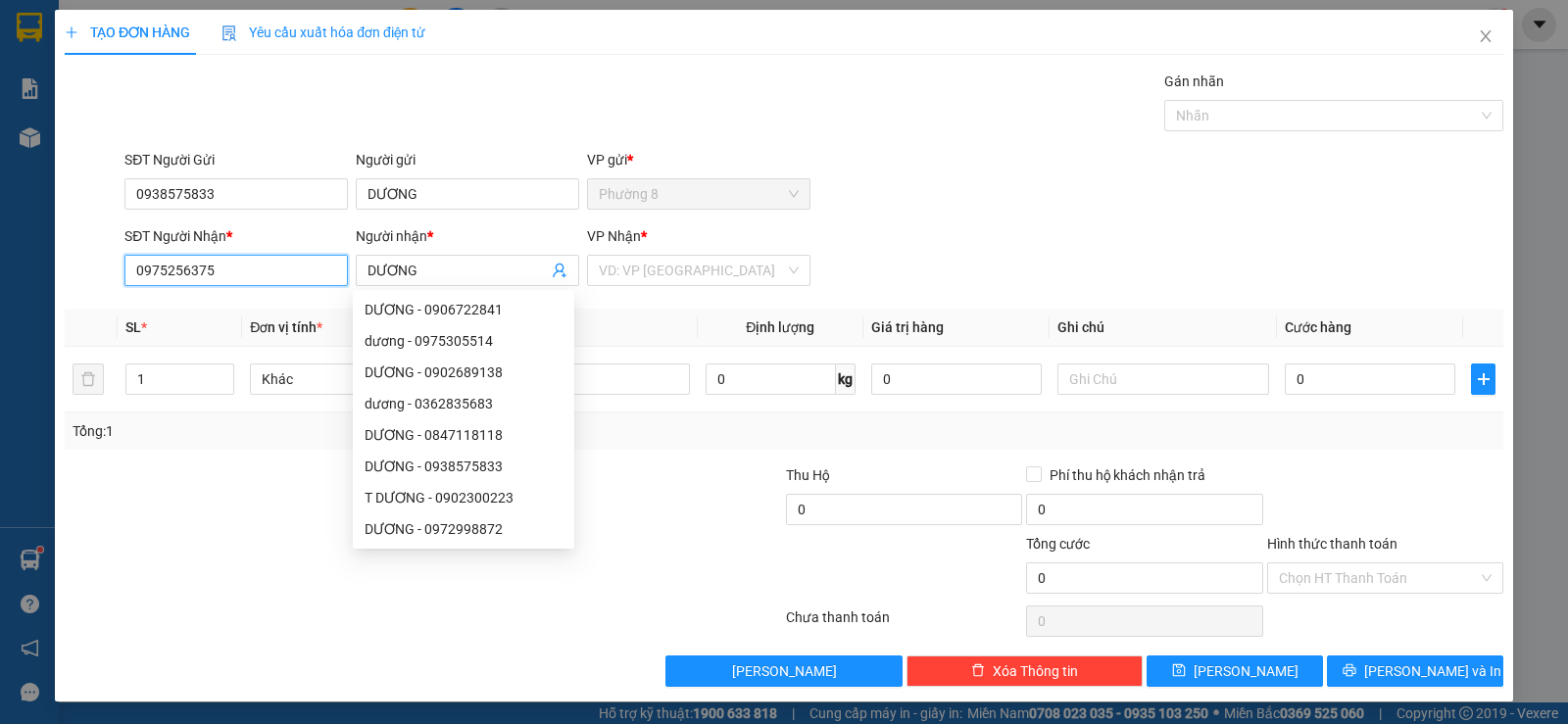 drag, startPoint x: 262, startPoint y: 269, endPoint x: 2, endPoint y: 230, distance: 262.90873 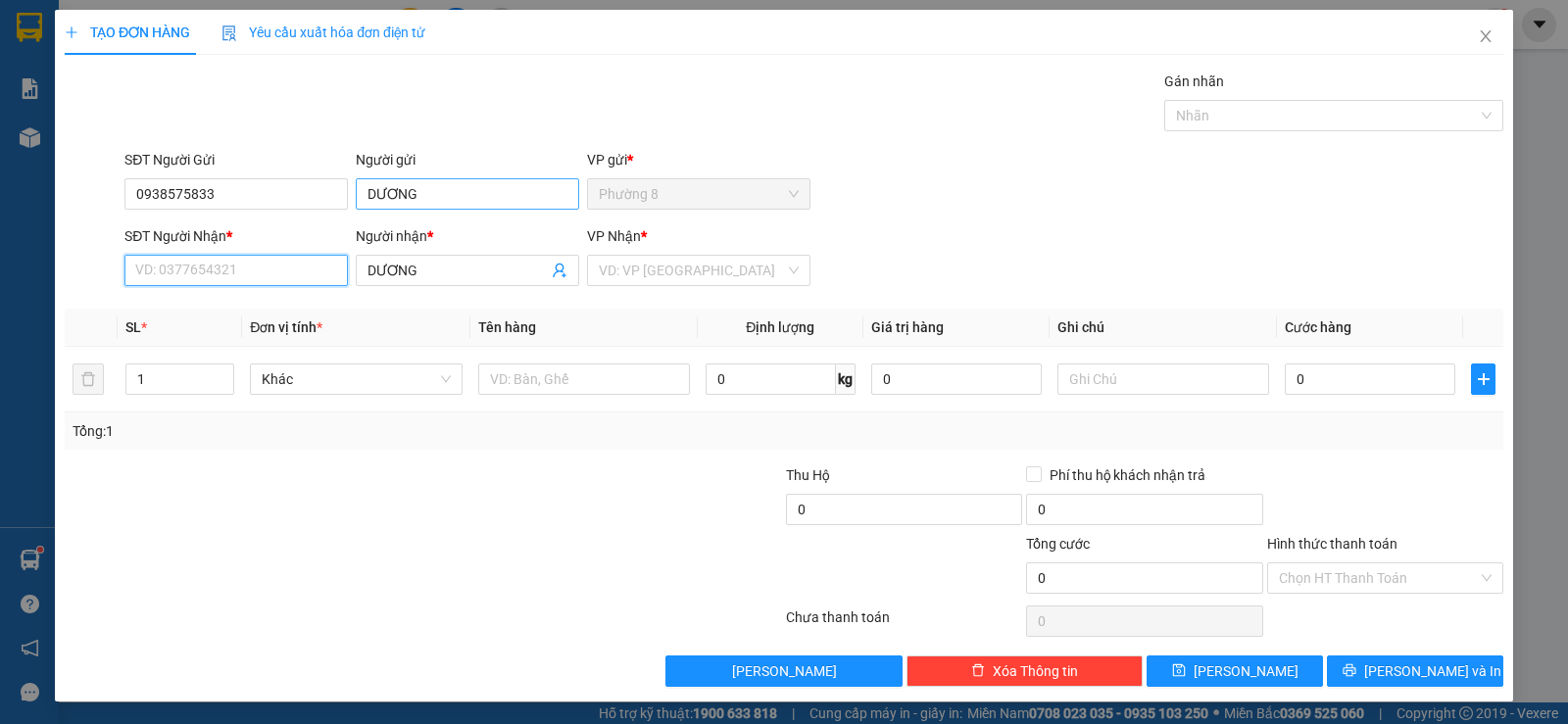 type 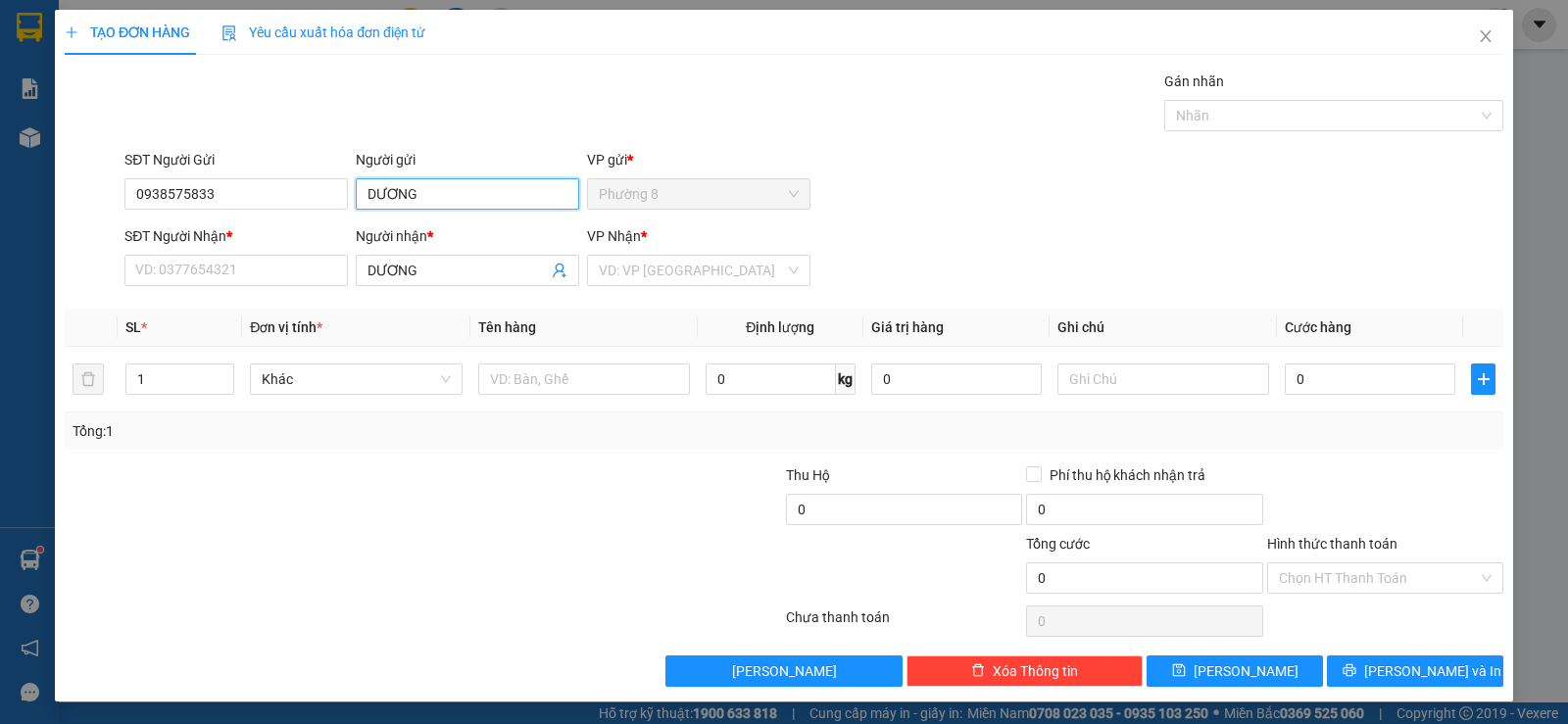 drag, startPoint x: 489, startPoint y: 194, endPoint x: 113, endPoint y: 178, distance: 376.3403 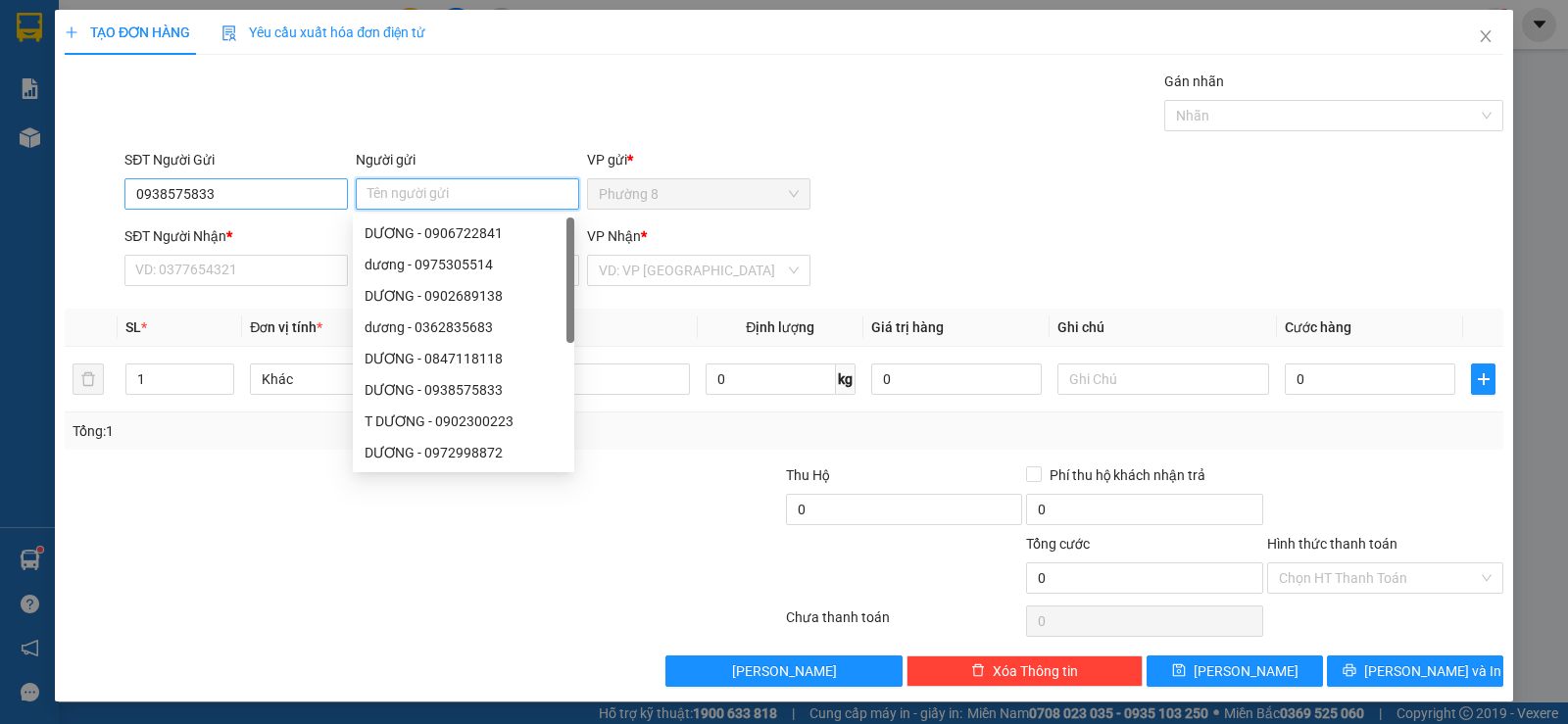 type 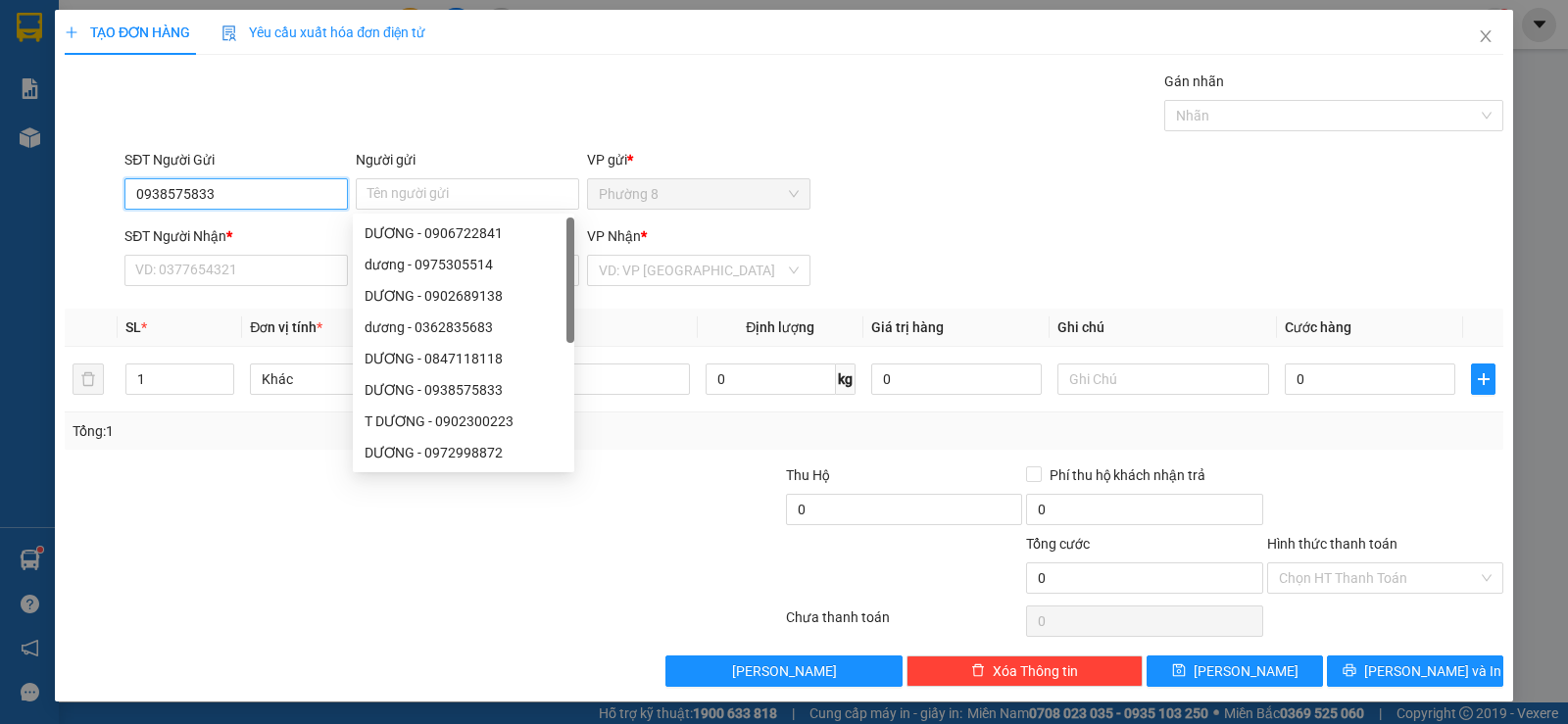 drag, startPoint x: 270, startPoint y: 184, endPoint x: 0, endPoint y: 195, distance: 270.22398 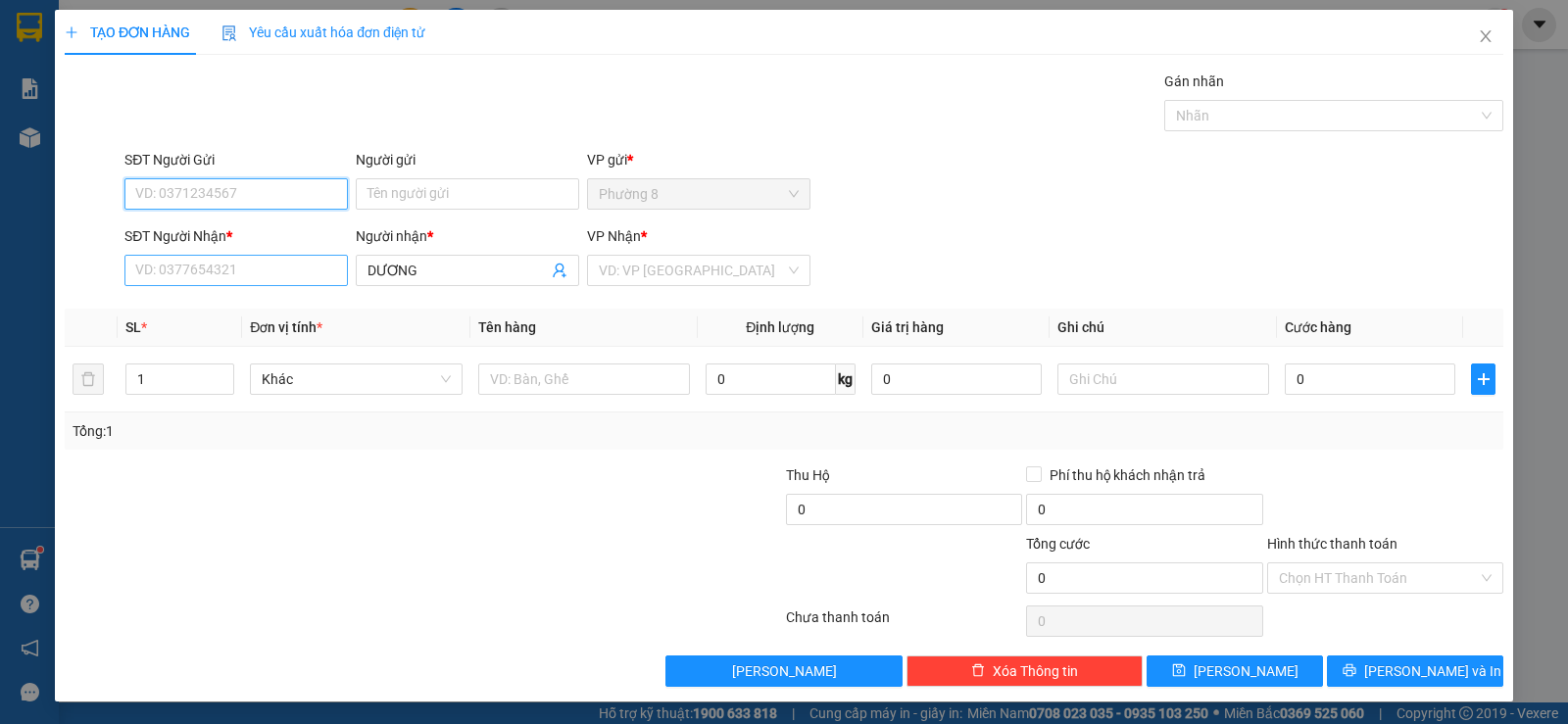 type 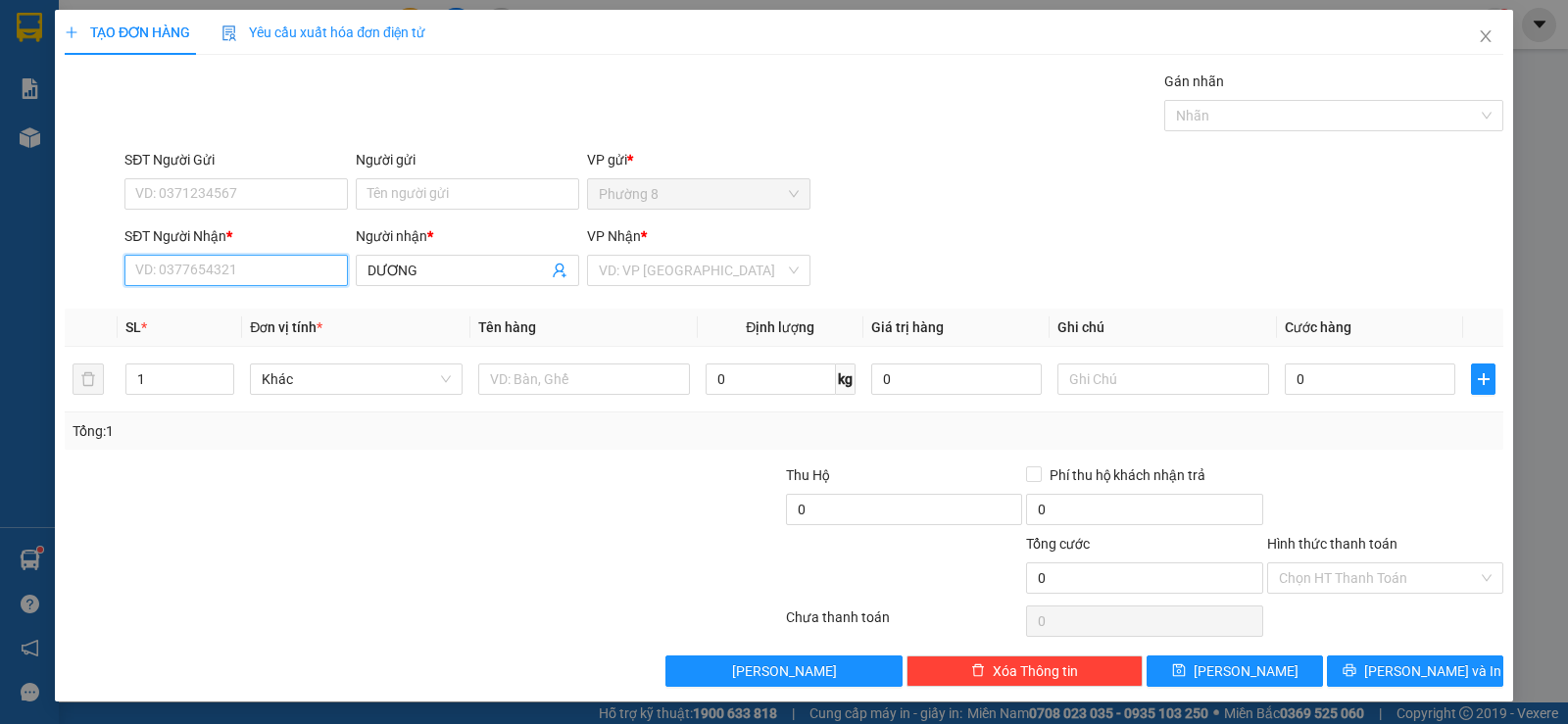 click on "SĐT Người Nhận  *" at bounding box center [236, 270] 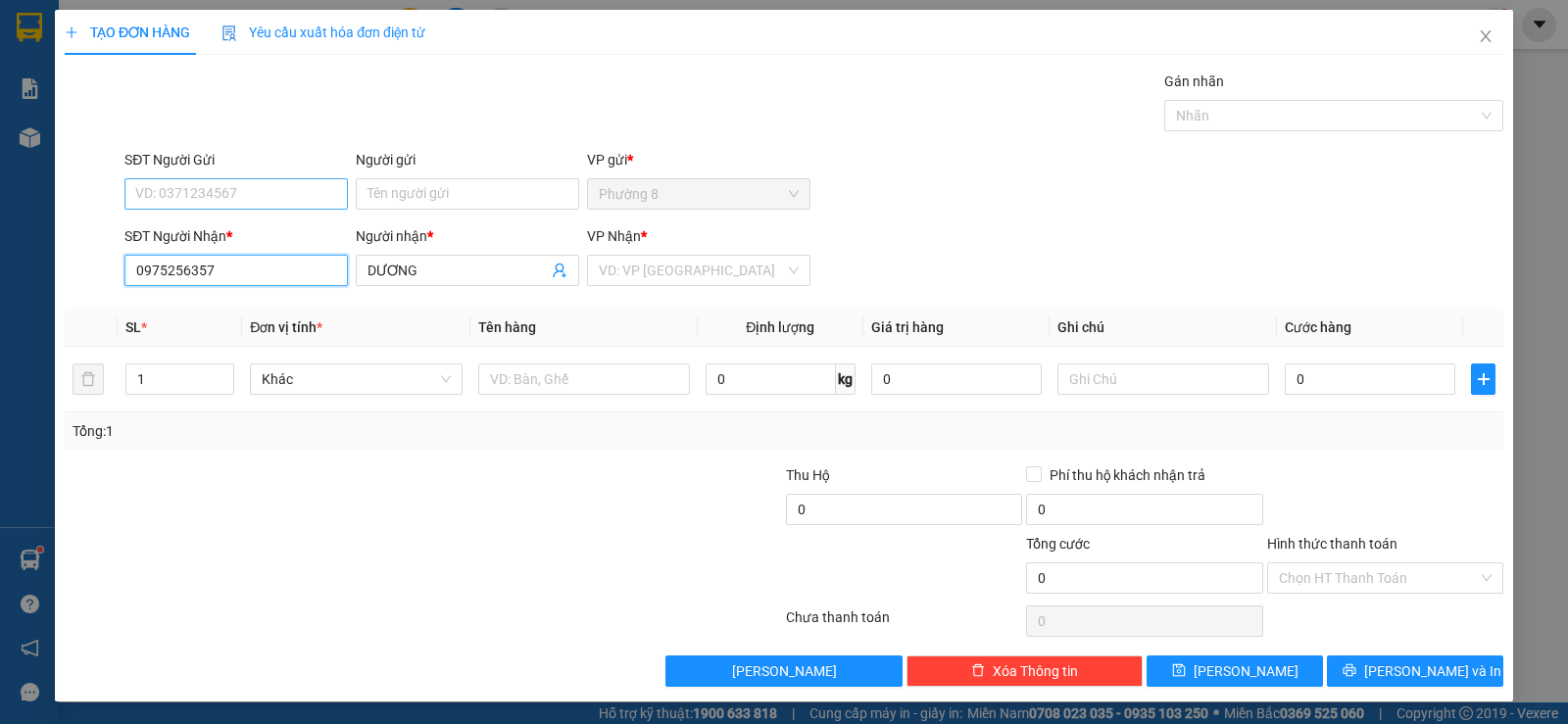 type on "0975256357" 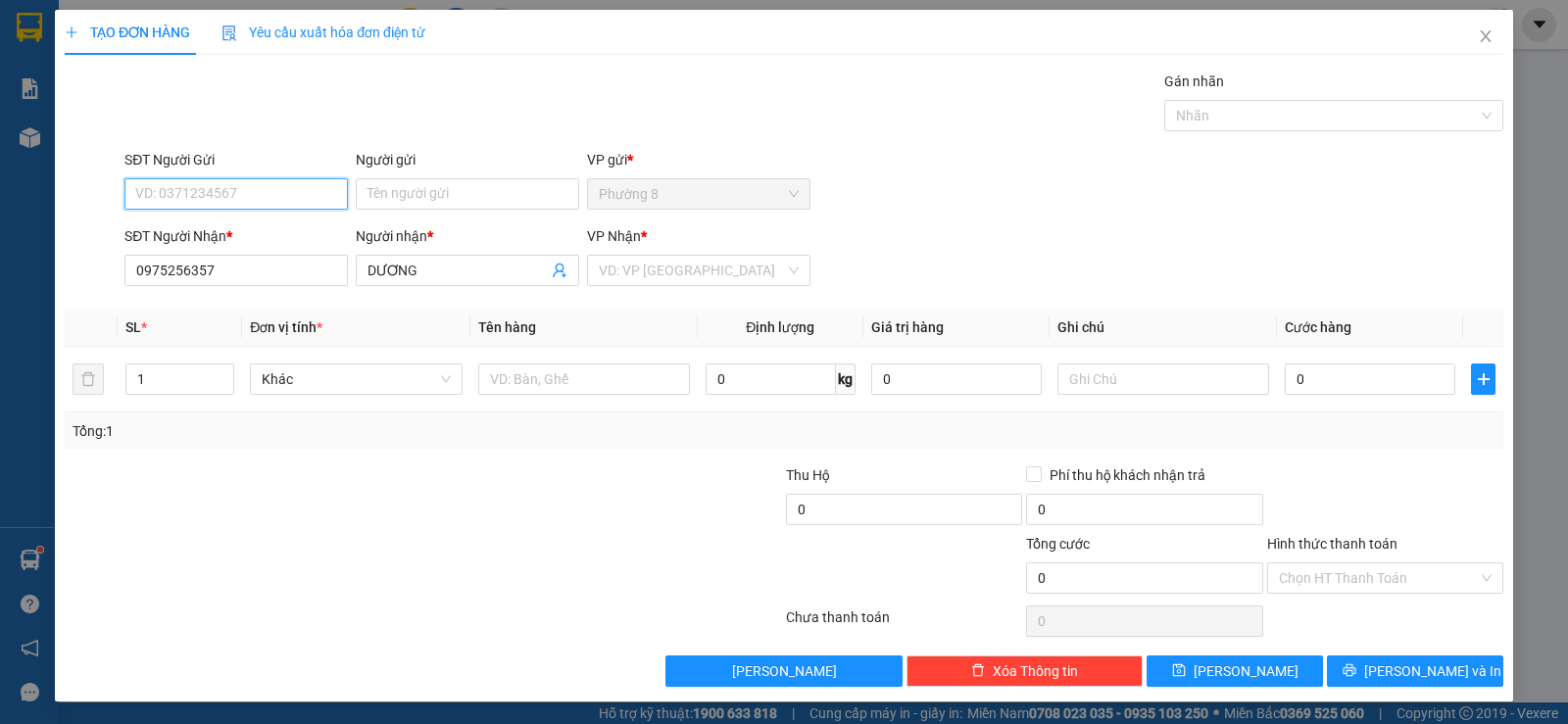 click on "SĐT Người Gửi" at bounding box center [236, 194] 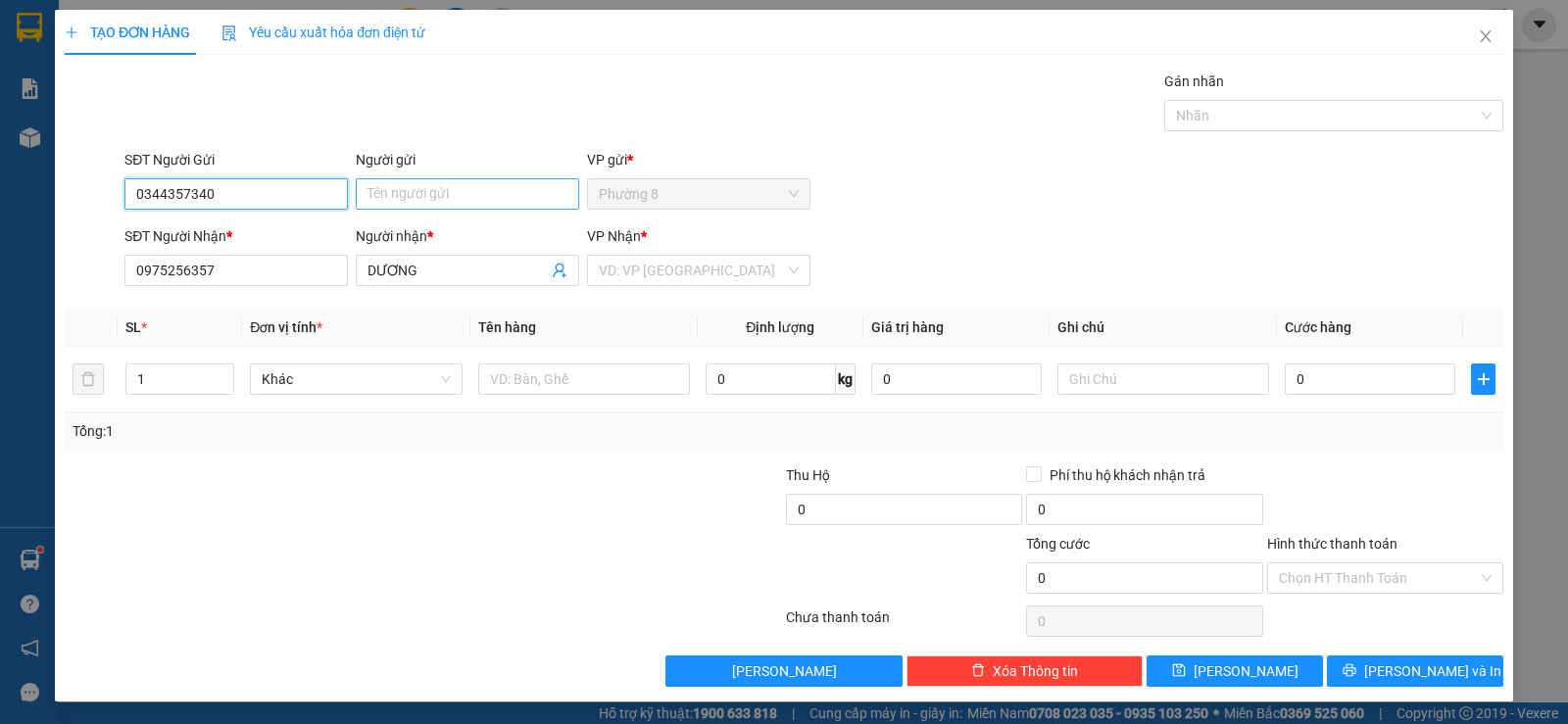 type on "0344357340" 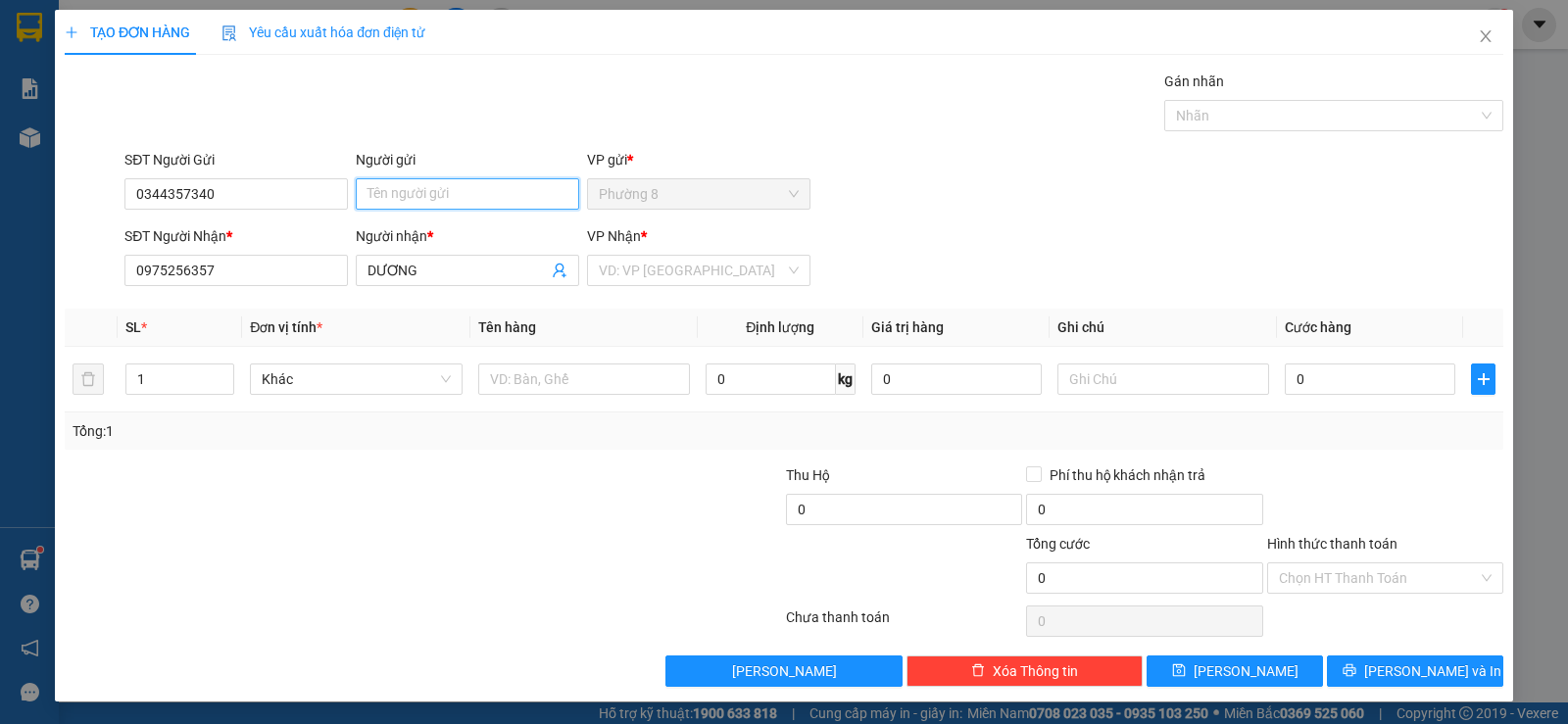 click on "Người gửi" at bounding box center [467, 194] 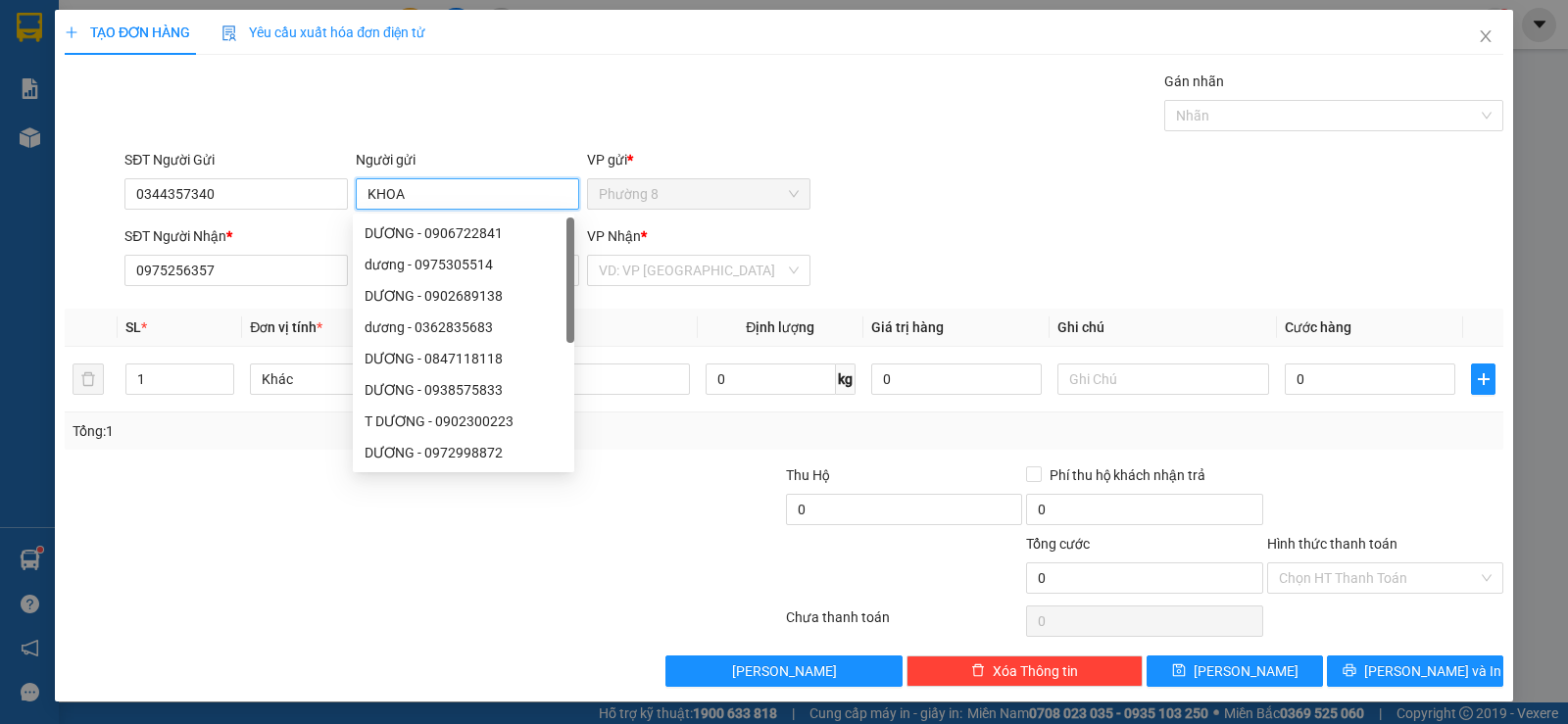 type on "KHOA" 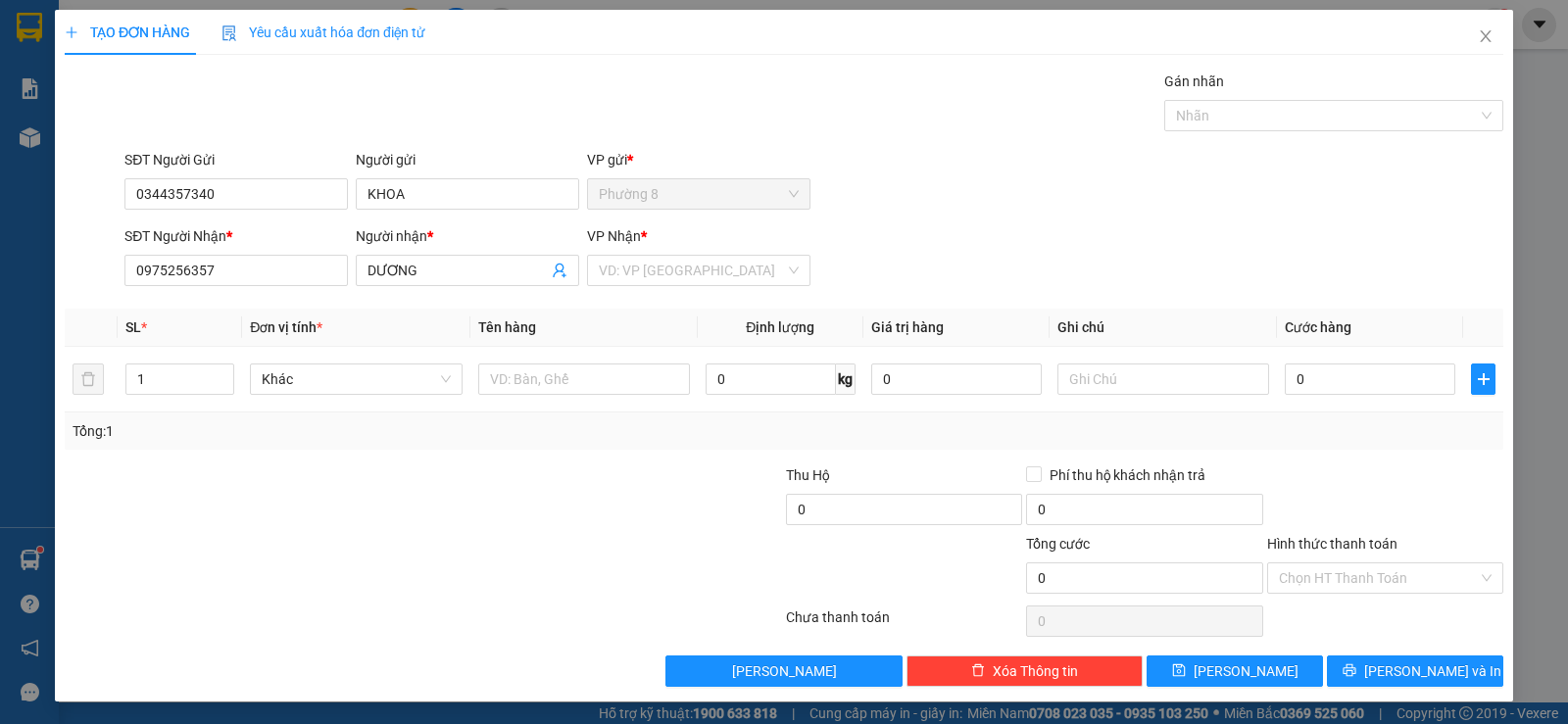 drag, startPoint x: 816, startPoint y: 84, endPoint x: 726, endPoint y: 242, distance: 181.83509 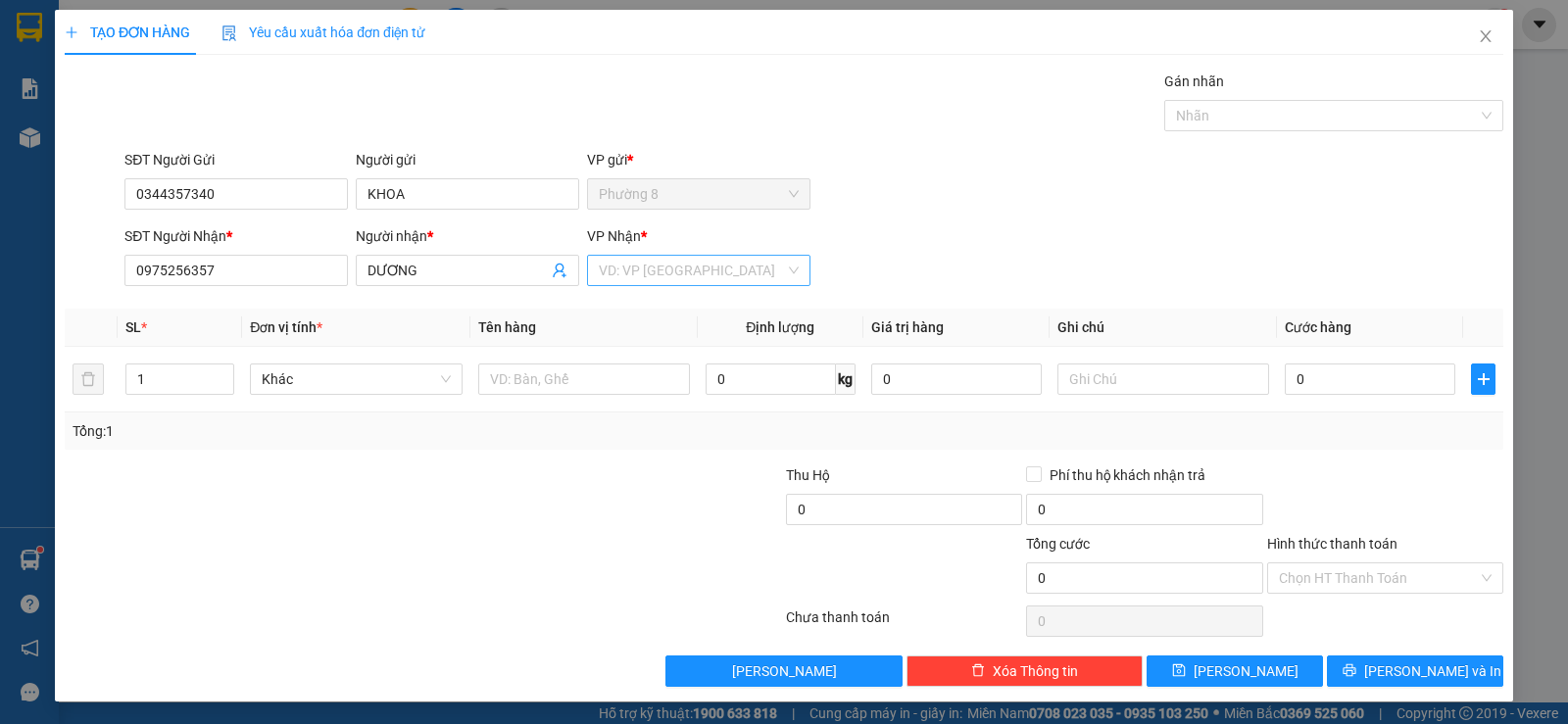 click at bounding box center (692, 270) 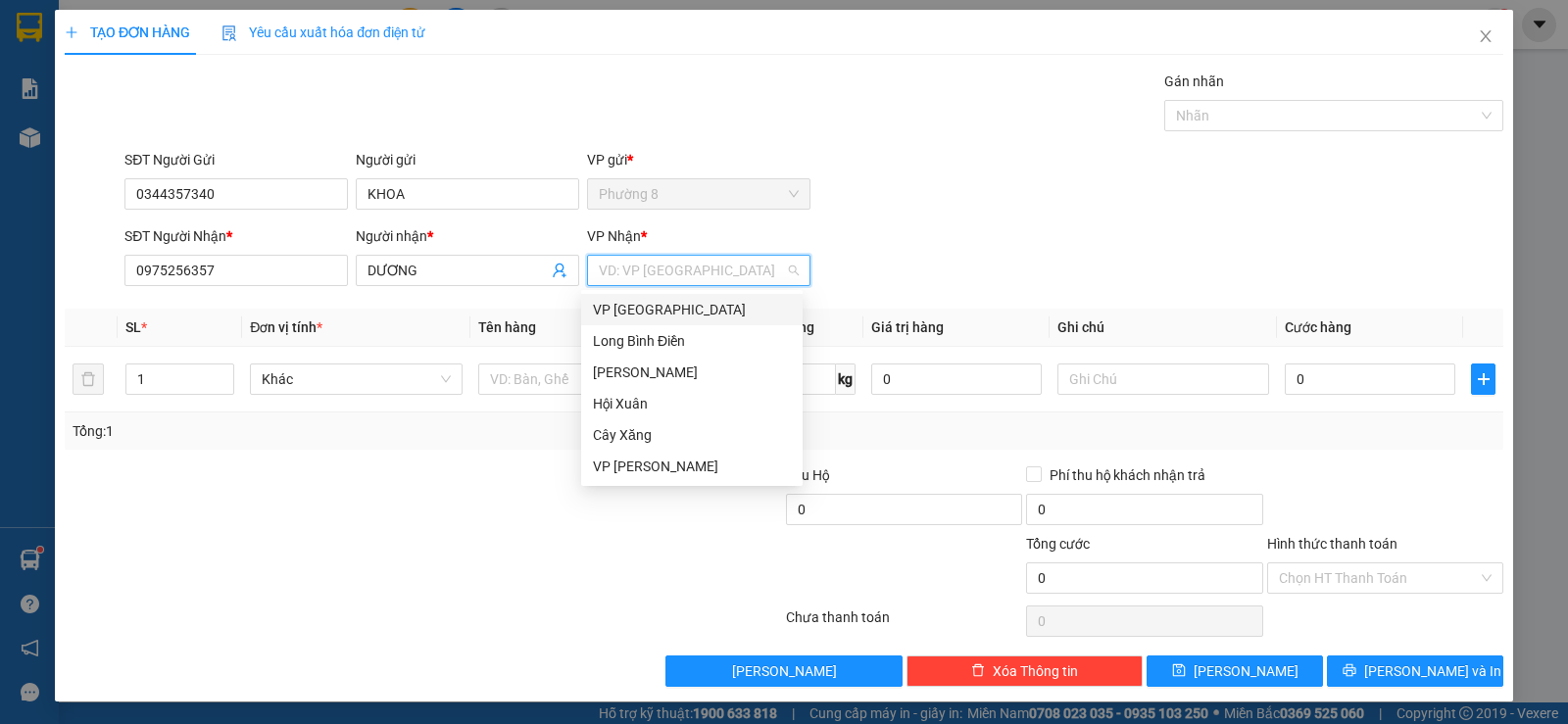 type on "S" 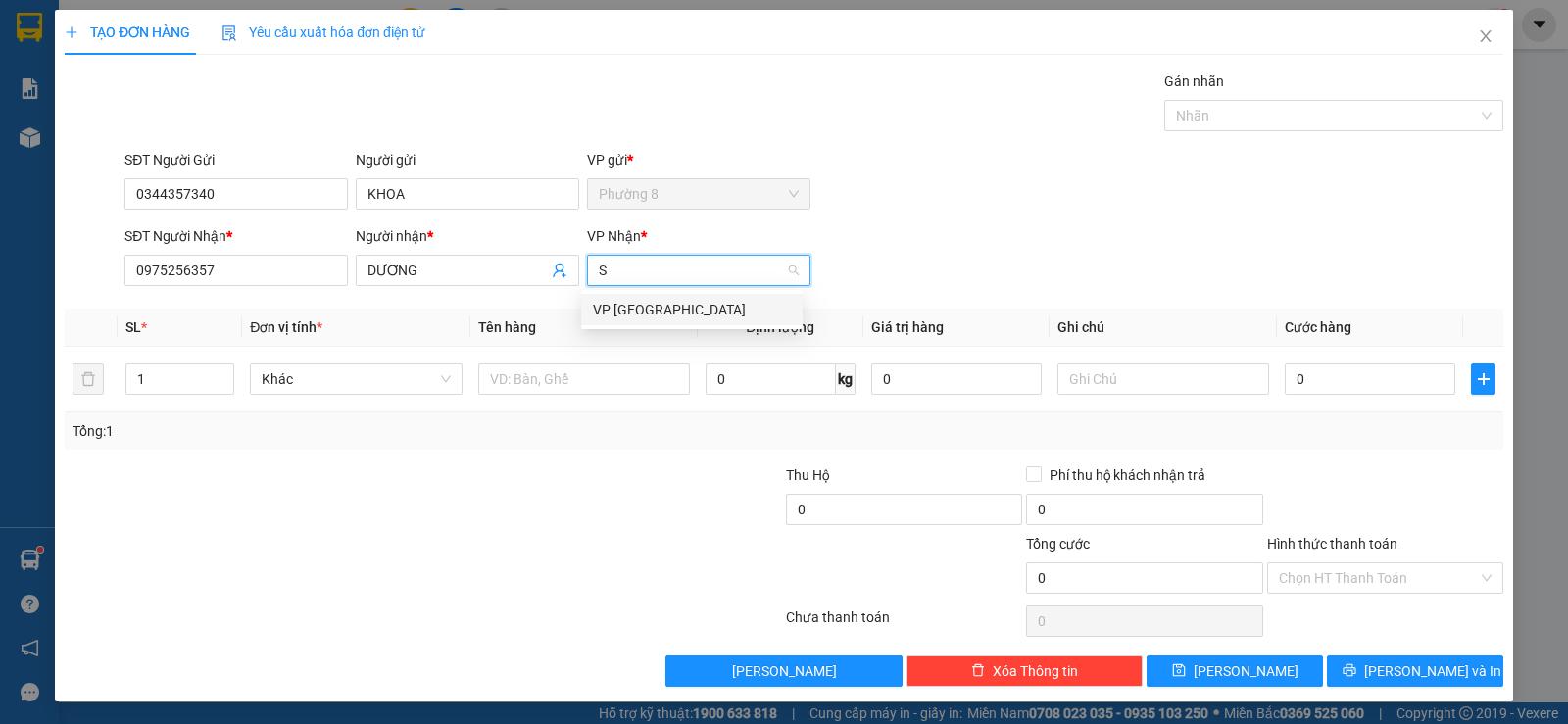 type 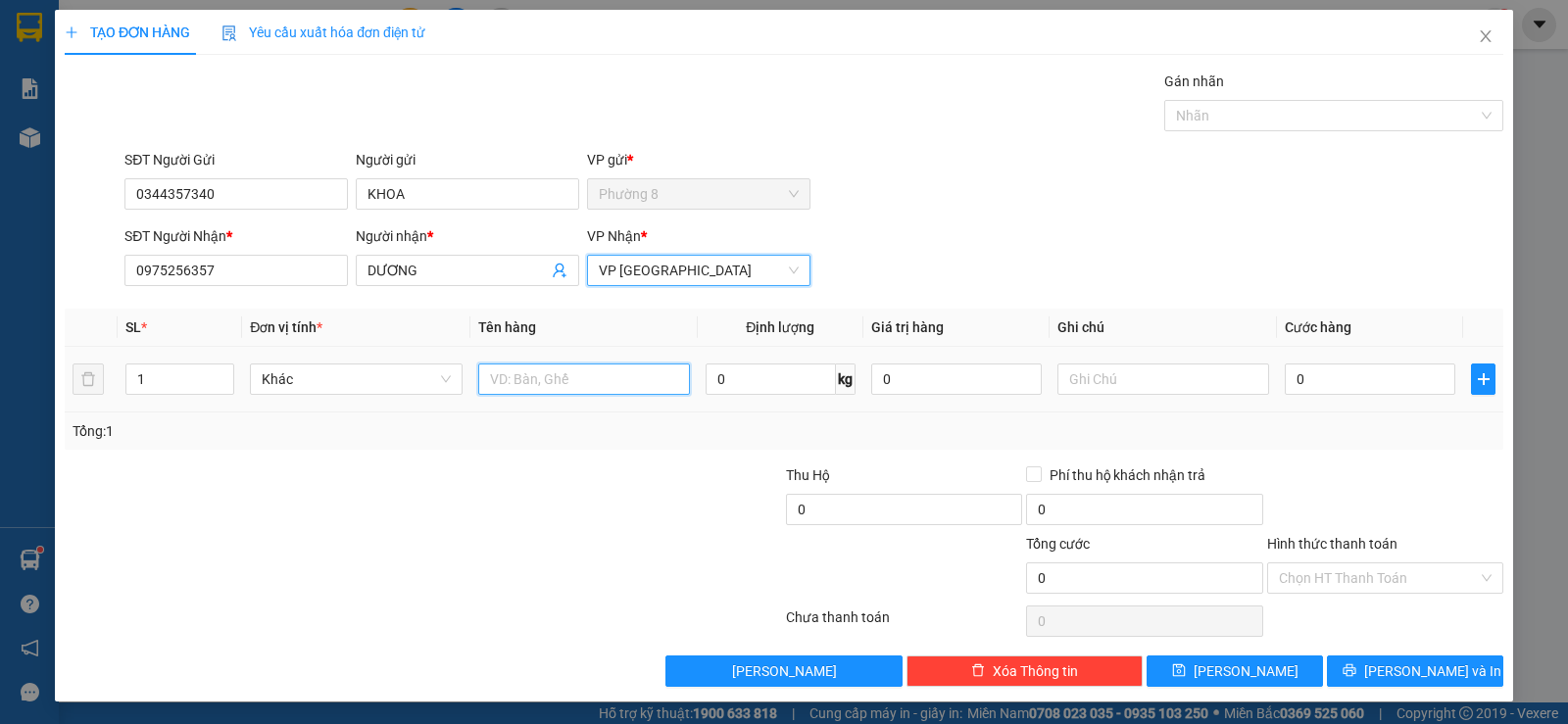 click at bounding box center [584, 379] 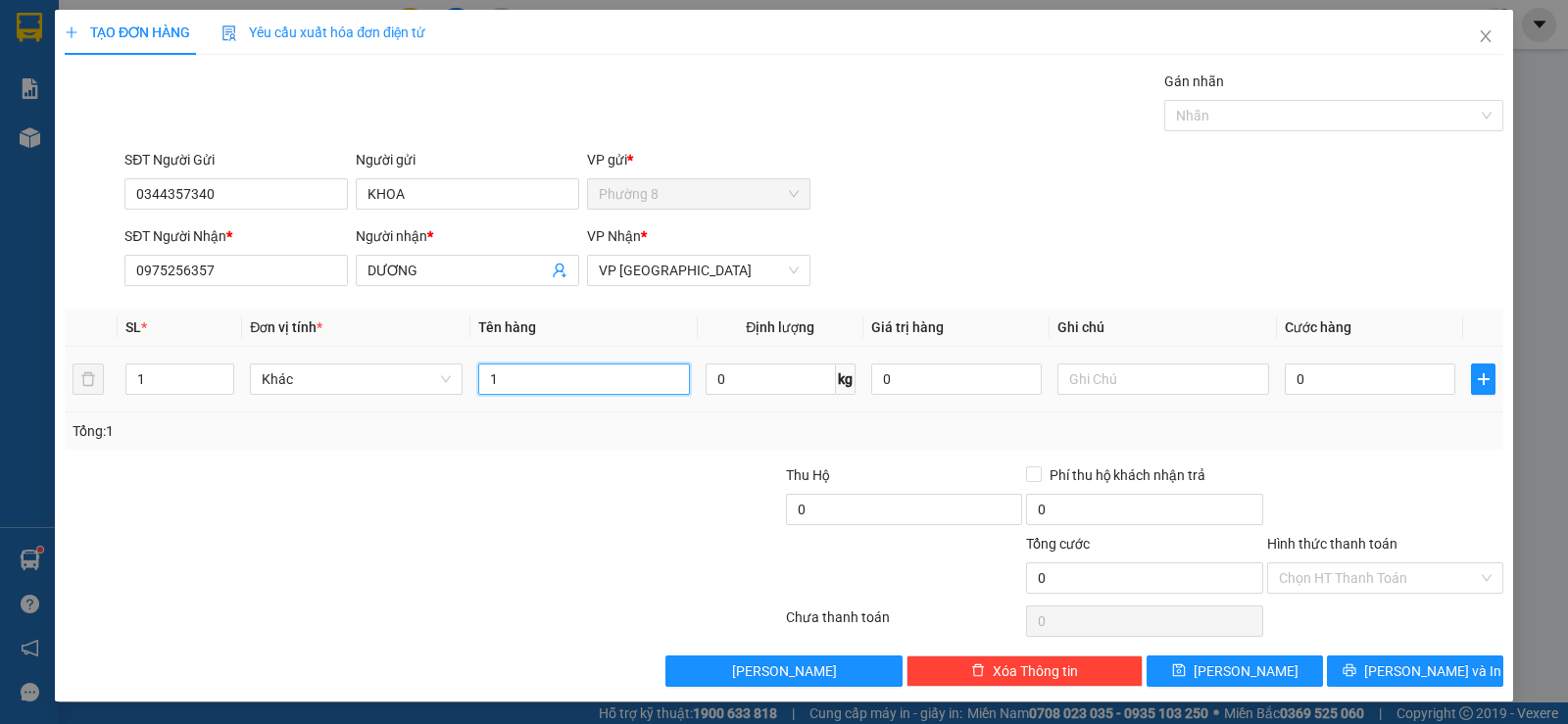 type on "1" 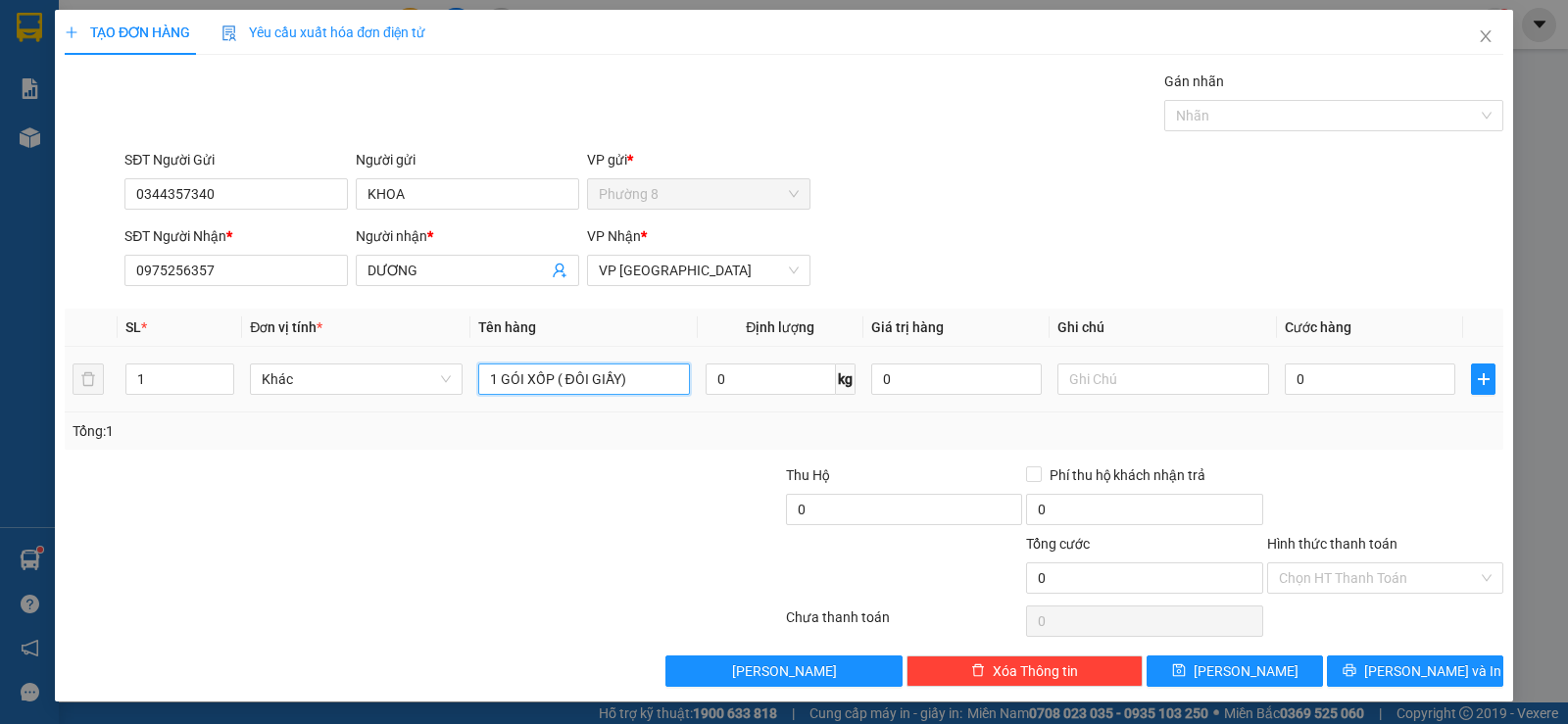 type on "1 GÓI XỐP ( ĐÔI GIẦY)" 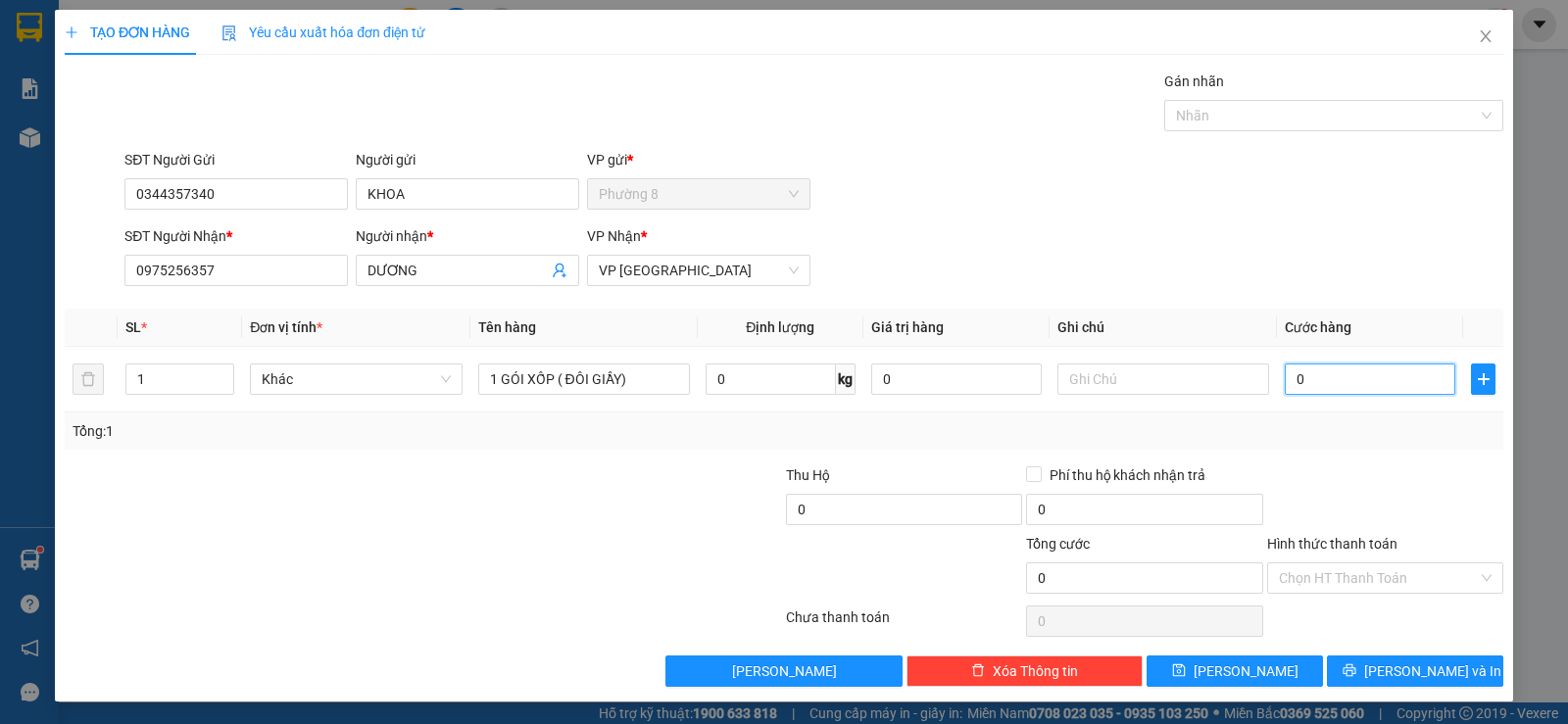 type on "2" 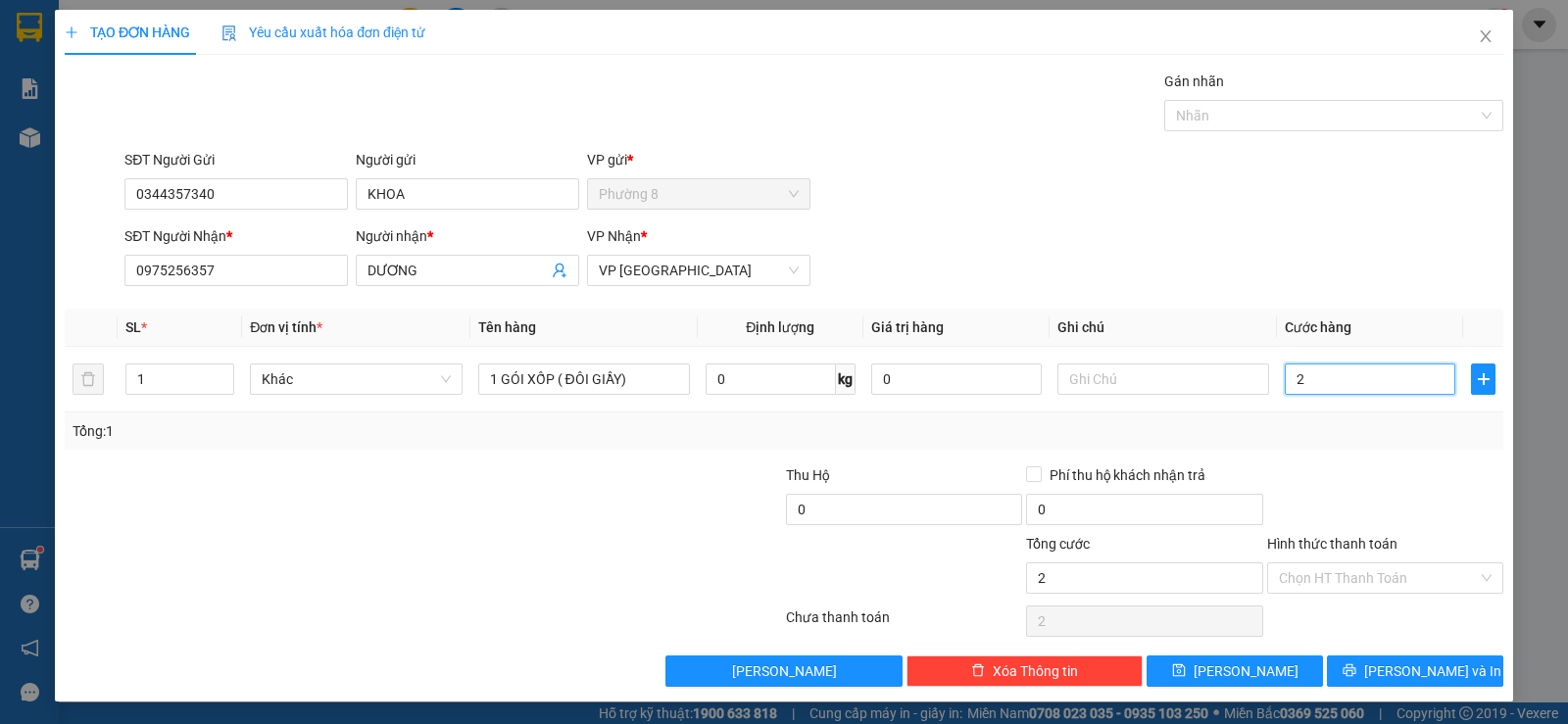 type on "20" 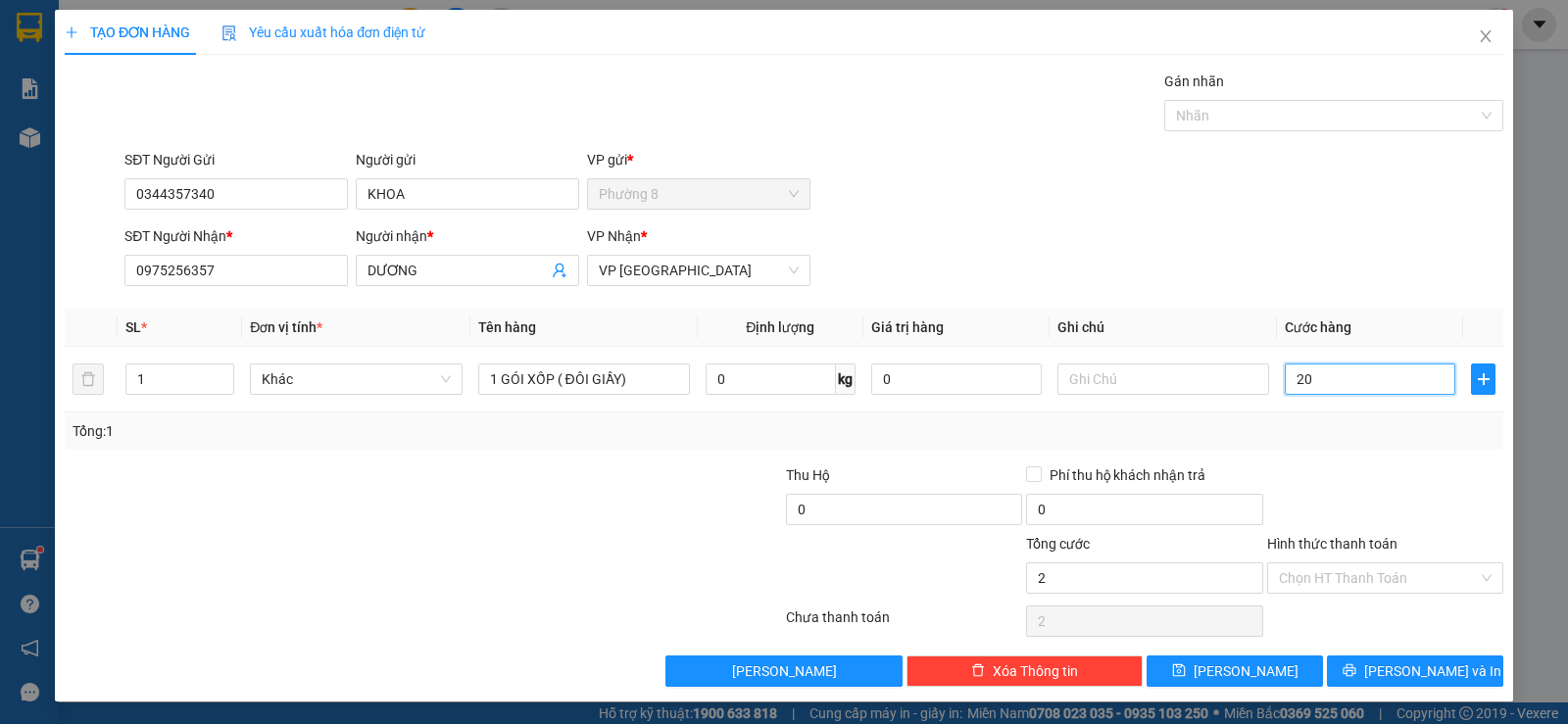 type on "20" 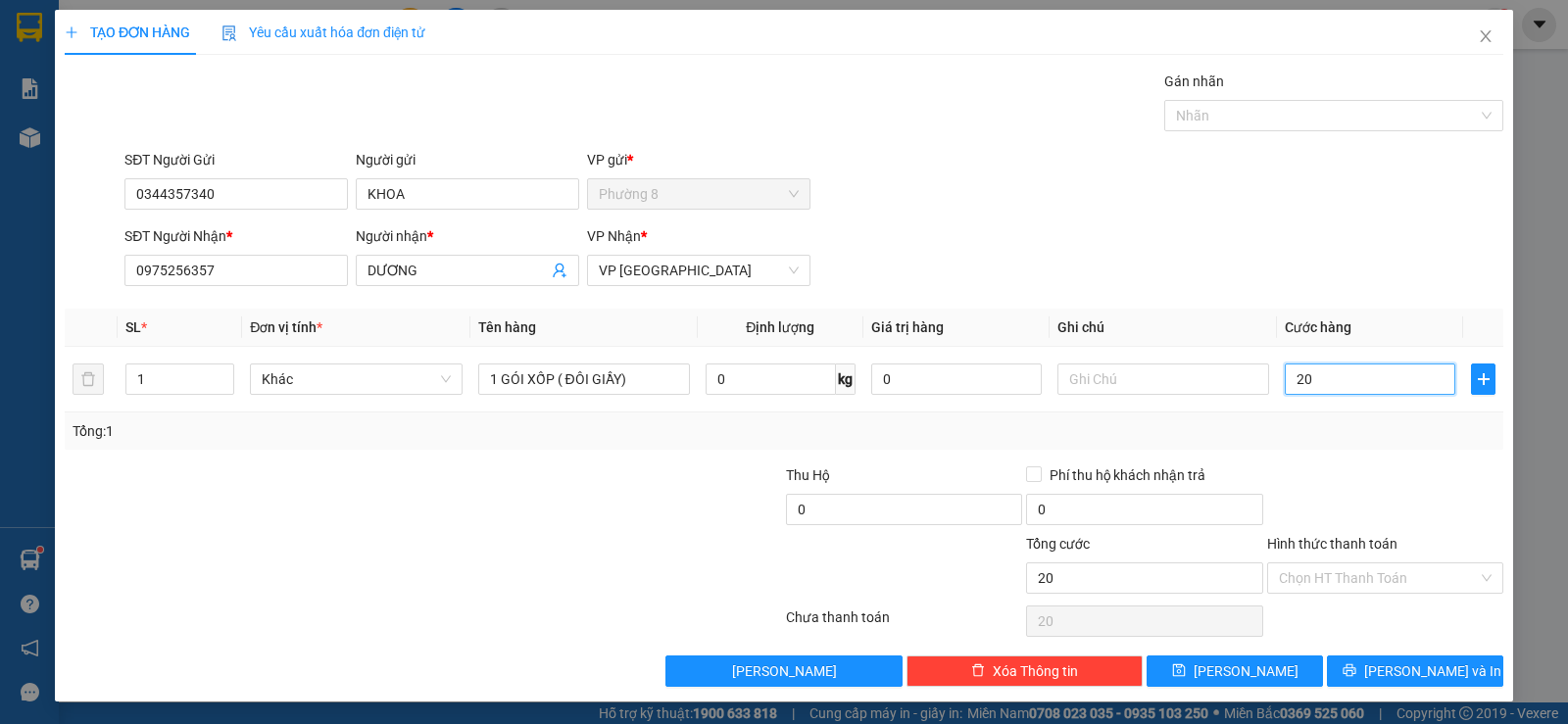 type on "200" 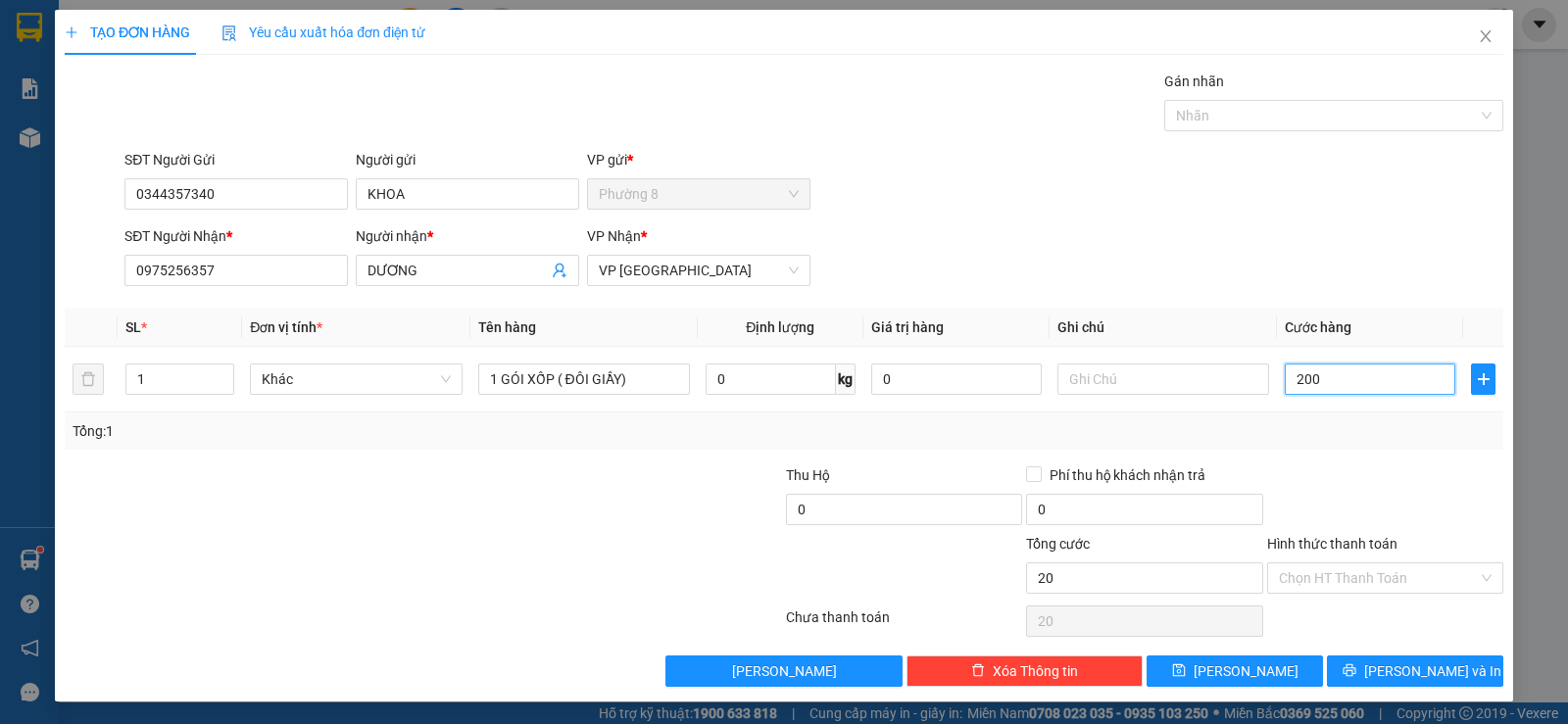 type on "200" 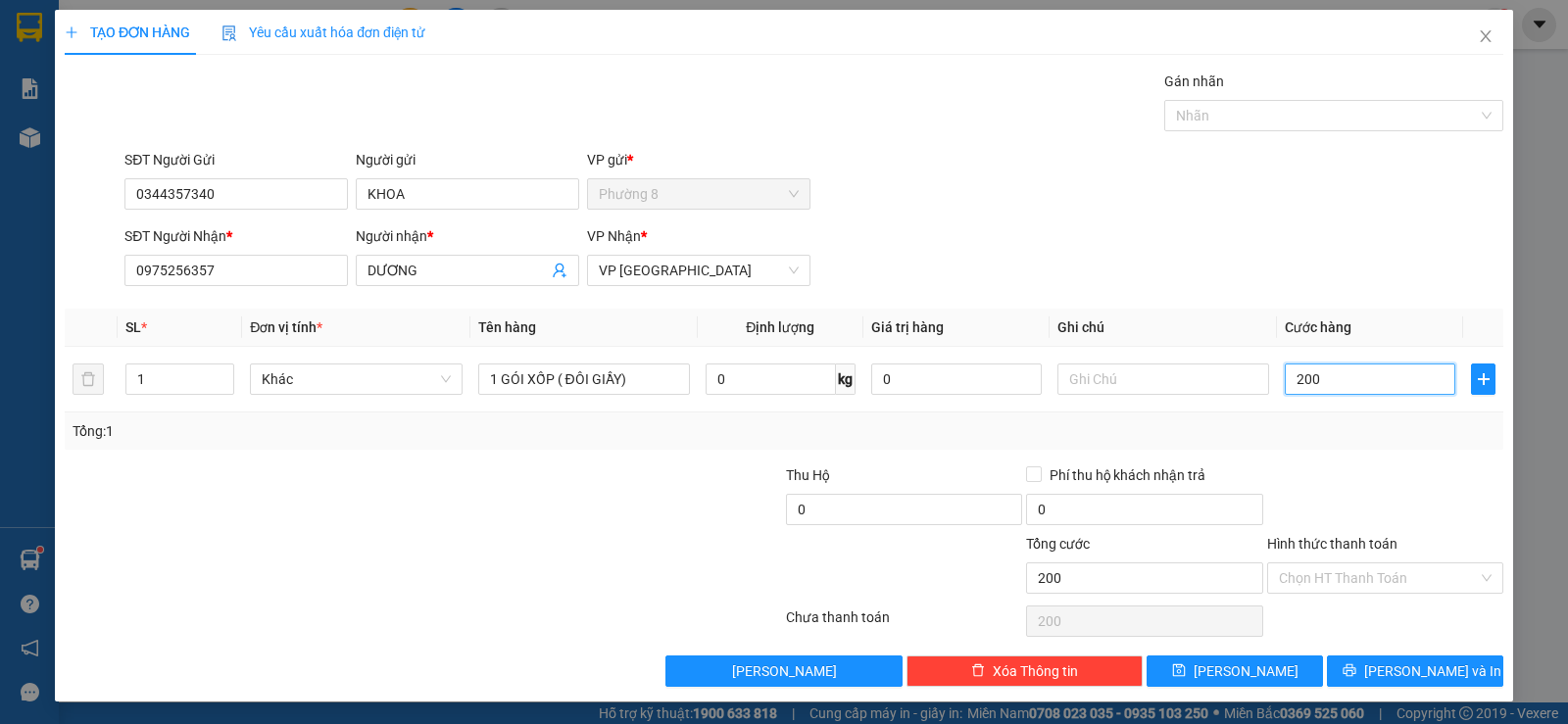 type on "2.000" 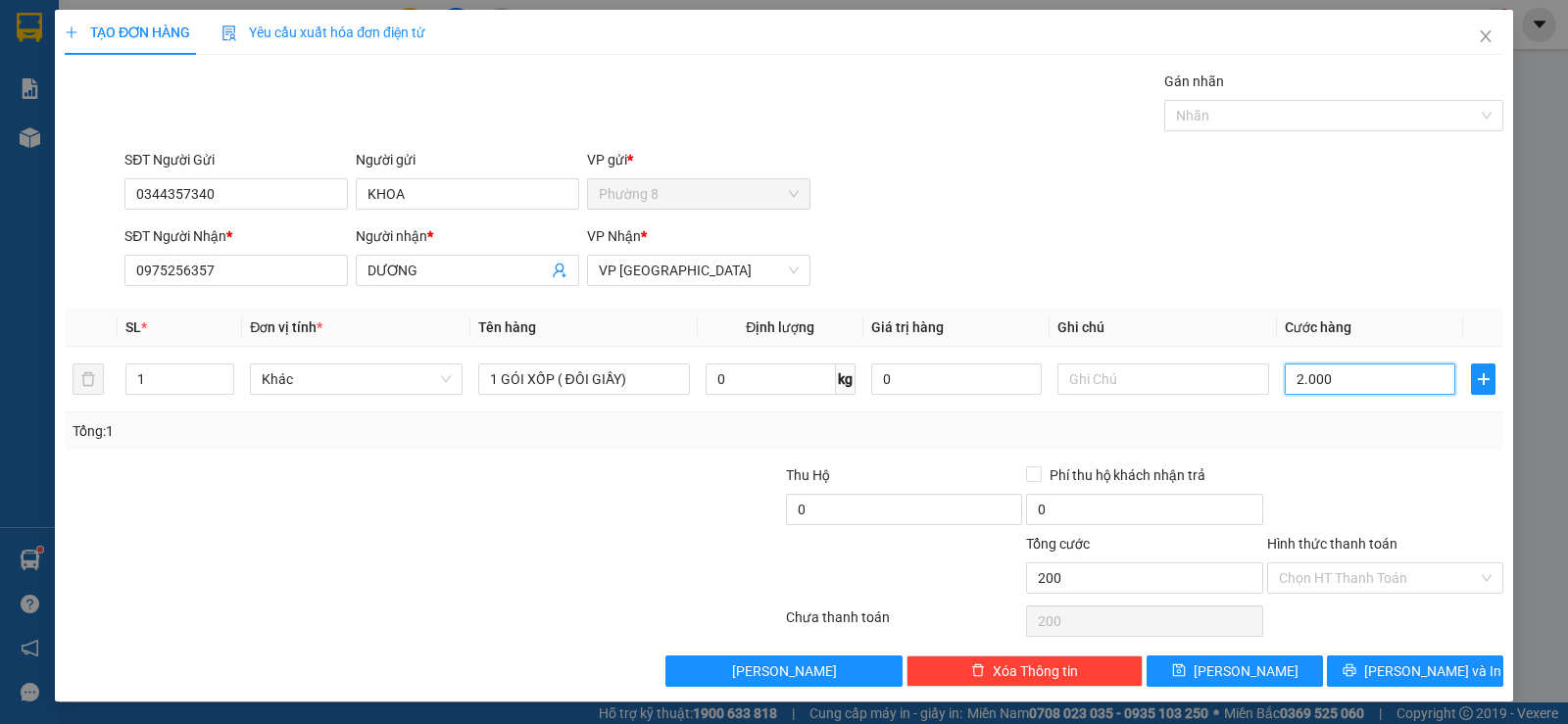 type on "2.000" 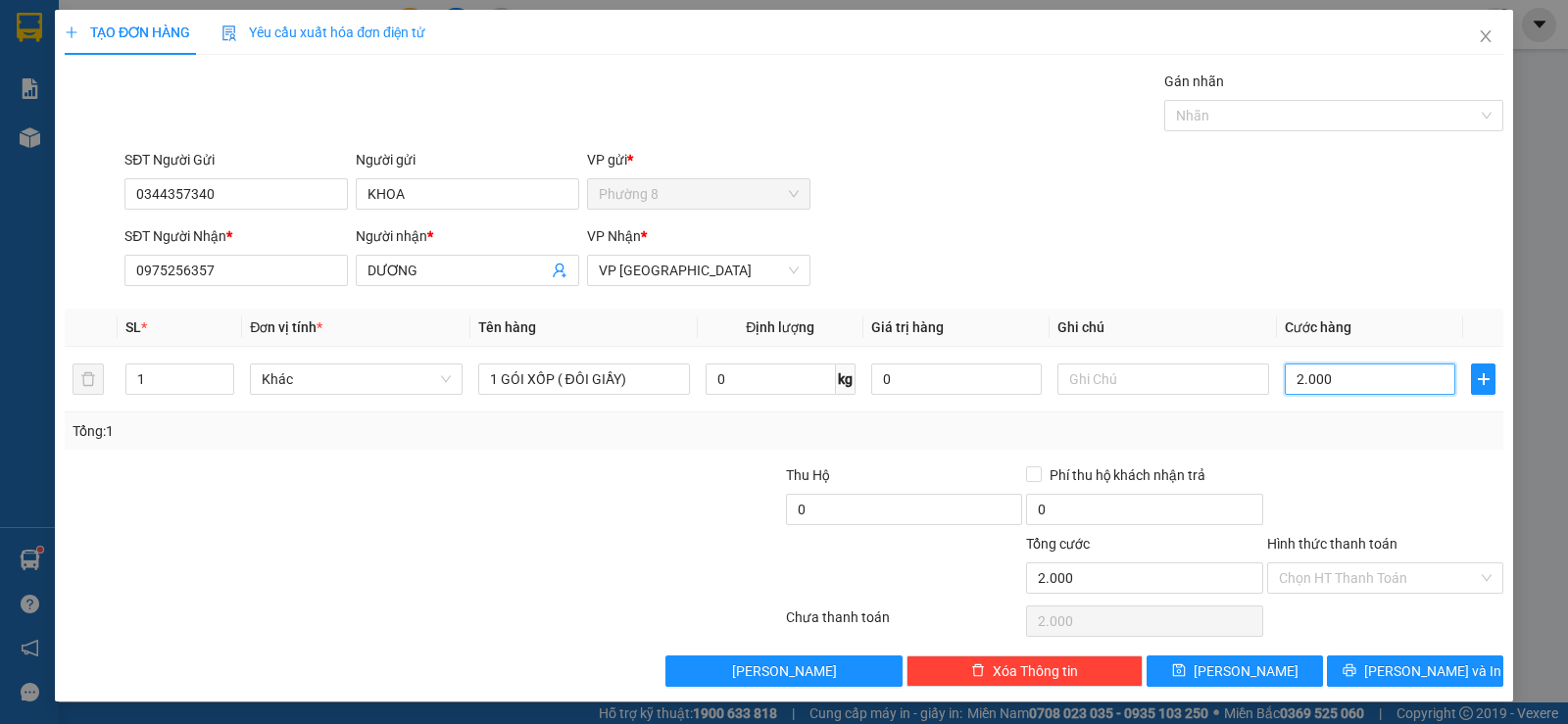 type on "20.000" 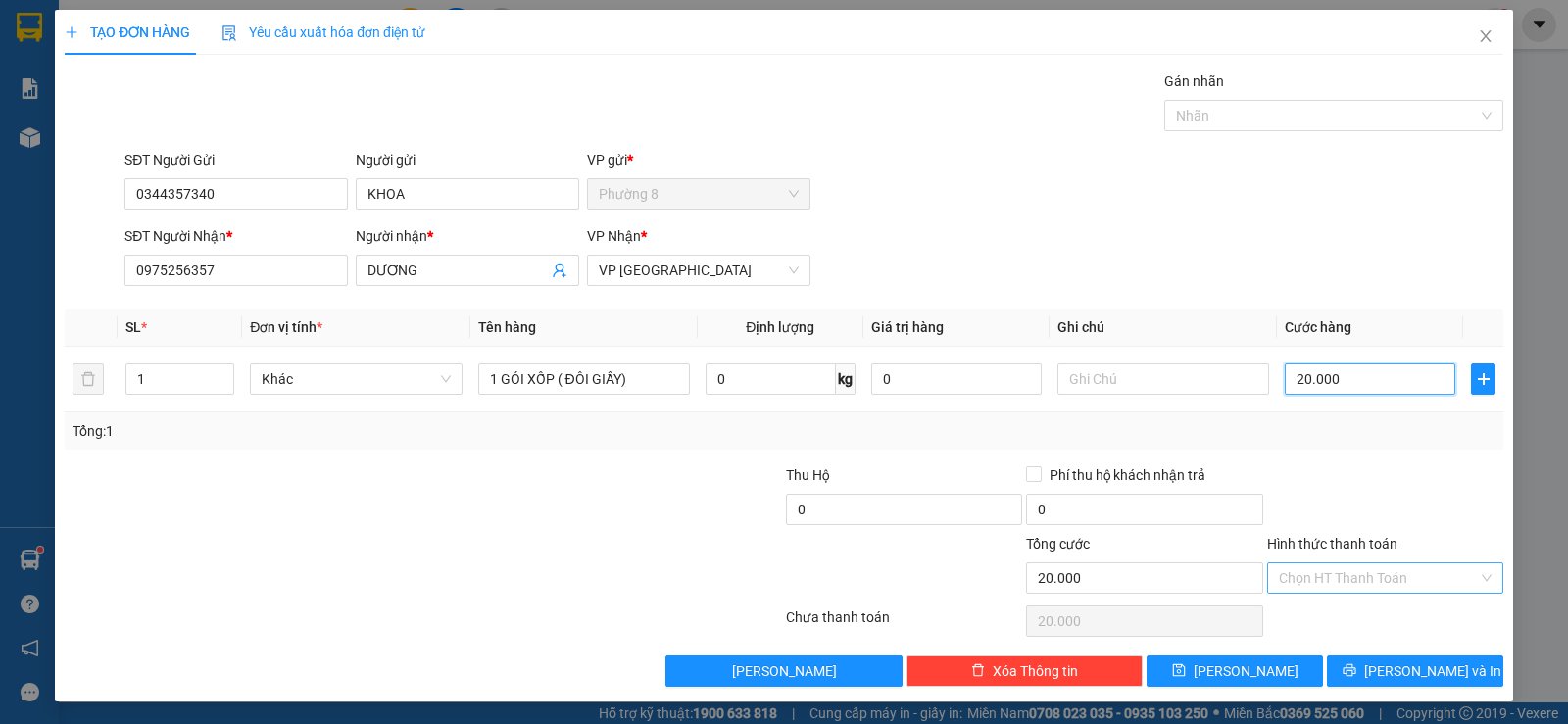 type on "20.000" 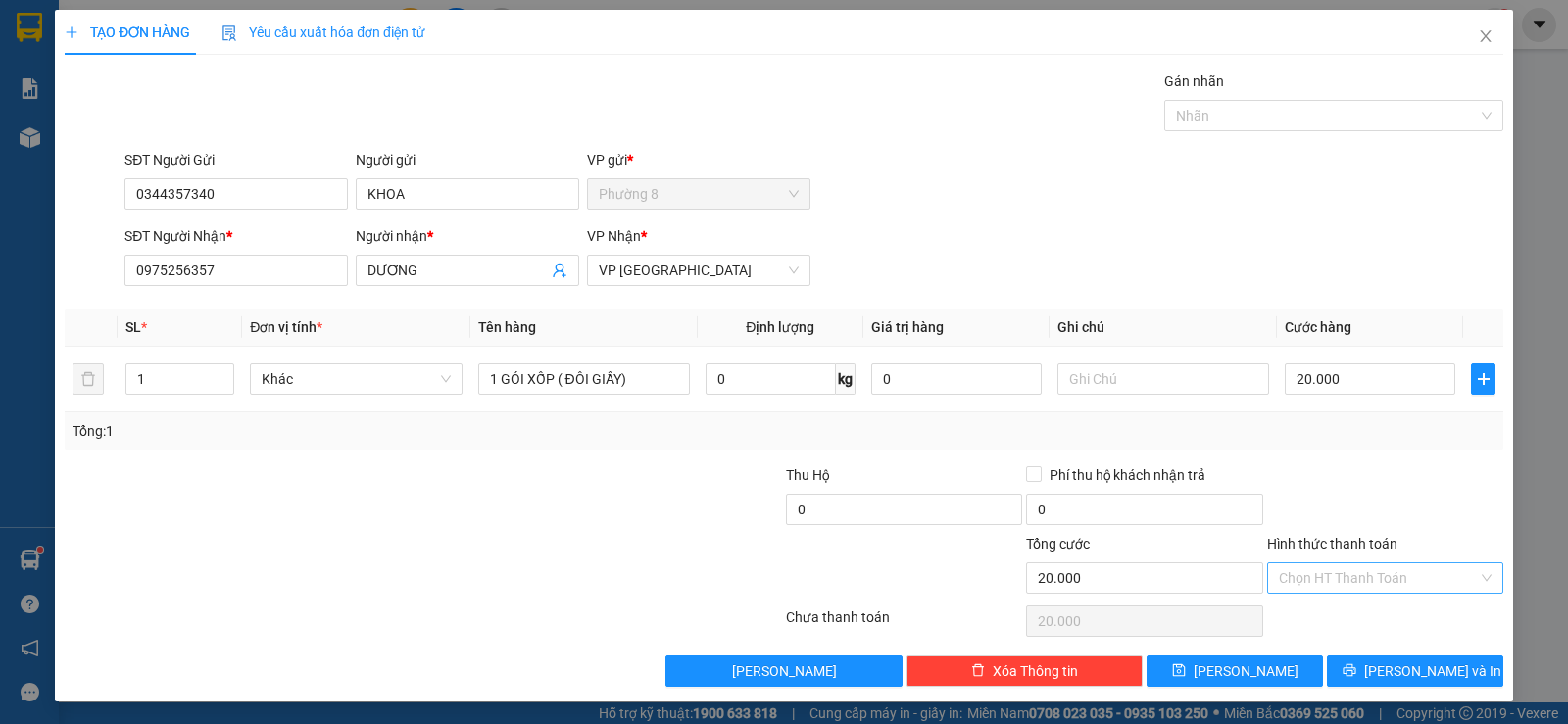 click on "Hình thức thanh toán" at bounding box center [1378, 578] 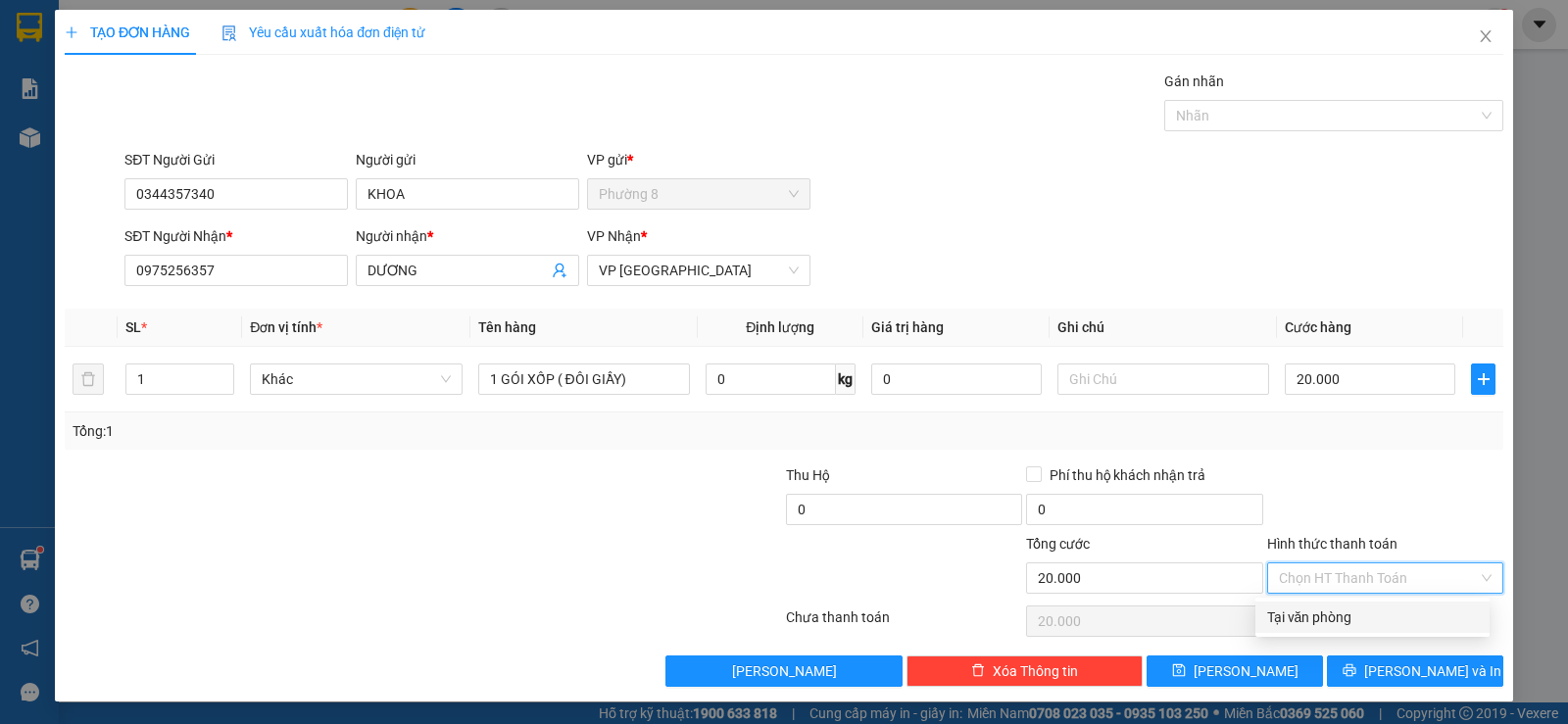 click at bounding box center [1385, 499] 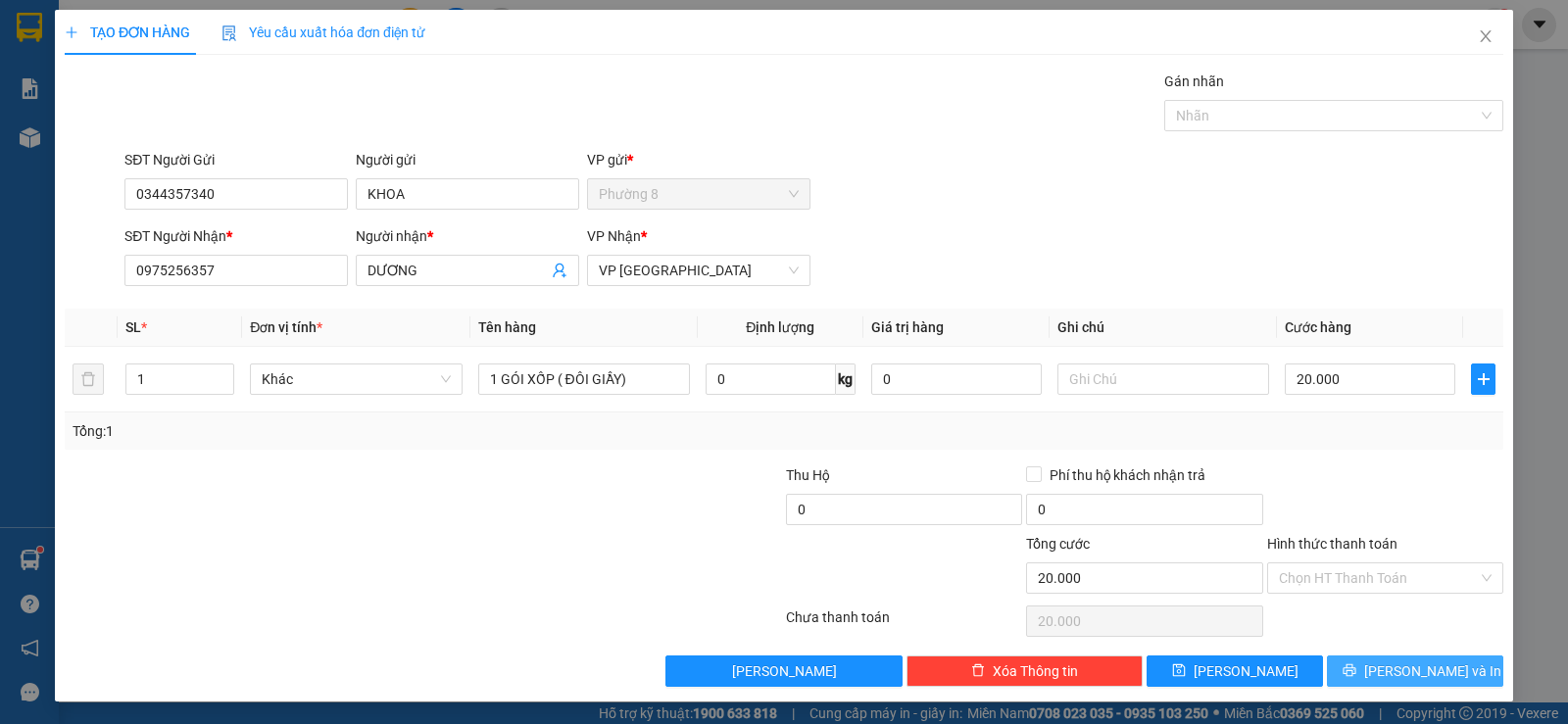 click on "[PERSON_NAME] và In" at bounding box center [1433, 671] 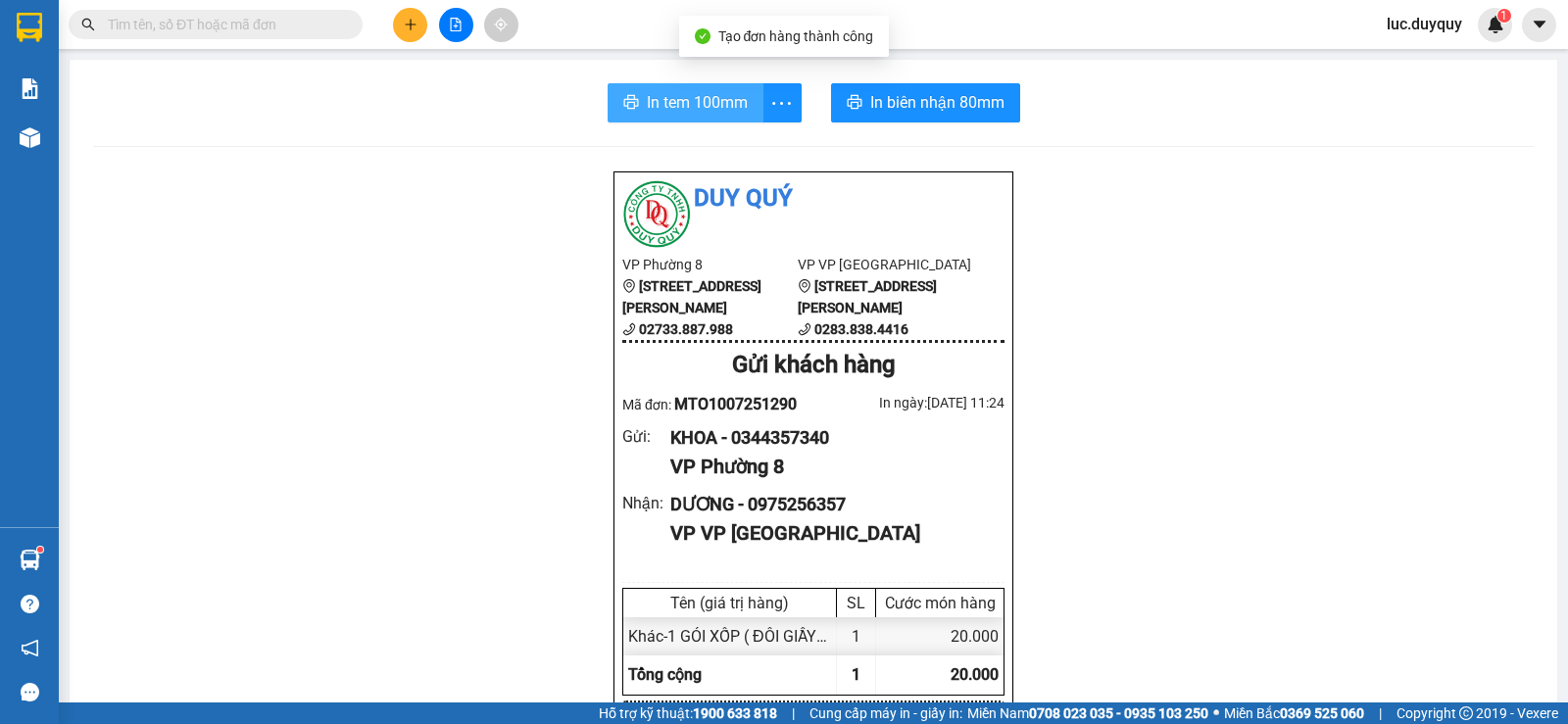 click on "In tem 100mm" at bounding box center [697, 102] 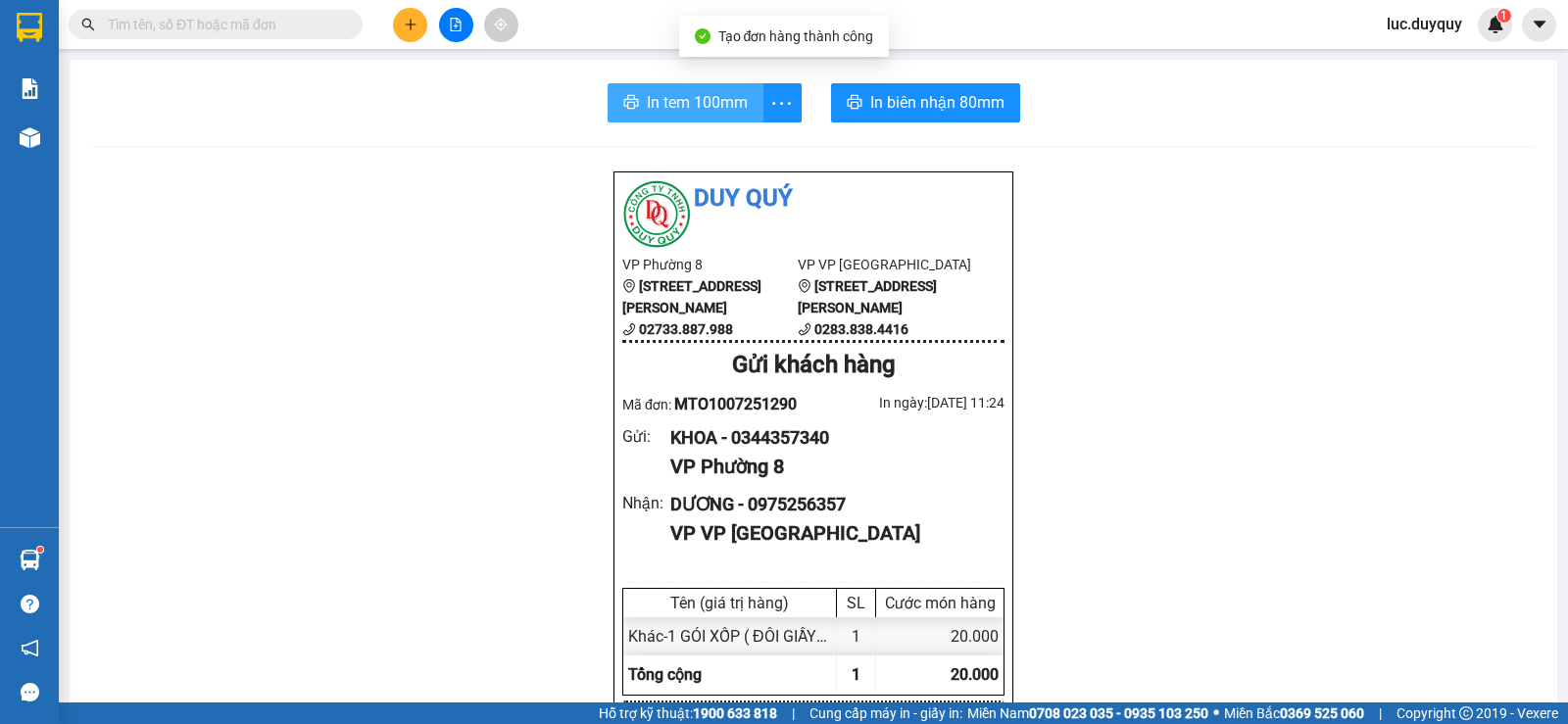 scroll, scrollTop: 0, scrollLeft: 0, axis: both 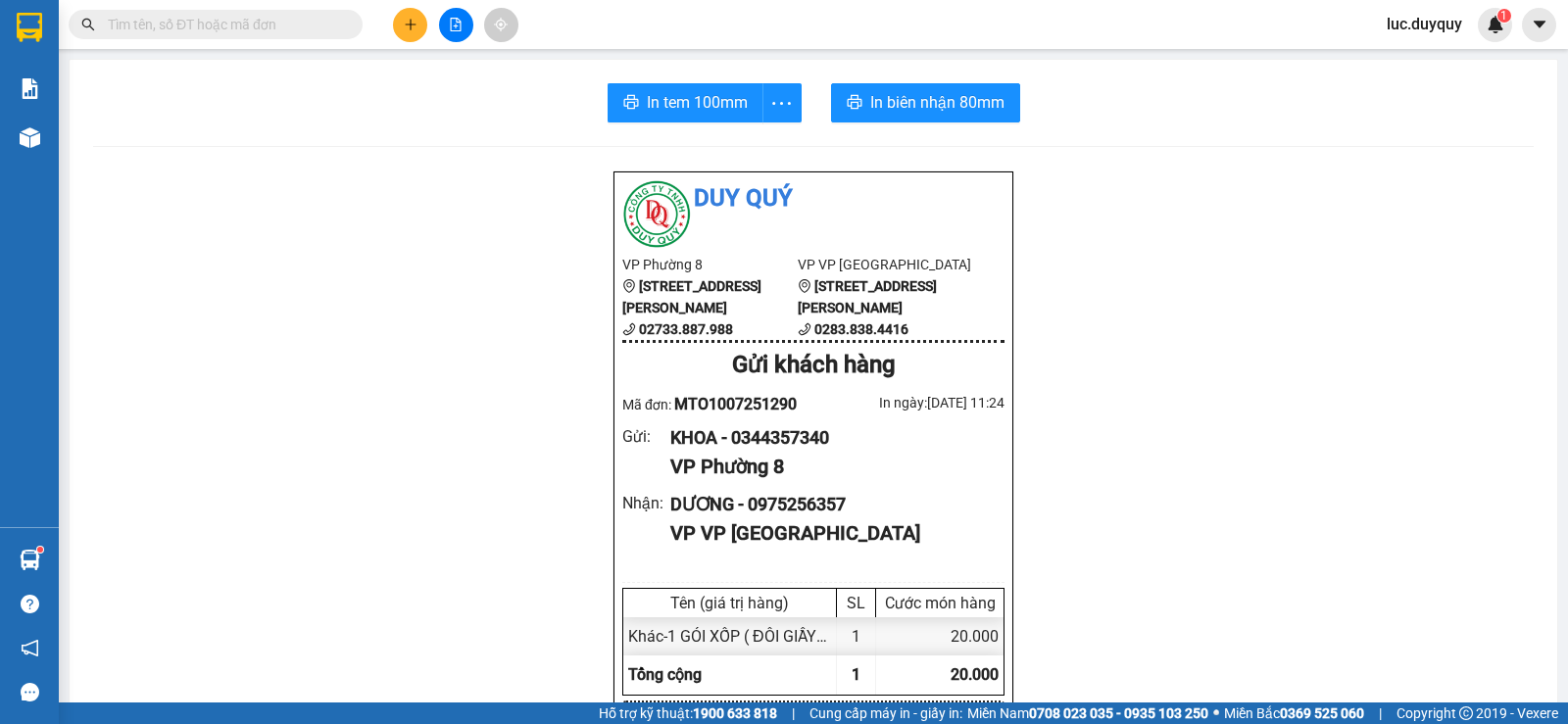 click at bounding box center (456, 24) 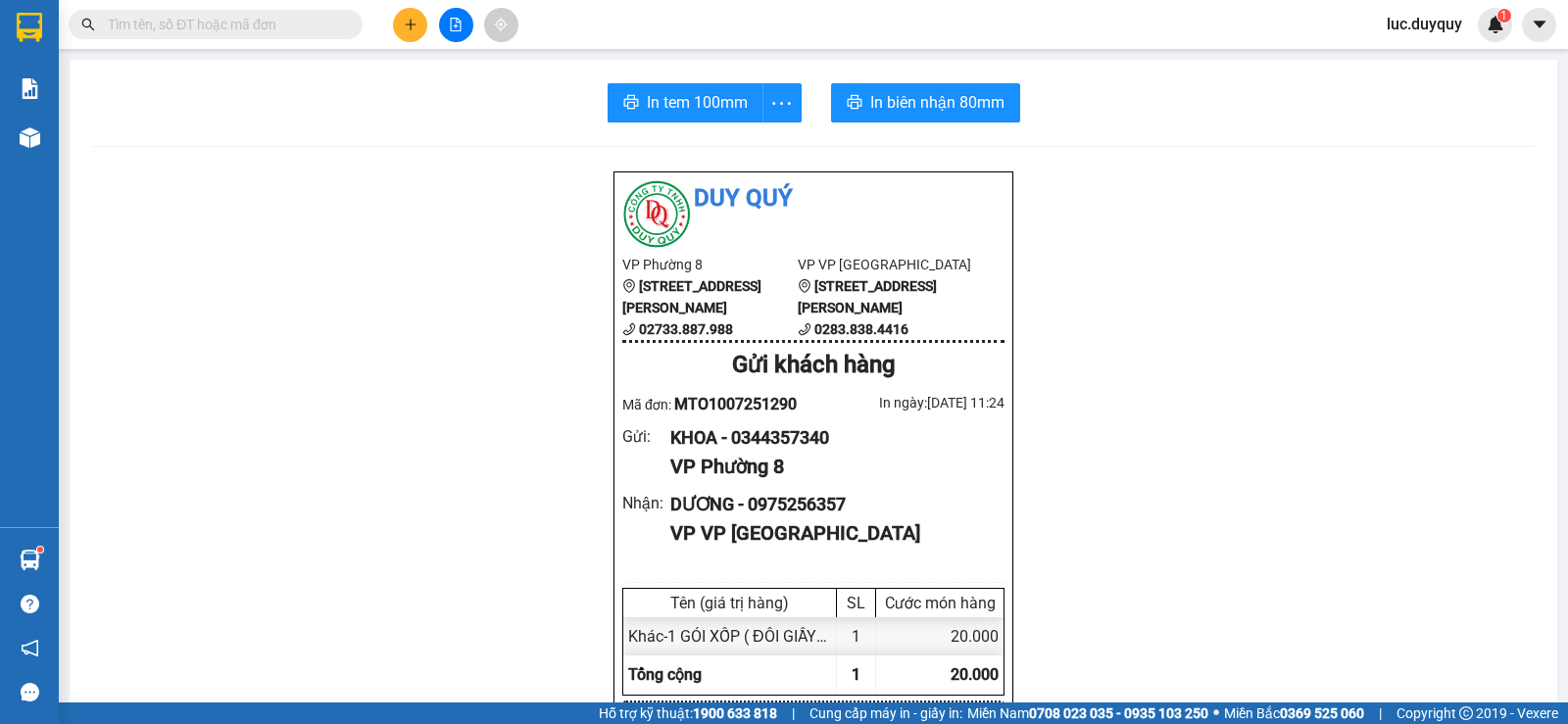 click 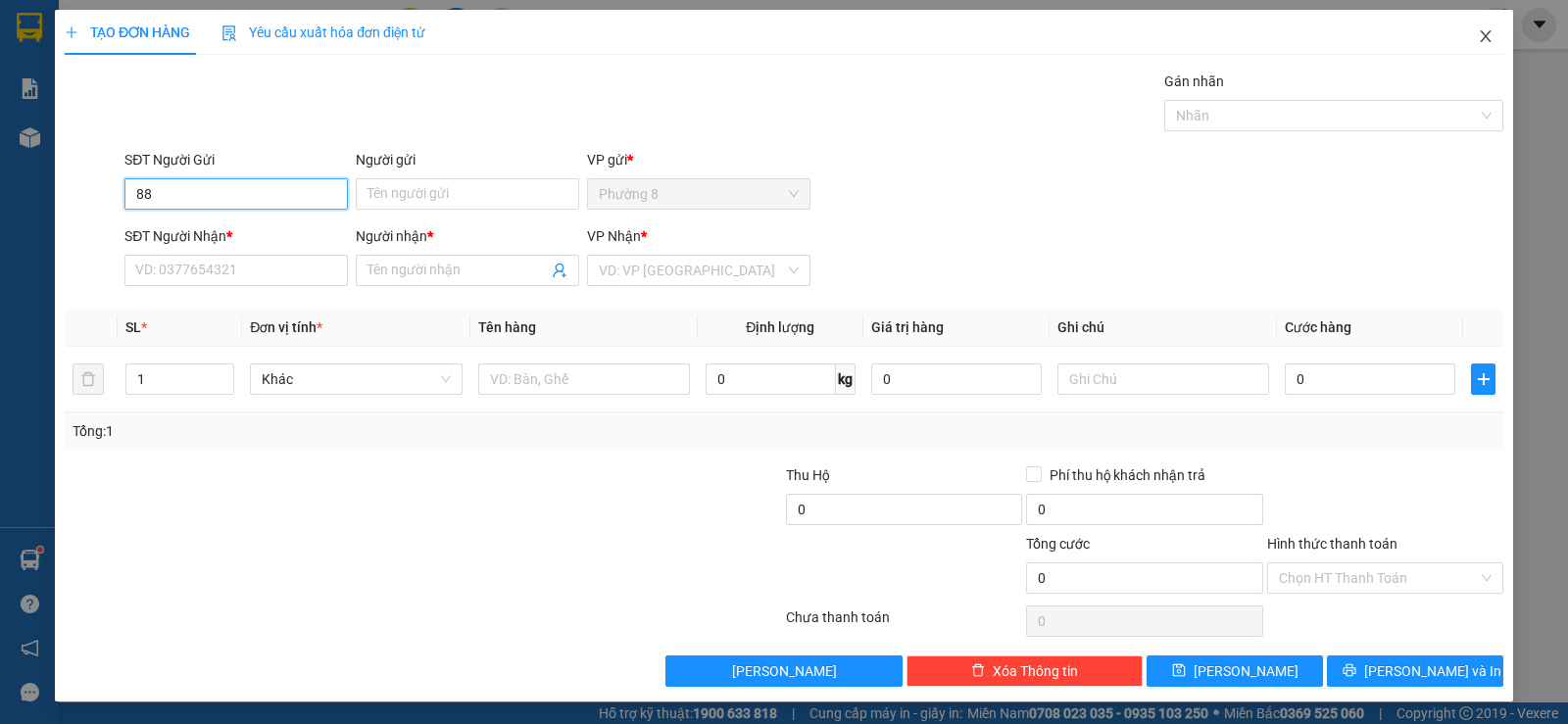 type on "88" 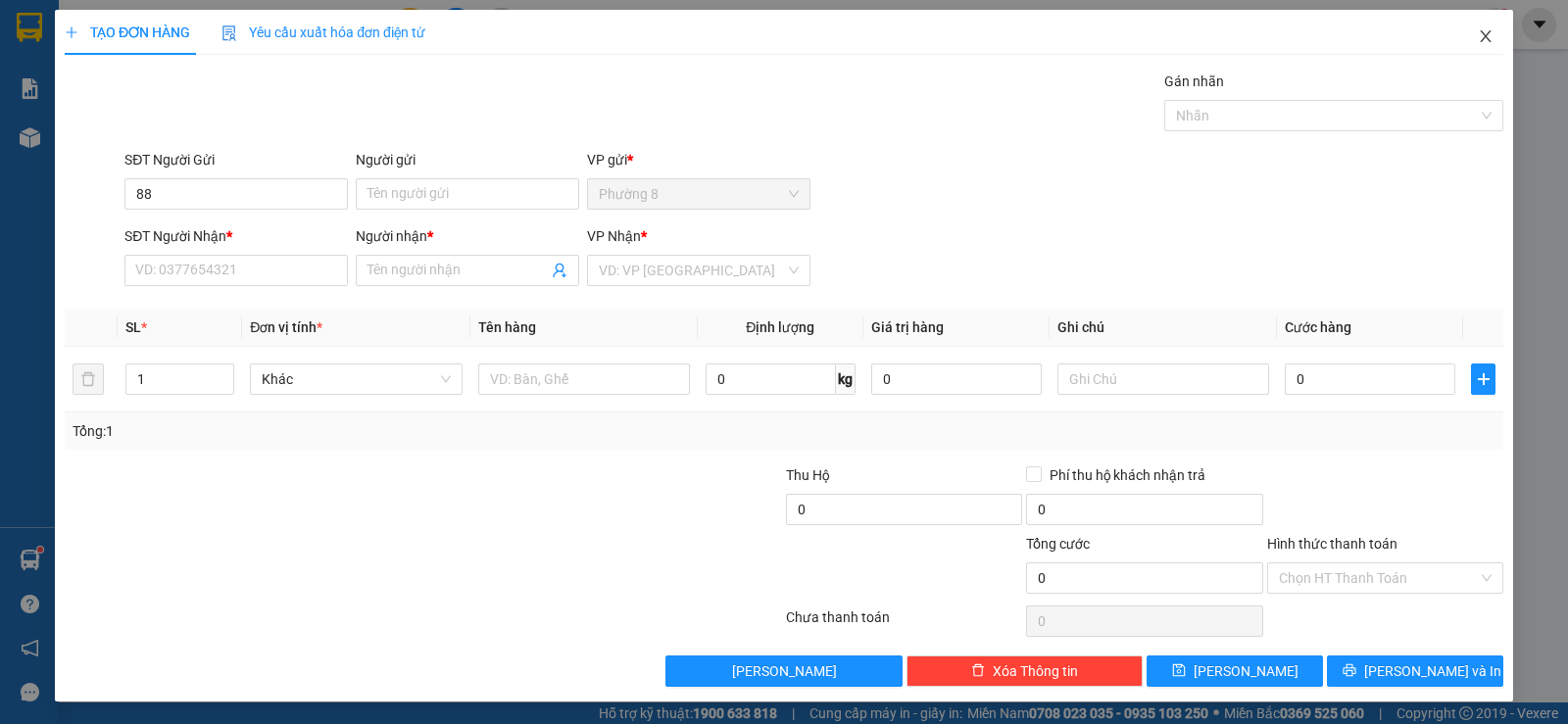 click 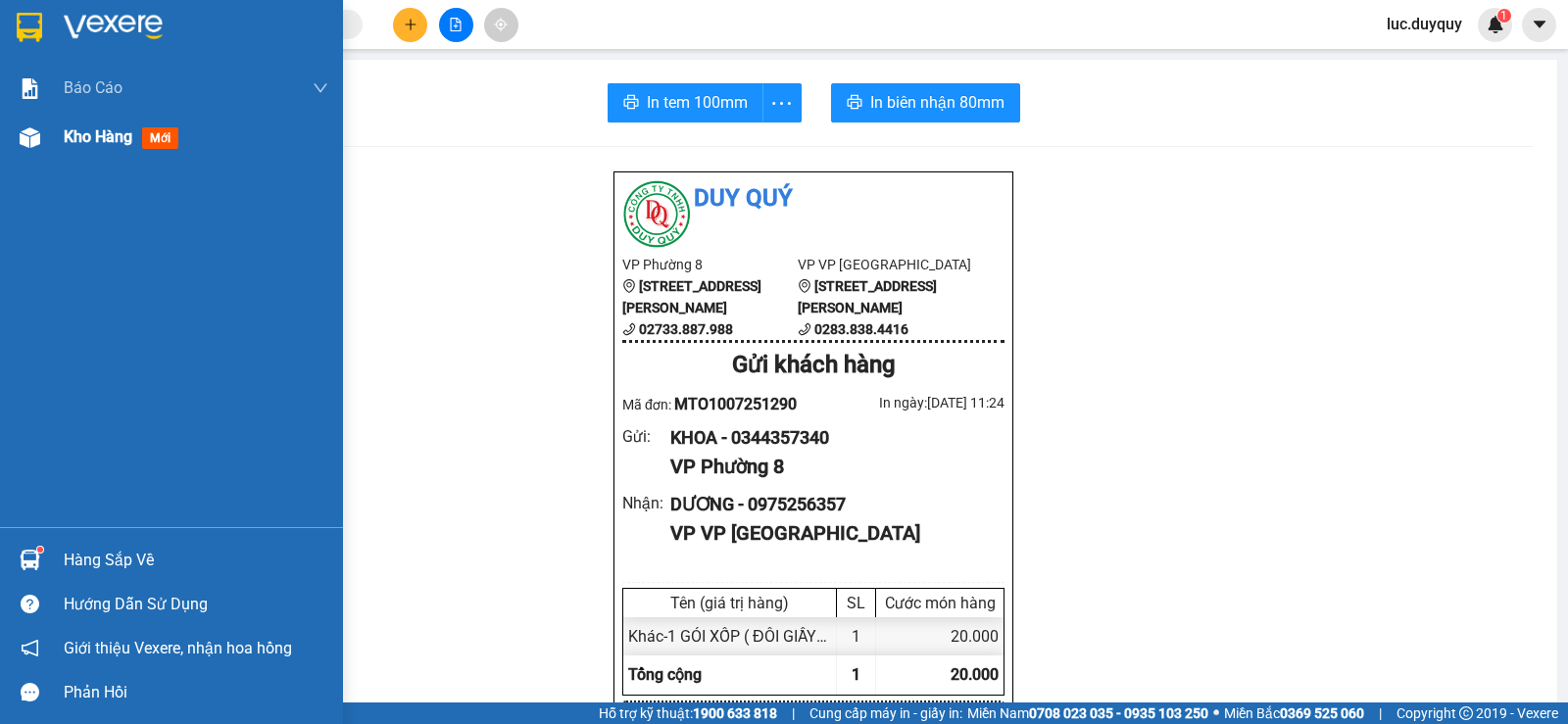click on "Kho hàng" at bounding box center (98, 136) 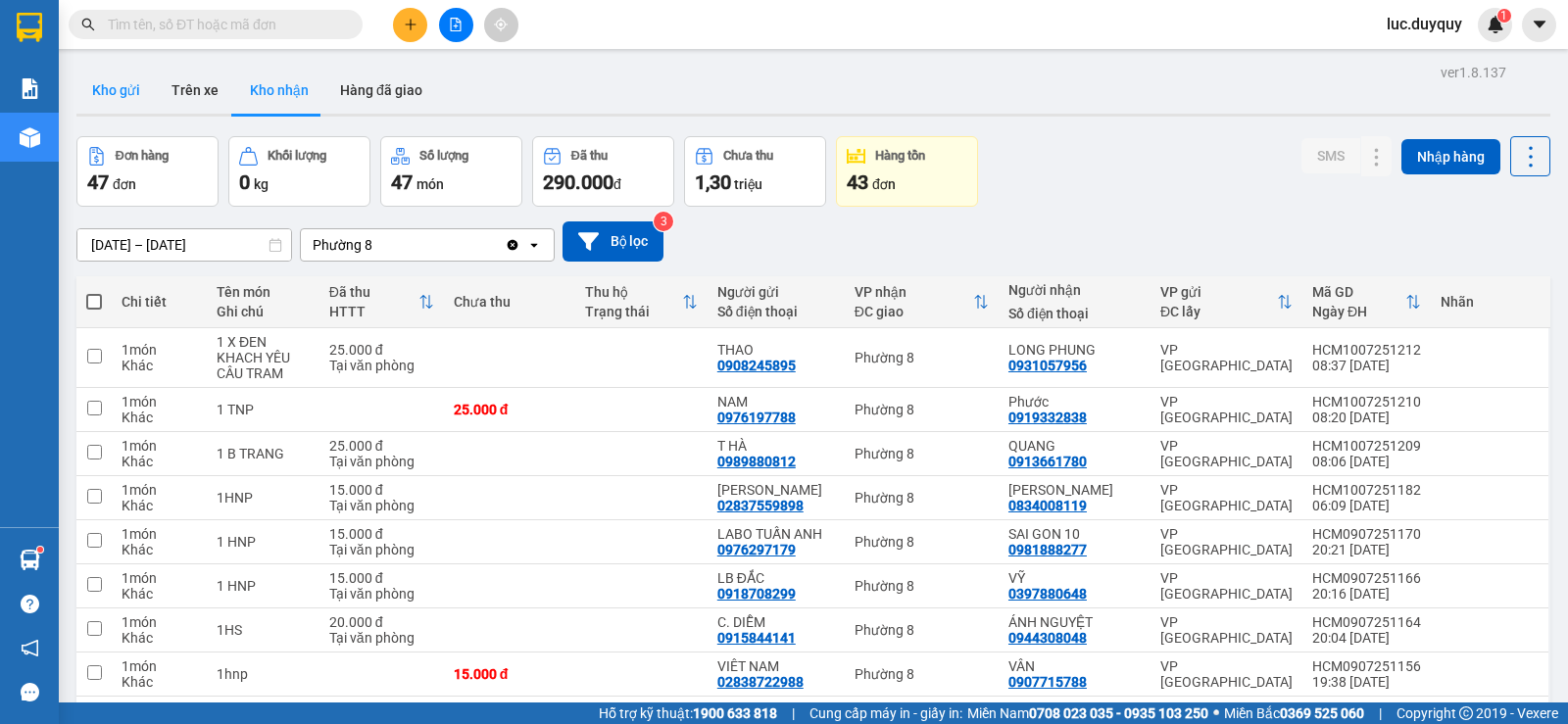 click on "Kho gửi" at bounding box center (116, 90) 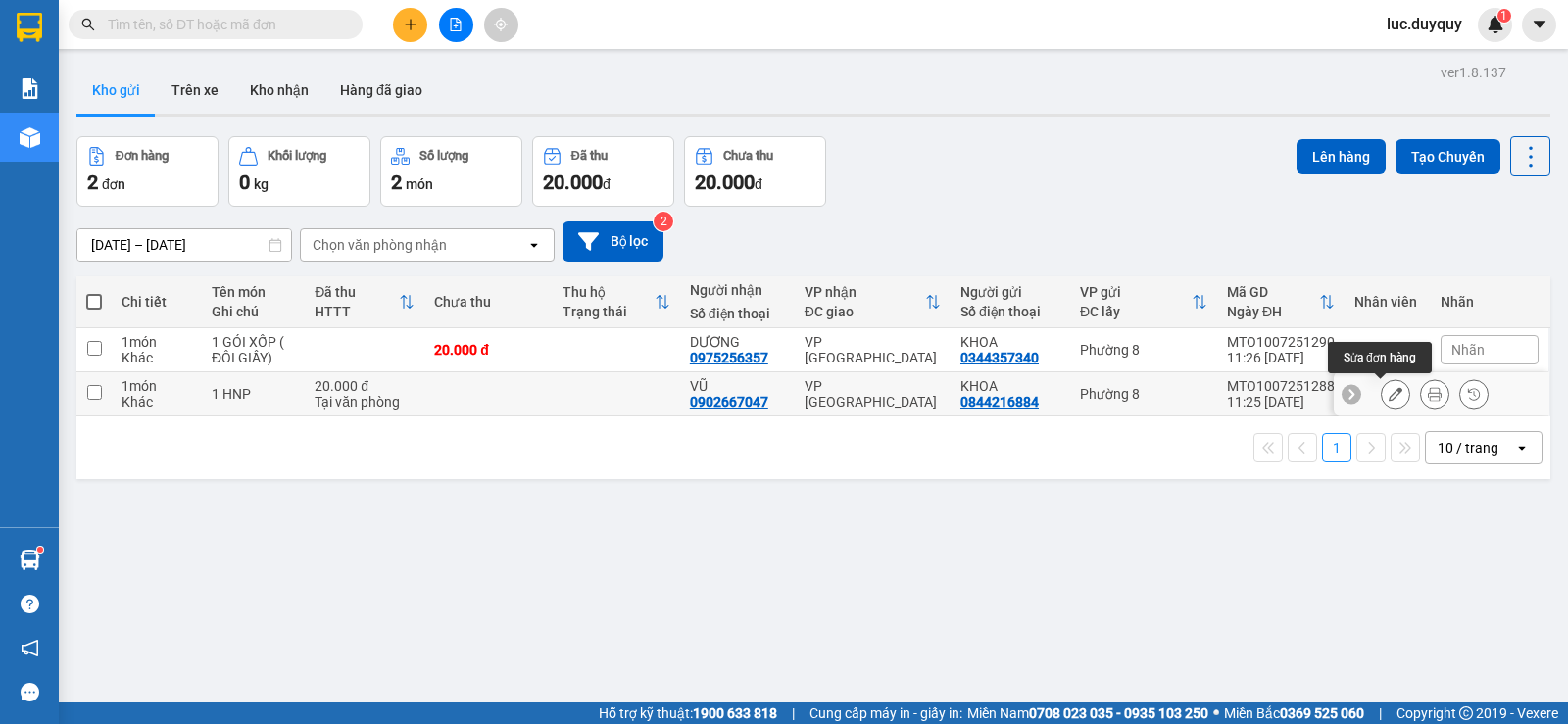 click 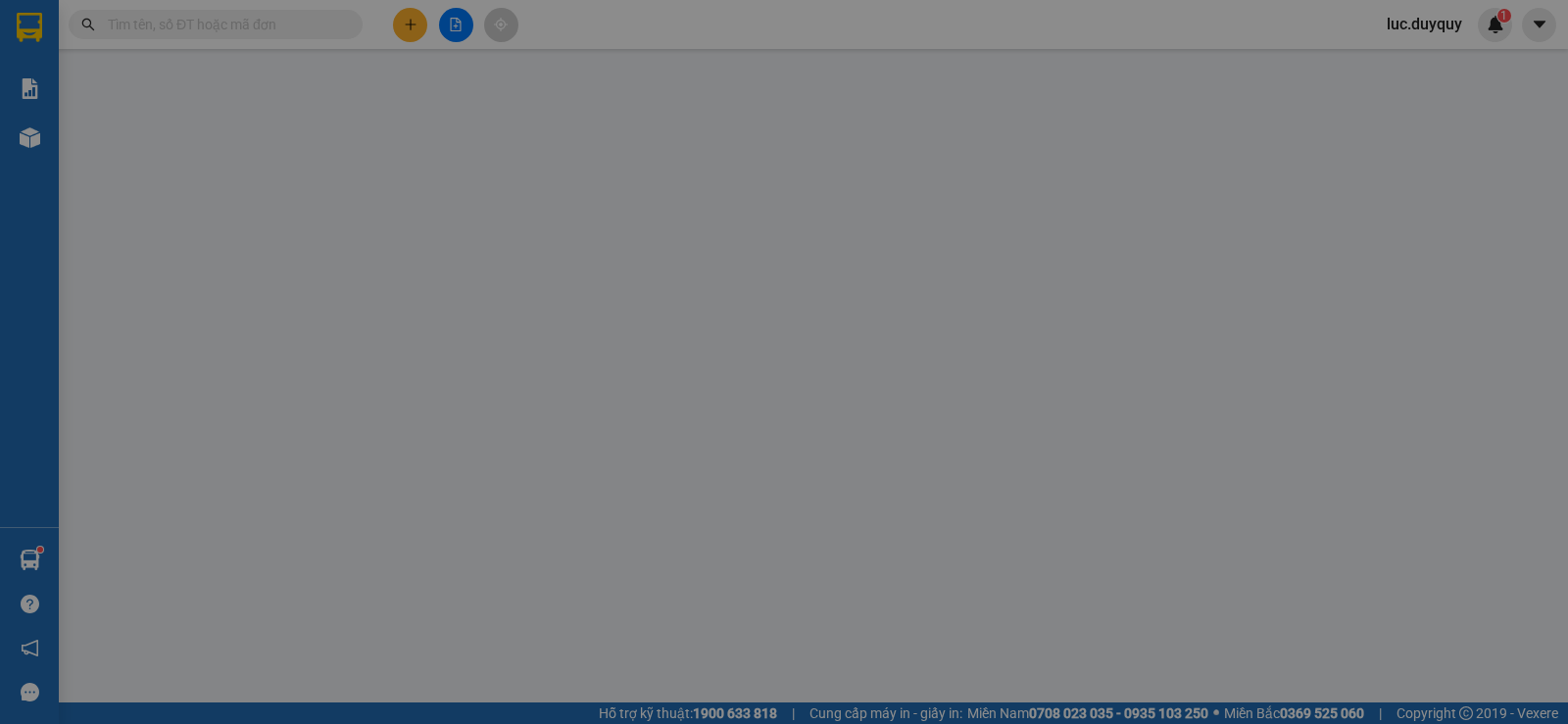 type on "0844216884" 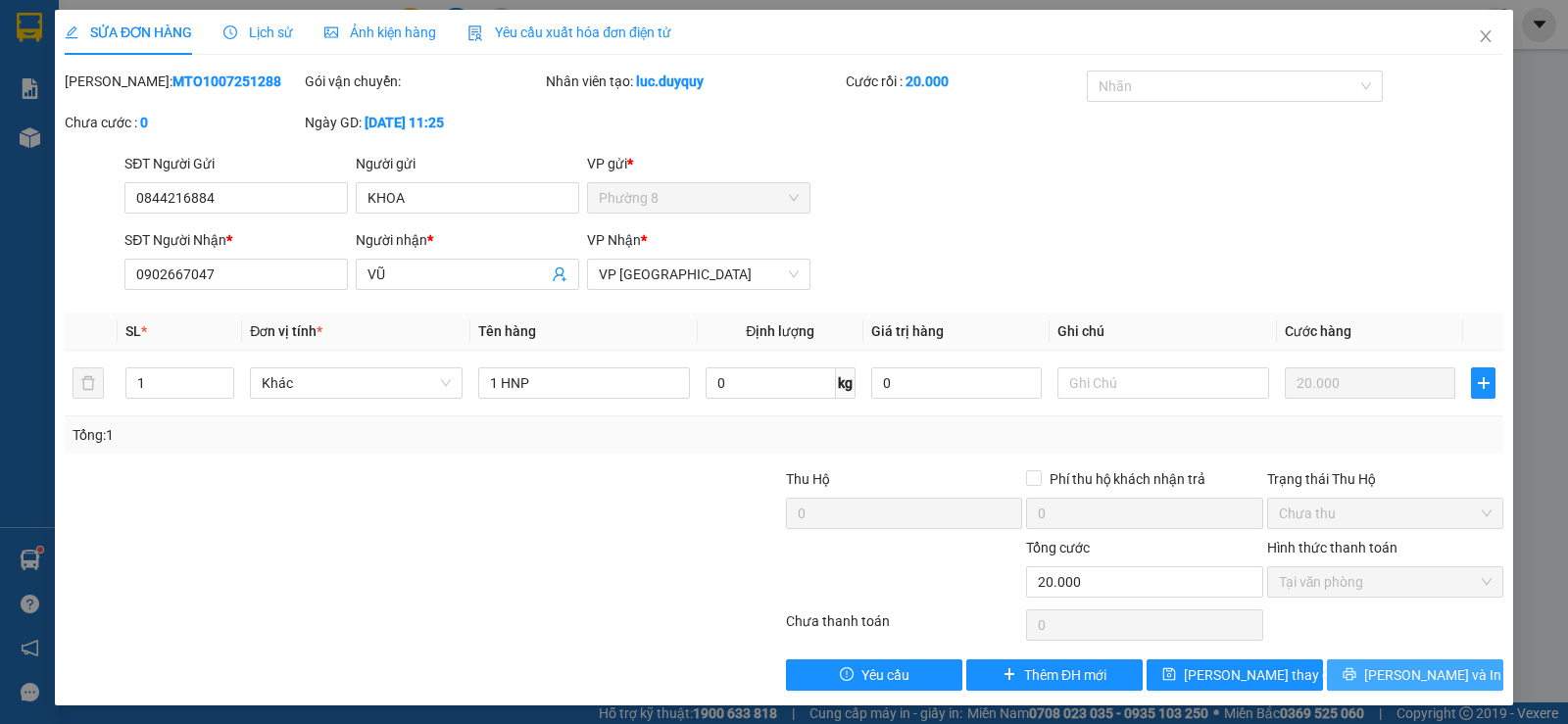 click on "[PERSON_NAME] và In" at bounding box center (1433, 675) 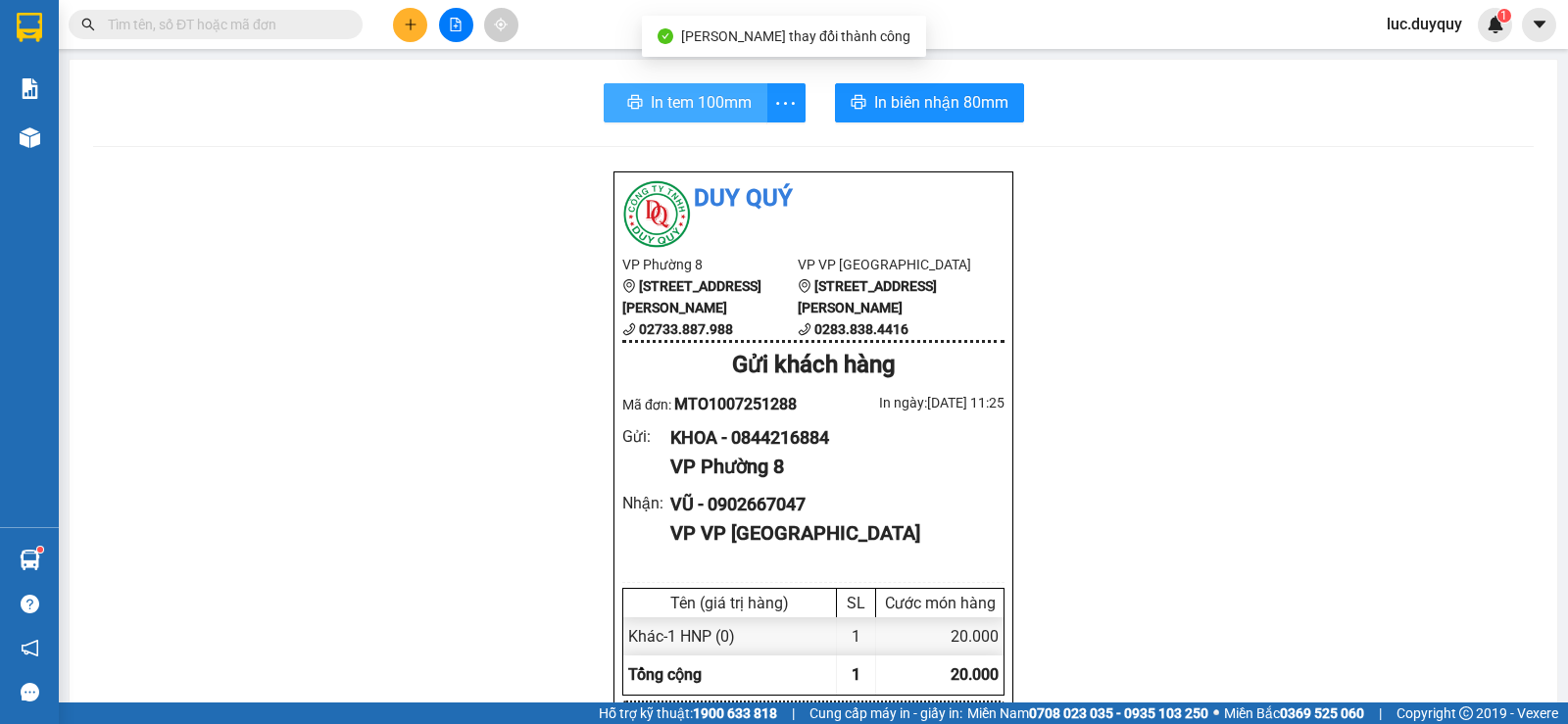 click on "In tem 100mm" at bounding box center [701, 102] 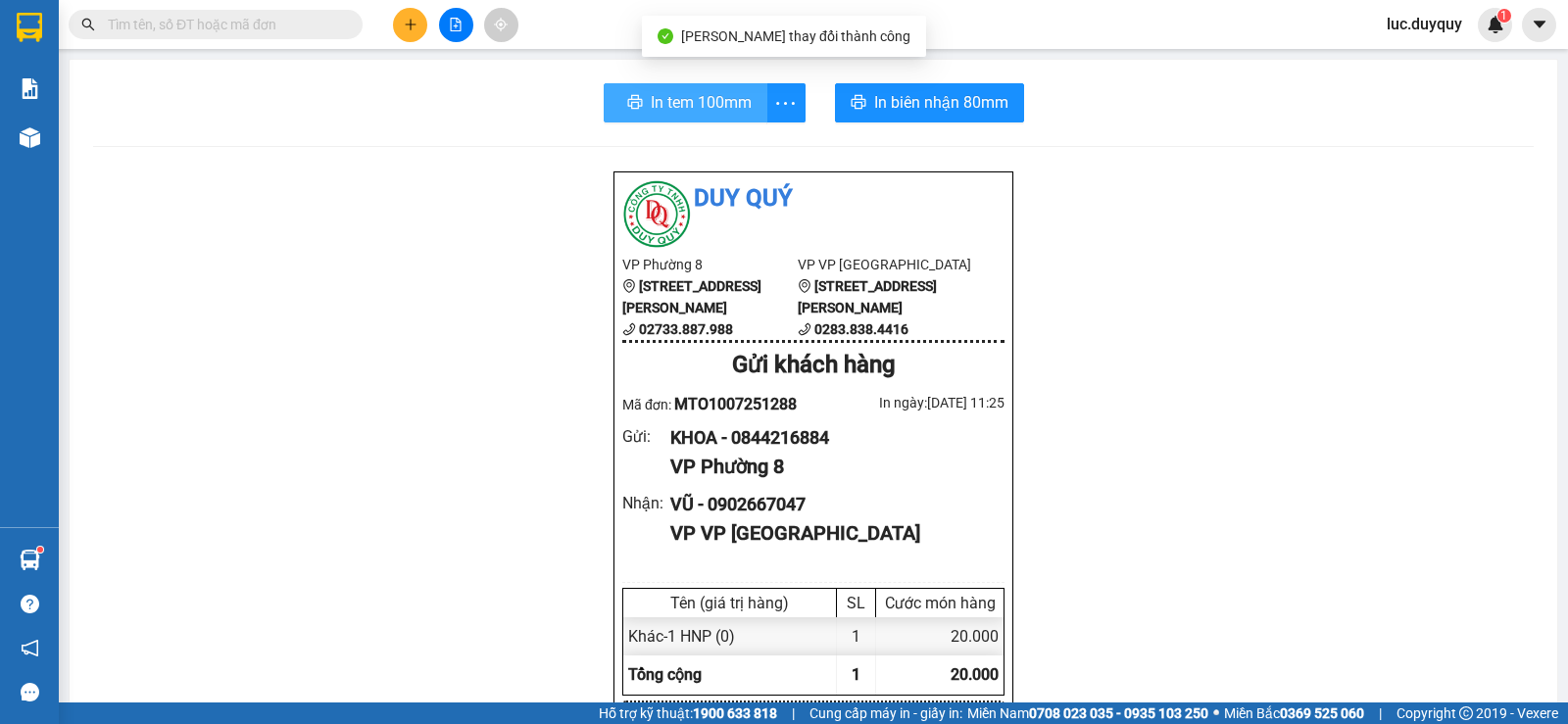 scroll, scrollTop: 0, scrollLeft: 0, axis: both 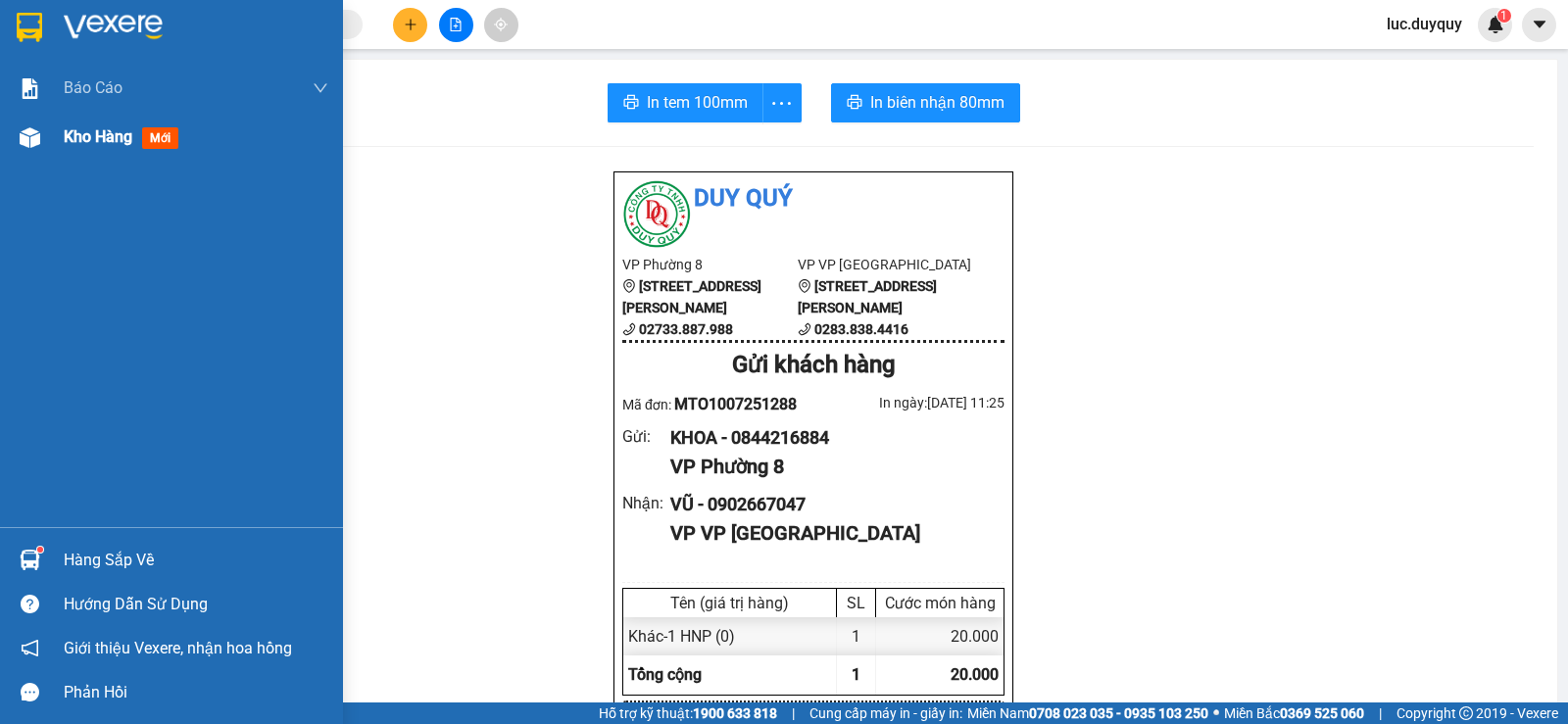 click on "Kho hàng" at bounding box center [98, 136] 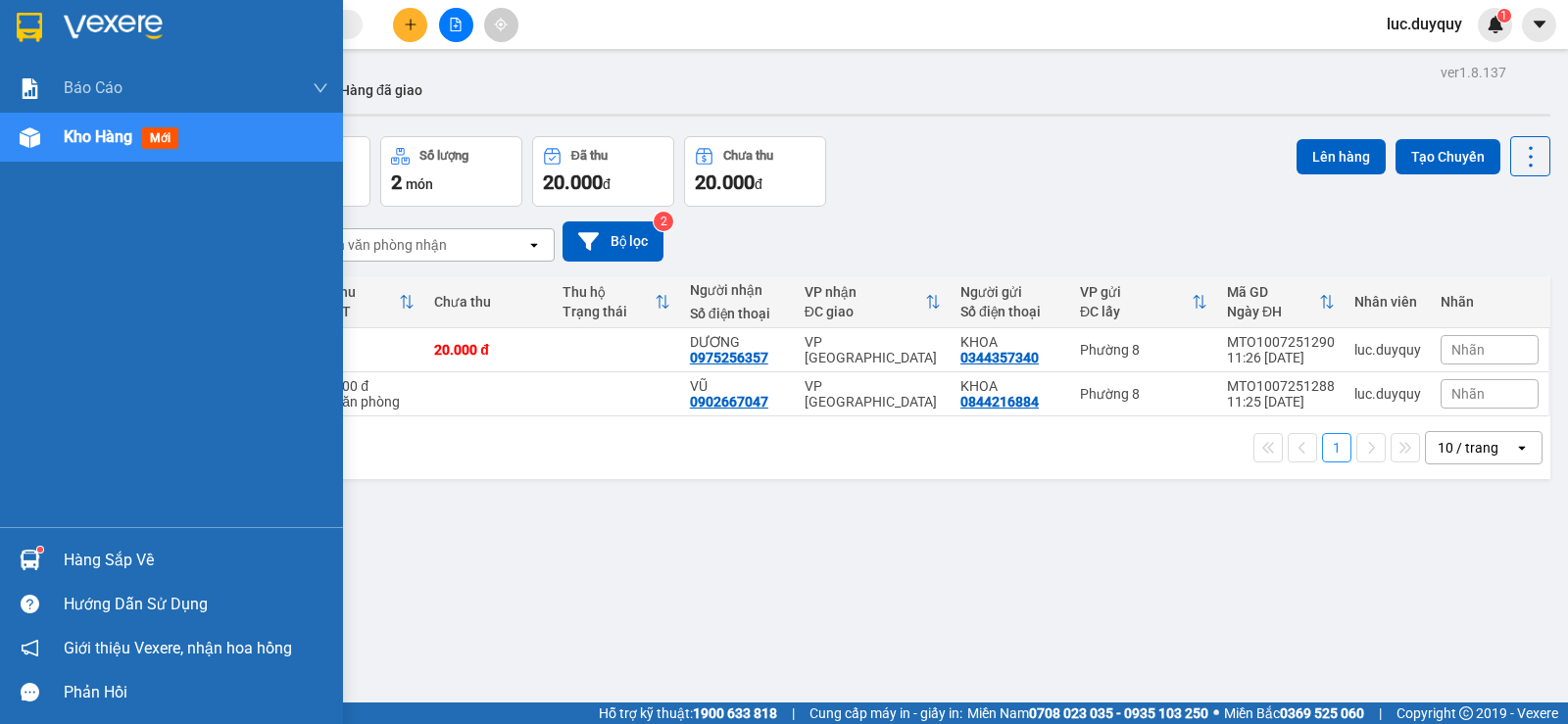 click on "Hàng sắp về" at bounding box center (172, 559) 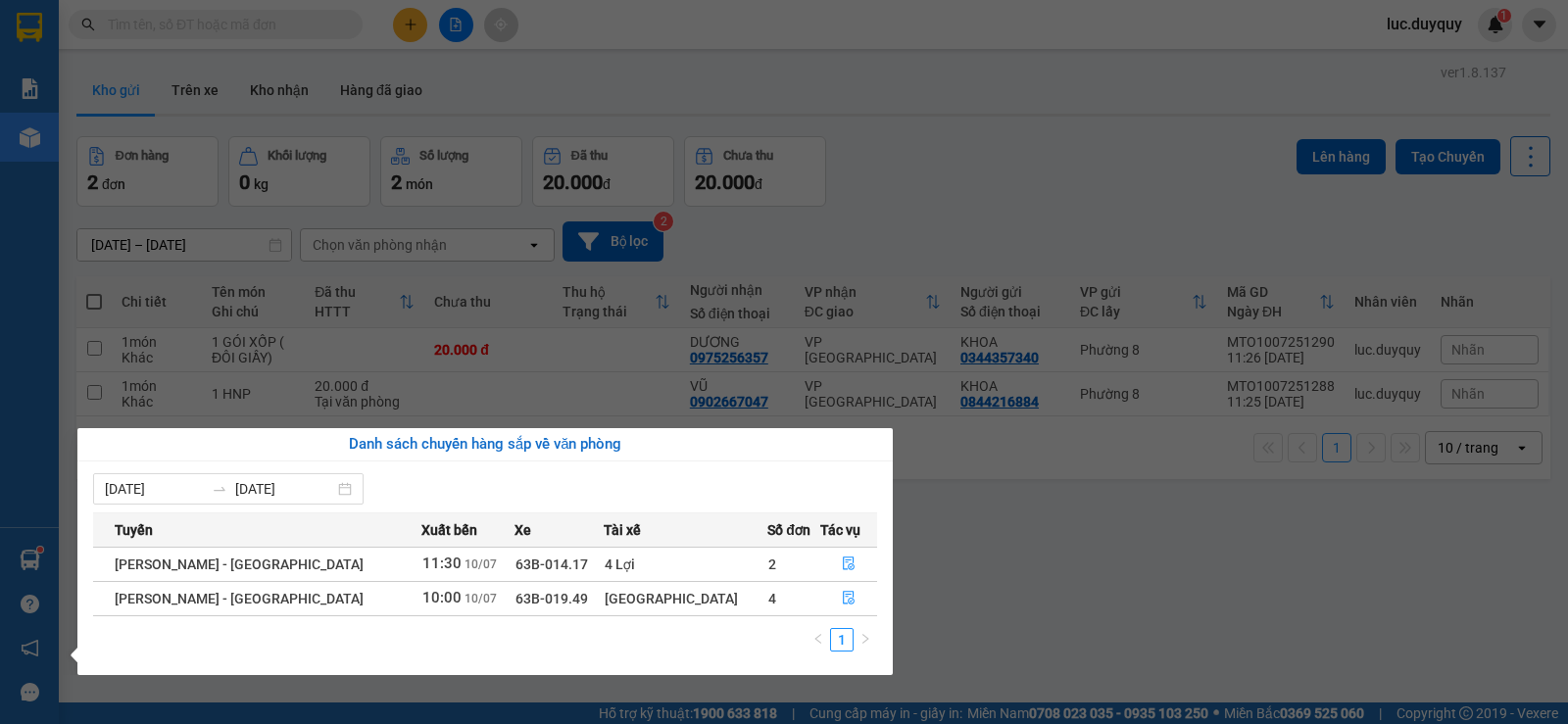 click on "Kết quả tìm kiếm ( 1362 )  Bộ lọc  Mã ĐH Trạng thái Món hàng Thu hộ Tổng cước Chưa cước Nhãn Người gửi VP Gửi Người nhận VP Nhận HCM0807250611 14:40 - 08/07 VP Nhận   63B-020.64 17:11 - 08/07 1 HNP SL:  1 20.000 20.000 0365315769 AN VP Sài Gòn 0988252005  KIÊN Phường 8 VPCT0807250555 12:16 - 08/07 VP Nhận   63B-013.04 13:38 - 08/07 2  TNP SL:  1 50.000 50.000 0366418845 HUONG VP Cao Tốc 0985102880 HUE VP Sài Gòn HCM0805251563 16:20 - 08/05 VP Nhận   63B-006.82 06:29 - 09/05 1 tnp SL:  1 35.000 0987014581 hung VP Sài Gòn 0918144187 HAI Vĩnh Kim HCM0709241916 12:11 - 07/09 VP Nhận   63B-019.49 07:47 - 27/09 2TNP SL:  1 60.000 60.000 0869398324  NHÂN VP Sài Gòn 02733934444 LBD Long Bình Điền HCM0209240136 16:20 - 02/09 VP Nhận   63B-020.66 07:42 - 27/09 1 b trang SL:  1 35.000 35.000 0908578785   HÀ VP Sài Gòn 02733934444  LBĐ Long Bình Điền HCM0302243717 18:24 - 03/02 VP Nhận   63F-009.85 21:11 - 03/02 1 X TRANG SL:  1 30.000" at bounding box center [784, 362] 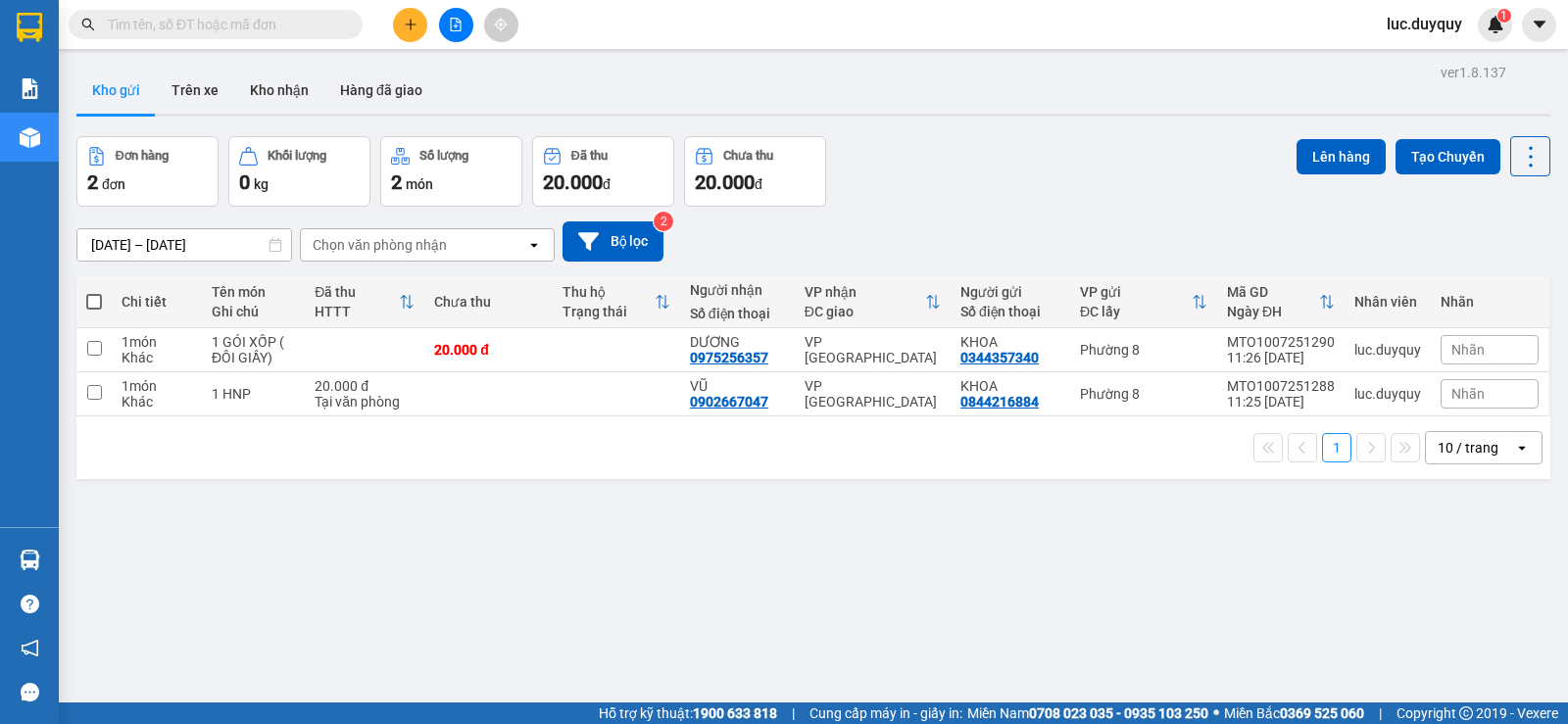 click at bounding box center [94, 302] 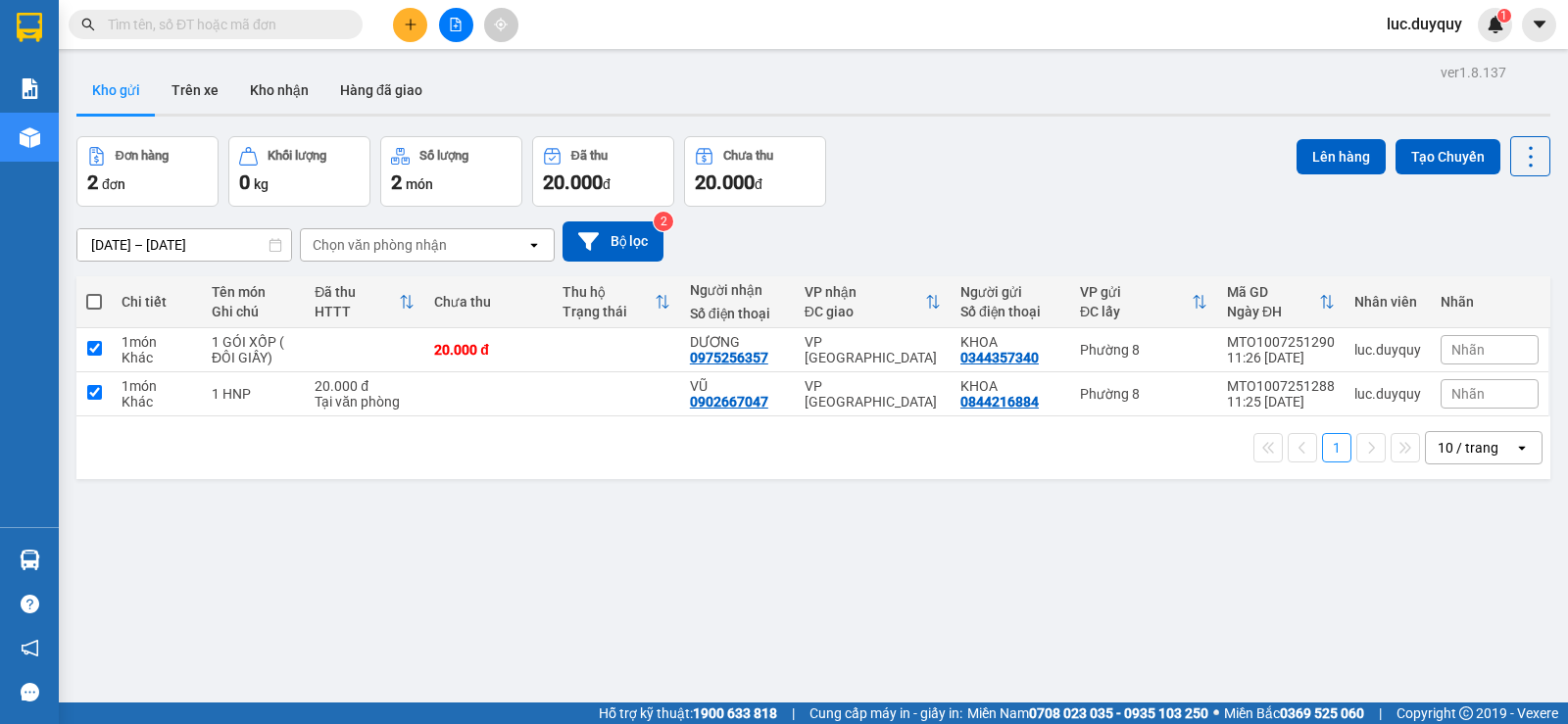 checkbox on "true" 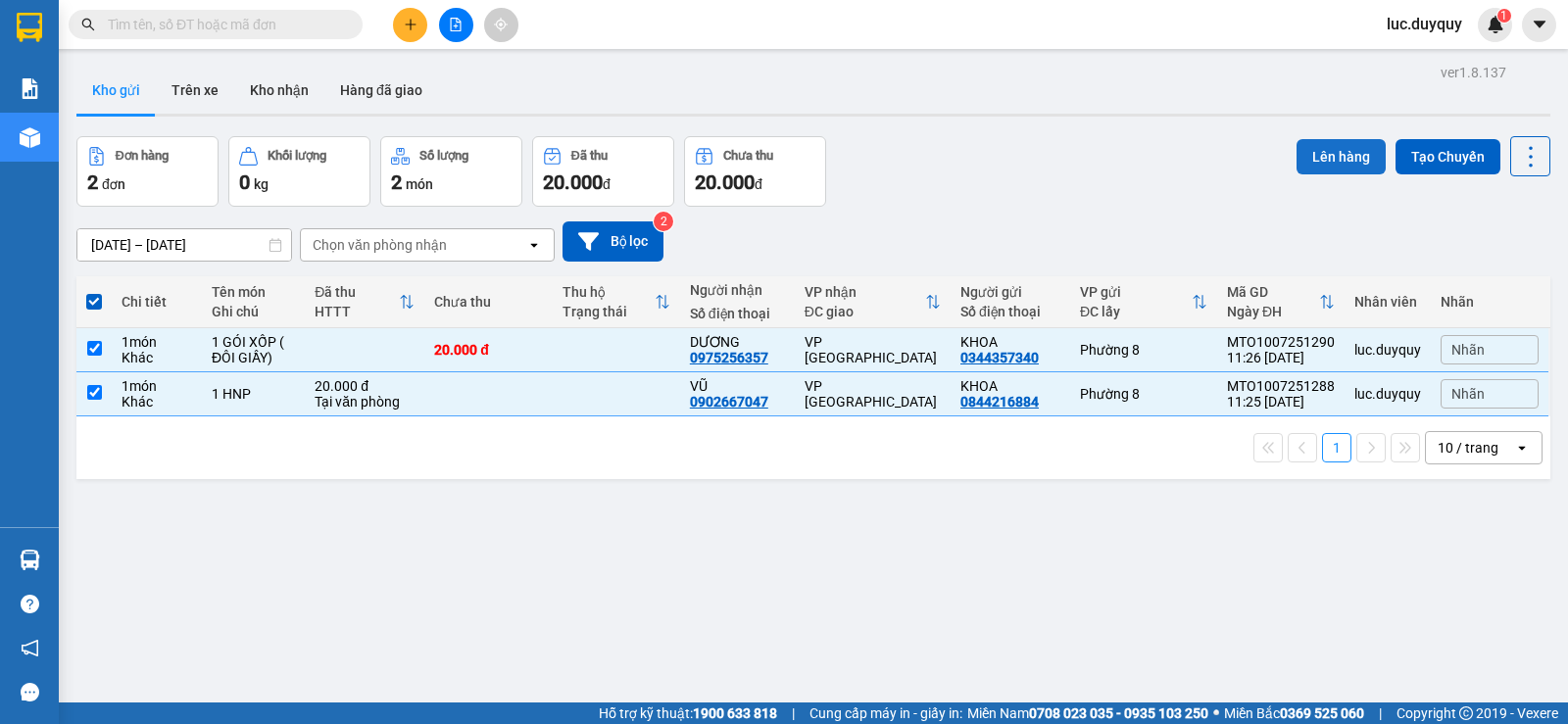click on "Lên hàng" at bounding box center (1341, 157) 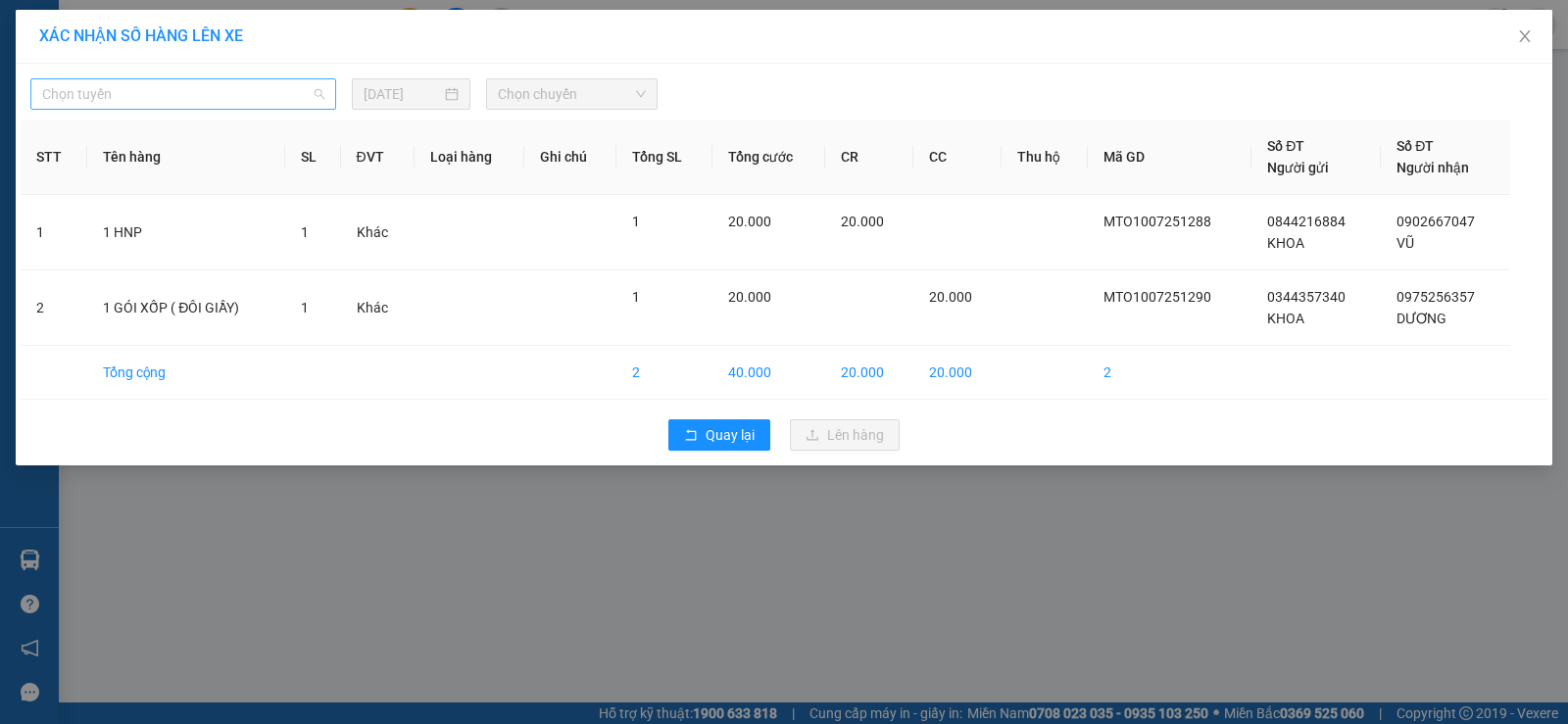 click on "Chọn tuyến" at bounding box center [183, 94] 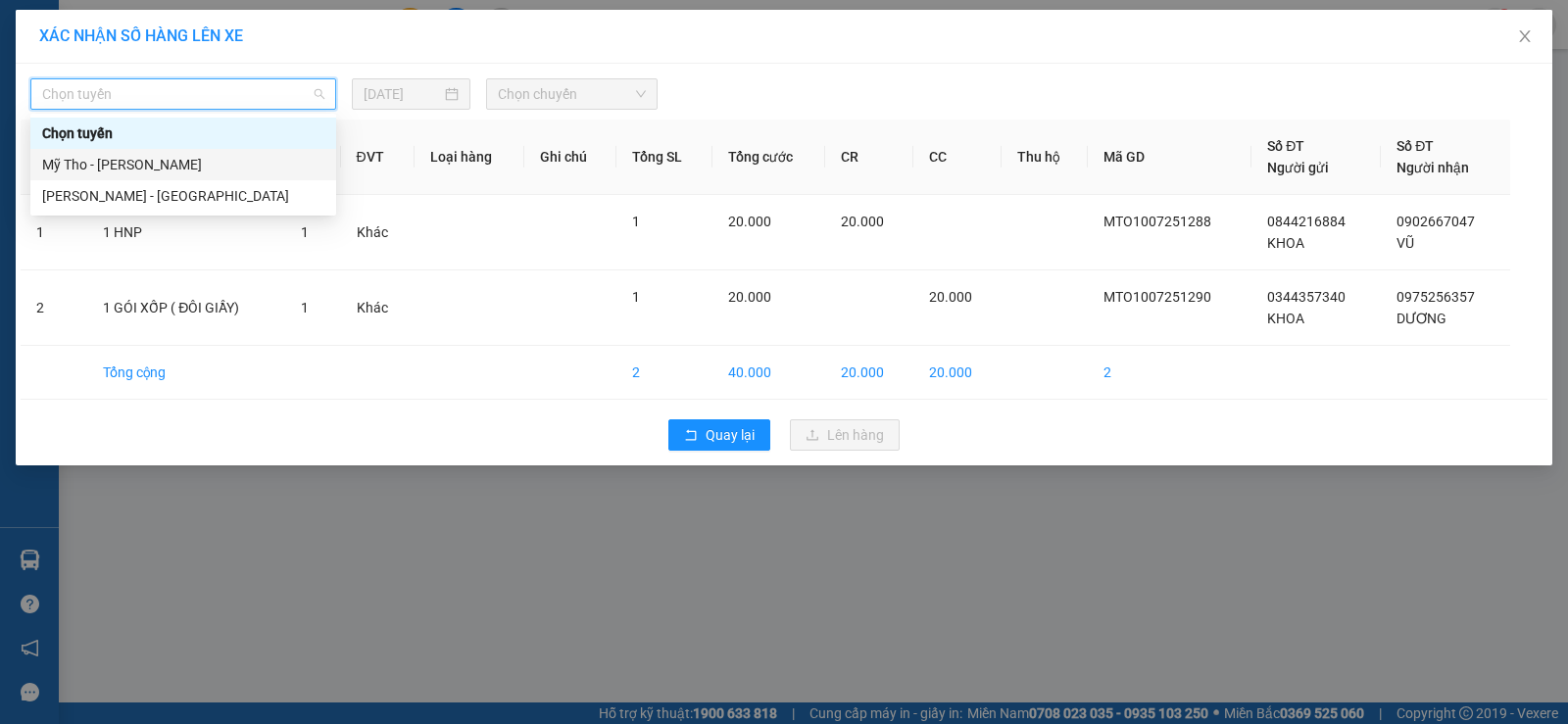 click on "Mỹ Tho - [PERSON_NAME]" at bounding box center (183, 165) 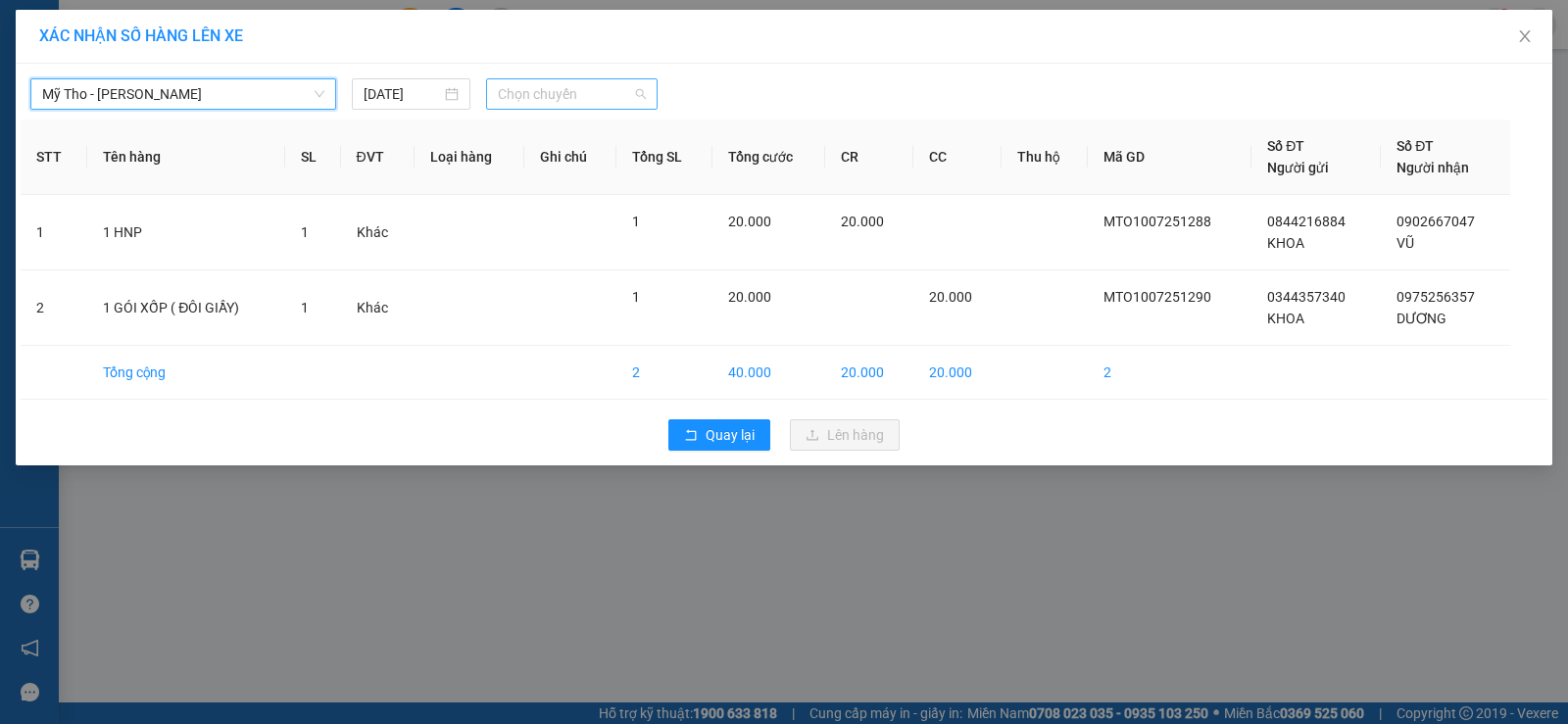 click on "Chọn chuyến" at bounding box center (571, 94) 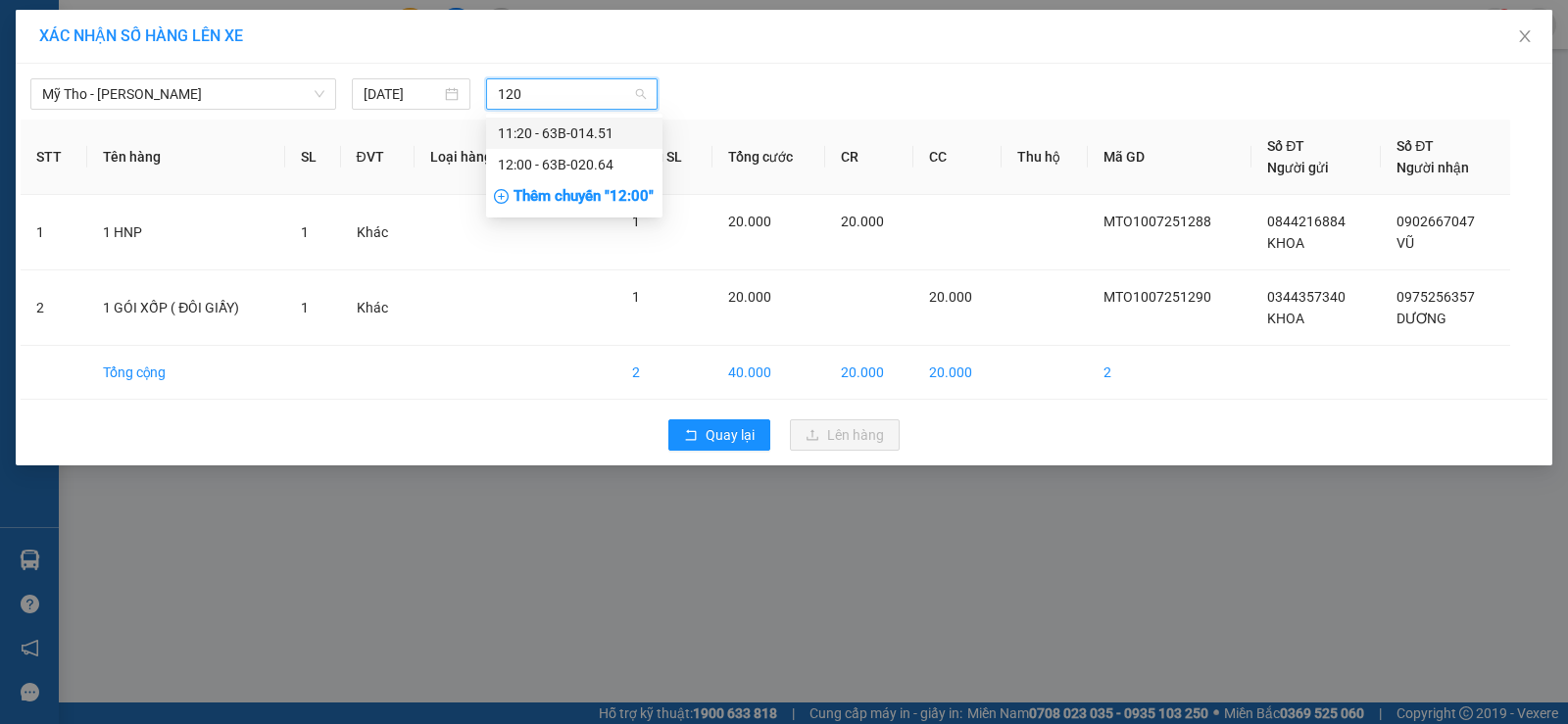 type on "1200" 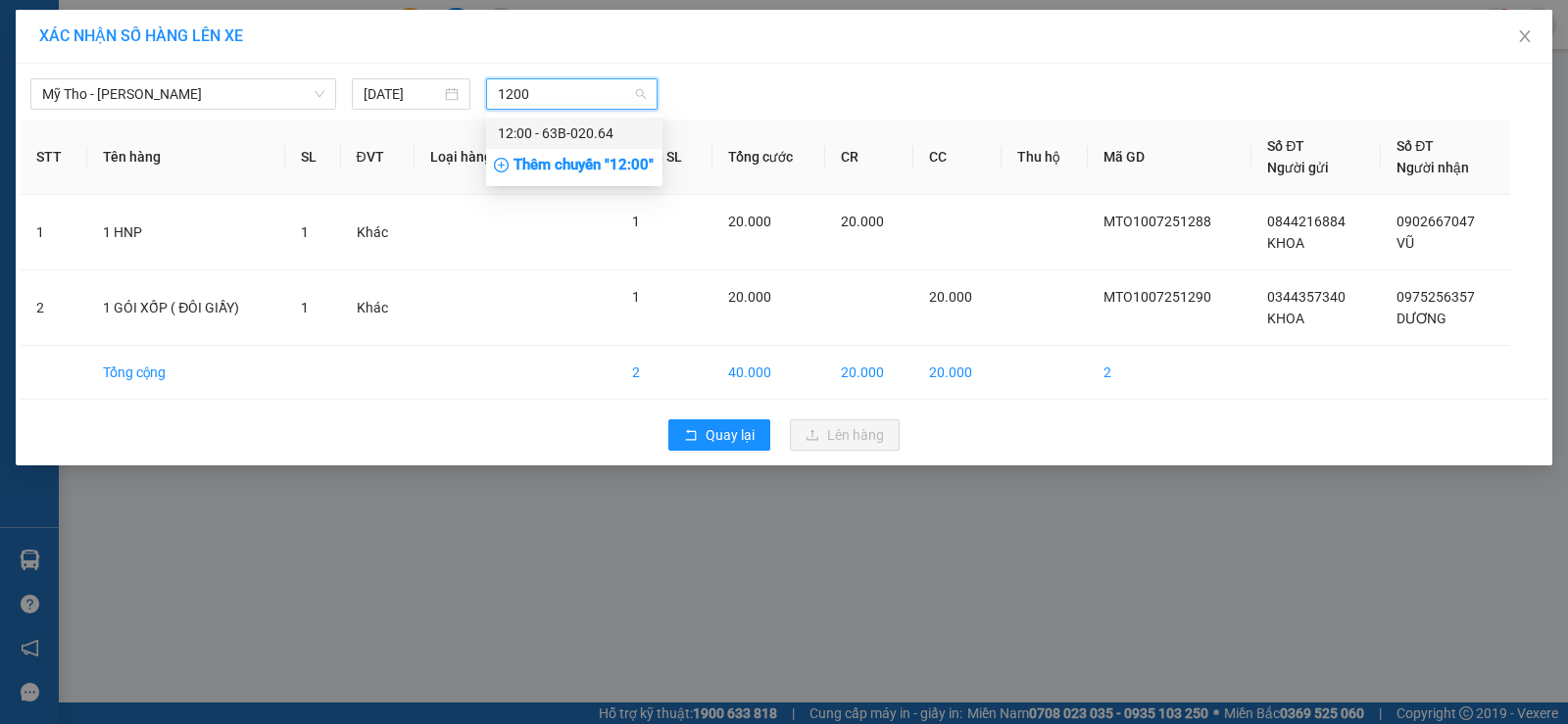 click on "12:00     - 63B-020.64" at bounding box center (574, 133) 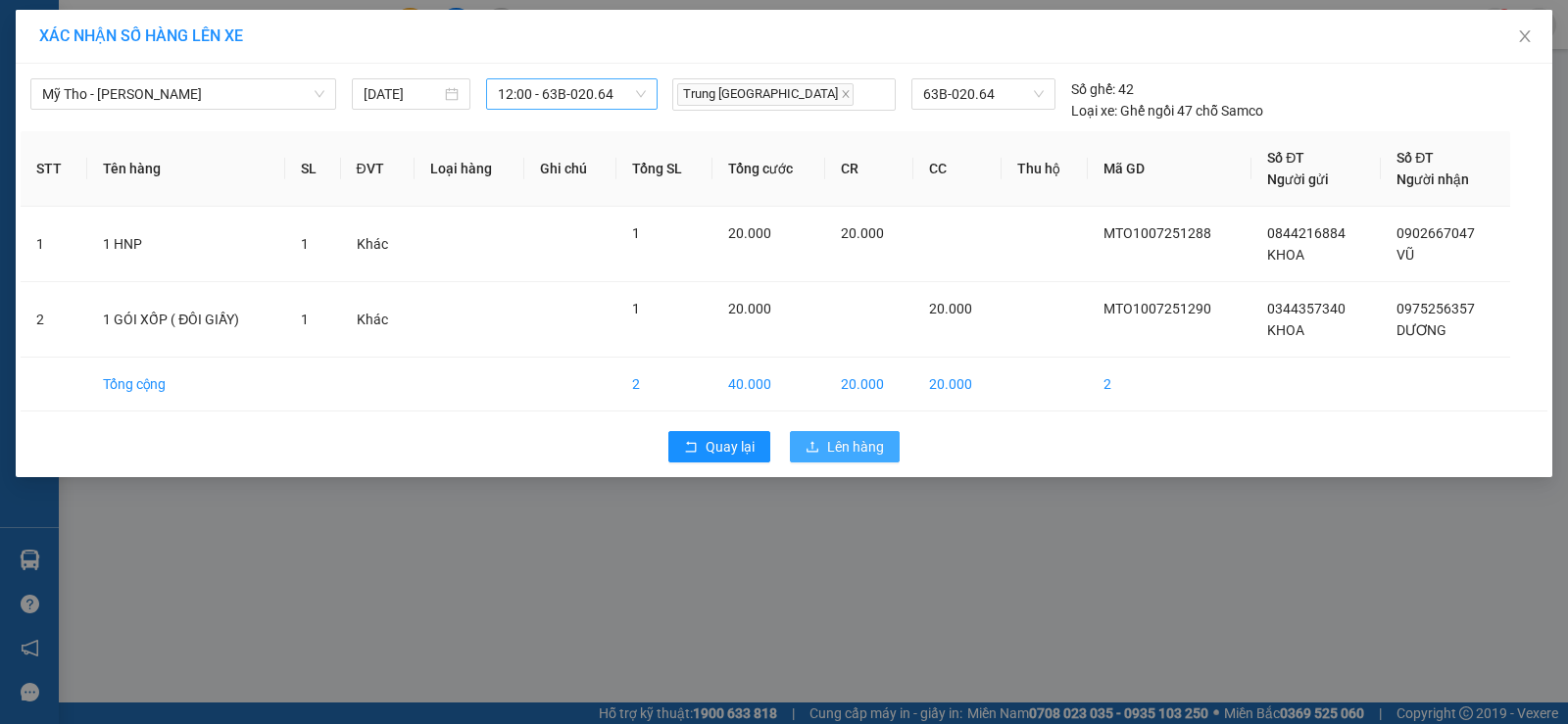 click on "Lên hàng" at bounding box center [856, 447] 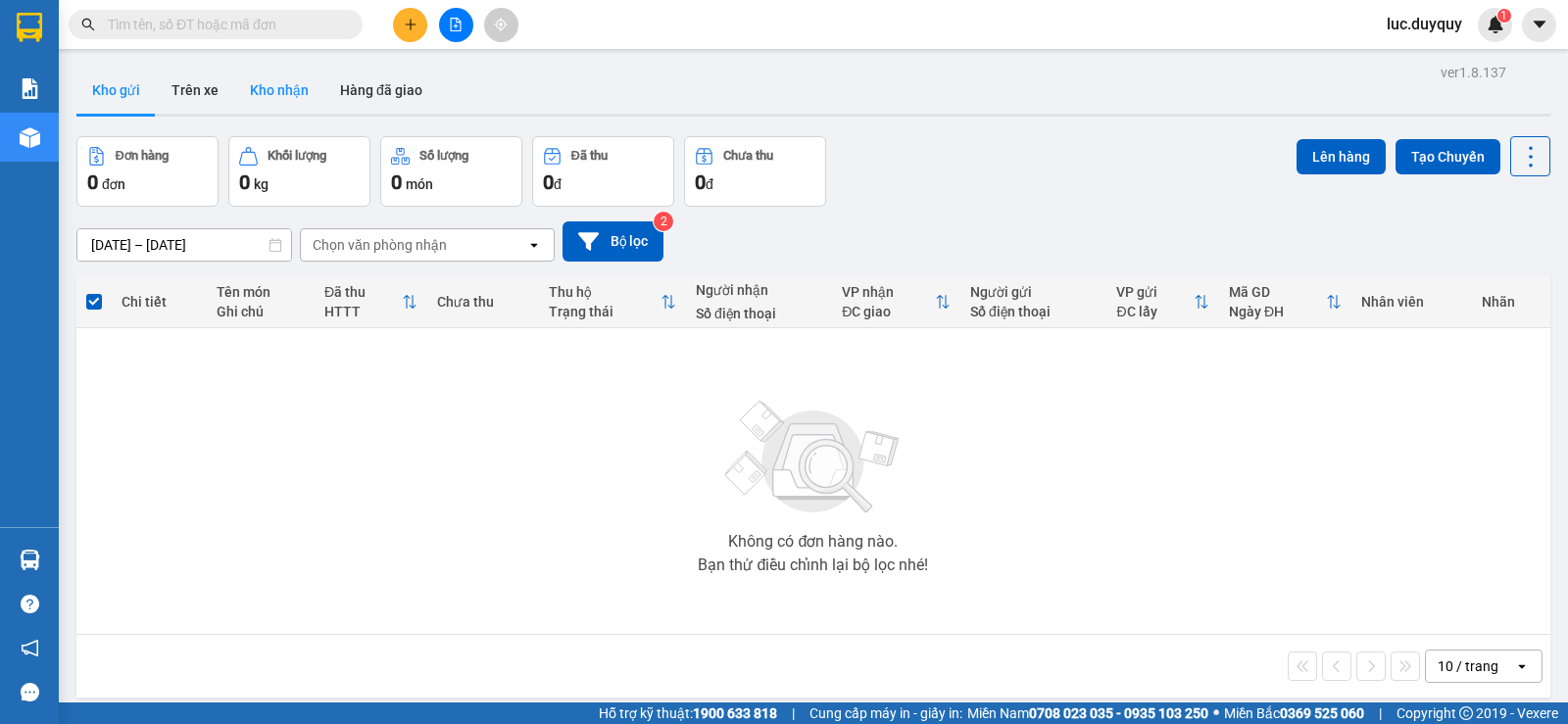 click on "Kho nhận" at bounding box center (279, 90) 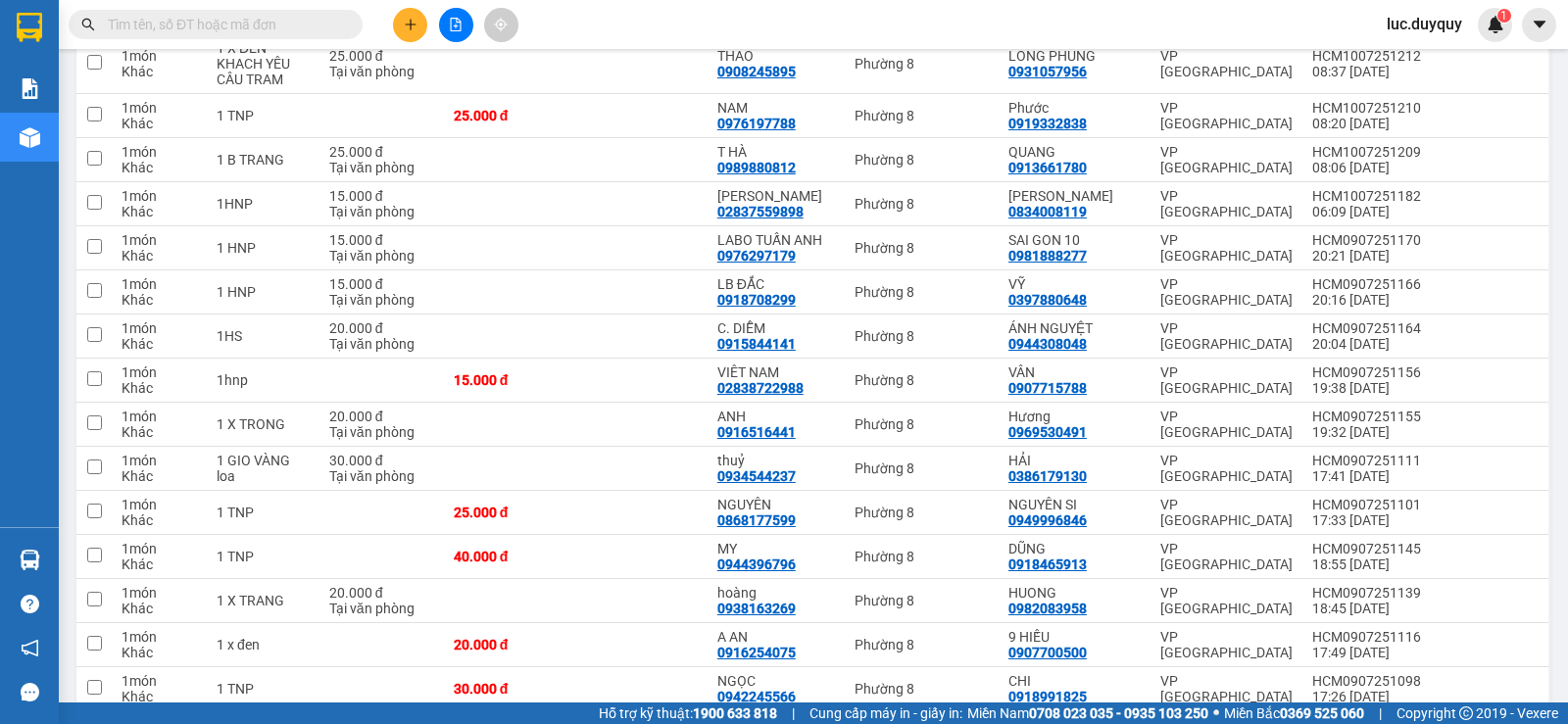 scroll, scrollTop: 588, scrollLeft: 0, axis: vertical 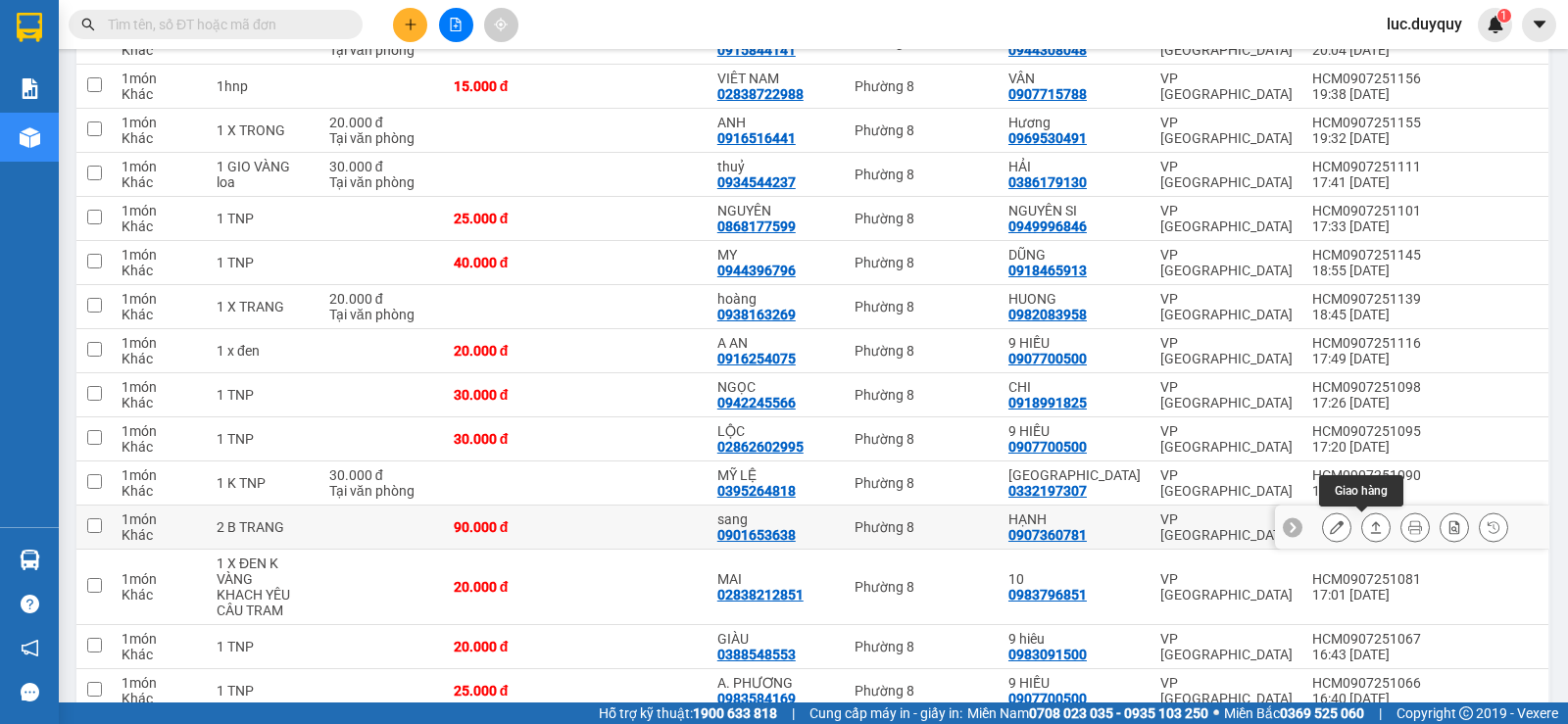 click at bounding box center [1376, 527] 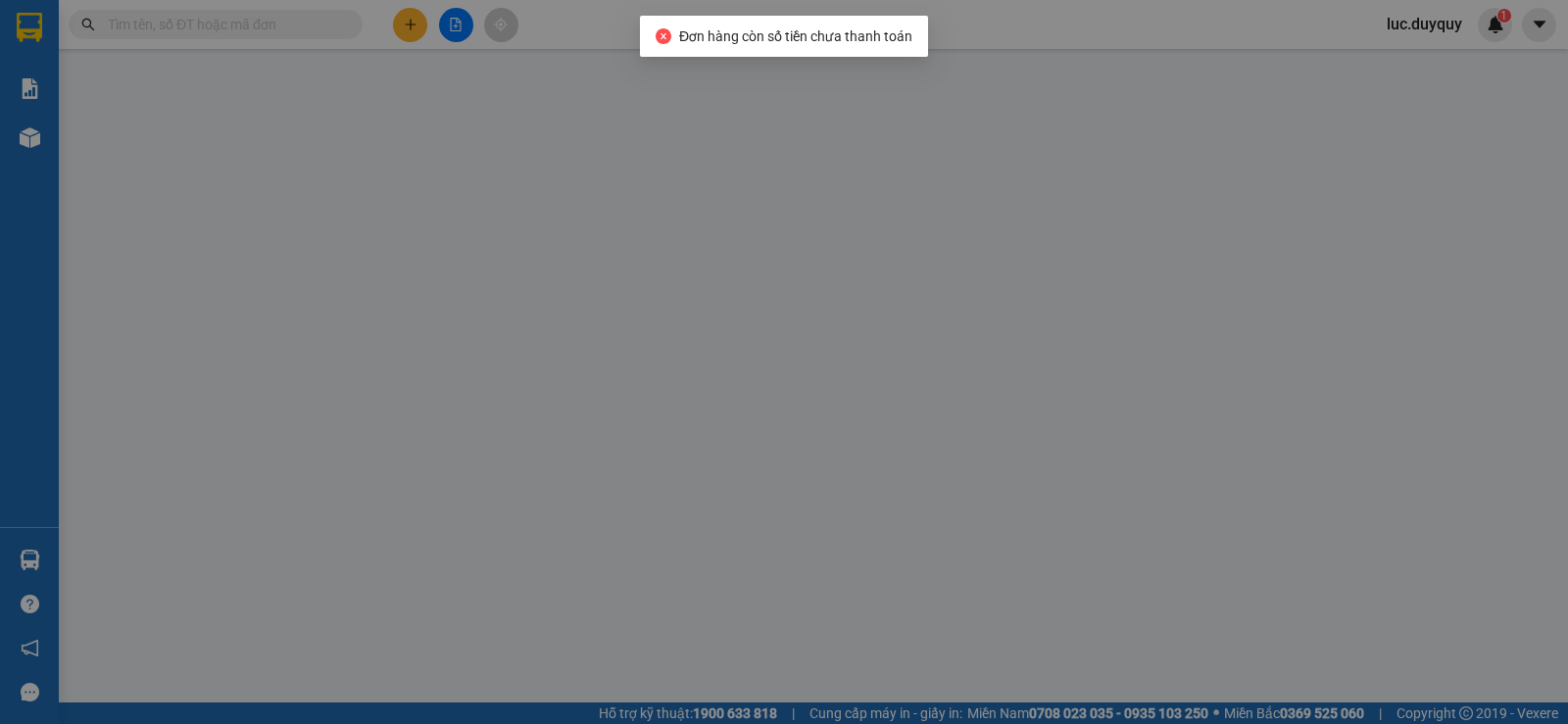 type on "0901653638" 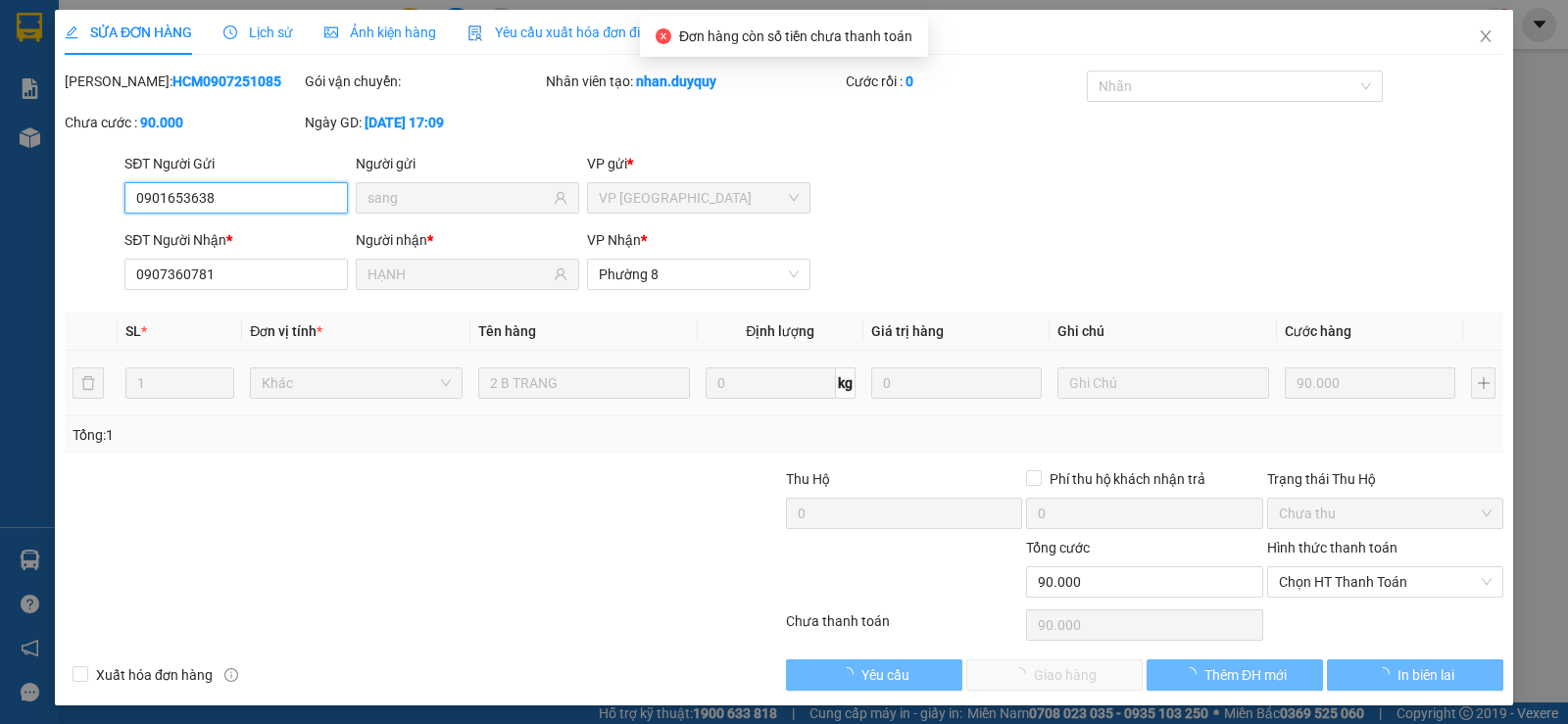 scroll, scrollTop: 0, scrollLeft: 0, axis: both 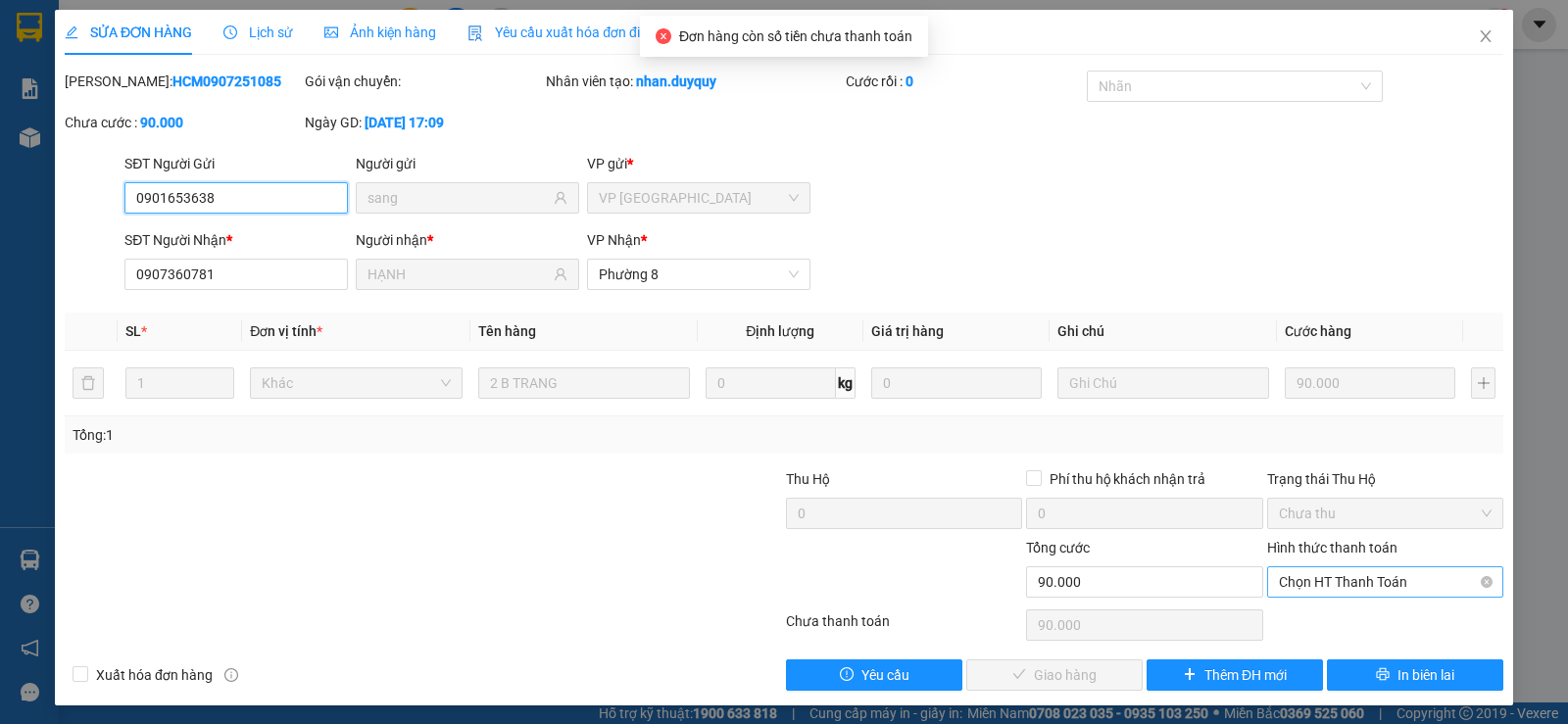 click on "Chọn HT Thanh Toán" at bounding box center [1385, 582] 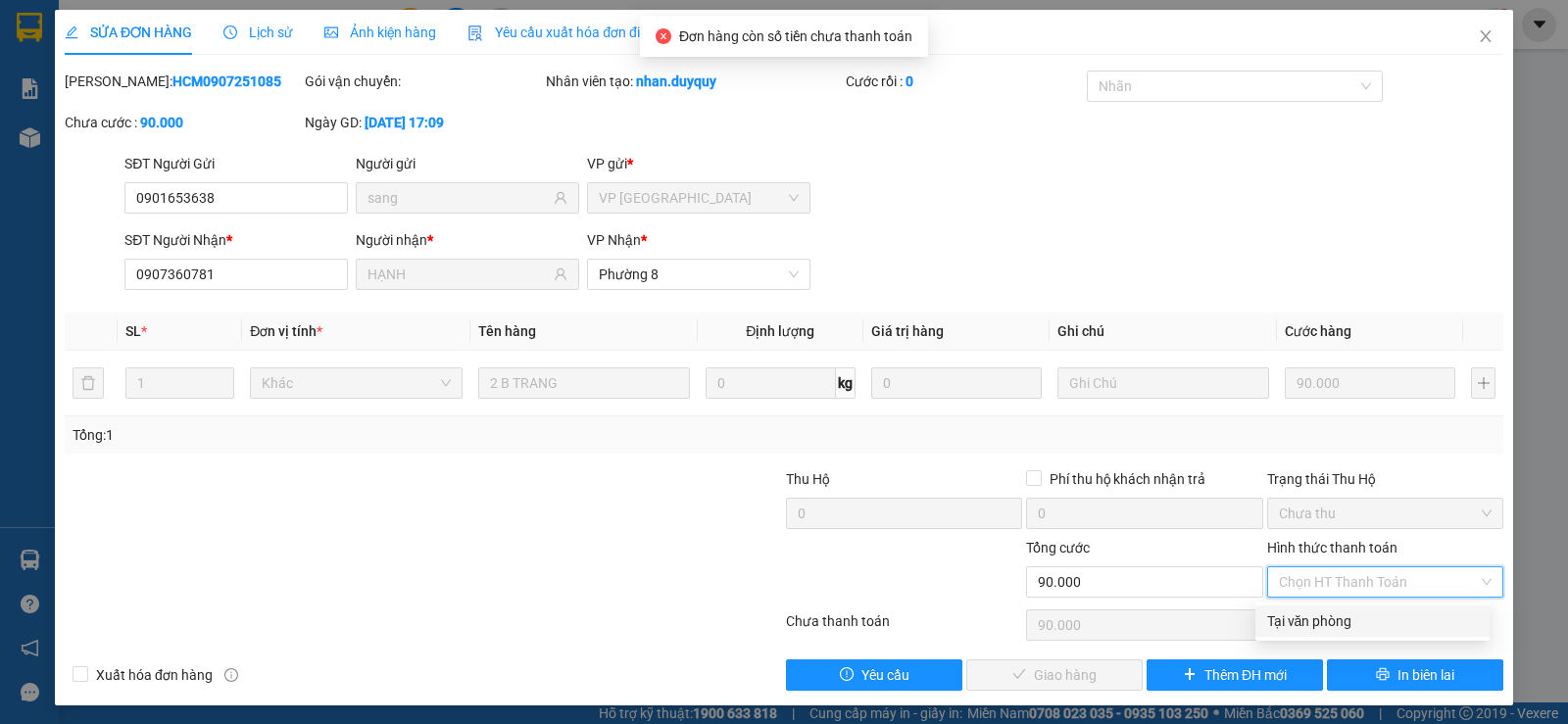 click on "Tại văn phòng" at bounding box center (1372, 621) 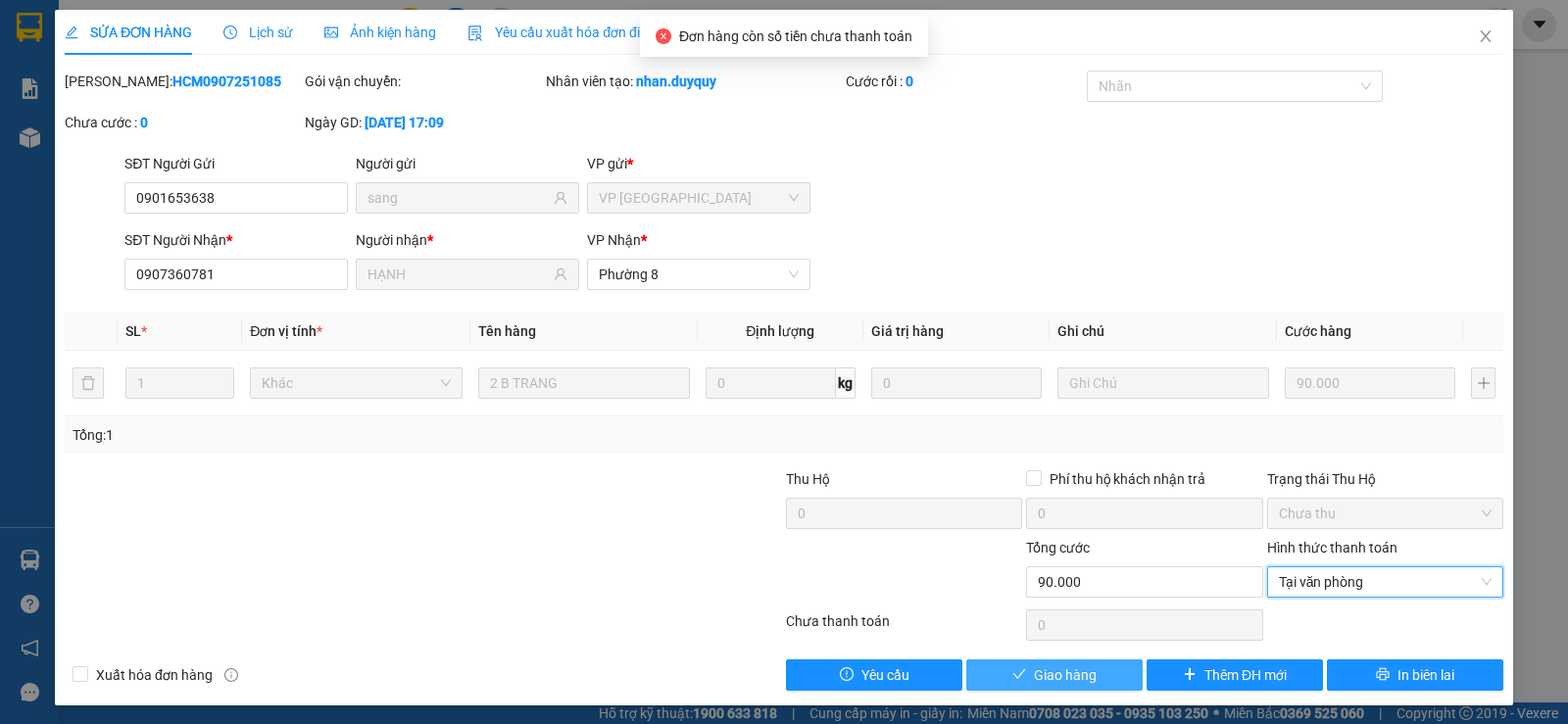 click on "Giao hàng" at bounding box center (1065, 675) 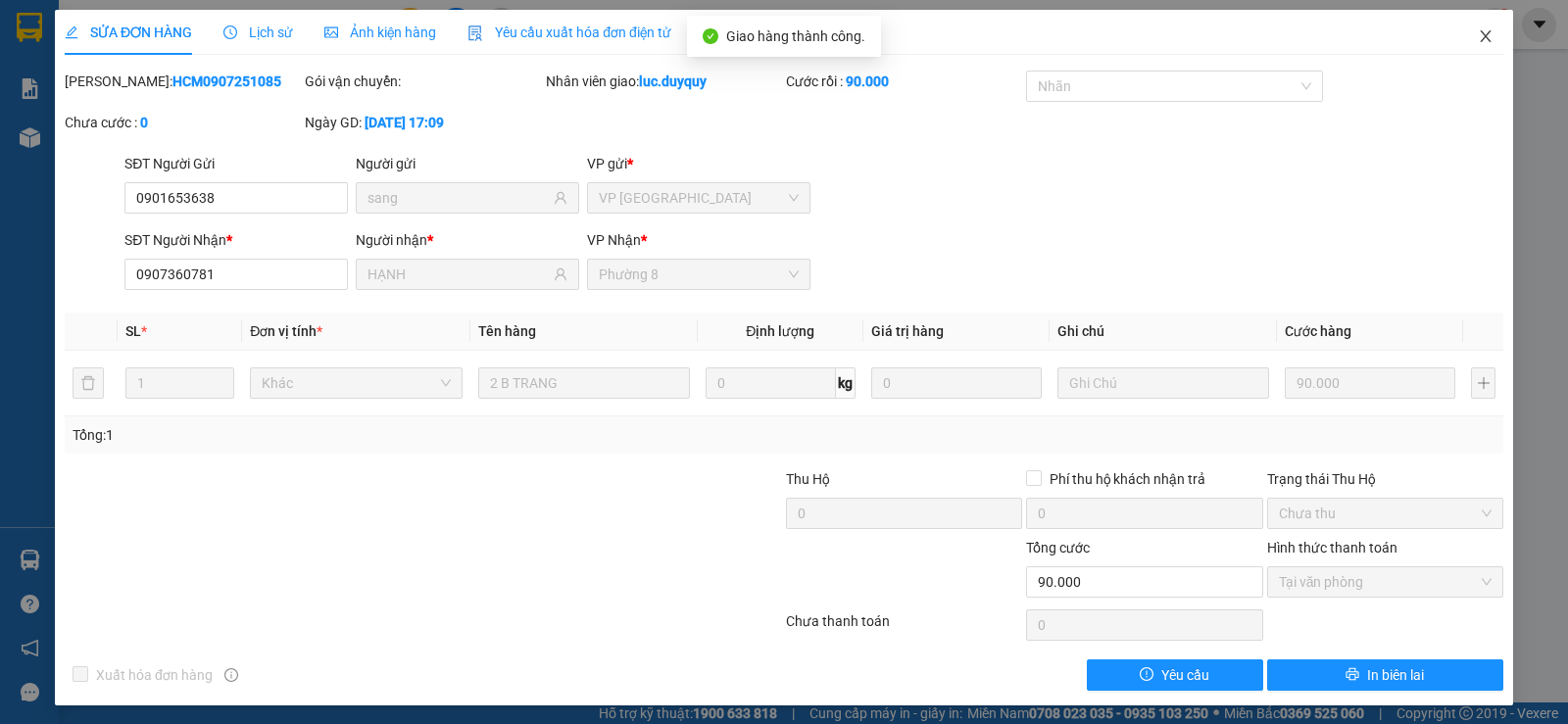 click 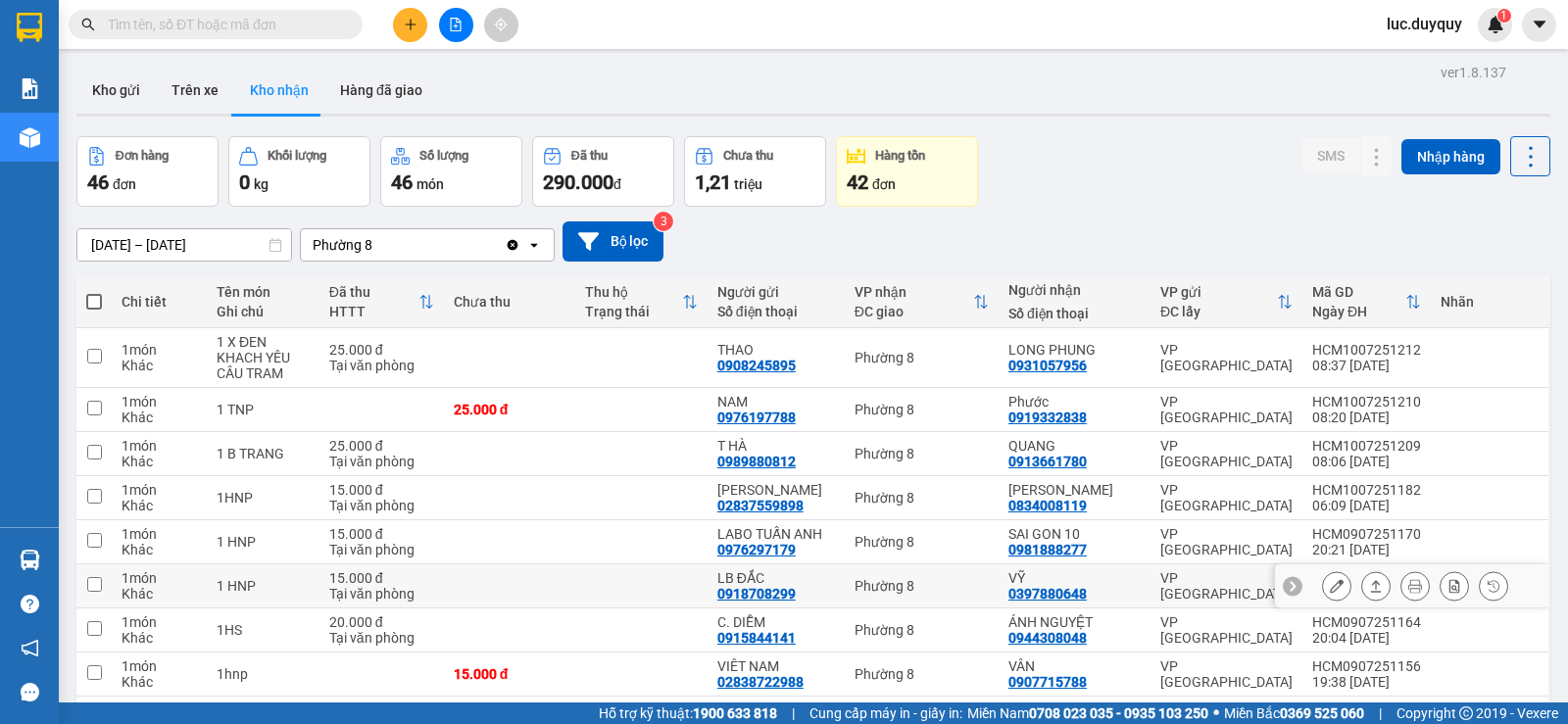 scroll, scrollTop: 98, scrollLeft: 0, axis: vertical 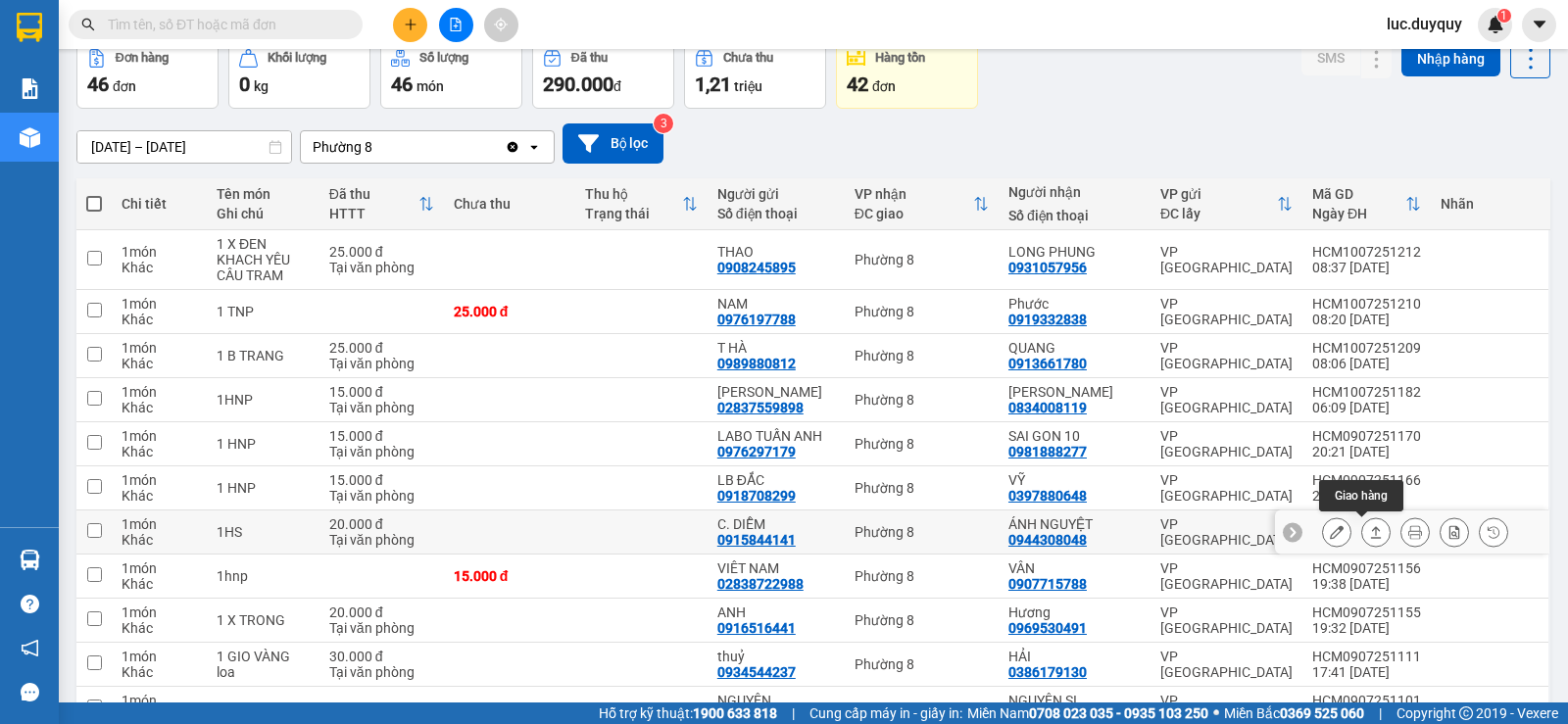 click 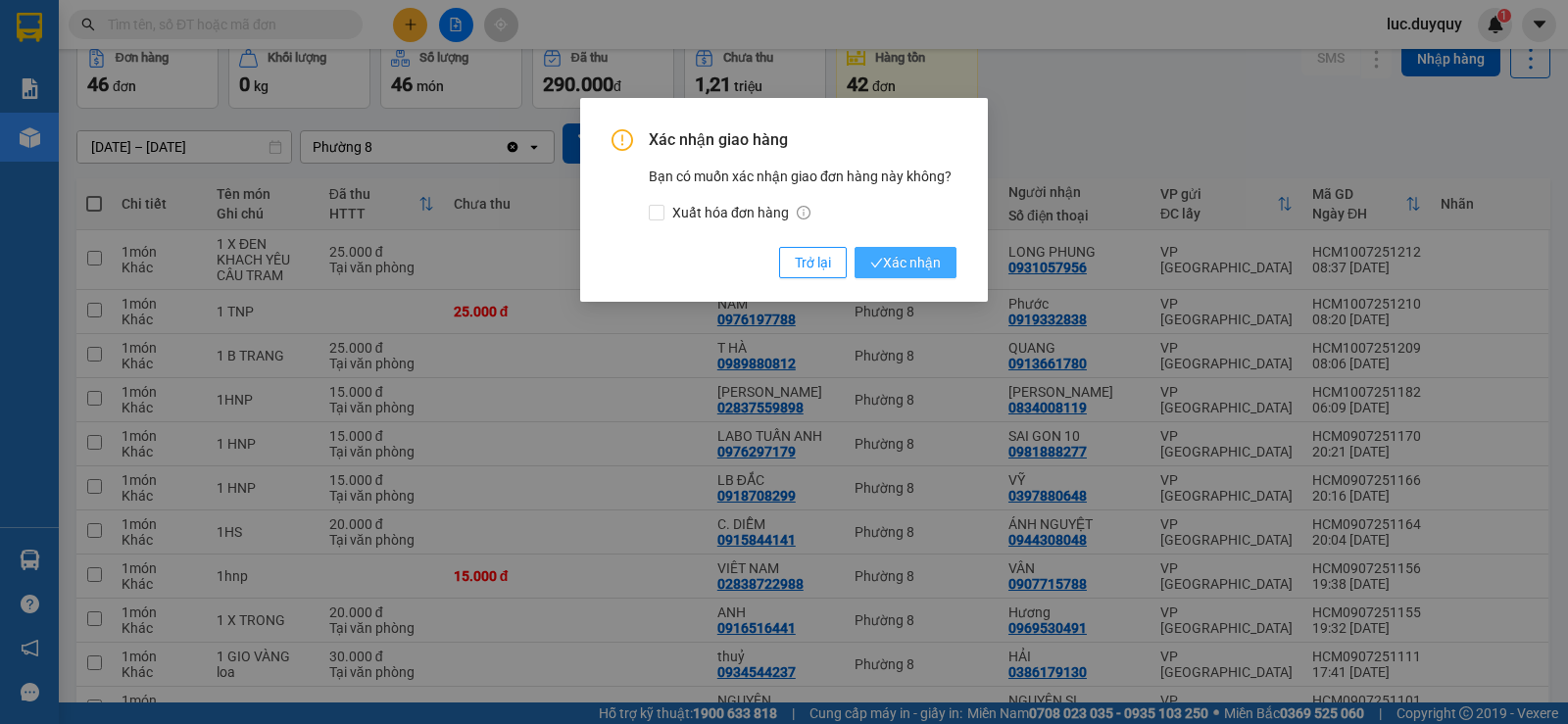 type 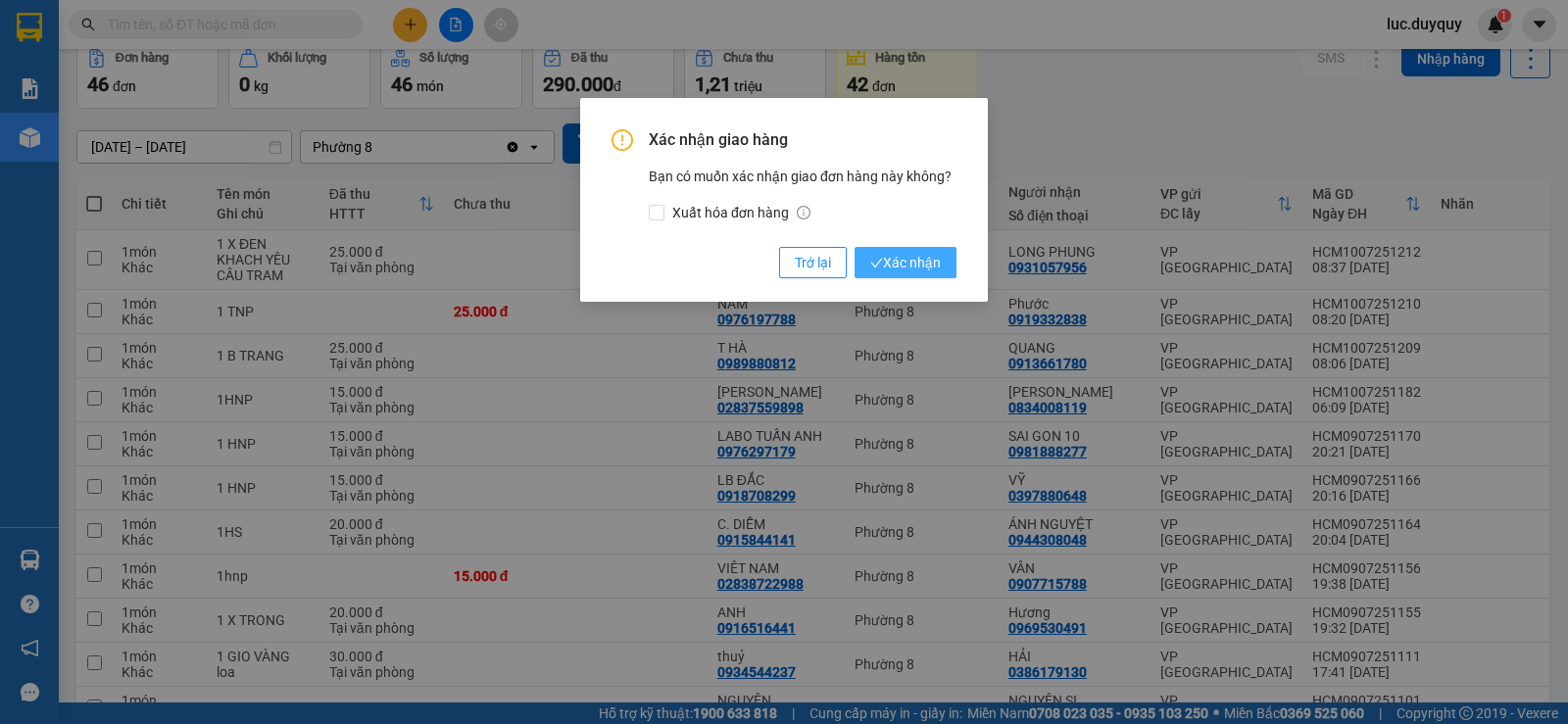 click on "Xác nhận" at bounding box center [906, 263] 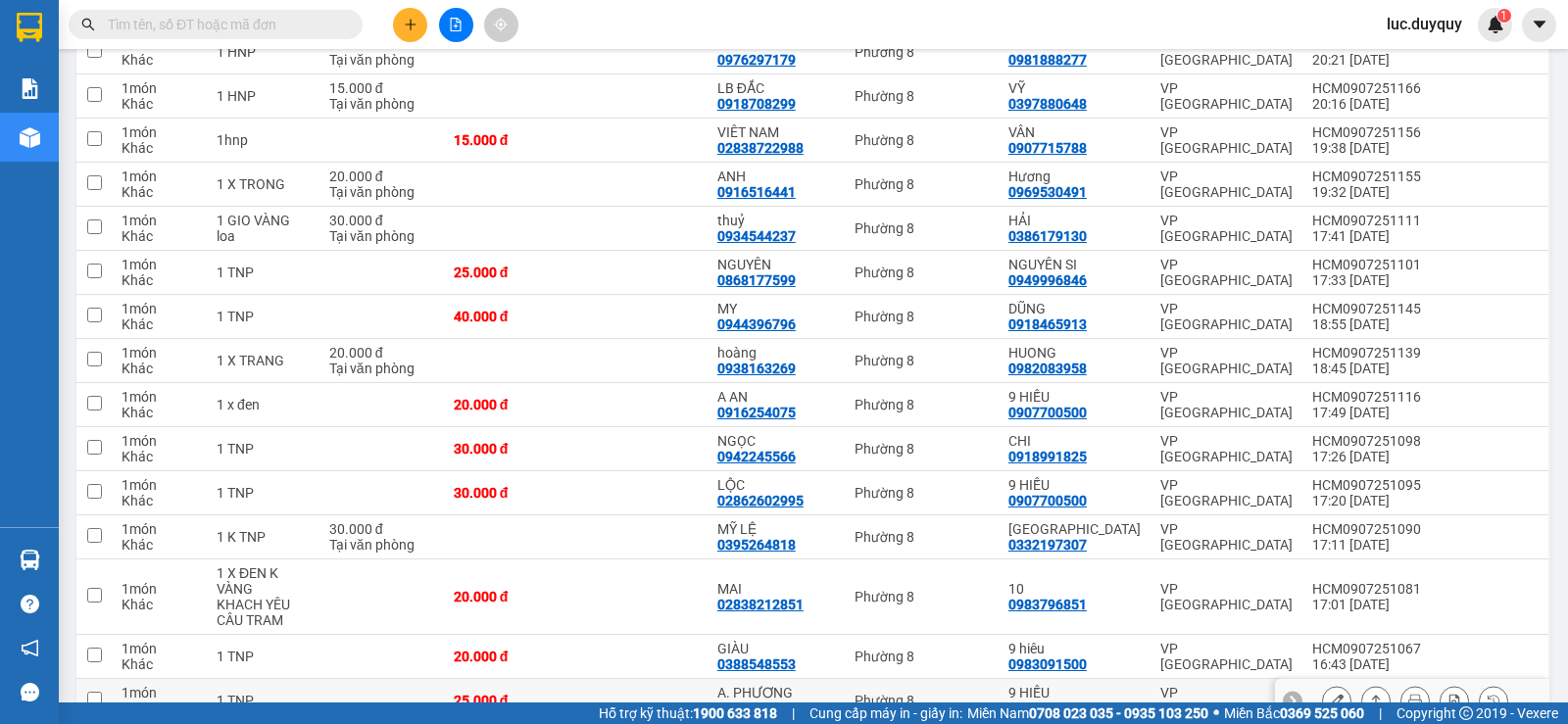 scroll, scrollTop: 588, scrollLeft: 0, axis: vertical 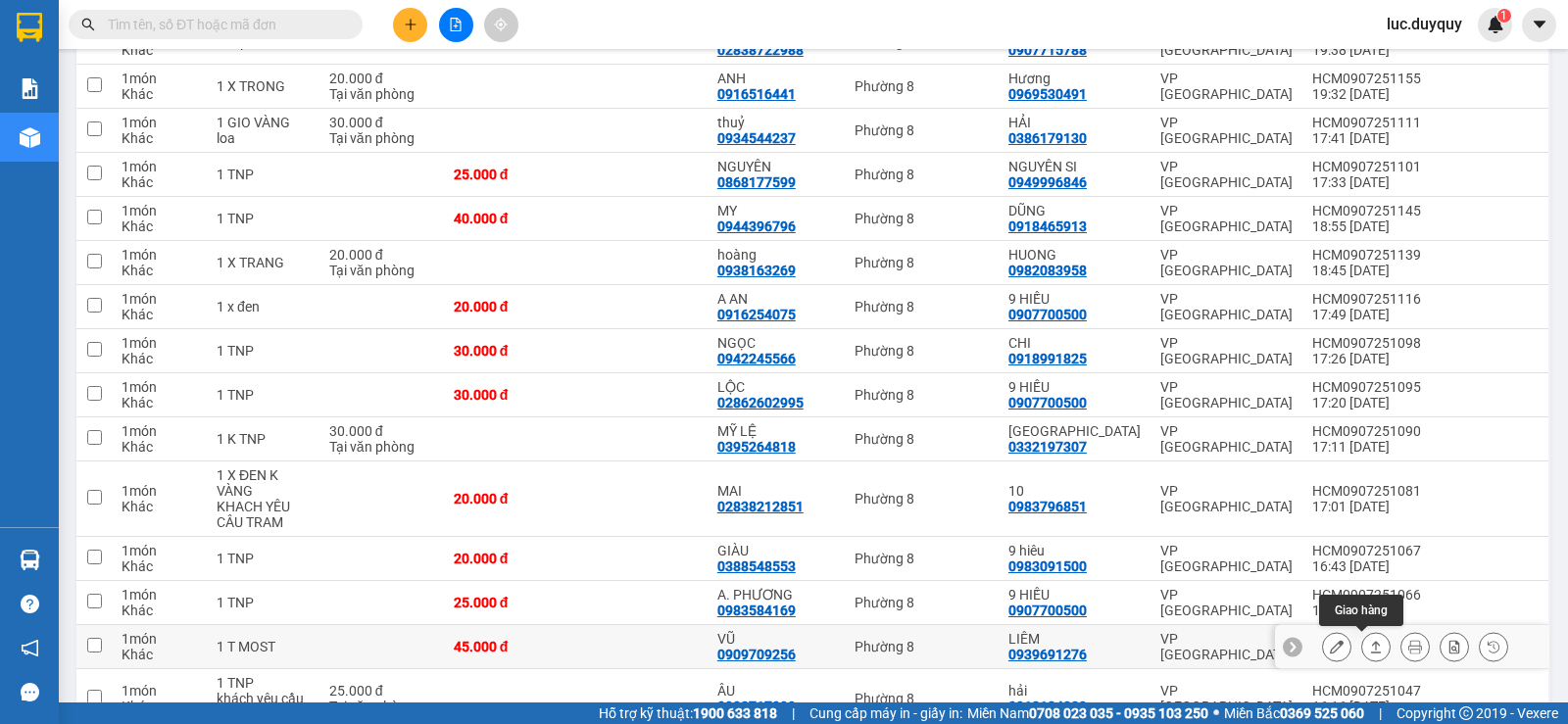 click 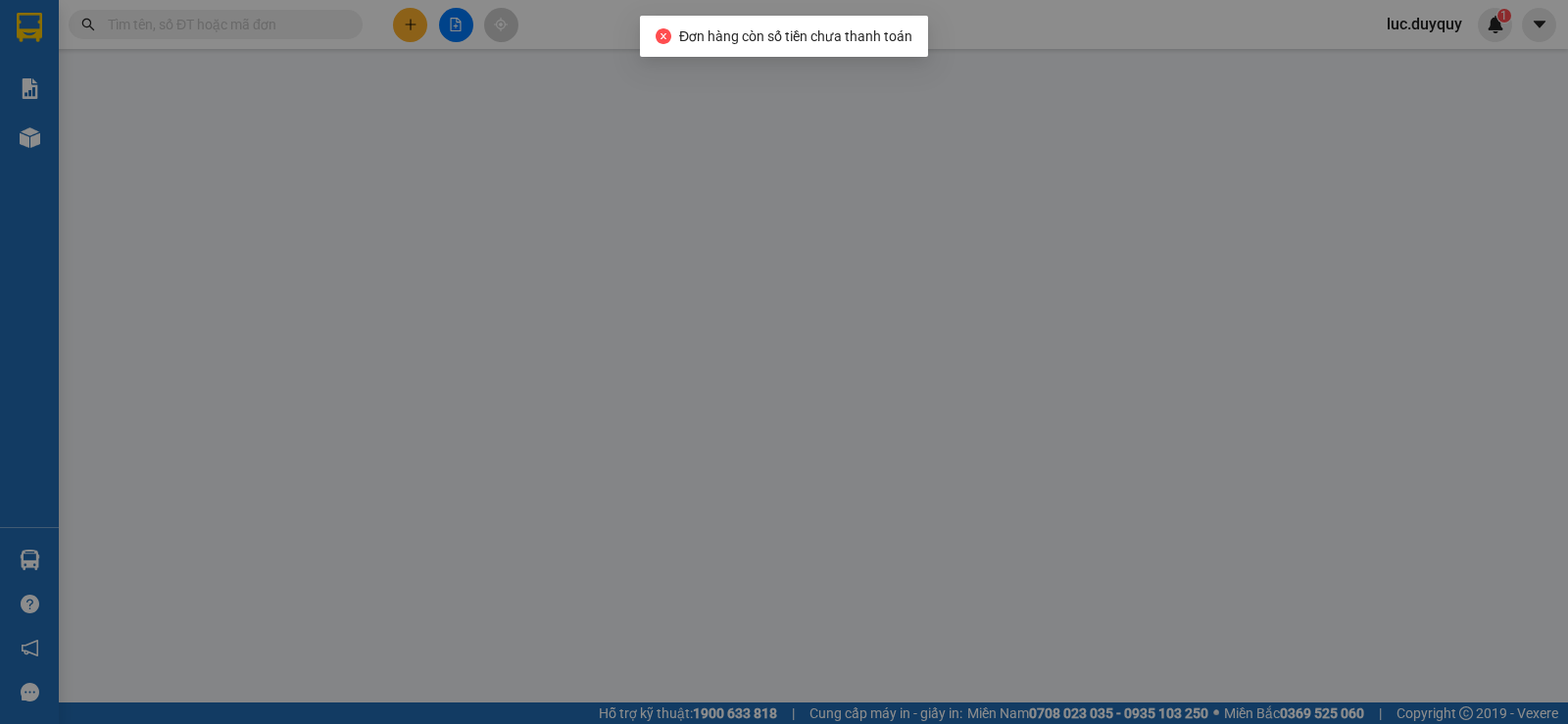 type on "0909709256" 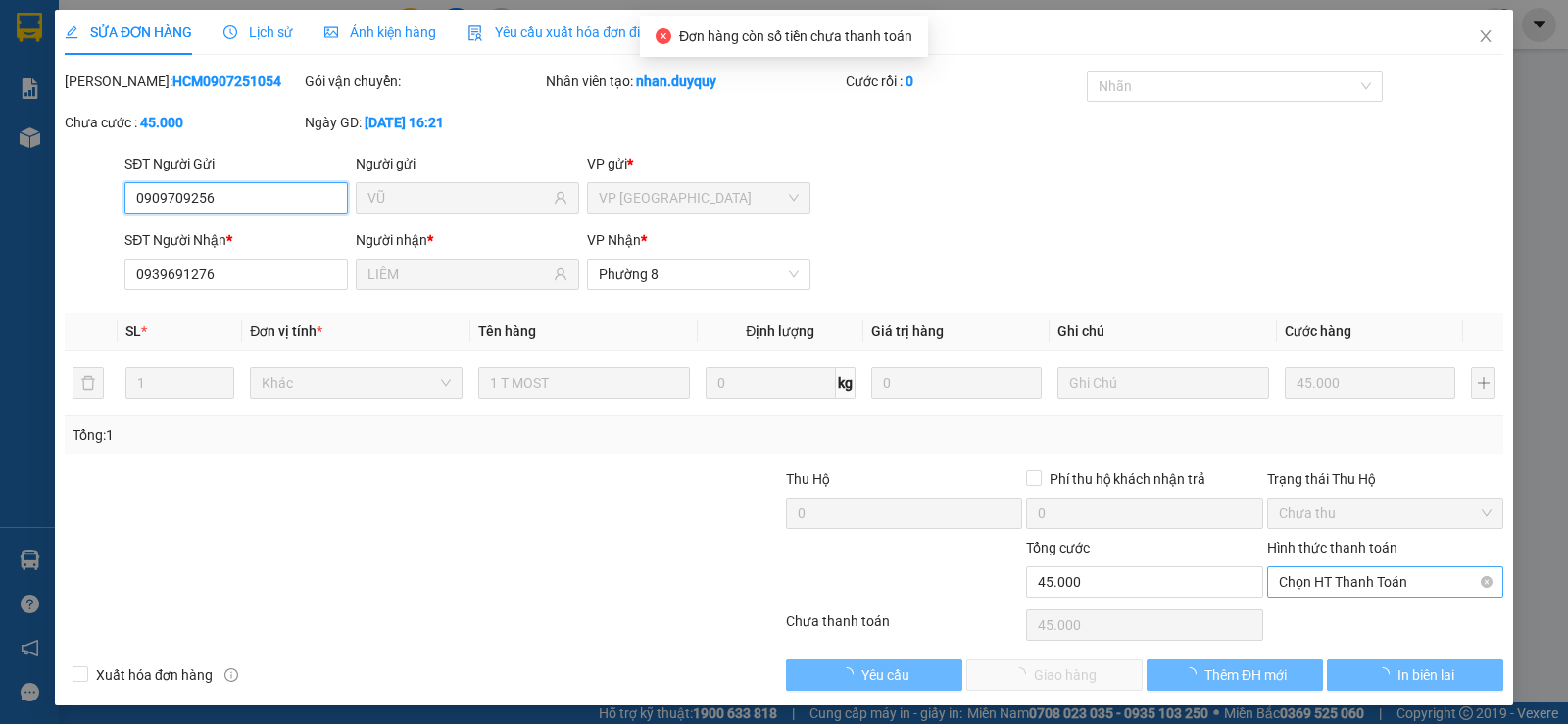 scroll, scrollTop: 0, scrollLeft: 0, axis: both 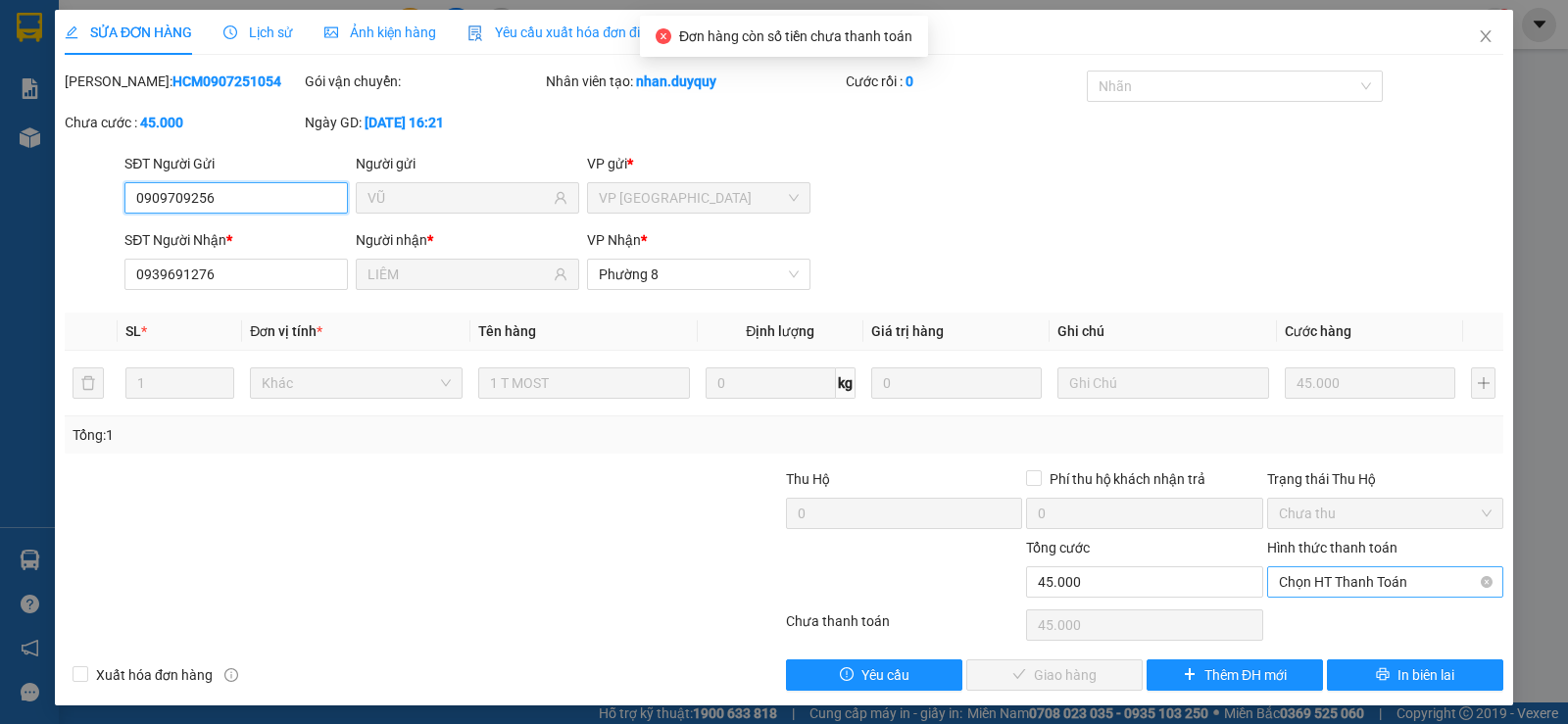 click on "Chọn HT Thanh Toán" at bounding box center [1385, 582] 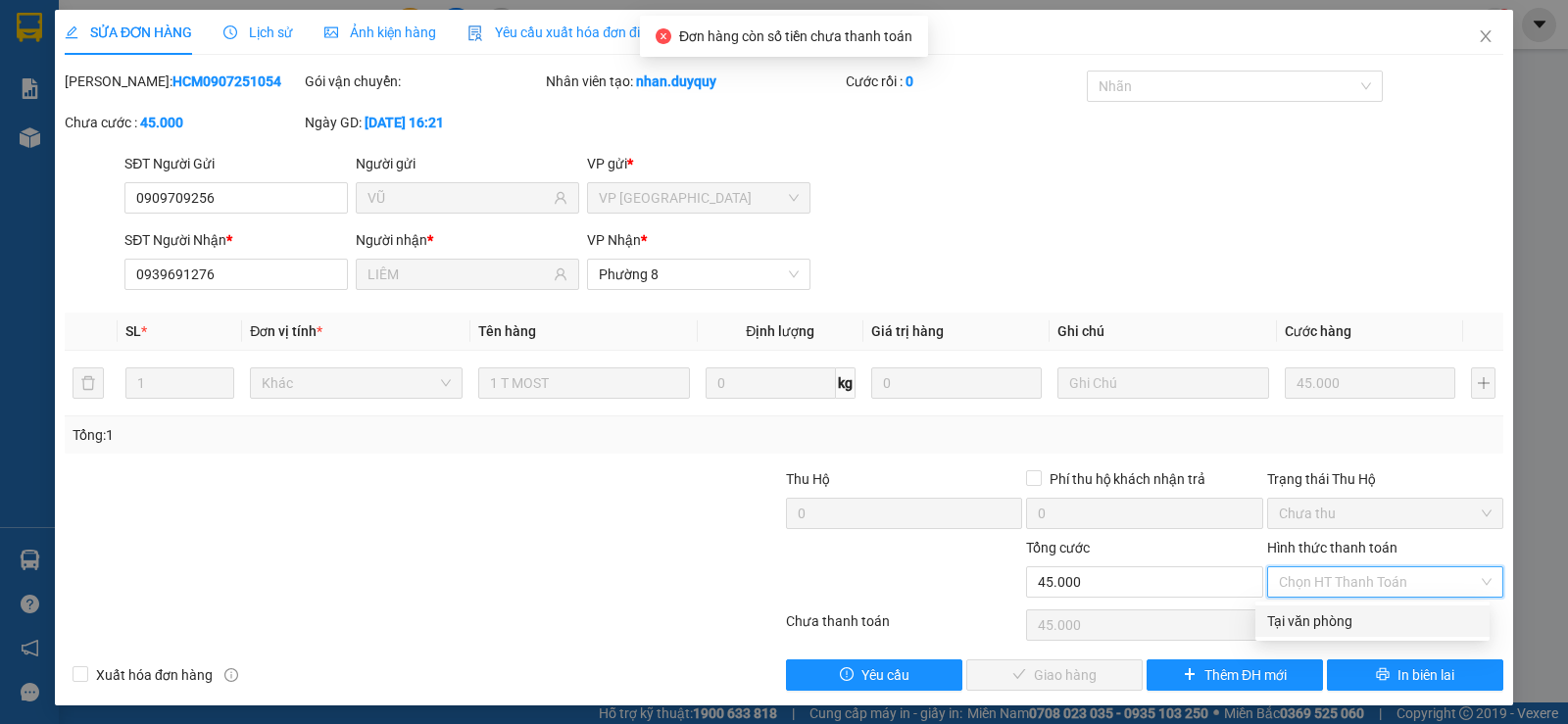 click on "Tại văn phòng" at bounding box center [1372, 621] 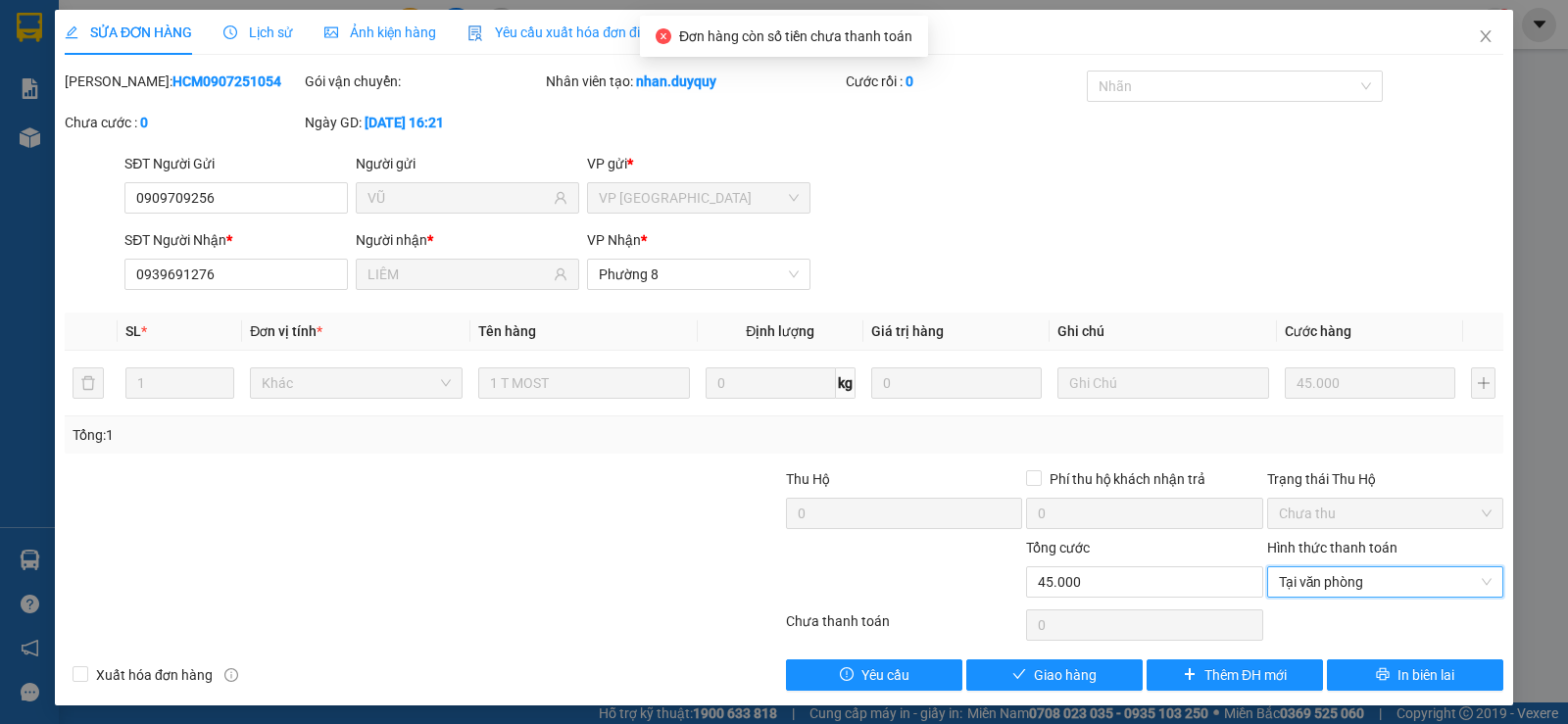 click on "Total Paid Fee 0 Total UnPaid Fee 45.000 Cash Collection Total Fee Mã ĐH:  HCM0907251054 Gói vận chuyển:   Nhân viên tạo:   nhan.duyquy Cước rồi :   0   Nhãn Chưa cước :   0 Ngày GD:   09-07-2025 lúc 16:21 SĐT Người Gửi 0909709256 Người gửi VŨ VP gửi  * VP Sài Gòn SĐT Người Nhận  * 0939691276 Người nhận  * LIÊM VP Nhận  * Phường 8 SL  * Đơn vị tính  * Tên hàng  Định lượng Giá trị hàng Ghi chú Cước hàng                   1 Khác 1 T MOST 0 kg 0 45.000 Tổng:  1 Thu Hộ 0 Phí thu hộ khách nhận trả 0 Trạng thái Thu Hộ   Chưa thu Tổng cước 45.000 Hình thức thanh toán Tại văn phòng Tại văn phòng Số tiền thu trước 0 Tại văn phòng Chưa thanh toán 0 Xuất hóa đơn hàng Yêu cầu Giao hàng Thêm ĐH mới In biên lai Tại văn phòng Tại văn phòng" at bounding box center [784, 380] 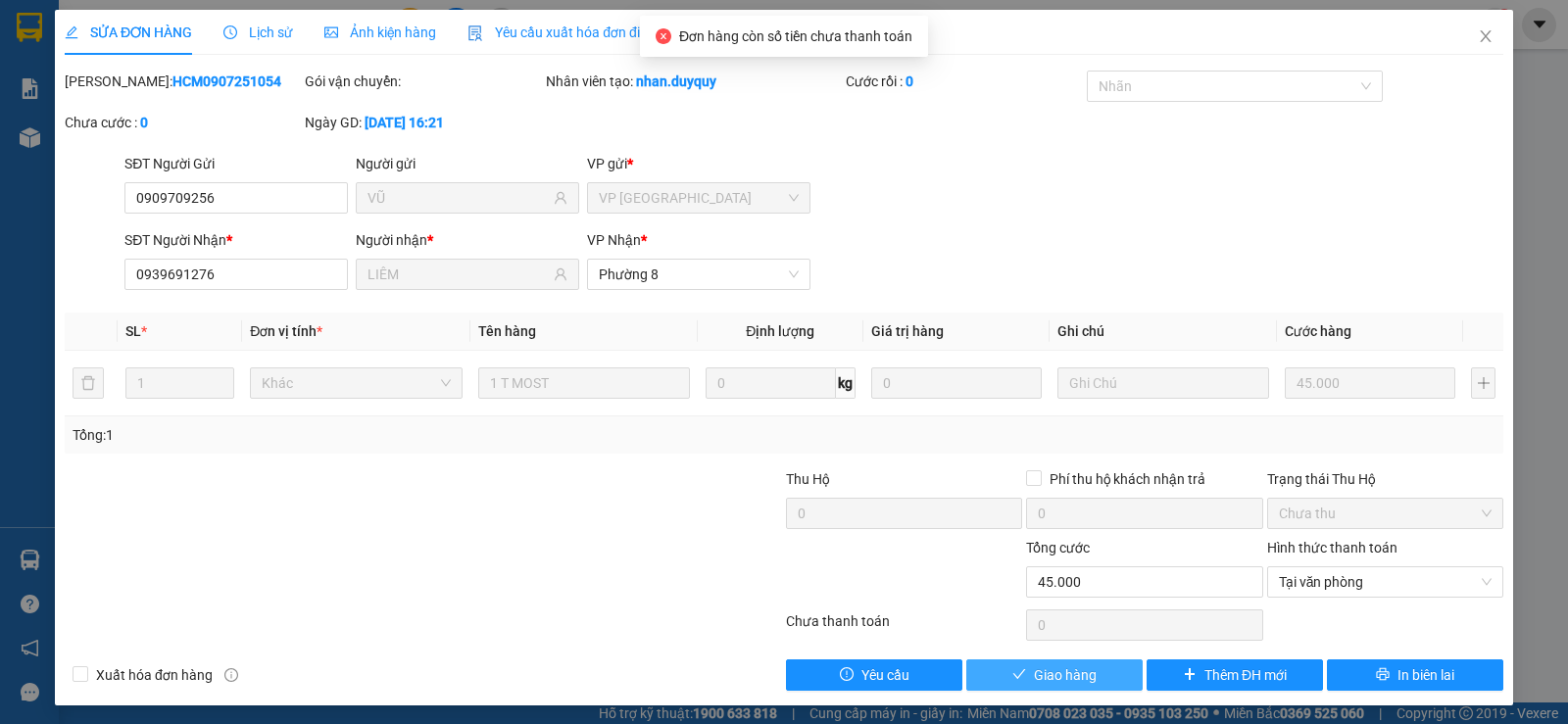 click on "Giao hàng" at bounding box center [1065, 675] 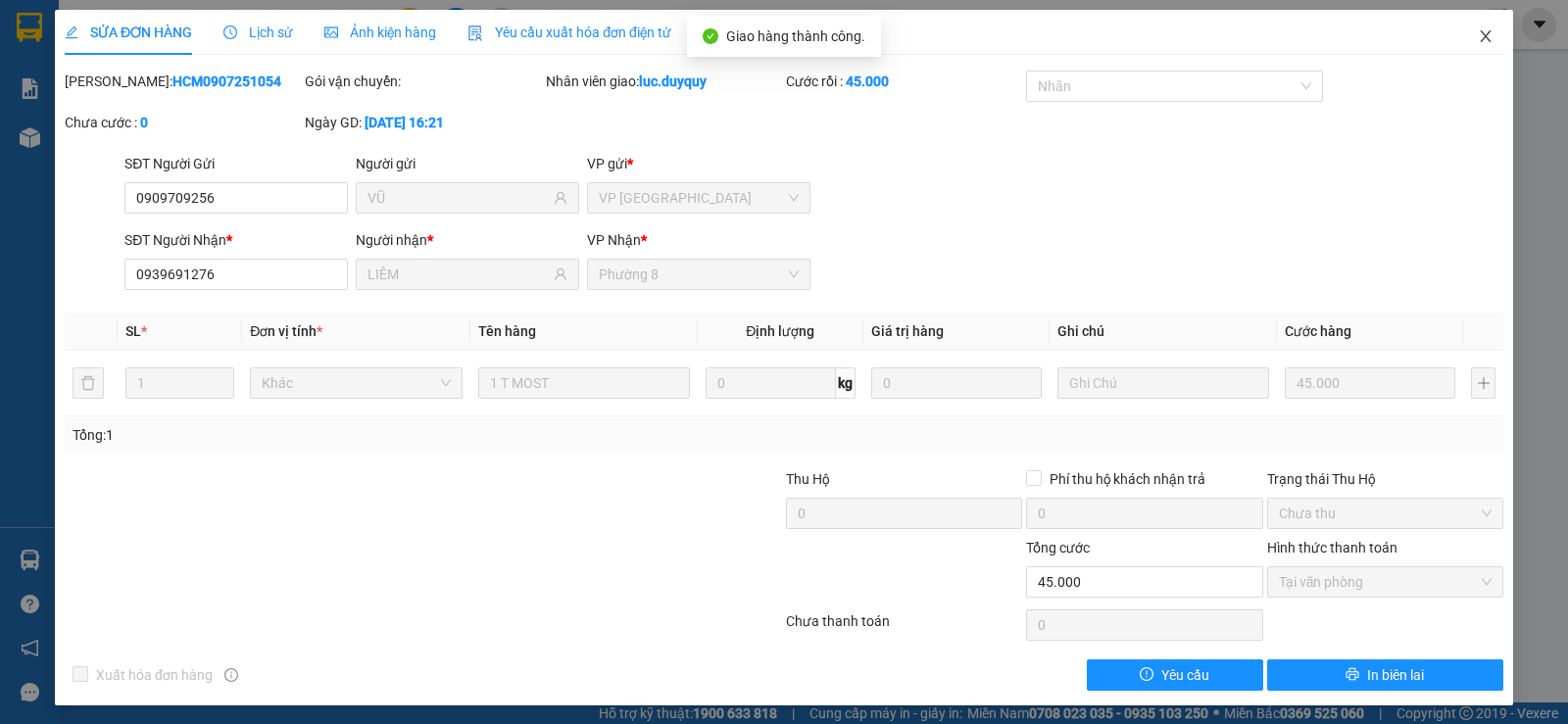 click 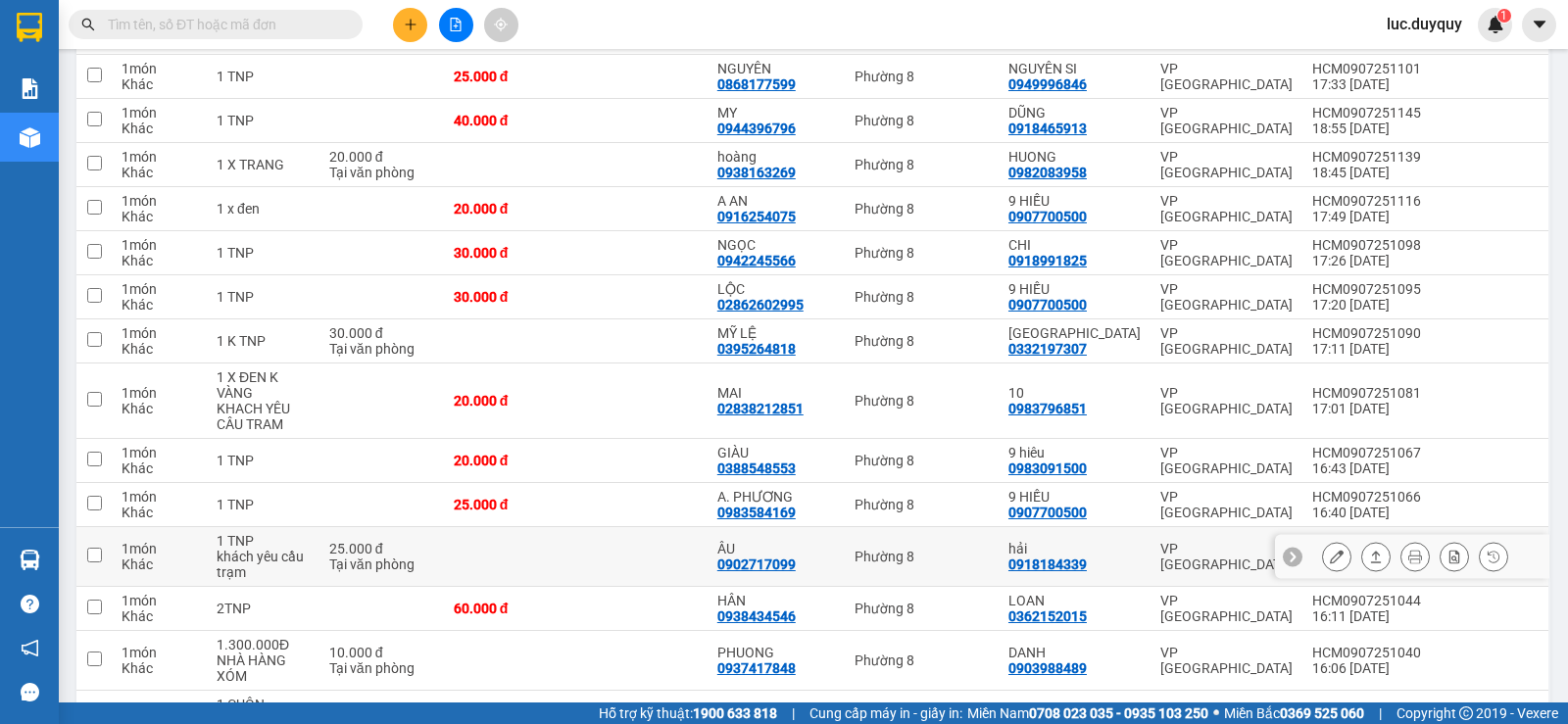 scroll, scrollTop: 882, scrollLeft: 0, axis: vertical 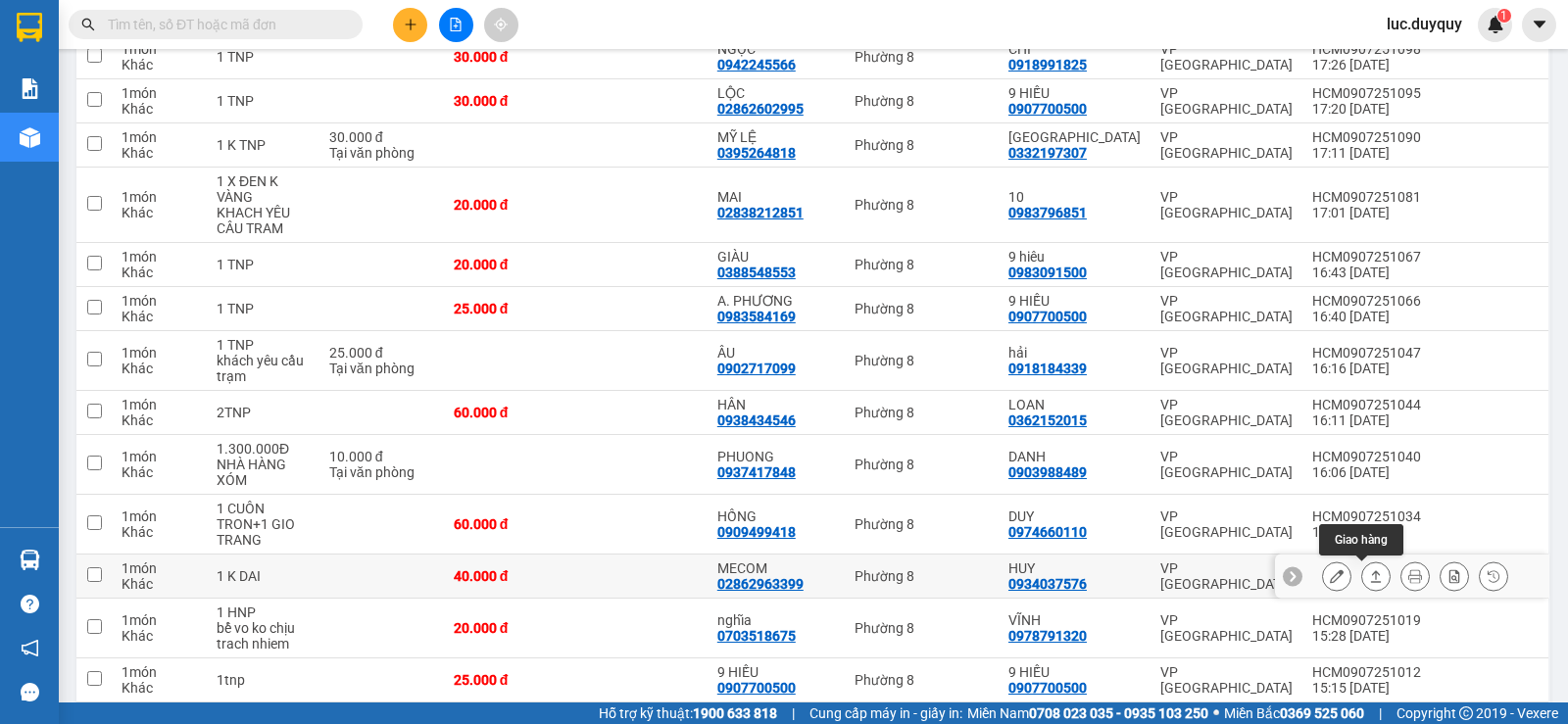 click at bounding box center [1376, 576] 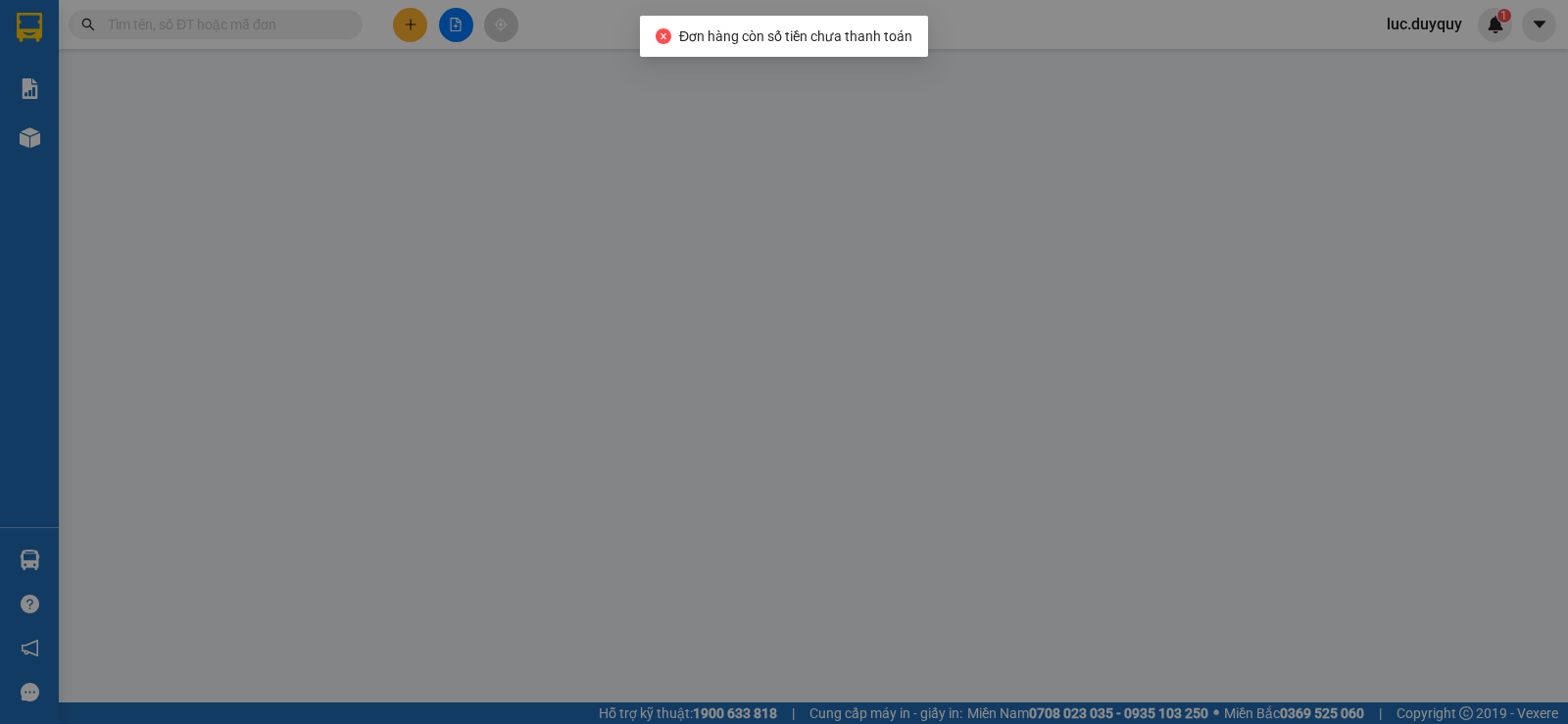 type on "02862963399" 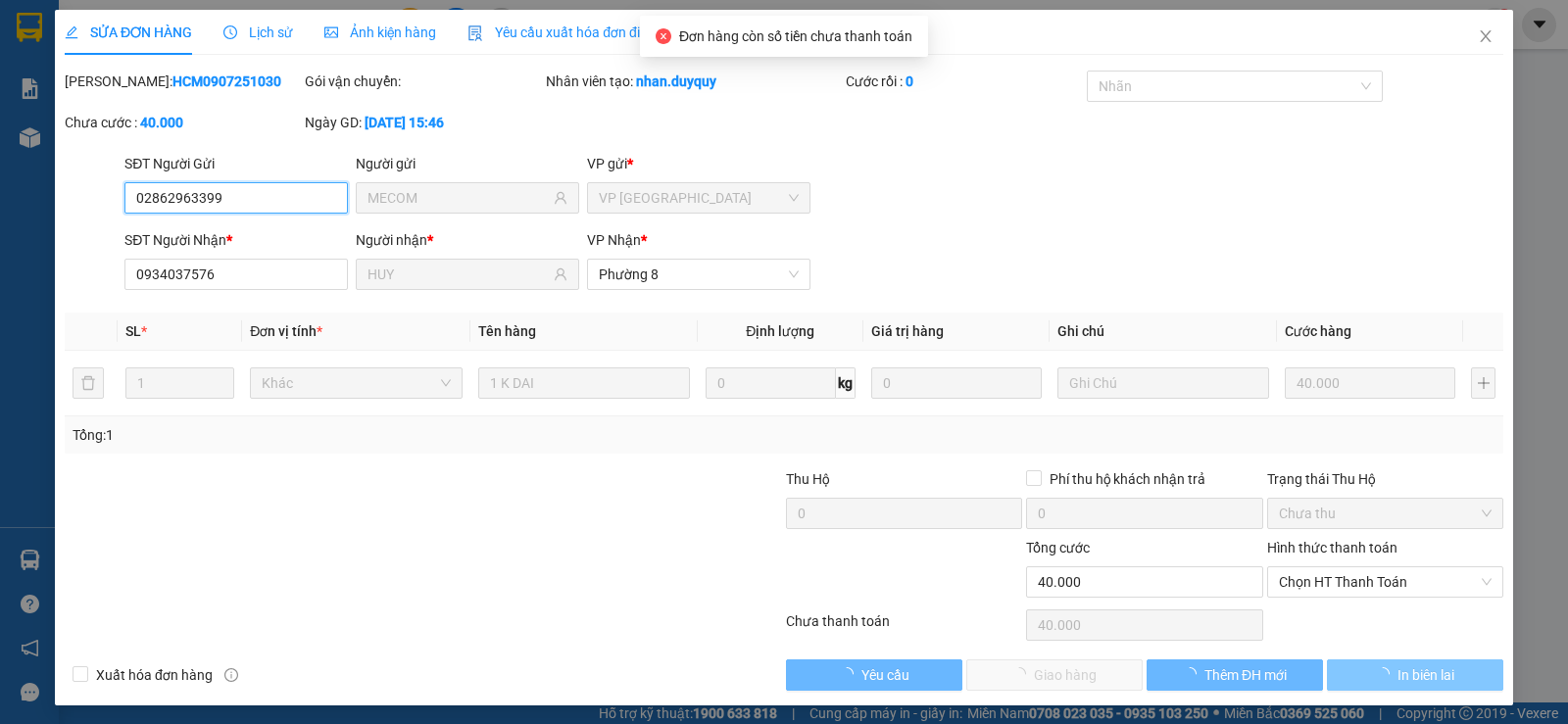 scroll, scrollTop: 0, scrollLeft: 0, axis: both 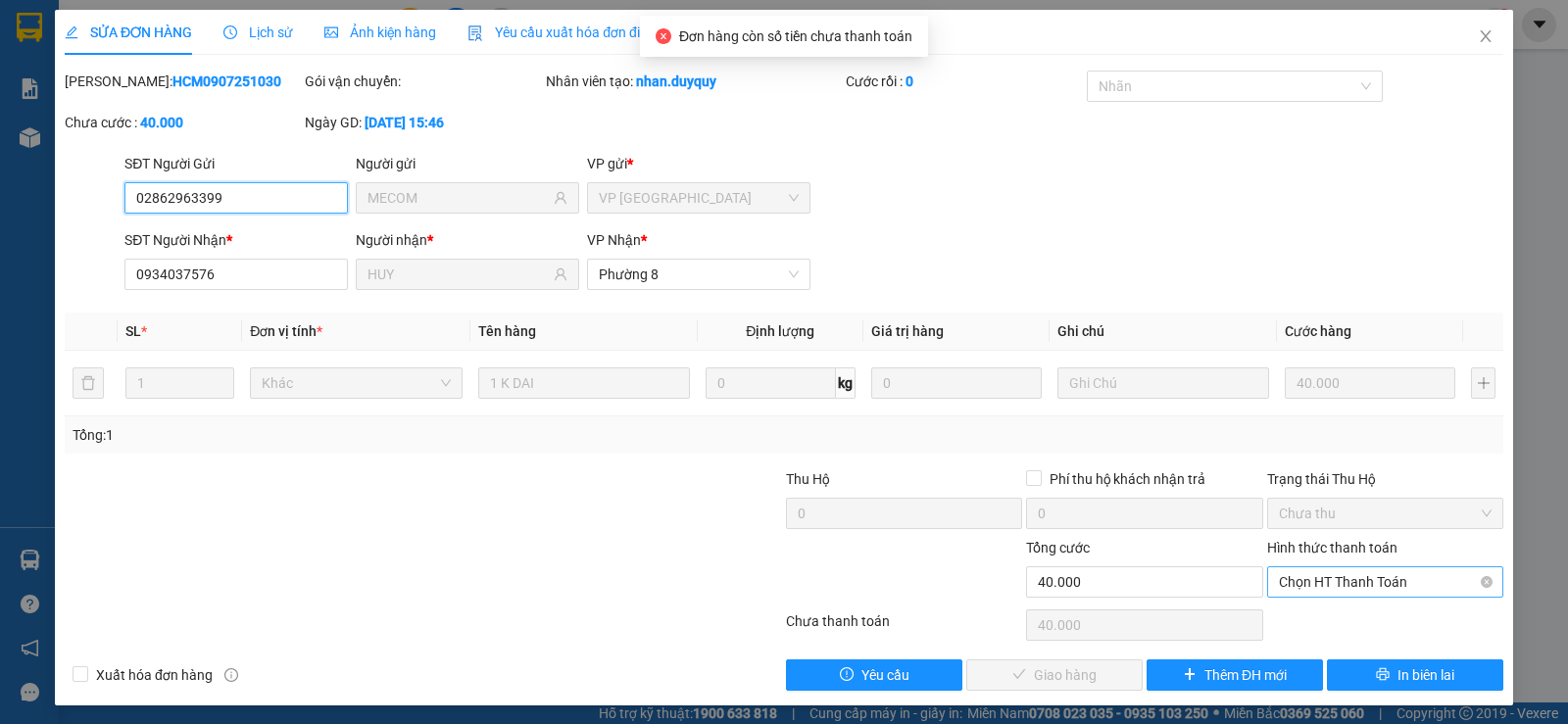 click on "Chọn HT Thanh Toán" at bounding box center [1385, 582] 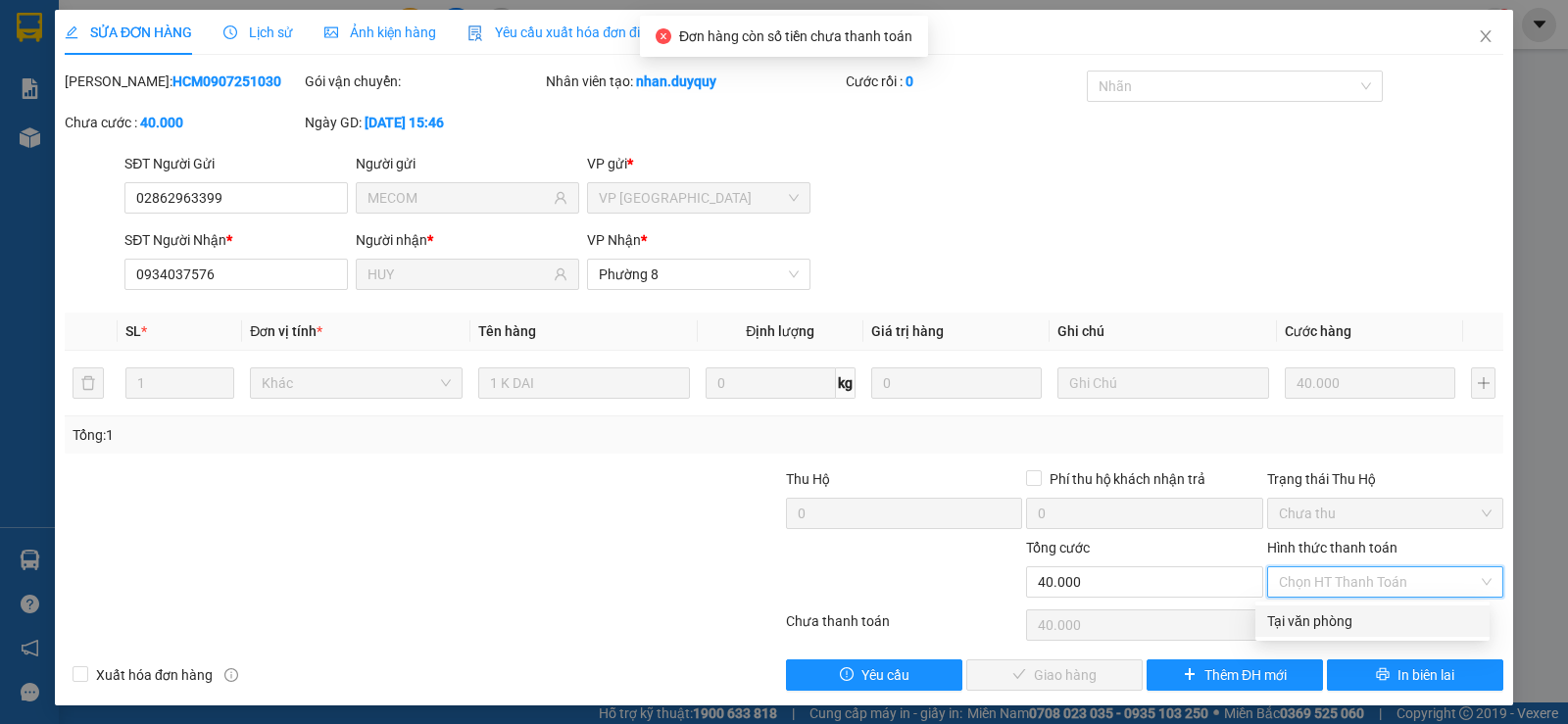 drag, startPoint x: 1385, startPoint y: 582, endPoint x: 1360, endPoint y: 631, distance: 55.0091 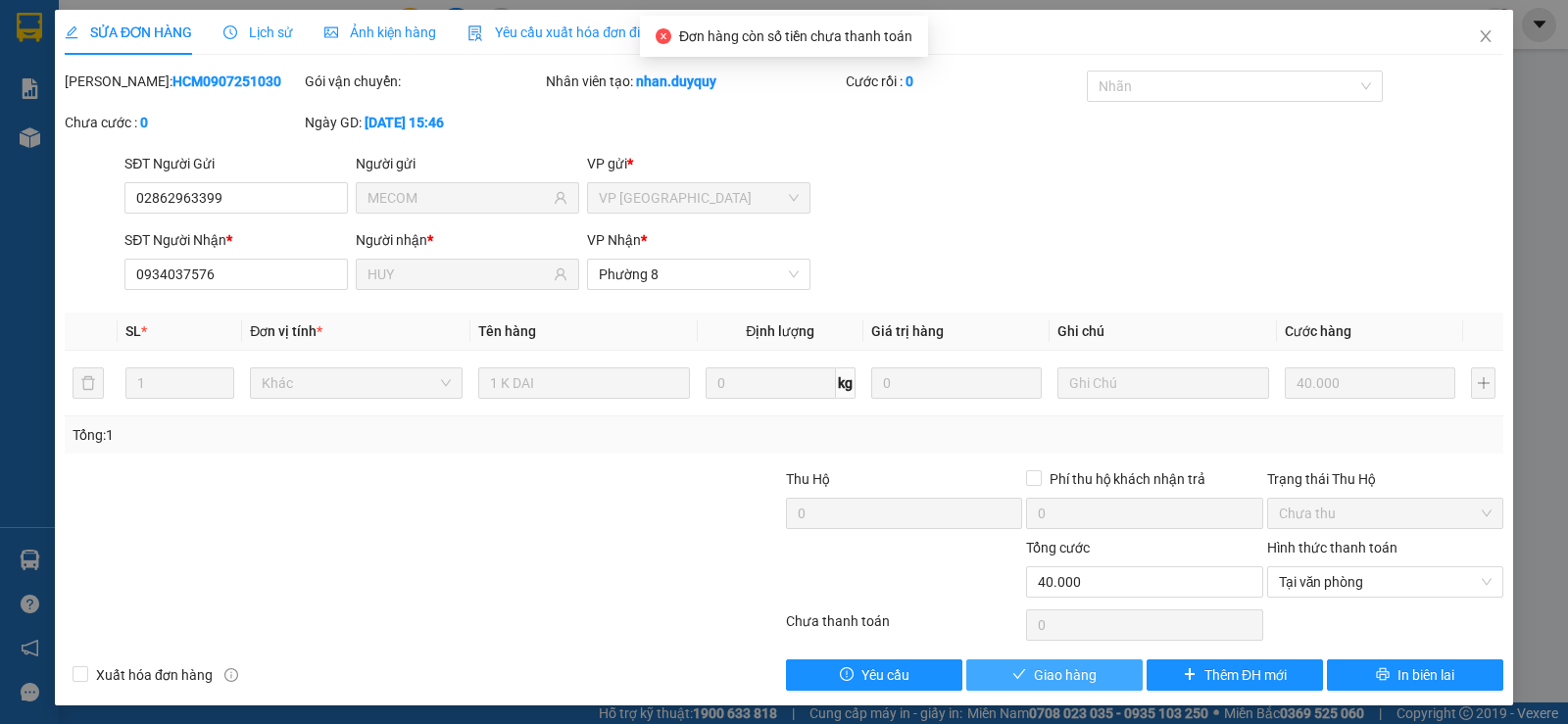 click on "Giao hàng" at bounding box center [1065, 675] 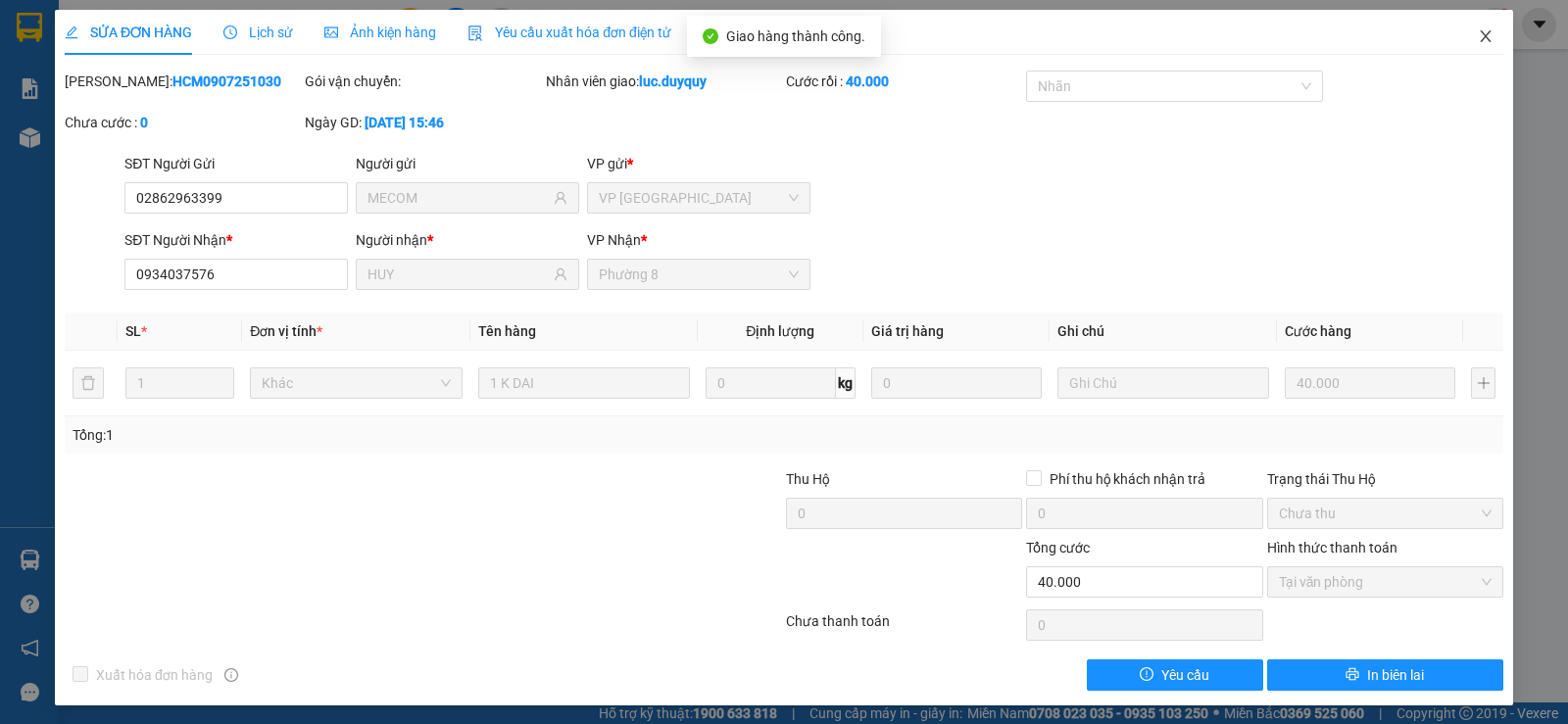 click 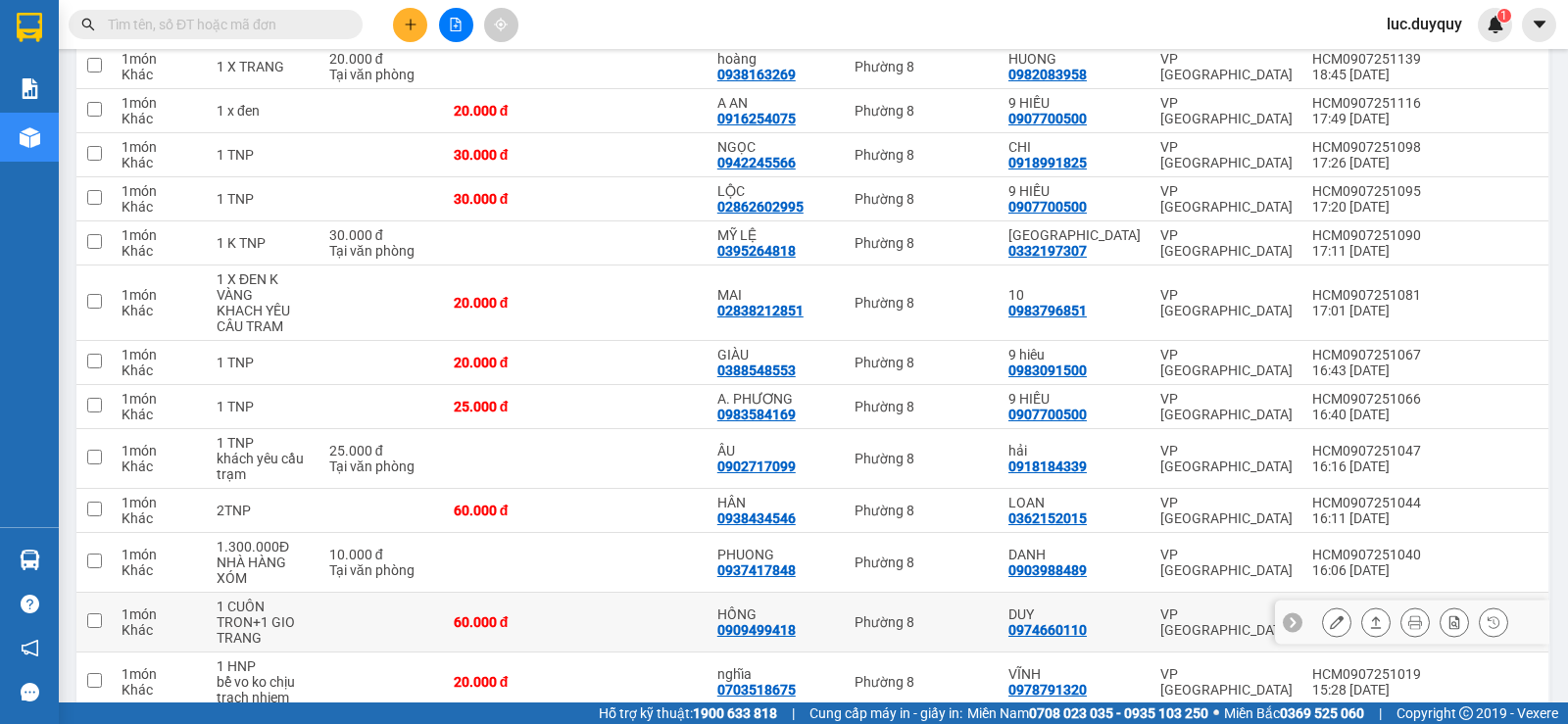 scroll, scrollTop: 882, scrollLeft: 0, axis: vertical 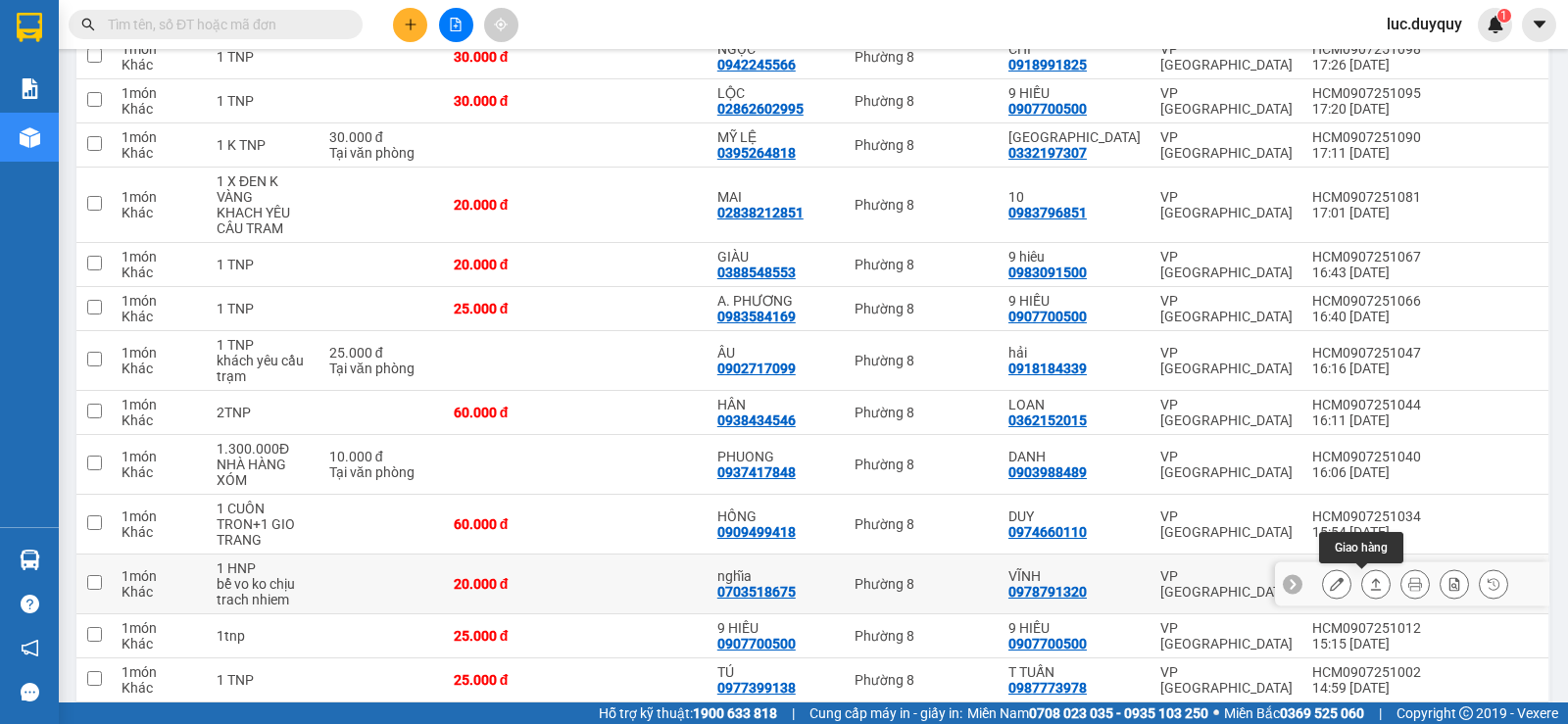 click 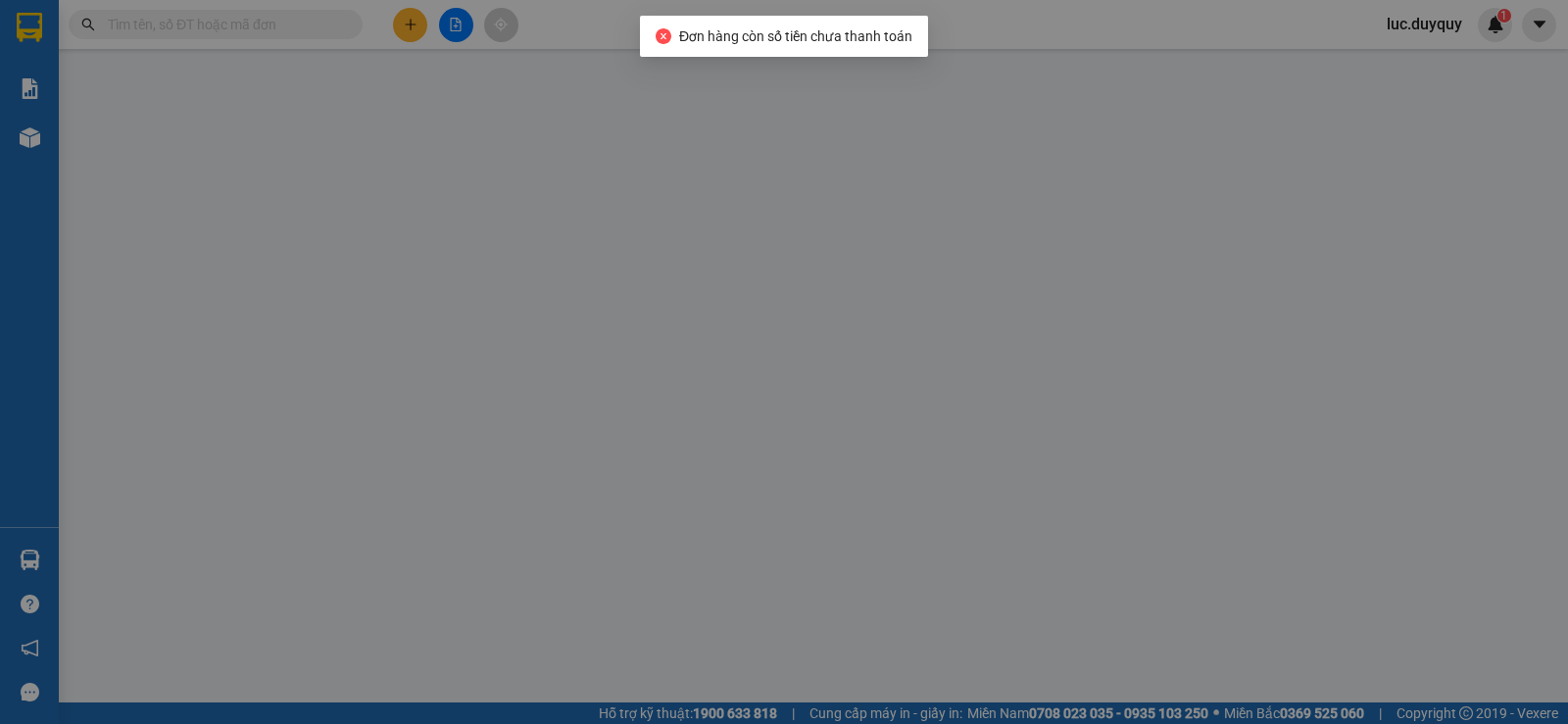 type on "0703518675" 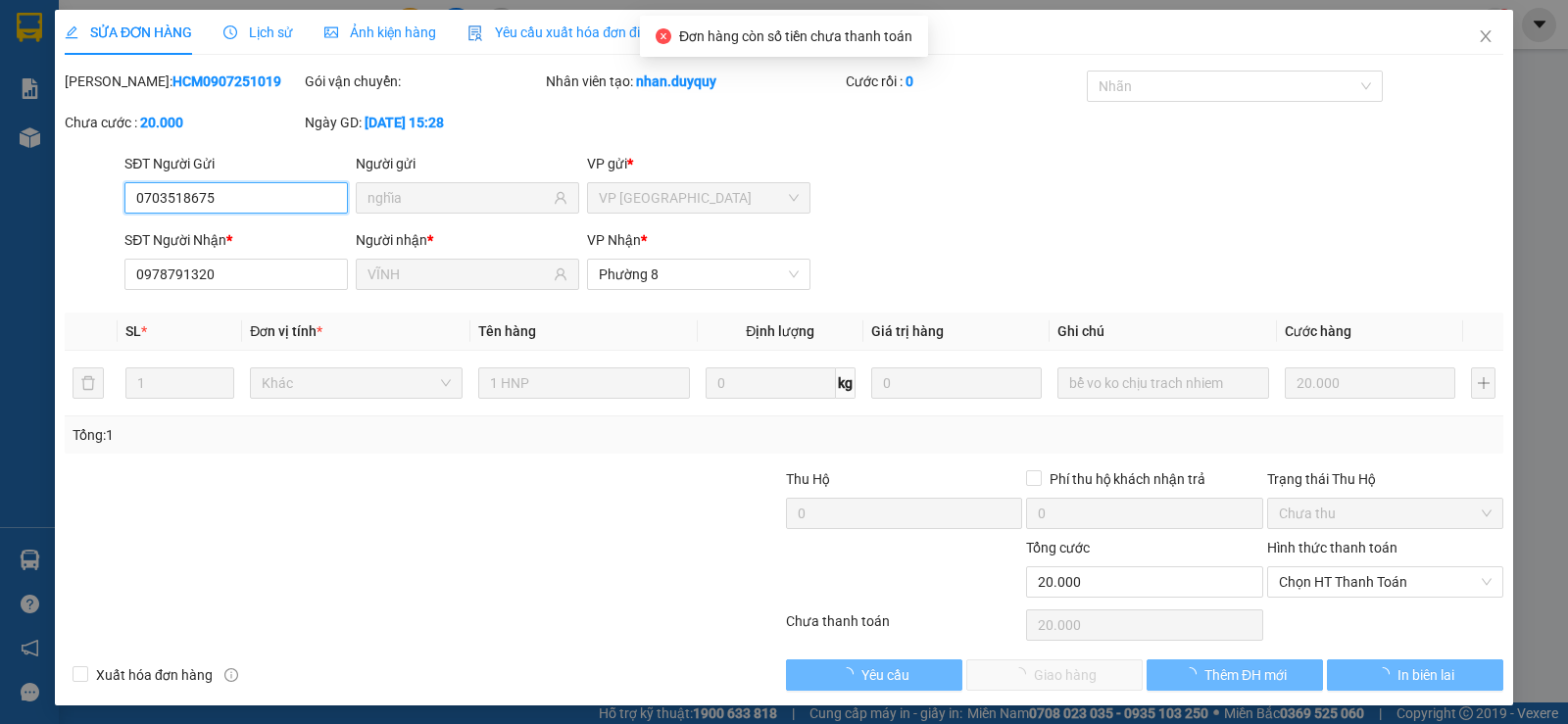 scroll, scrollTop: 0, scrollLeft: 0, axis: both 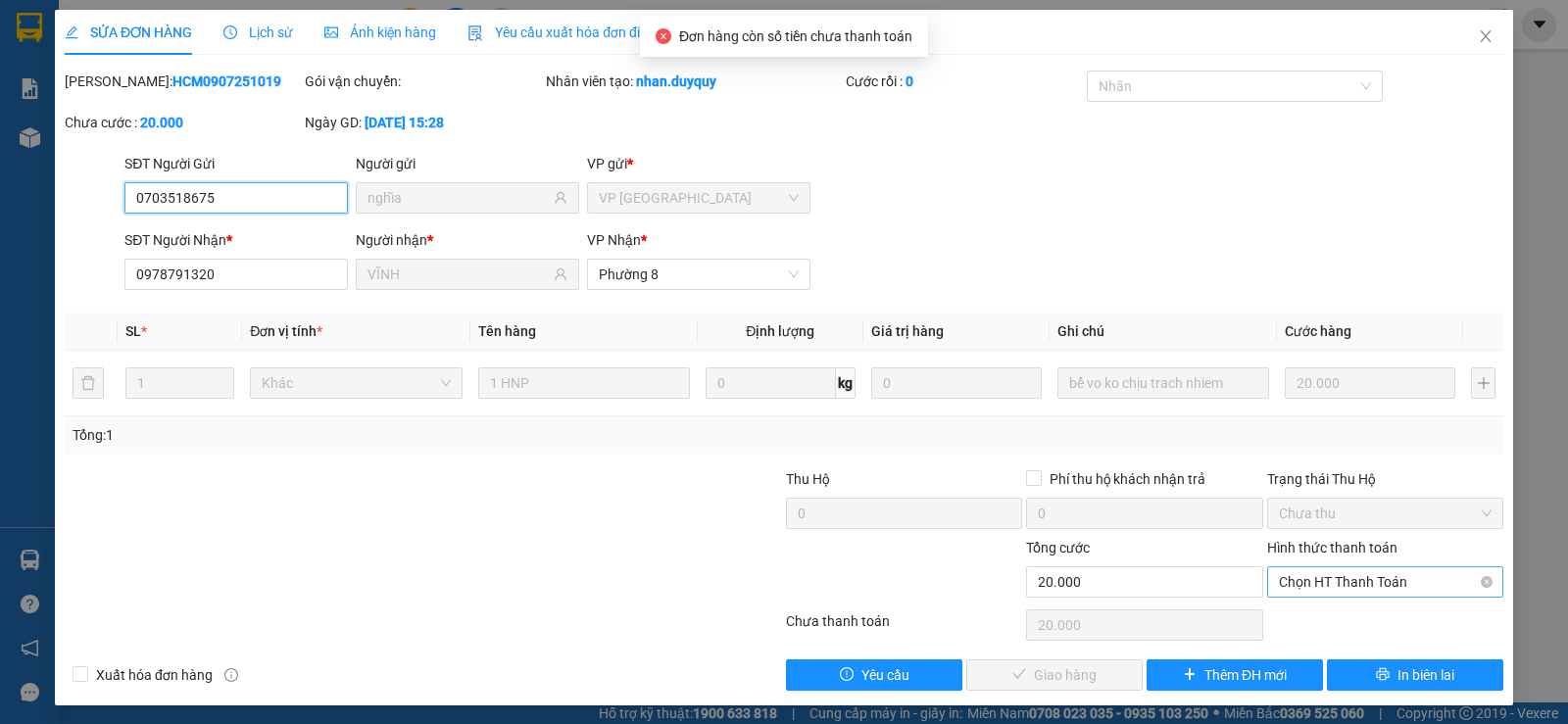 click on "Chọn HT Thanh Toán" at bounding box center (1385, 582) 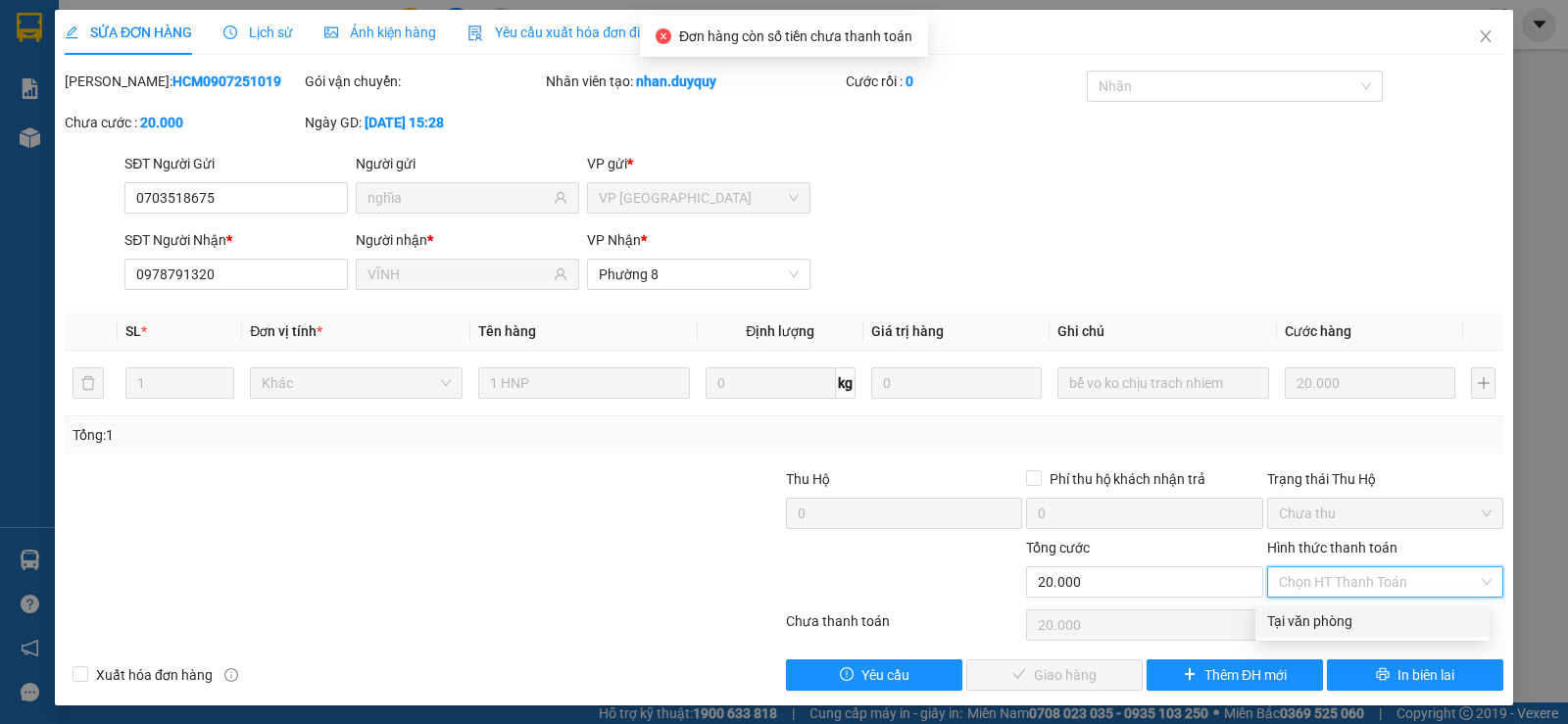 click on "Tại văn phòng" at bounding box center [1372, 621] 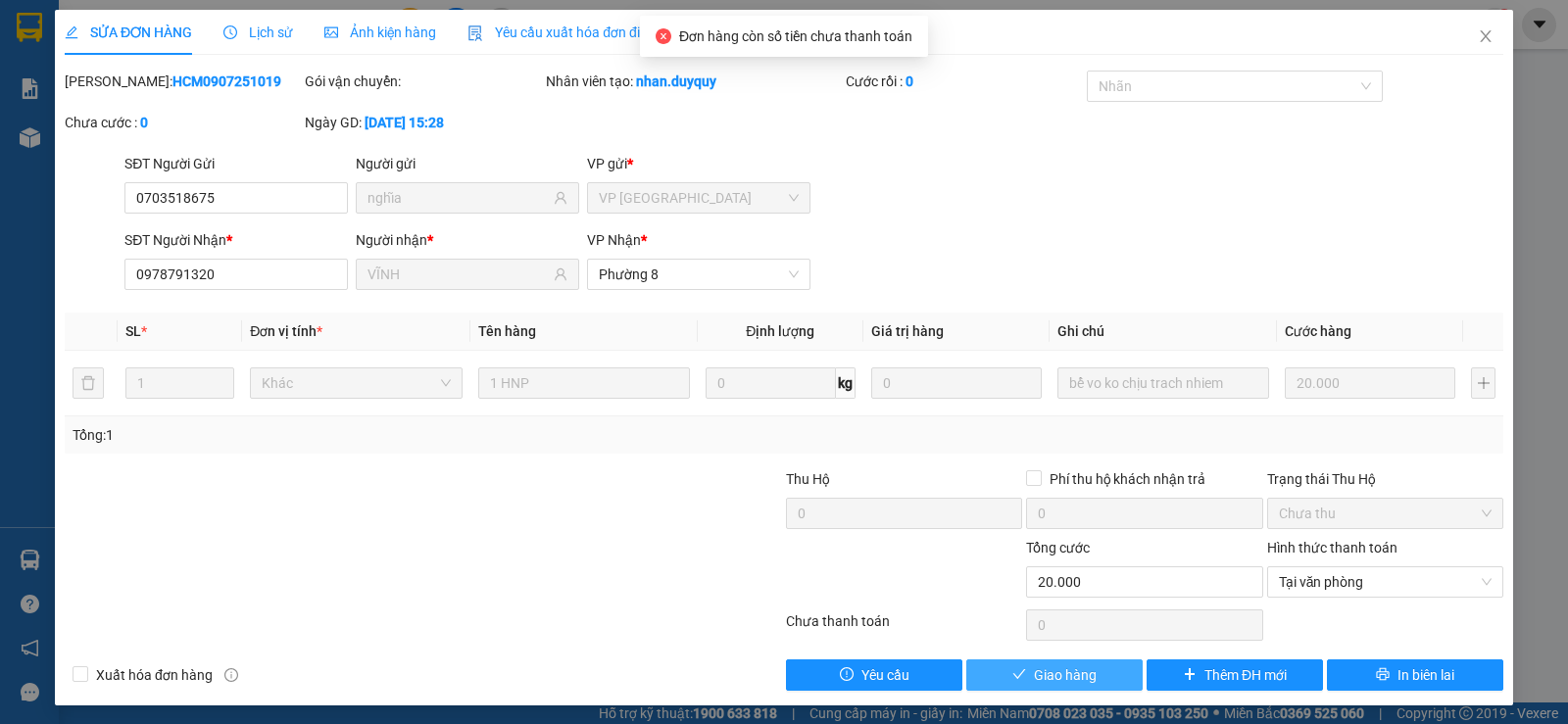 drag, startPoint x: 1089, startPoint y: 680, endPoint x: 1347, endPoint y: 331, distance: 434.01037 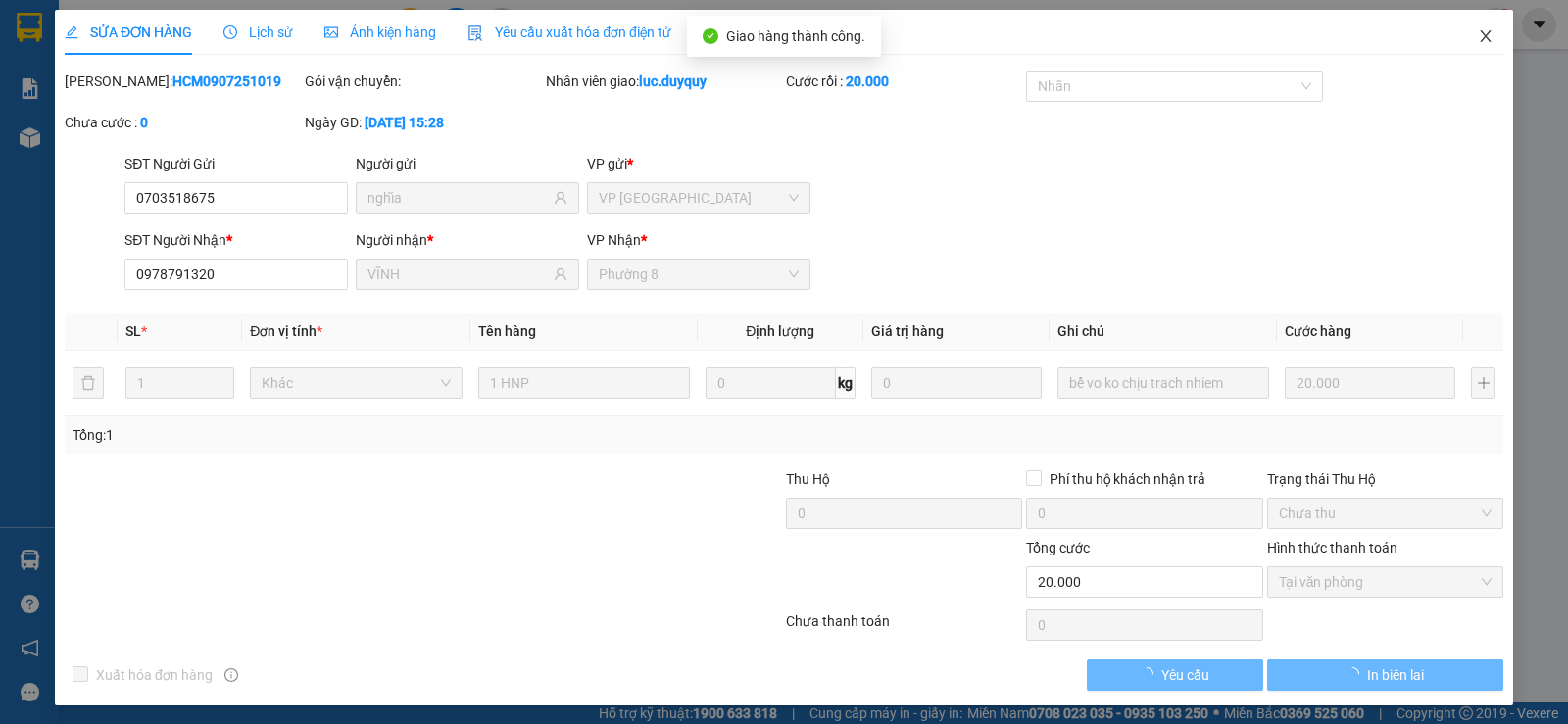 click 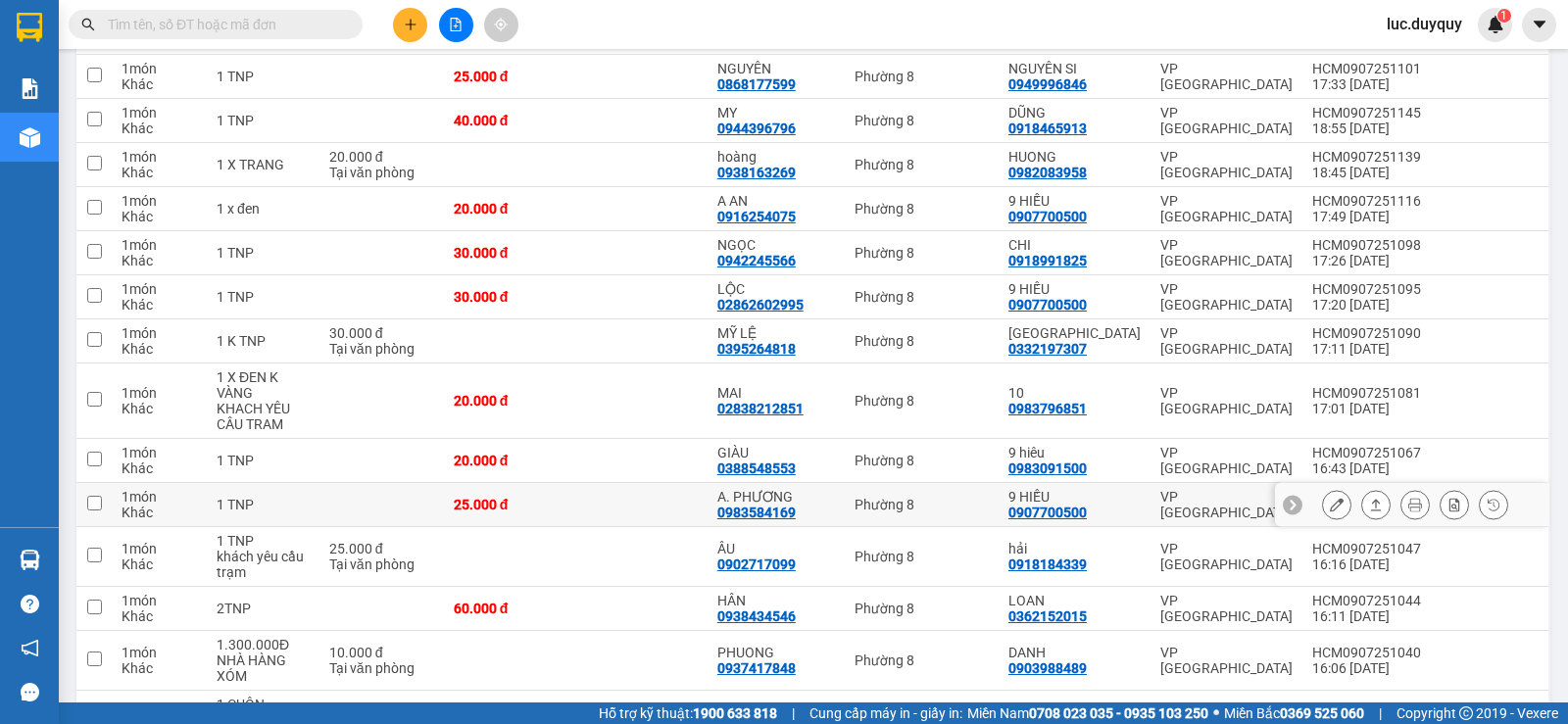 scroll, scrollTop: 980, scrollLeft: 0, axis: vertical 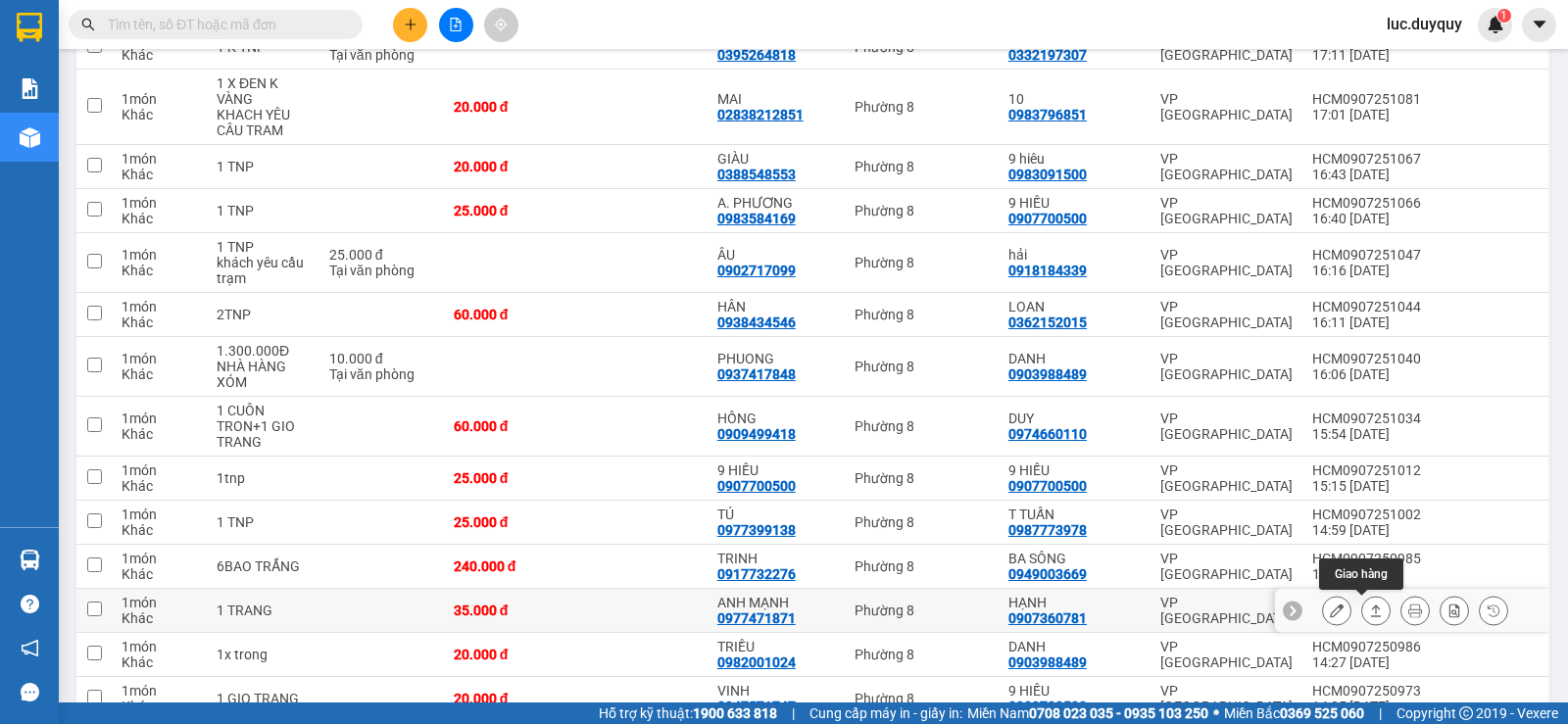 click 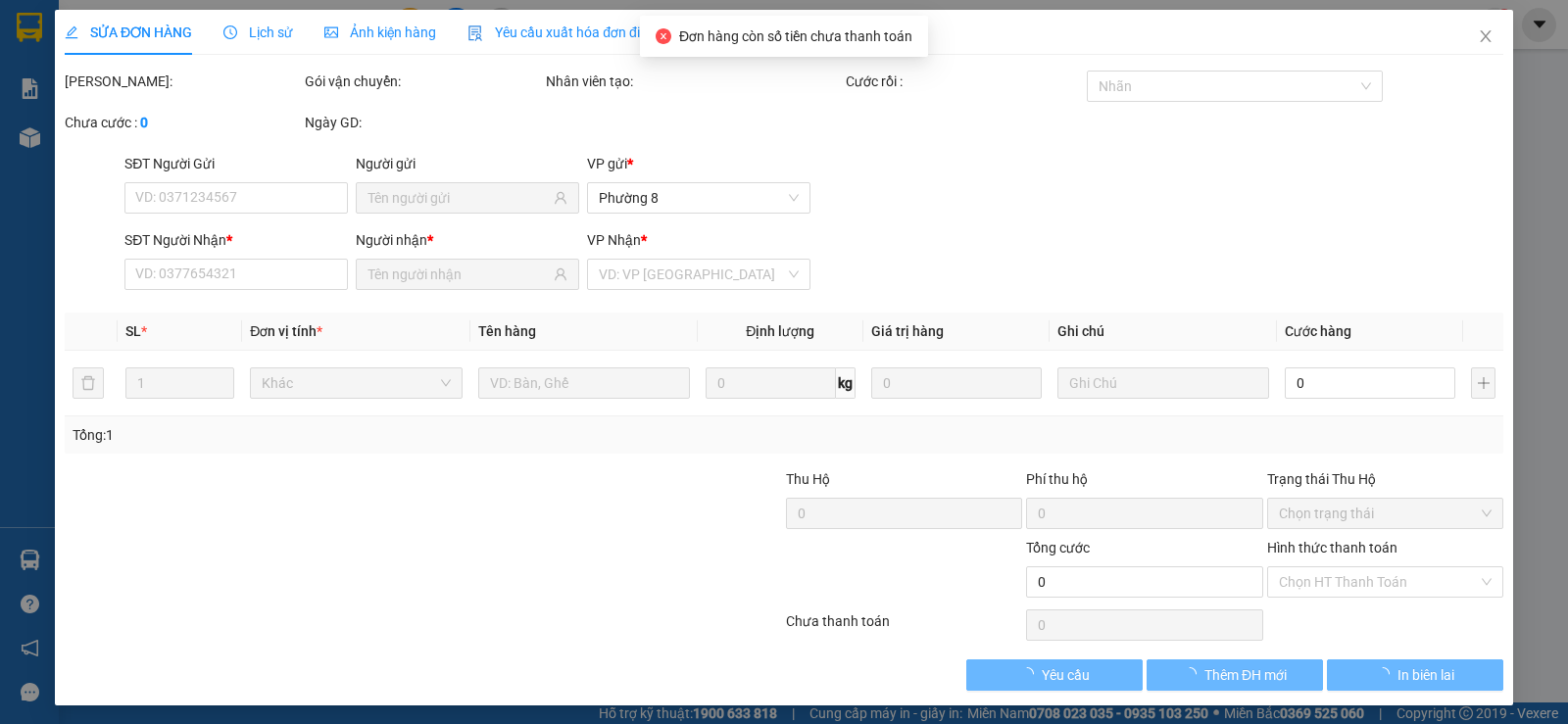 type on "0977471871" 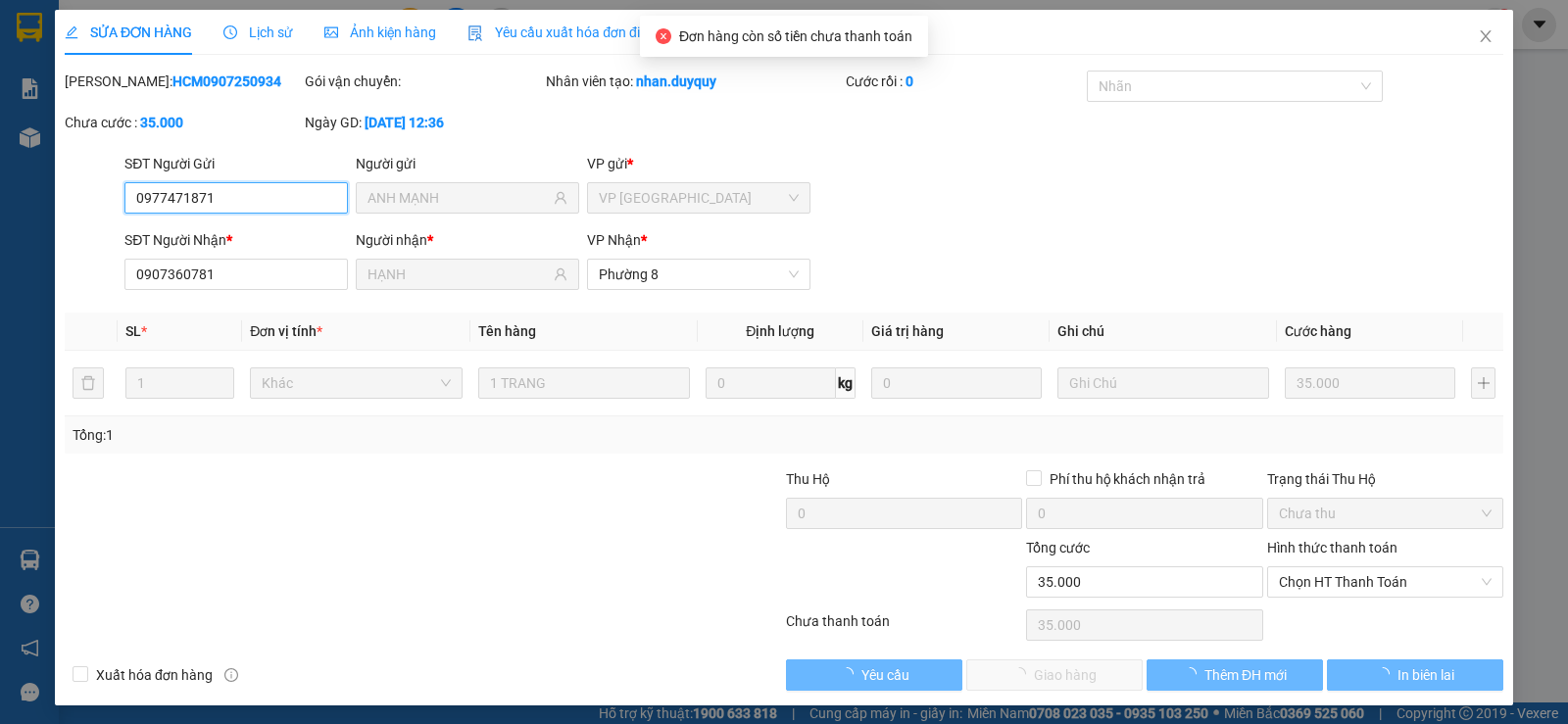 scroll, scrollTop: 0, scrollLeft: 0, axis: both 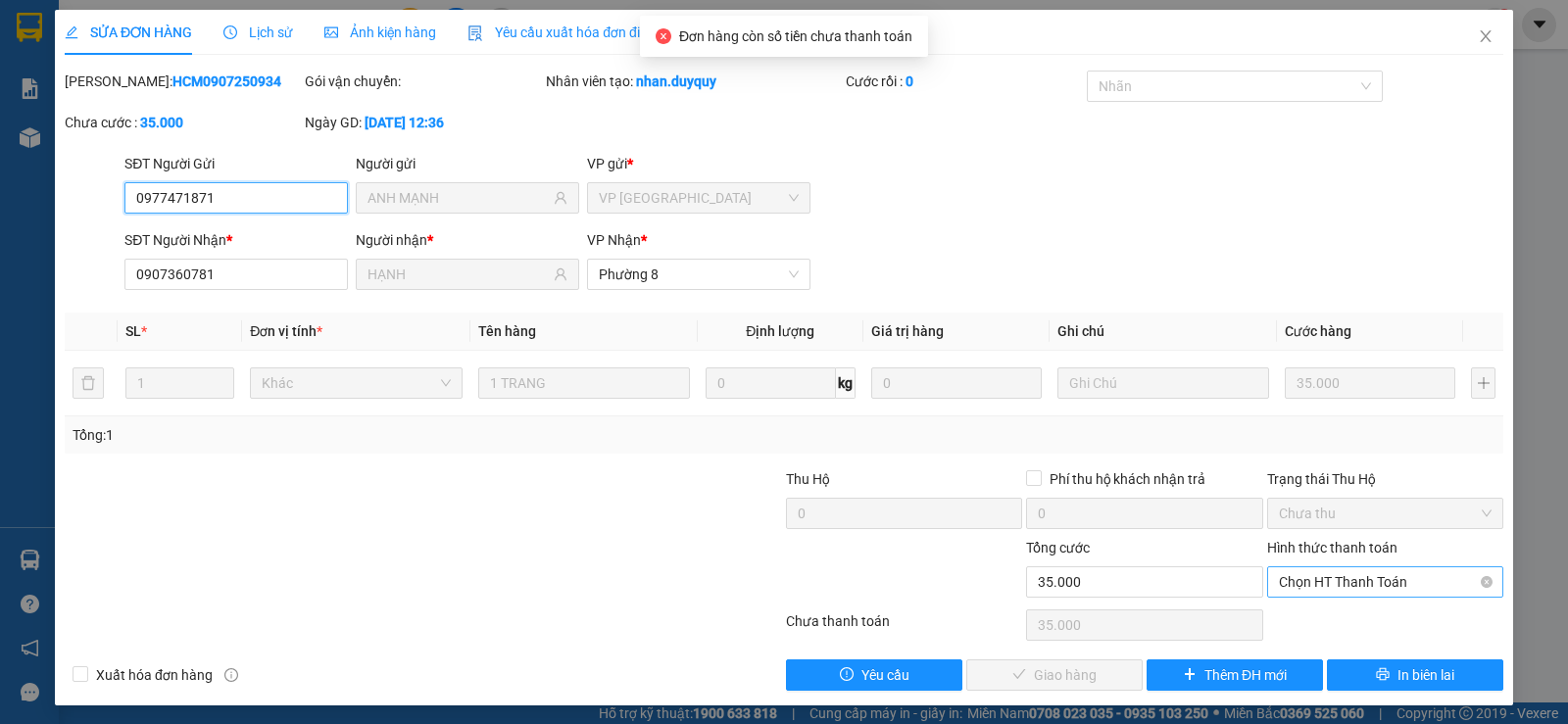 click on "Chọn HT Thanh Toán" at bounding box center [1385, 582] 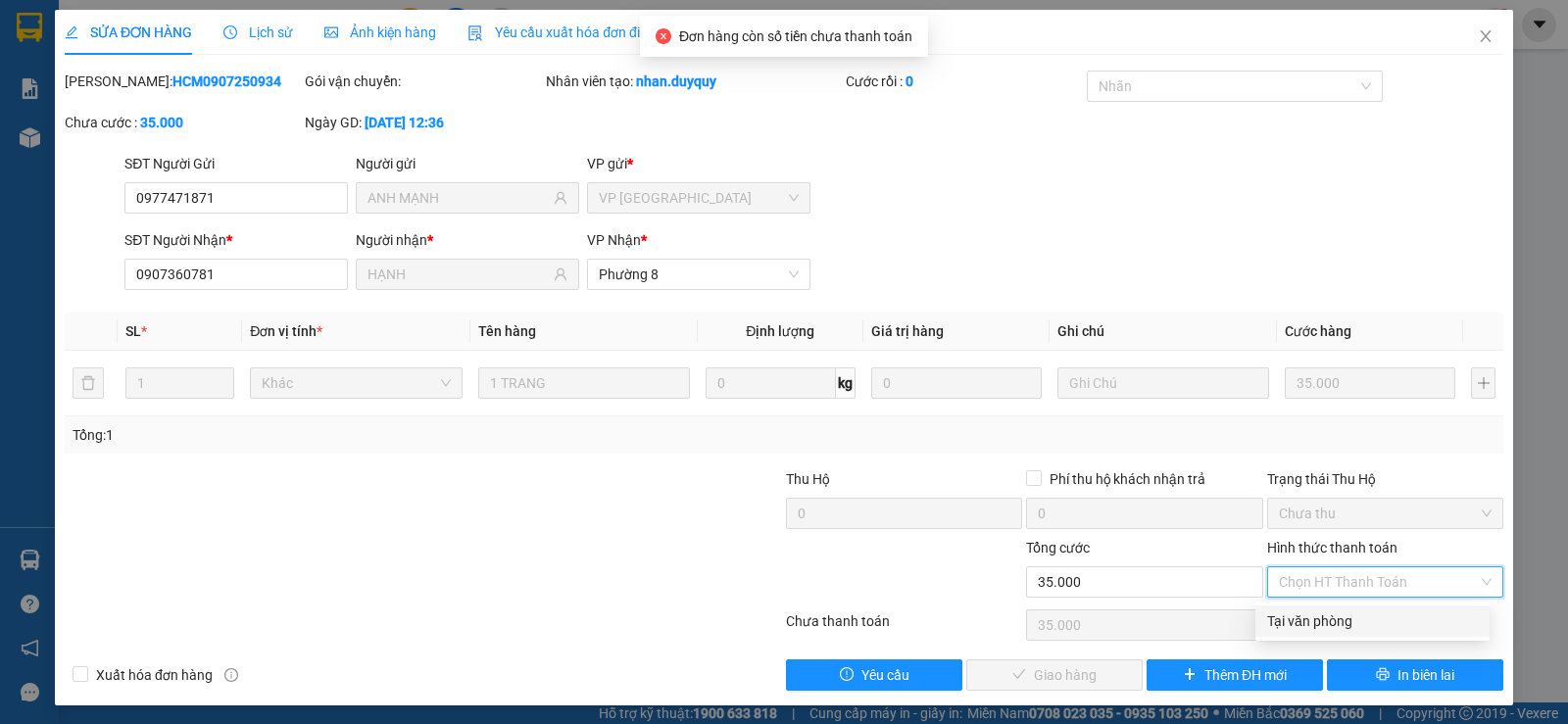 click on "Tại văn phòng" at bounding box center (1372, 621) 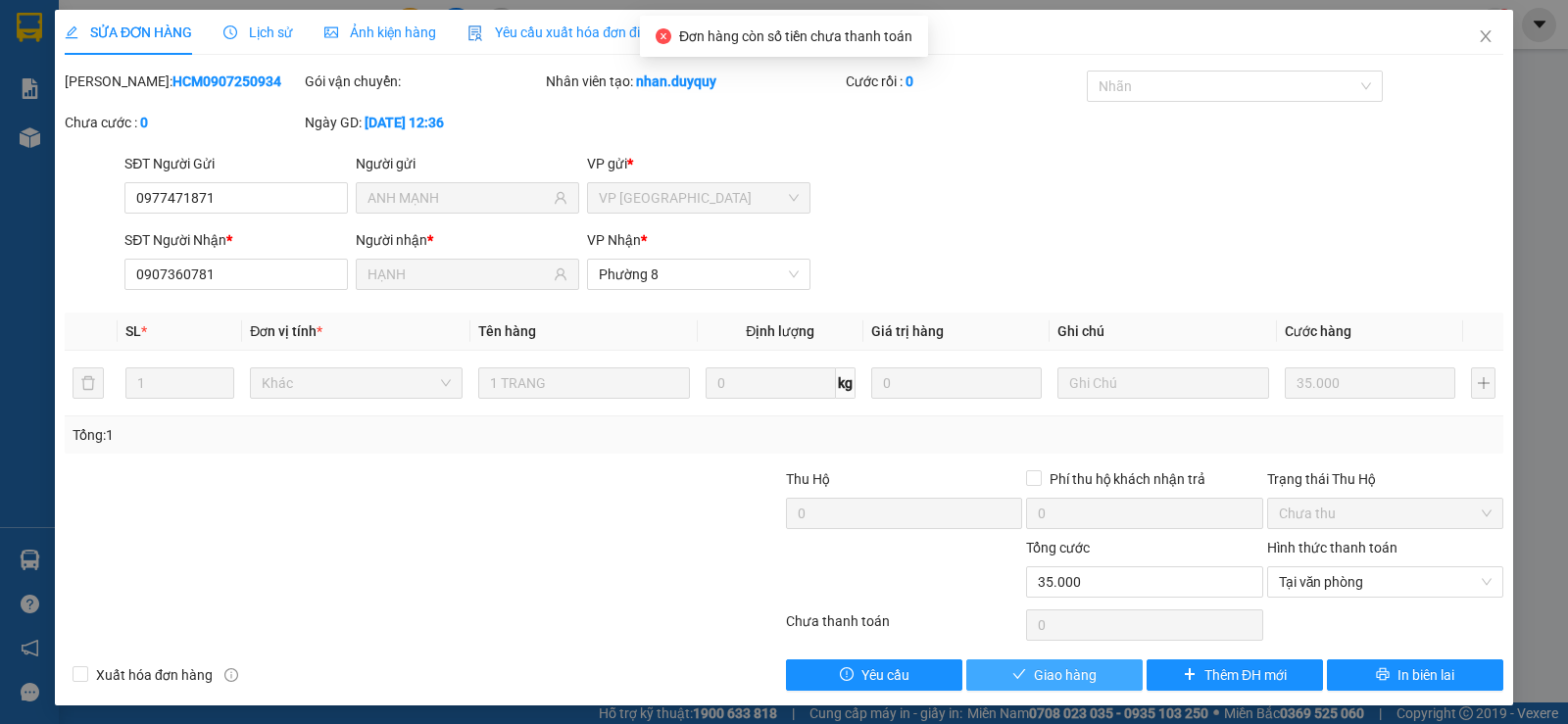 click on "Giao hàng" at bounding box center (1065, 675) 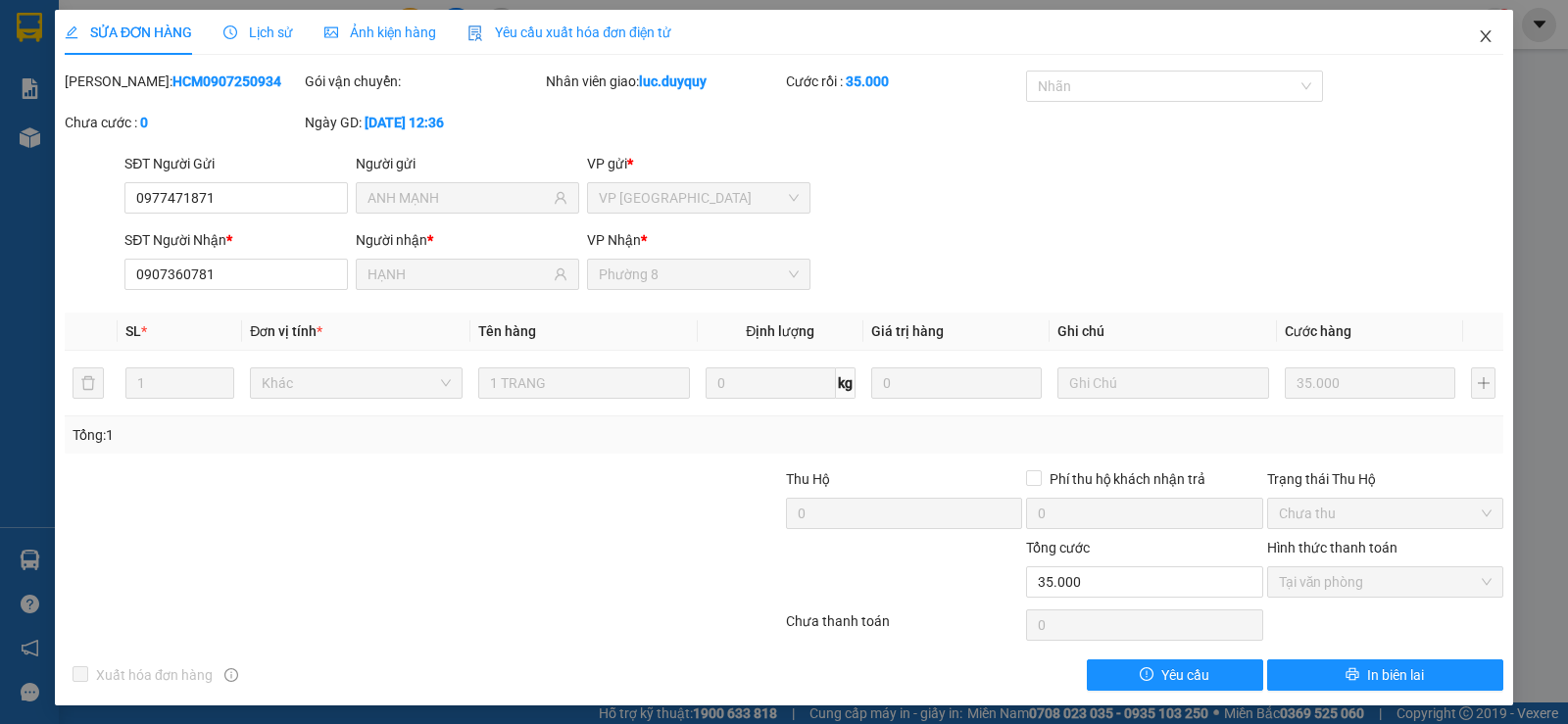 click 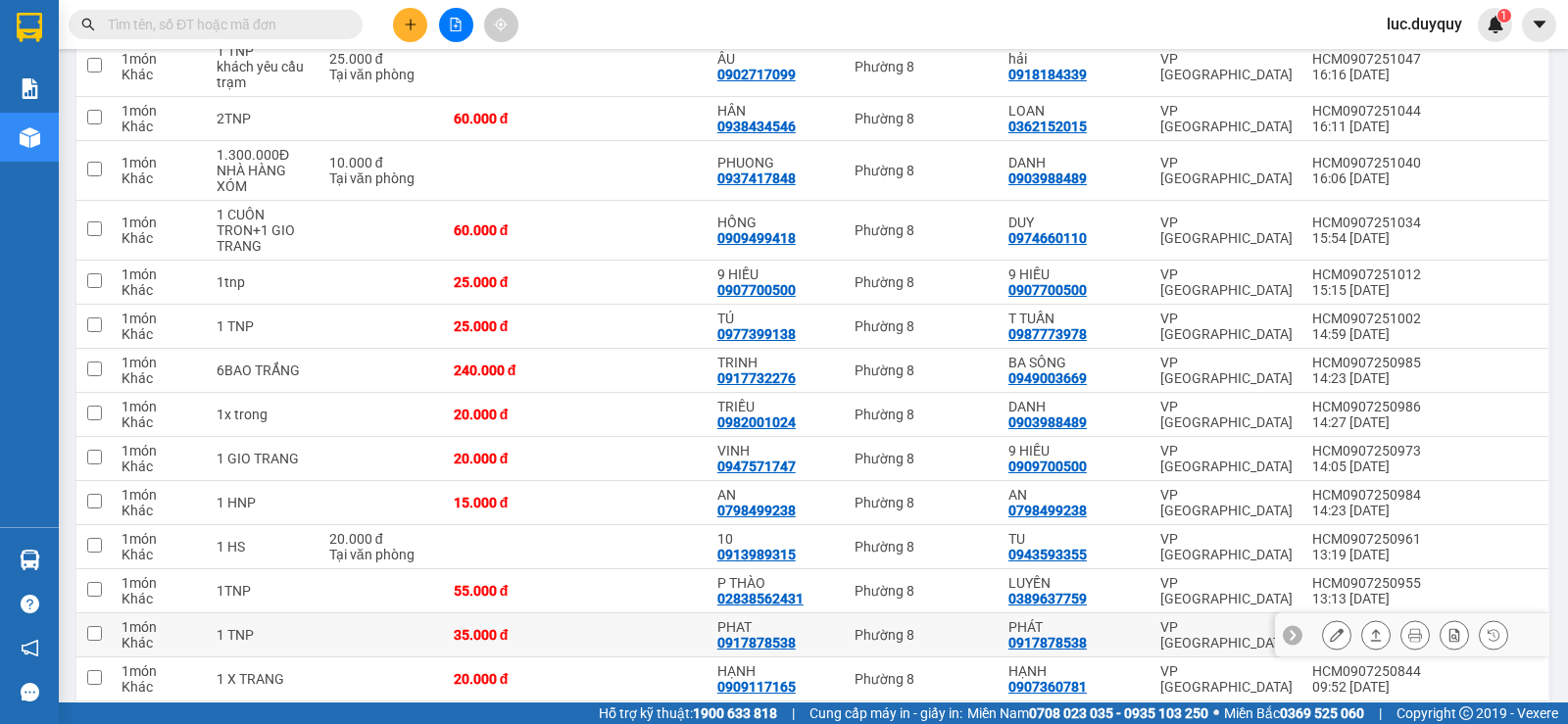 scroll, scrollTop: 1274, scrollLeft: 0, axis: vertical 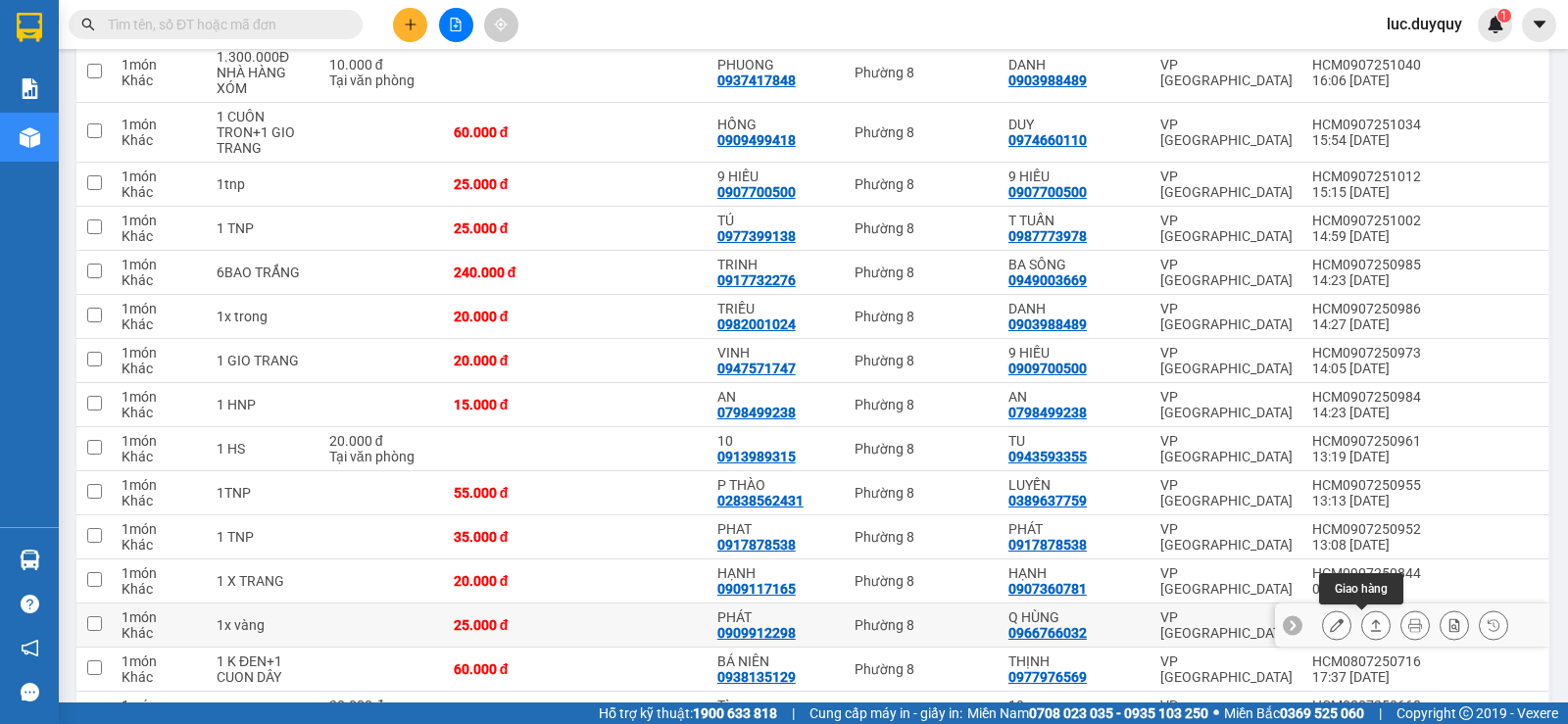 click 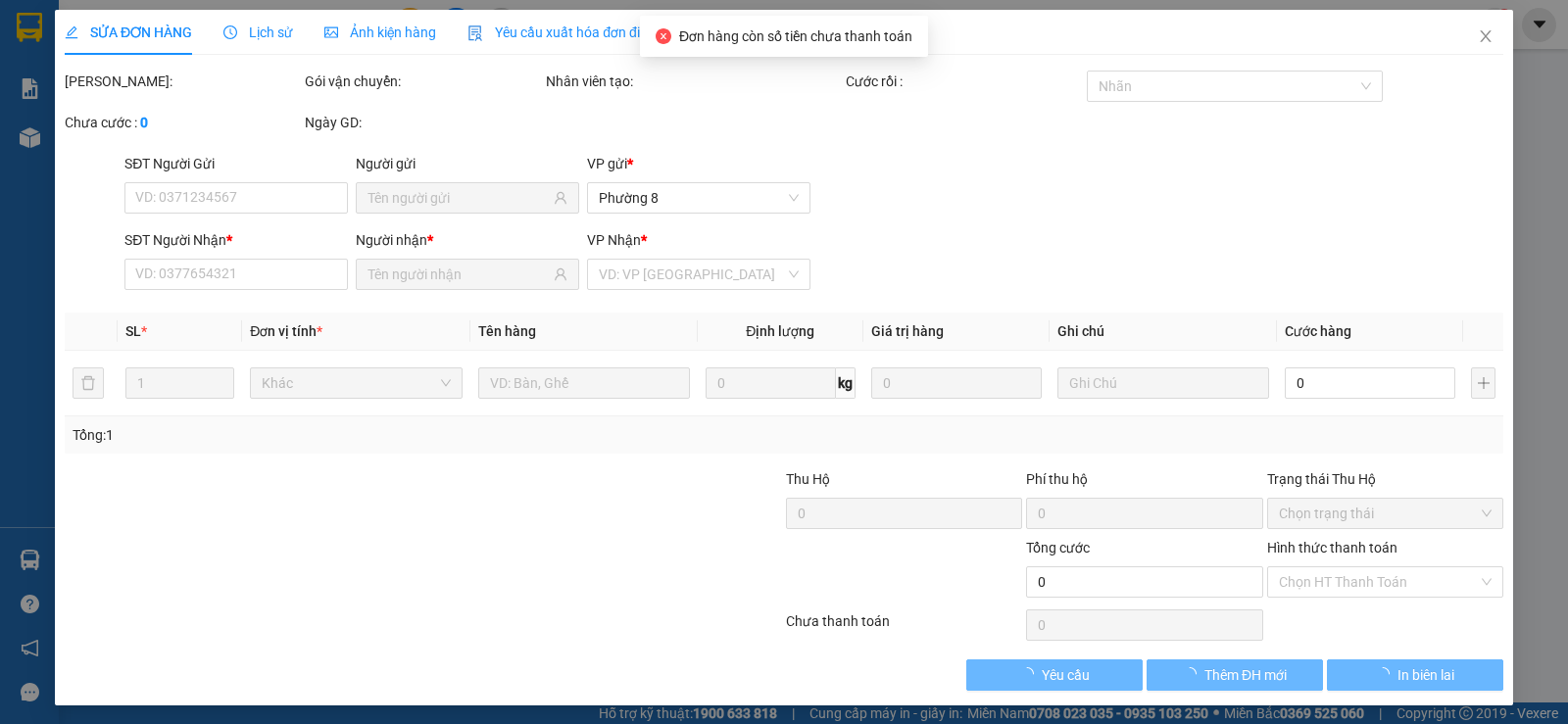 type on "0909912298" 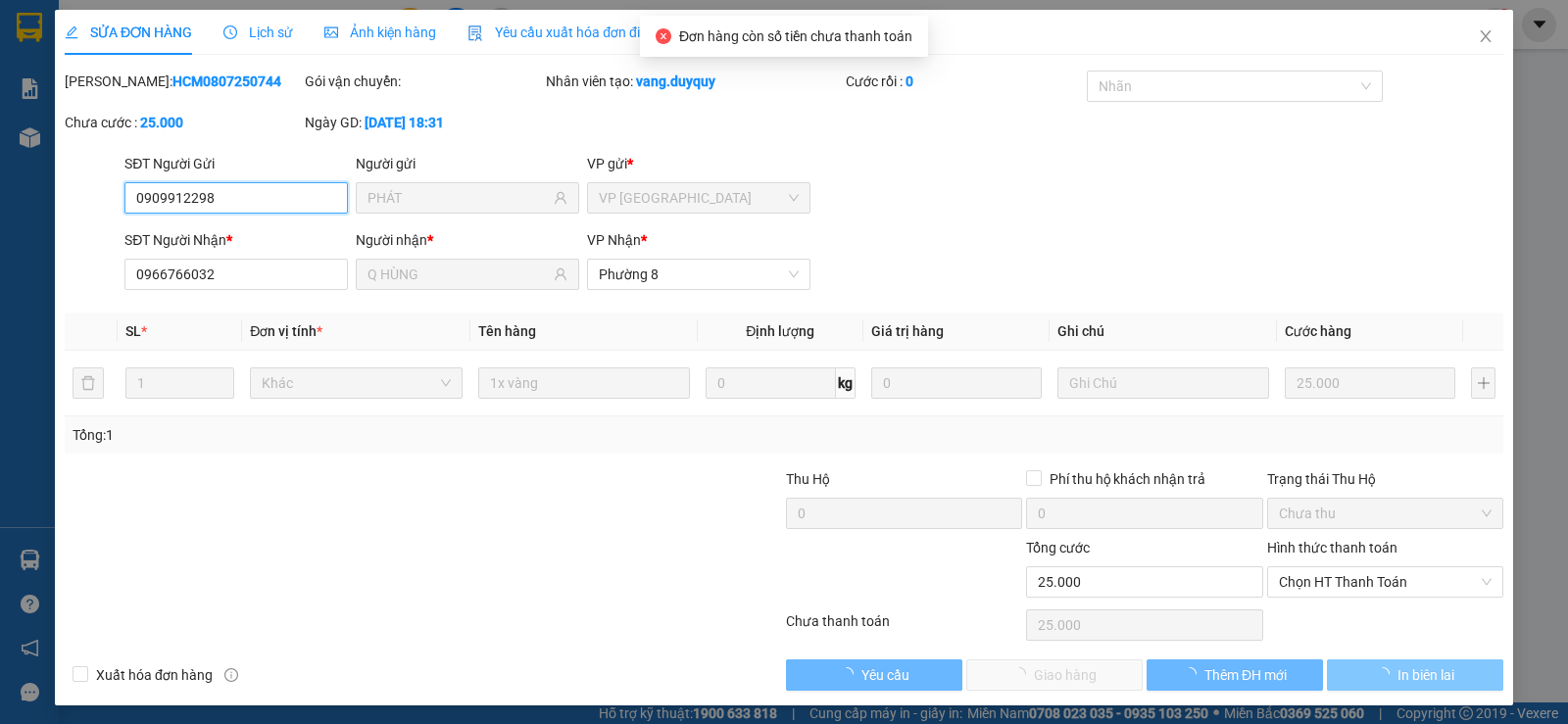 scroll, scrollTop: 0, scrollLeft: 0, axis: both 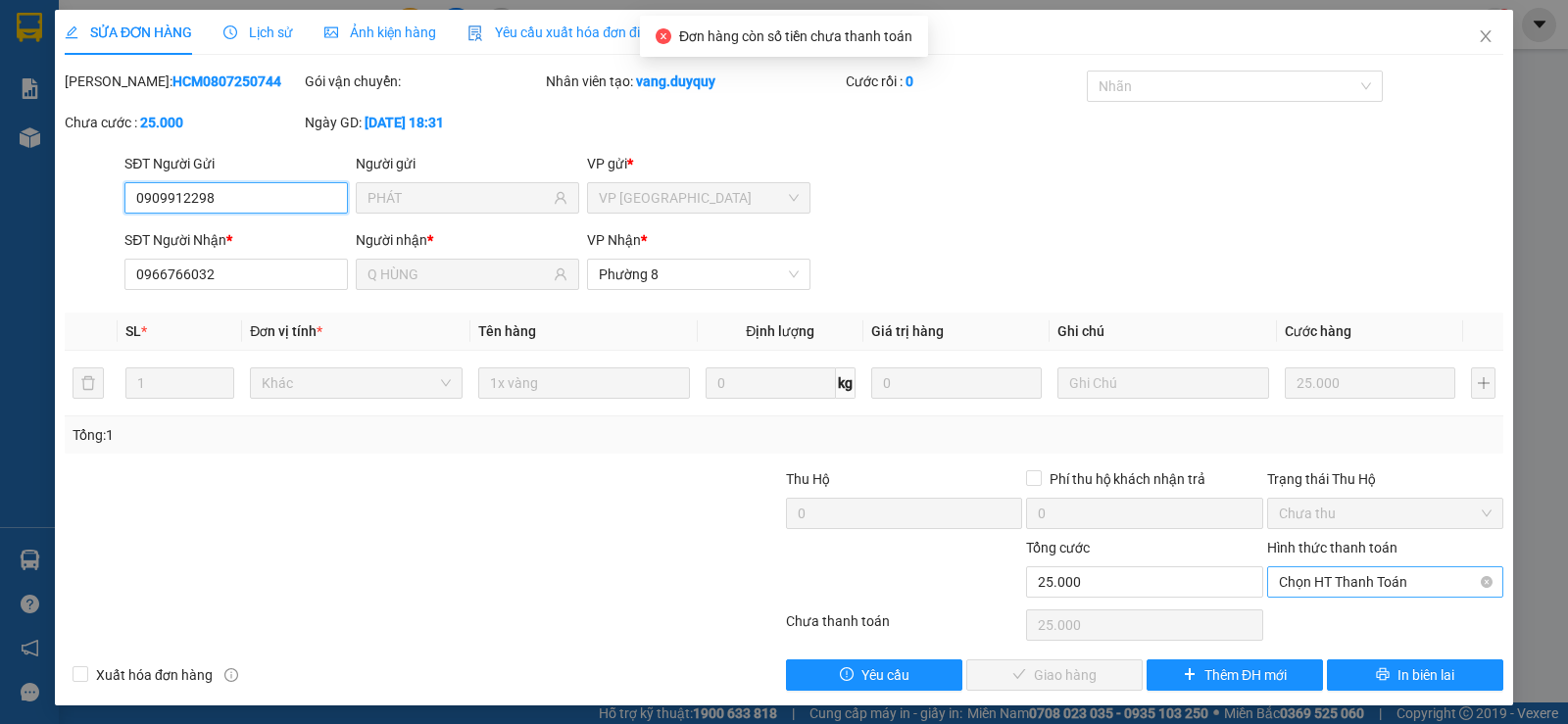 click on "Chọn HT Thanh Toán" at bounding box center (1385, 582) 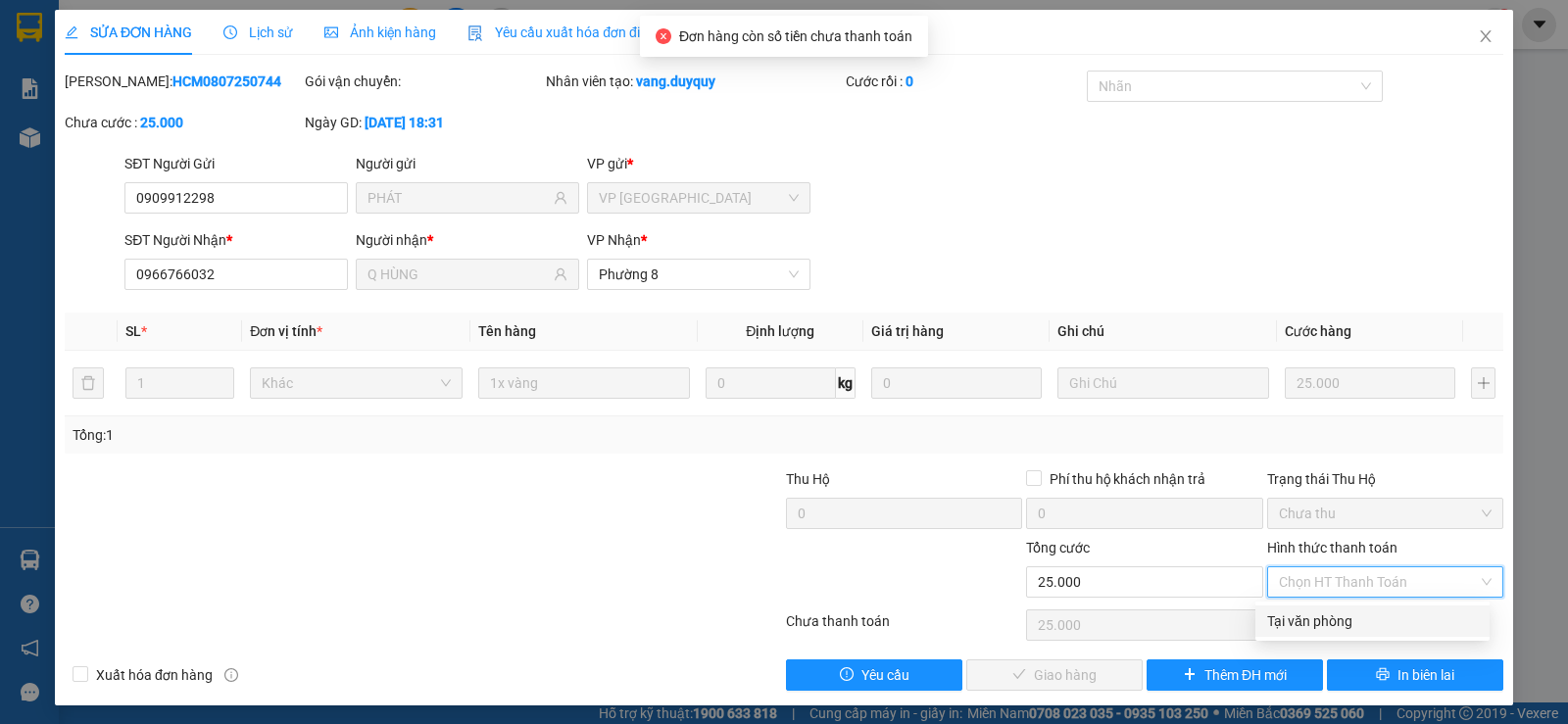 click on "Tại văn phòng" at bounding box center [1372, 621] 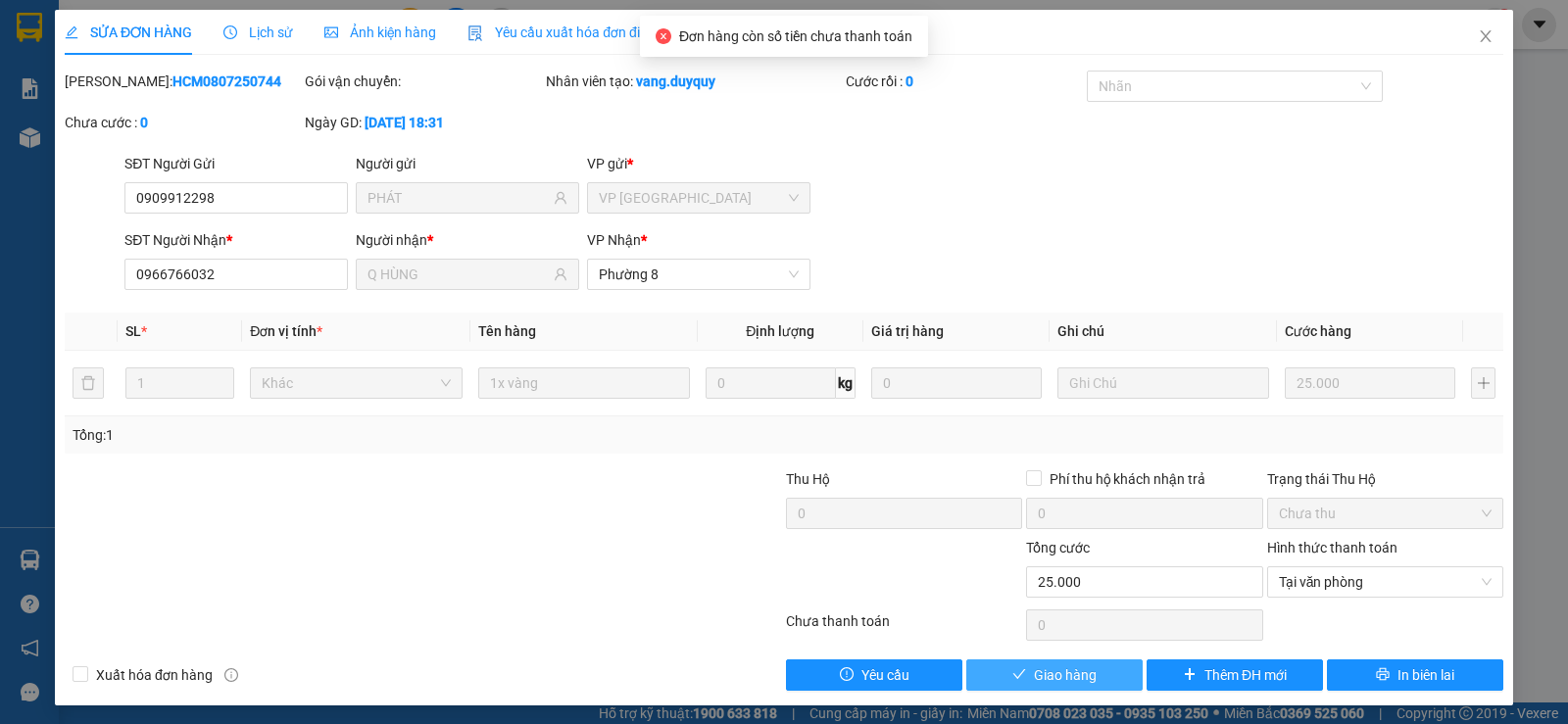 drag, startPoint x: 1085, startPoint y: 677, endPoint x: 1273, endPoint y: 331, distance: 393.77659 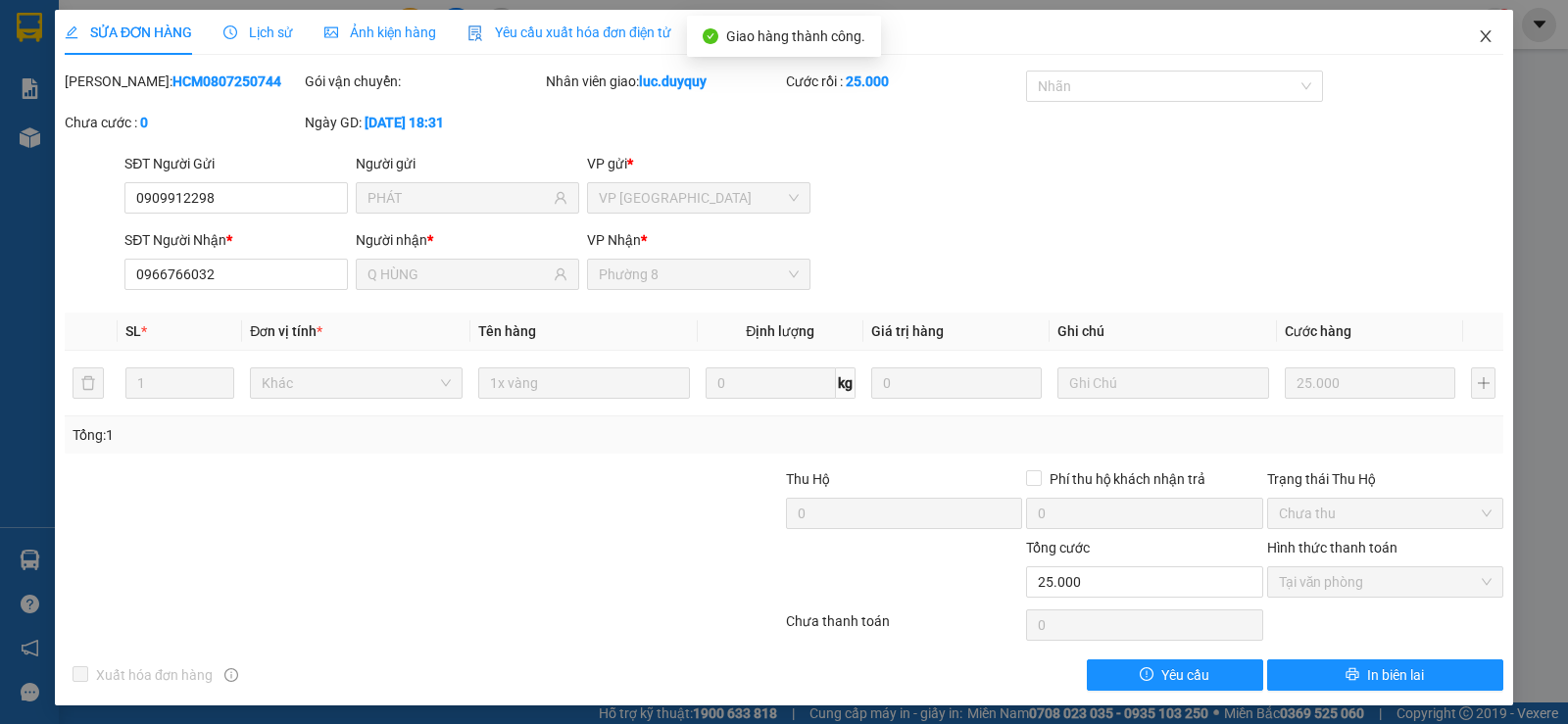 click at bounding box center [1486, 37] 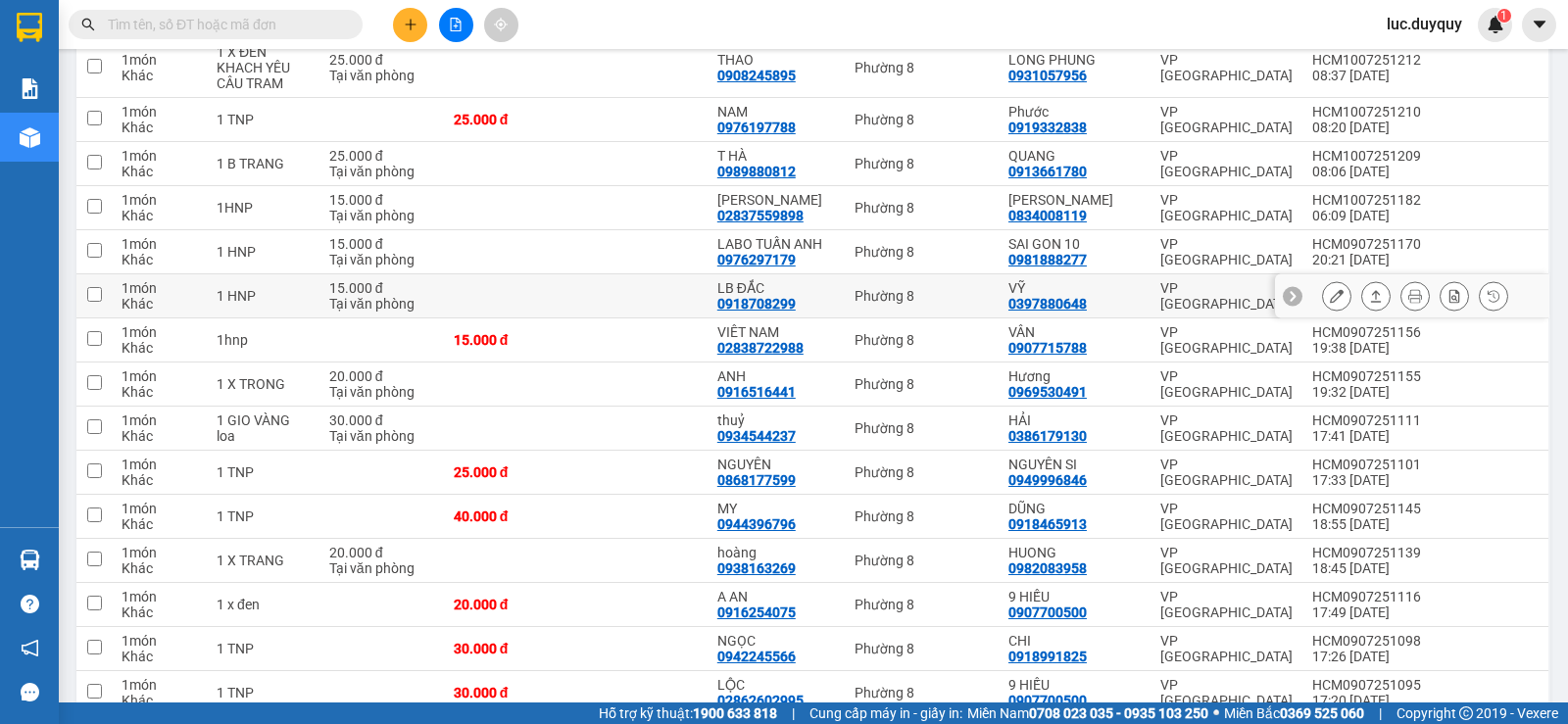 scroll, scrollTop: 0, scrollLeft: 0, axis: both 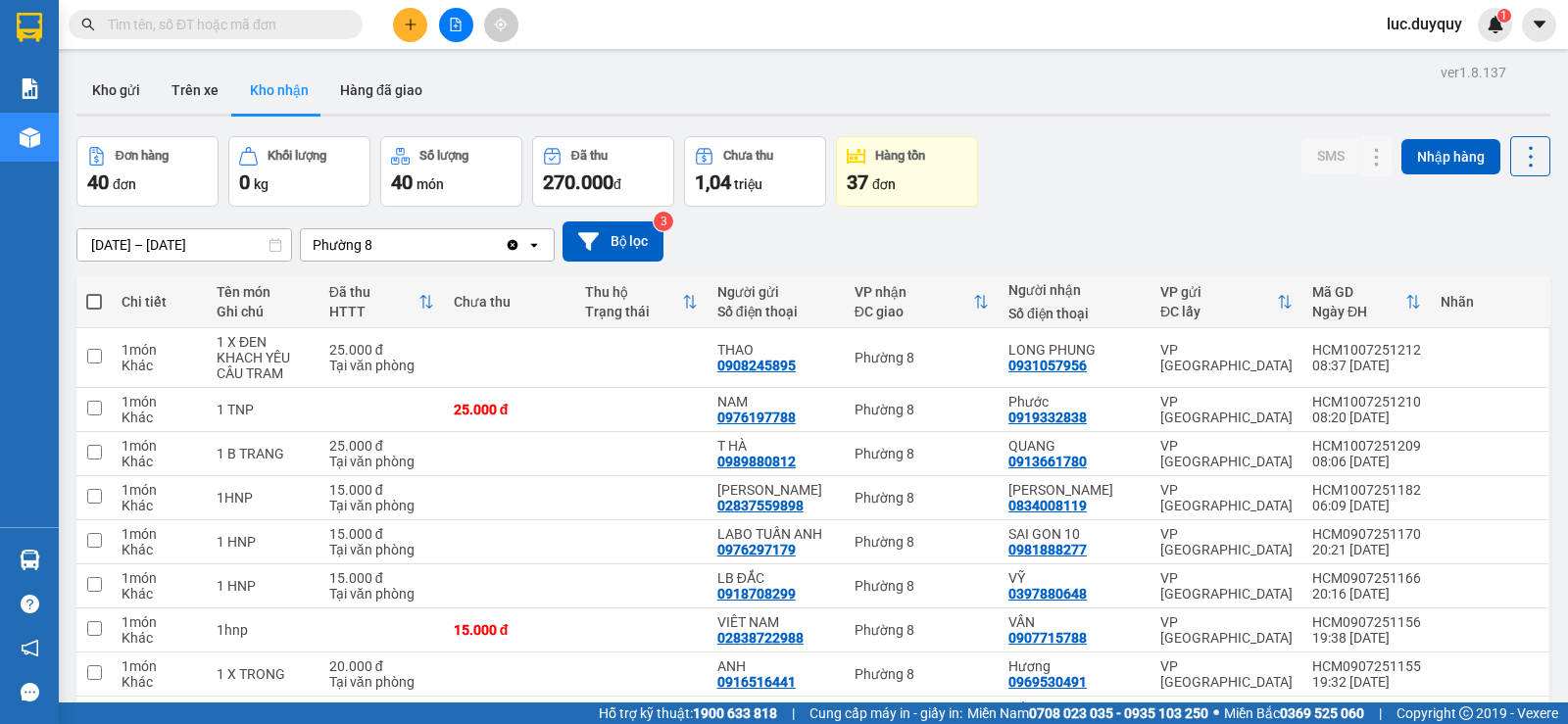 click on "[DATE] – [DATE]" at bounding box center [184, 245] 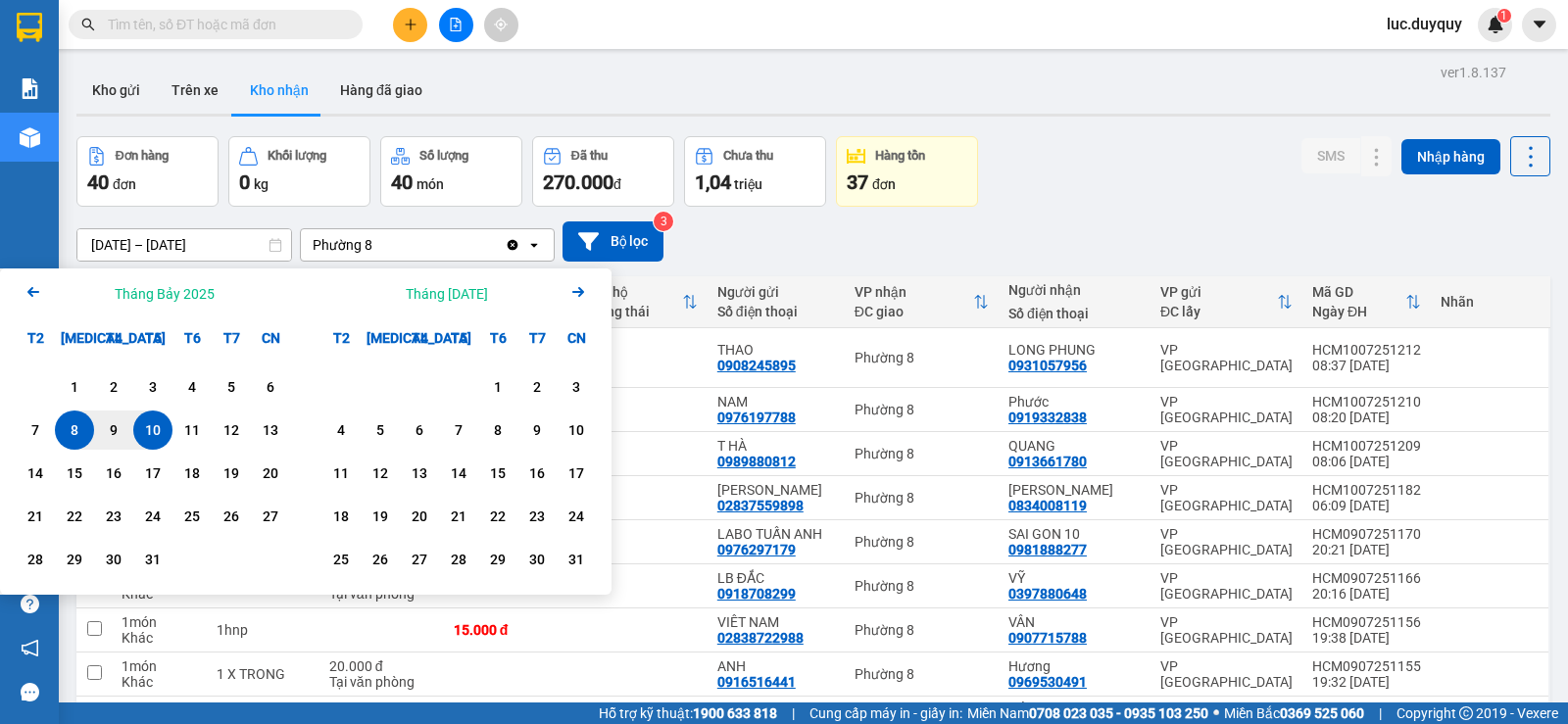click 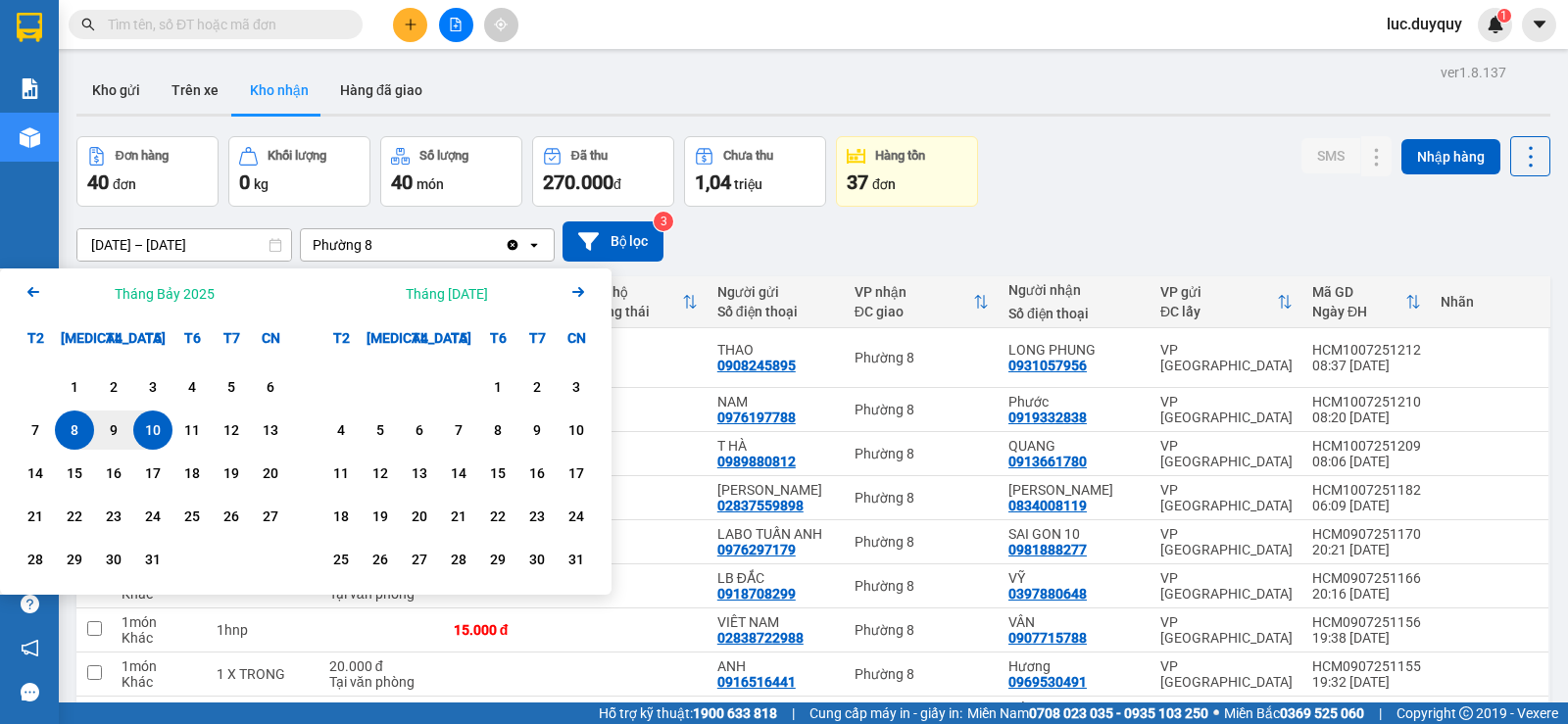 click 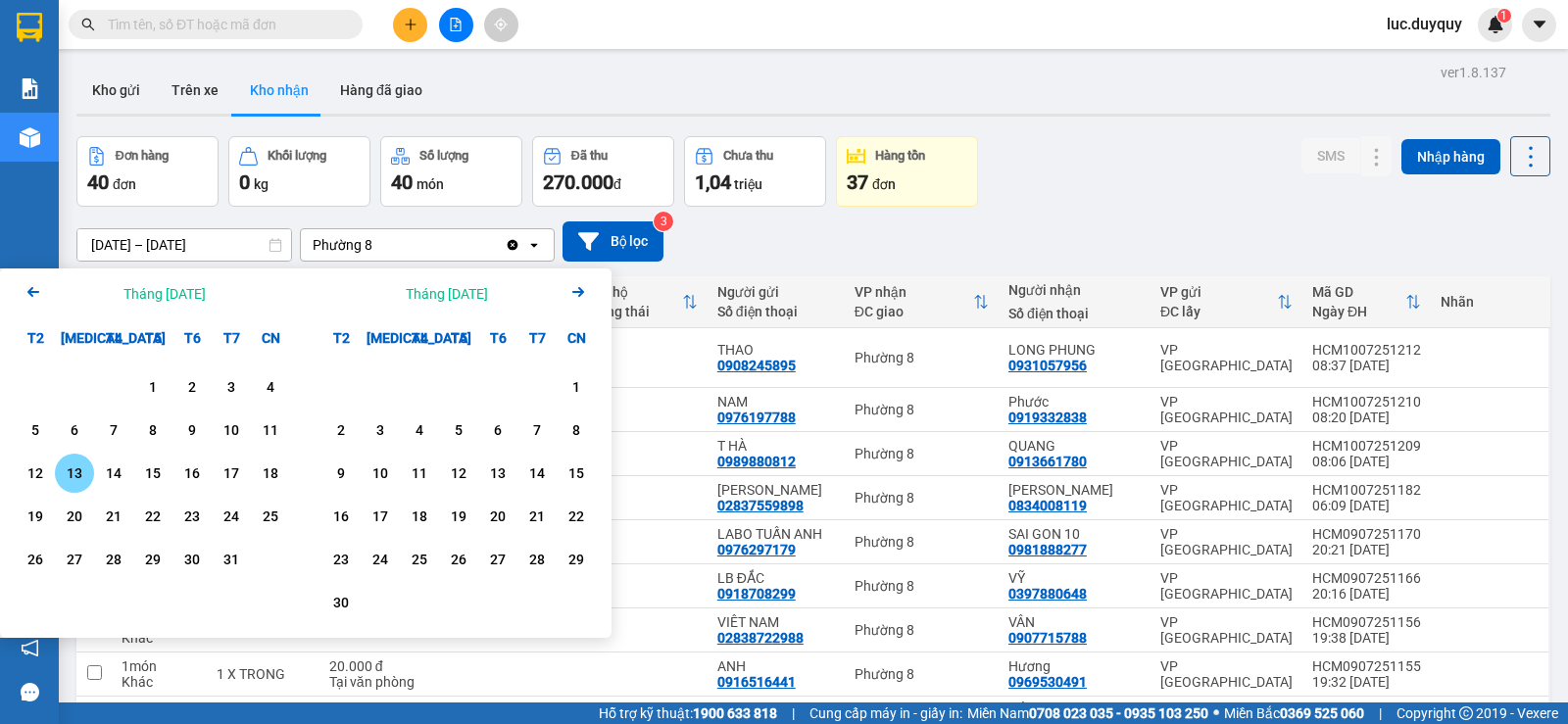 click on "13" at bounding box center [74, 473] 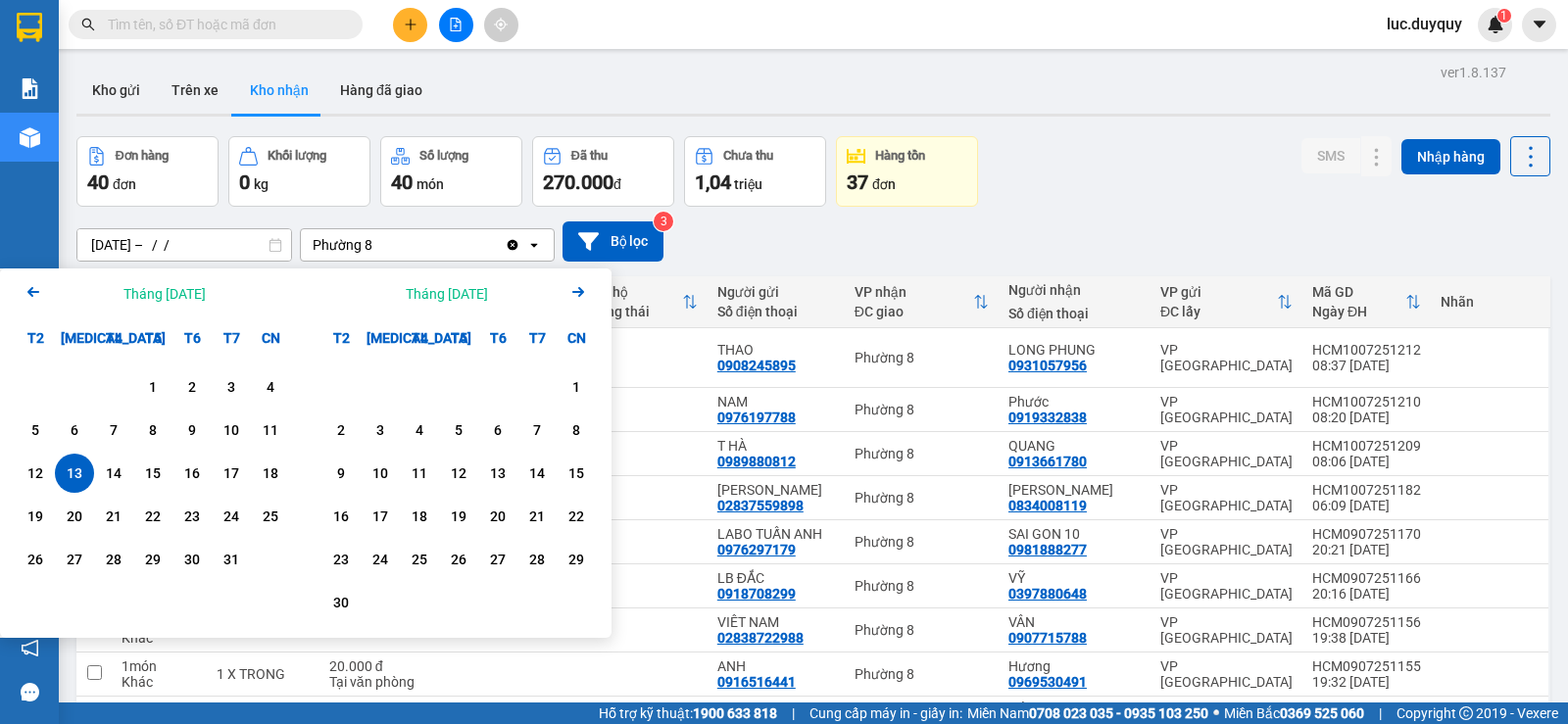 click on "13/05/2025 –   /  /" at bounding box center [184, 245] 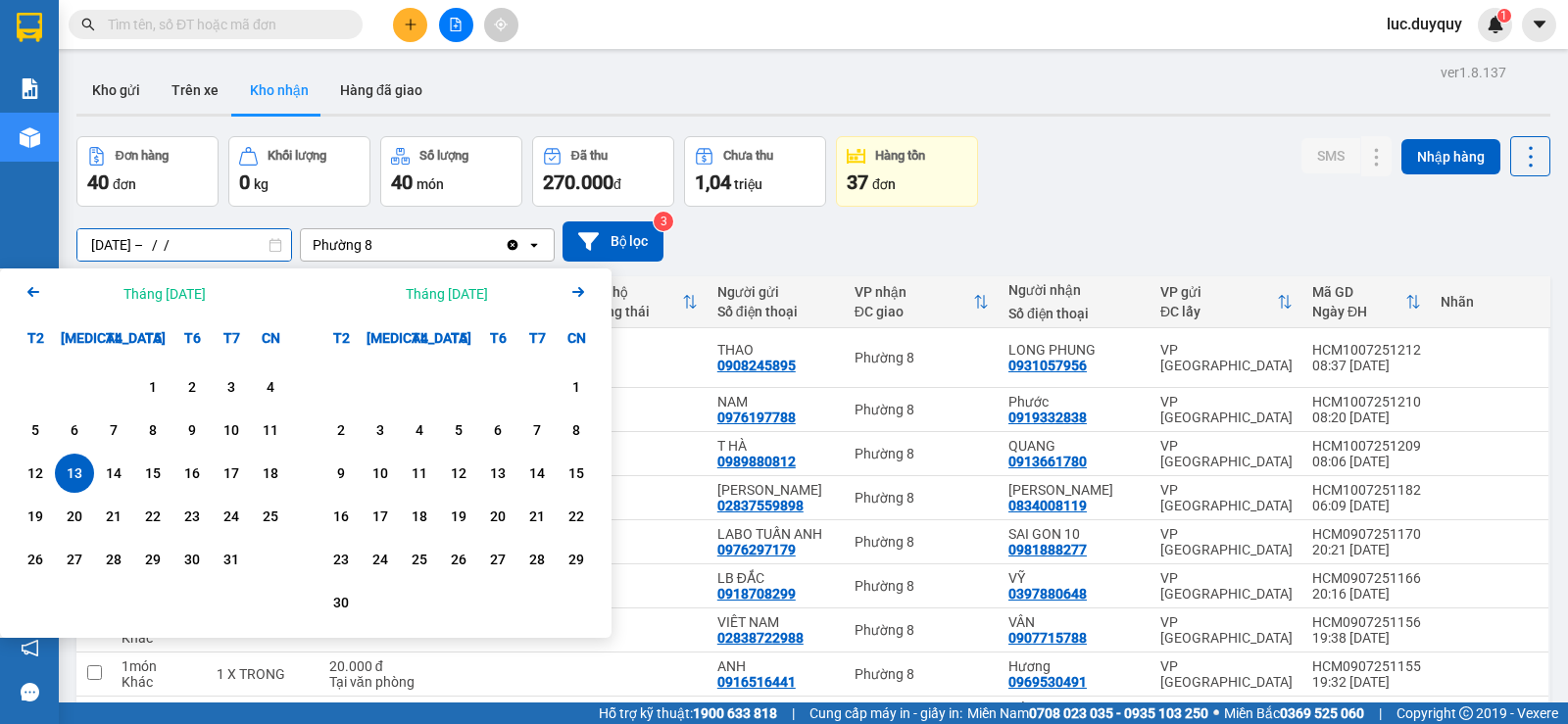 click on "13/05/2025 –   /  /" at bounding box center (184, 245) 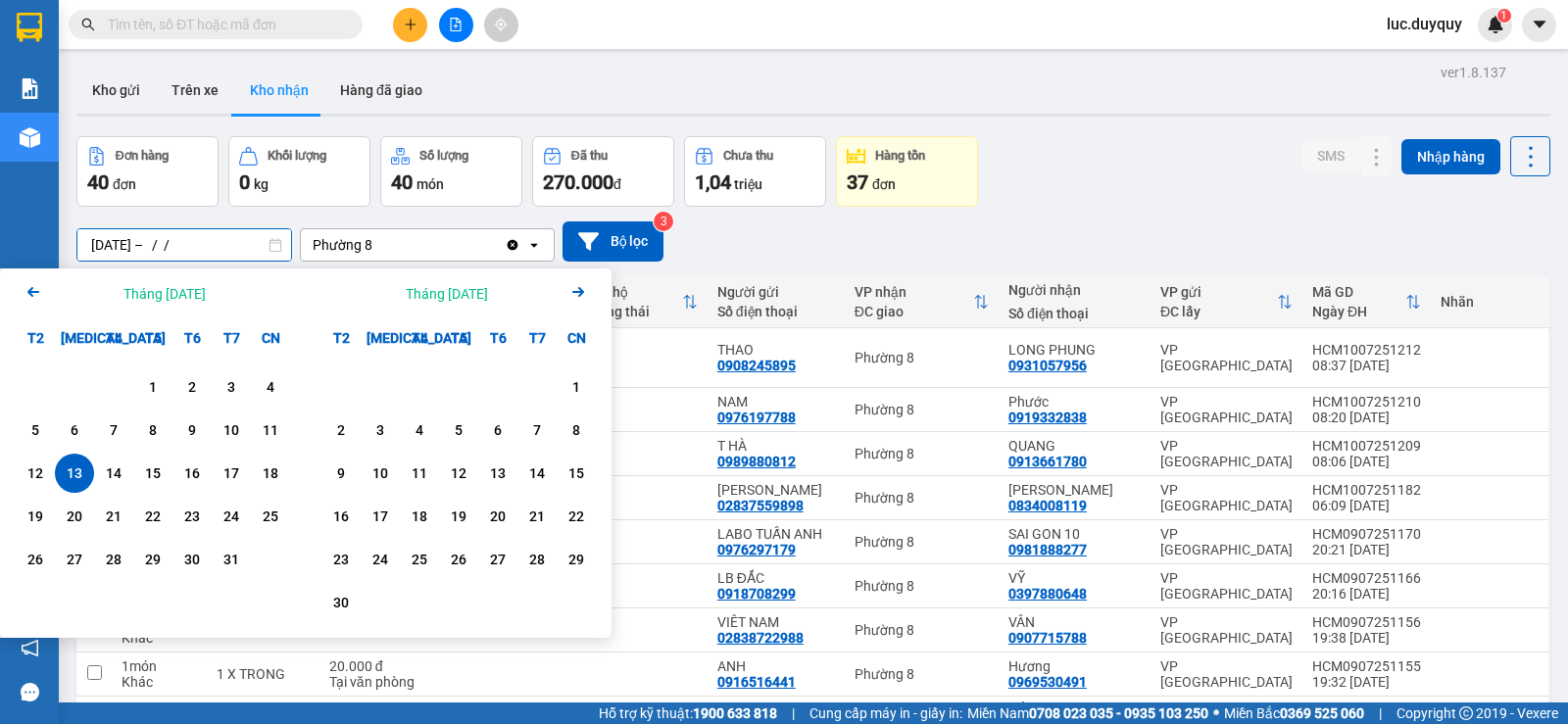 click on "Arrow Right" 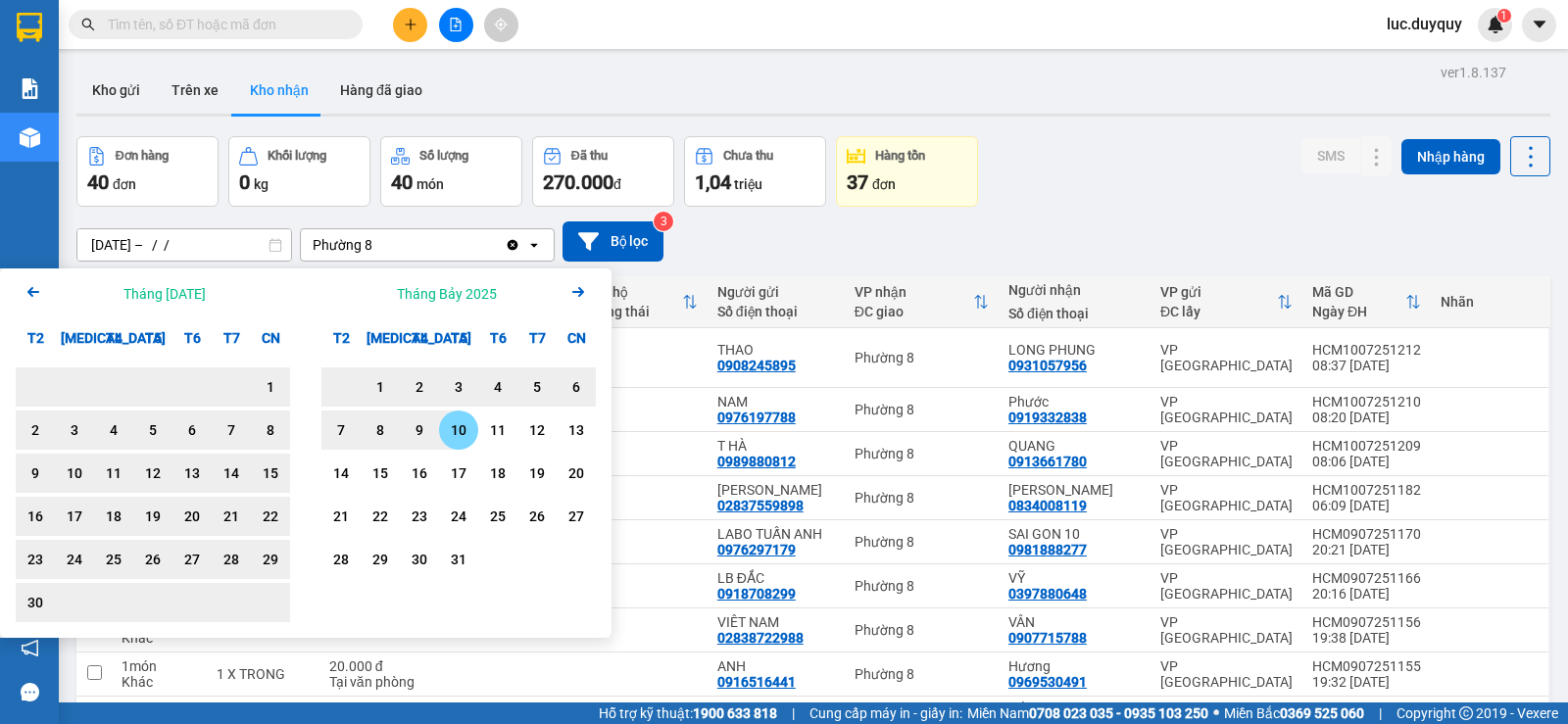 click on "10" at bounding box center (459, 430) 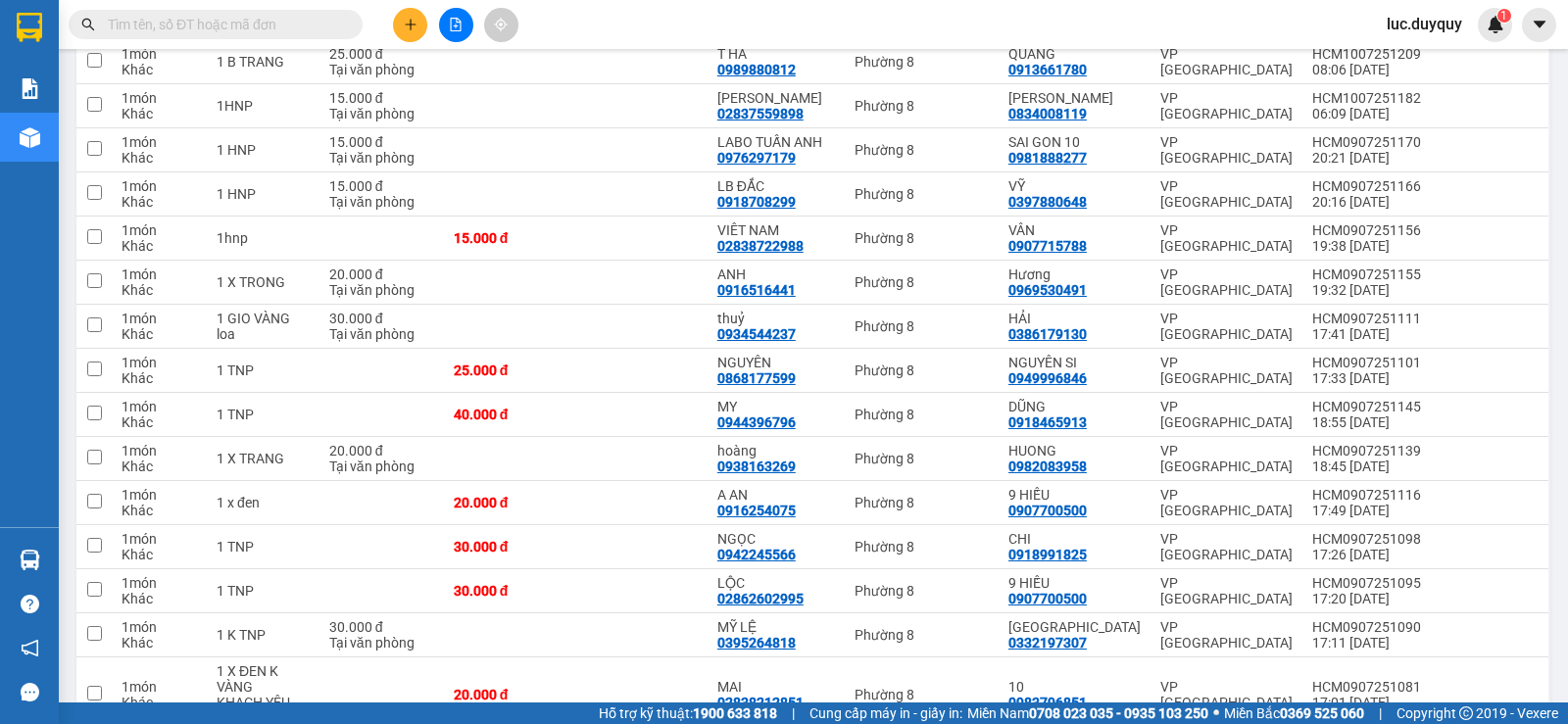 scroll, scrollTop: 0, scrollLeft: 0, axis: both 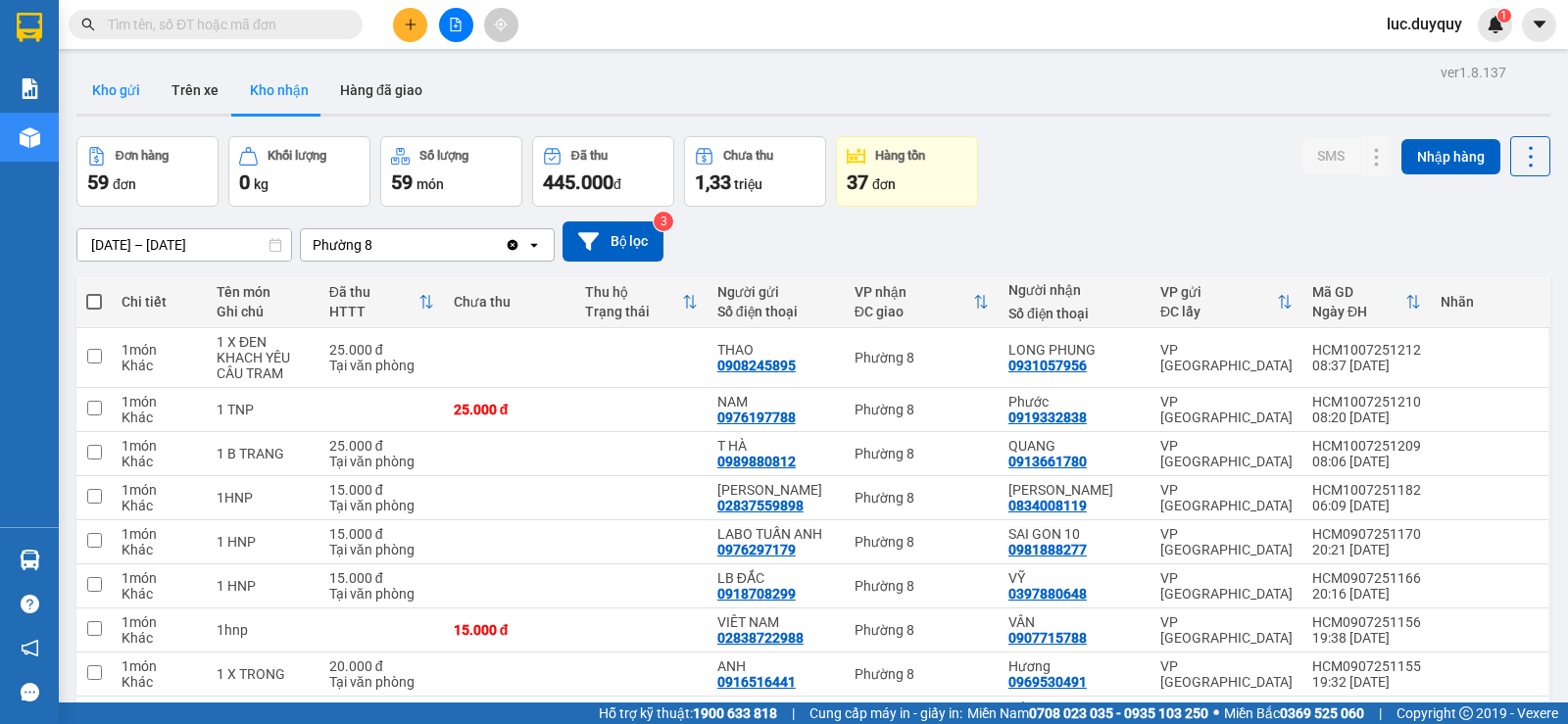 click on "Kho gửi" at bounding box center [116, 90] 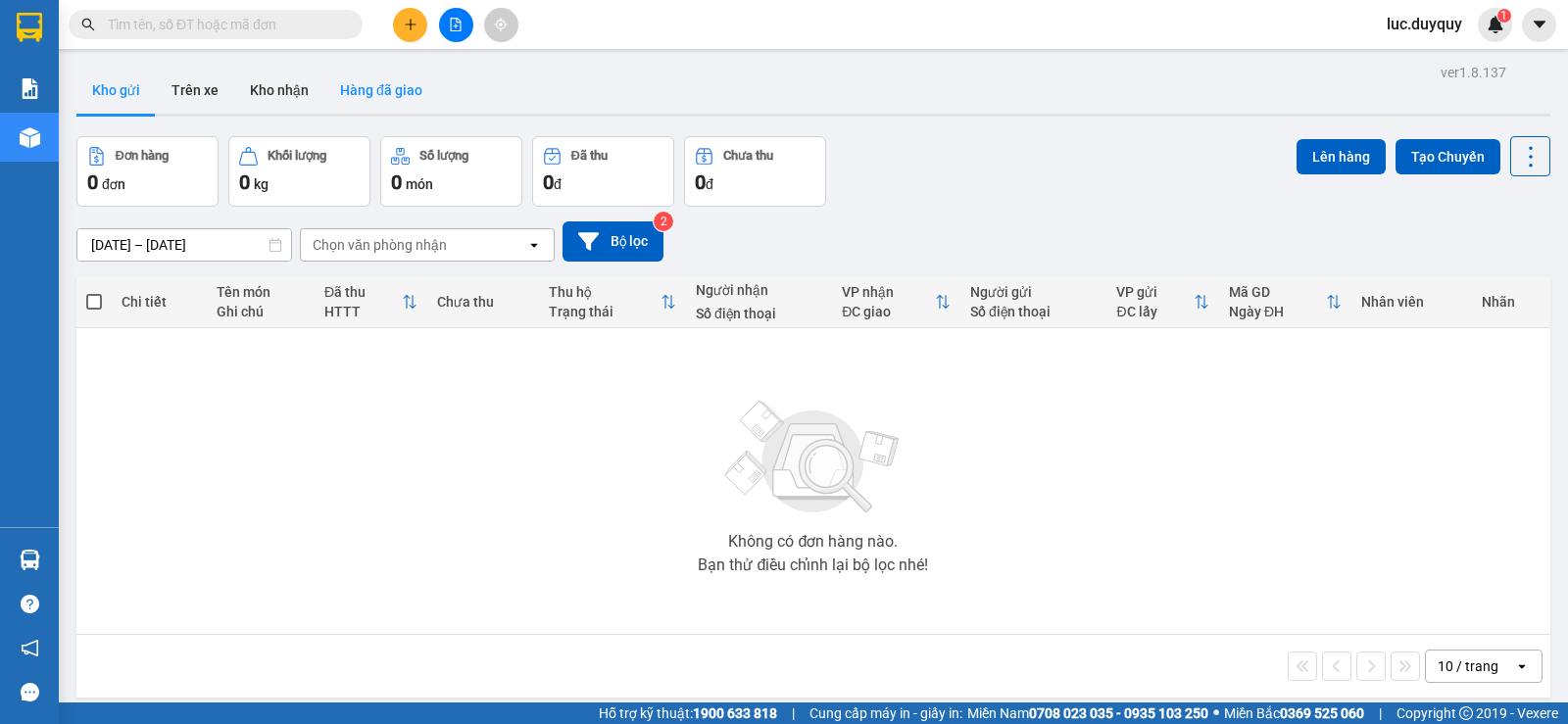 click on "Hàng đã giao" at bounding box center (381, 90) 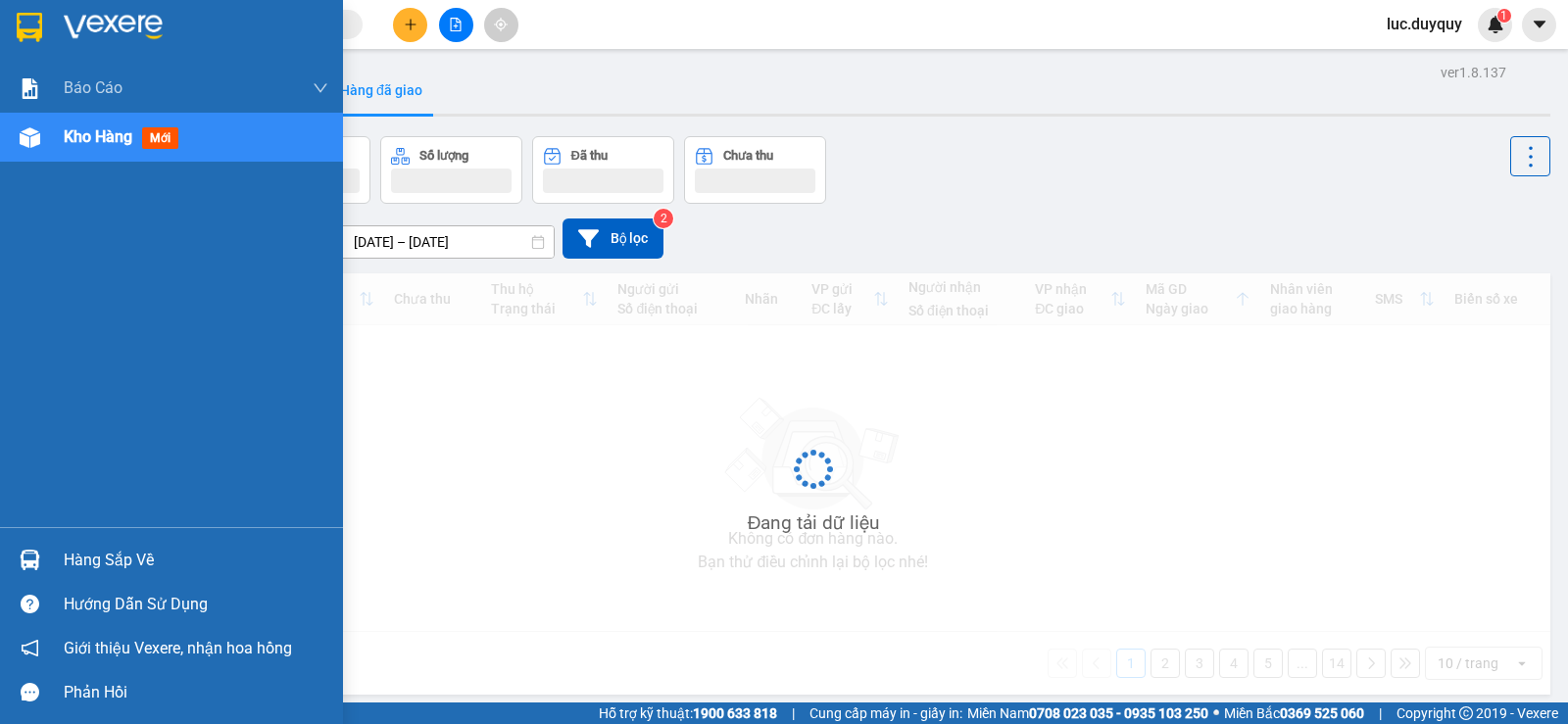 click on "Hàng sắp về" at bounding box center [196, 560] 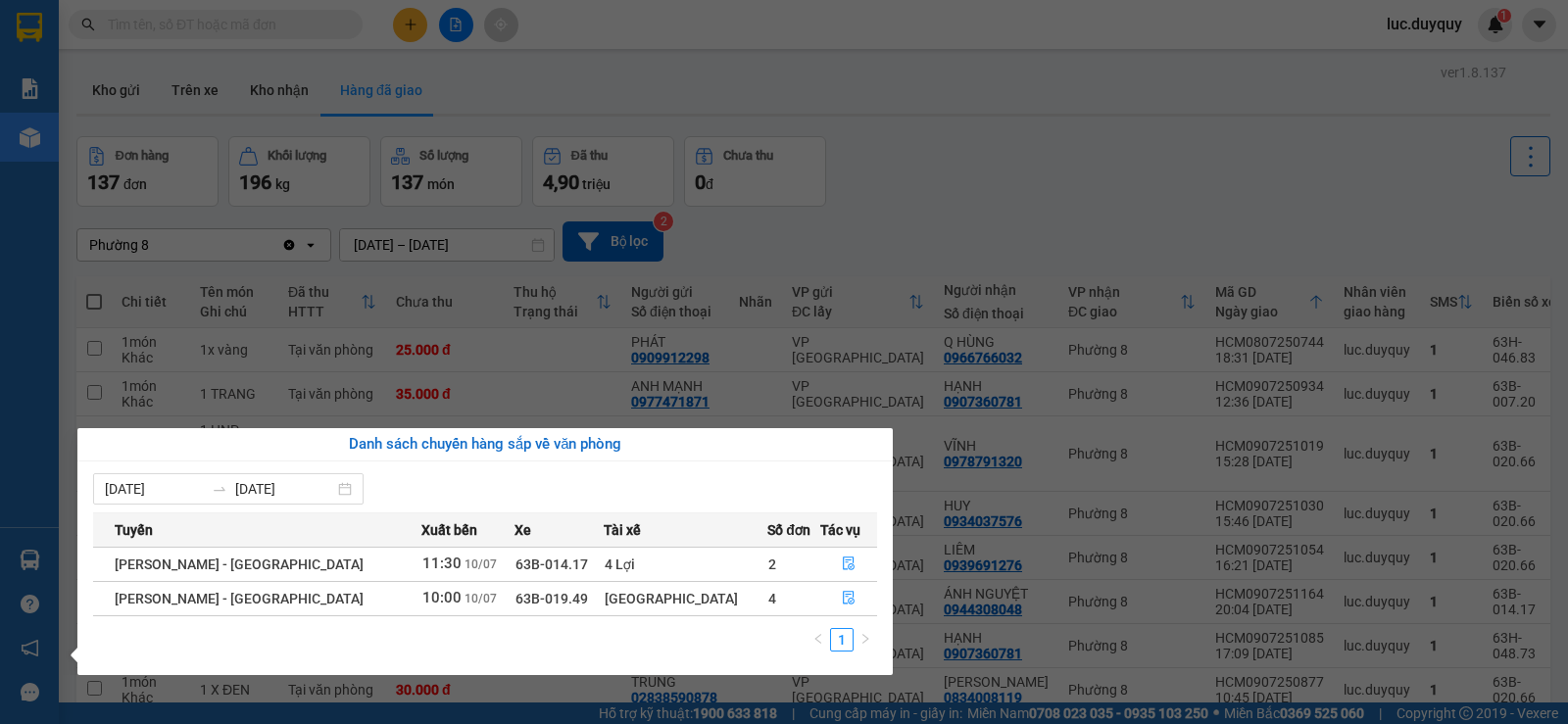 click on "Kết quả tìm kiếm ( 1362 )  Bộ lọc  Mã ĐH Trạng thái Món hàng Thu hộ Tổng cước Chưa cước Nhãn Người gửi VP Gửi Người nhận VP Nhận HCM0807250611 14:40 - 08/07 VP Nhận   63B-020.64 17:11 - 08/07 1 HNP SL:  1 20.000 20.000 0365315769 AN VP Sài Gòn 0988252005  KIÊN Phường 8 VPCT0807250555 12:16 - 08/07 VP Nhận   63B-013.04 13:38 - 08/07 2  TNP SL:  1 50.000 50.000 0366418845 HUONG VP Cao Tốc 0985102880 HUE VP Sài Gòn HCM0805251563 16:20 - 08/05 VP Nhận   63B-006.82 06:29 - 09/05 1 tnp SL:  1 35.000 0987014581 hung VP Sài Gòn 0918144187 HAI Vĩnh Kim HCM0709241916 12:11 - 07/09 VP Nhận   63B-019.49 07:47 - 27/09 2TNP SL:  1 60.000 60.000 0869398324  NHÂN VP Sài Gòn 02733934444 LBD Long Bình Điền HCM0209240136 16:20 - 02/09 VP Nhận   63B-020.66 07:42 - 27/09 1 b trang SL:  1 35.000 35.000 0908578785   HÀ VP Sài Gòn 02733934444  LBĐ Long Bình Điền HCM0302243717 18:24 - 03/02 VP Nhận   63F-009.85 21:11 - 03/02 1 X TRANG SL:  1 30.000" at bounding box center (784, 362) 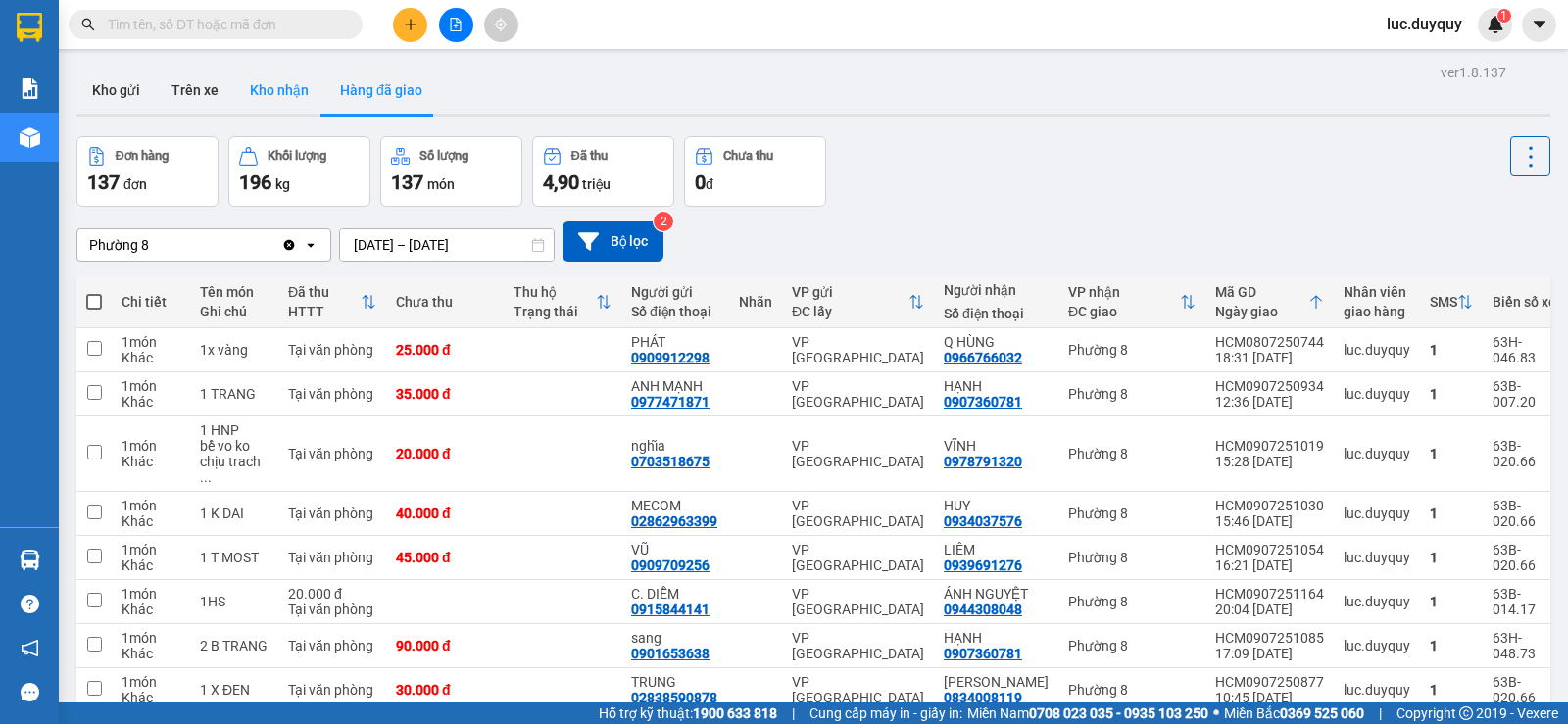 click on "Kho nhận" at bounding box center [279, 90] 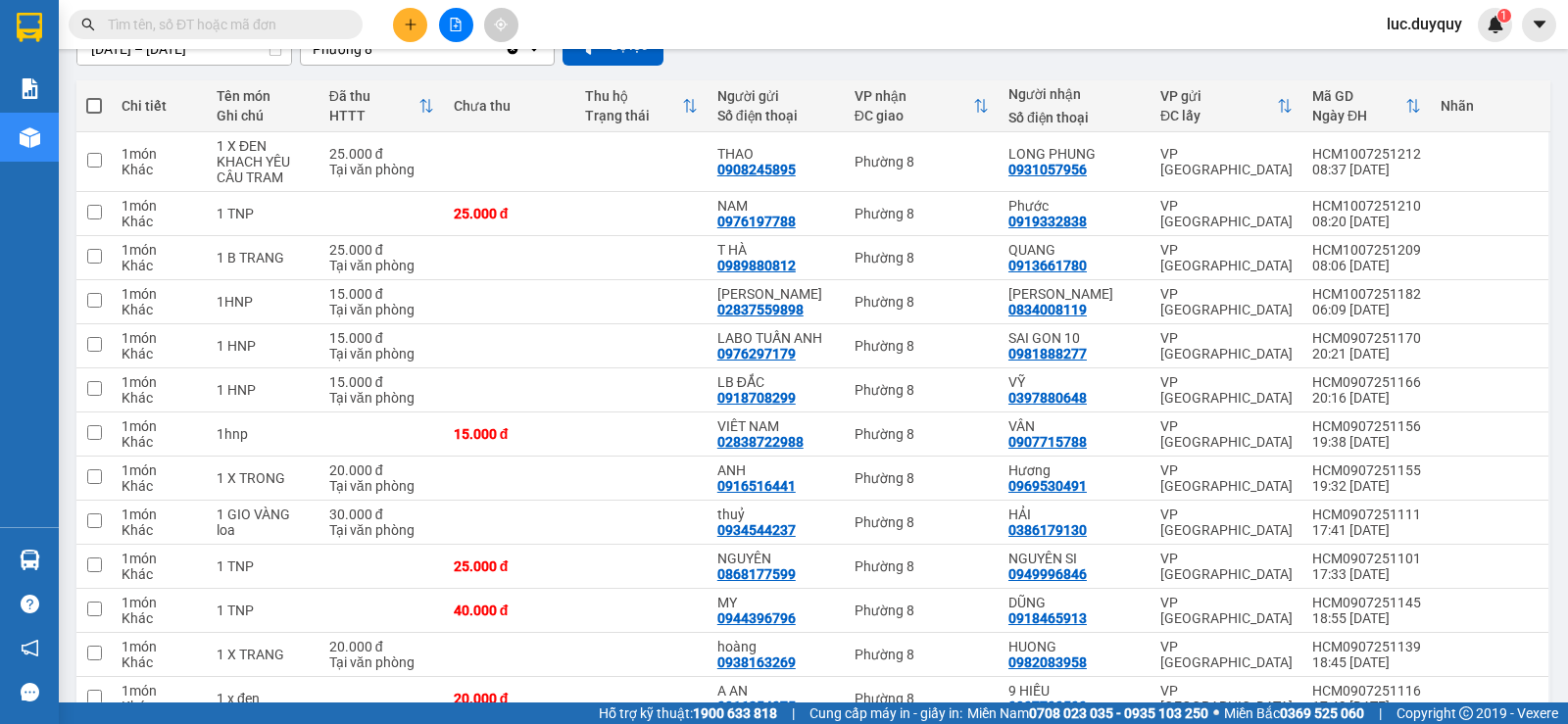 scroll, scrollTop: 0, scrollLeft: 0, axis: both 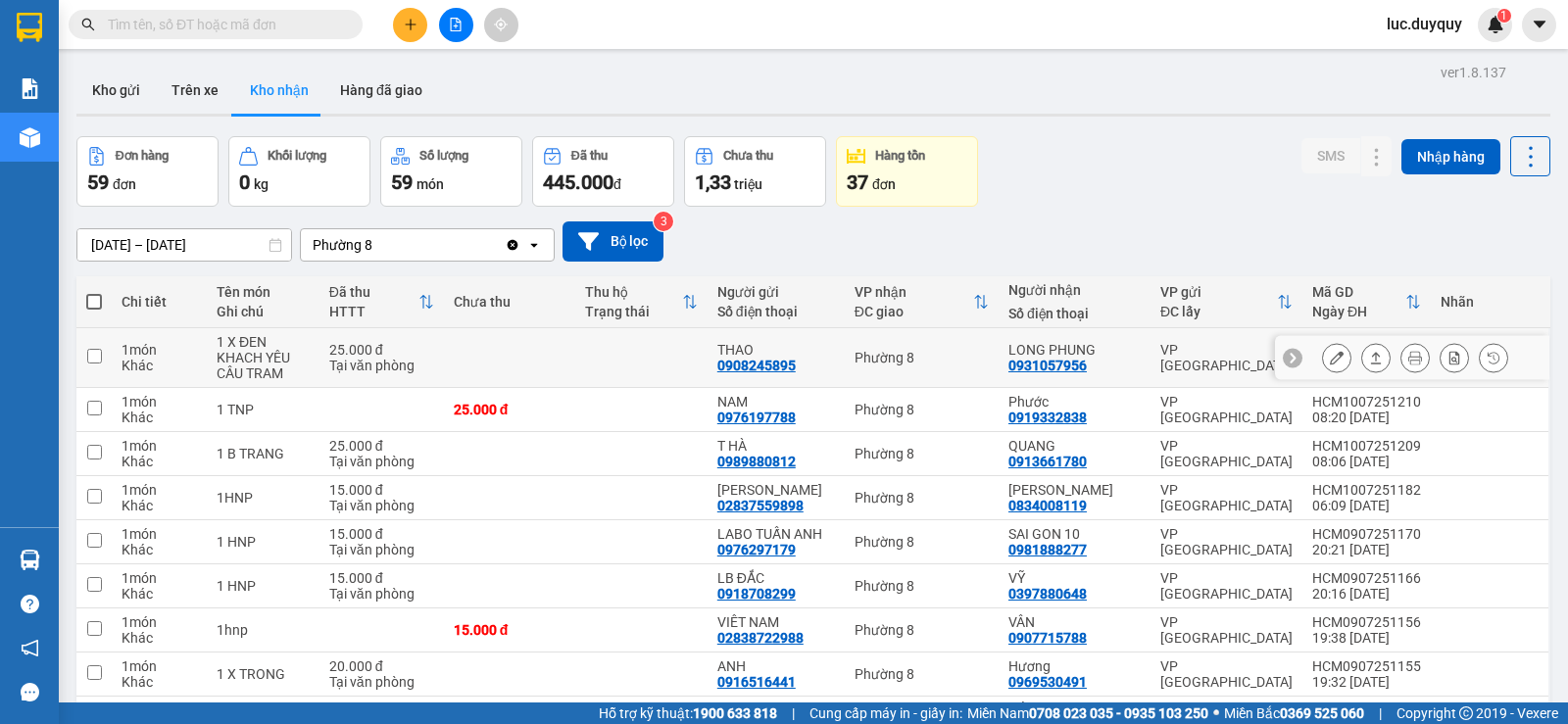 click 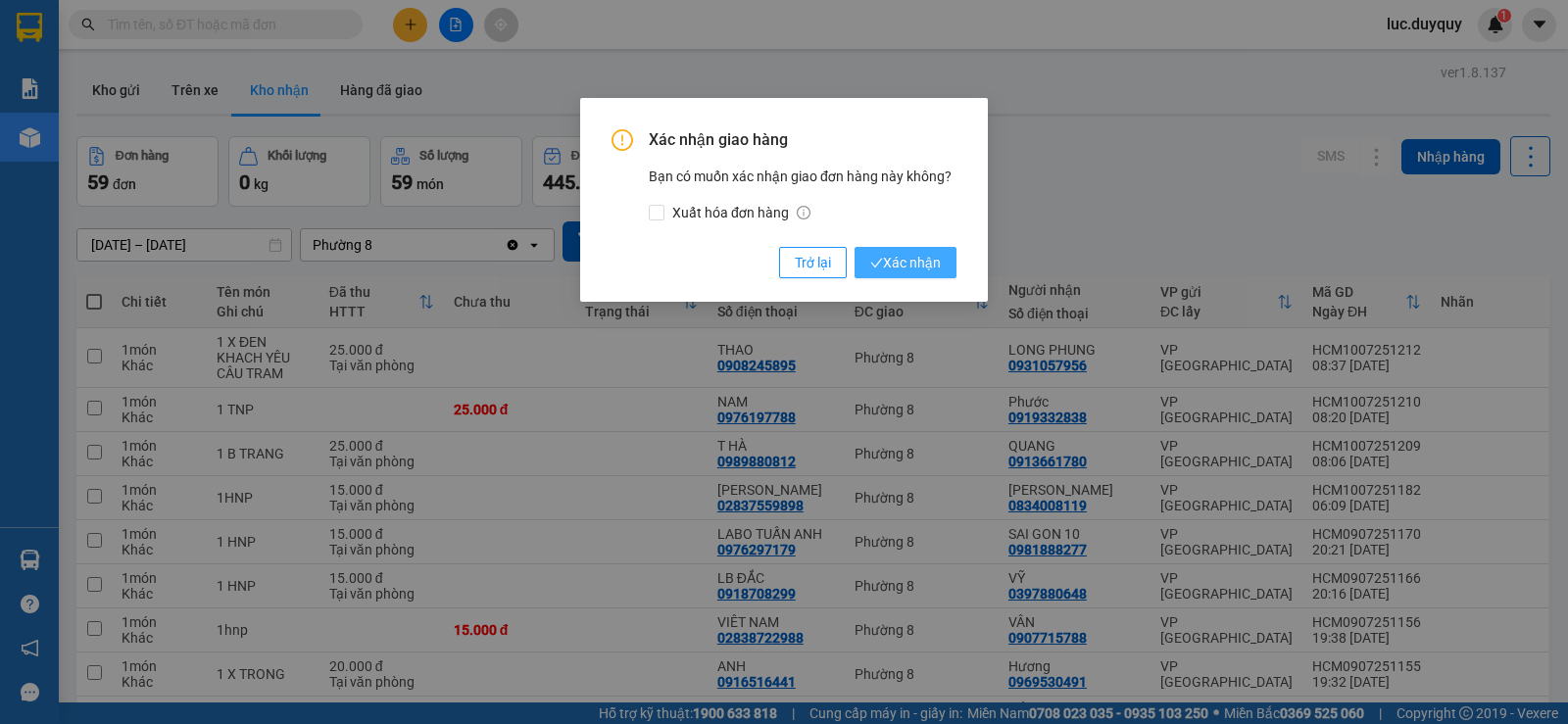 type 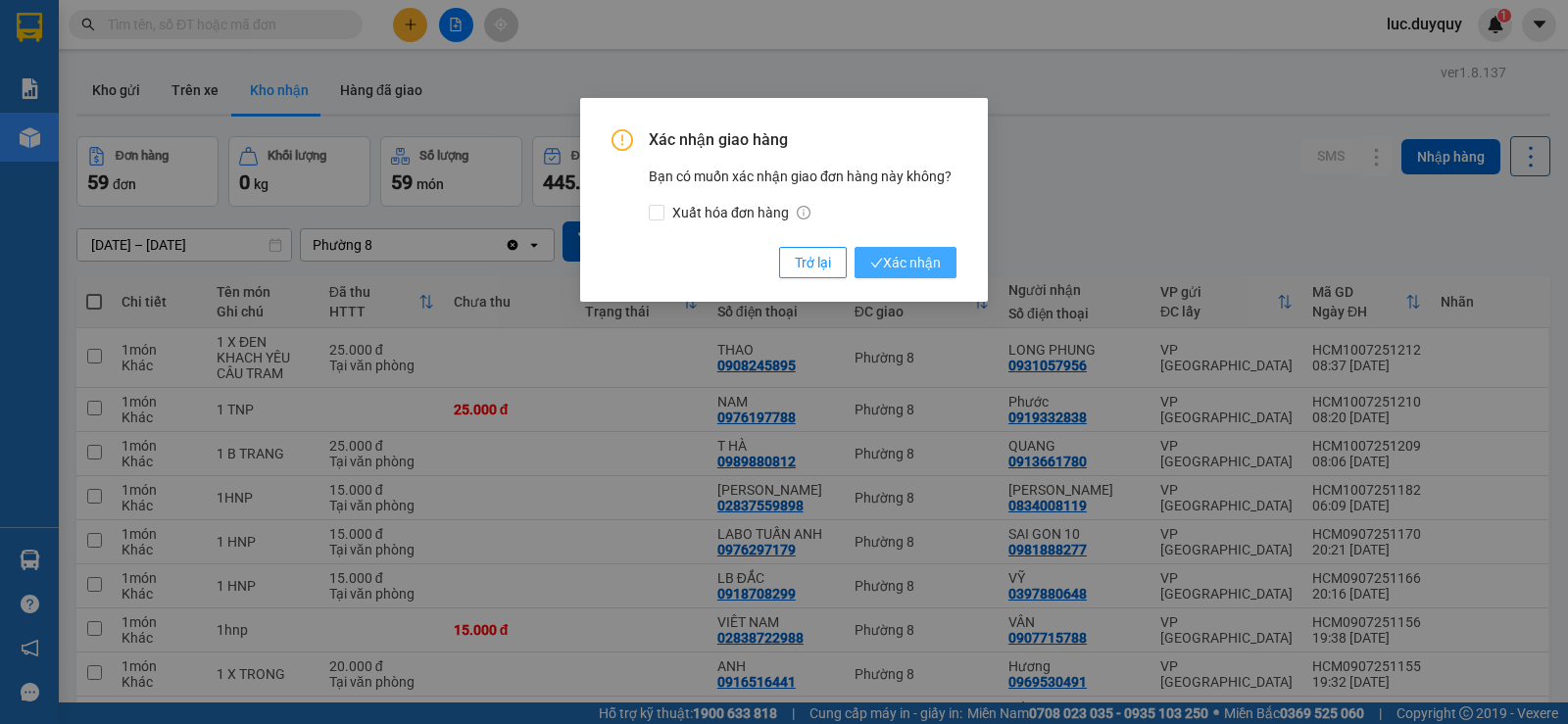 click on "Xác nhận" at bounding box center (906, 263) 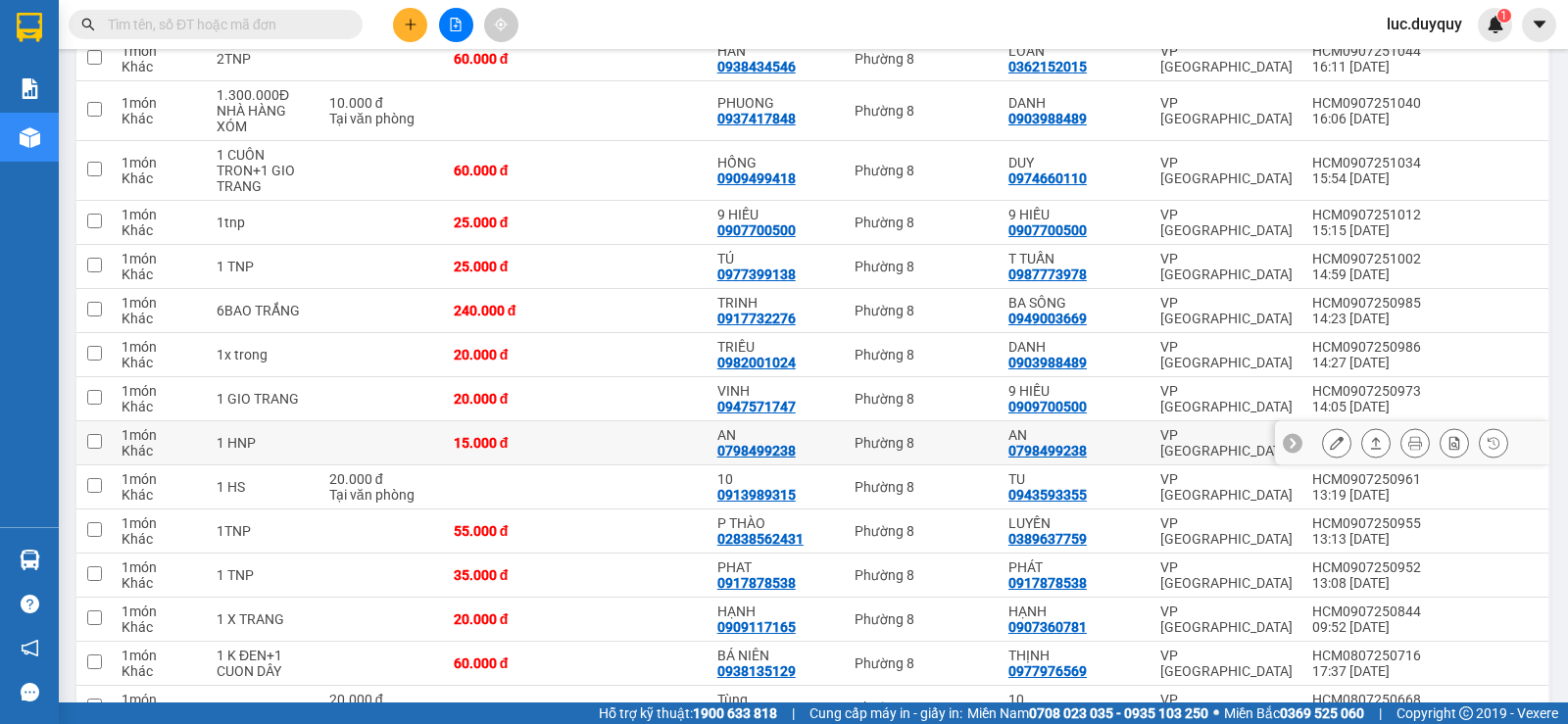 scroll, scrollTop: 1274, scrollLeft: 0, axis: vertical 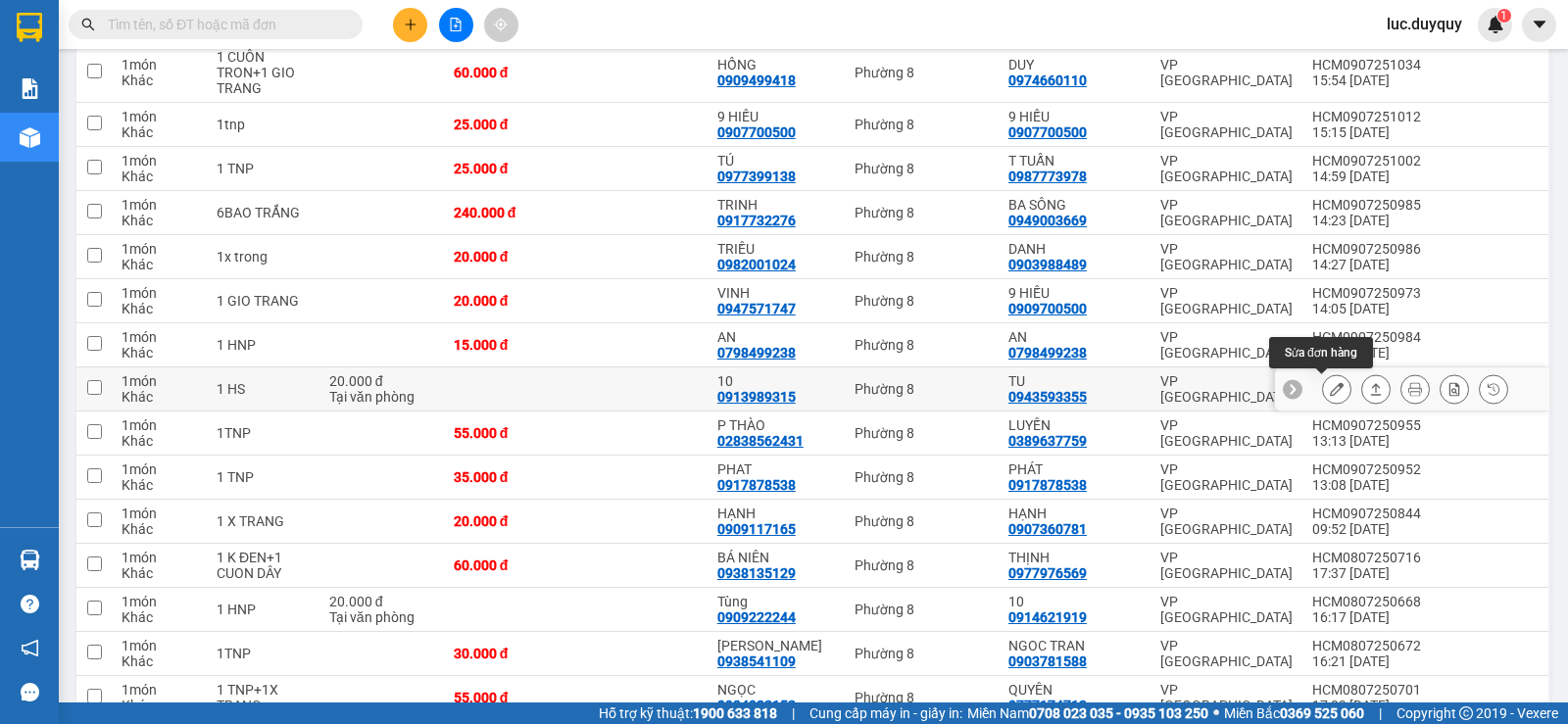 click 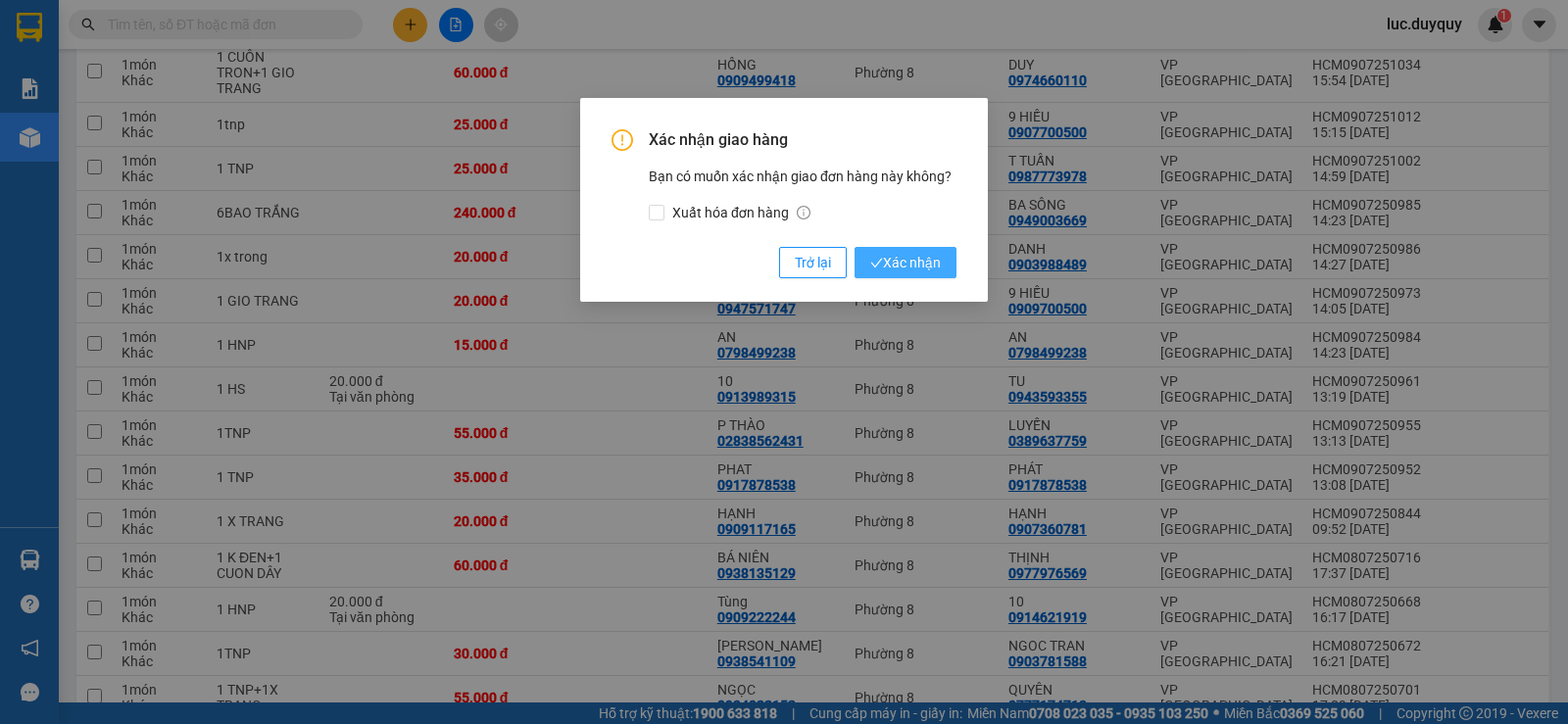 type 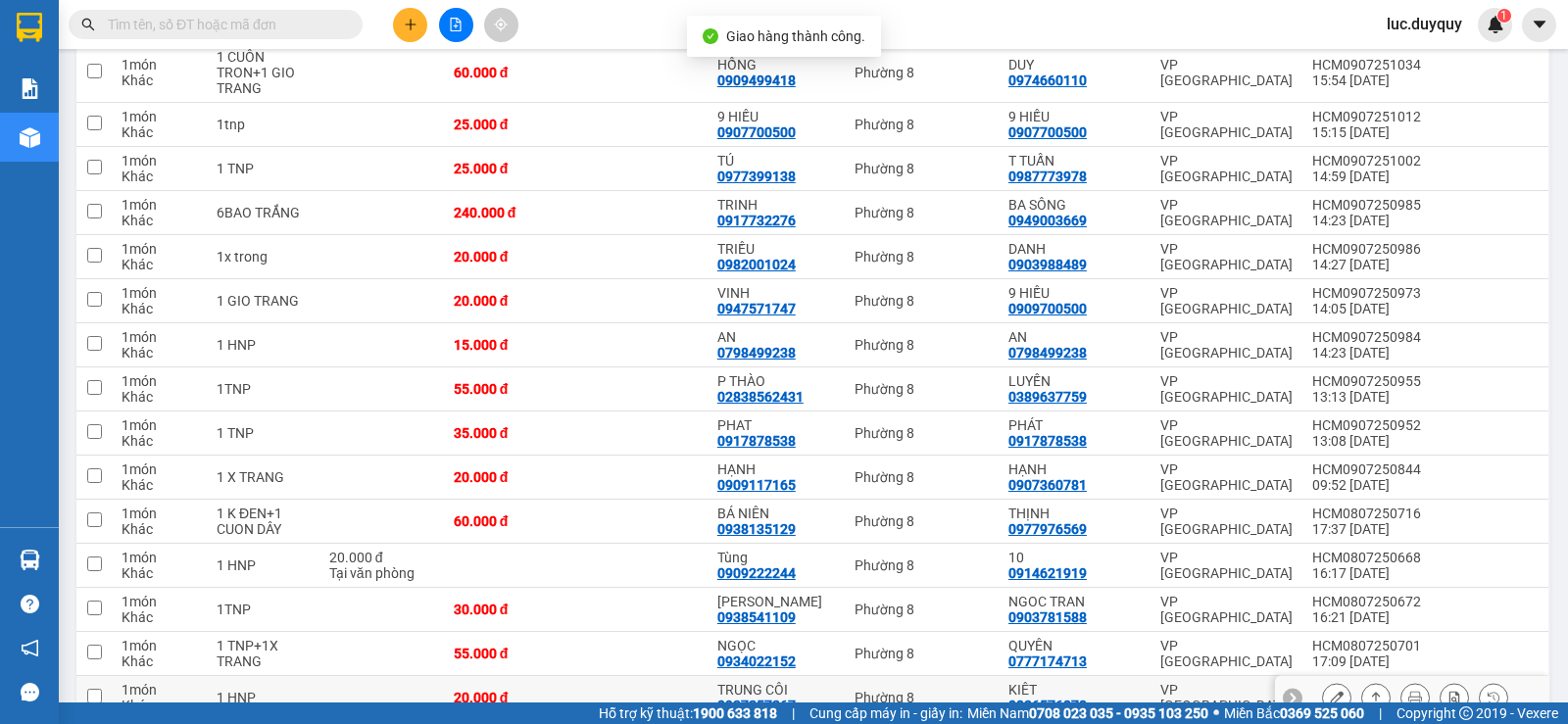 scroll, scrollTop: 1665, scrollLeft: 0, axis: vertical 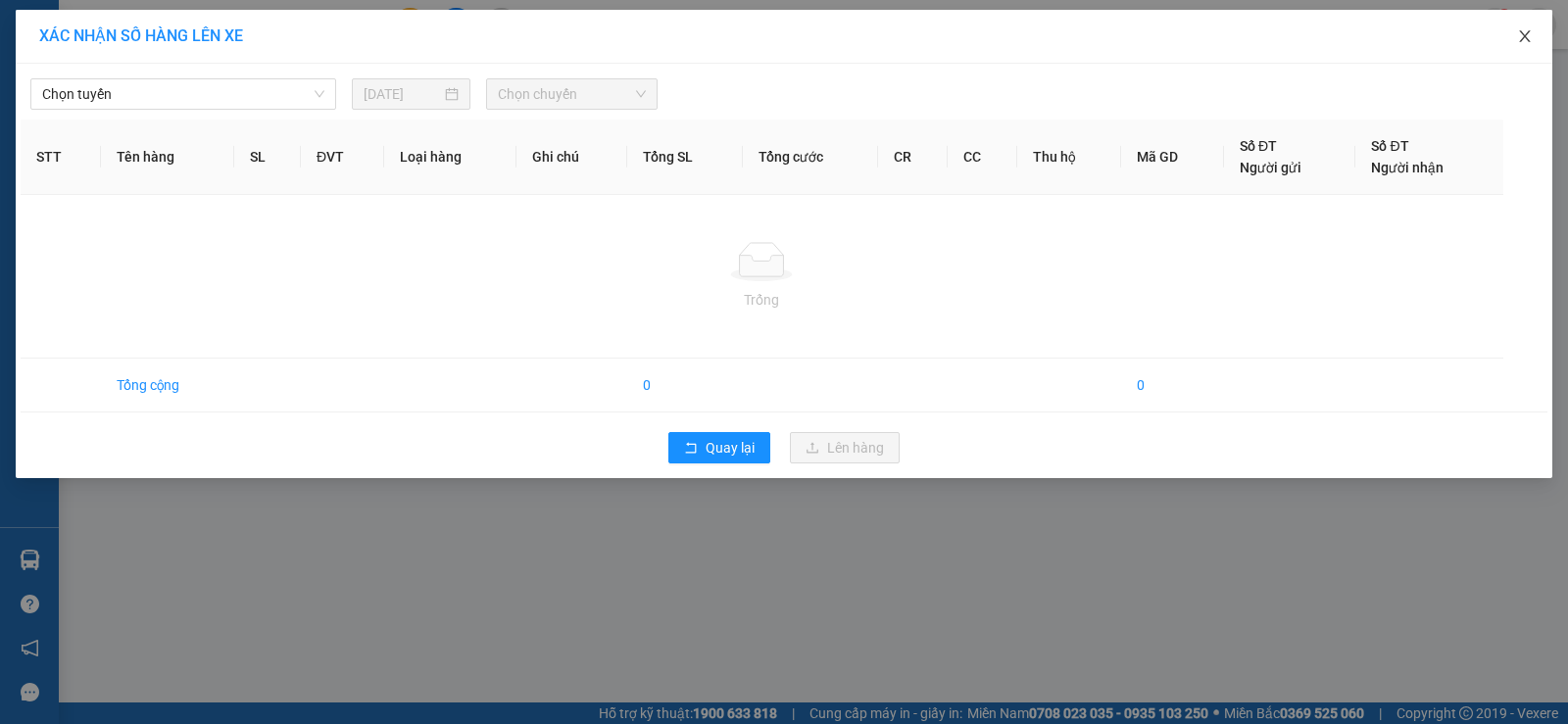 click at bounding box center (1525, 37) 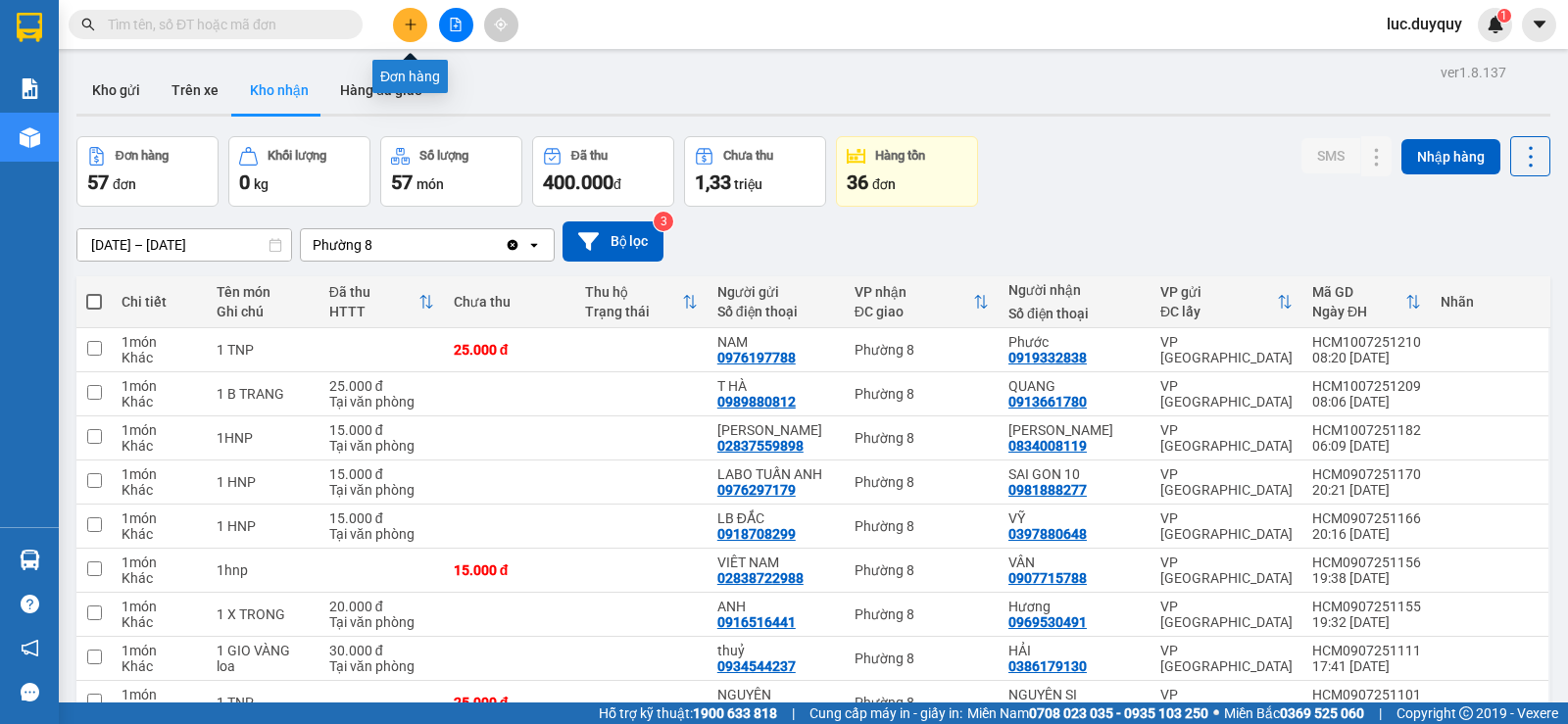 click 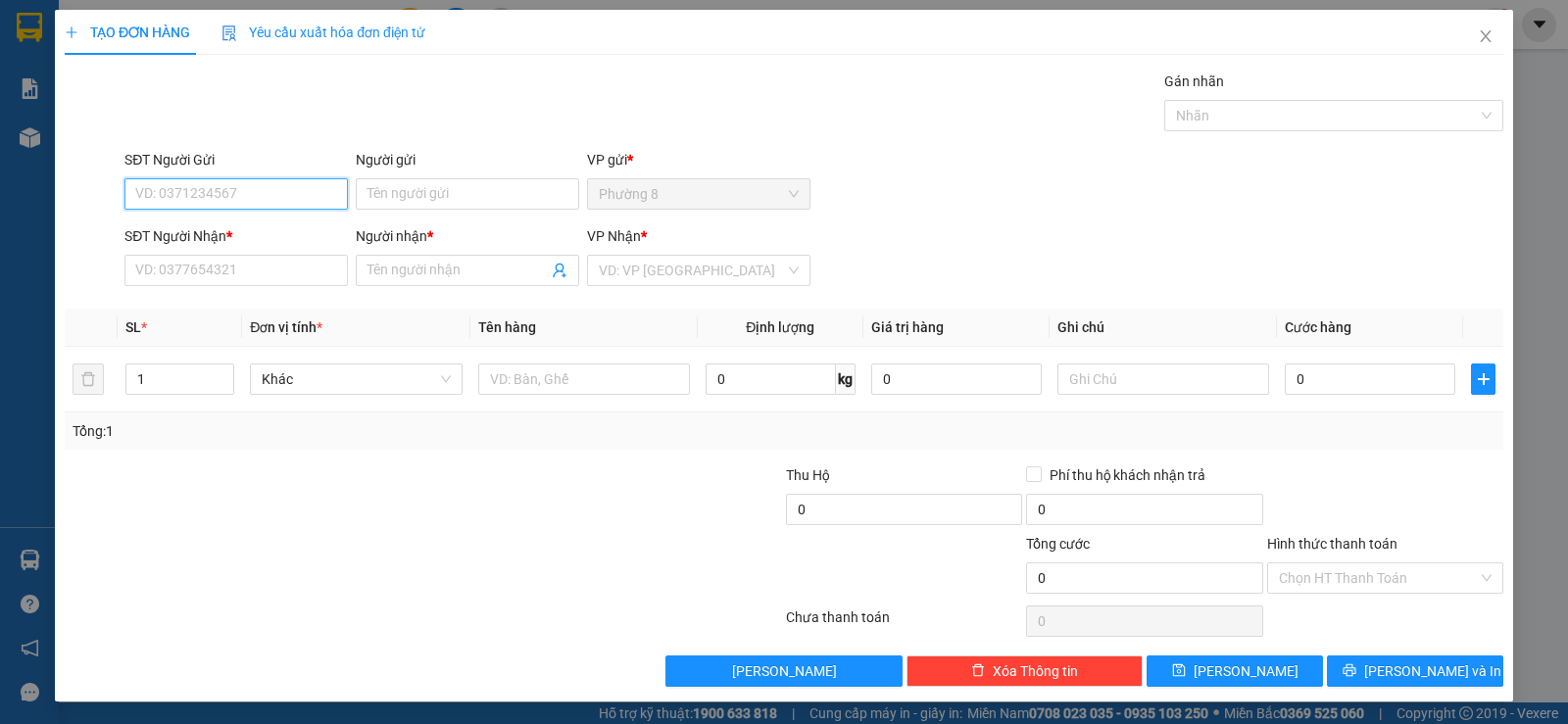 drag, startPoint x: 204, startPoint y: 185, endPoint x: 257, endPoint y: 330, distance: 154.38264 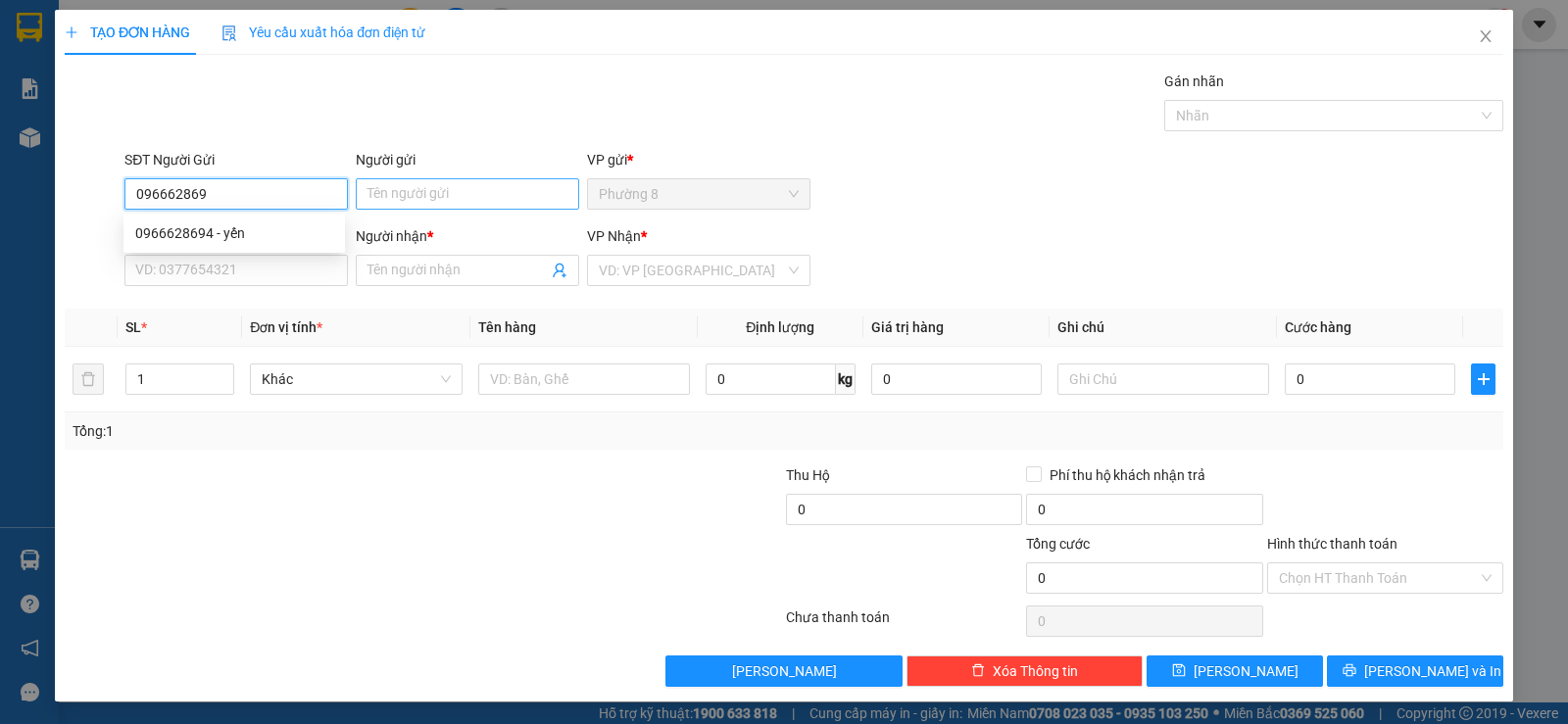 type on "0966628694" 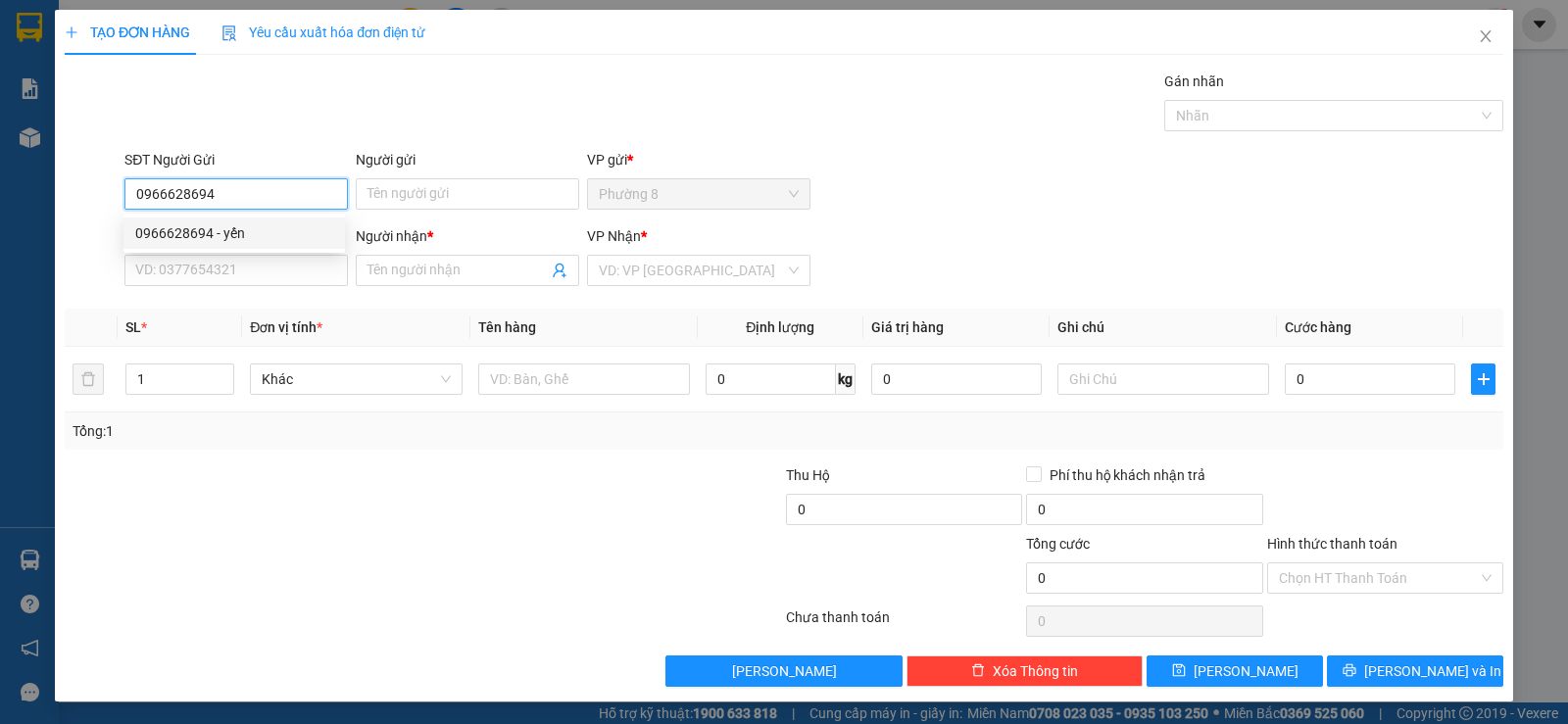 click on "0966628694 -  yến" at bounding box center (234, 233) 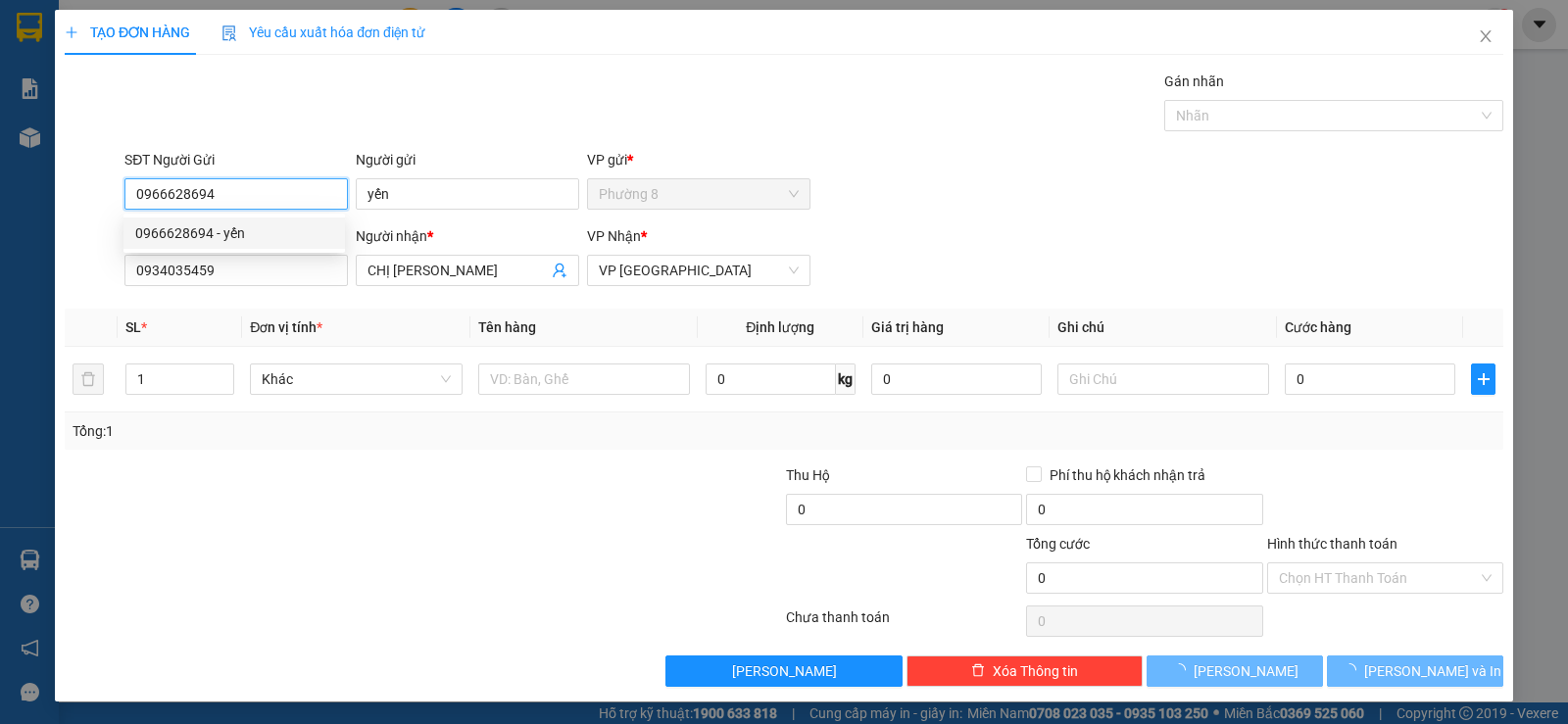 type on "30.000" 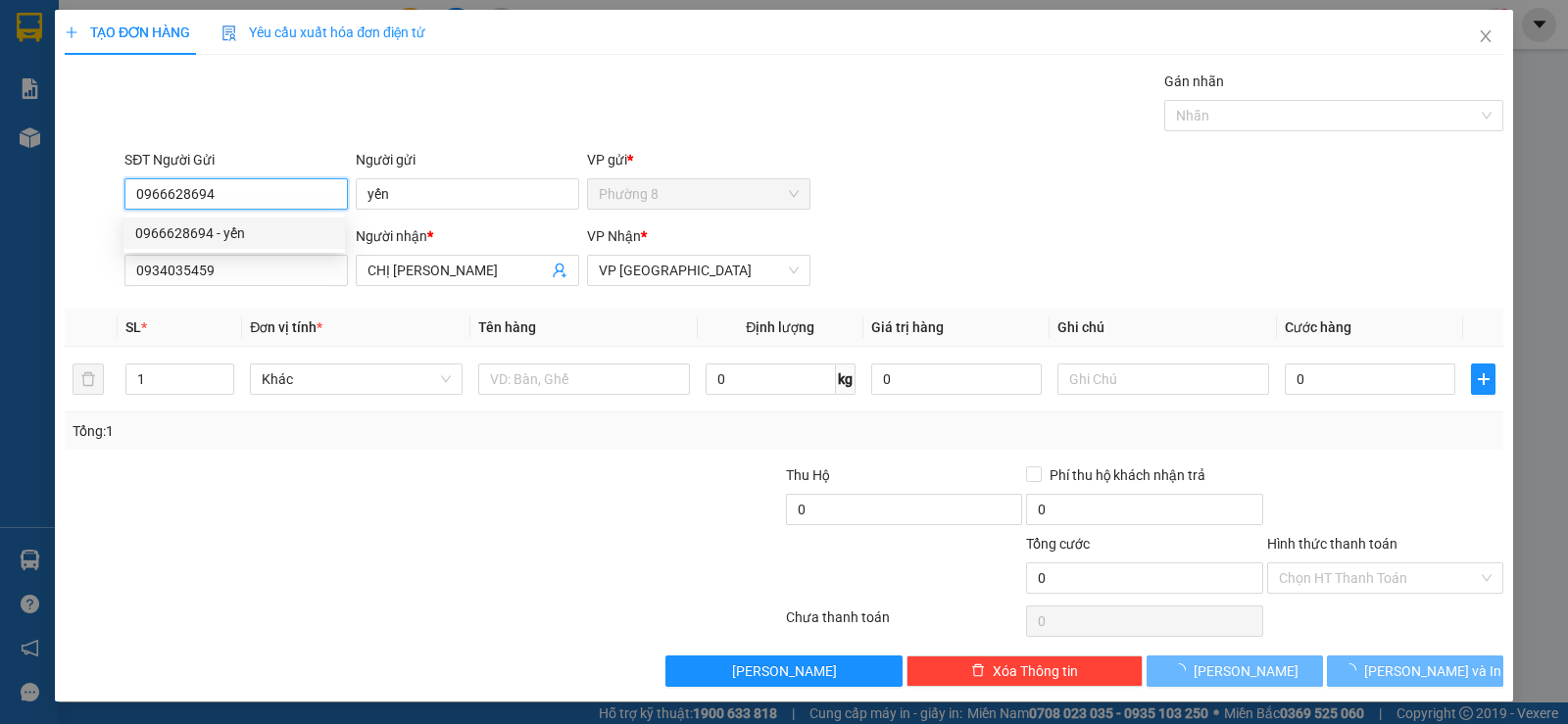 type on "30.000" 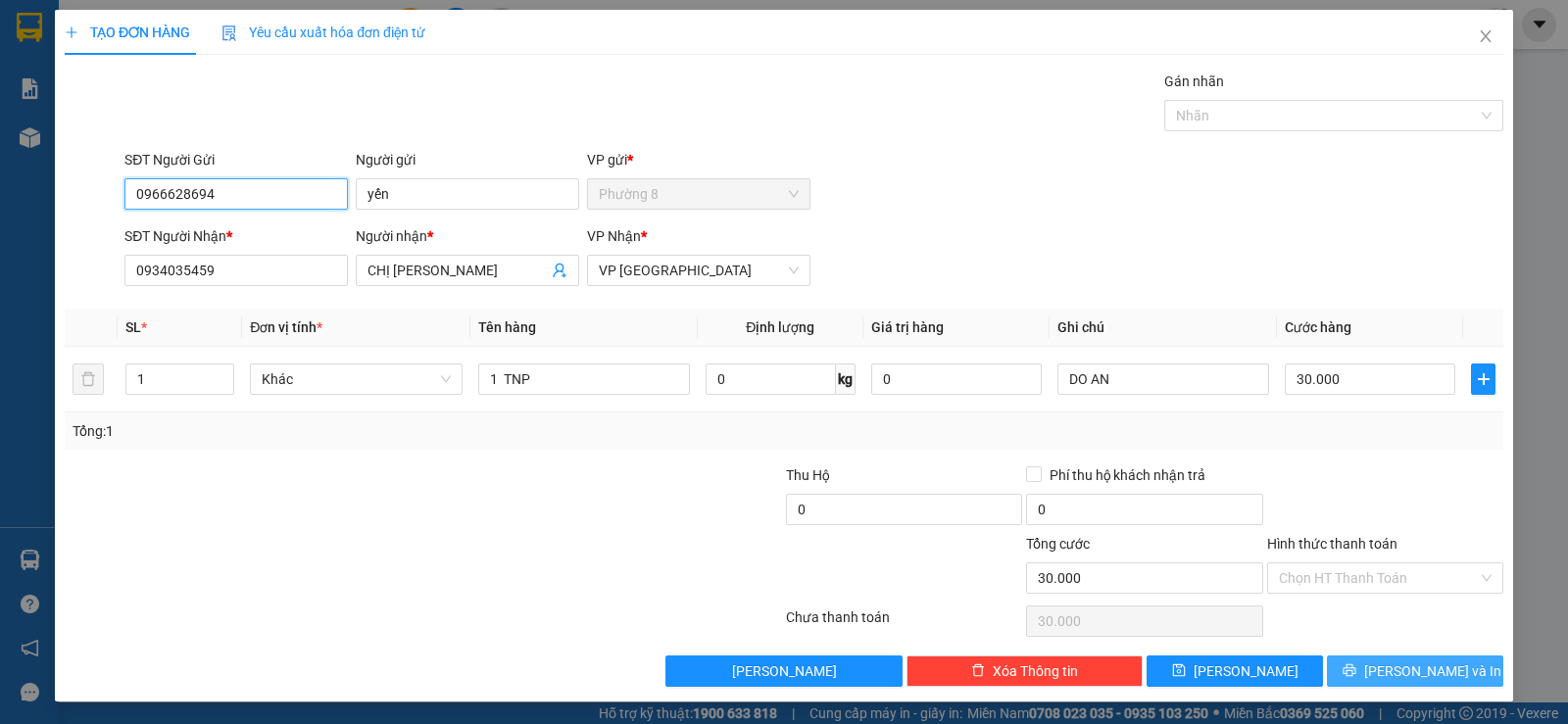 type on "0966628694" 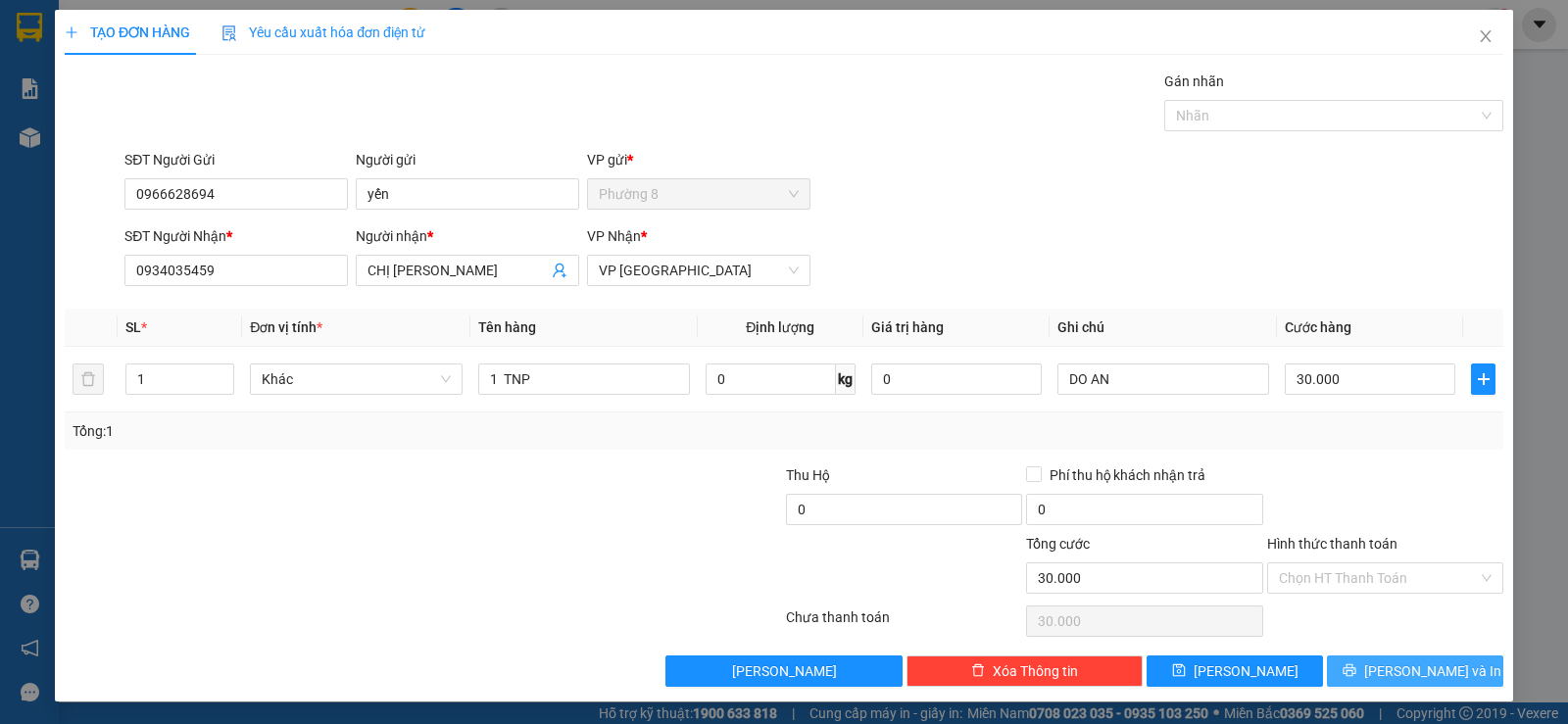 click on "[PERSON_NAME] và In" at bounding box center (1433, 671) 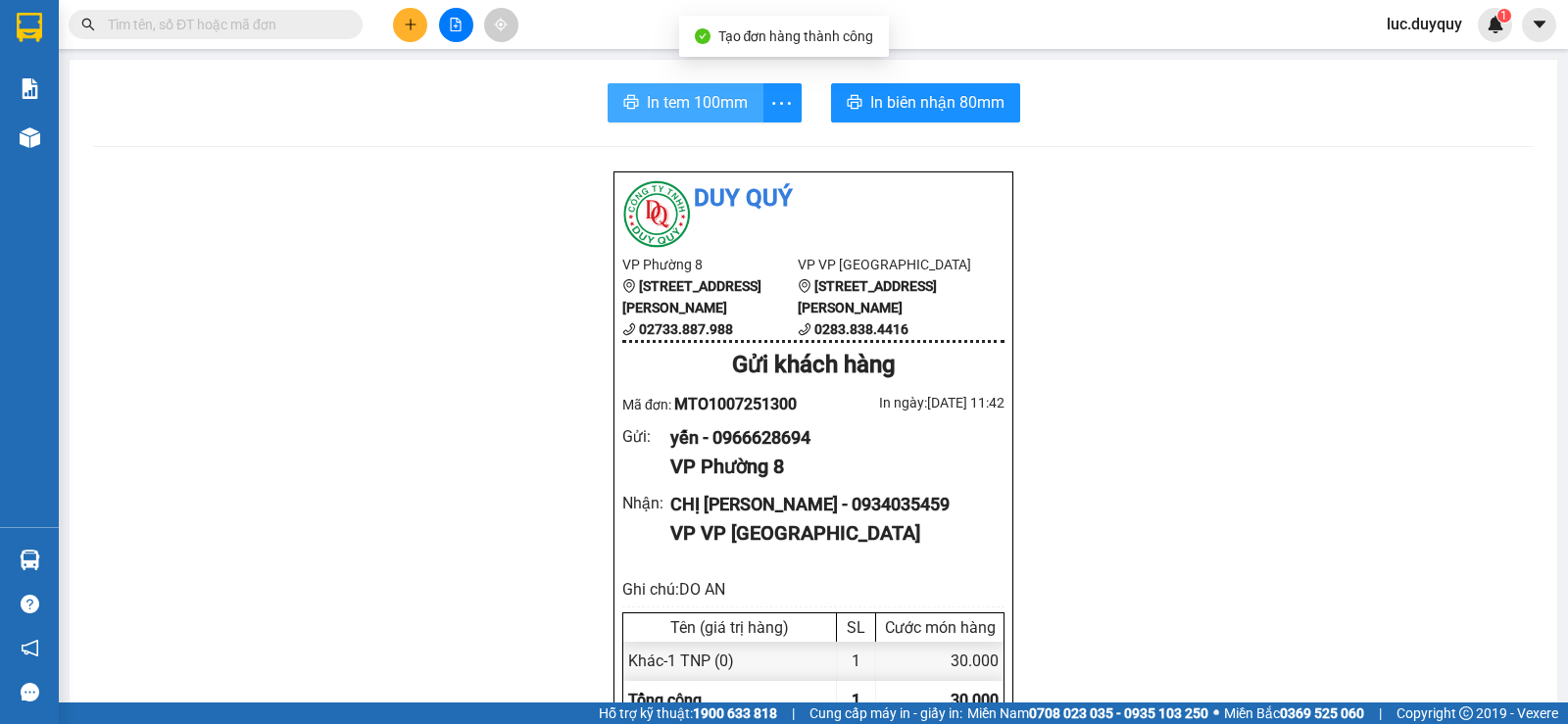 click on "In tem 100mm" at bounding box center [685, 103] 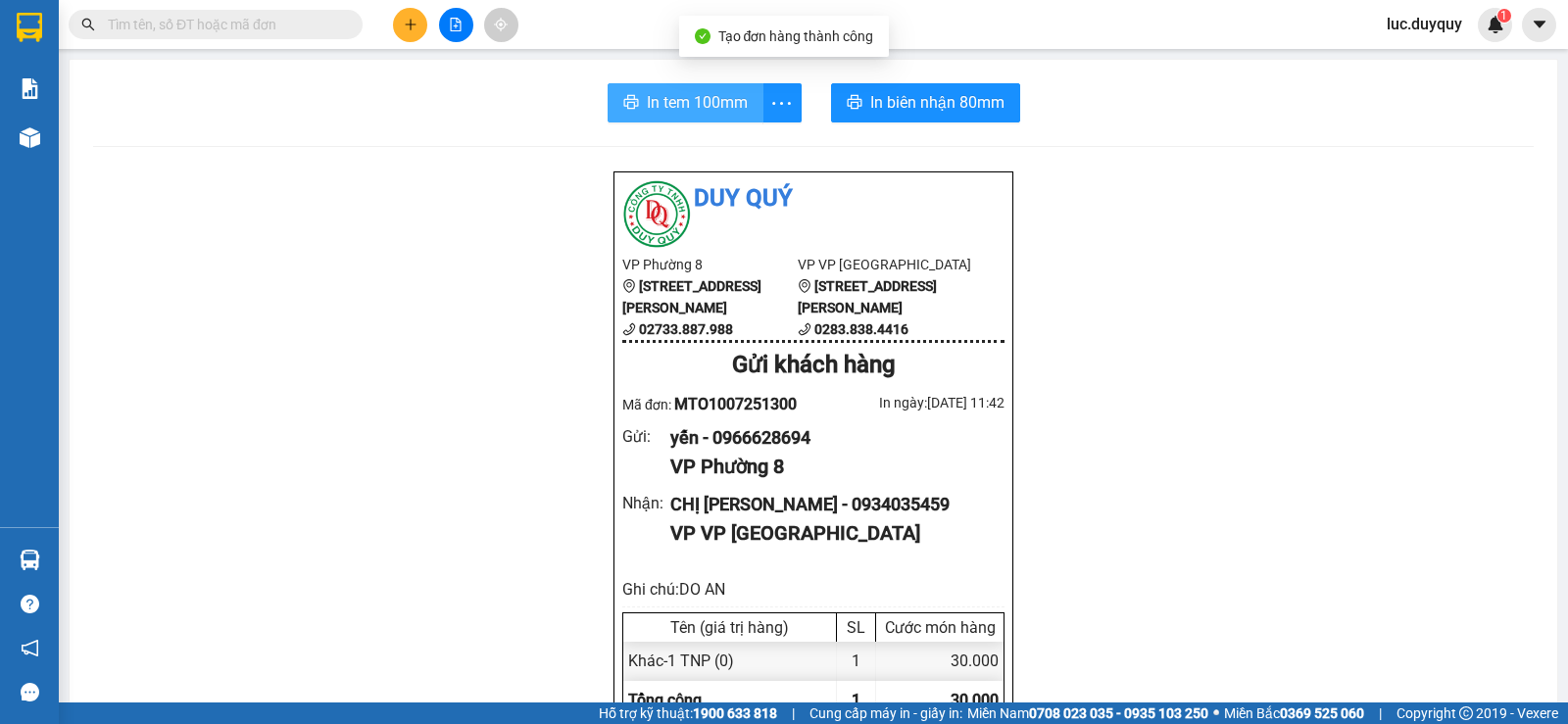 scroll, scrollTop: 0, scrollLeft: 0, axis: both 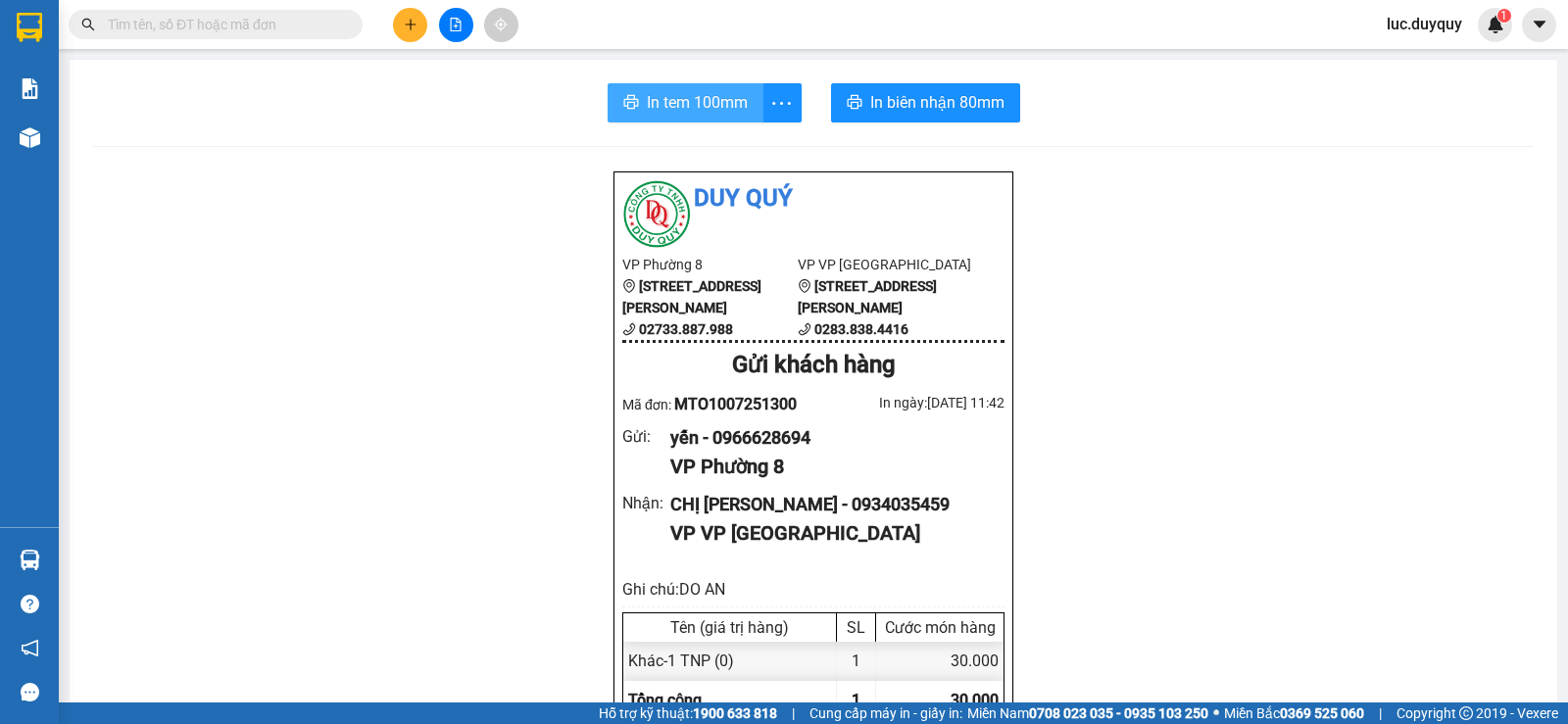 drag, startPoint x: 688, startPoint y: 98, endPoint x: 664, endPoint y: 81, distance: 29.410882 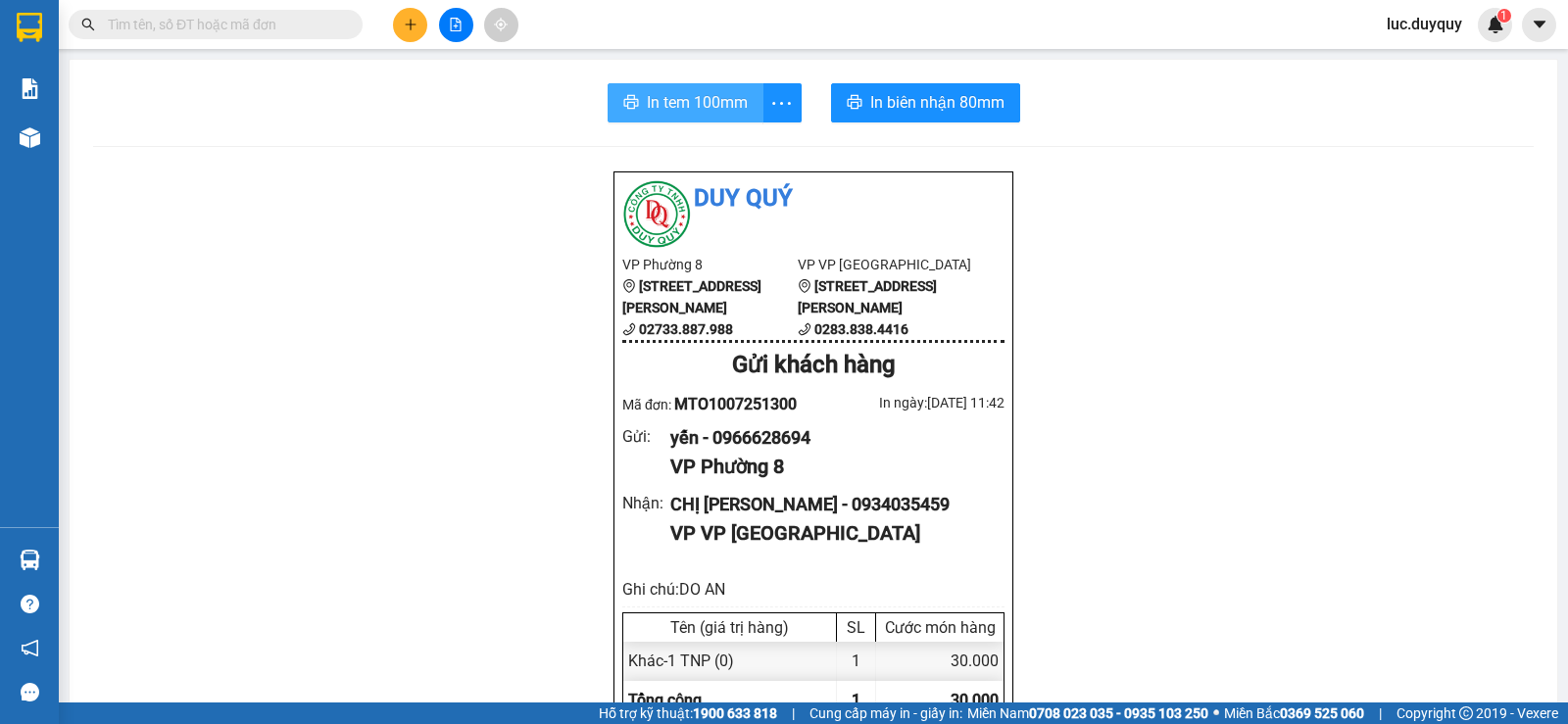 scroll, scrollTop: 0, scrollLeft: 0, axis: both 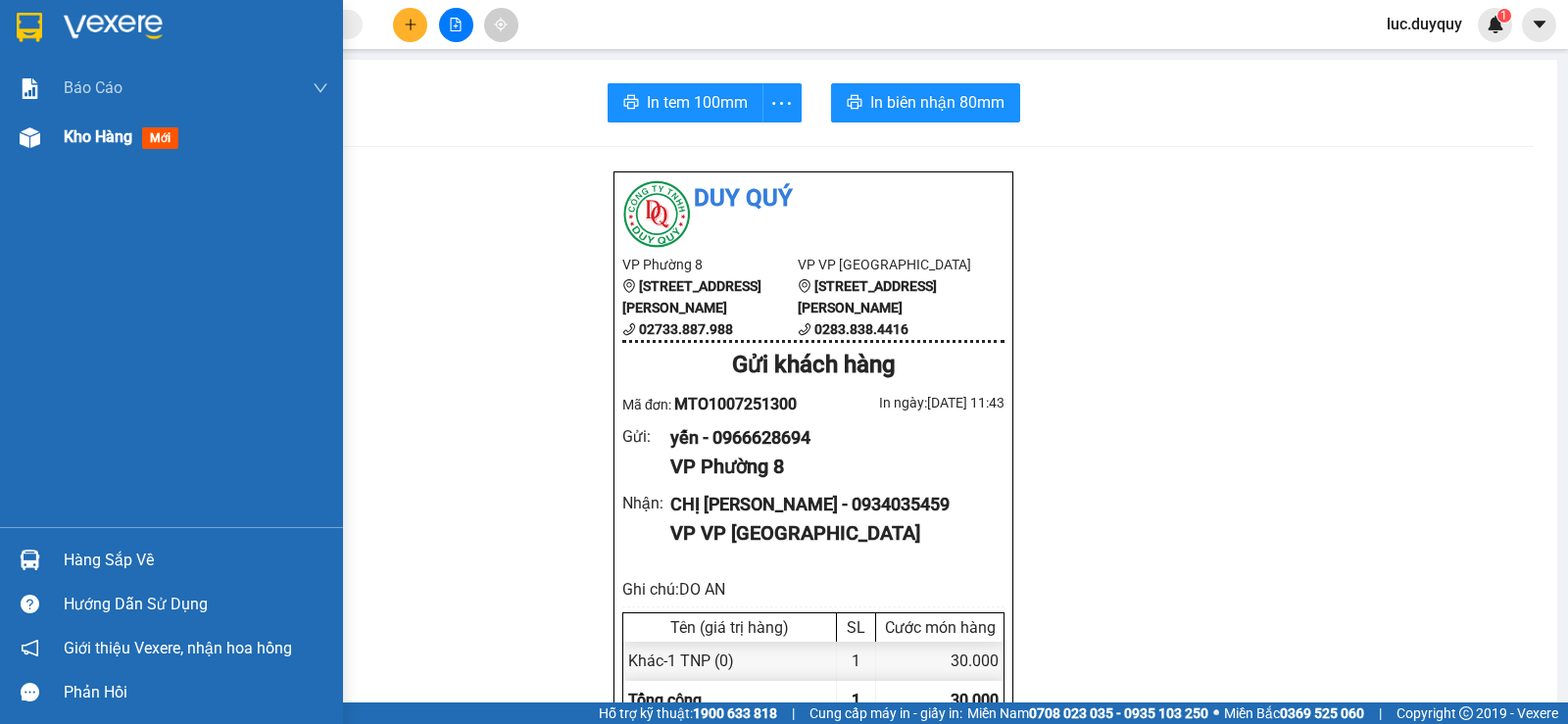click on "Kho hàng" at bounding box center [98, 136] 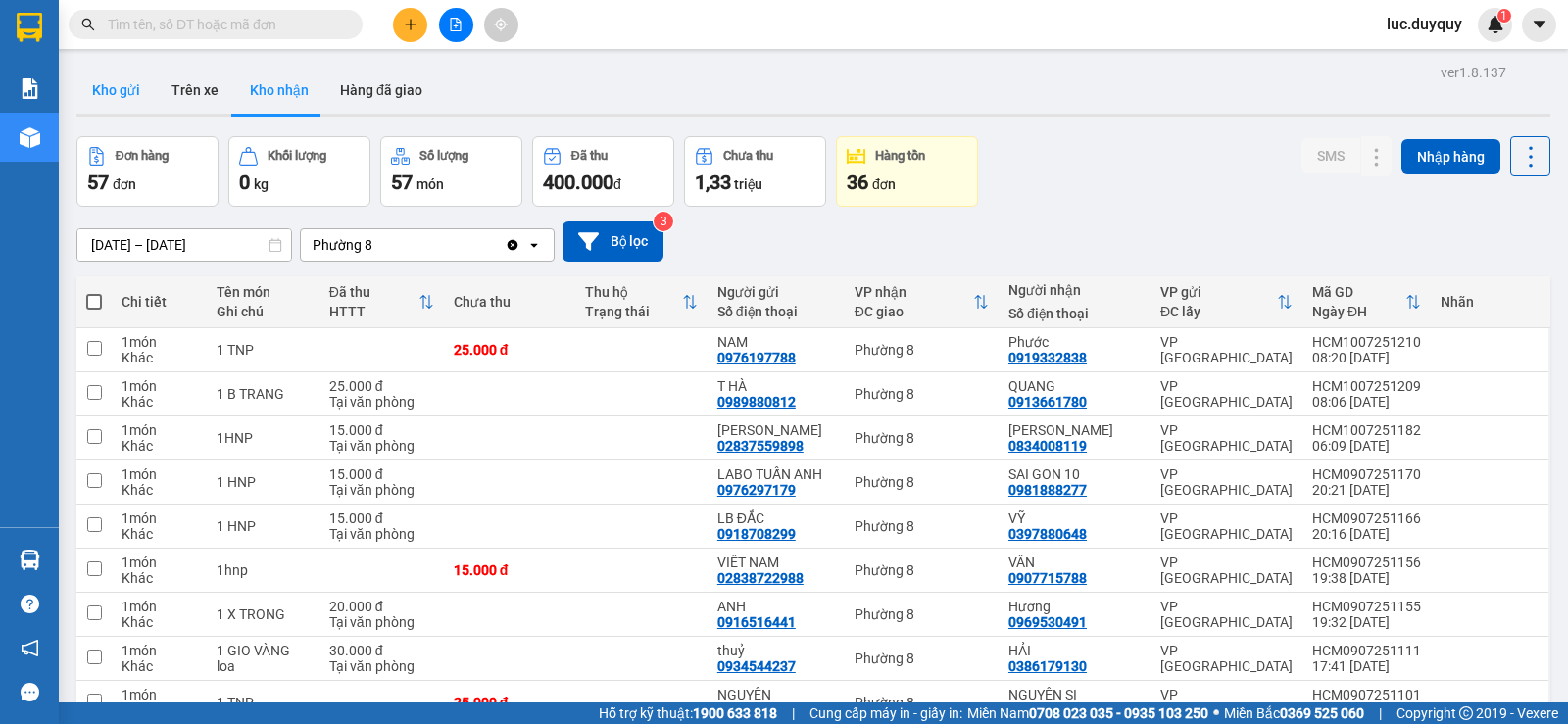 click on "Kho gửi" at bounding box center [116, 90] 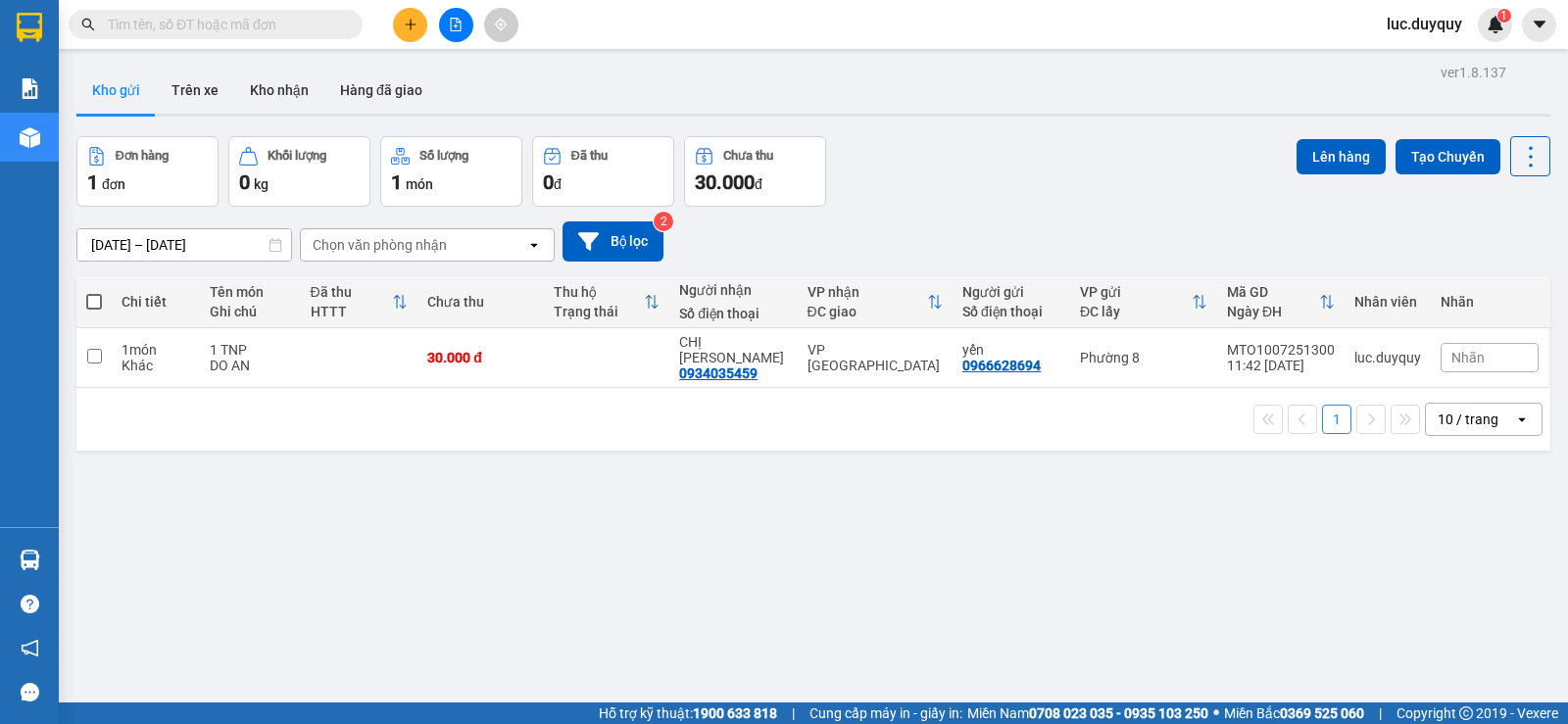 click at bounding box center [94, 302] 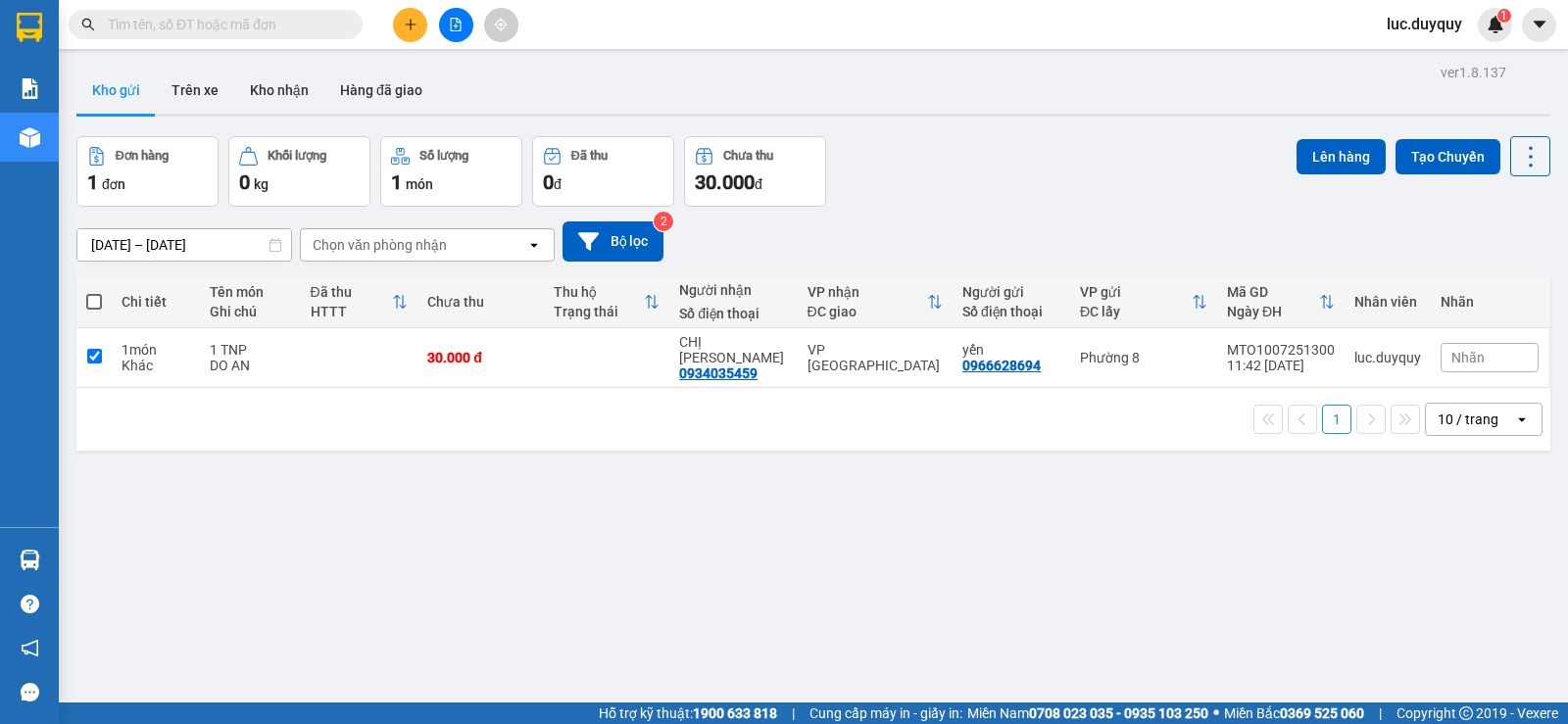 checkbox on "true" 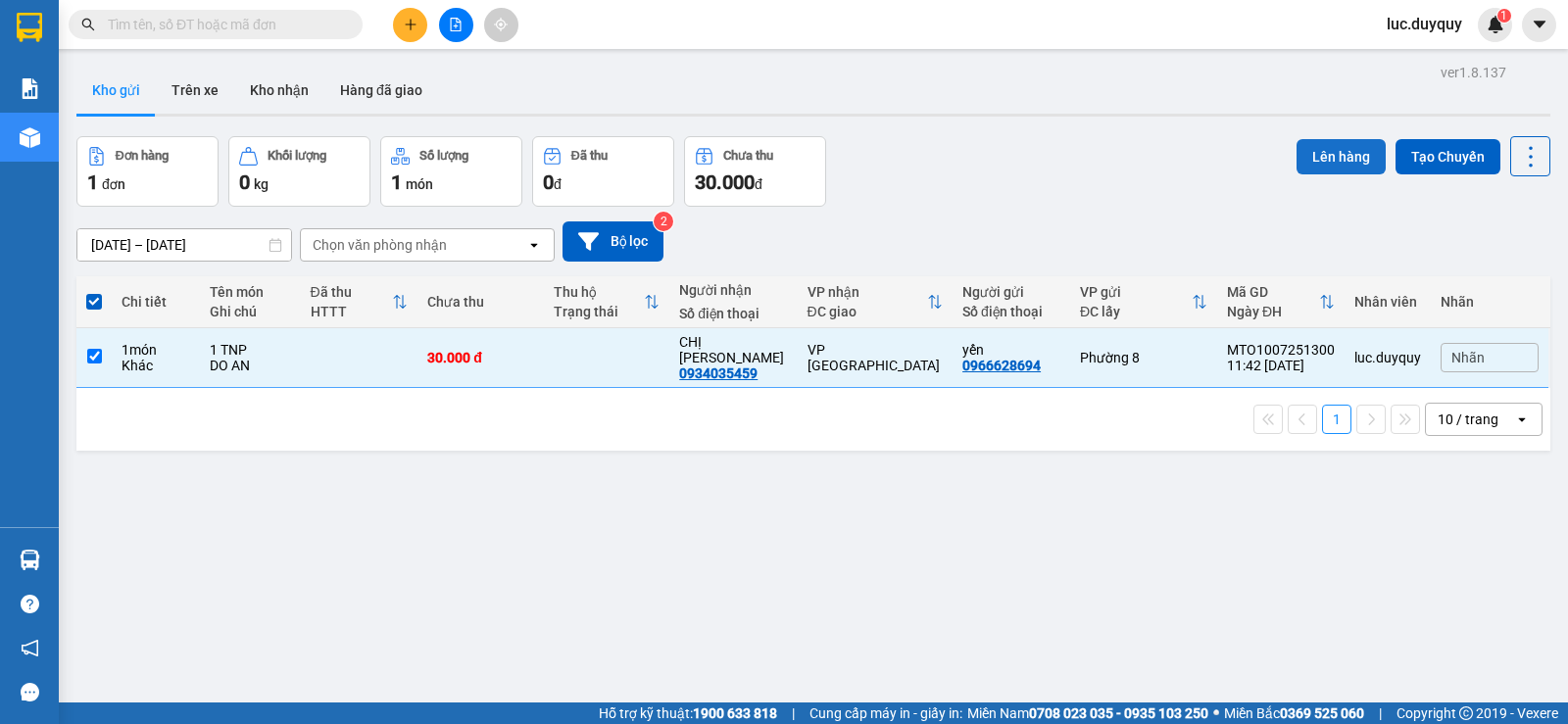 click on "Lên hàng" at bounding box center (1341, 157) 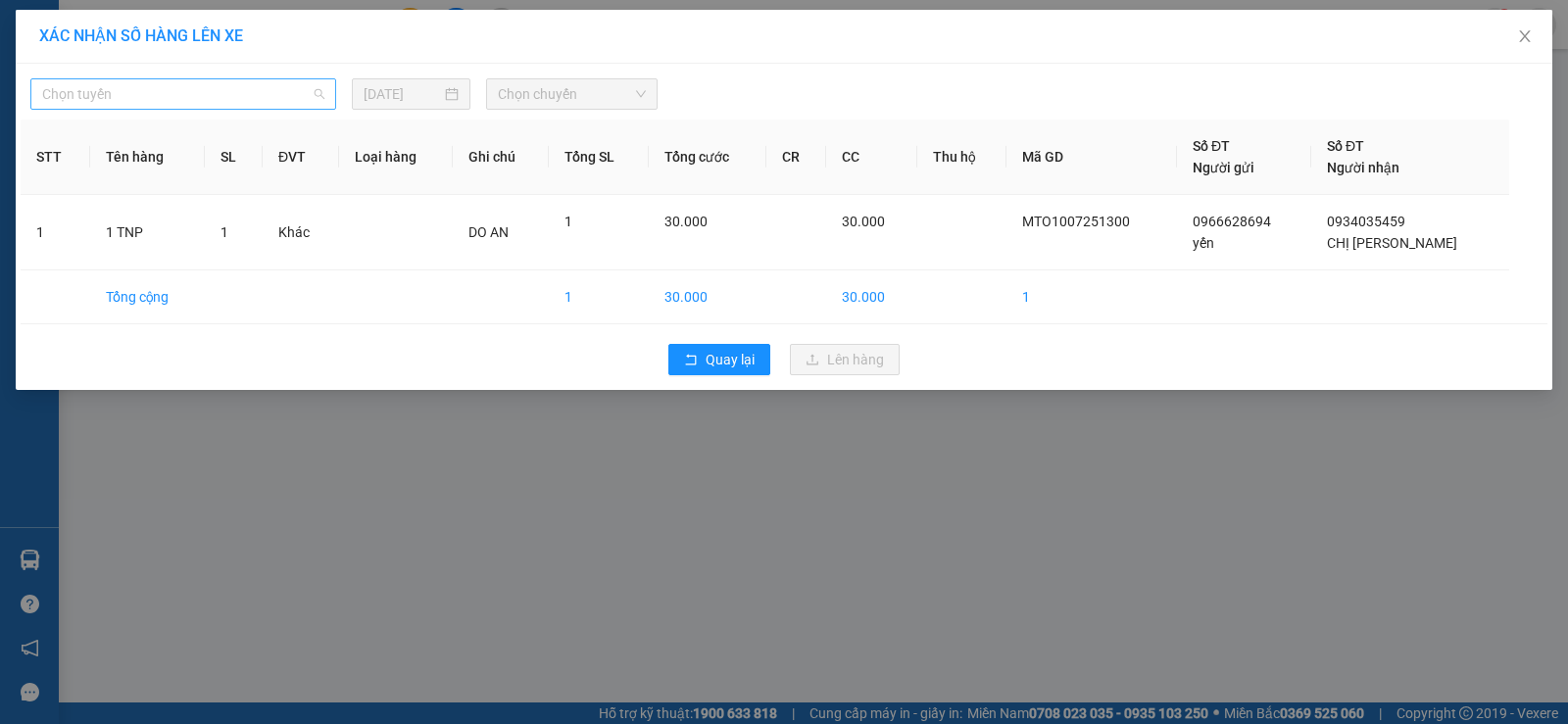 click on "Chọn tuyến" at bounding box center [183, 94] 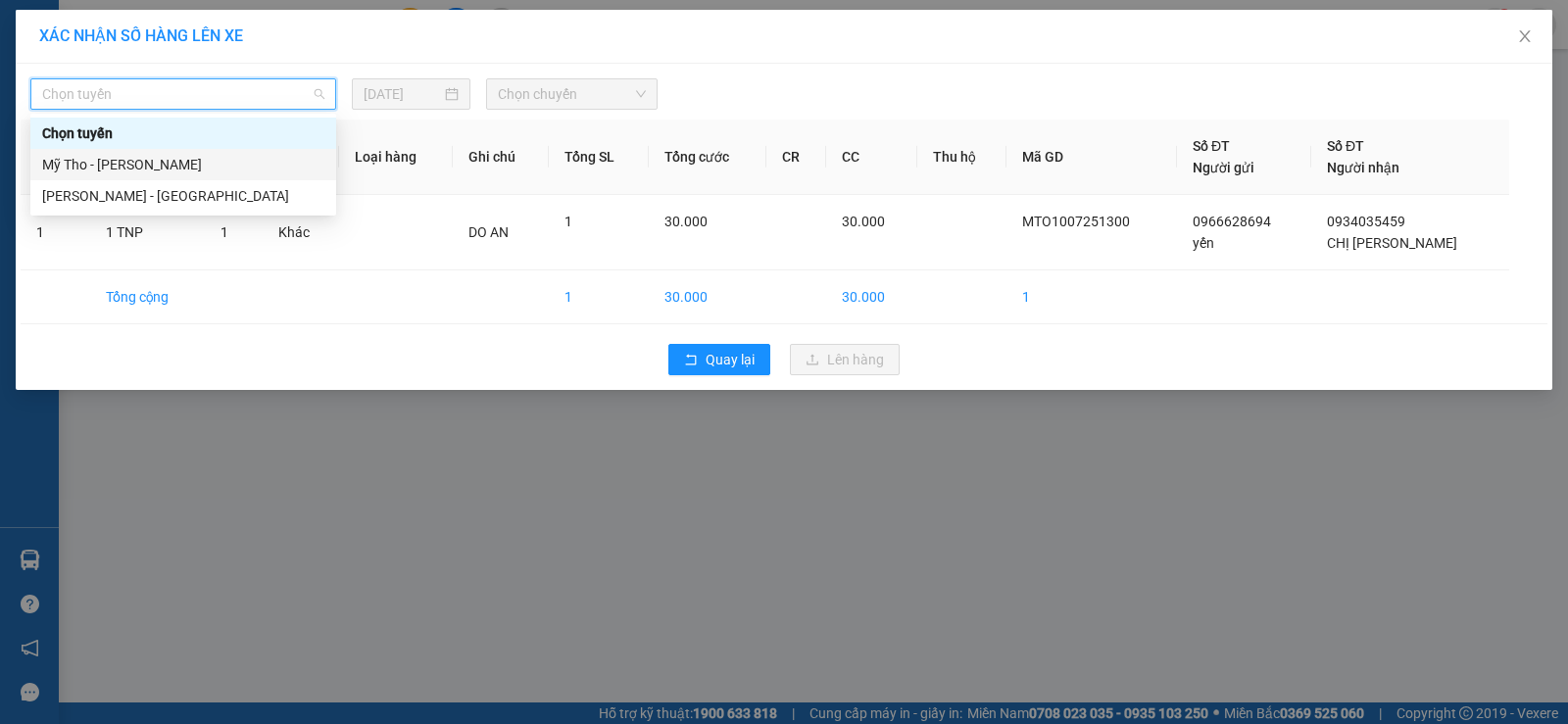 click on "Mỹ Tho - [PERSON_NAME]" at bounding box center [183, 165] 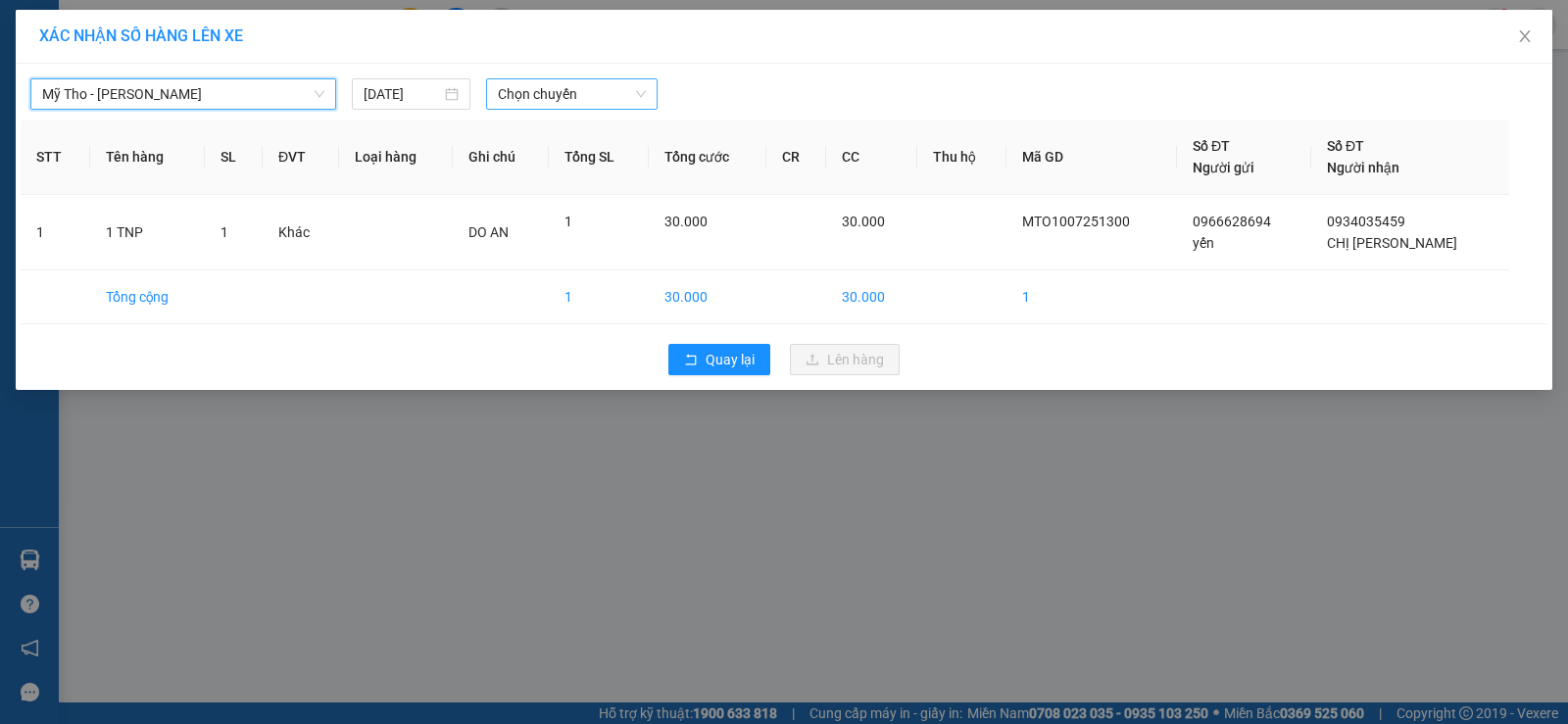 click on "Chọn chuyến" at bounding box center [571, 94] 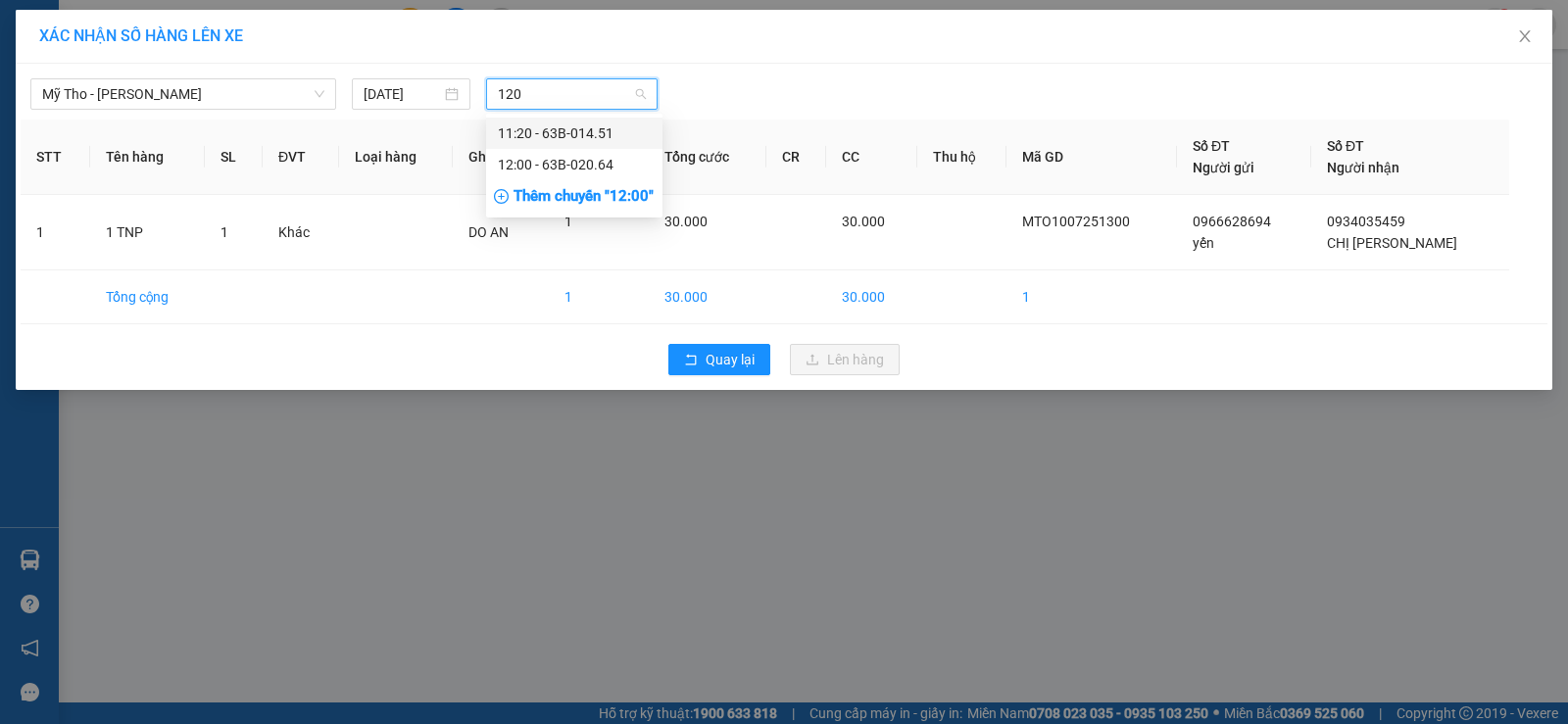 type on "1200" 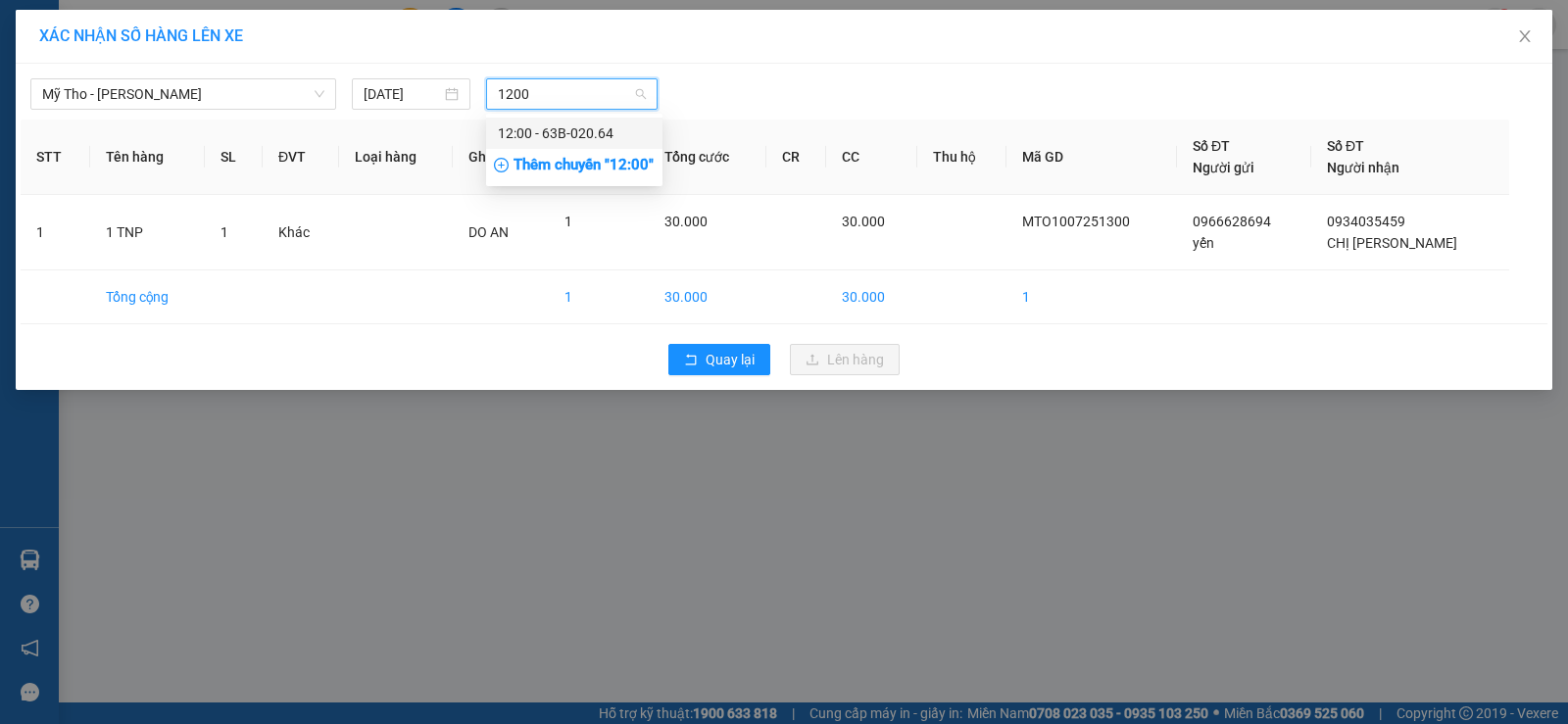 click on "12:00     - 63B-020.64" at bounding box center [574, 133] 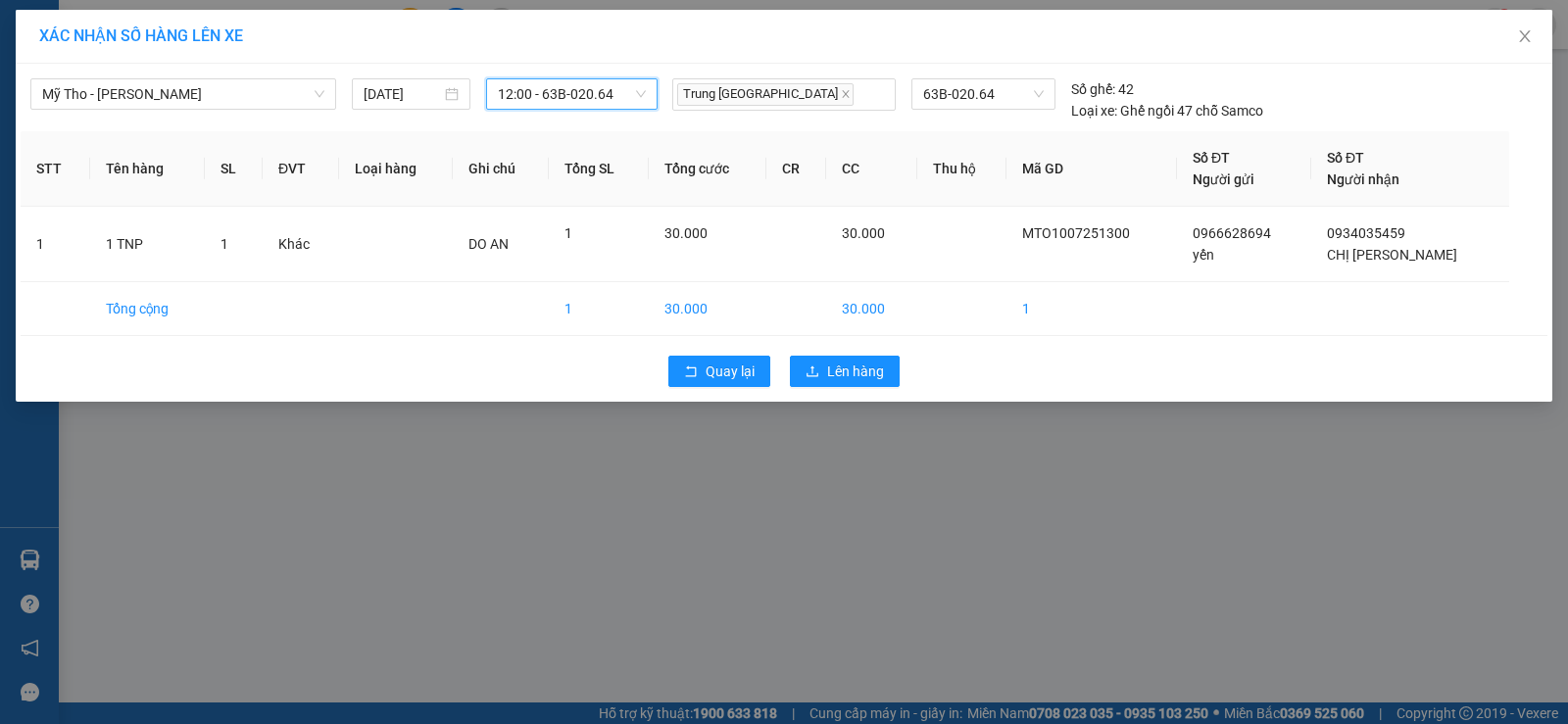 click on "Quay lại Lên hàng" at bounding box center (784, 371) 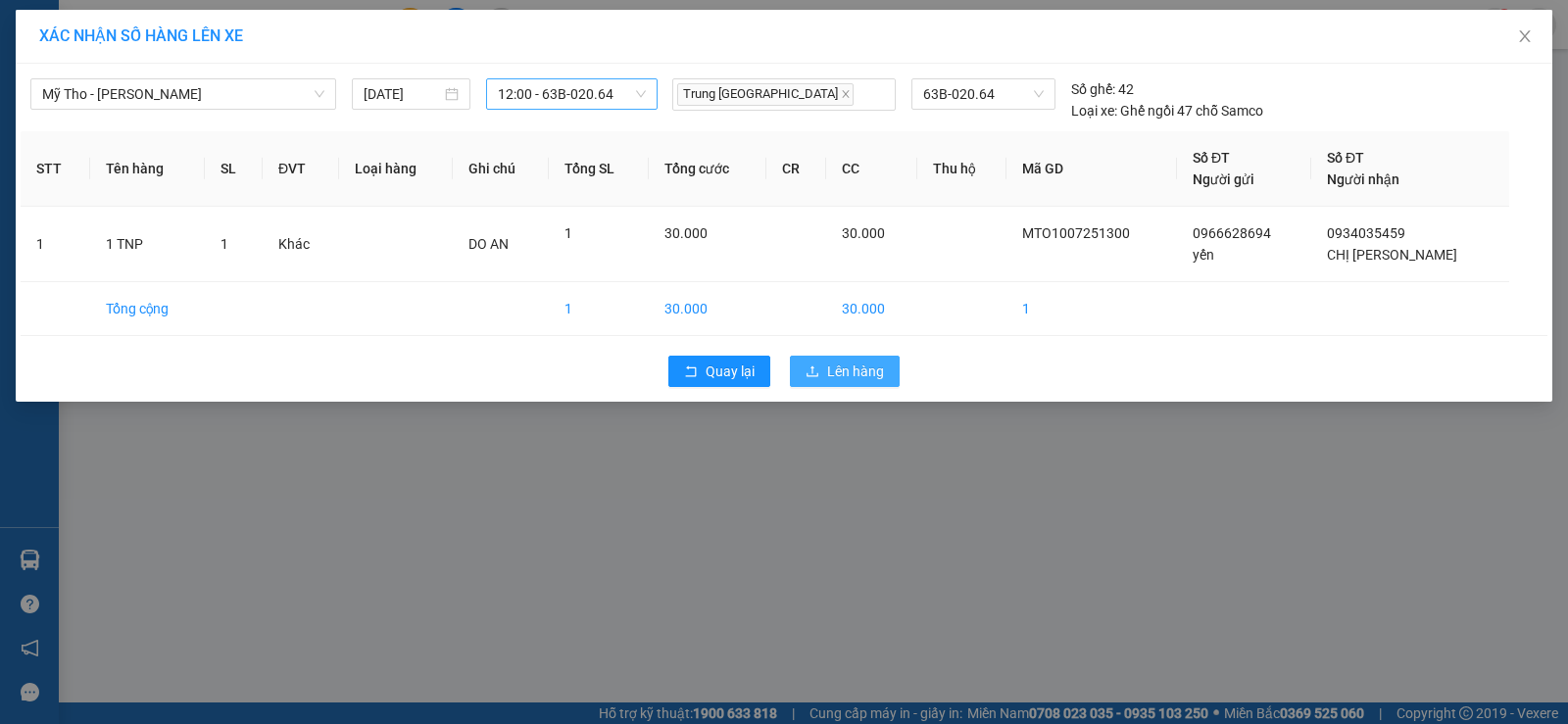 click on "Lên hàng" at bounding box center [856, 371] 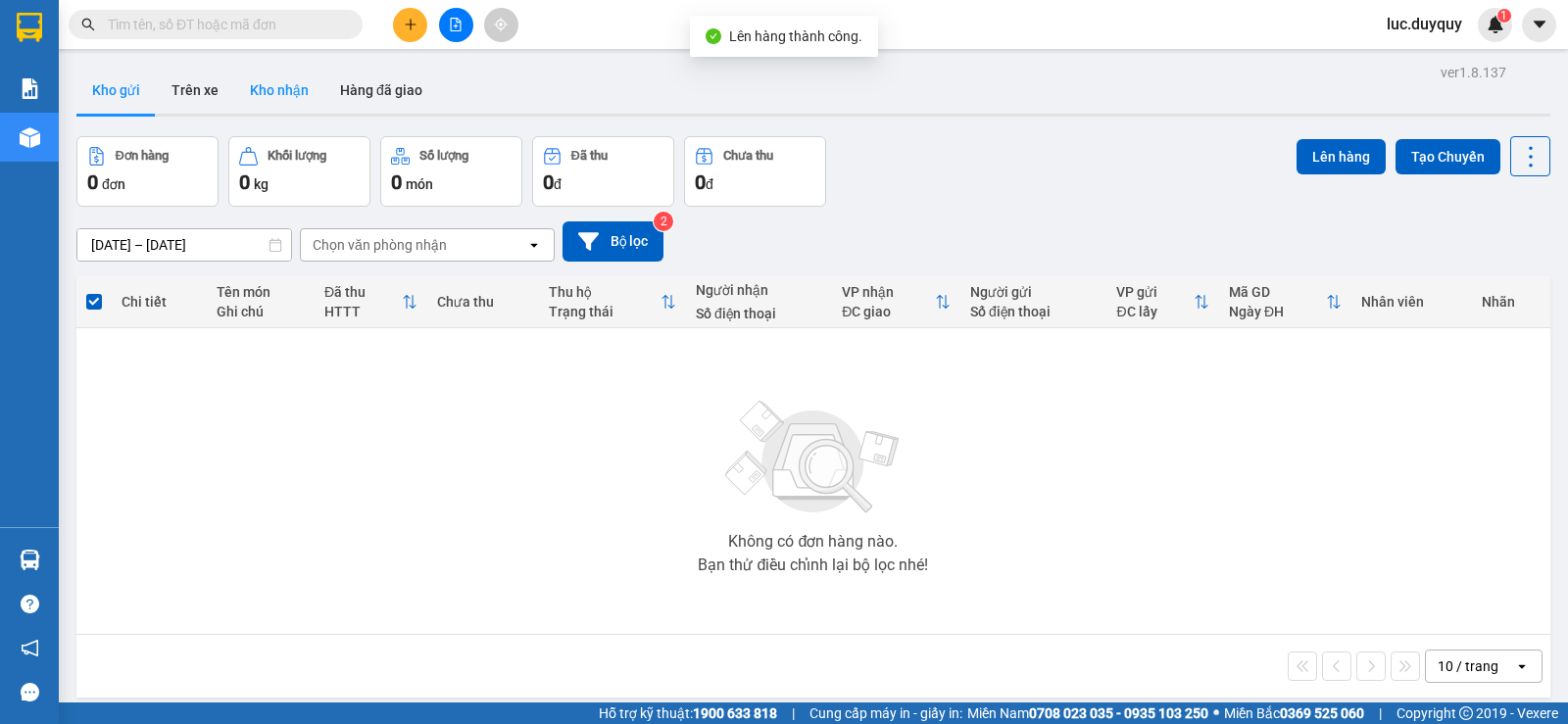 click on "Kho nhận" at bounding box center [279, 90] 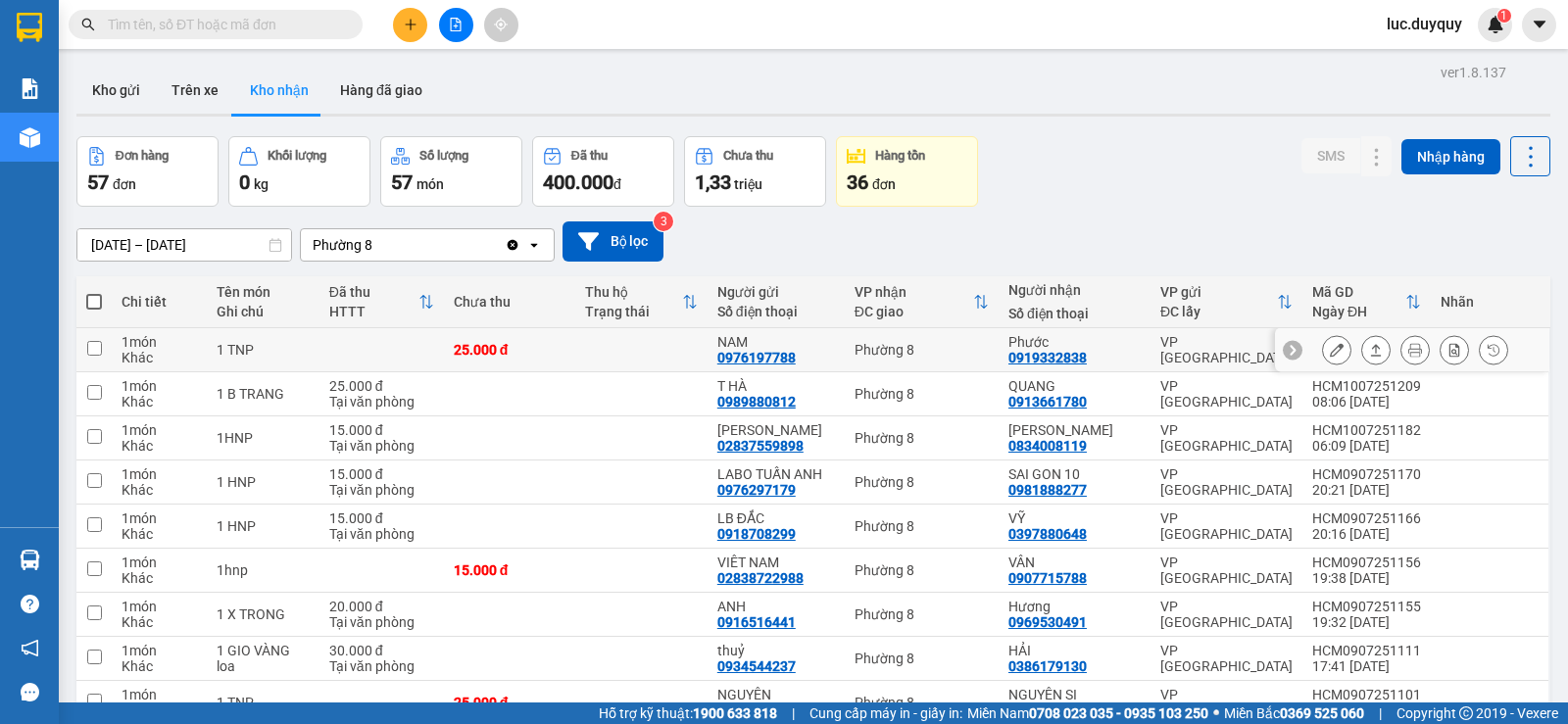scroll, scrollTop: 196, scrollLeft: 0, axis: vertical 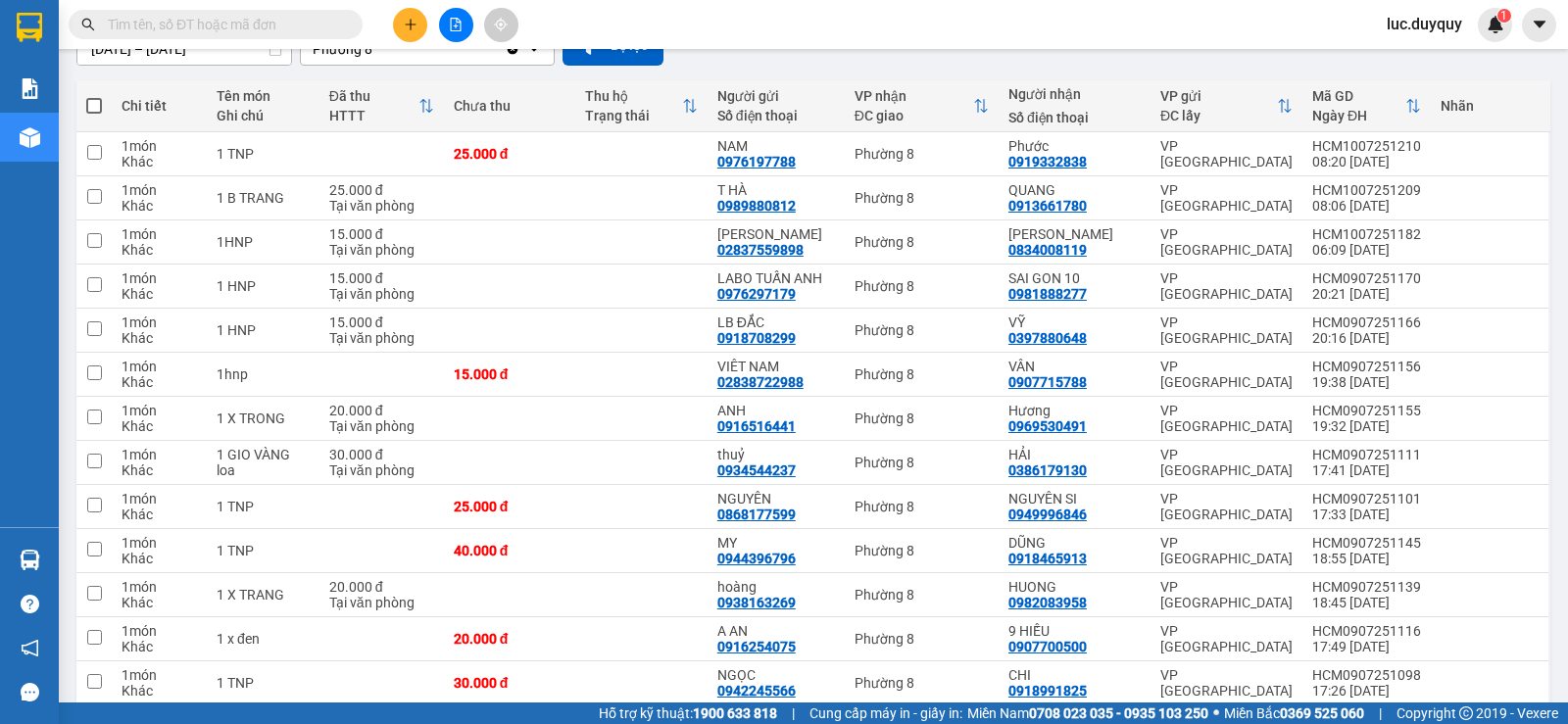 click 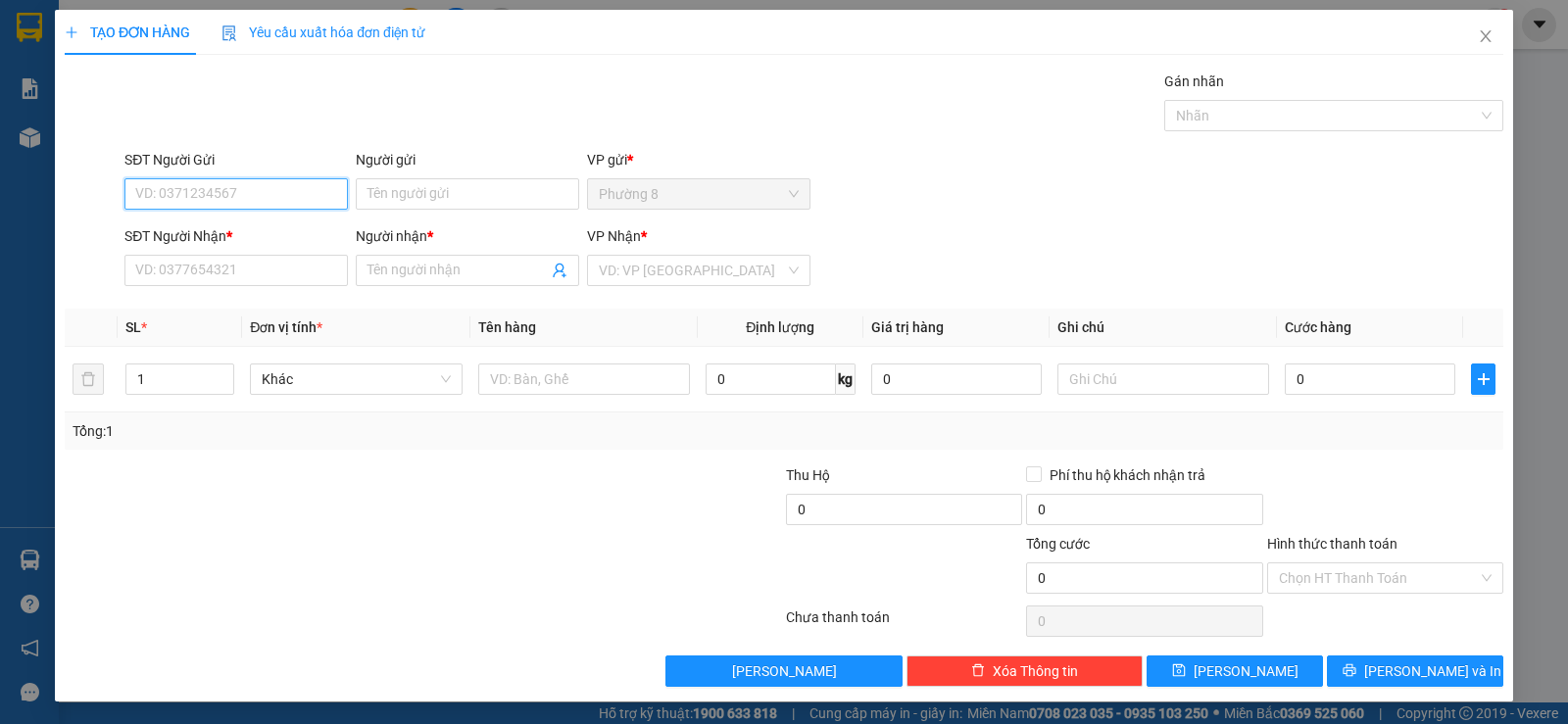 scroll, scrollTop: 0, scrollLeft: 0, axis: both 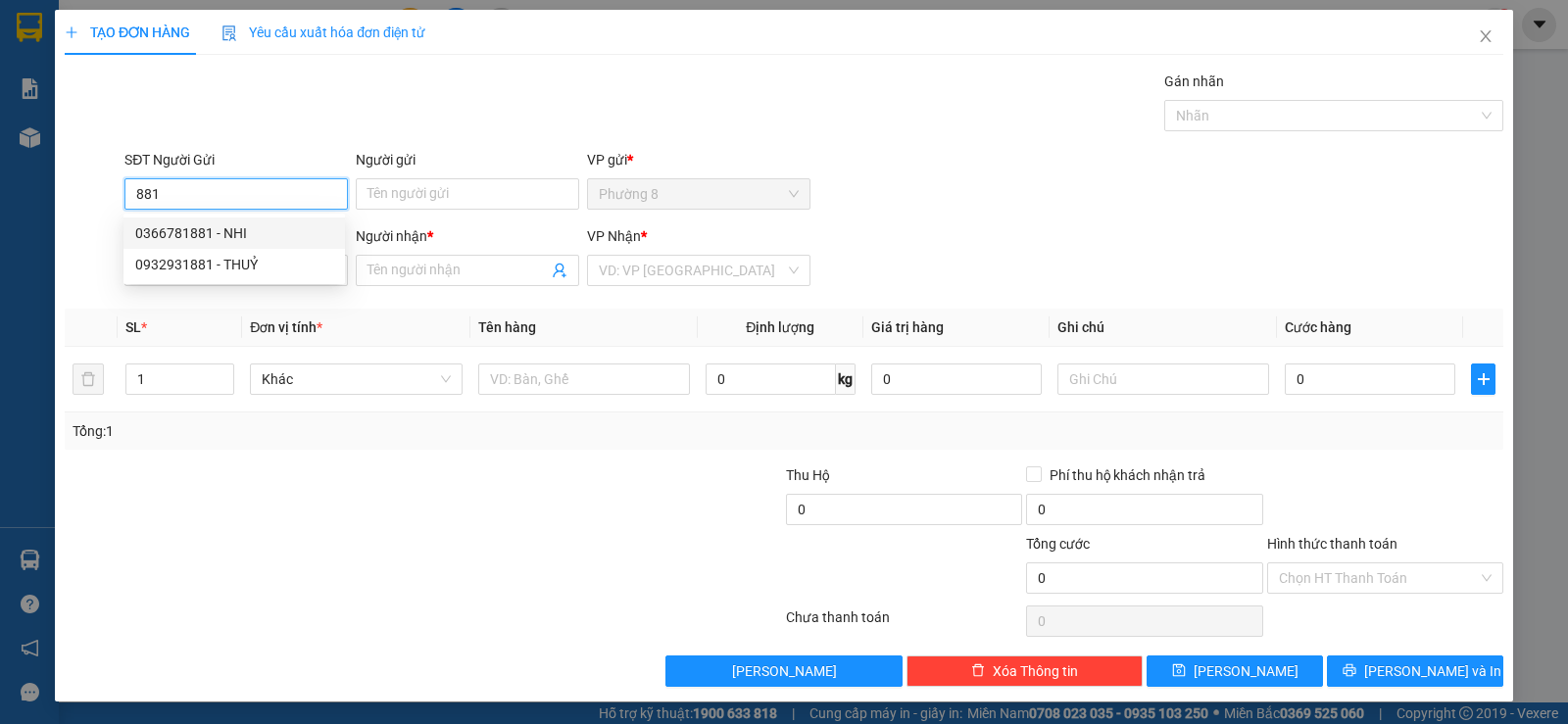 click on "0366781881 - NHI" at bounding box center (234, 233) 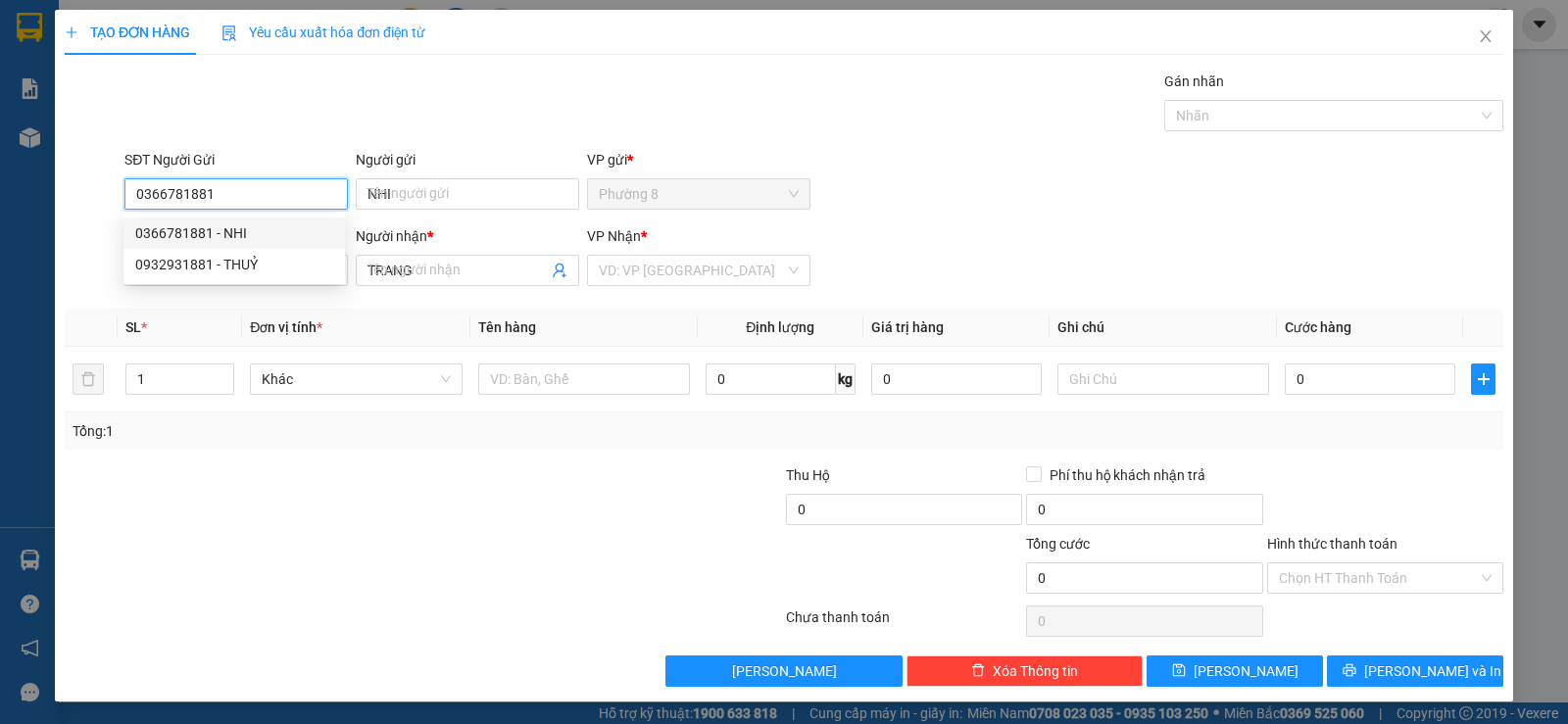 type on "25.000" 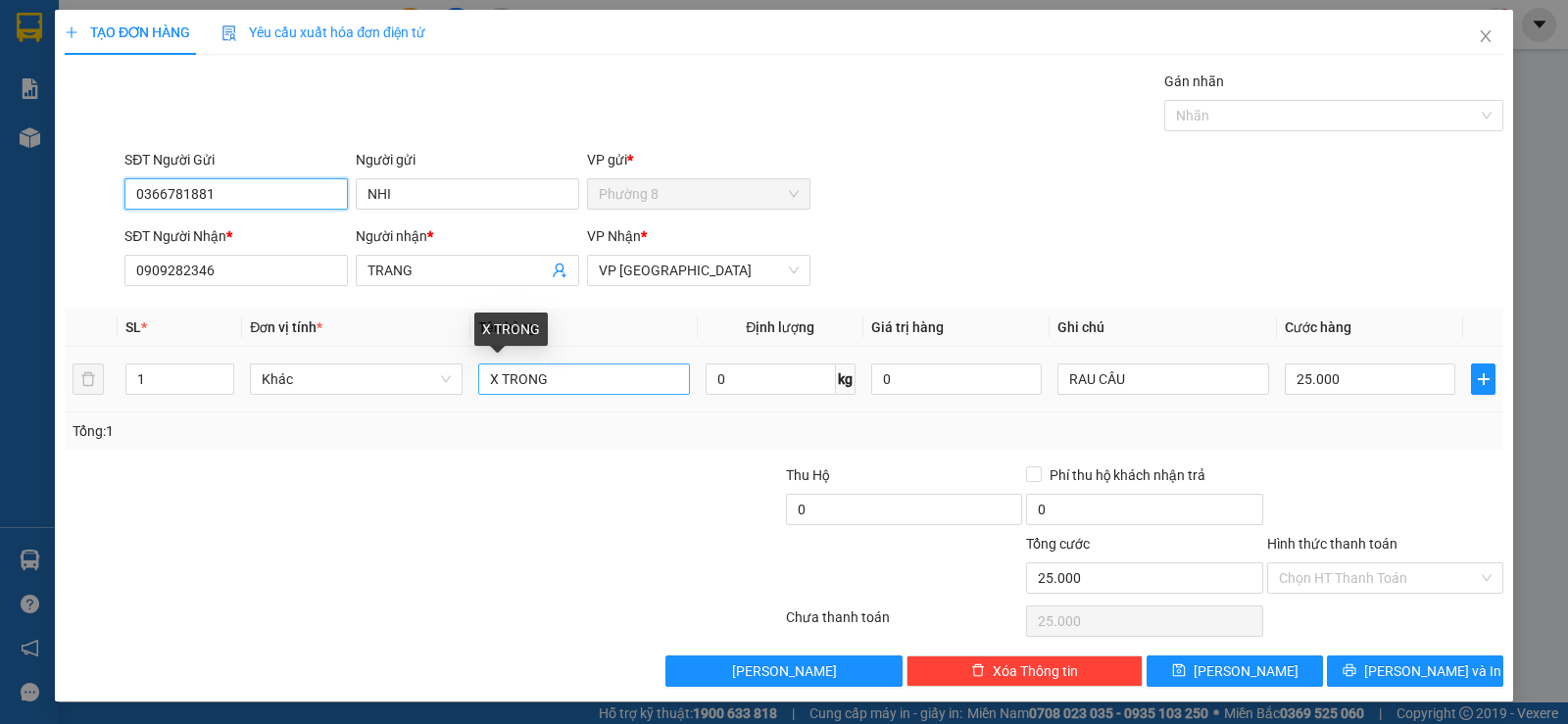 type on "0366781881" 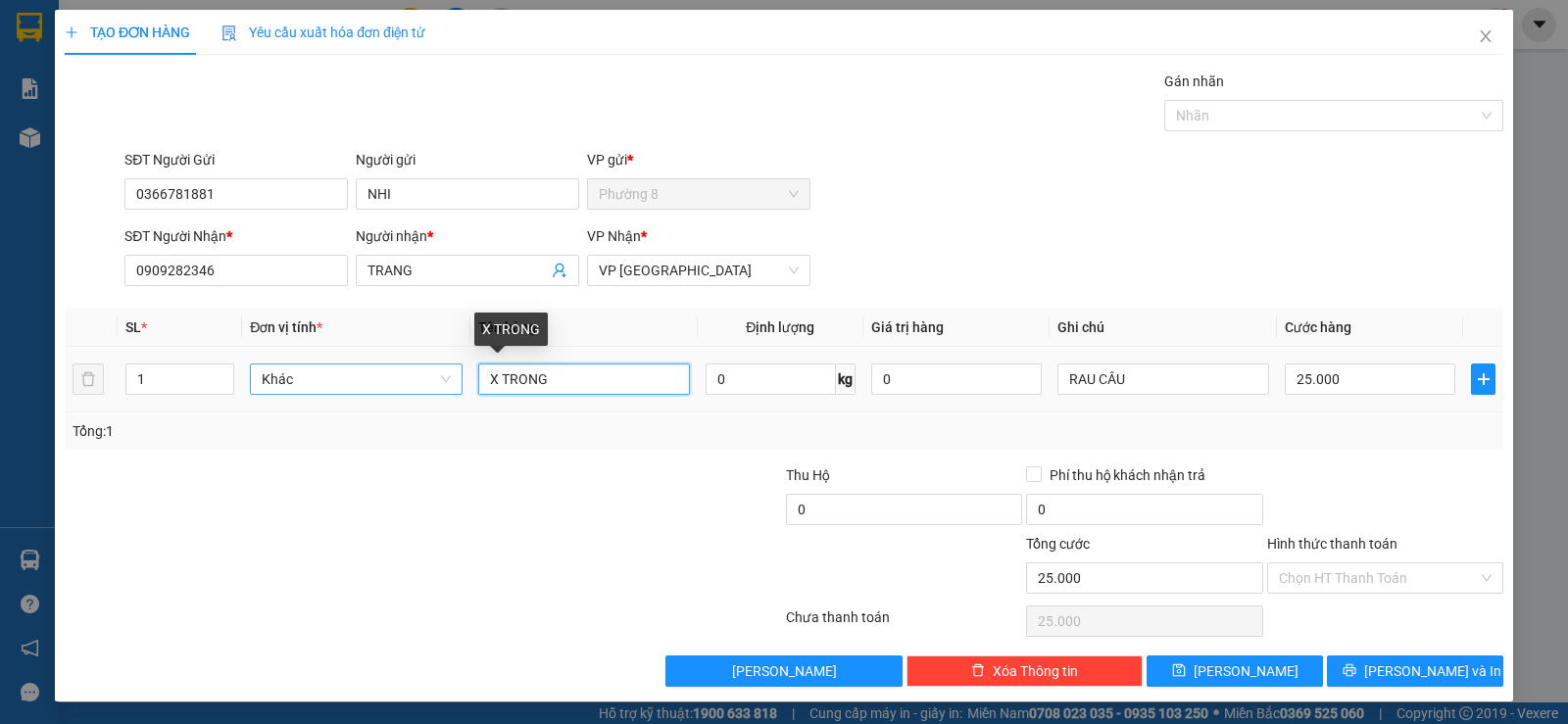 drag, startPoint x: 616, startPoint y: 373, endPoint x: 392, endPoint y: 377, distance: 224.03571 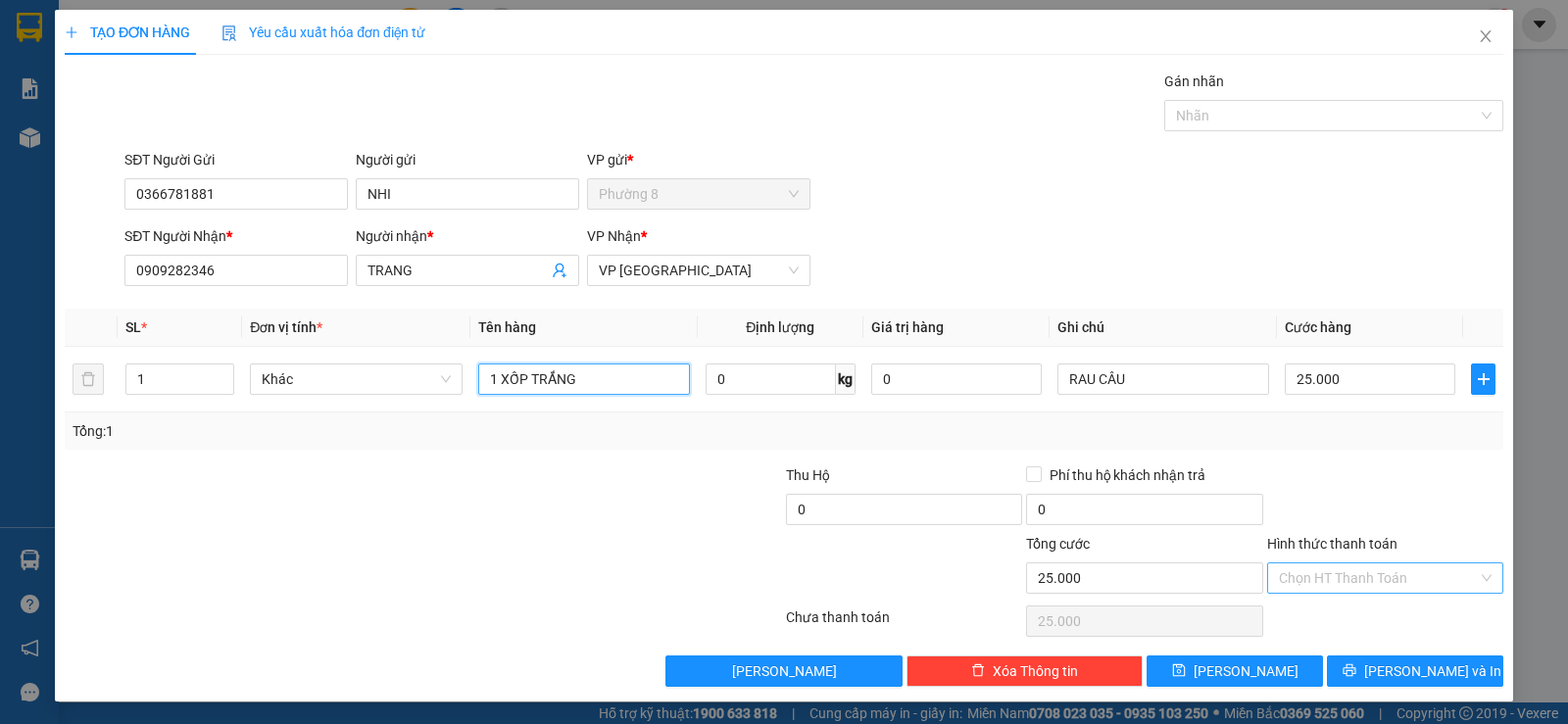 type on "1 XỐP TRẮNG" 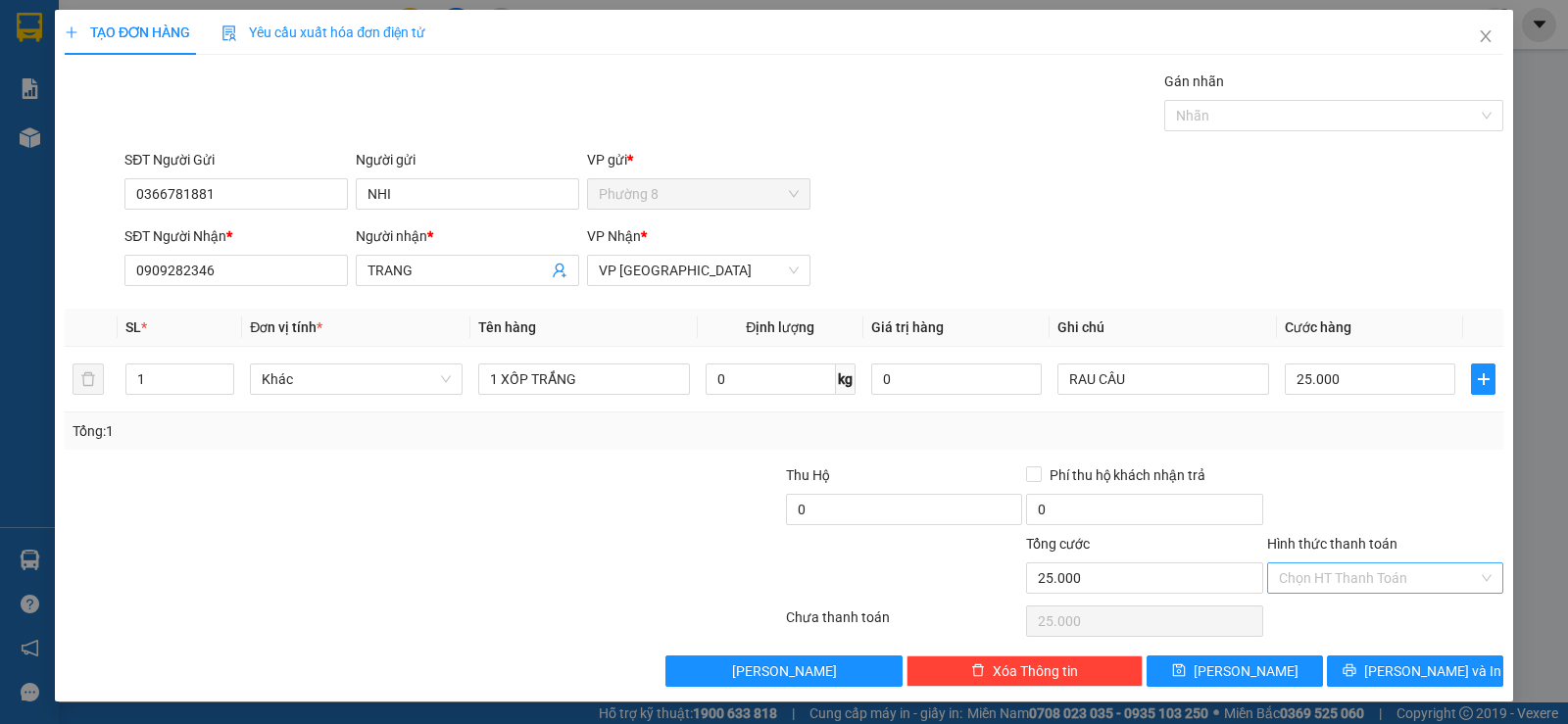 click on "Hình thức thanh toán" at bounding box center (1378, 578) 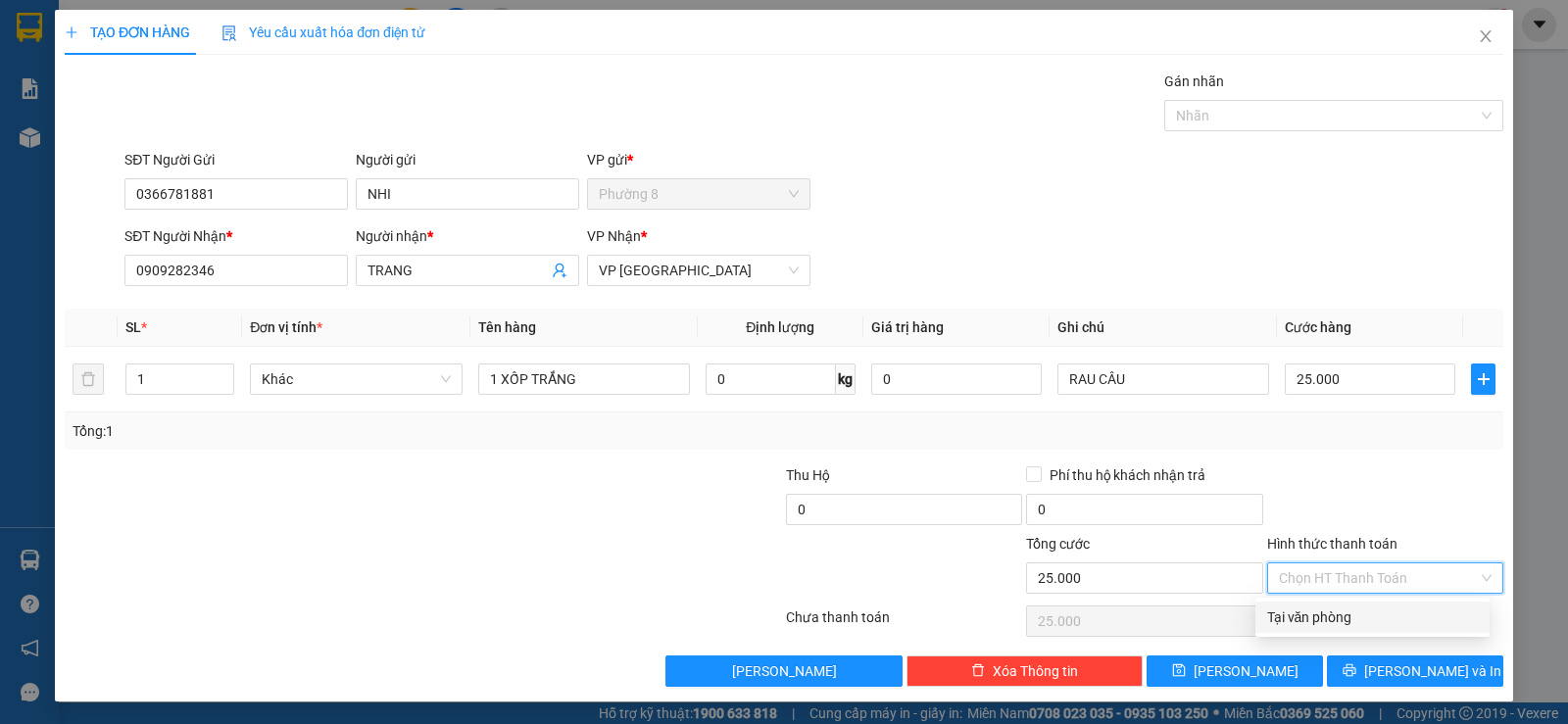 click on "Tại văn phòng" at bounding box center [1372, 617] 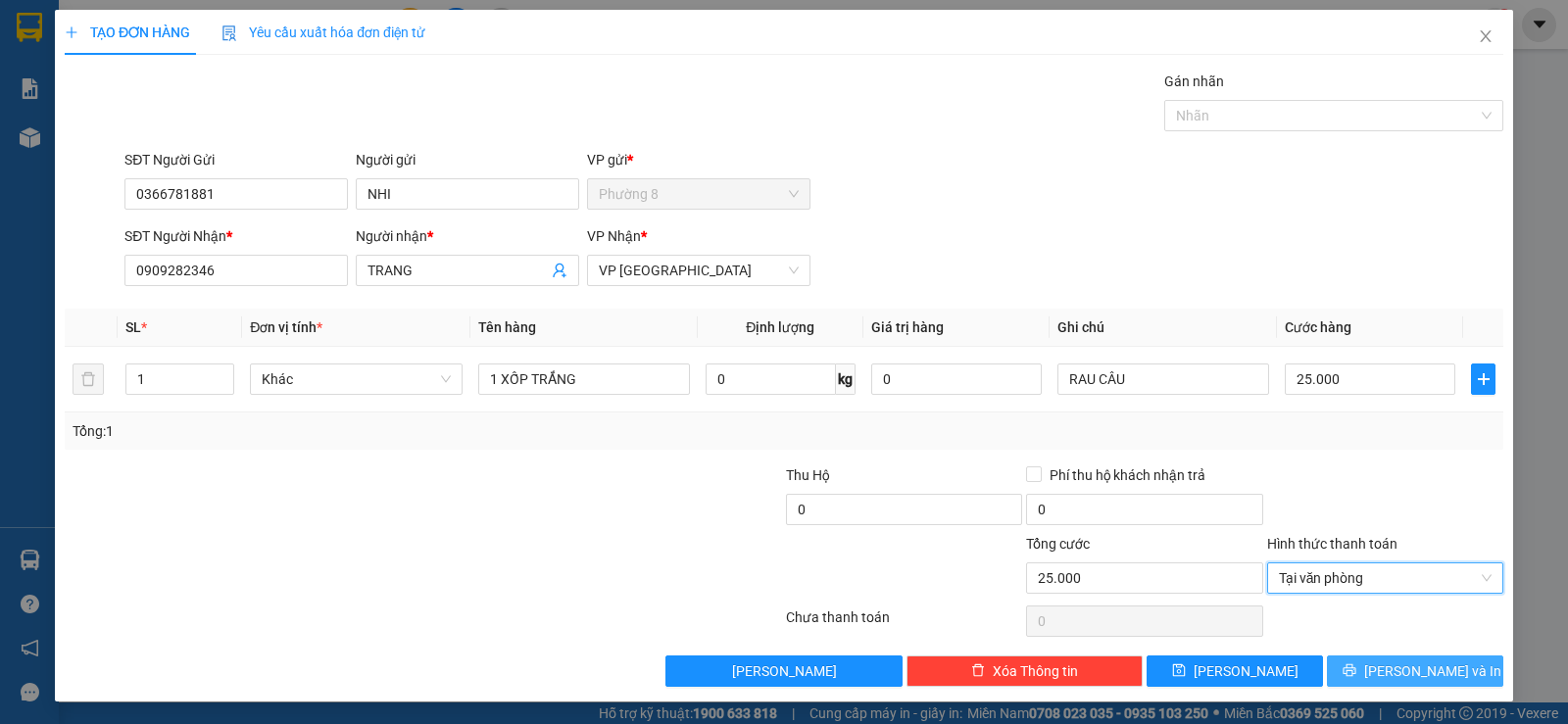 click on "[PERSON_NAME] và In" at bounding box center [1433, 671] 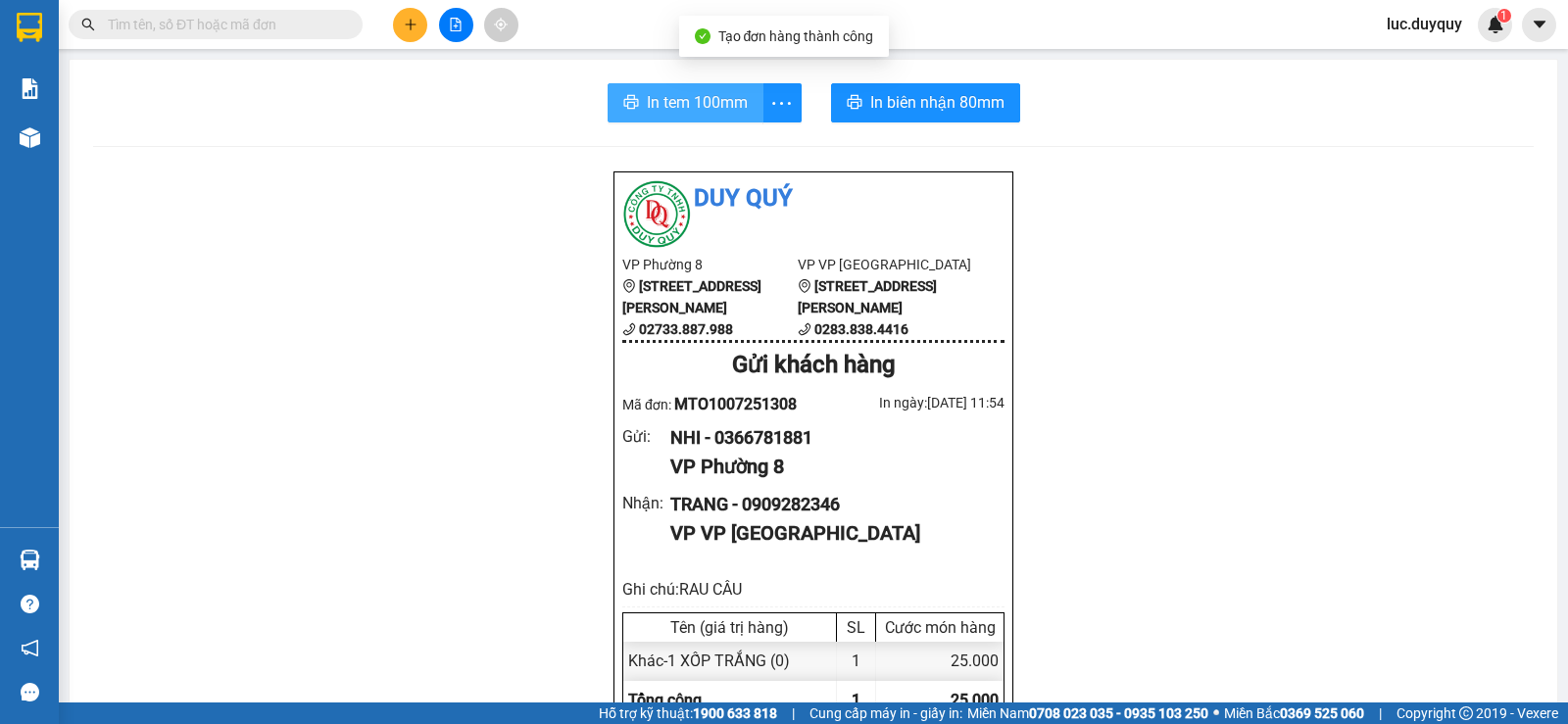 click on "In tem 100mm" at bounding box center (697, 102) 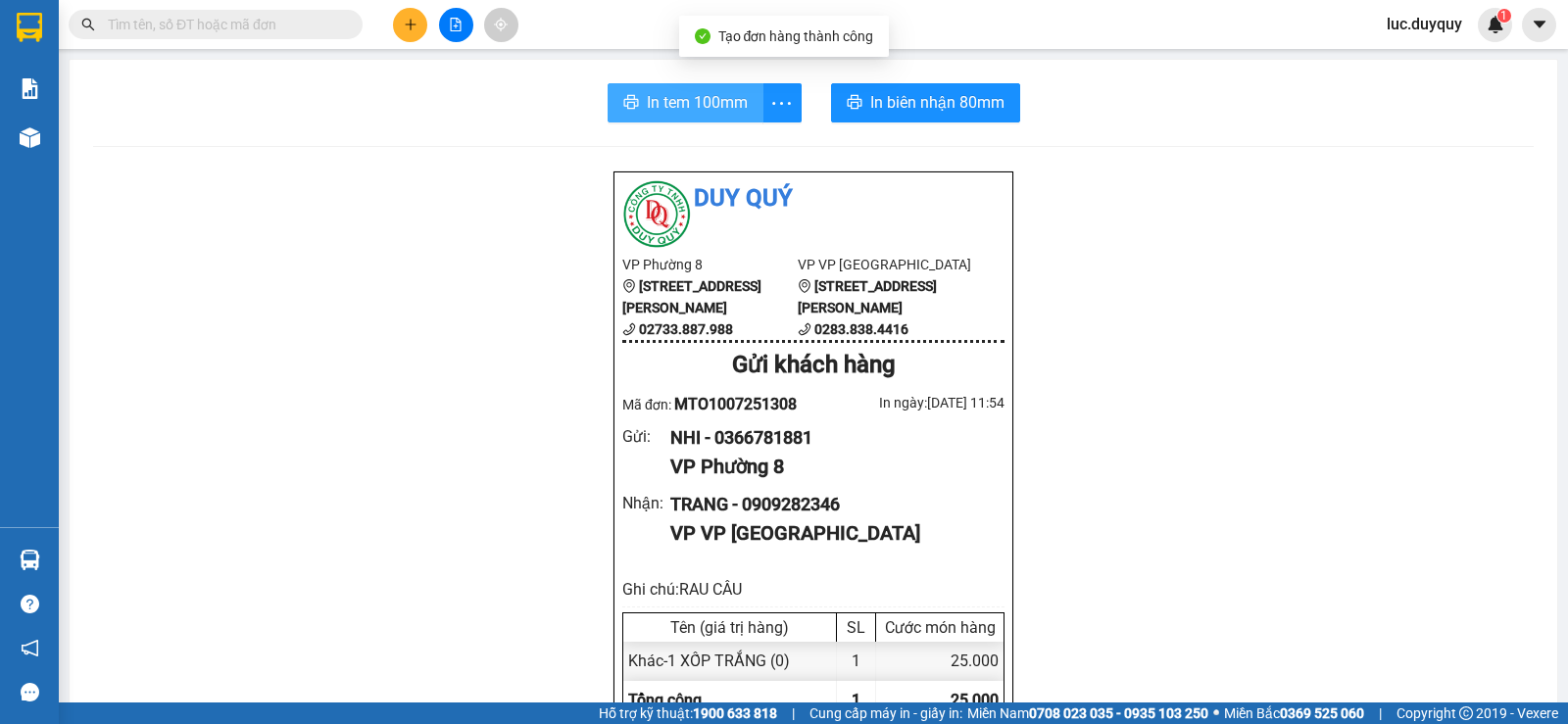 scroll, scrollTop: 0, scrollLeft: 0, axis: both 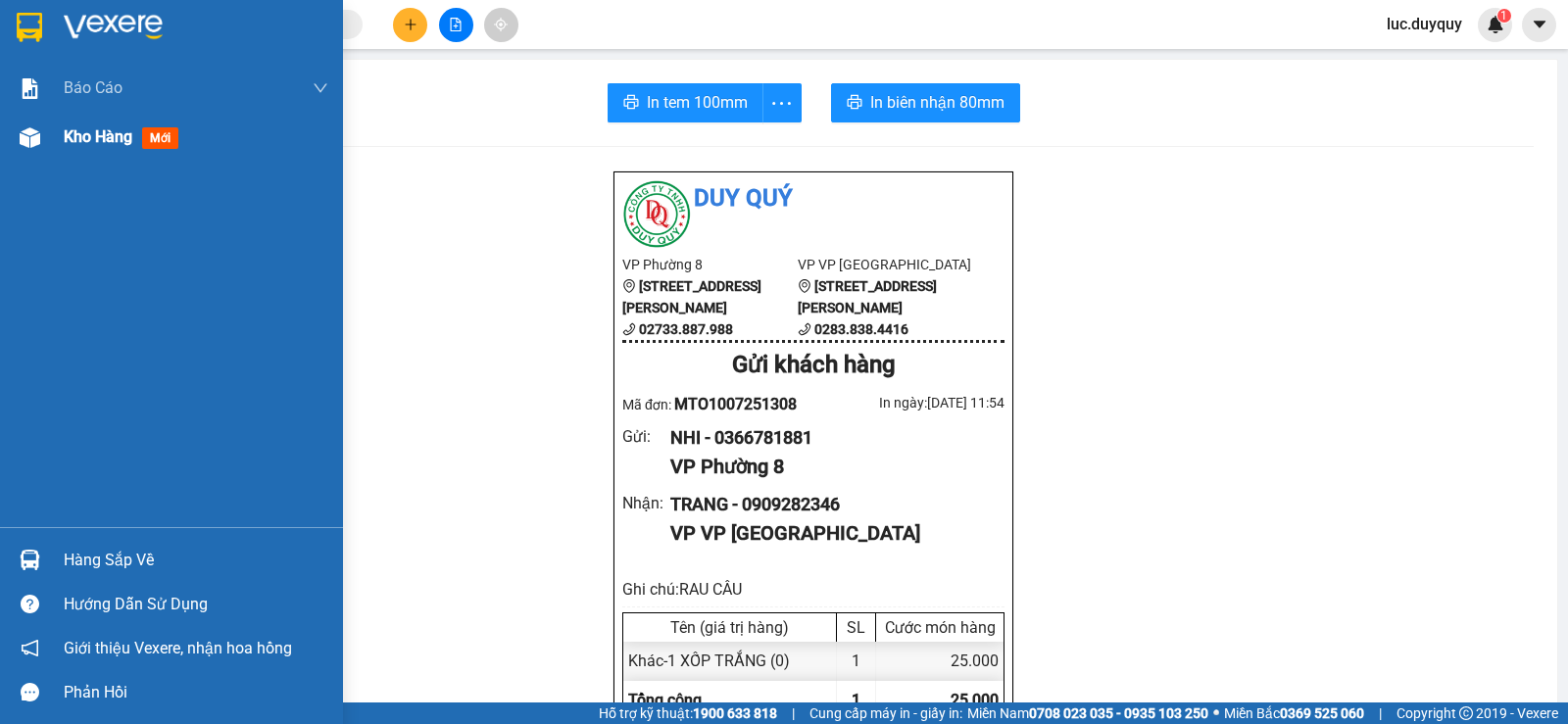 click on "Kho hàng" at bounding box center (98, 136) 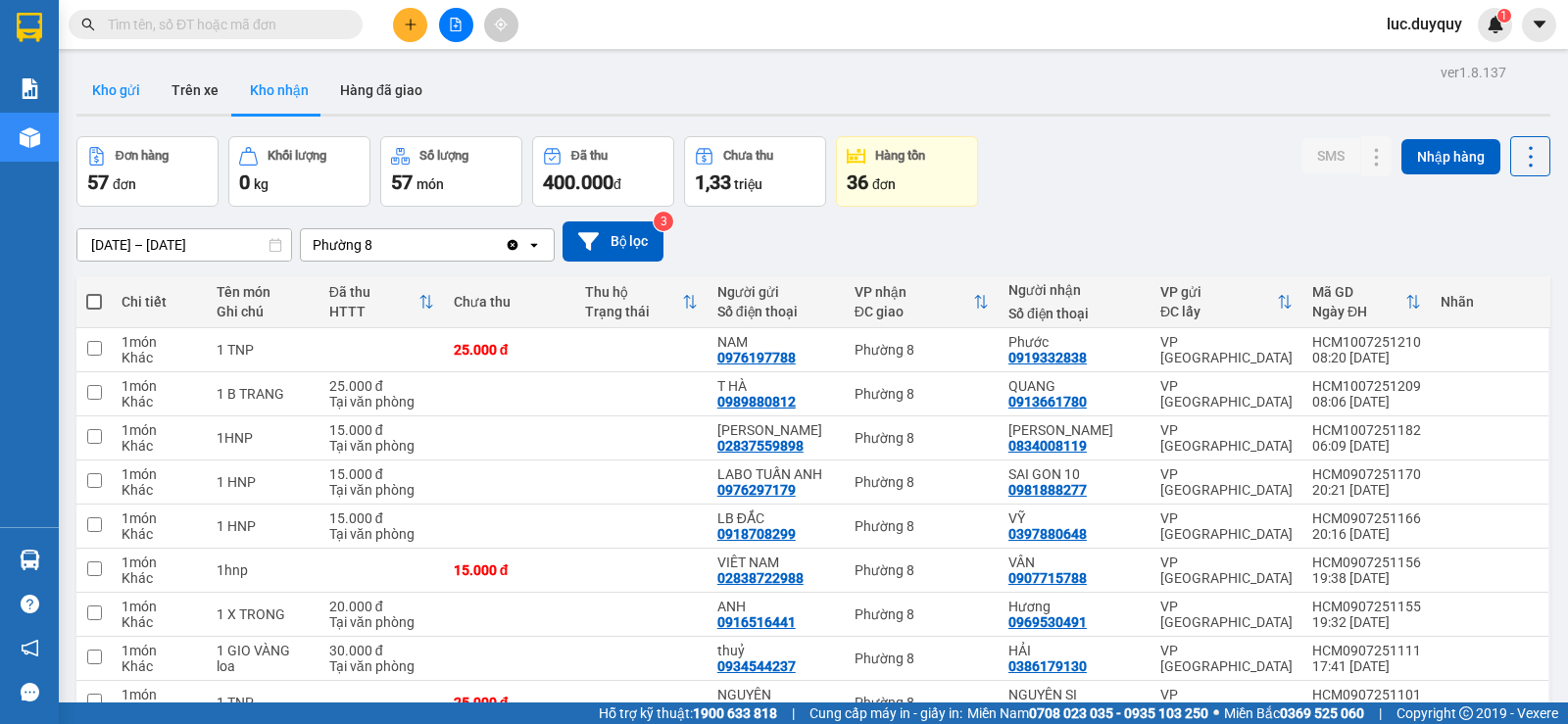 click on "Kho gửi" at bounding box center (116, 90) 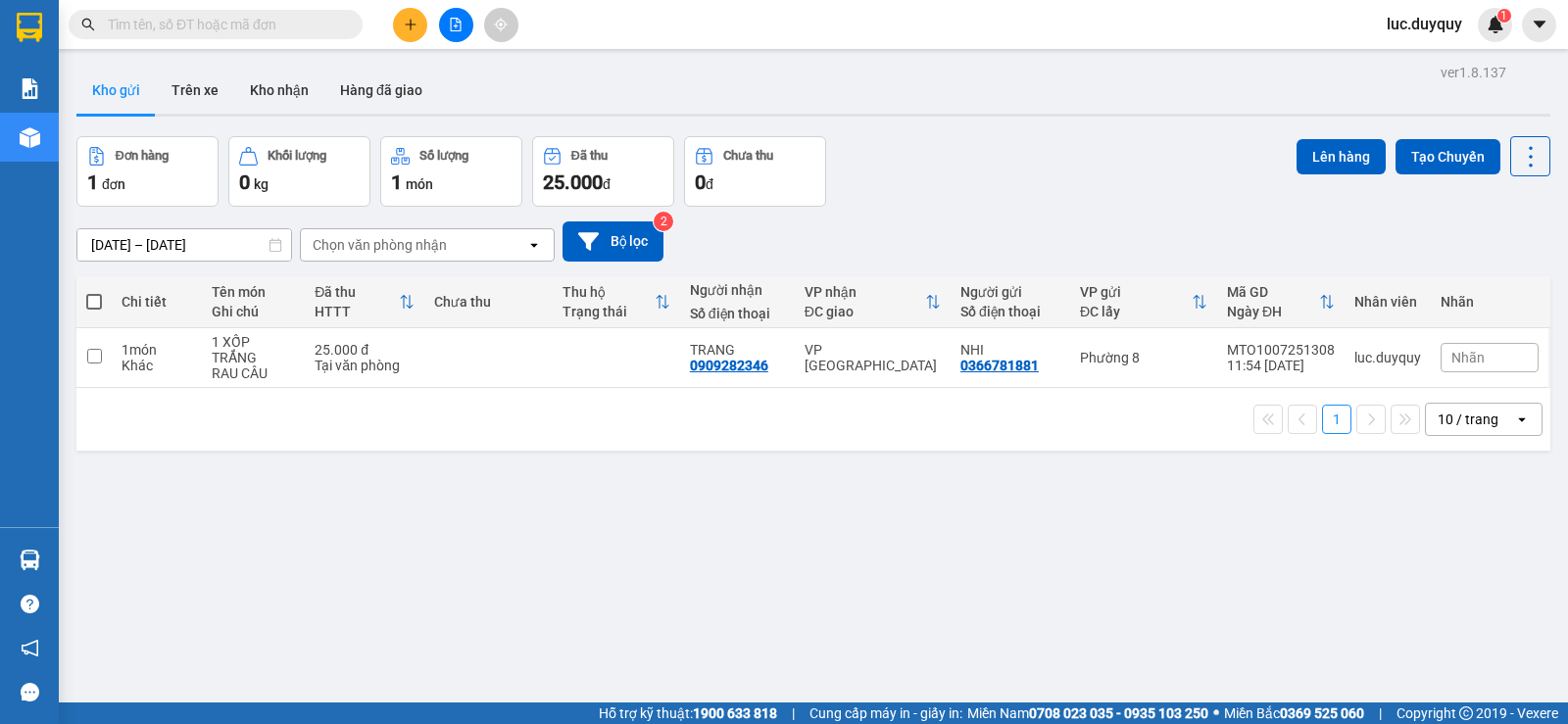 click at bounding box center [94, 302] 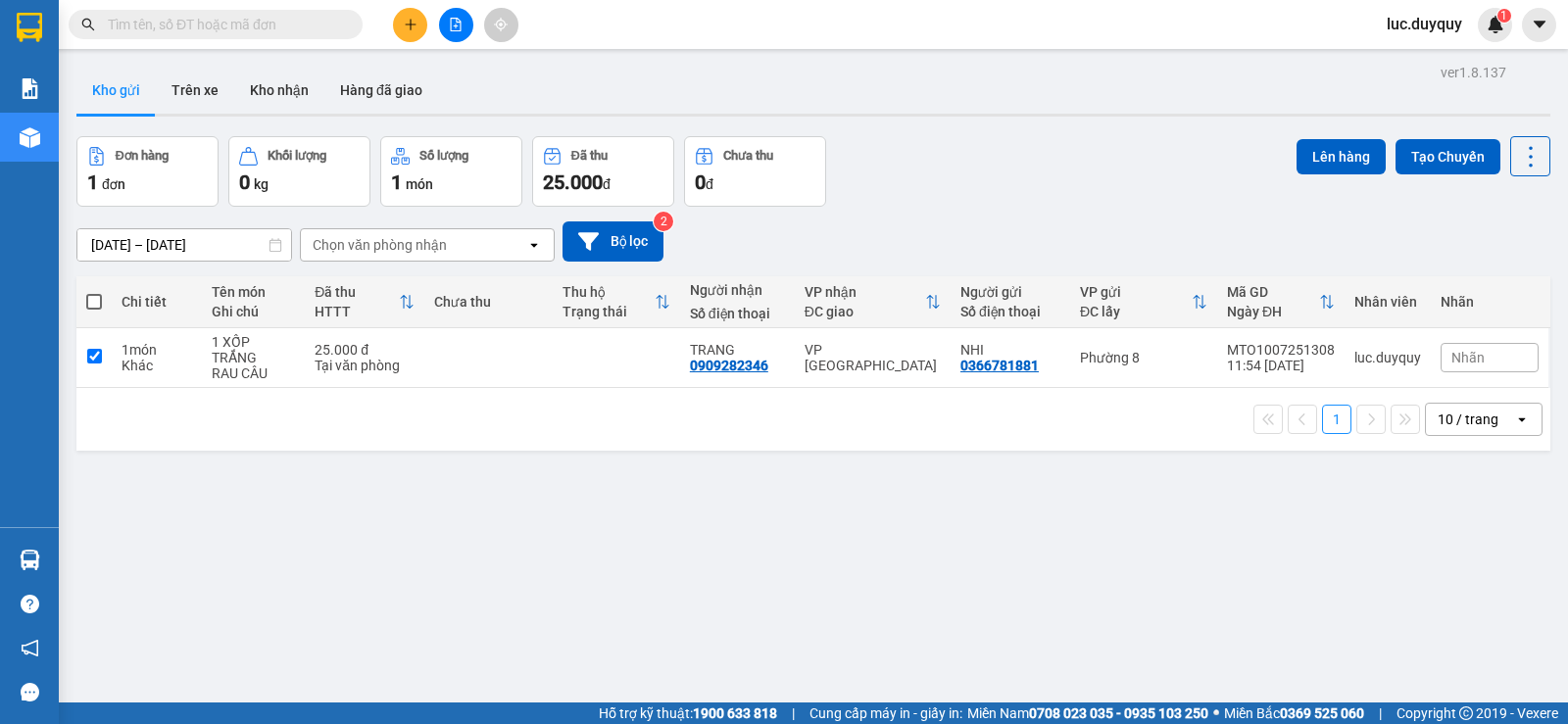 checkbox on "true" 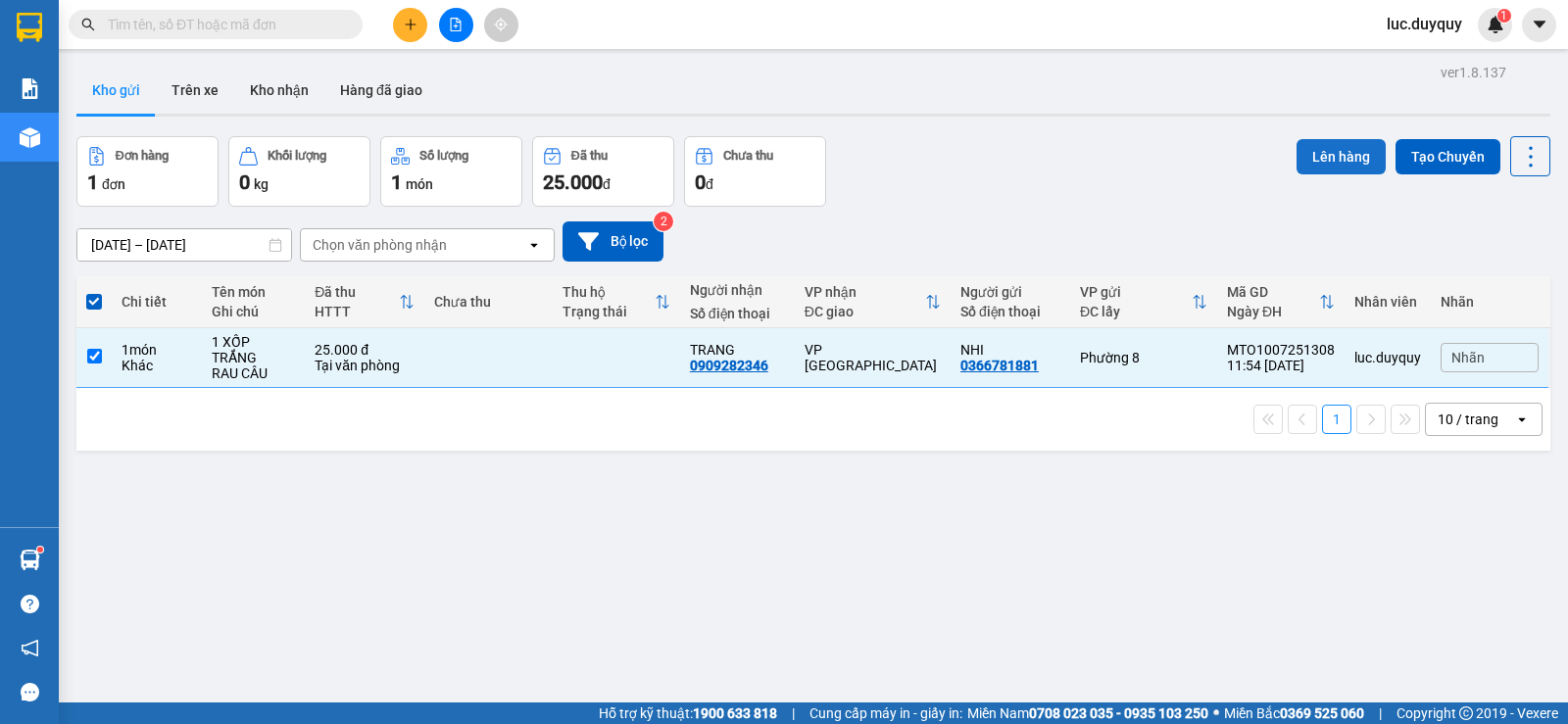 click on "Lên hàng" at bounding box center (1341, 157) 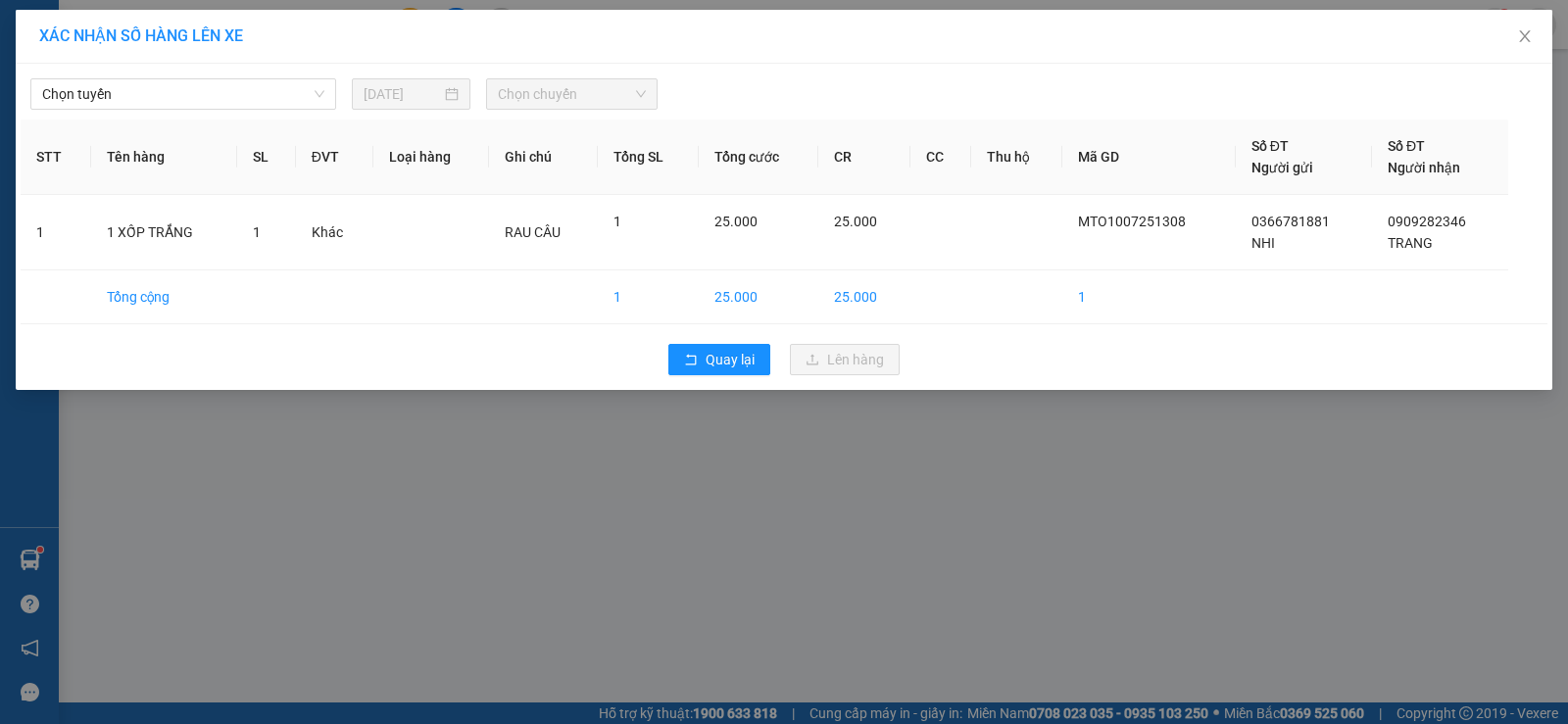 click on "Chọn tuyến 10/07/2025 Chọn chuyến" at bounding box center (784, 89) 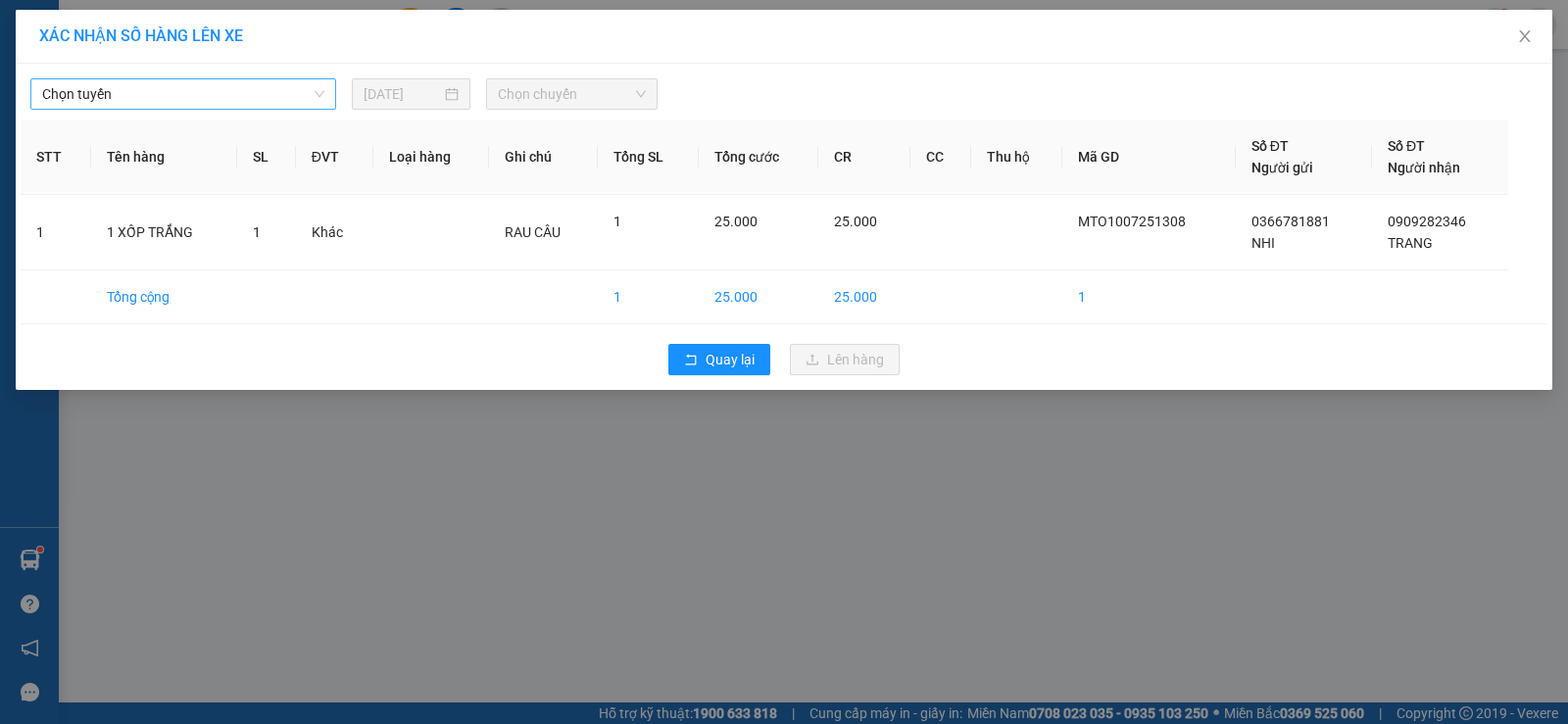 click on "Chọn tuyến" at bounding box center [183, 94] 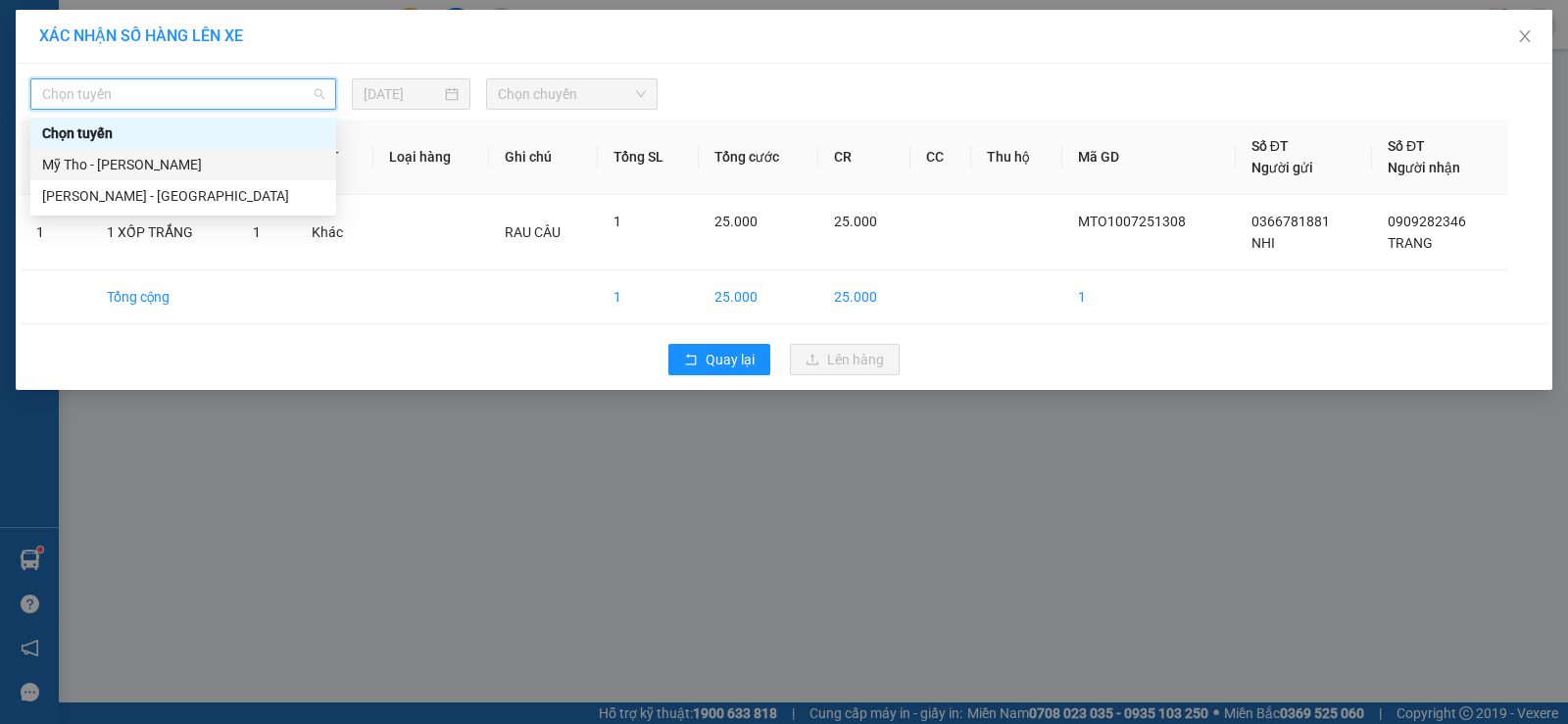click on "Mỹ Tho - [PERSON_NAME]" at bounding box center [183, 165] 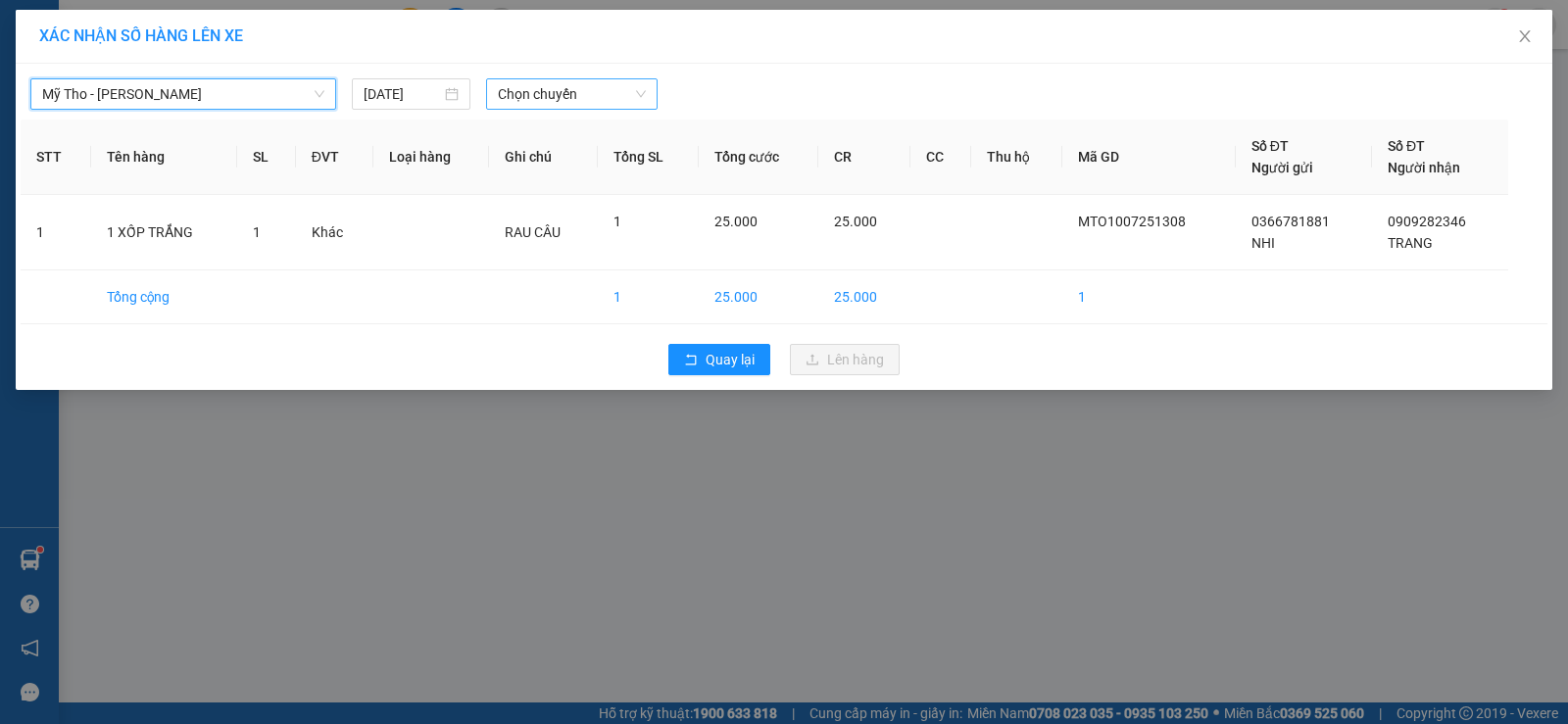 click on "Chọn chuyến" at bounding box center [571, 94] 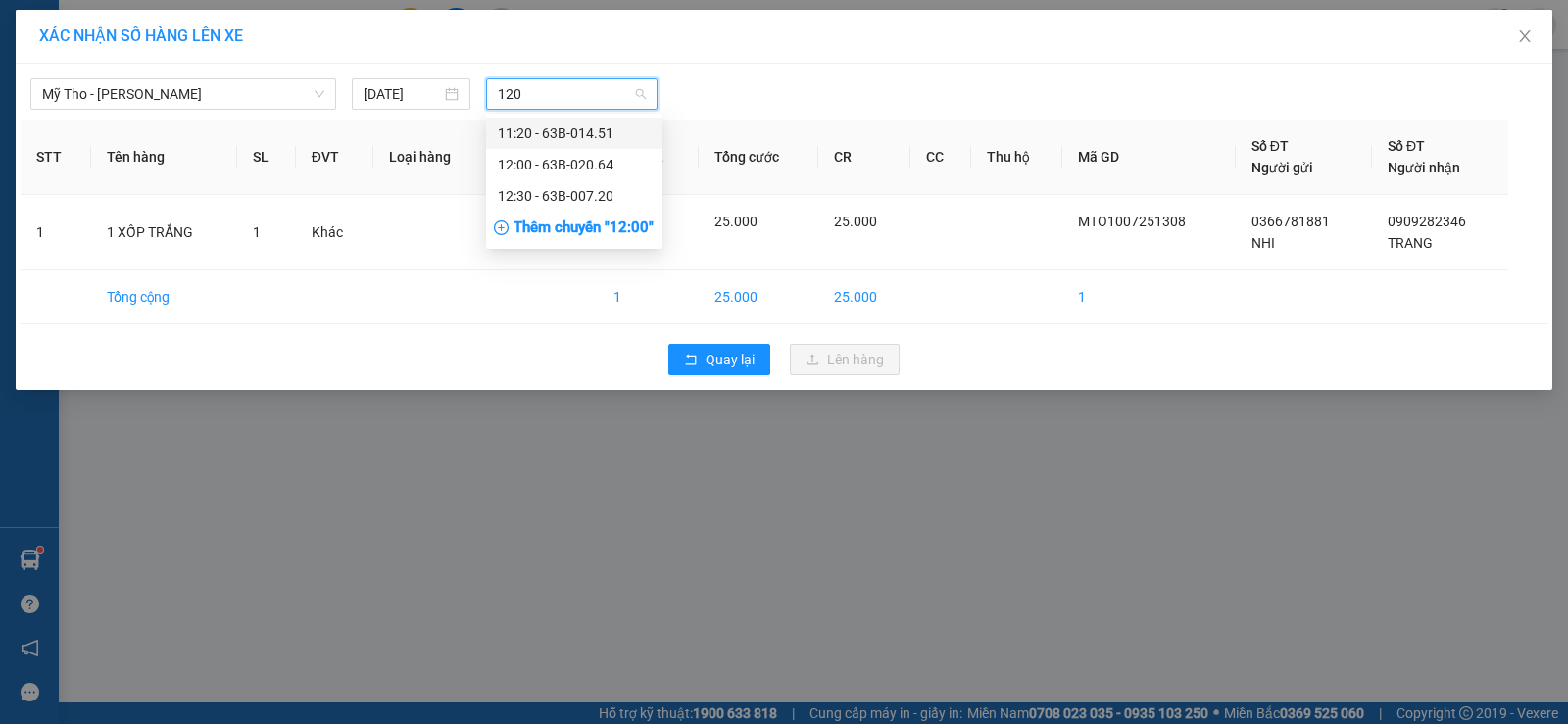 type on "1200" 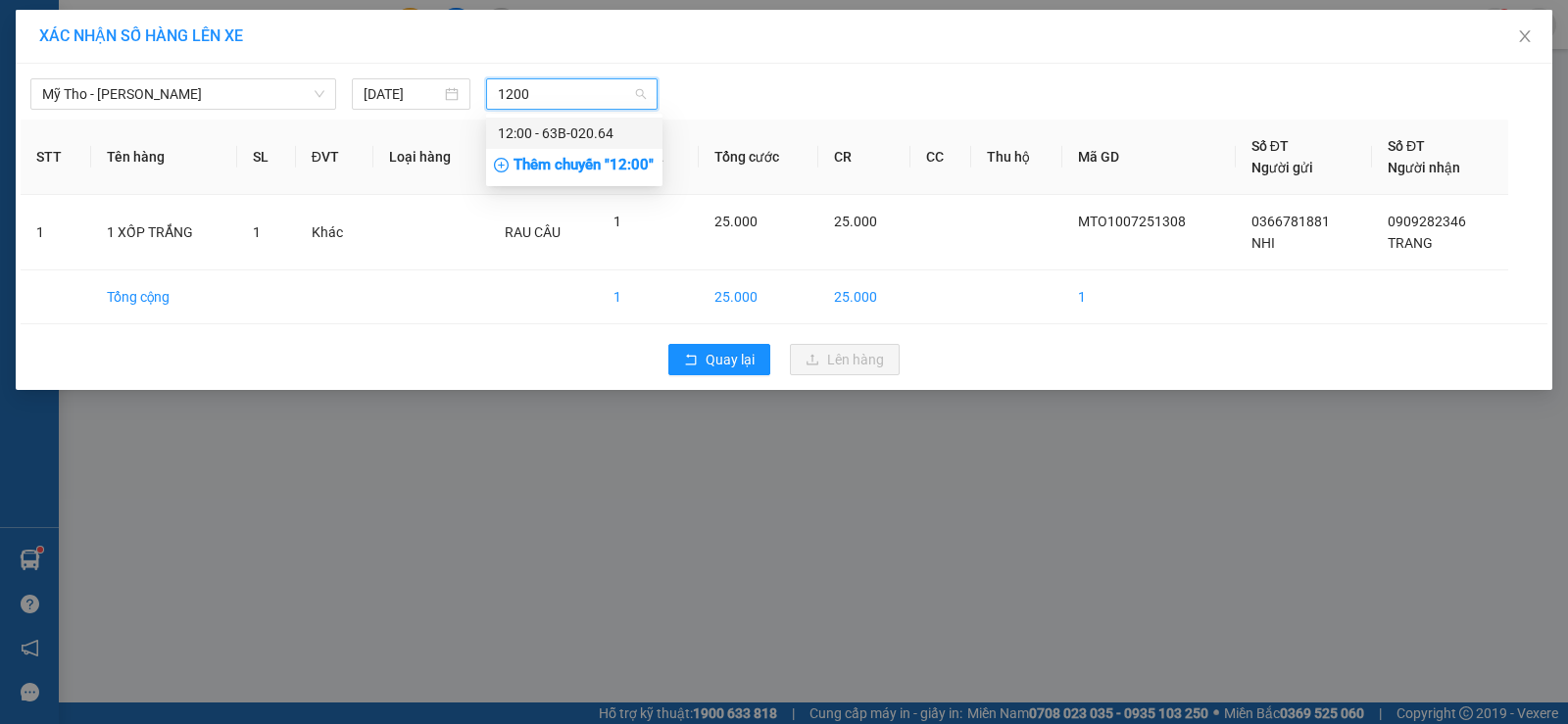 click on "12:00     - 63B-020.64" at bounding box center [574, 133] 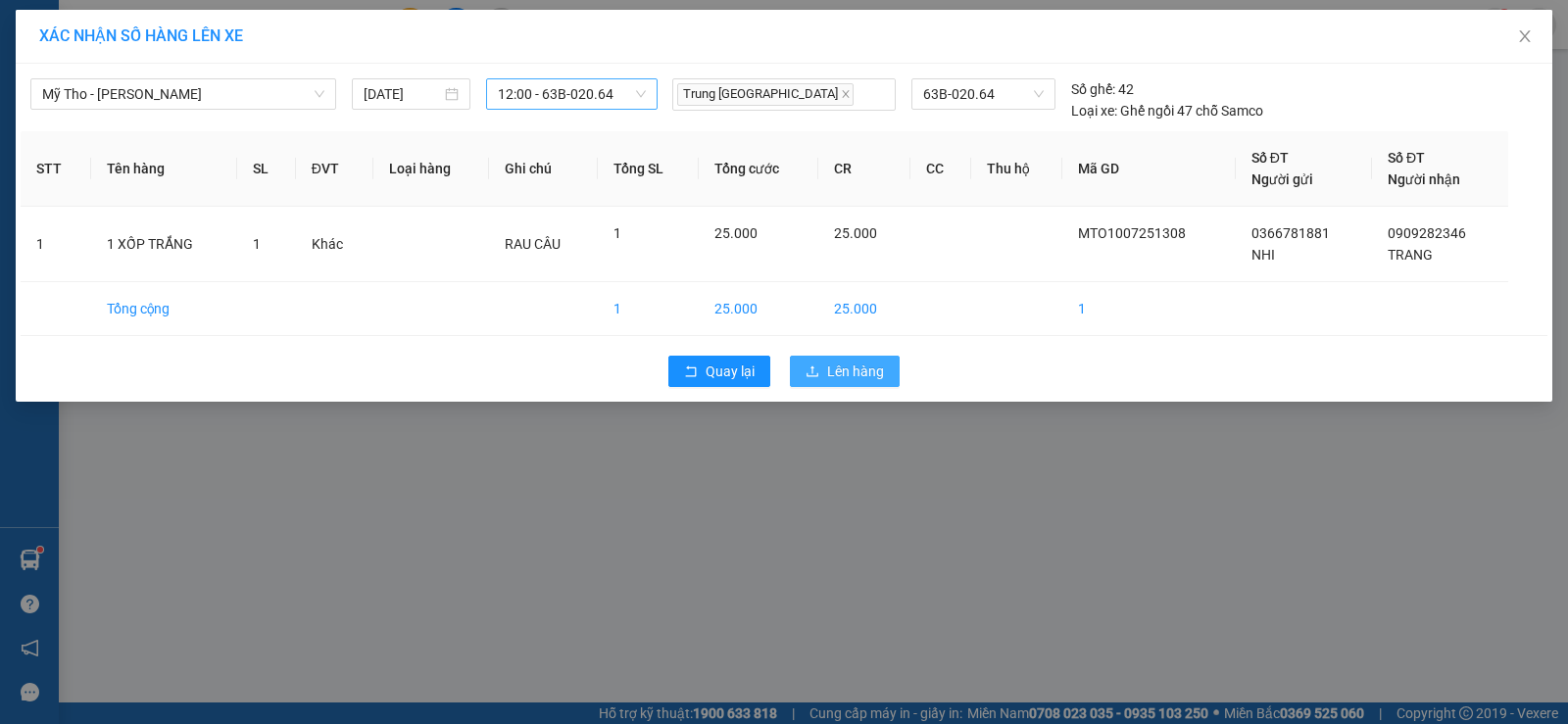 click on "Lên hàng" at bounding box center [856, 371] 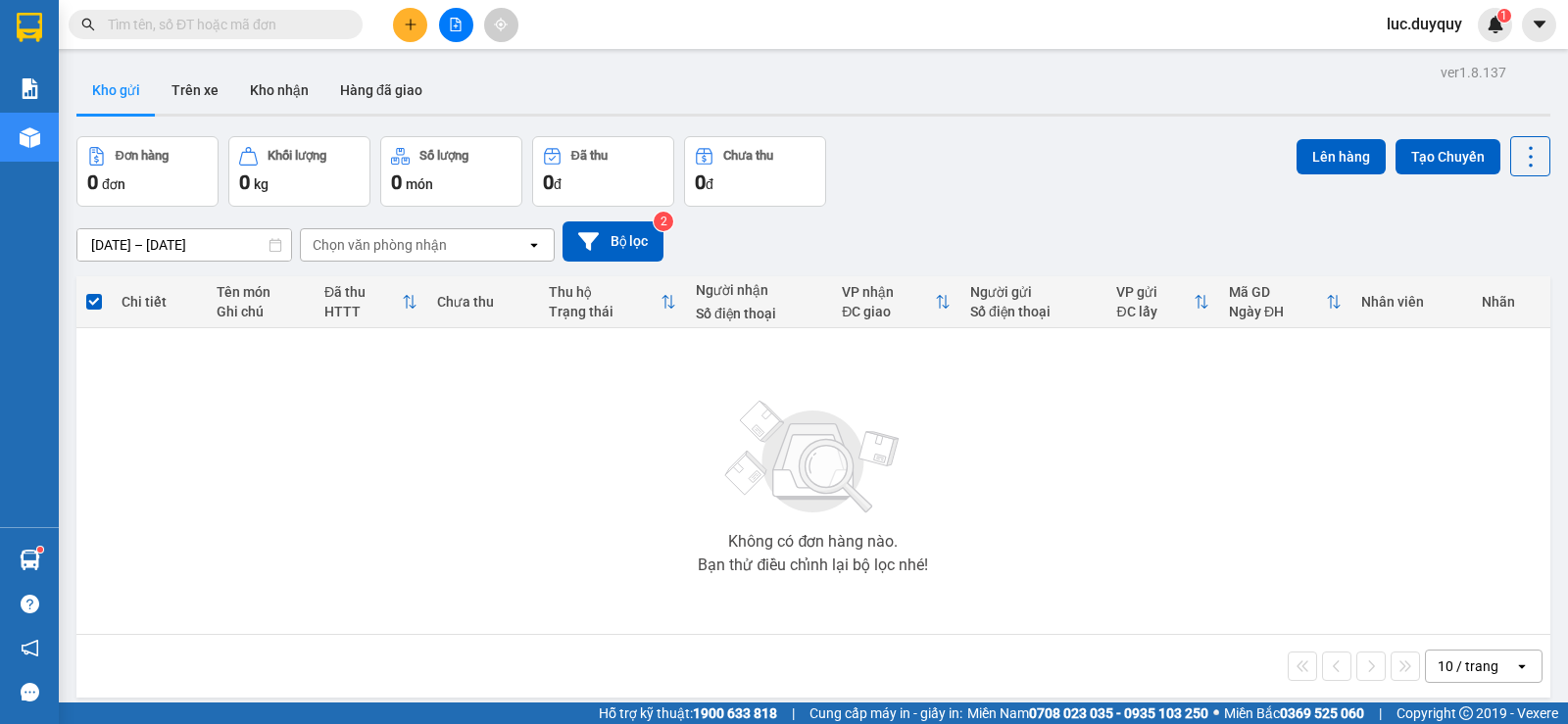 click at bounding box center [223, 24] 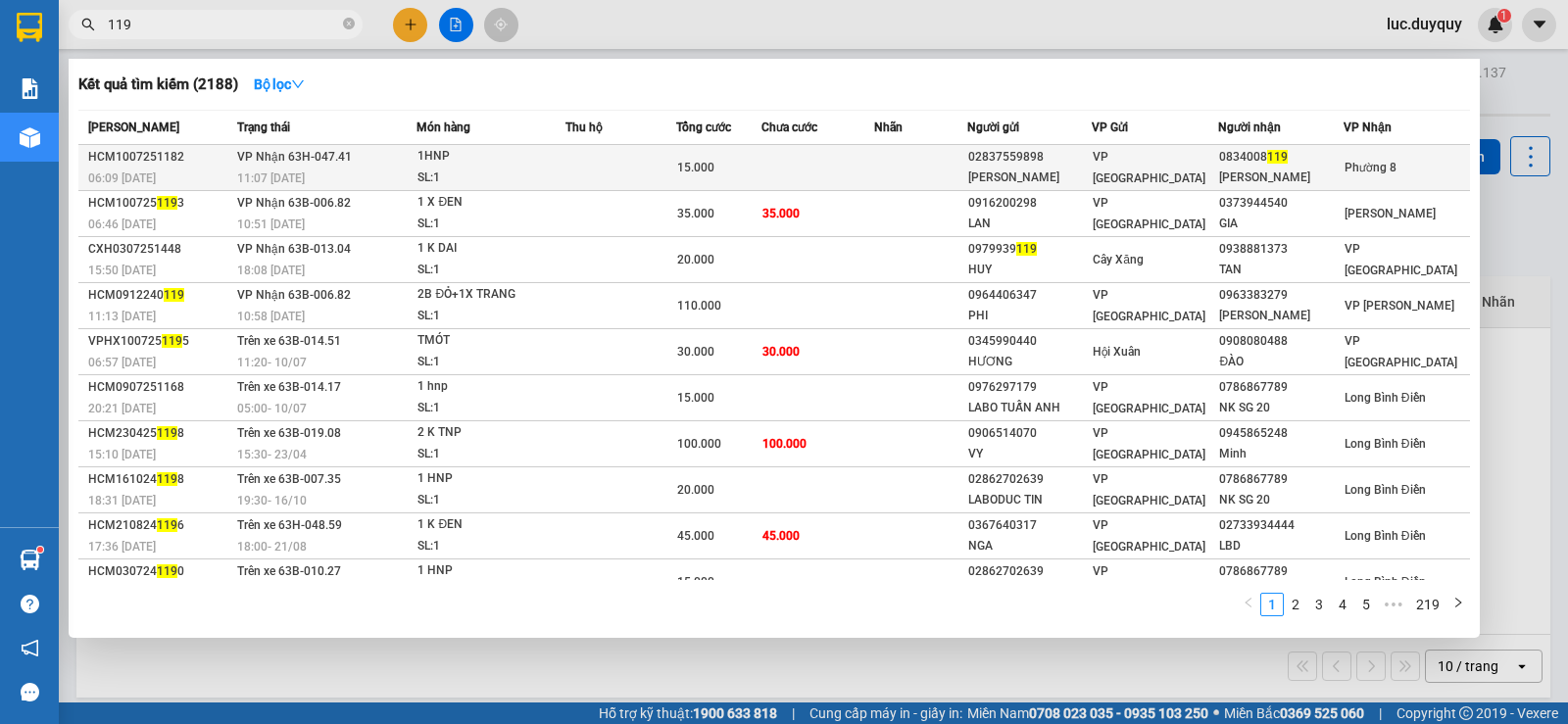 type on "119" 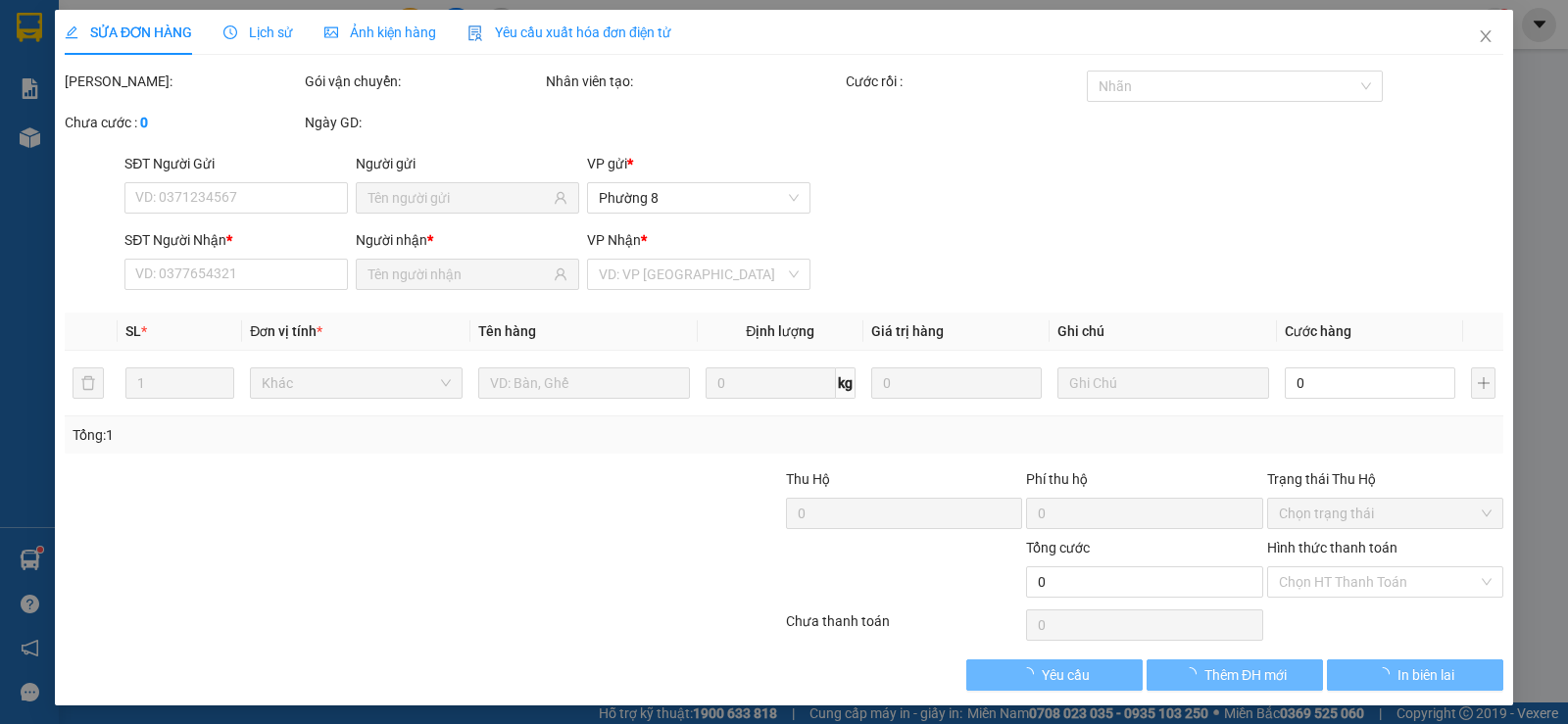type on "02837559898" 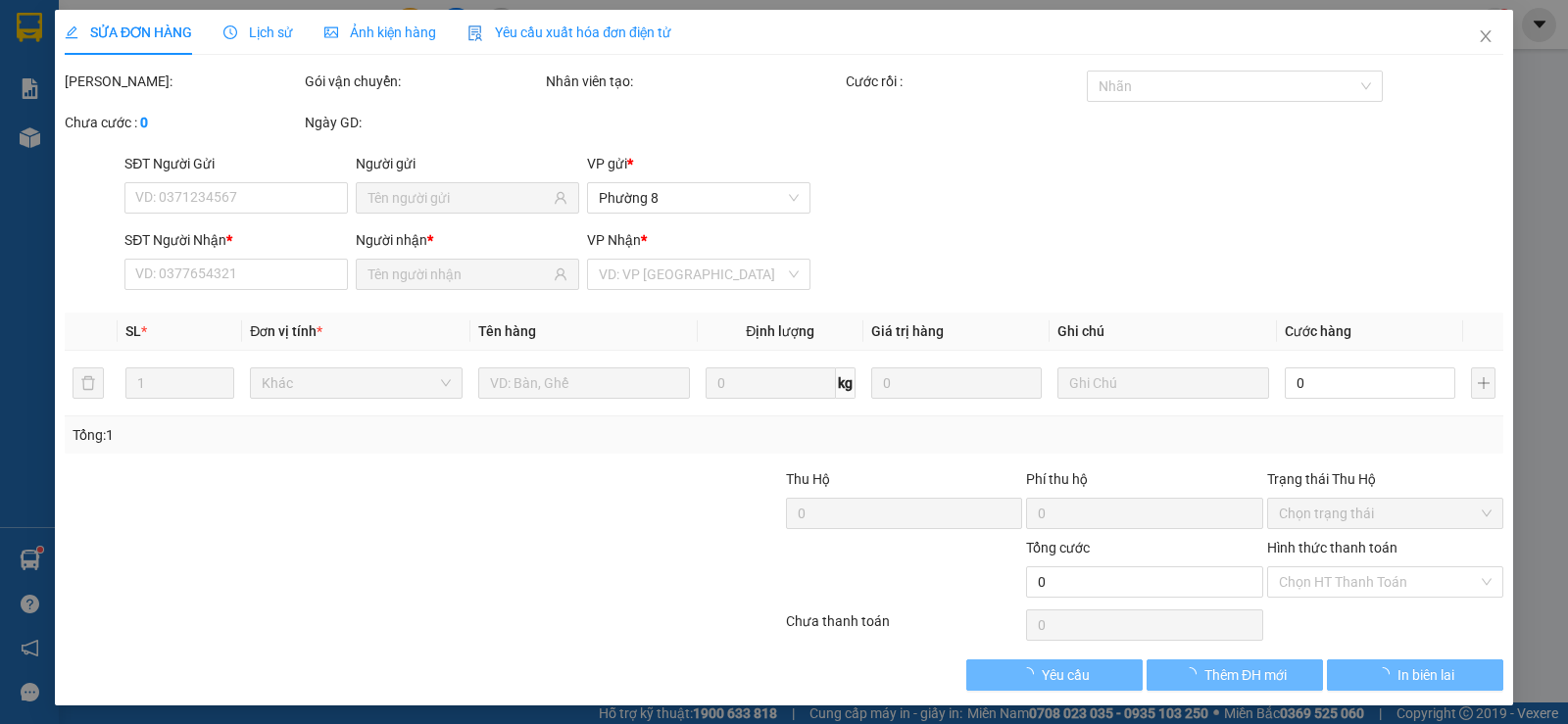 type on "HÀ MINH" 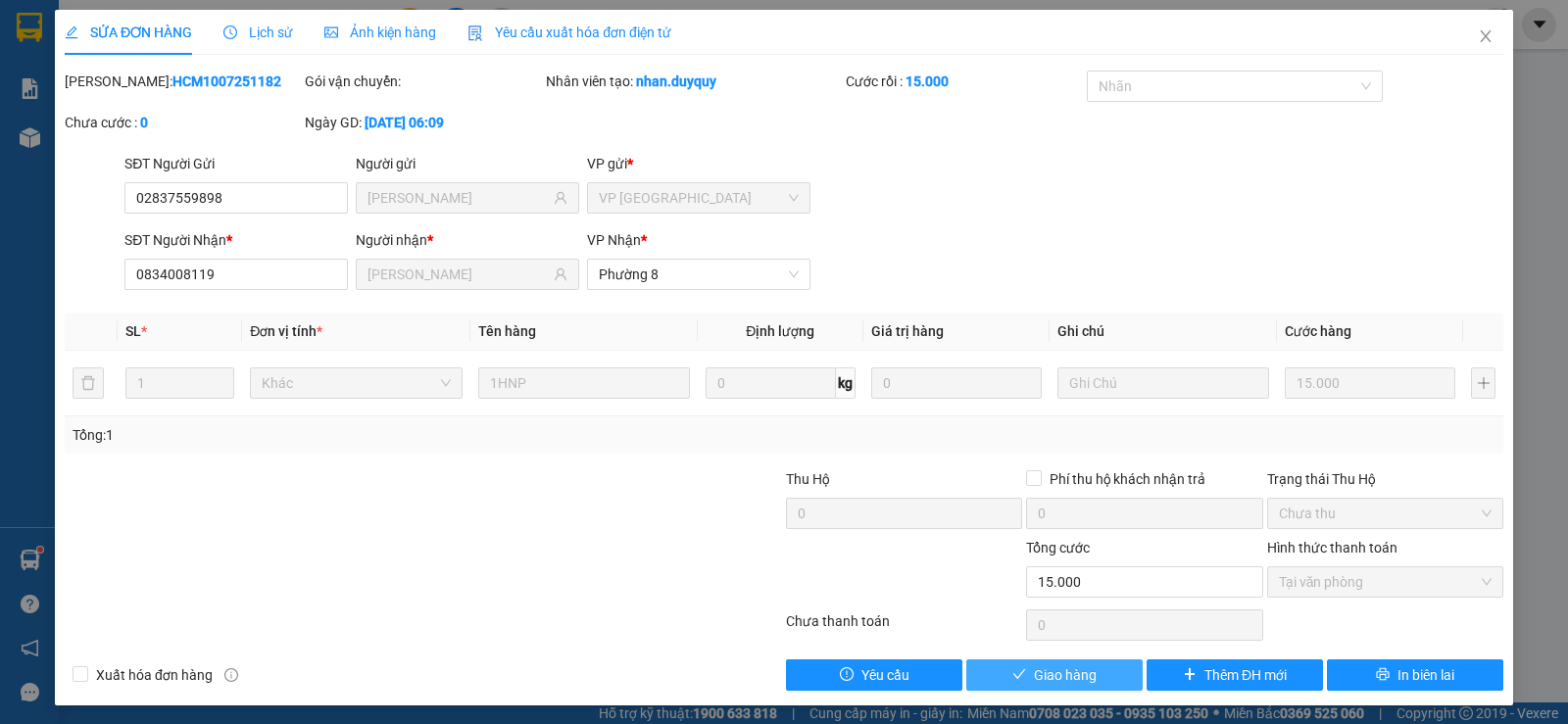 click on "Giao hàng" at bounding box center (1065, 675) 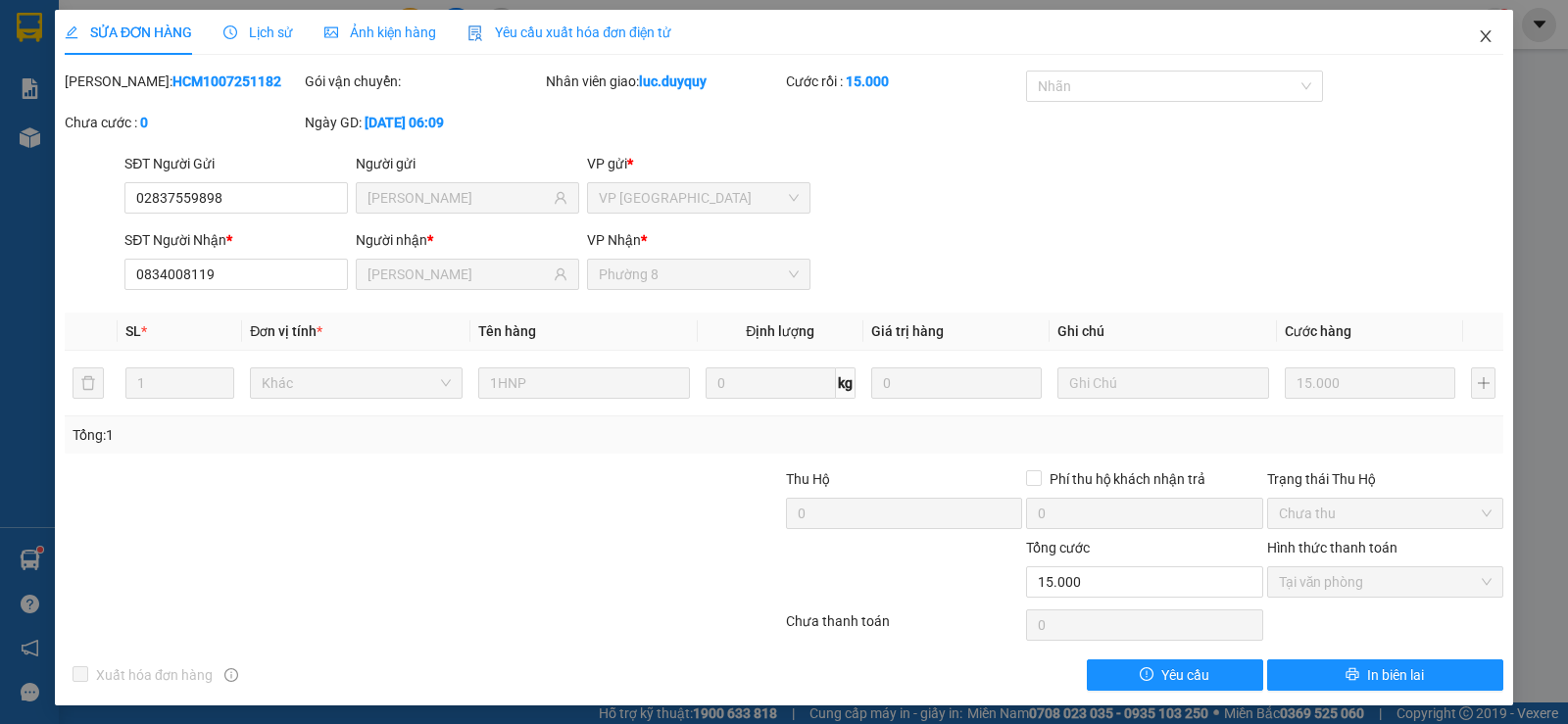 click 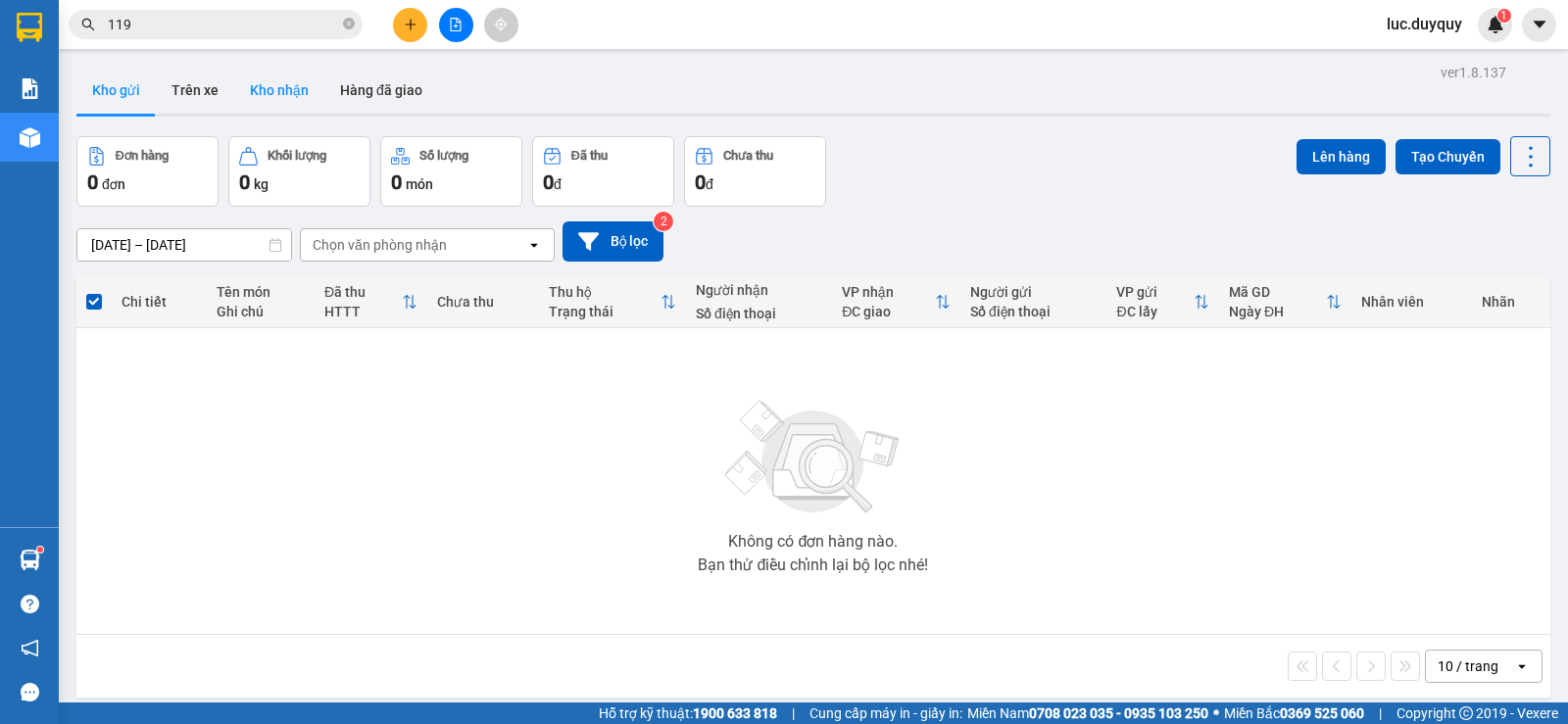 click on "Kho nhận" at bounding box center [279, 90] 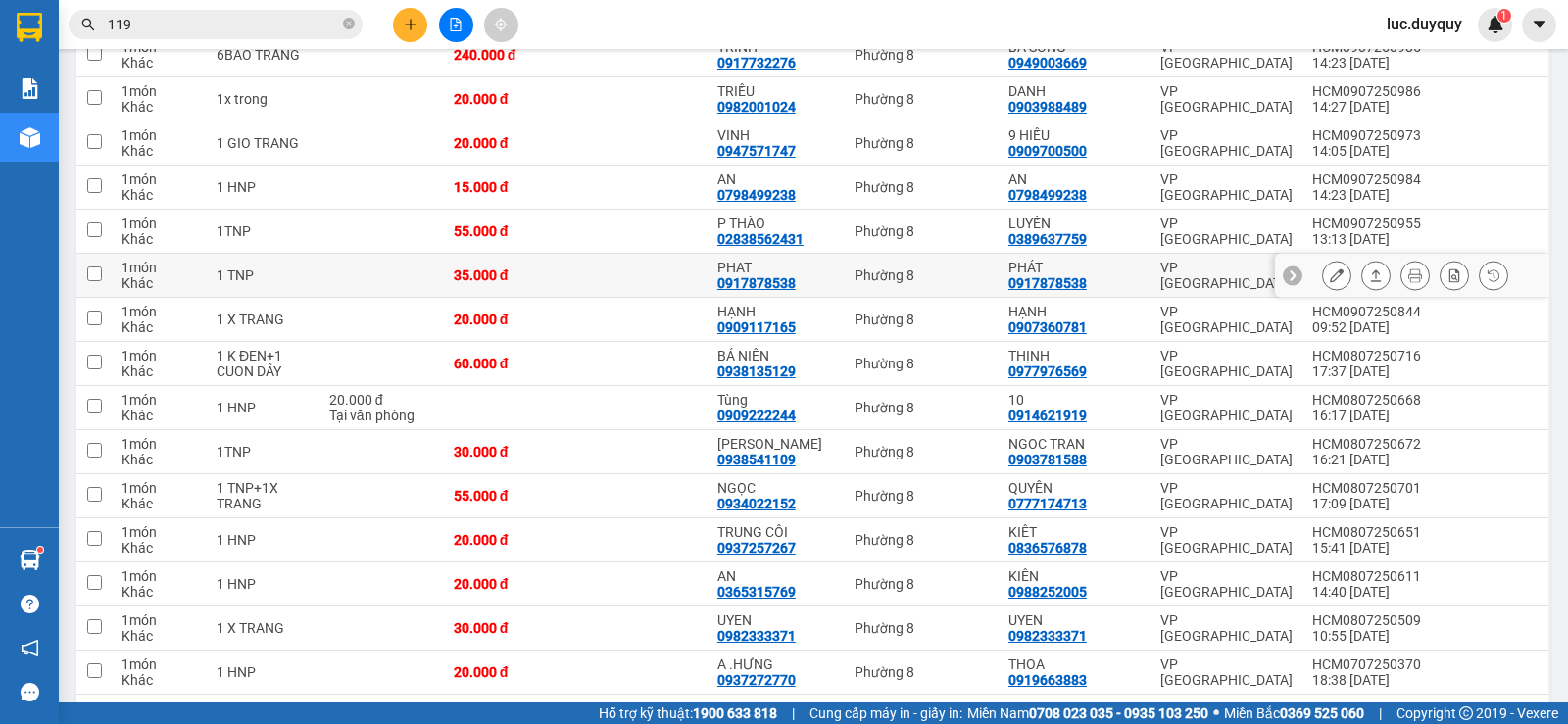 scroll, scrollTop: 1093, scrollLeft: 0, axis: vertical 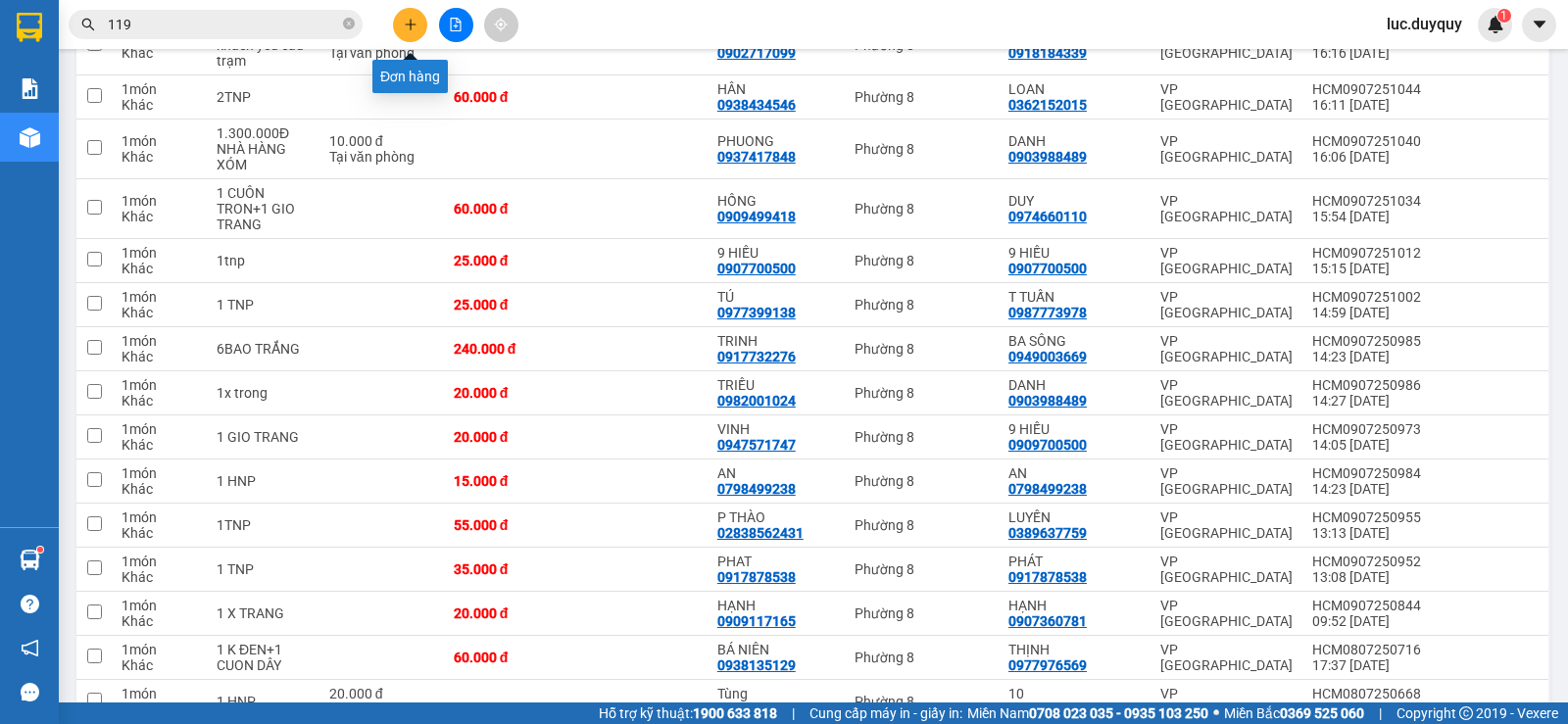 click 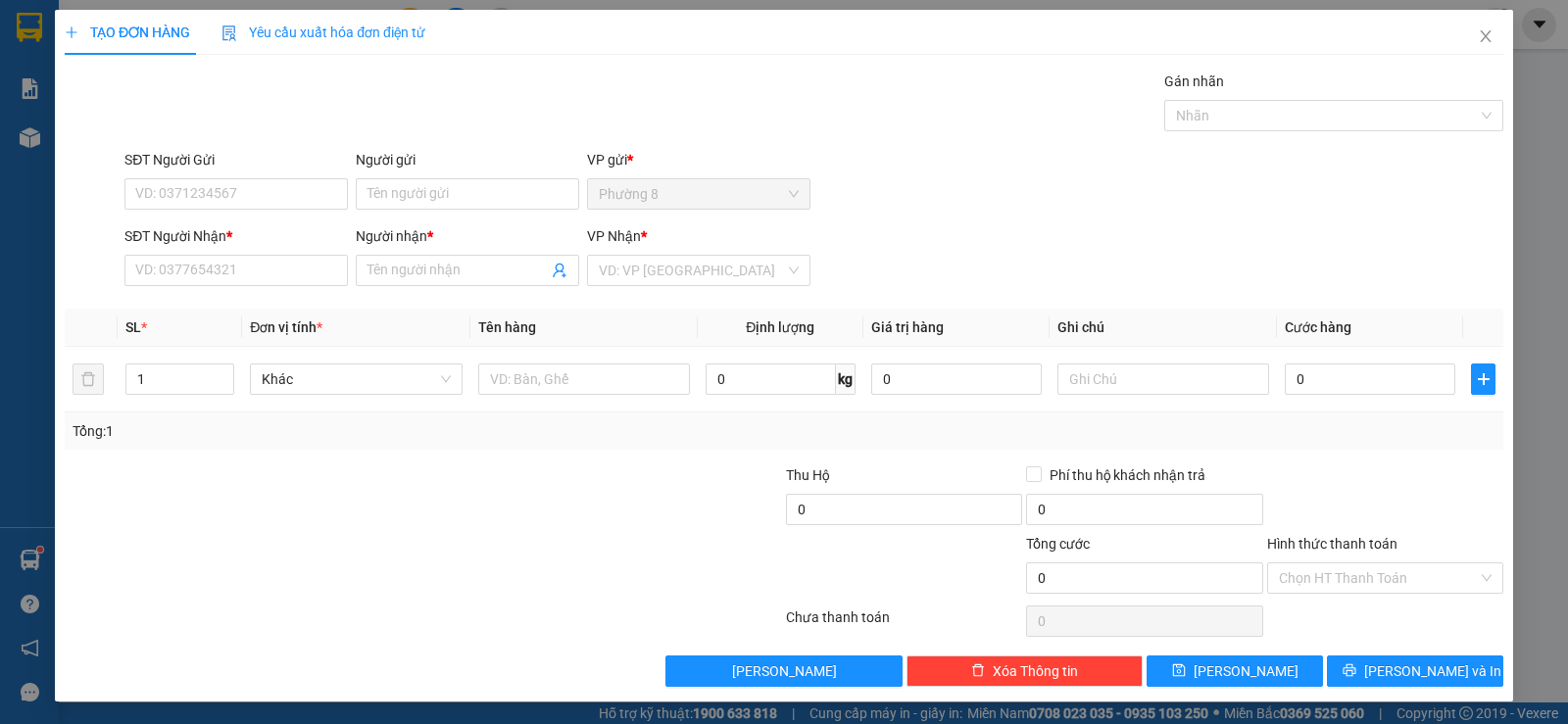 scroll, scrollTop: 0, scrollLeft: 0, axis: both 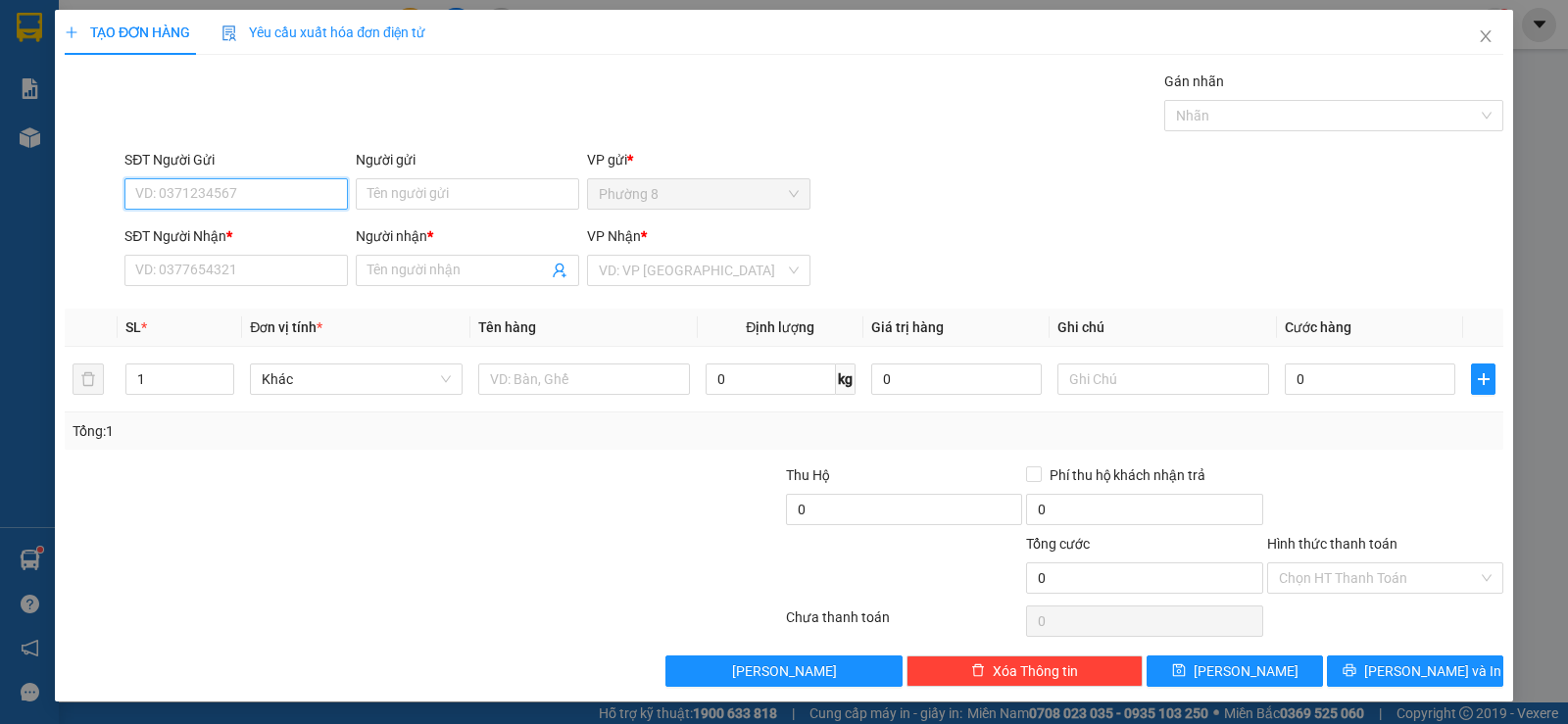 click on "SĐT Người Gửi" at bounding box center (236, 194) 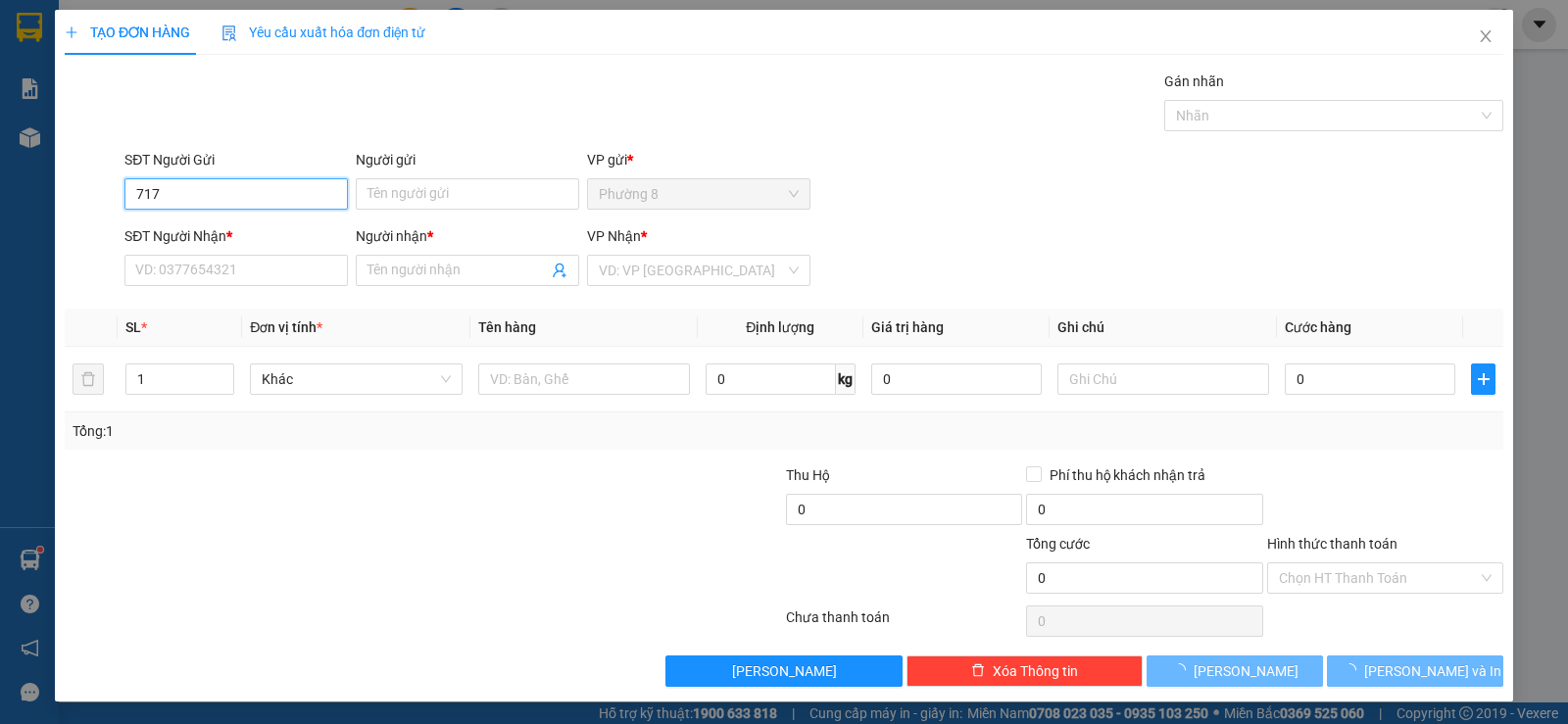 type on "717" 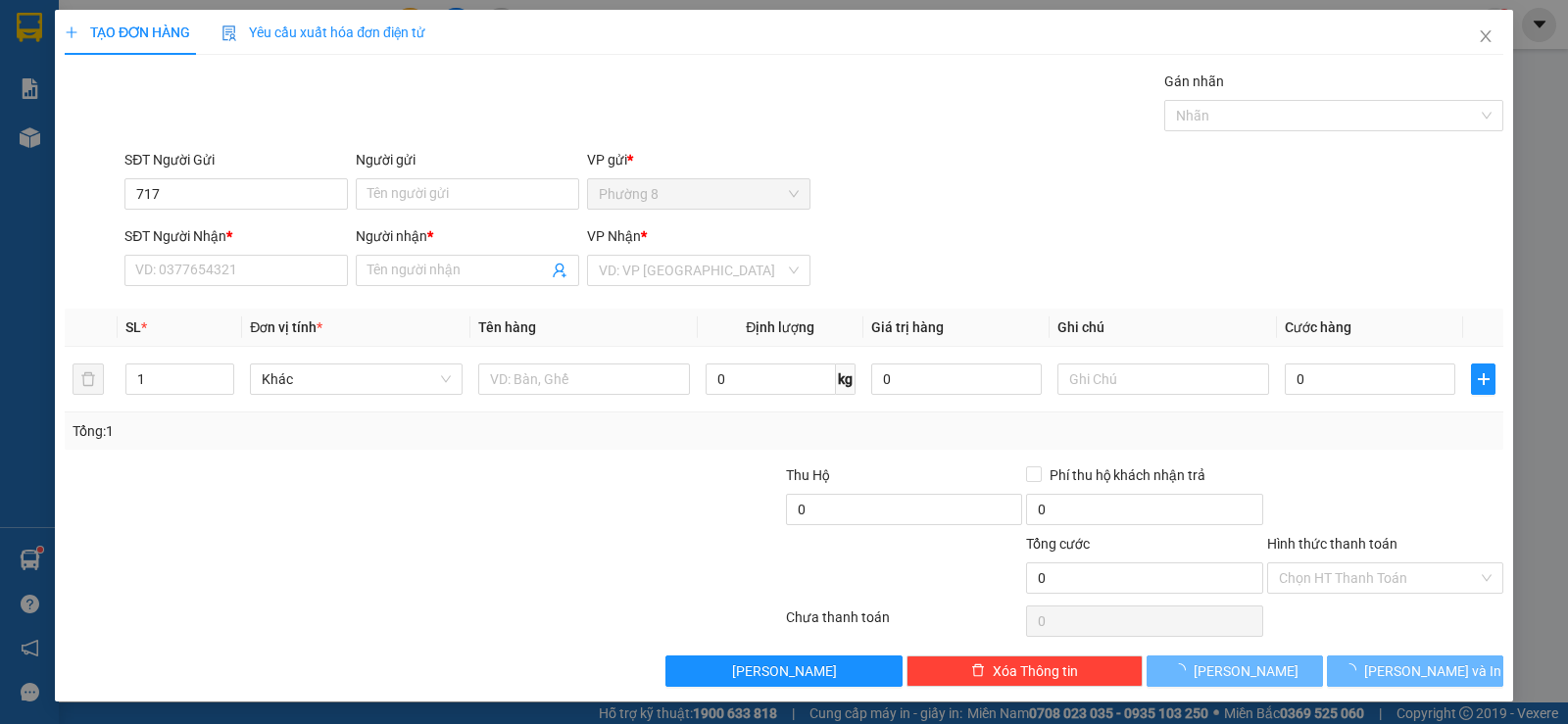 click on "SĐT Người Gửi" at bounding box center [236, 164] 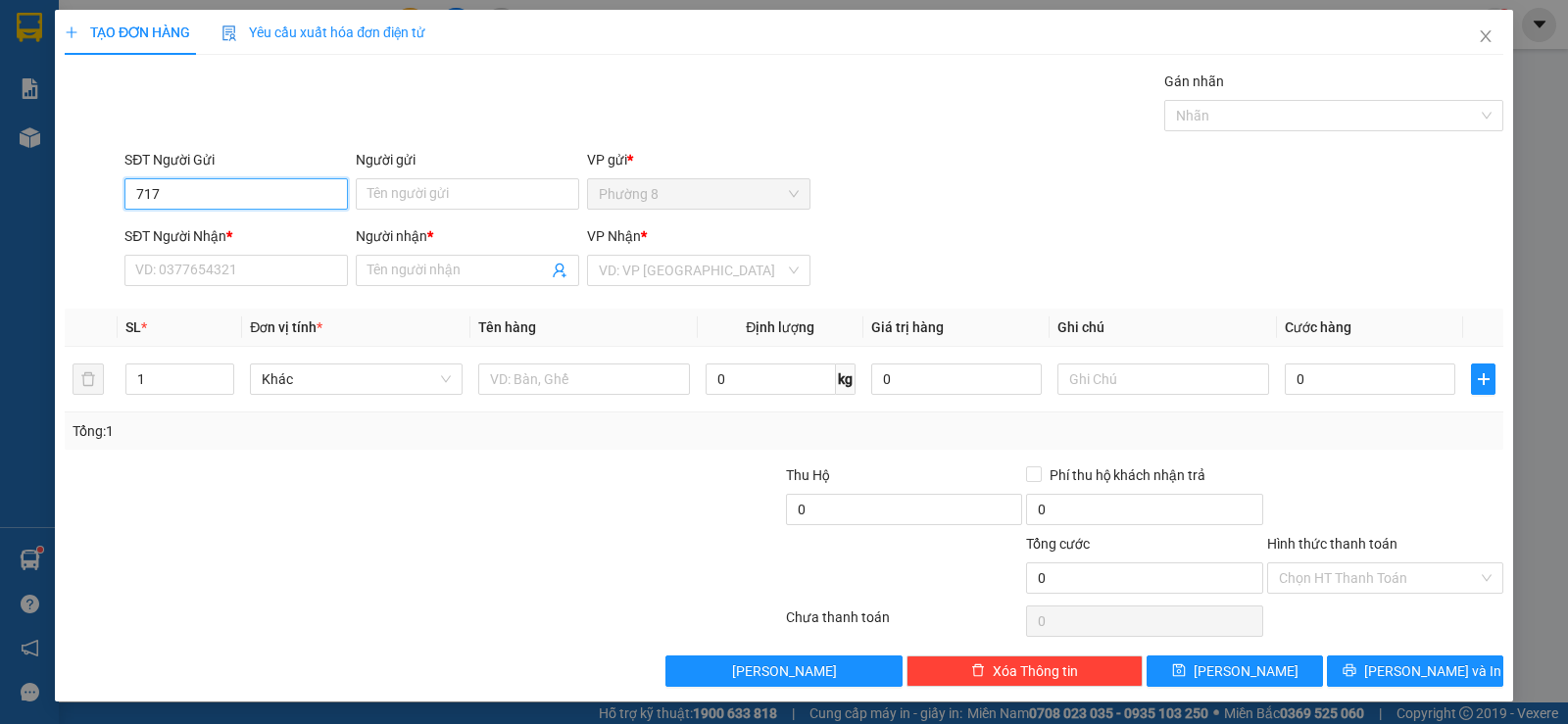 drag, startPoint x: 225, startPoint y: 202, endPoint x: 30, endPoint y: 161, distance: 199.26364 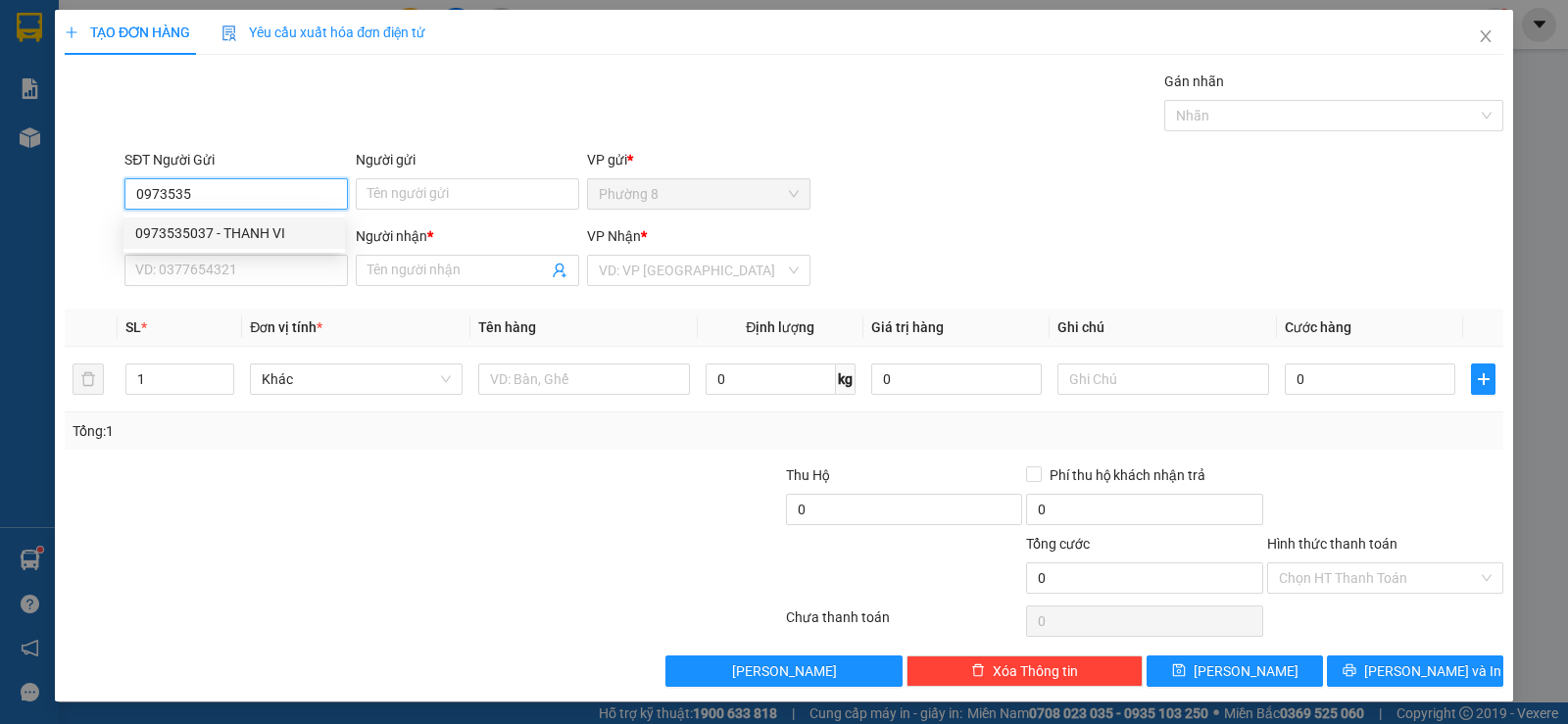 click on "0973535037 - THANH VI" at bounding box center (234, 233) 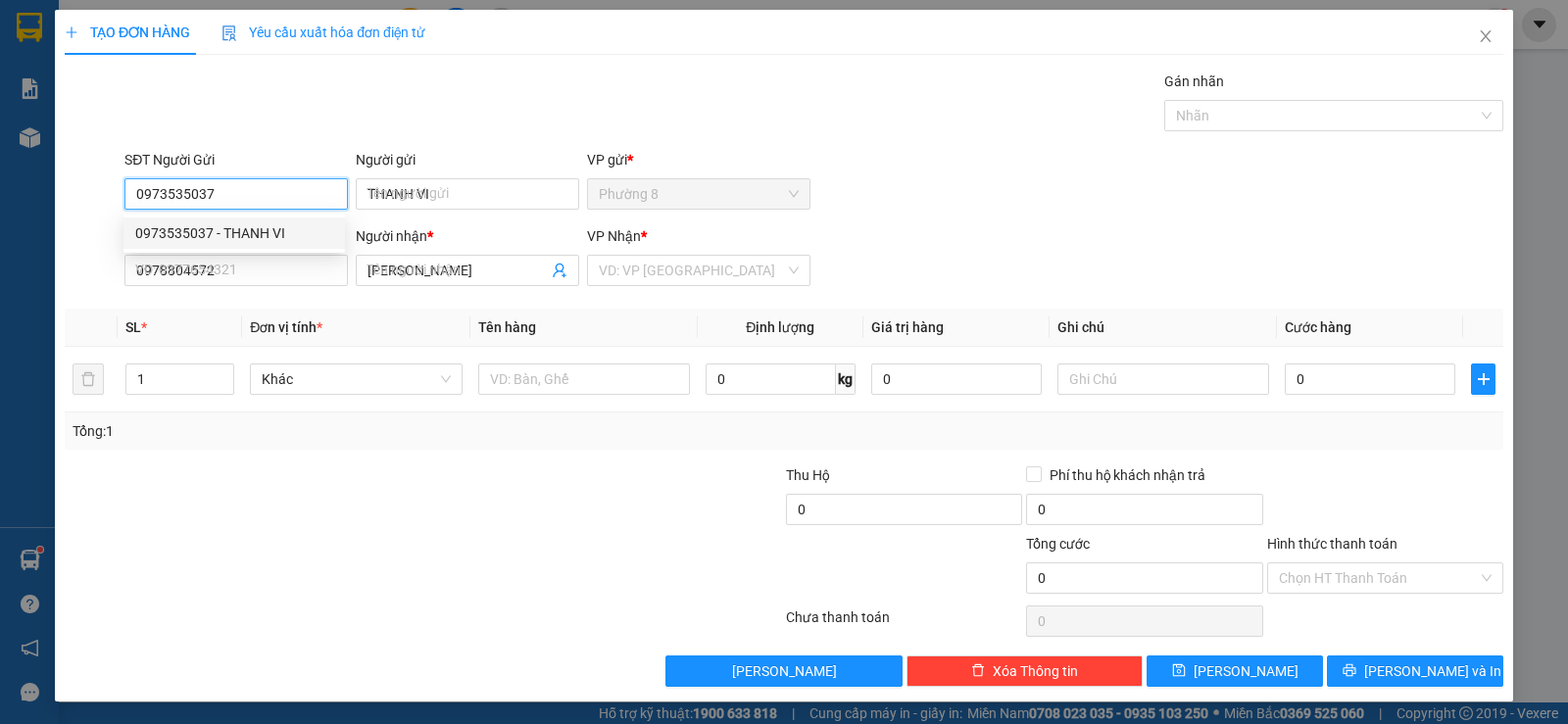 type on "40.000" 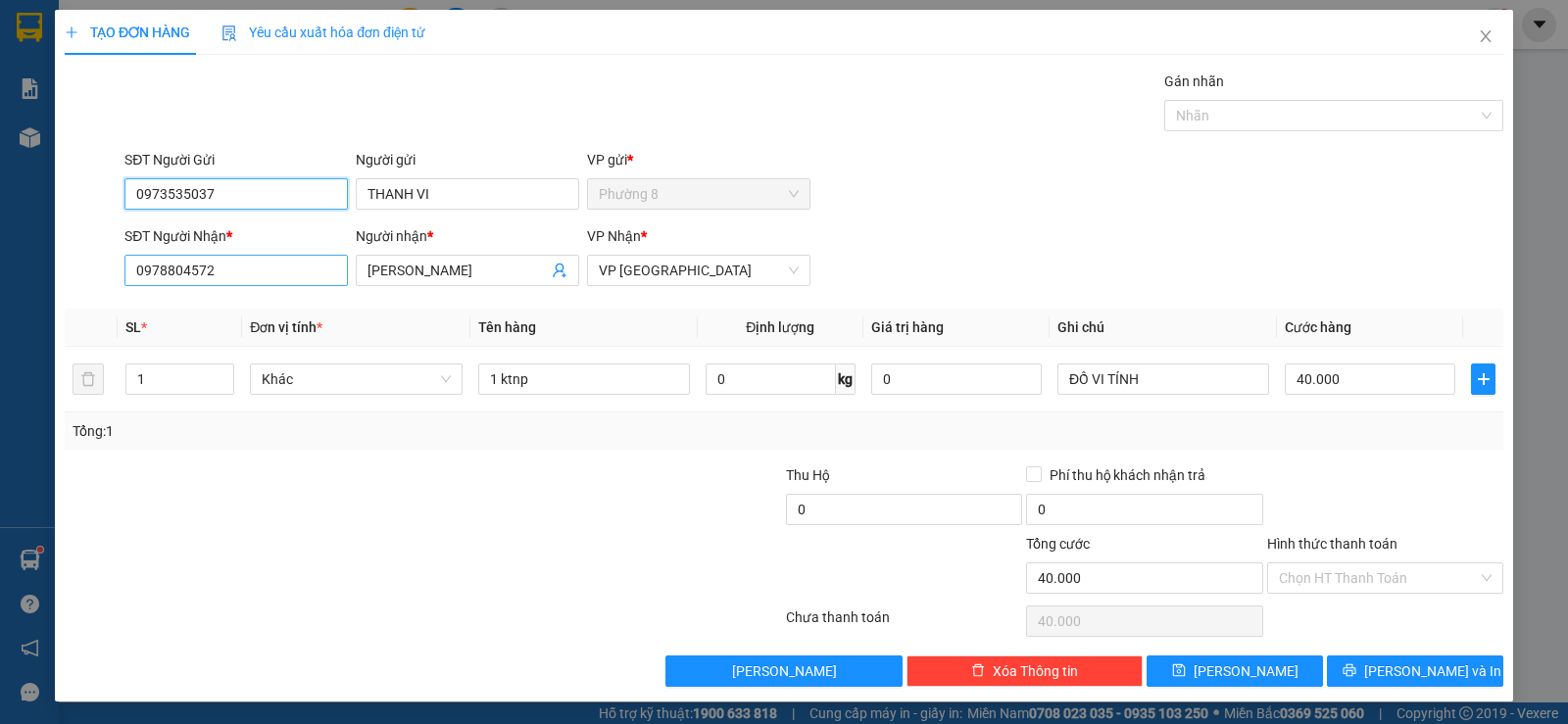 type on "0973535037" 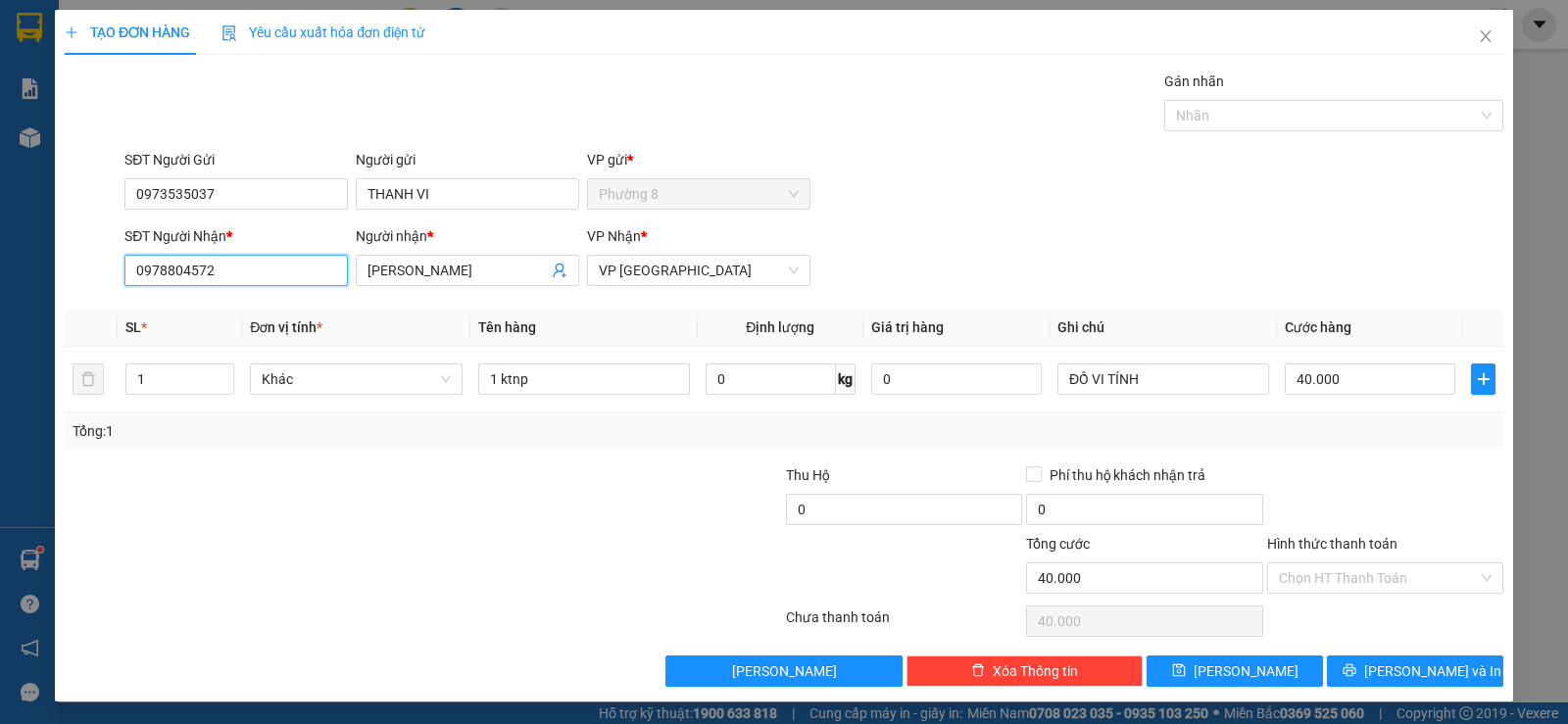 drag, startPoint x: 230, startPoint y: 274, endPoint x: 0, endPoint y: 224, distance: 235.37205 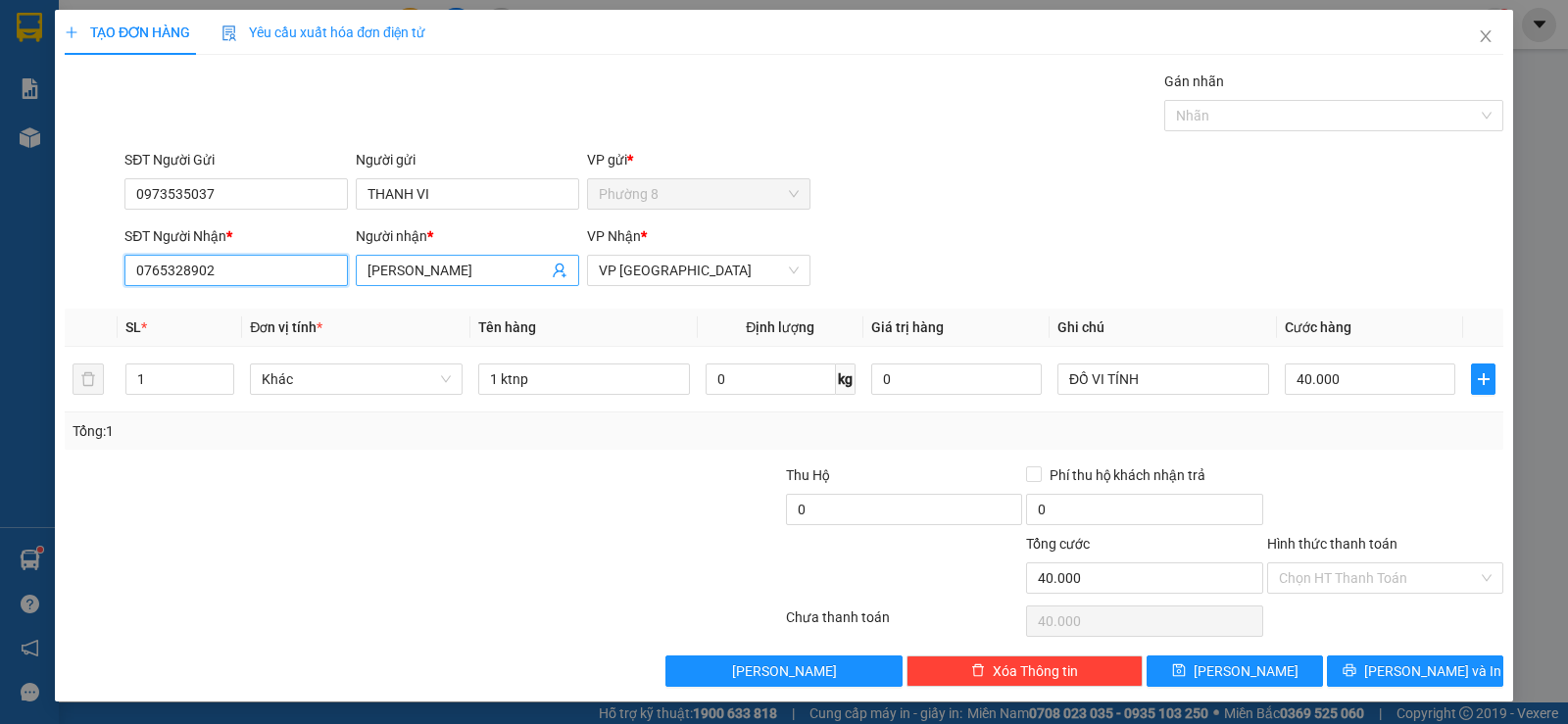 type on "0765328902" 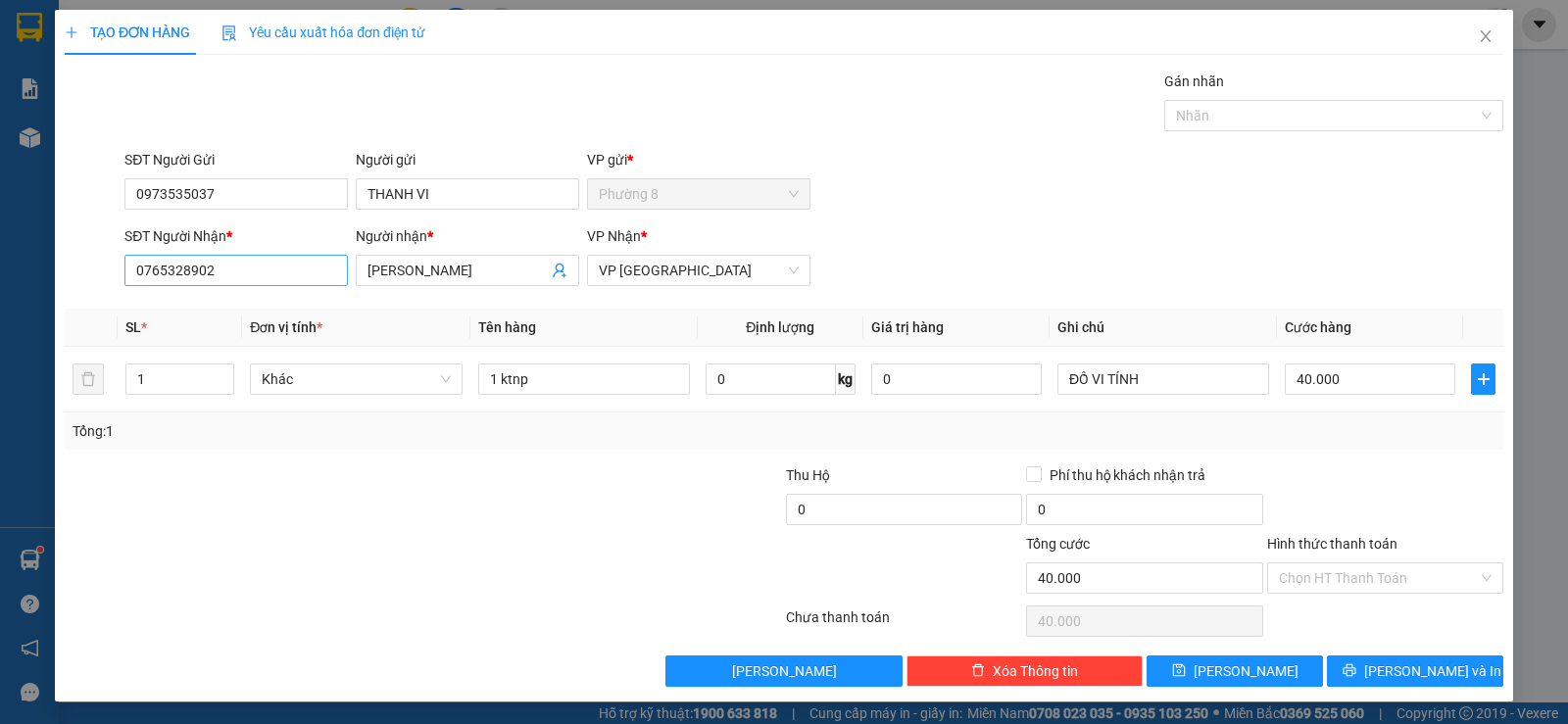 drag, startPoint x: 468, startPoint y: 271, endPoint x: 264, endPoint y: 258, distance: 204.4138 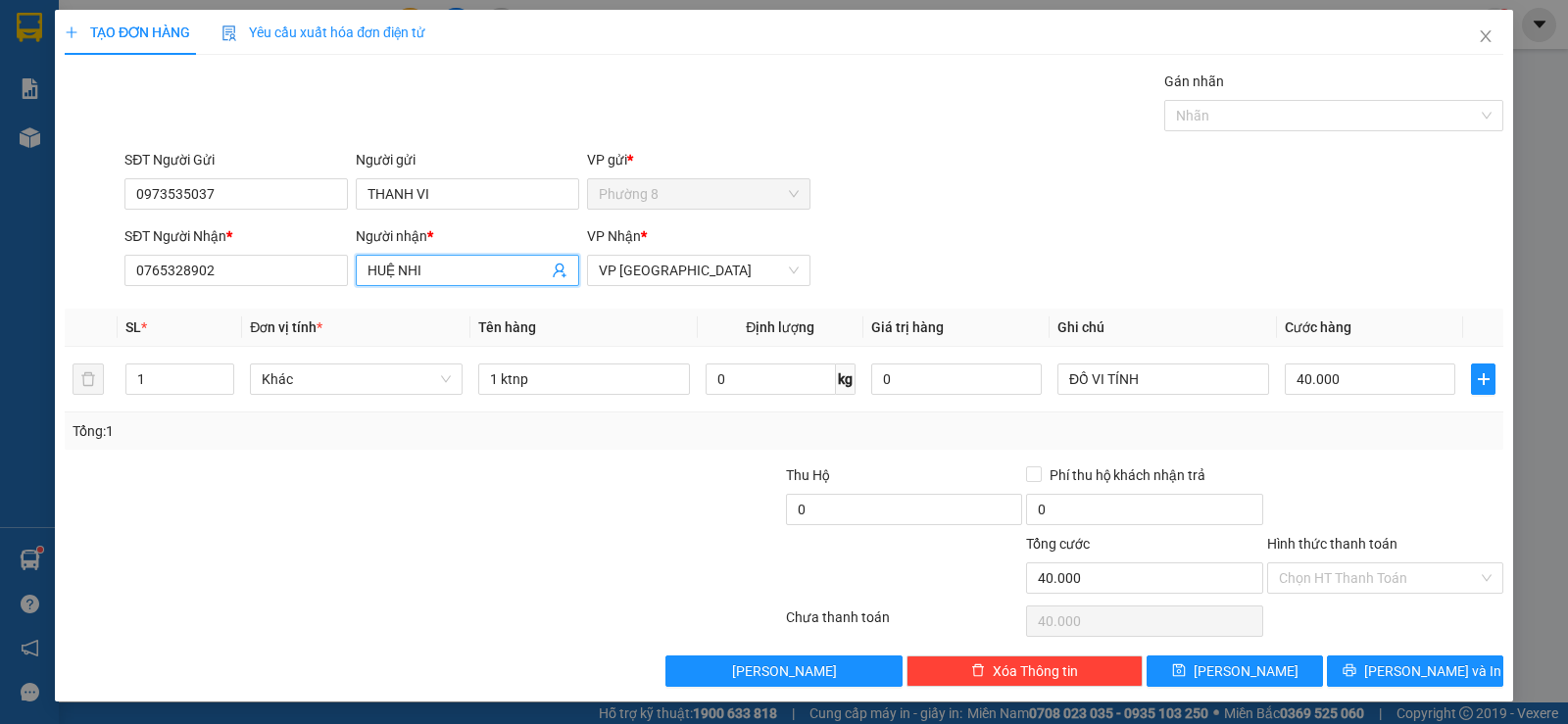 type on "HUỆ NHI" 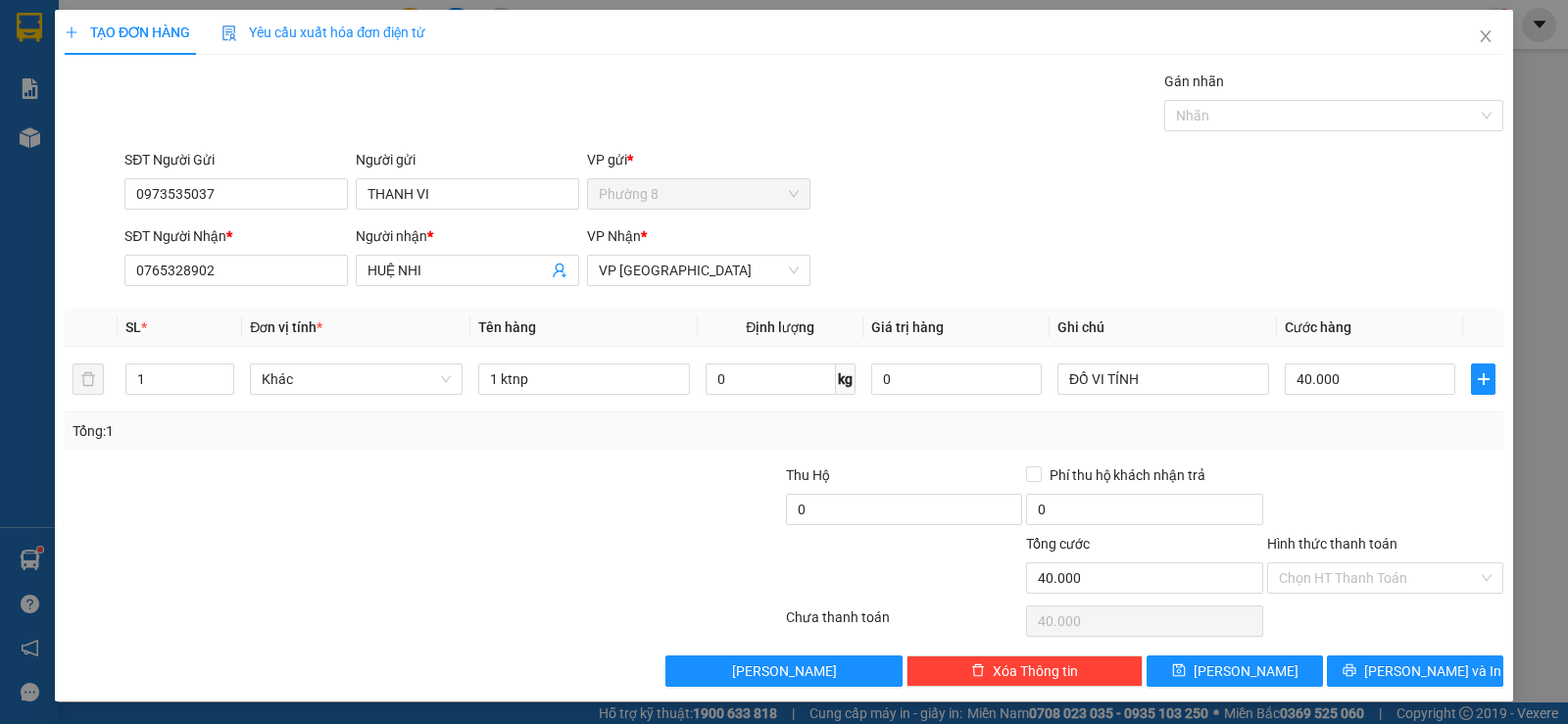 click on "SĐT Người Gửi 0973535037 Người gửi THANH VI VP gửi  * Phường 8 SĐT Người Nhận  * 0765328902 Người nhận  * HUỆ NHI VP Nhận  * VP Sài Gòn" at bounding box center [784, 221] 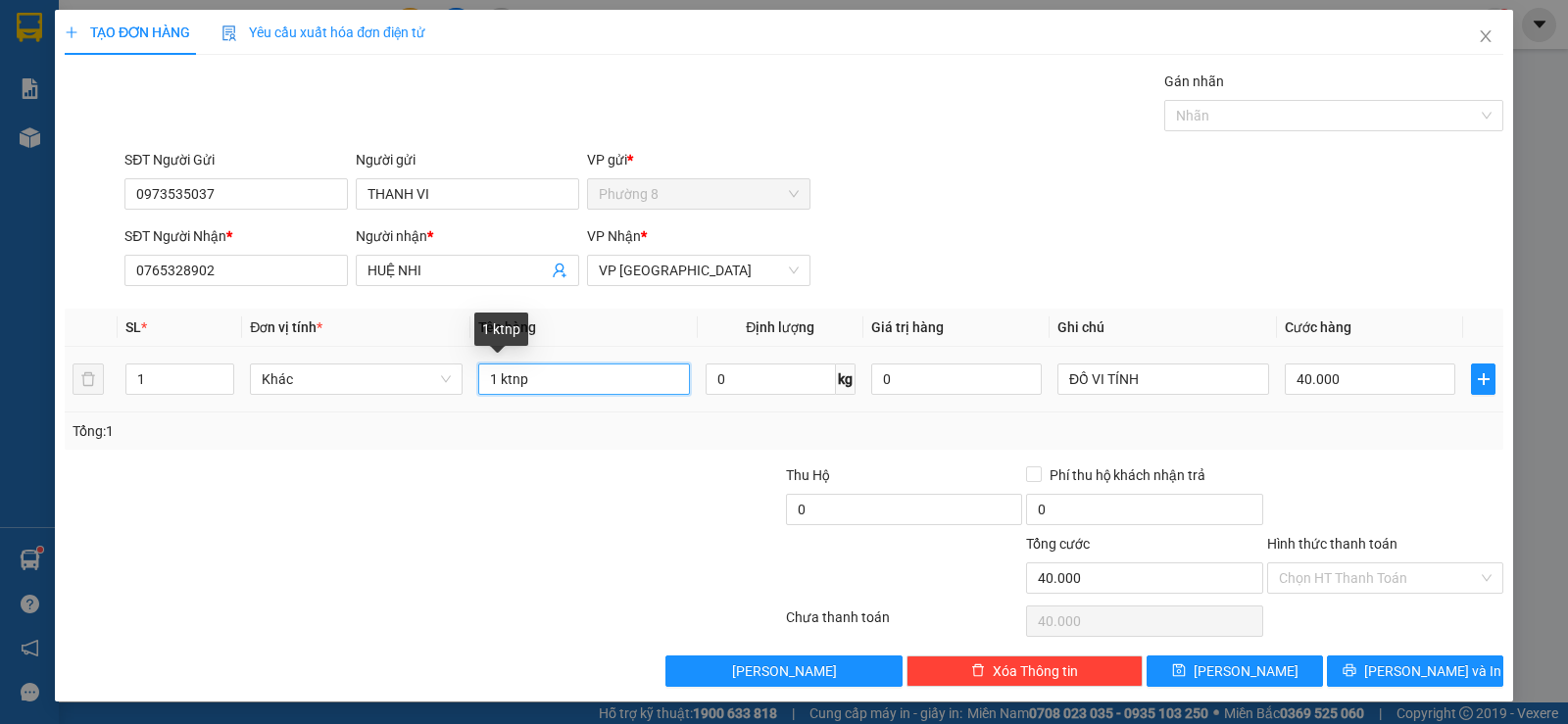 drag, startPoint x: 584, startPoint y: 377, endPoint x: 407, endPoint y: 360, distance: 177.81451 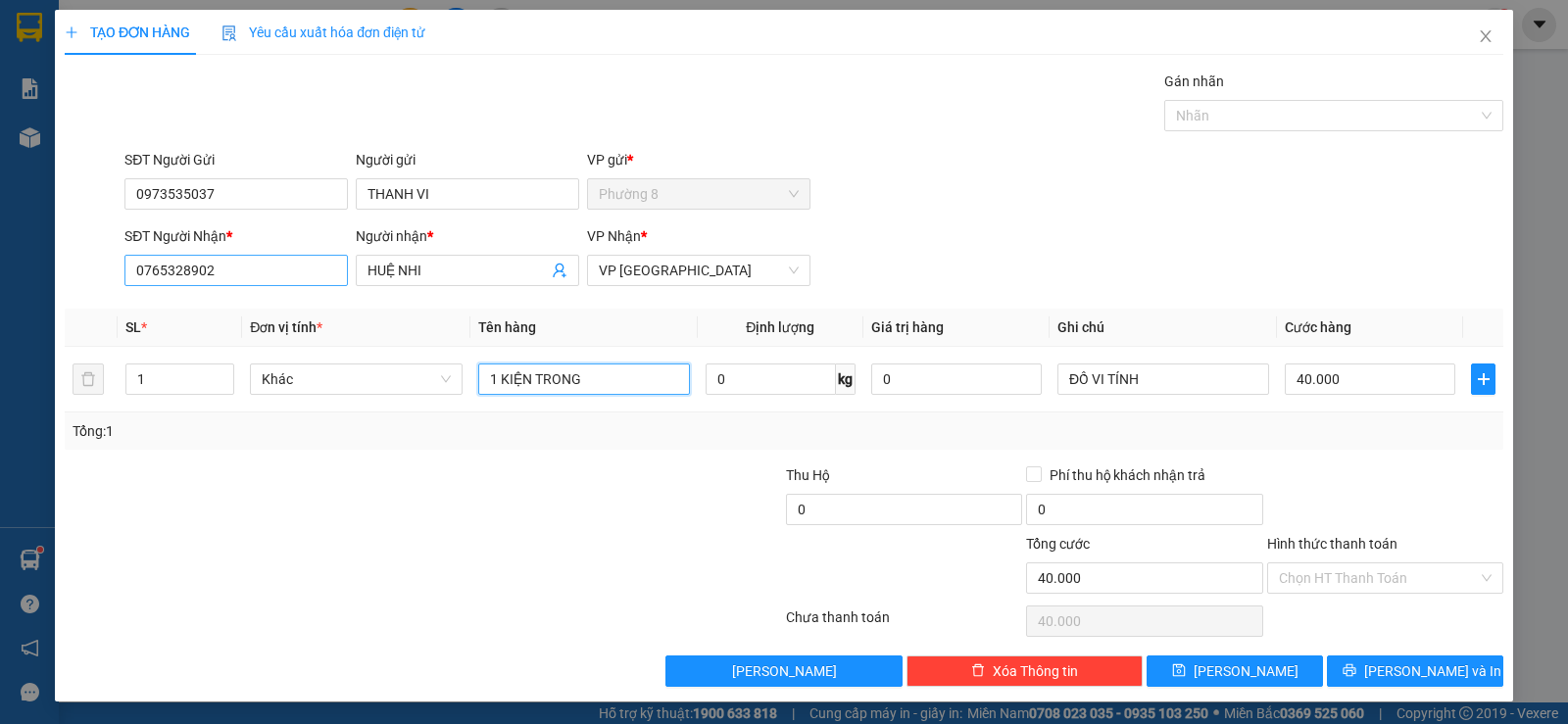 type on "1 KIỆN TRONG" 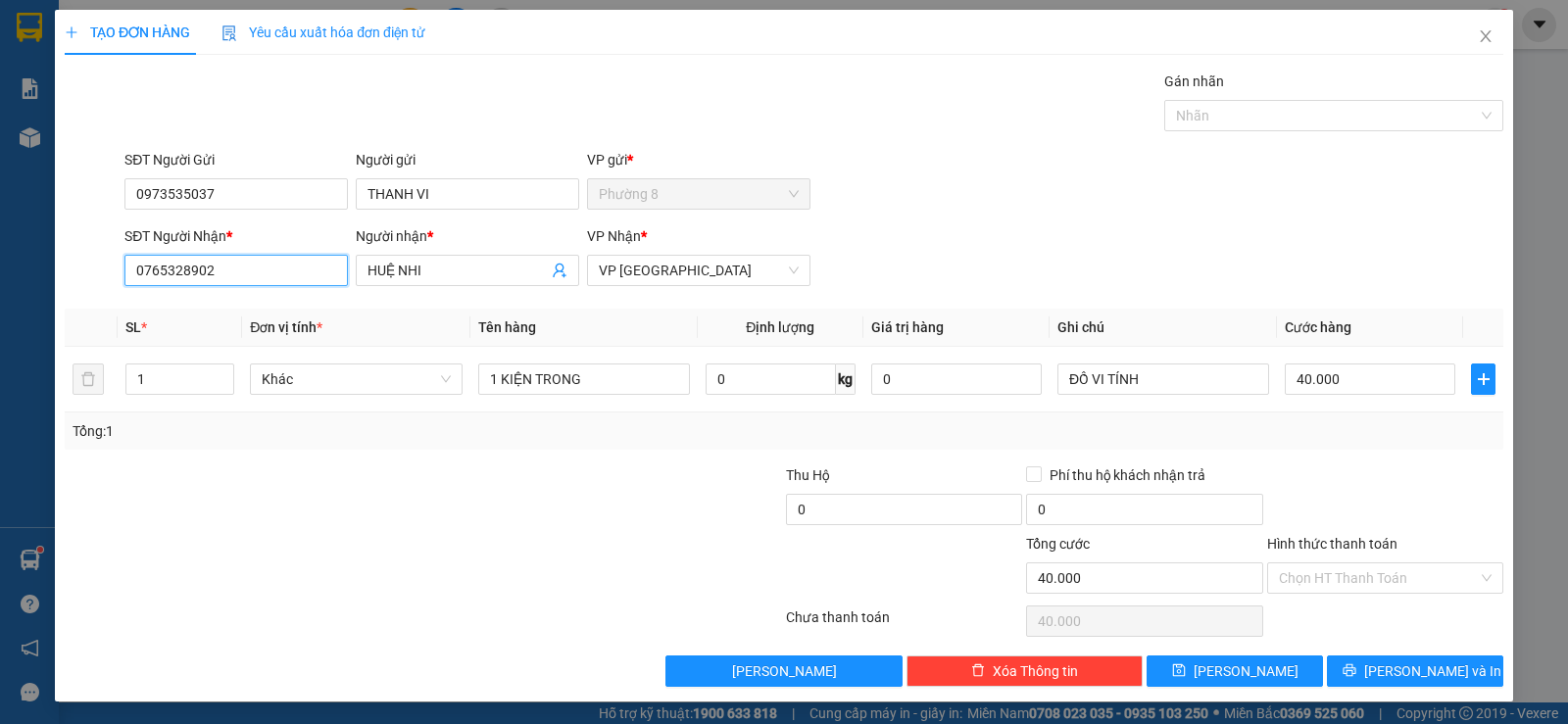 drag, startPoint x: 242, startPoint y: 270, endPoint x: 9, endPoint y: 236, distance: 235.46762 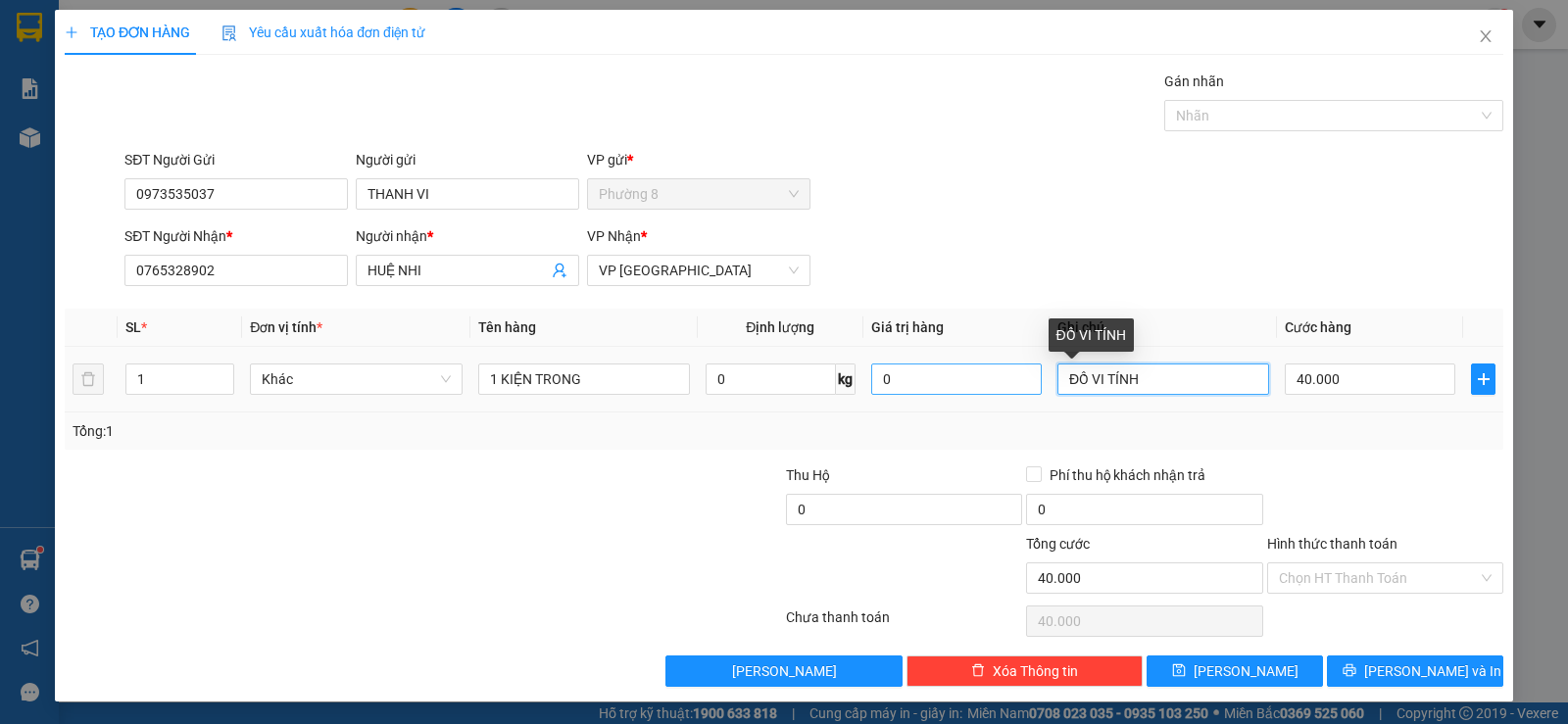 drag, startPoint x: 1177, startPoint y: 378, endPoint x: 947, endPoint y: 367, distance: 230.26289 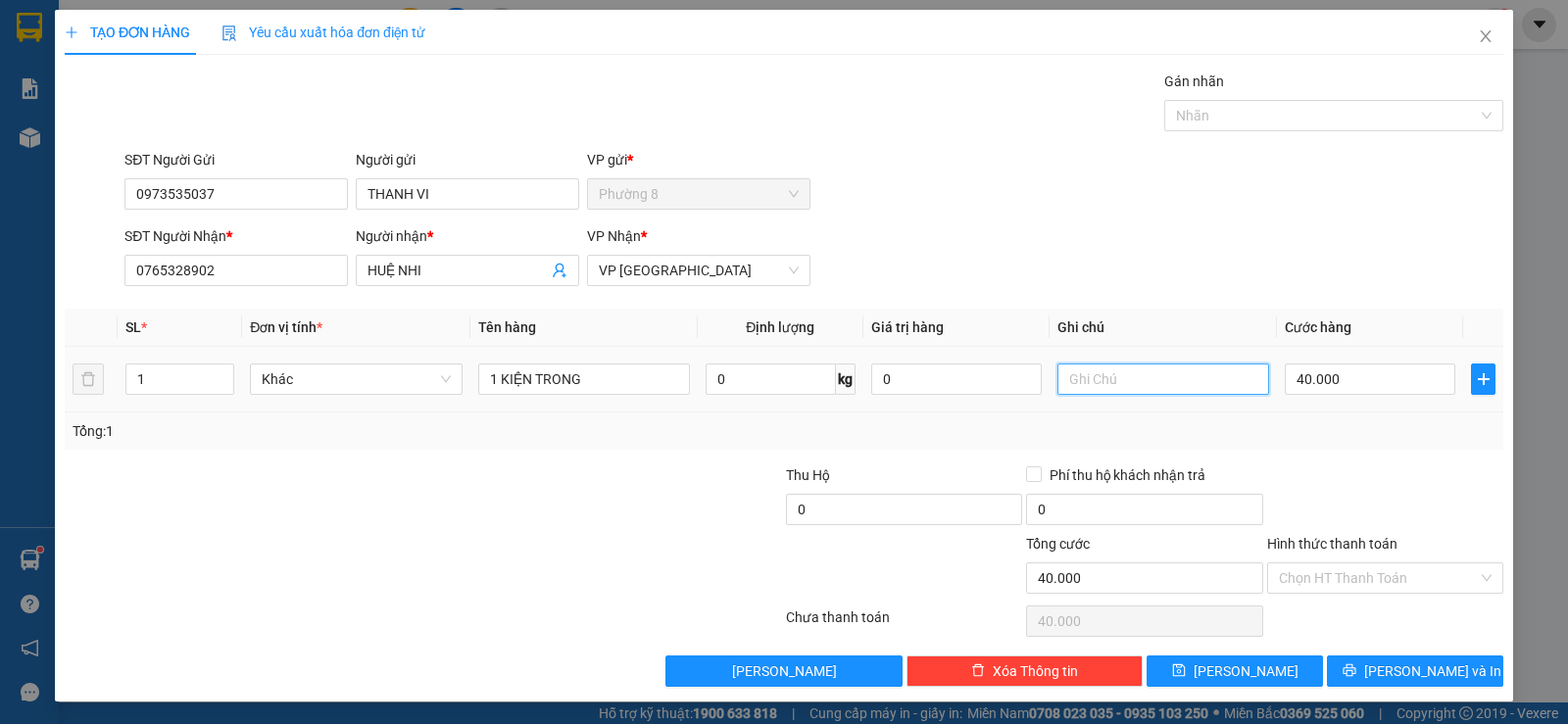paste on "0765328902" 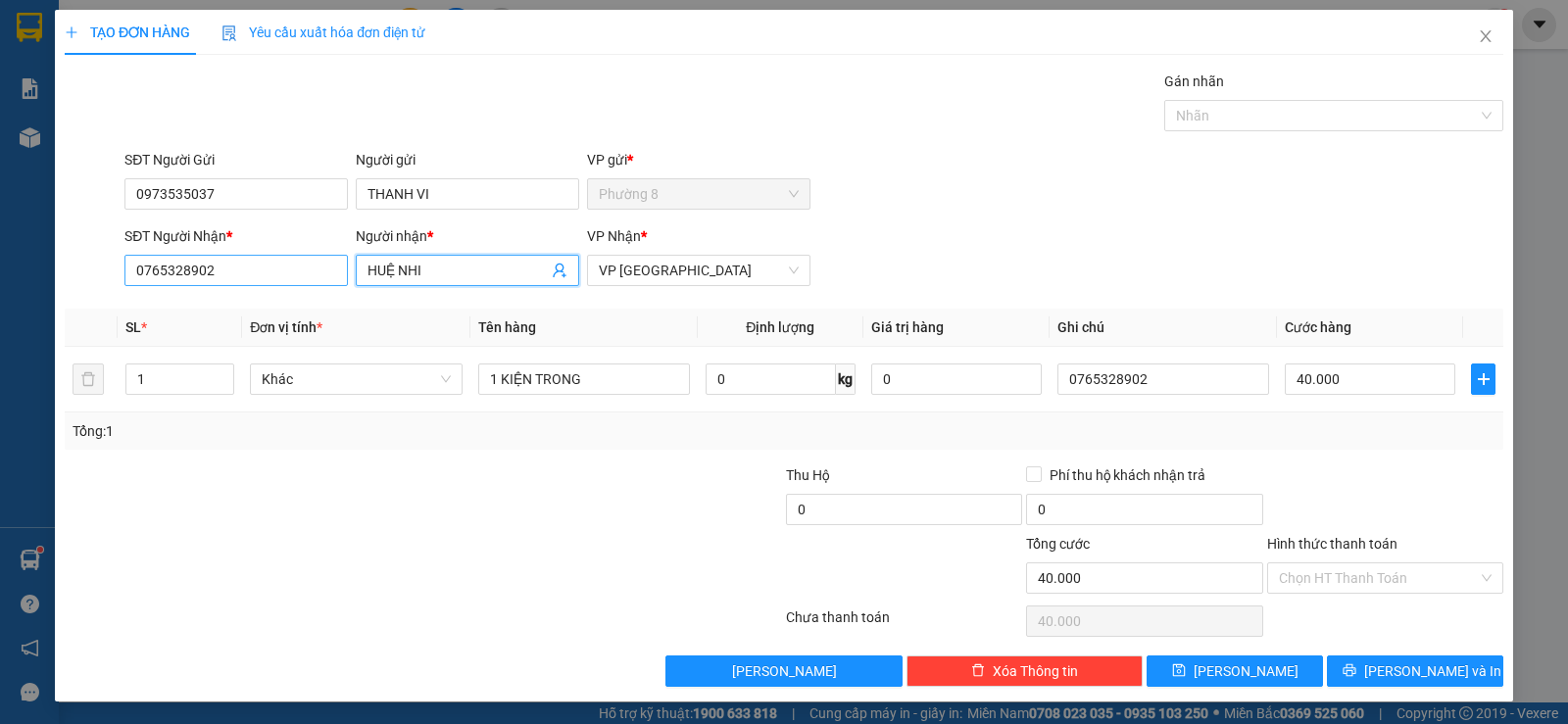 drag, startPoint x: 452, startPoint y: 265, endPoint x: 279, endPoint y: 280, distance: 173.64907 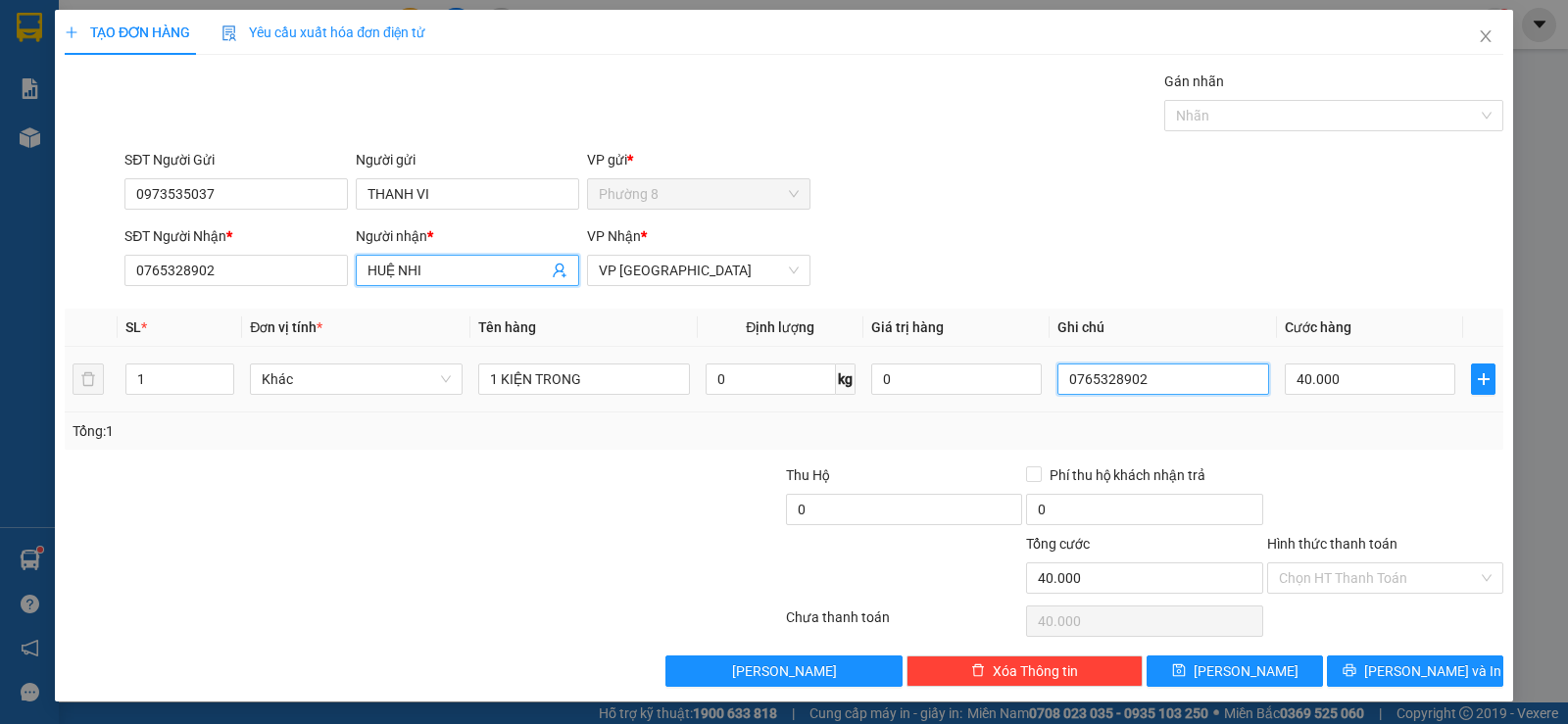 click on "0765328902" at bounding box center (1163, 379) 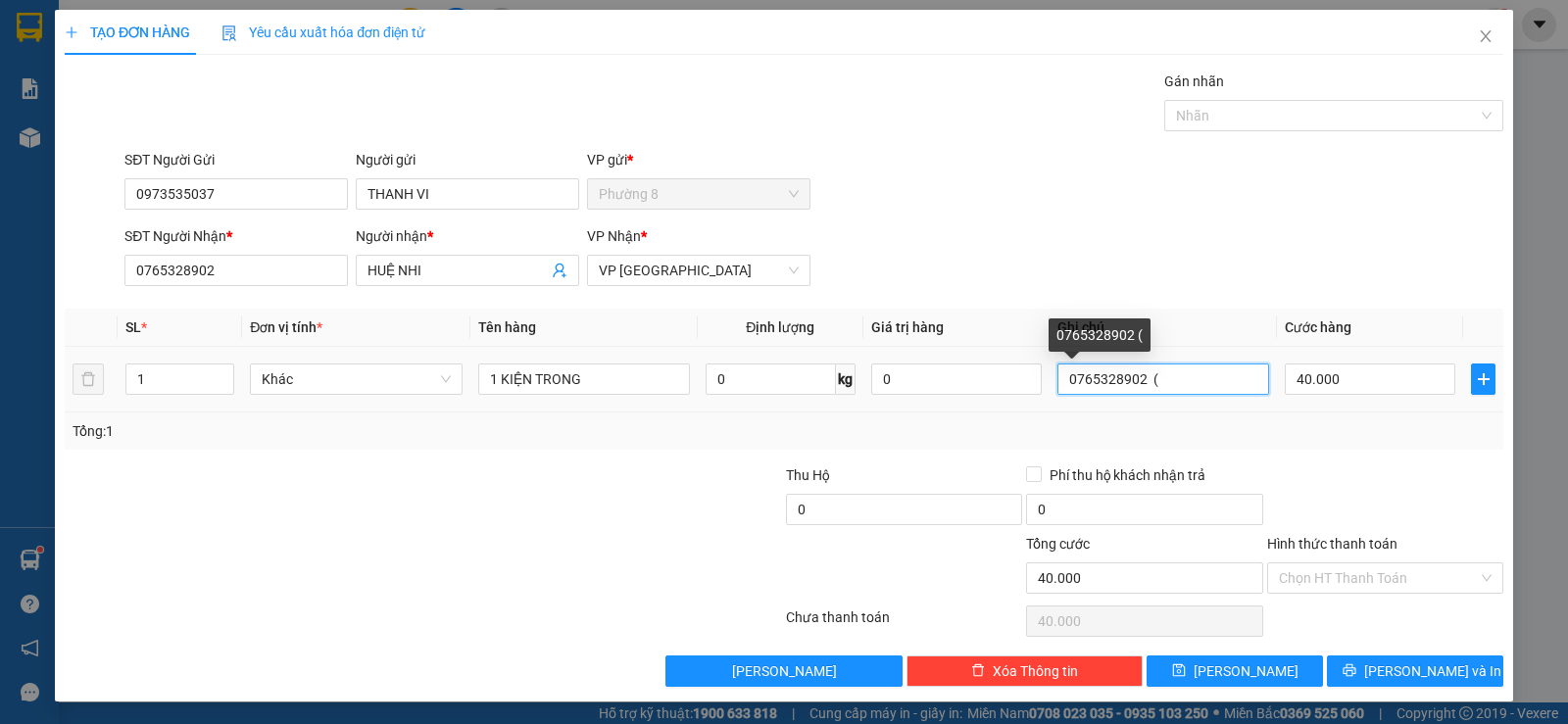paste on "HUỆ NHI" 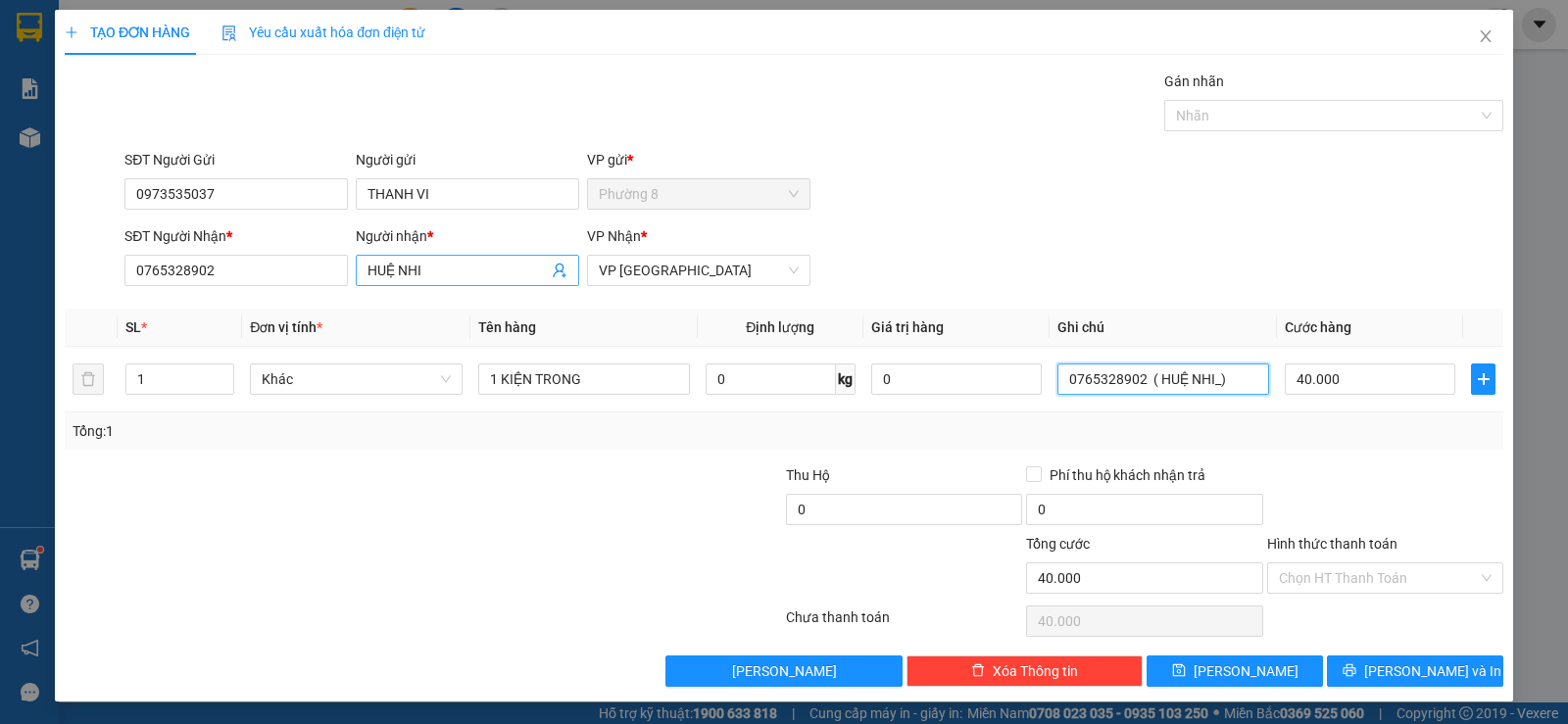 type on "0765328902  ( HUỆ NHI_)" 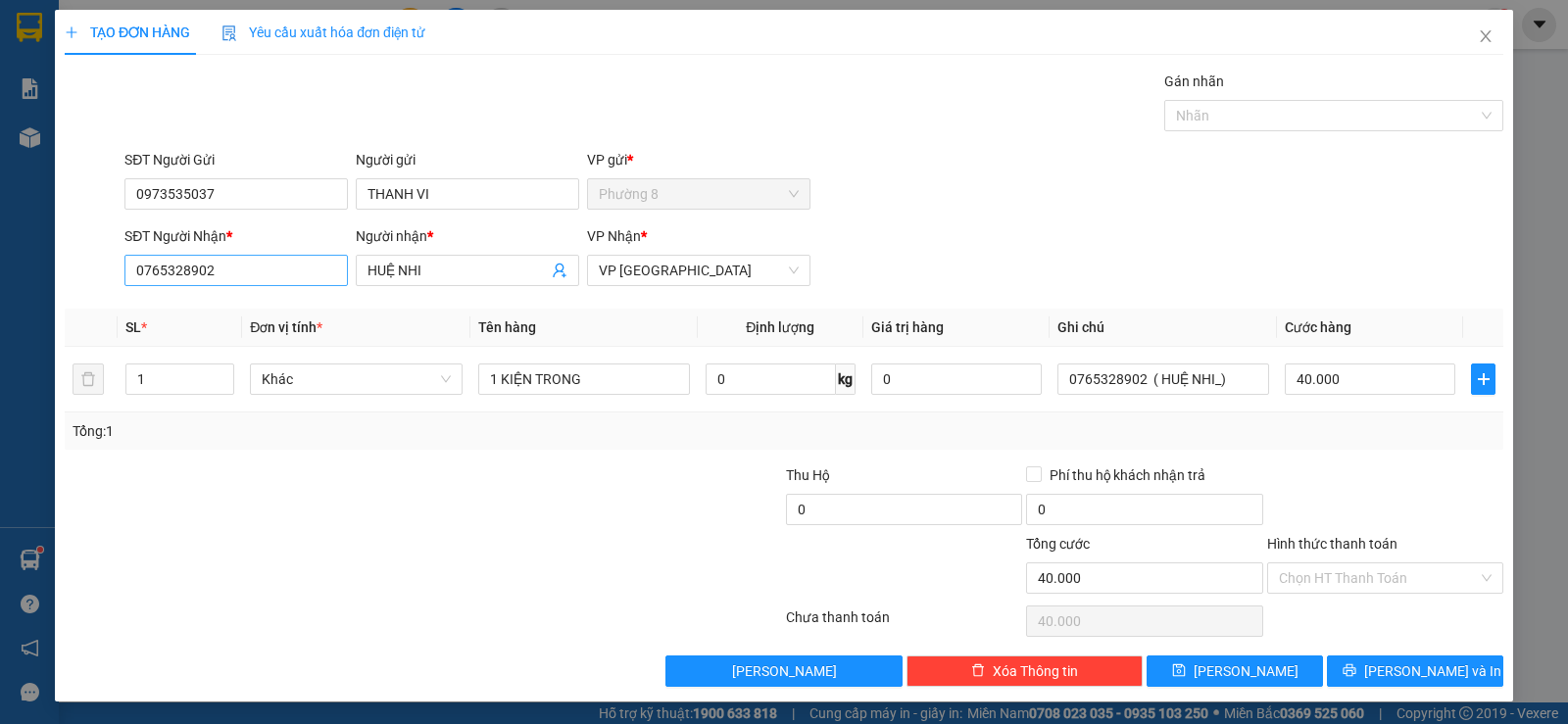 type 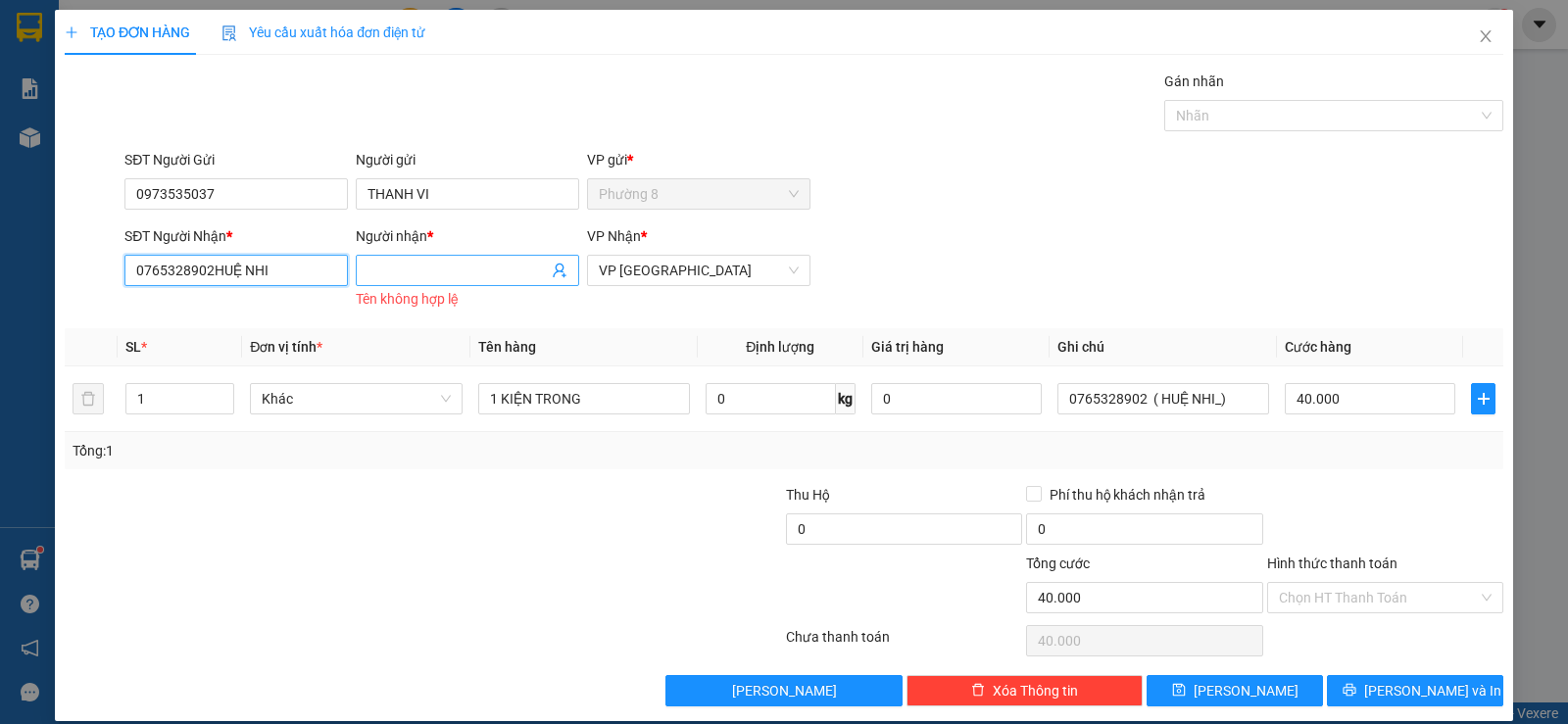 type on "0765328902" 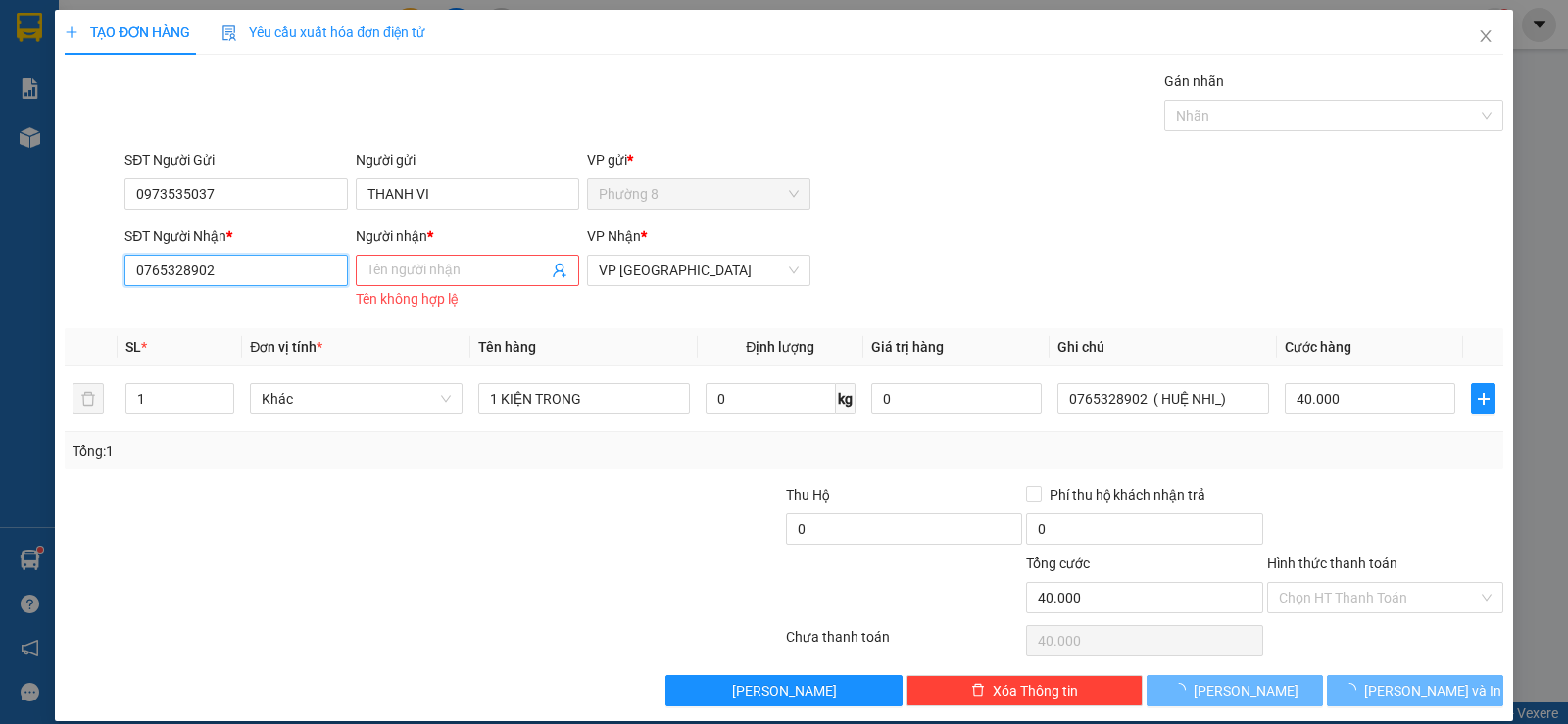 drag, startPoint x: 270, startPoint y: 274, endPoint x: 27, endPoint y: 254, distance: 243.8217 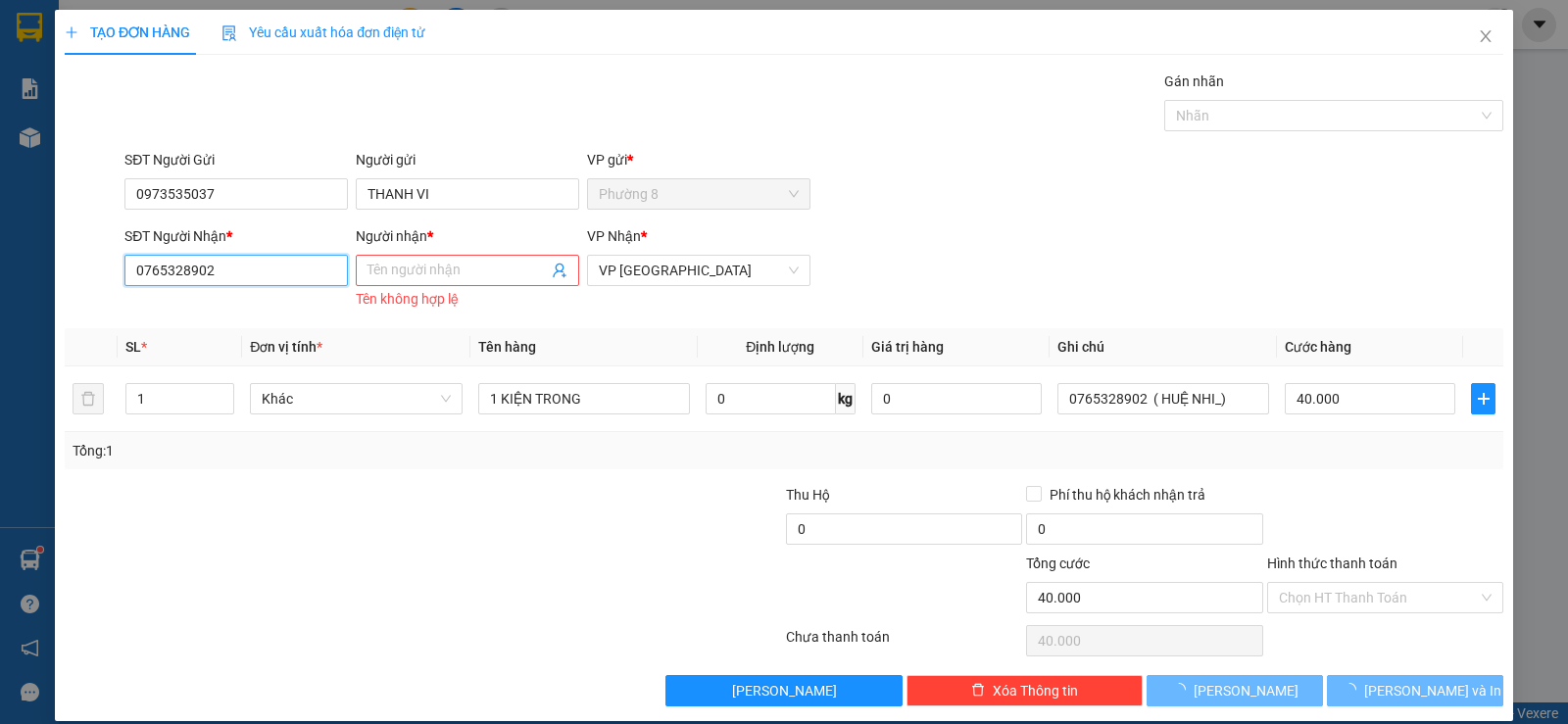 click on "TẠO ĐƠN HÀNG Yêu cầu xuất hóa đơn điện tử Transit Pickup Surcharge Ids Transit Deliver Surcharge Ids Transit Deliver Surcharge Transit Deliver Surcharge Gán nhãn   Nhãn SĐT Người Gửi 0973535037 Người gửi THANH VI VP gửi  * Phường 8 SĐT Người Nhận  * 0765328902 0765328902 Người nhận  * Tên người nhận Tên không hợp lệ VP Nhận  * VP Sài Gòn SL  * Đơn vị tính  * Tên hàng  Định lượng Giá trị hàng Ghi chú Cước hàng                   1 Khác 1 KIỆN TRONG 0 kg 0 0765328902  ( HUỆ NHI_) 40.000 Tổng:  1 Thu Hộ 0 Phí thu hộ khách nhận trả 0 Tổng cước 40.000 Hình thức thanh toán Chọn HT Thanh Toán Số tiền thu trước 0 Chưa thanh toán 40.000 Chọn HT Thanh Toán Lưu nháp Xóa Thông tin Lưu Lưu và In 1 KIỆN TRONG 0765328902  ( HUỆ NHI_)" at bounding box center [784, 362] 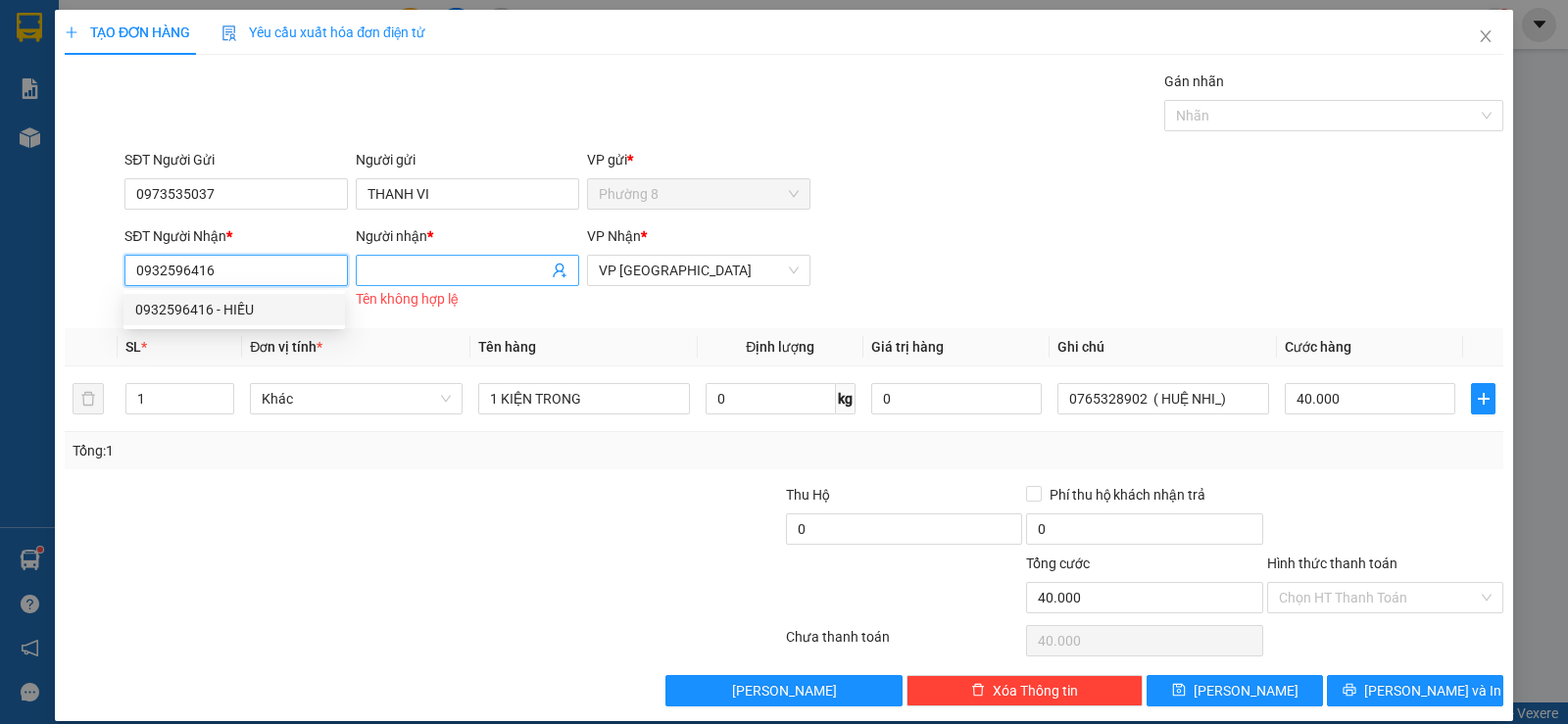 type on "0932596416" 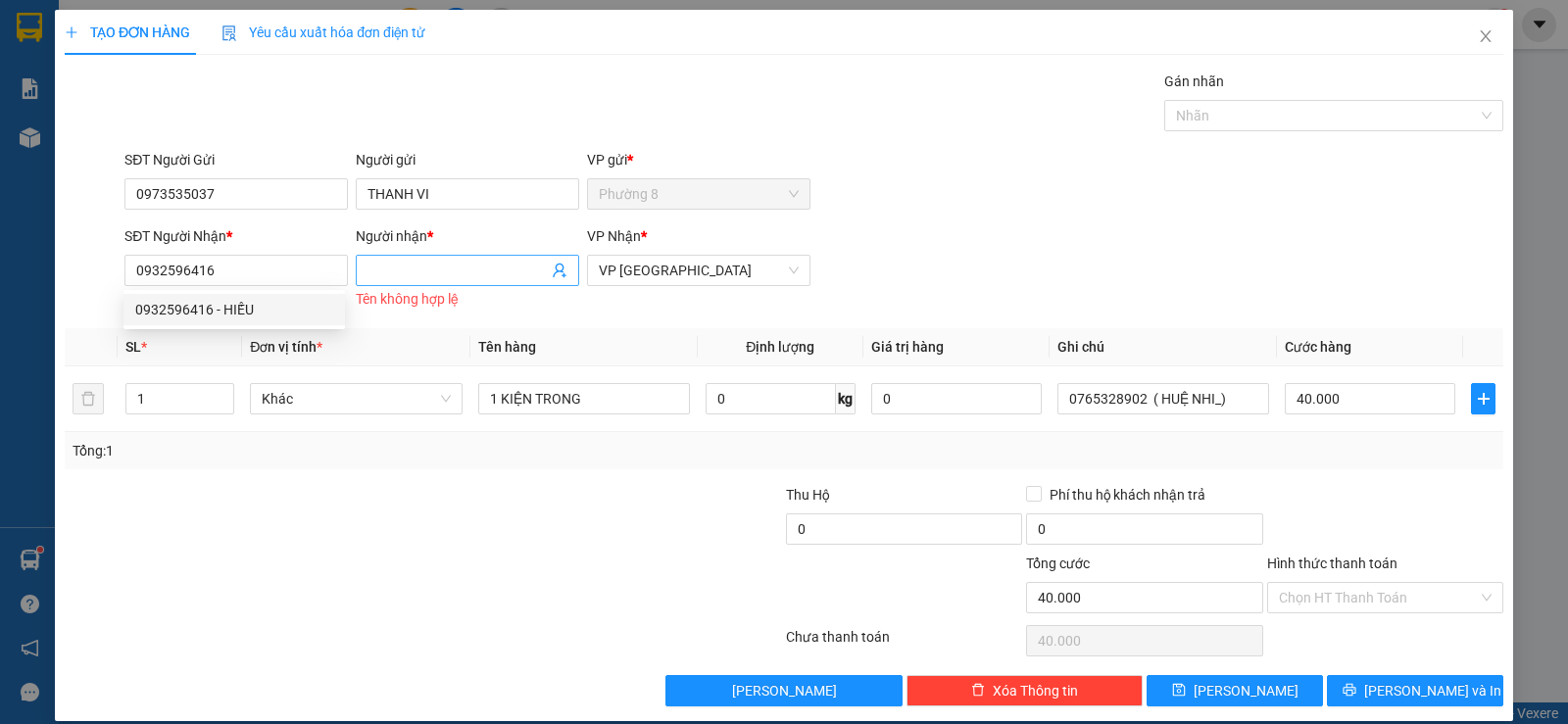 click on "Người nhận  *" at bounding box center (458, 270) 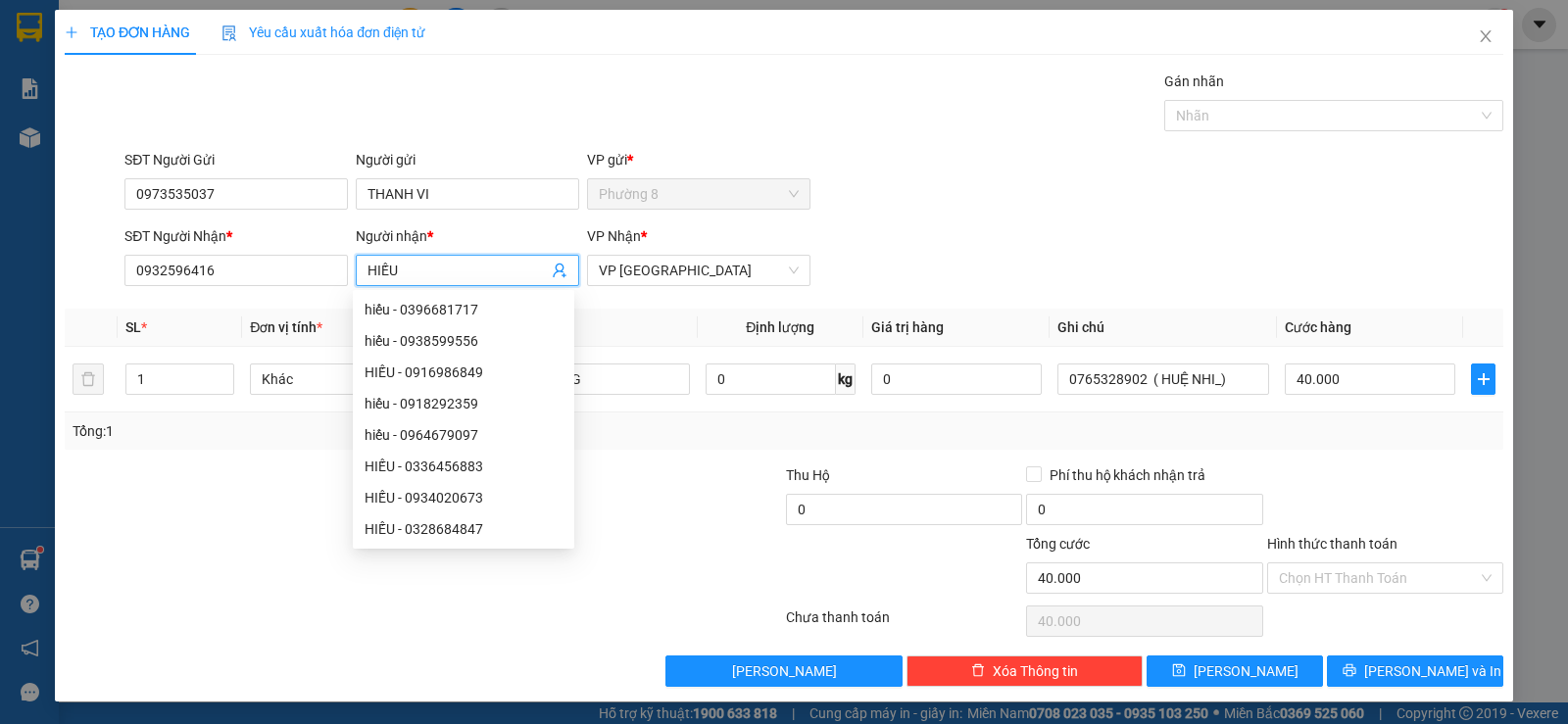 type on "HIẾU" 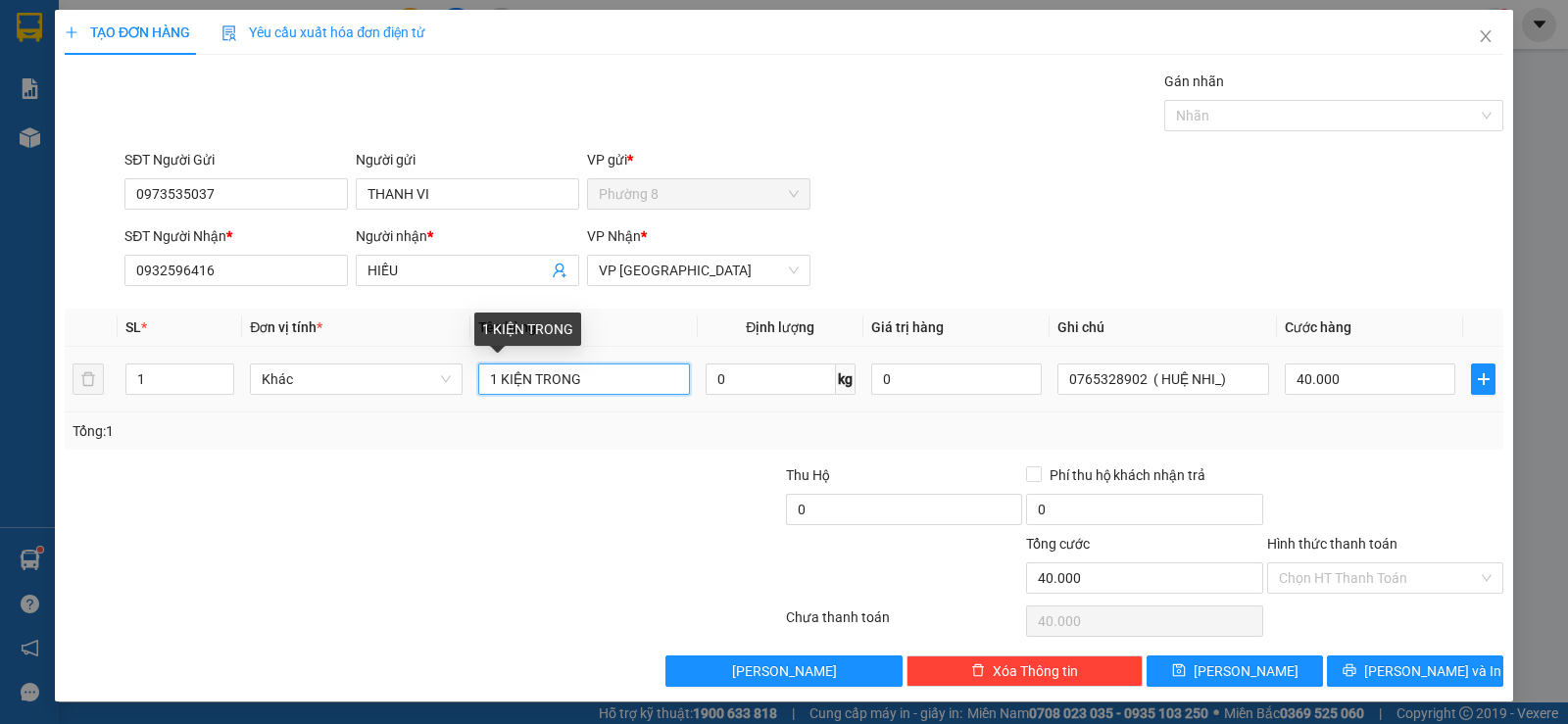 click on "1 KIỆN TRONG" at bounding box center (584, 379) 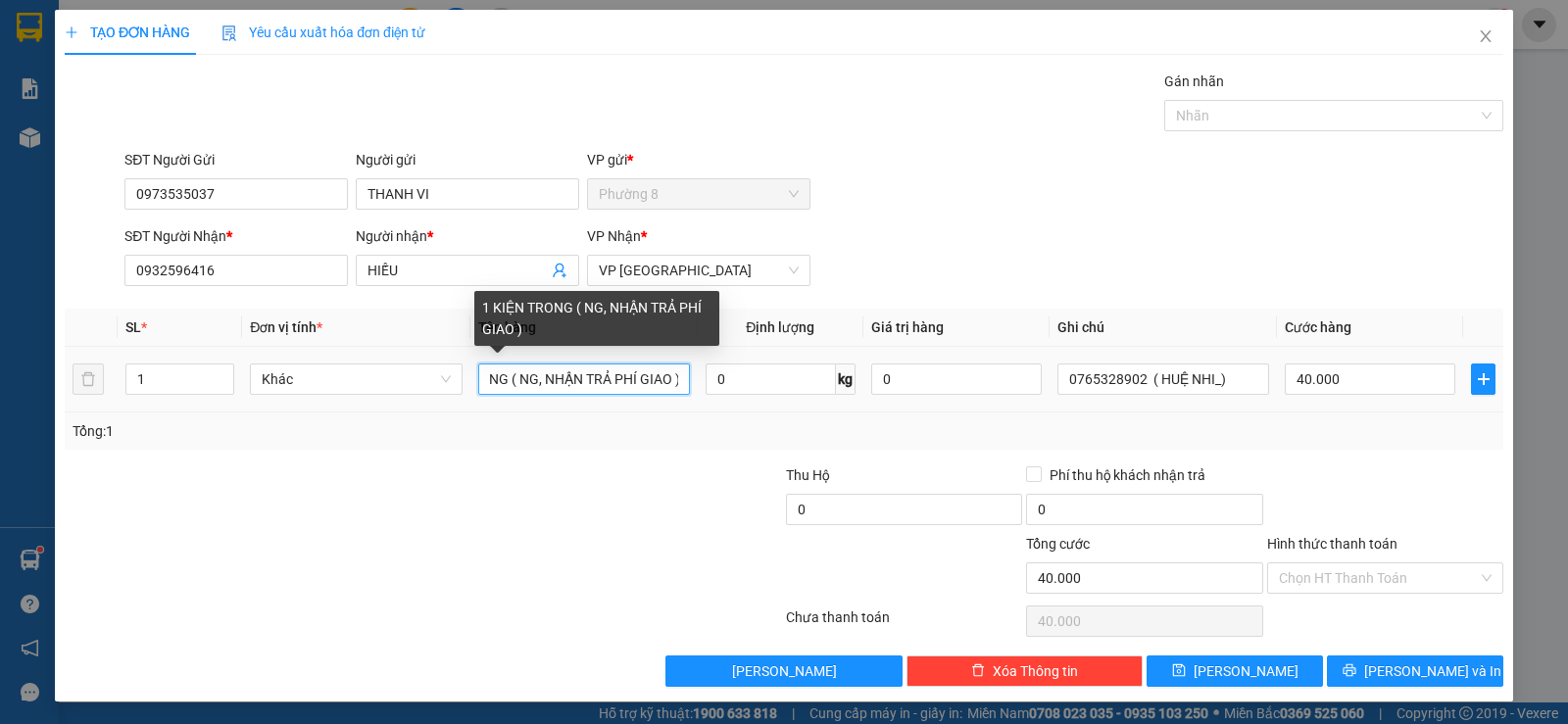 scroll, scrollTop: 0, scrollLeft: 76, axis: horizontal 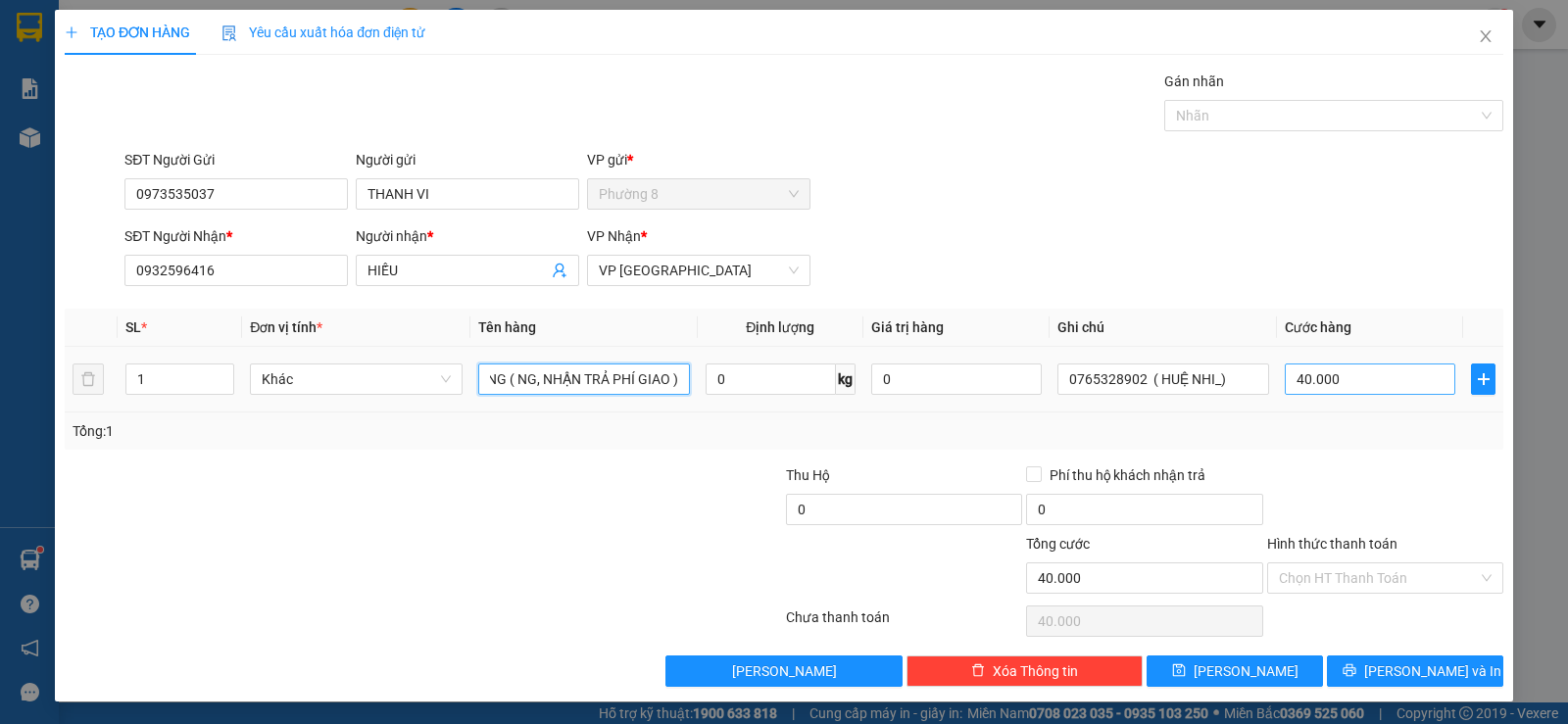 type on "1 KIỆN TRONG ( NG, NHẬN TRẢ PHÍ GIAO )" 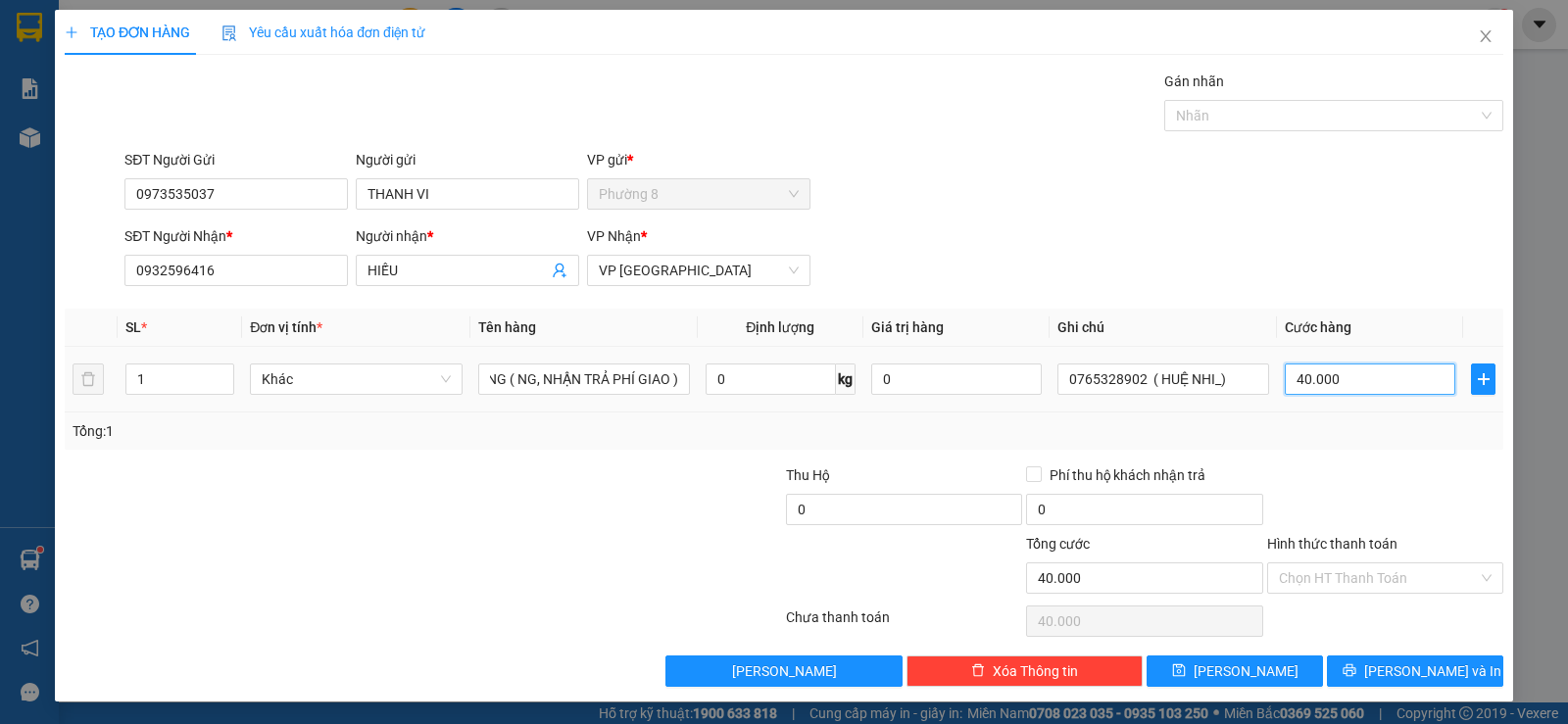 scroll, scrollTop: 0, scrollLeft: 0, axis: both 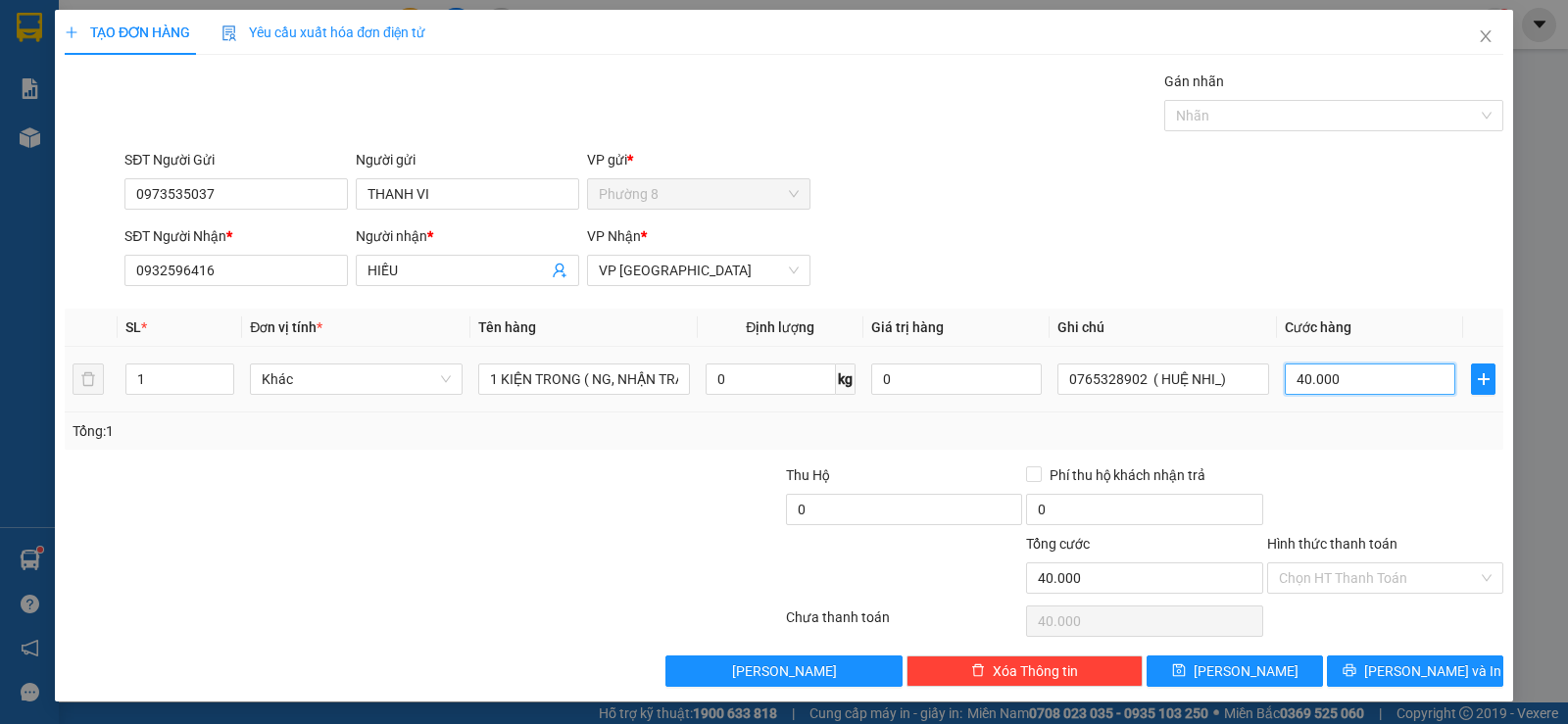 click on "40.000" at bounding box center [1370, 379] 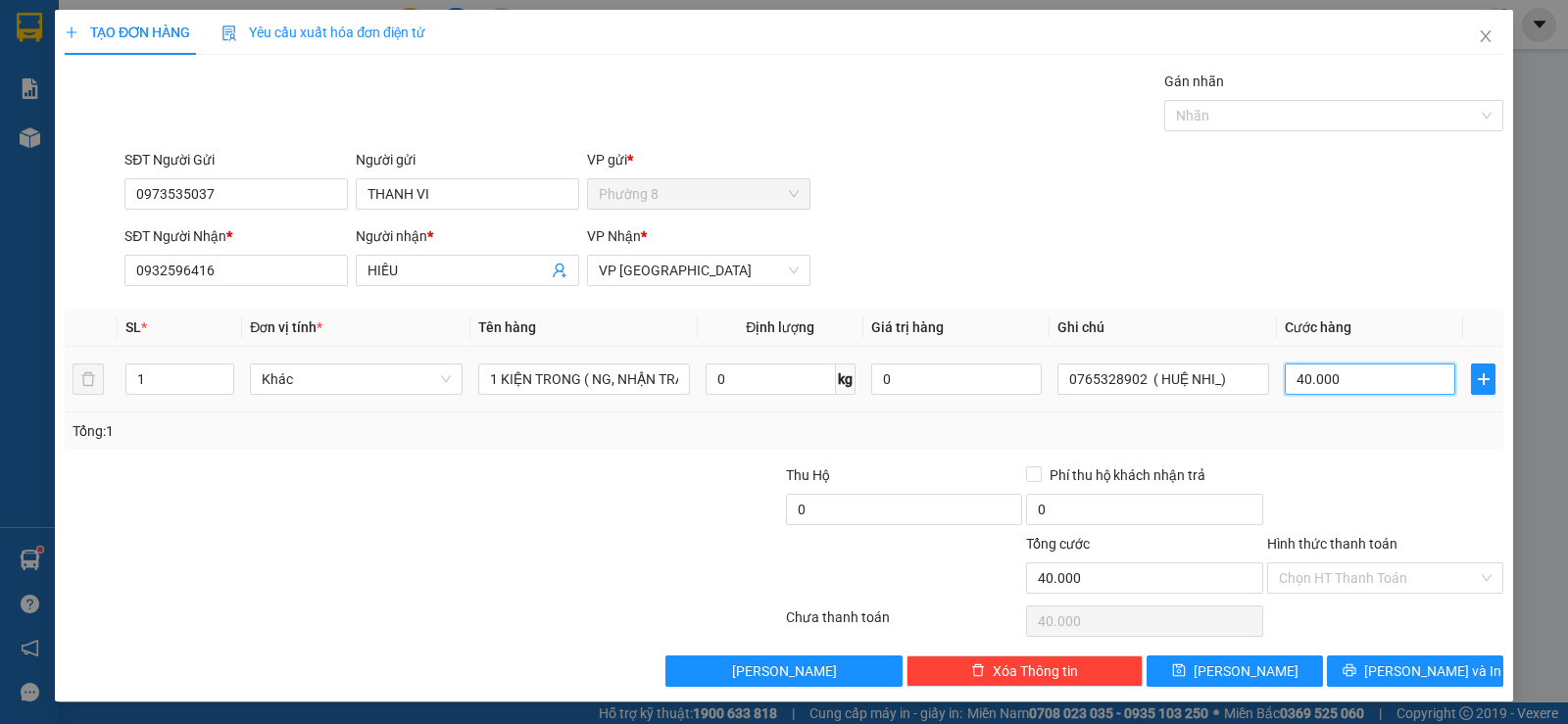type on "2" 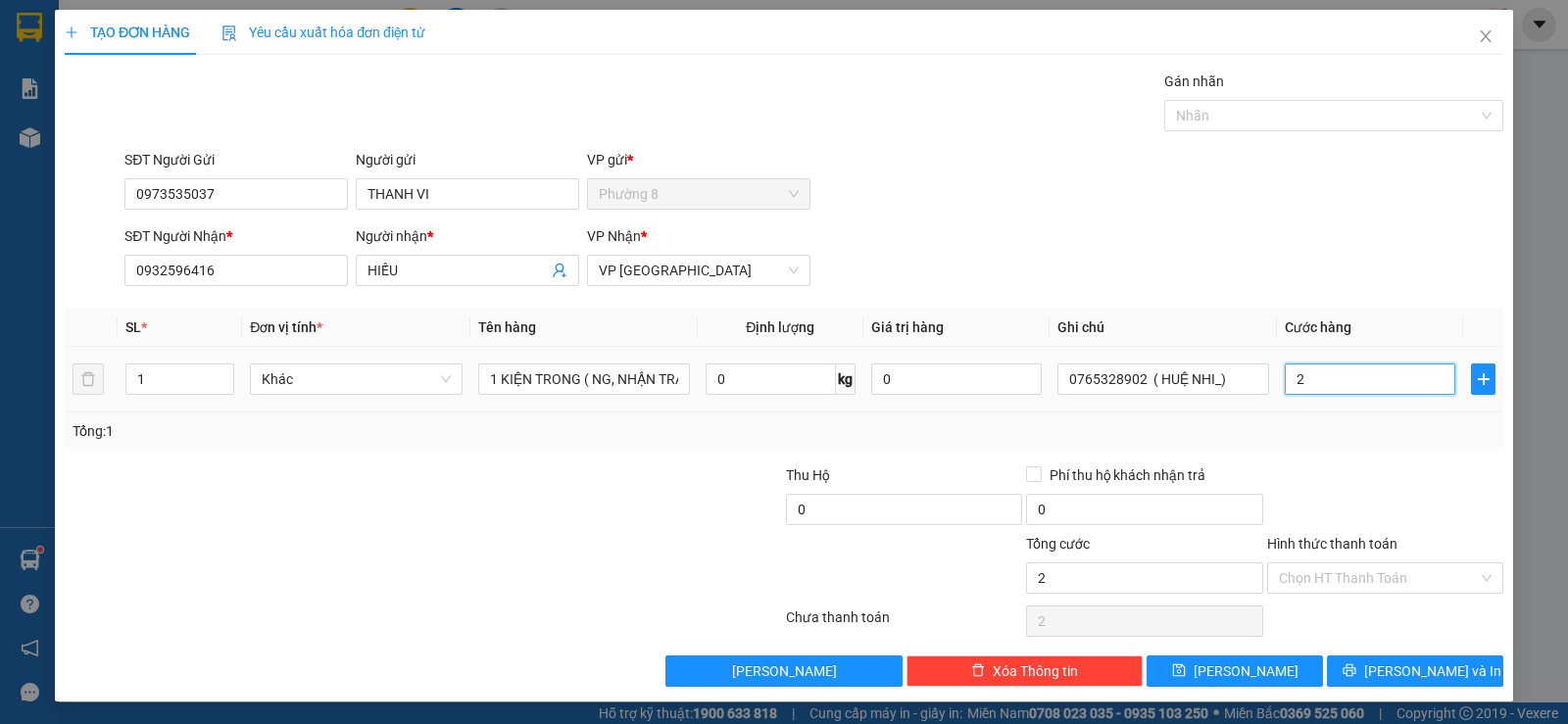 type on "20" 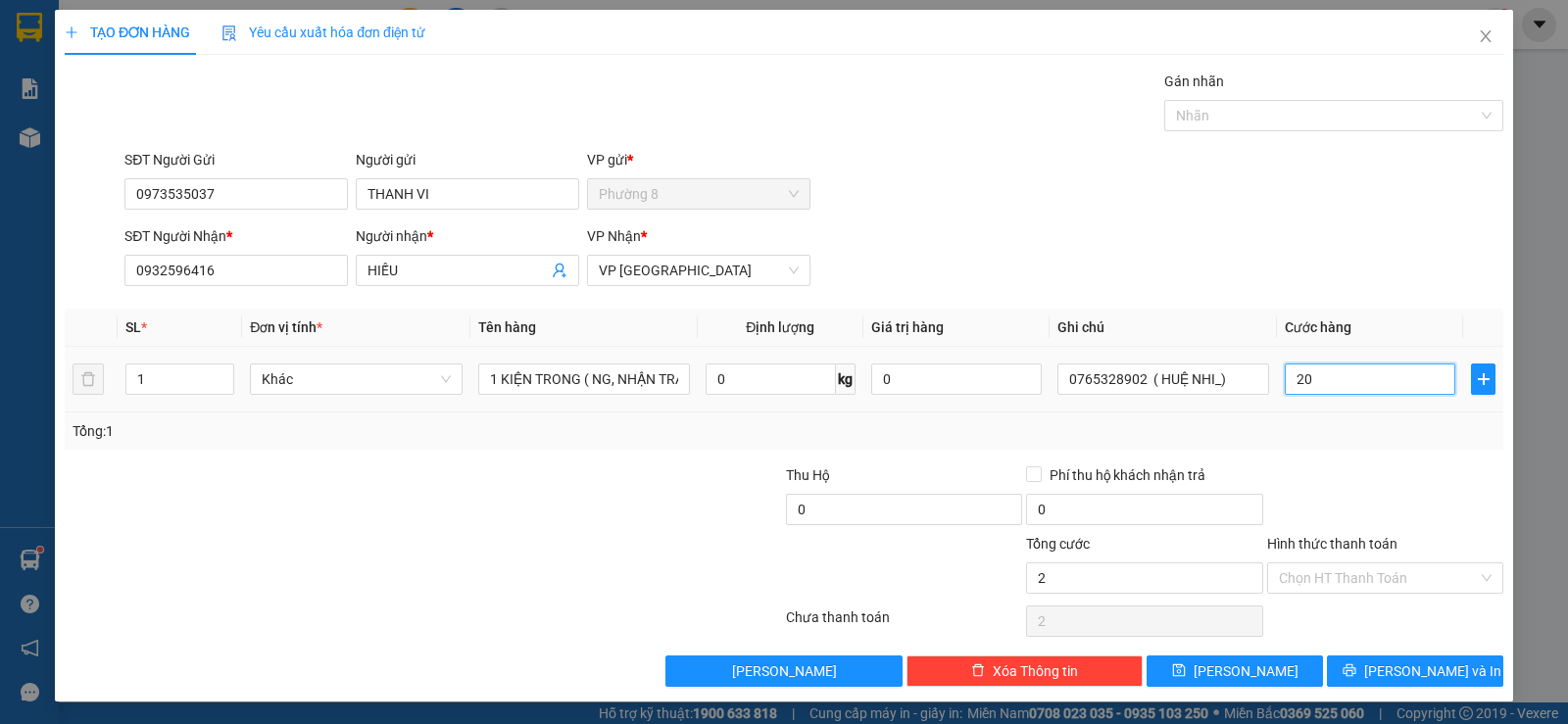 type on "20" 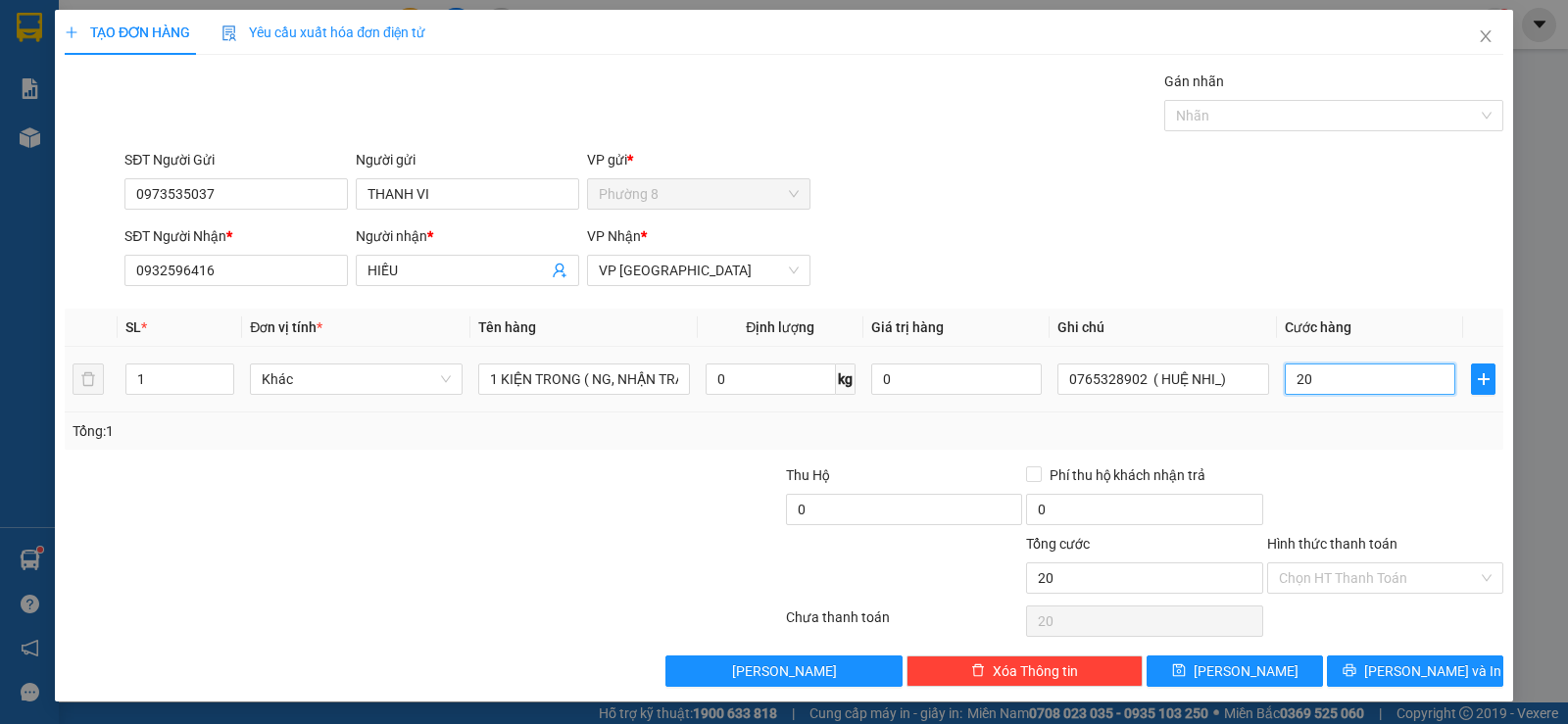 type on "200" 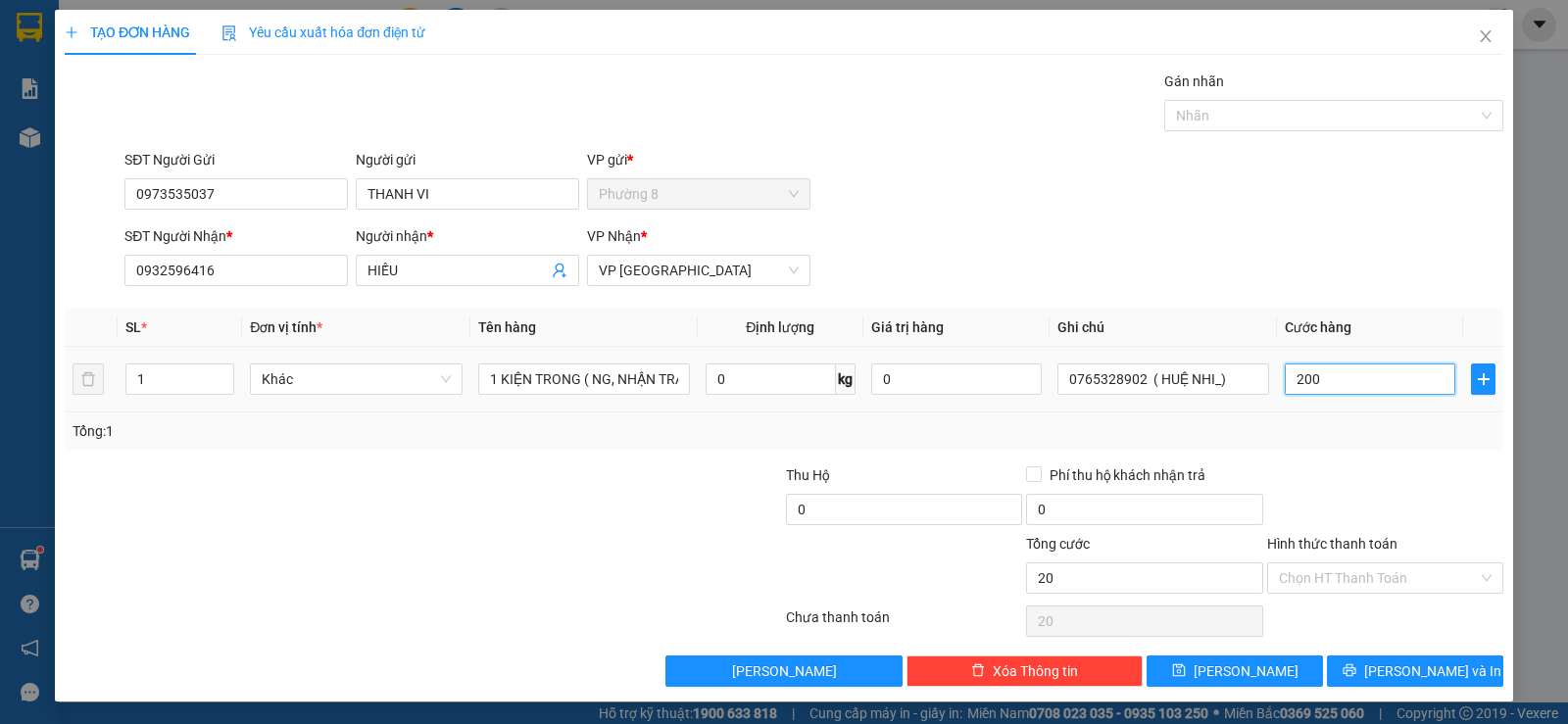 type on "200" 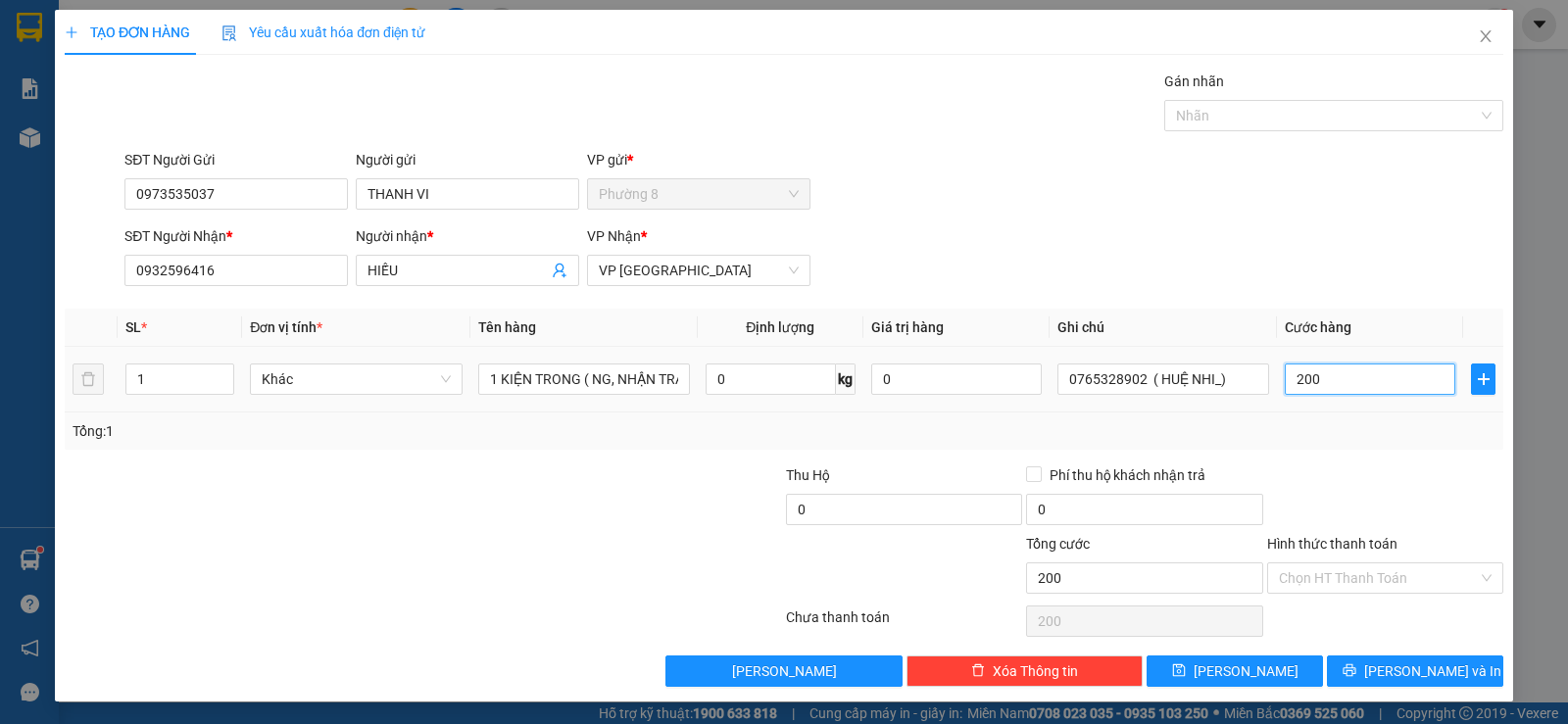 type on "2.000" 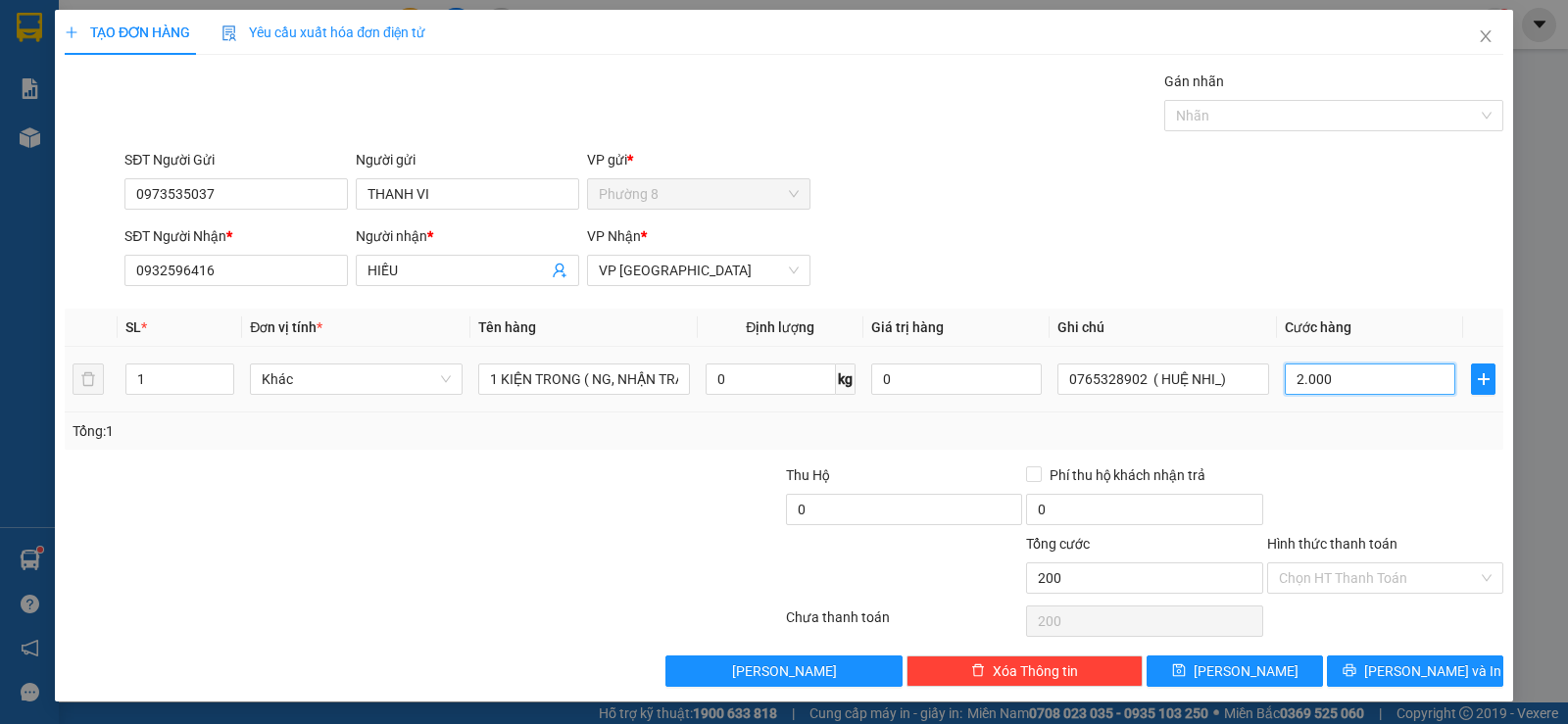 type on "2.000" 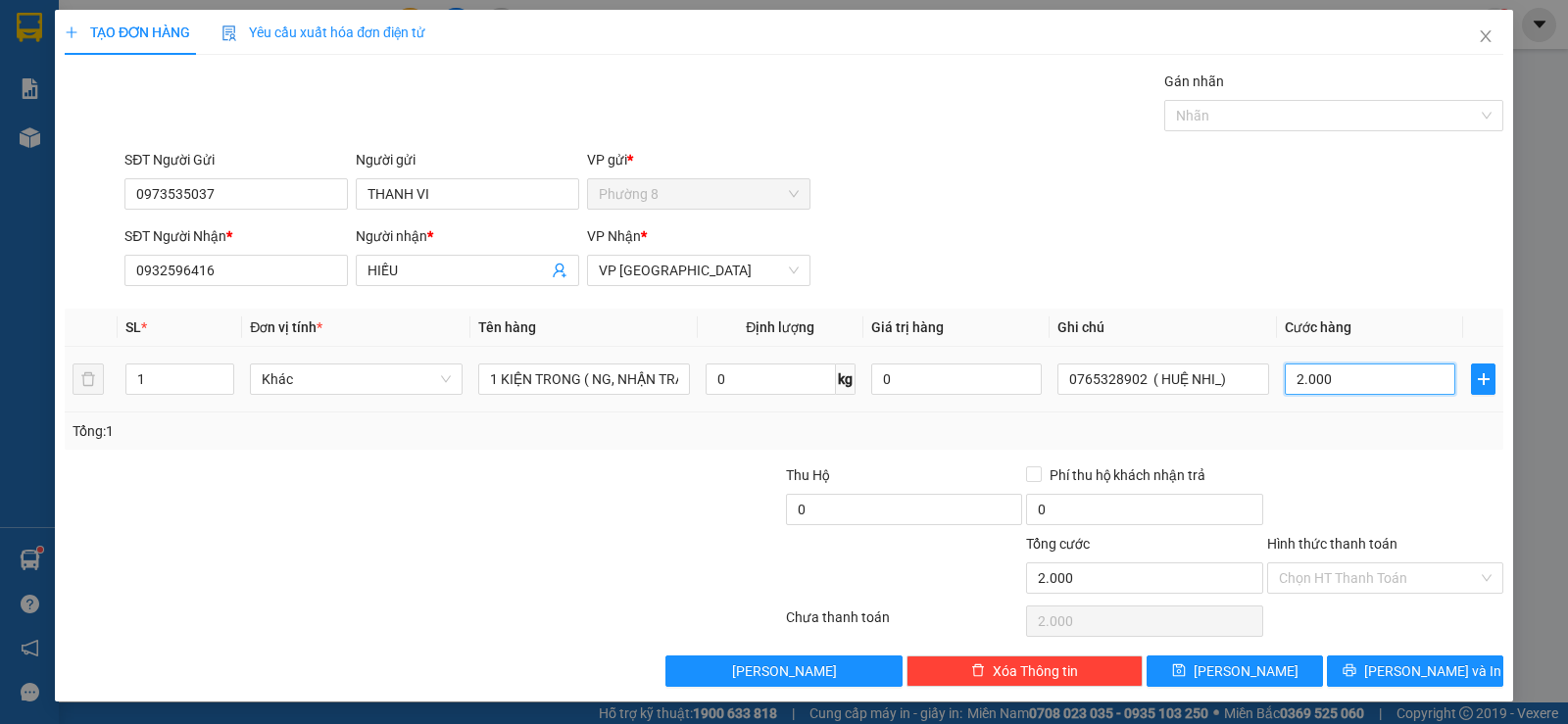 type on "20.000" 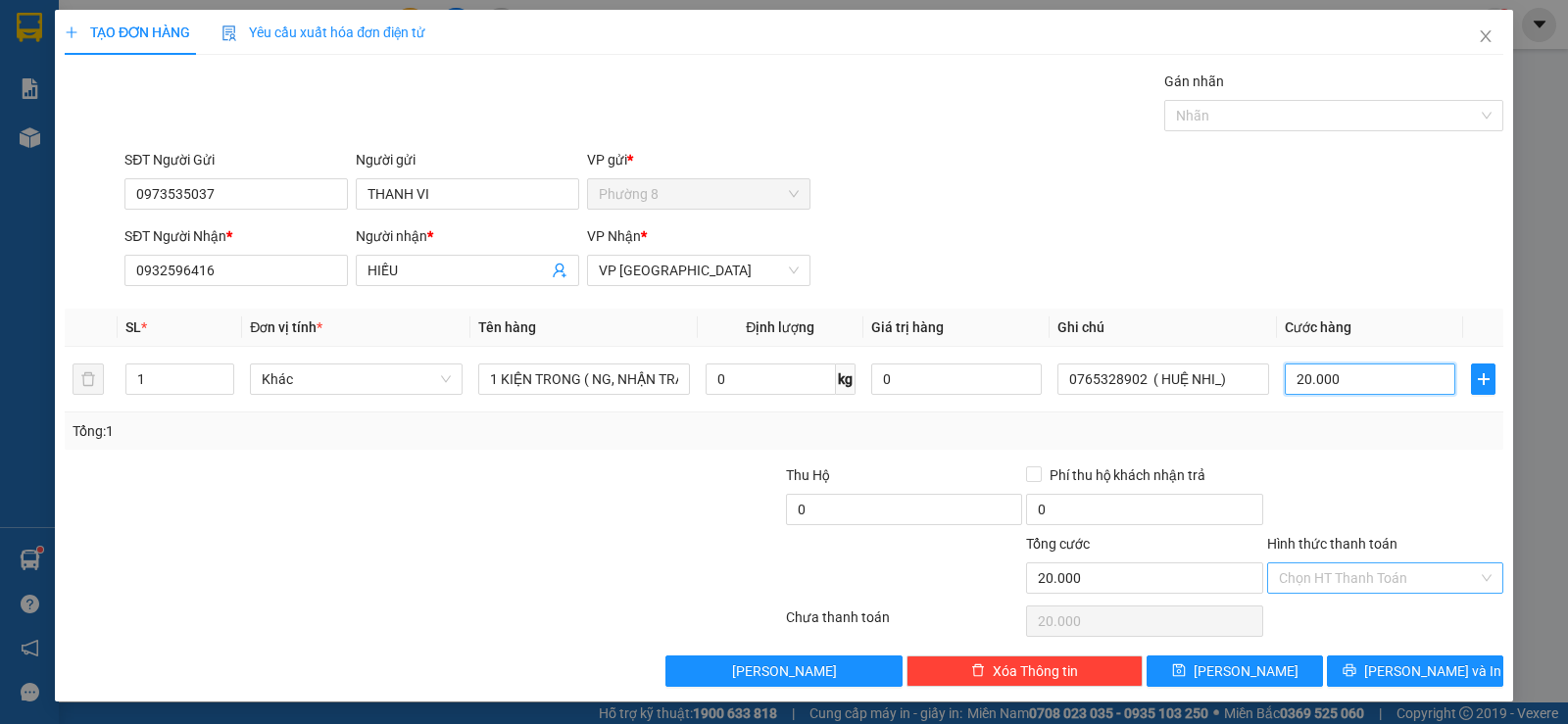 type on "20.000" 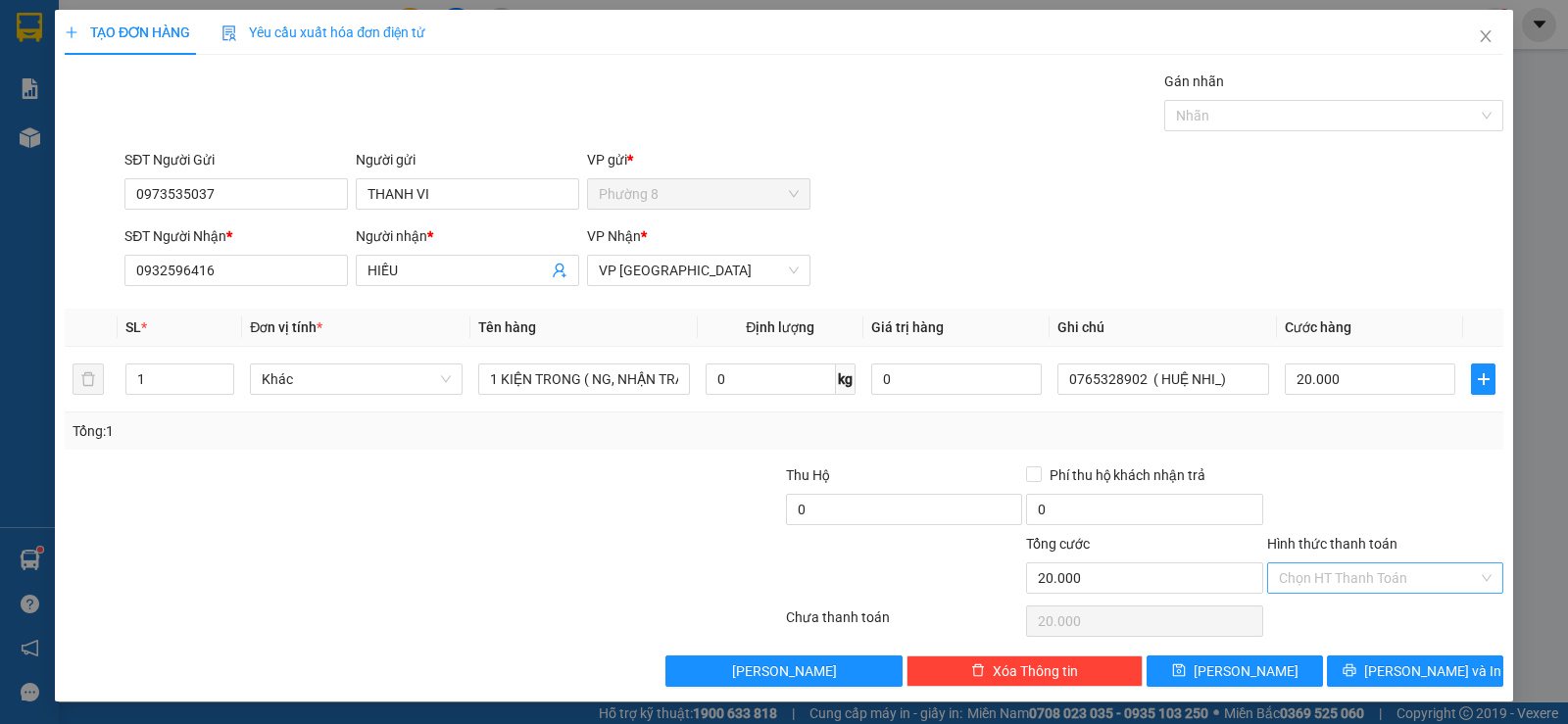 click on "Hình thức thanh toán" at bounding box center [1378, 578] 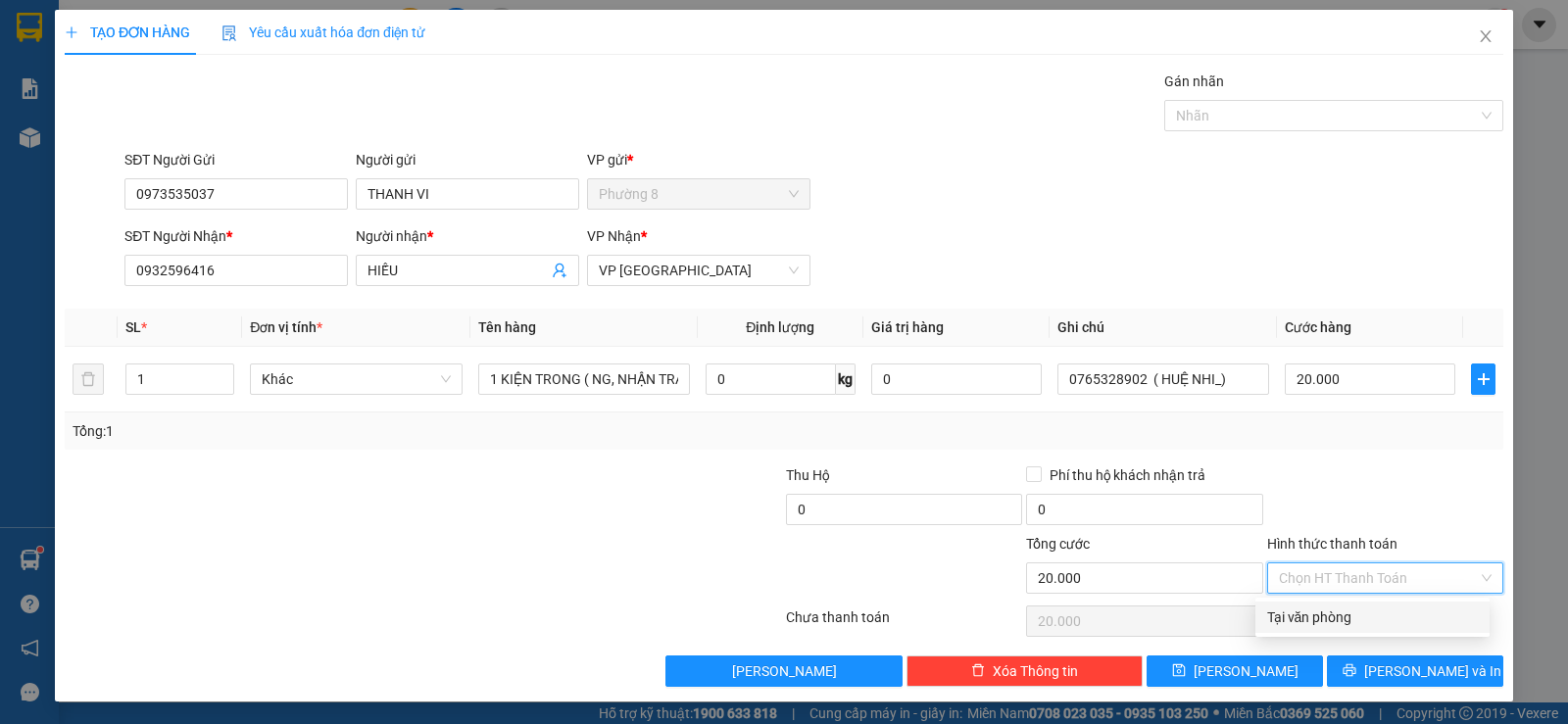 click on "Tại văn phòng" at bounding box center (1372, 617) 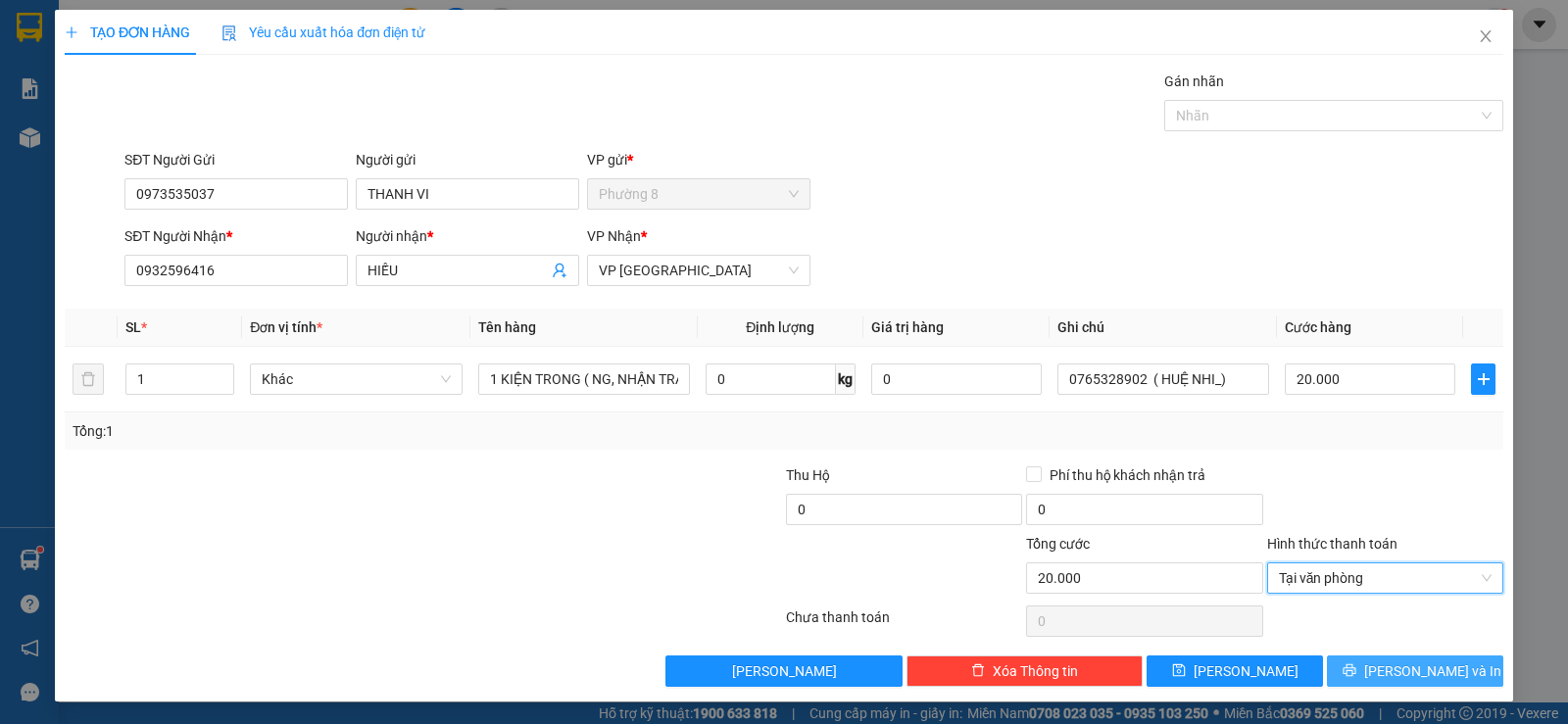 click on "[PERSON_NAME] và In" at bounding box center (1433, 671) 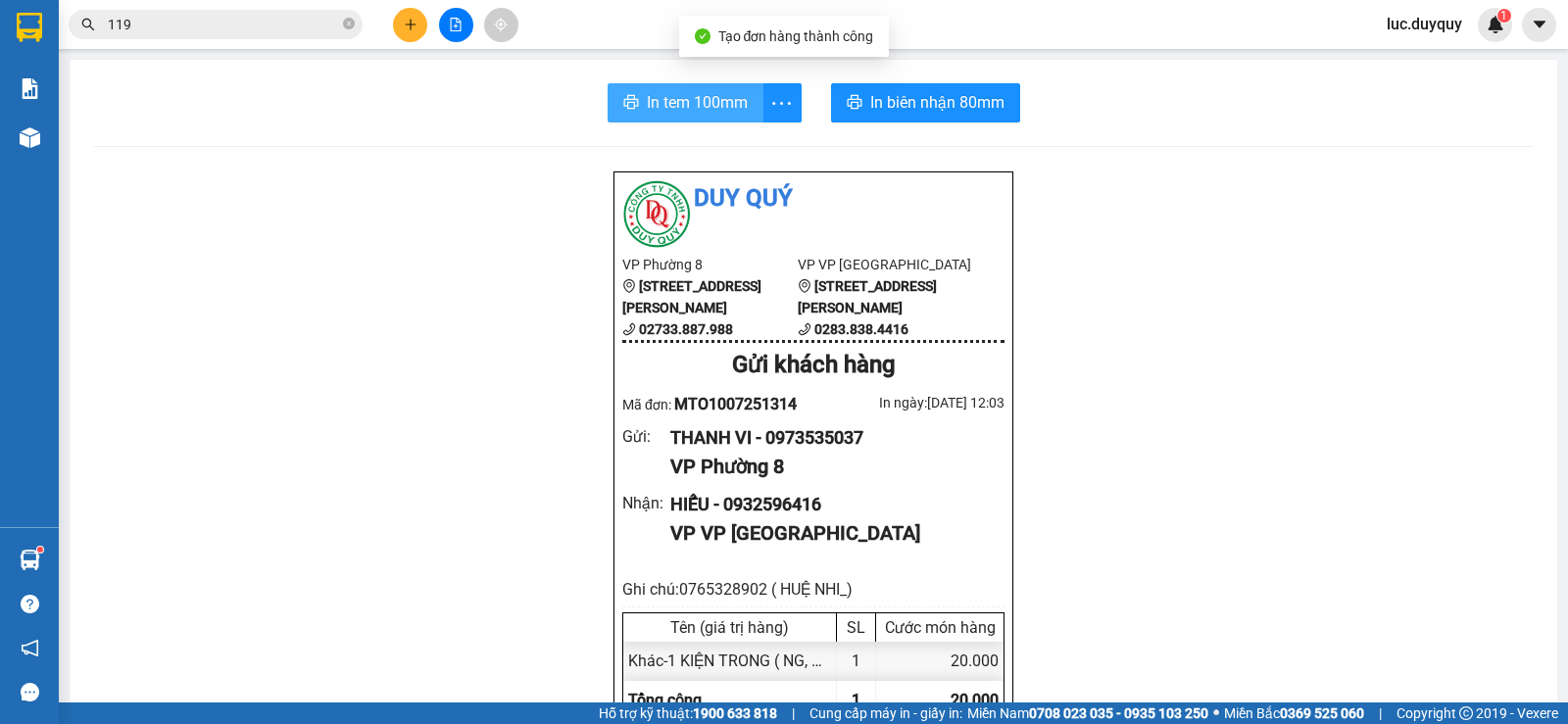 click on "In tem 100mm" at bounding box center [685, 103] 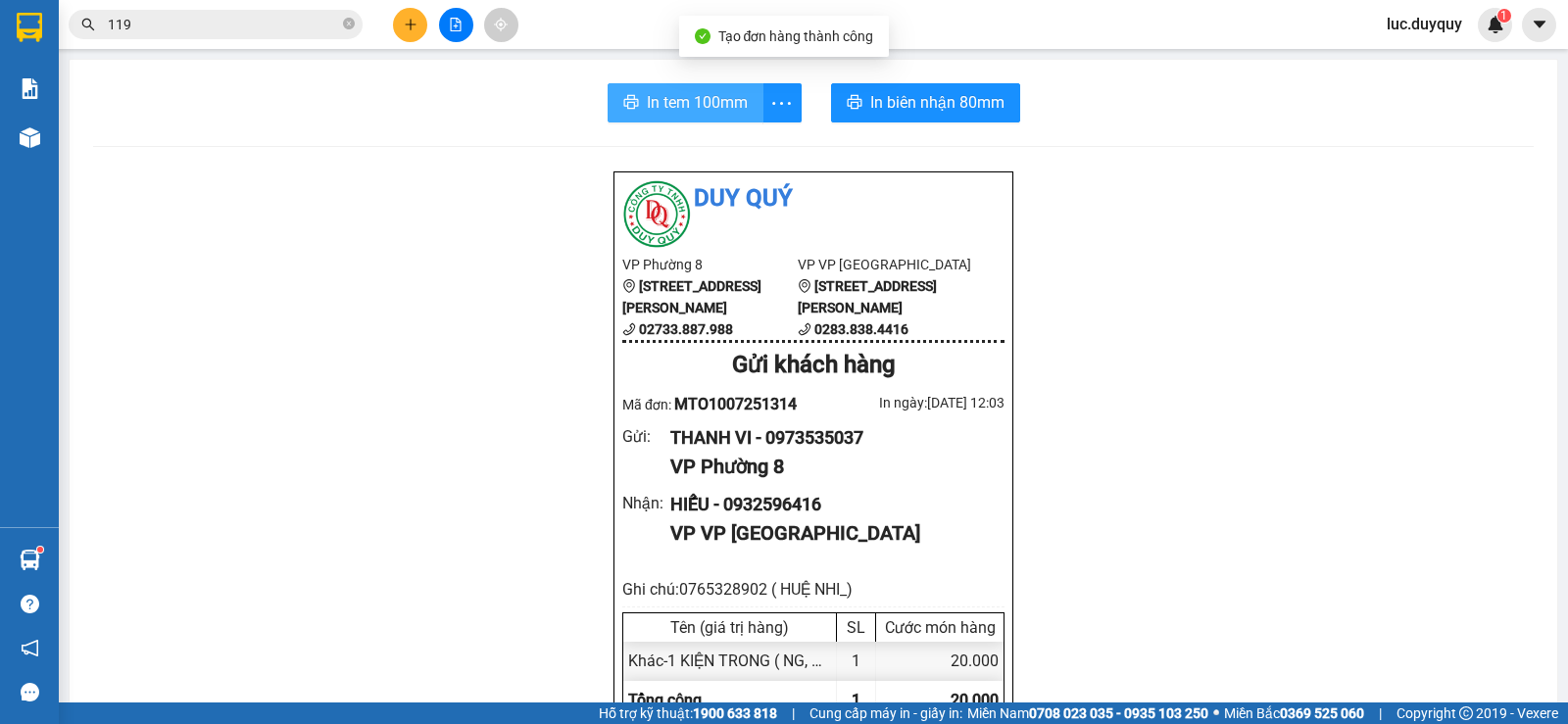 scroll, scrollTop: 0, scrollLeft: 0, axis: both 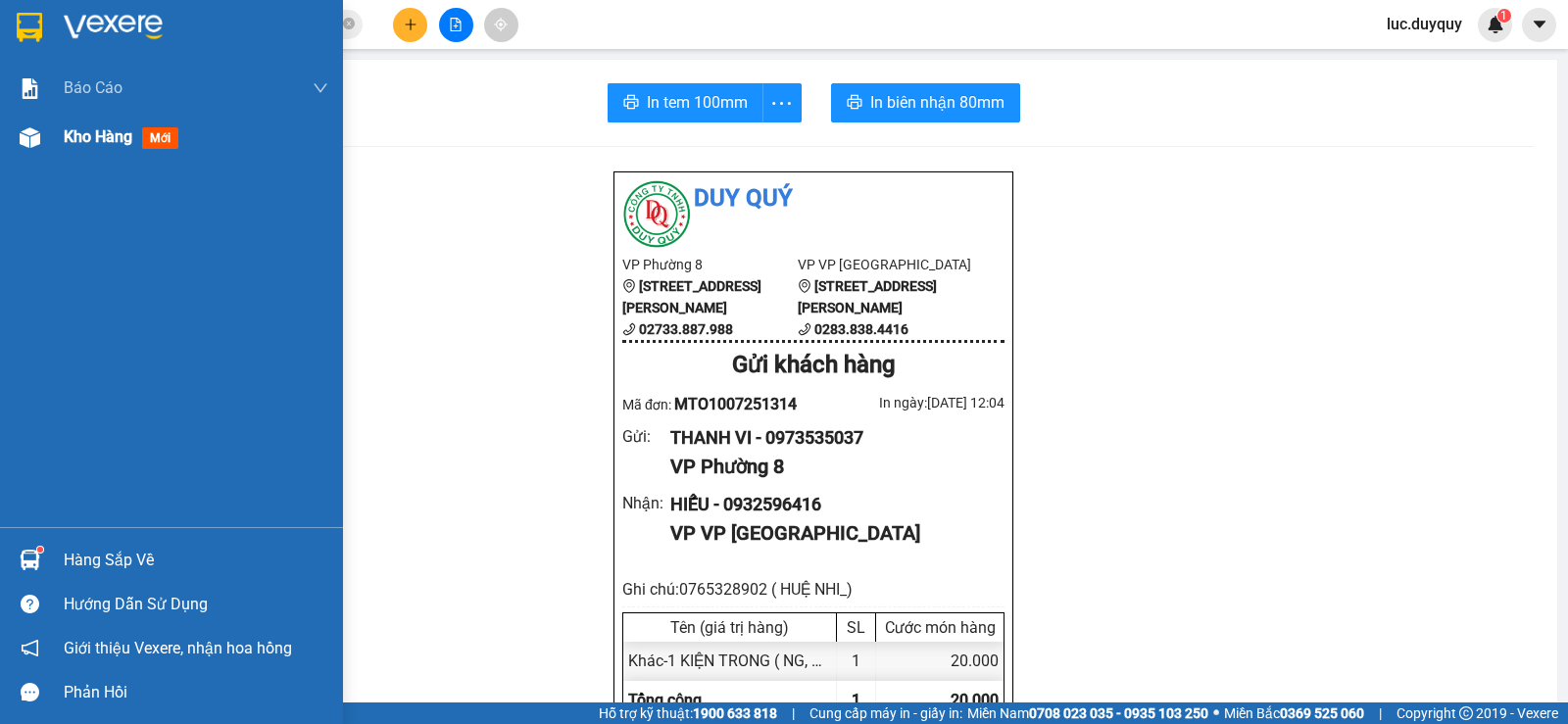 click on "Kho hàng" at bounding box center [98, 136] 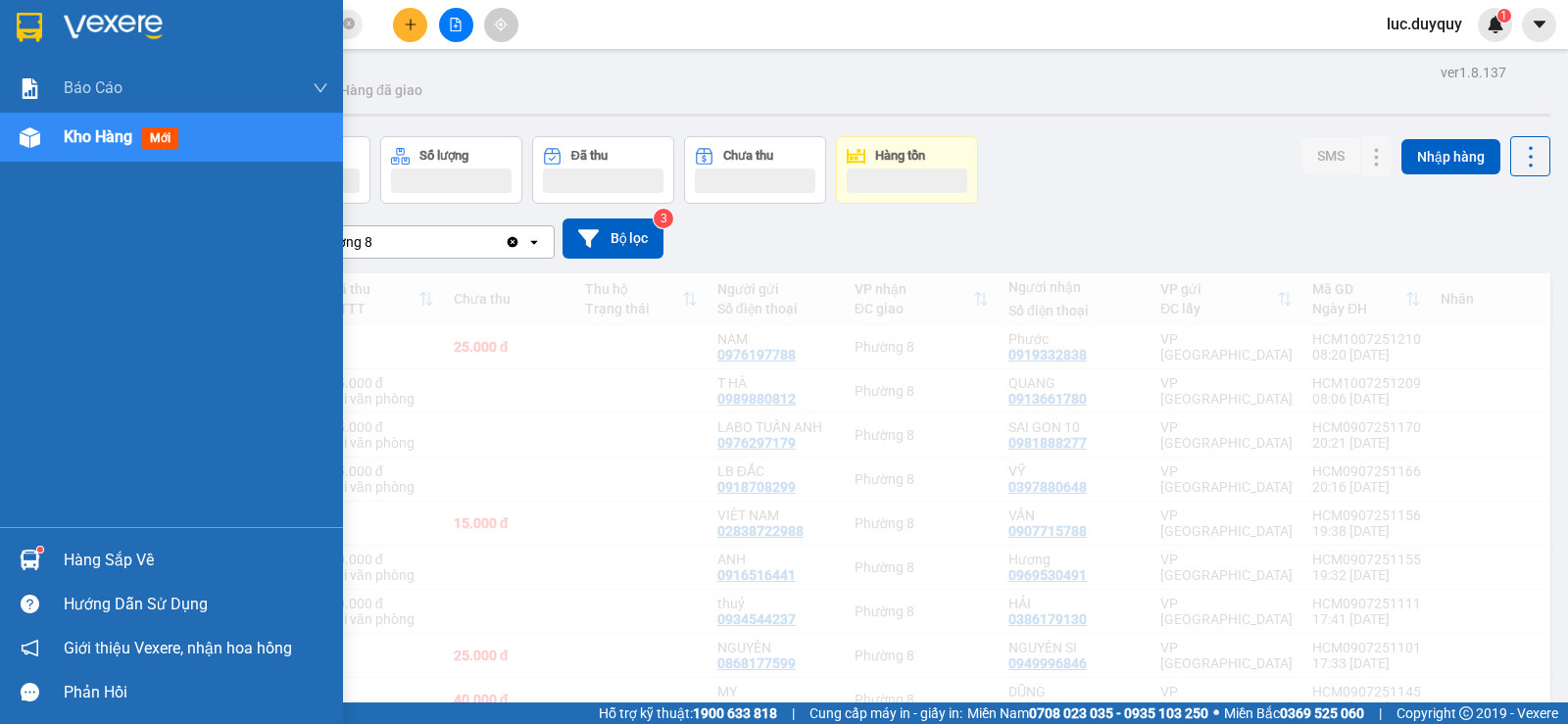 click on "Kho hàng" at bounding box center (98, 136) 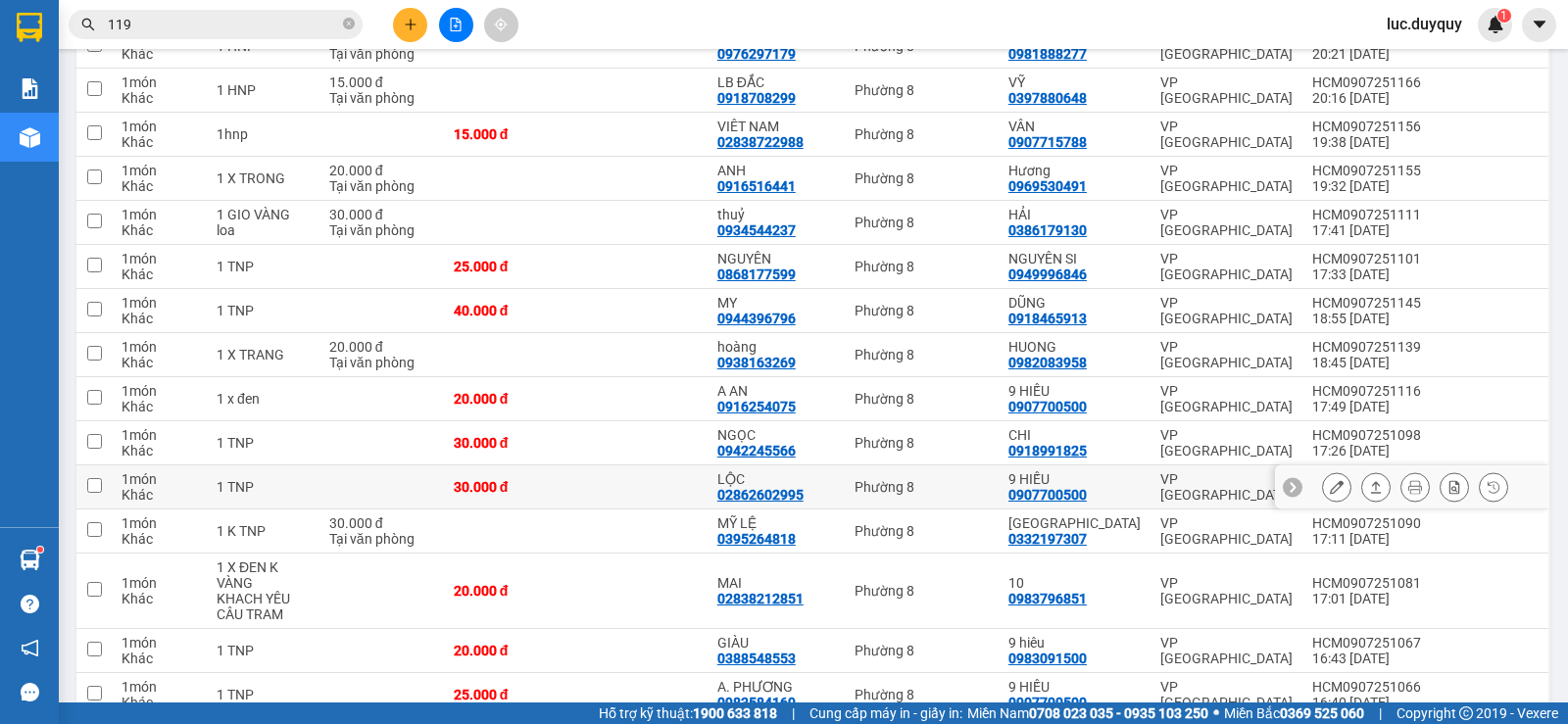 scroll, scrollTop: 588, scrollLeft: 0, axis: vertical 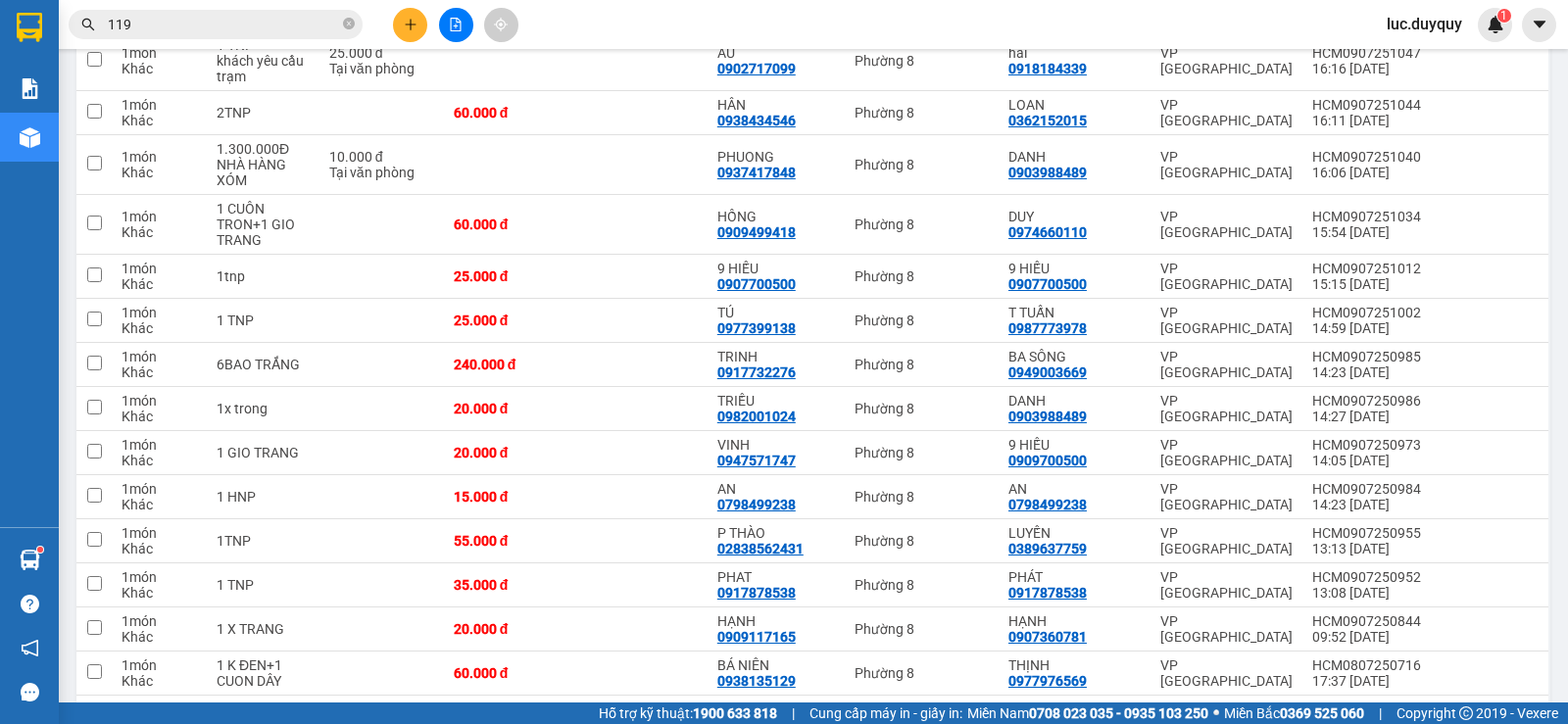 click 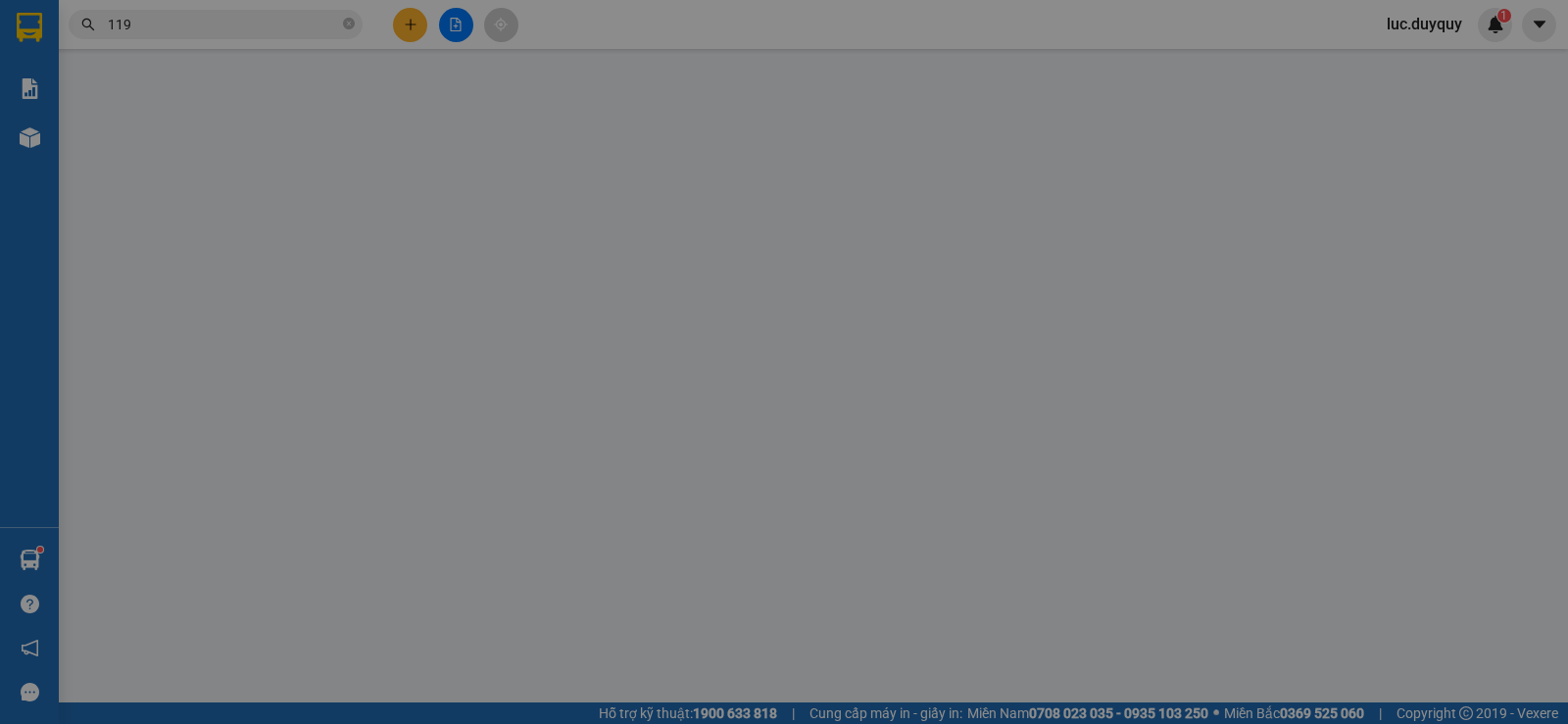 scroll, scrollTop: 0, scrollLeft: 0, axis: both 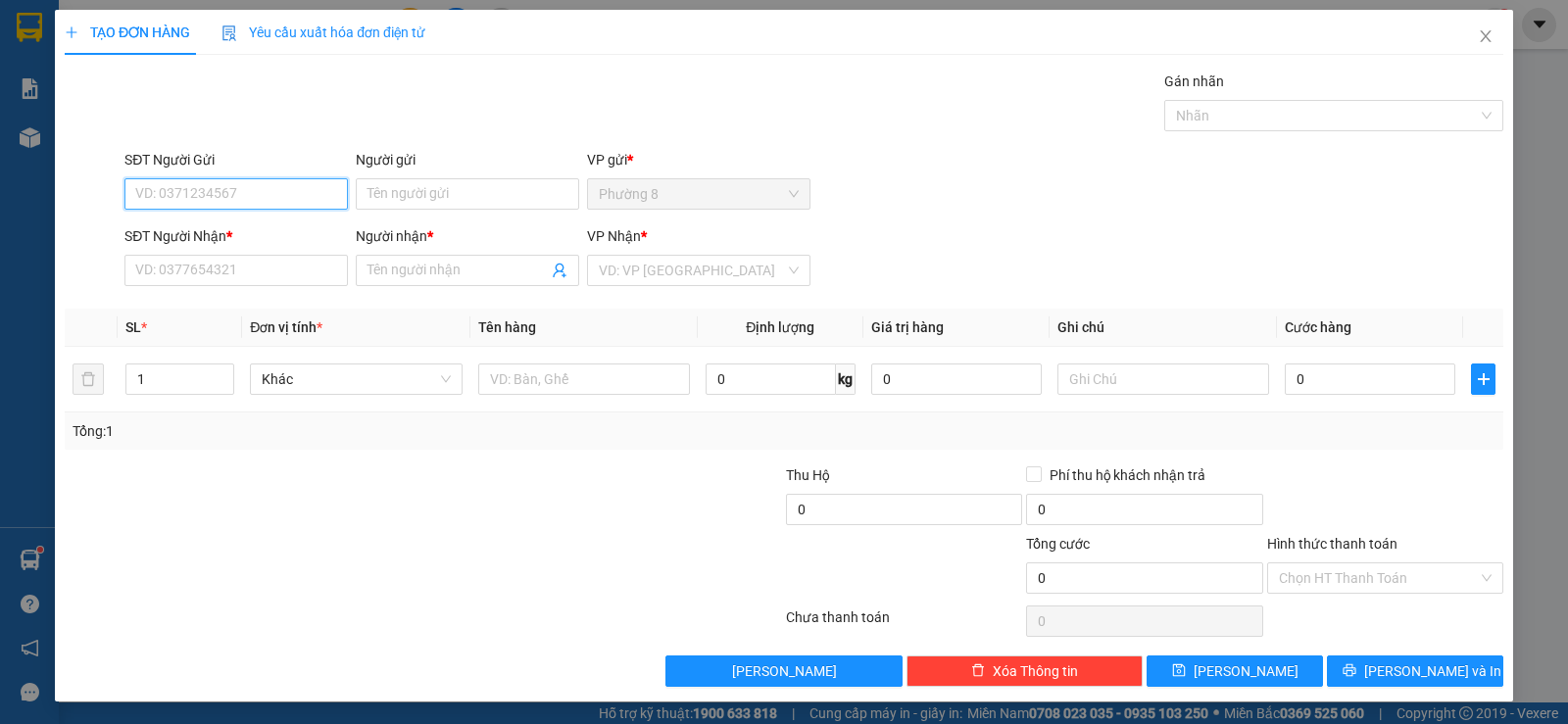 click on "SĐT Người Gửi" at bounding box center [236, 194] 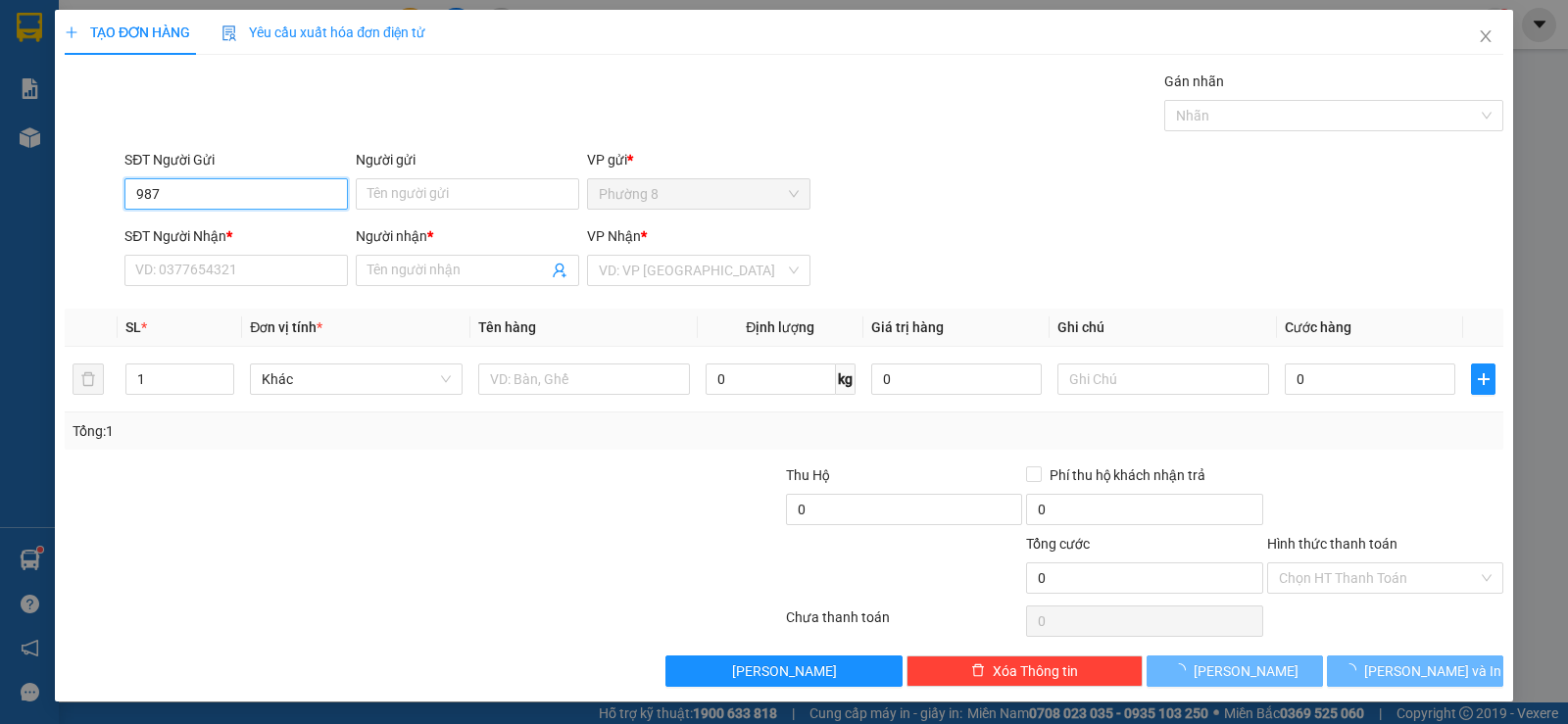click on "987" at bounding box center [236, 194] 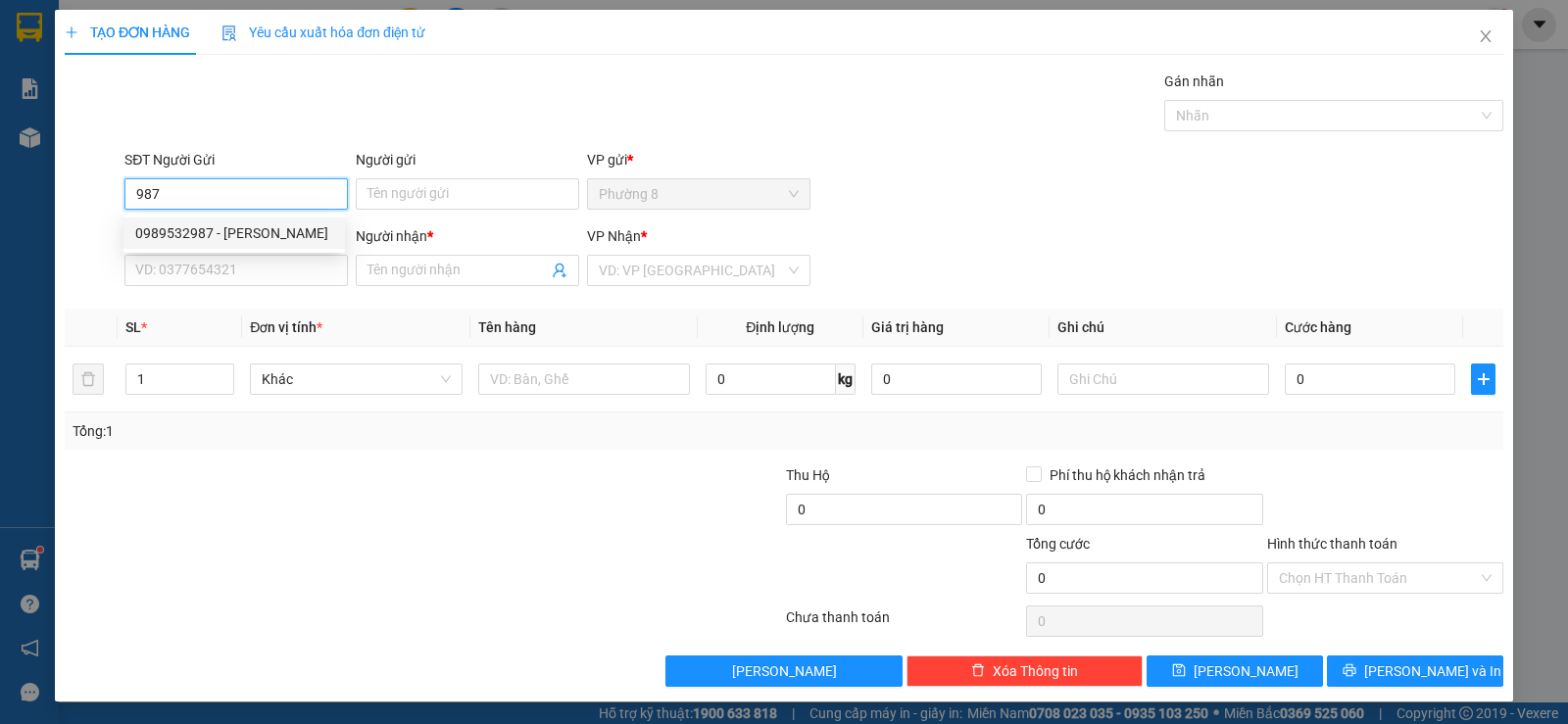 click on "0989532987 - GIANG" at bounding box center [234, 233] 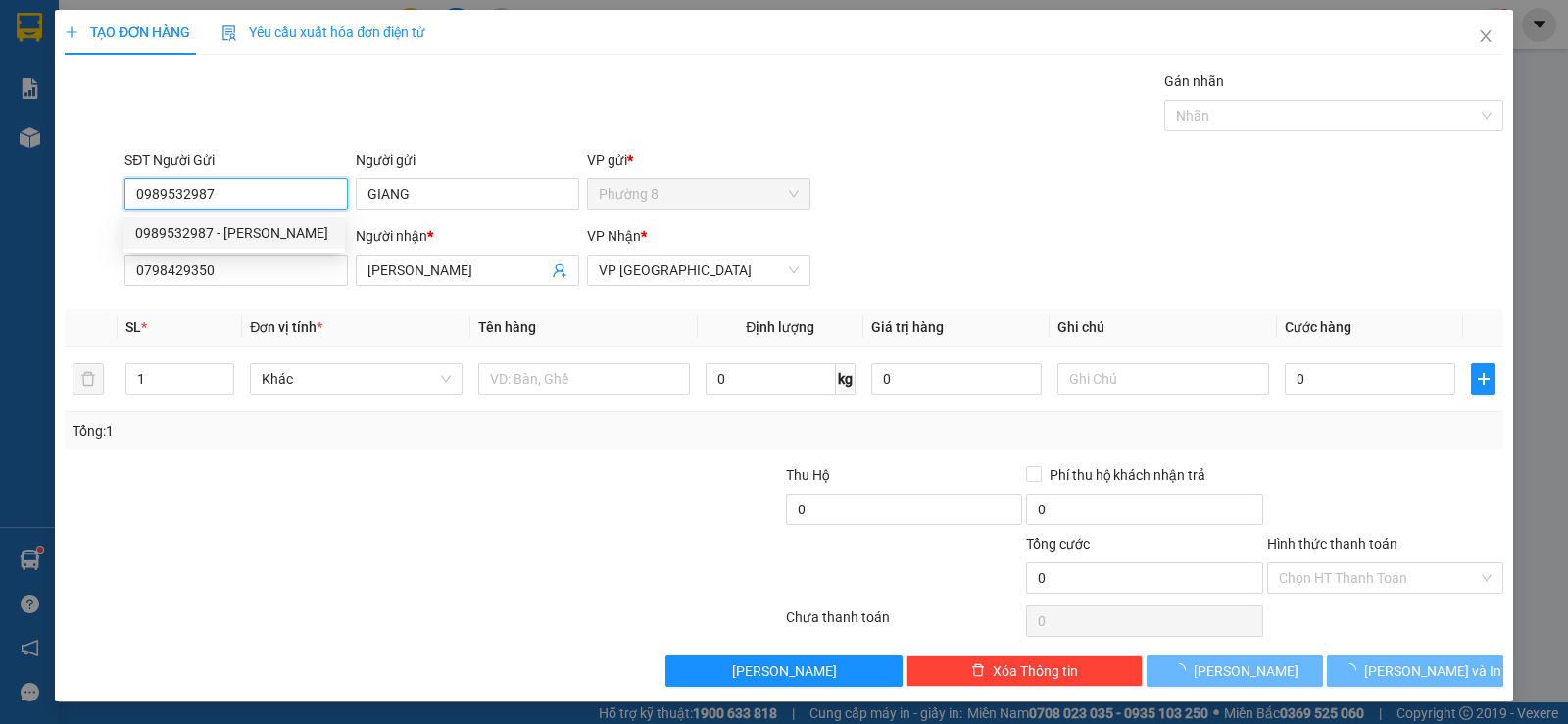 type on "15.000" 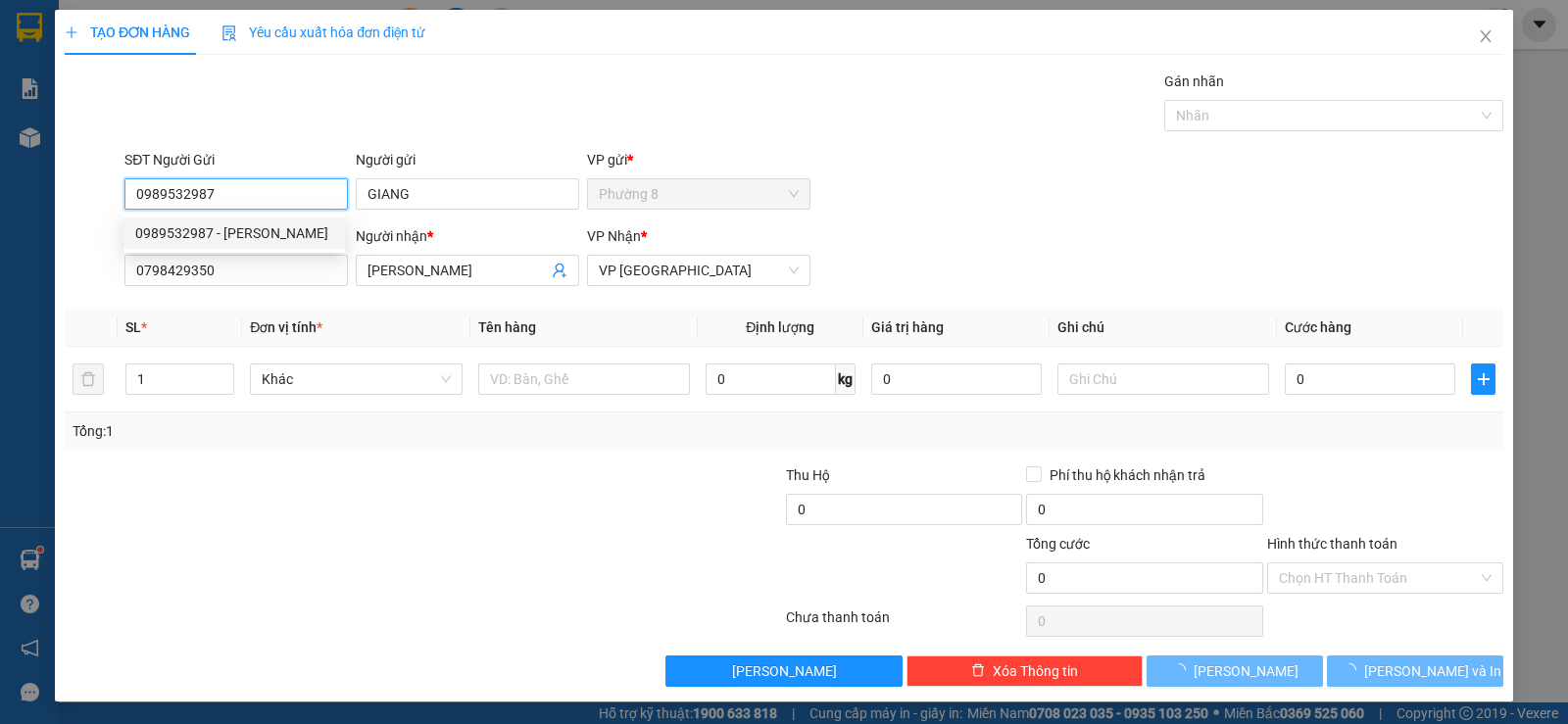 type on "15.000" 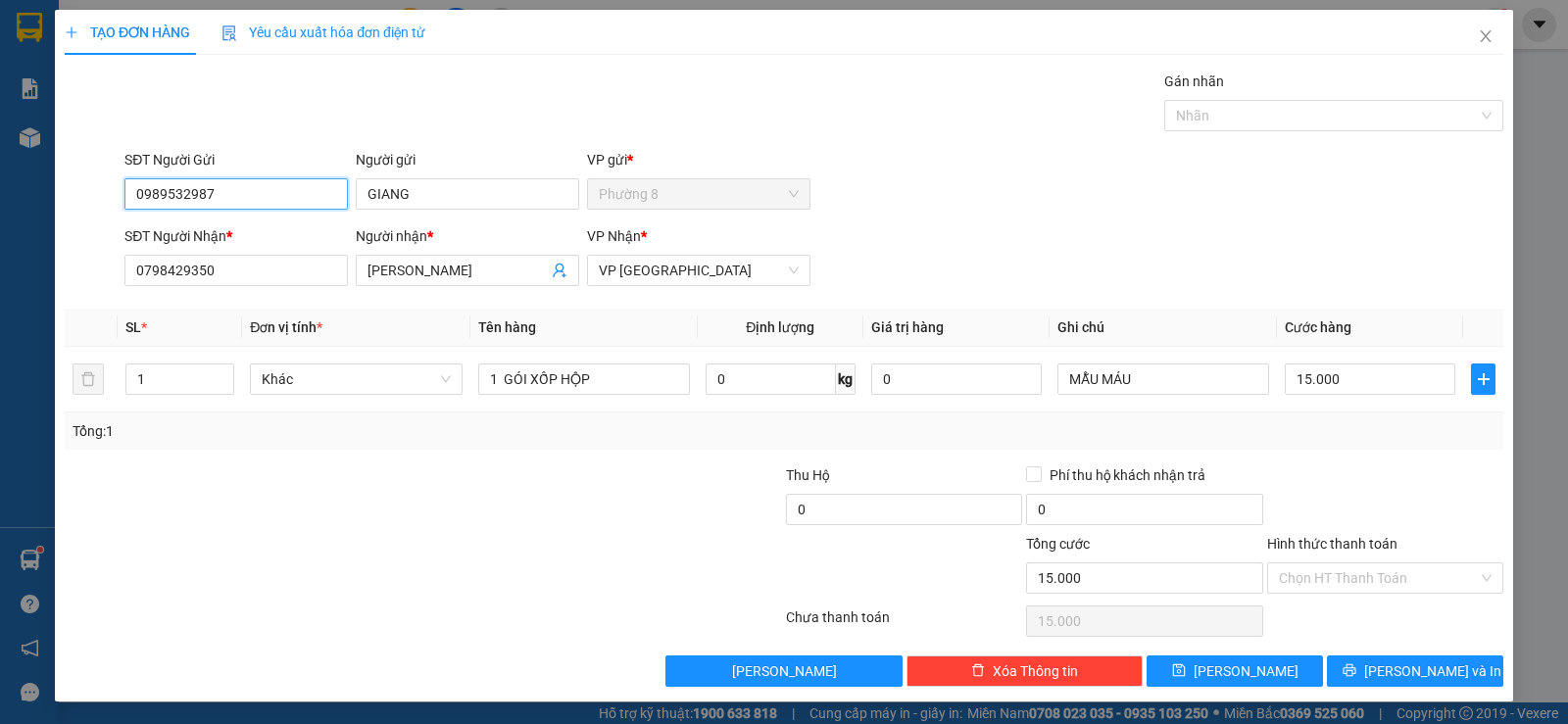 type on "0989532987" 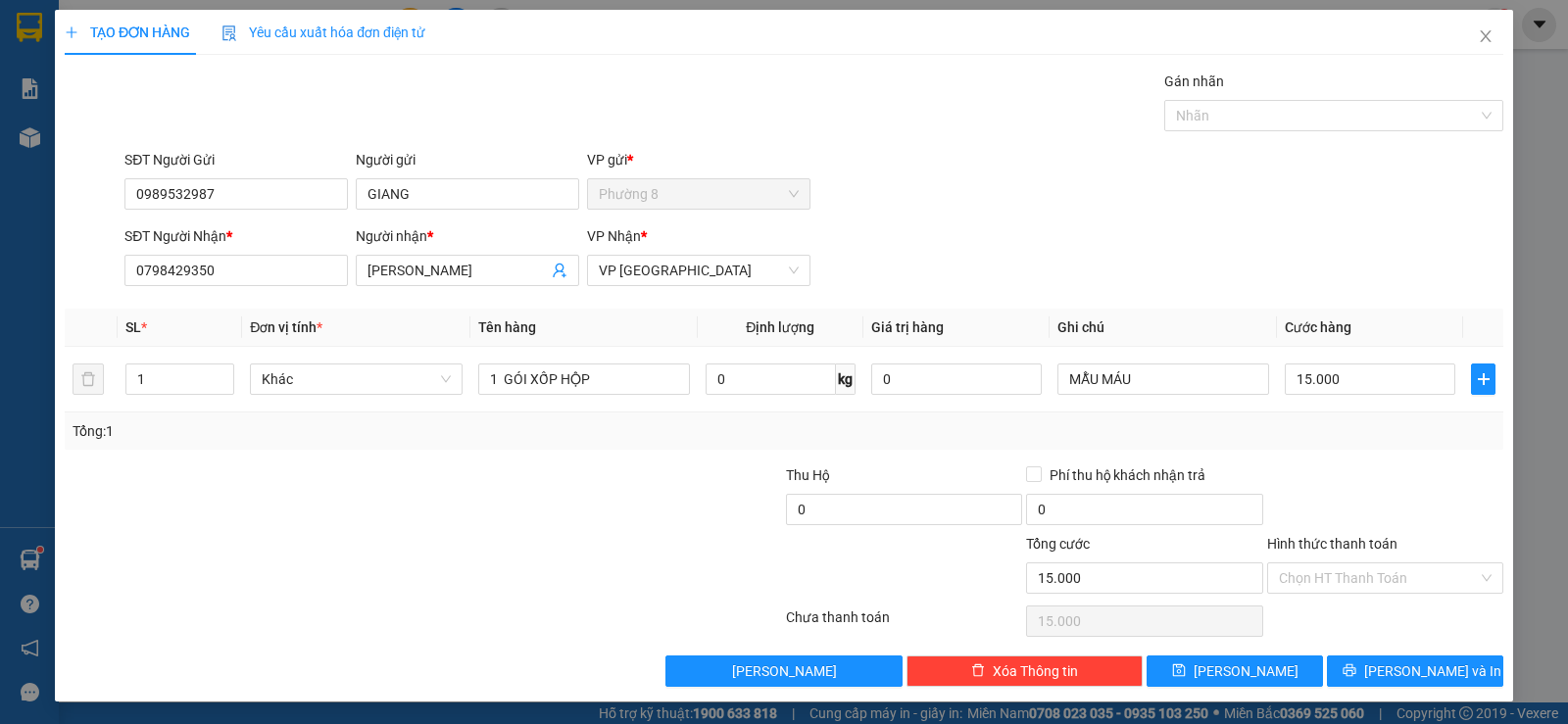 click on "Hình thức thanh toán Chọn HT Thanh Toán" at bounding box center [1385, 567] 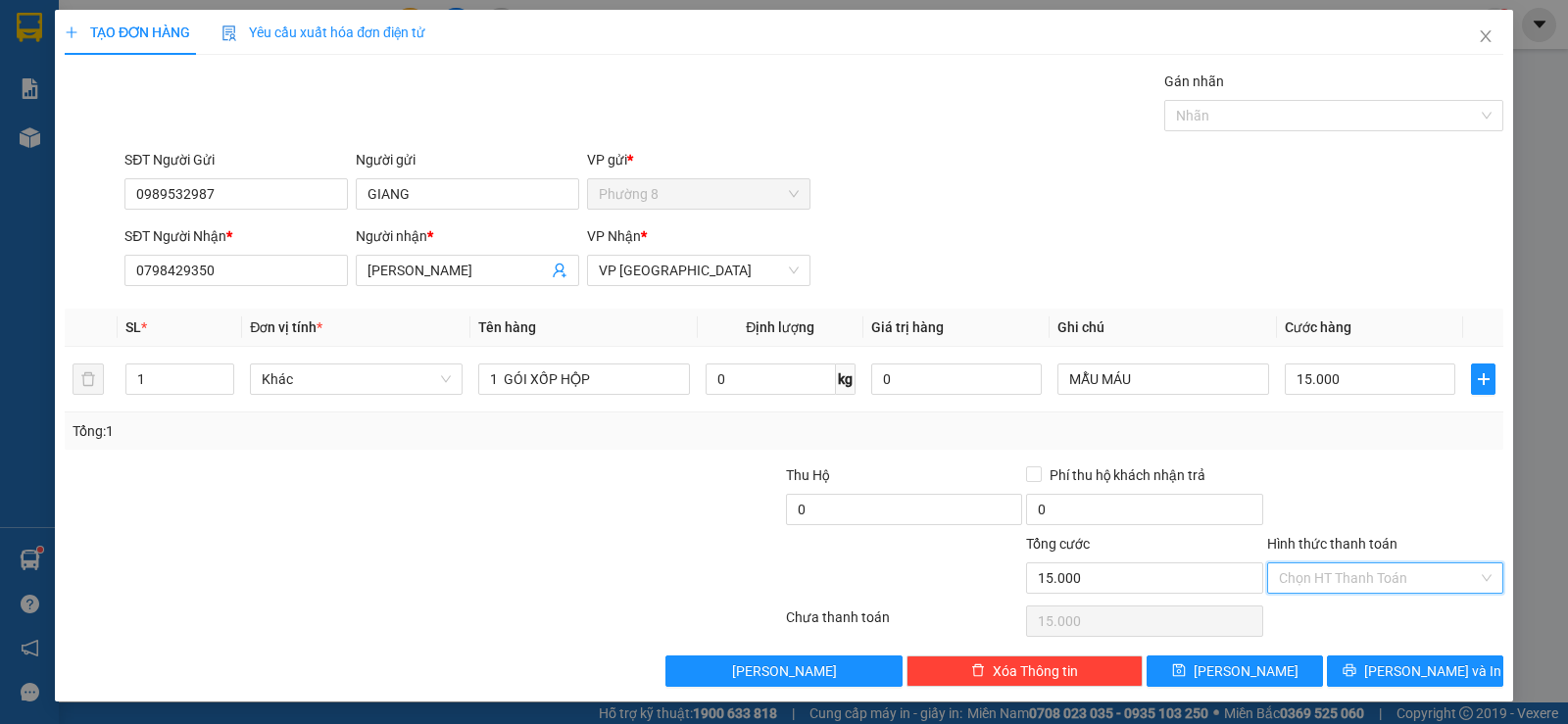 click on "Hình thức thanh toán" at bounding box center [1378, 578] 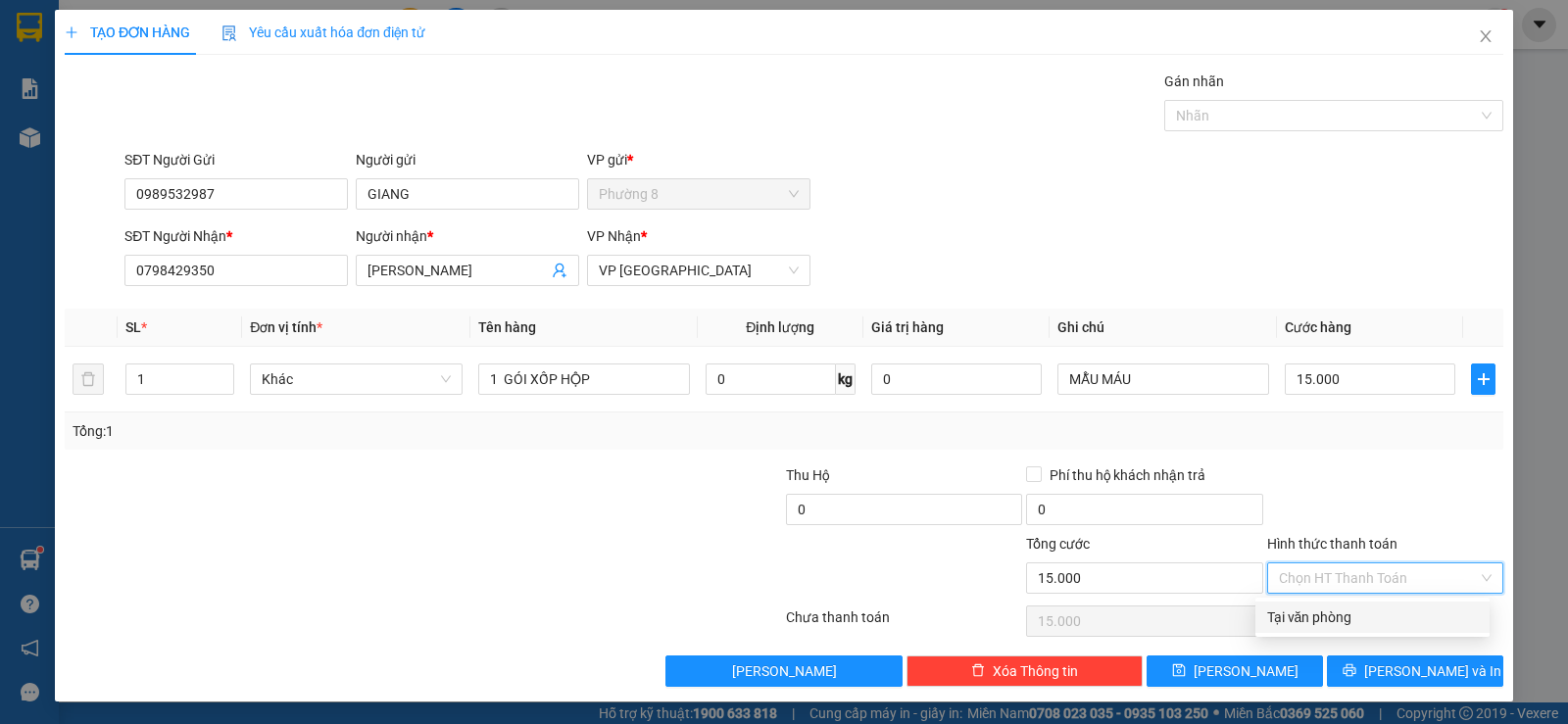 click on "Tại văn phòng" at bounding box center (1372, 617) 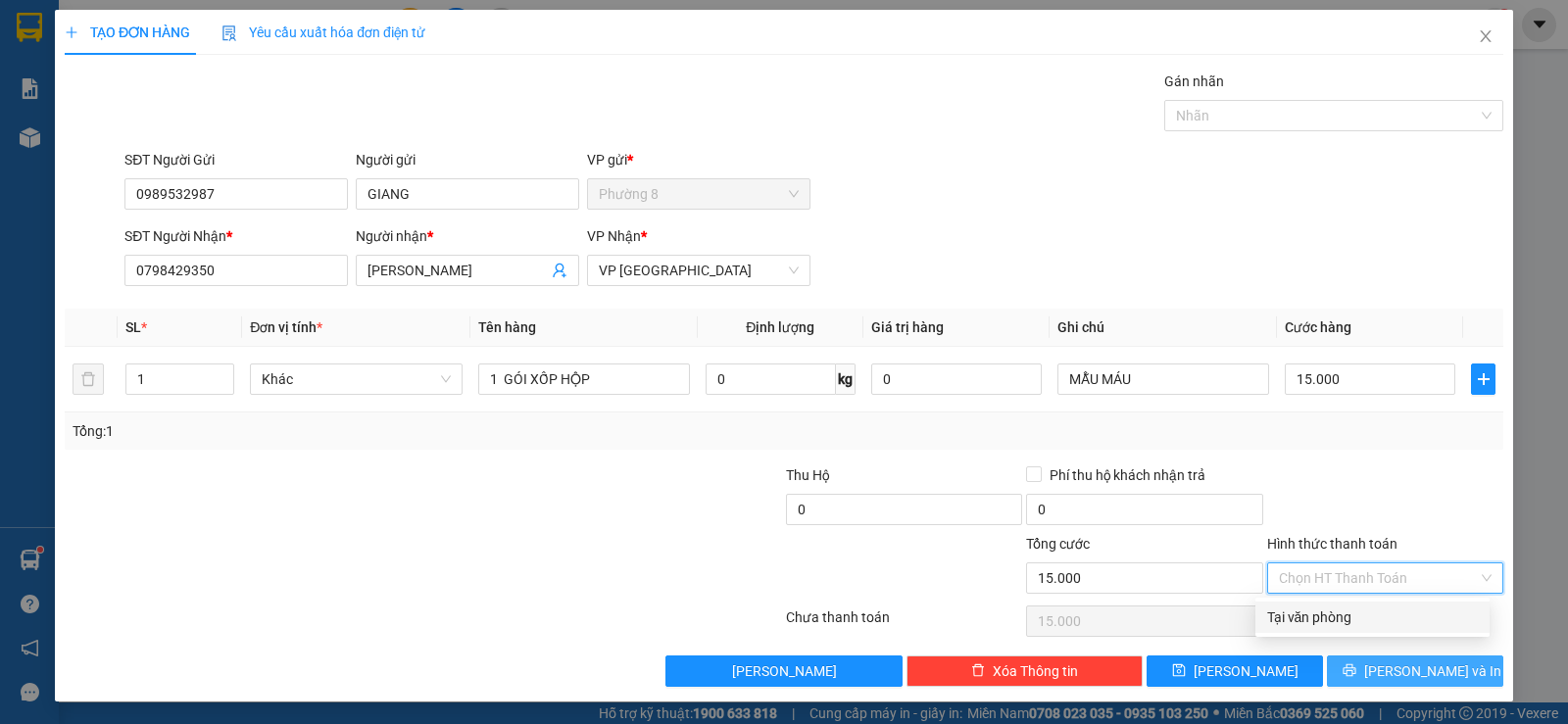 type on "0" 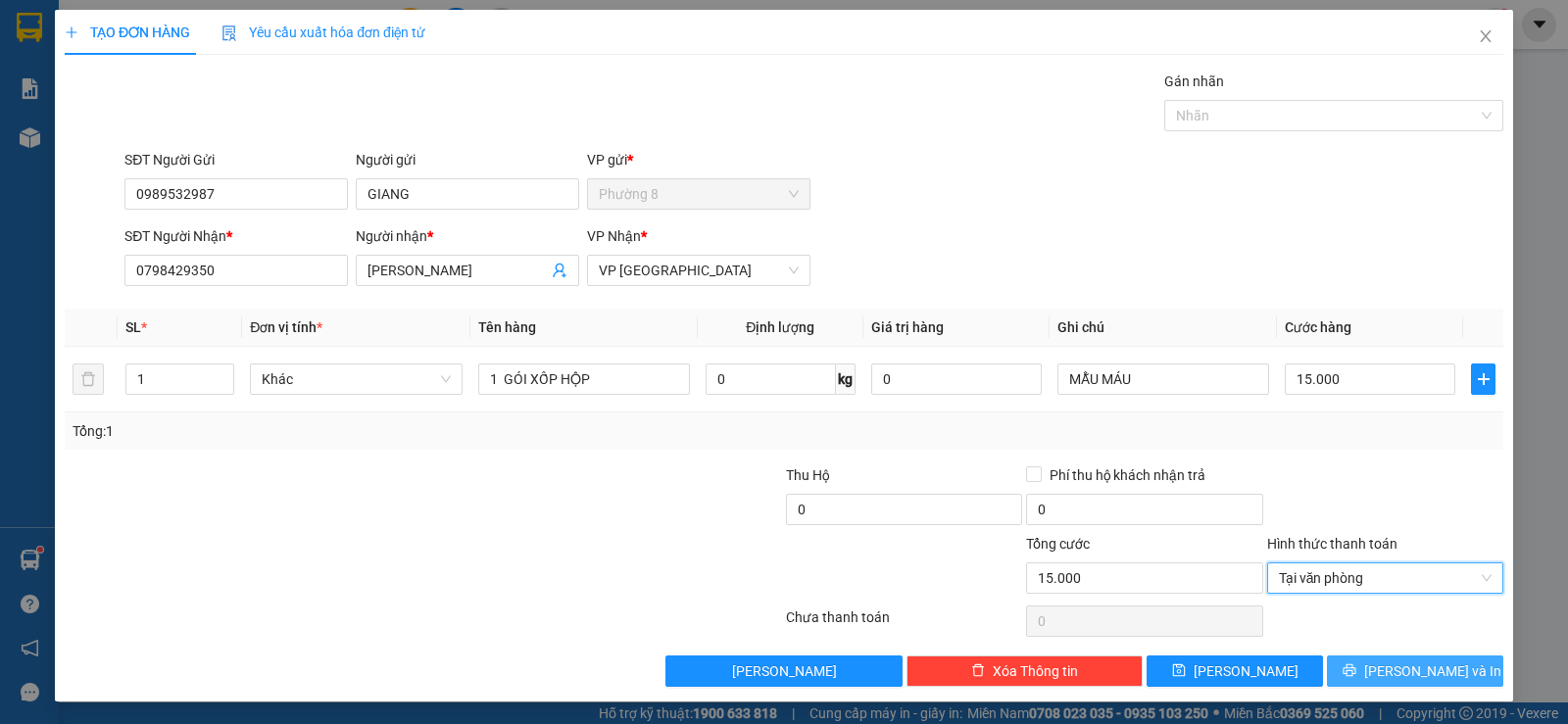 click on "[PERSON_NAME] và In" at bounding box center [1433, 671] 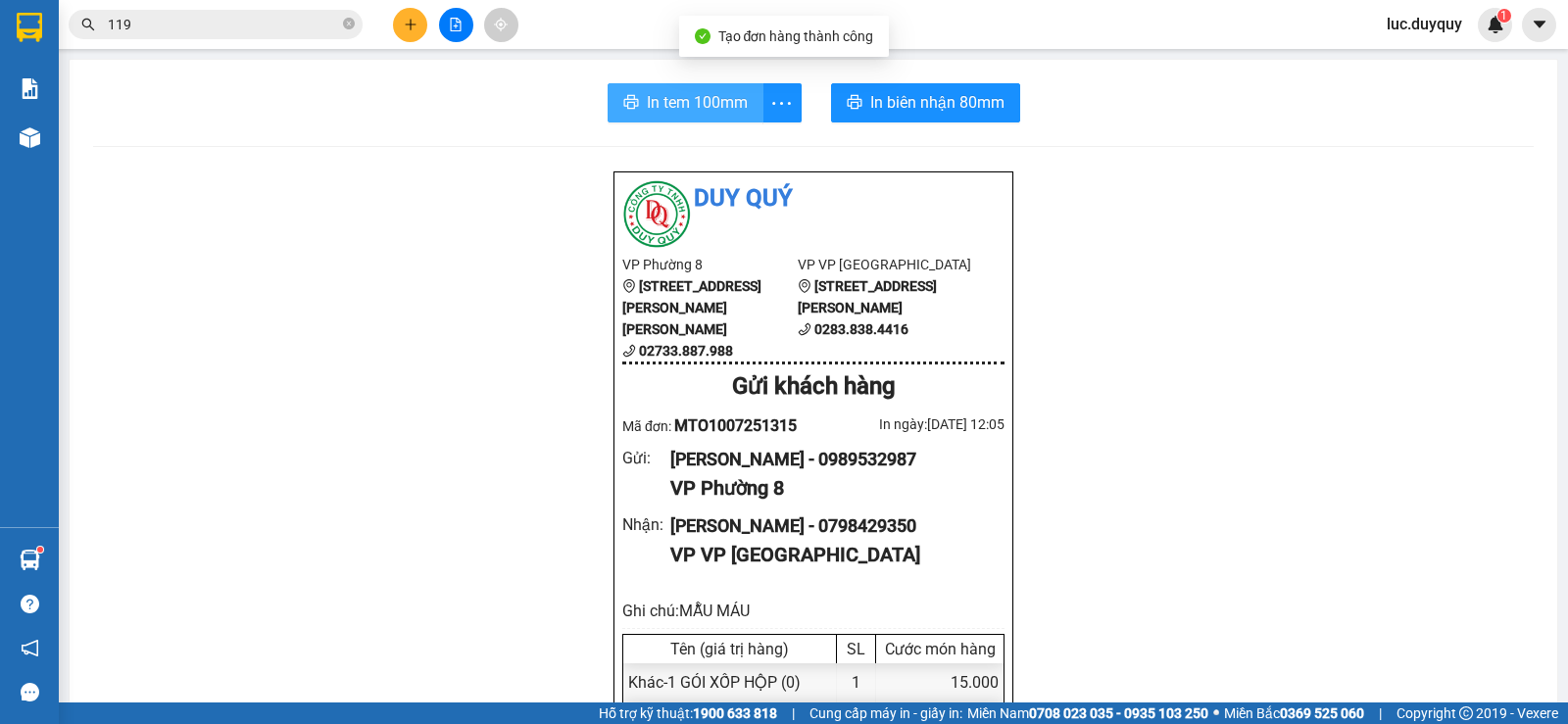 click on "In tem 100mm" at bounding box center (697, 102) 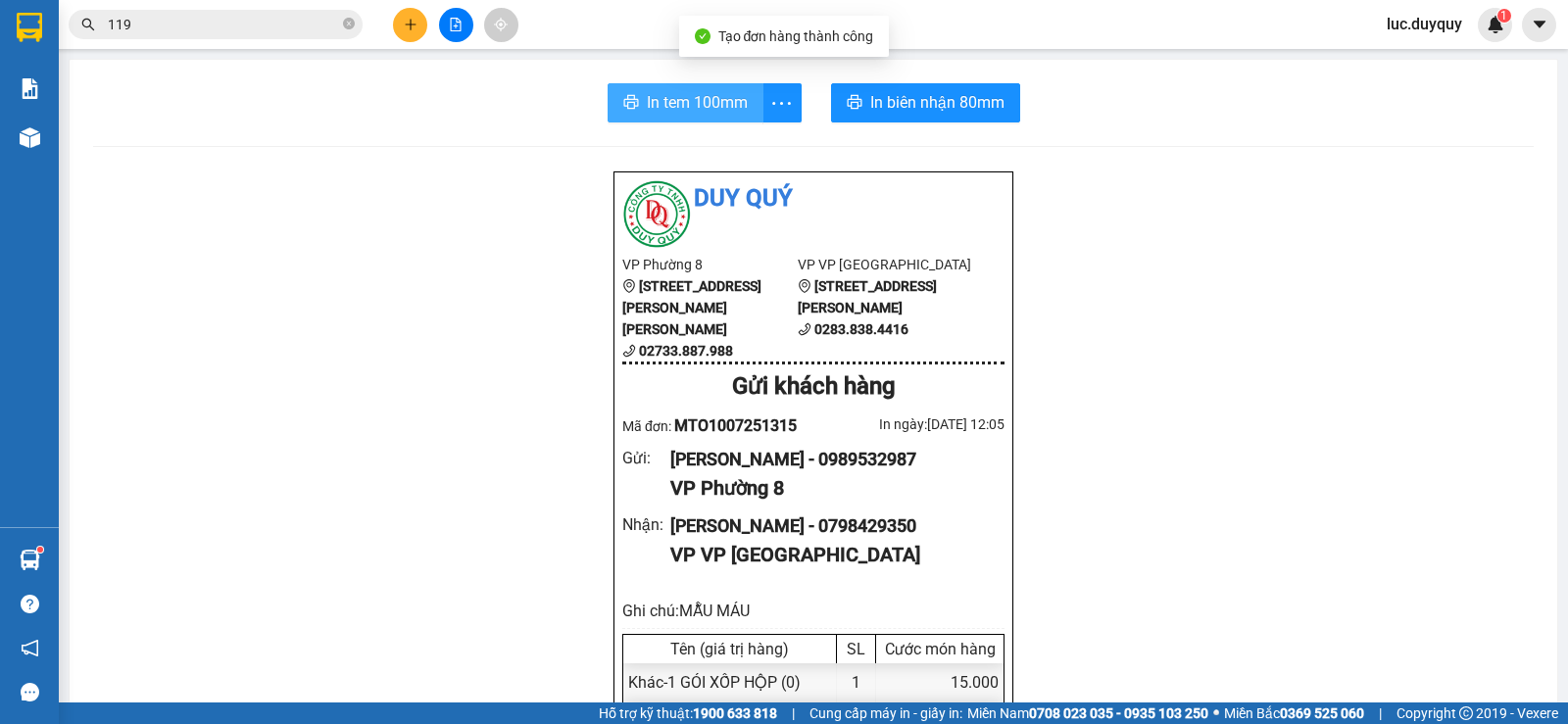 scroll, scrollTop: 0, scrollLeft: 0, axis: both 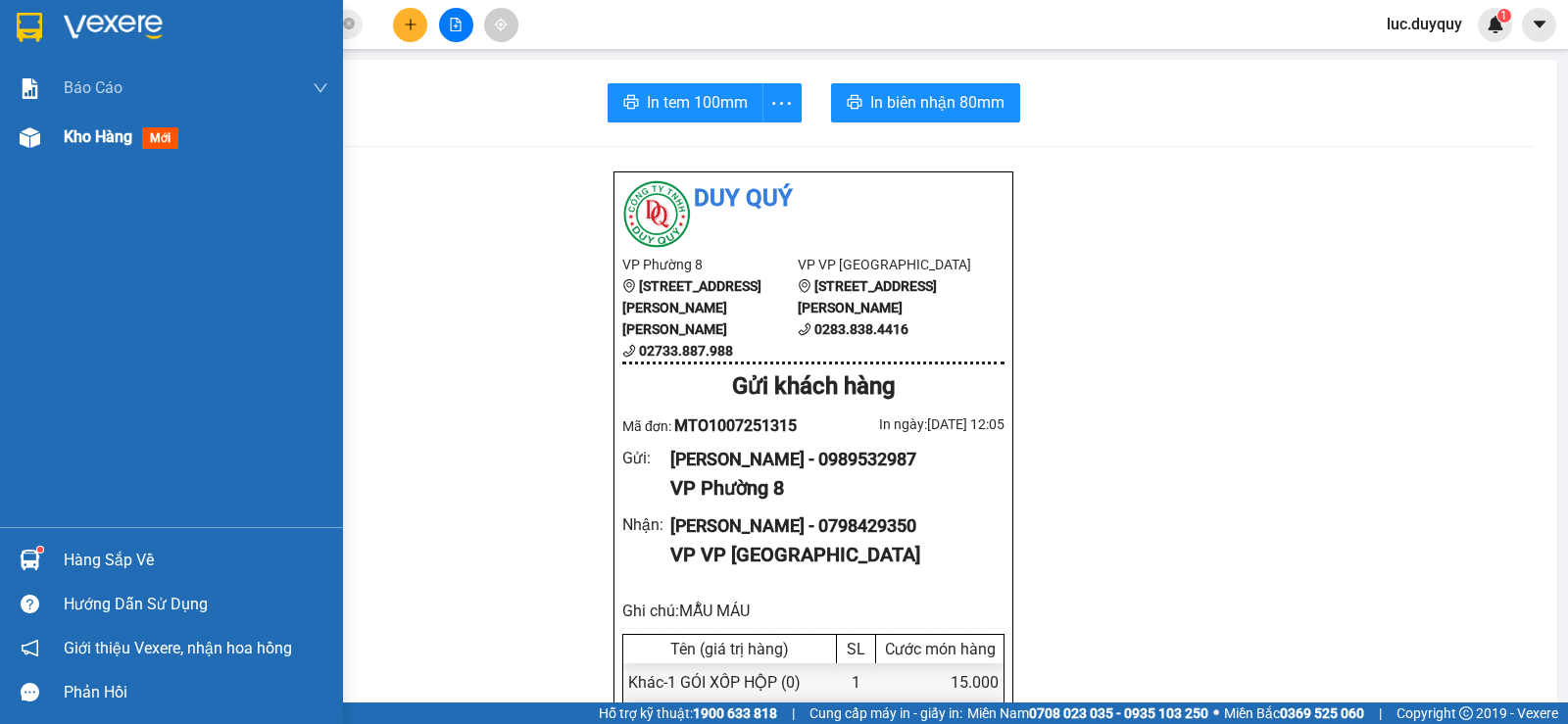 drag, startPoint x: 83, startPoint y: 141, endPoint x: 179, endPoint y: 154, distance: 96.87621 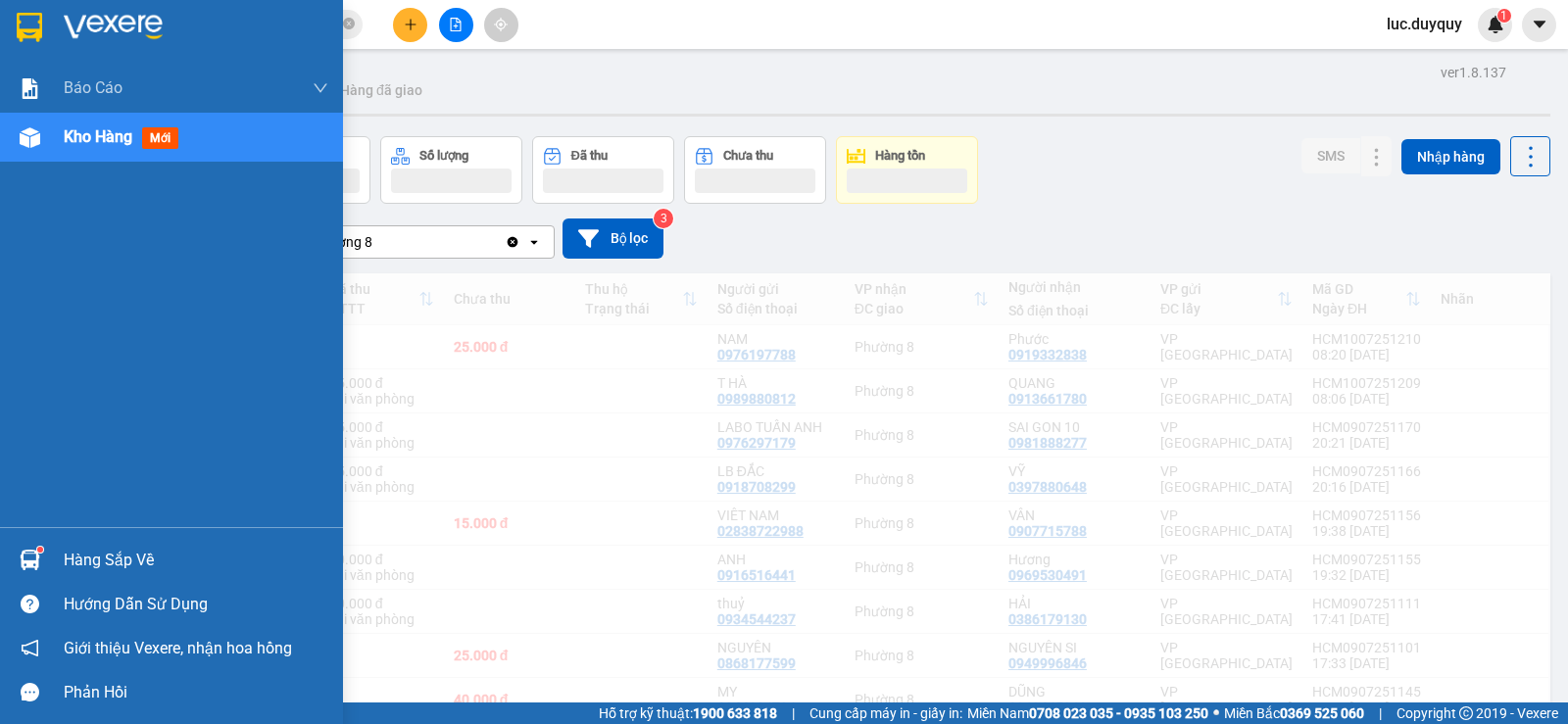 click on "Kho hàng" at bounding box center (98, 136) 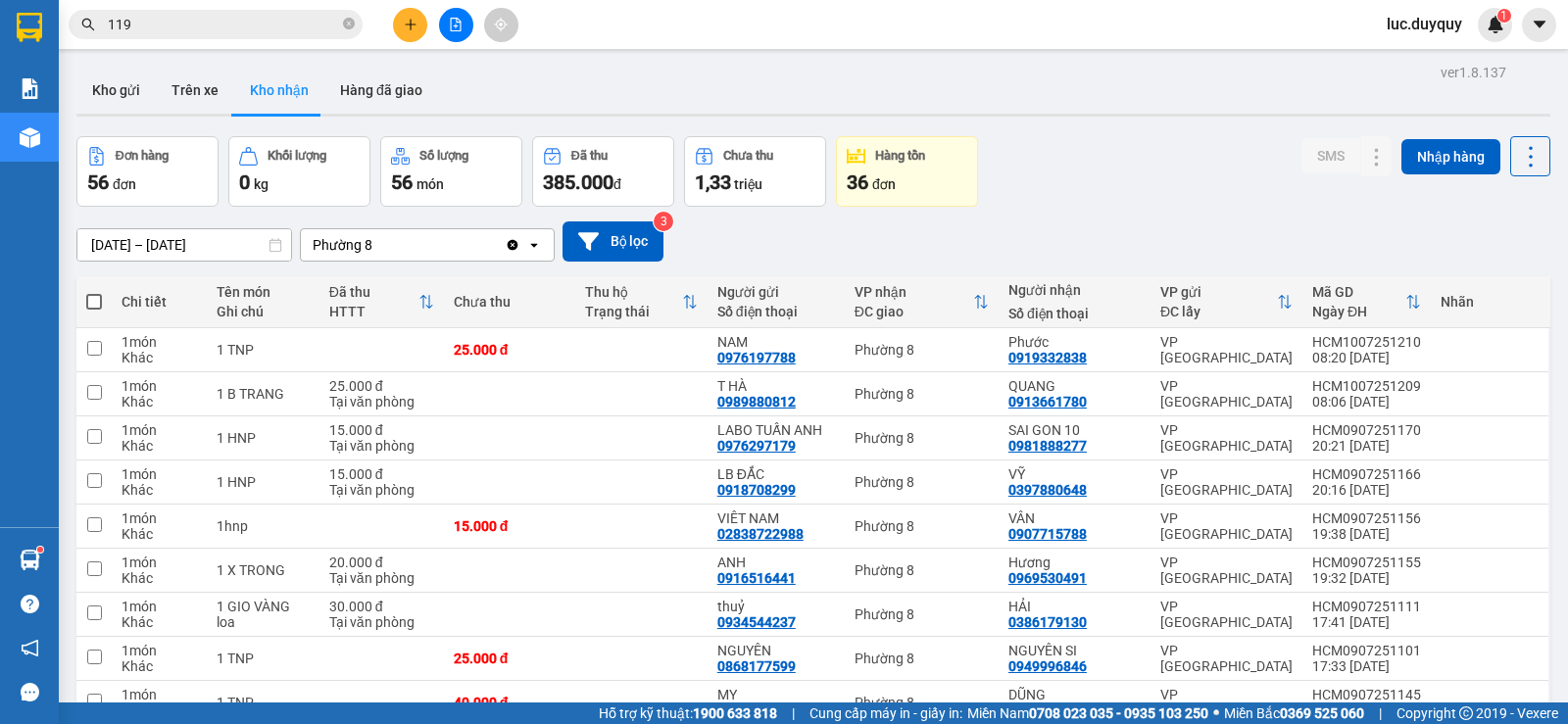 click on "13/05/2025 – 10/07/2025 Press the down arrow key to interact with the calendar and select a date. Press the escape button to close the calendar. Selected date range is from 13/05/2025 to 10/07/2025. Phường 8 Clear value open Bộ lọc 3" at bounding box center (813, 241) 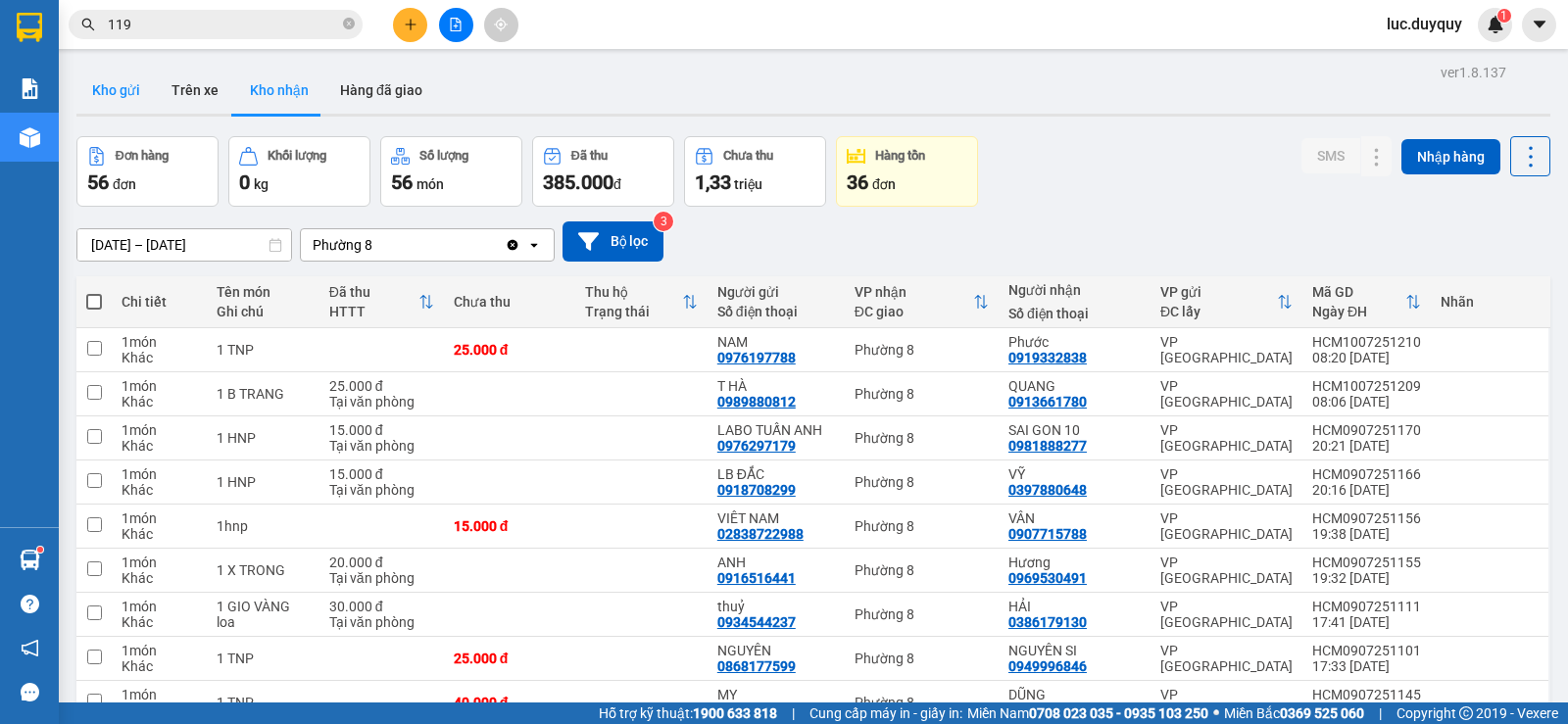 click on "Kho gửi" at bounding box center (116, 90) 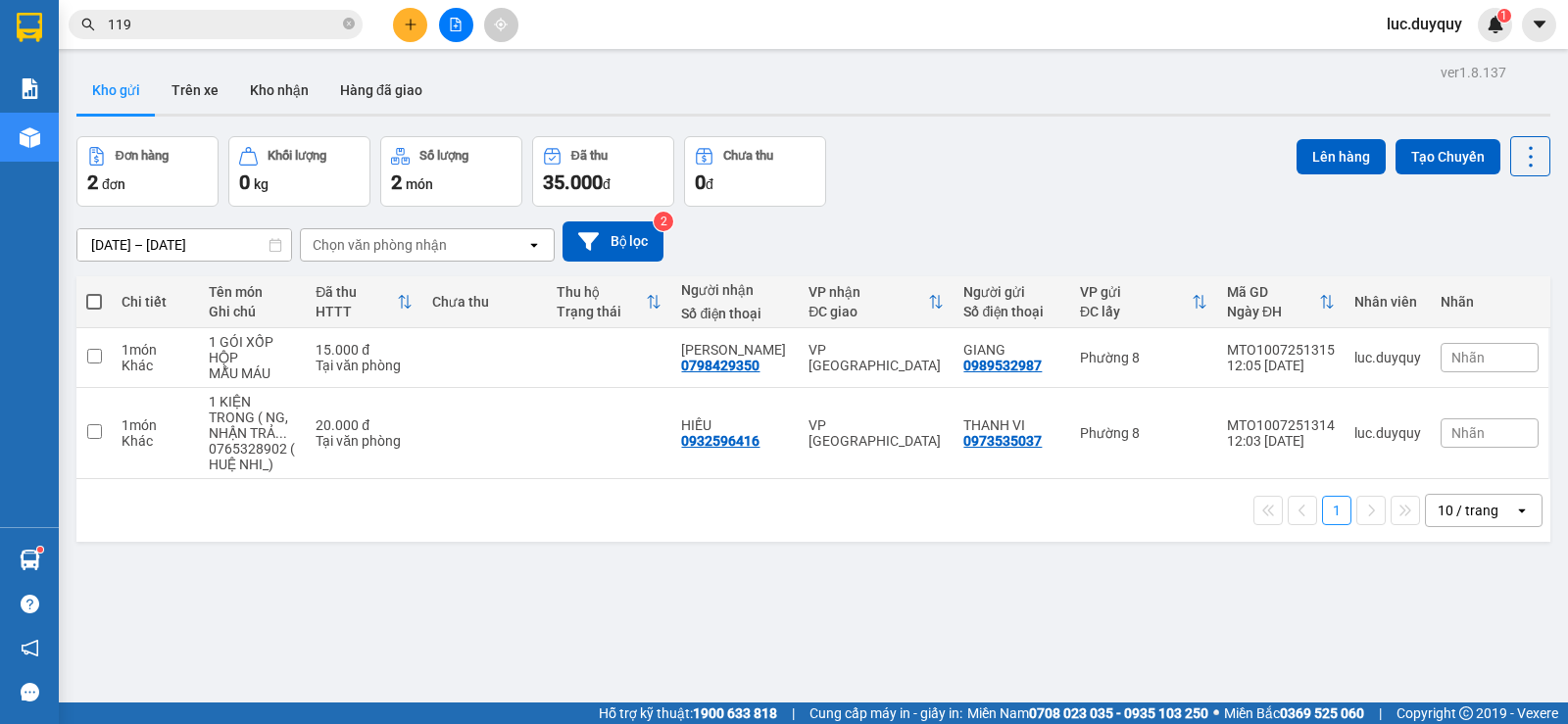 click on "Kho gửi Trên xe Kho nhận Hàng đã giao" at bounding box center [813, 92] 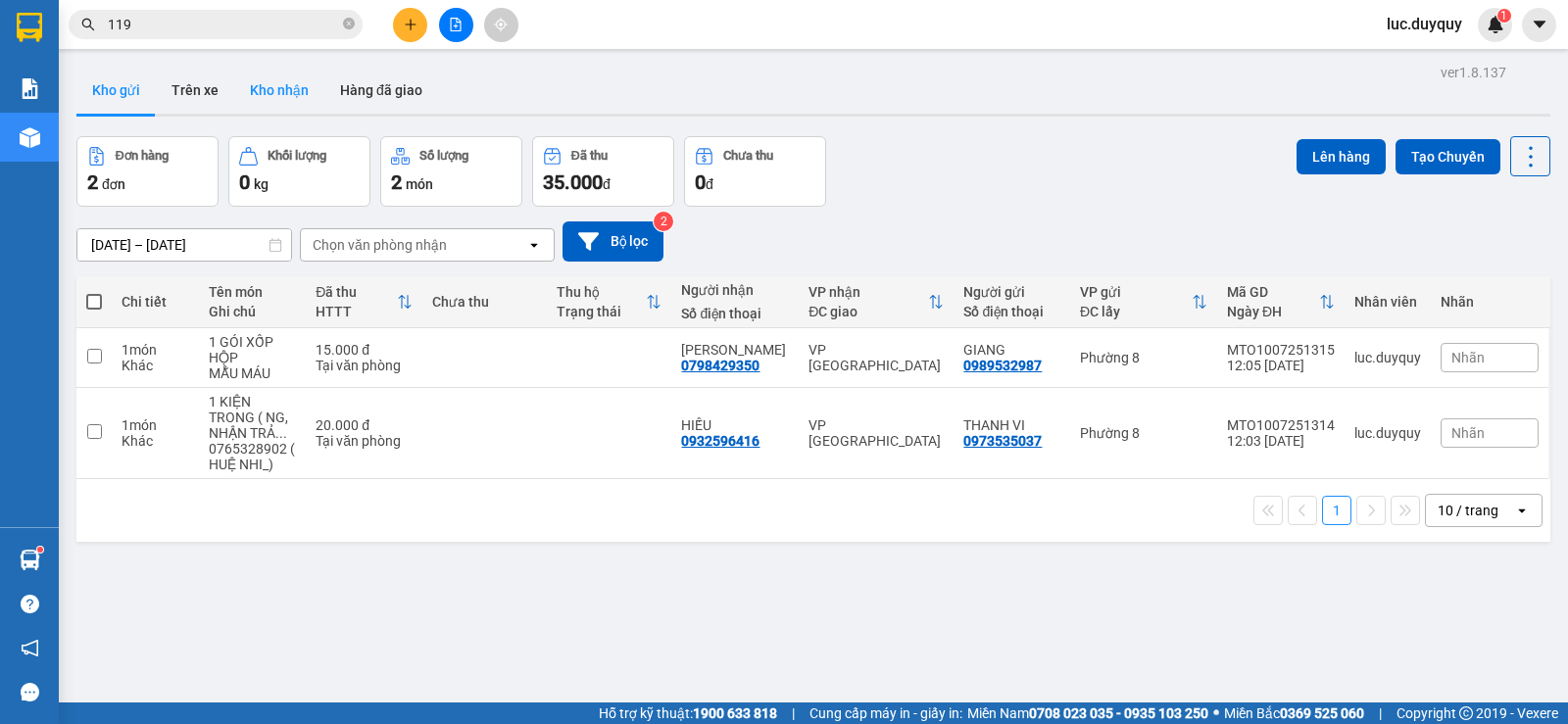 click on "Kho nhận" at bounding box center [279, 90] 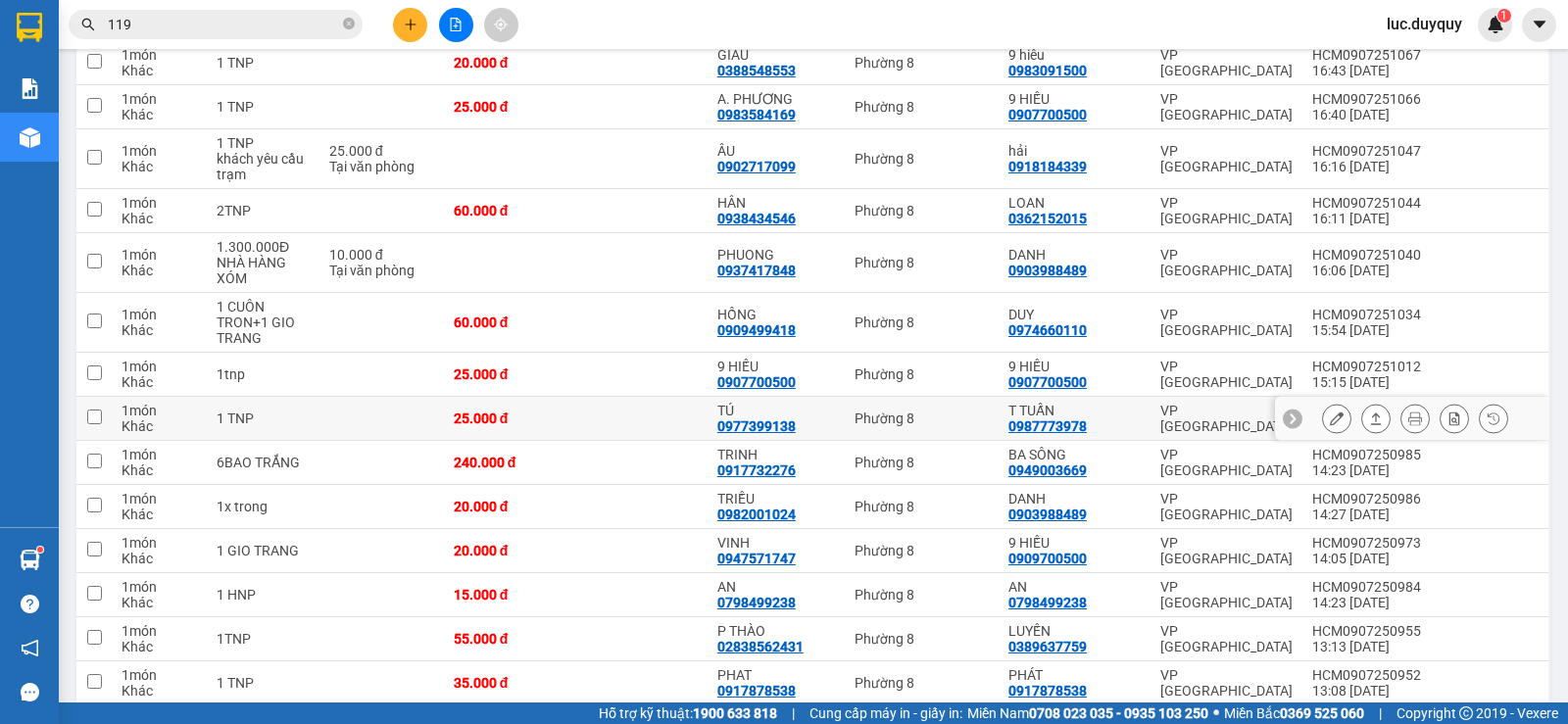 scroll, scrollTop: 1078, scrollLeft: 0, axis: vertical 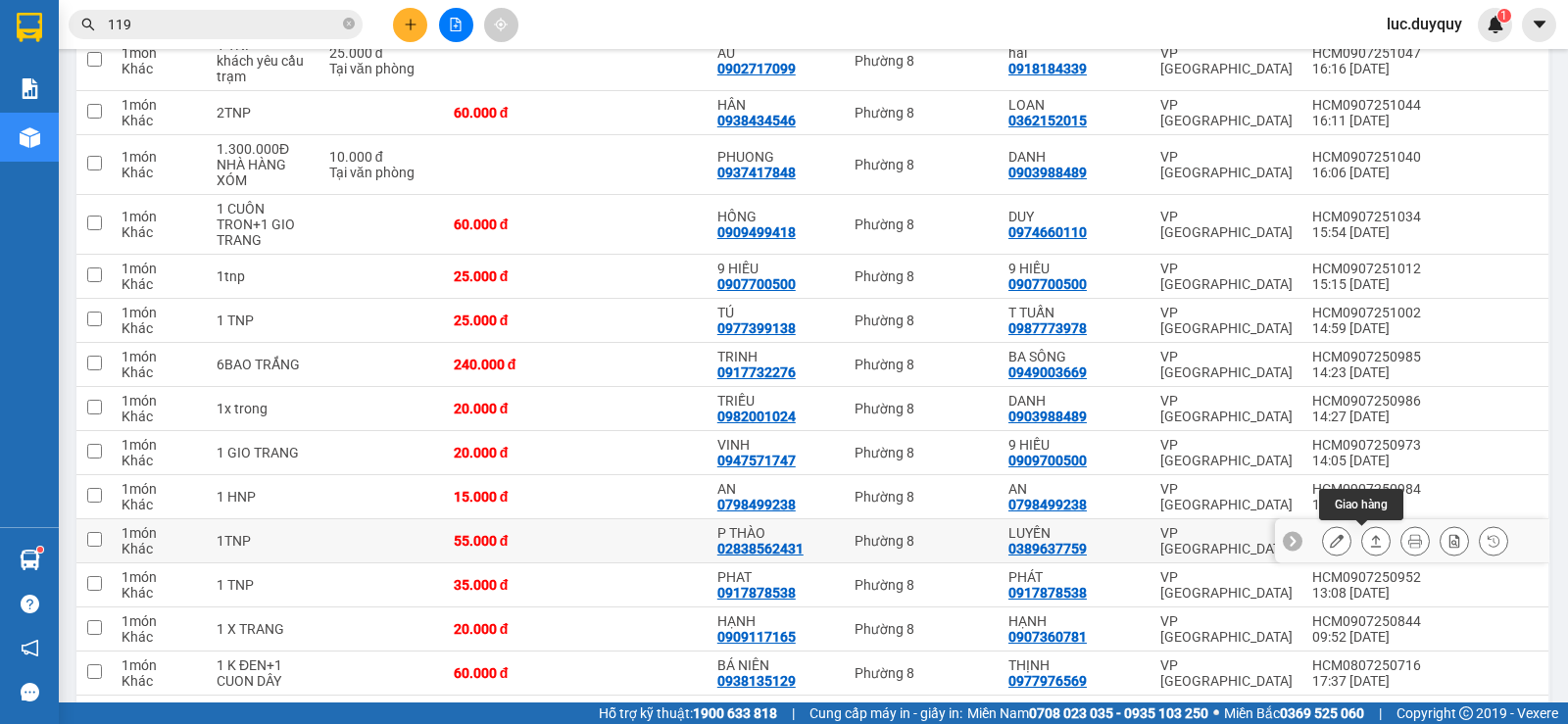 click 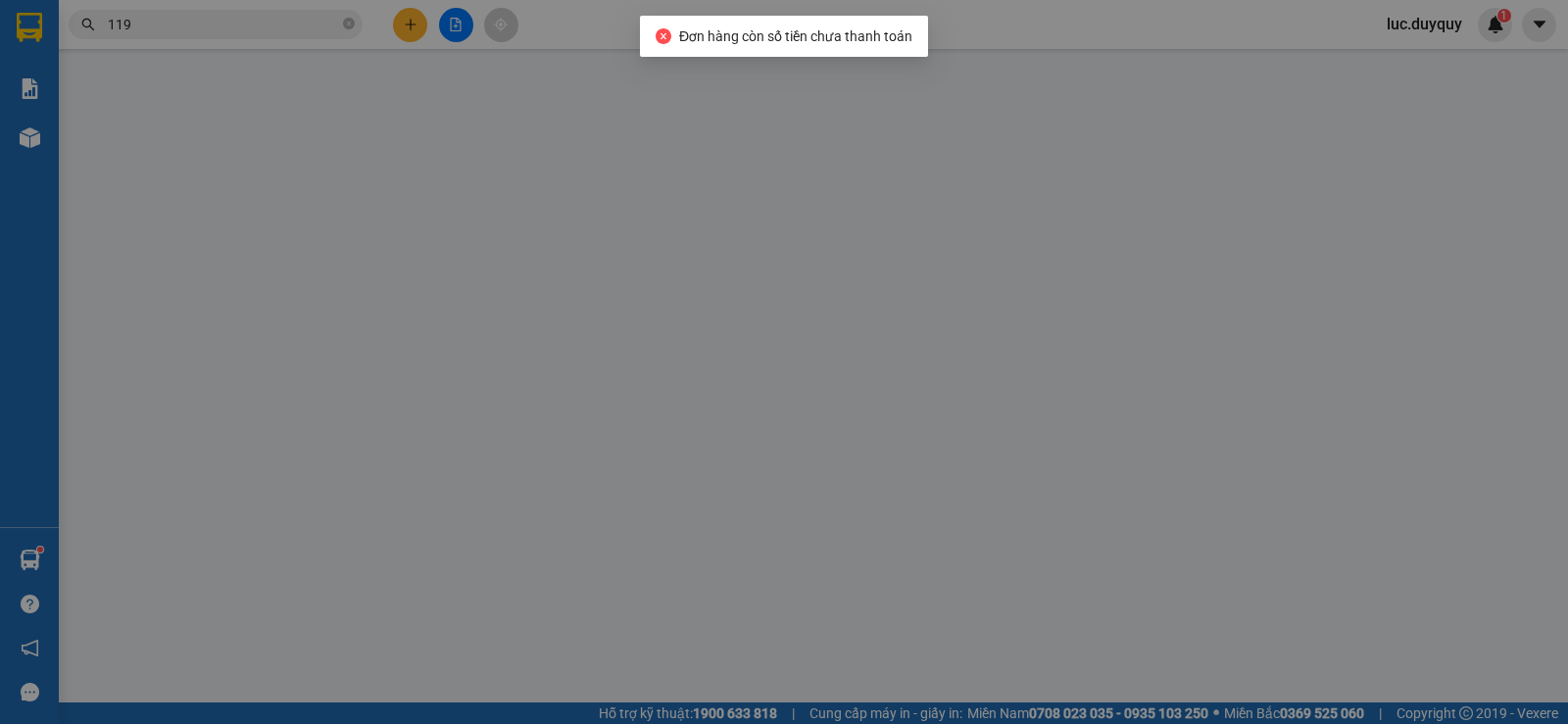 scroll, scrollTop: 0, scrollLeft: 0, axis: both 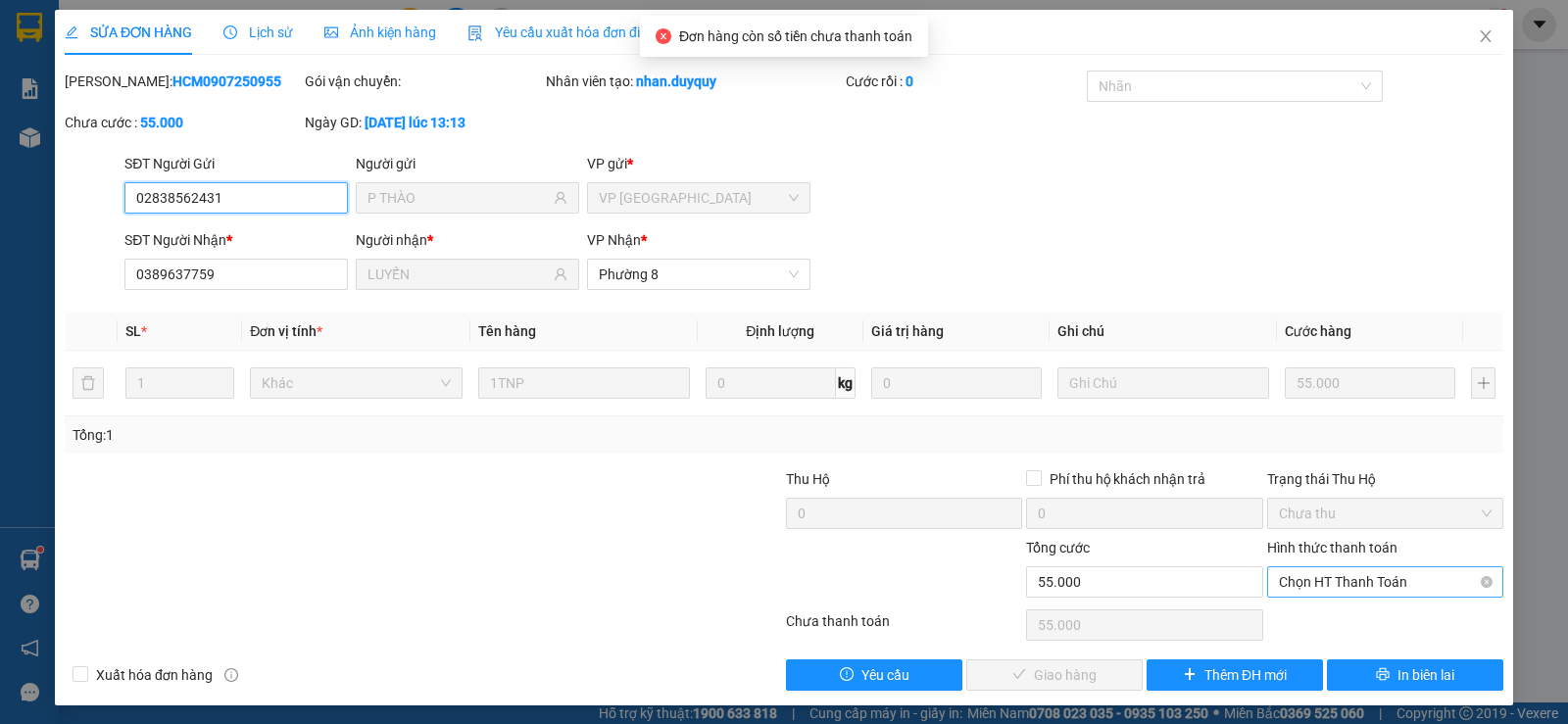 click on "Chọn HT Thanh Toán" at bounding box center [1385, 582] 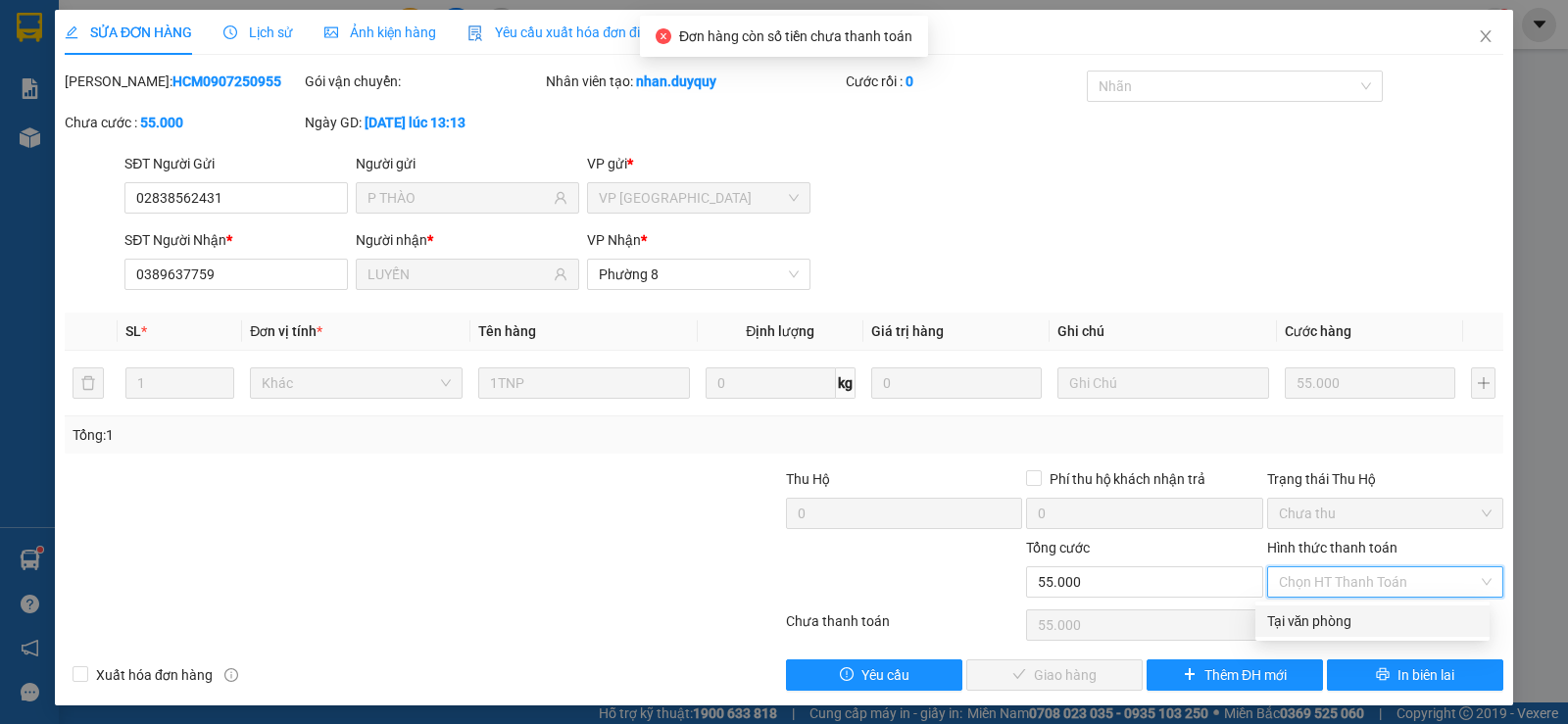 click on "Tại văn phòng" at bounding box center [1372, 621] 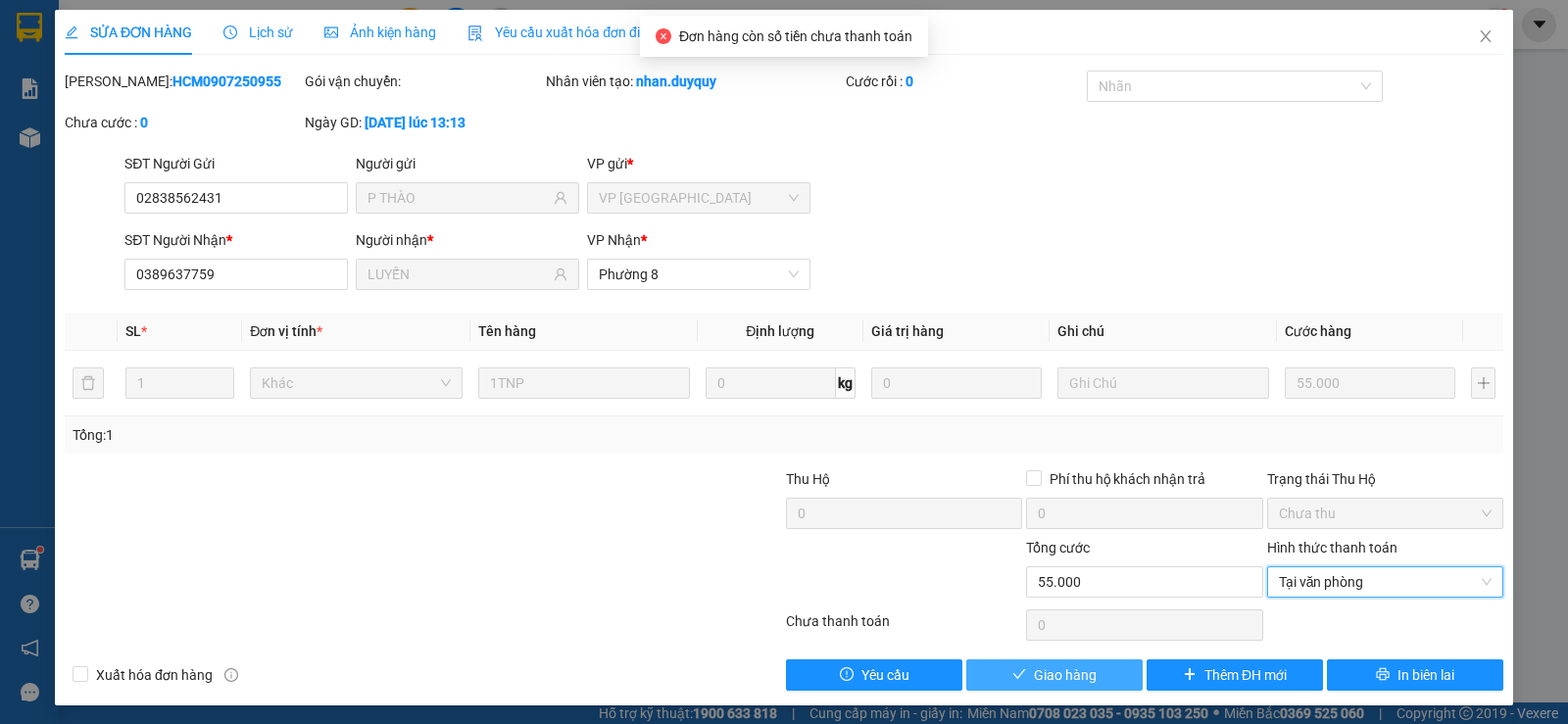 click on "Giao hàng" at bounding box center (1065, 675) 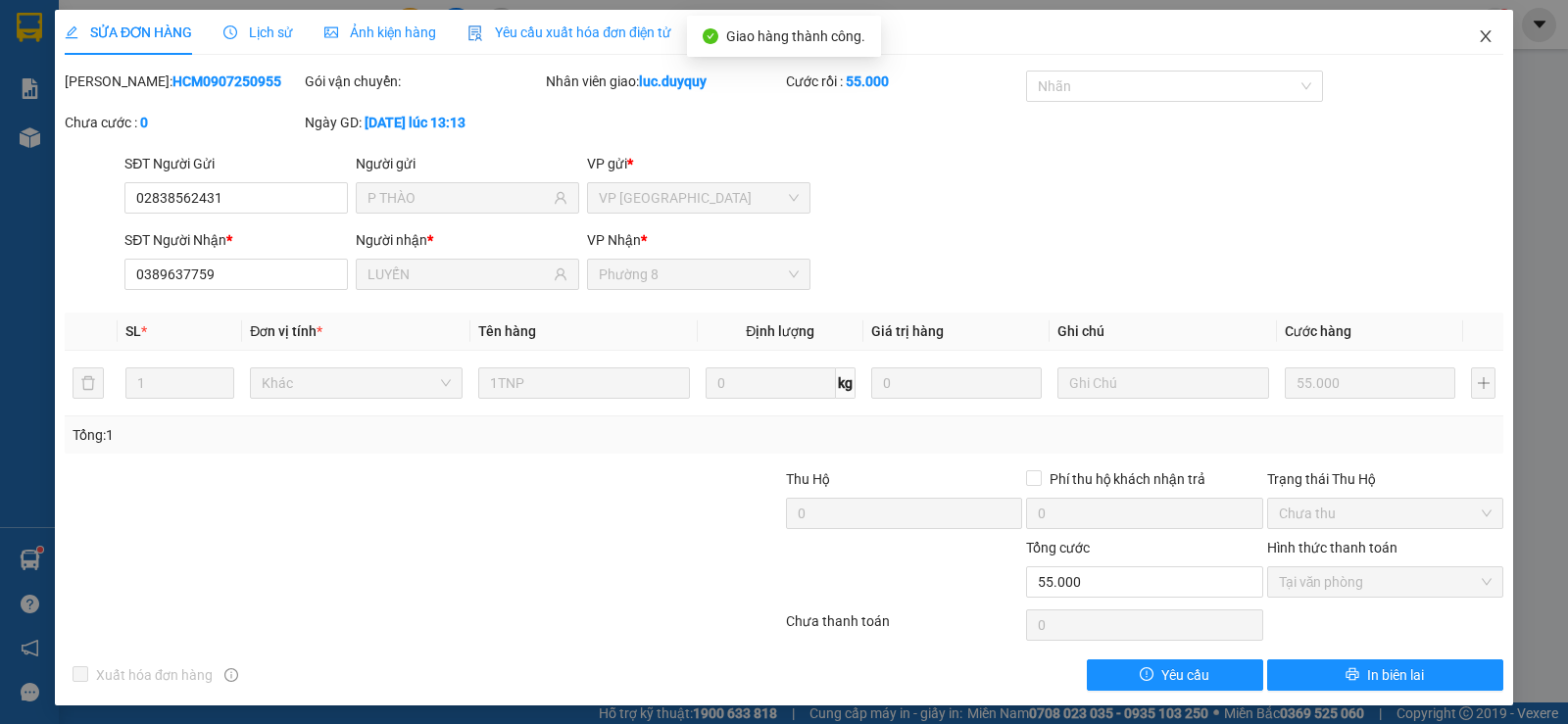 click 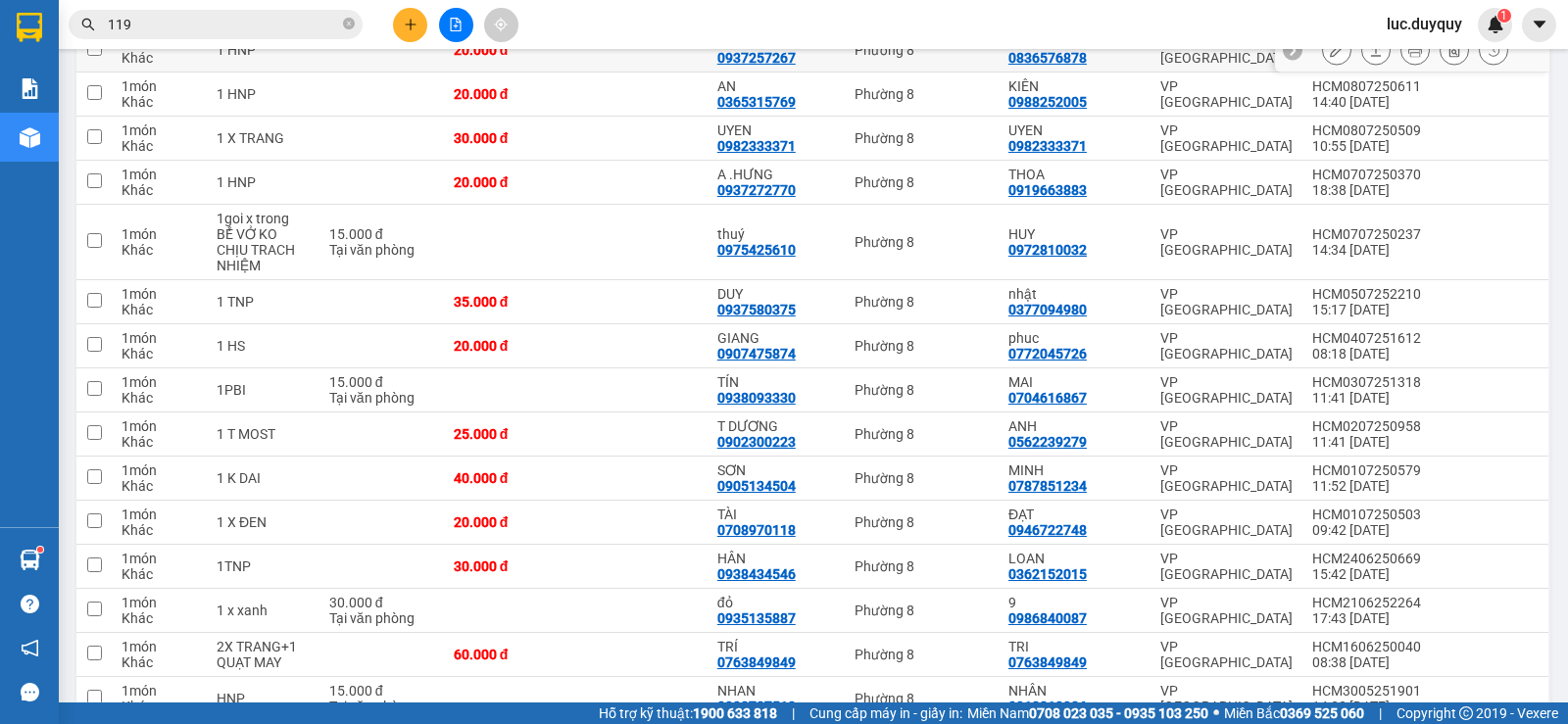 scroll, scrollTop: 1539, scrollLeft: 0, axis: vertical 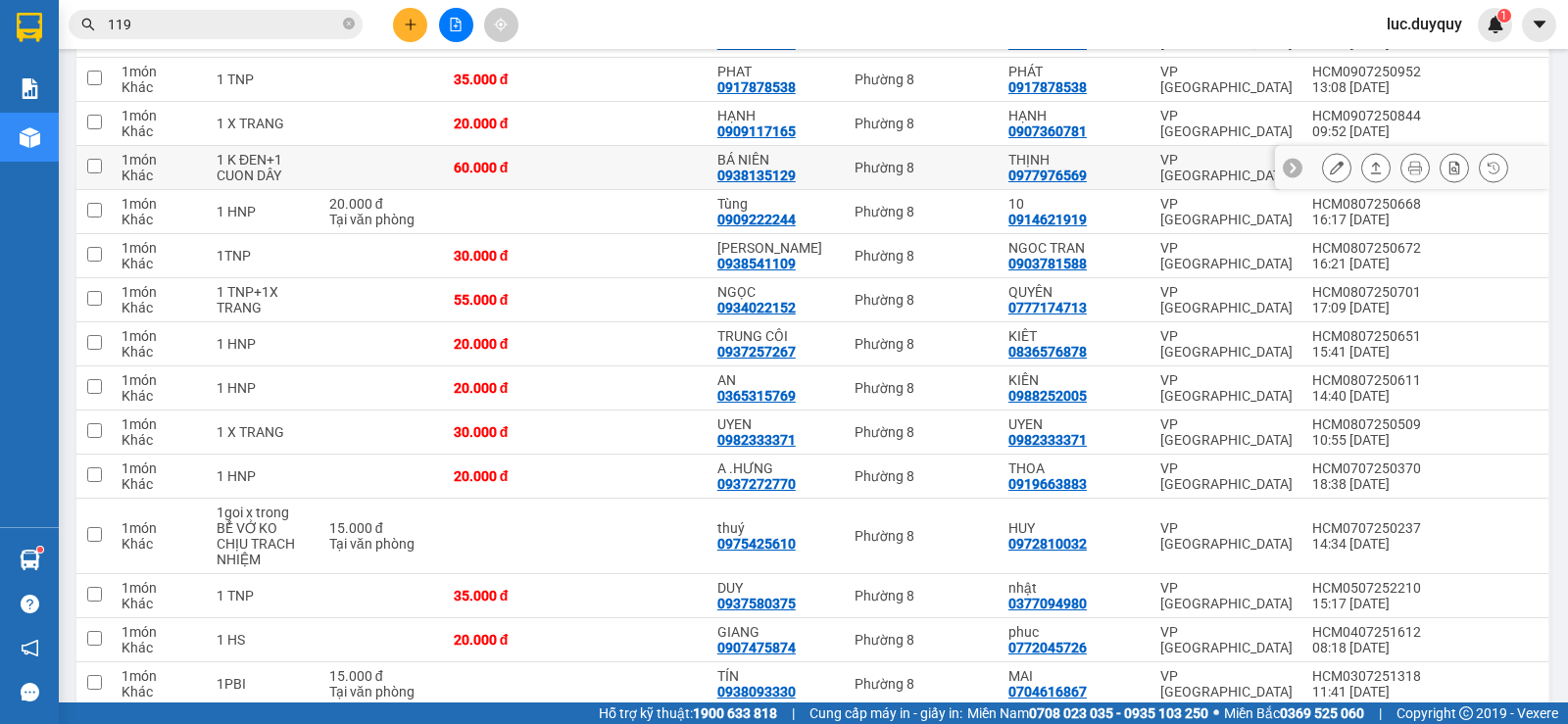 click on "Báo cáo 1. Báo cáo dòng tiền (nhân viên) 2. Doanh số tạo đơn theo VP gửi (nhân viên)" at bounding box center (29, 88) 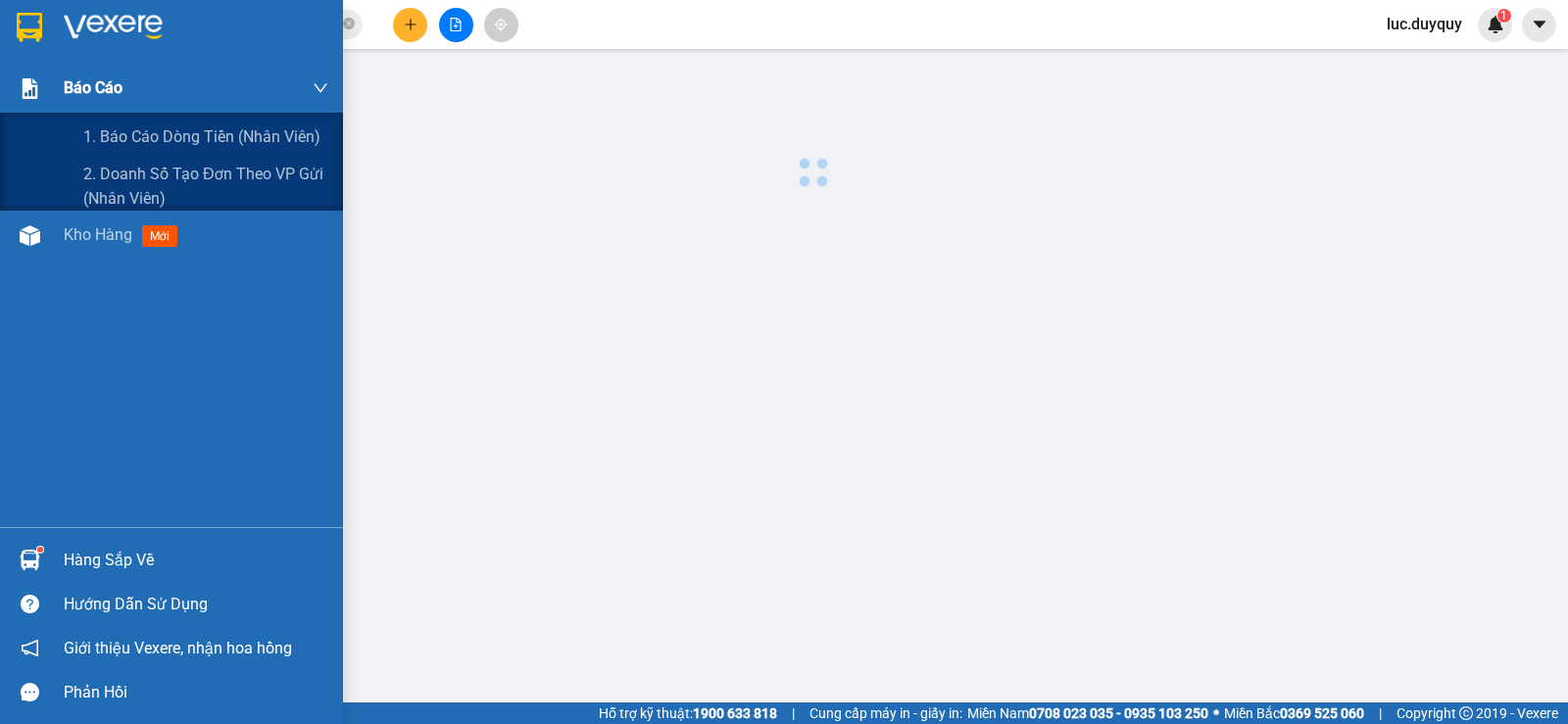 scroll, scrollTop: 0, scrollLeft: 0, axis: both 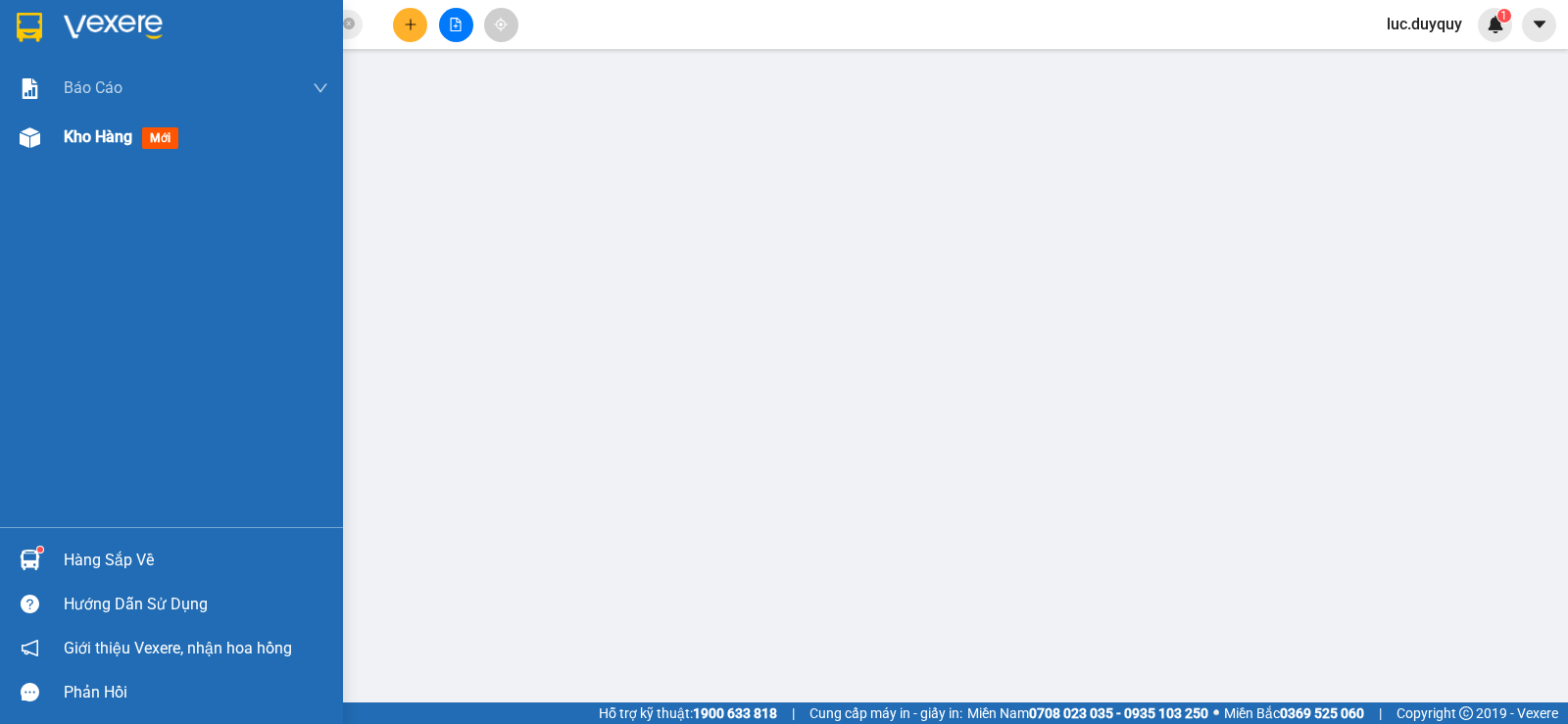 drag, startPoint x: 44, startPoint y: 134, endPoint x: 112, endPoint y: 136, distance: 68.02941 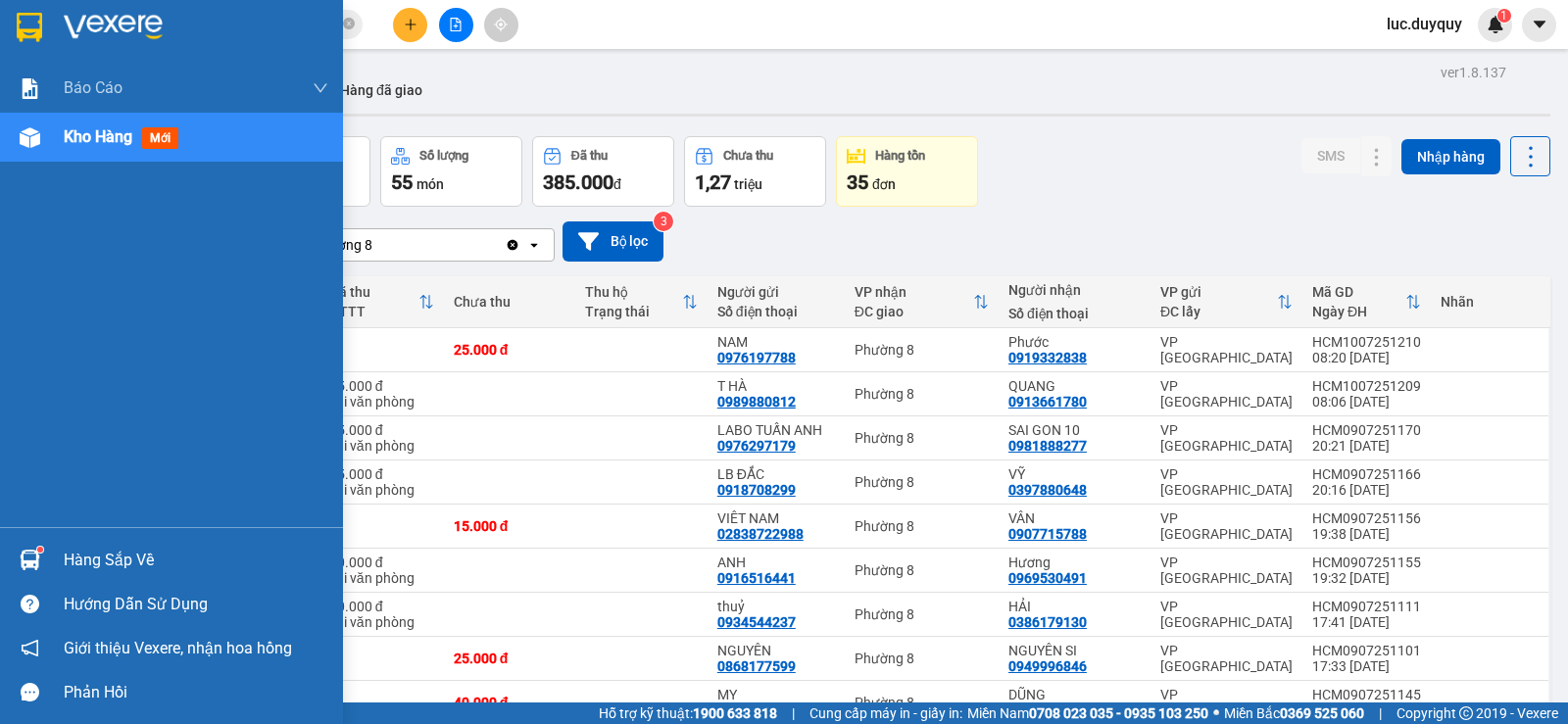 drag, startPoint x: 62, startPoint y: 577, endPoint x: 80, endPoint y: 567, distance: 20.59126 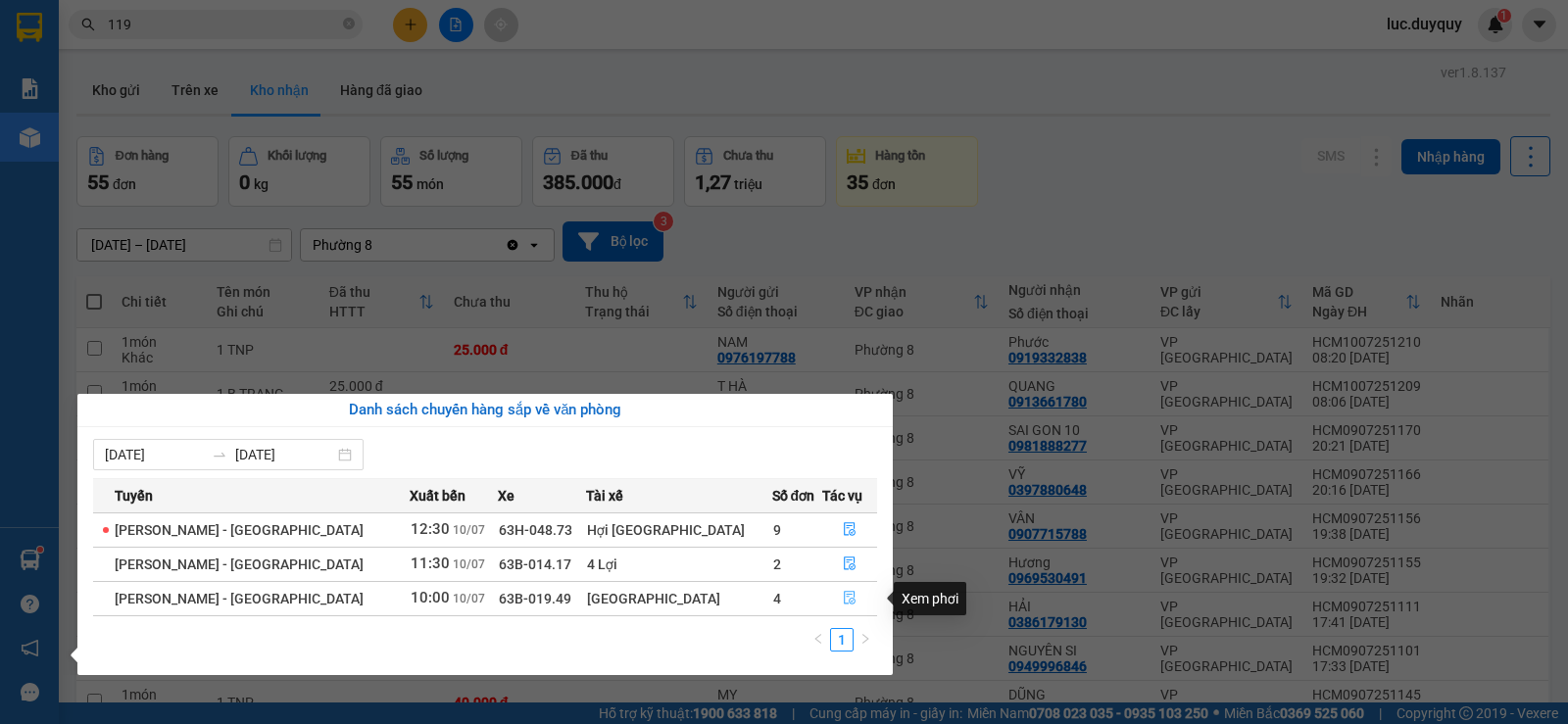 click 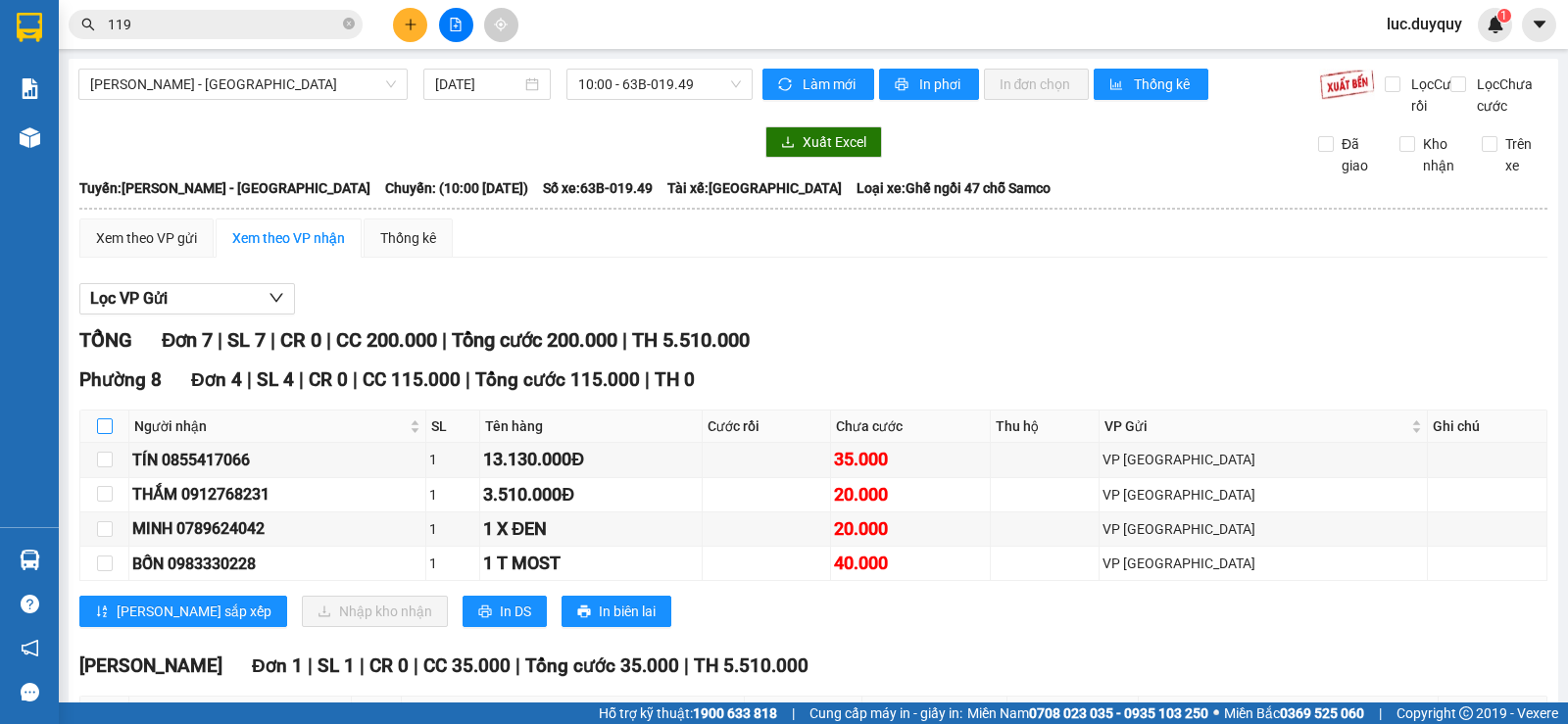 click at bounding box center (105, 426) 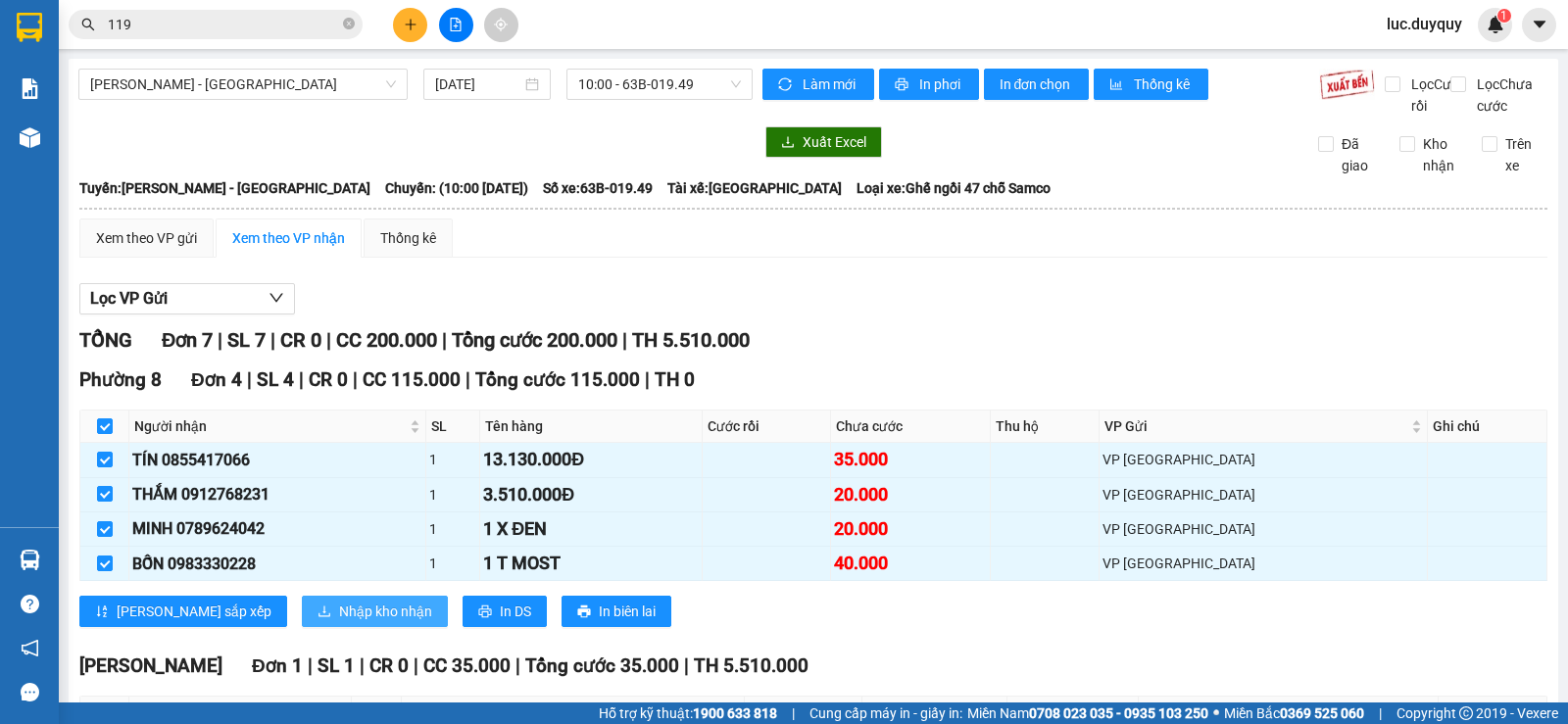 click on "Nhập kho nhận" at bounding box center (374, 611) 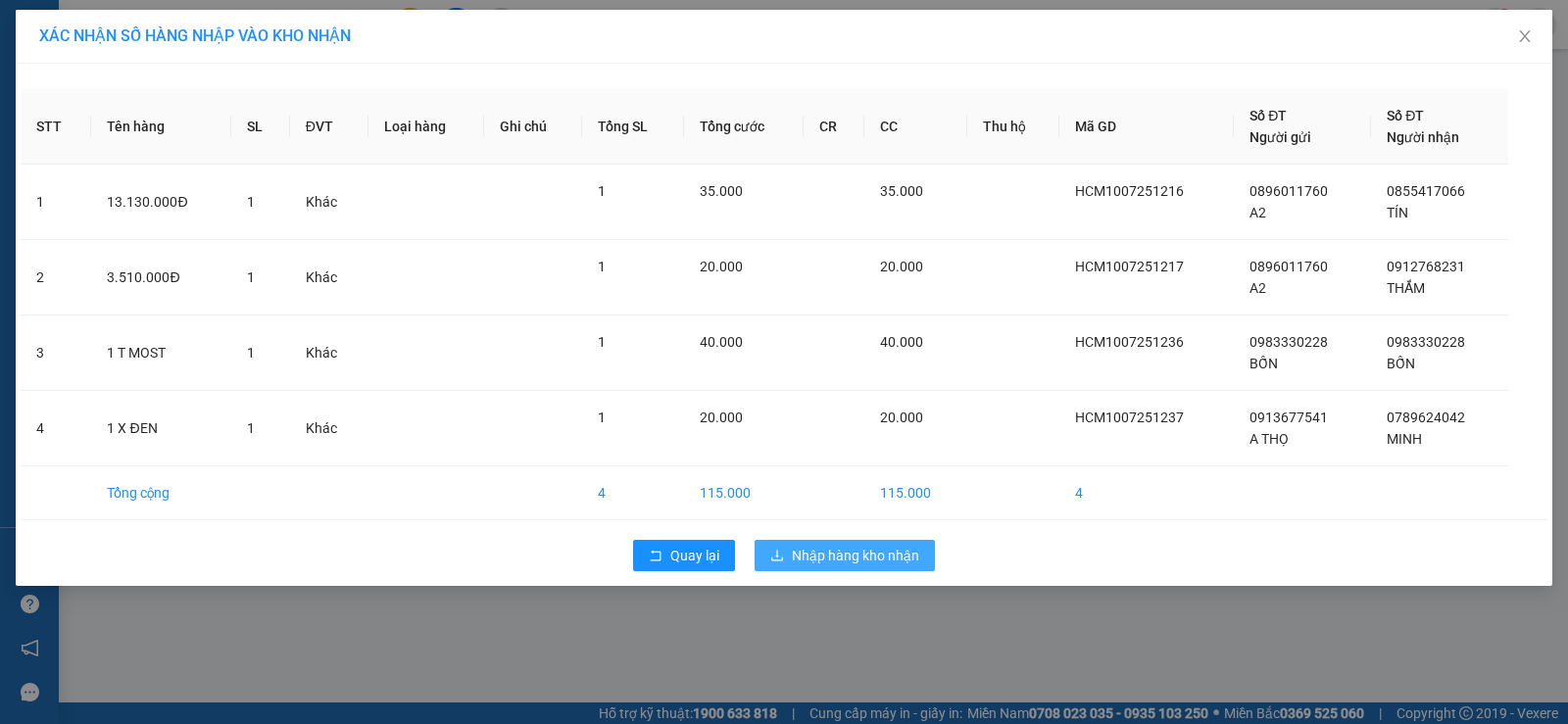 click on "Nhập hàng kho nhận" at bounding box center (856, 555) 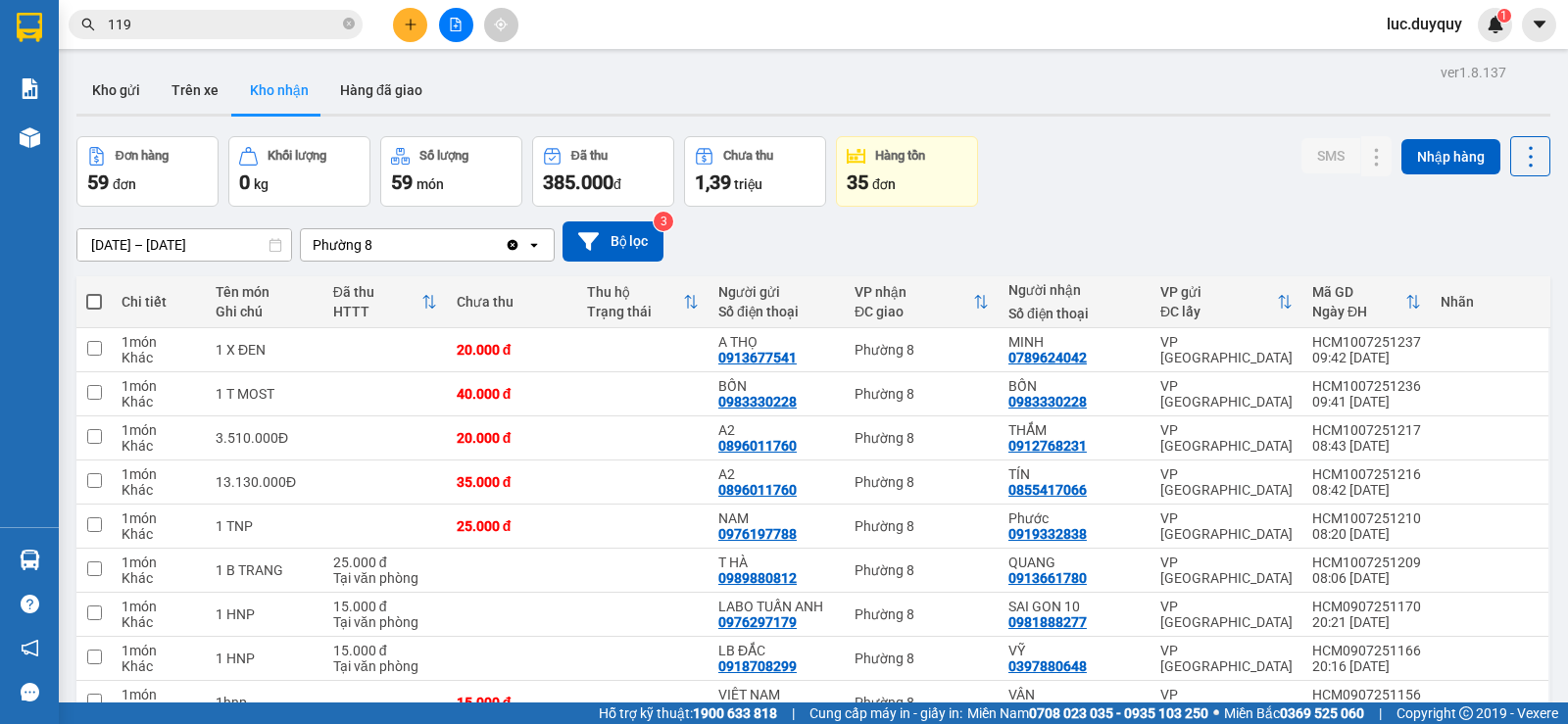 click 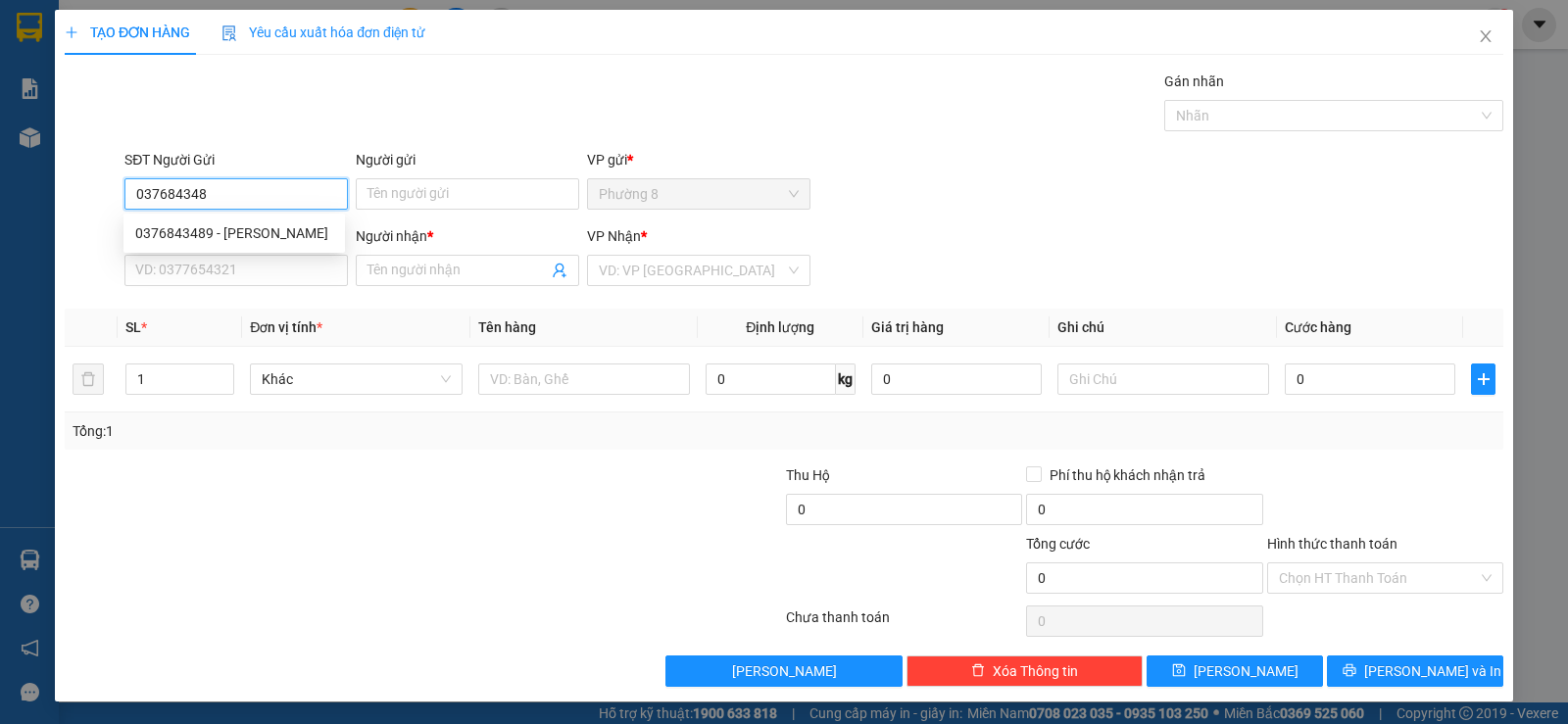 type on "0376843489" 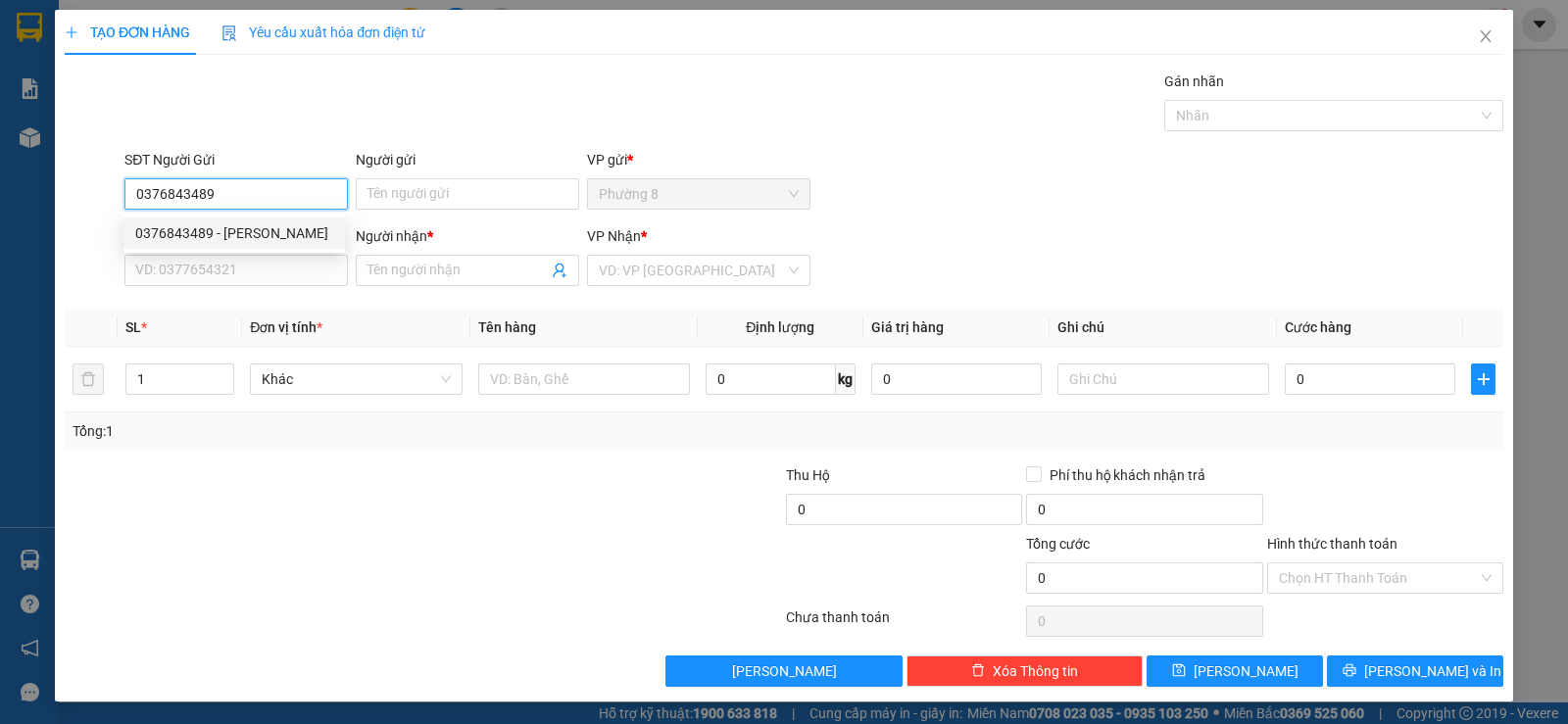 click on "0376843489 - NGỌC" at bounding box center [234, 233] 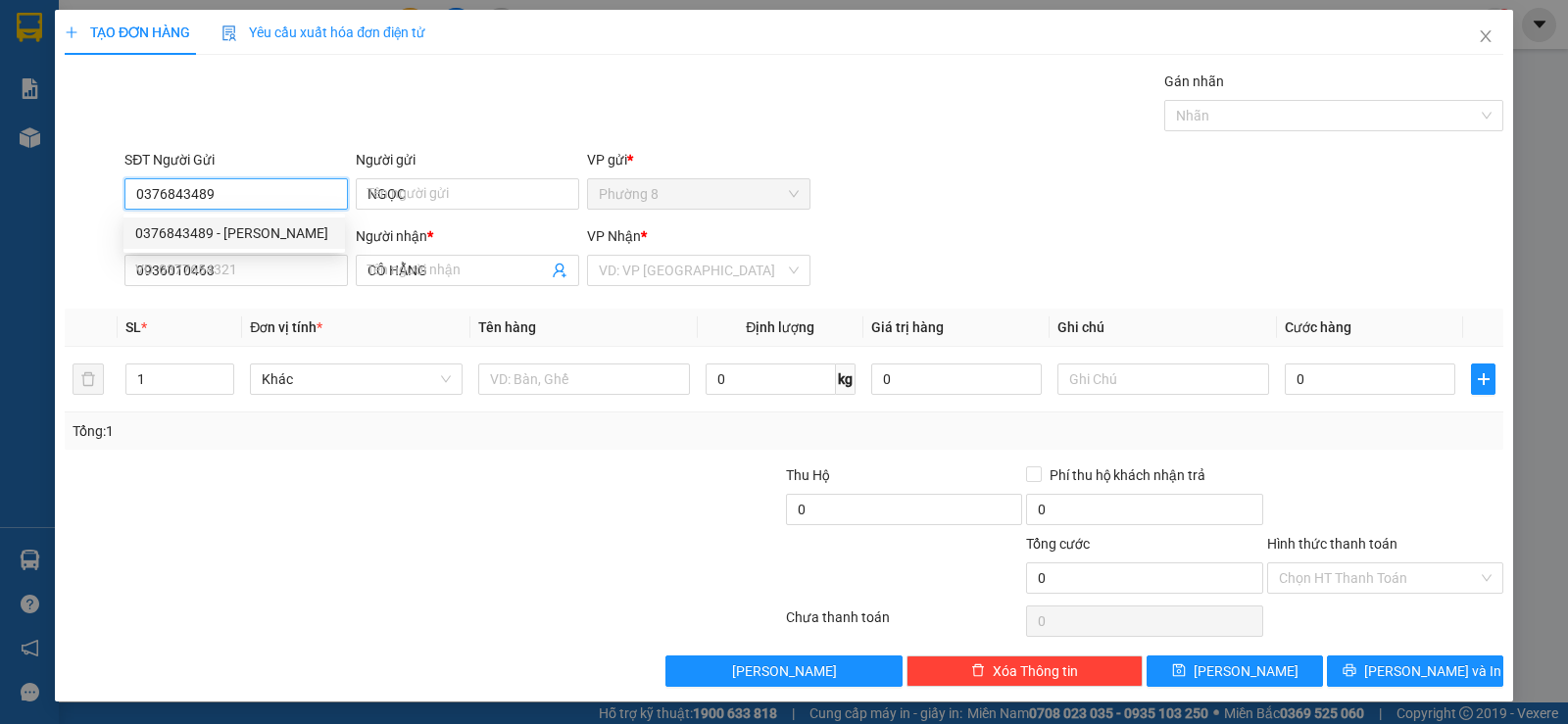 type on "25.000" 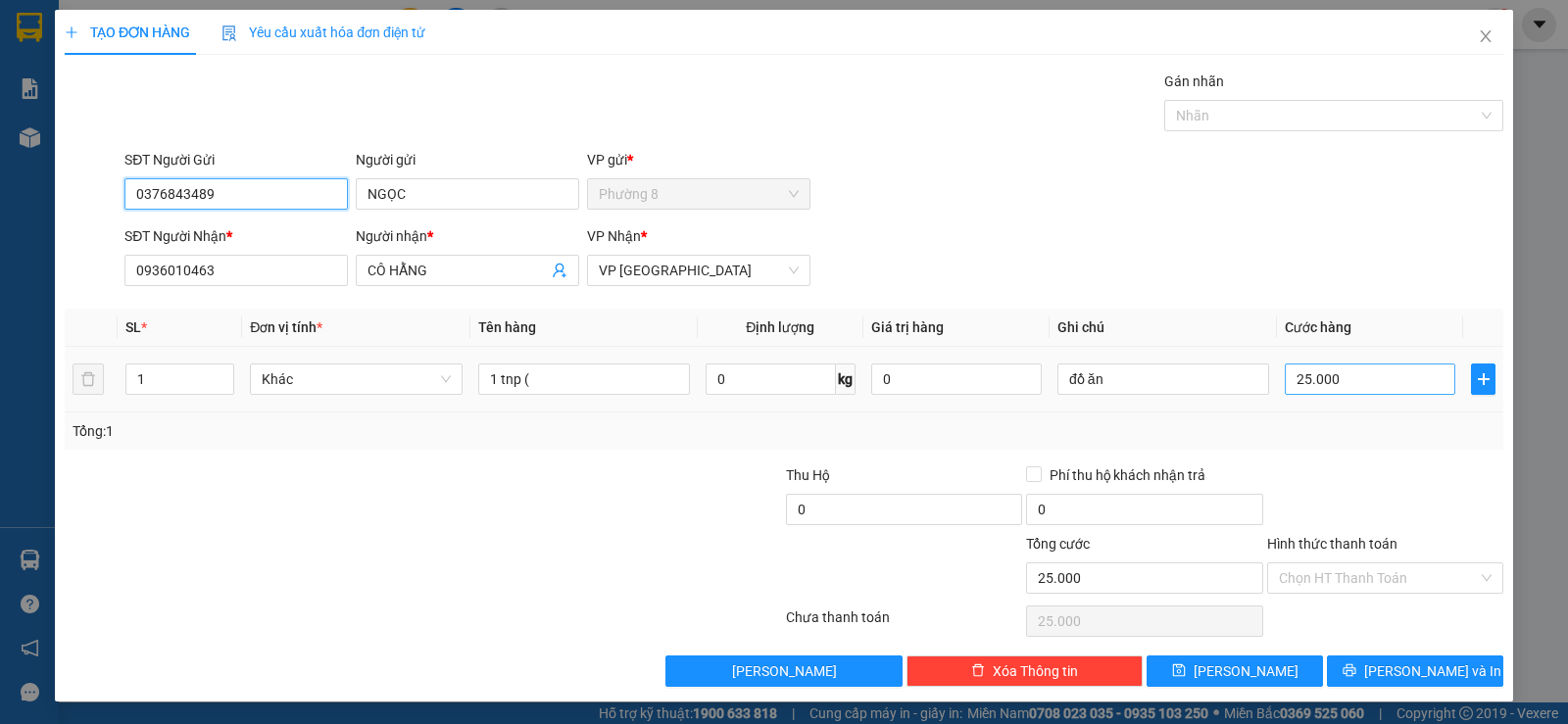 type on "0376843489" 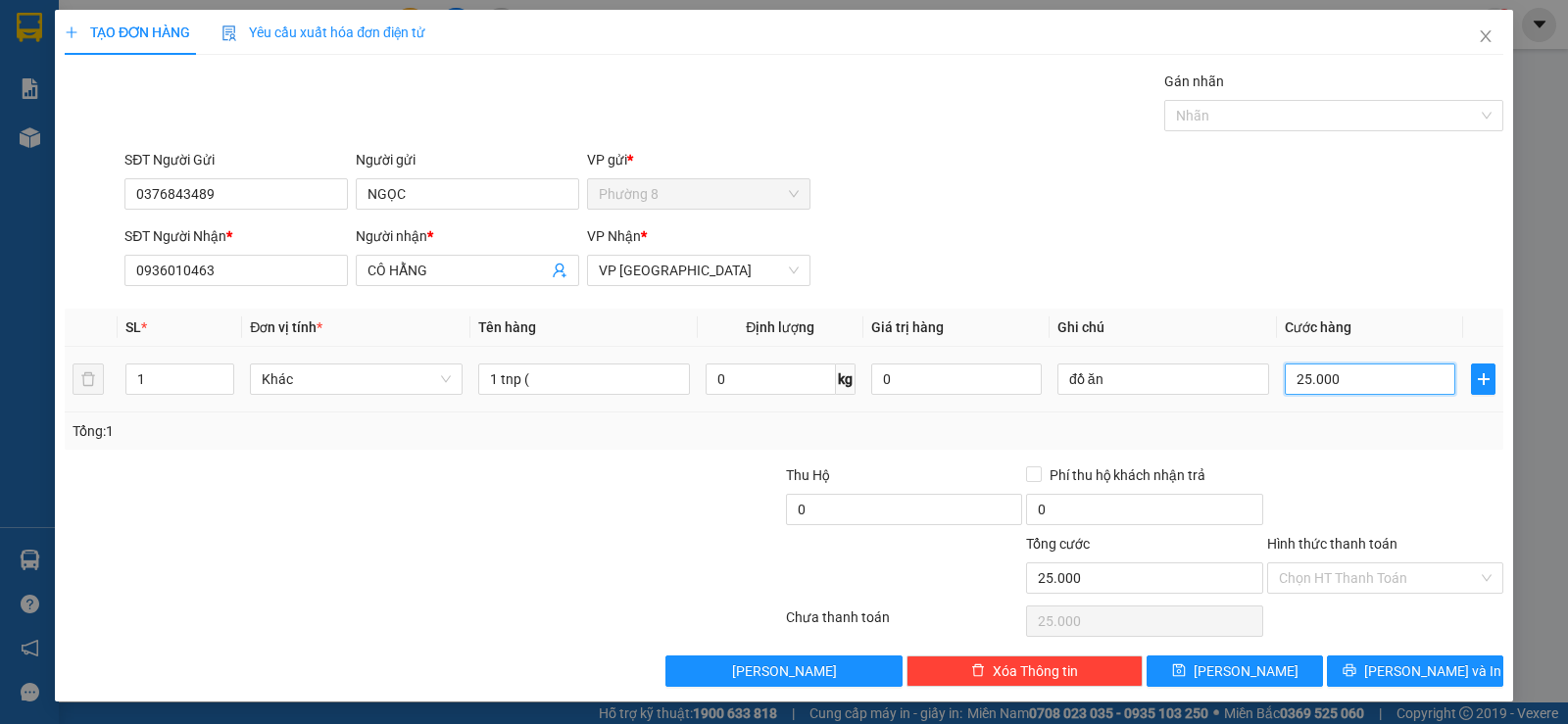 click on "25.000" at bounding box center [1370, 379] 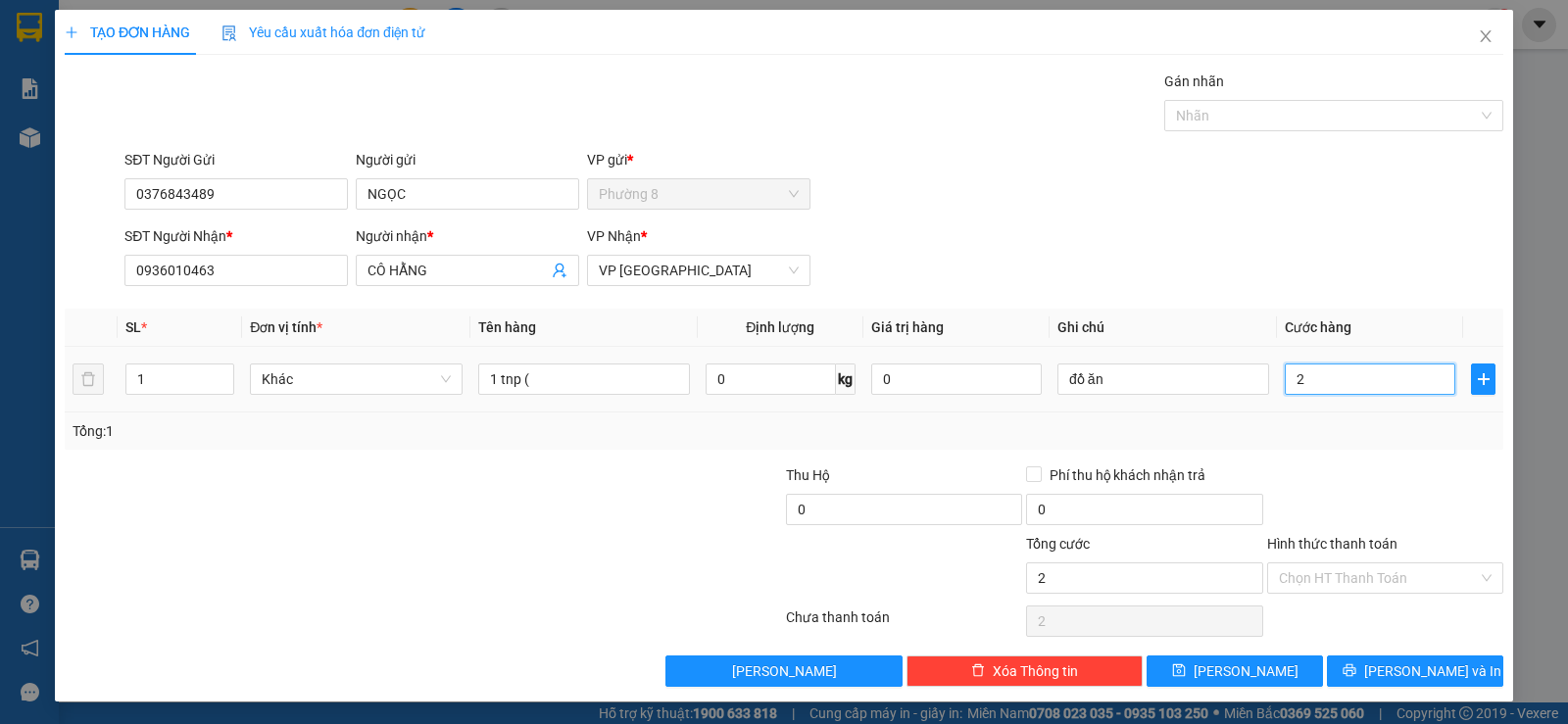type on "20" 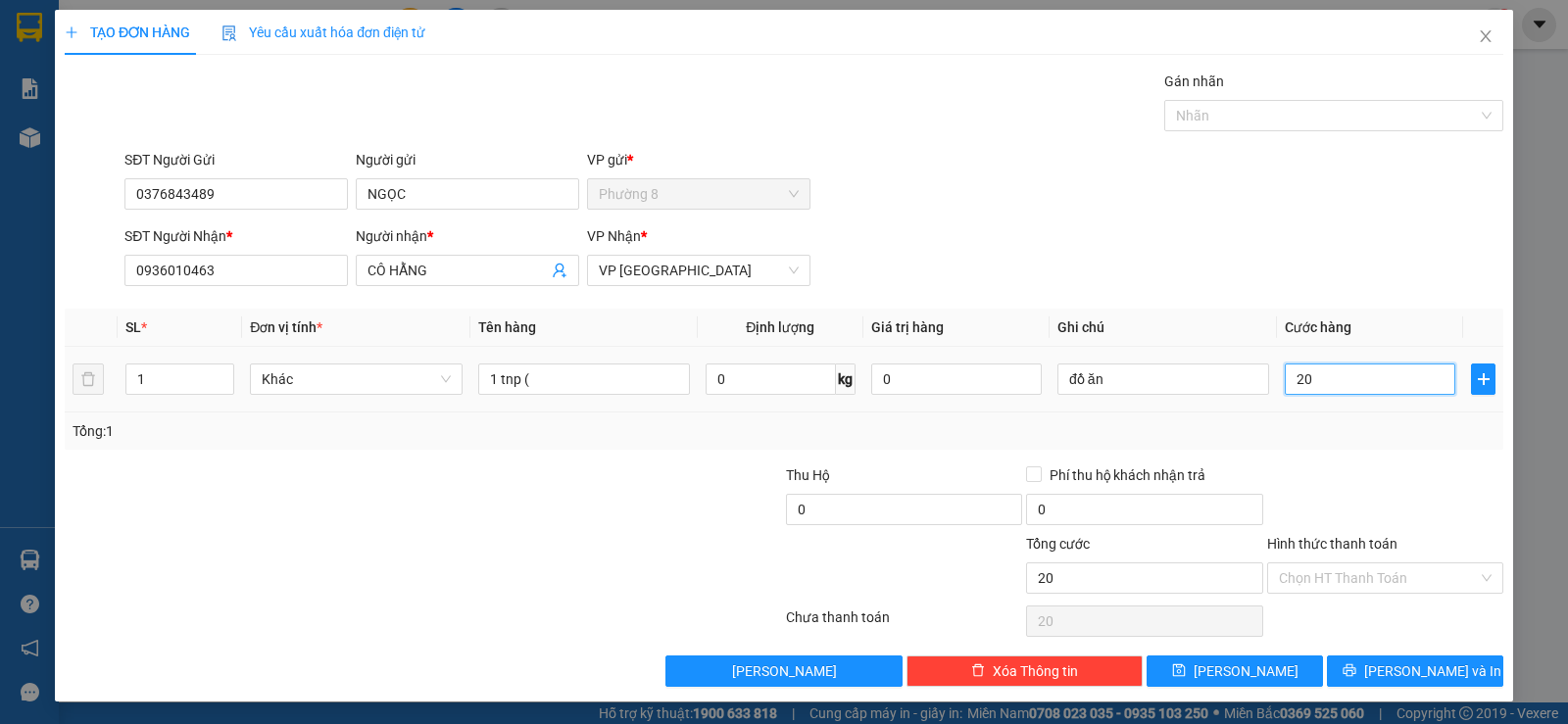type on "200" 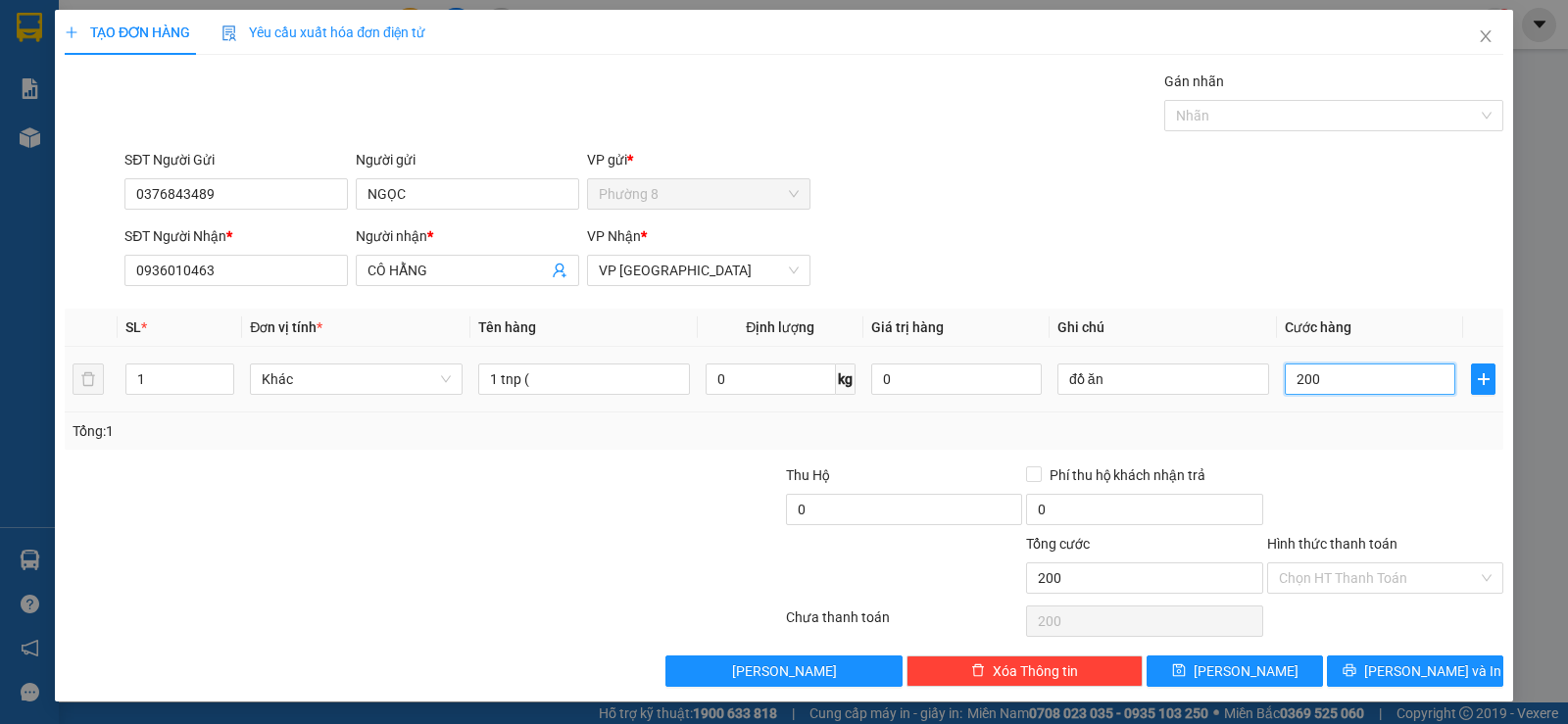 type on "2.000" 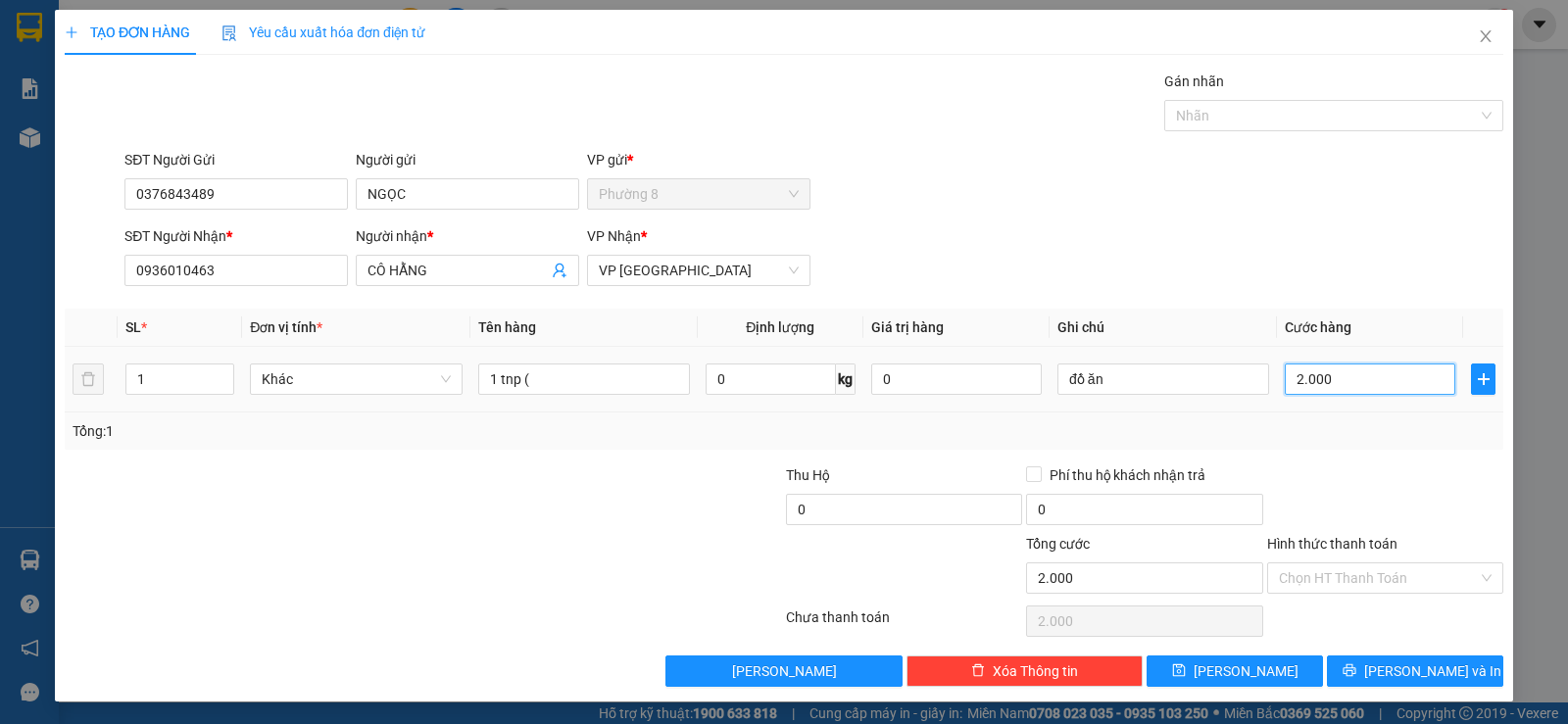 type on "20.000" 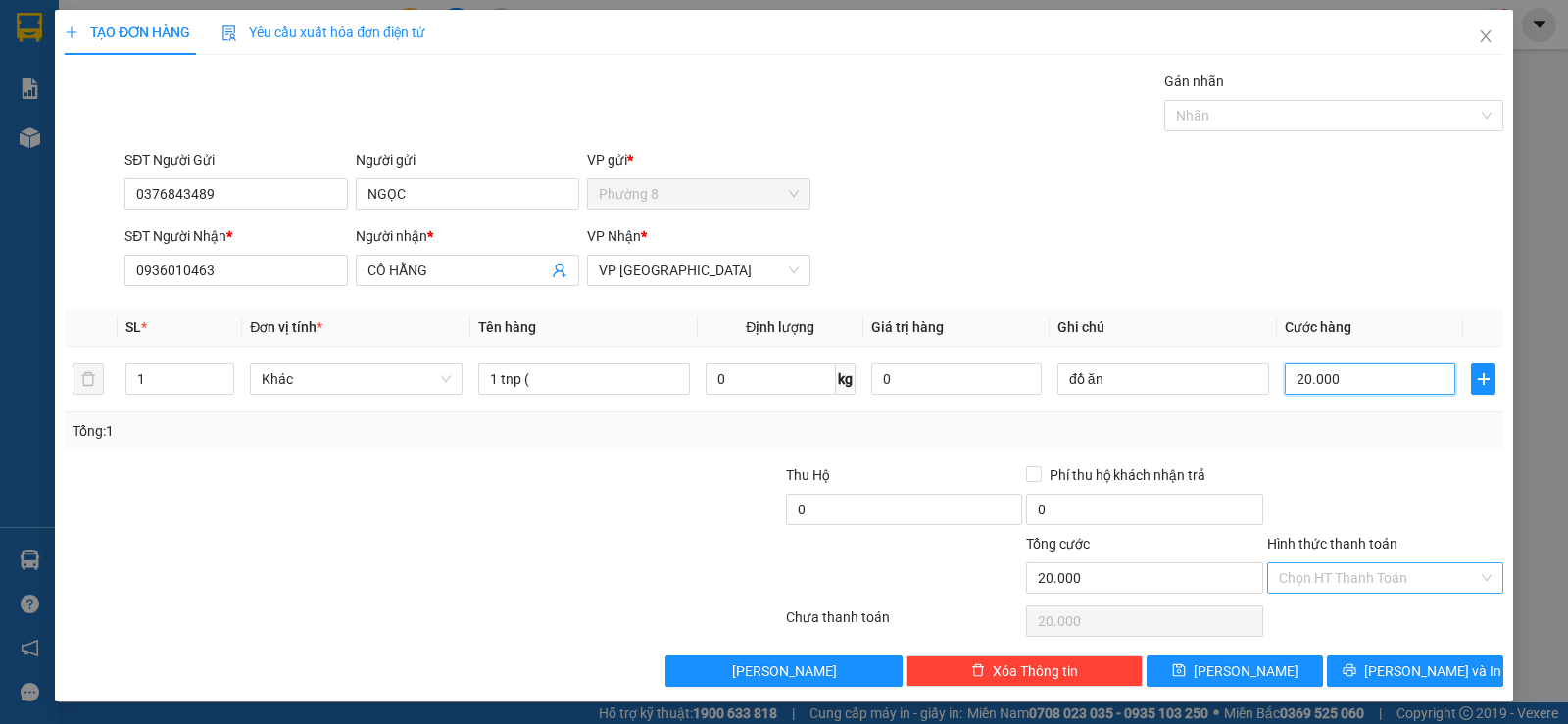 type on "20.000" 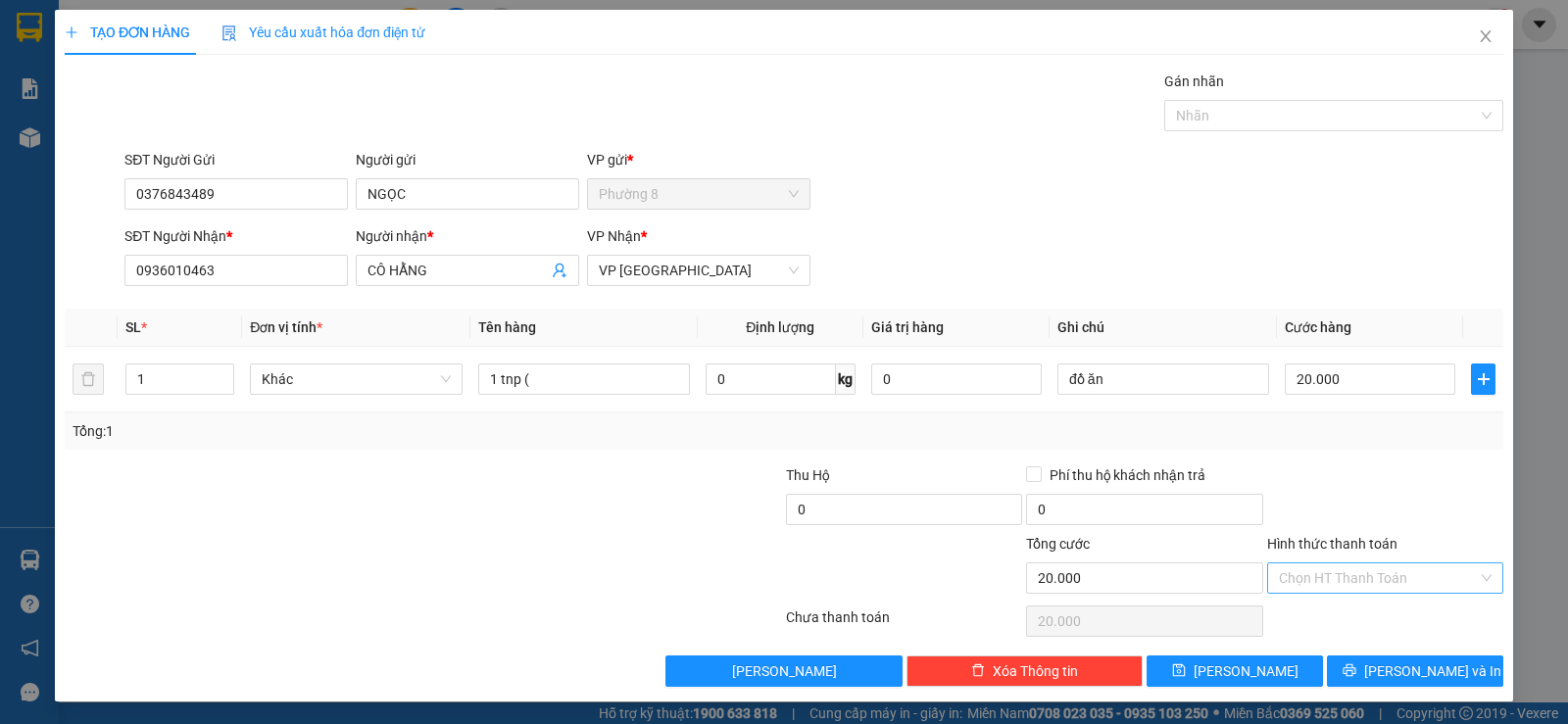 click on "Hình thức thanh toán" at bounding box center [1378, 578] 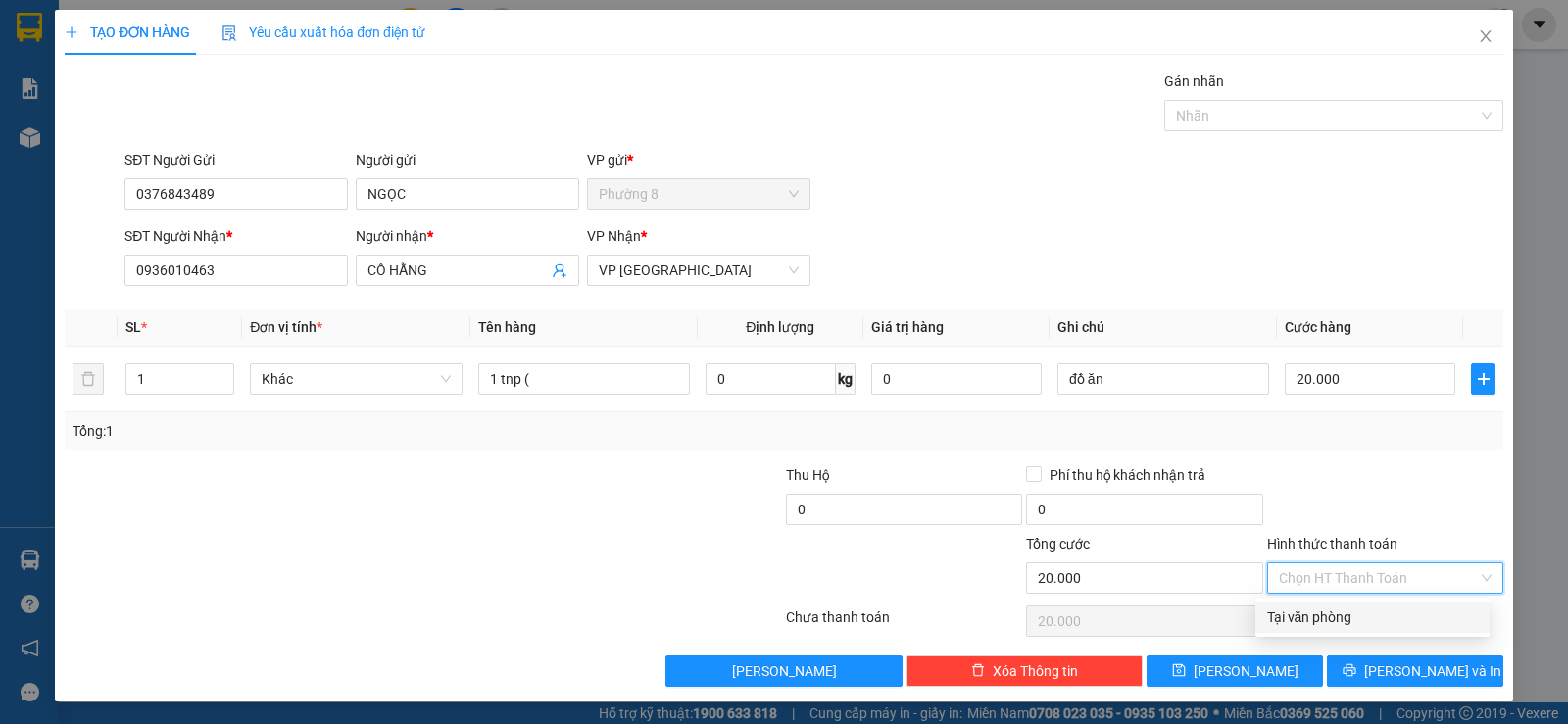 click on "Tại văn phòng" at bounding box center [1372, 617] 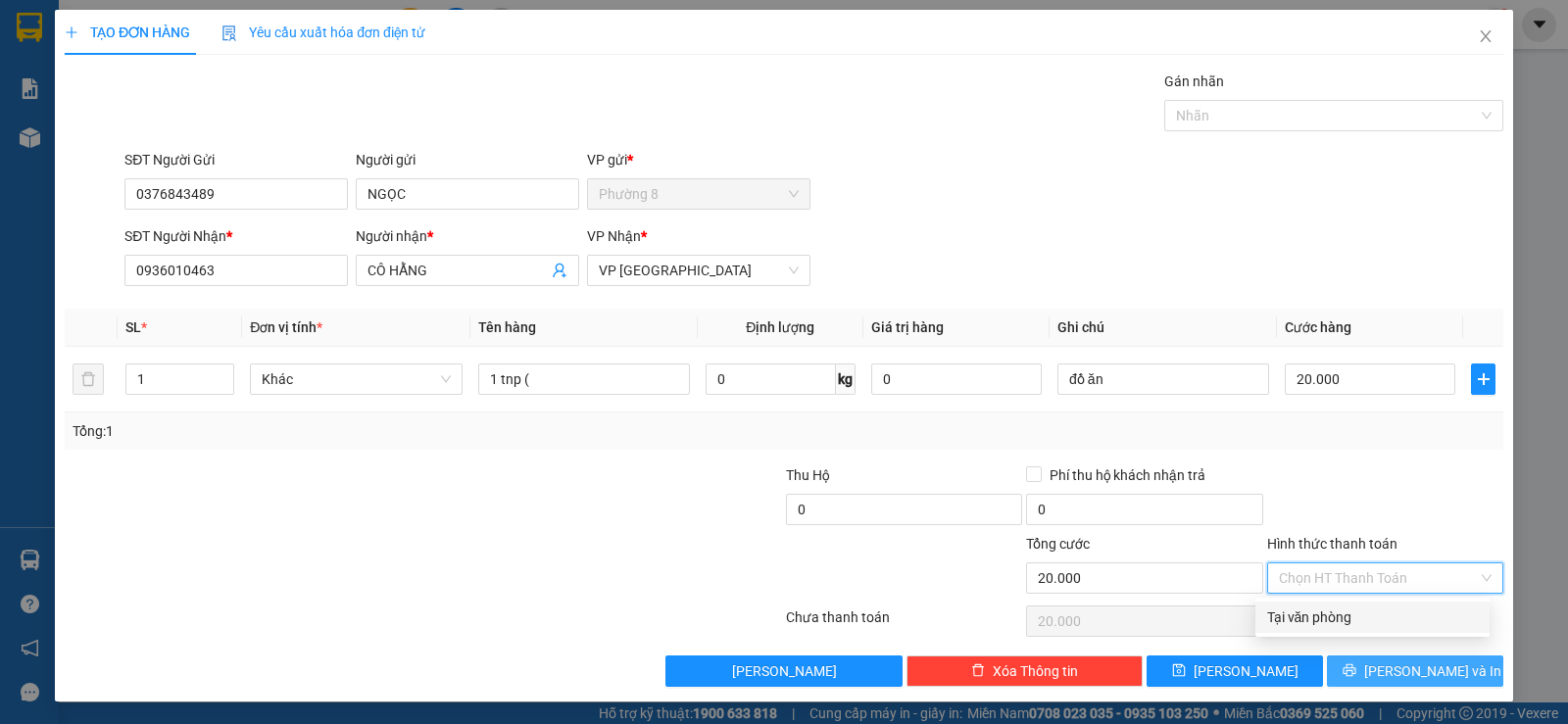 type on "0" 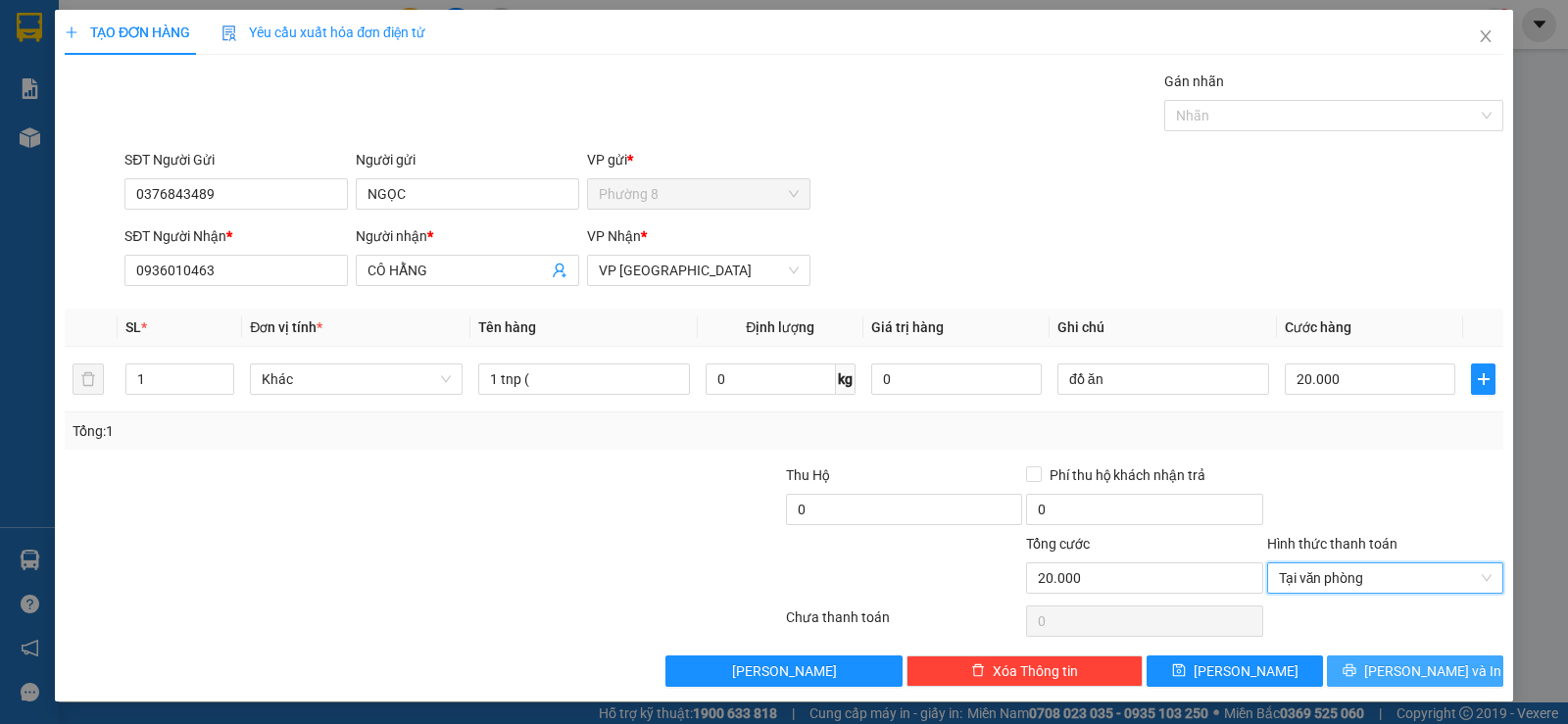 click on "[PERSON_NAME] và In" at bounding box center [1415, 671] 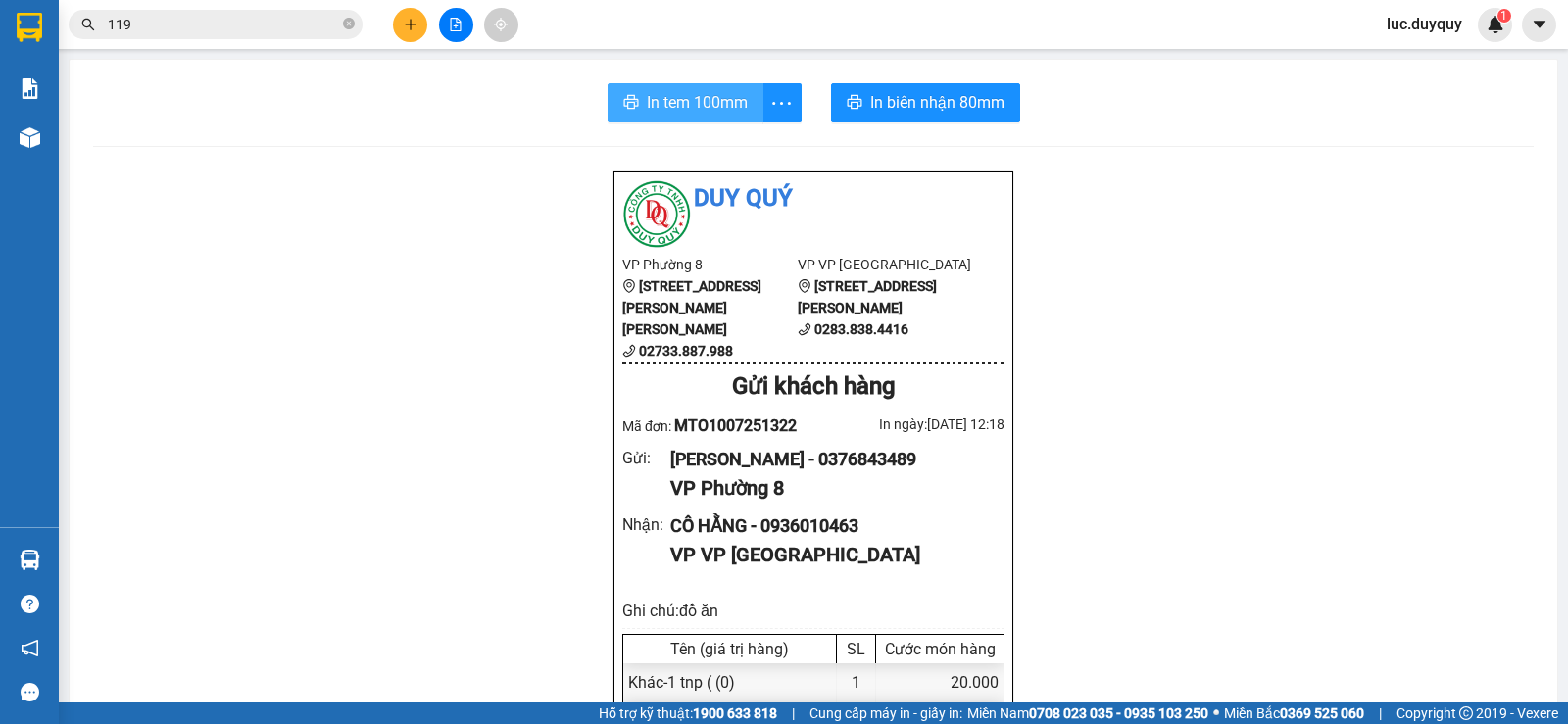 click on "In tem 100mm" at bounding box center [697, 102] 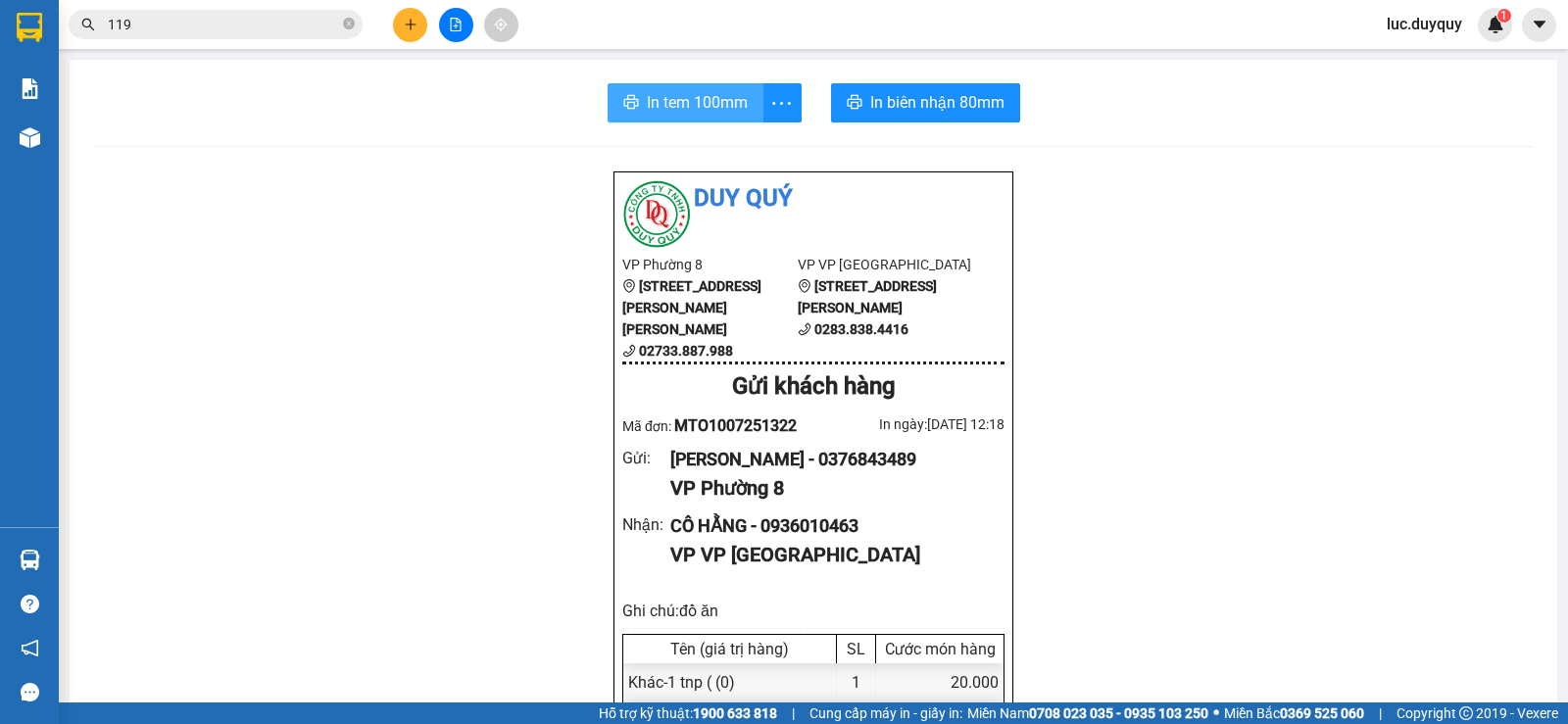 scroll, scrollTop: 0, scrollLeft: 0, axis: both 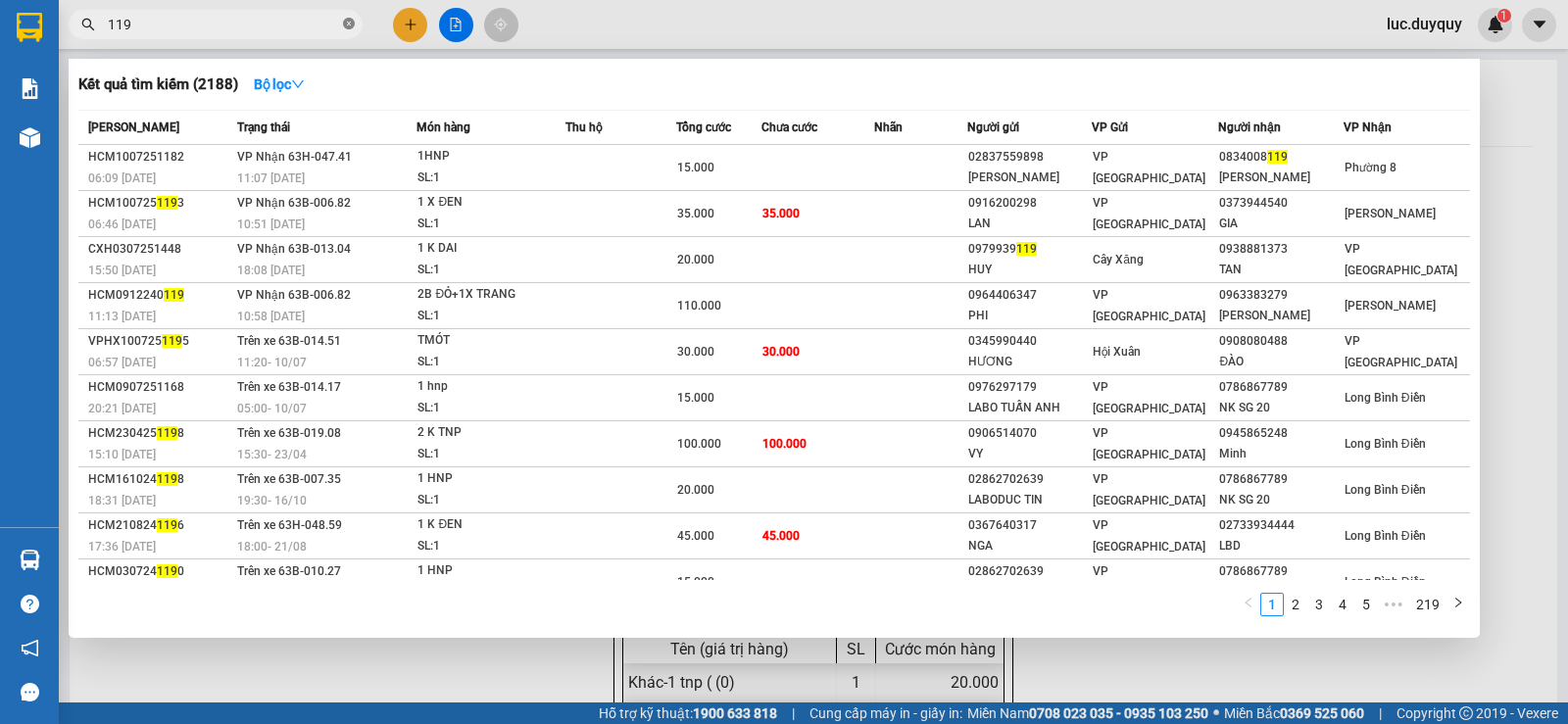 click 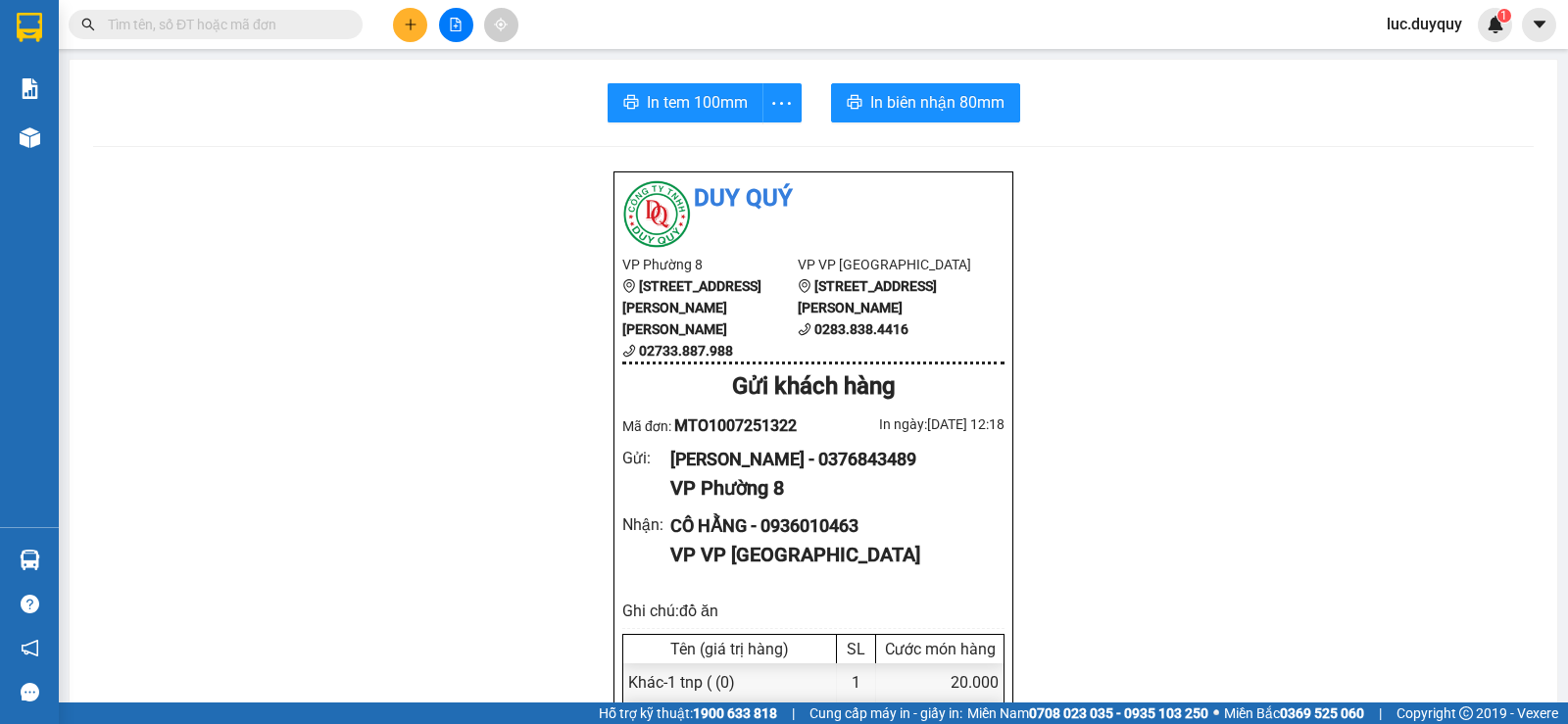 click at bounding box center (223, 24) 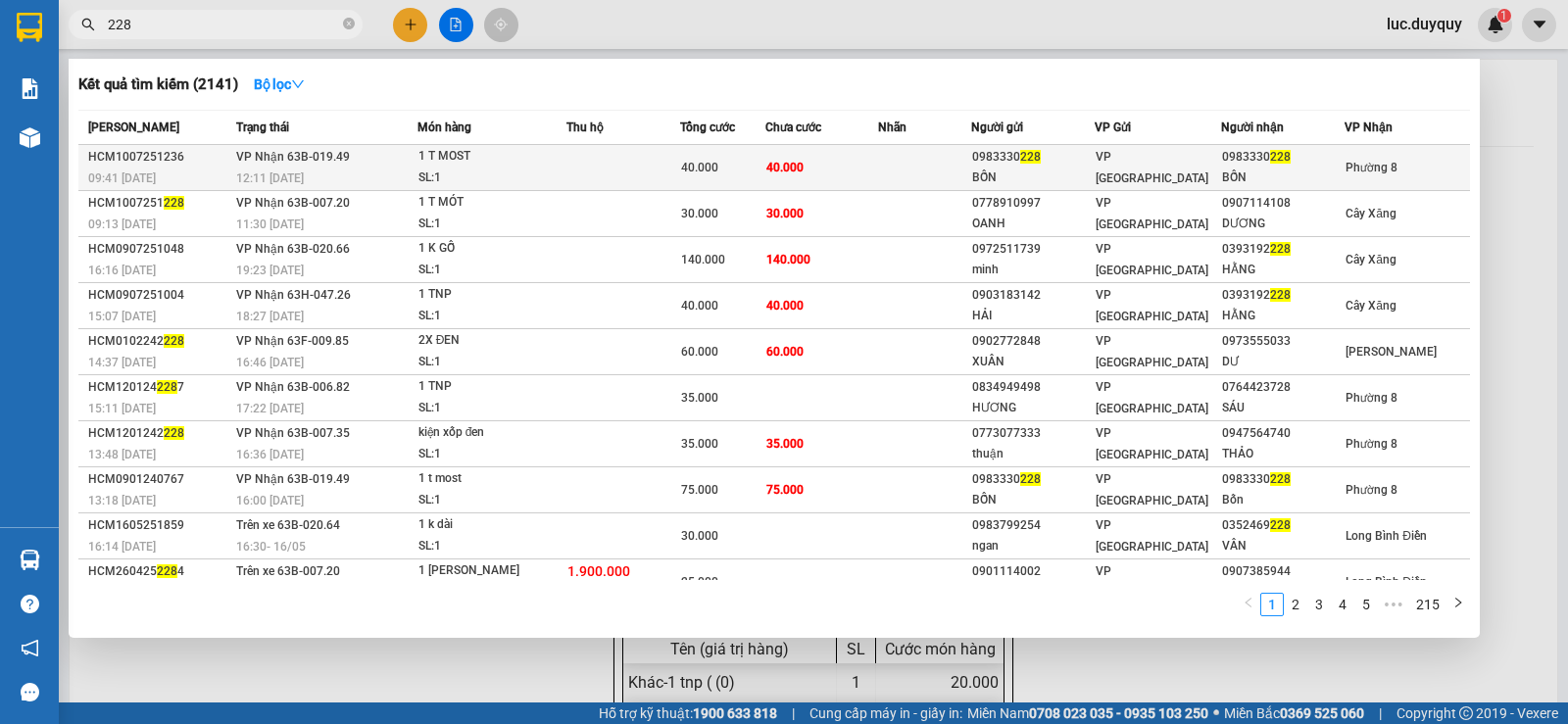 type on "228" 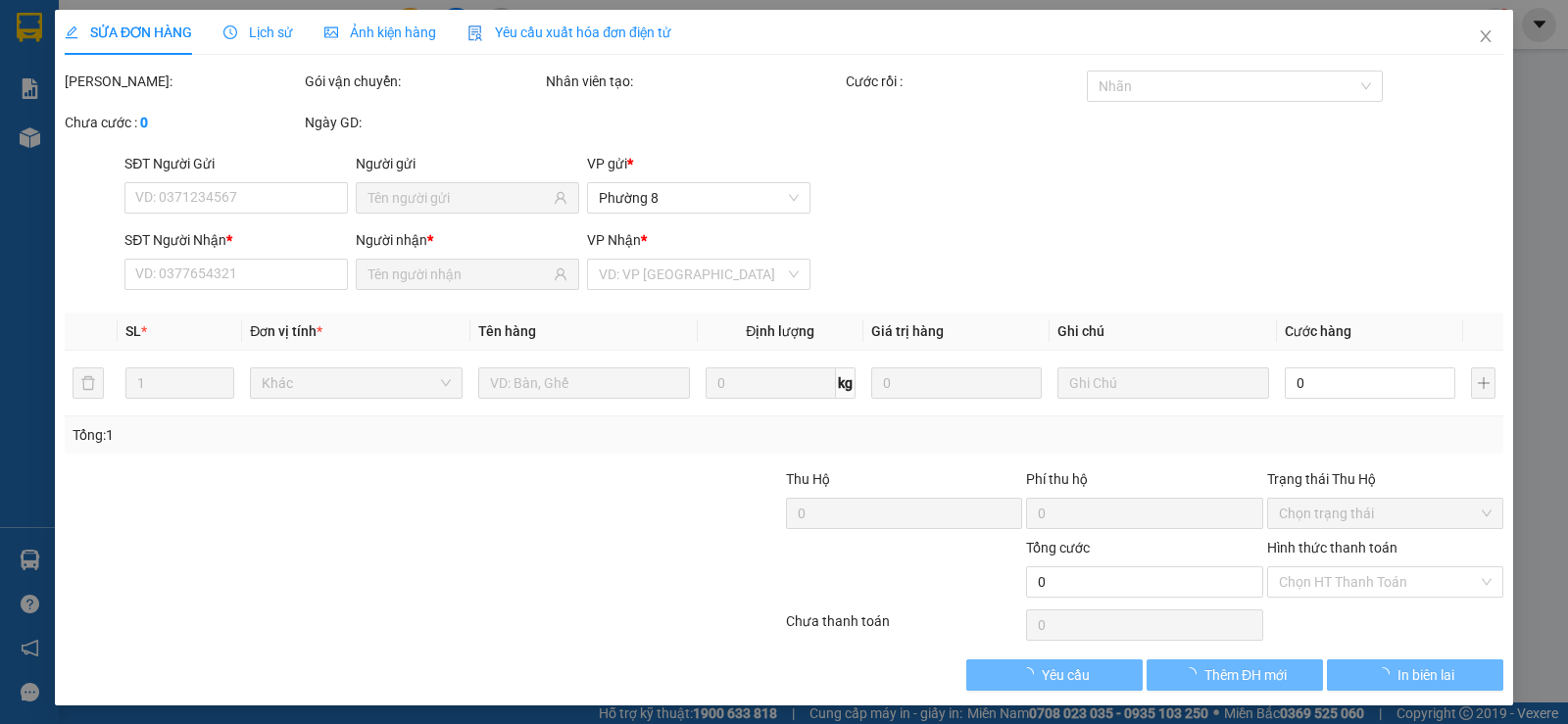 type on "0983330228" 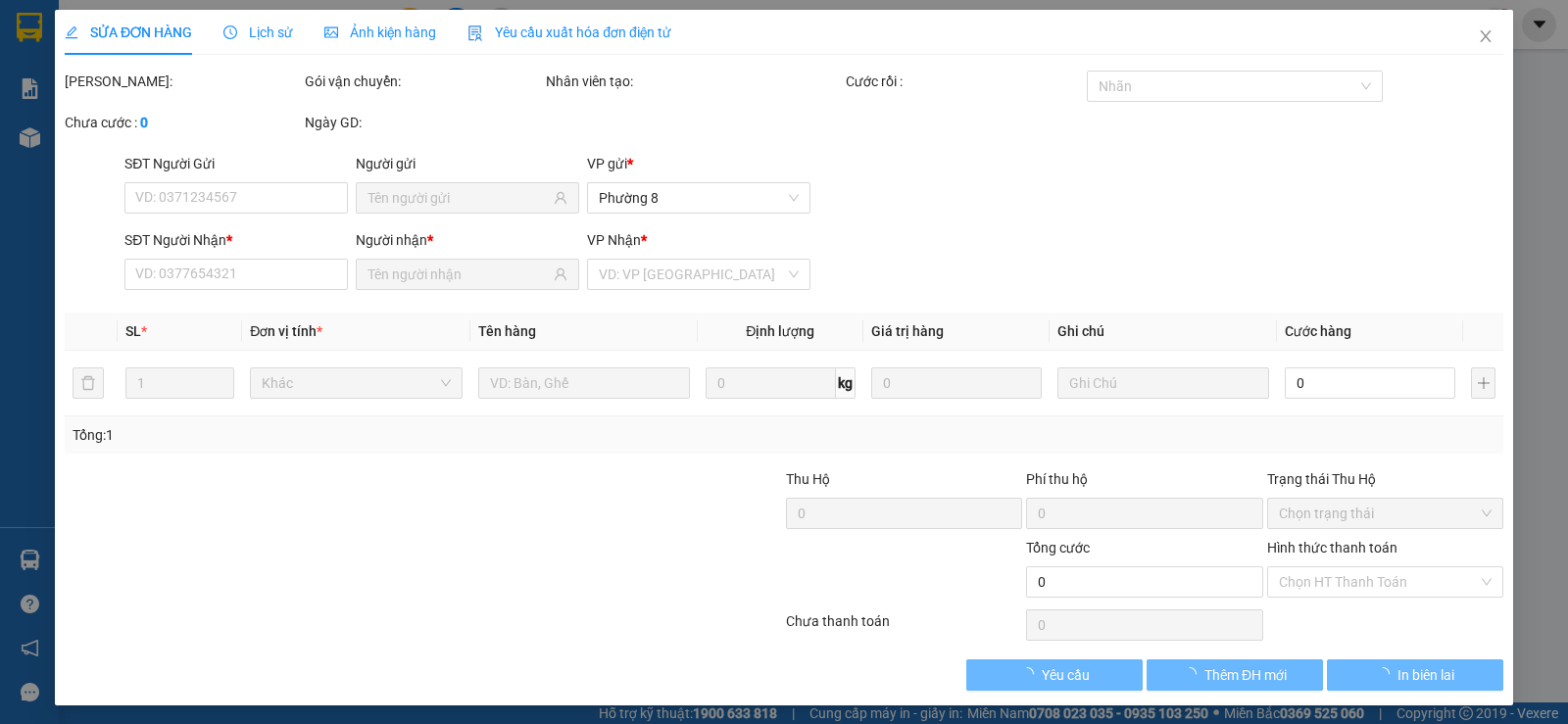type on "BỐN" 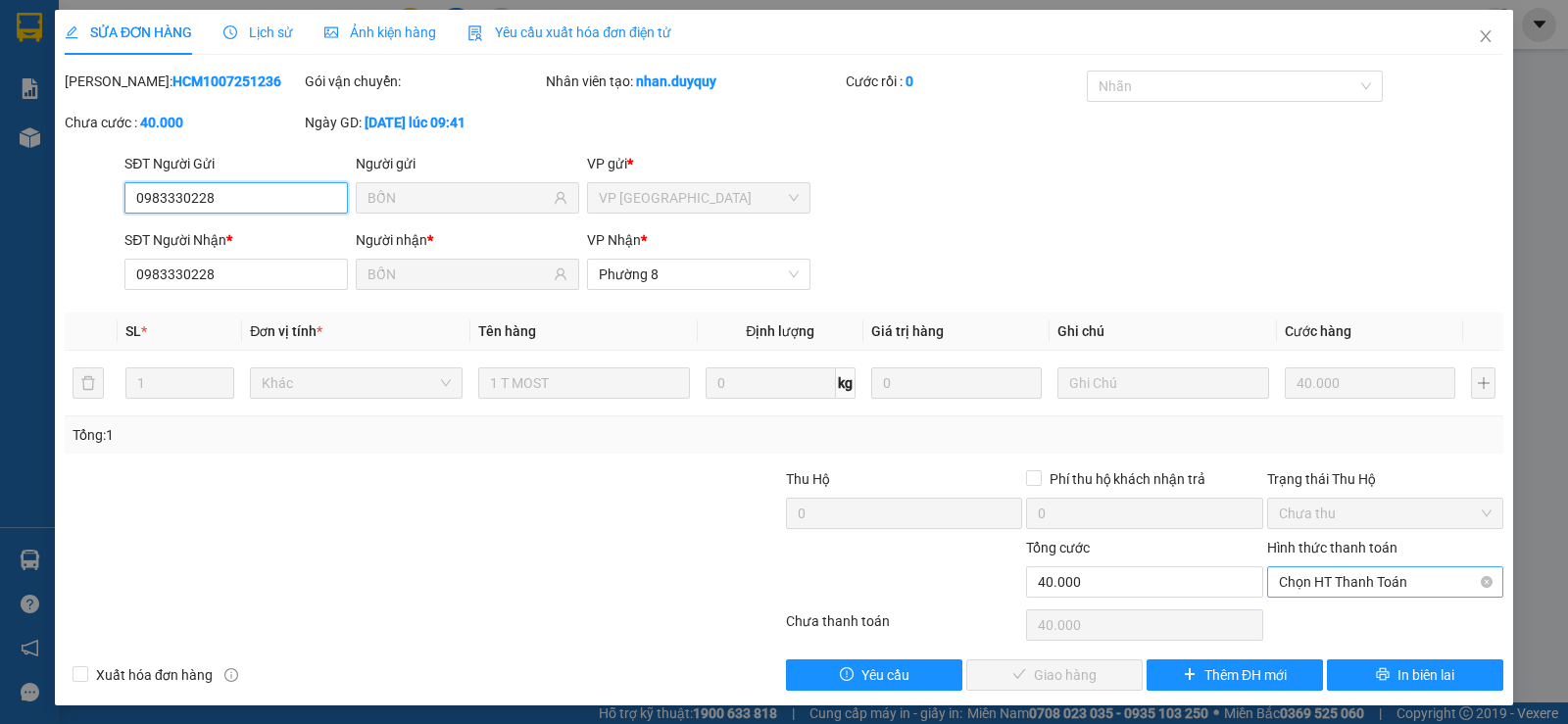 click on "Chọn HT Thanh Toán" at bounding box center [1385, 582] 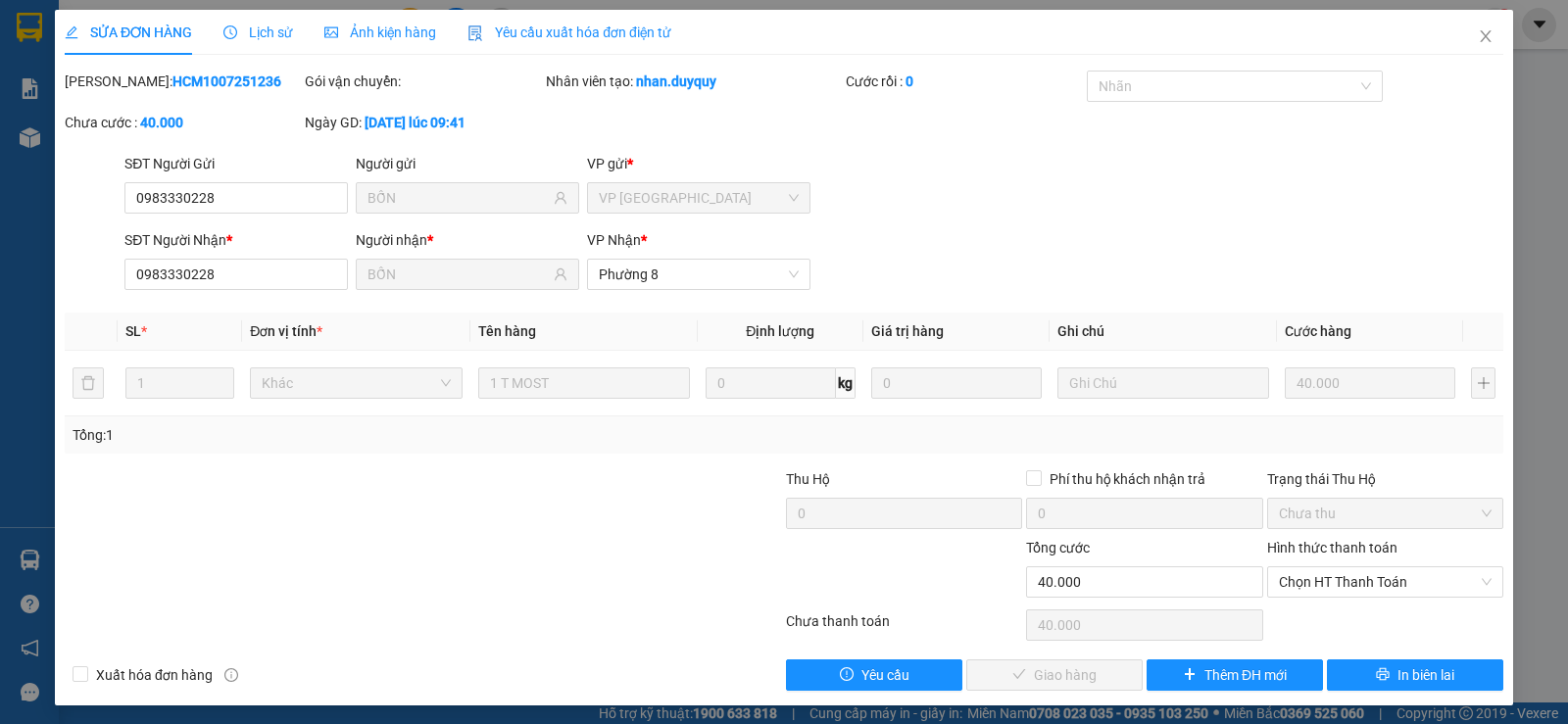 drag, startPoint x: 1337, startPoint y: 604, endPoint x: 1182, endPoint y: 654, distance: 162.865 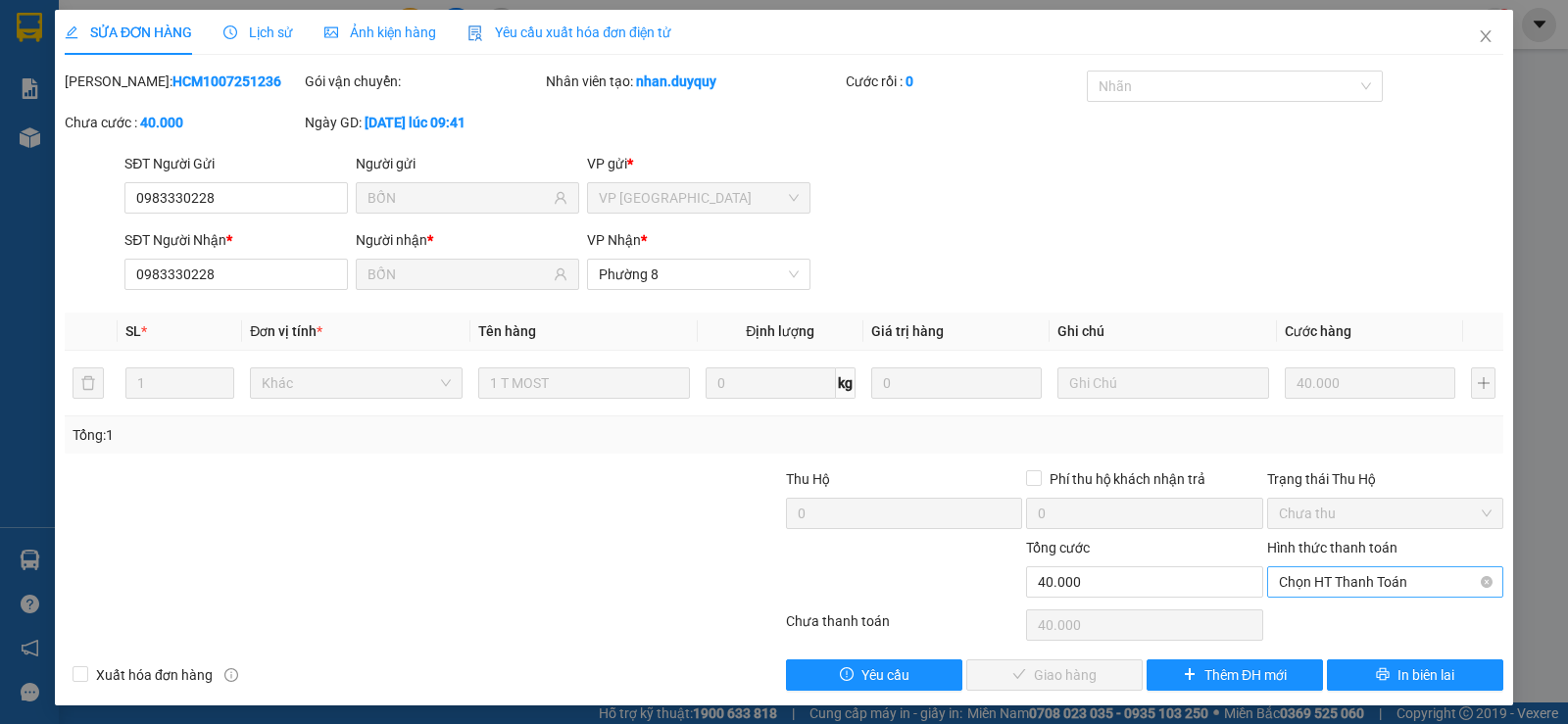 click on "Chọn HT Thanh Toán" at bounding box center [1385, 582] 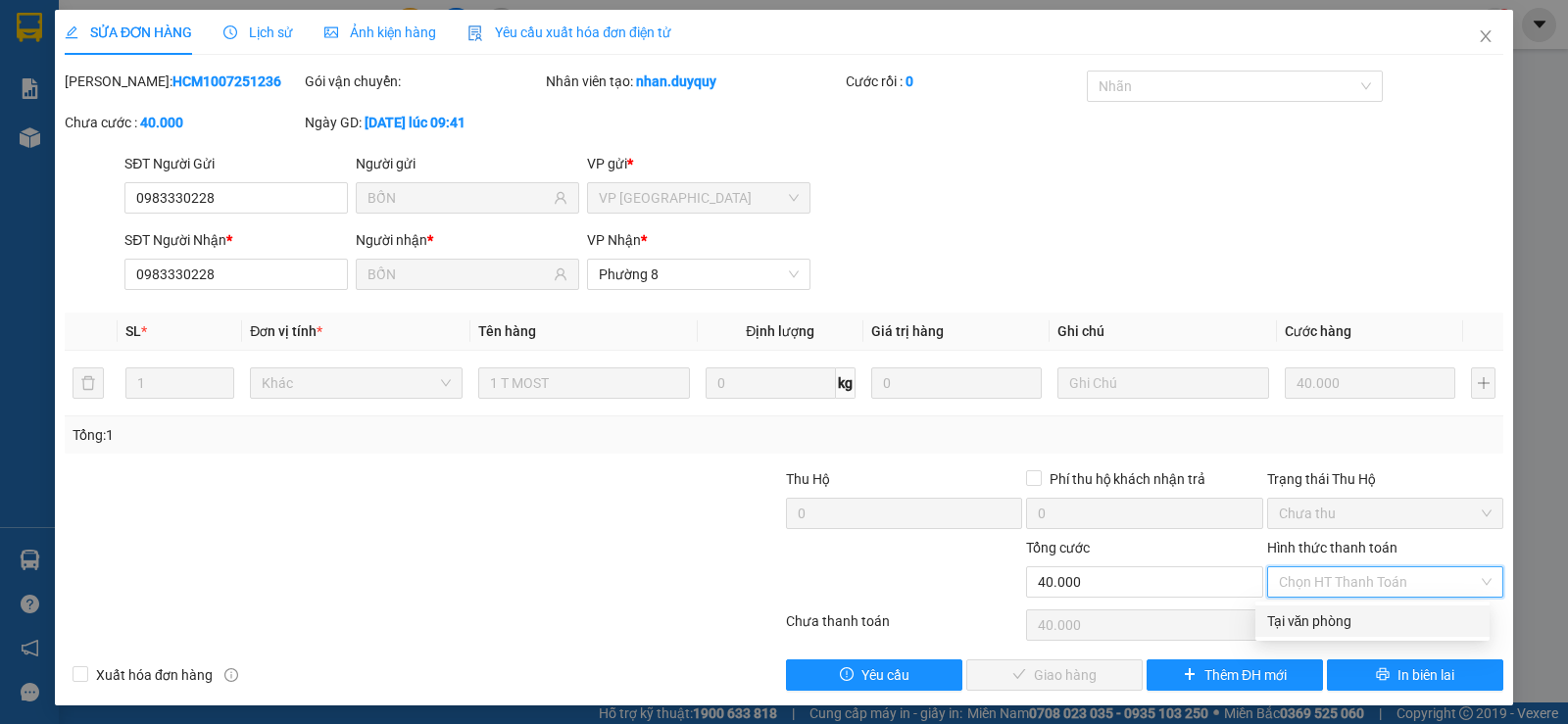 click on "Tại văn phòng" at bounding box center (1372, 621) 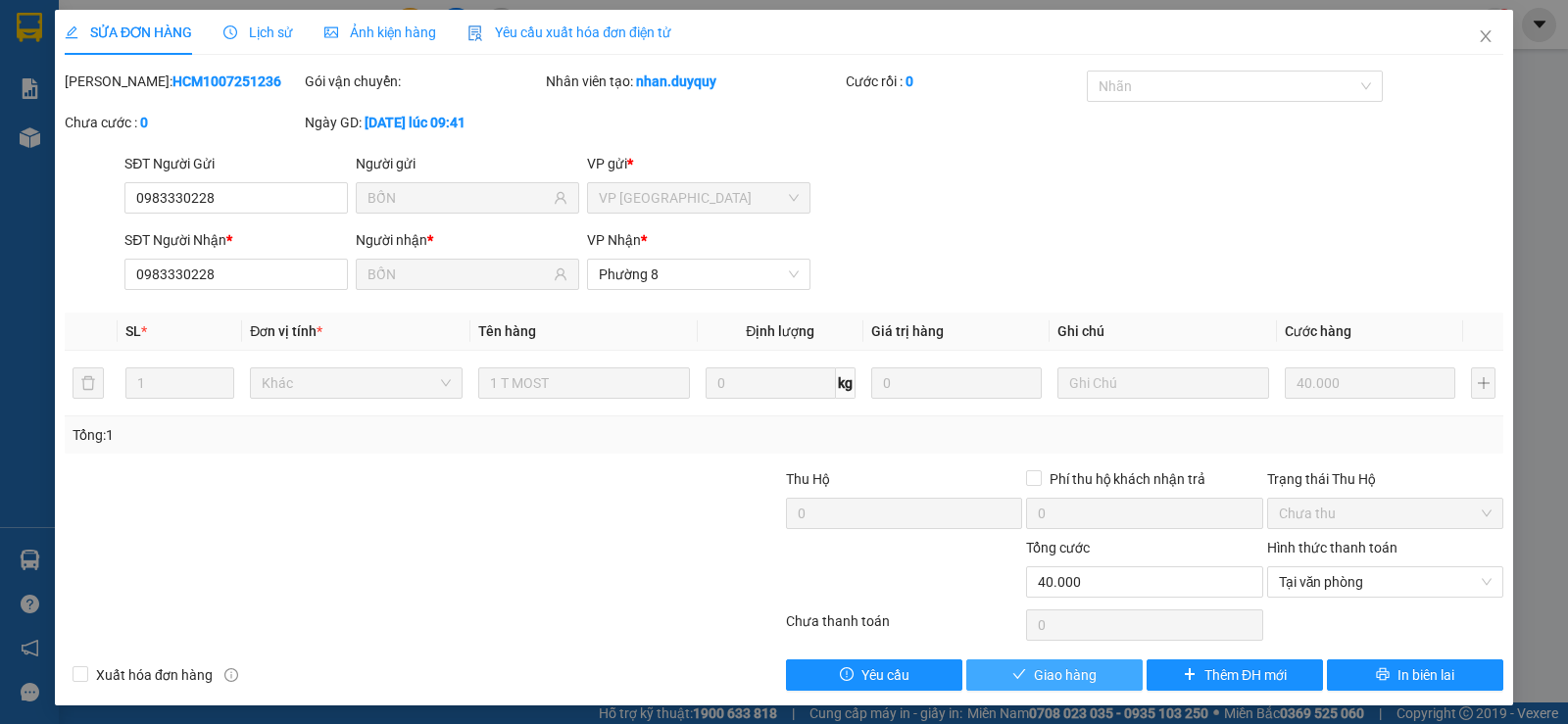 click on "Giao hàng" at bounding box center [1065, 675] 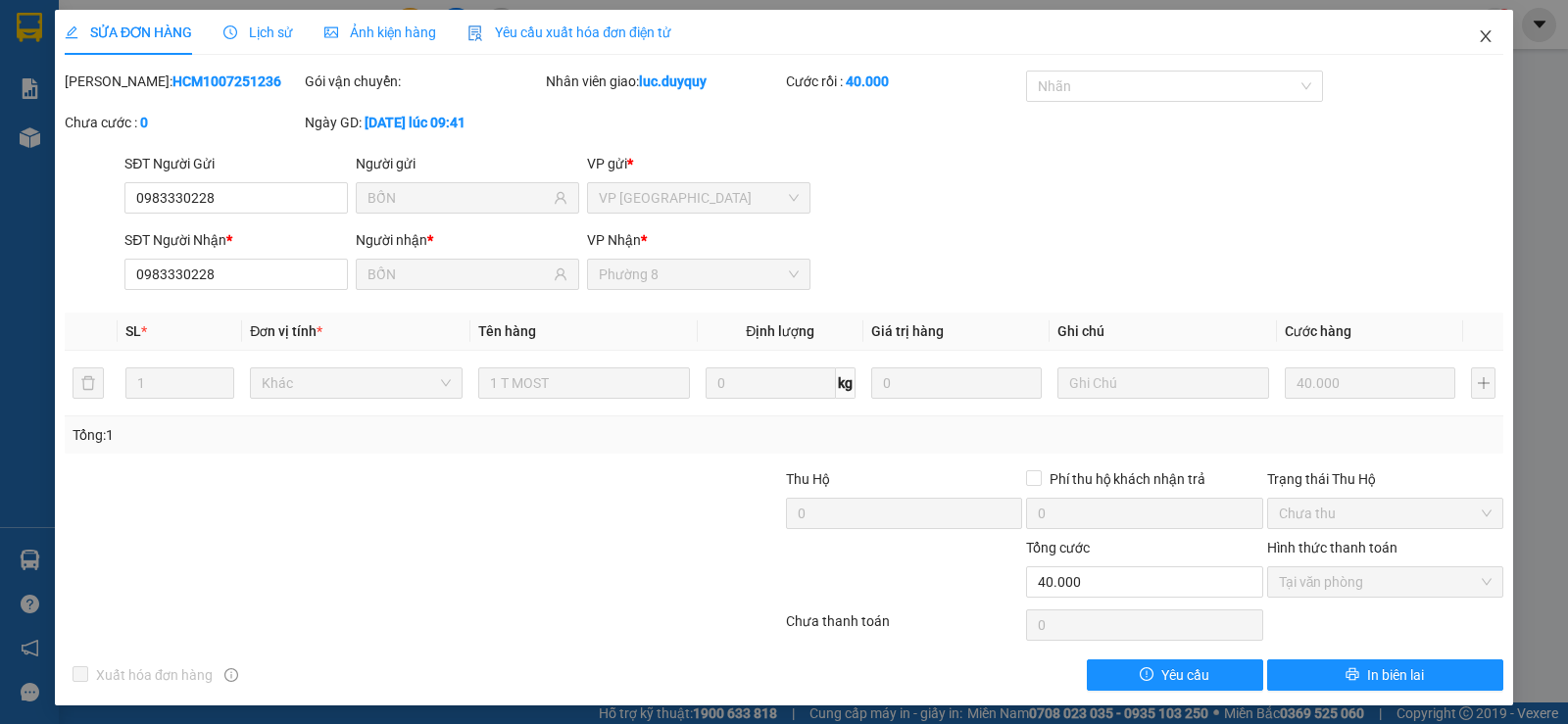 click 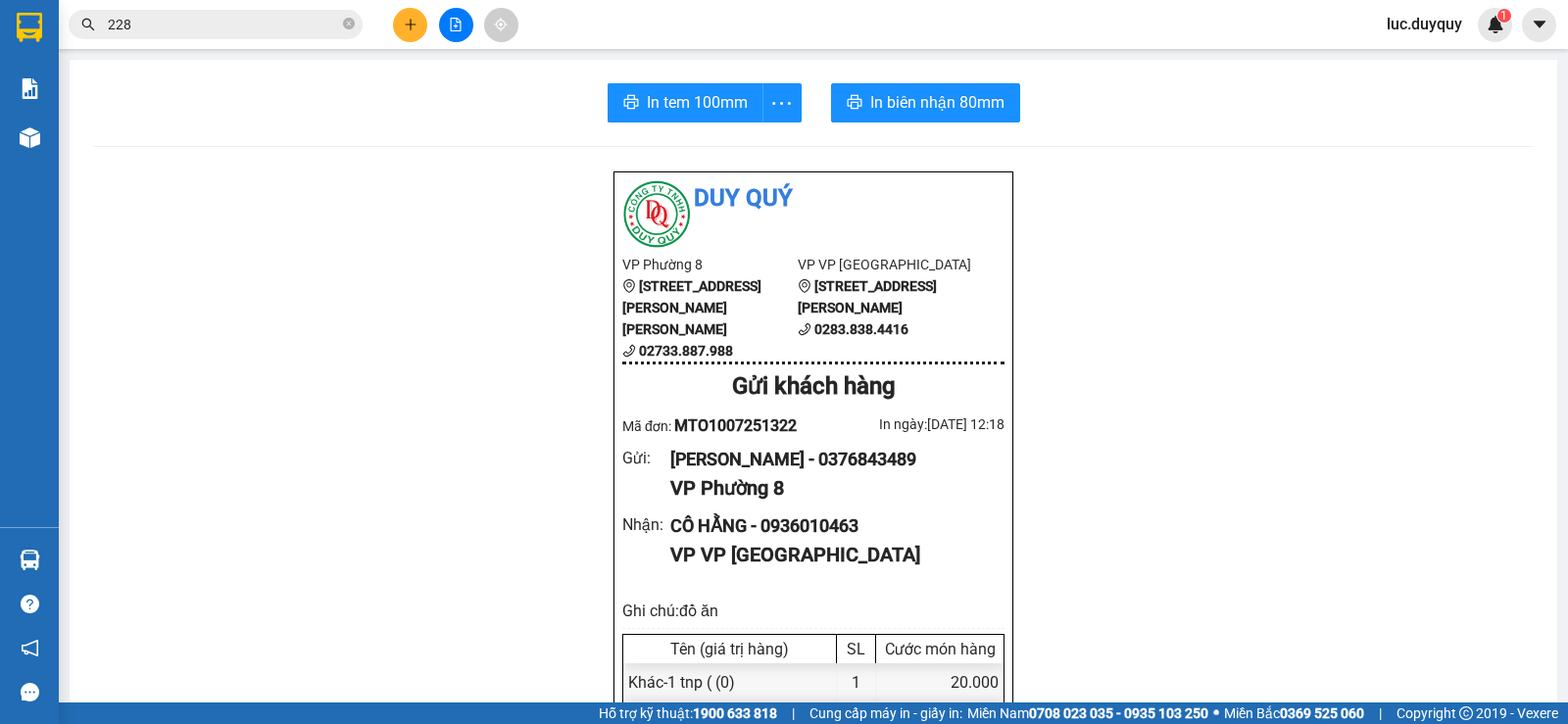 scroll, scrollTop: 98, scrollLeft: 0, axis: vertical 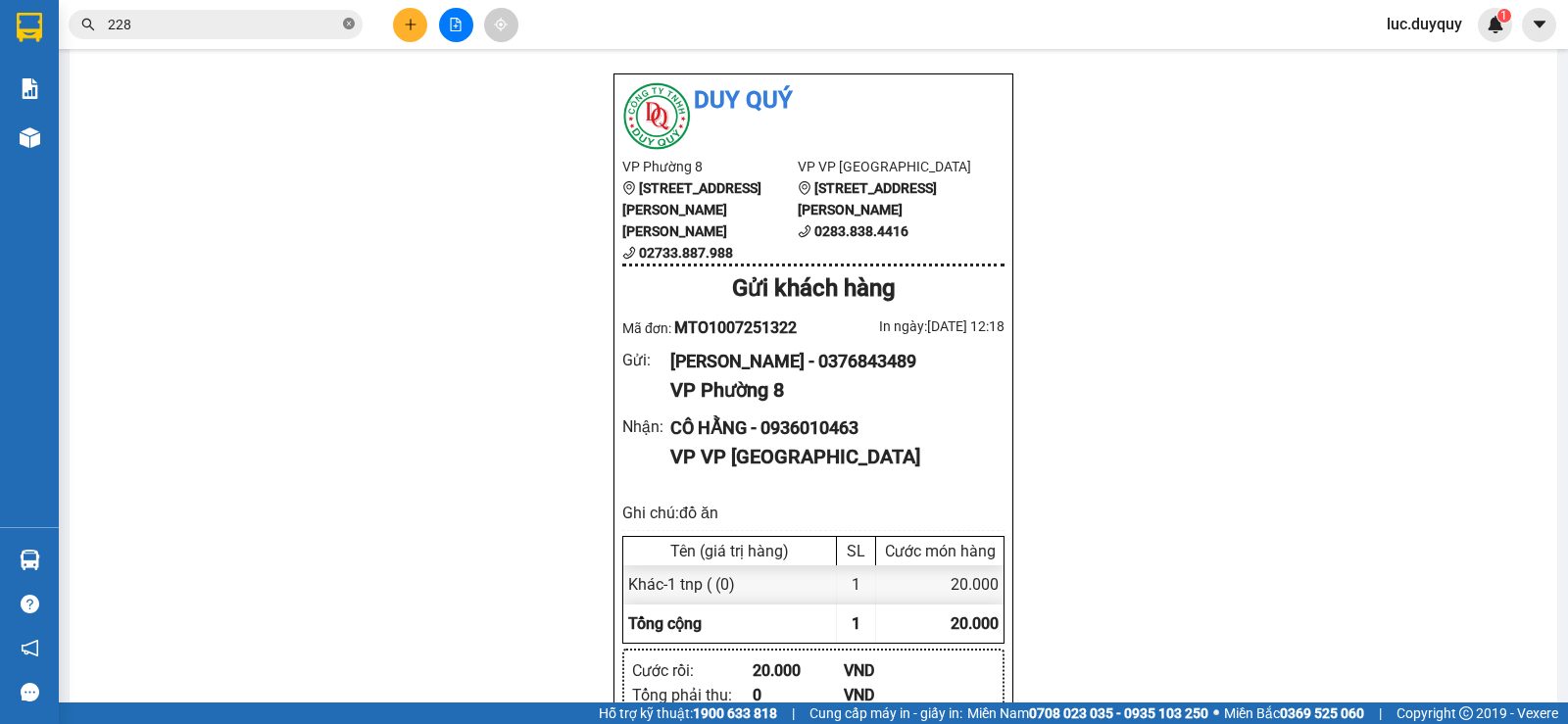 click 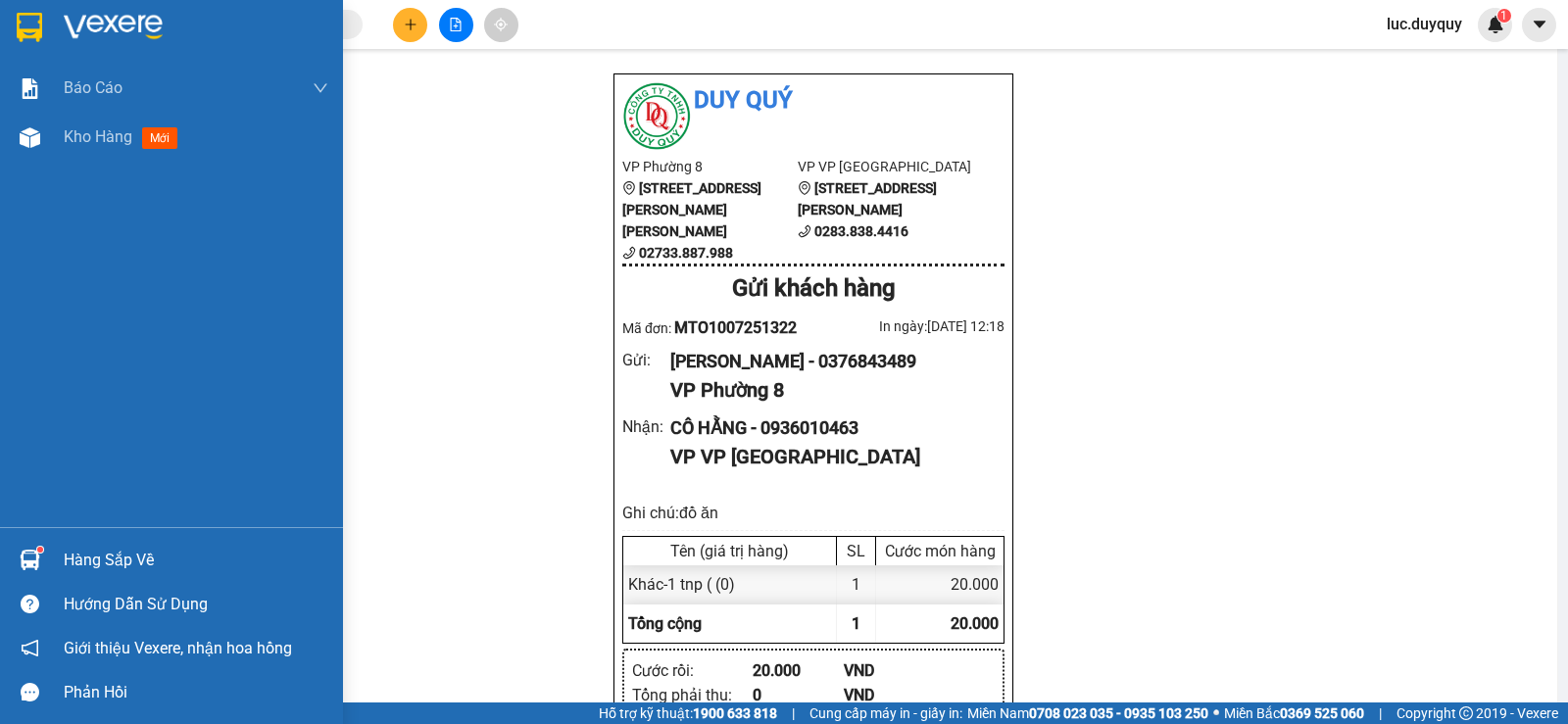 click on "Hàng sắp về" at bounding box center (196, 560) 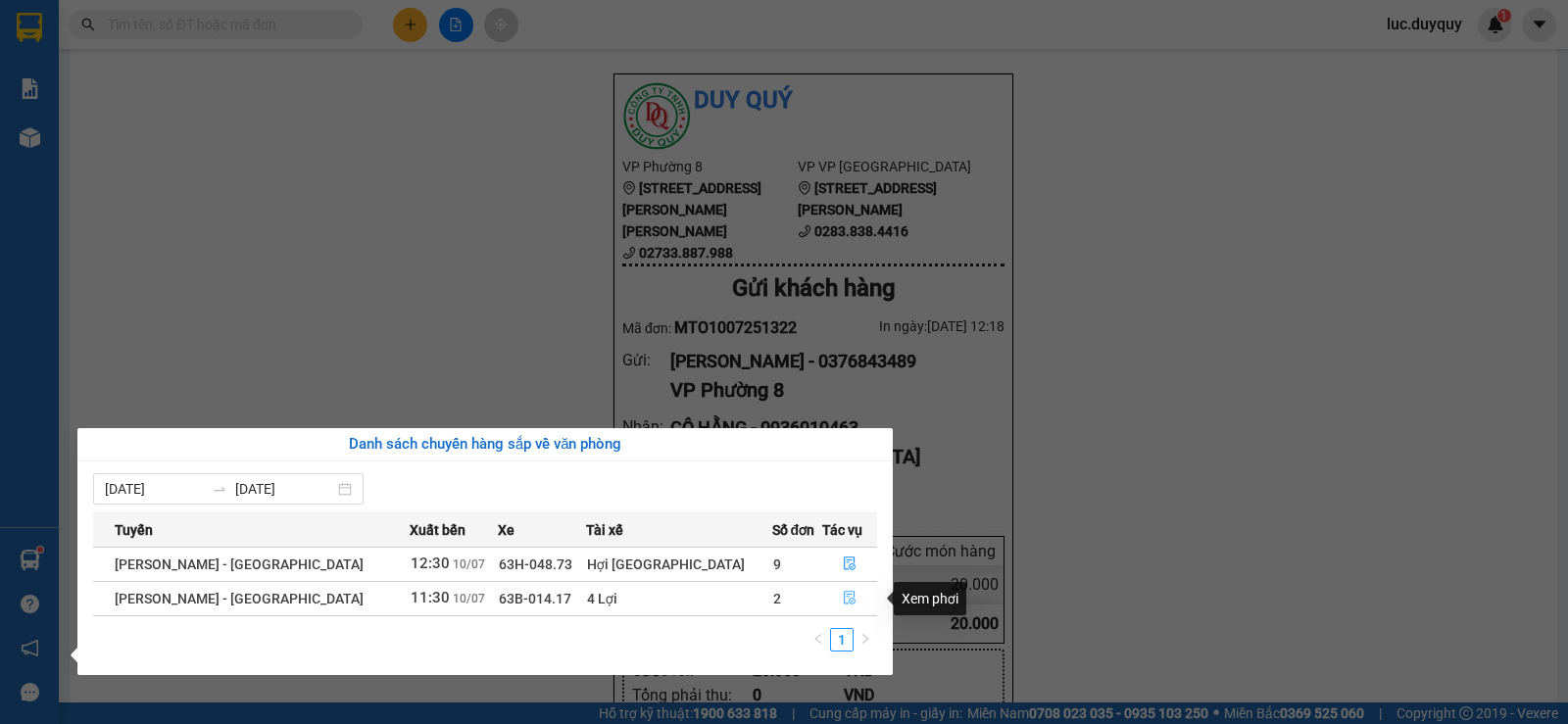 click 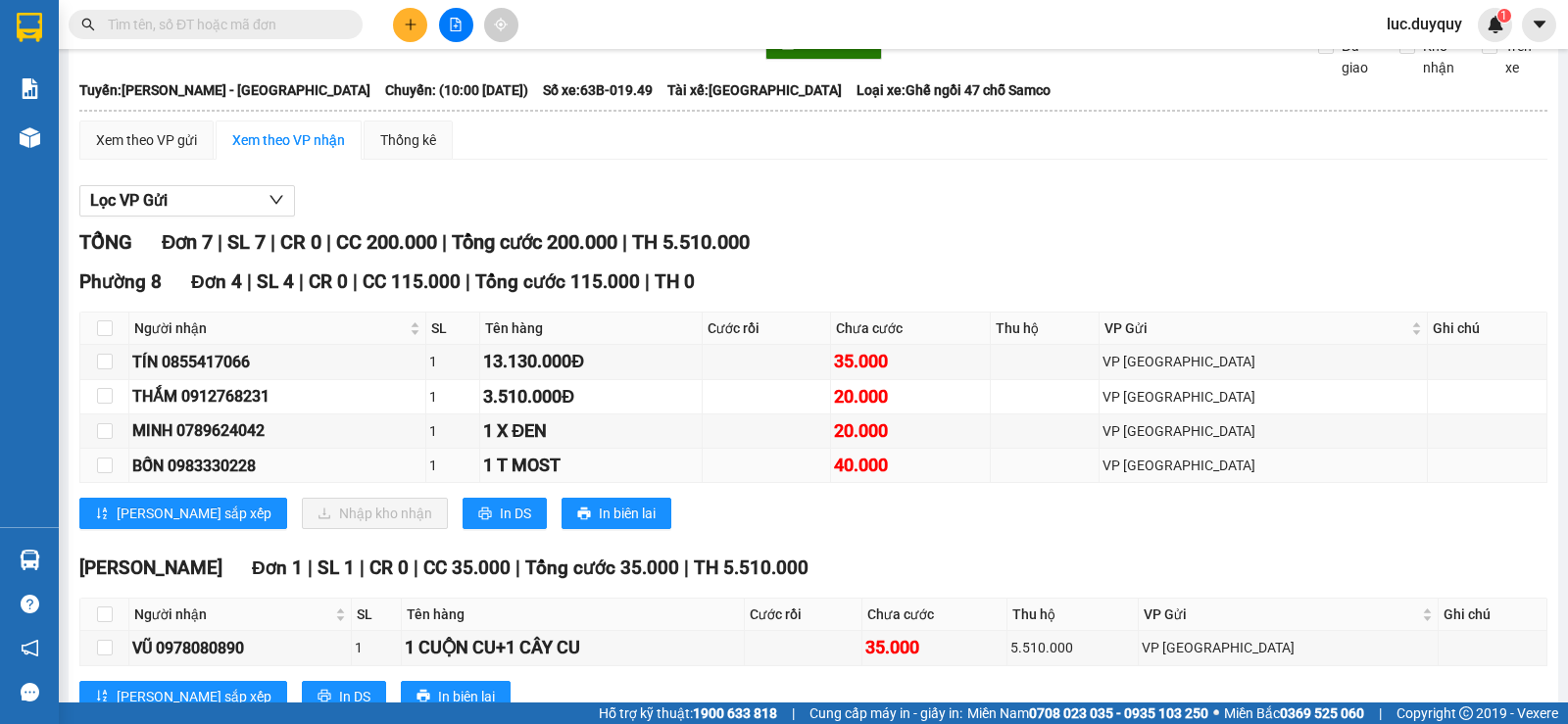 scroll, scrollTop: 0, scrollLeft: 0, axis: both 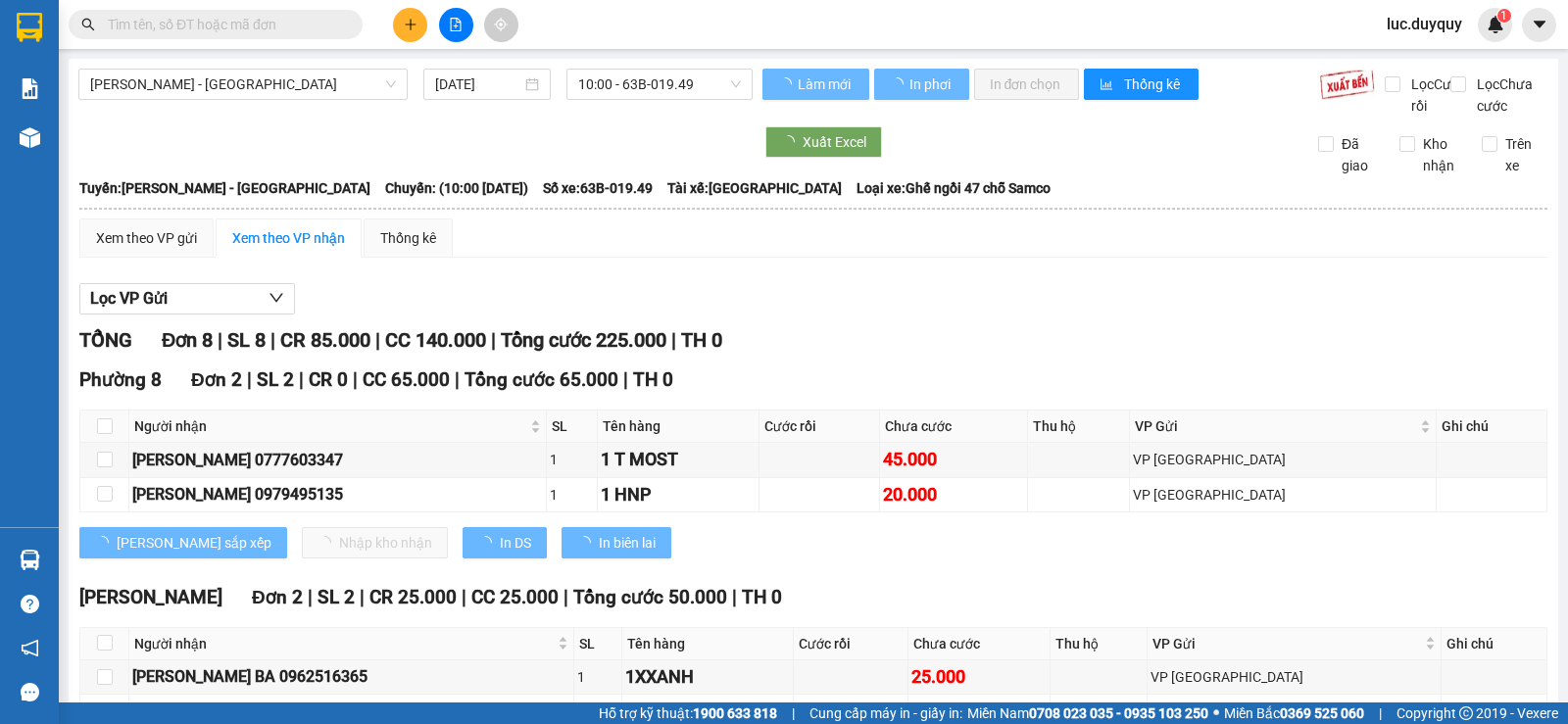 click at bounding box center (416, 142) 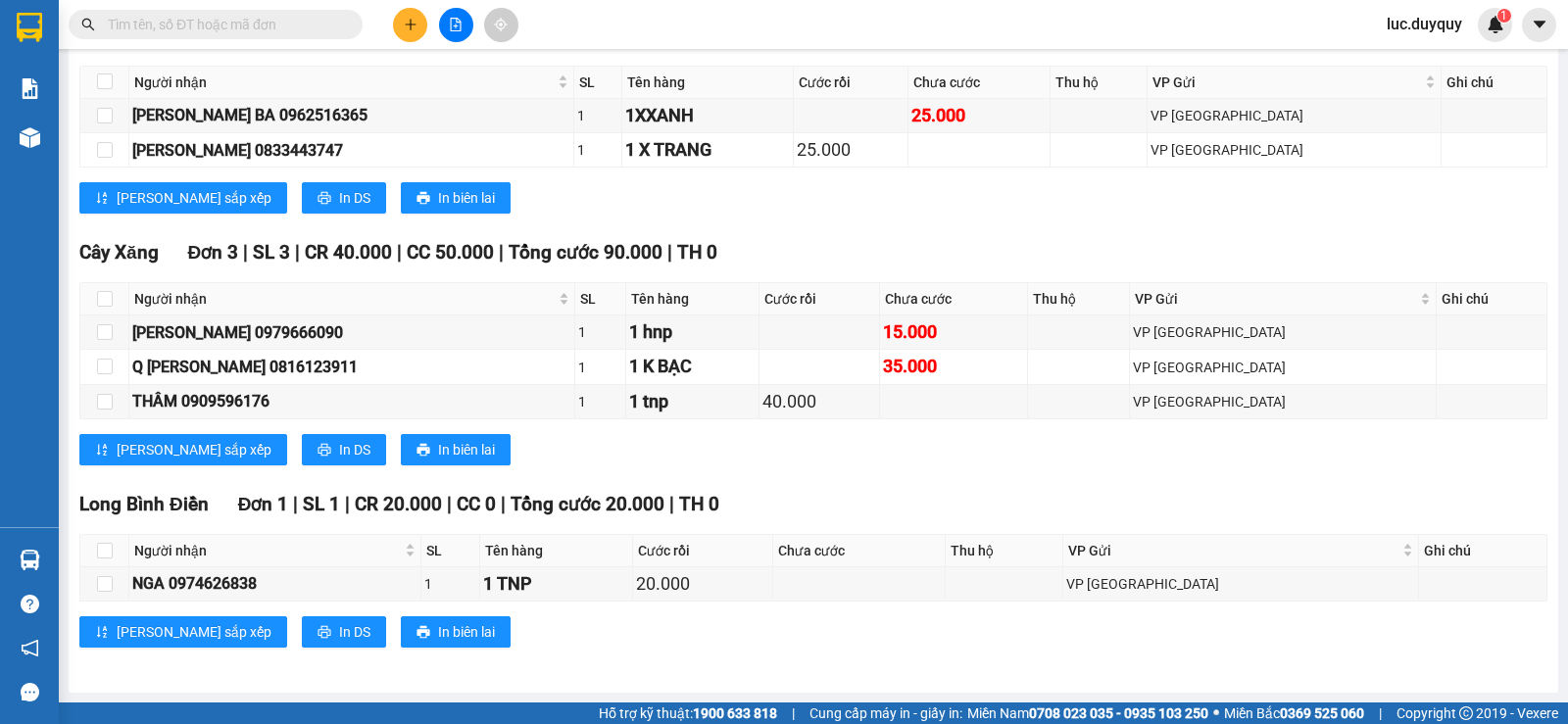 scroll, scrollTop: 387, scrollLeft: 0, axis: vertical 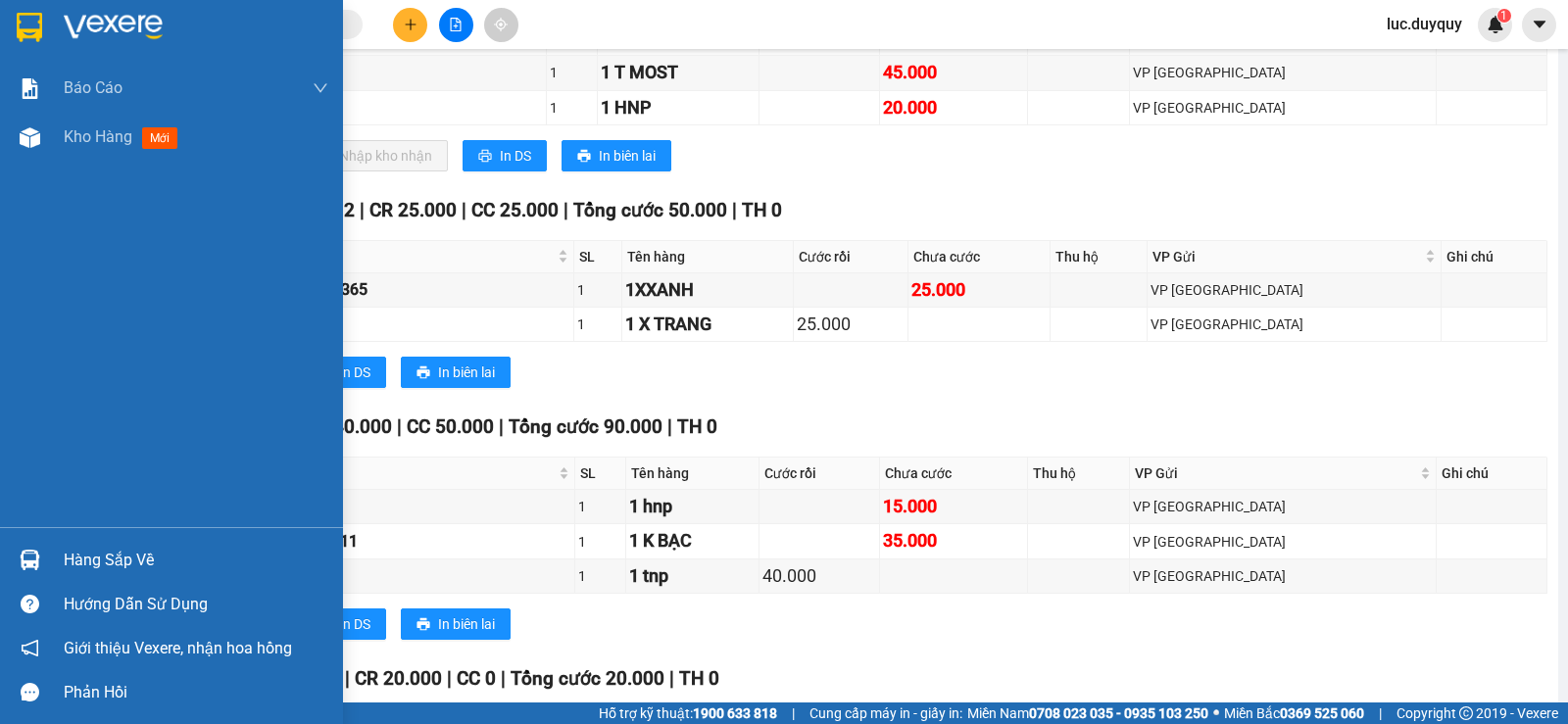 click on "Hàng sắp về" at bounding box center [196, 560] 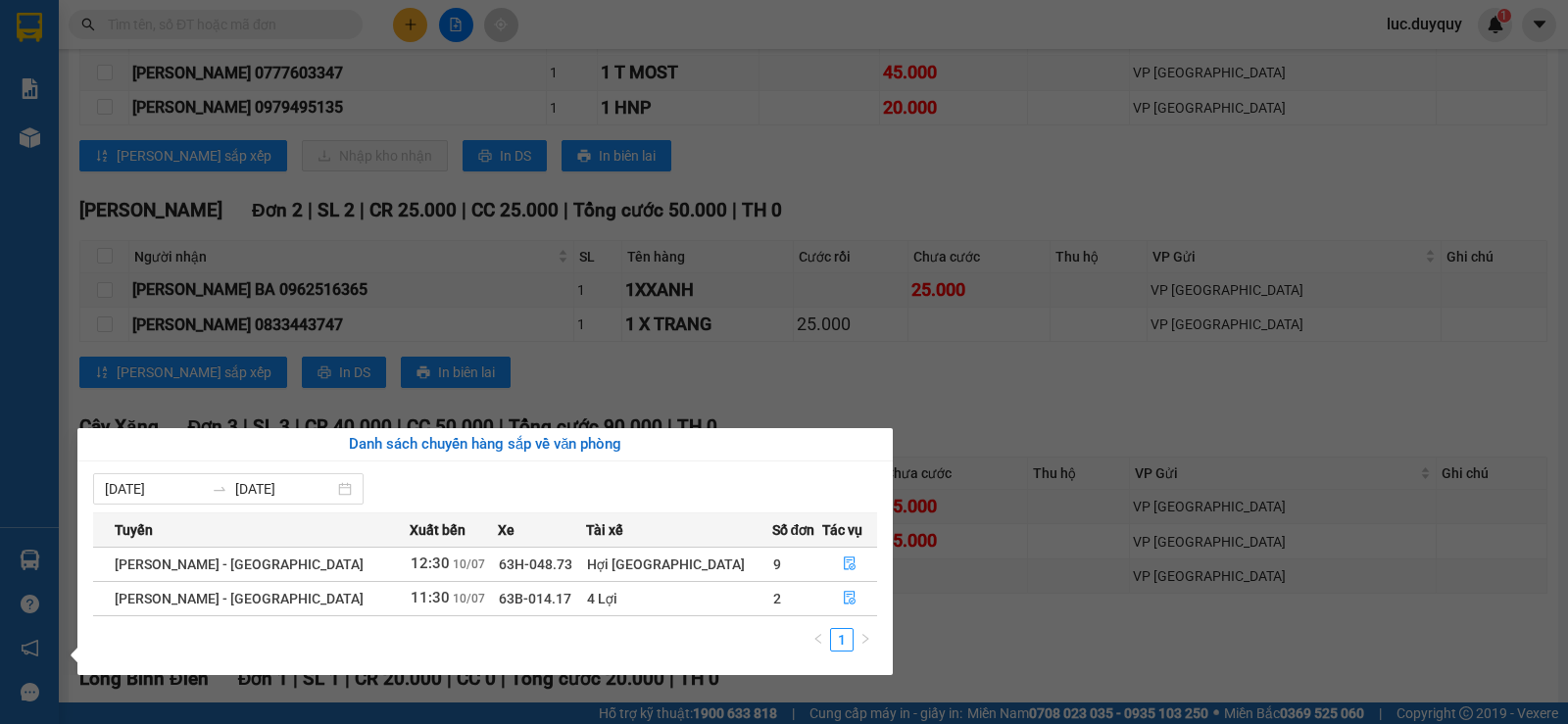 click on "Kết quả tìm kiếm ( 2141 )  Bộ lọc  Mã ĐH Trạng thái Món hàng Thu hộ Tổng cước Chưa cước Nhãn Người gửi VP Gửi Người nhận VP Nhận HCM1007251236 09:41 - 10/07 VP Nhận   63B-019.49 12:11 - 10/07 1 T MOST SL:  1 40.000 40.000 0983330228  BỐN VP Sài Gòn 0983330228  BỐN Phường 8 HCM1007251228 09:13 - 10/07 VP Nhận   63B-007.20 11:30 - 10/07 1 T MÓT SL:  1 30.000 30.000 0778910997  OANH VP Sài Gòn 0907114108 DƯƠNG Cây Xăng HCM0907251048 16:16 - 09/07 VP Nhận   63B-020.66 19:23 - 09/07 1 K GỖ SL:  1 140.000 140.000 0972511739 minh VP Sài Gòn 0393192228  HẰNG Cây Xăng HCM0907251004 15:07 - 09/07 VP Nhận   63H-047.26 18:27 - 09/07 1 TNP SL:  1 40.000 40.000 0903183142  HẢI VP Sài Gòn 0393192228  HẰNG Cây Xăng HCM0102242228 14:37 - 01/02 VP Nhận   63F-009.85 16:46 - 01/02 2X ĐEN SL:  1 60.000 60.000 0902772848 XUÂN VP Sài Gòn 0973555033 DƯ VP Cao Tốc HCM1201242287 15:11 - 12/01 VP Nhận   63B-006.82 17:22 - 12/01 1 TNP SL:  1" at bounding box center [784, 362] 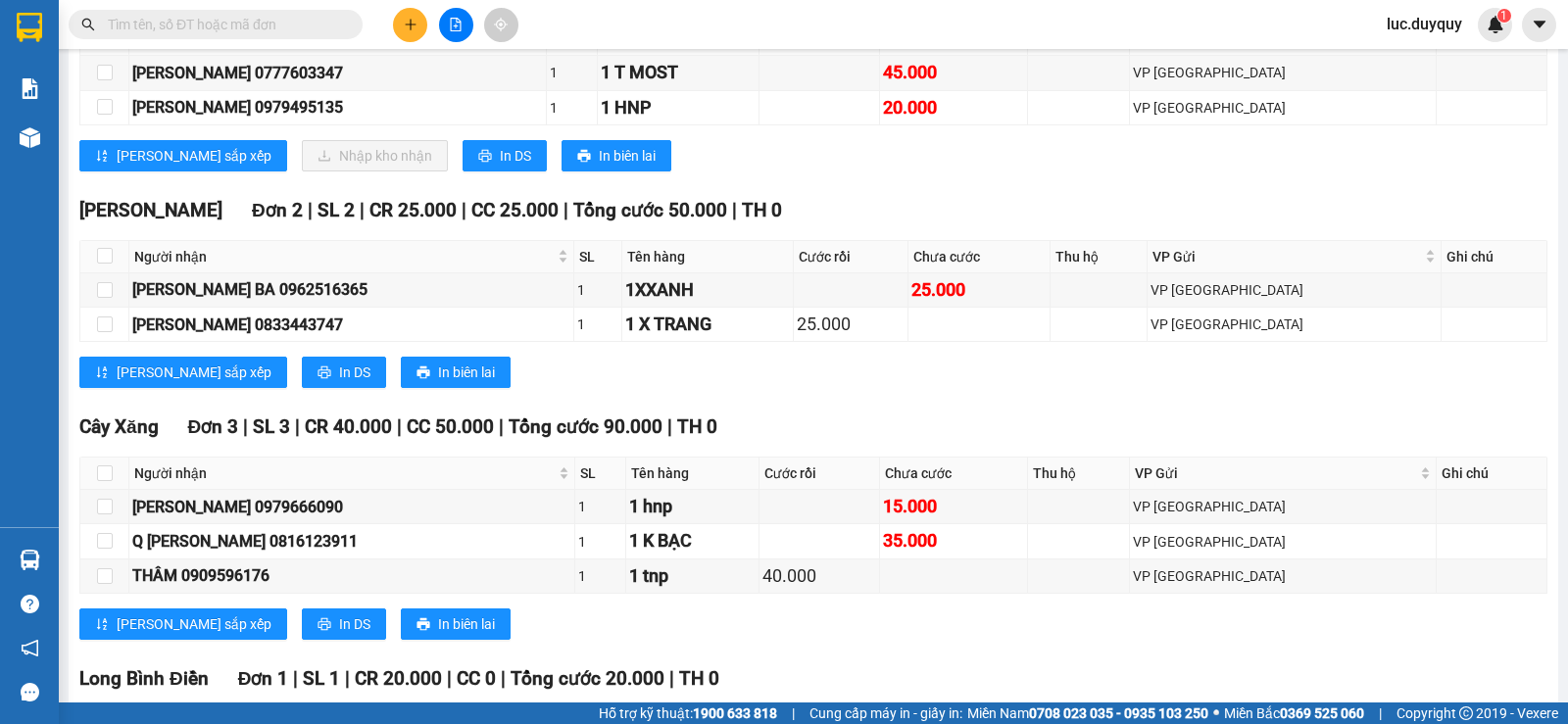 scroll, scrollTop: 0, scrollLeft: 0, axis: both 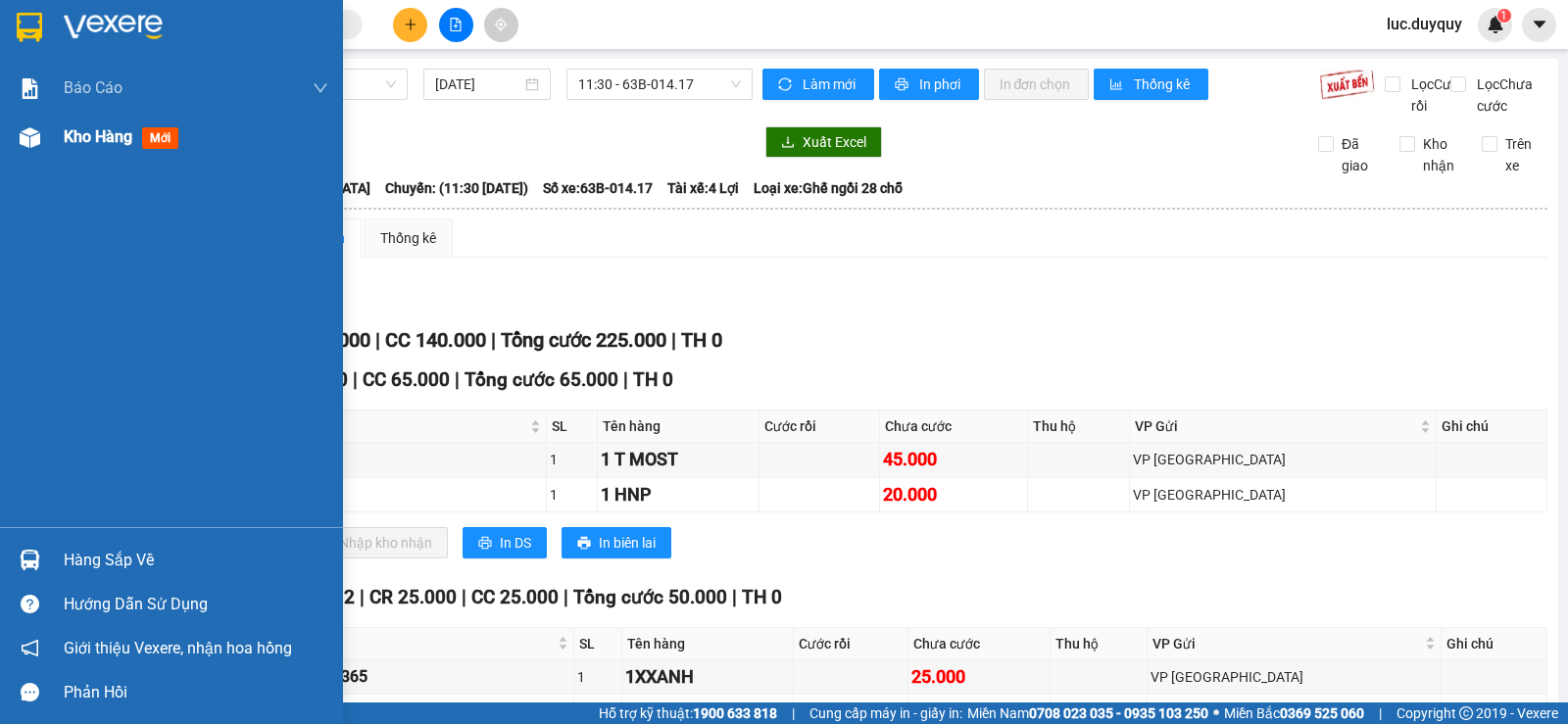 click on "Kho hàng" at bounding box center [98, 136] 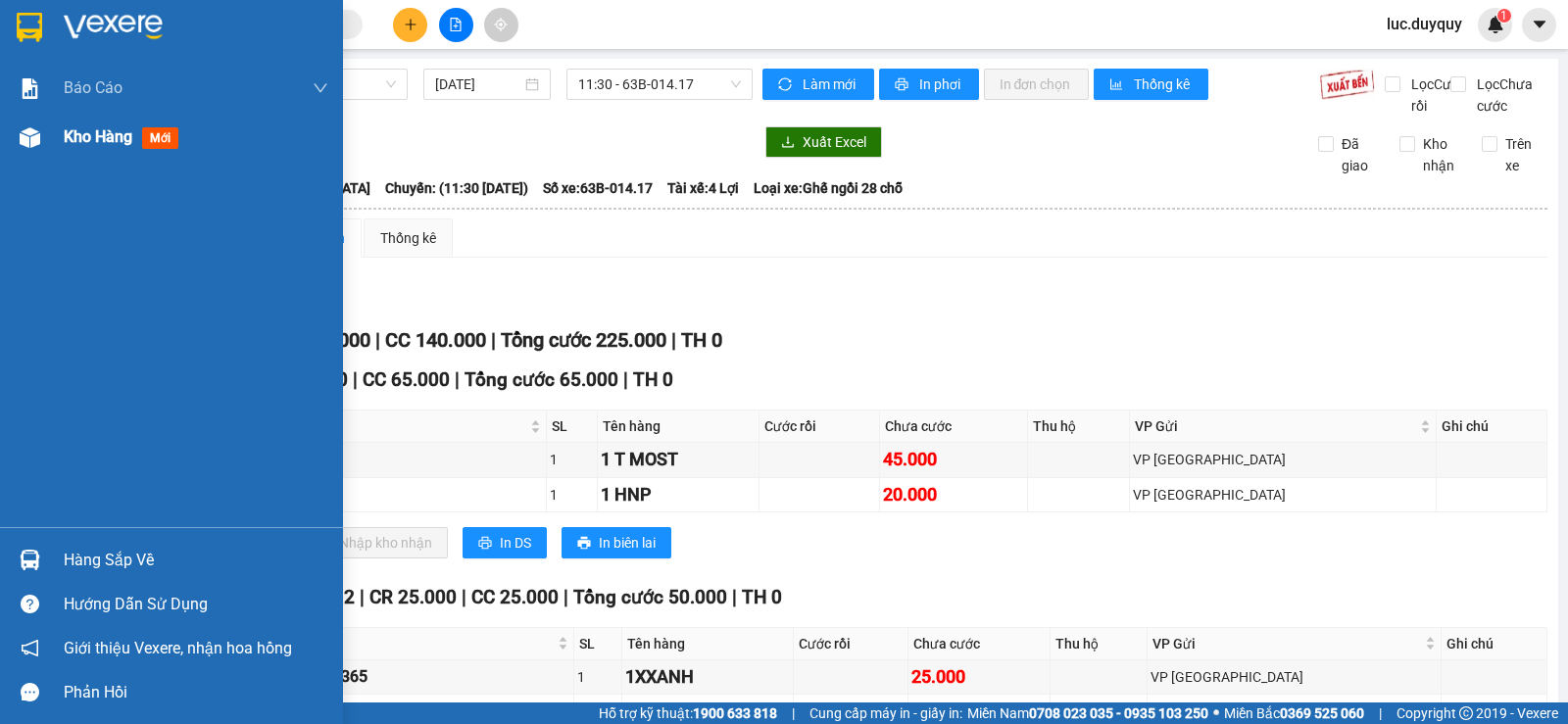 click on "Kho hàng" at bounding box center (98, 136) 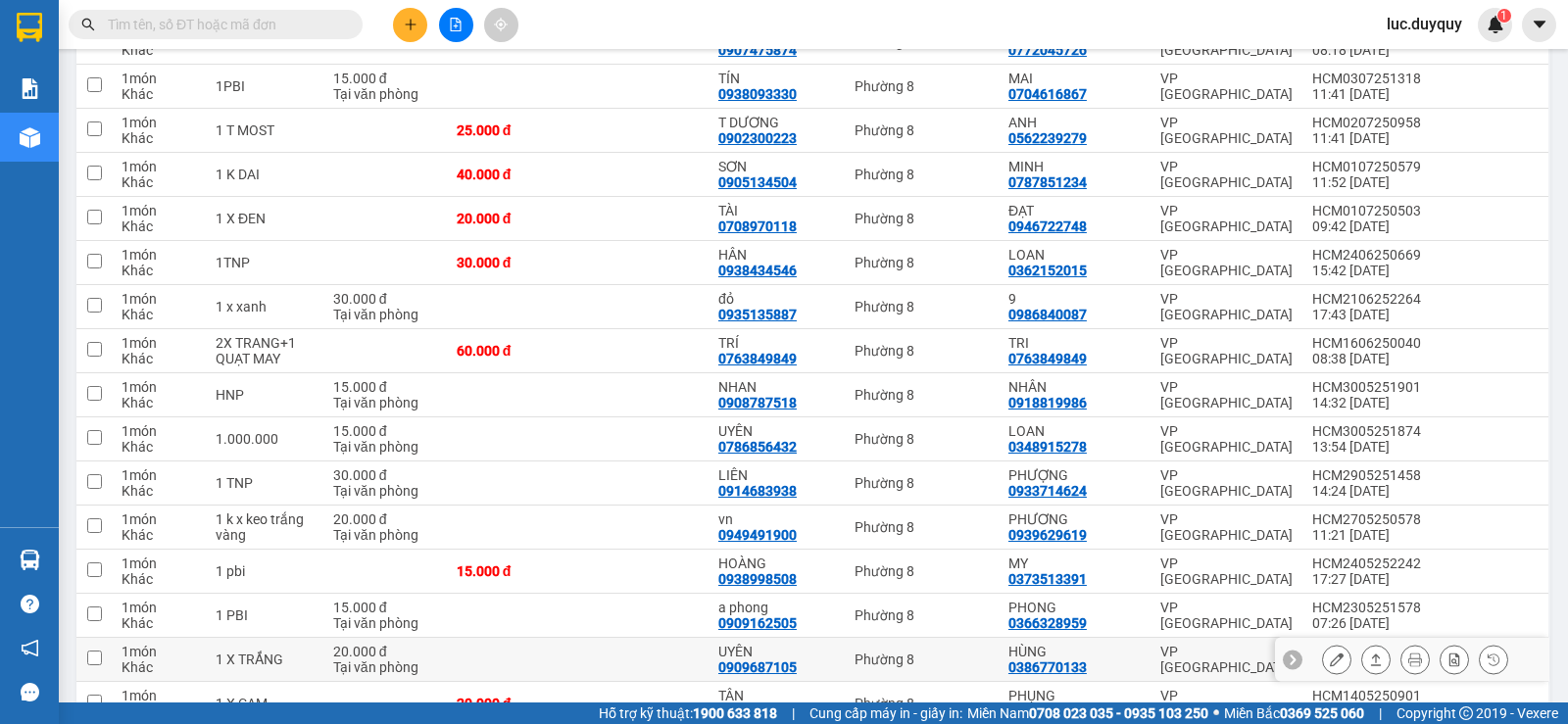 scroll, scrollTop: 2341, scrollLeft: 0, axis: vertical 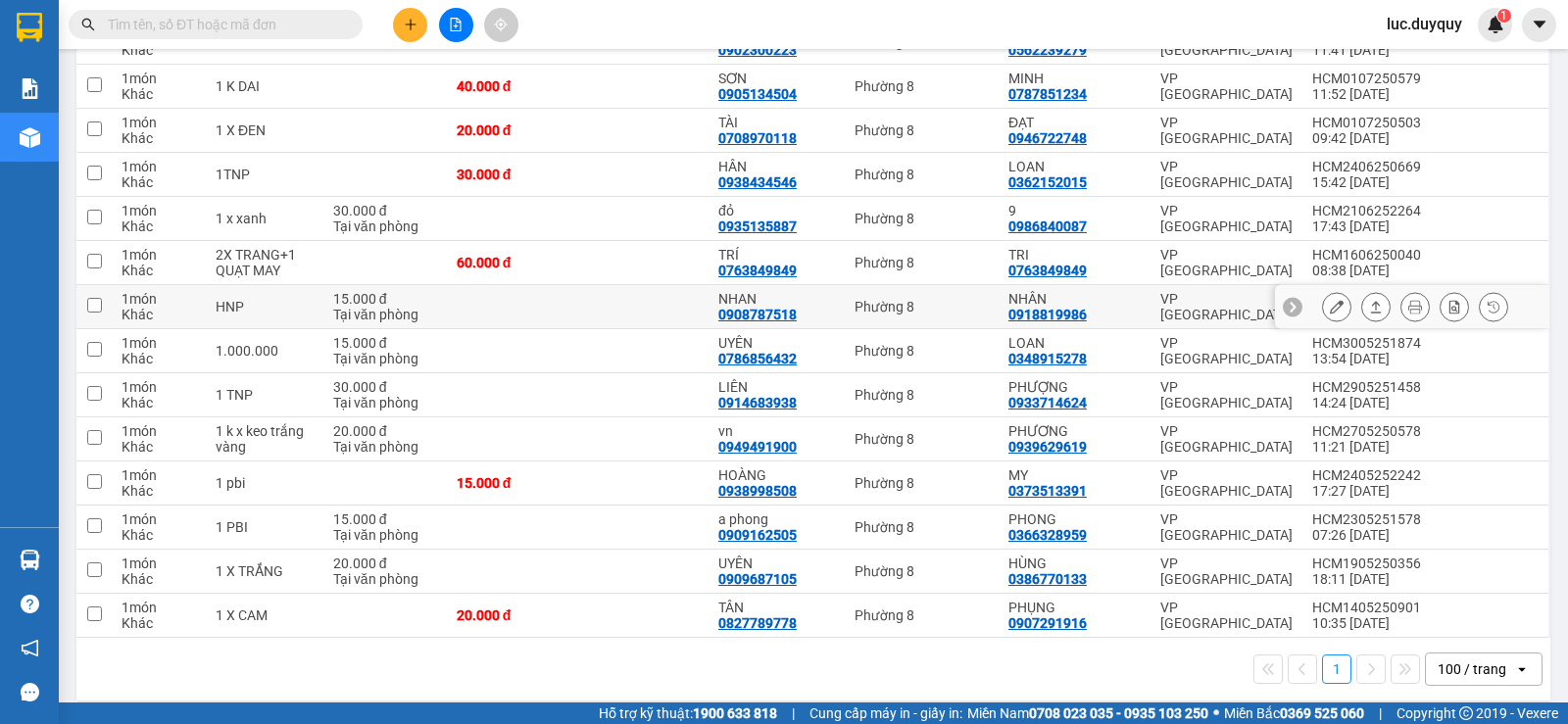 click at bounding box center (94, 307) 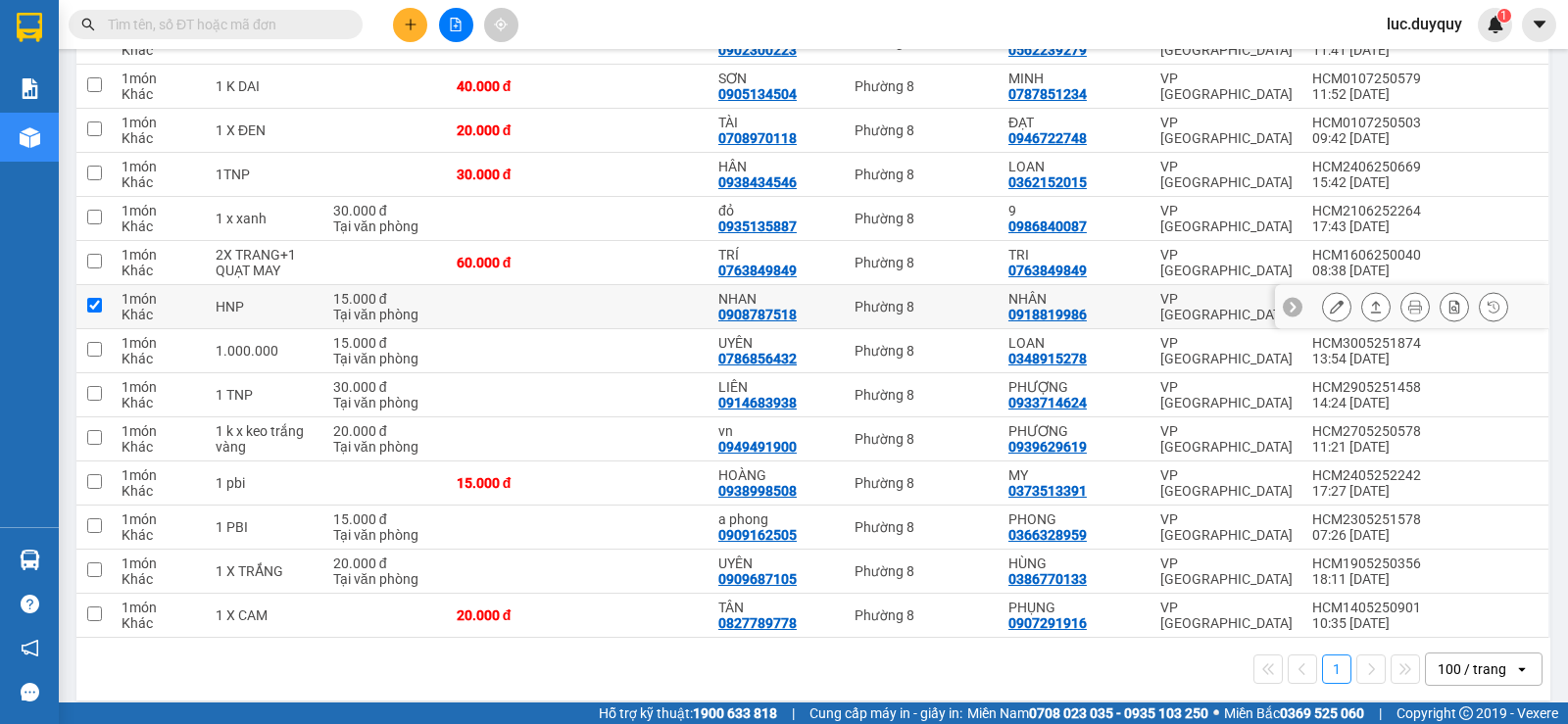 checkbox on "true" 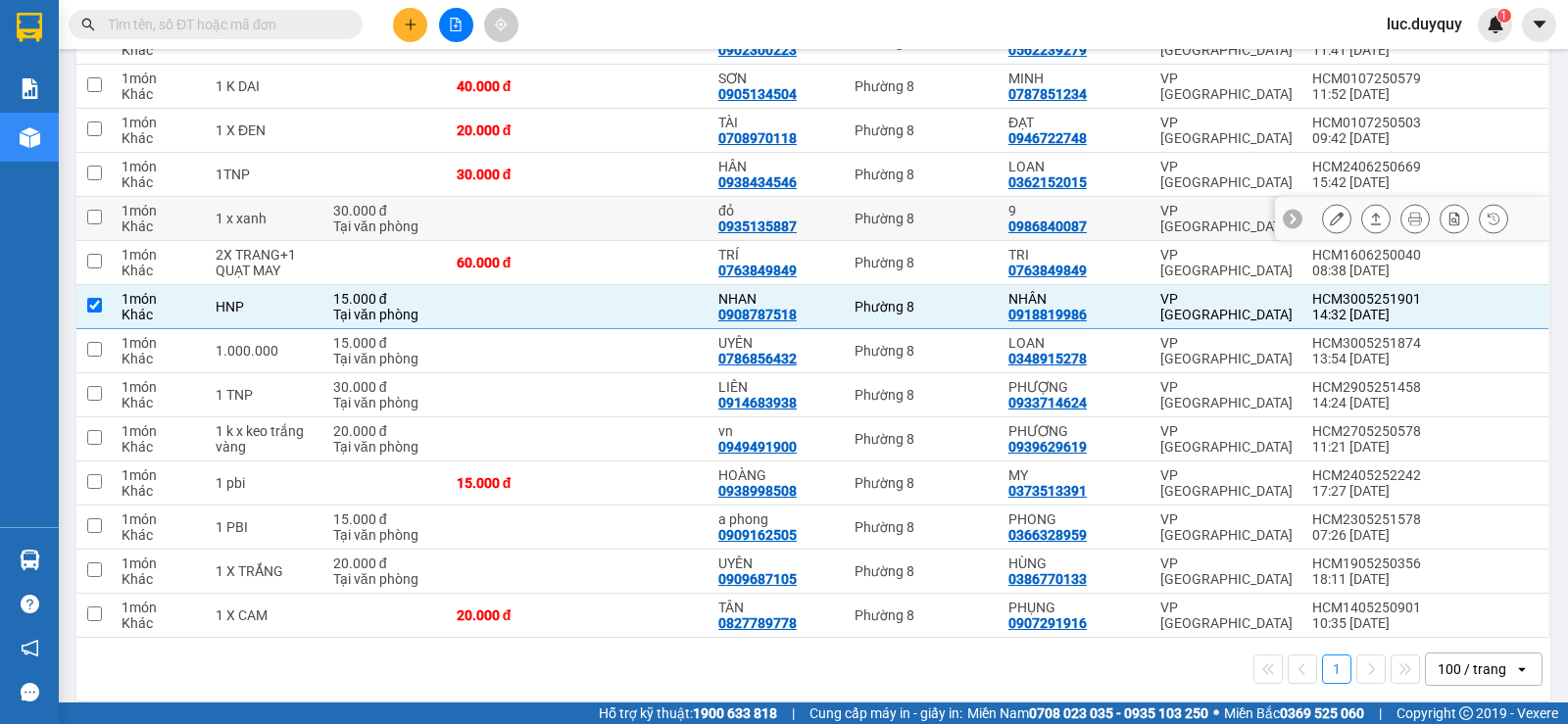 click on "1  món" at bounding box center (159, 211) 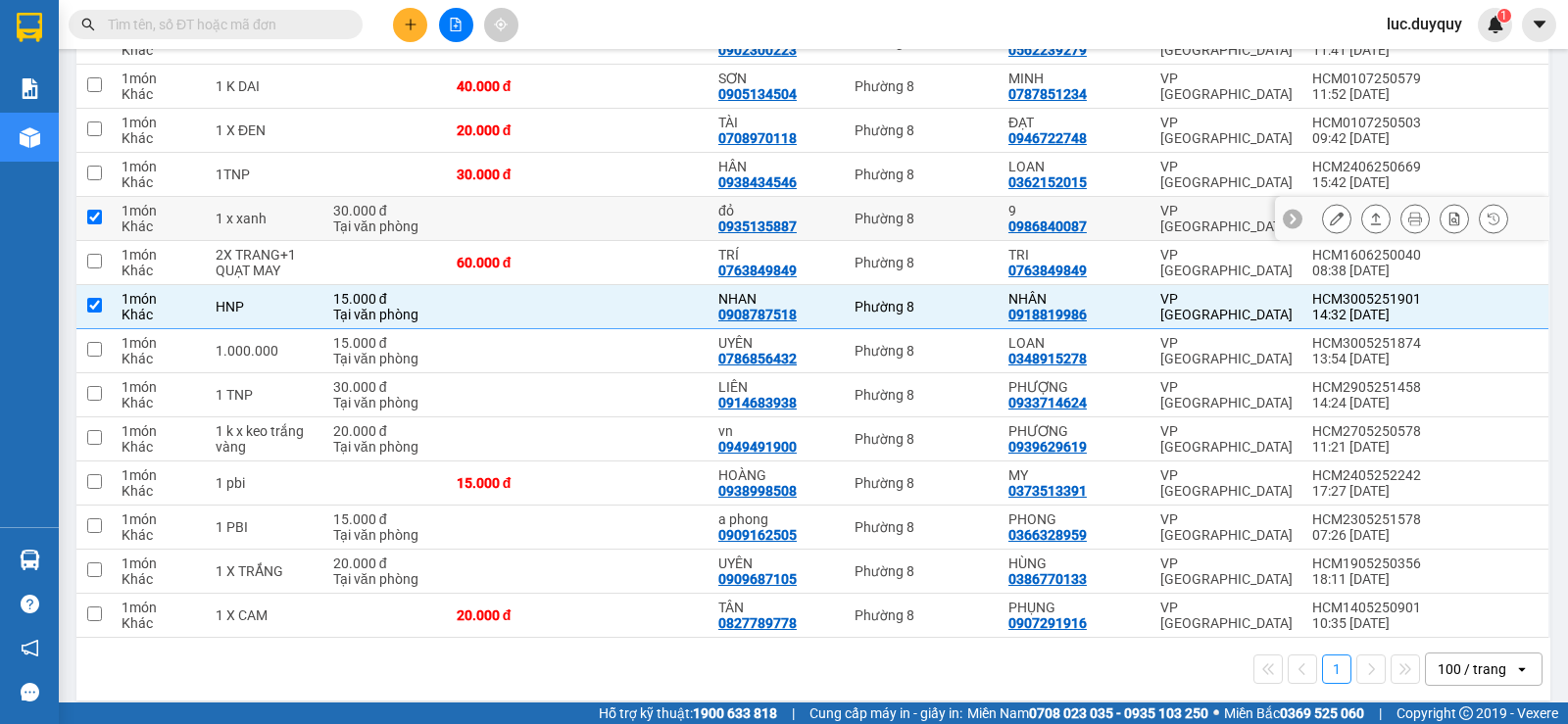 checkbox on "true" 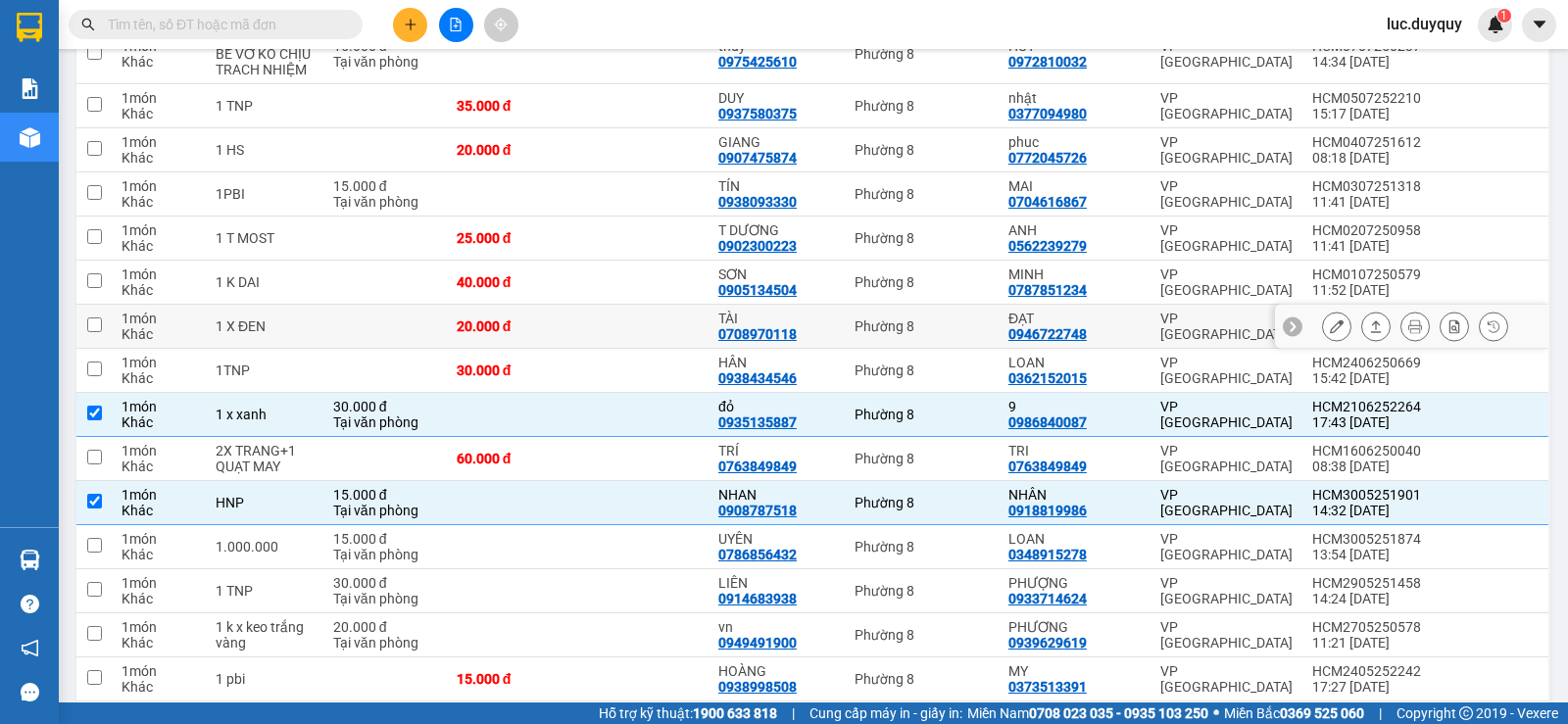 scroll, scrollTop: 2048, scrollLeft: 0, axis: vertical 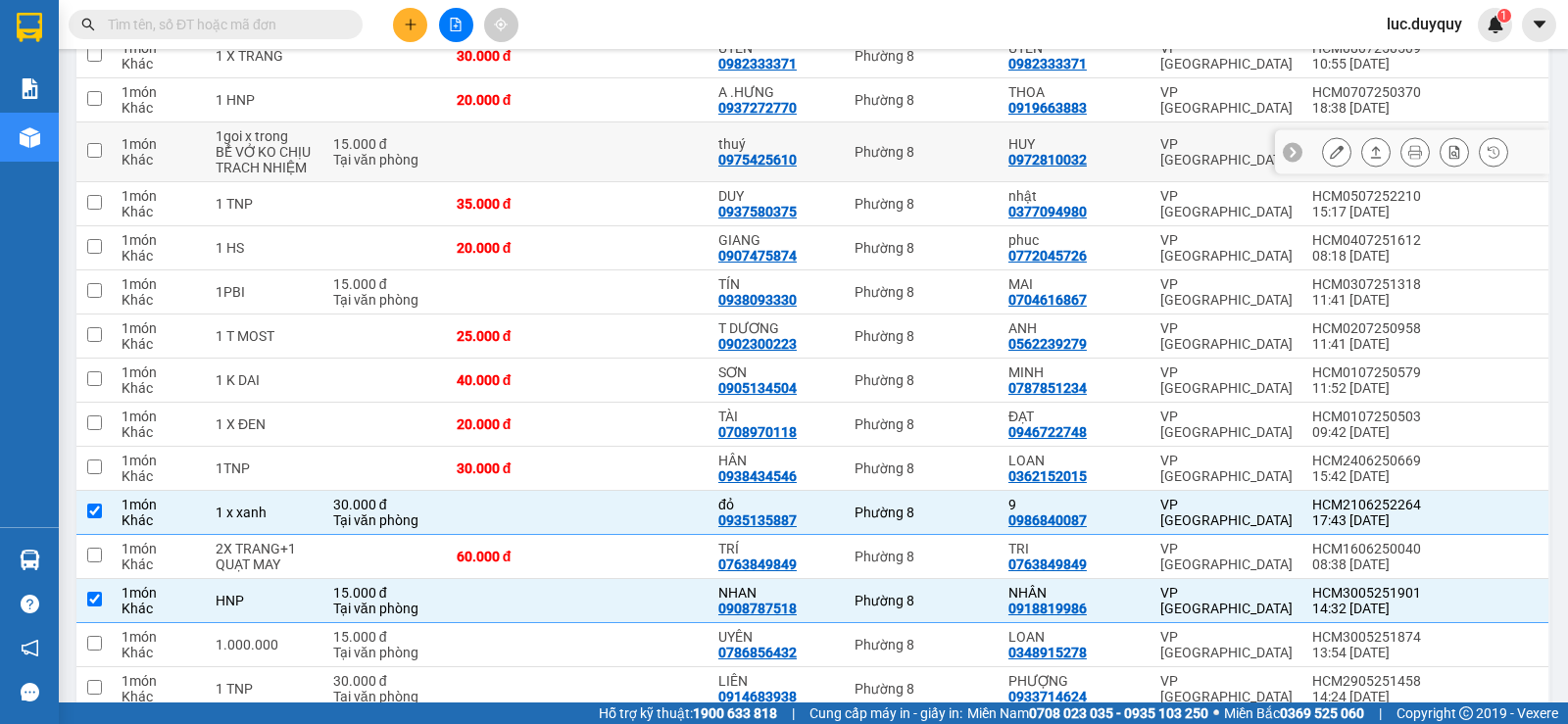 click on "1  món Khác" at bounding box center (159, 152) 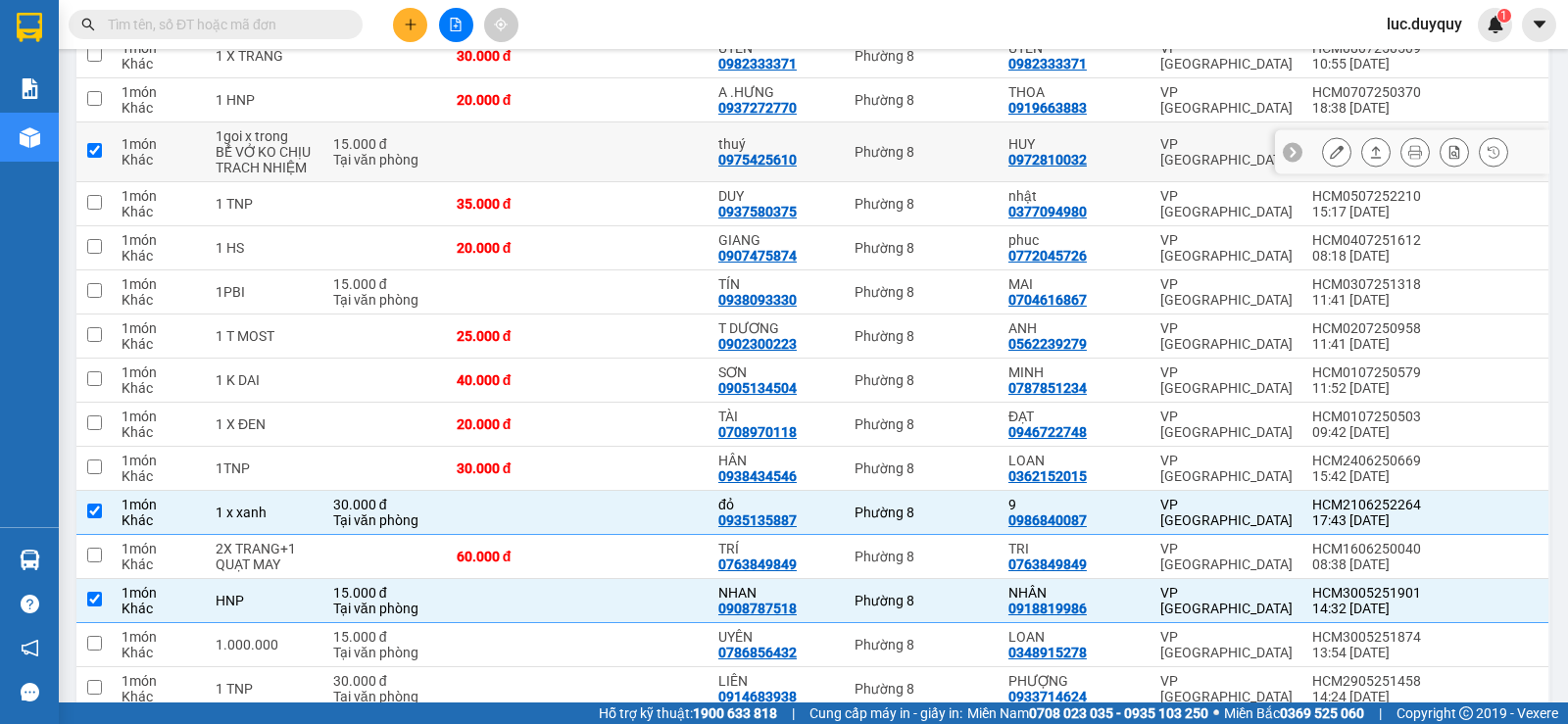 checkbox on "true" 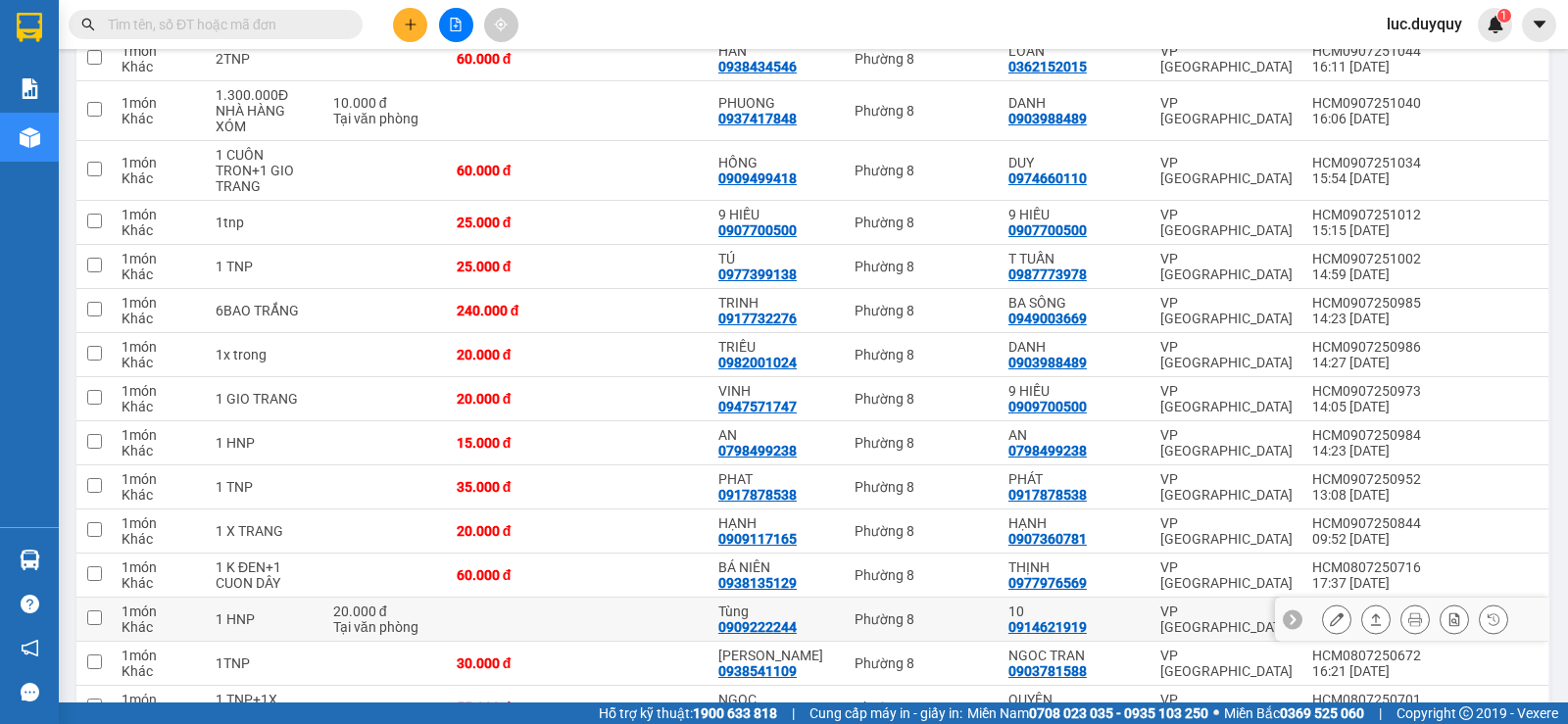 scroll, scrollTop: 1166, scrollLeft: 0, axis: vertical 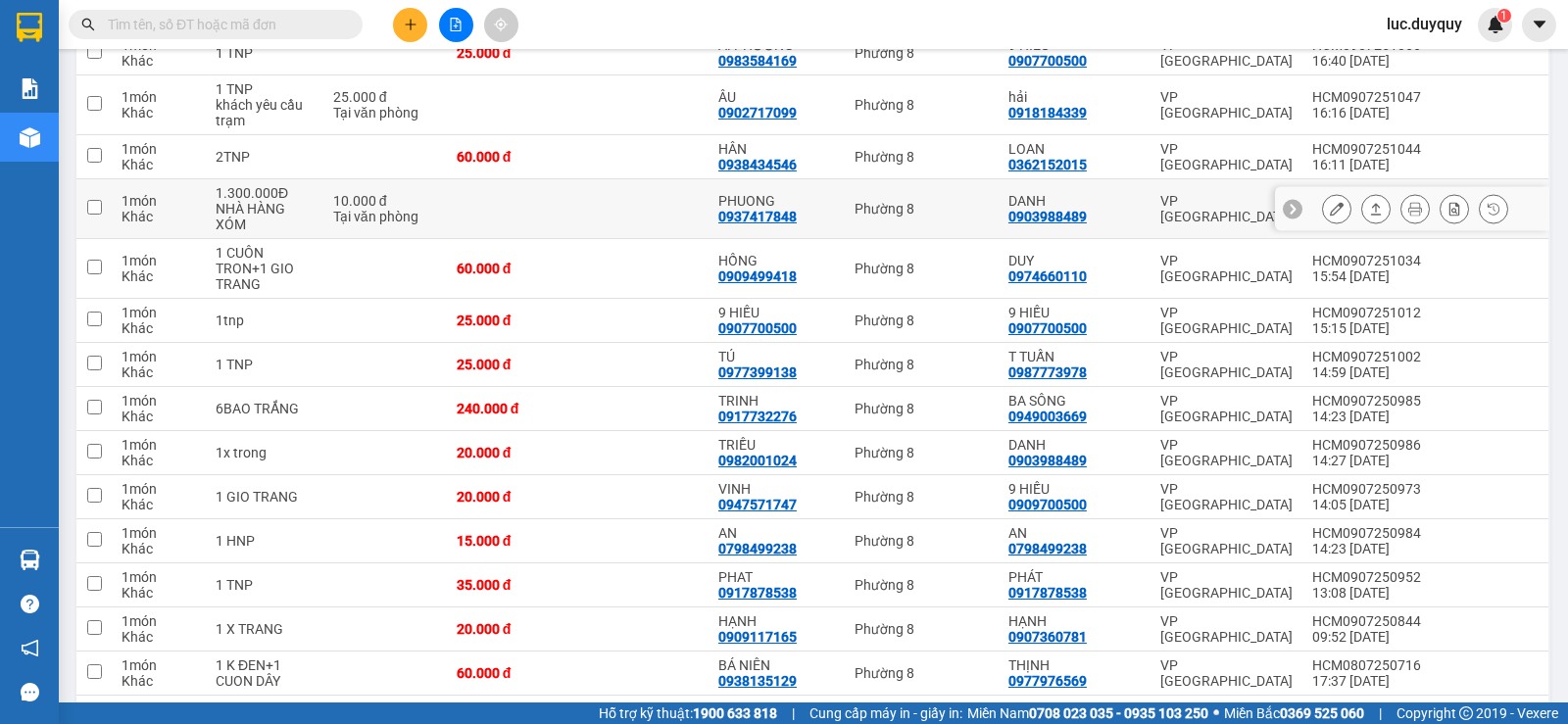 click on "1  món Khác" at bounding box center (159, 209) 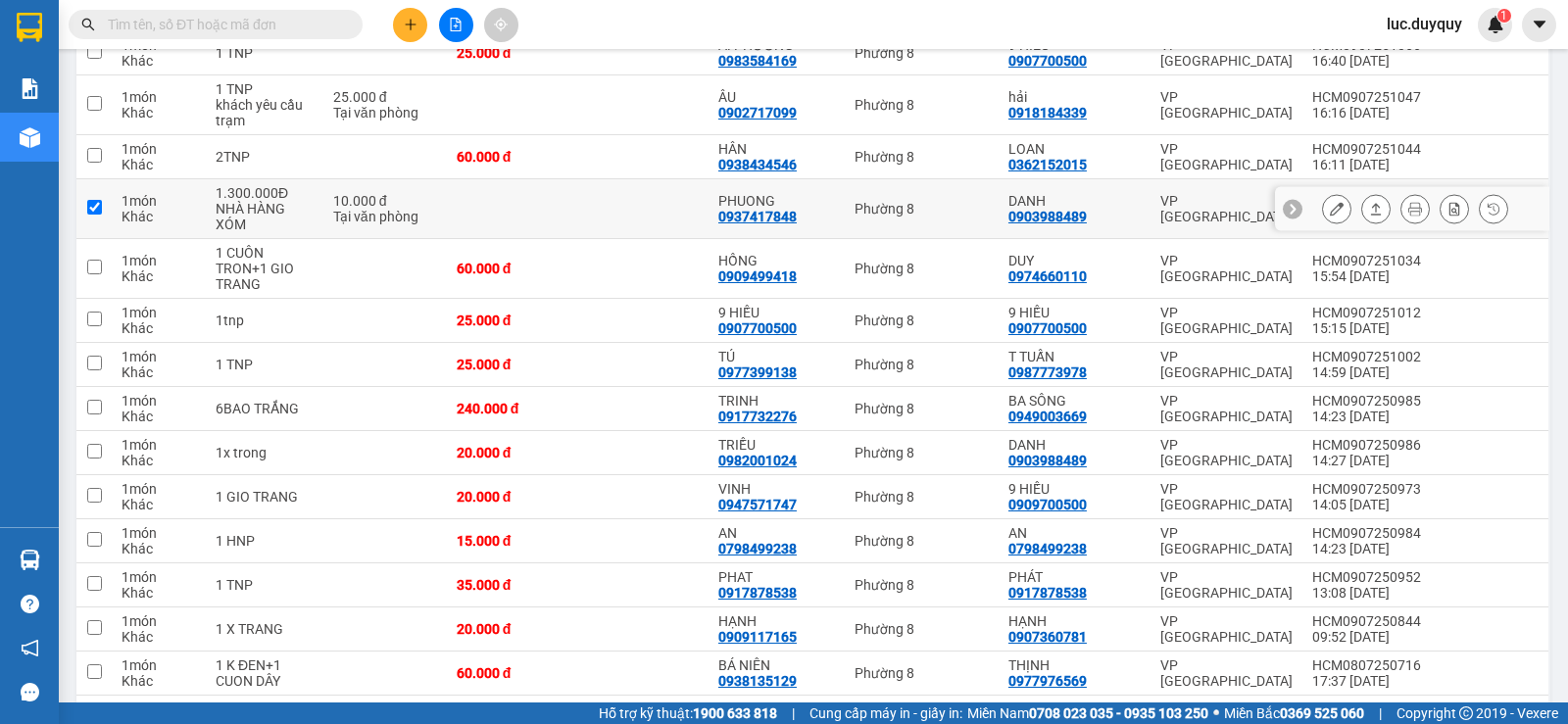 checkbox on "true" 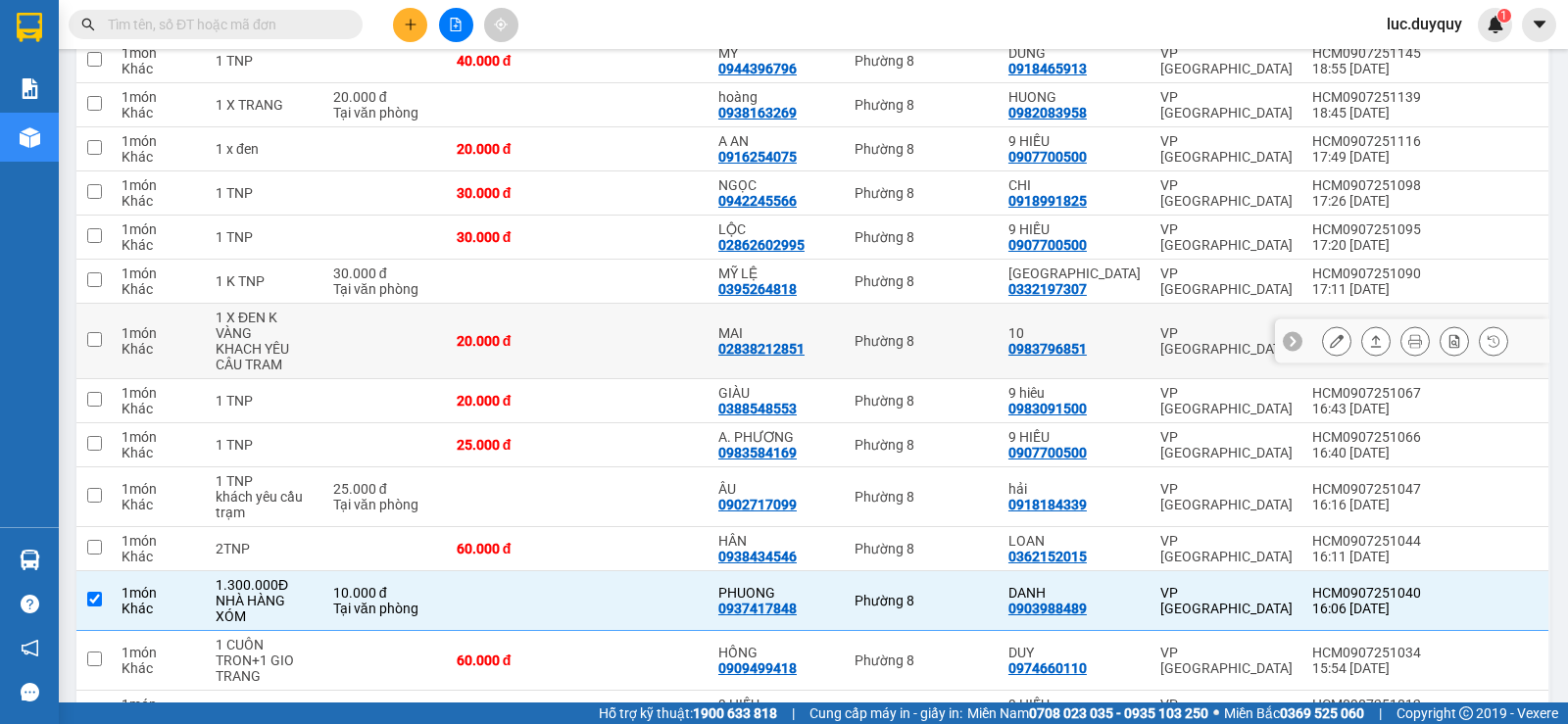 scroll, scrollTop: 676, scrollLeft: 0, axis: vertical 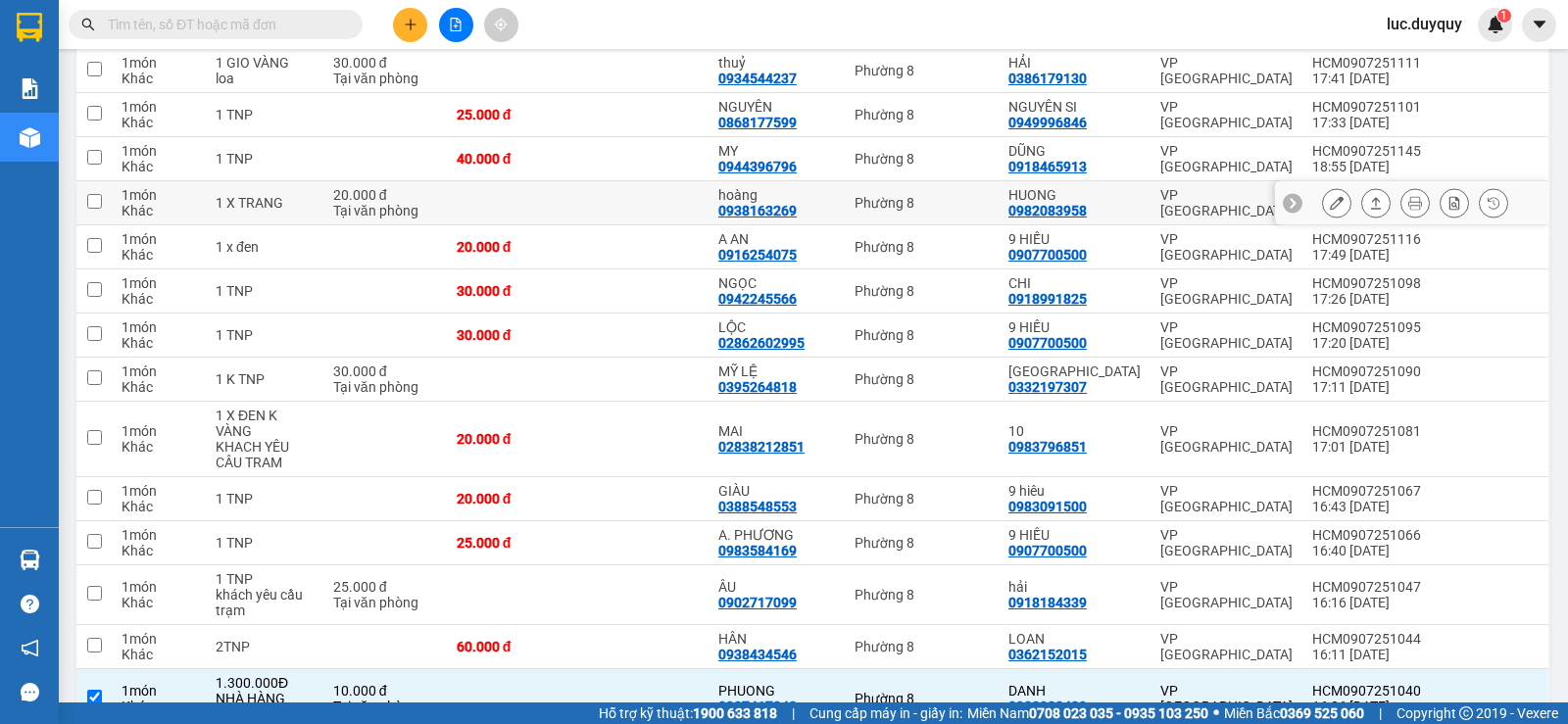 click on "1  món" at bounding box center [159, 195] 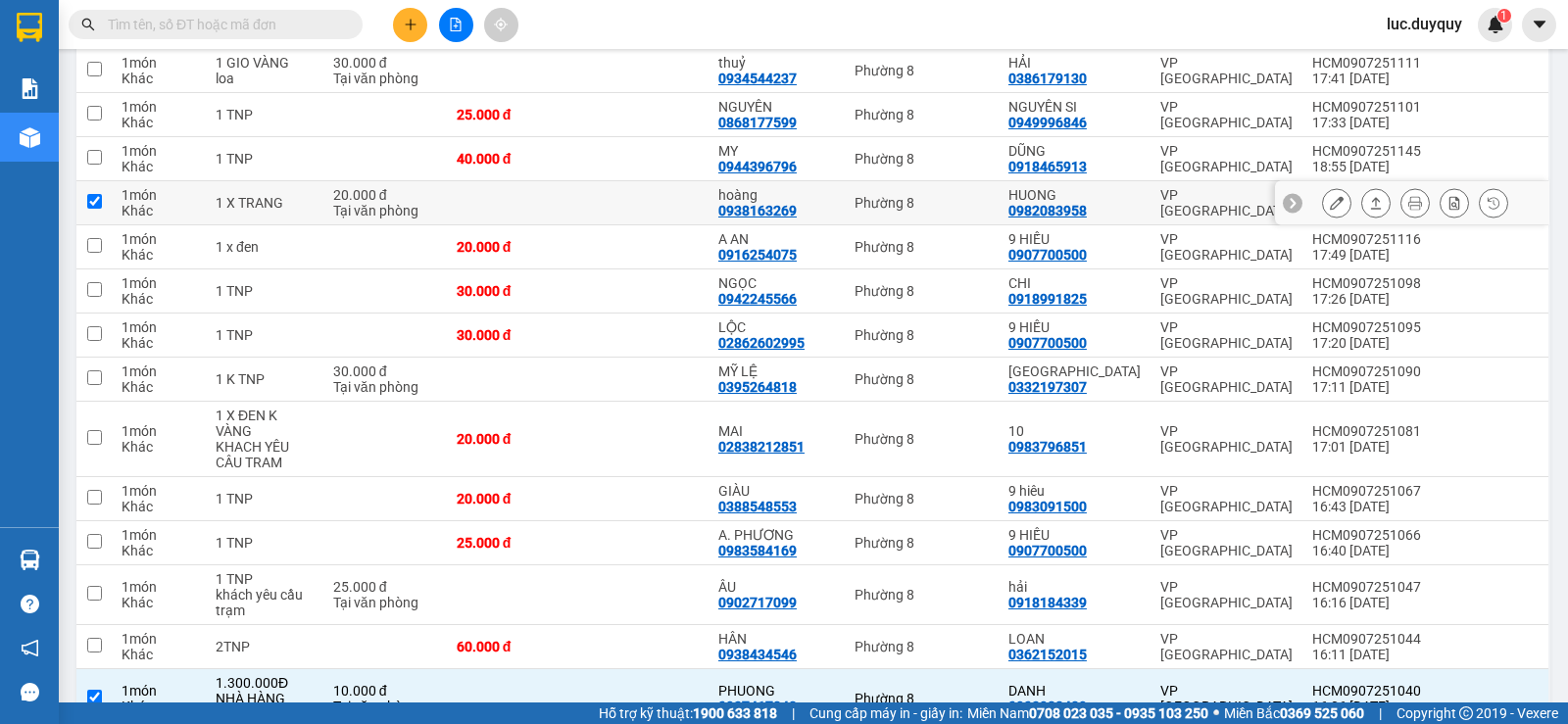 checkbox on "true" 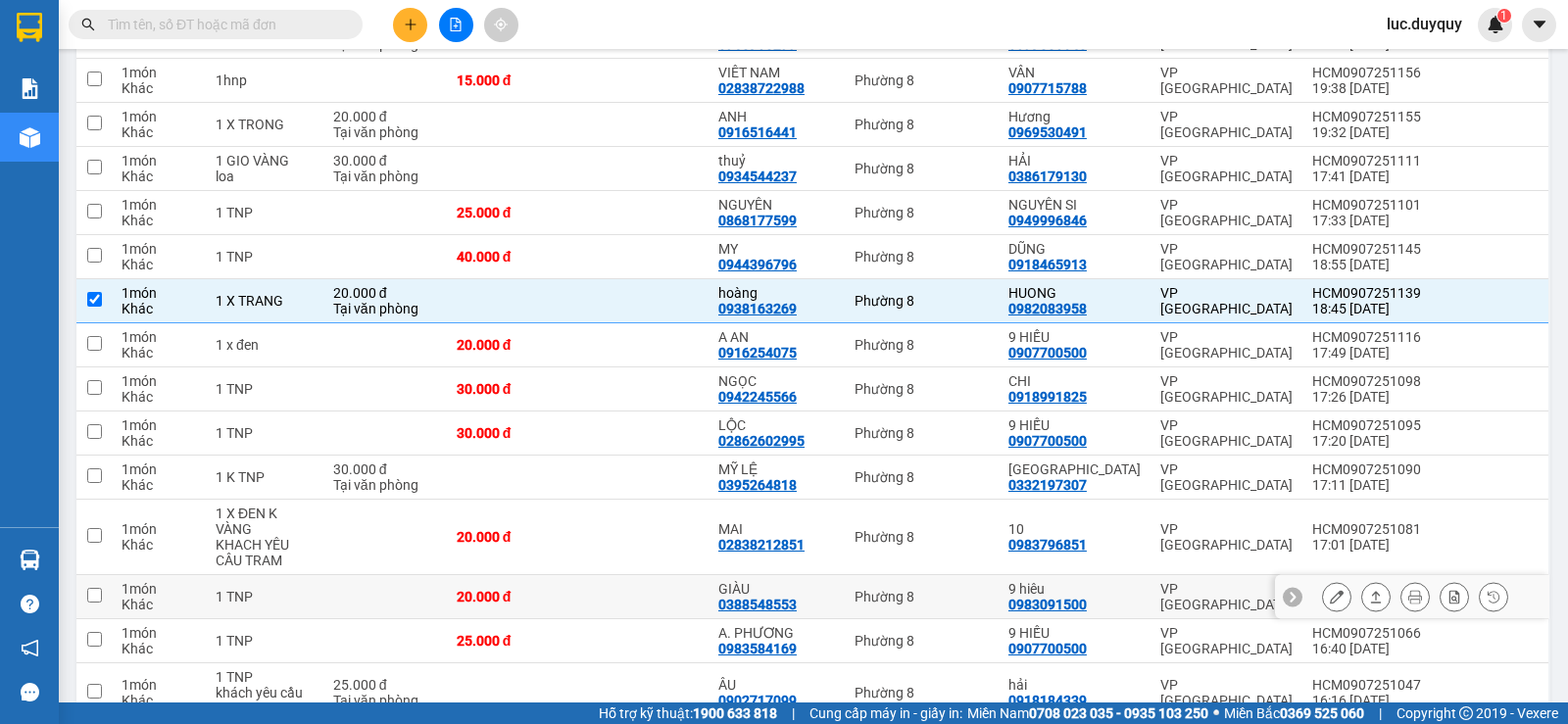 scroll, scrollTop: 480, scrollLeft: 0, axis: vertical 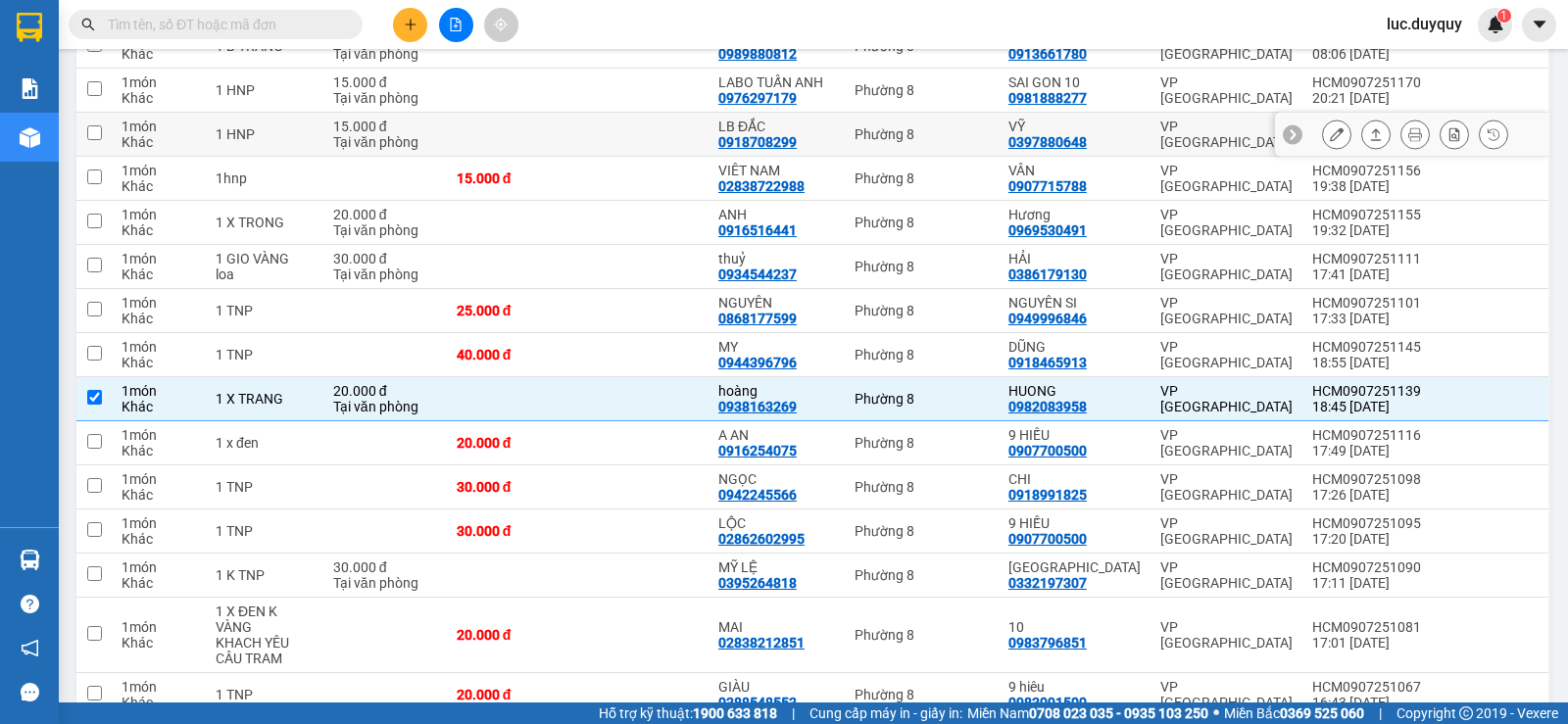 click on "1  món Khác" at bounding box center (159, 134) 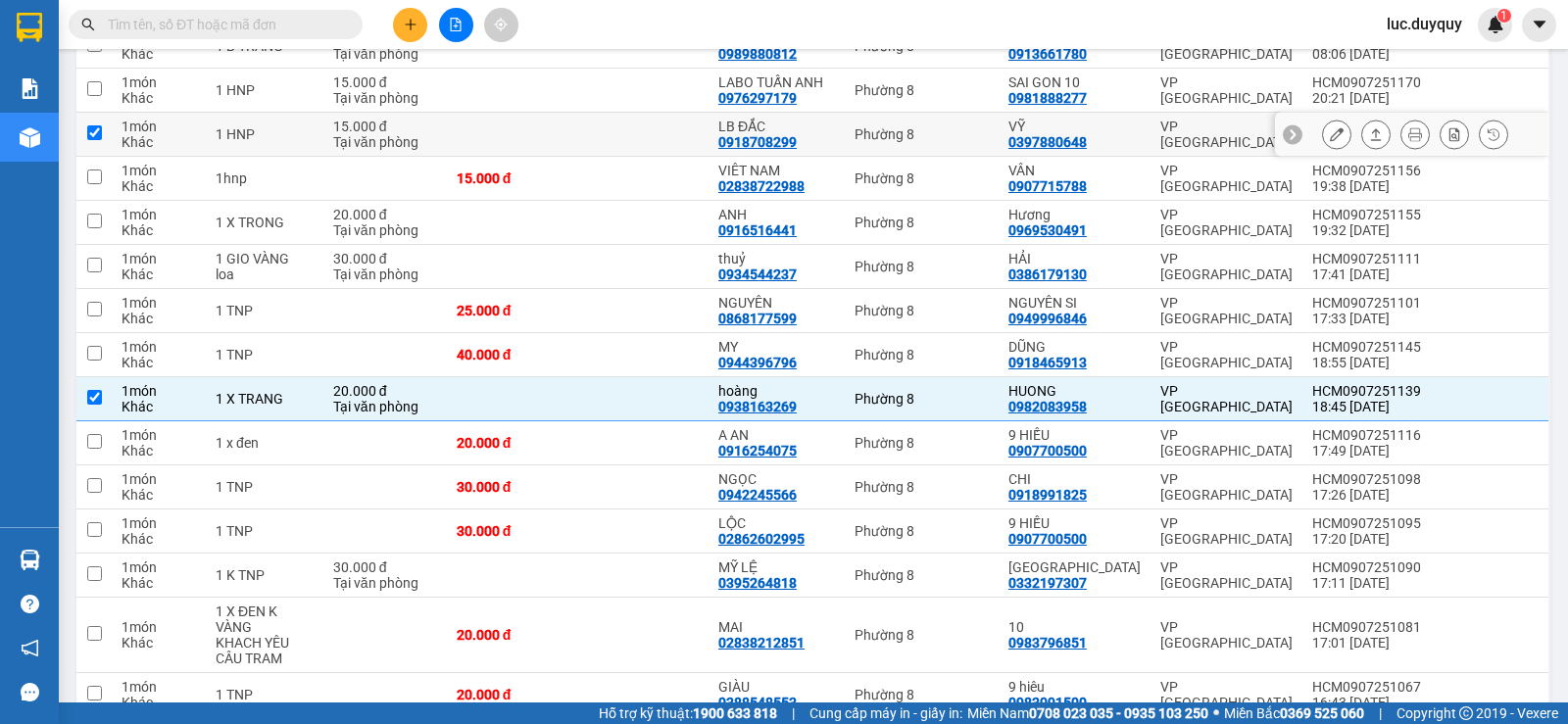 checkbox on "true" 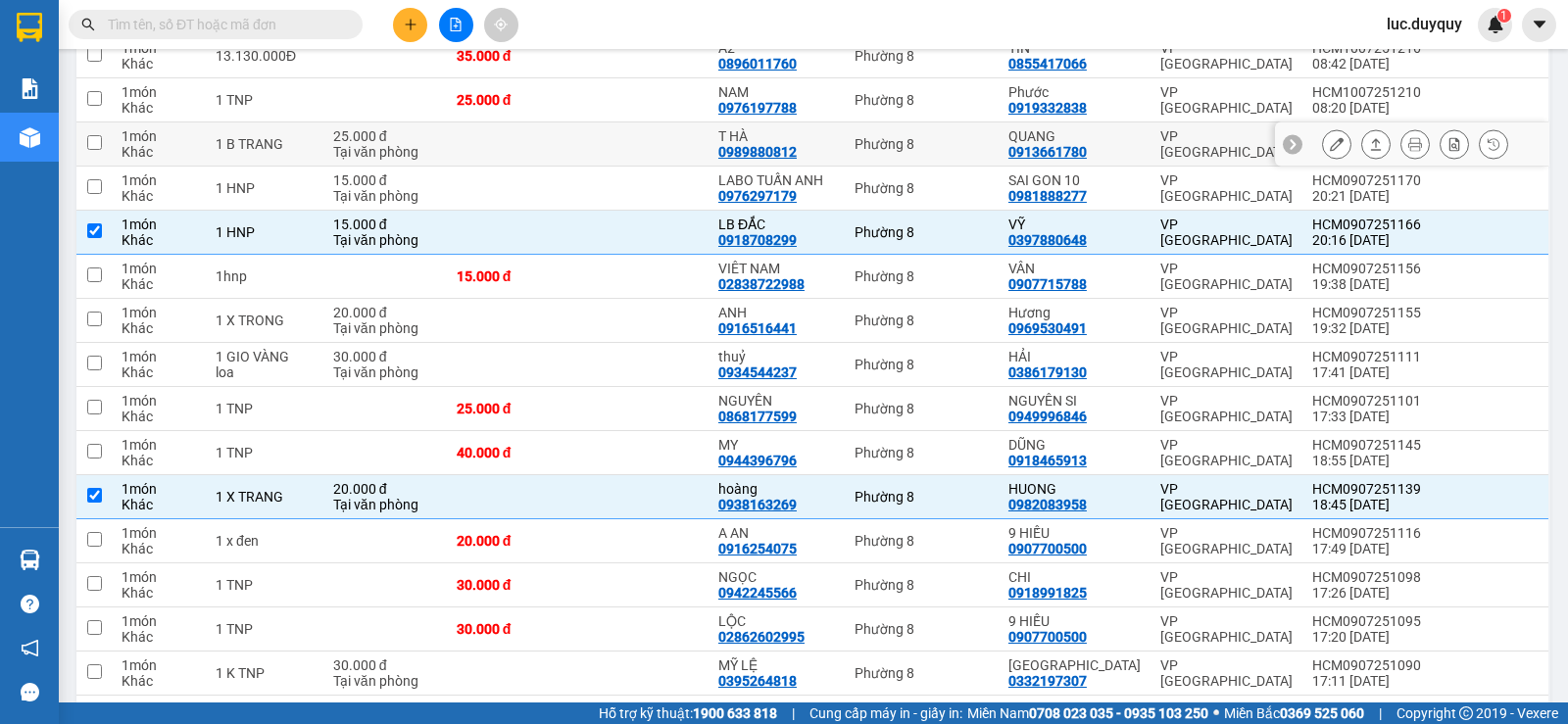 scroll, scrollTop: 0, scrollLeft: 0, axis: both 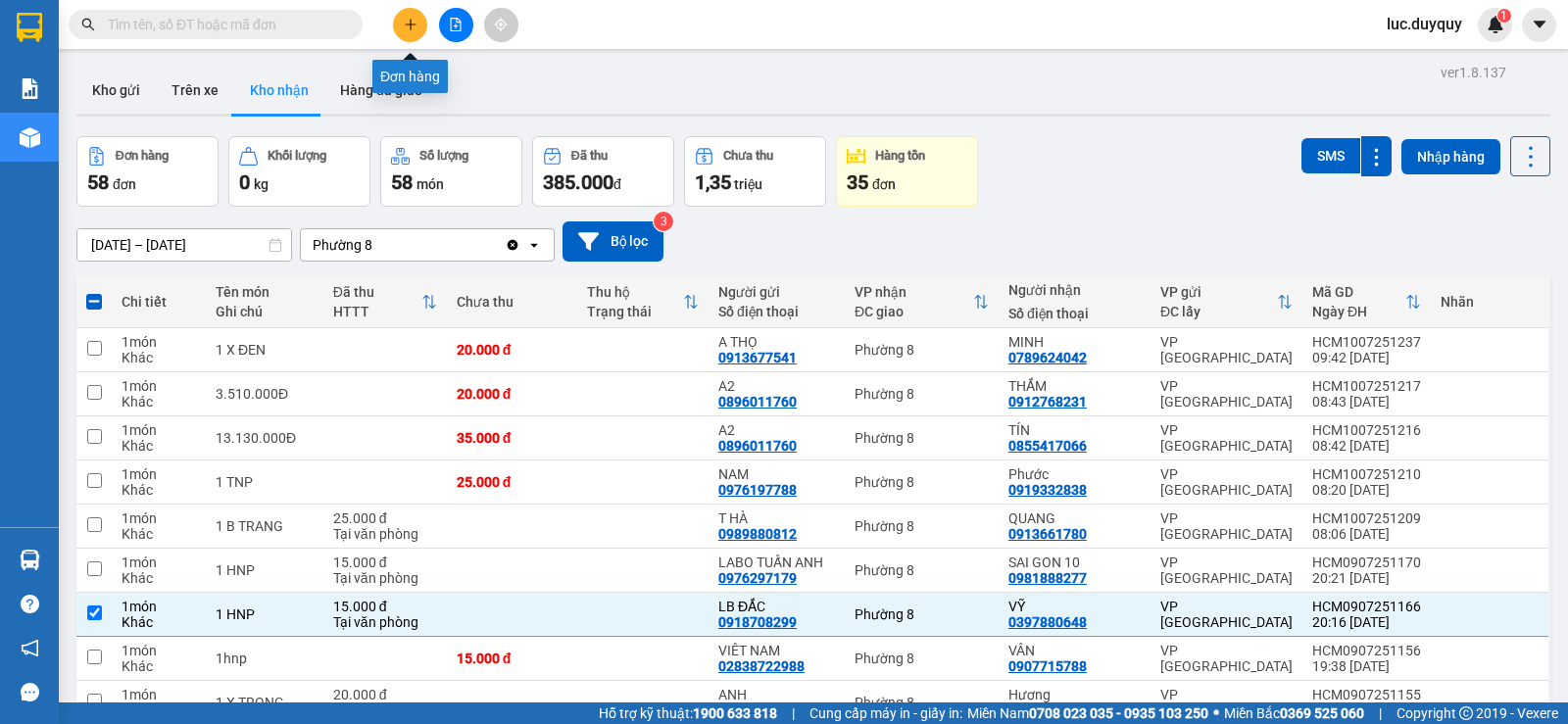 click 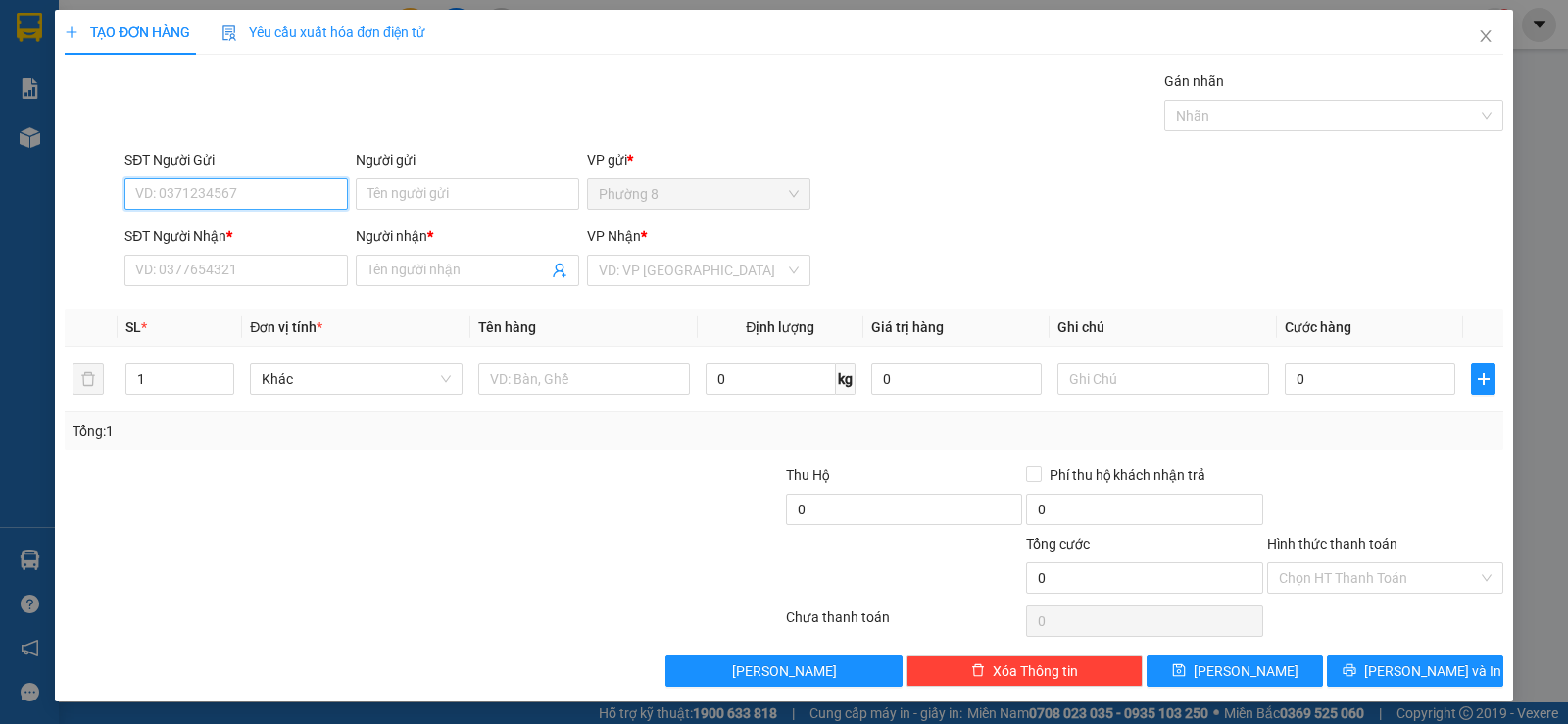 click on "SĐT Người Gửi" at bounding box center [236, 194] 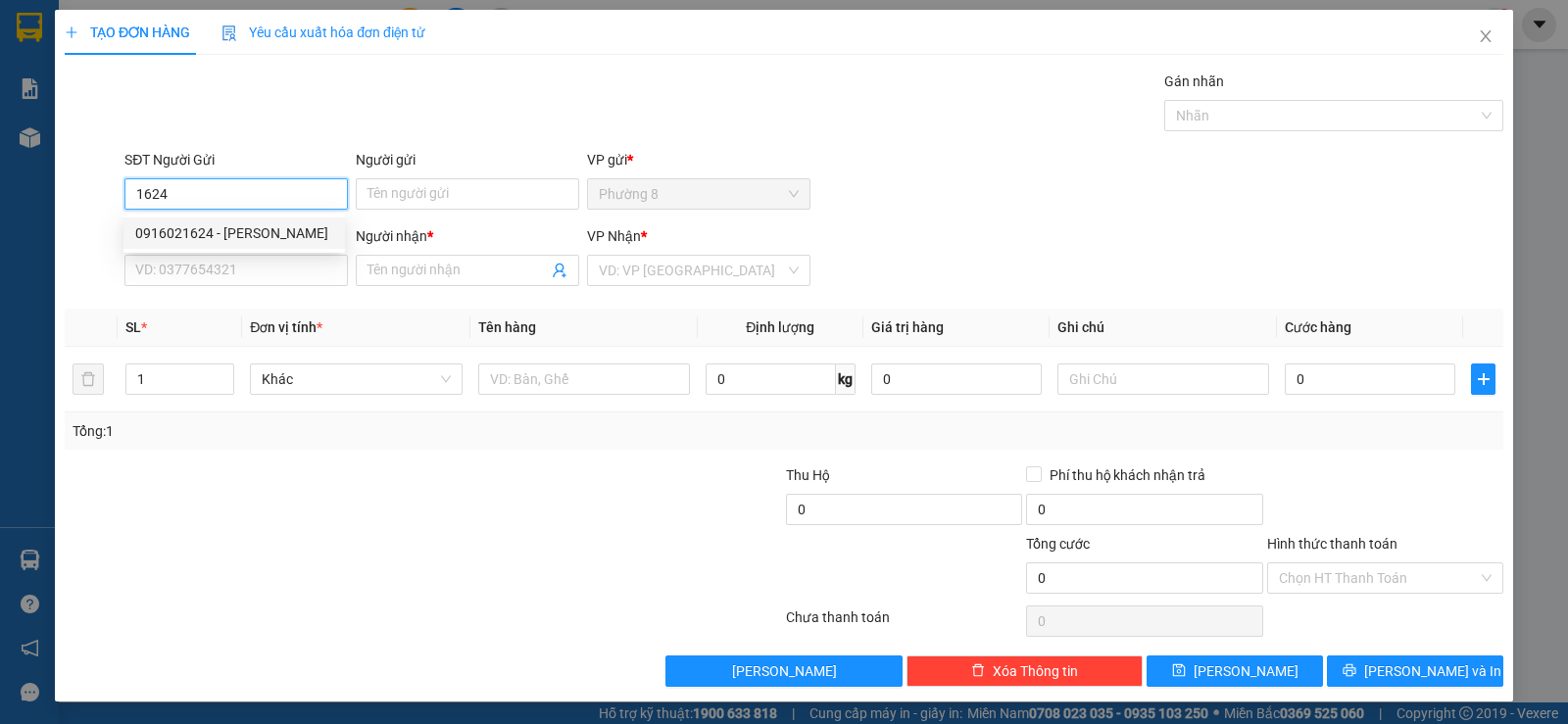 click on "0916021624 - TRÂN" at bounding box center (234, 233) 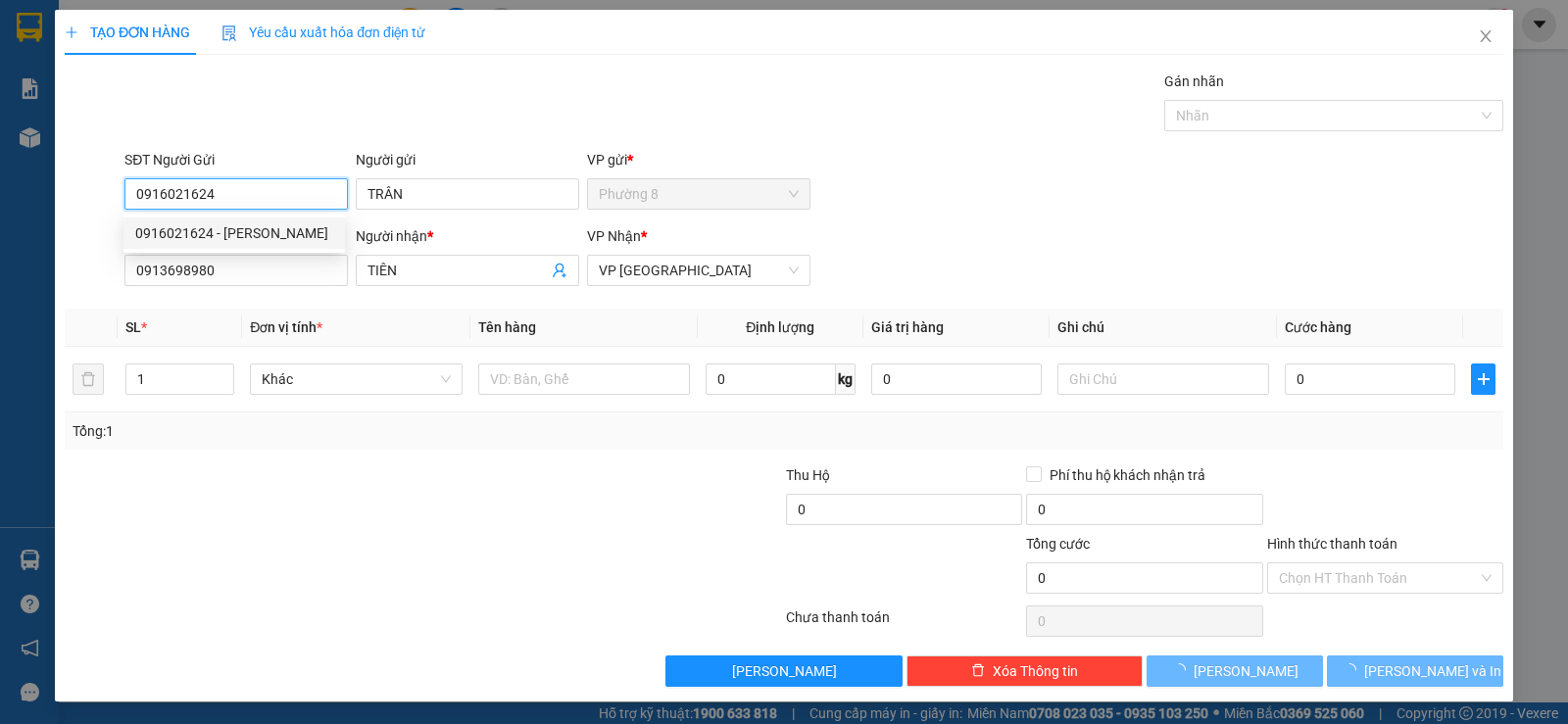 type on "50.000" 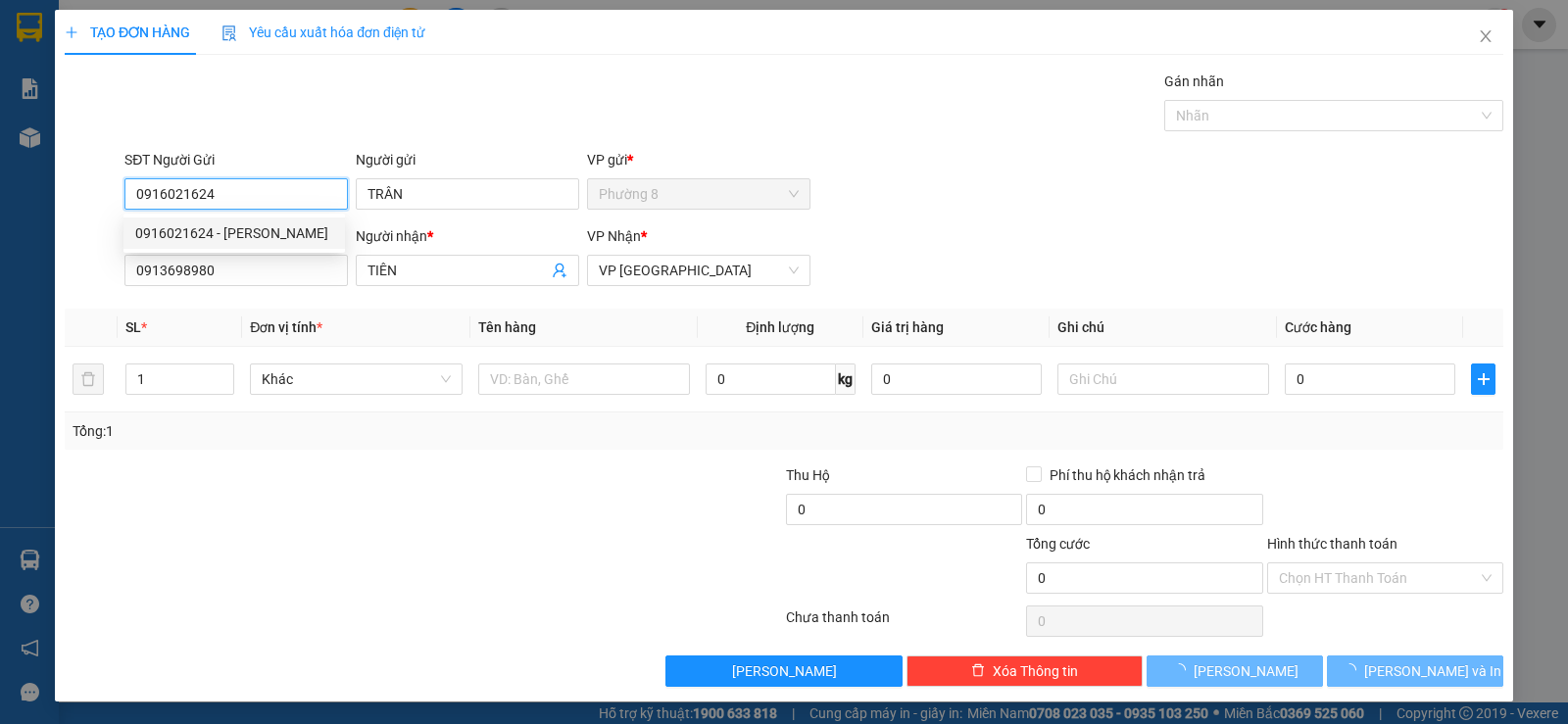 type on "50.000" 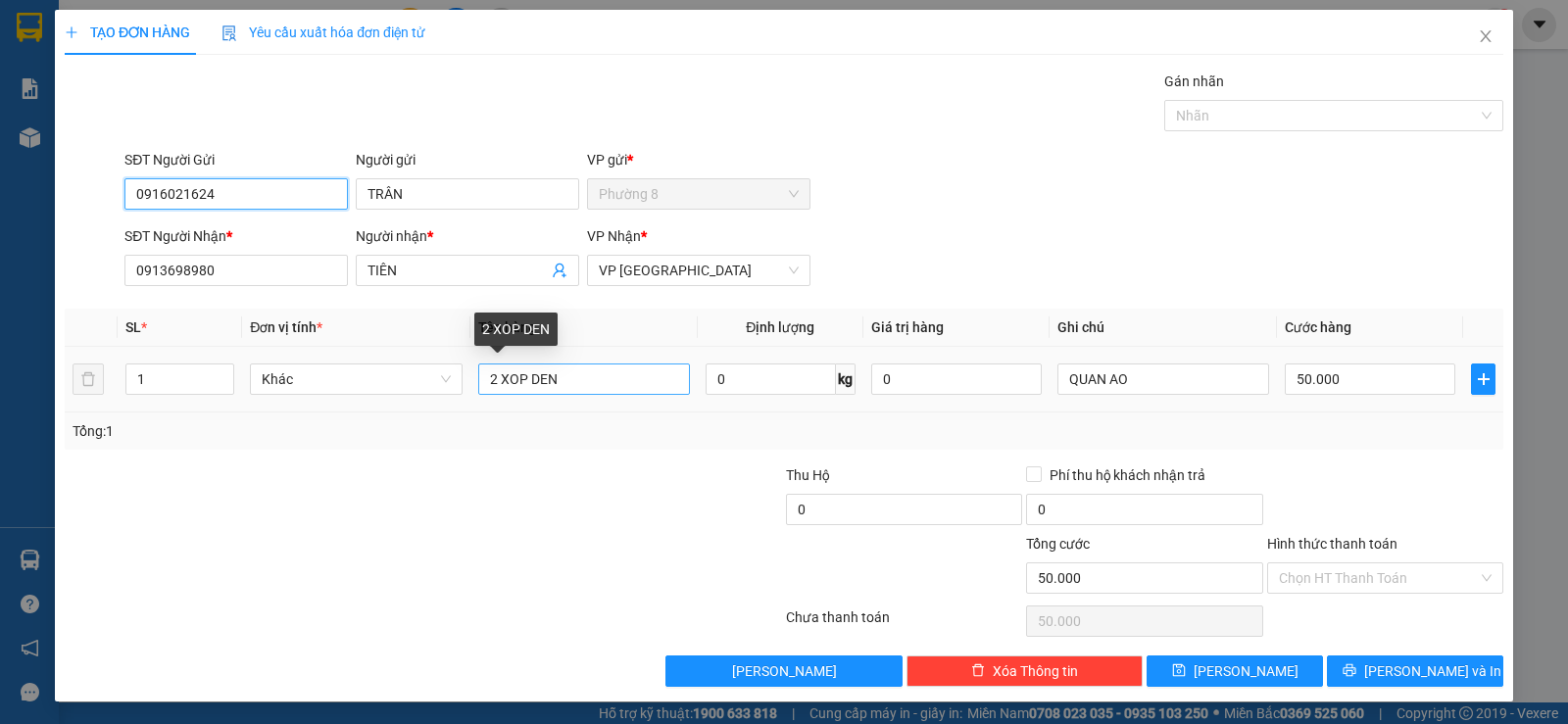 type on "0916021624" 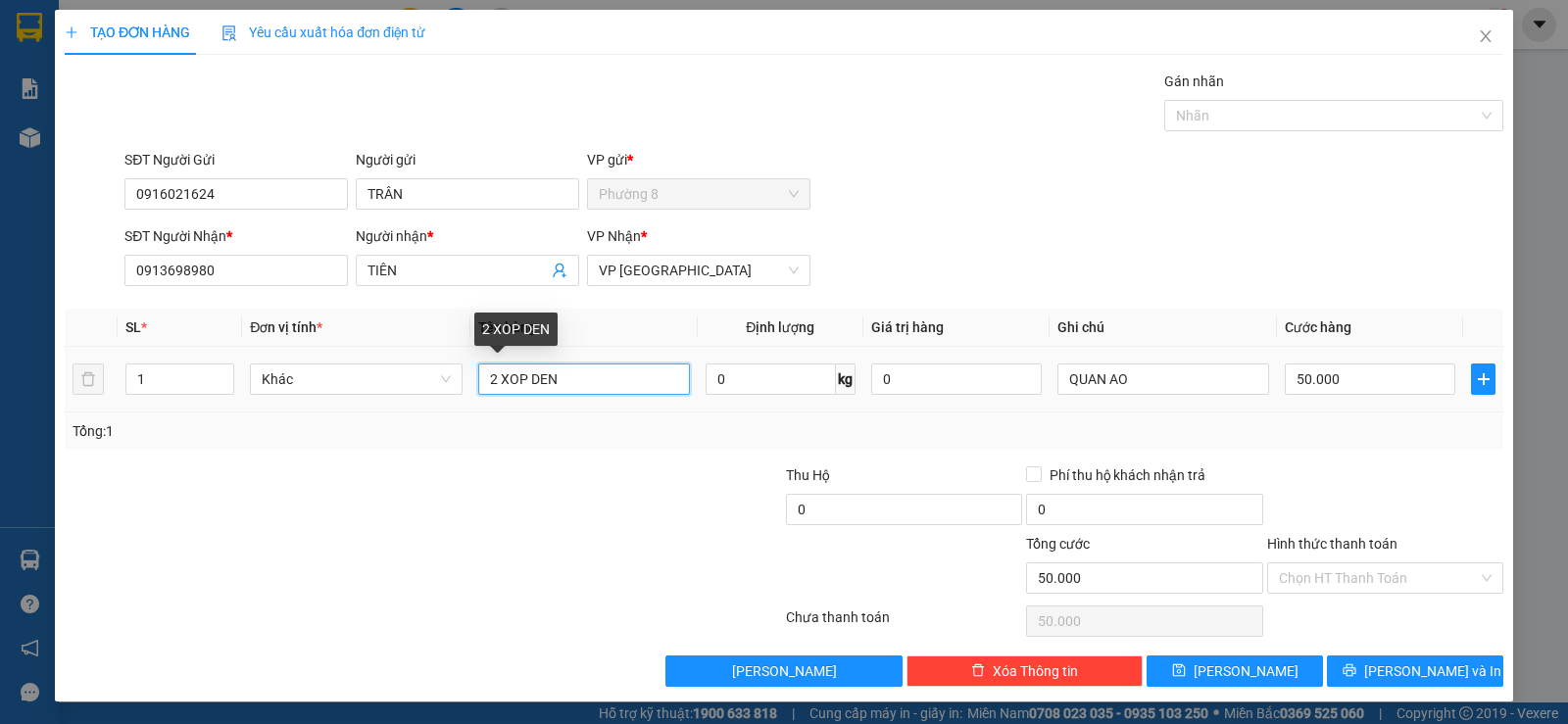 click on "2 XOP DEN" at bounding box center [584, 379] 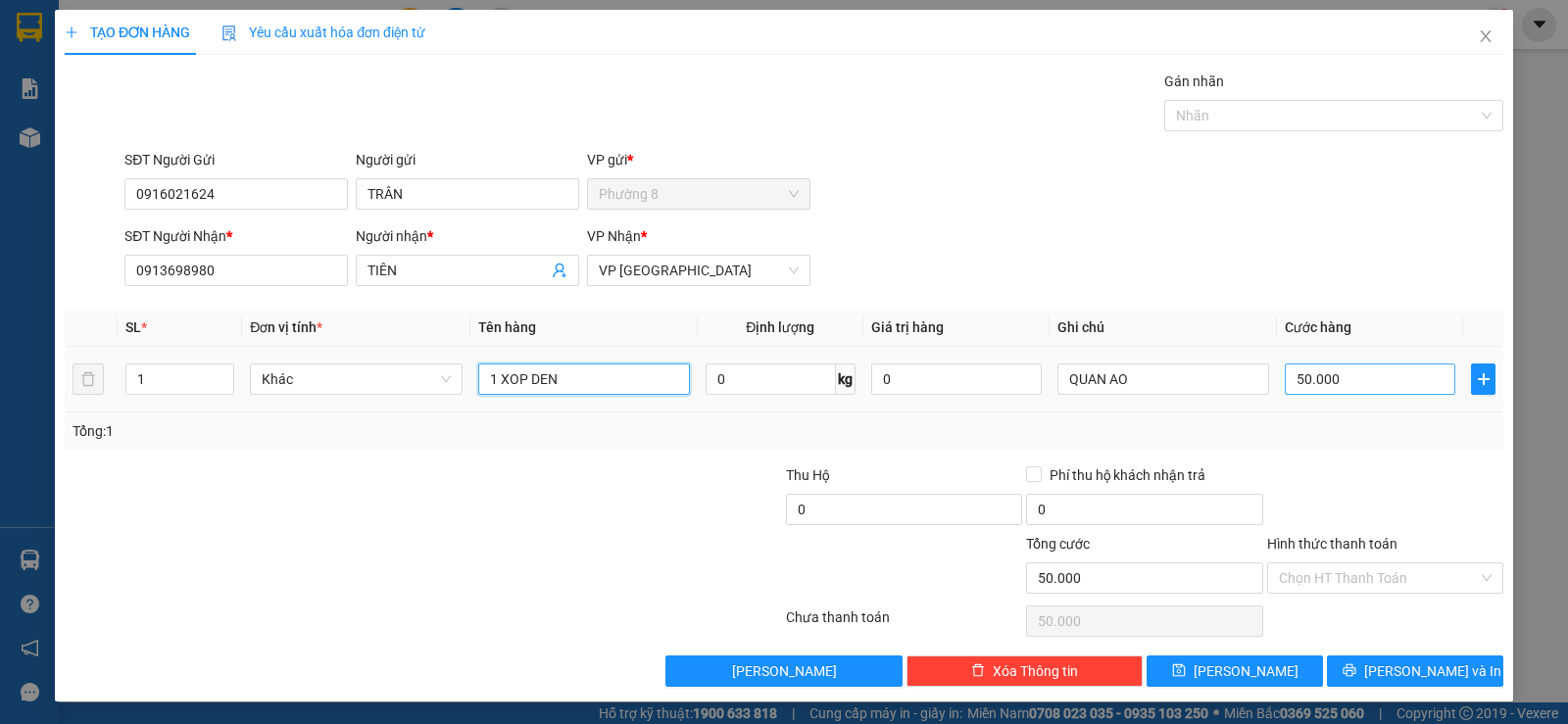 type on "1 XOP DEN" 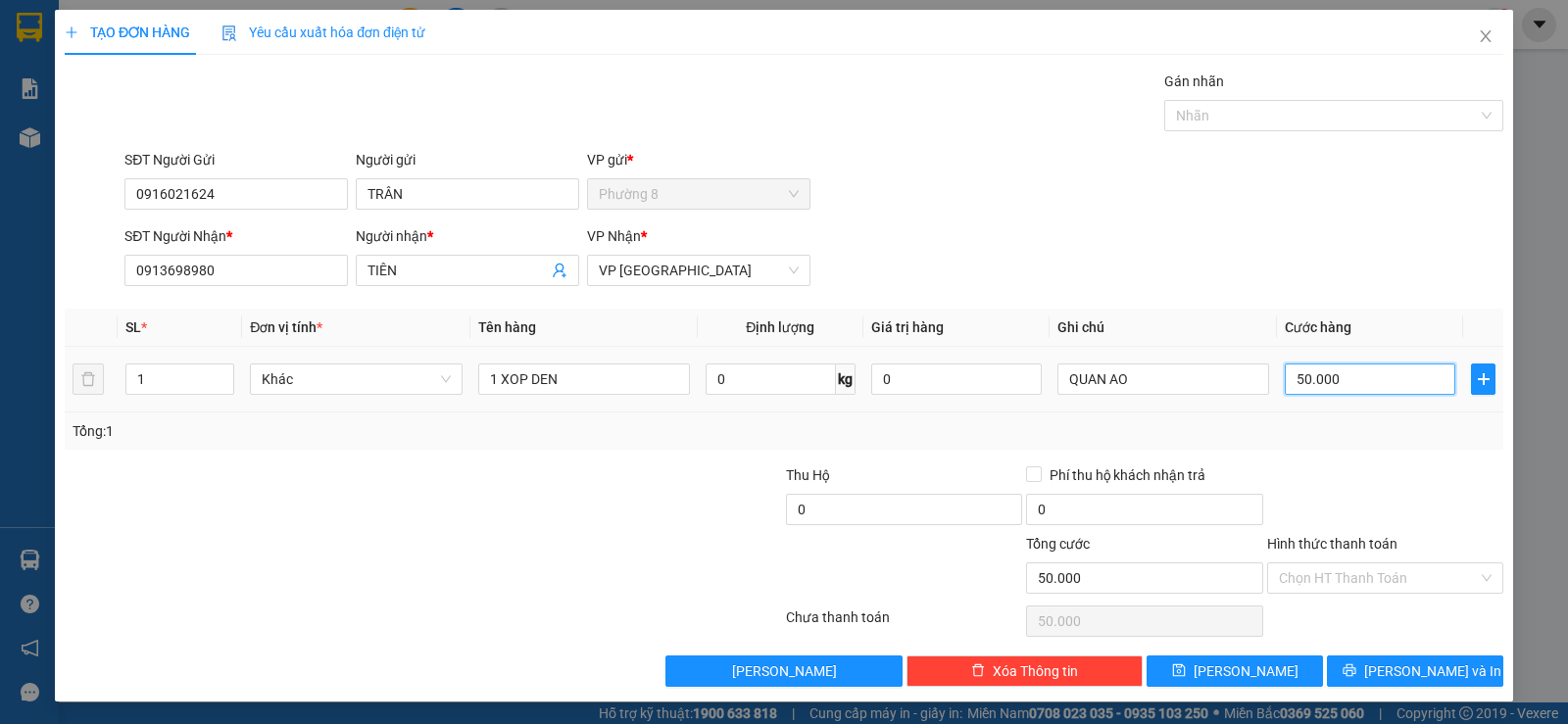 click on "50.000" at bounding box center (1370, 379) 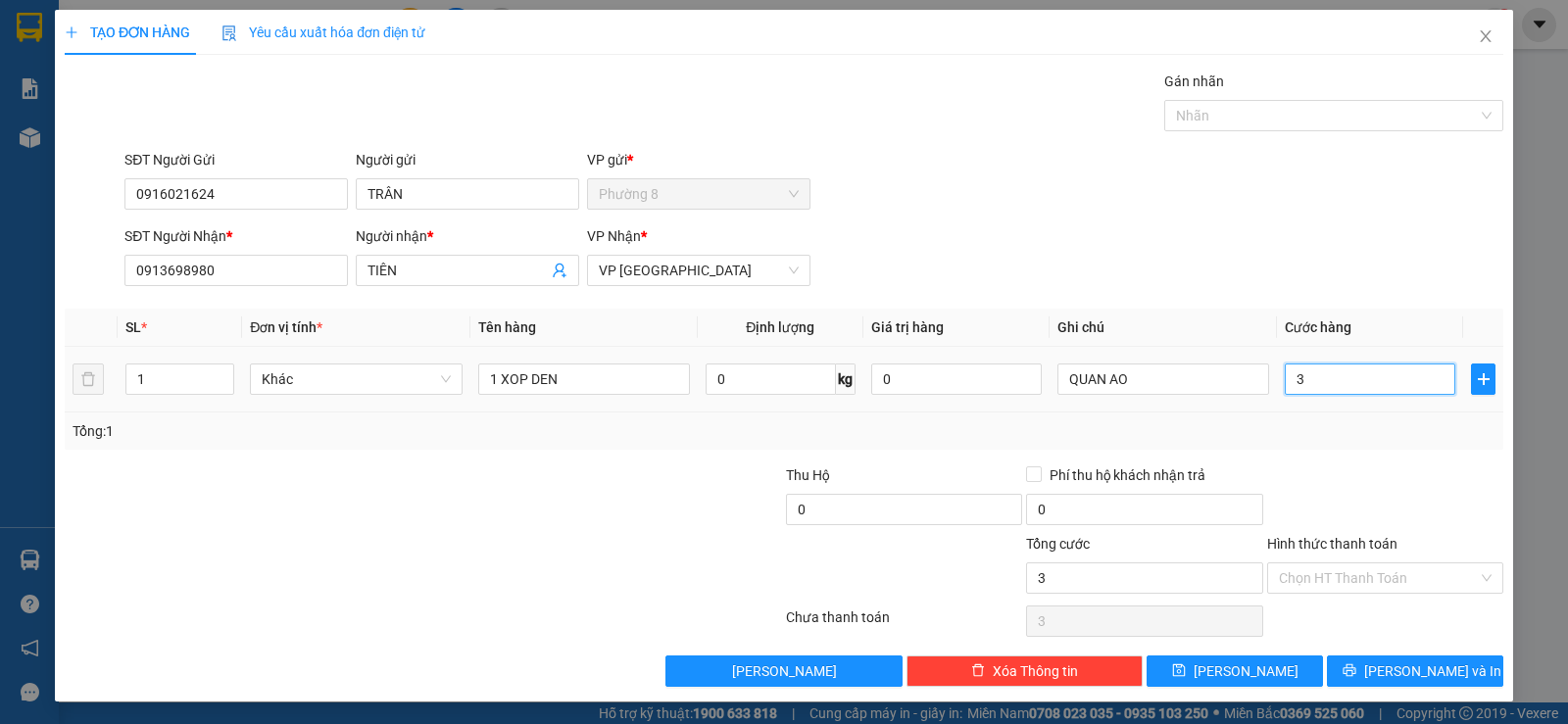 type on "30" 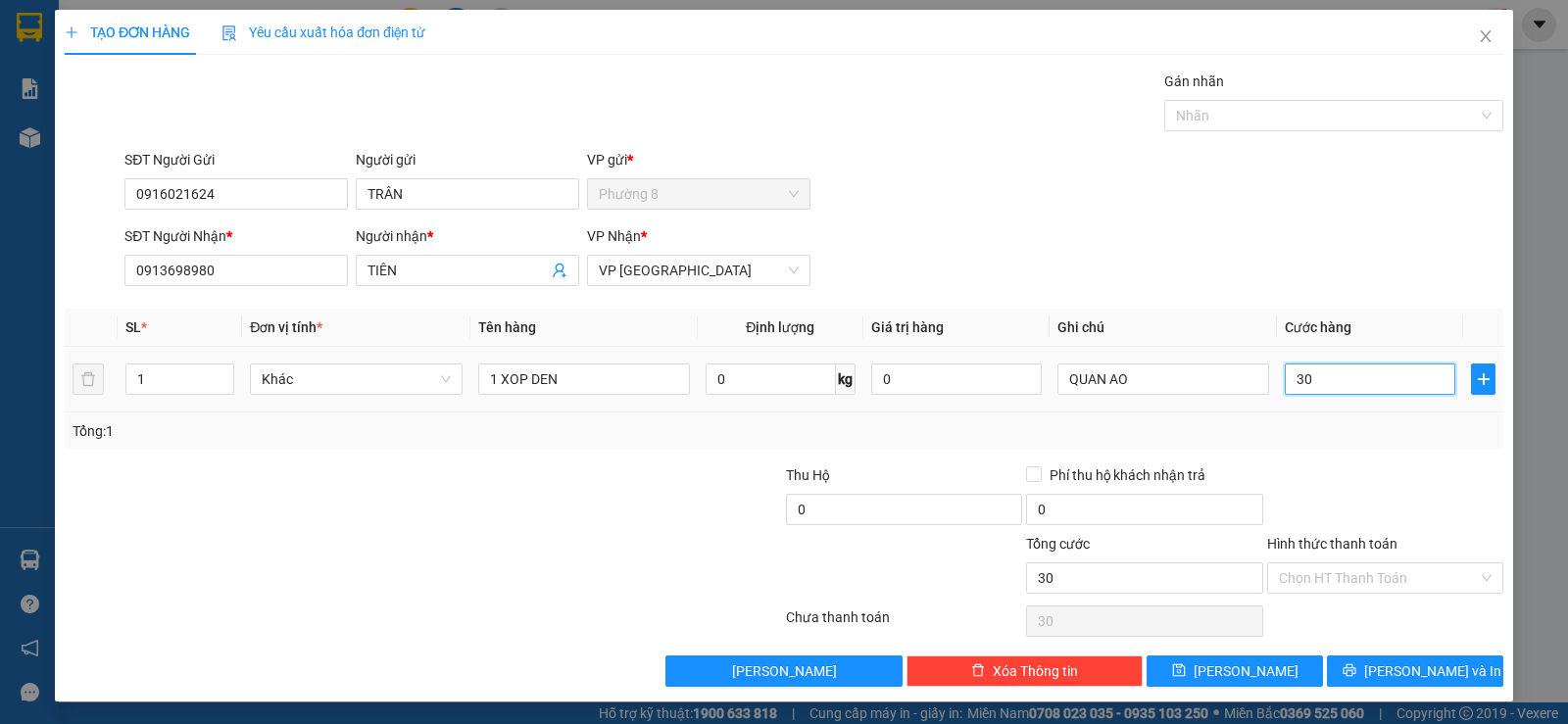type on "300" 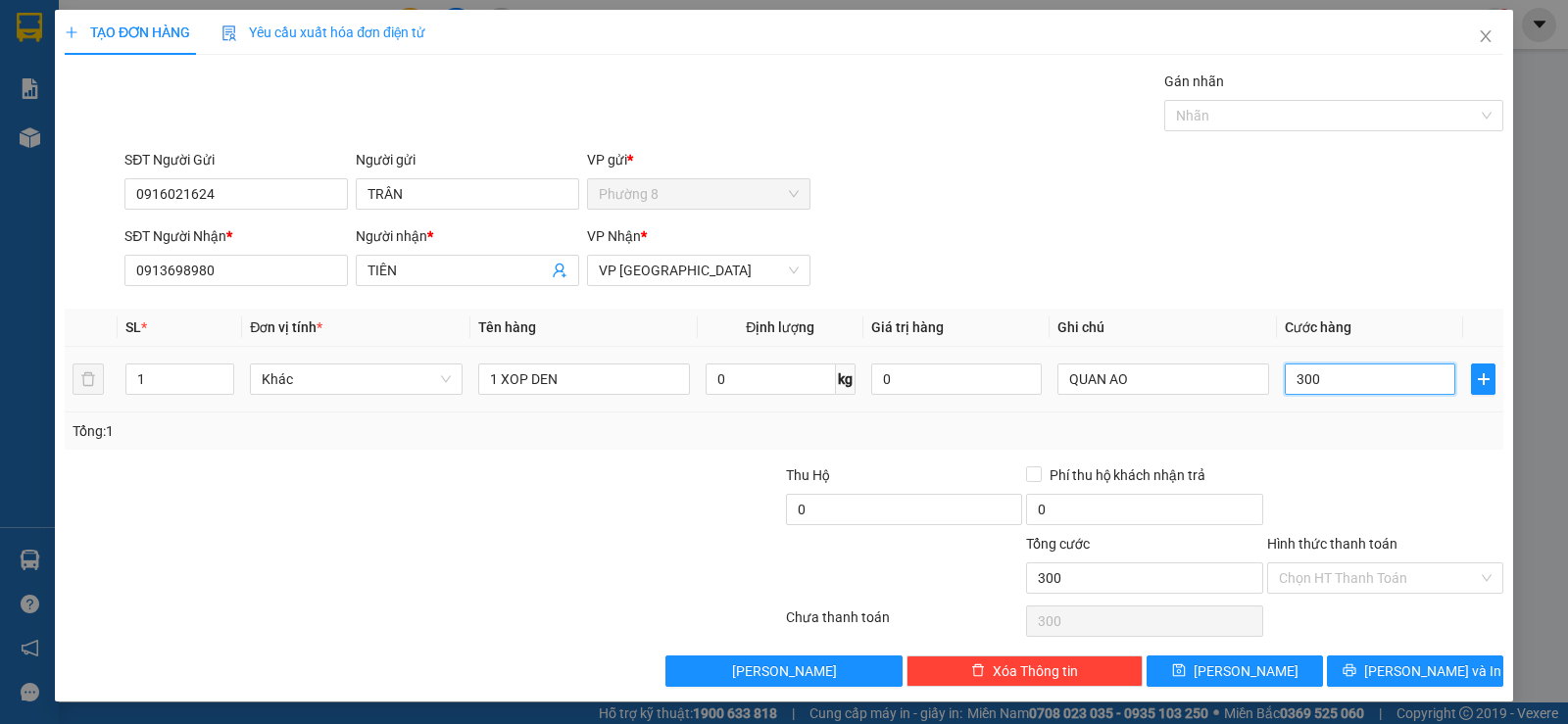 type on "3.000" 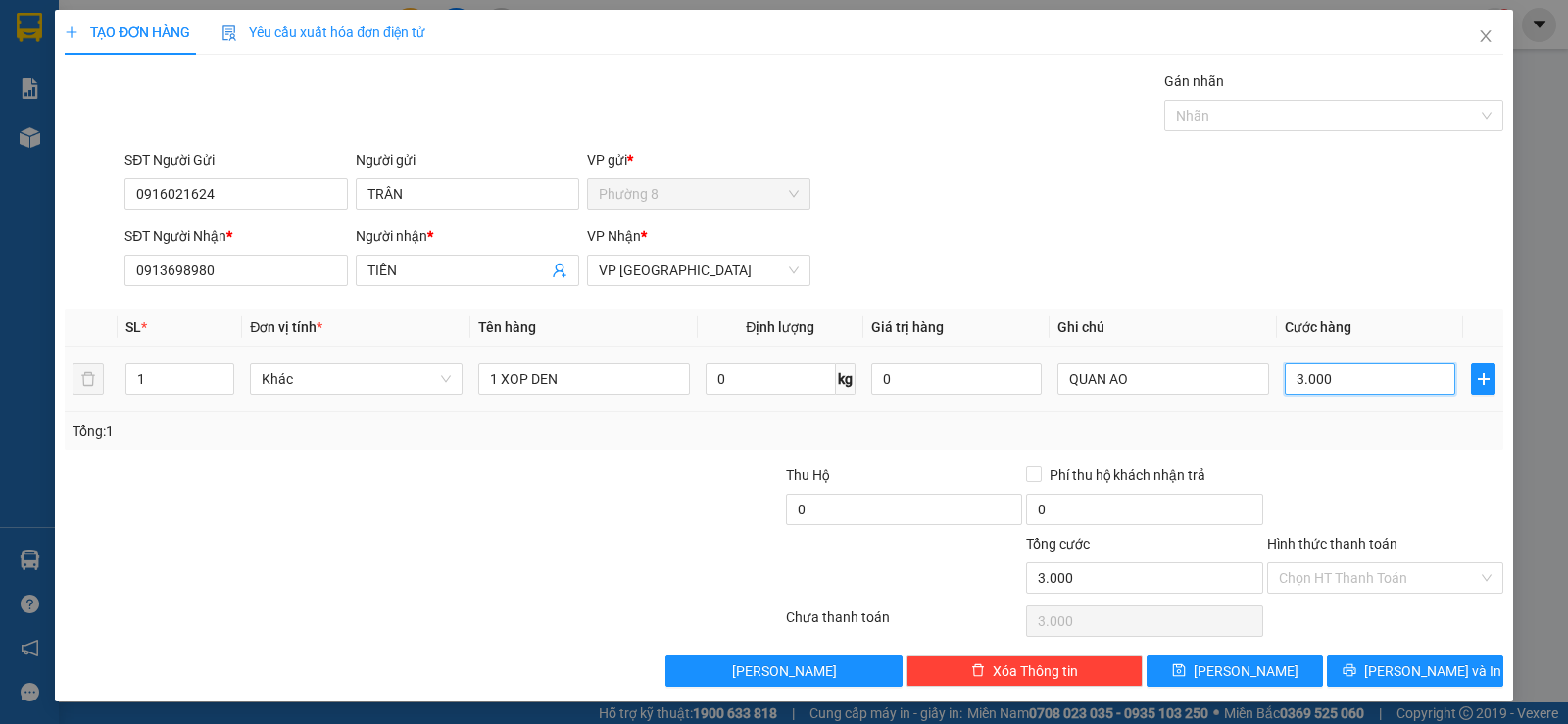 type on "30.000" 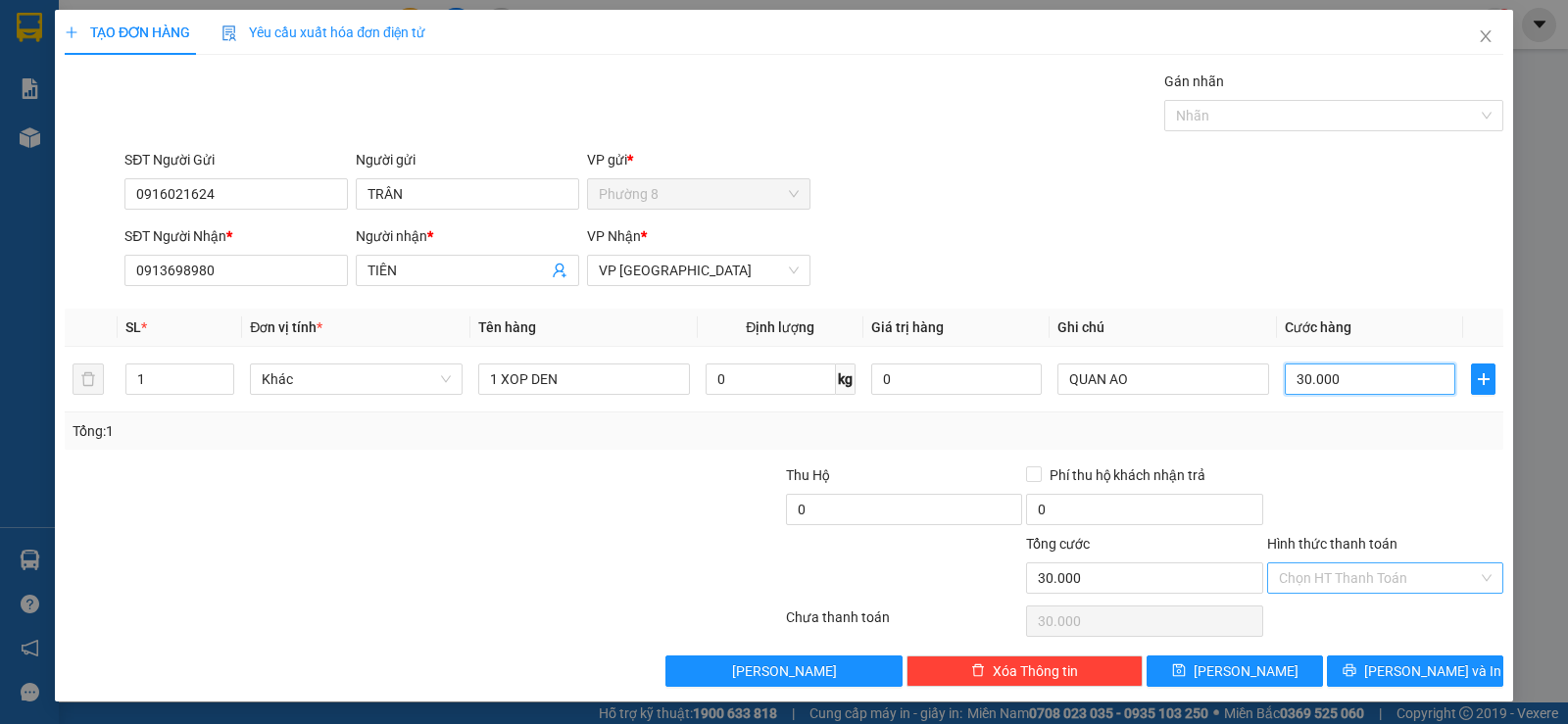 type on "30.000" 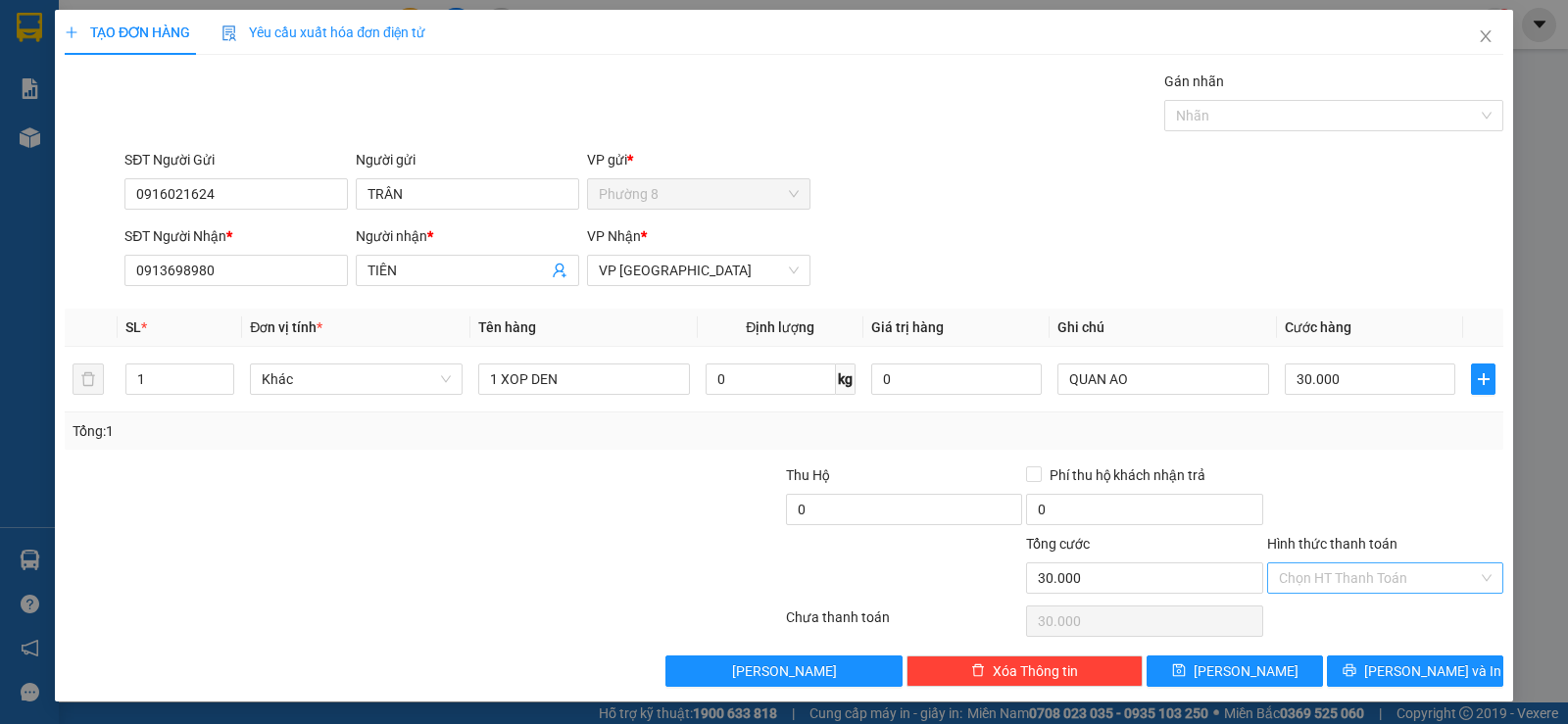 click on "Hình thức thanh toán" at bounding box center (1378, 578) 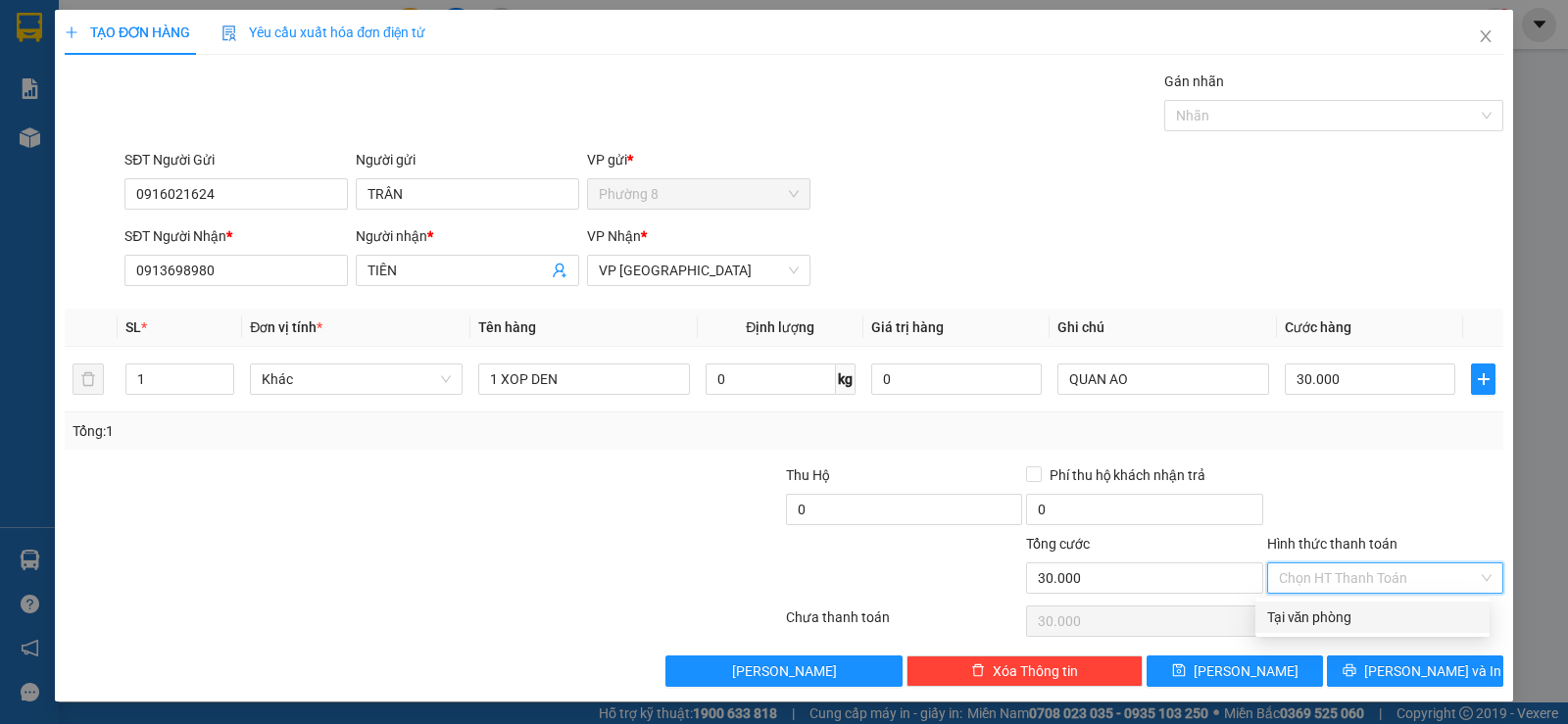 click on "Tại văn phòng" at bounding box center (1372, 617) 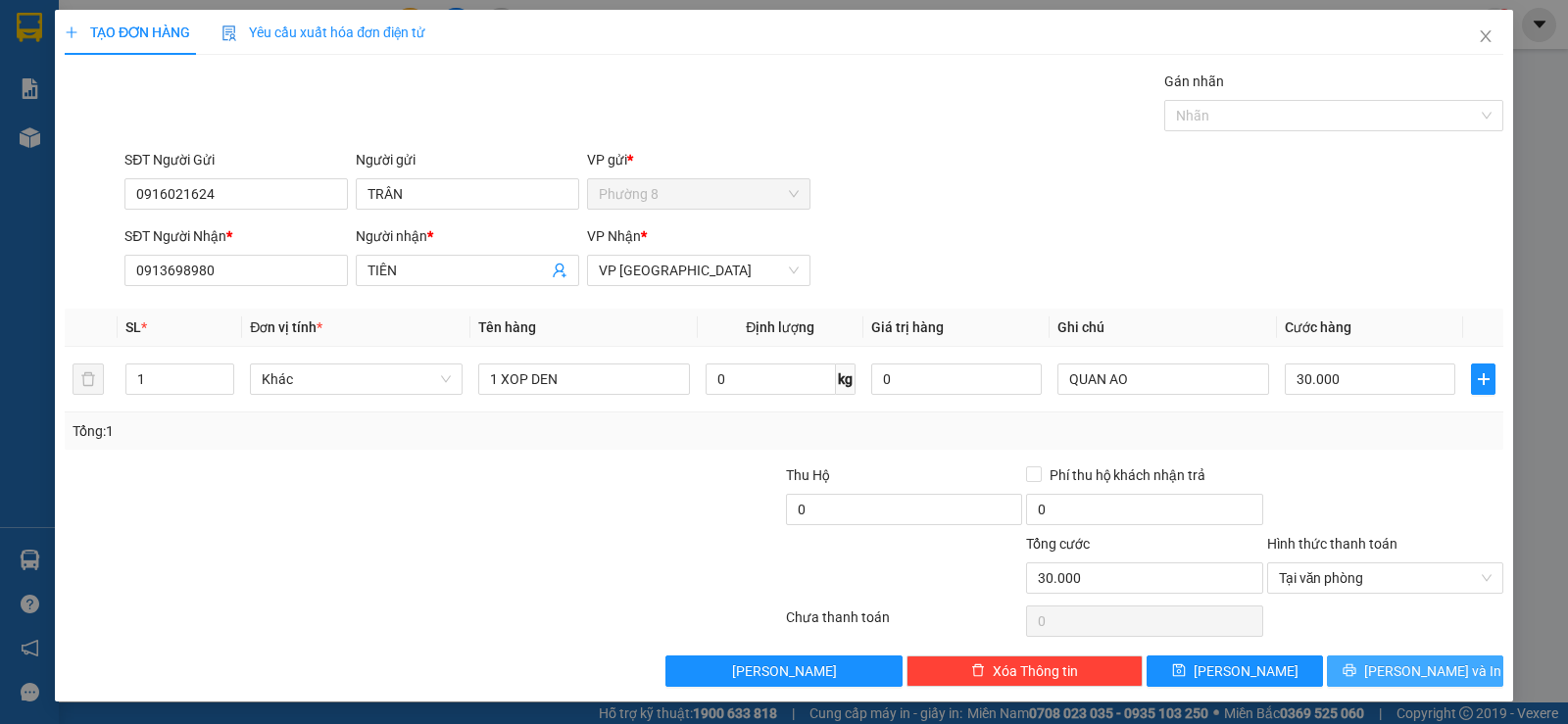 click on "[PERSON_NAME] và In" at bounding box center (1433, 671) 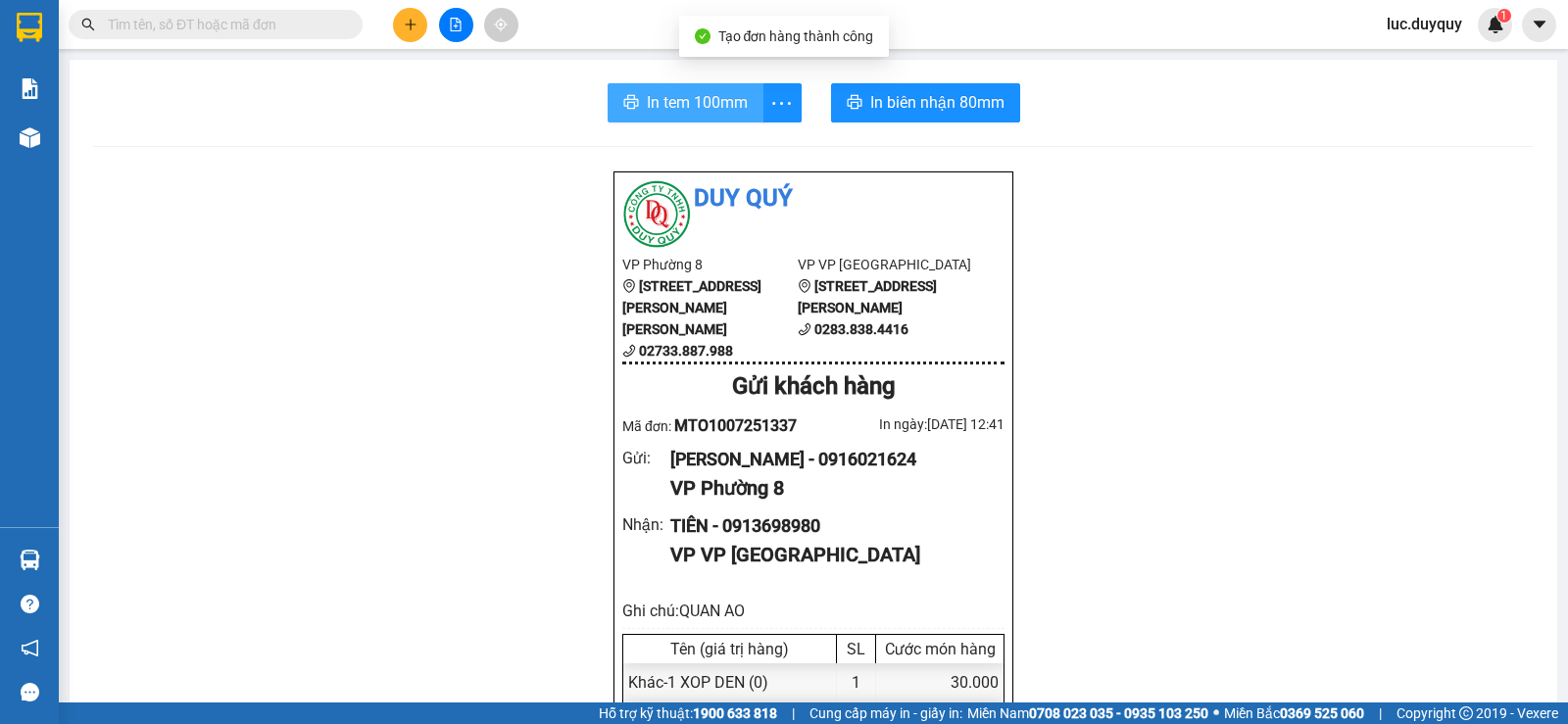click on "In tem 100mm" at bounding box center (697, 102) 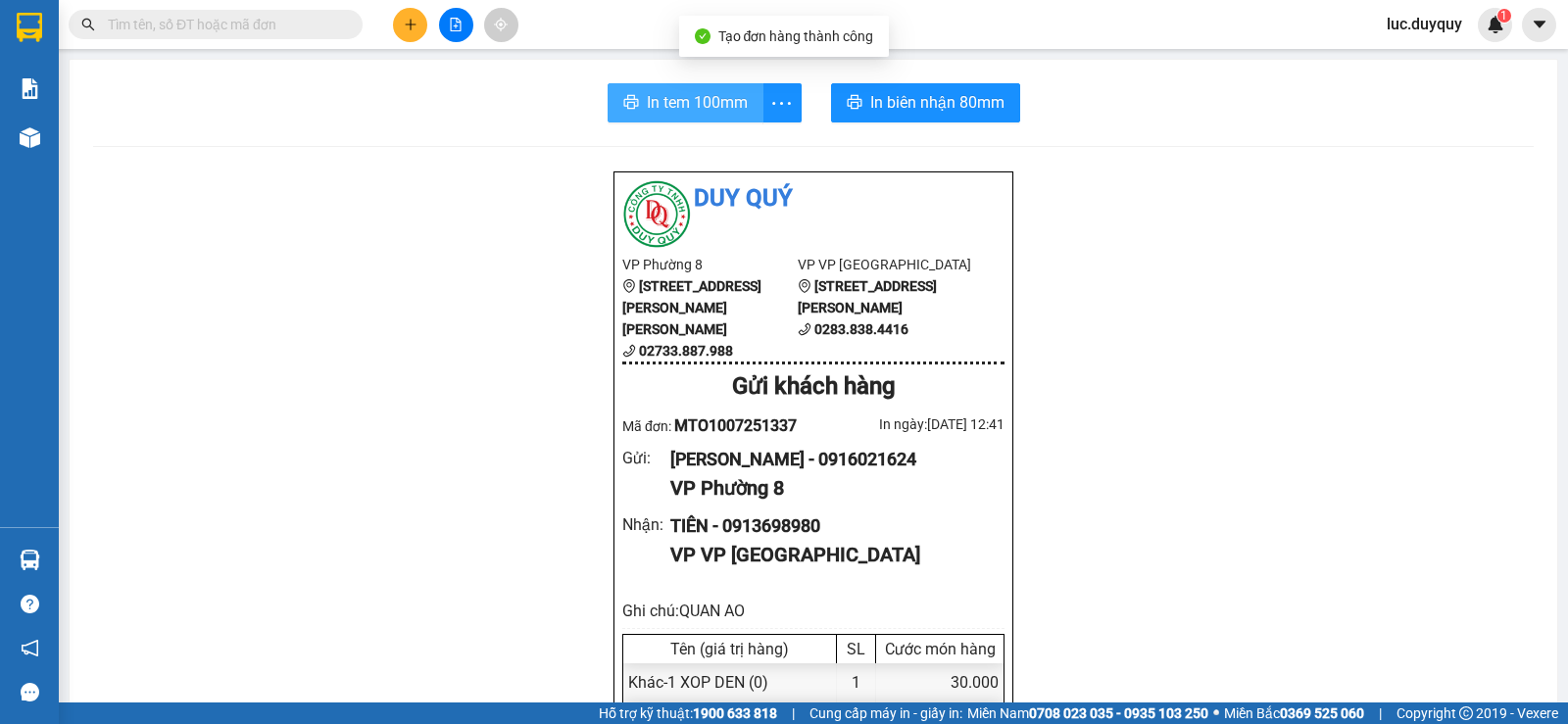 scroll, scrollTop: 0, scrollLeft: 0, axis: both 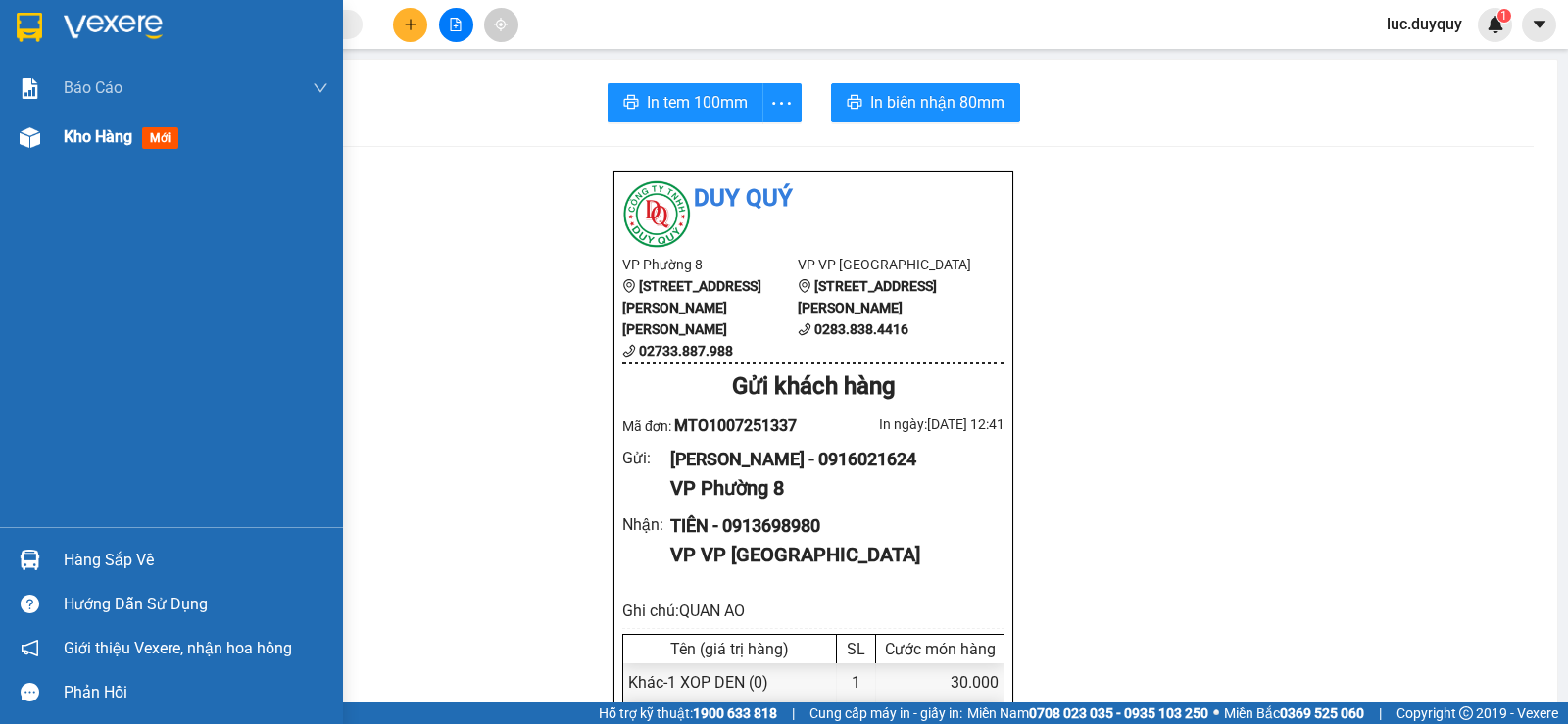 click on "Kho hàng mới" at bounding box center (124, 136) 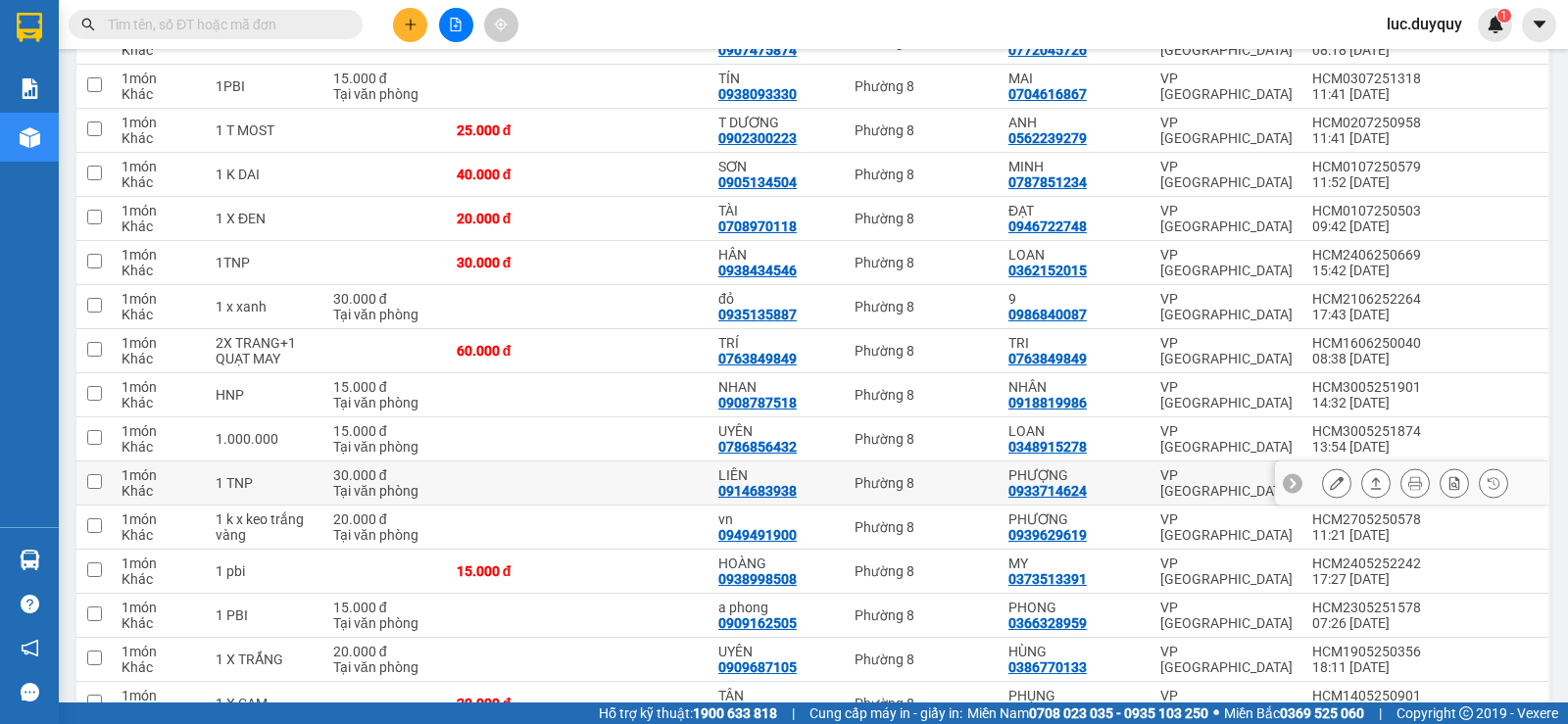 scroll, scrollTop: 2341, scrollLeft: 0, axis: vertical 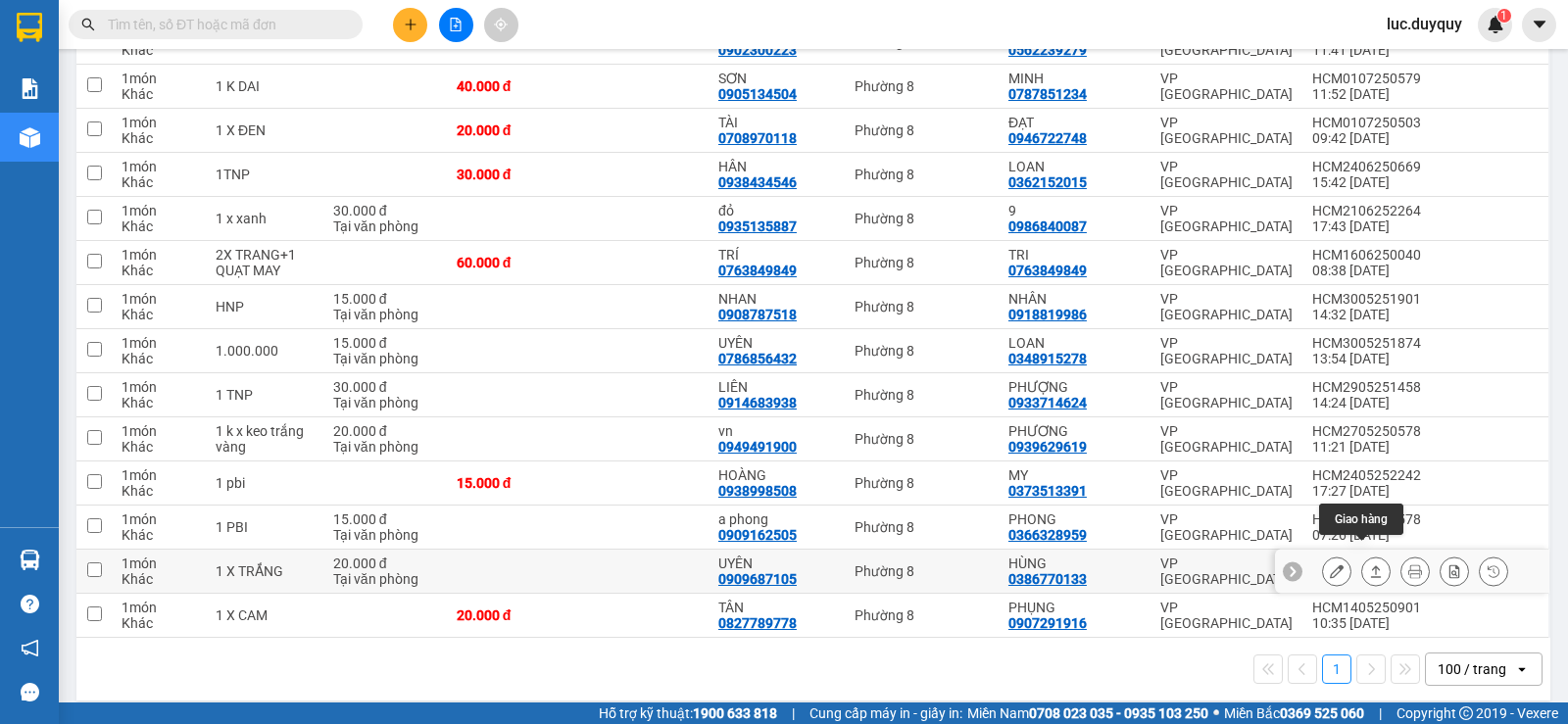 click 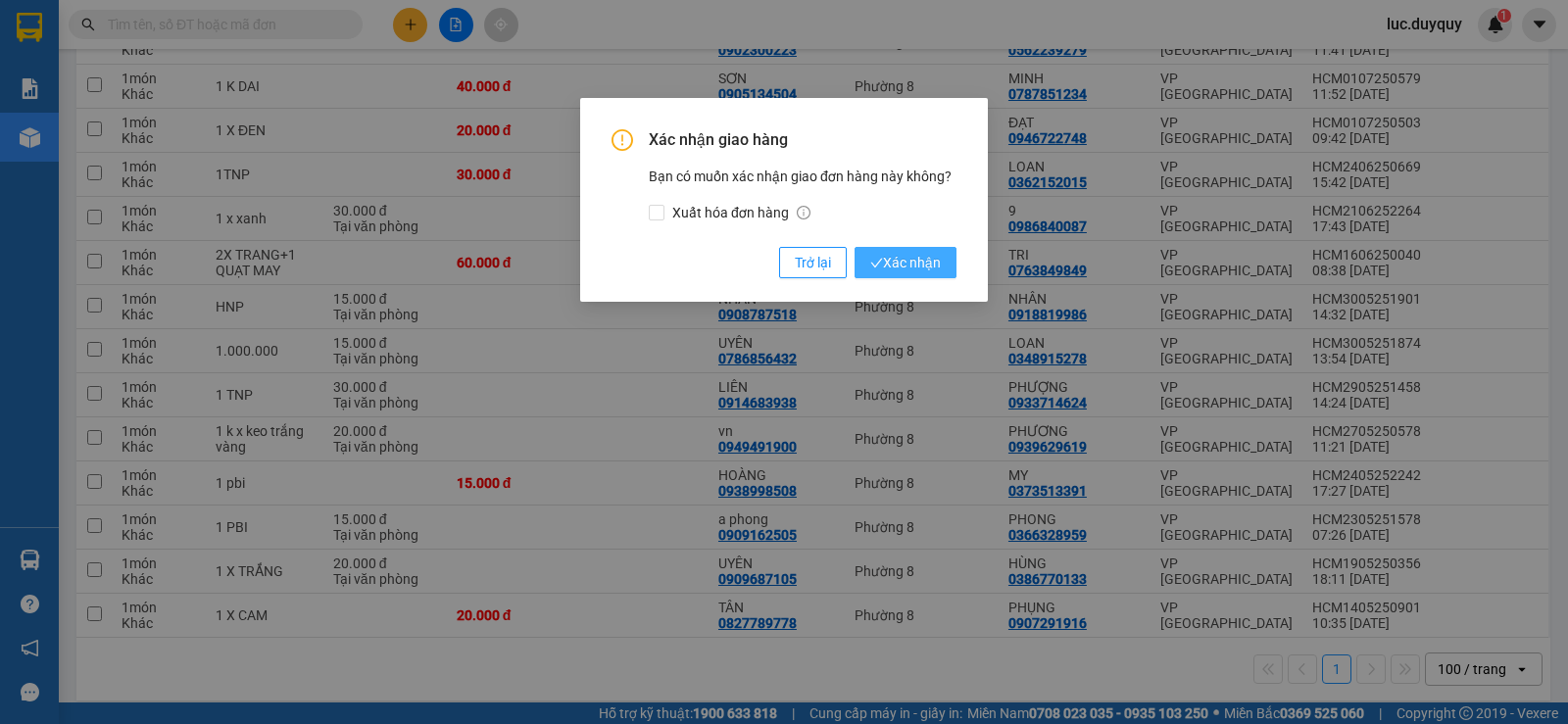 click on "Xác nhận" at bounding box center (906, 263) 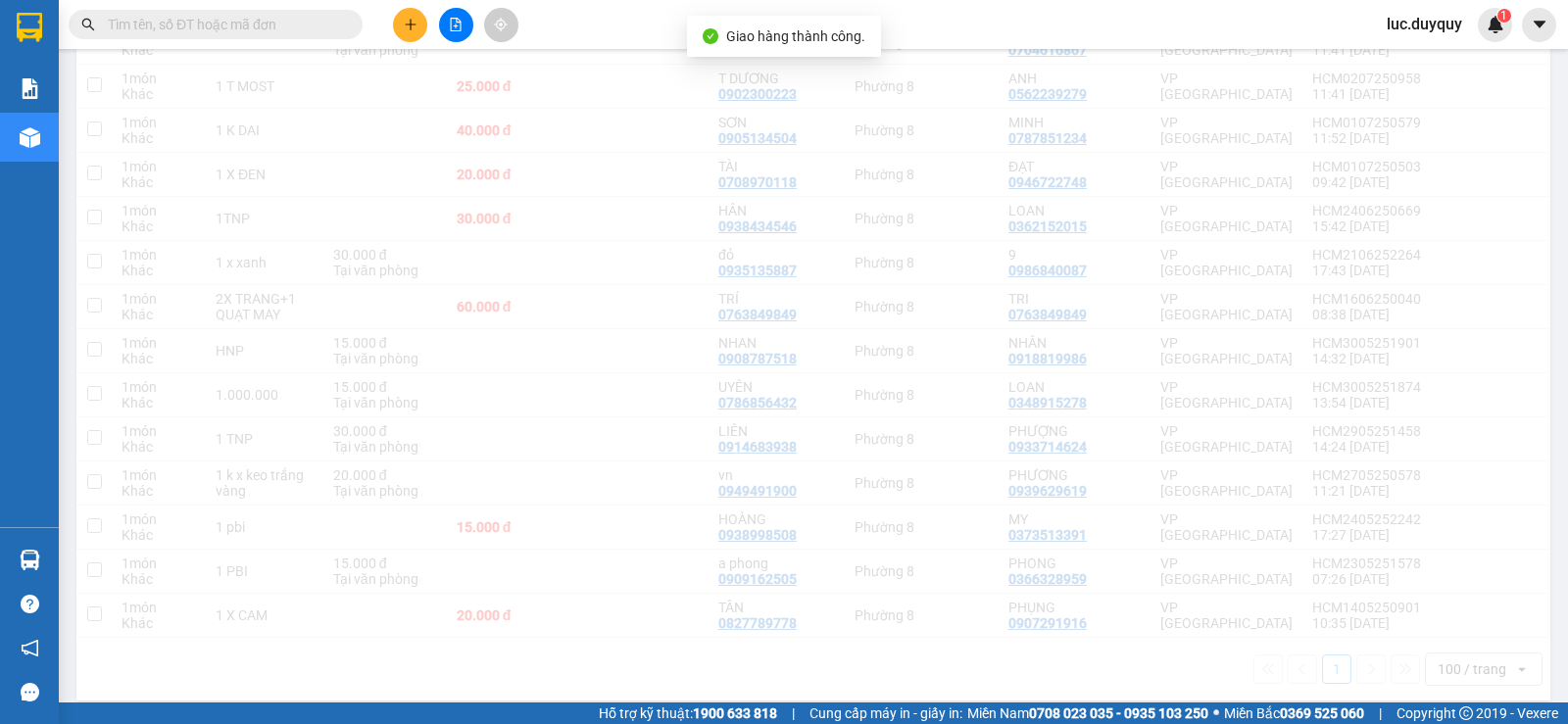 scroll, scrollTop: 2297, scrollLeft: 0, axis: vertical 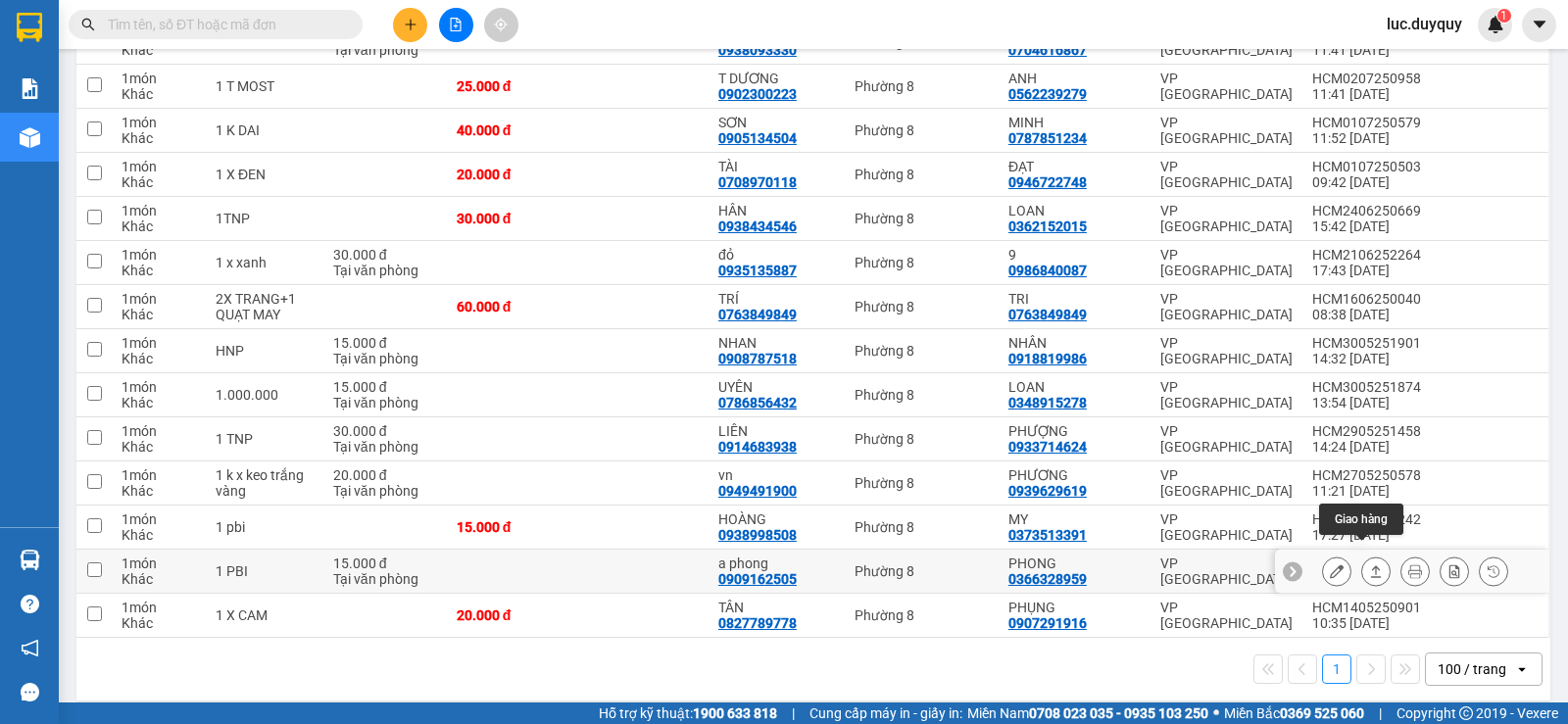 click 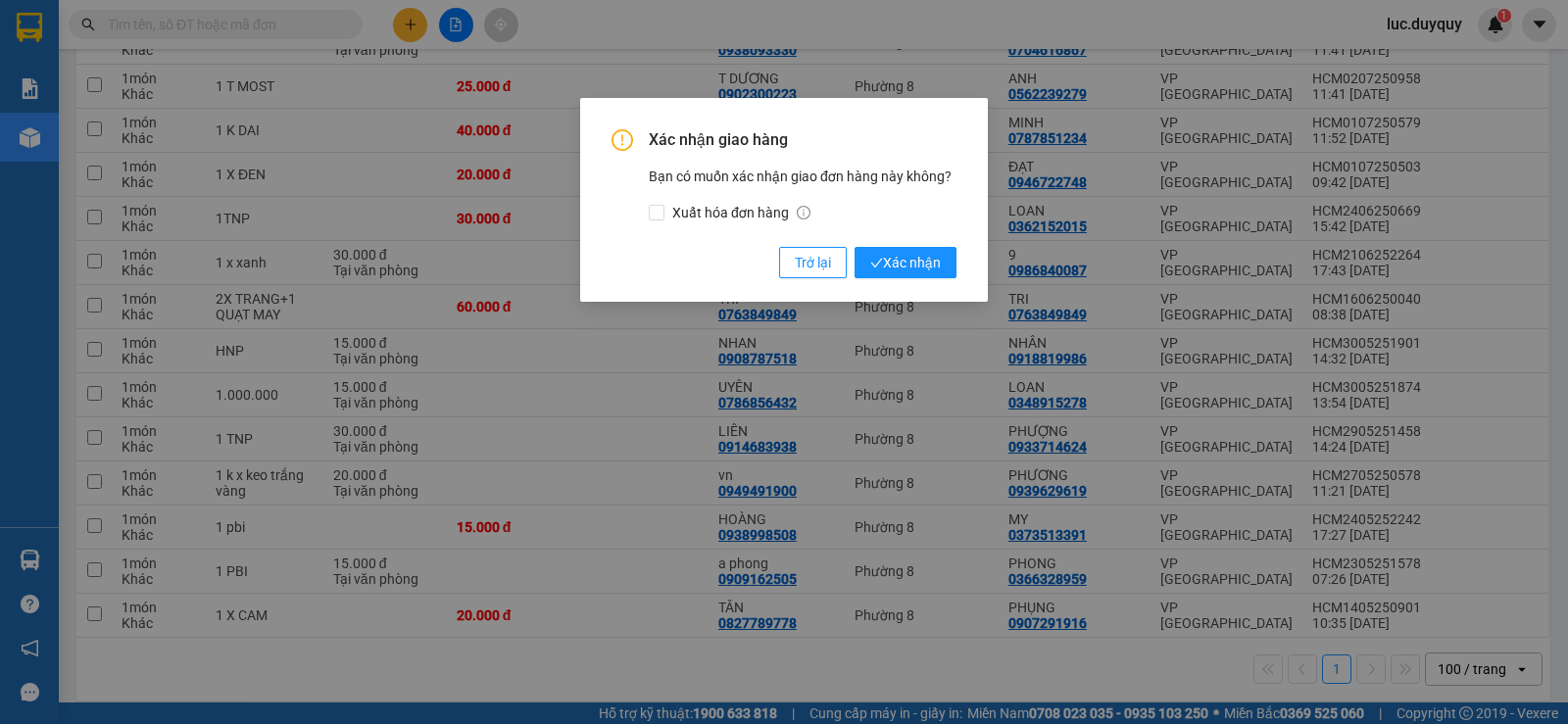 type 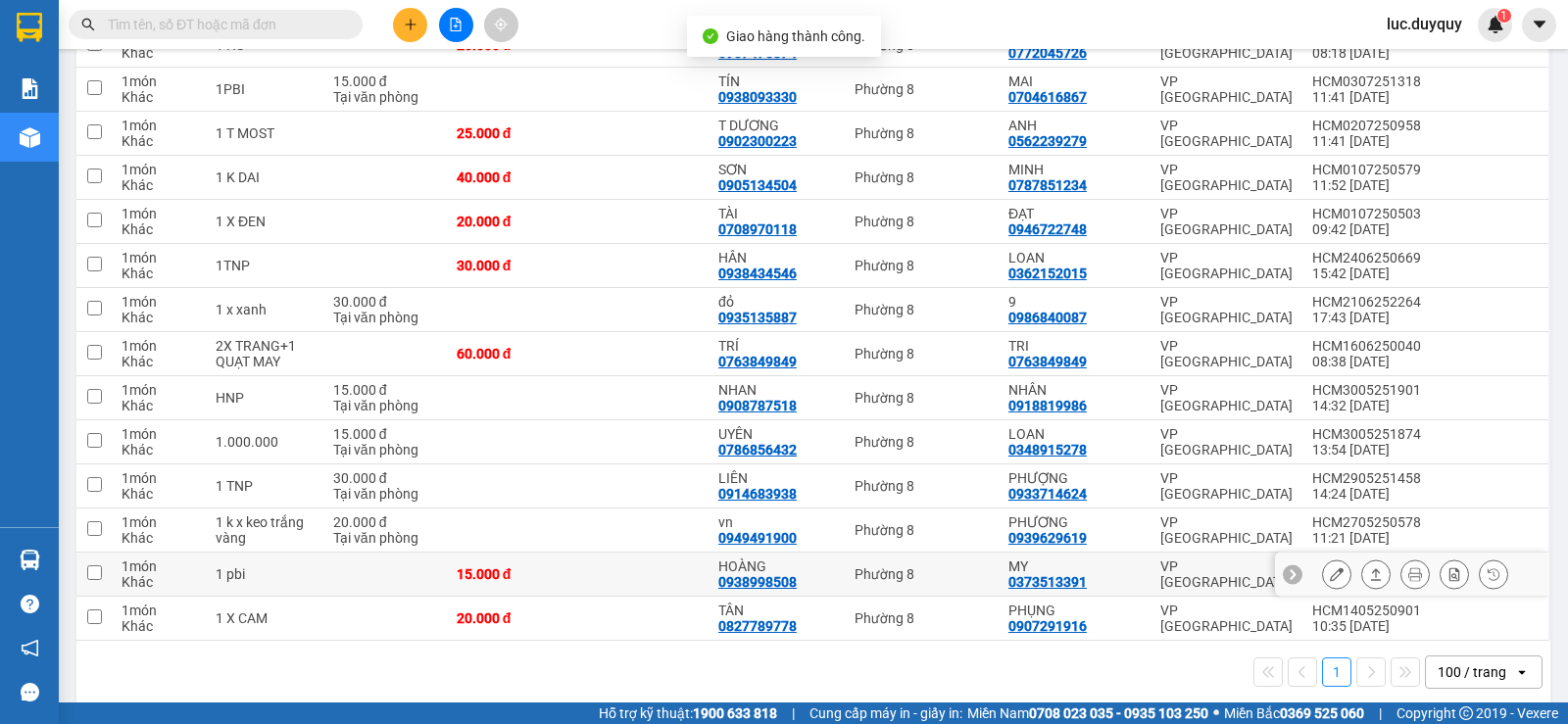 scroll, scrollTop: 2253, scrollLeft: 0, axis: vertical 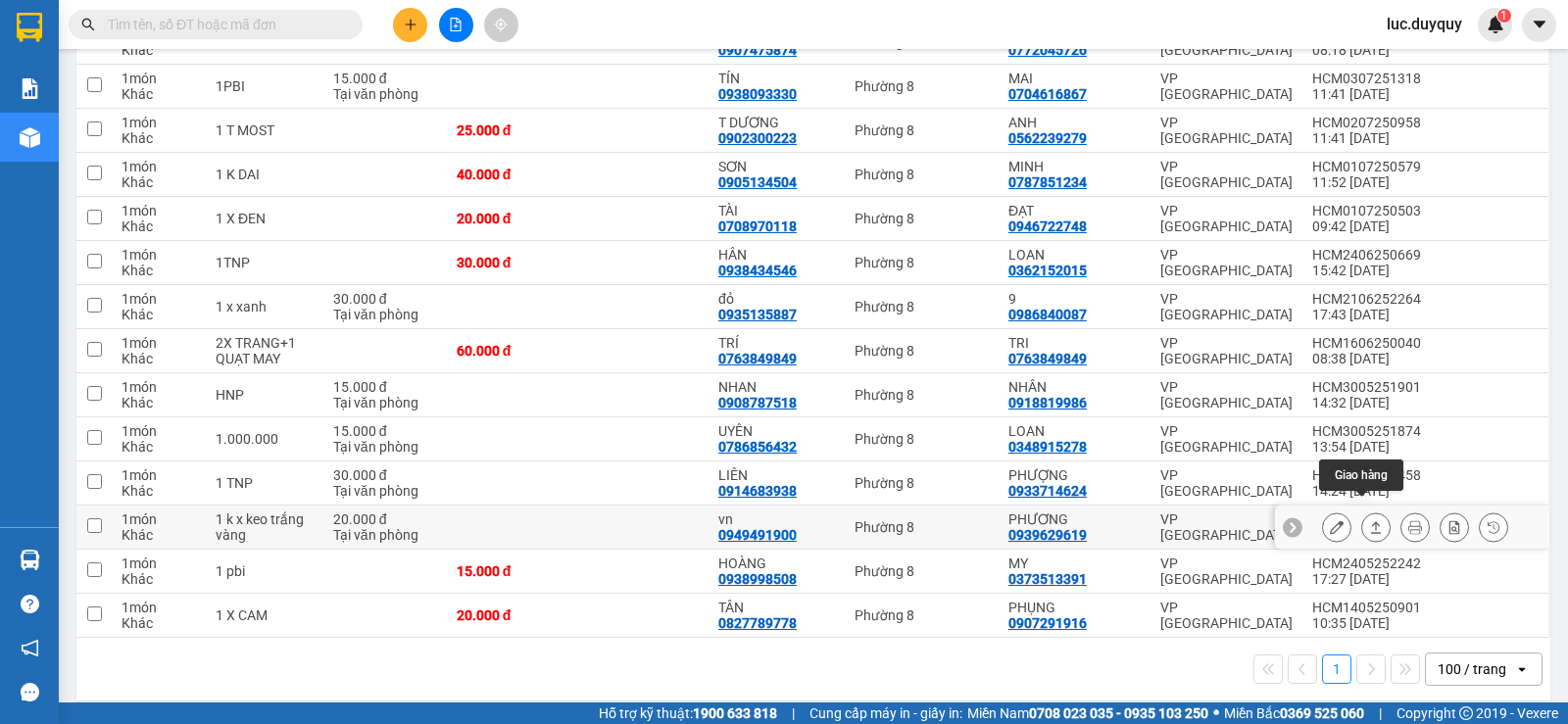 click 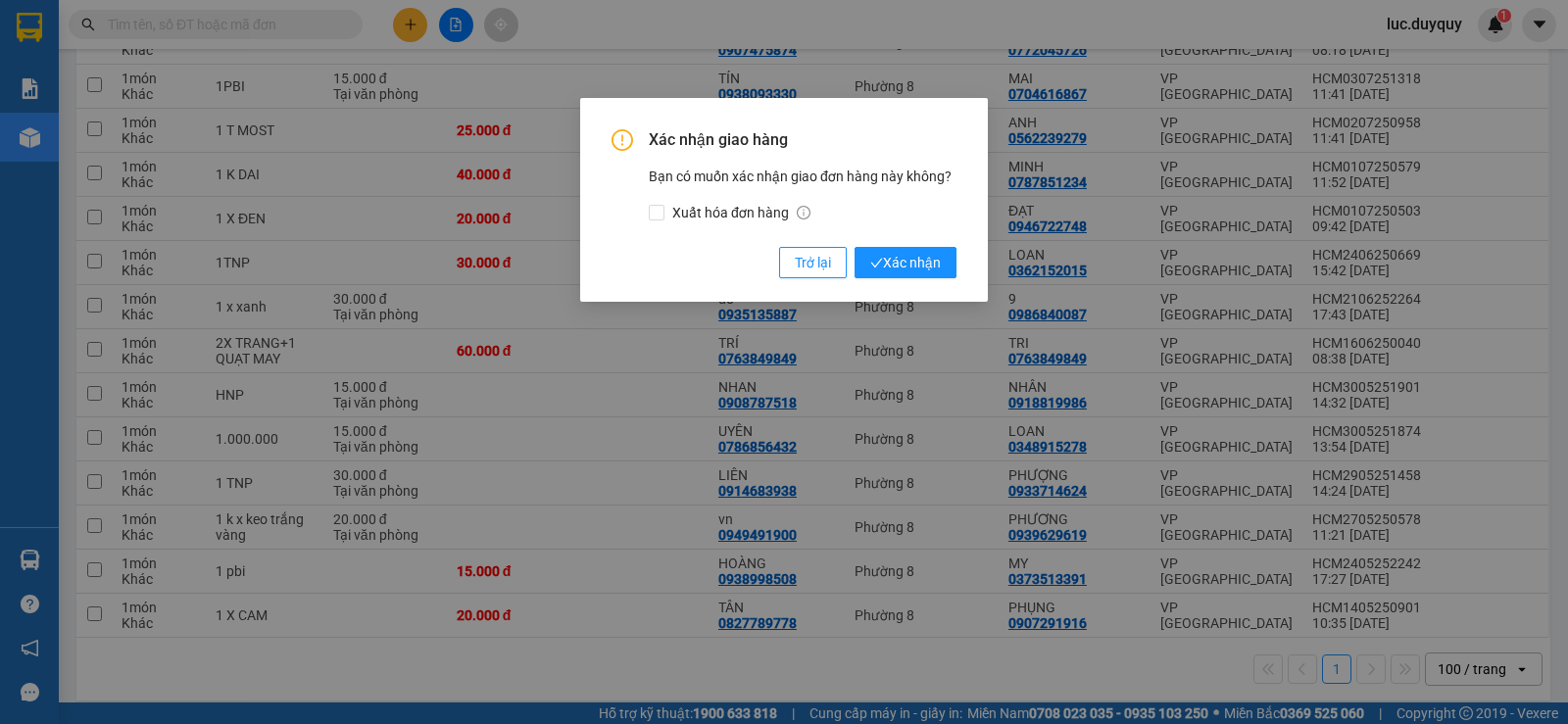 type 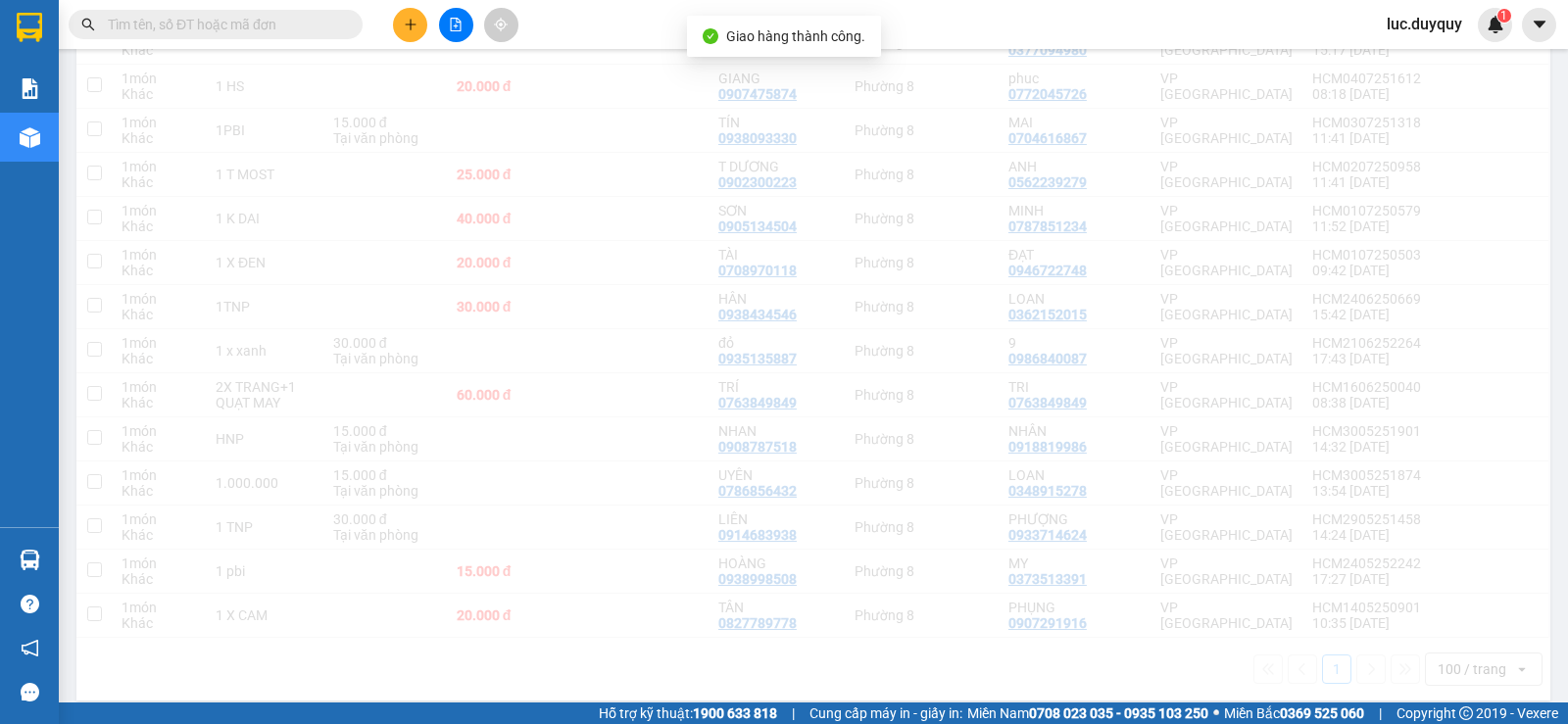 scroll, scrollTop: 2209, scrollLeft: 0, axis: vertical 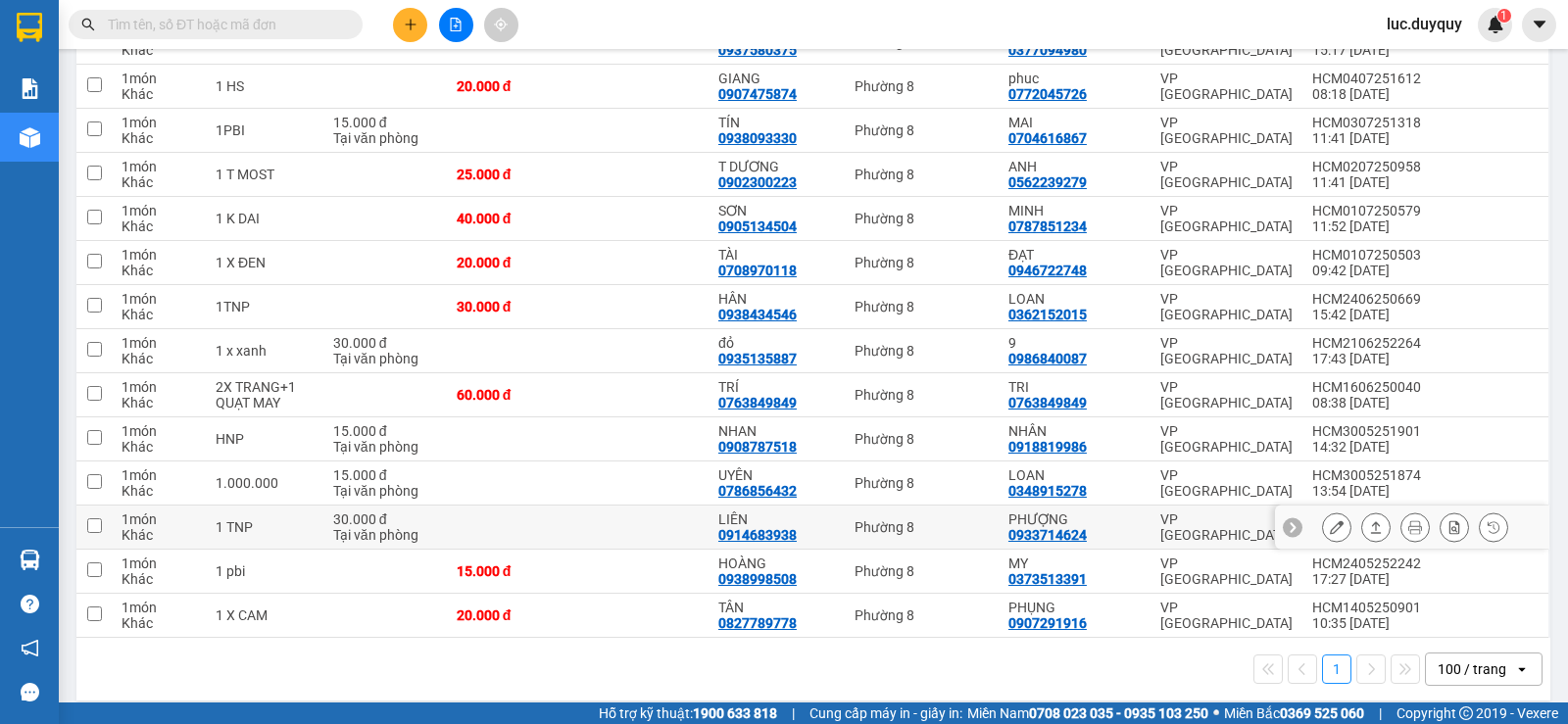 click 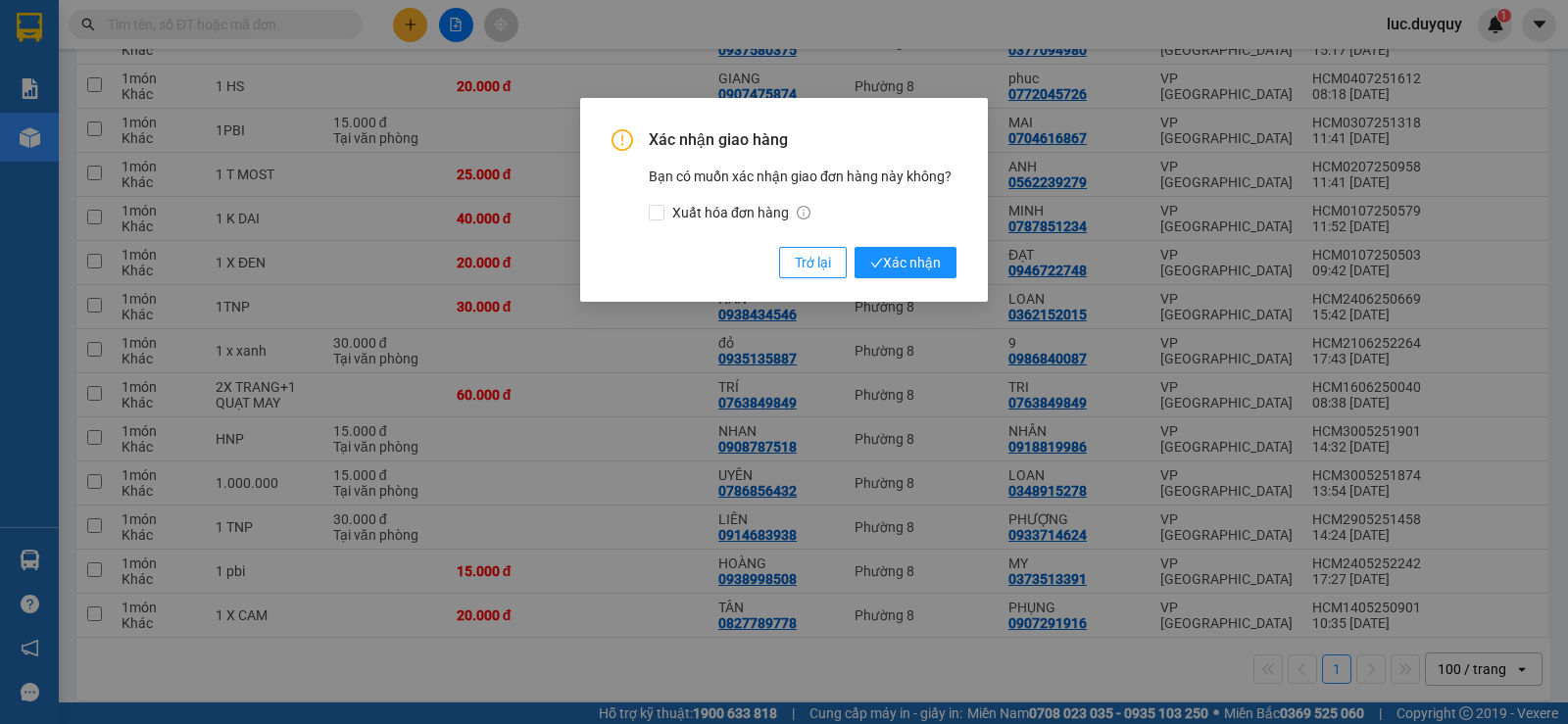 type 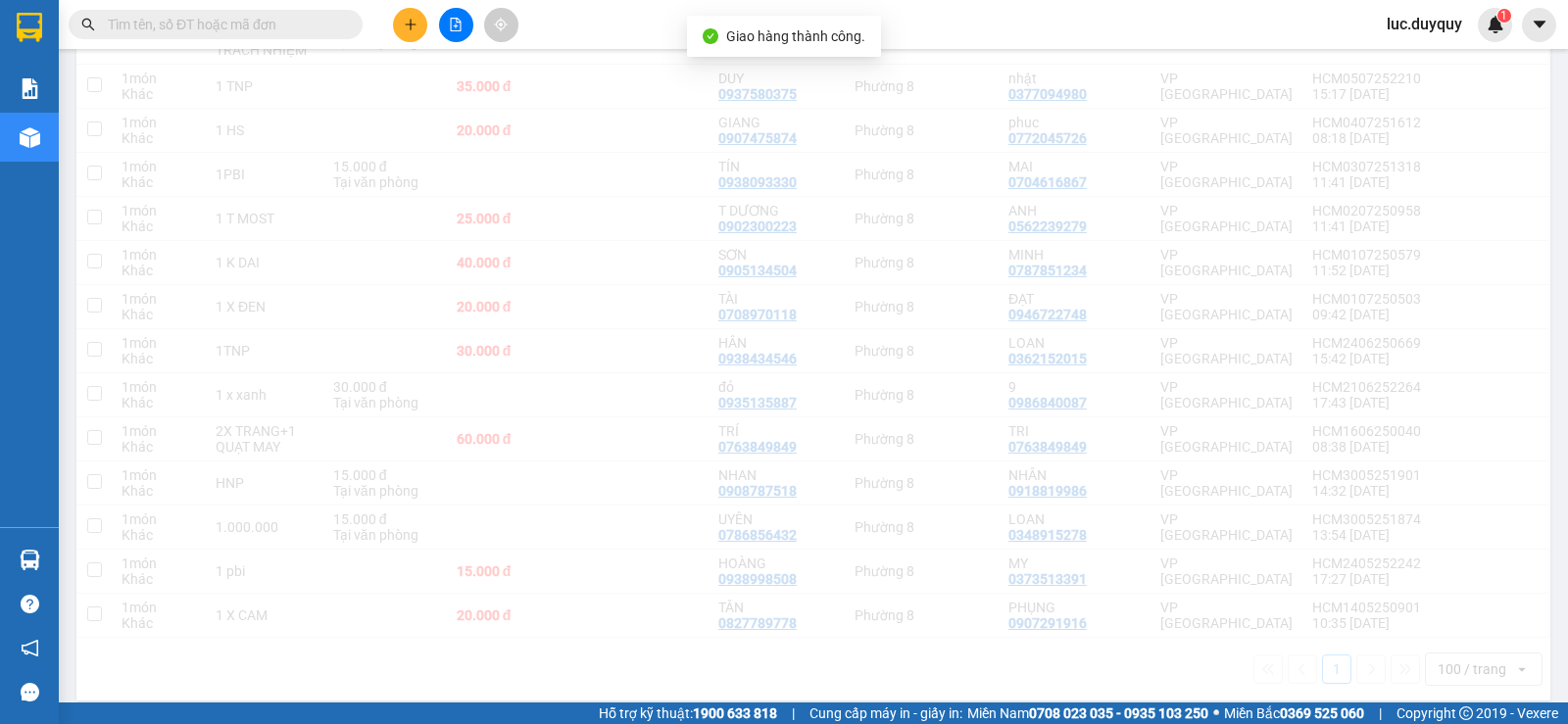 scroll, scrollTop: 2165, scrollLeft: 0, axis: vertical 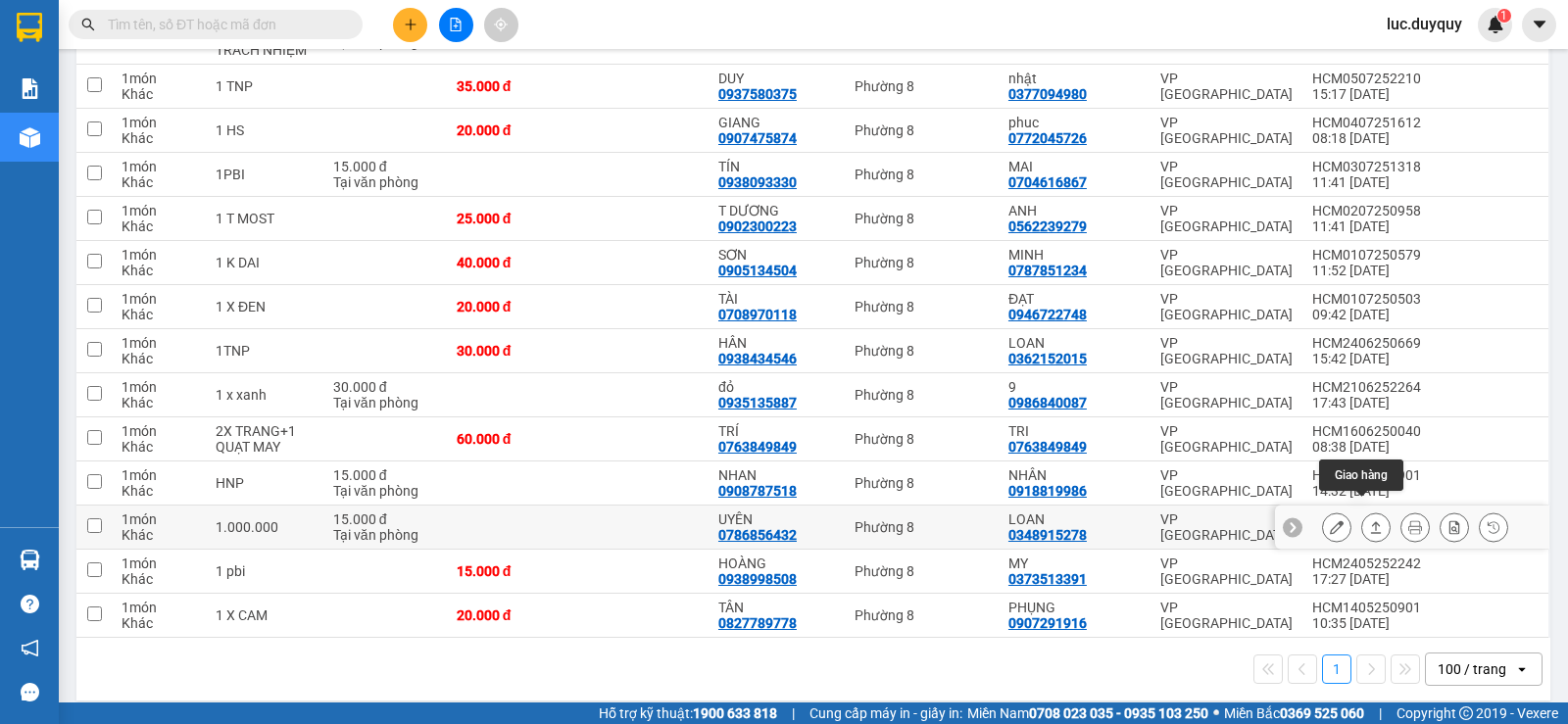 click 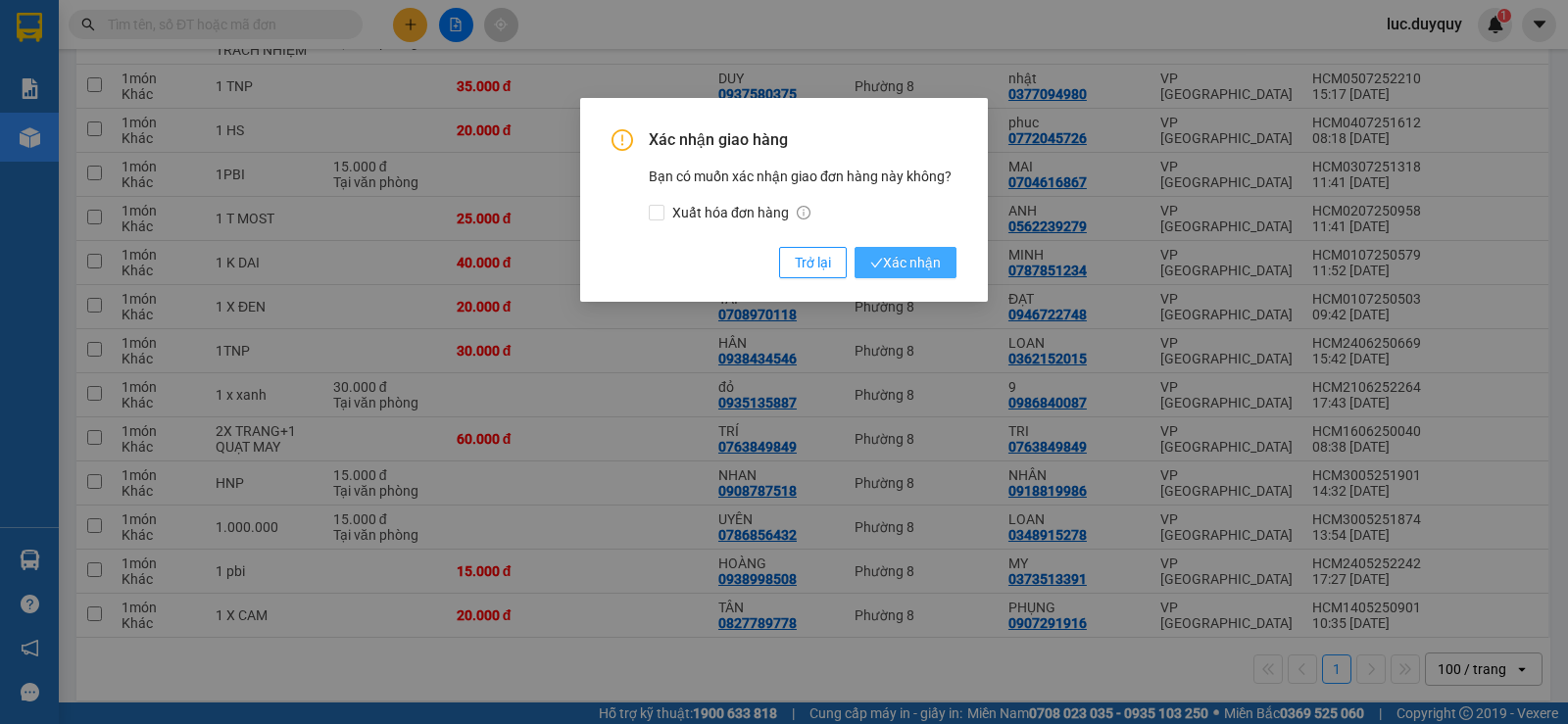 type 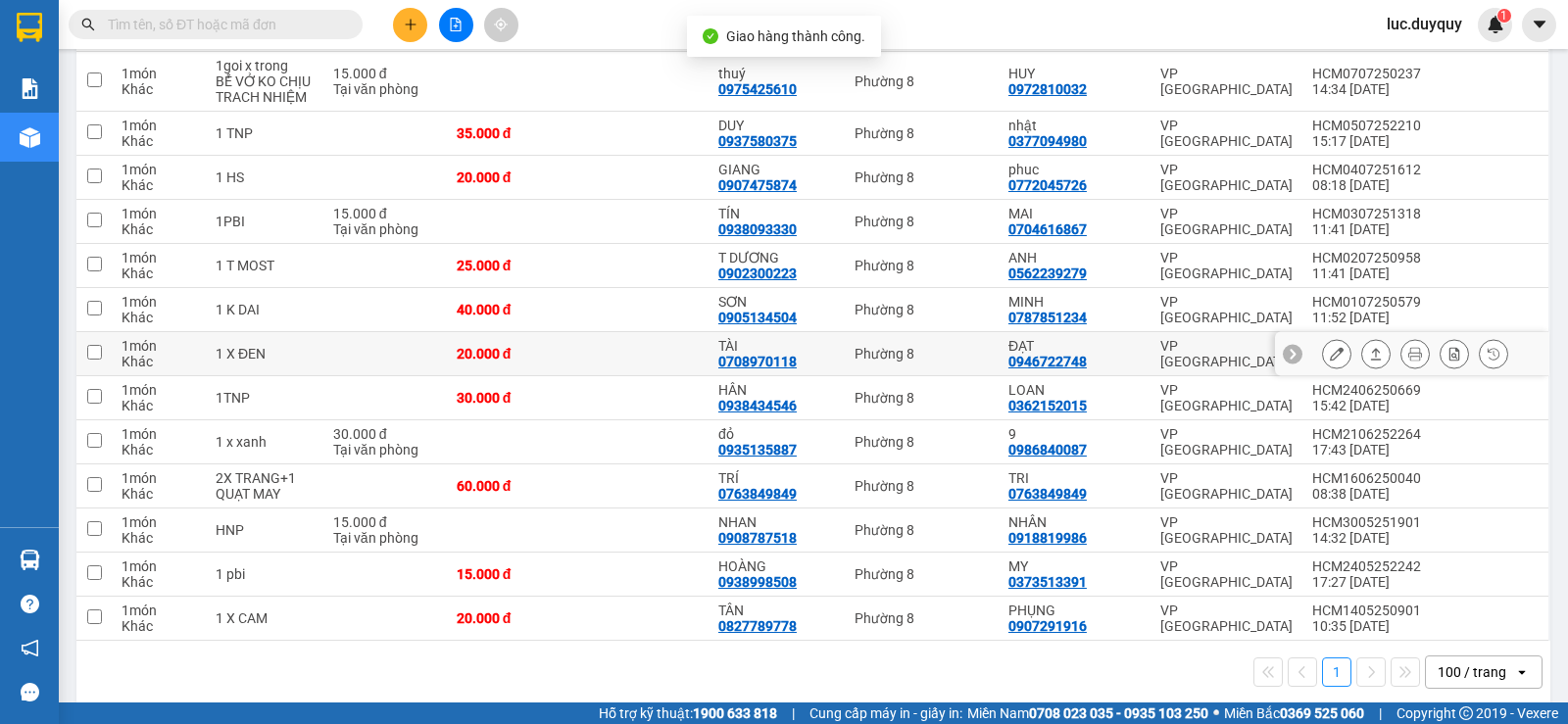 scroll, scrollTop: 2121, scrollLeft: 0, axis: vertical 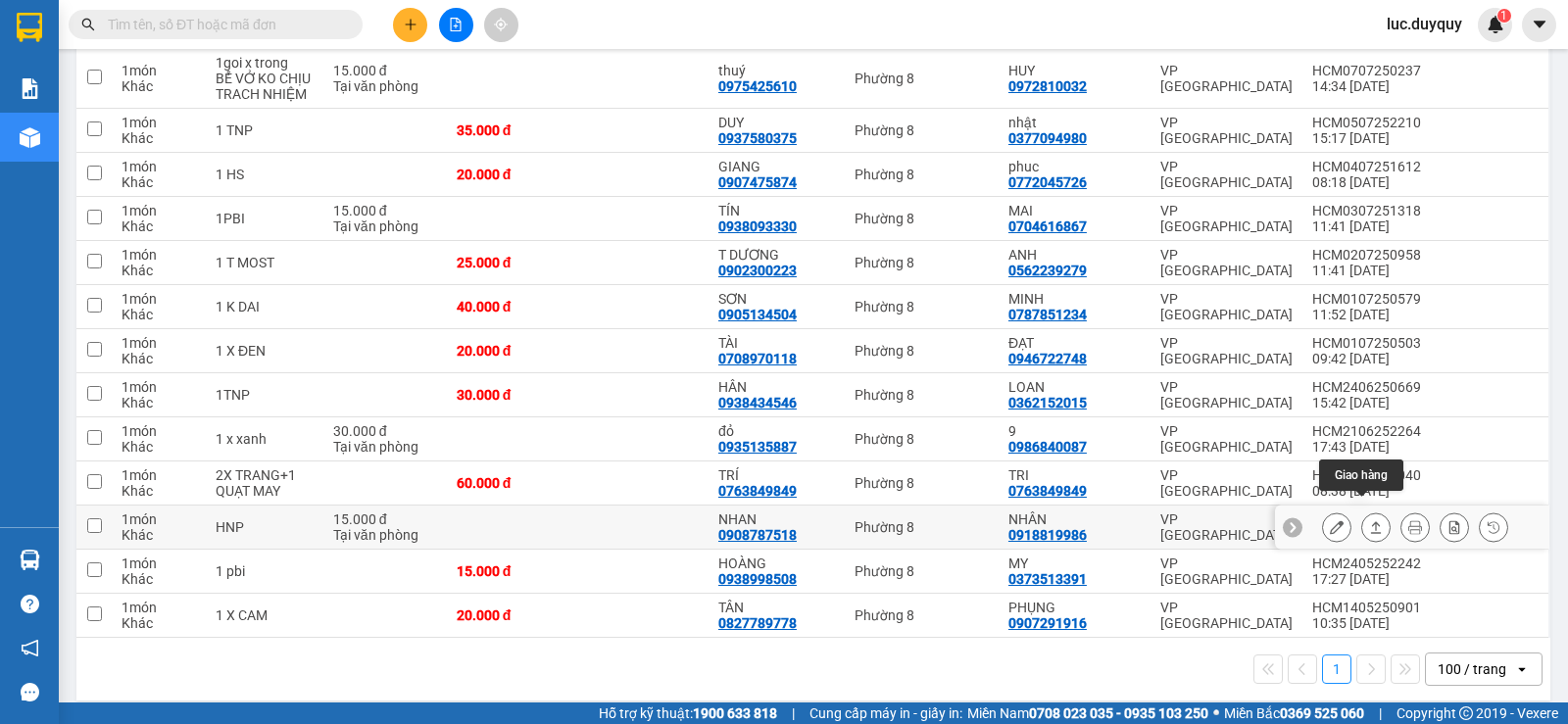 click 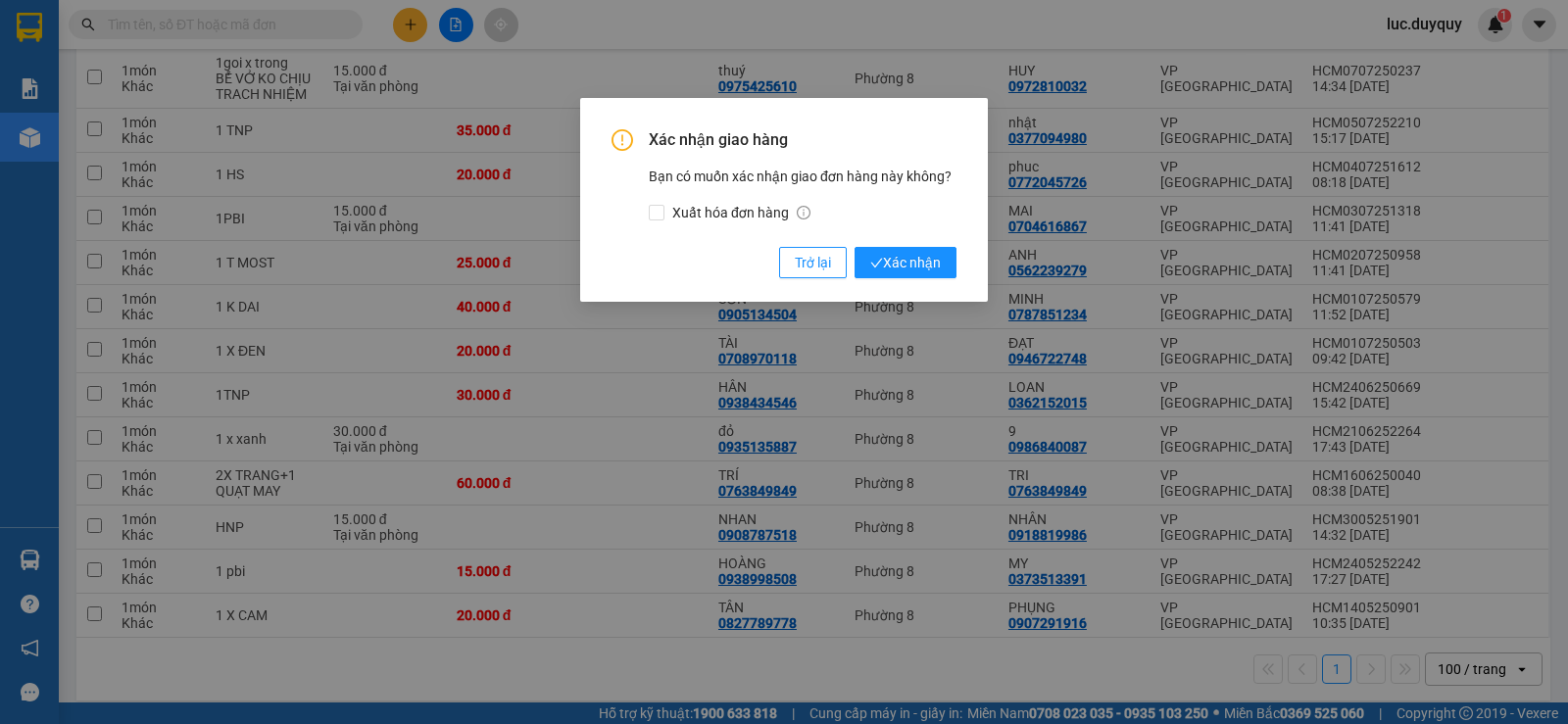 type 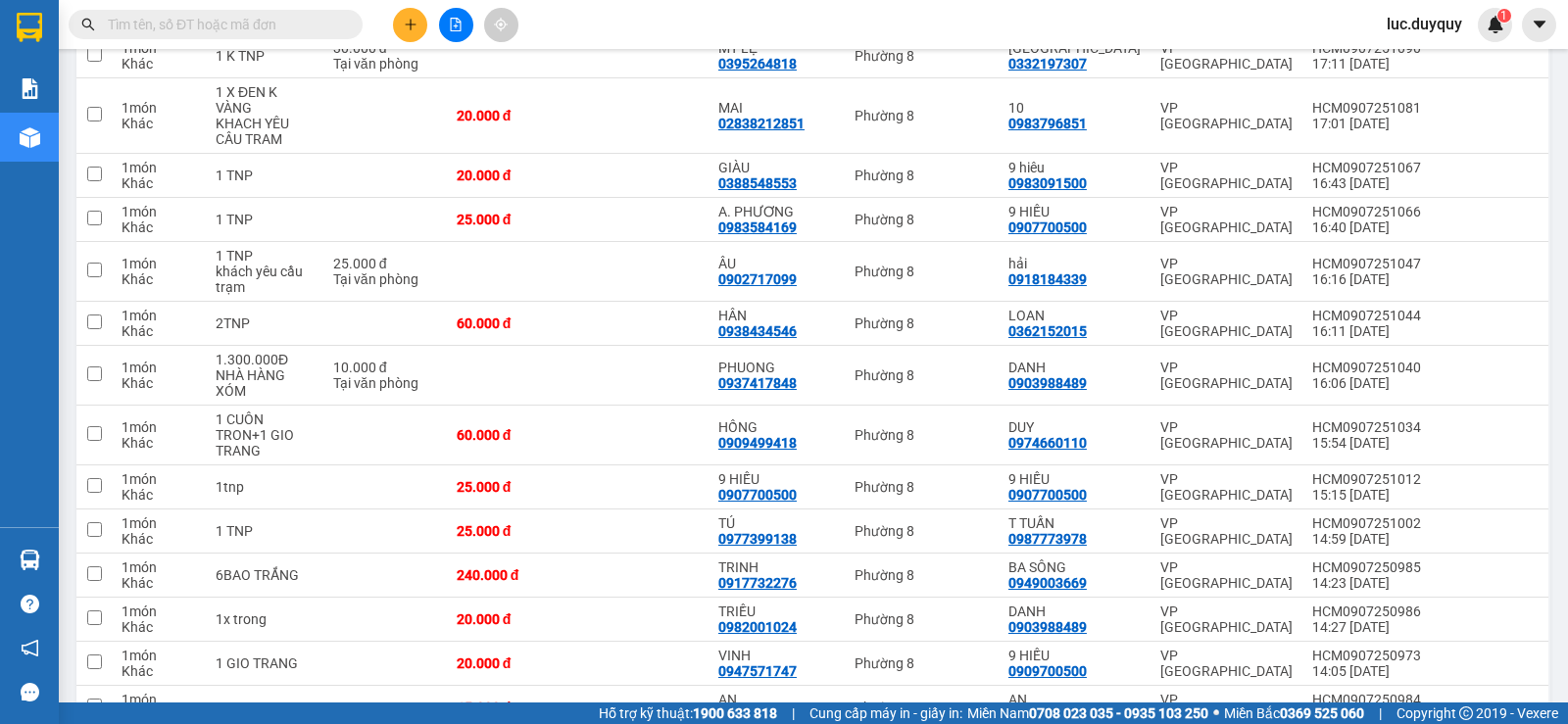 scroll, scrollTop: 705, scrollLeft: 0, axis: vertical 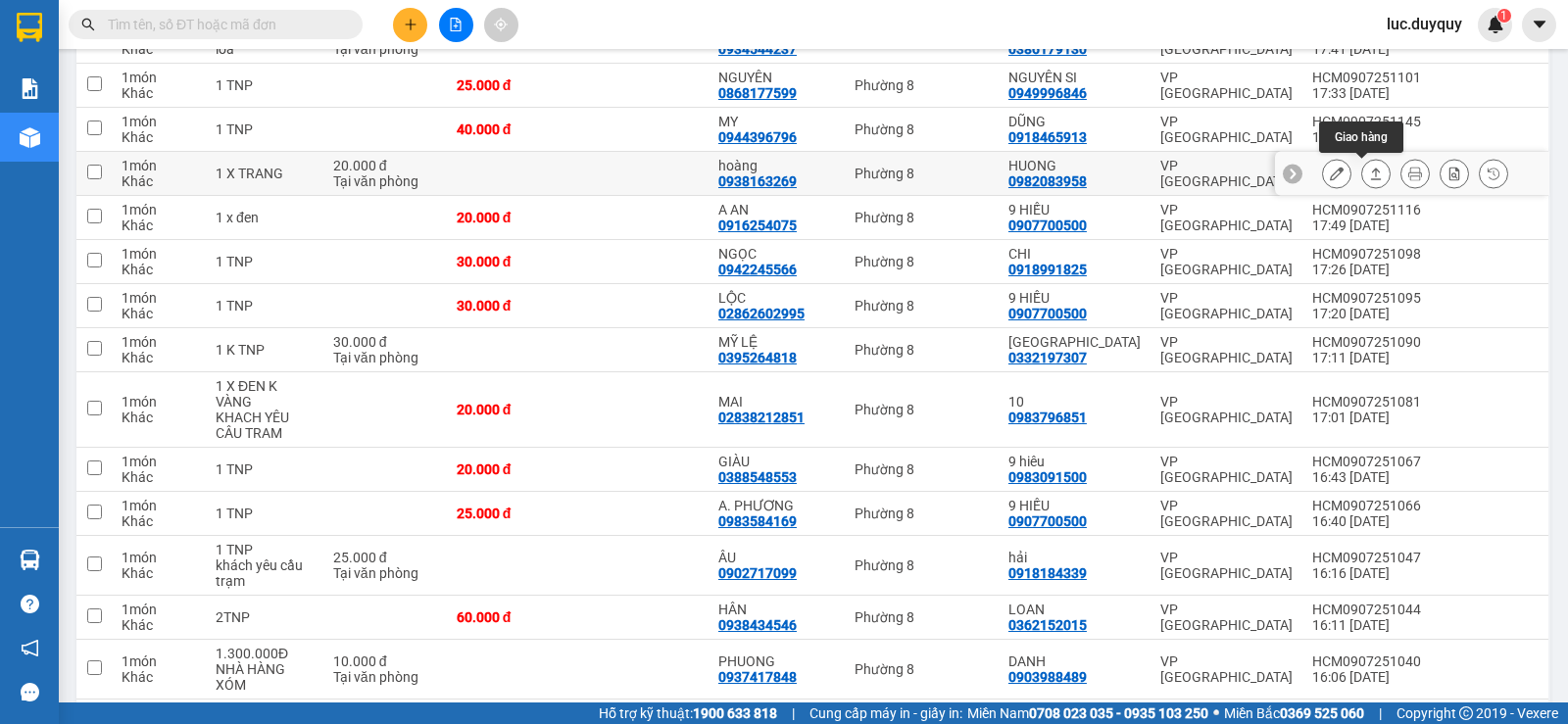click 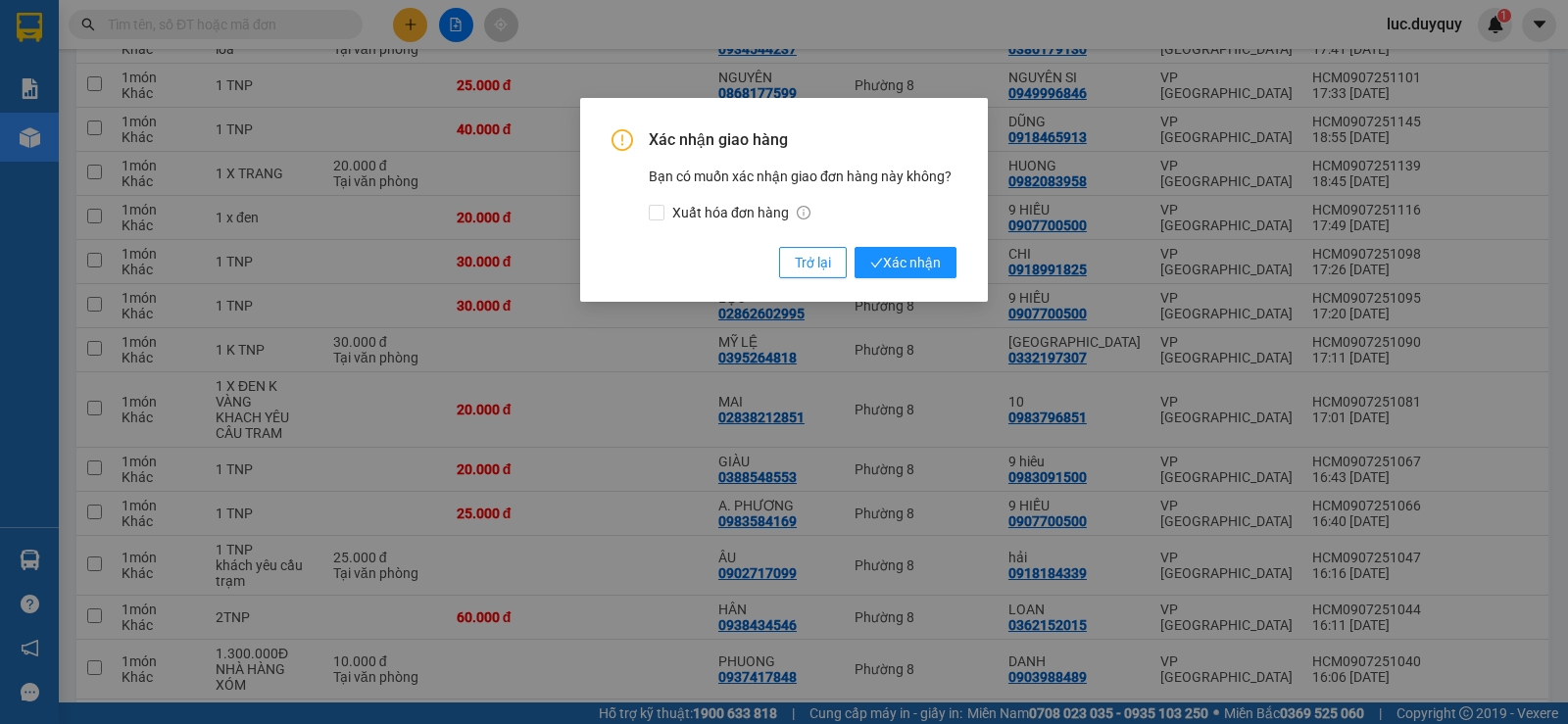 type 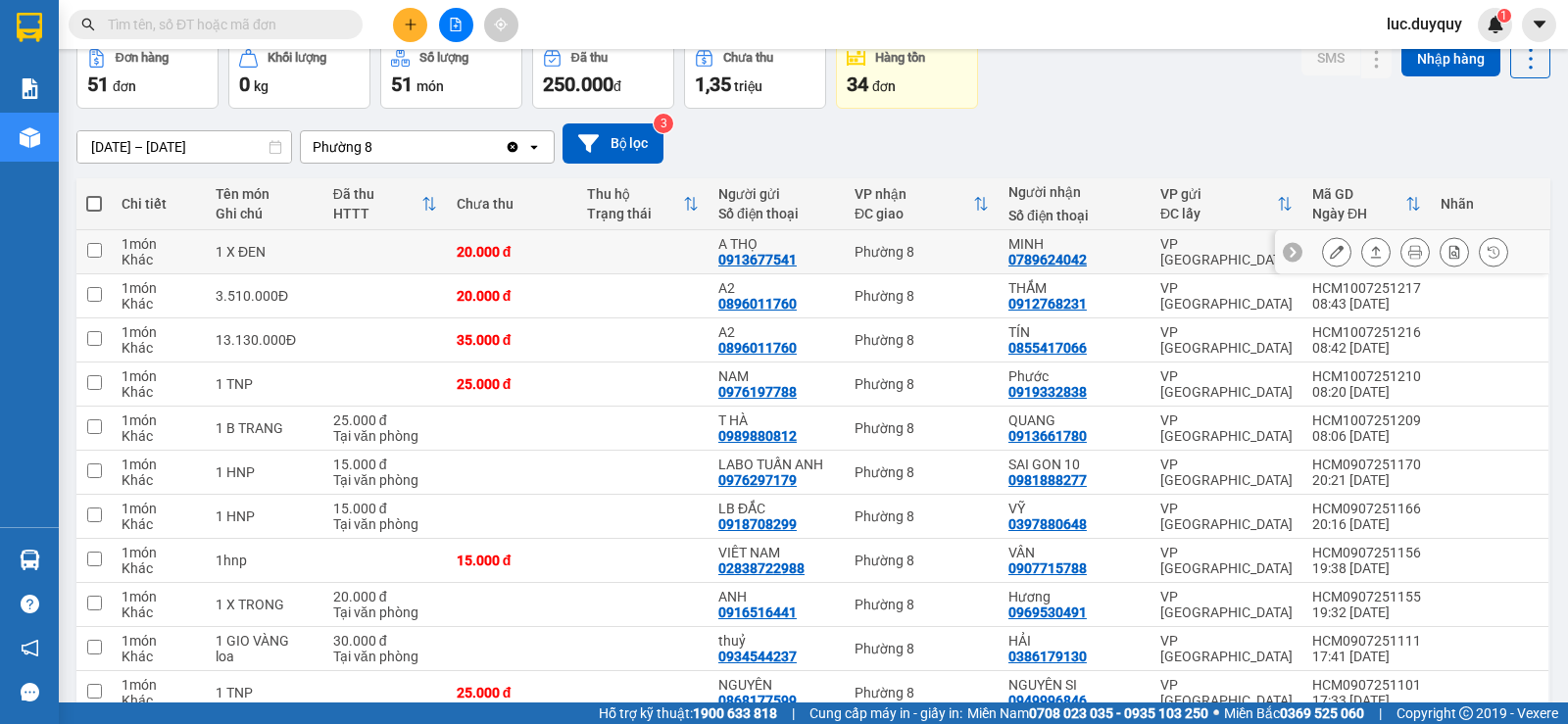 scroll, scrollTop: 0, scrollLeft: 0, axis: both 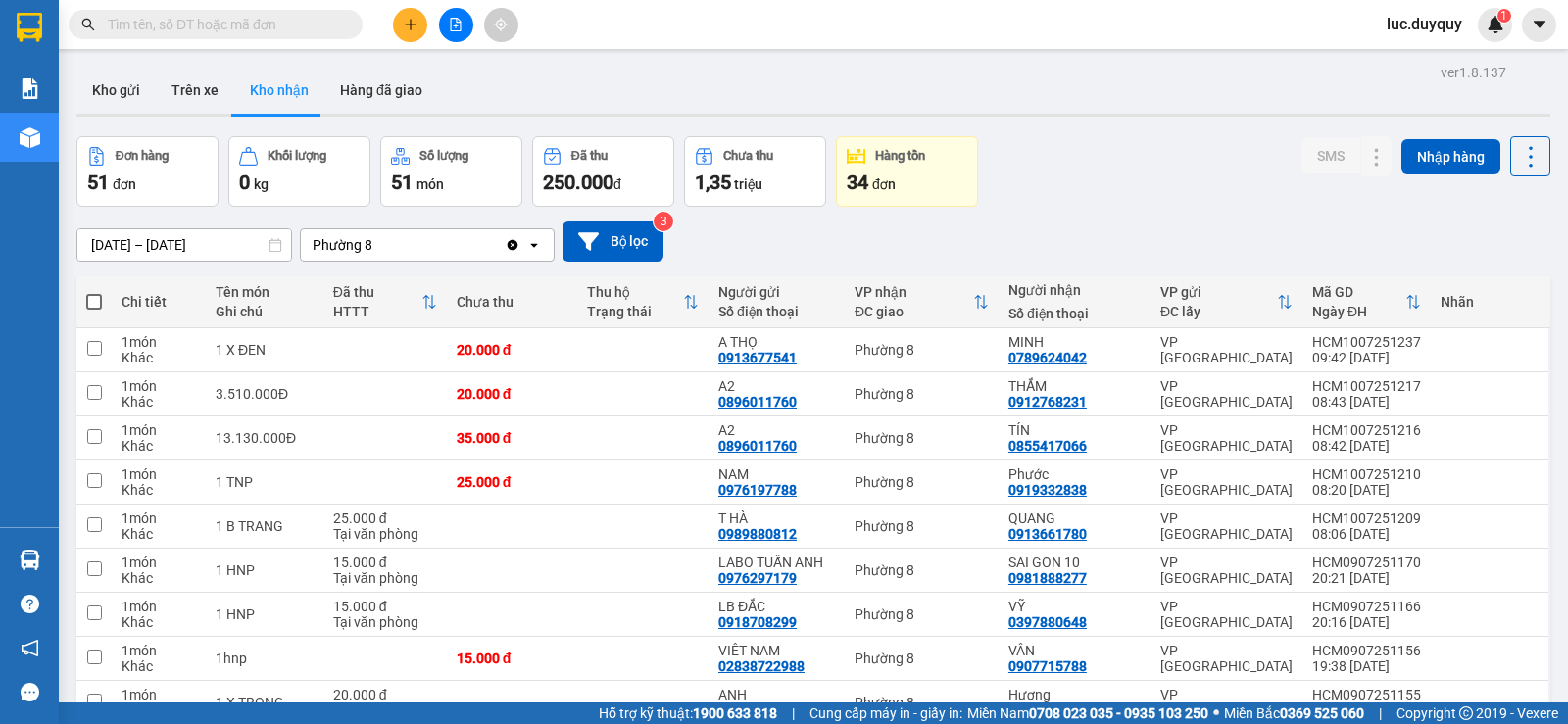 click at bounding box center (223, 24) 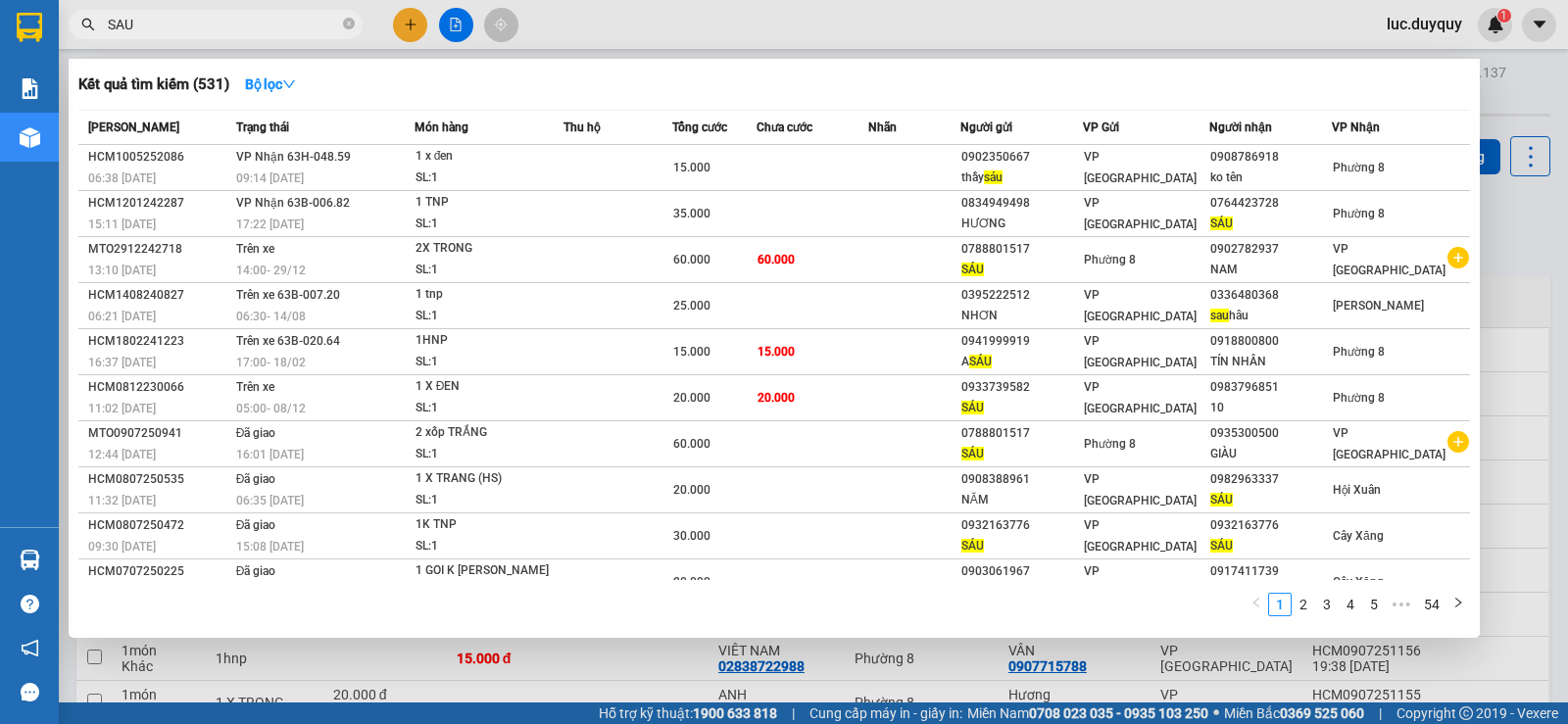 click on "SAU" at bounding box center (223, 24) 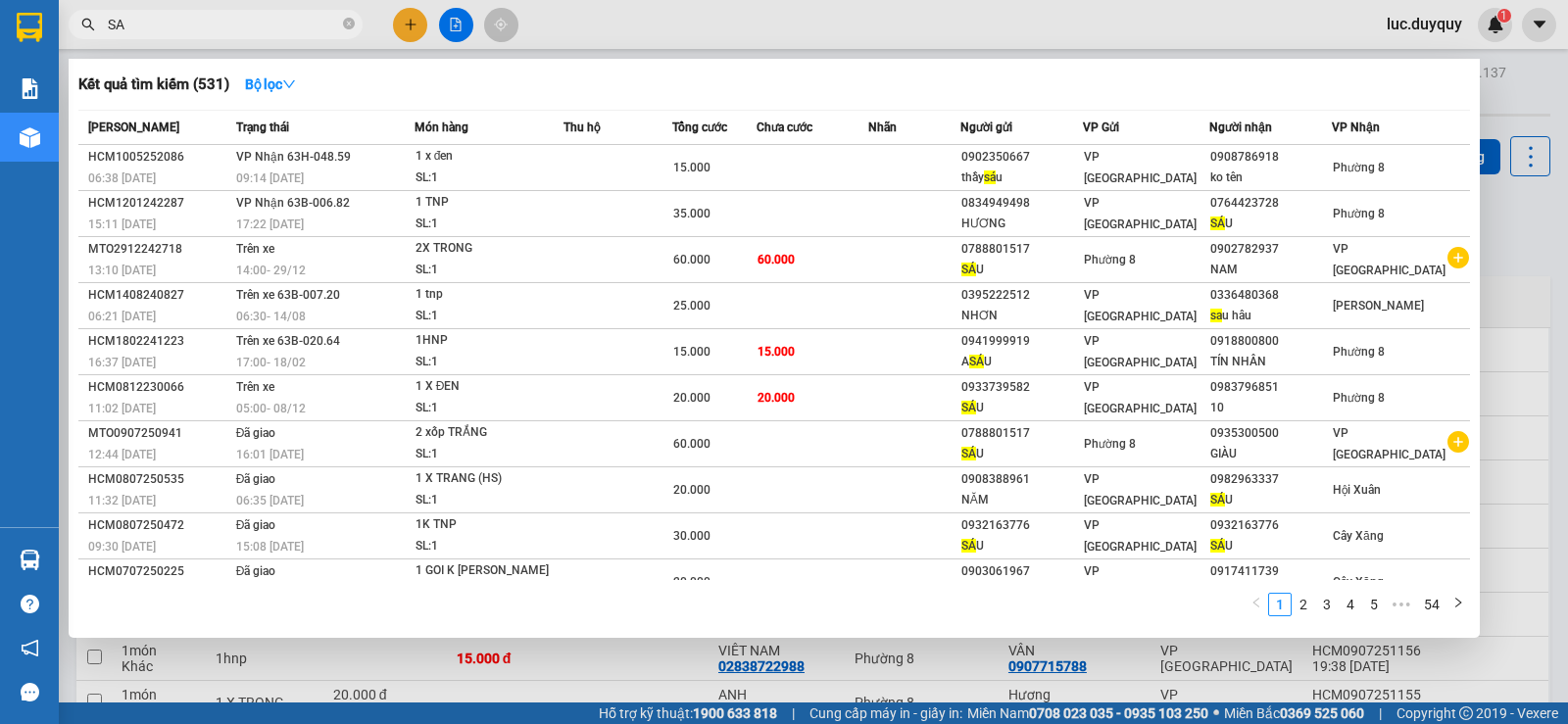 type on "S" 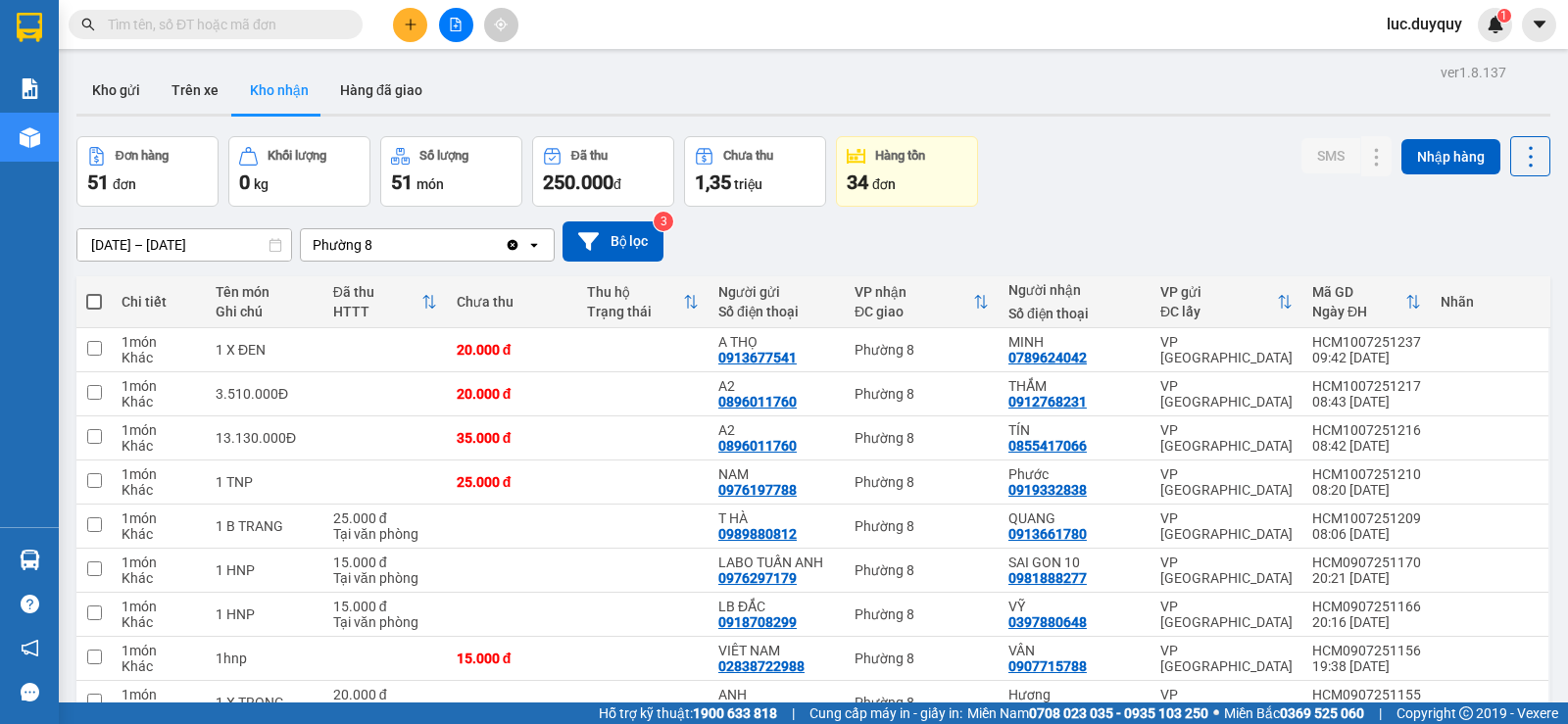 click at bounding box center [223, 24] 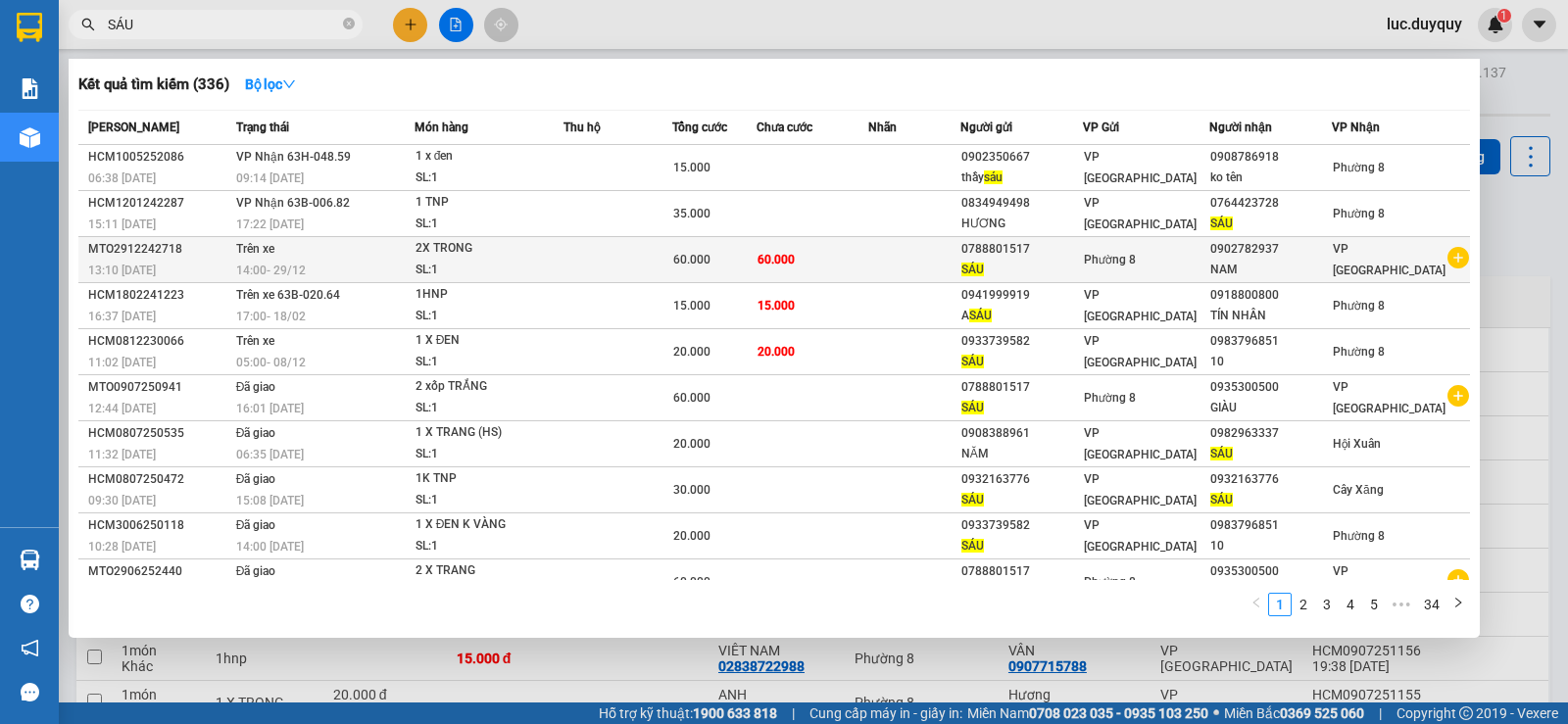 click 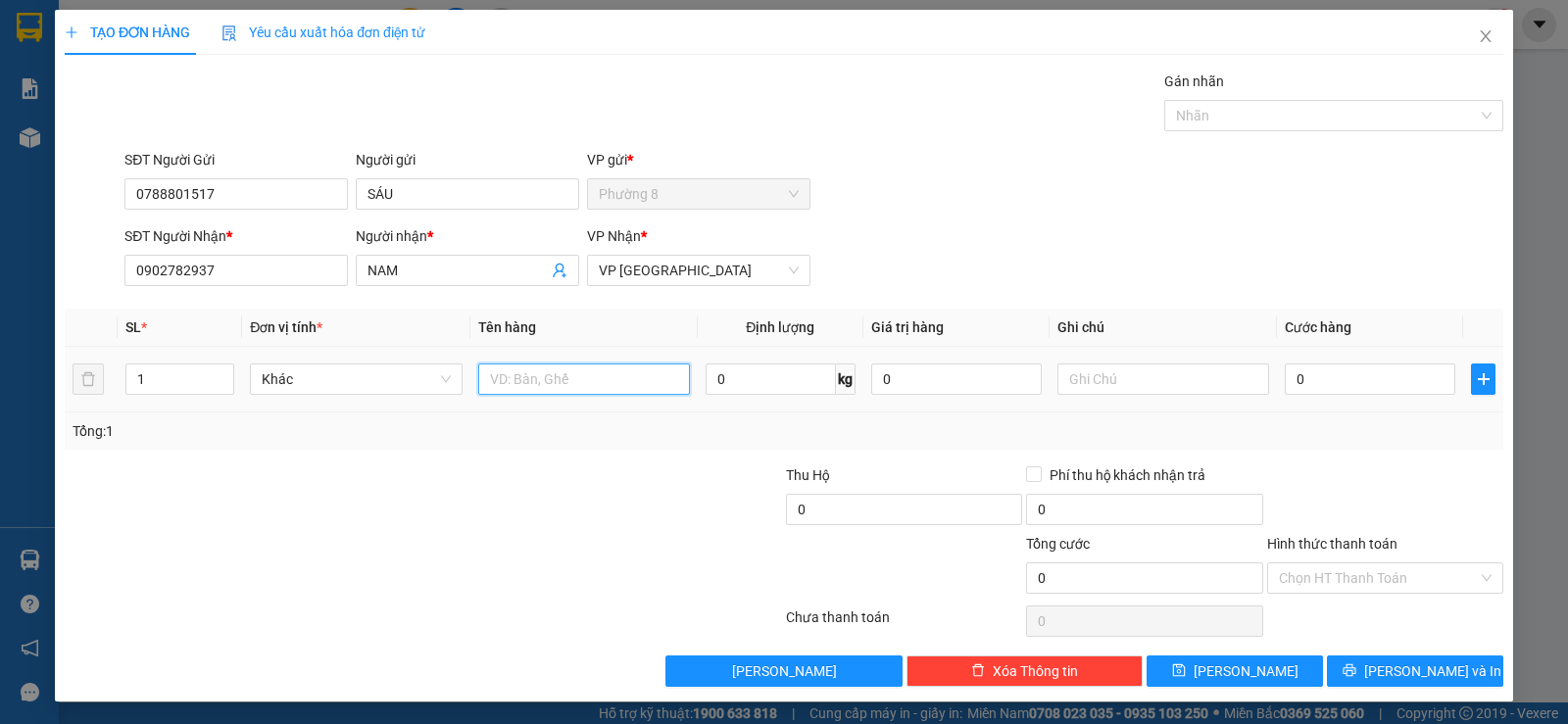 click at bounding box center (584, 379) 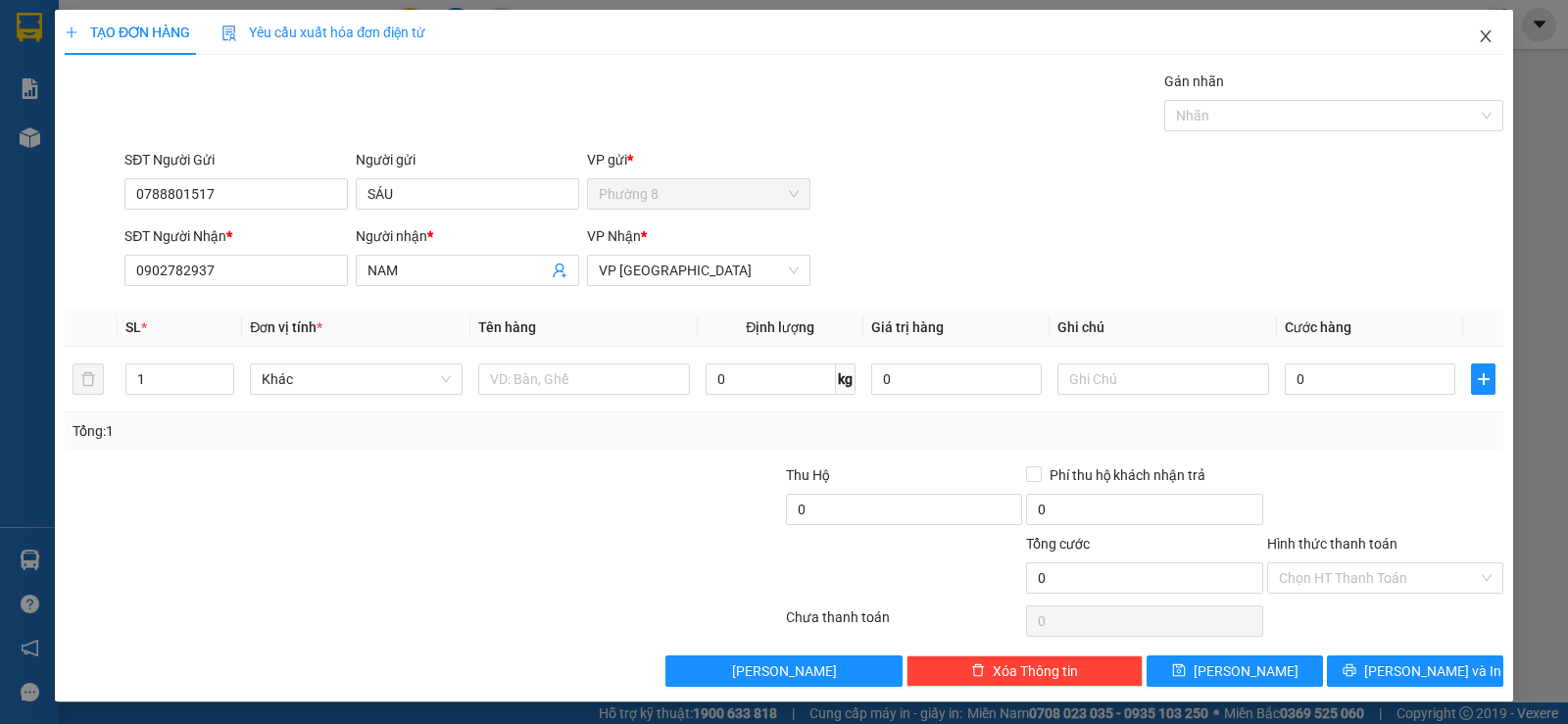 click 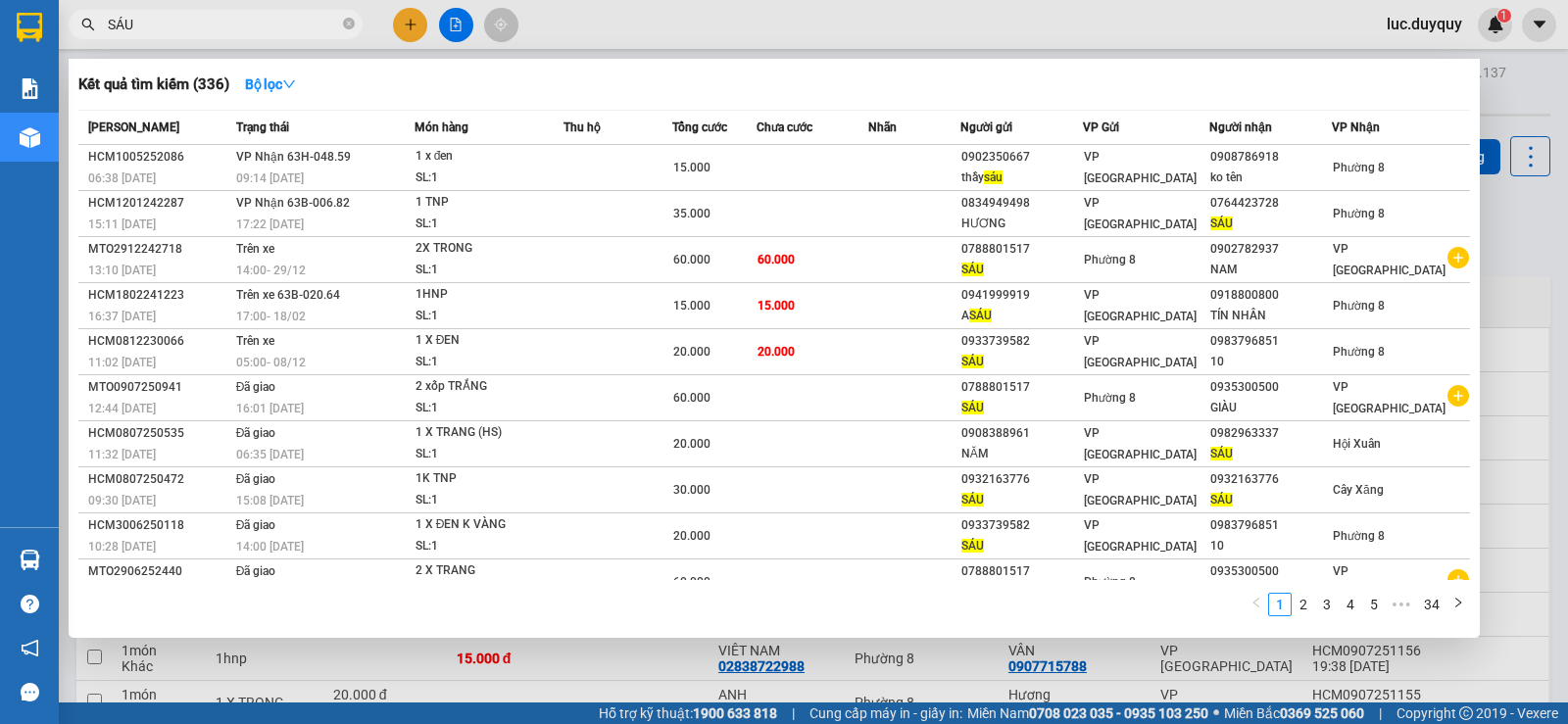 drag, startPoint x: 250, startPoint y: 24, endPoint x: 117, endPoint y: 7, distance: 134.08206 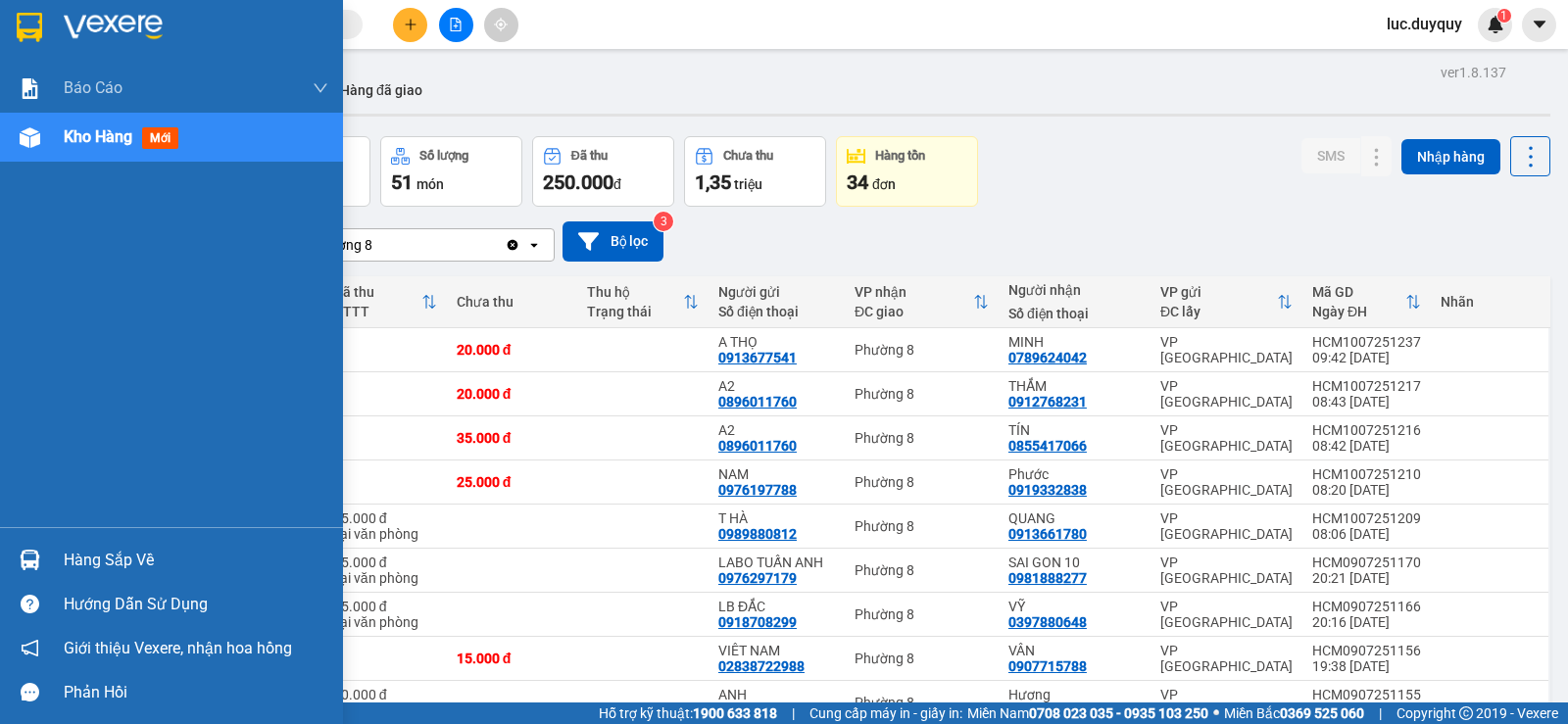 type 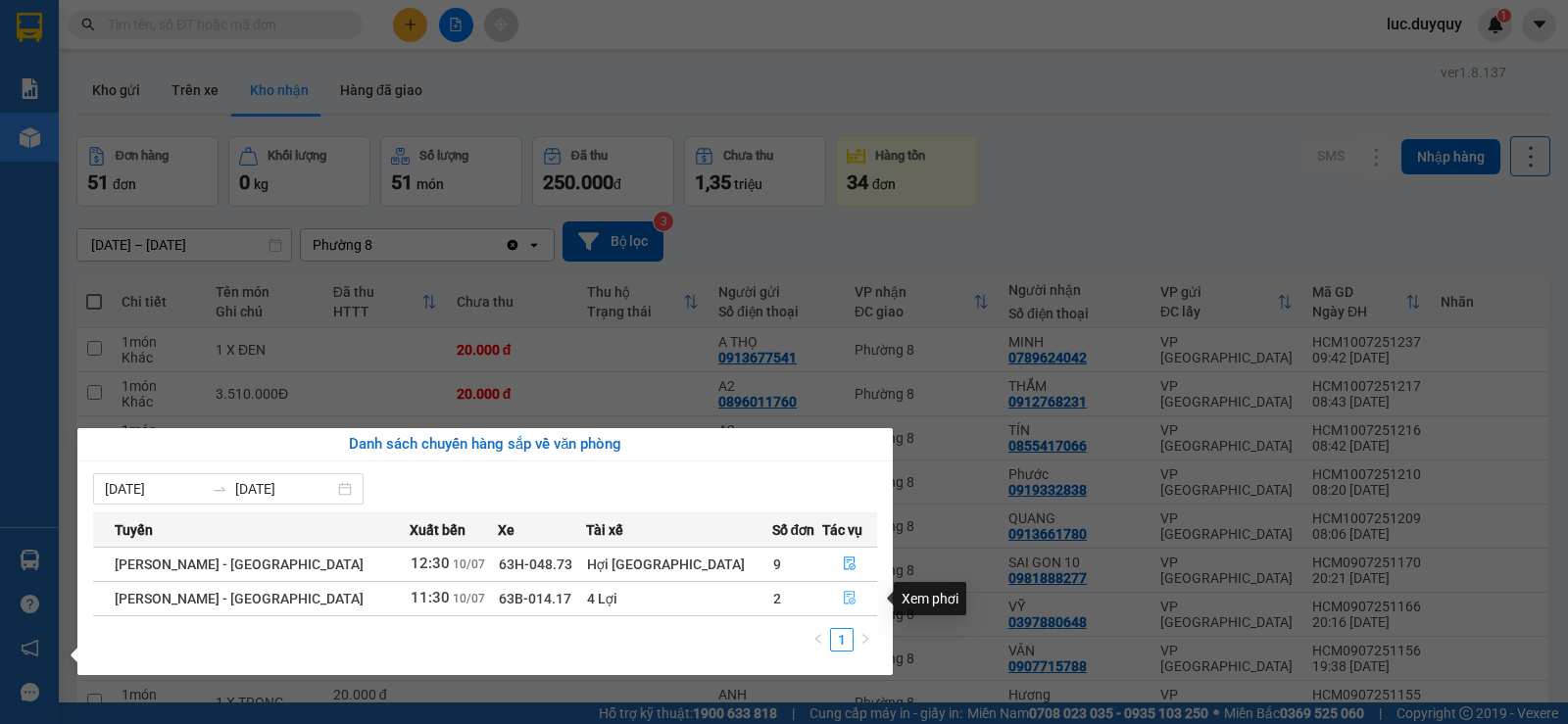 click 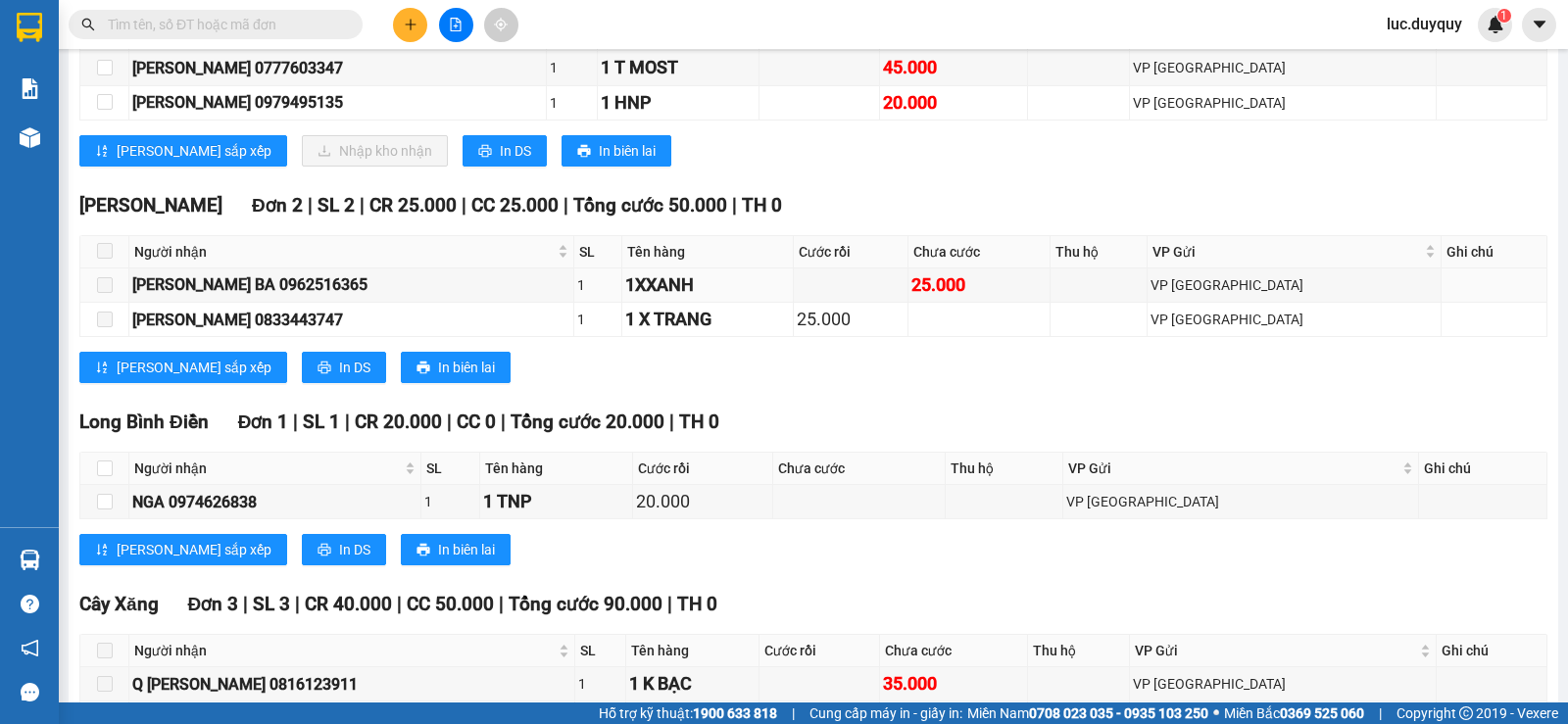 scroll, scrollTop: 98, scrollLeft: 0, axis: vertical 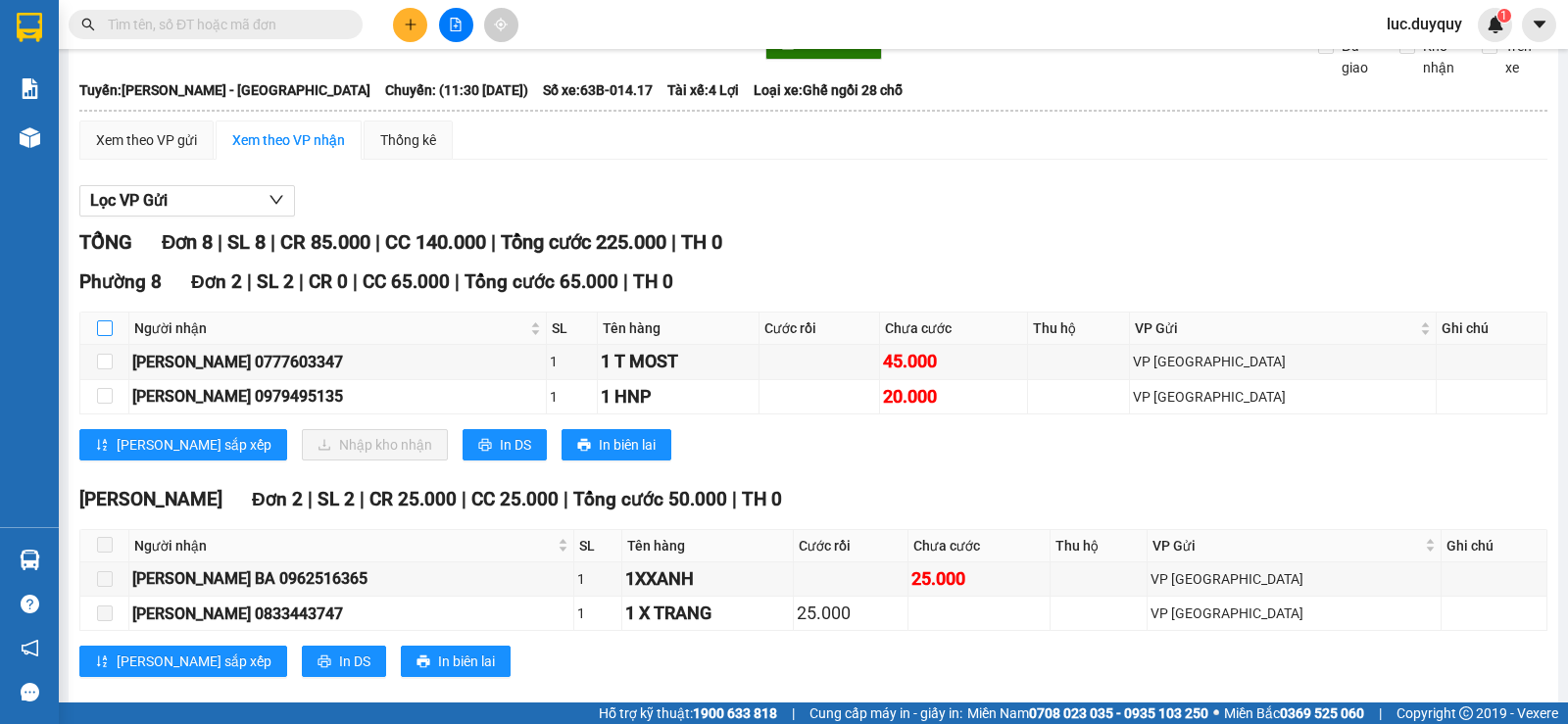 click at bounding box center [105, 328] 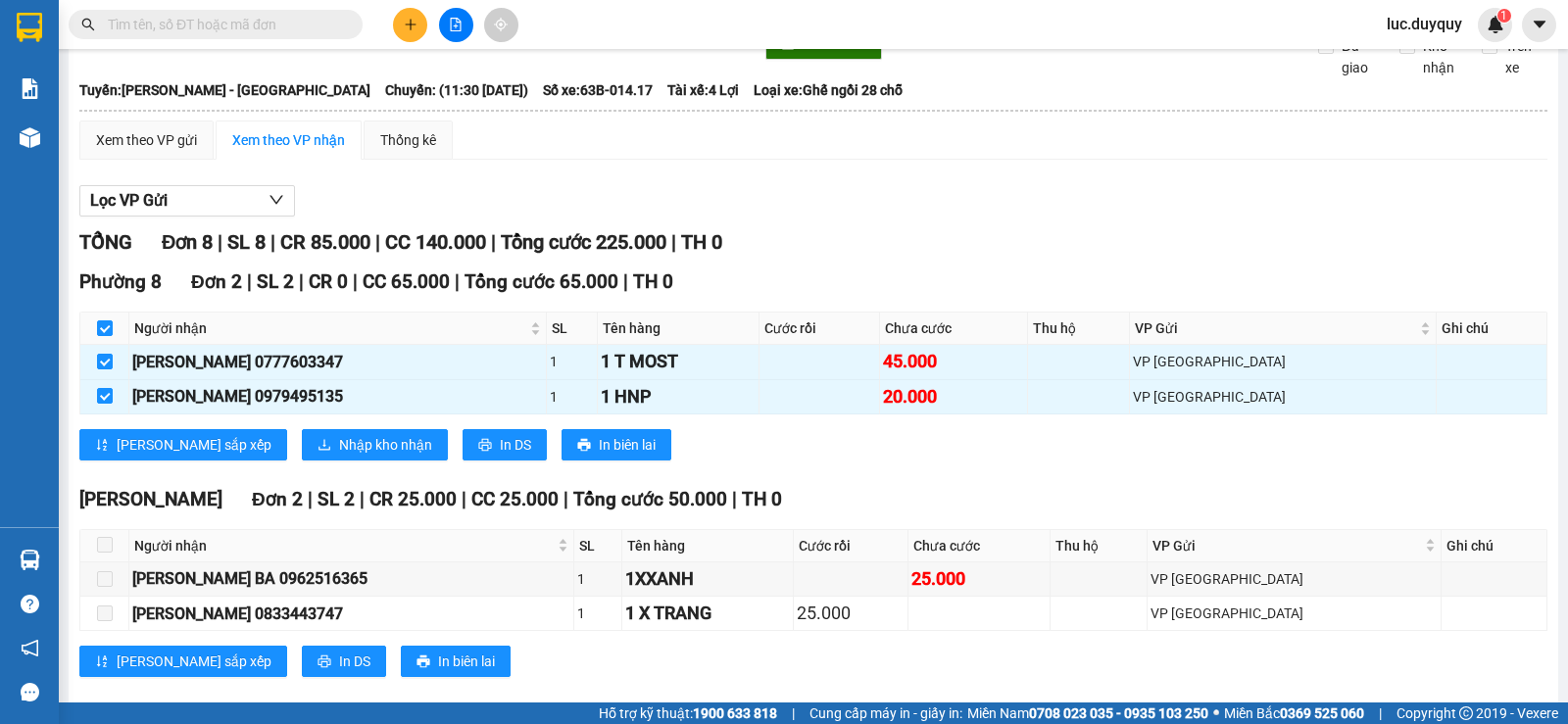 click at bounding box center [105, 328] 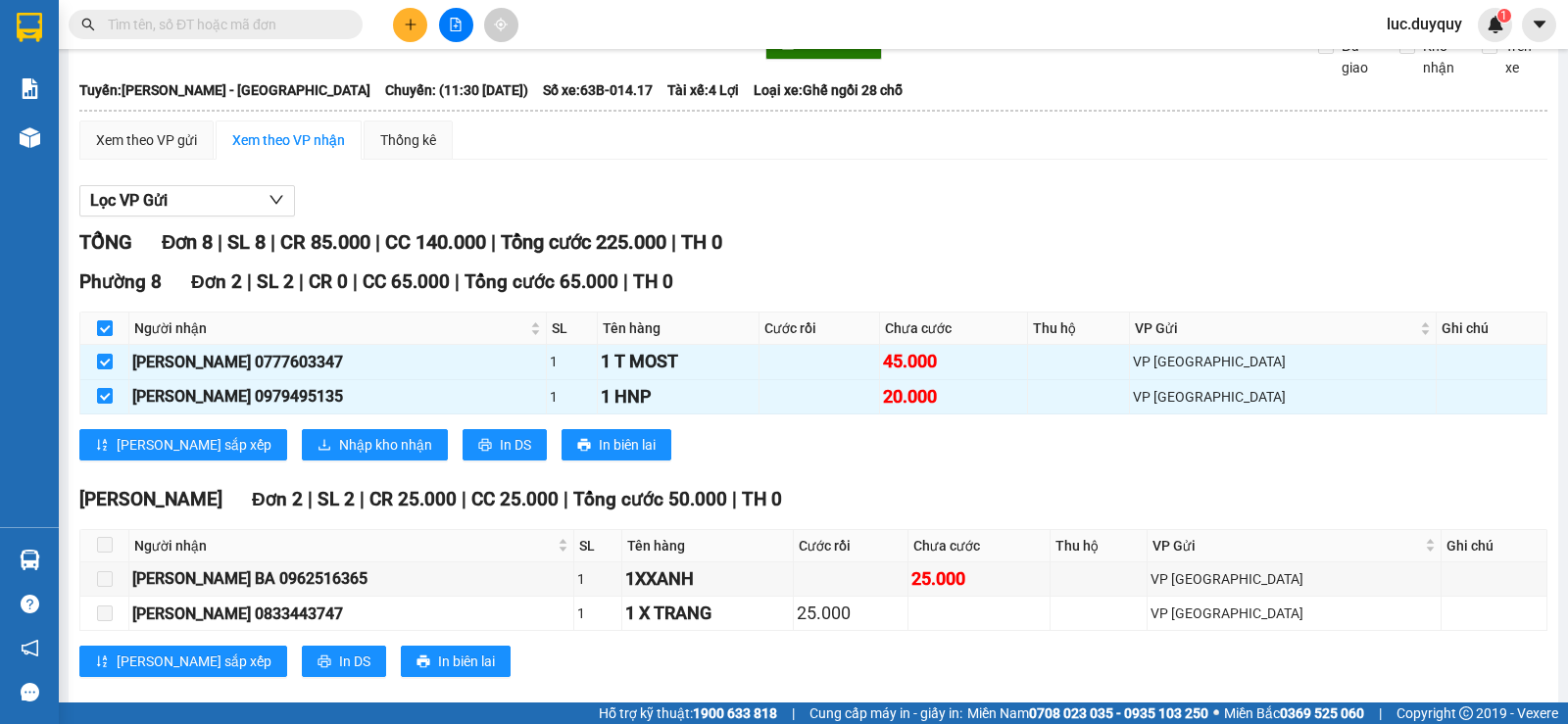 click at bounding box center [105, 328] 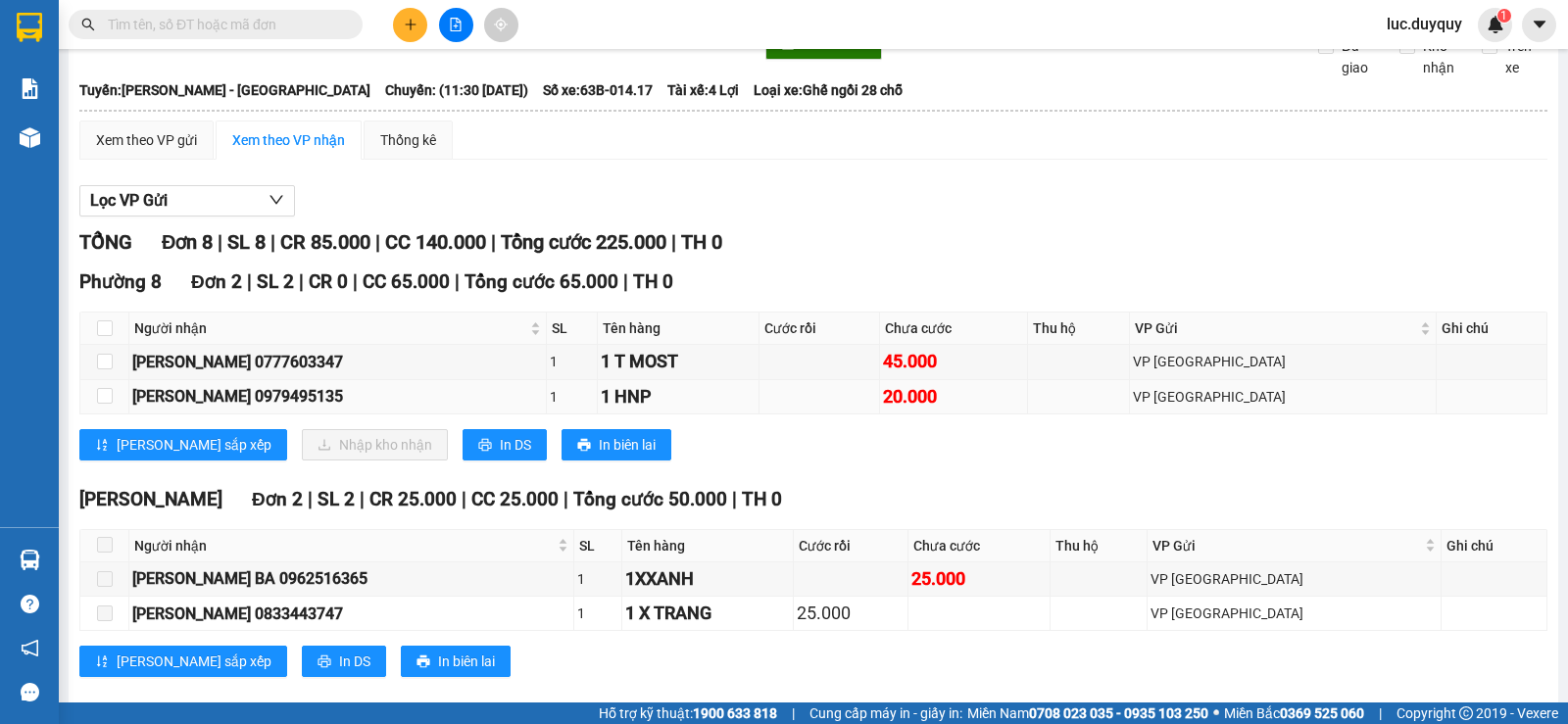 click at bounding box center [105, 397] 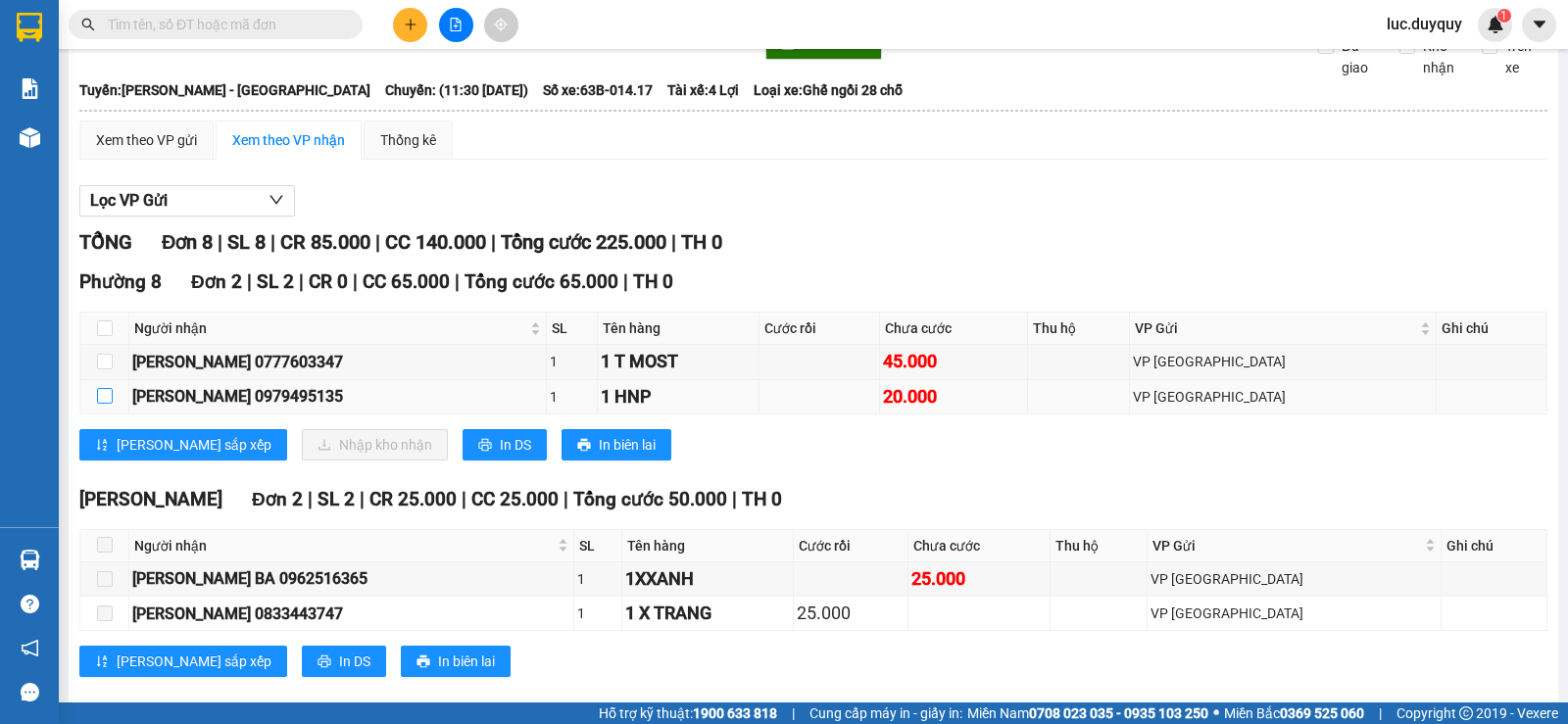 click at bounding box center (105, 396) 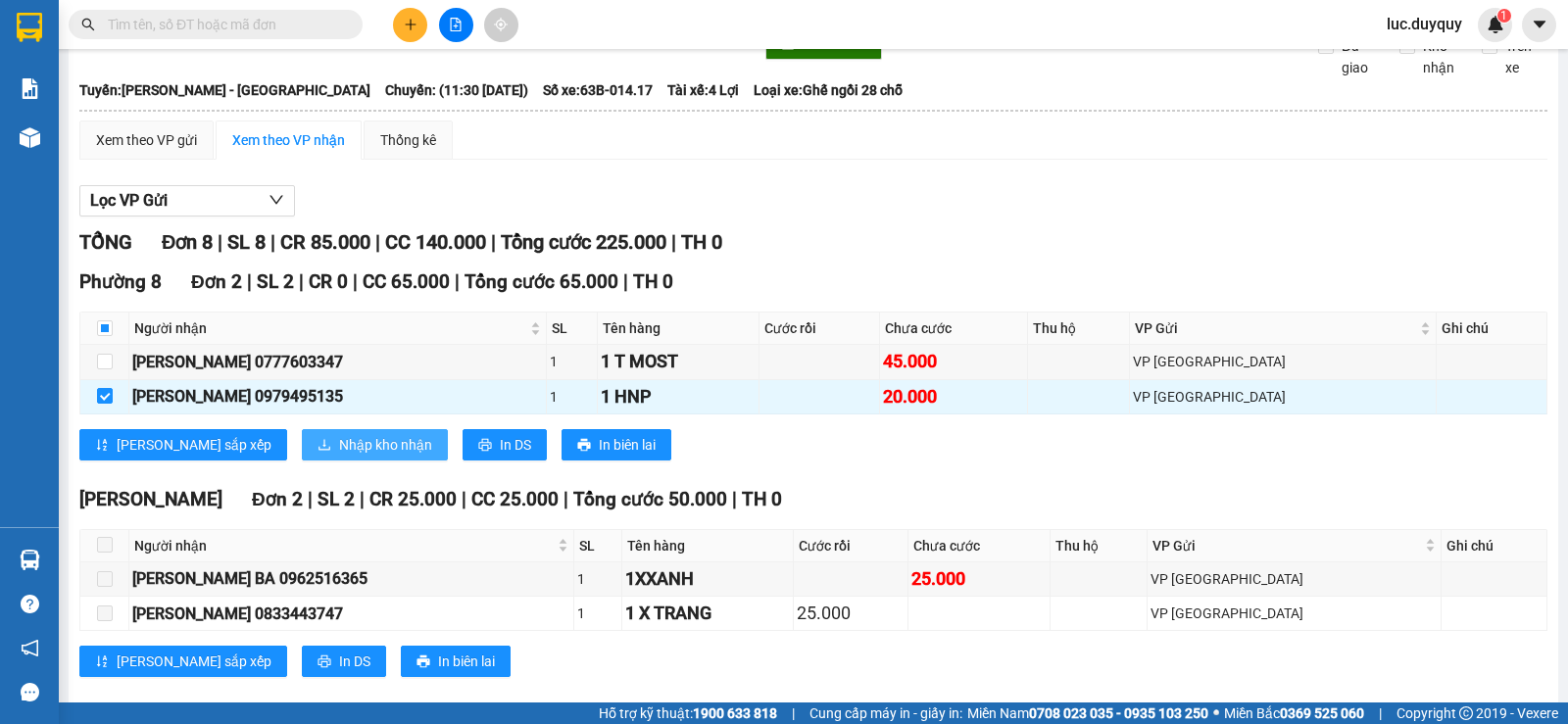 click on "Nhập kho nhận" at bounding box center (374, 445) 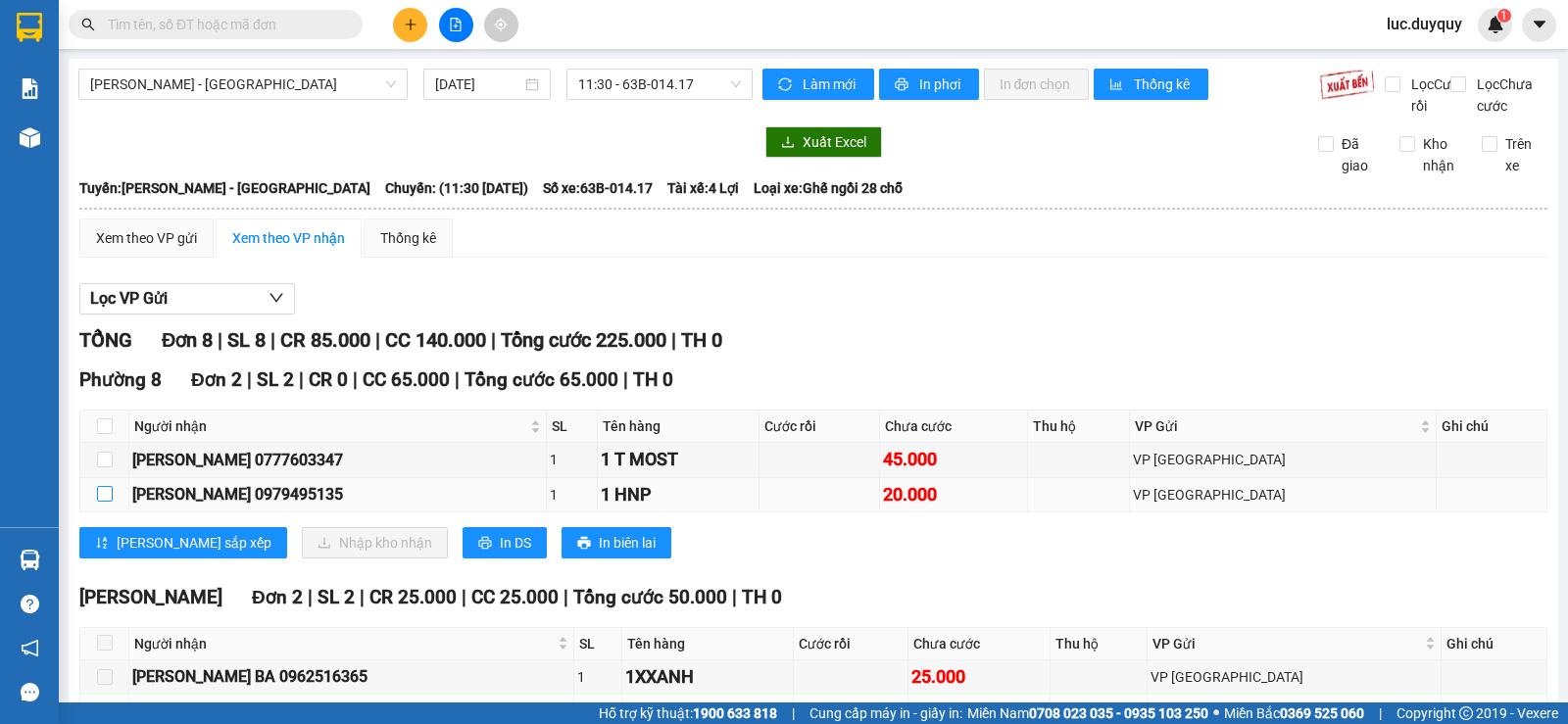 click at bounding box center (105, 494) 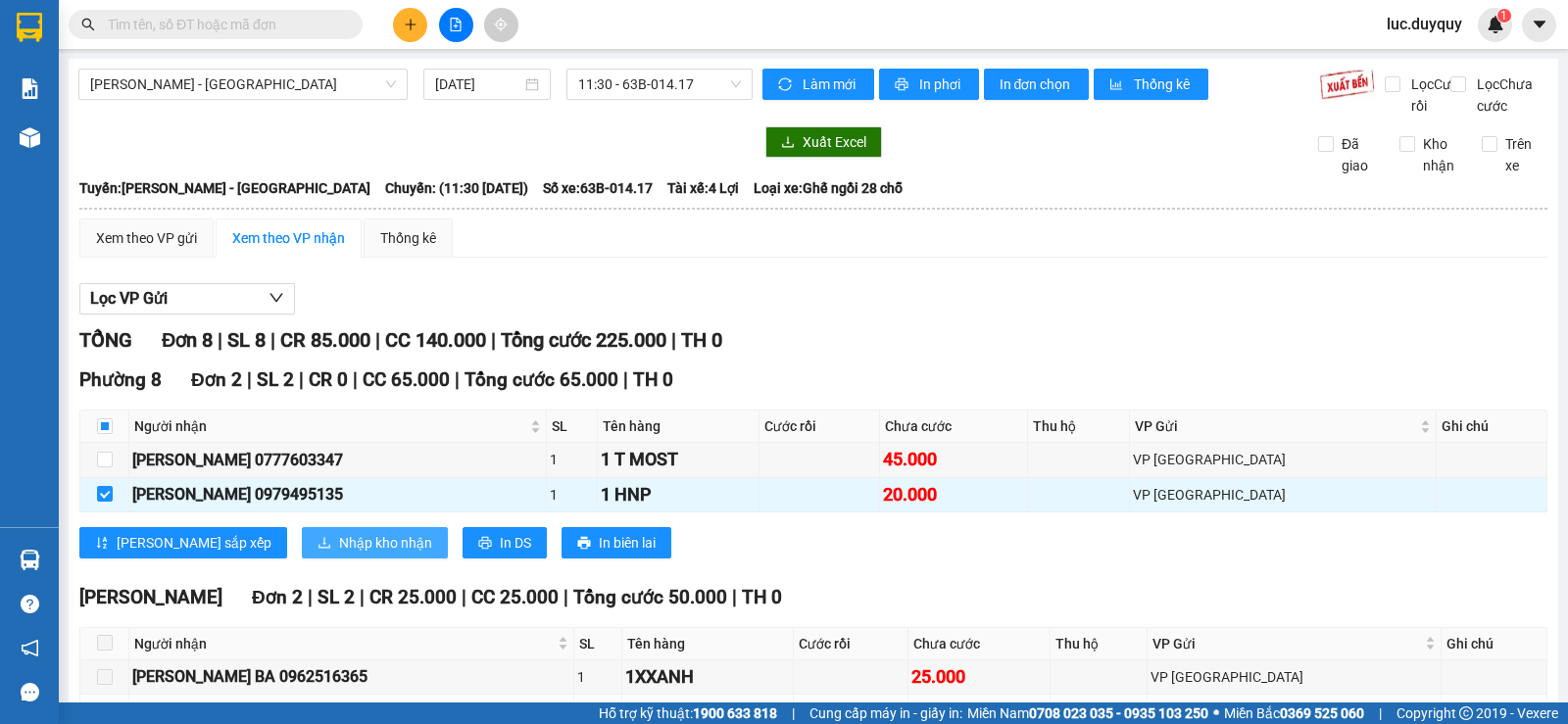 click on "Nhập kho nhận" at bounding box center [385, 543] 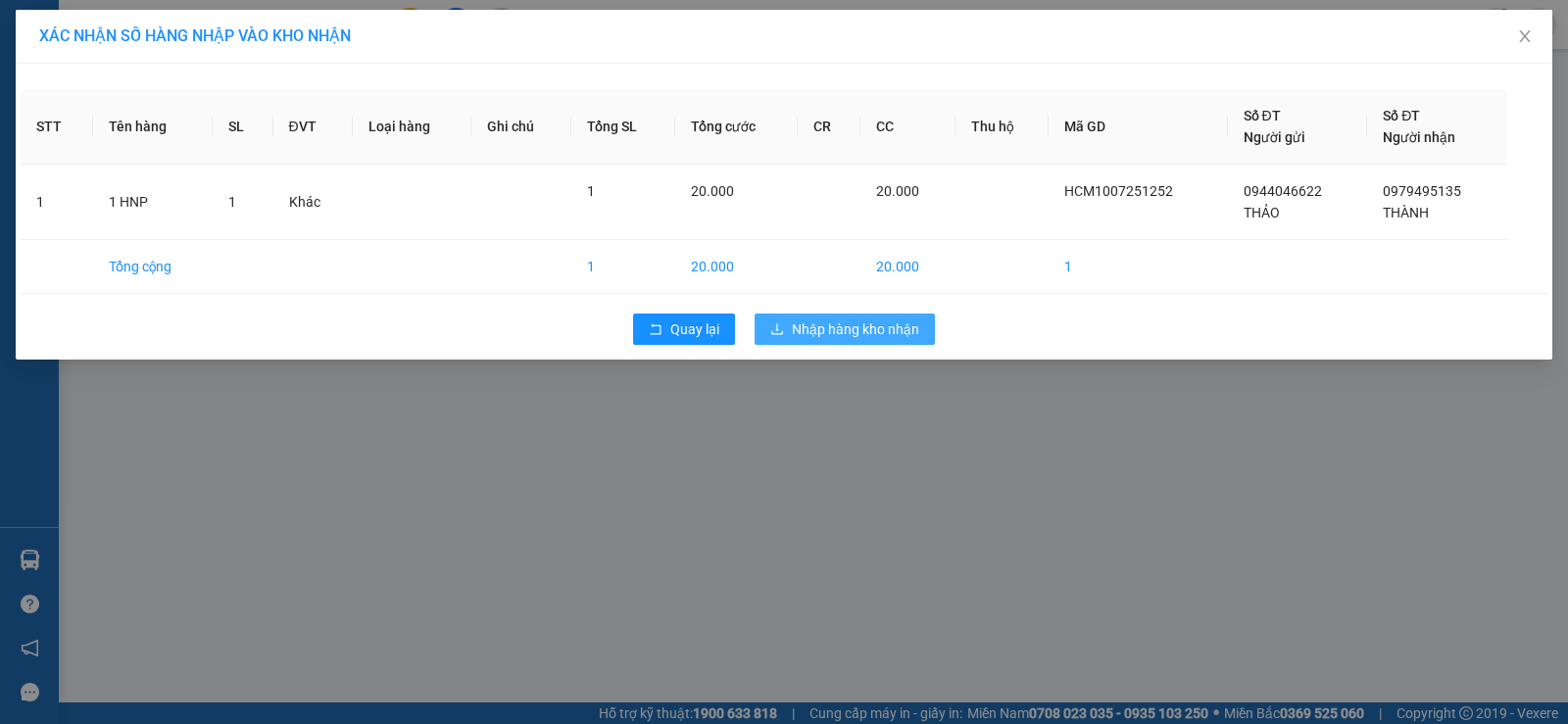 click on "Nhập hàng kho nhận" at bounding box center [856, 329] 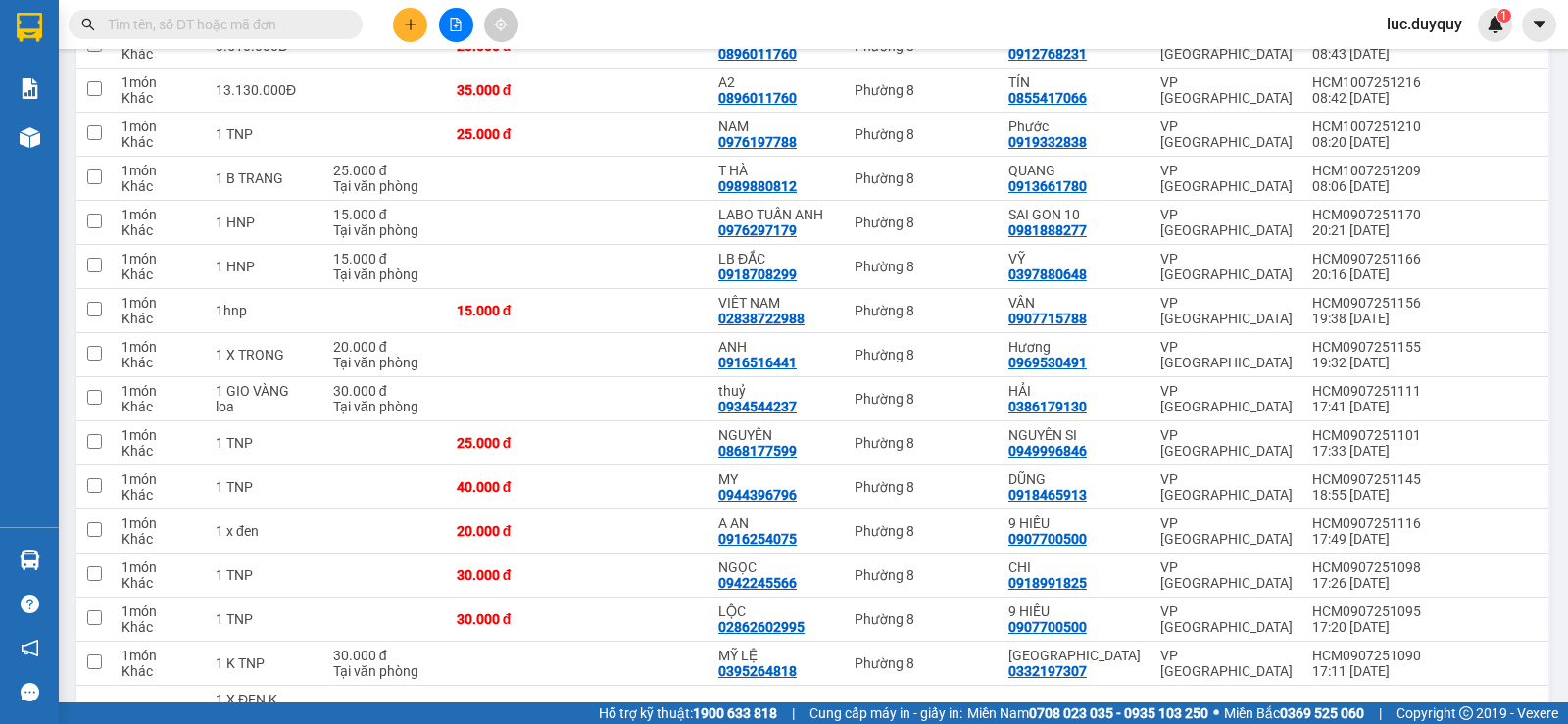 scroll, scrollTop: 490, scrollLeft: 0, axis: vertical 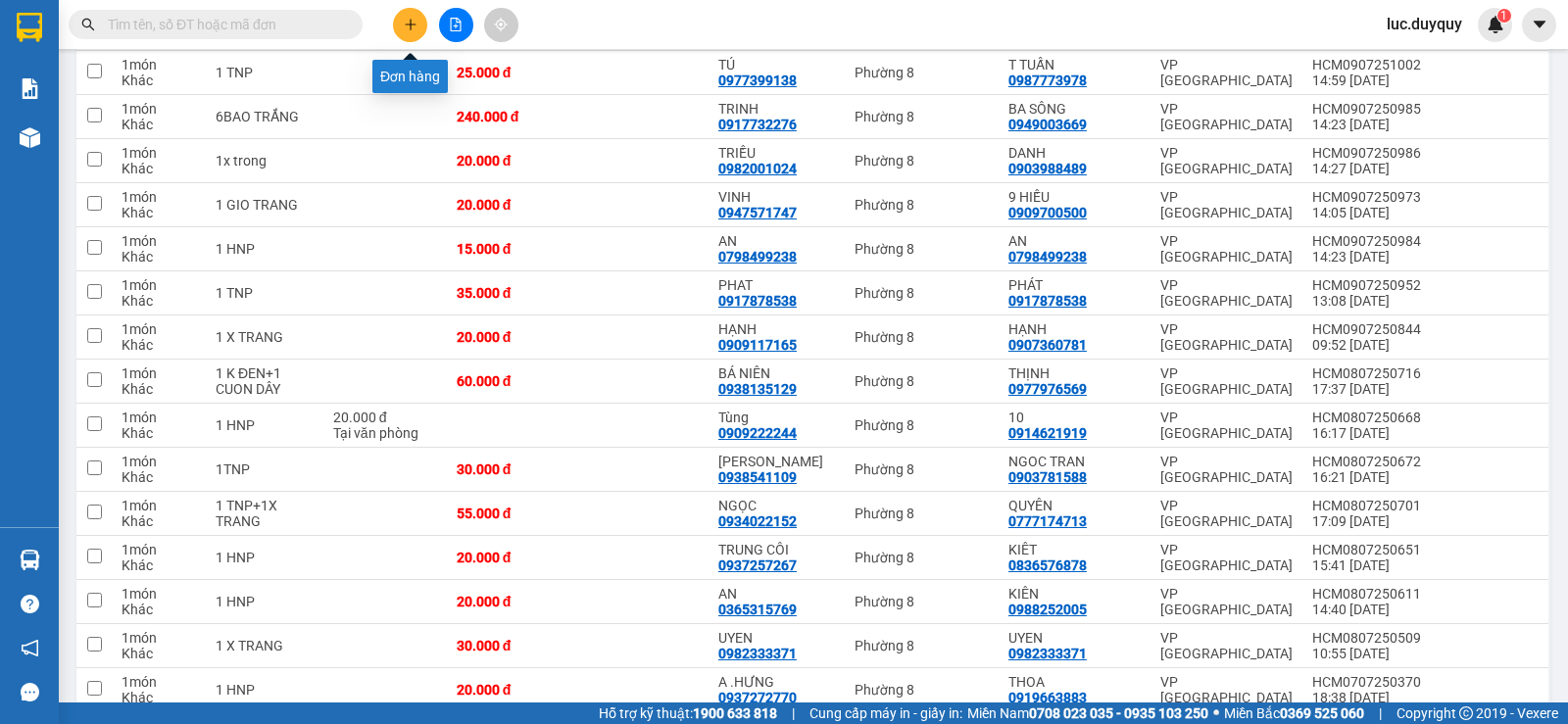 click 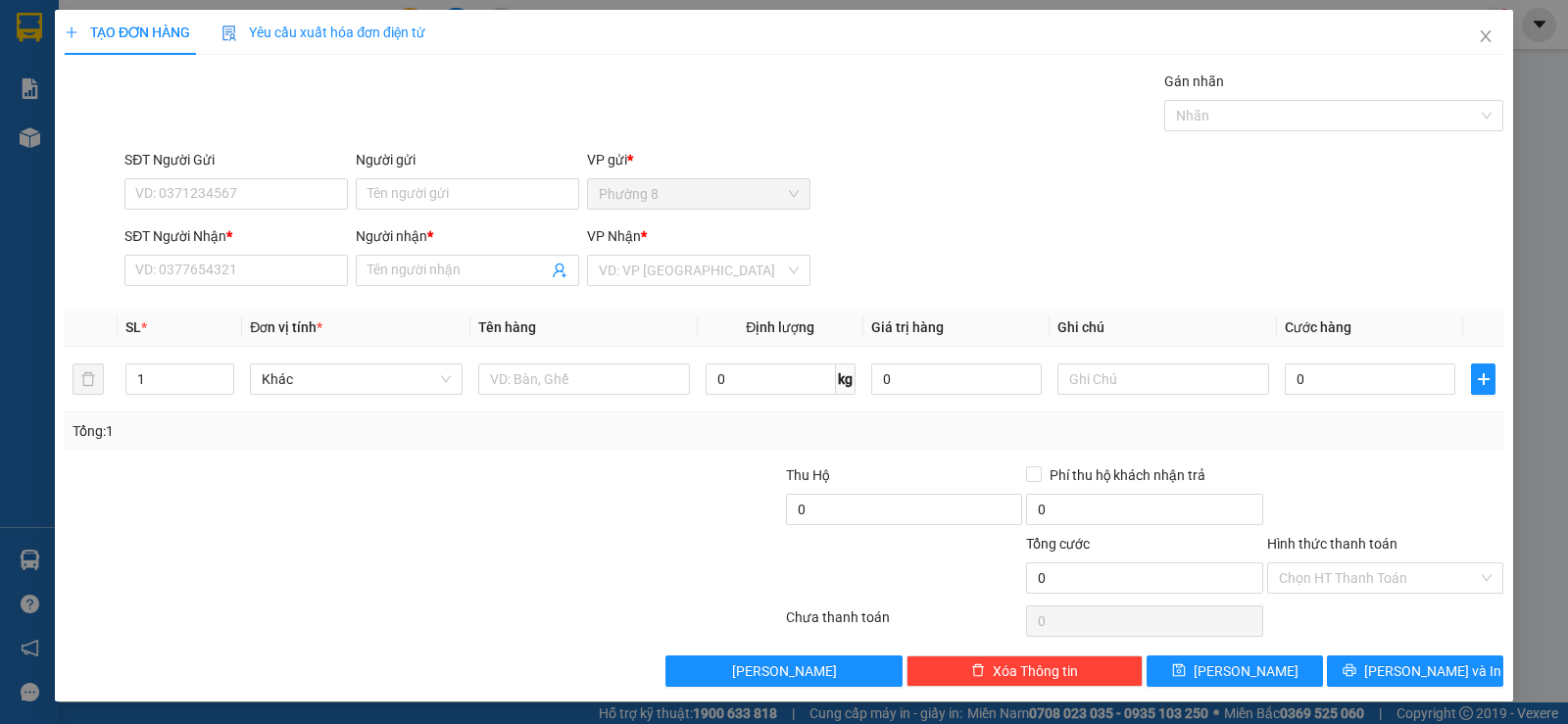 scroll, scrollTop: 0, scrollLeft: 0, axis: both 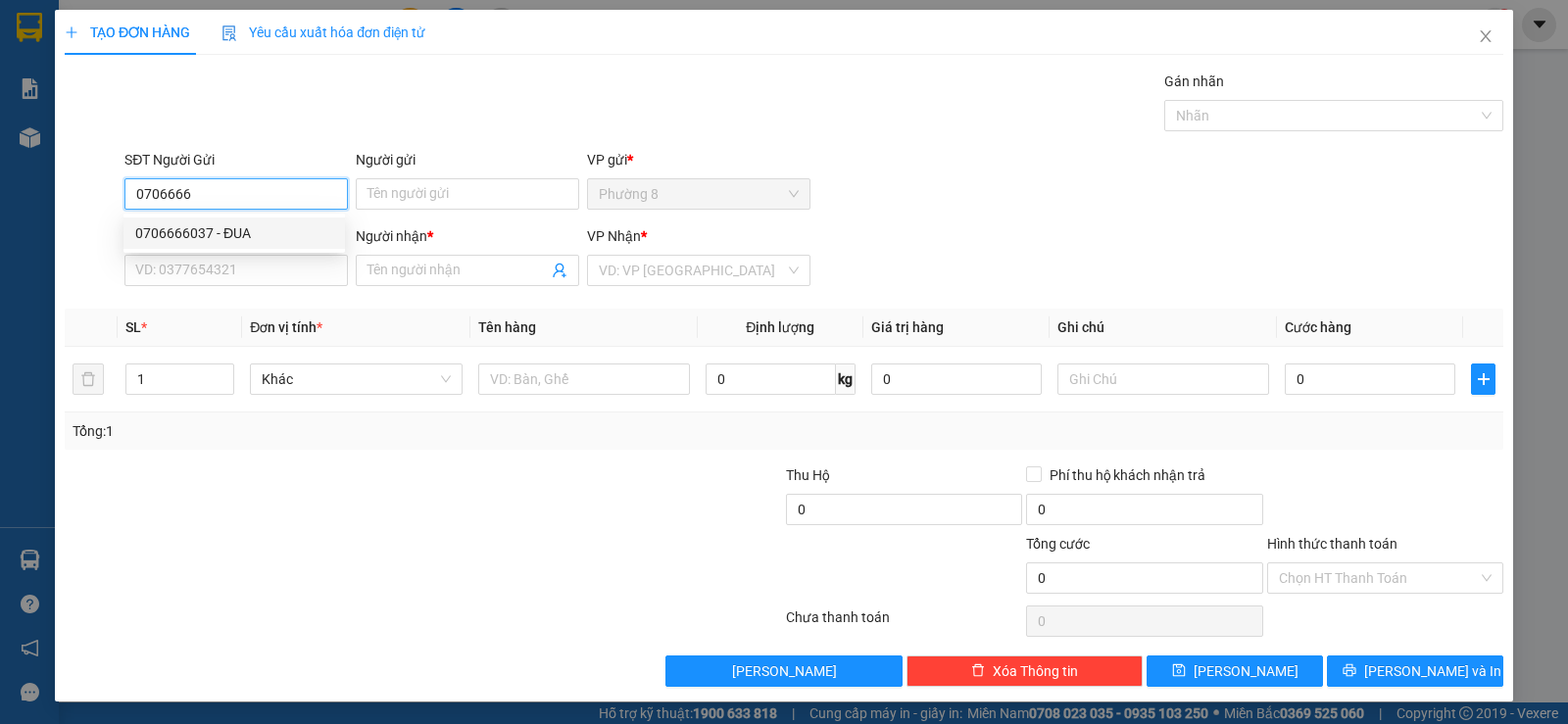 click on "0706666037 -  ĐUA" at bounding box center [234, 233] 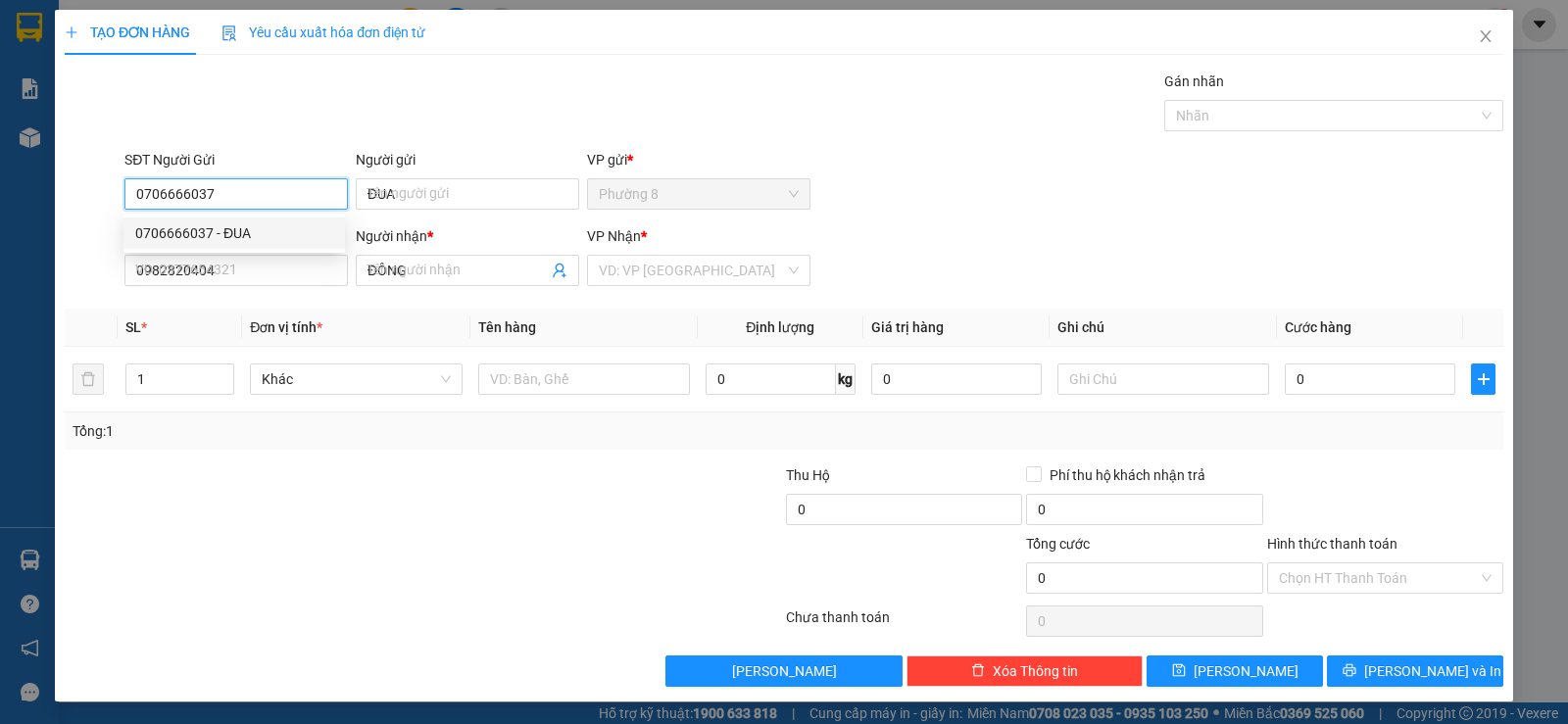 type on "15.000" 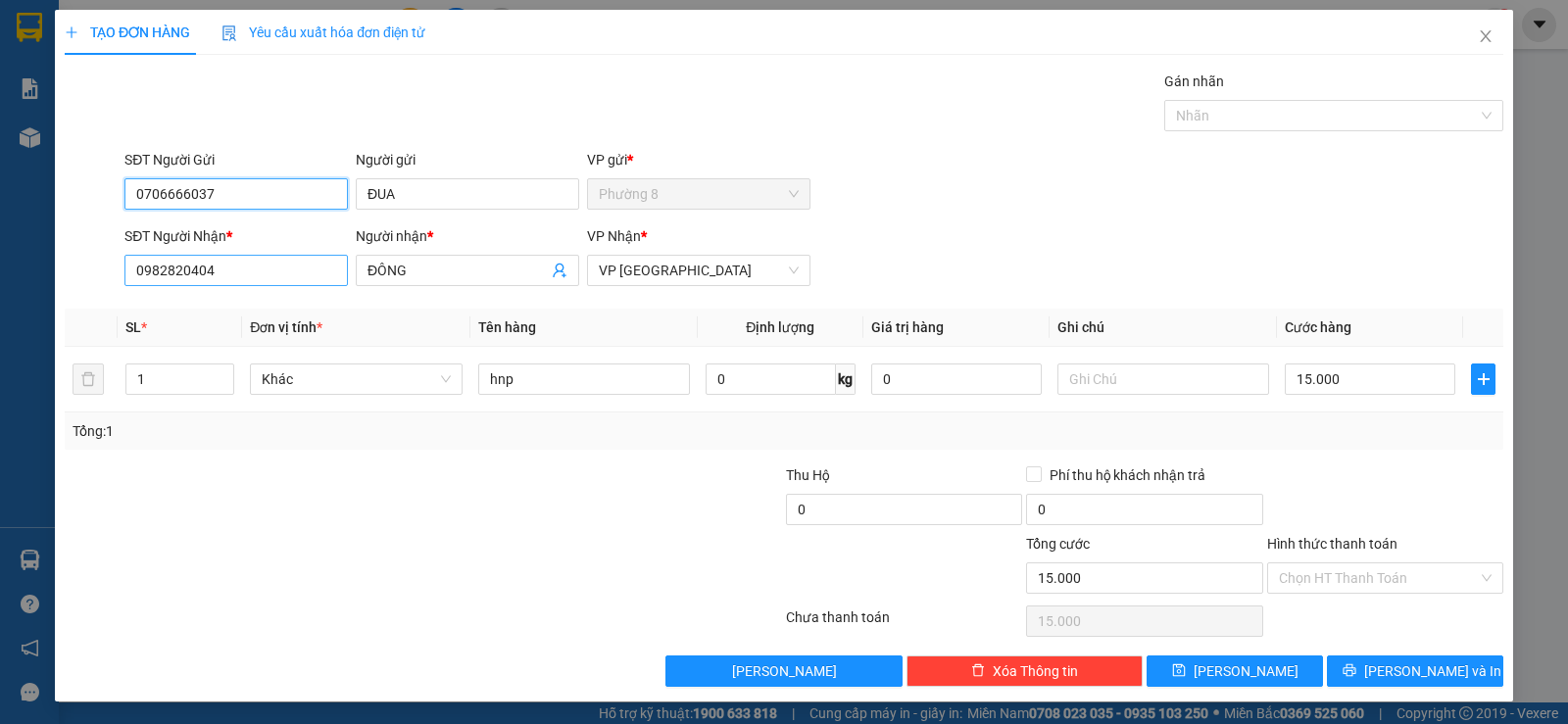 type on "0706666037" 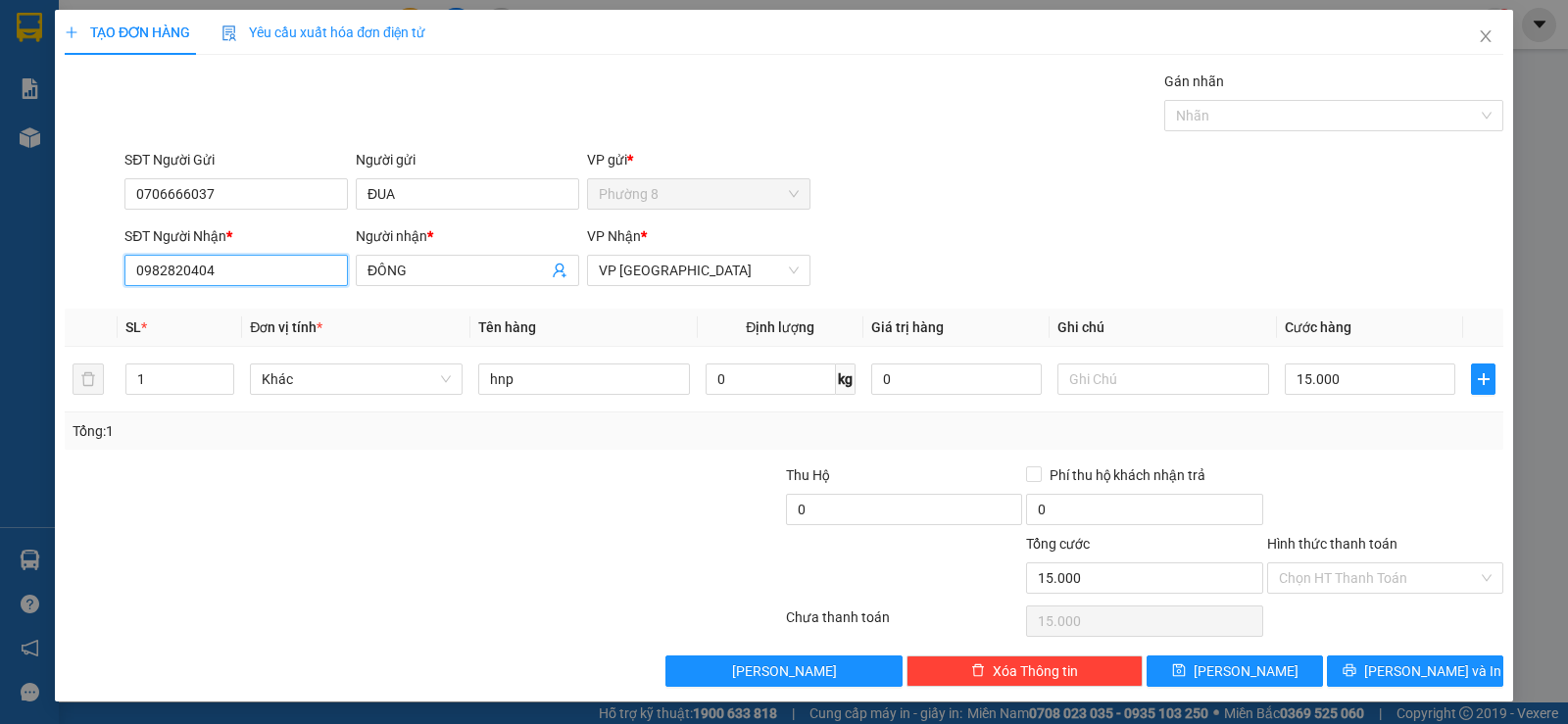 drag, startPoint x: 250, startPoint y: 265, endPoint x: 0, endPoint y: 238, distance: 251.45377 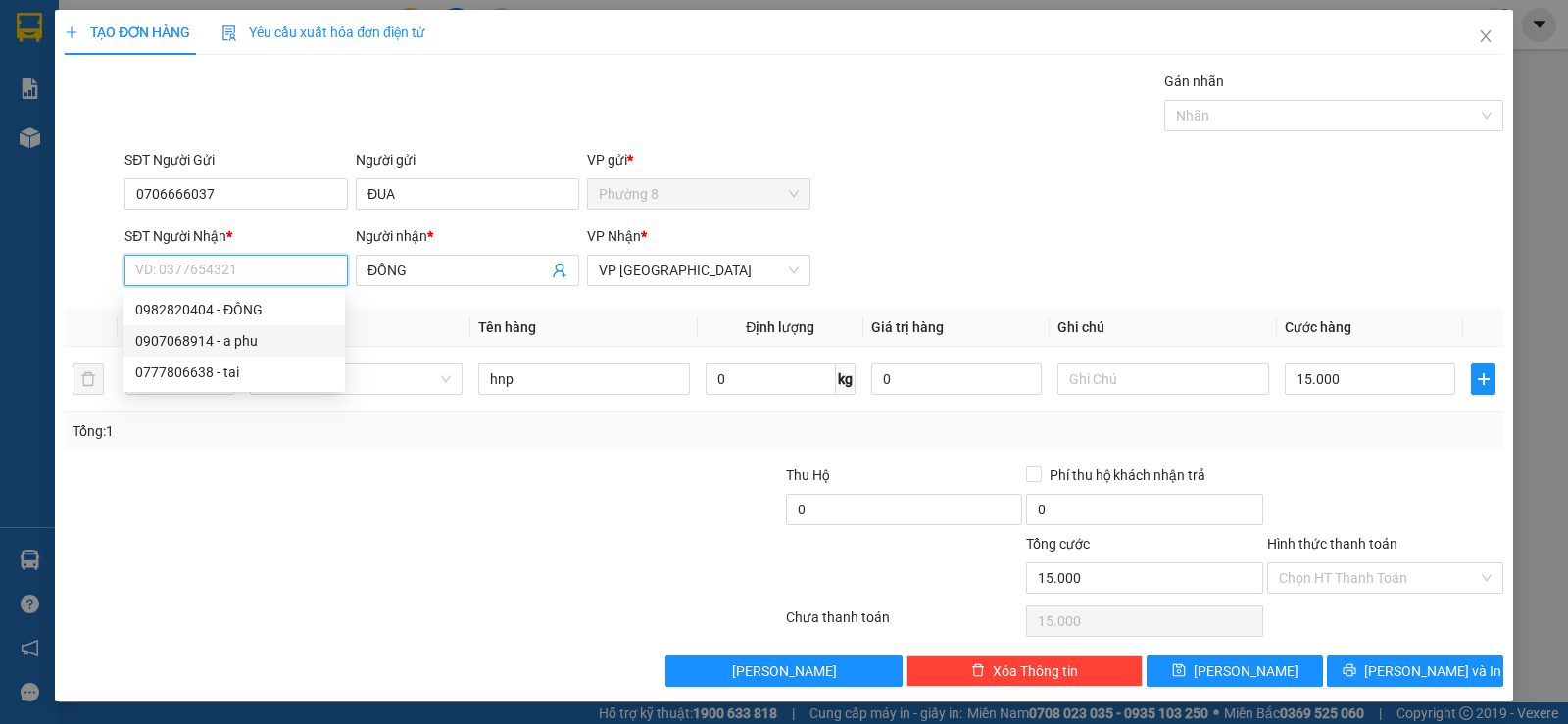 click on "0907068914 - a phu" at bounding box center [234, 341] 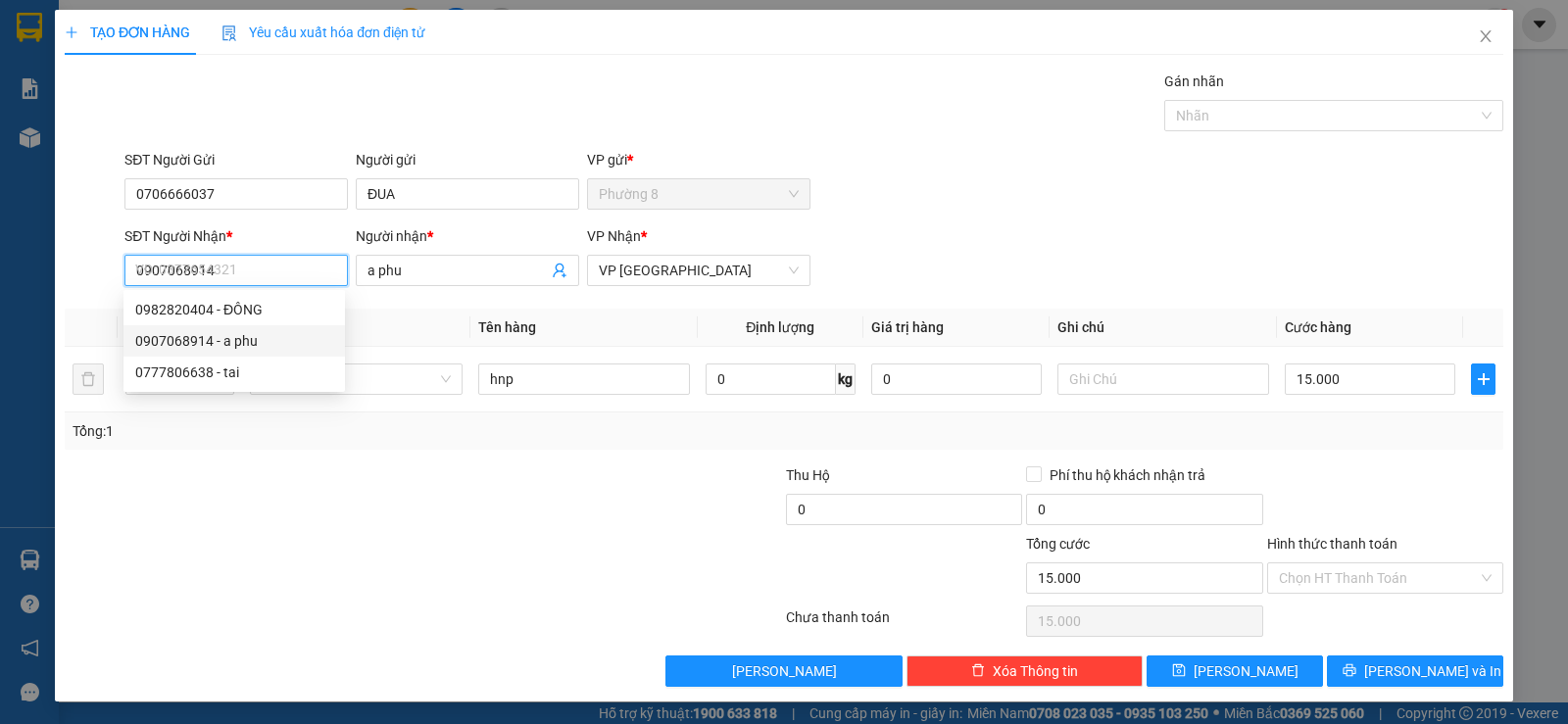 type on "20.000" 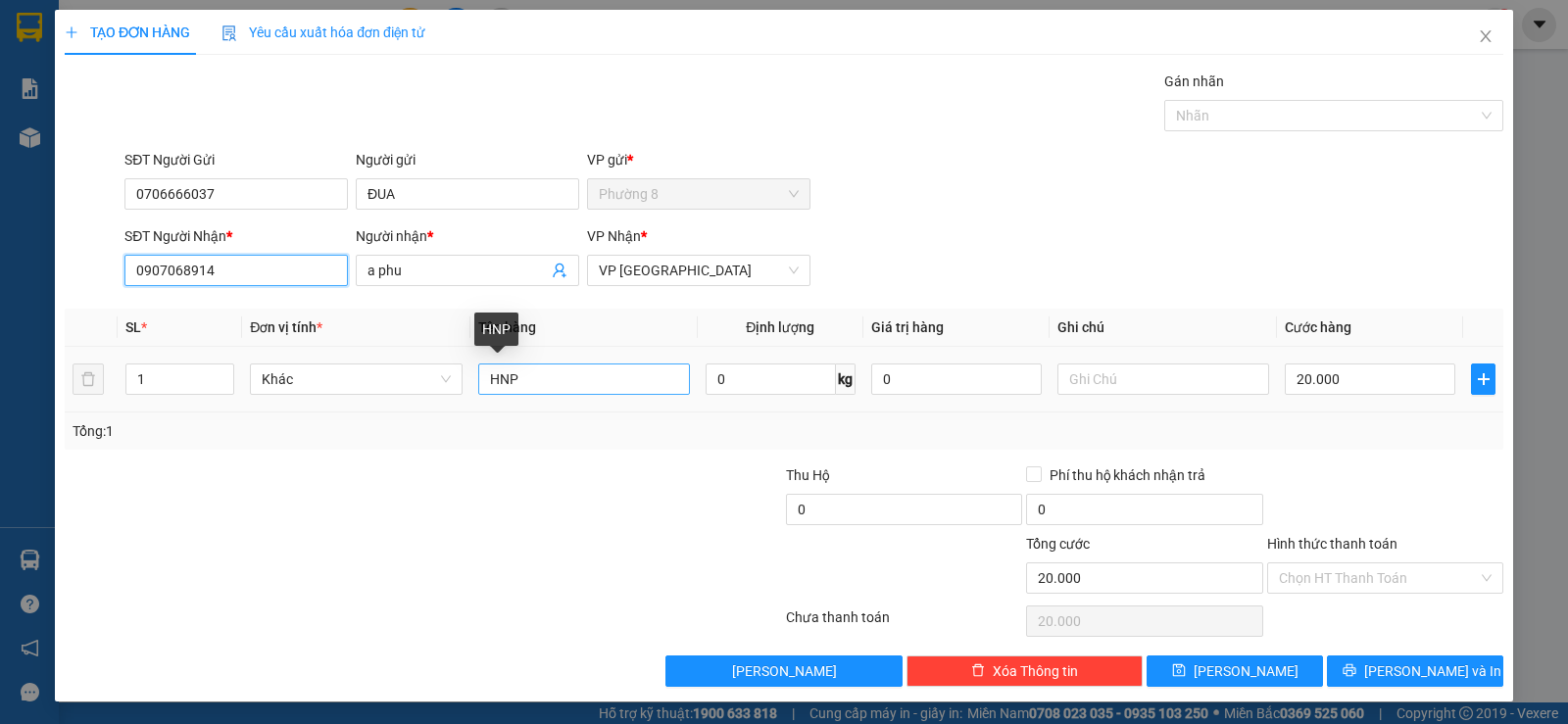 type on "0907068914" 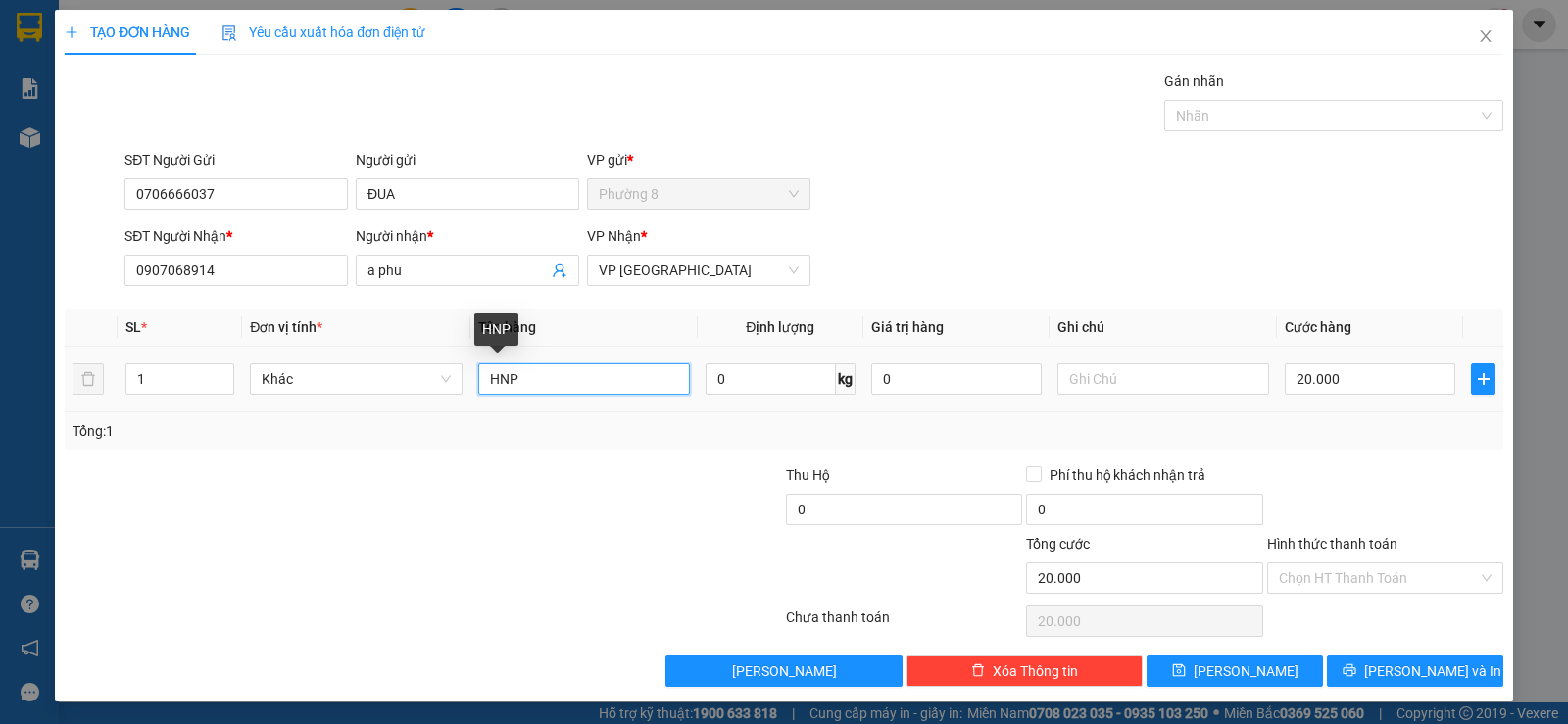 drag, startPoint x: 570, startPoint y: 382, endPoint x: 287, endPoint y: 357, distance: 284.1021 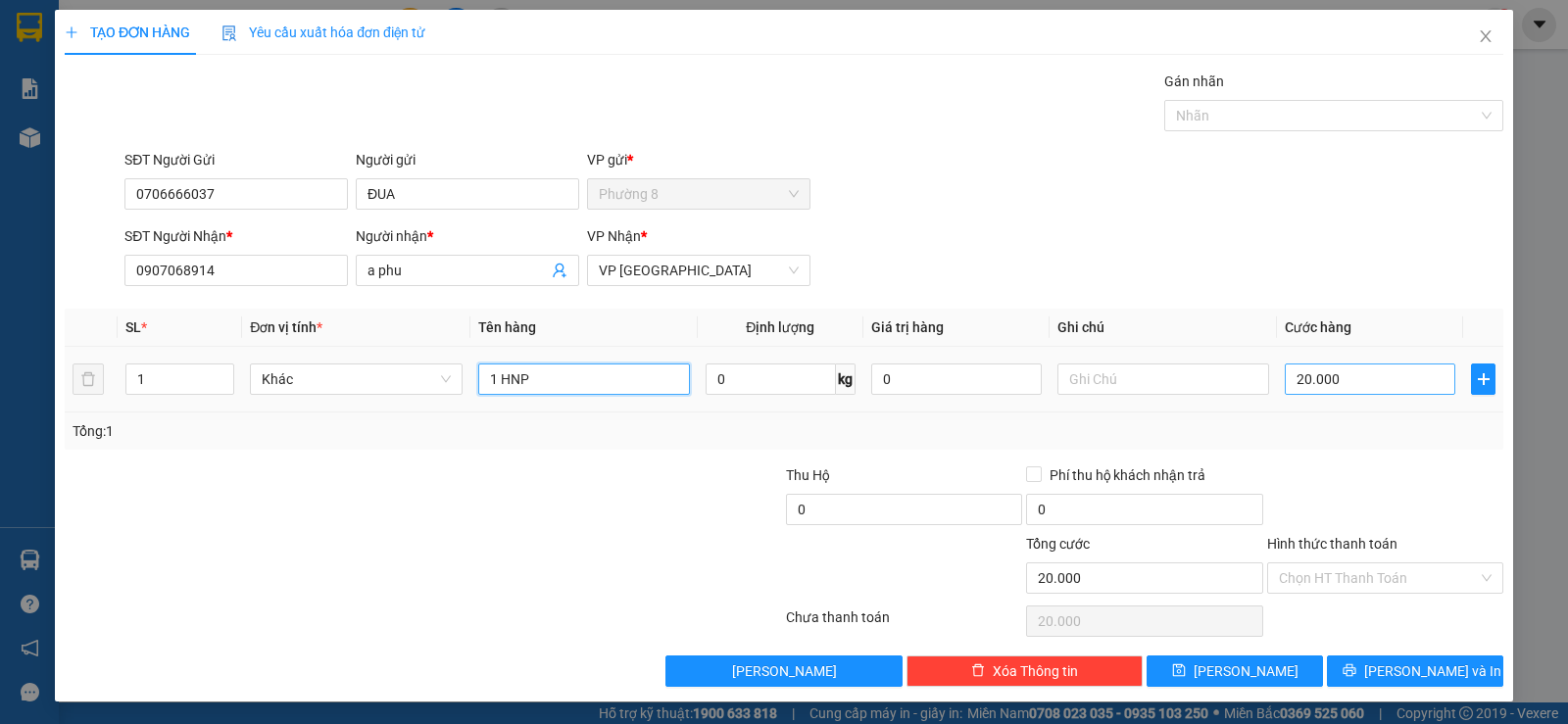 type on "1 HNP" 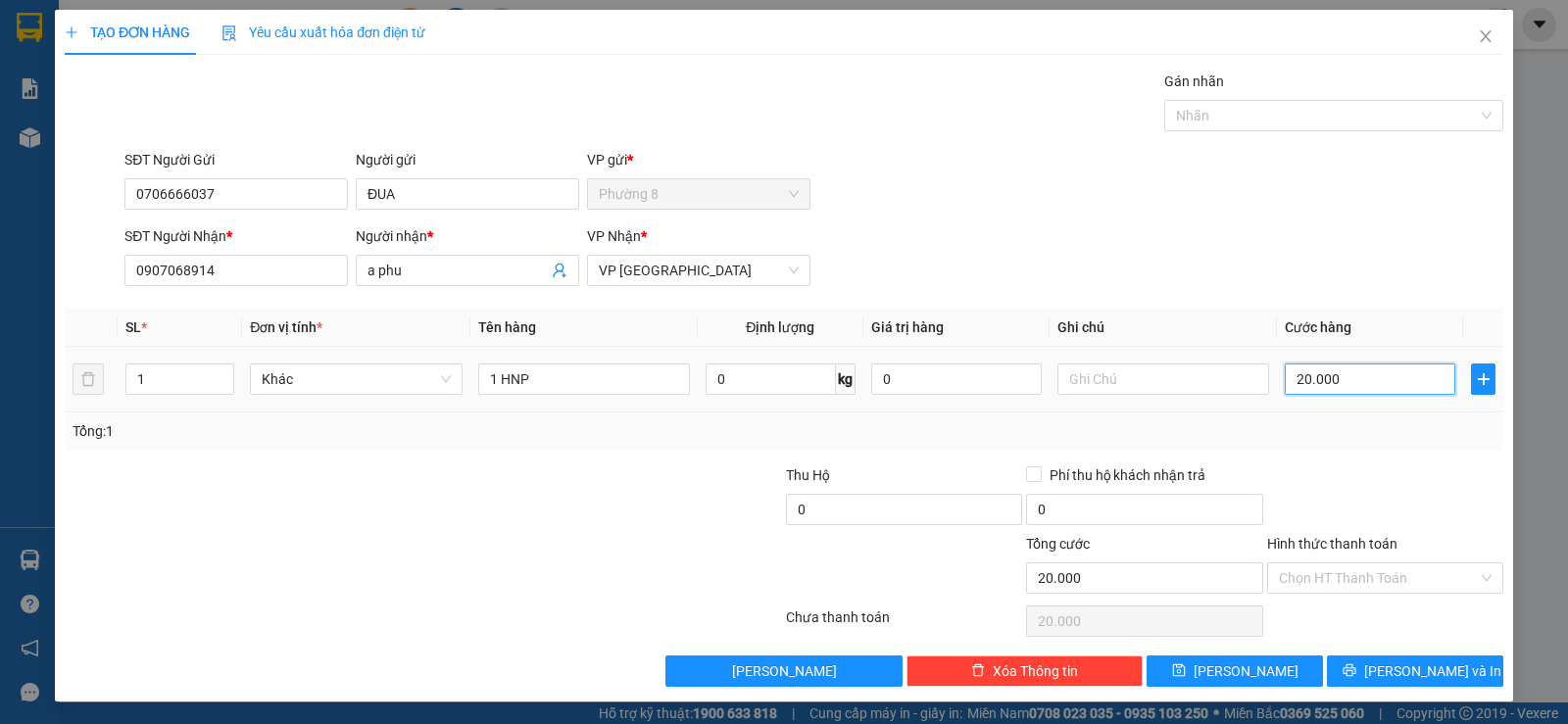 click on "20.000" at bounding box center (1370, 379) 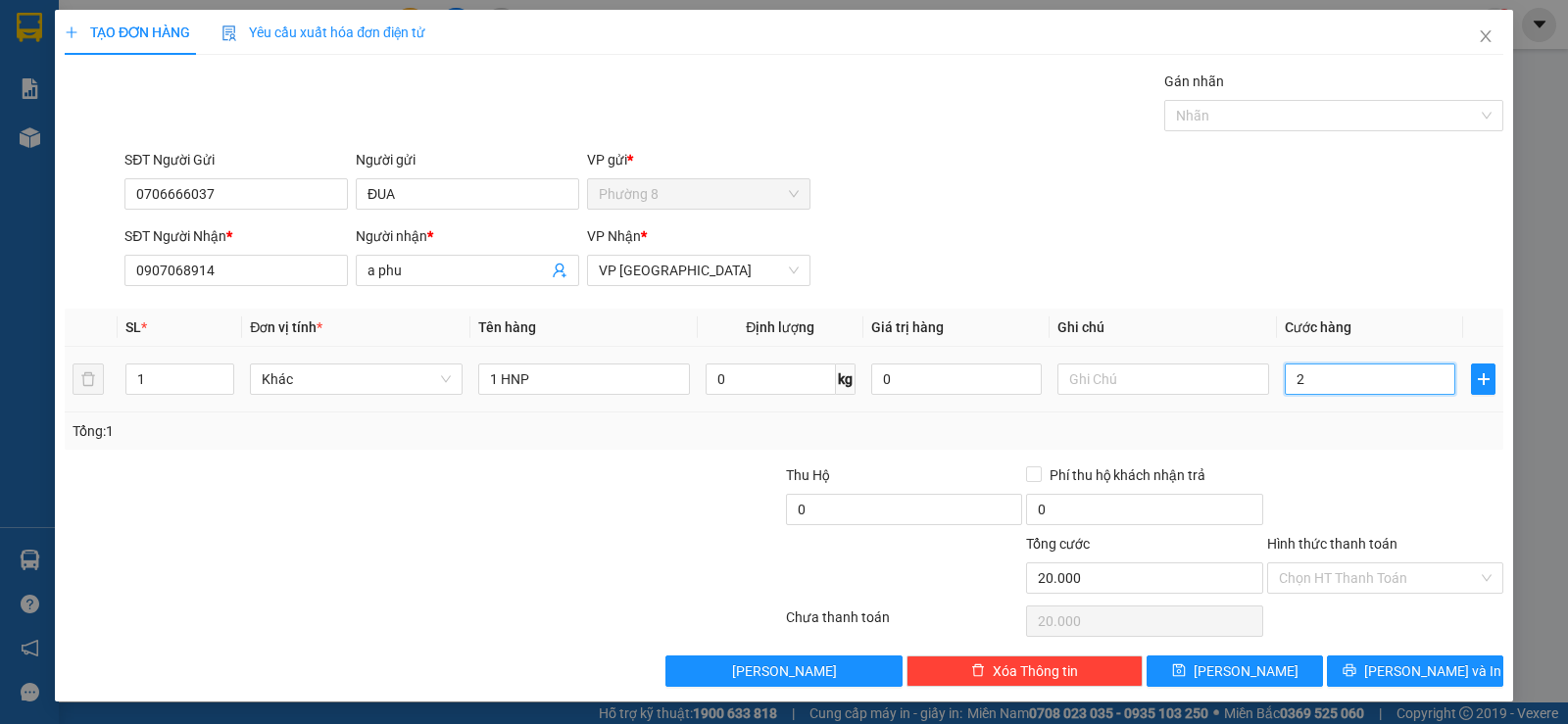 type on "2" 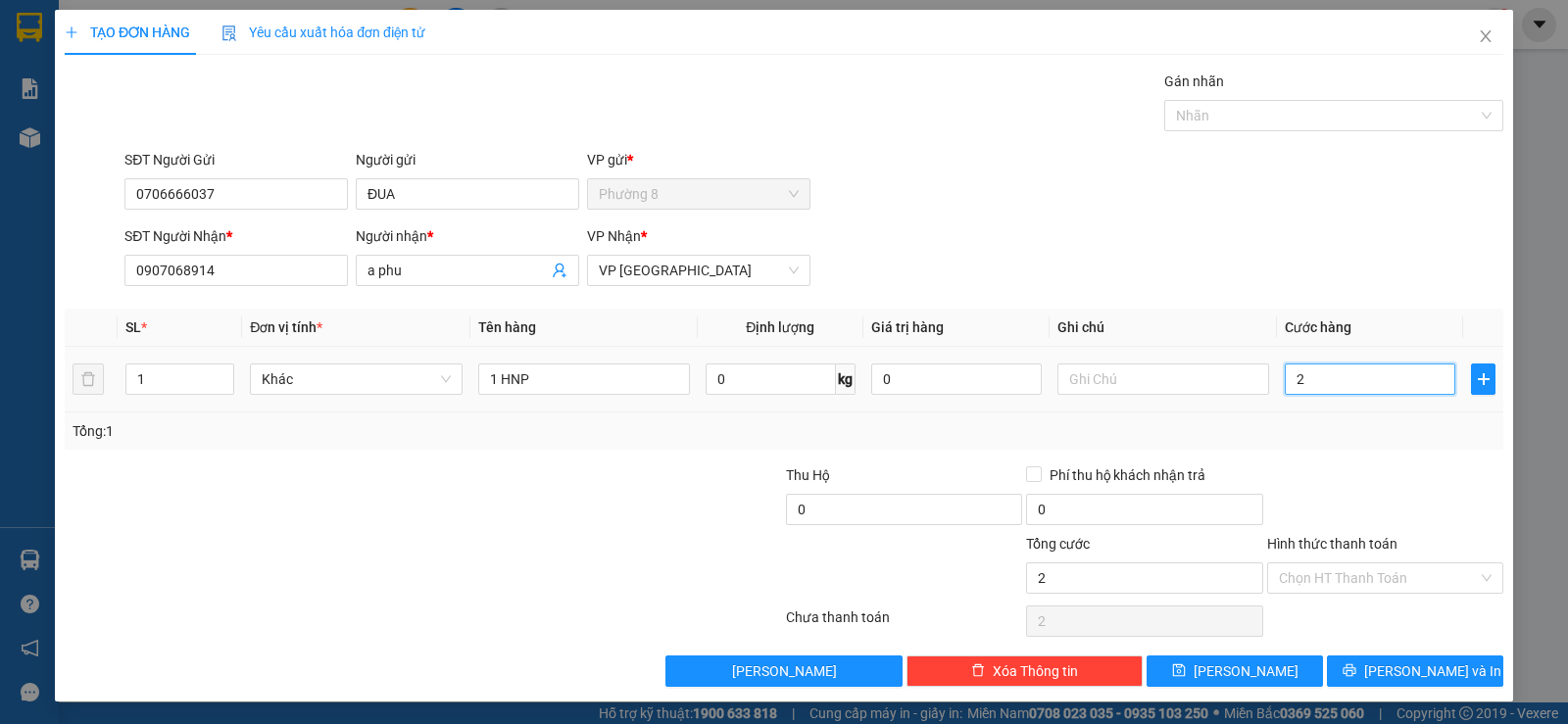 type on "25" 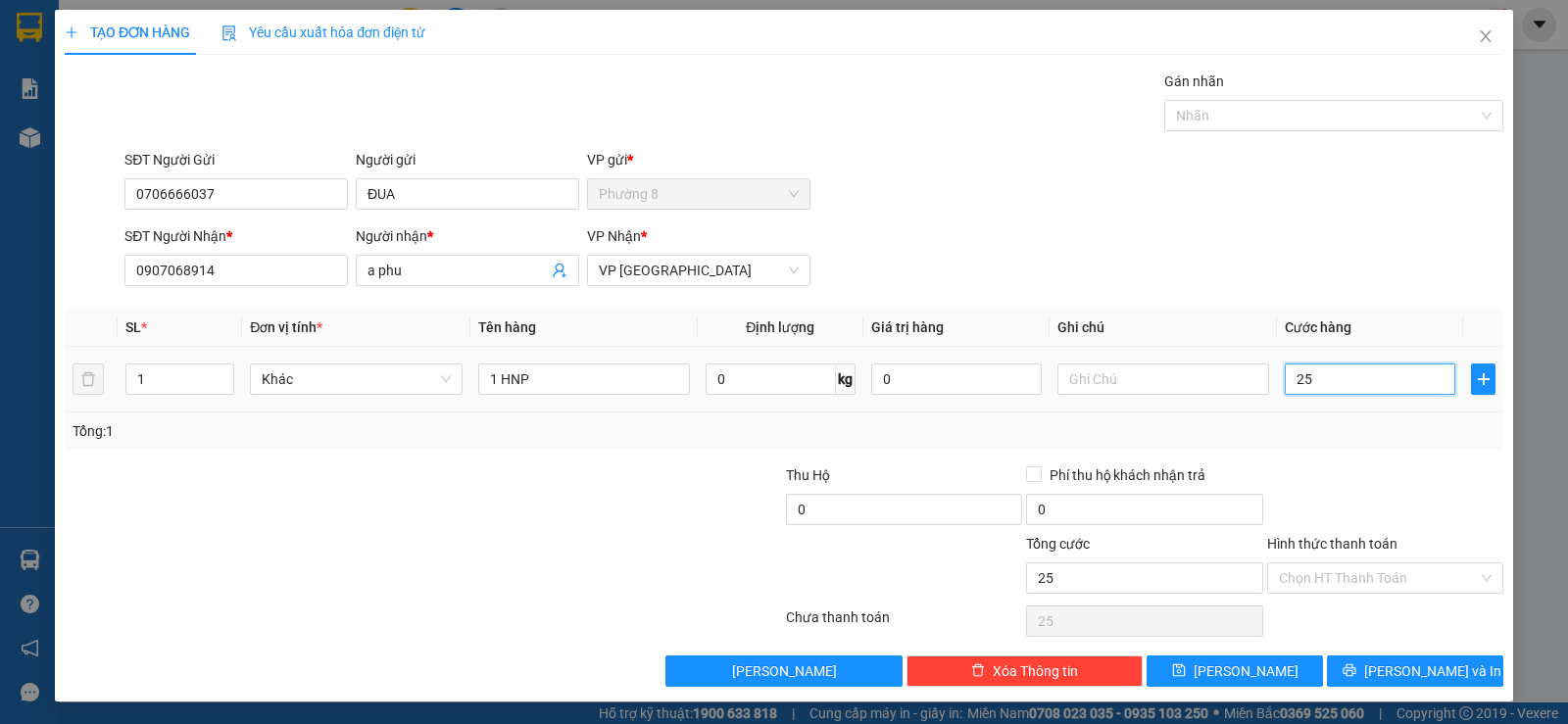 type on "250" 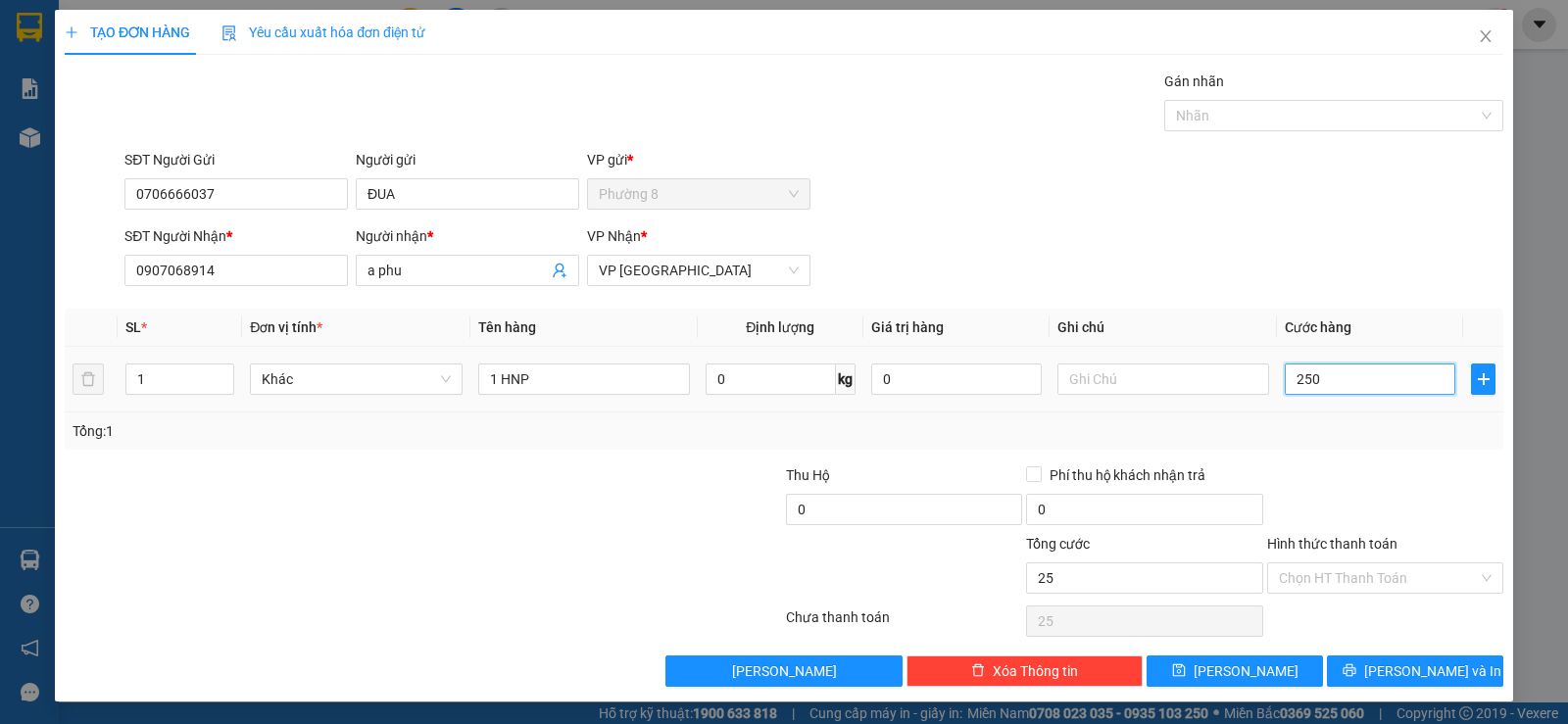 type on "250" 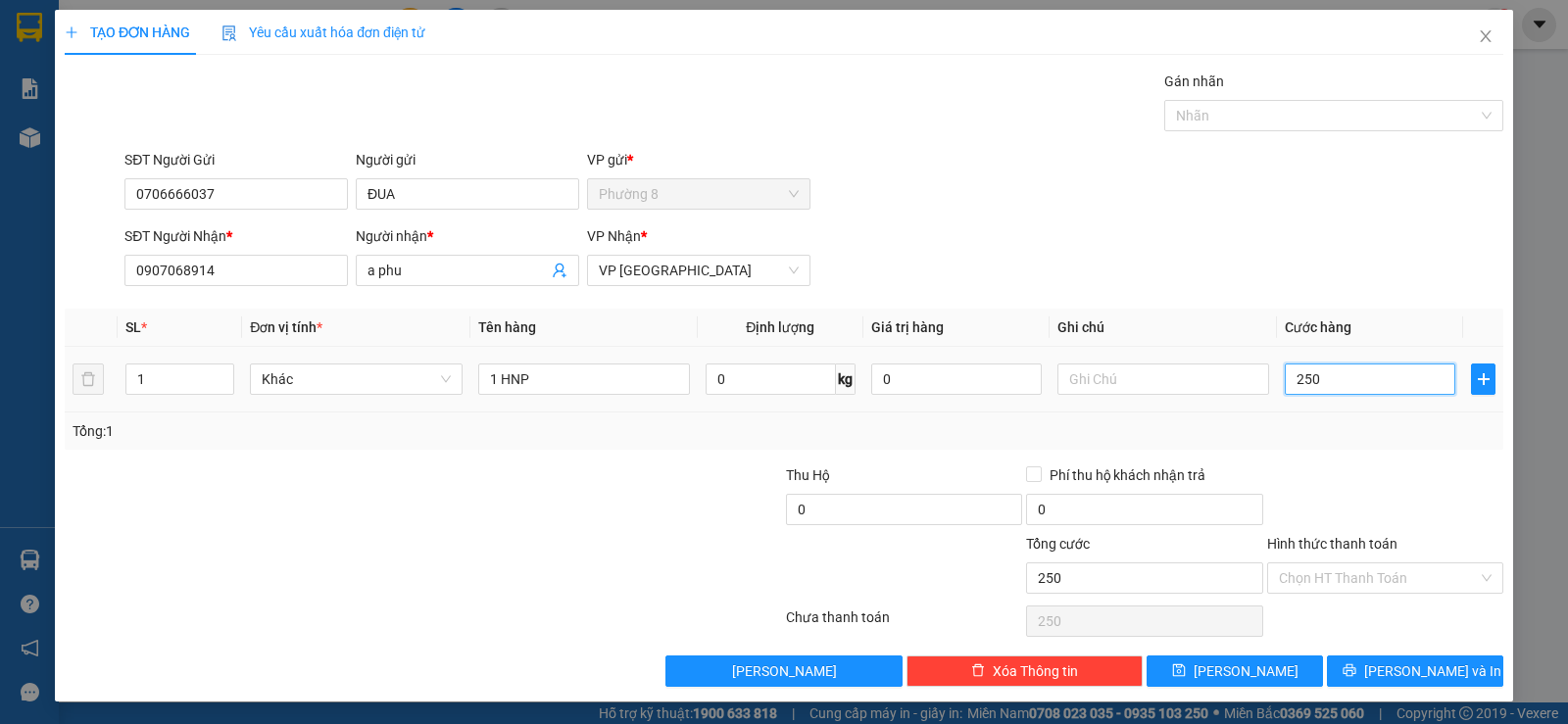 type on "2.500" 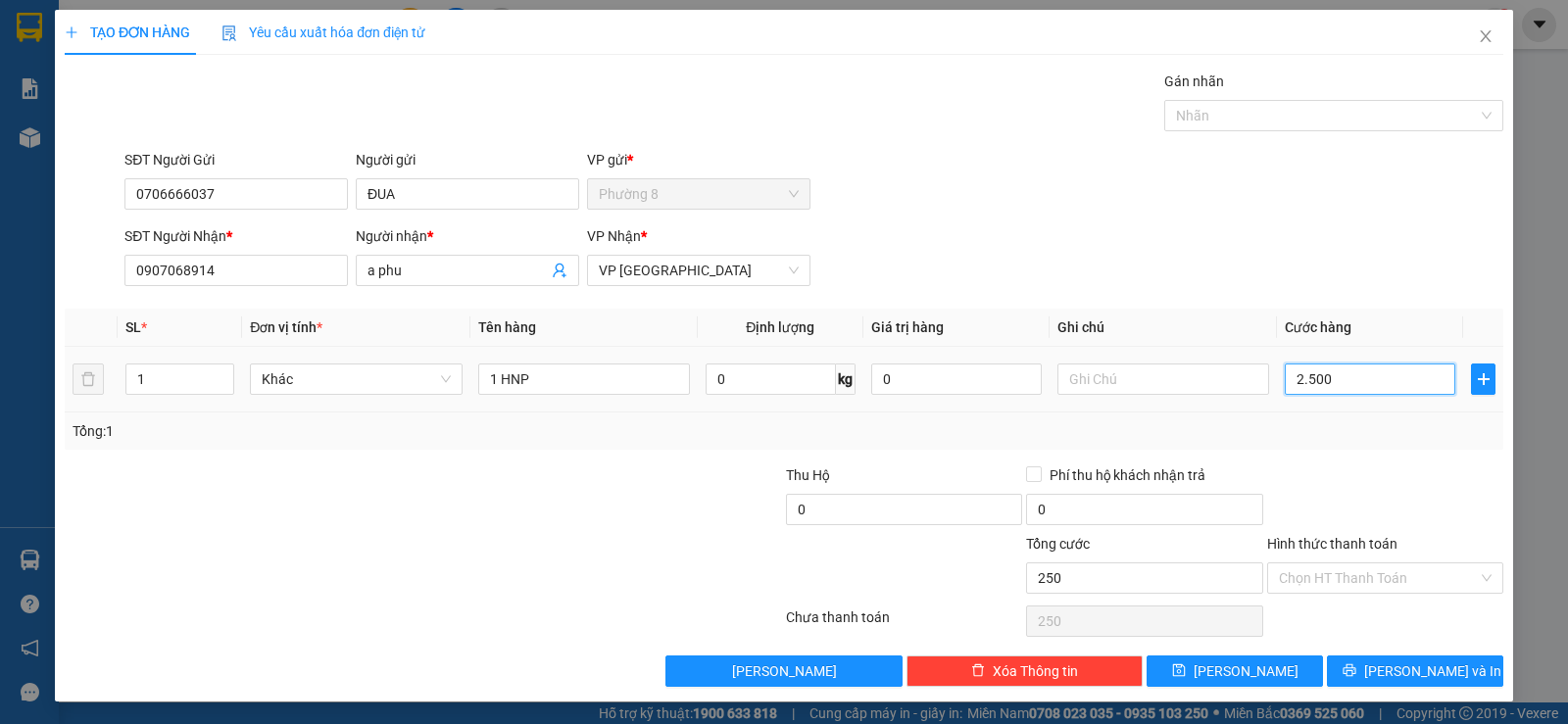type on "2.500" 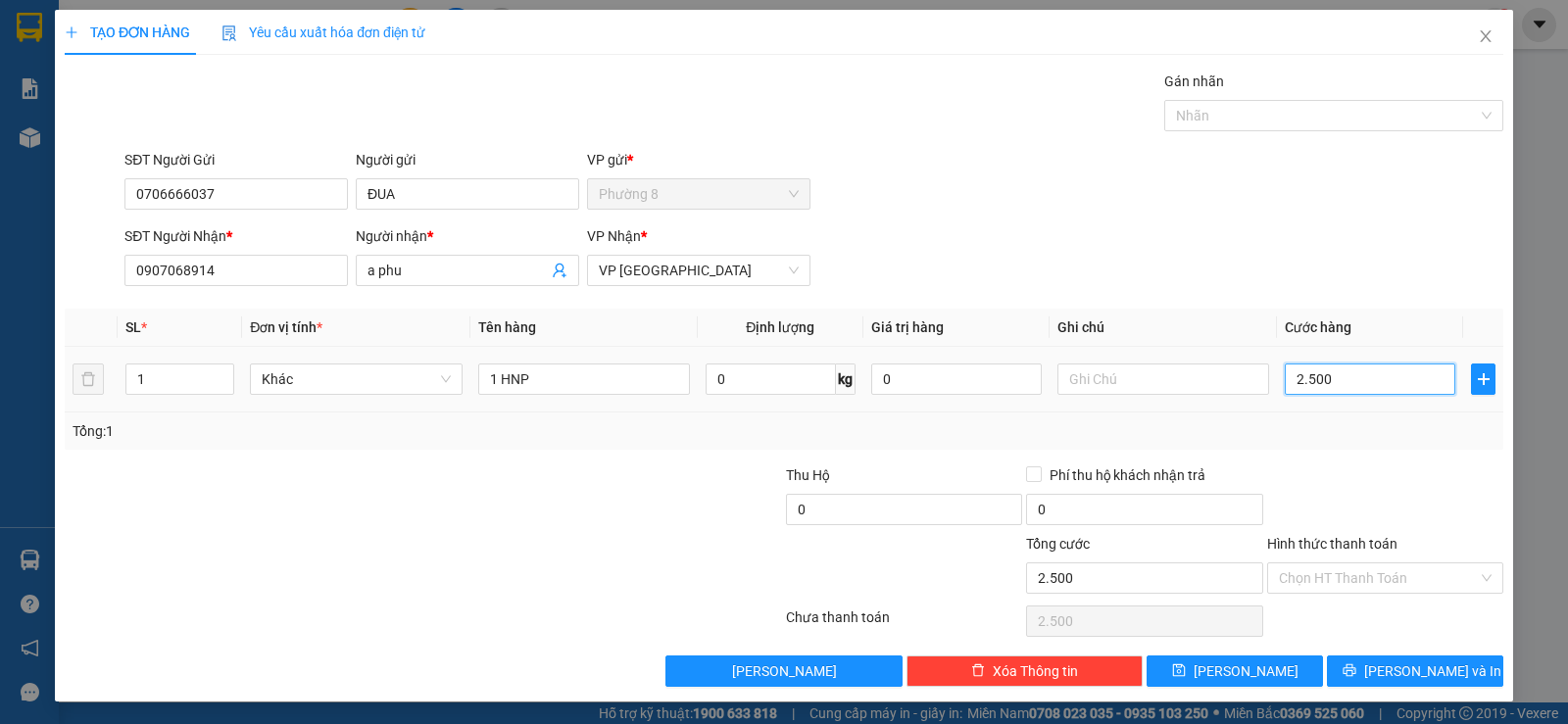 type on "25.000" 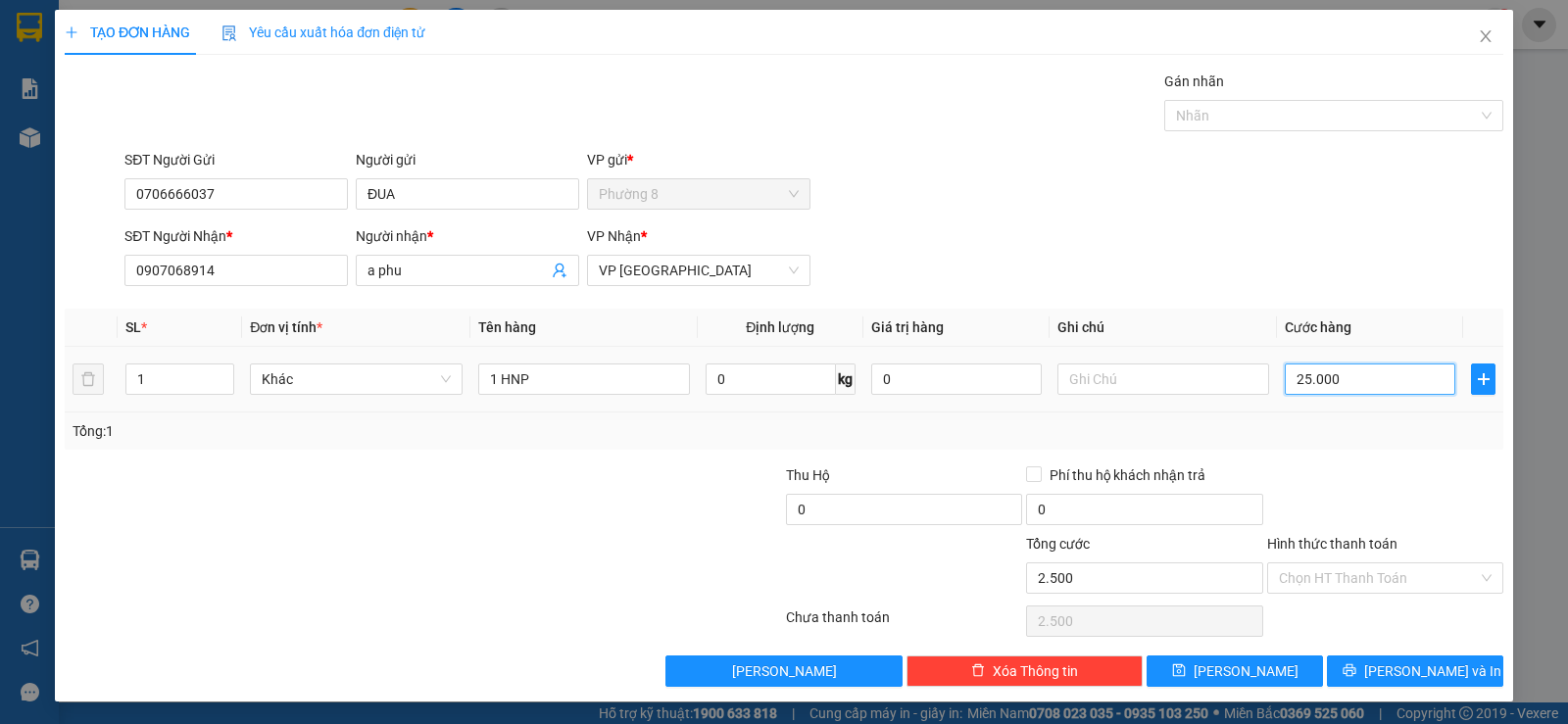 type on "25.000" 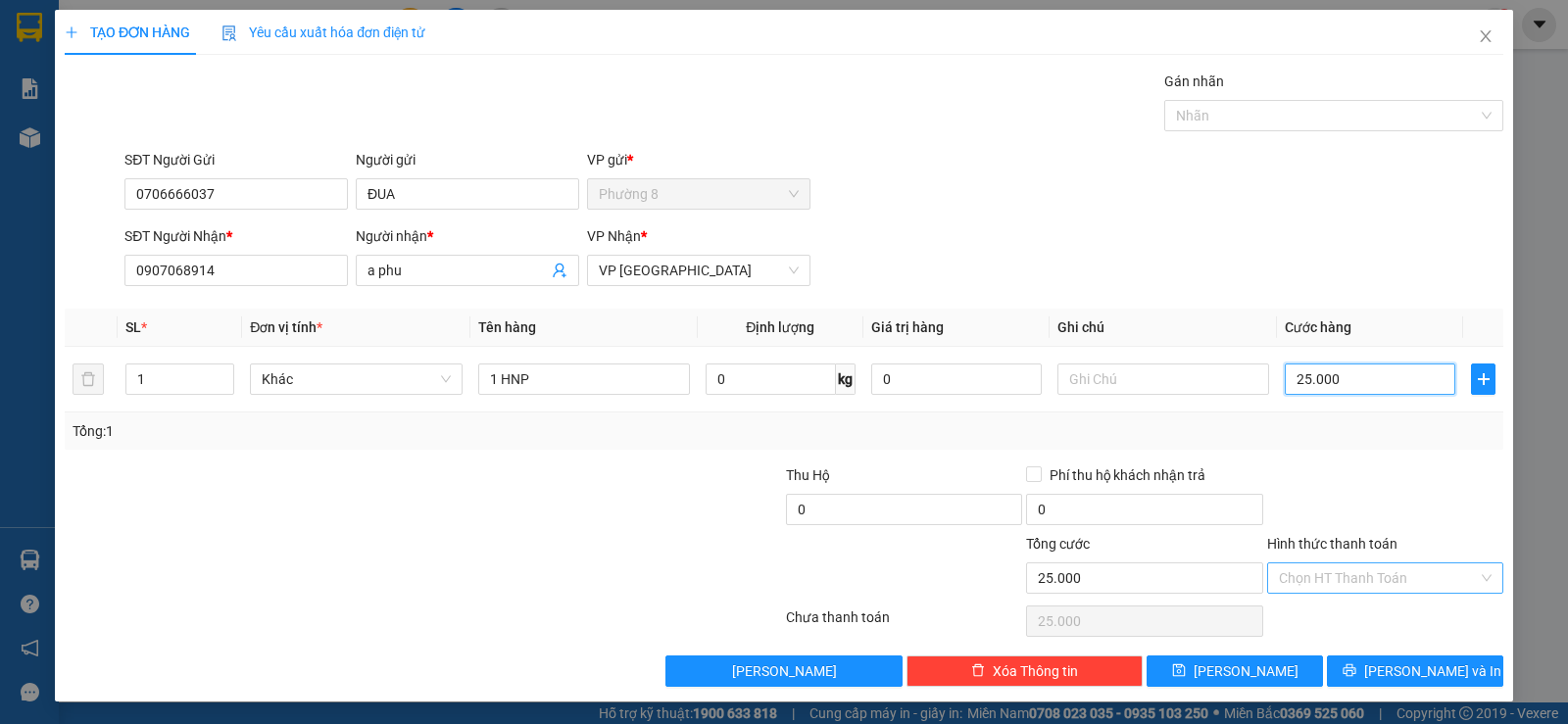 type on "25.000" 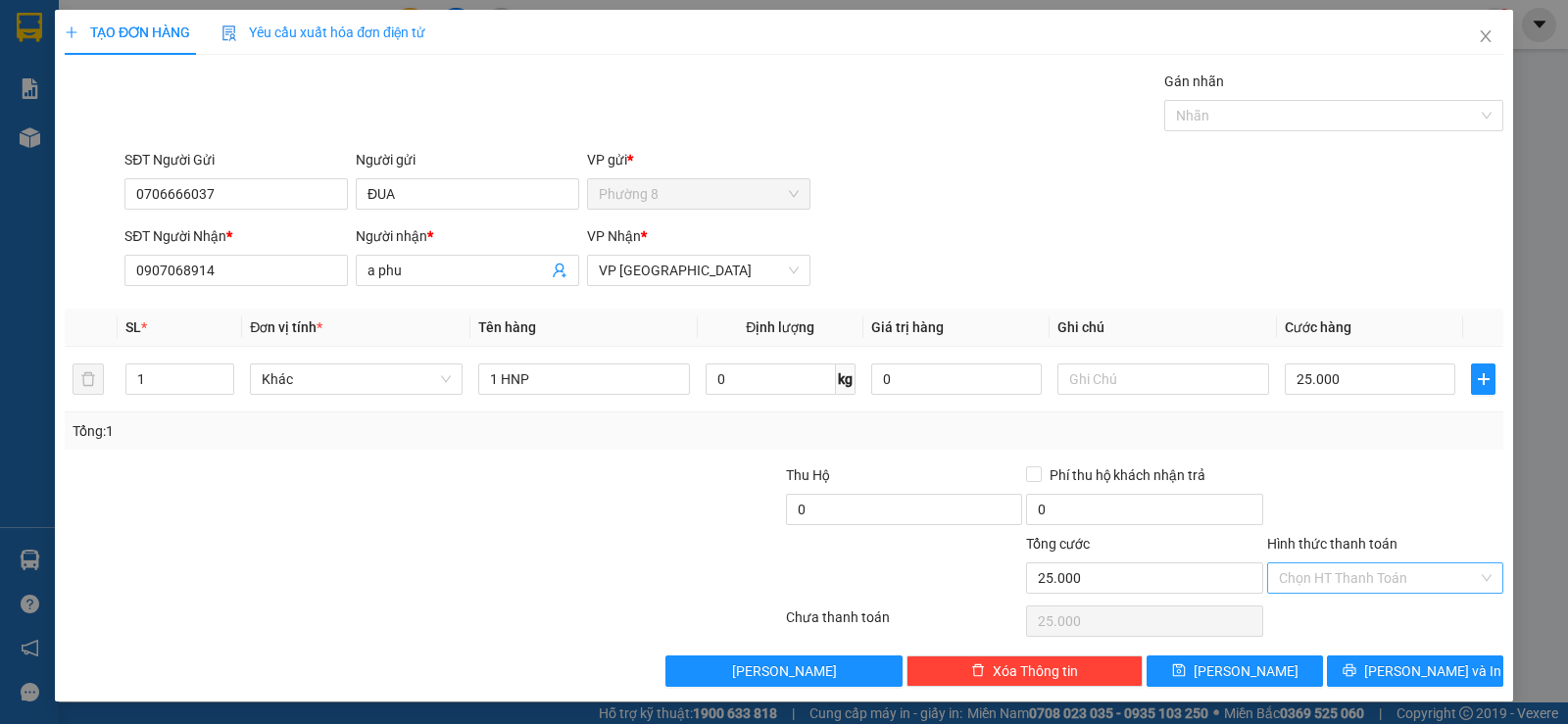 click on "Hình thức thanh toán" at bounding box center [1378, 578] 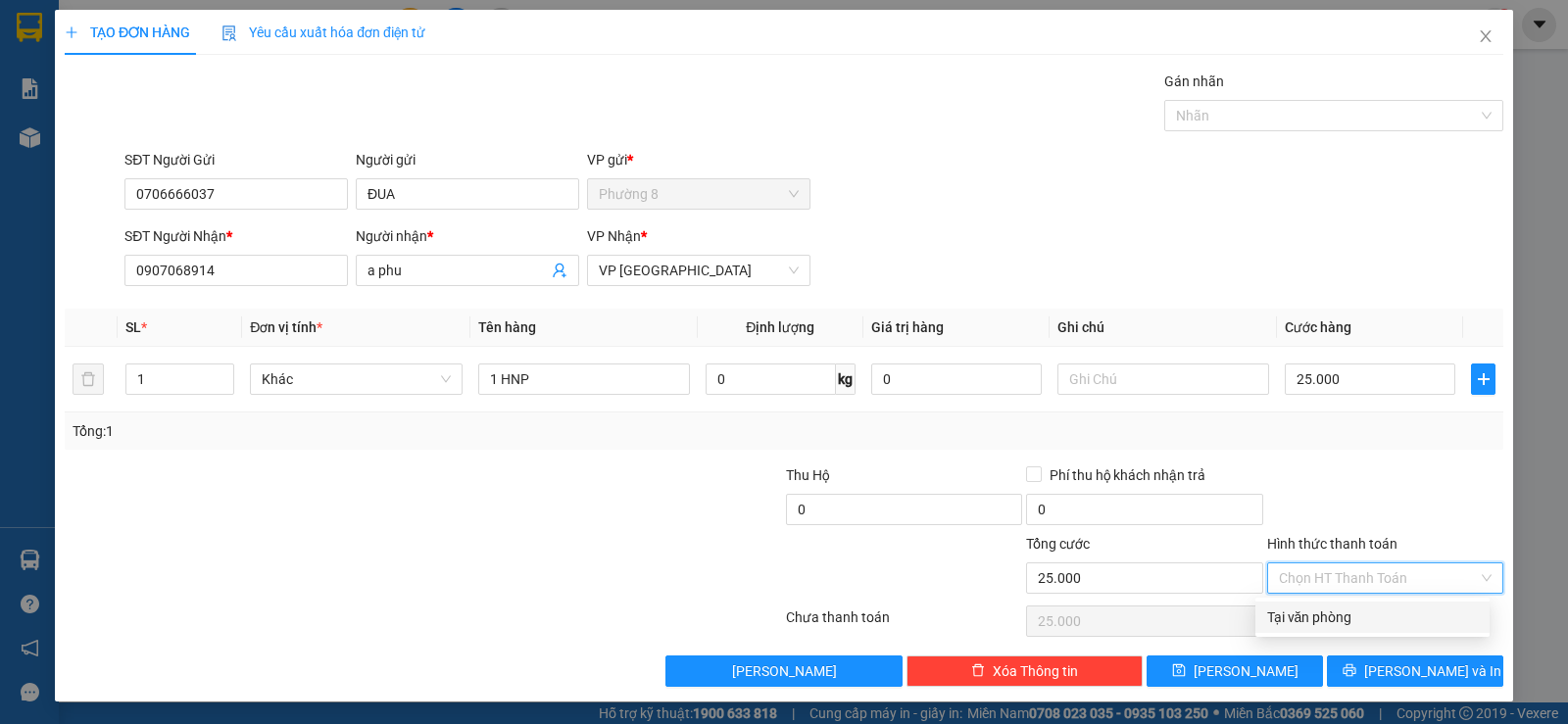 click on "Tại văn phòng" at bounding box center (1372, 617) 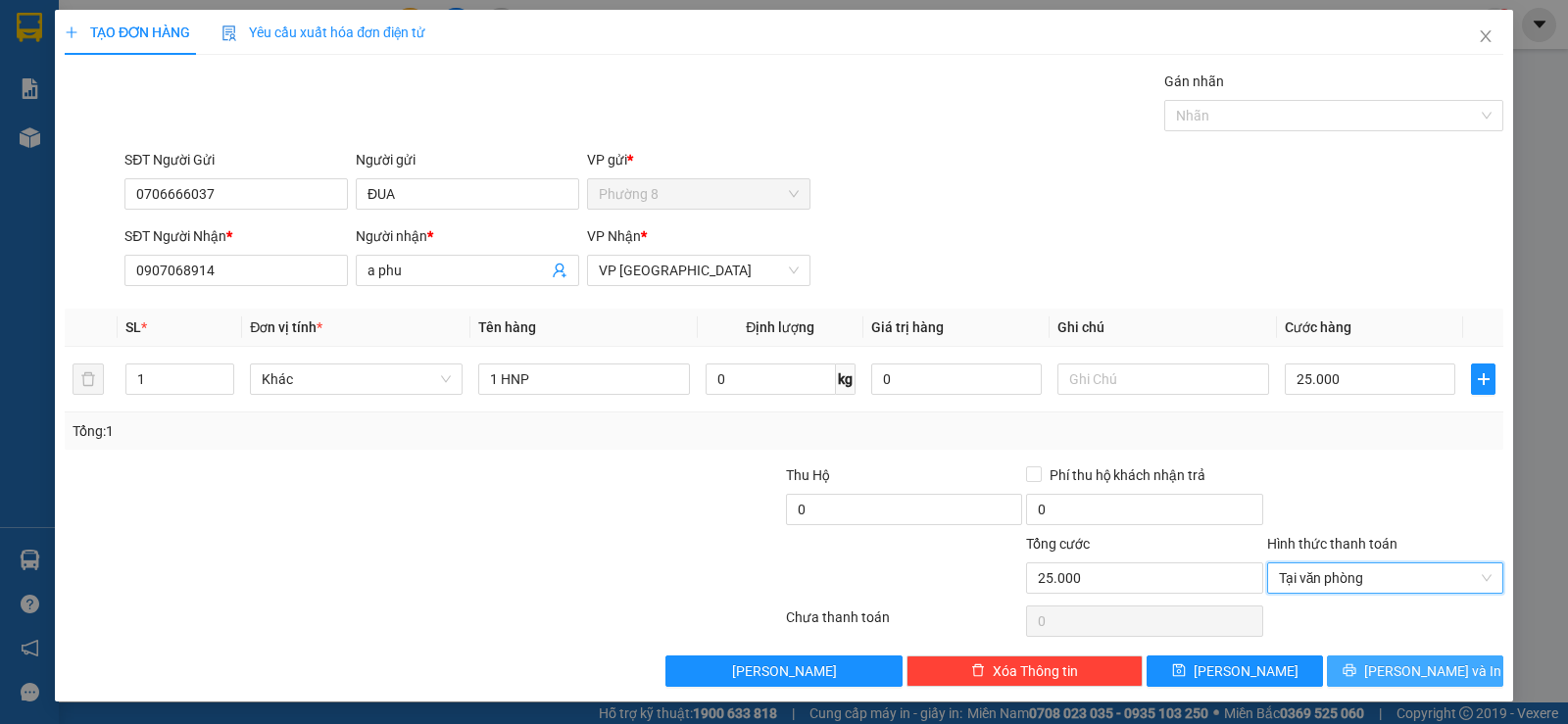click on "[PERSON_NAME] và In" at bounding box center [1415, 671] 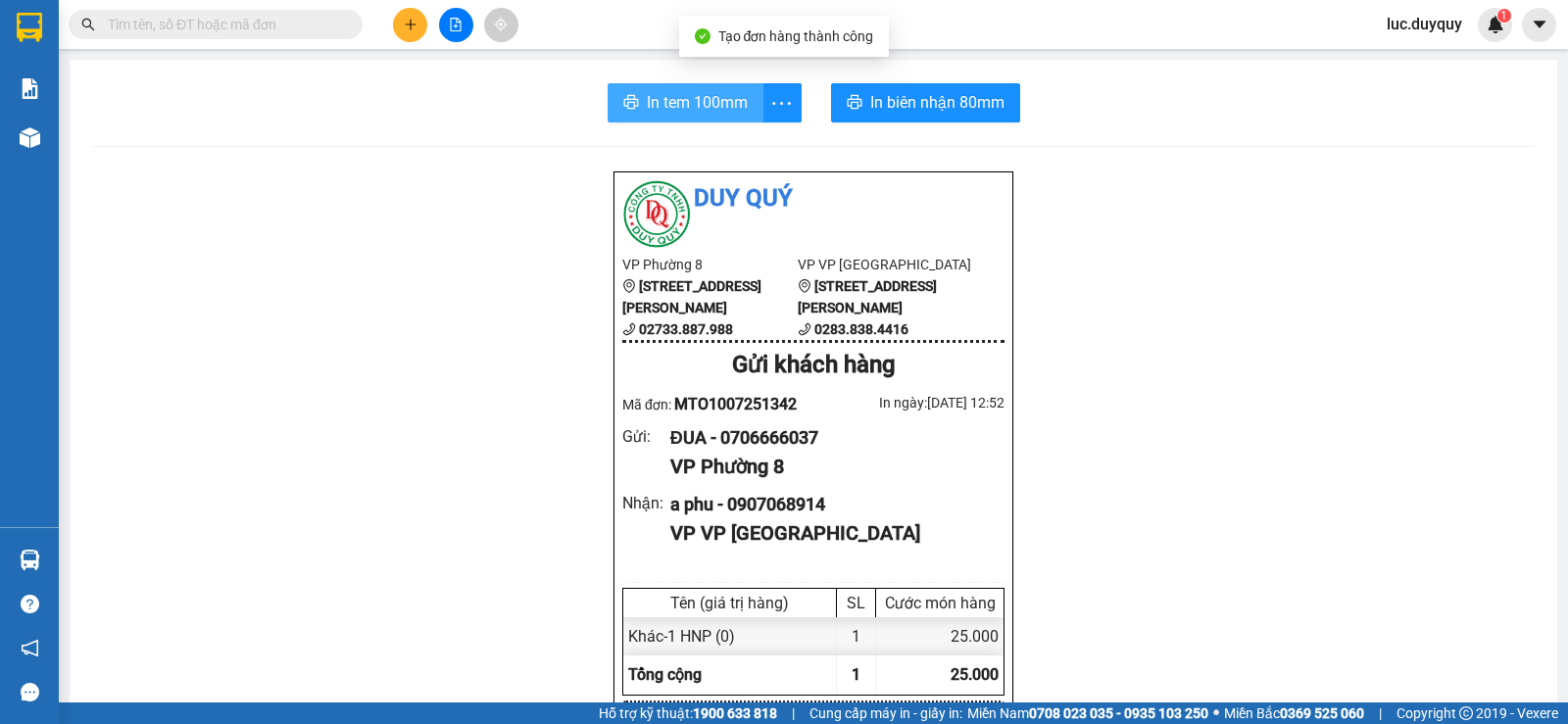 click on "In tem 100mm" at bounding box center [697, 102] 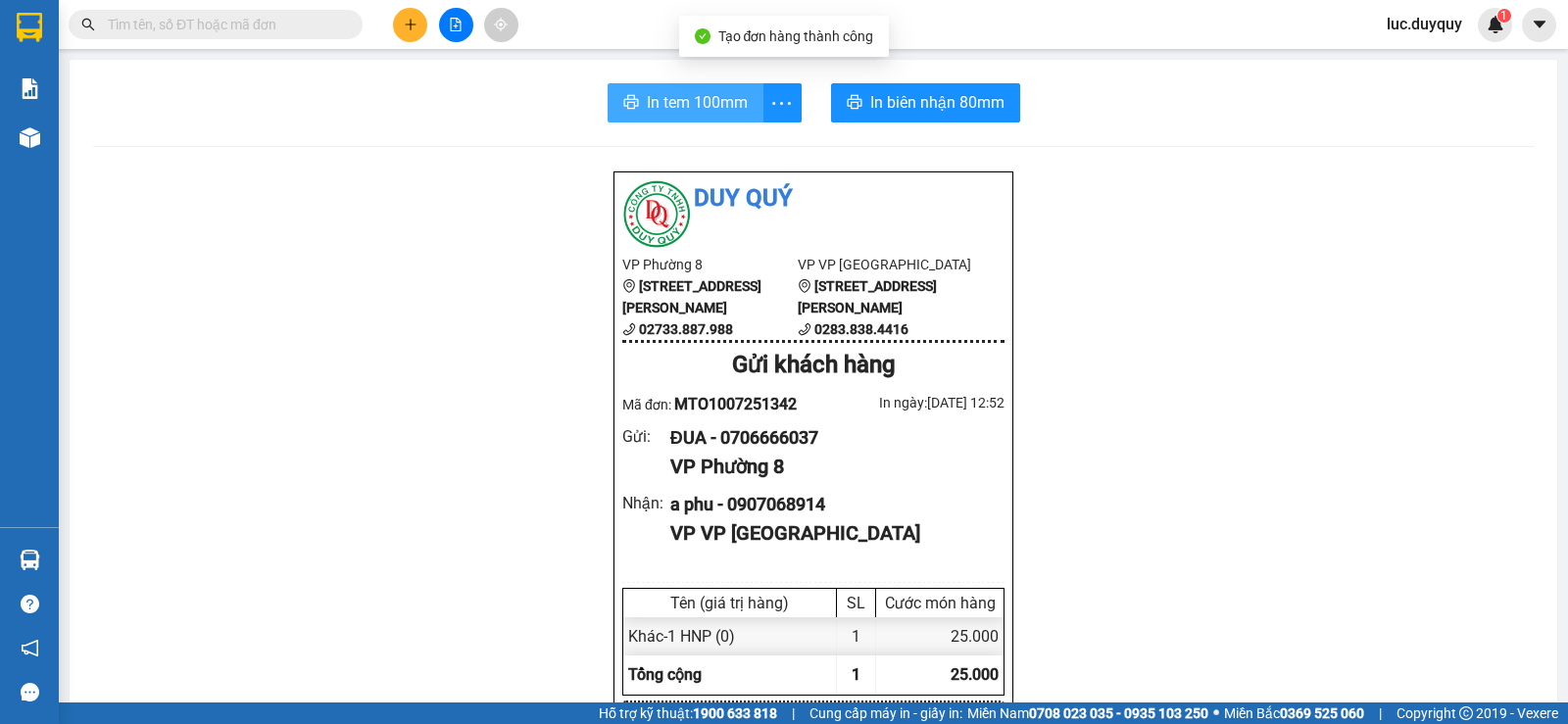 scroll, scrollTop: 0, scrollLeft: 0, axis: both 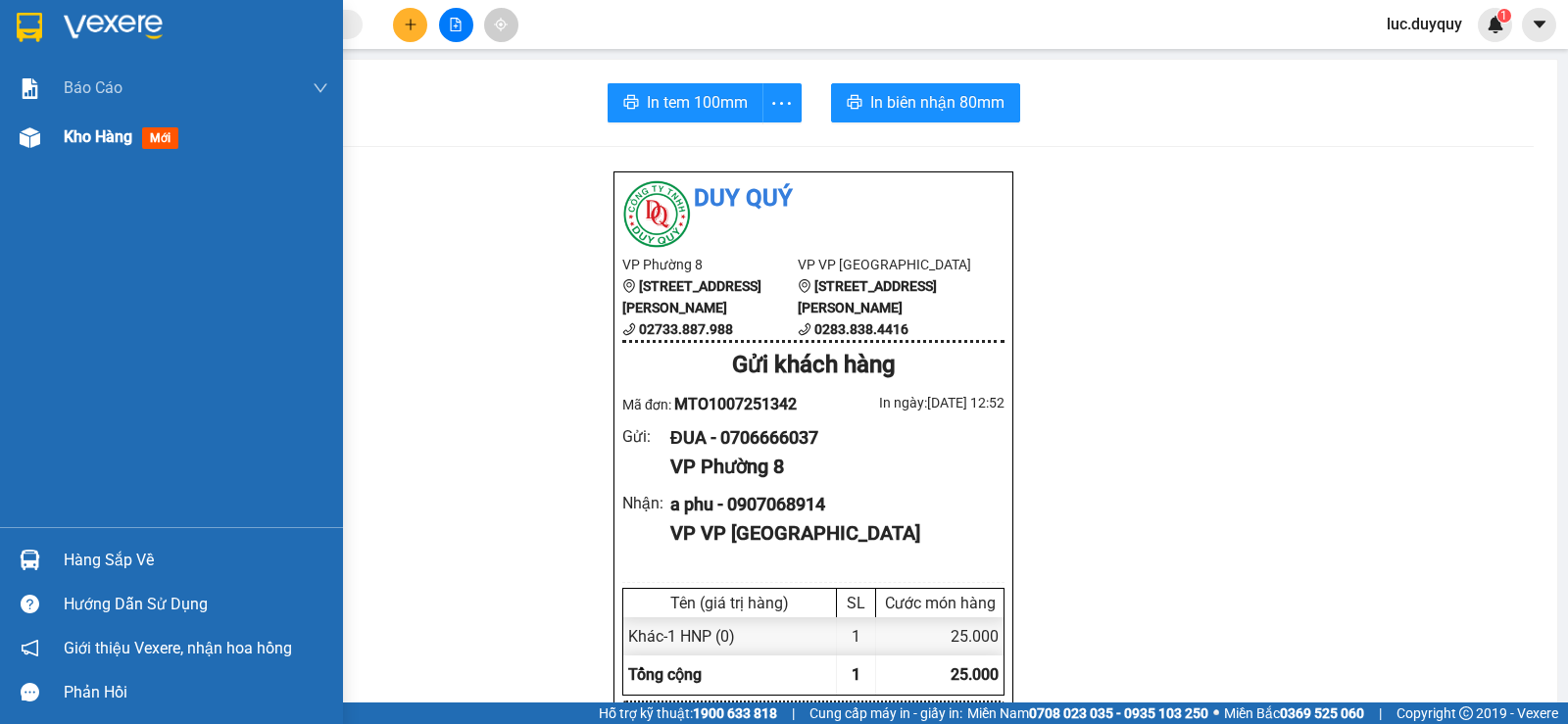 click on "Kho hàng" at bounding box center [98, 136] 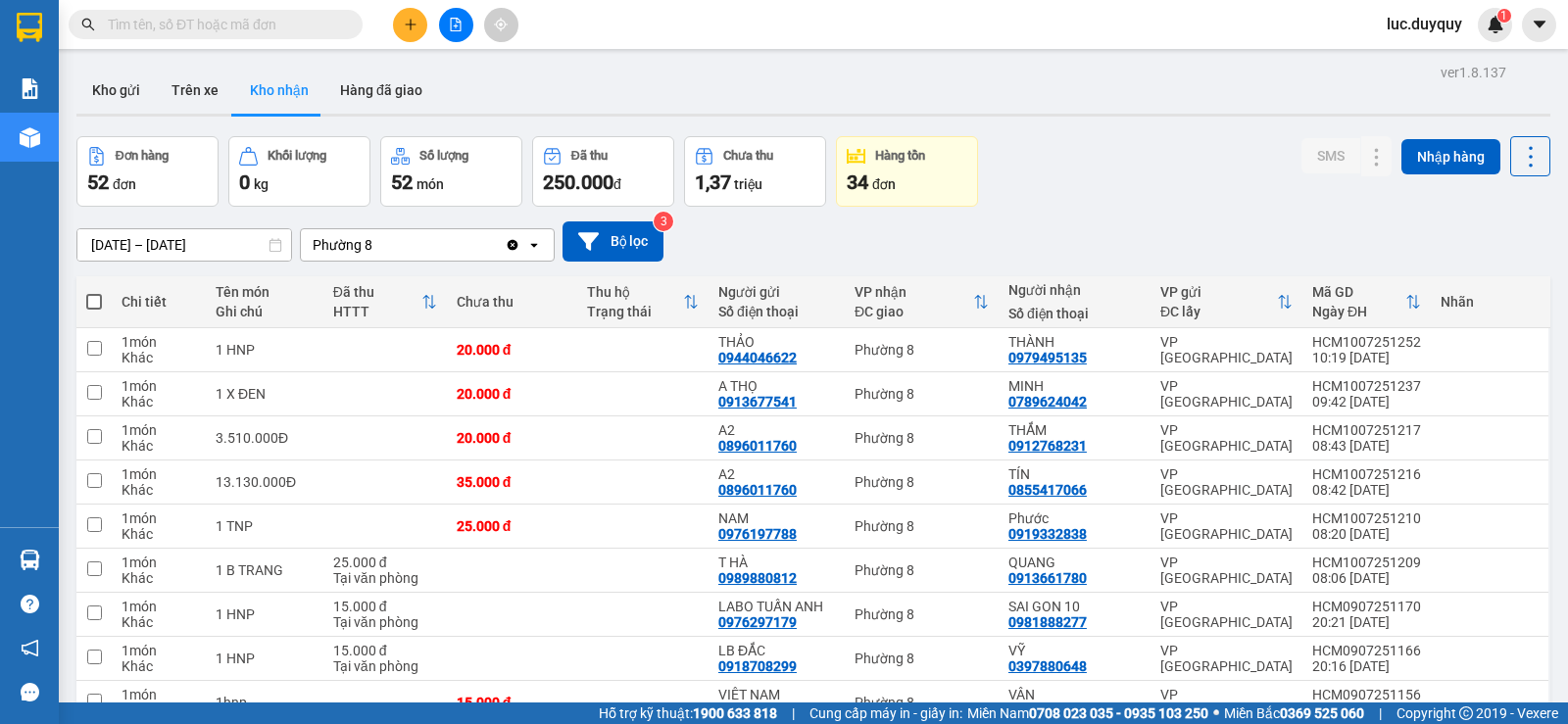 click at bounding box center (223, 24) 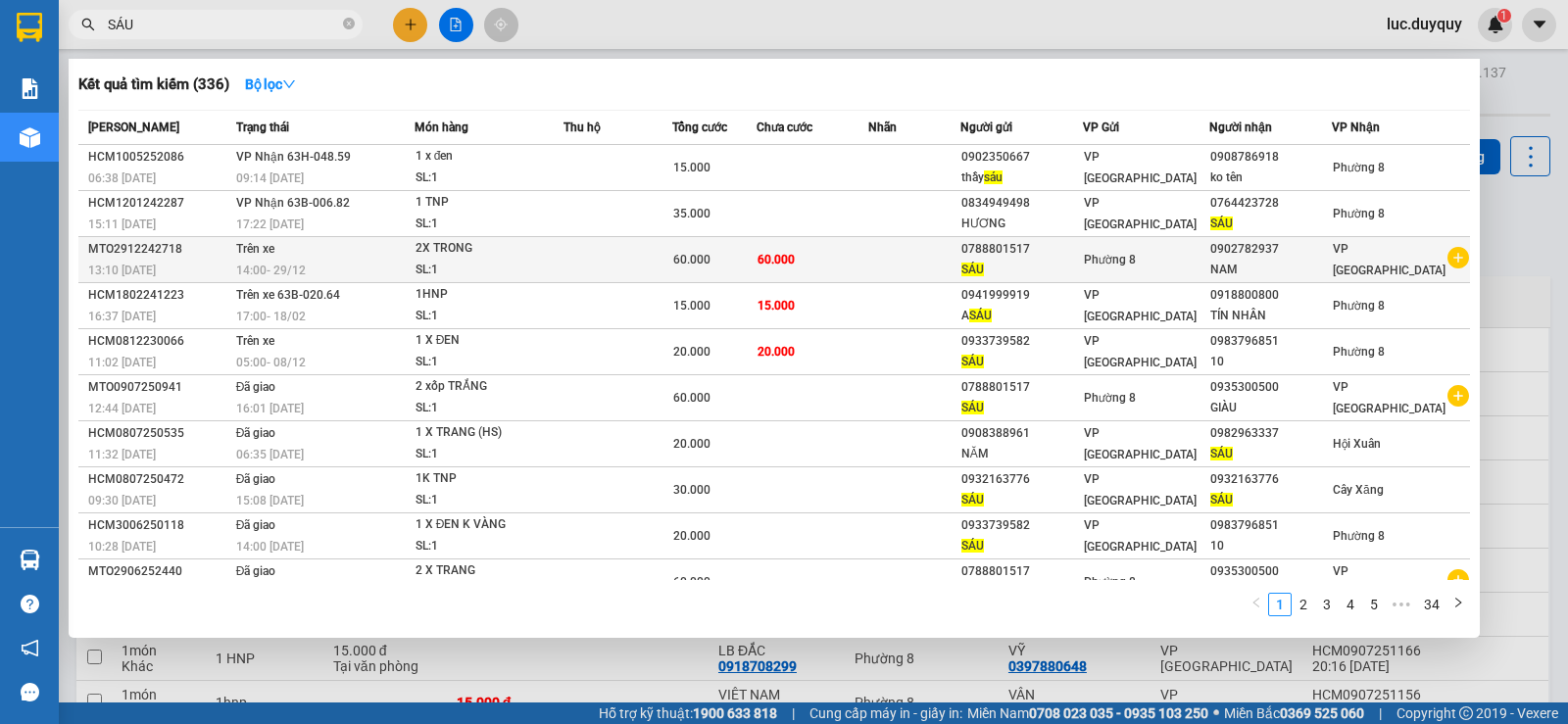 type on "SÁU" 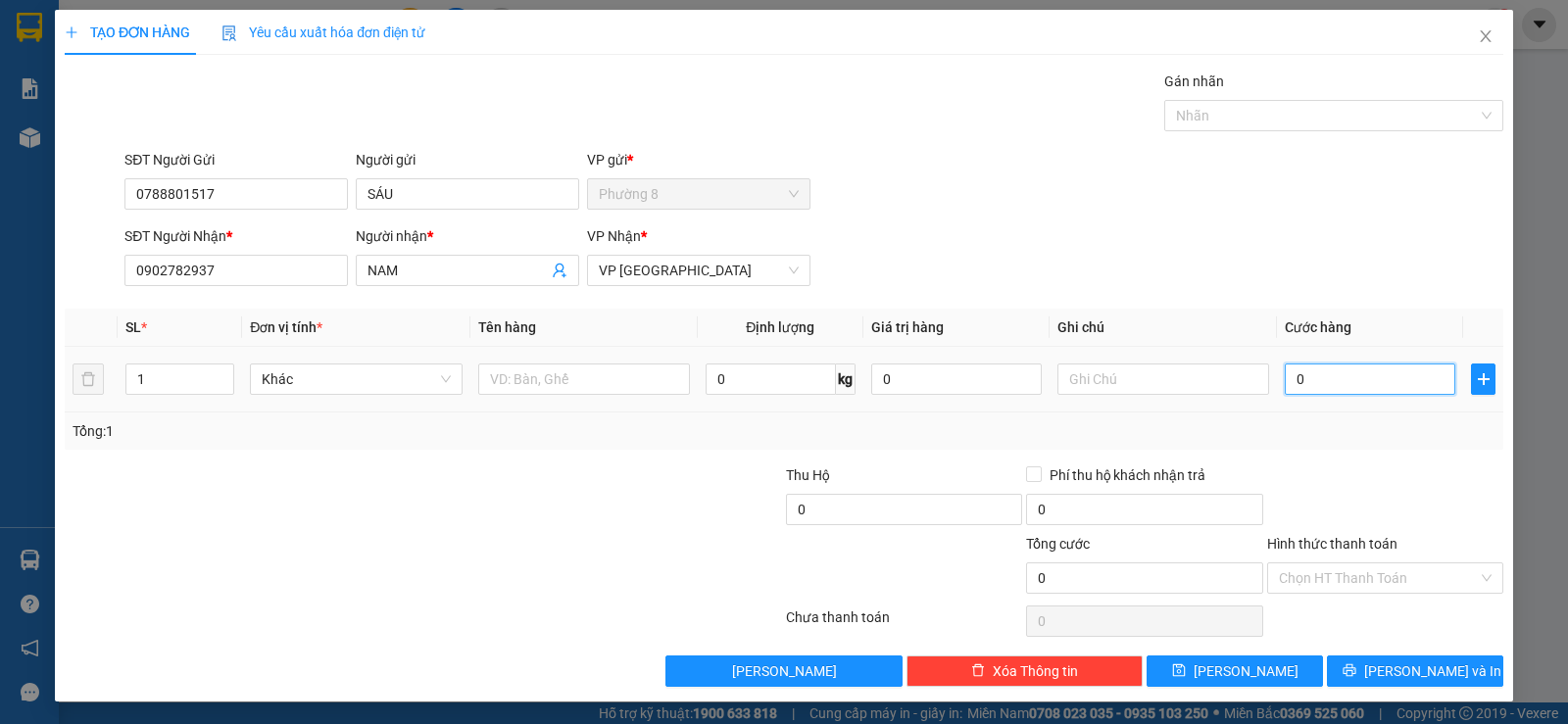 click on "0" at bounding box center (1370, 379) 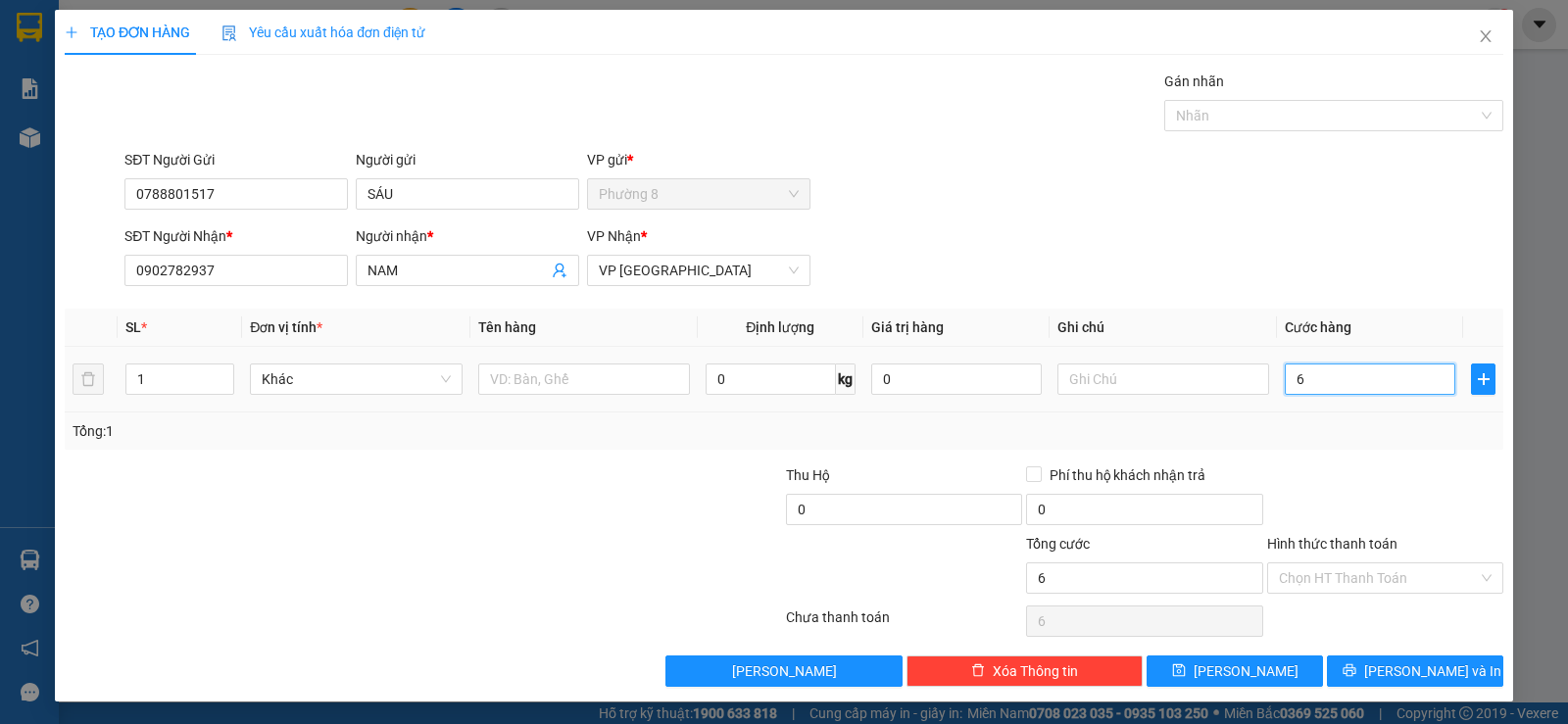 type on "60" 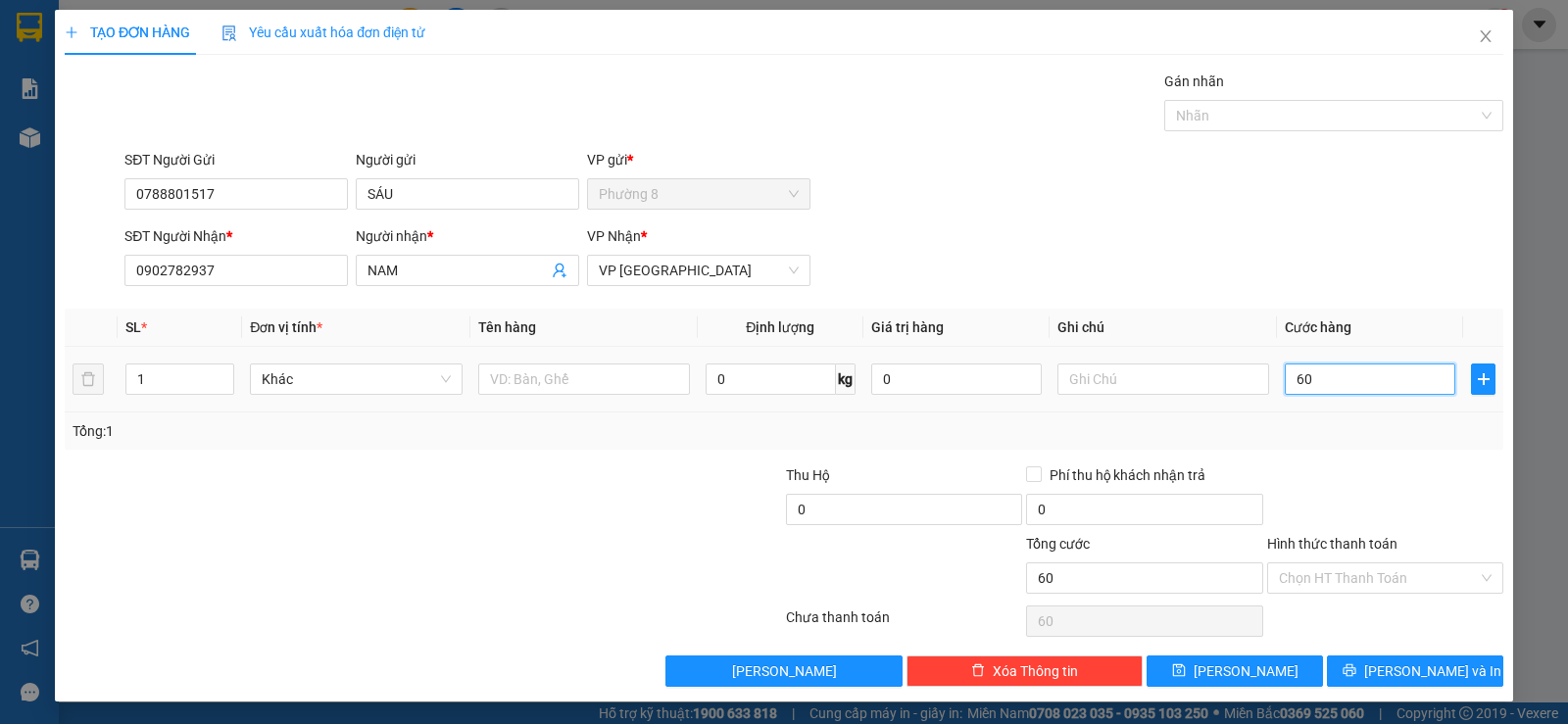 type on "600" 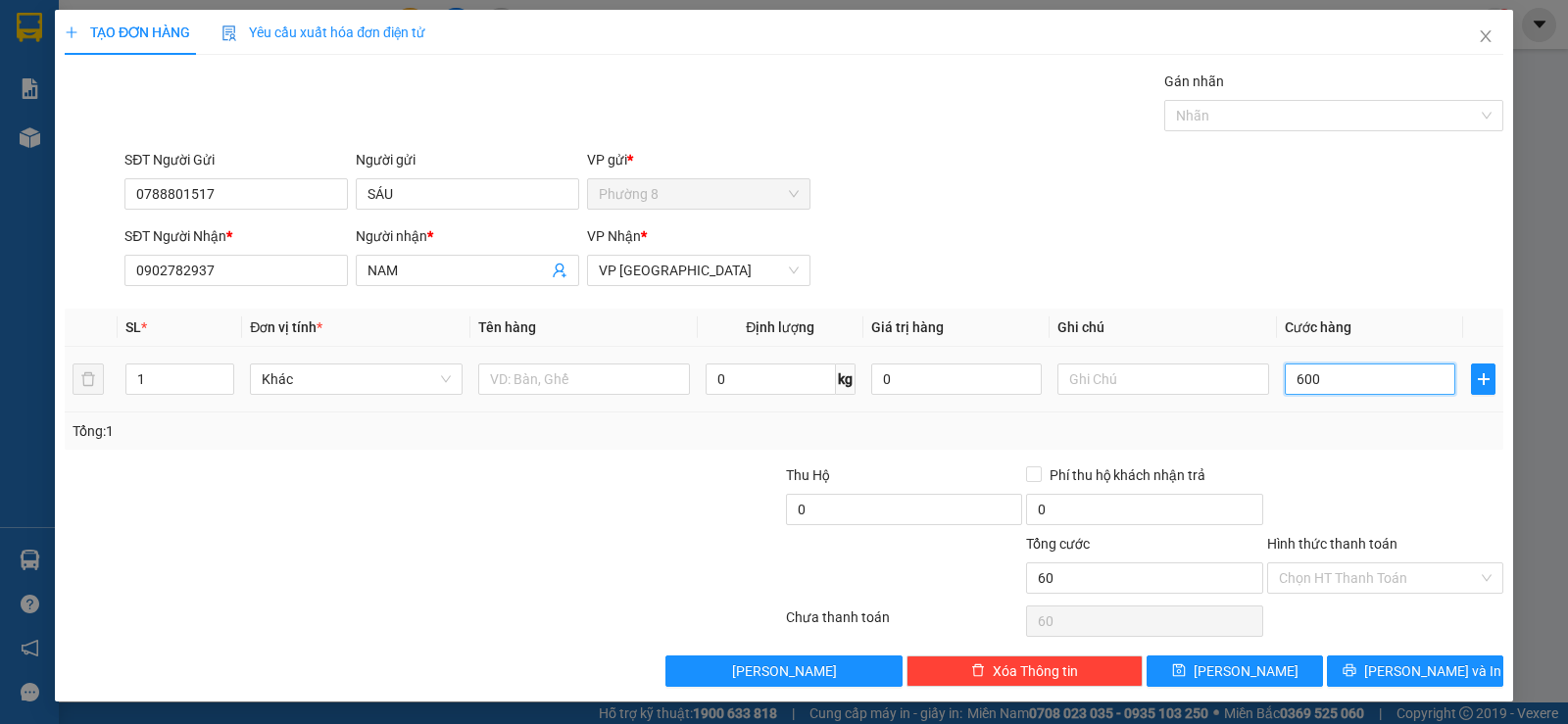type on "600" 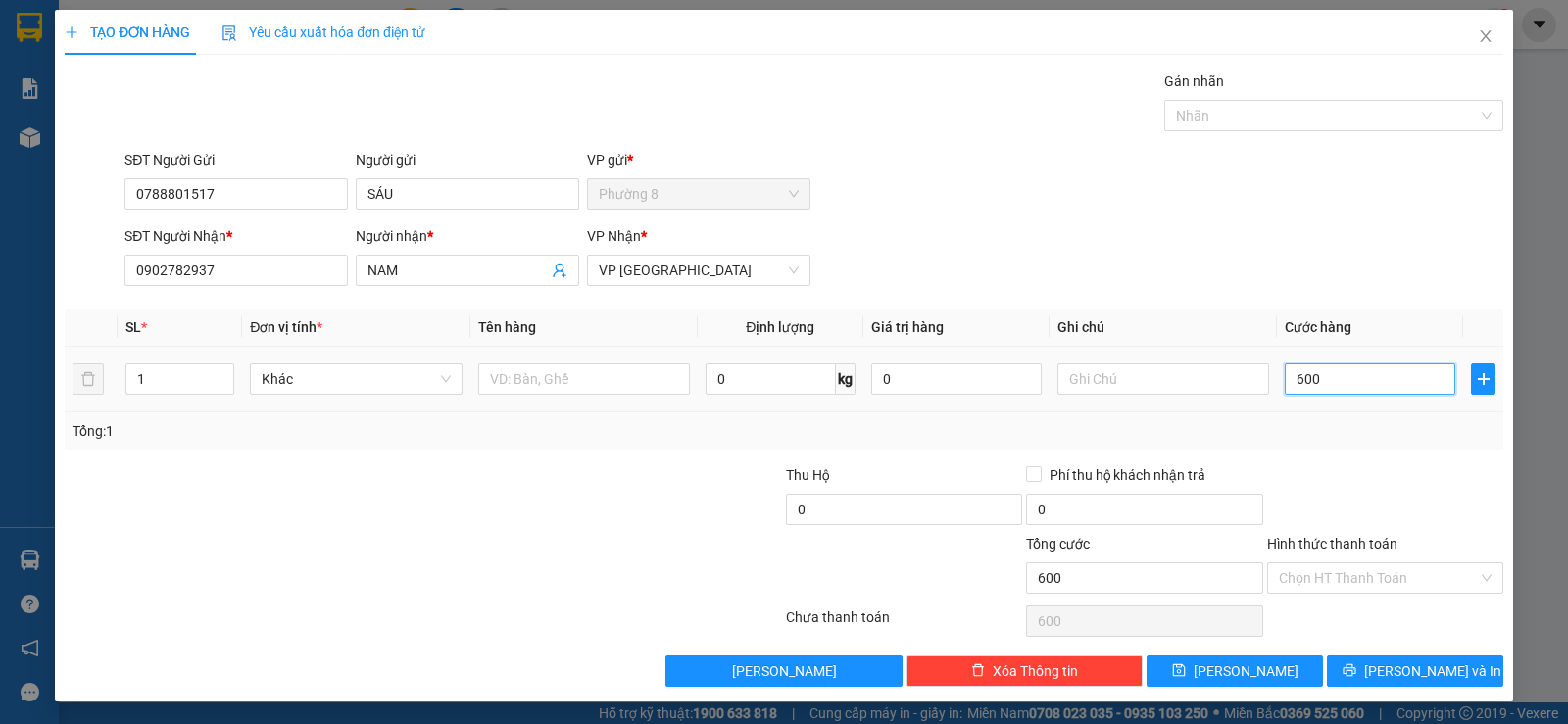 type on "6.000" 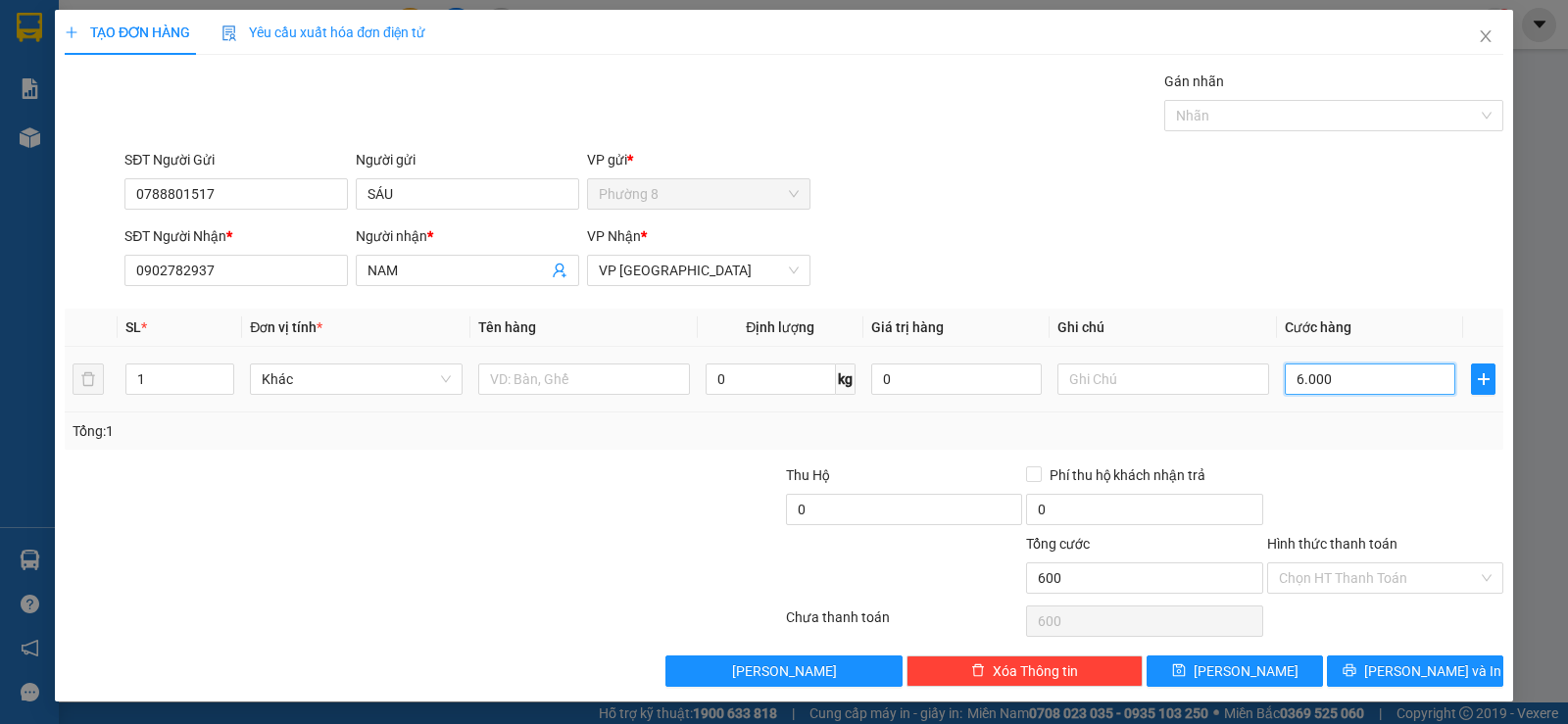 type on "6.000" 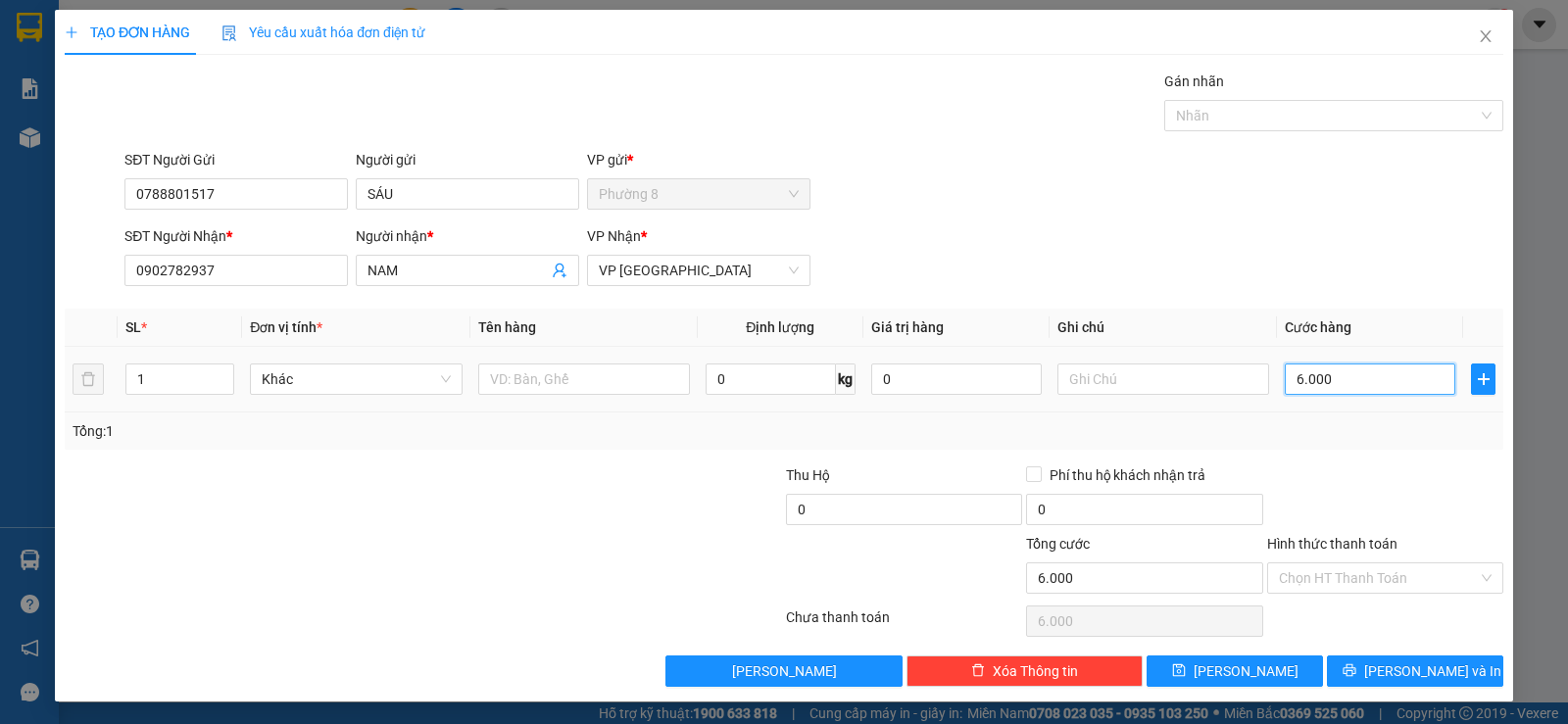 type on "60.000" 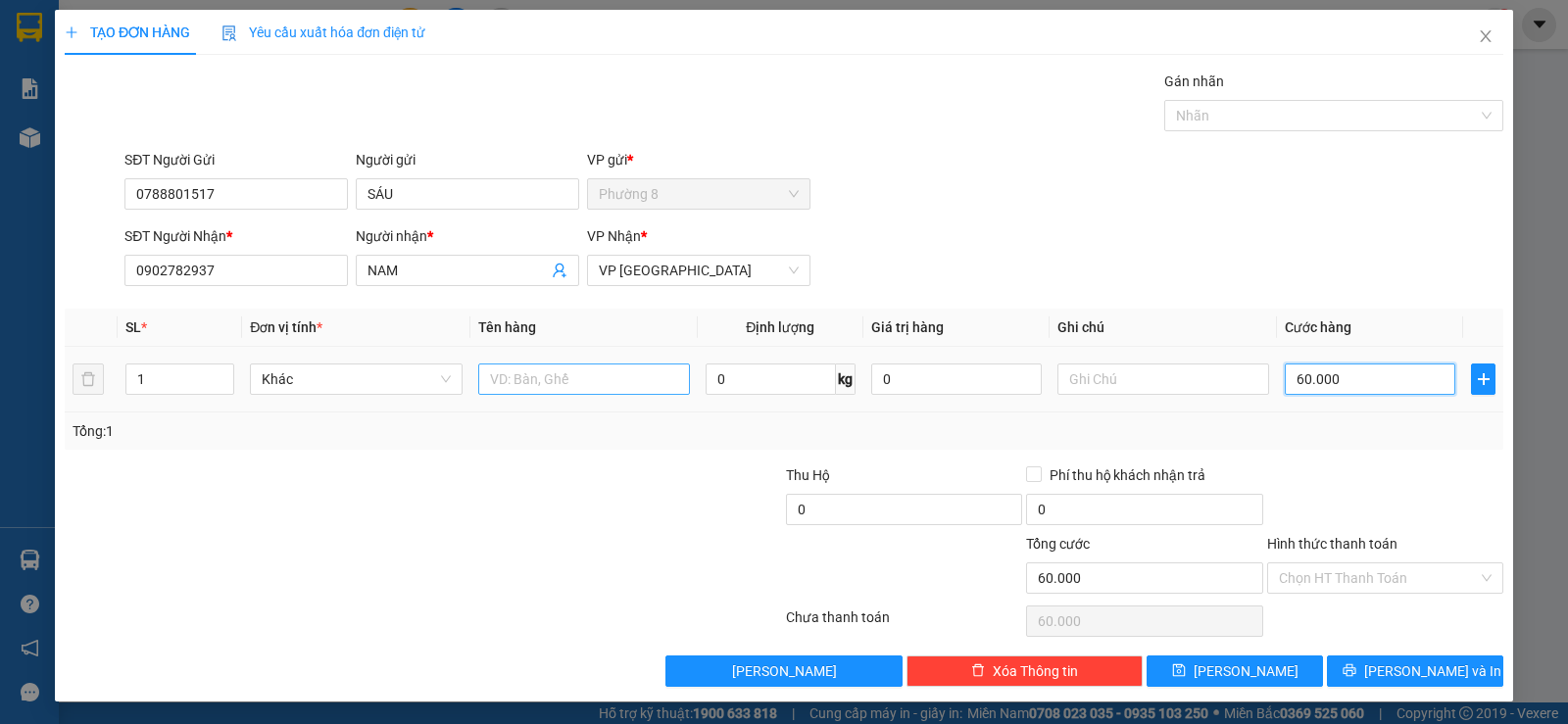 type on "60.000" 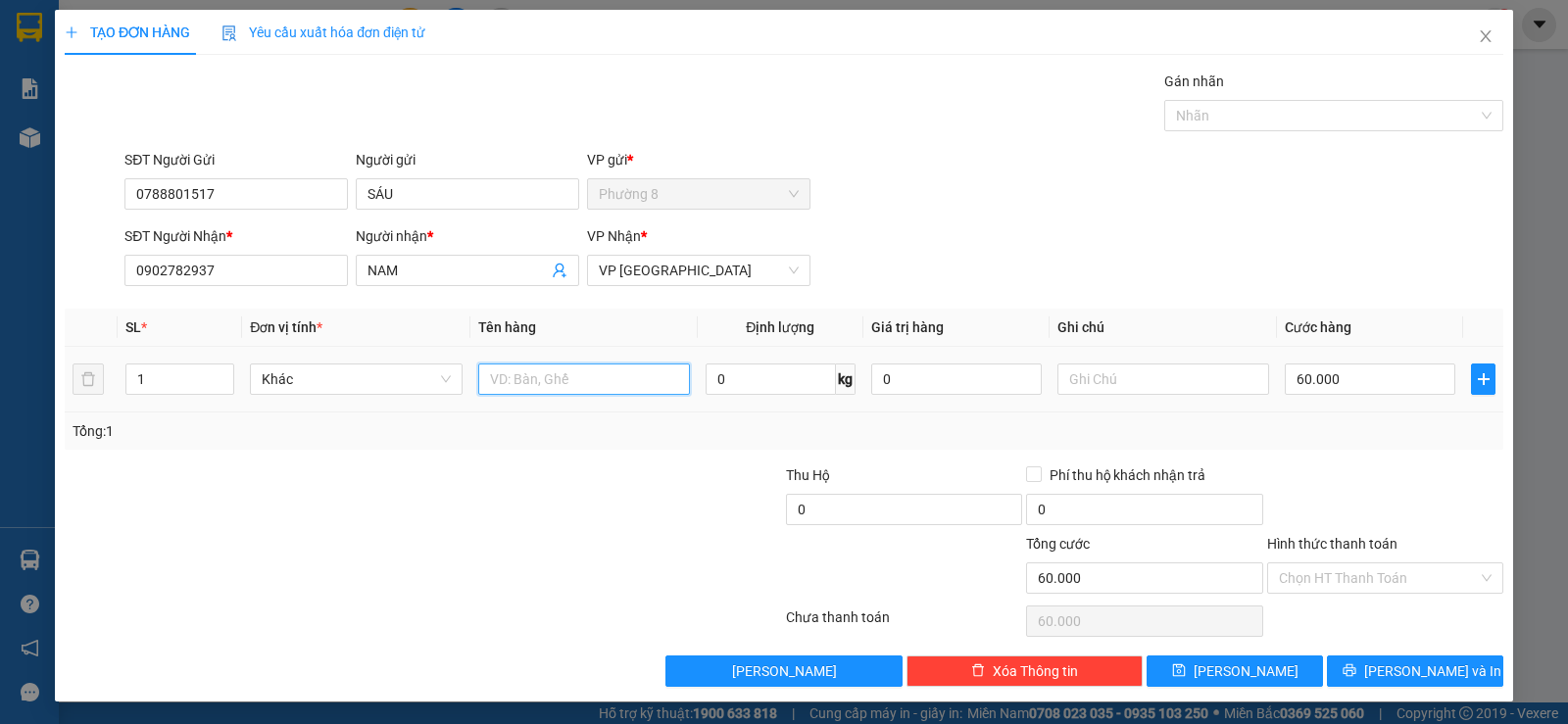 click at bounding box center [584, 379] 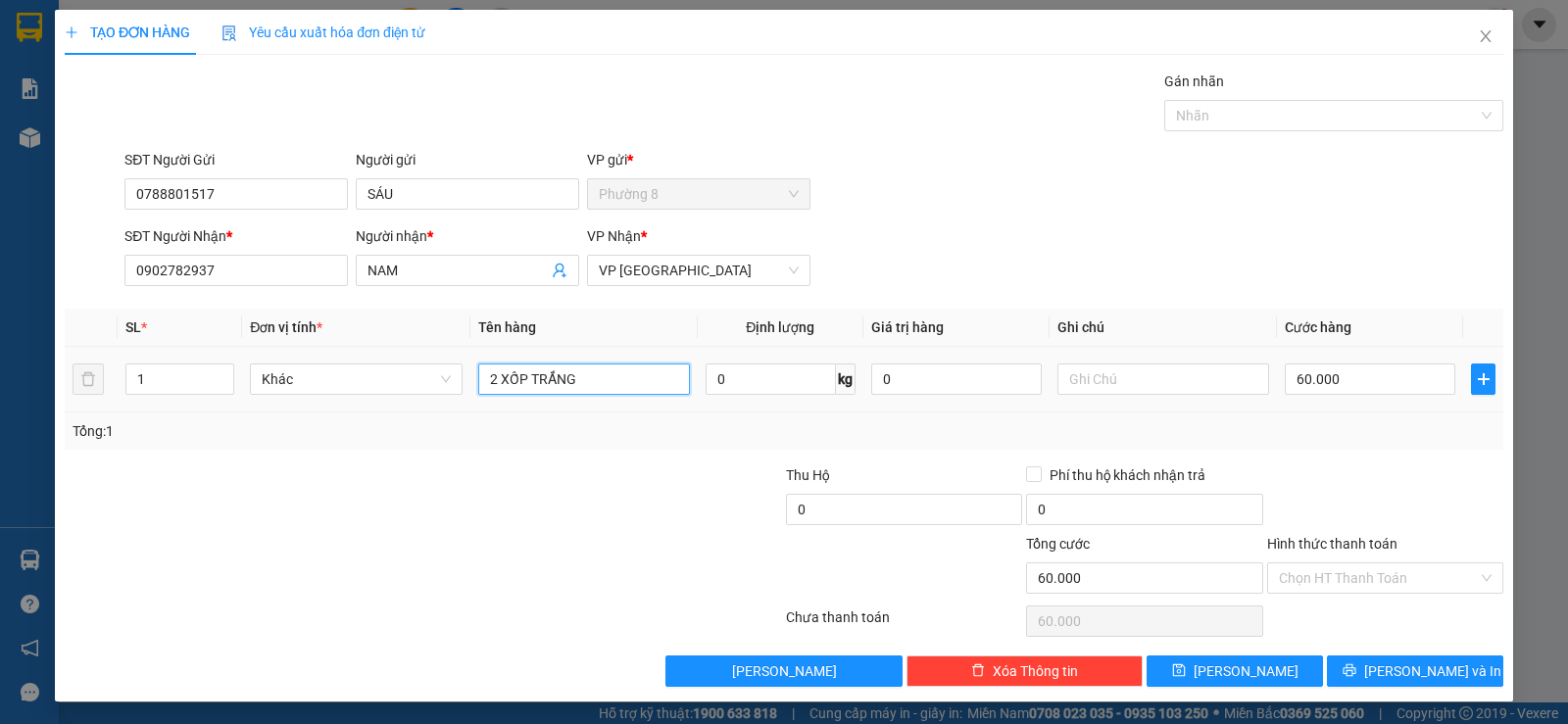 type on "2 XỐP TRẮNG" 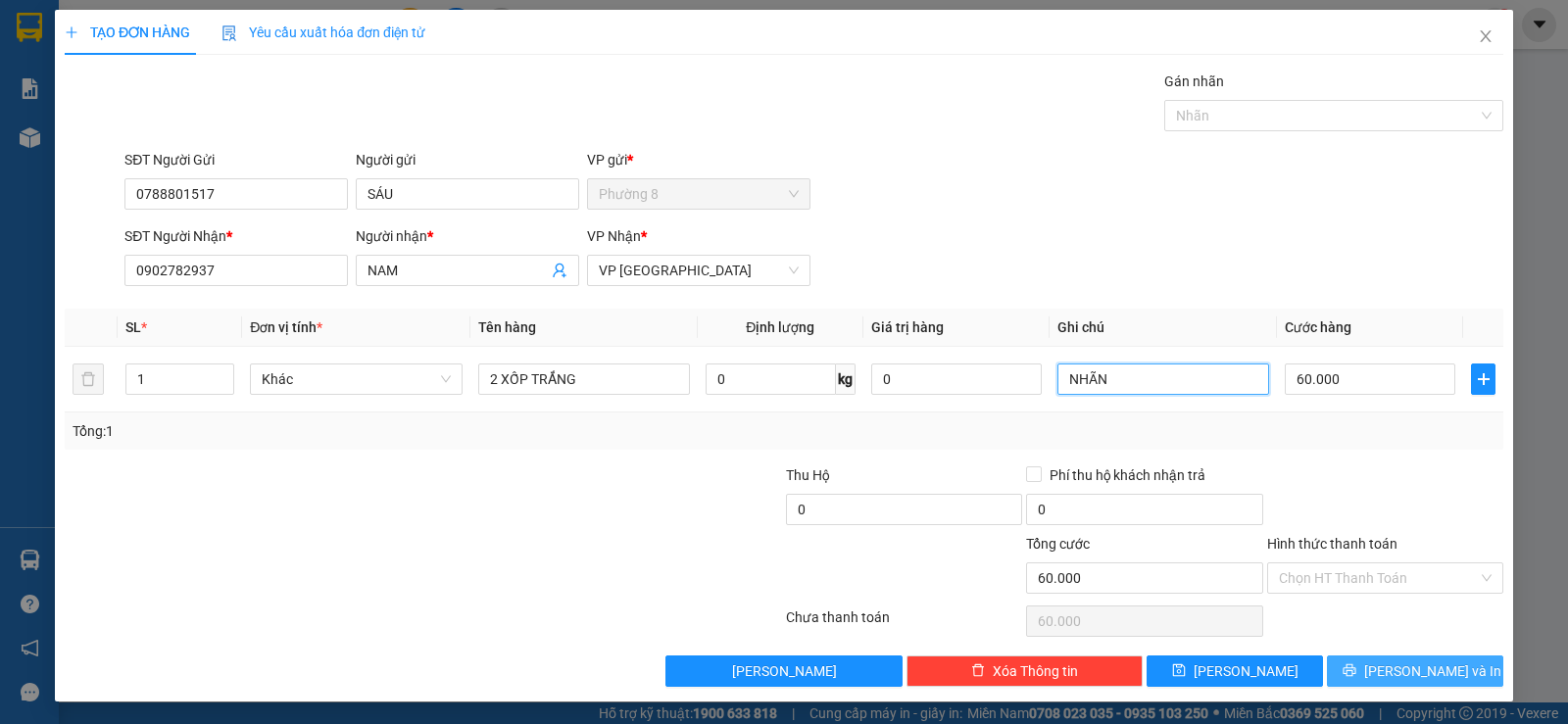 type on "NHÃN" 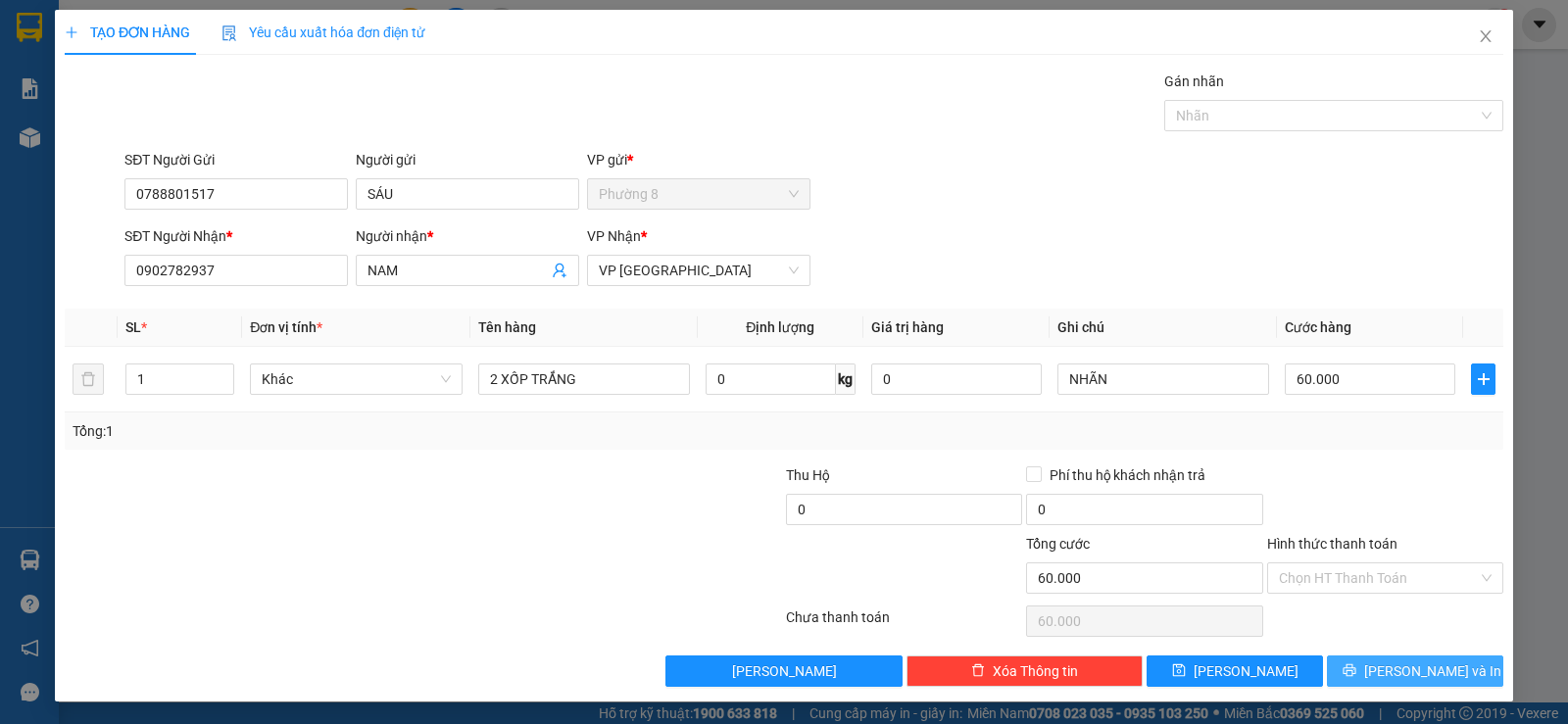 click on "[PERSON_NAME] và In" at bounding box center [1433, 671] 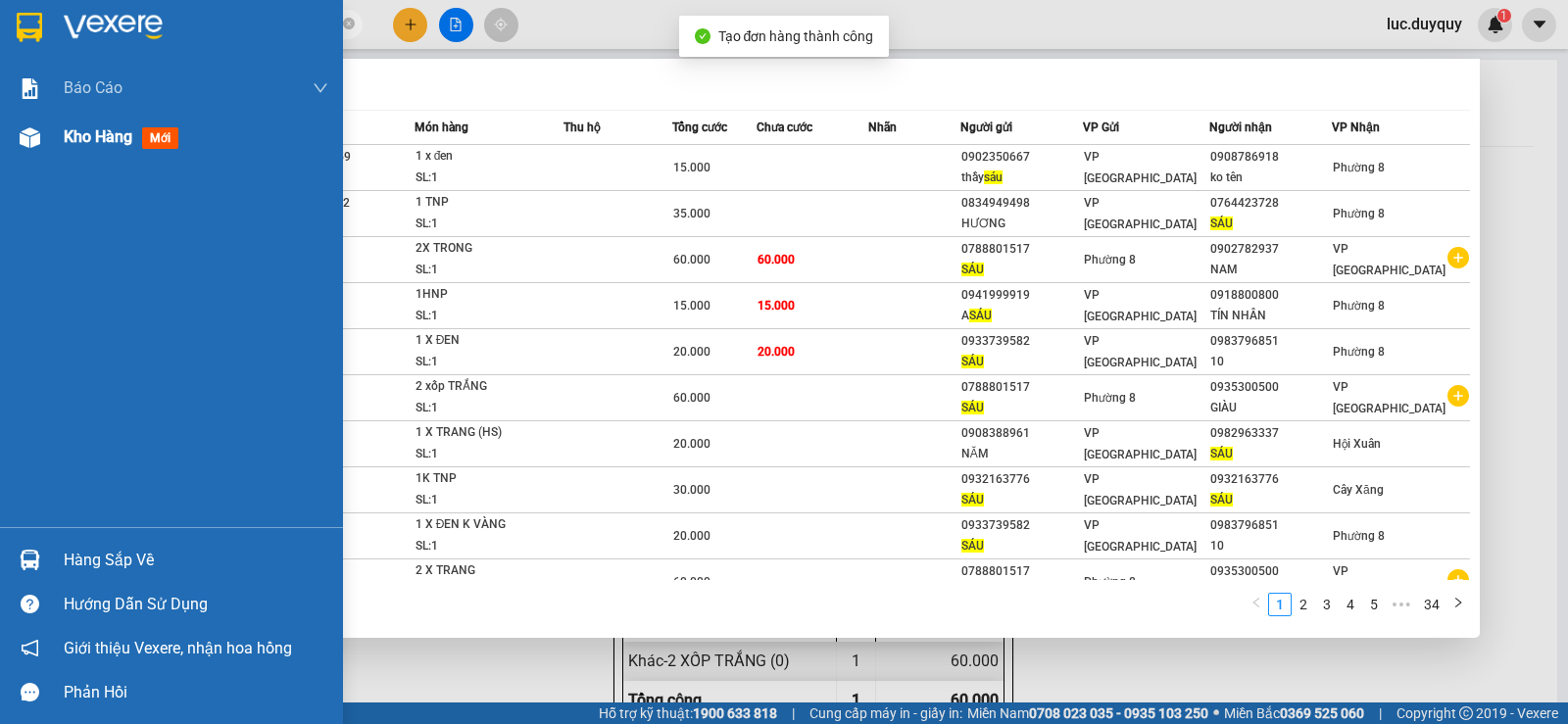click on "Kho hàng mới" at bounding box center [172, 137] 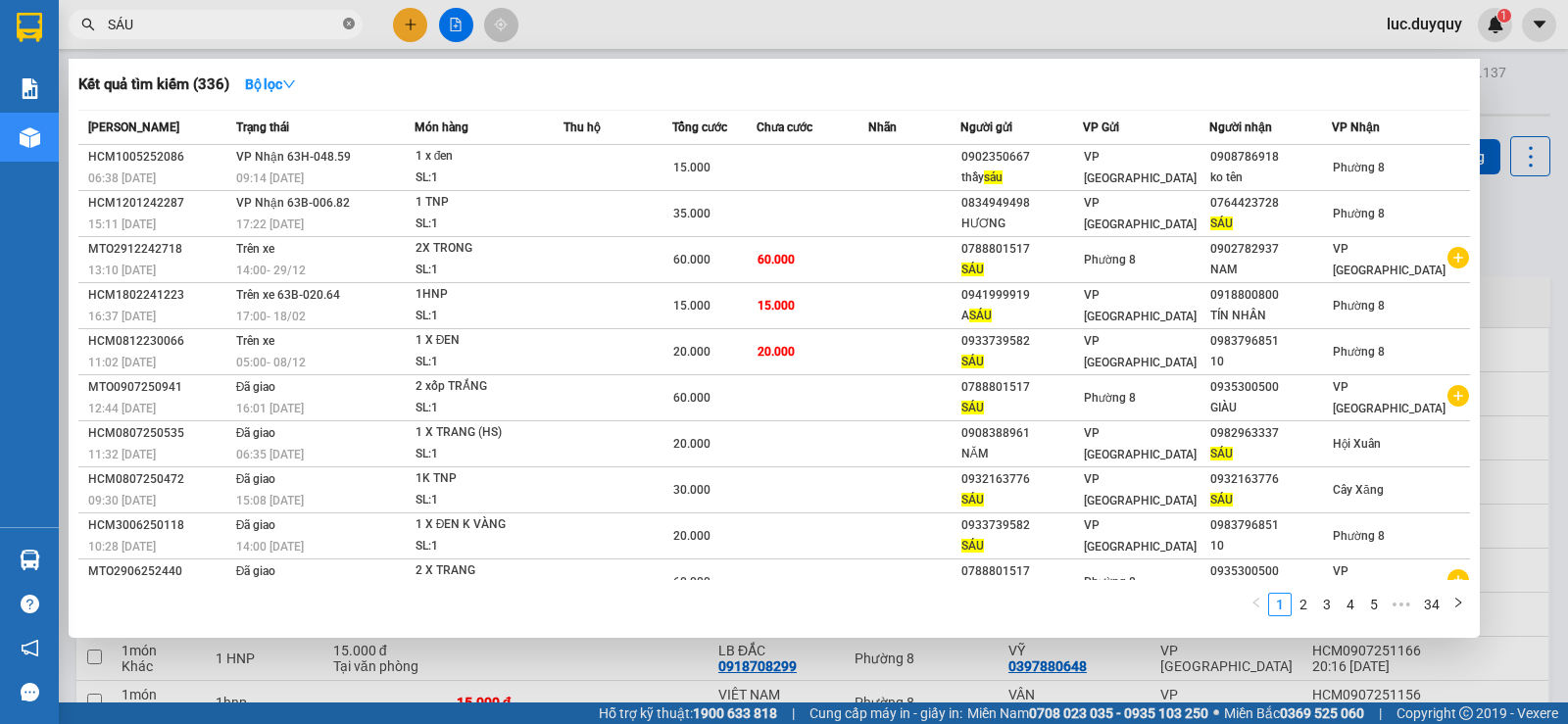 click 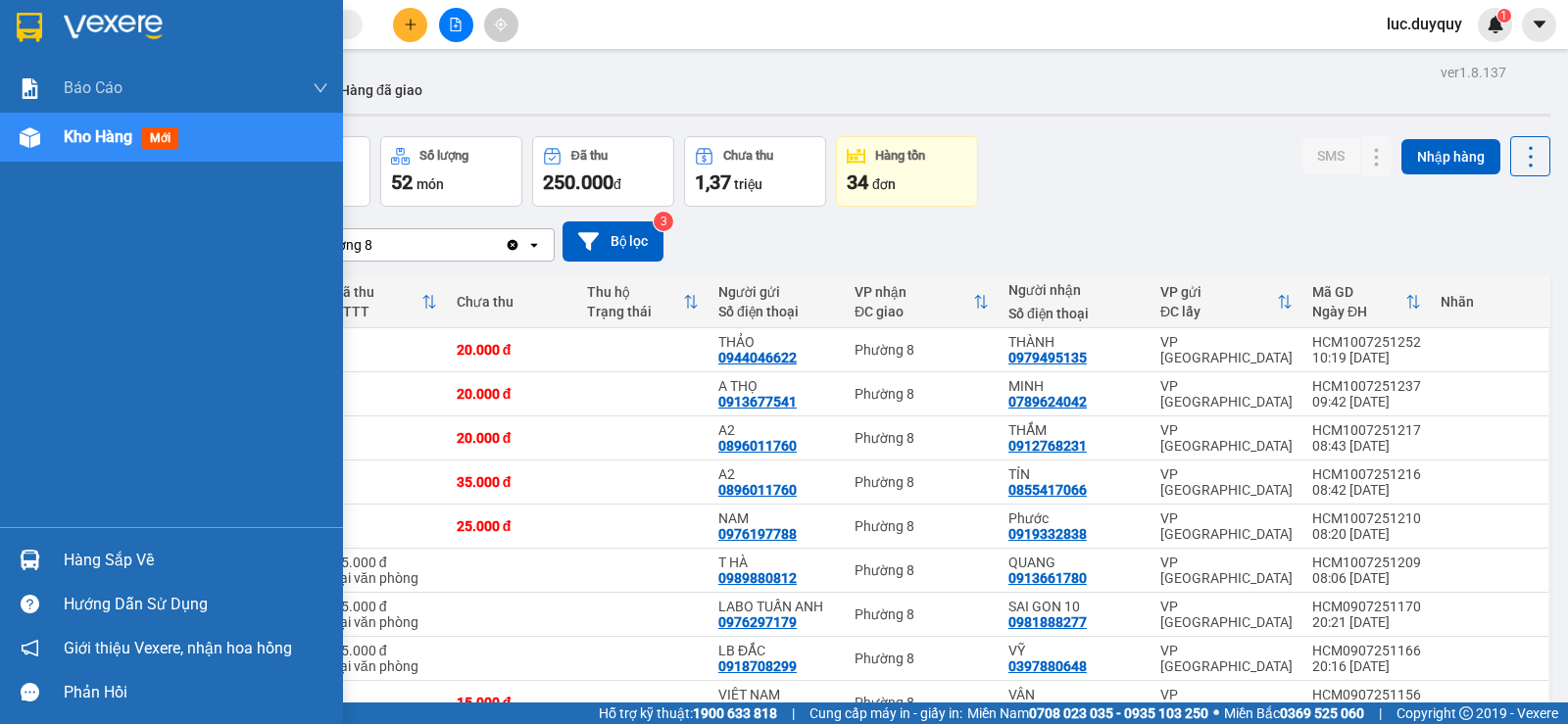 click on "Kho hàng mới" at bounding box center (172, 137) 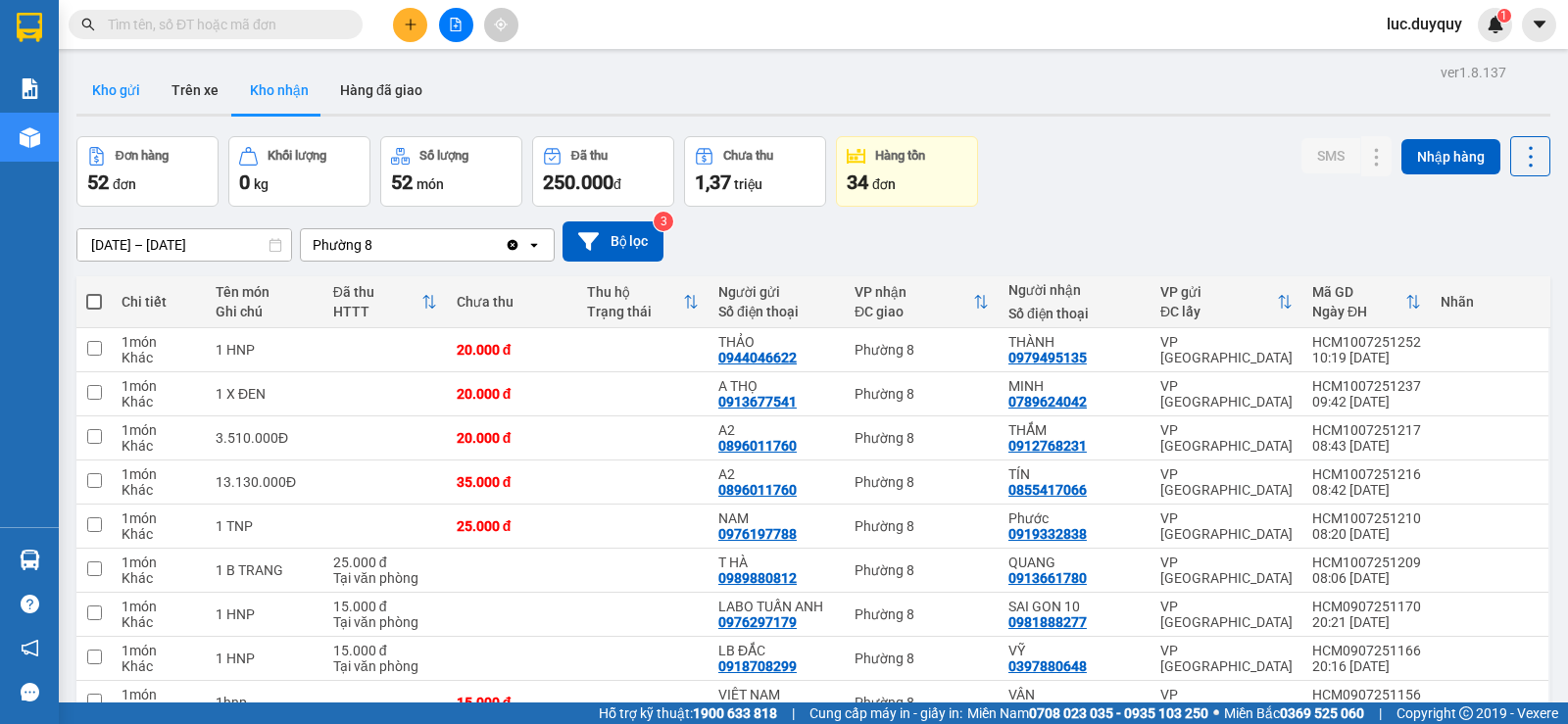 click on "Kho gửi" at bounding box center [116, 90] 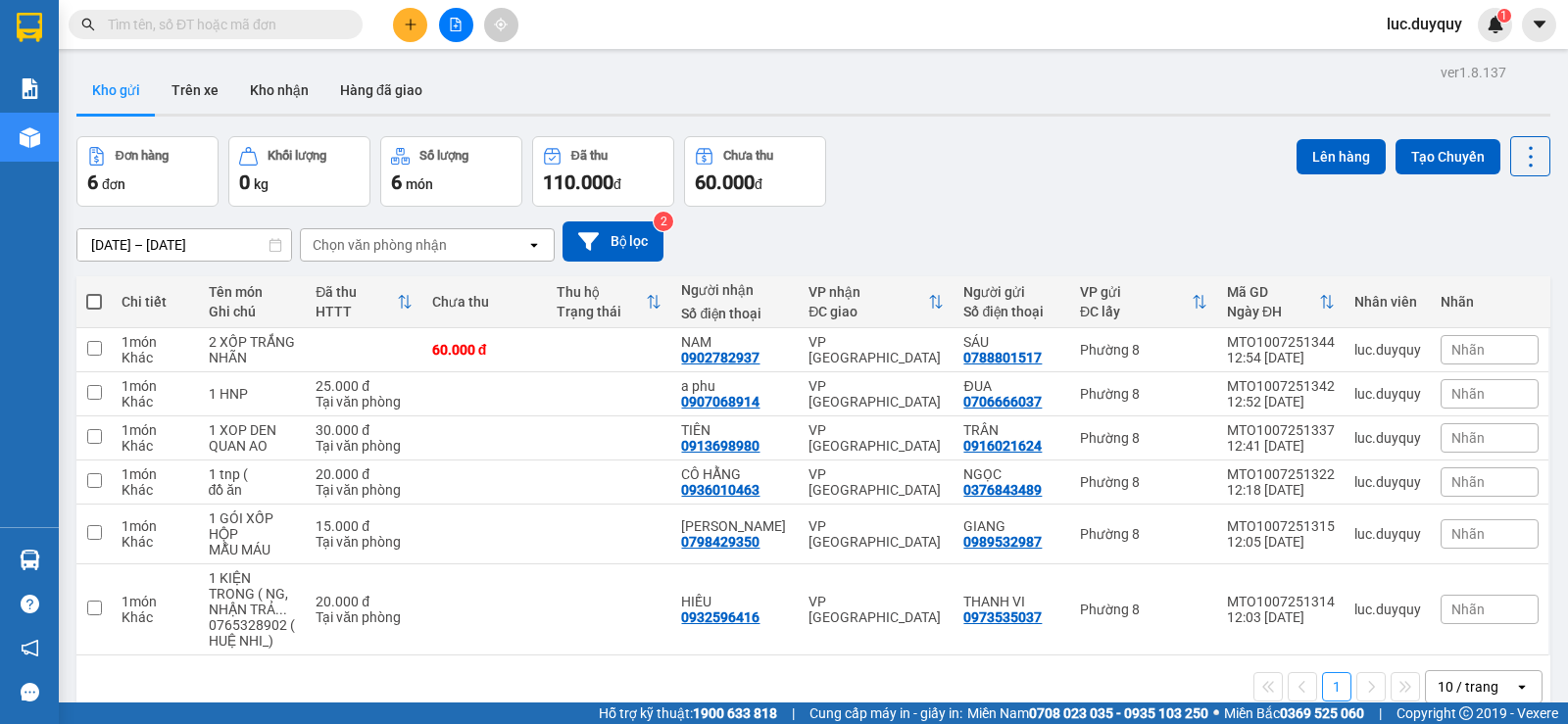 click on "Kết quả tìm kiếm ( 336 )  Bộ lọc  Mã ĐH Trạng thái Món hàng Thu hộ Tổng cước Chưa cước Nhãn Người gửi VP Gửi Người nhận VP Nhận HCM1005252086 06:38 [DATE] VP Nhận   63H-048.59 09:14 [DATE] 1 x đen SL:  1 15.000 0902350667  thầy sáu VP [GEOGRAPHIC_DATA] 0908786918 ko tên Phường 8 HCM1201242287 15:11 [DATE] VP Nhận   63B-006.82 17:22 [DATE] 1 TNP SL:  1 35.000 0834949498 HƯƠNG VP [GEOGRAPHIC_DATA] SÁU Phường 8 MTO2912242718 13:10 [DATE] Trên xe   14:00  [DATE] 2X TRONG SL:  1 60.000 60.000 0788801517 SÁU Phường 8 0902782937 NAM VP [GEOGRAPHIC_DATA] 16:37 [DATE] Trên xe   63B-020.64 17:00  [DATE] 1HNP SL:  1 15.000 15.000 0941999919 A SÁU VP [GEOGRAPHIC_DATA] 0918800800 TÍN NHÂN Phường 8 HCM0812230066 11:02 [DATE] Trên xe   05:00  [DATE] 1 X ĐEN SL:  1 20.000 20.000 0933739582 SÁU VP [GEOGRAPHIC_DATA] 0983796851 10 Phường 8 MTO0907250941 12:44 [DATE] Đã giao   16:01 [DATE] 2 xốp TRẮNG SL:  1 60.000 0788801517 SÁU 0935300500" at bounding box center [784, 24] 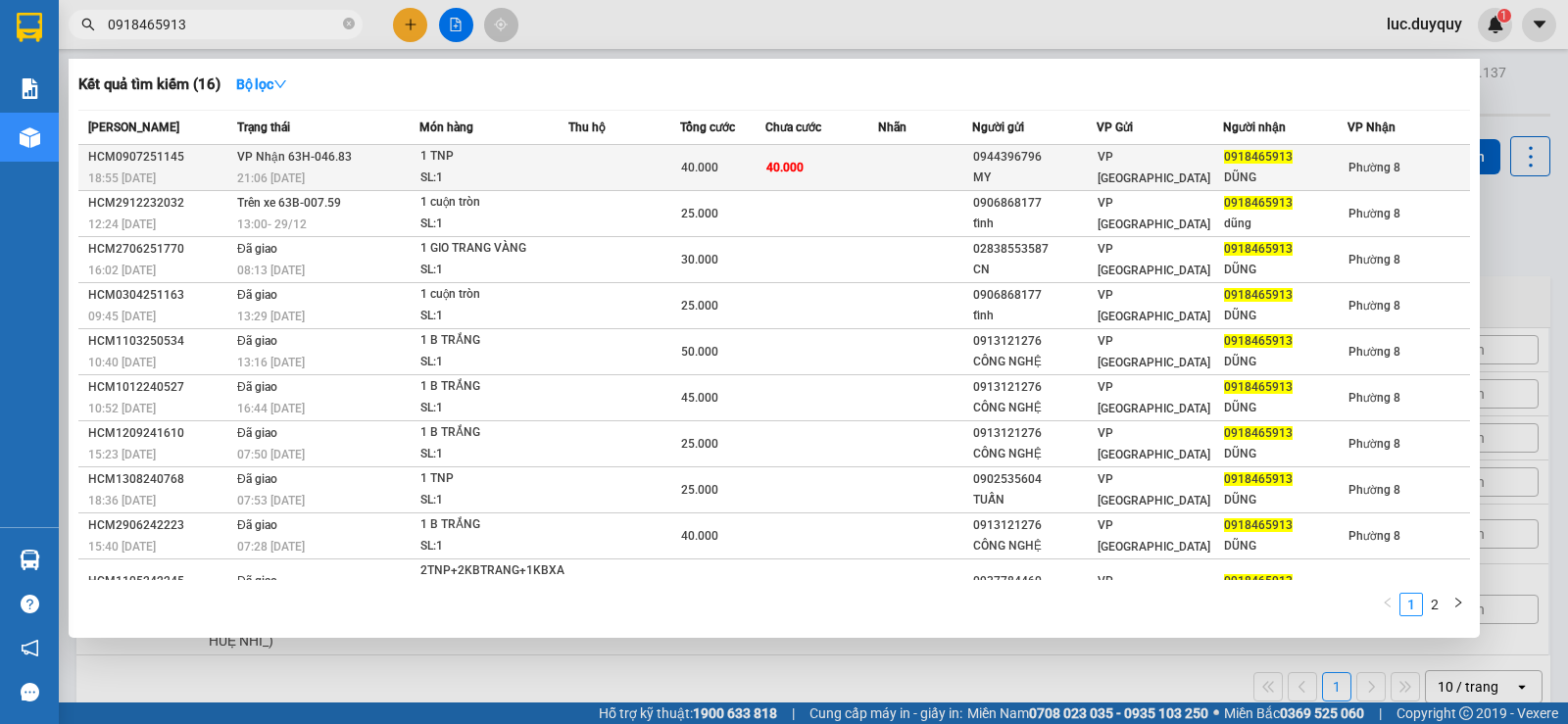 type on "0918465913" 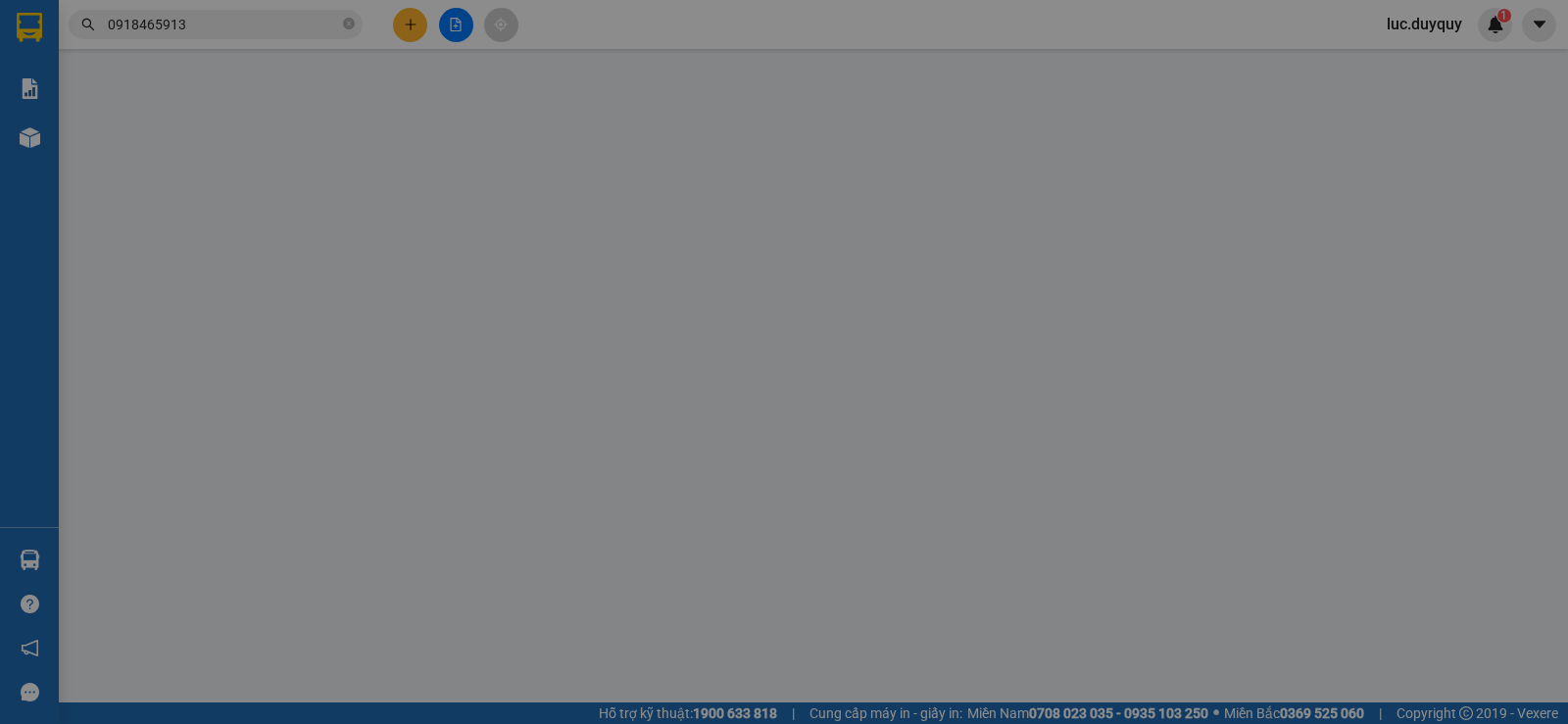 type on "0944396796" 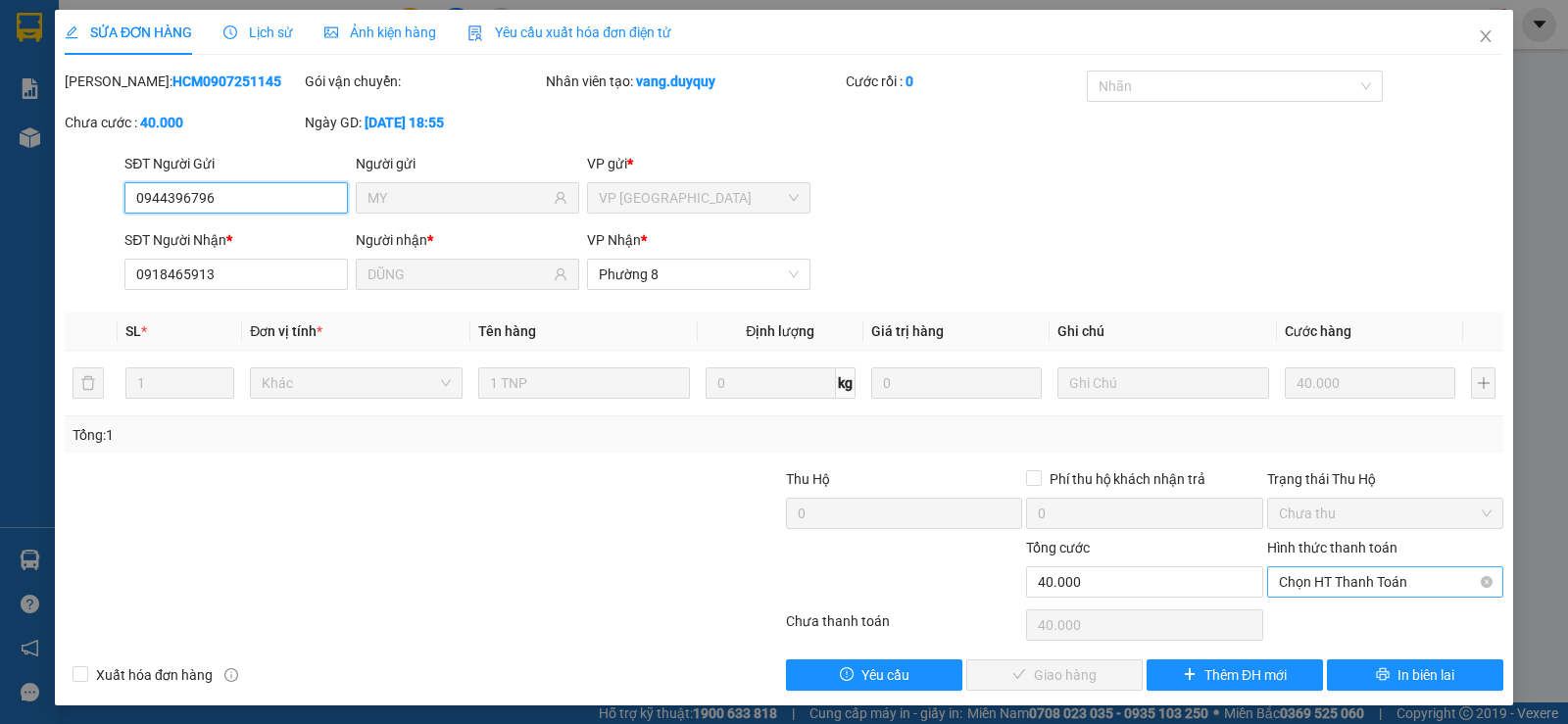 click on "Chọn HT Thanh Toán" at bounding box center (1385, 582) 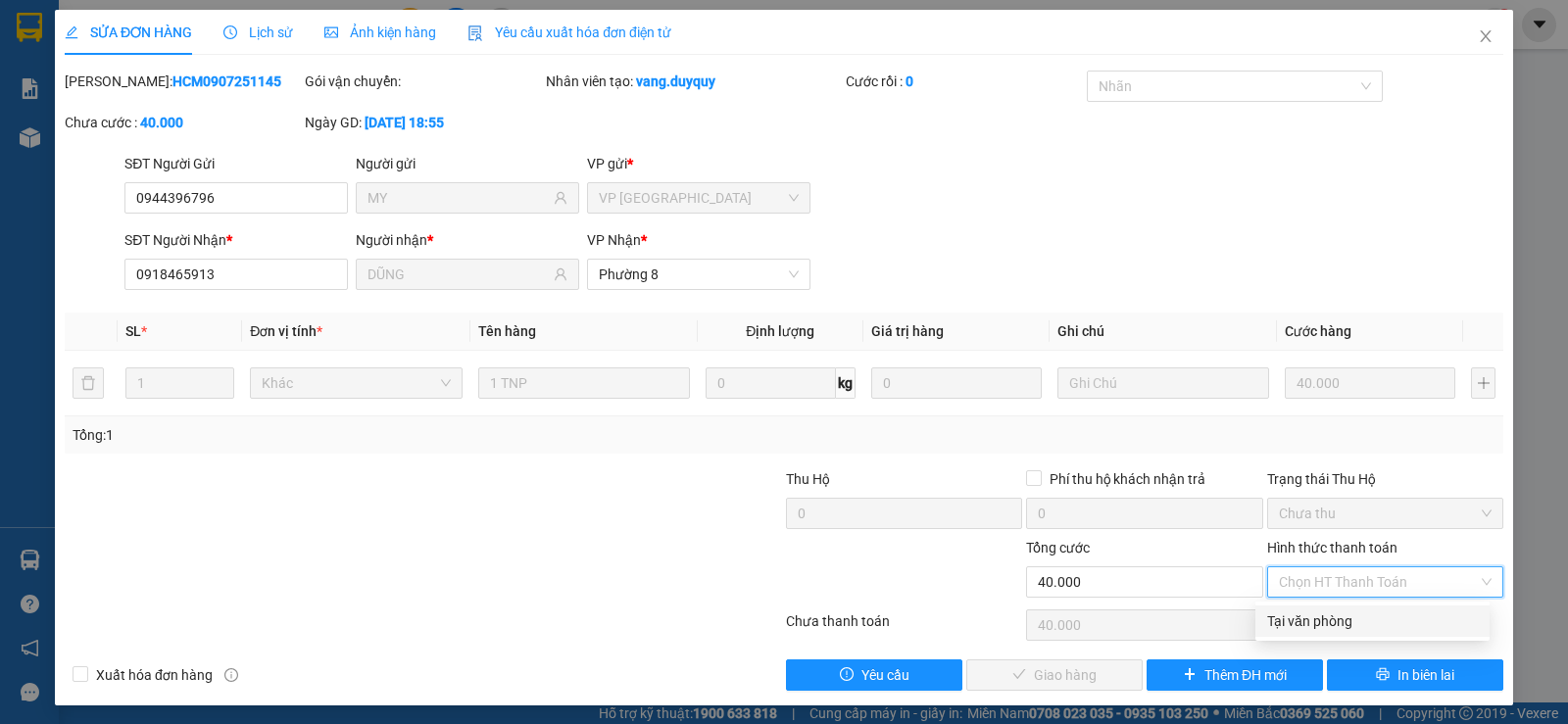 click on "Tại văn phòng" at bounding box center (1372, 621) 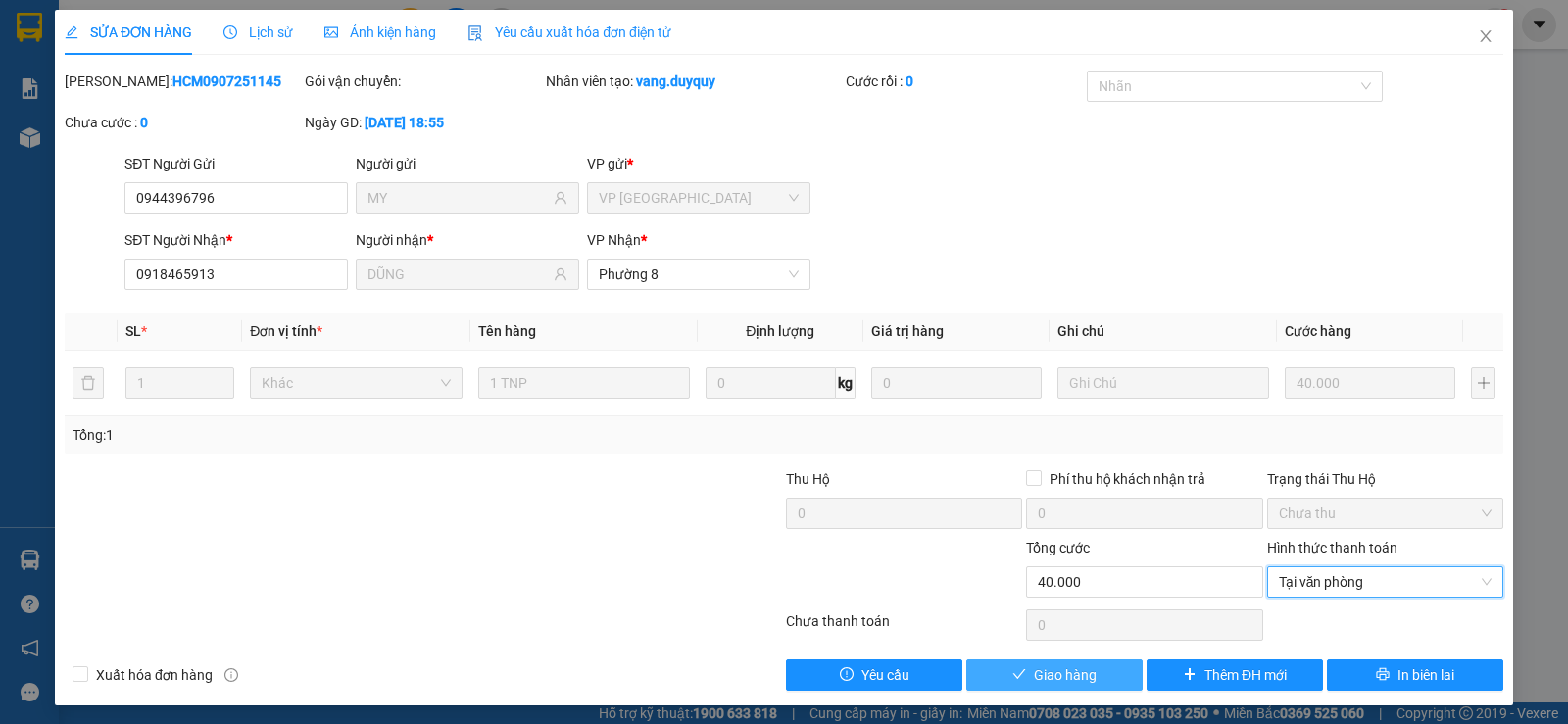 click on "Giao hàng" at bounding box center (1065, 675) 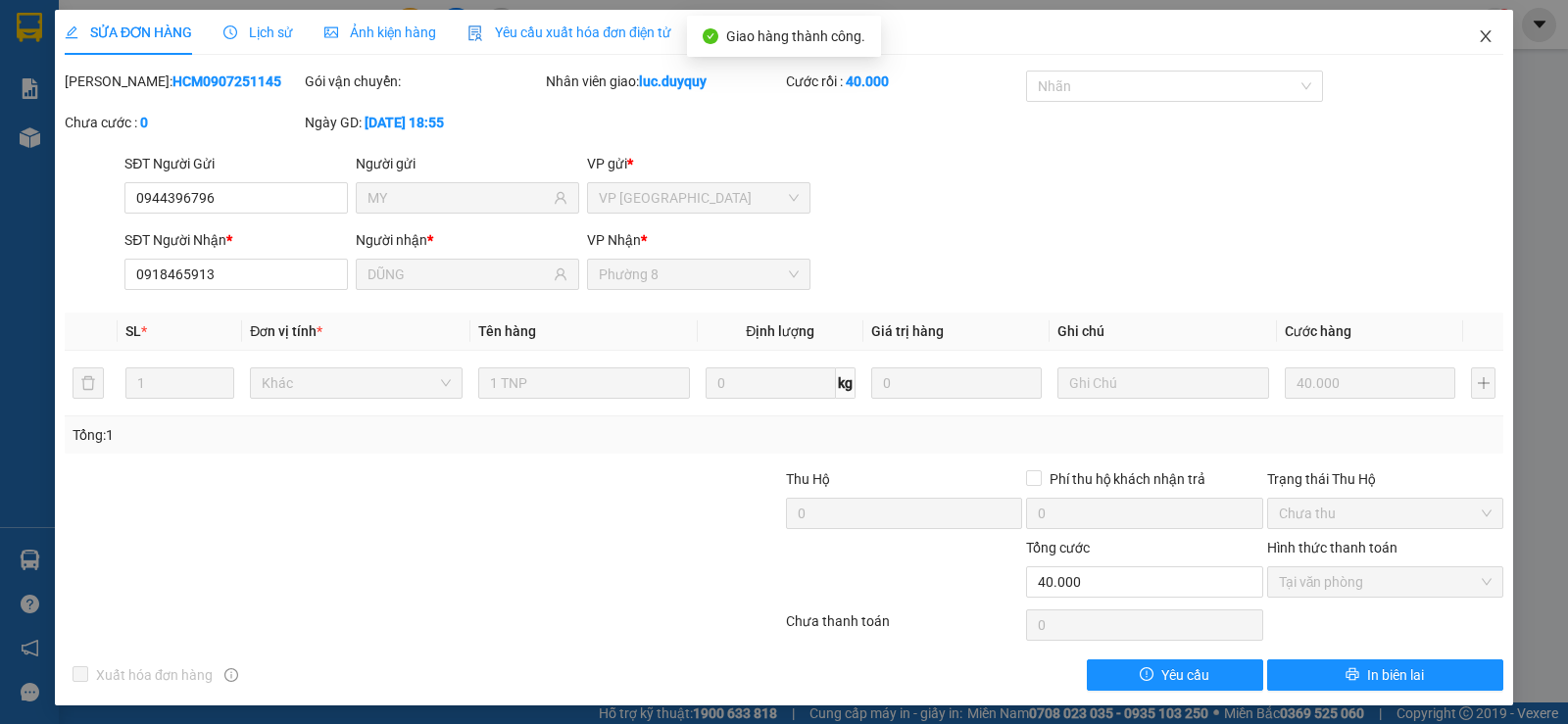 click 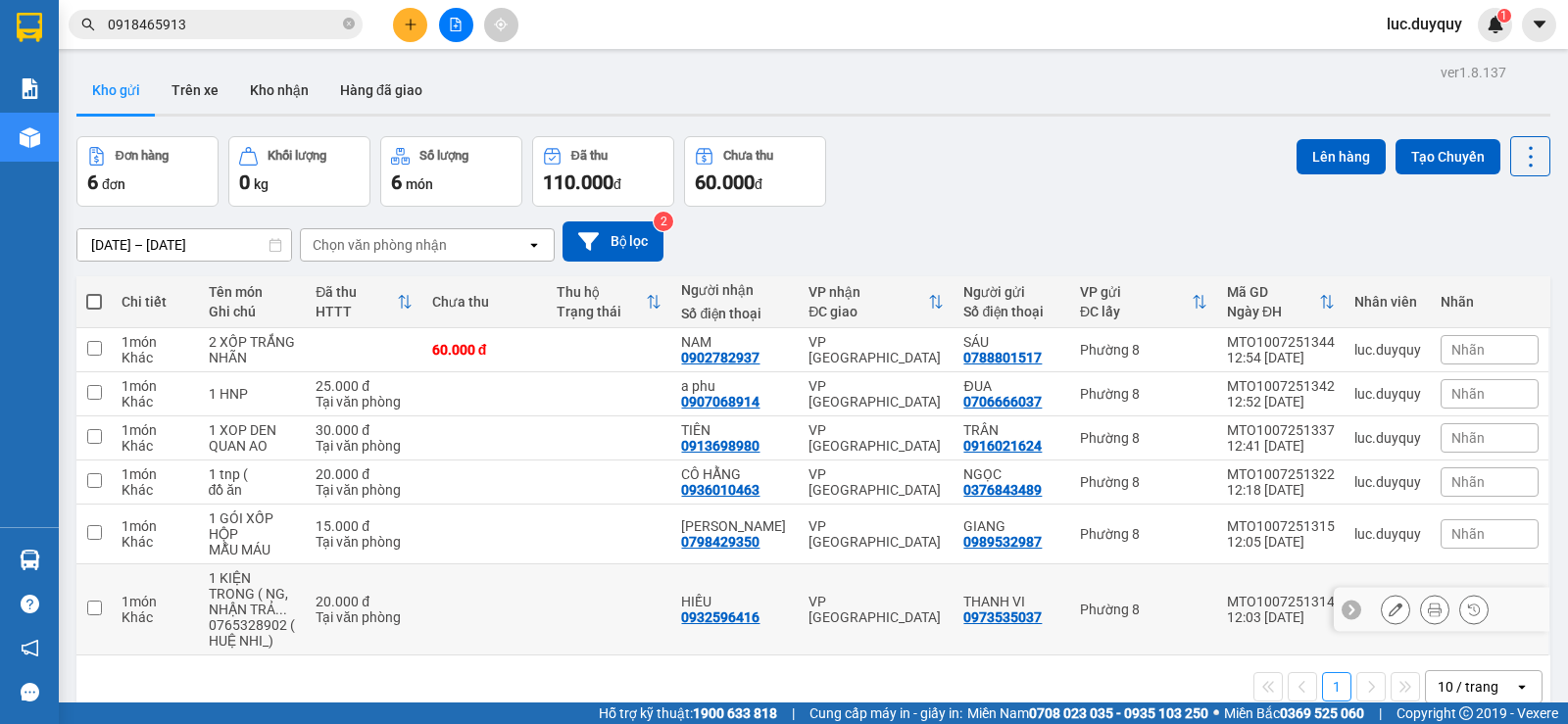 click at bounding box center [94, 609] 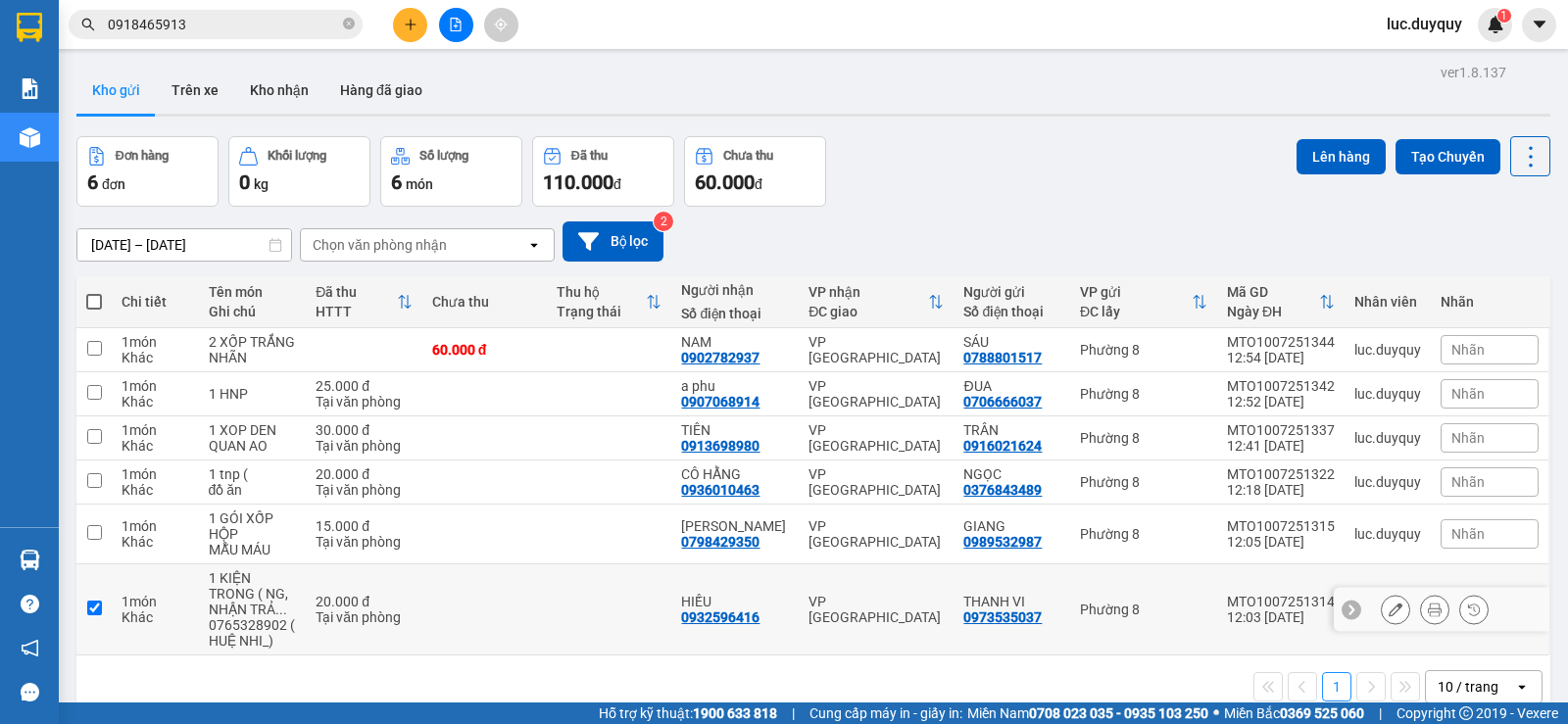 checkbox on "true" 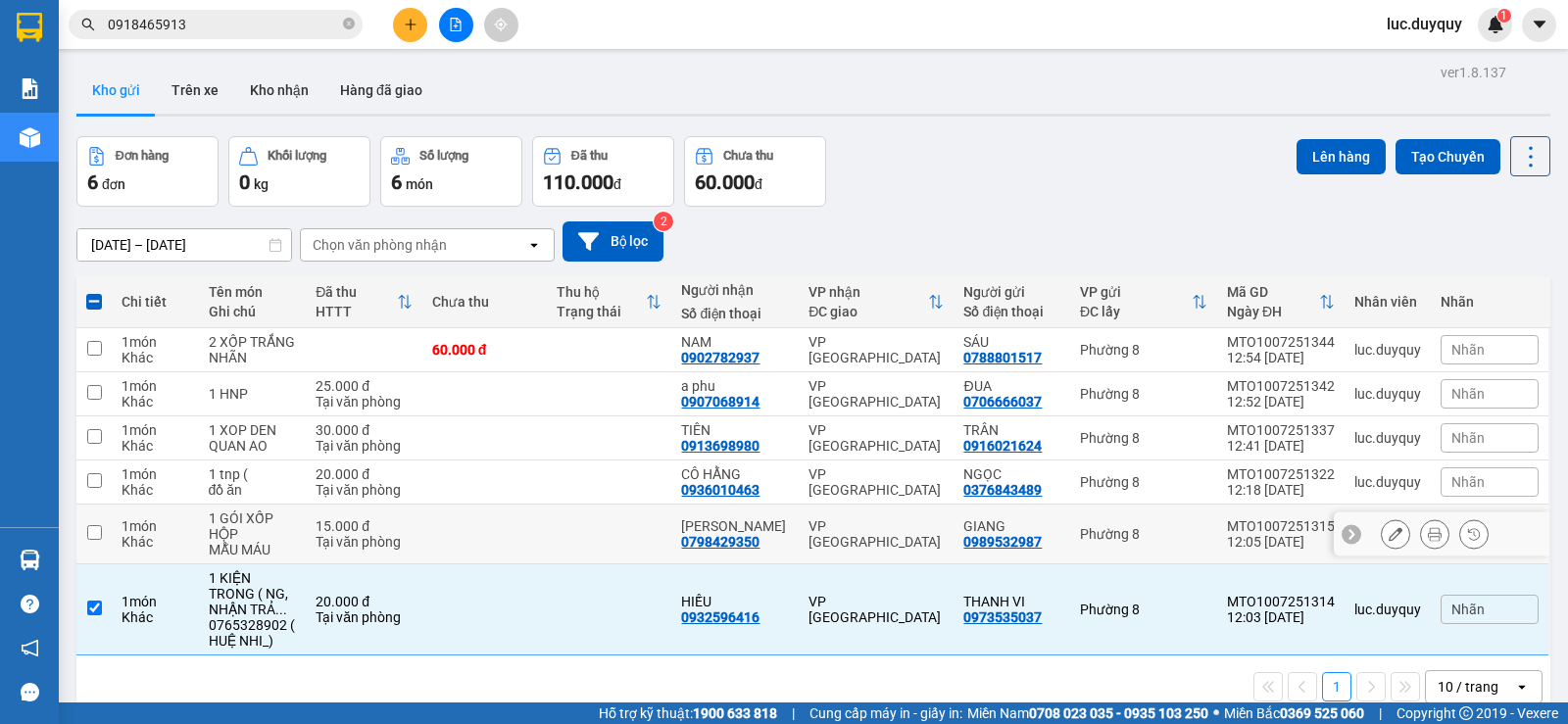 click on "Khác" at bounding box center (155, 542) 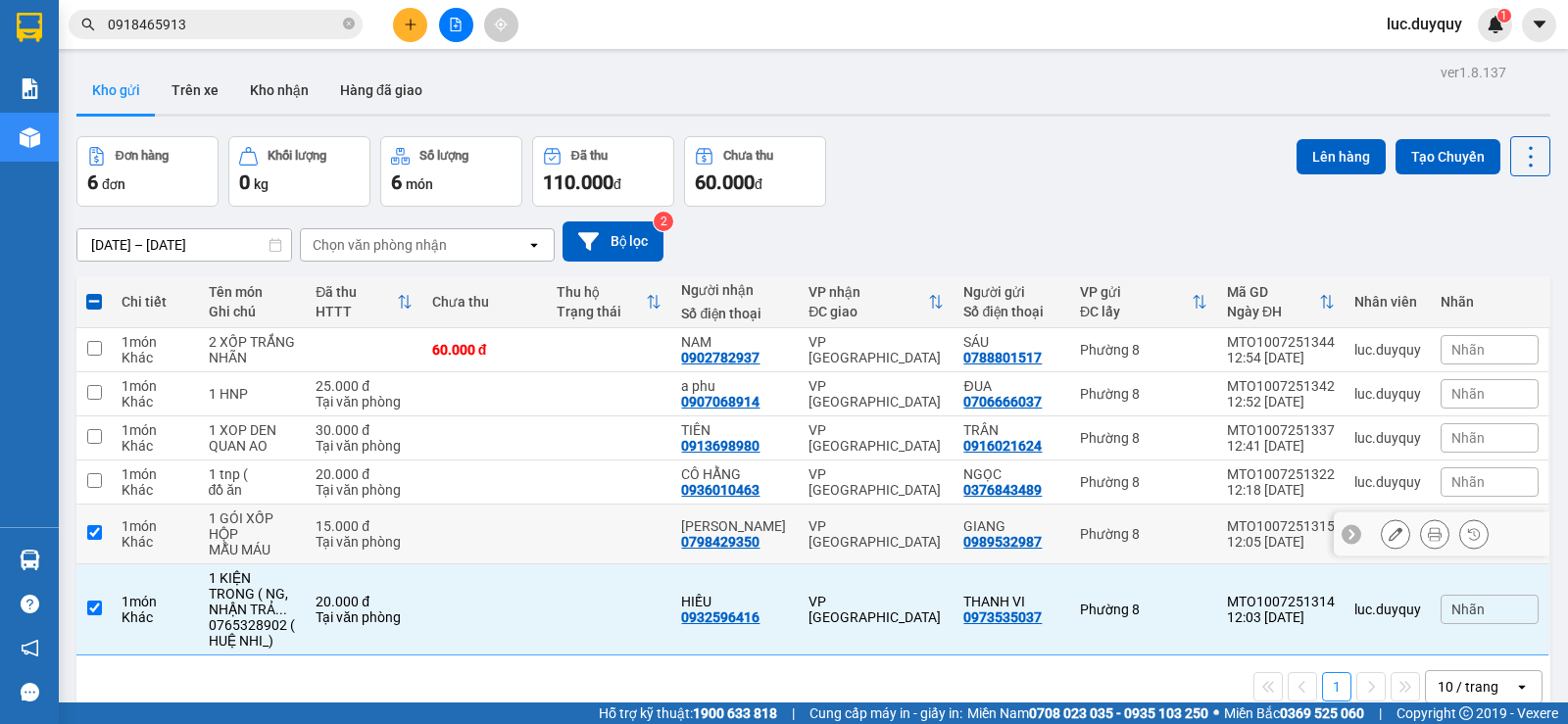 checkbox on "true" 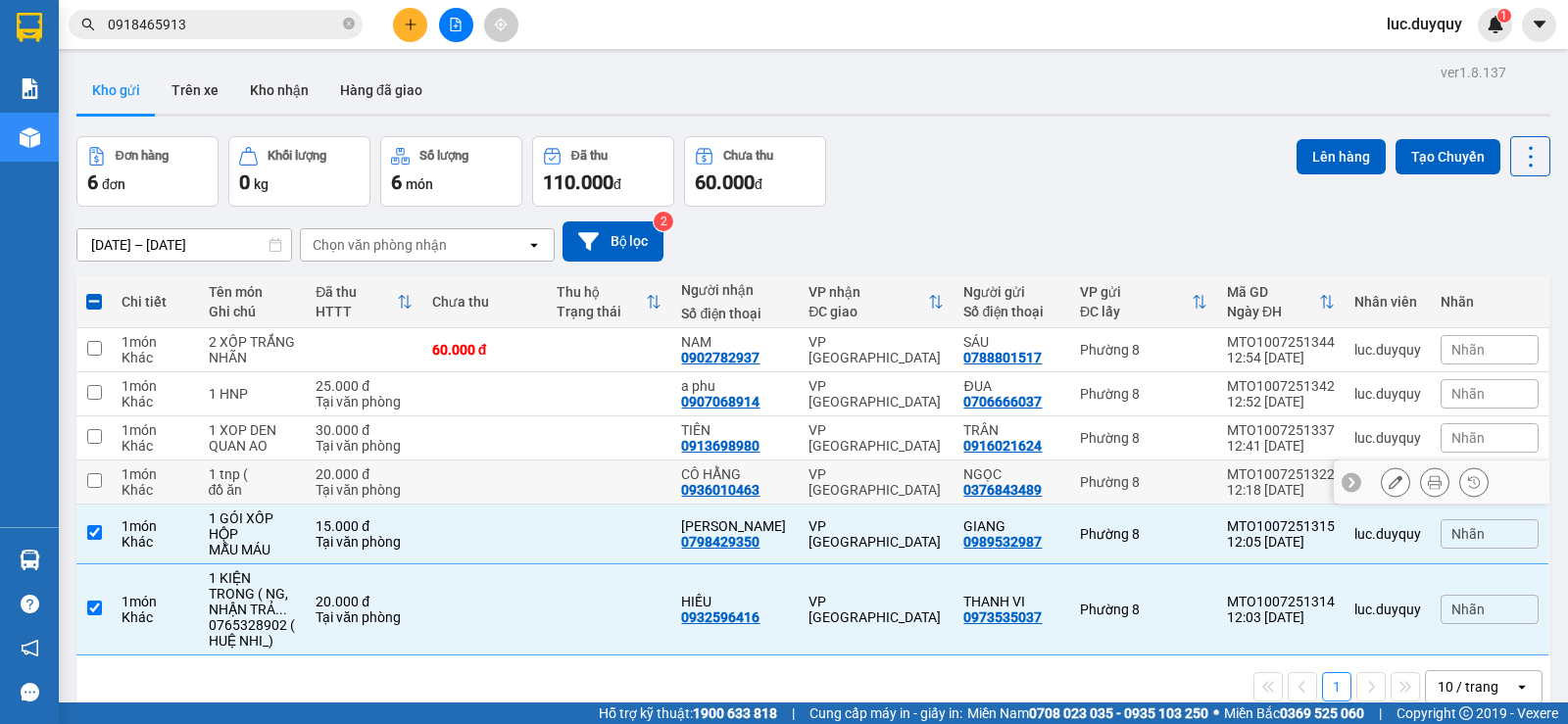 click on "1  món" at bounding box center [155, 474] 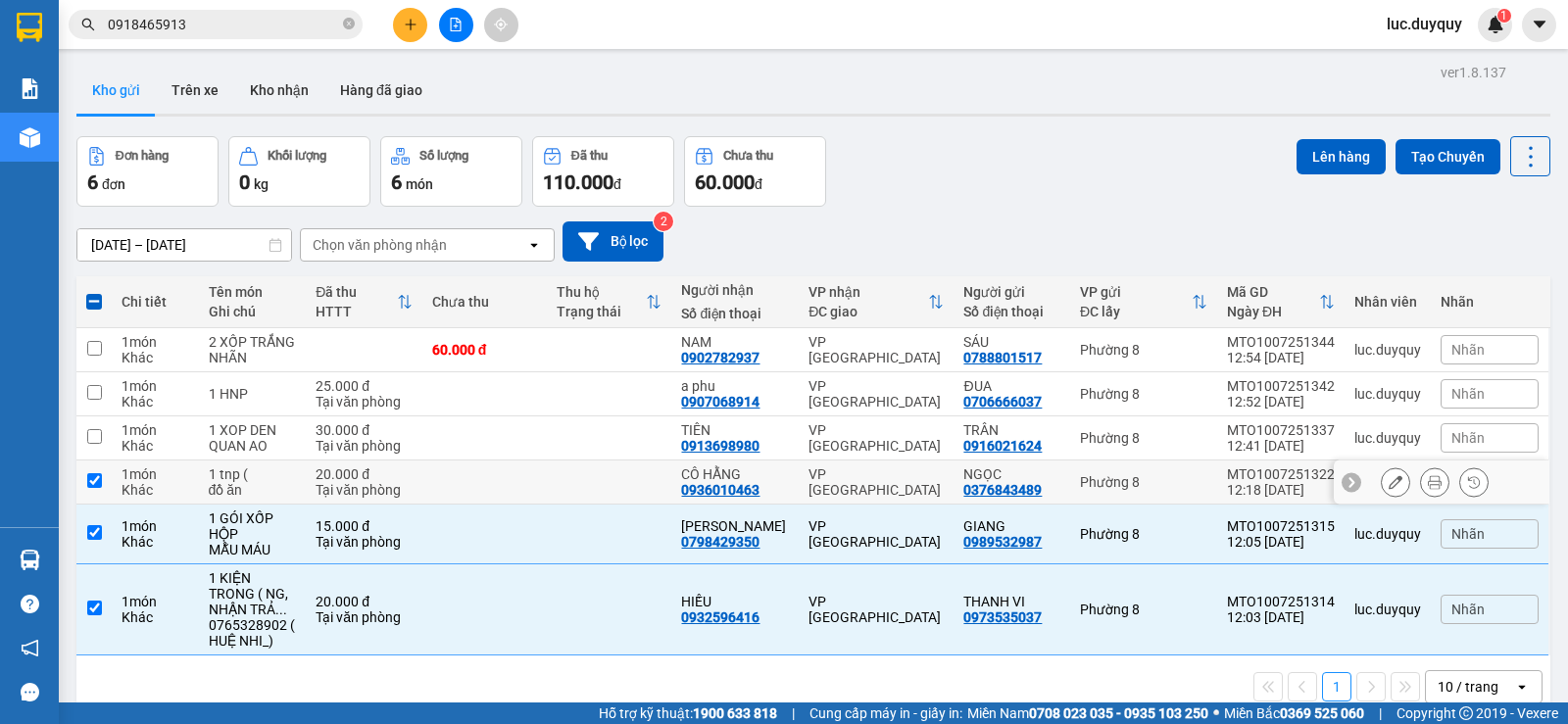 checkbox on "true" 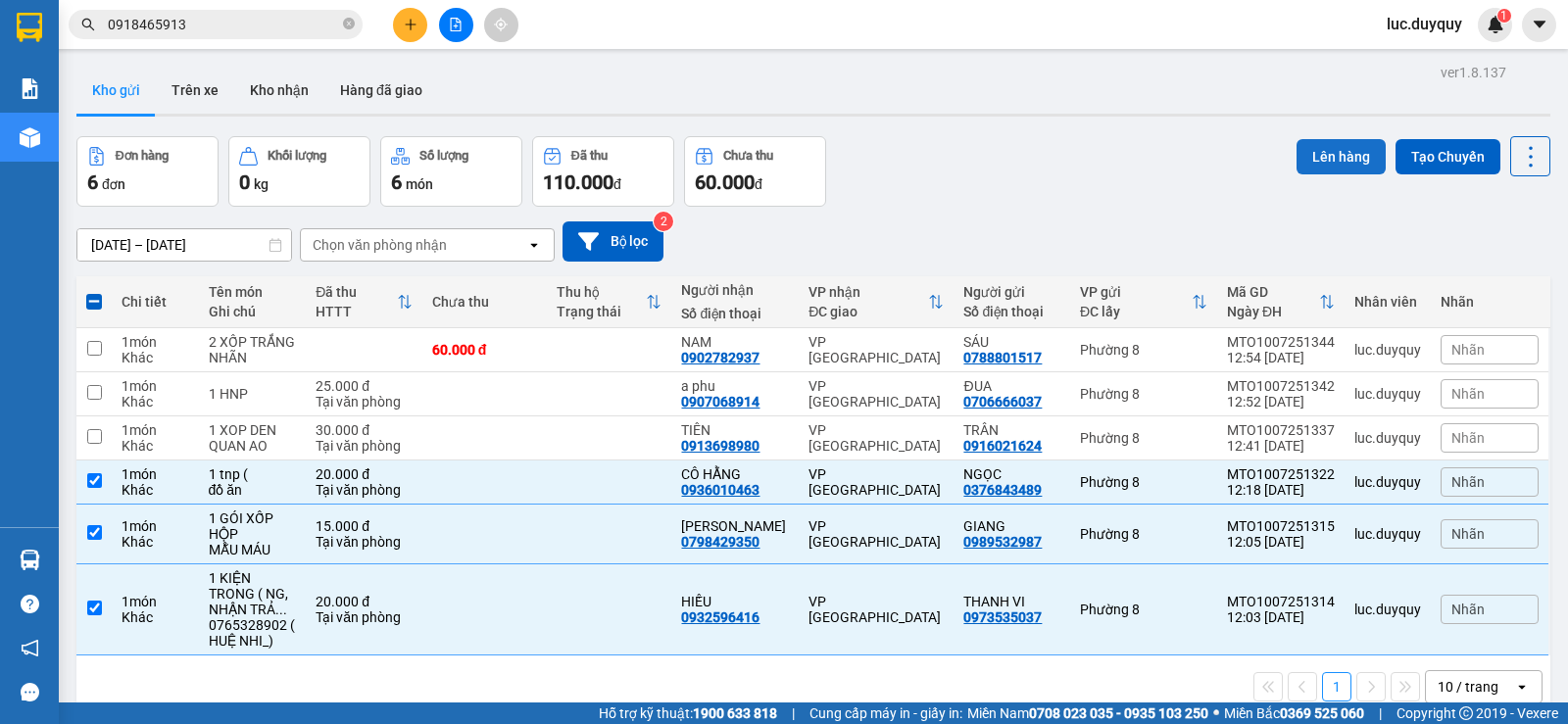 click on "Lên hàng" at bounding box center (1341, 157) 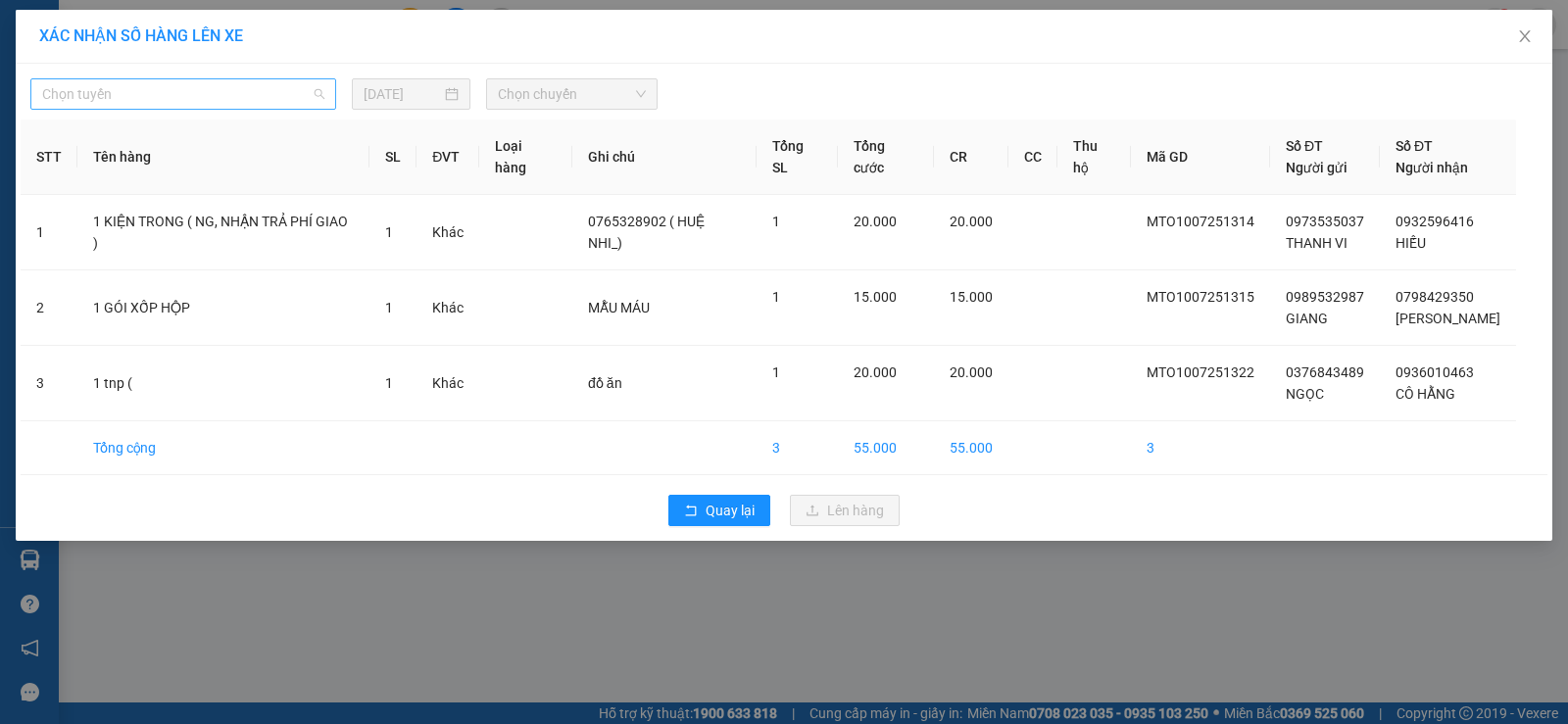 click on "Chọn tuyến" at bounding box center [183, 94] 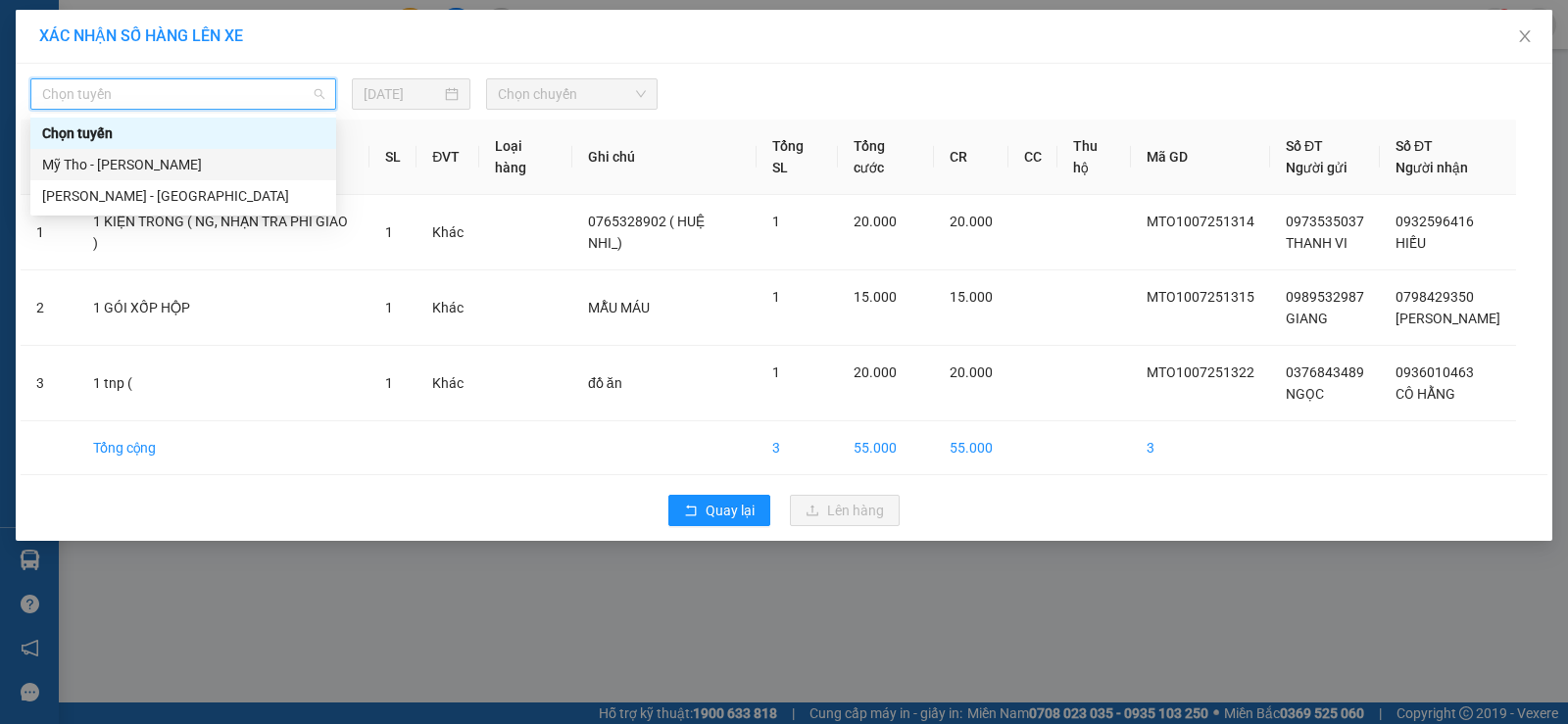 click on "Mỹ Tho - [PERSON_NAME]" at bounding box center [183, 165] 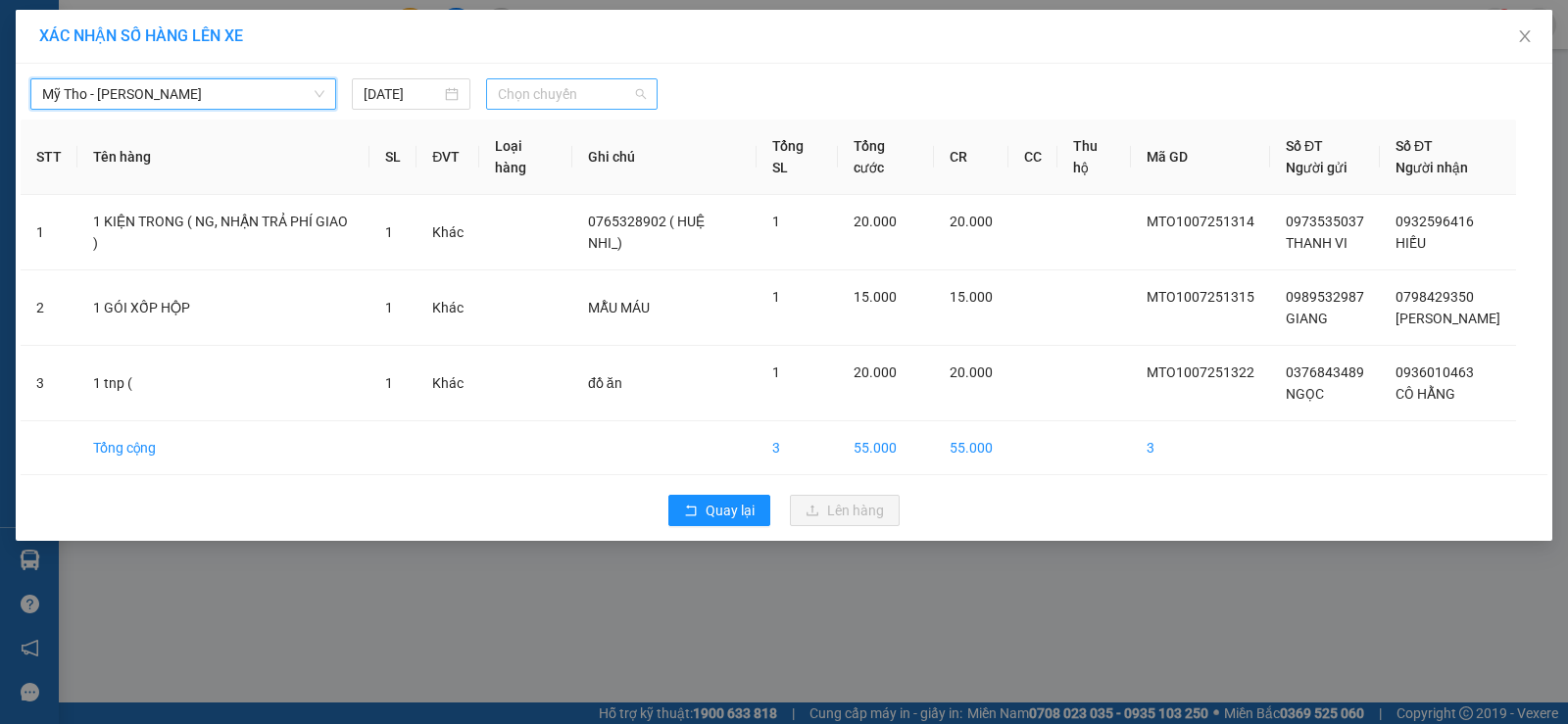 click on "Chọn chuyến" at bounding box center (571, 94) 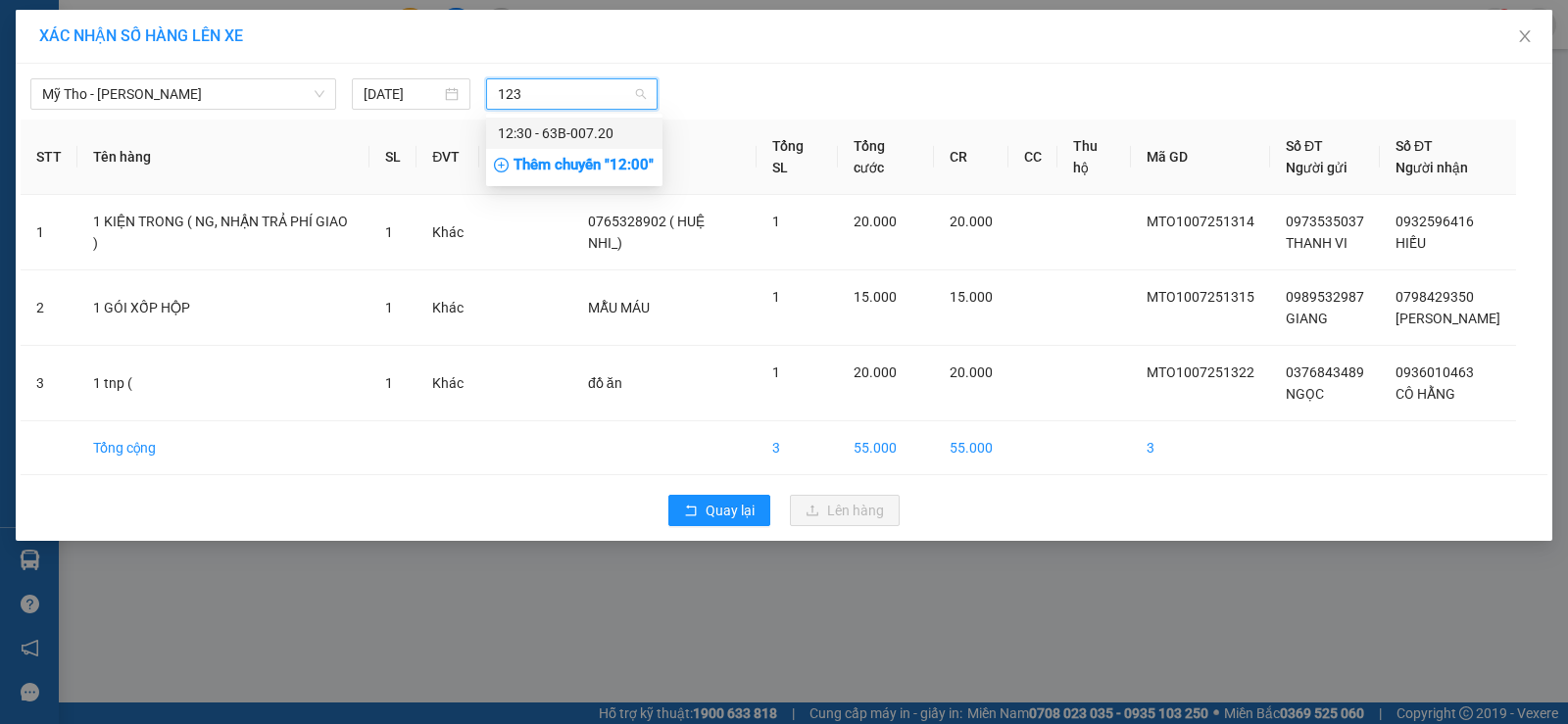type on "1230" 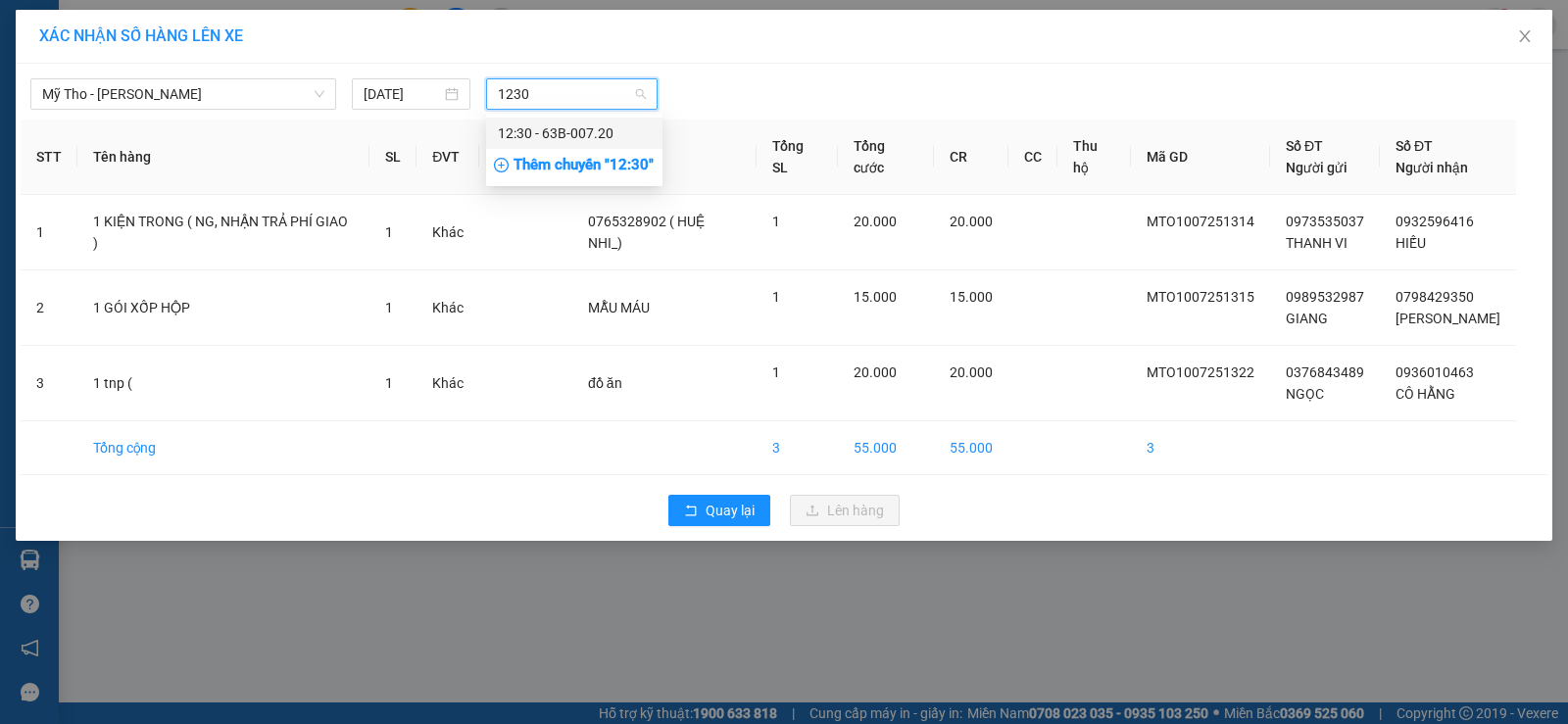 click on "12:30     - 63B-007.20" at bounding box center [574, 133] 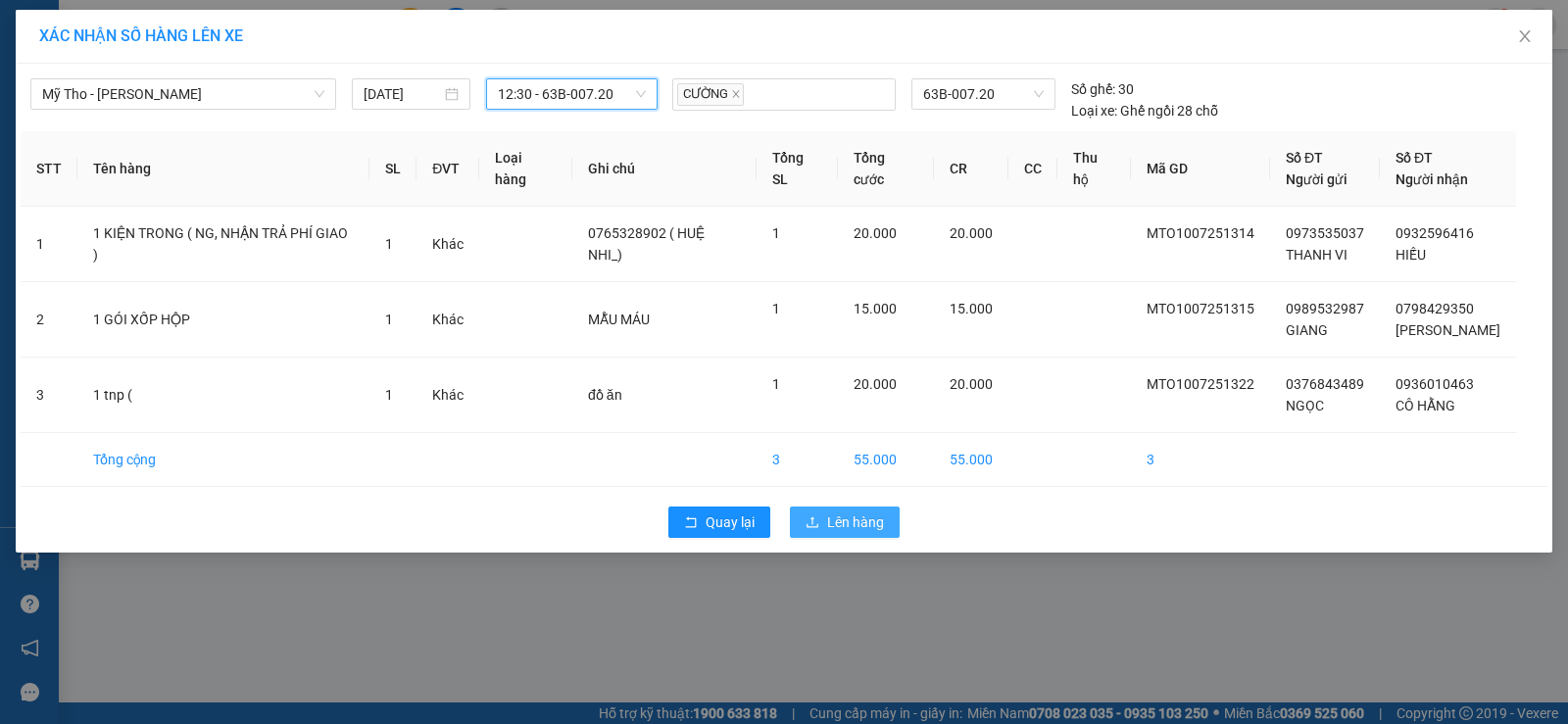 click on "Lên hàng" at bounding box center (856, 522) 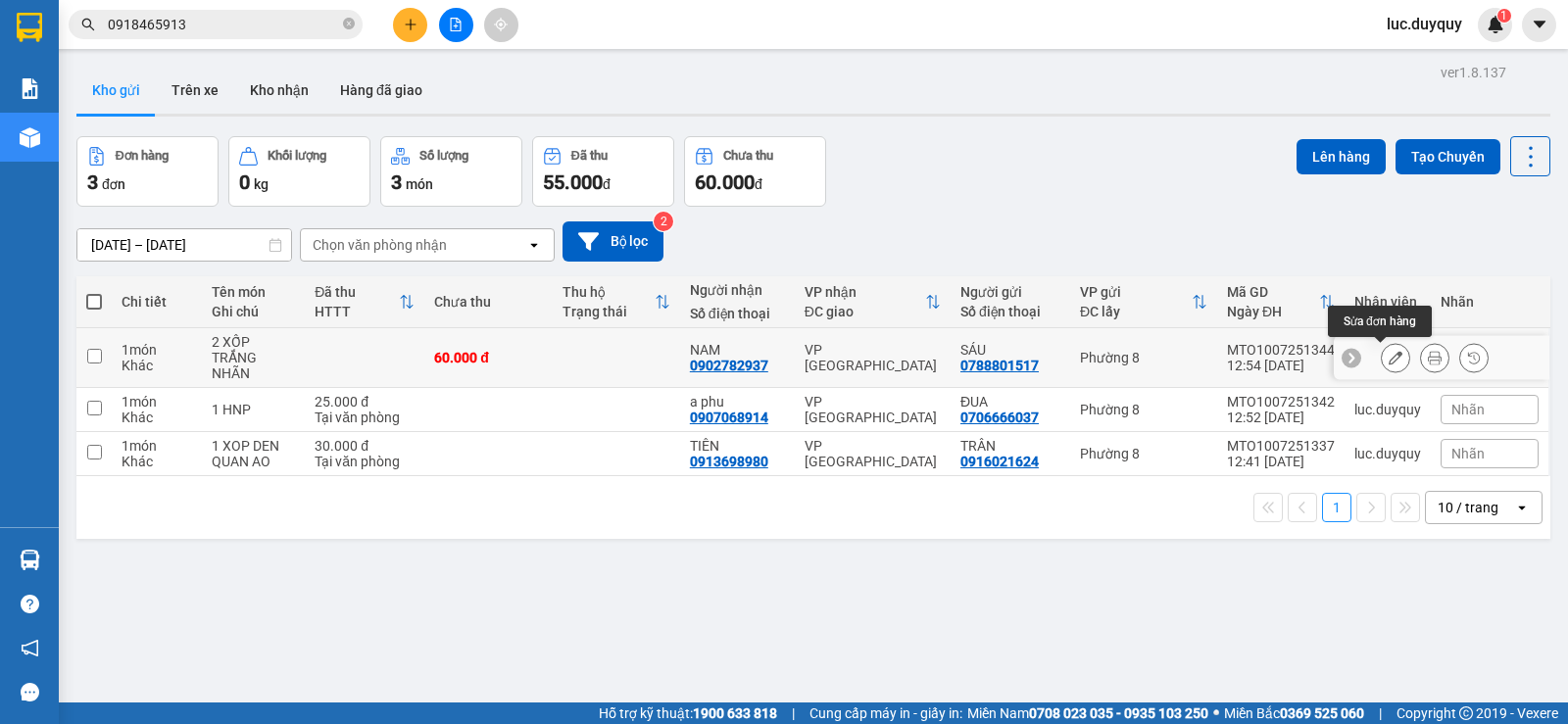 click 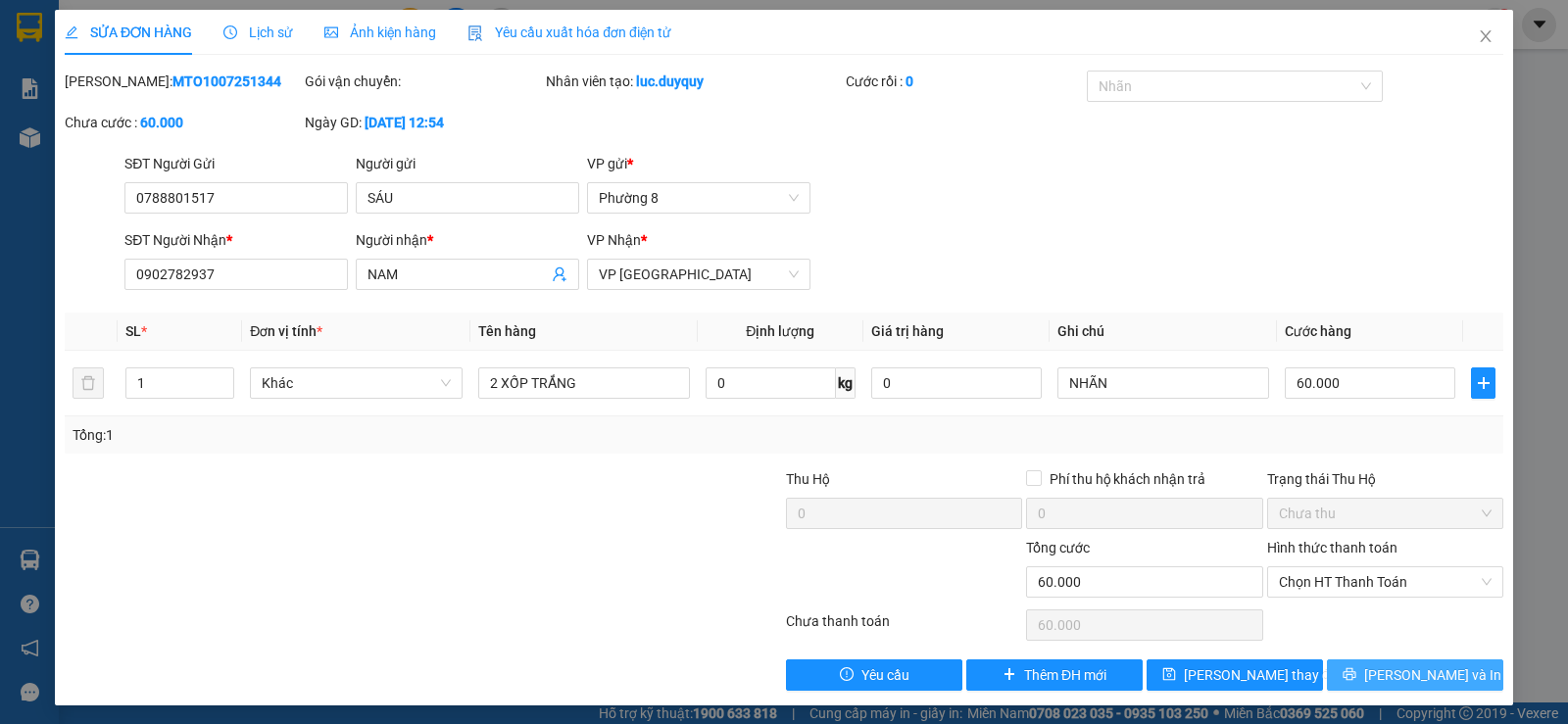click 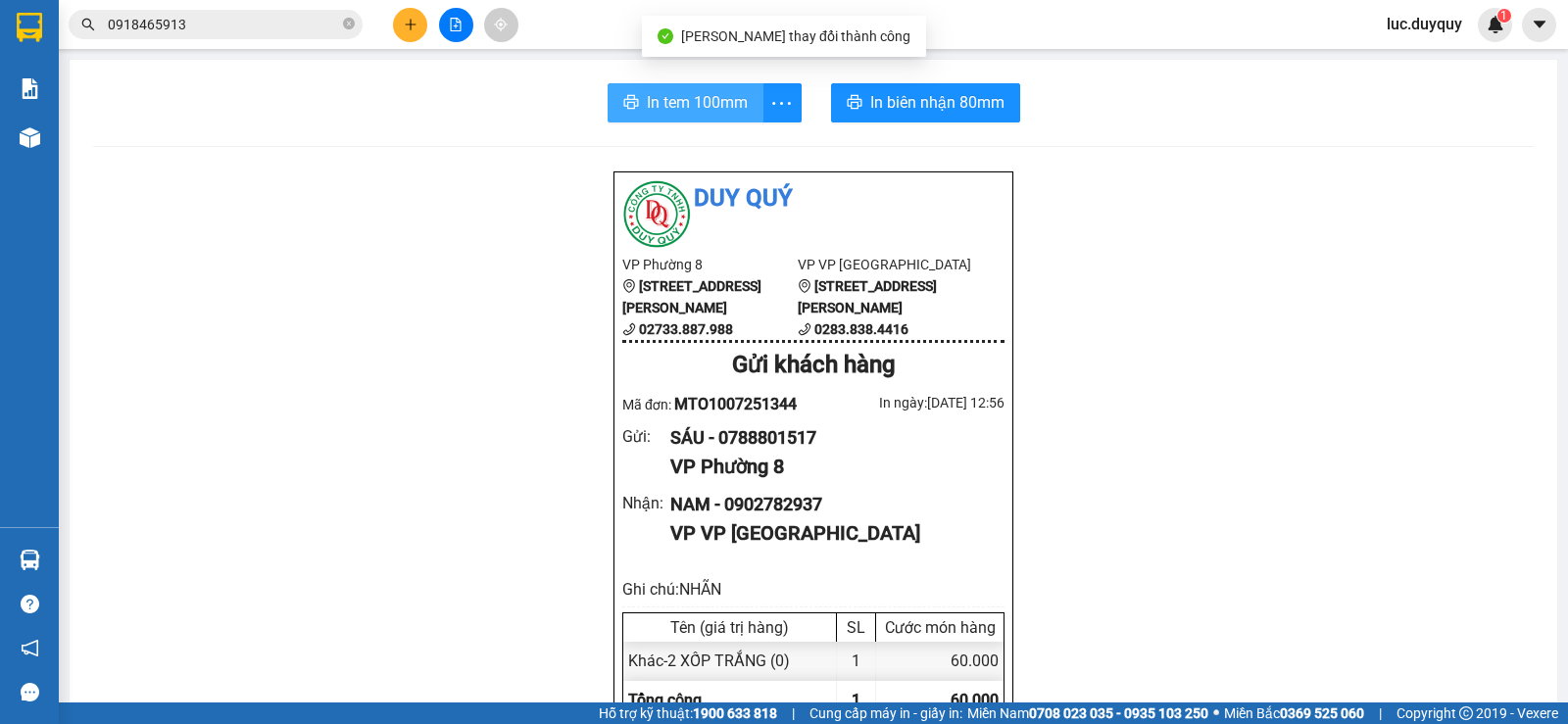 click on "In tem 100mm" at bounding box center (685, 103) 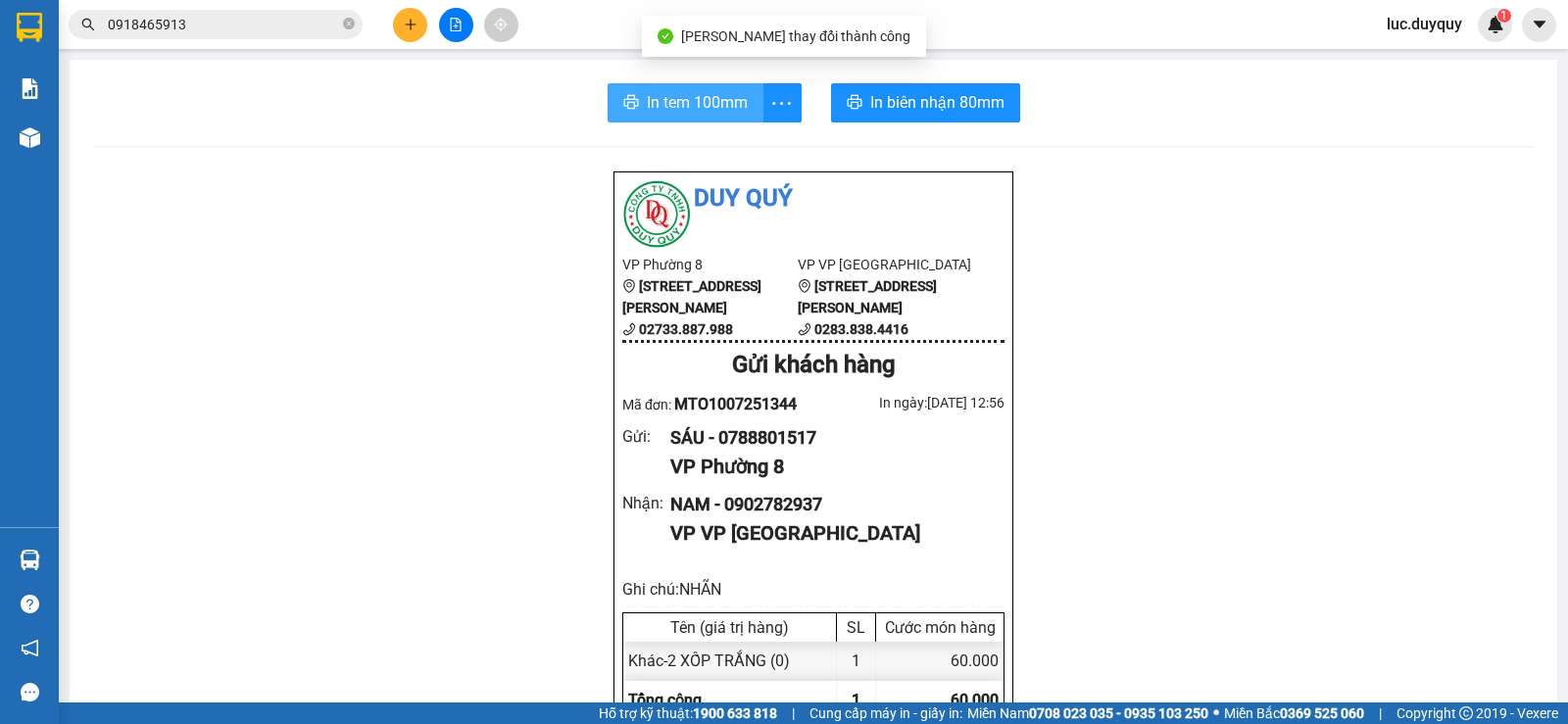 scroll, scrollTop: 0, scrollLeft: 0, axis: both 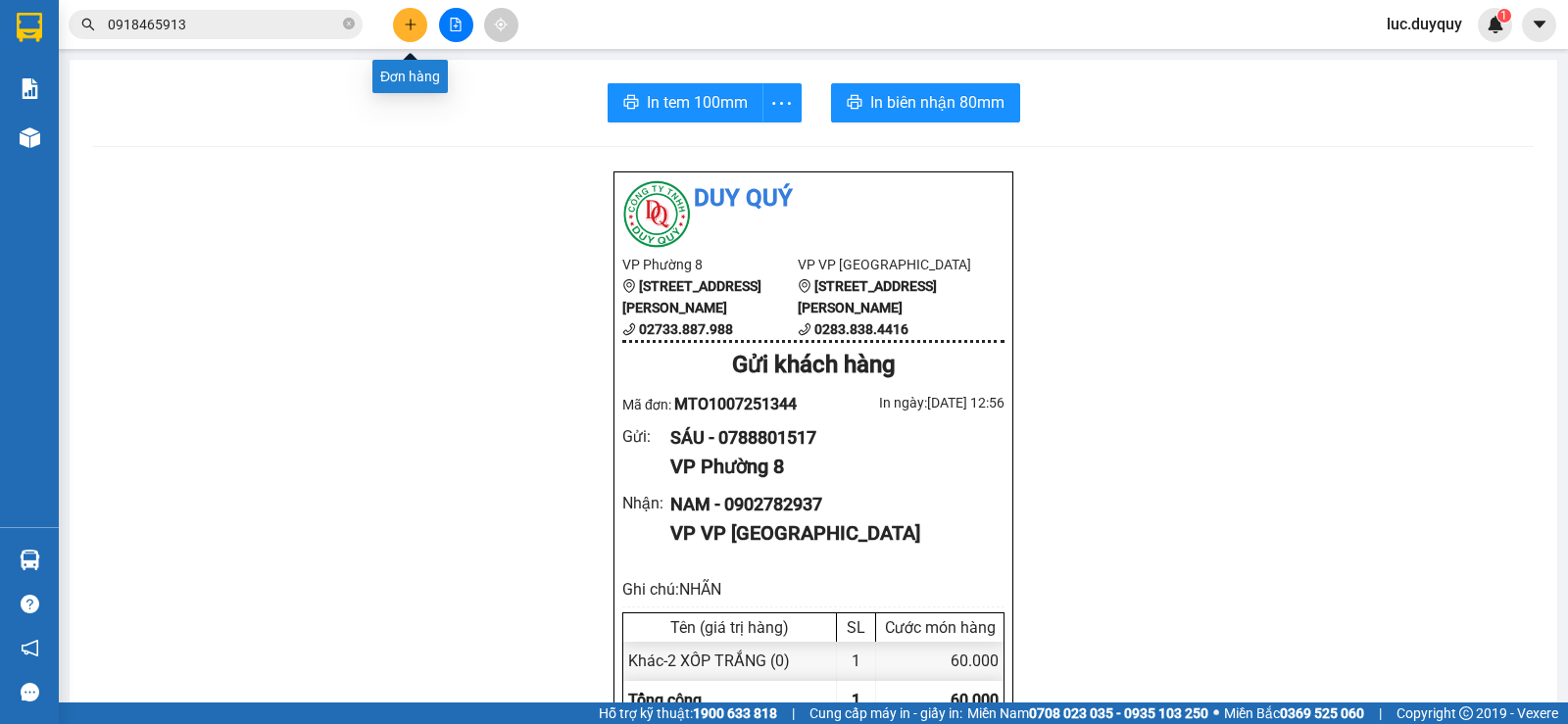 click 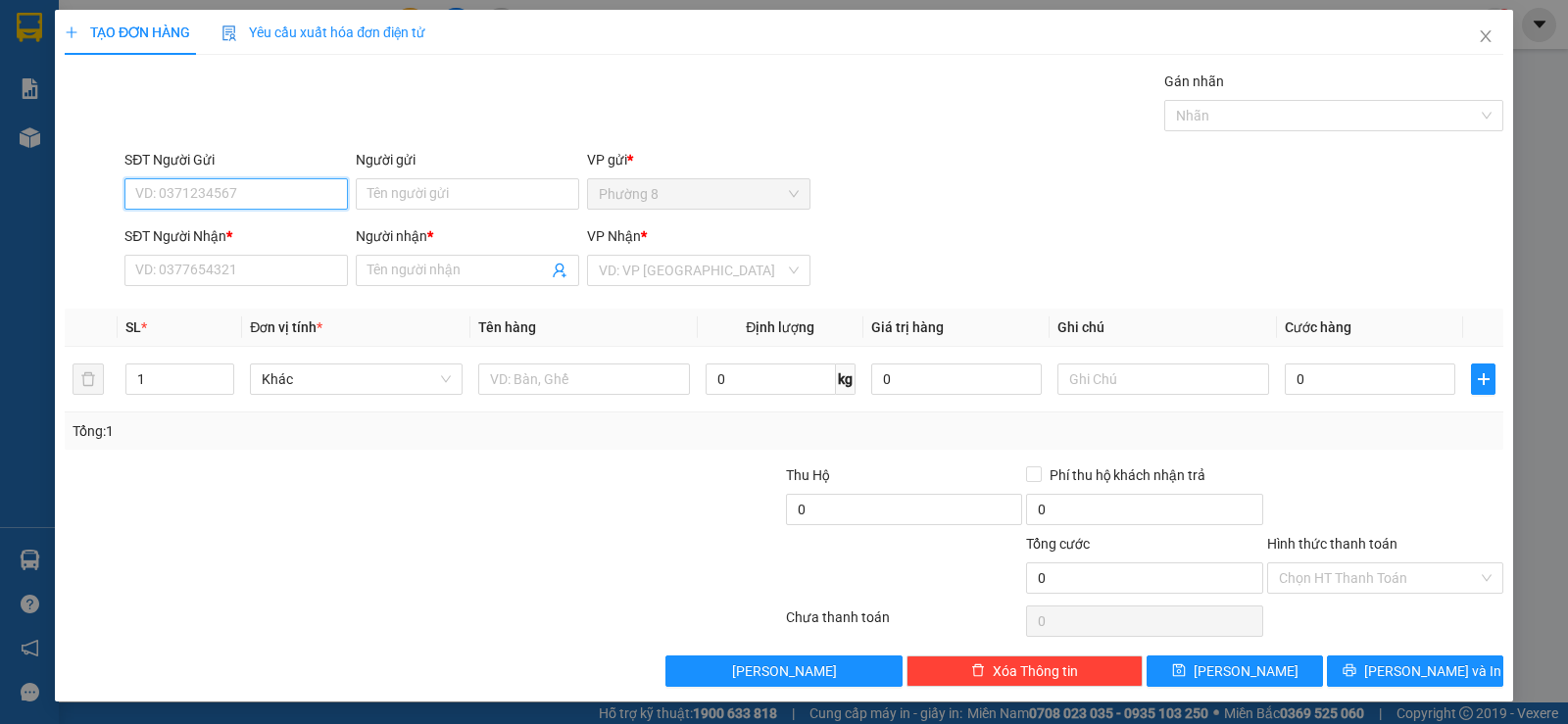 click on "SĐT Người Gửi" at bounding box center (236, 194) 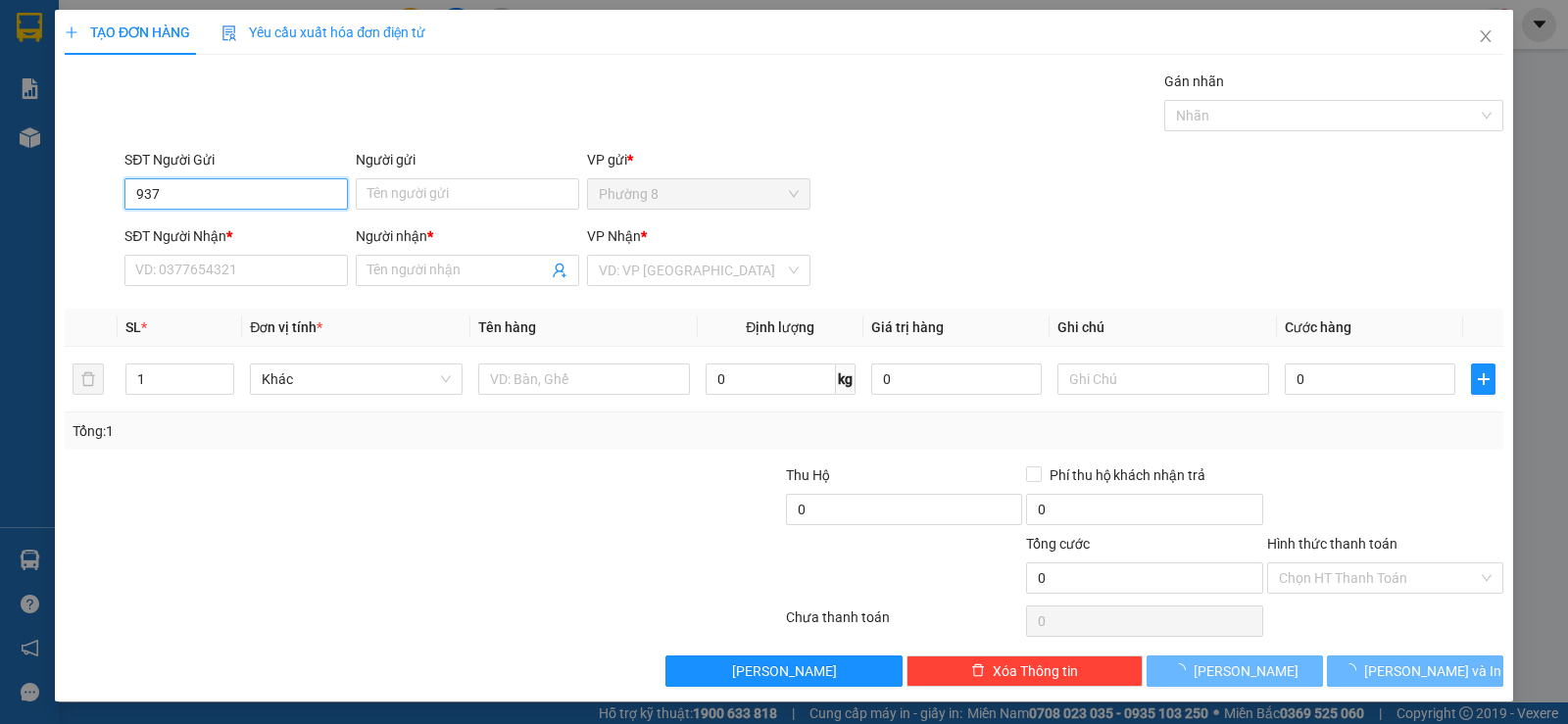 click on "937" at bounding box center [236, 194] 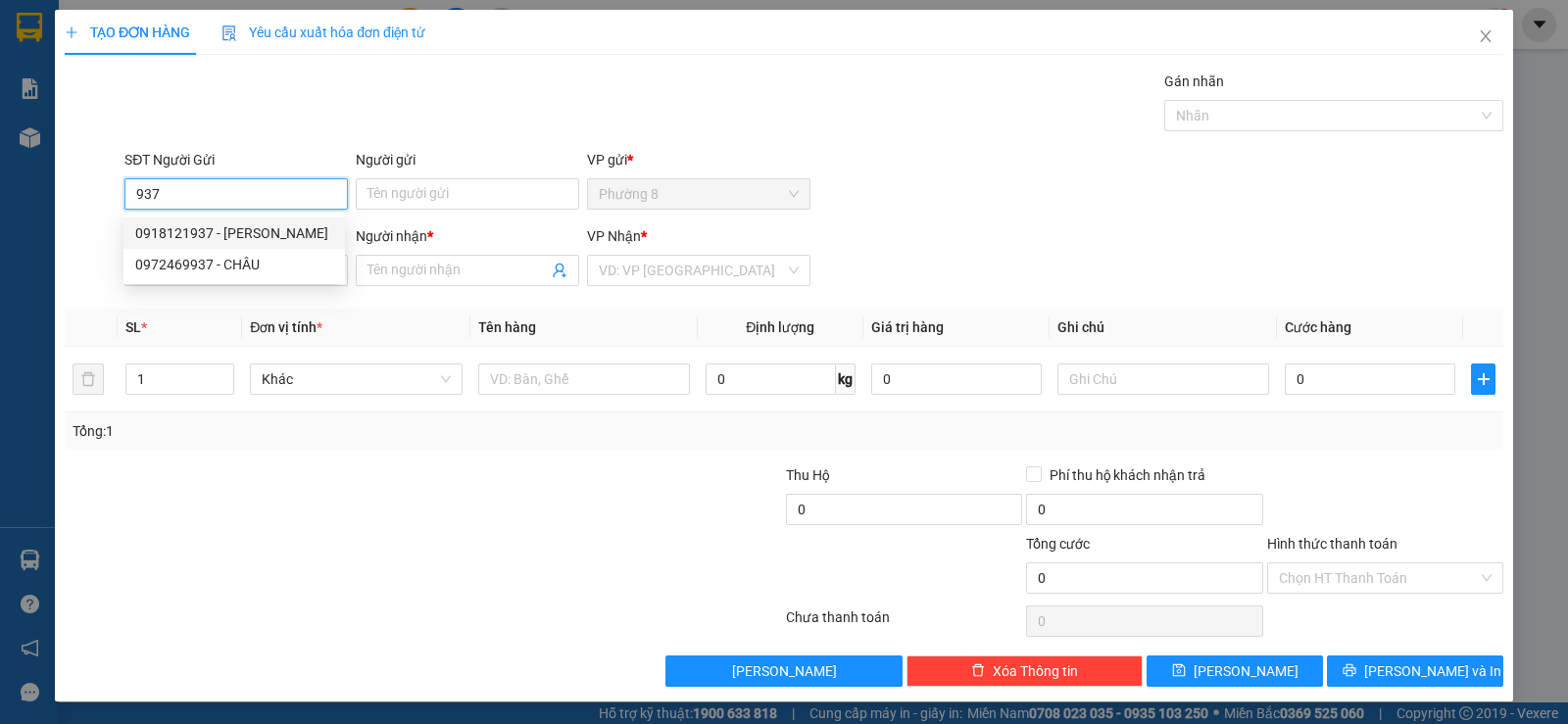 click on "0918121937 - [PERSON_NAME]" at bounding box center [234, 233] 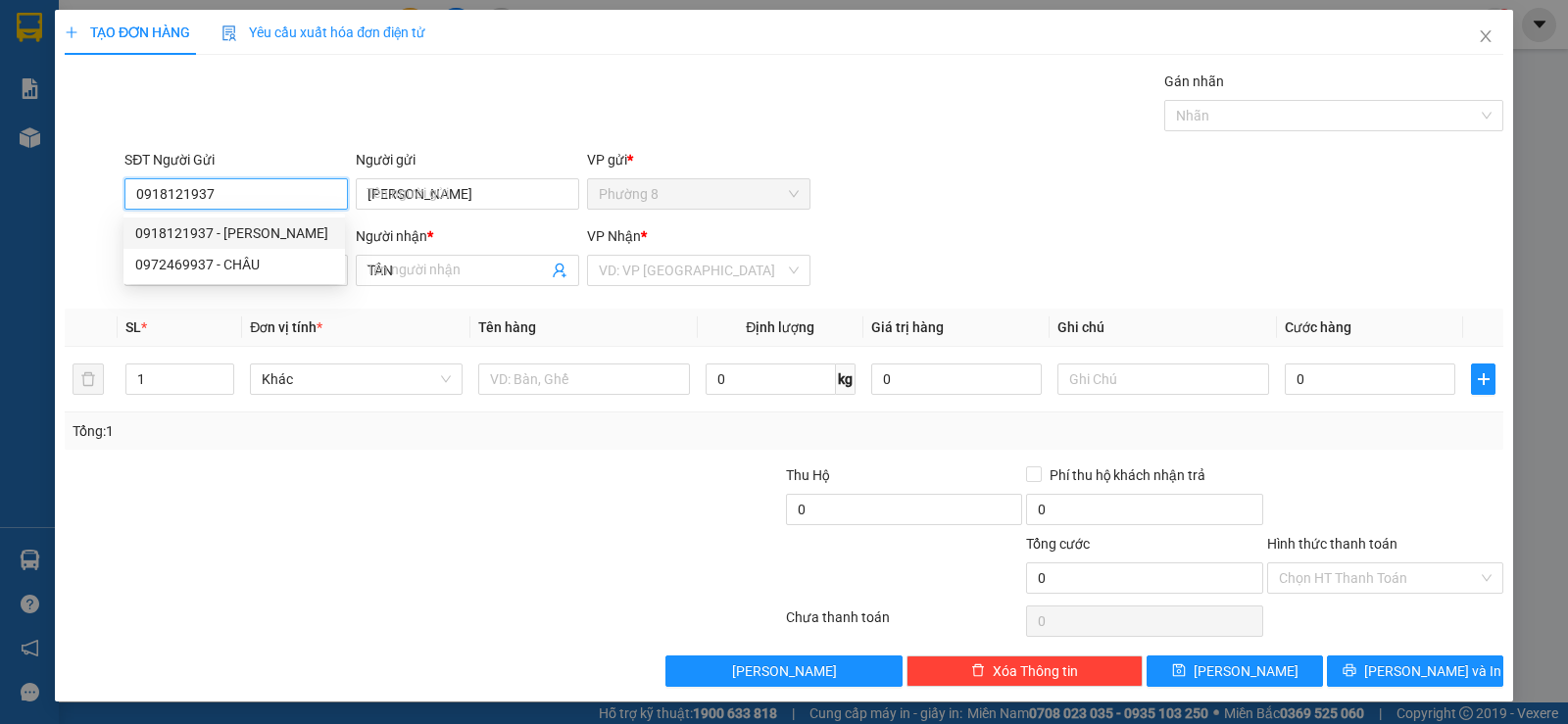 type on "20.000" 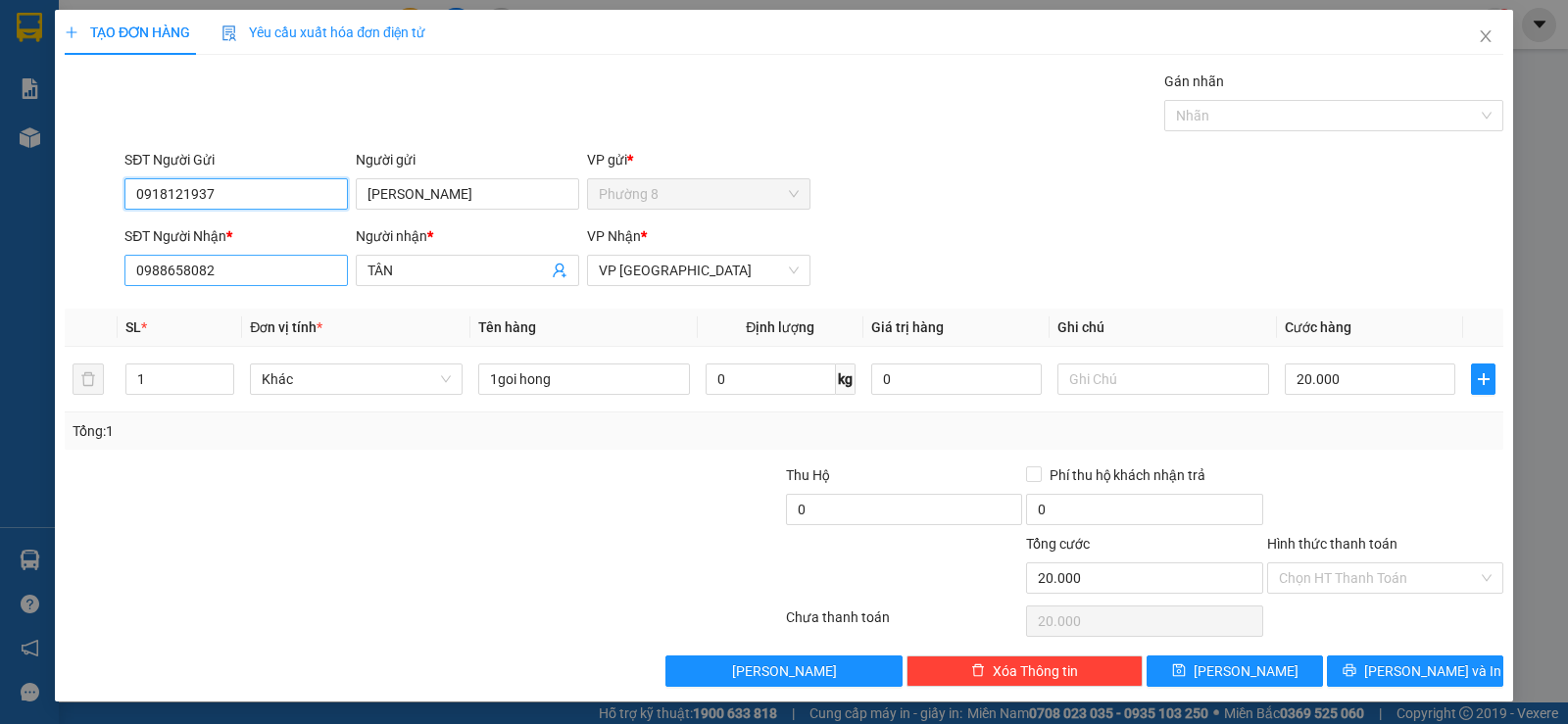 type on "0918121937" 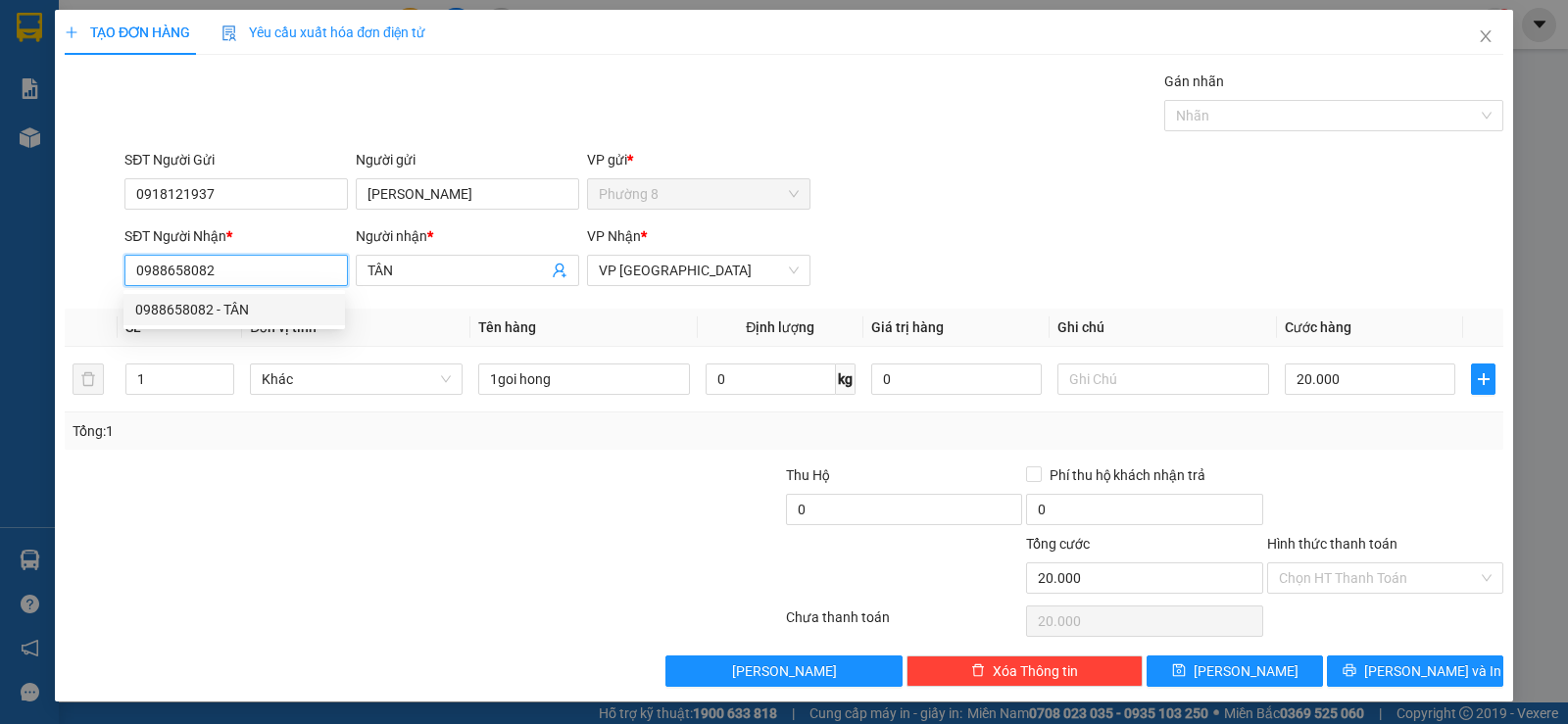 click on "0988658082" at bounding box center [236, 270] 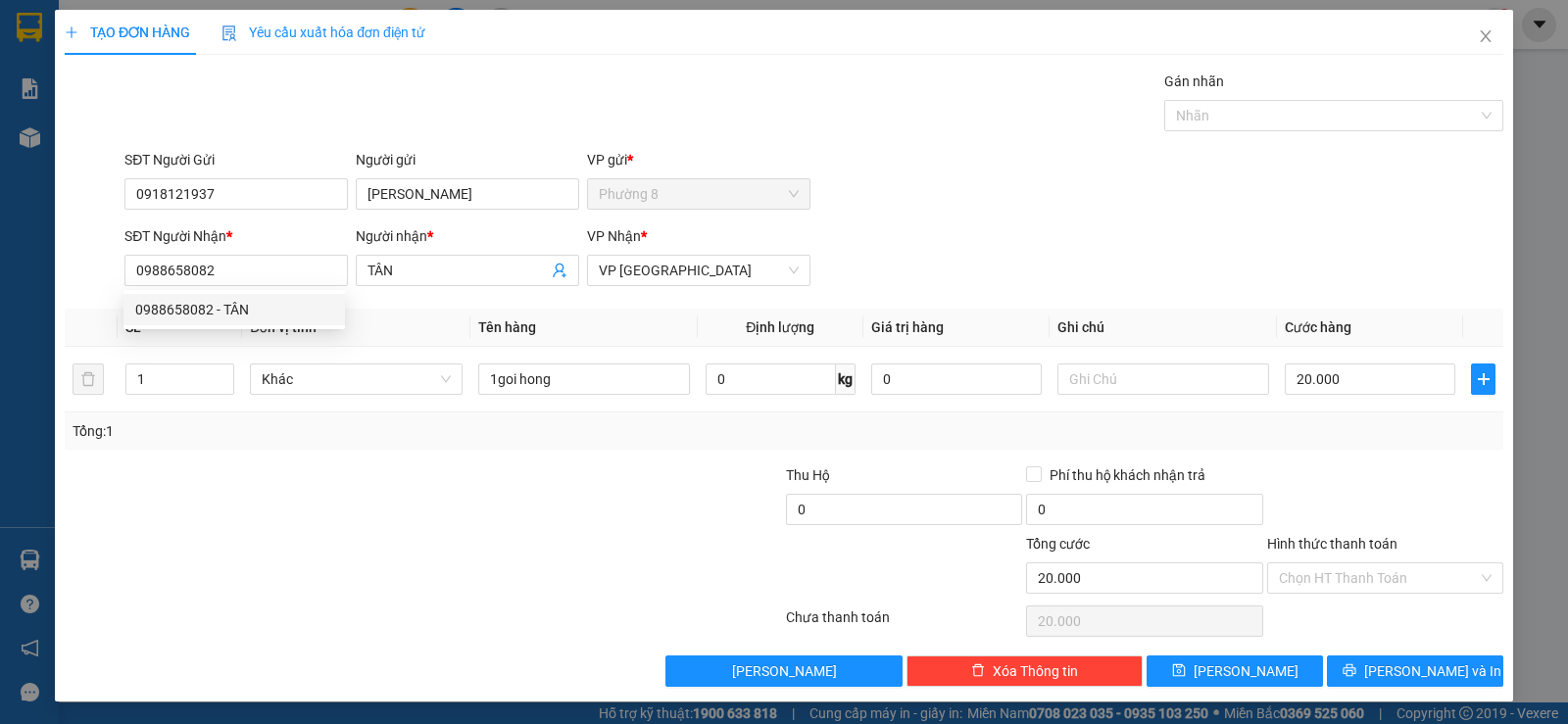 click on "Gán nhãn   Nhãn" at bounding box center (813, 105) 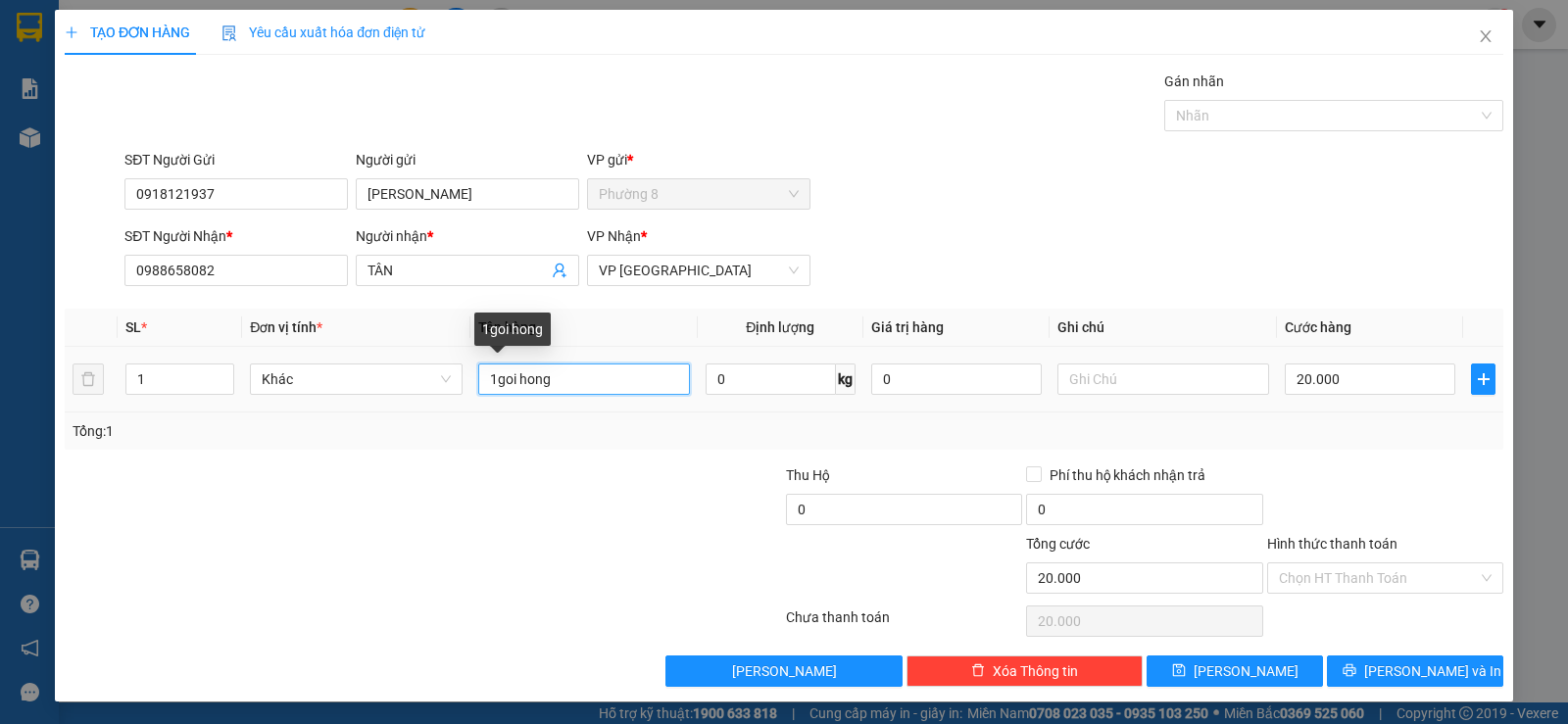 drag, startPoint x: 596, startPoint y: 384, endPoint x: 308, endPoint y: 335, distance: 292.1387 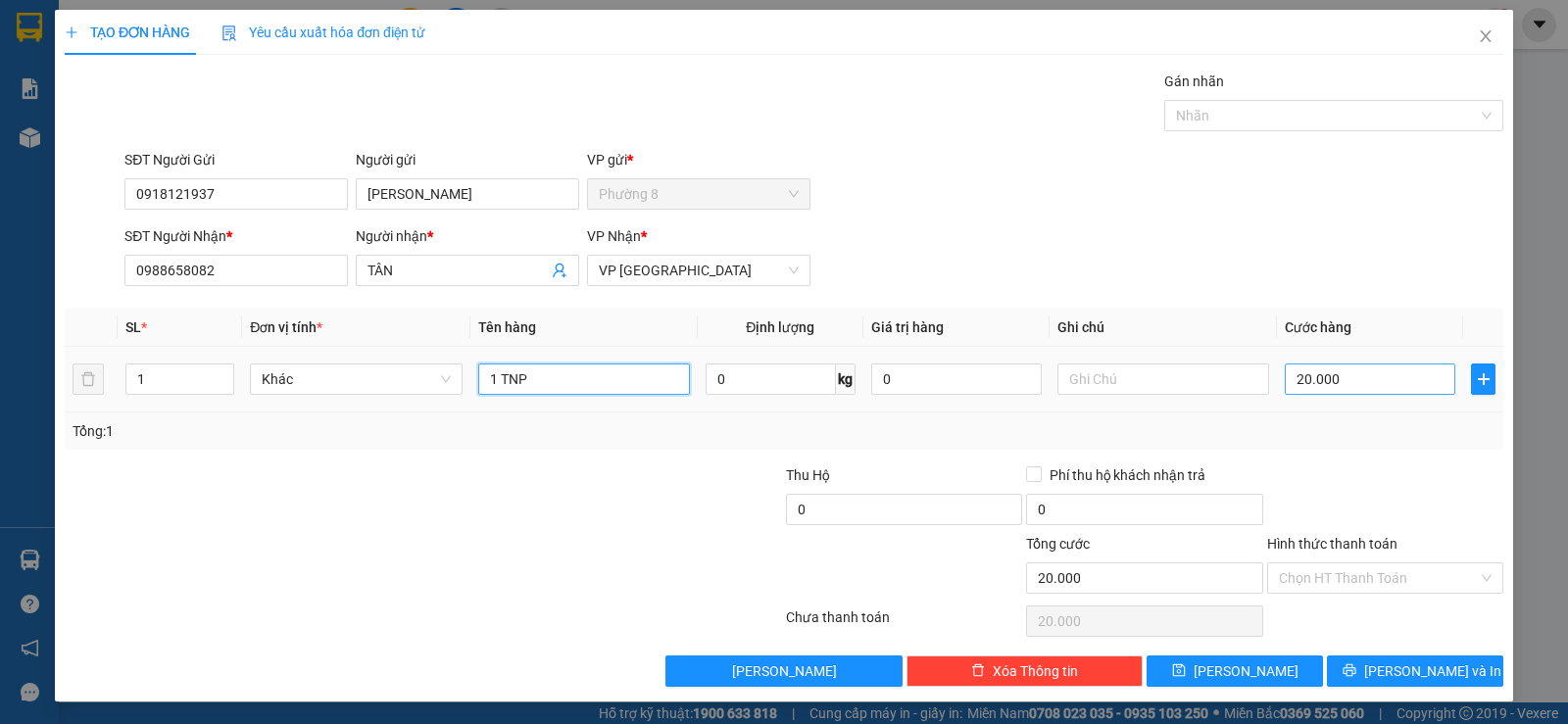 type on "1 TNP" 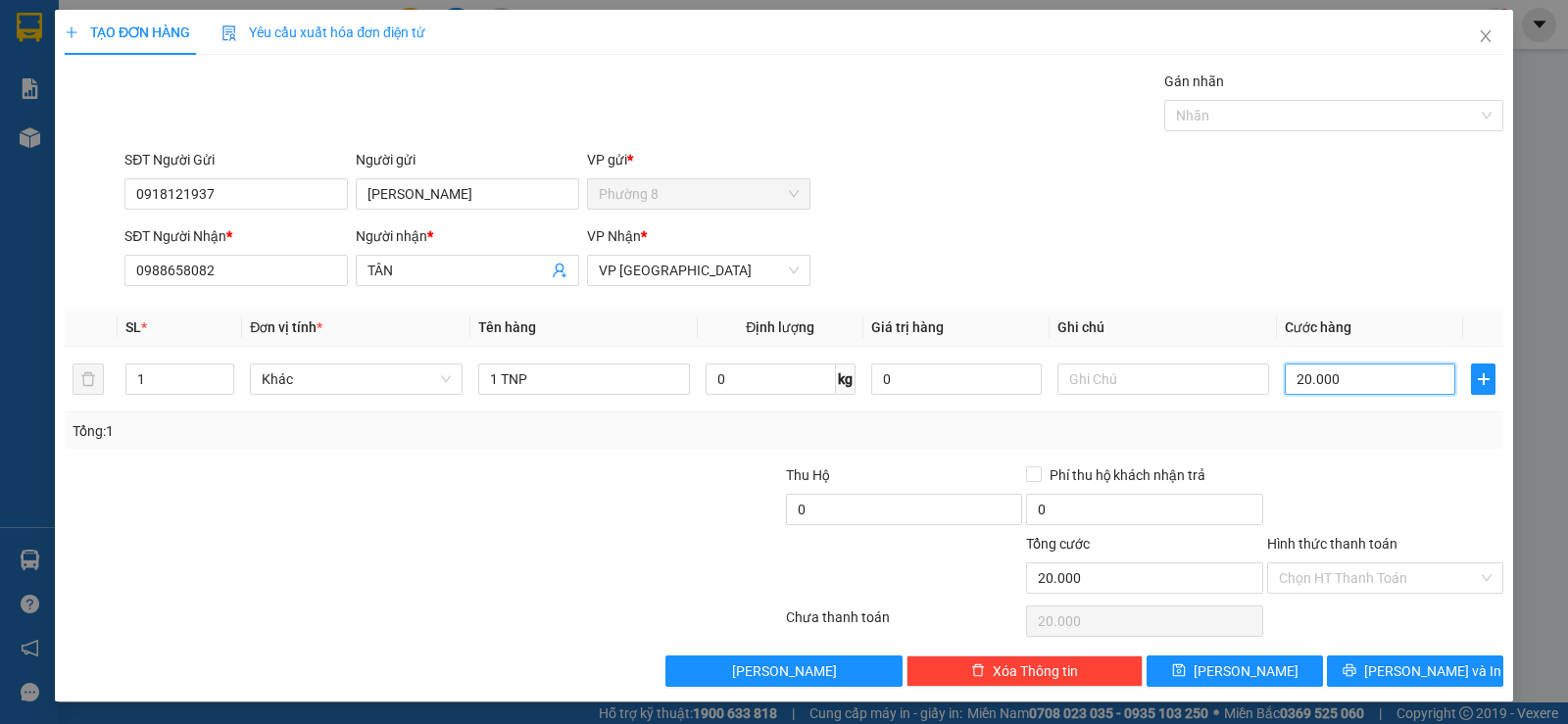 type on "3" 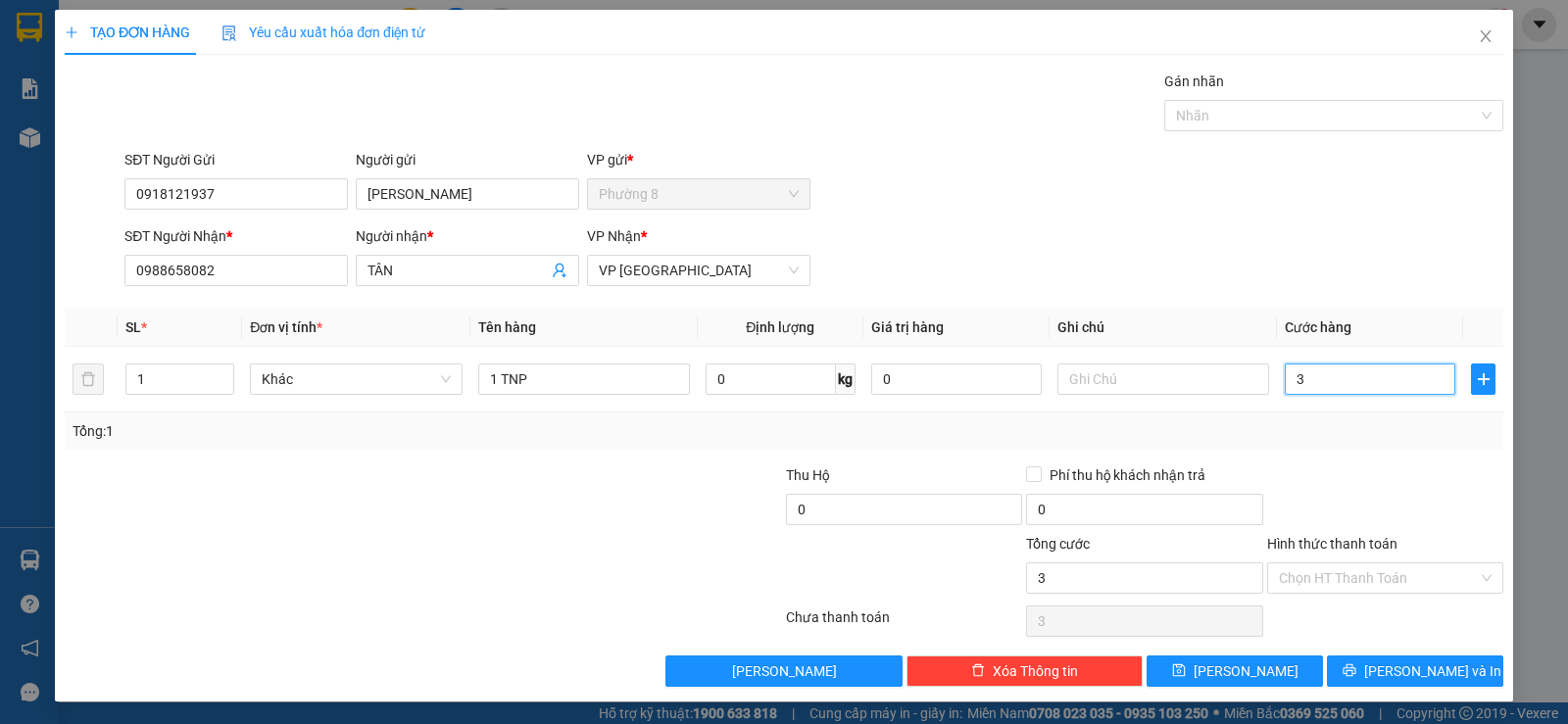 type on "30" 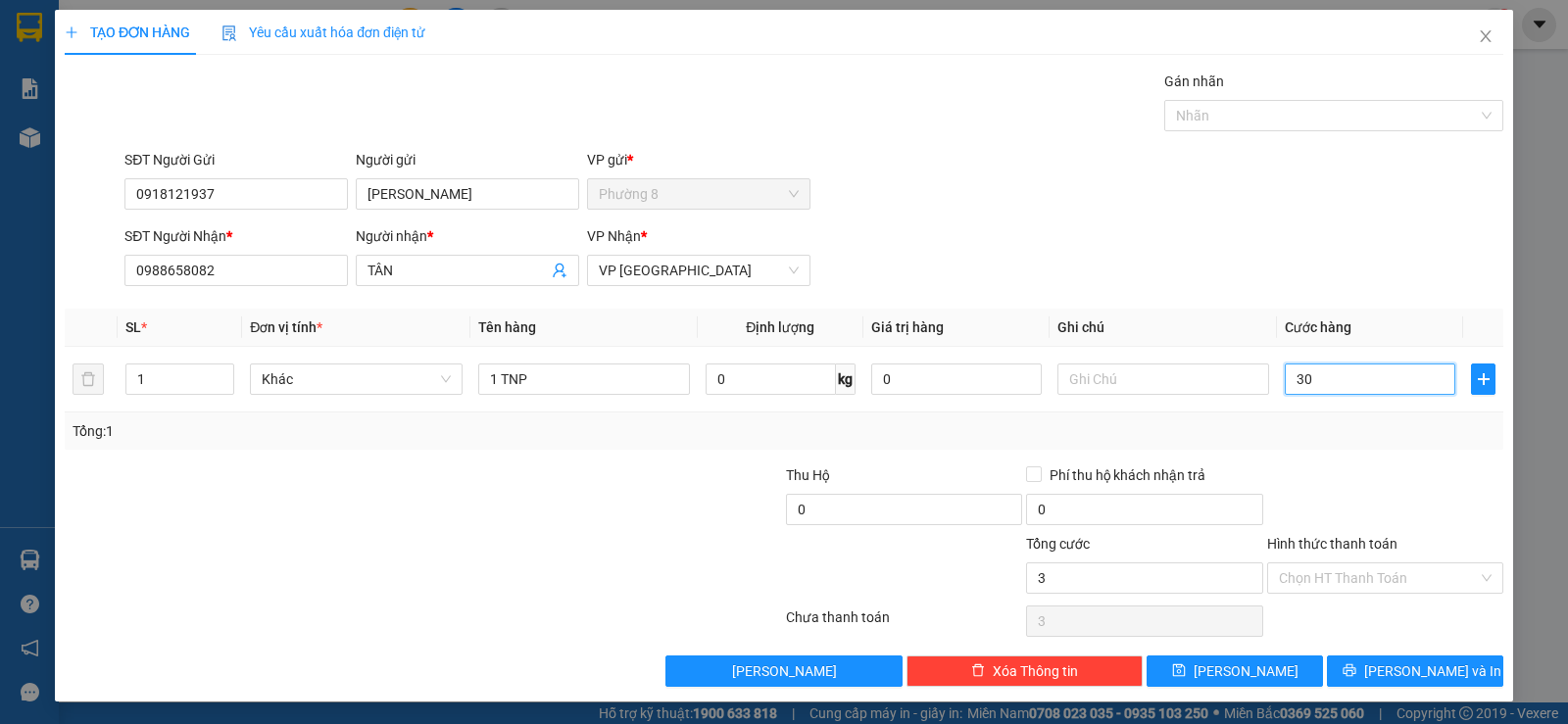 type on "30" 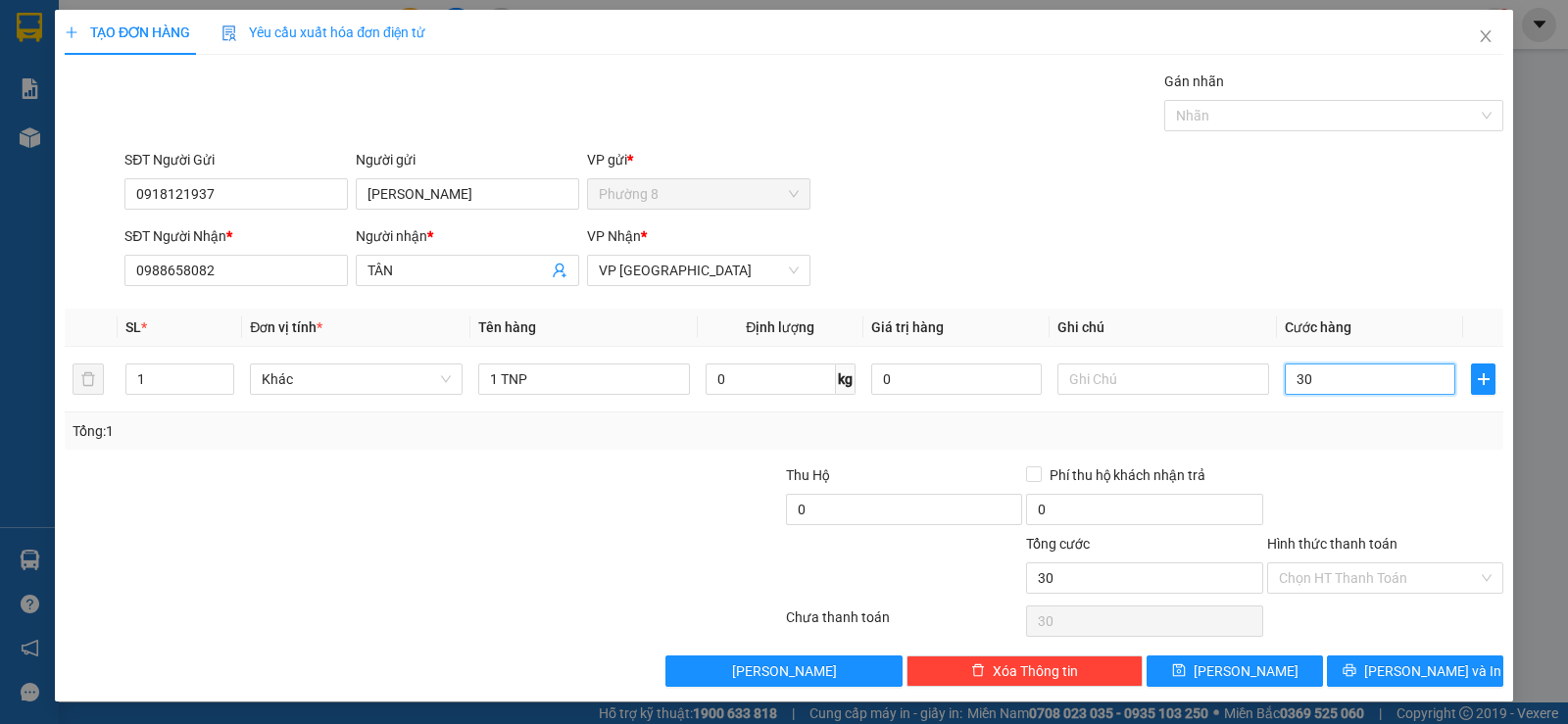 type on "300" 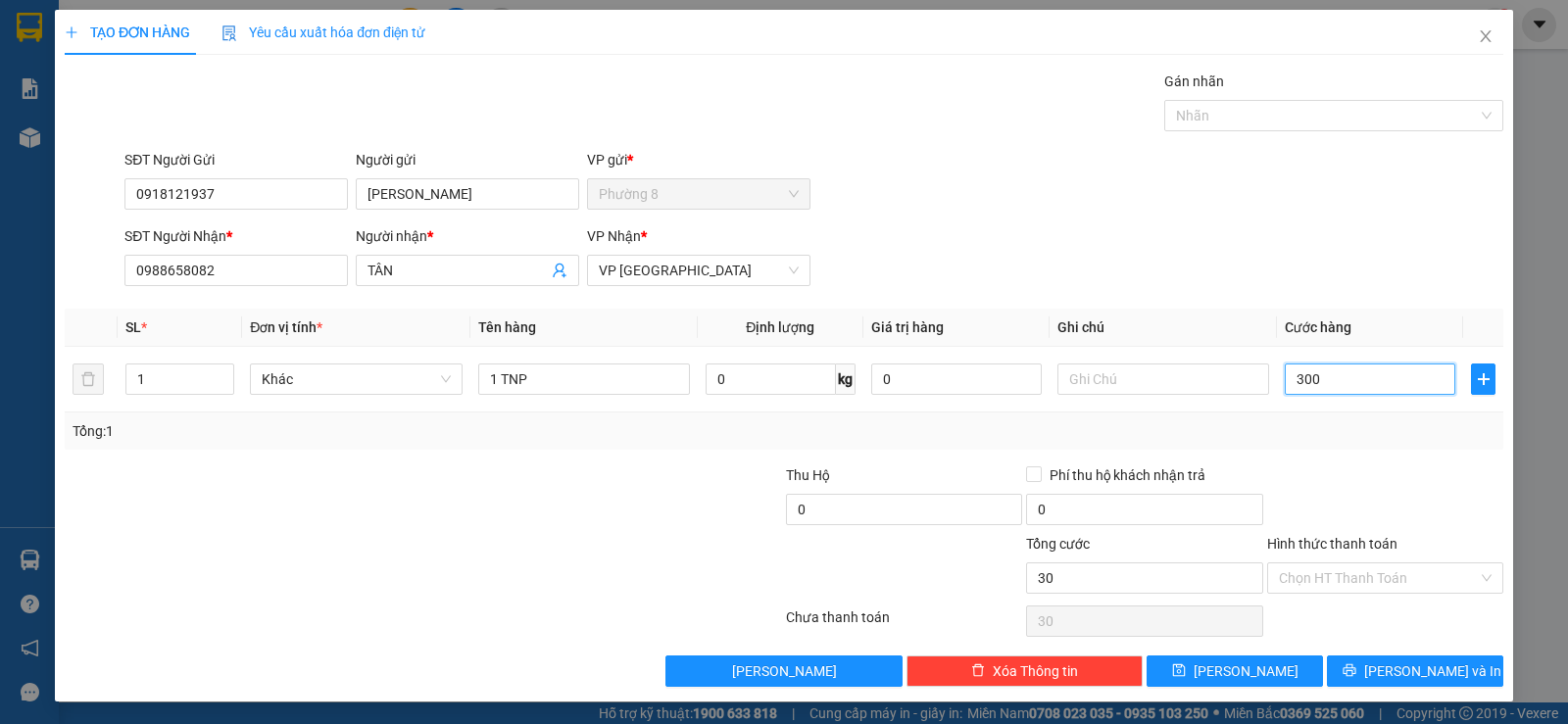 type on "300" 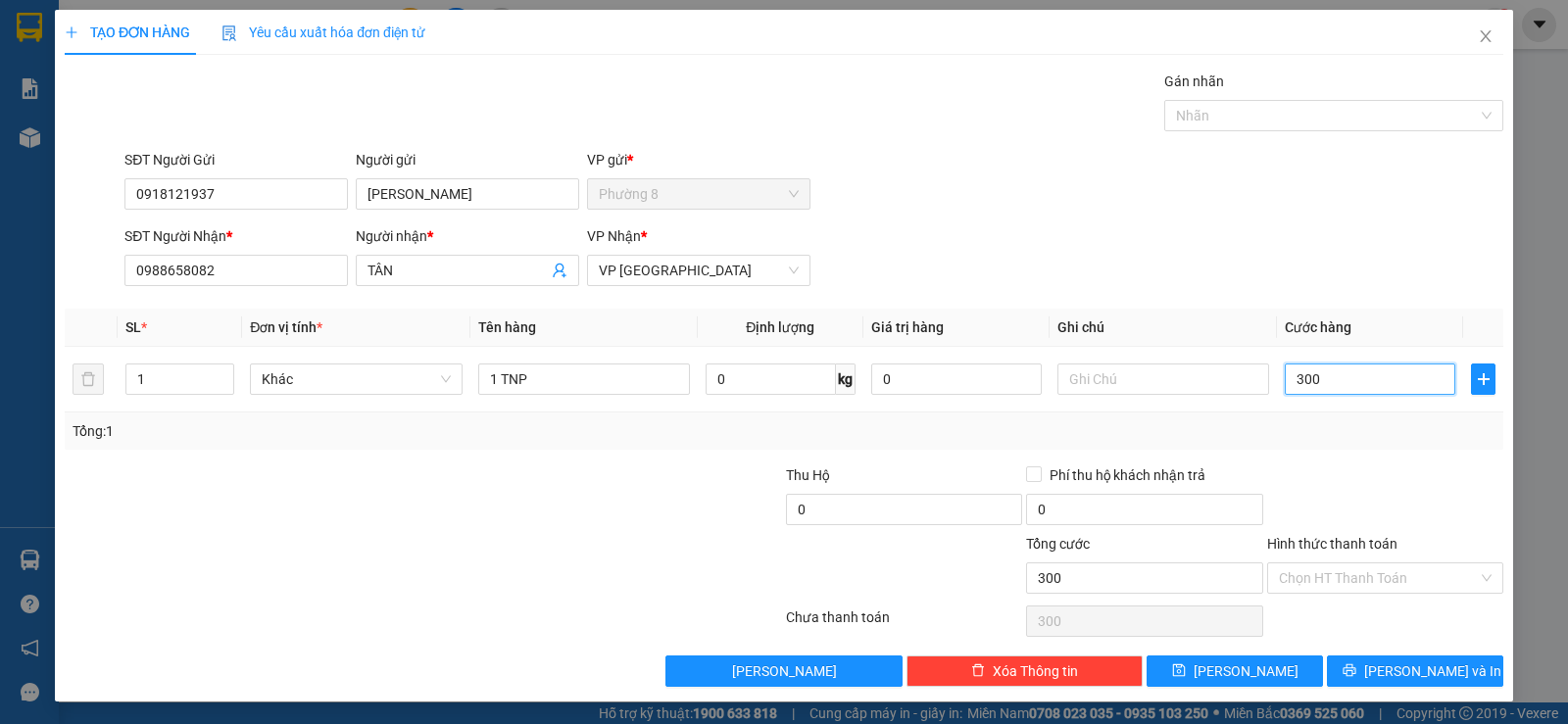 type on "3.000" 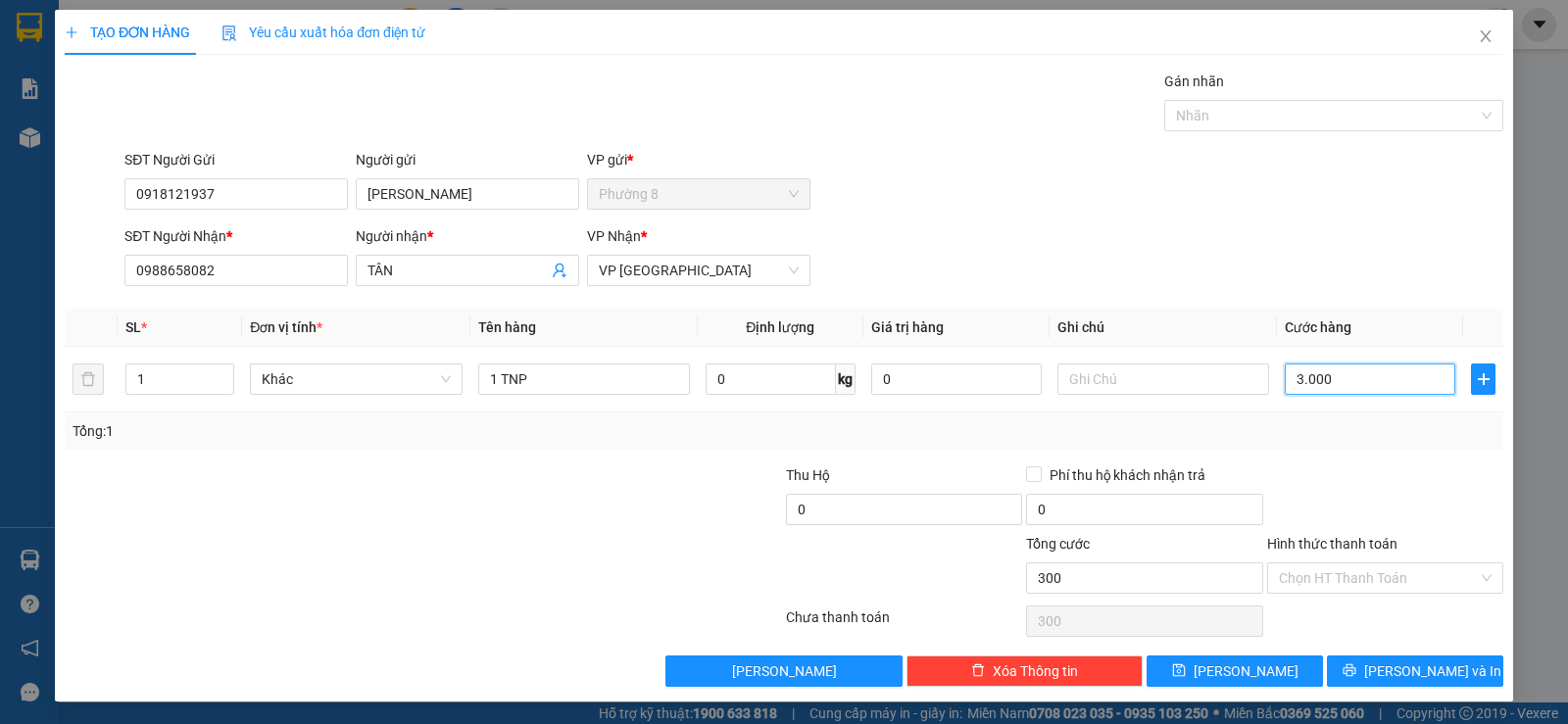 type on "3.000" 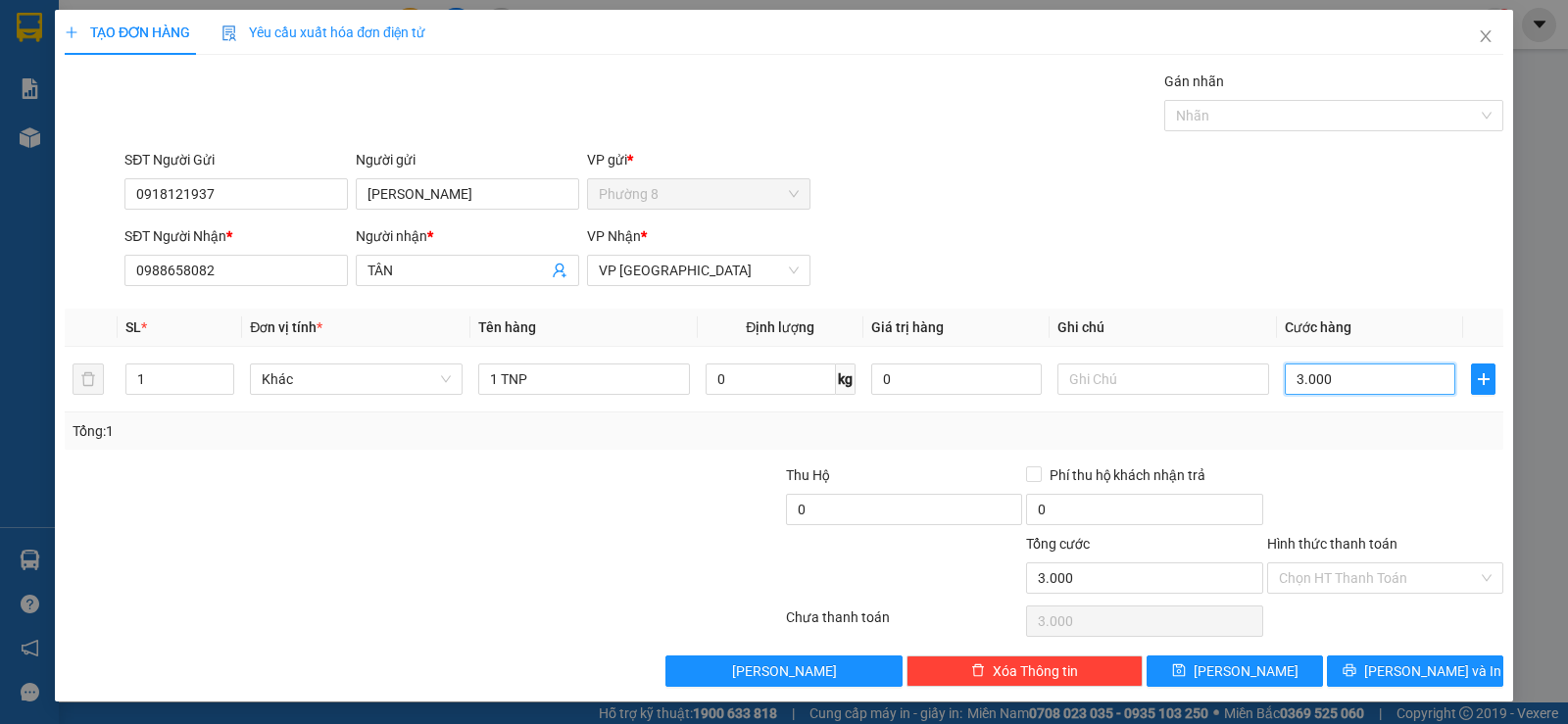 type on "30.000" 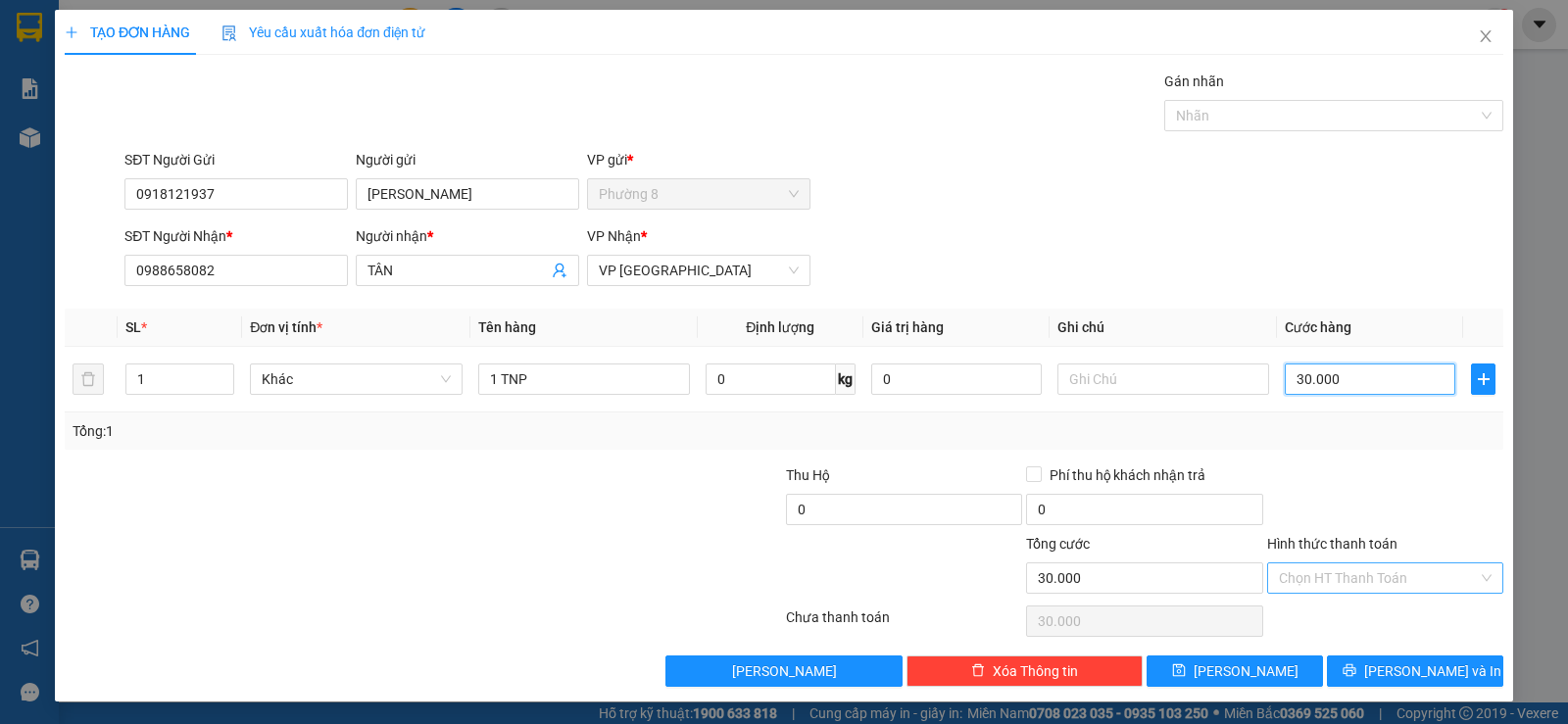 type on "30.000" 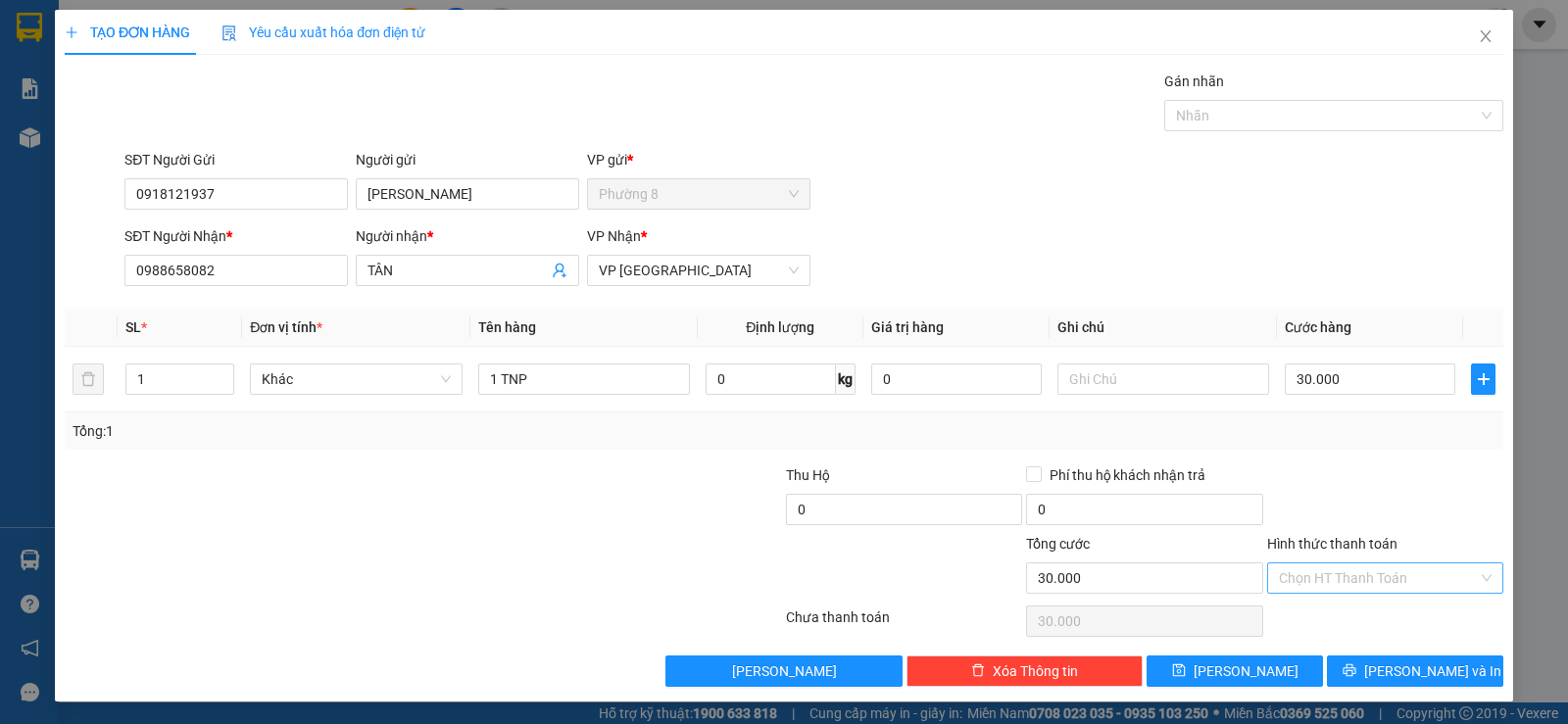 click on "Hình thức thanh toán" at bounding box center [1378, 578] 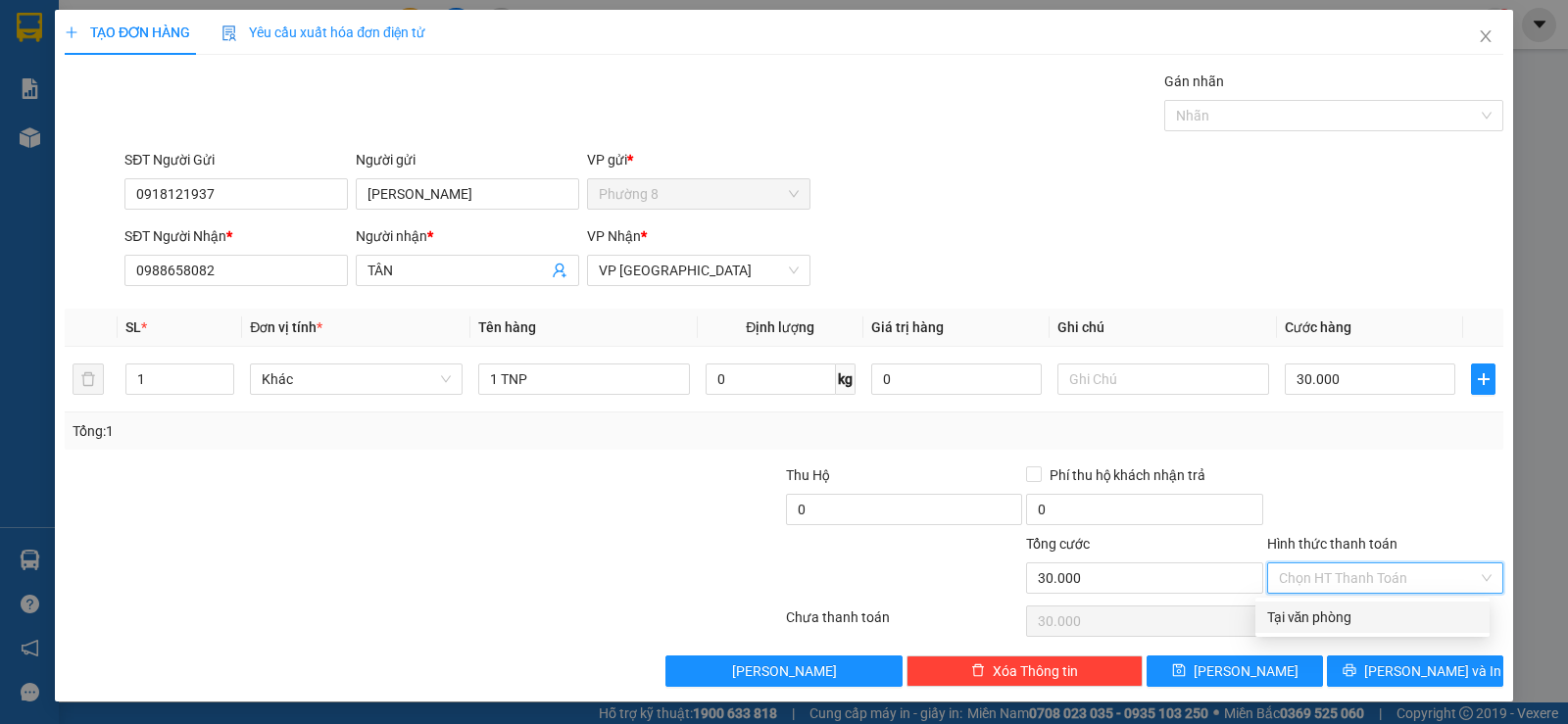 click on "Tại văn phòng" at bounding box center [1372, 617] 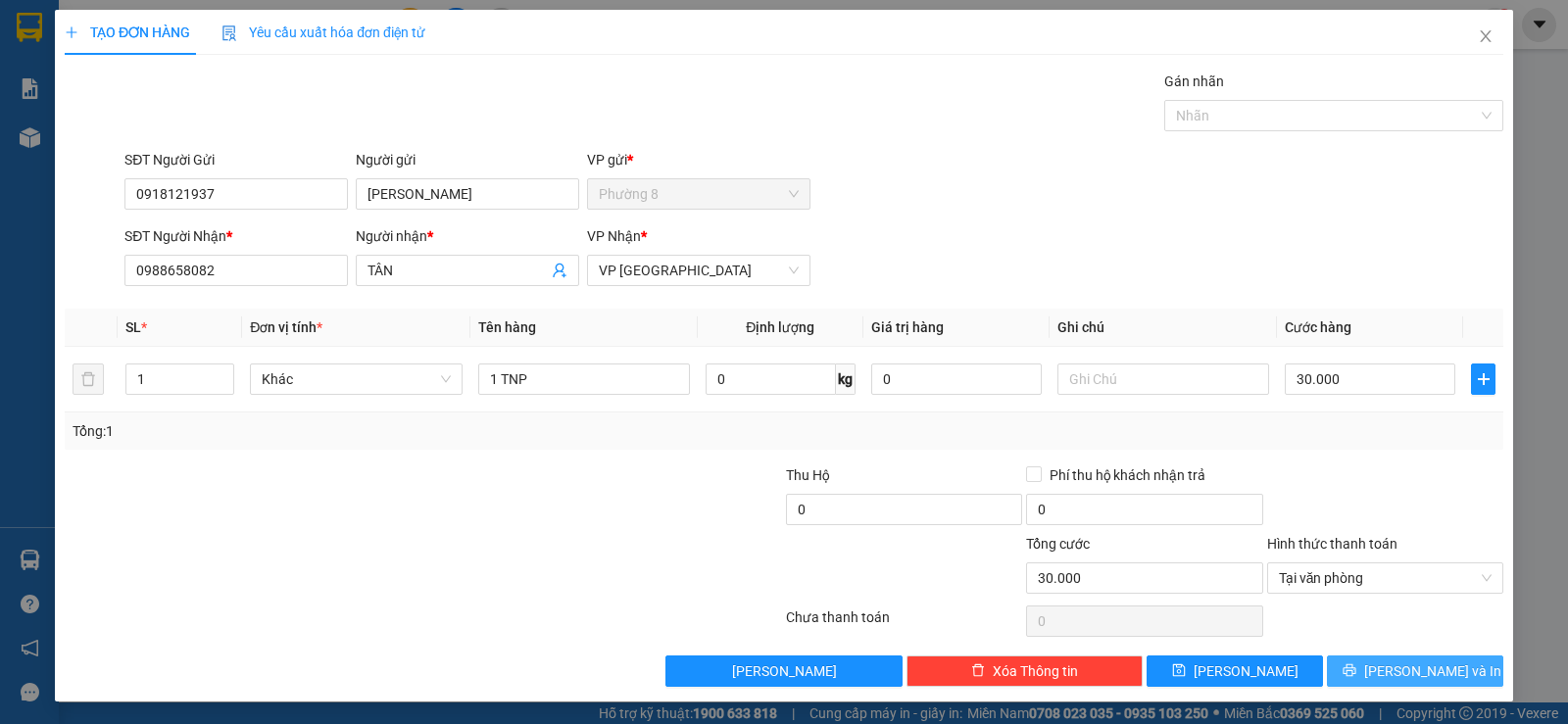 click on "[PERSON_NAME] và In" at bounding box center (1415, 671) 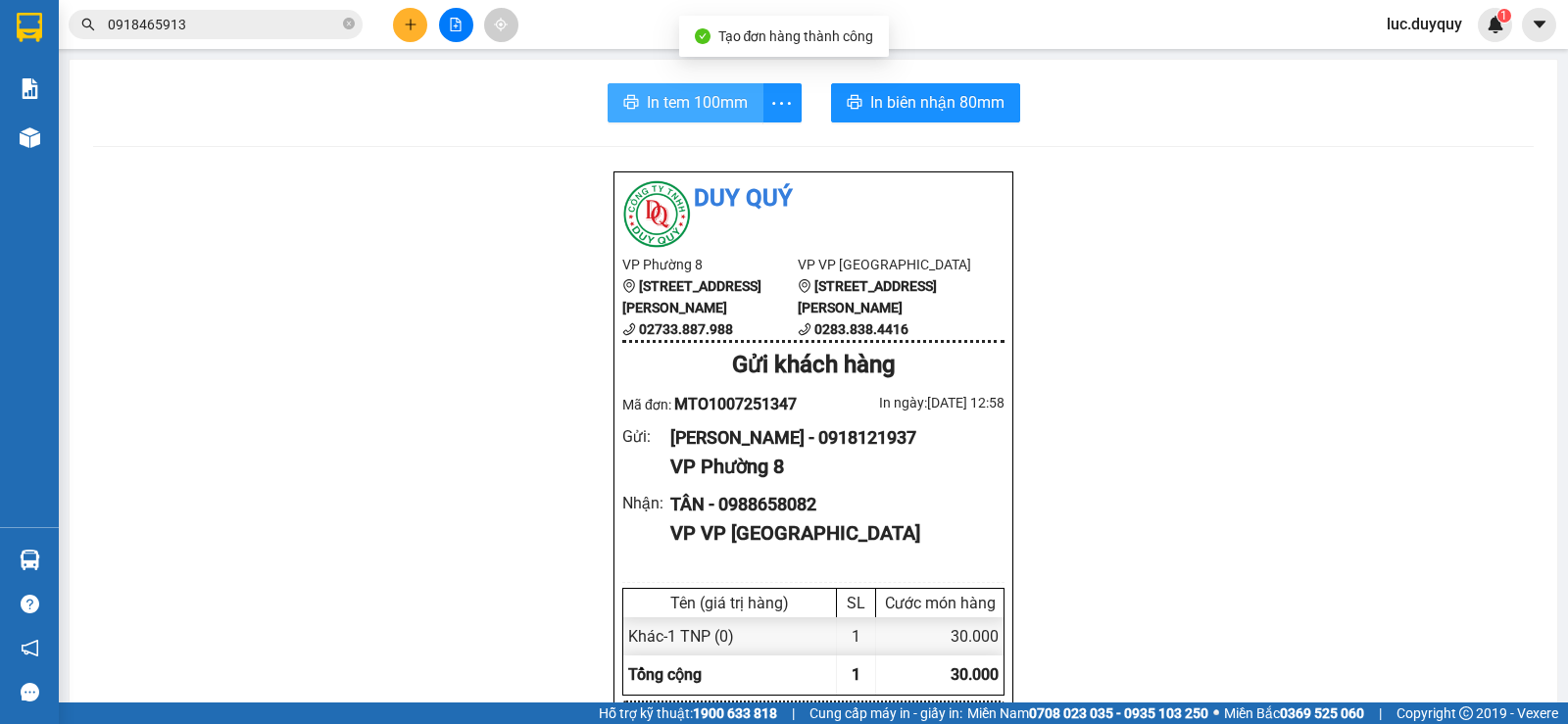click on "In tem 100mm" at bounding box center (697, 102) 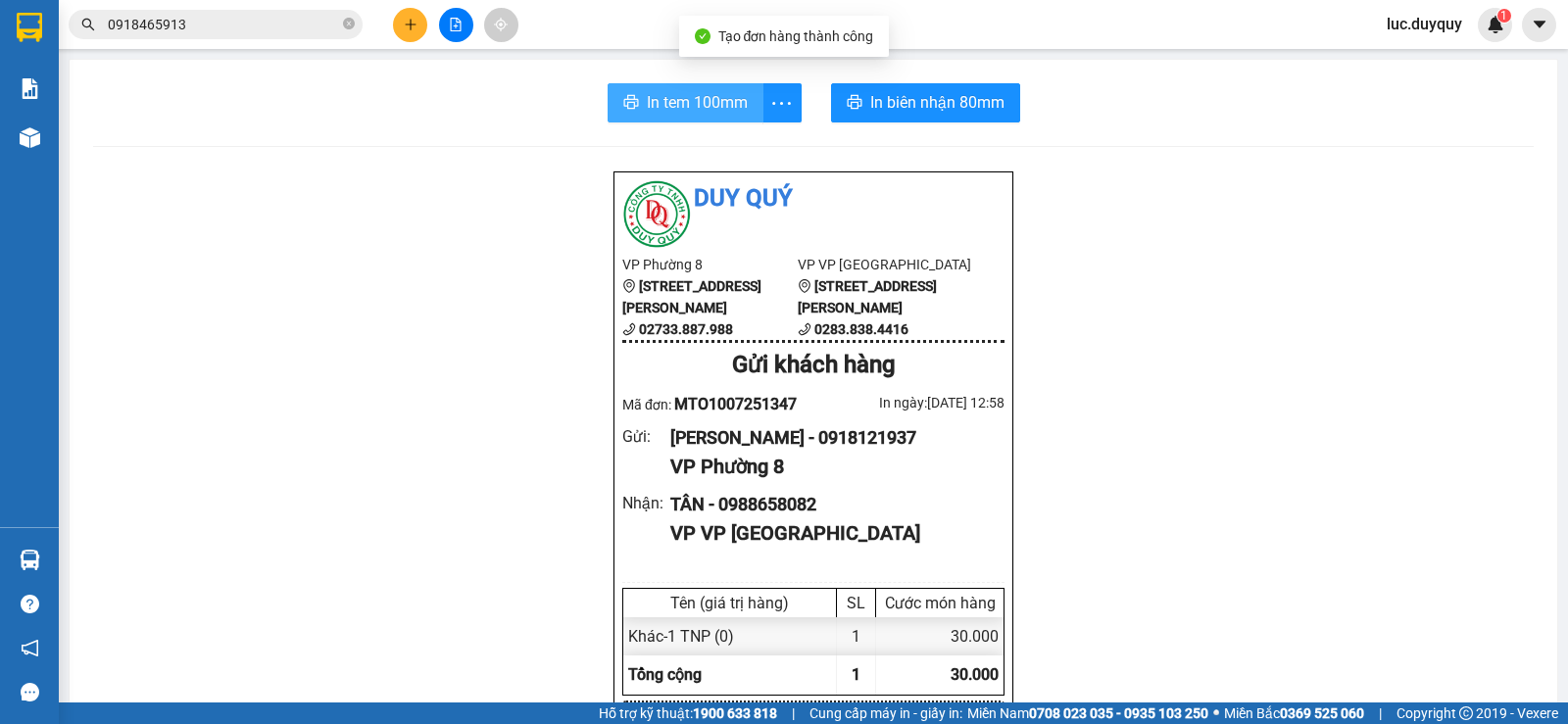 scroll, scrollTop: 0, scrollLeft: 0, axis: both 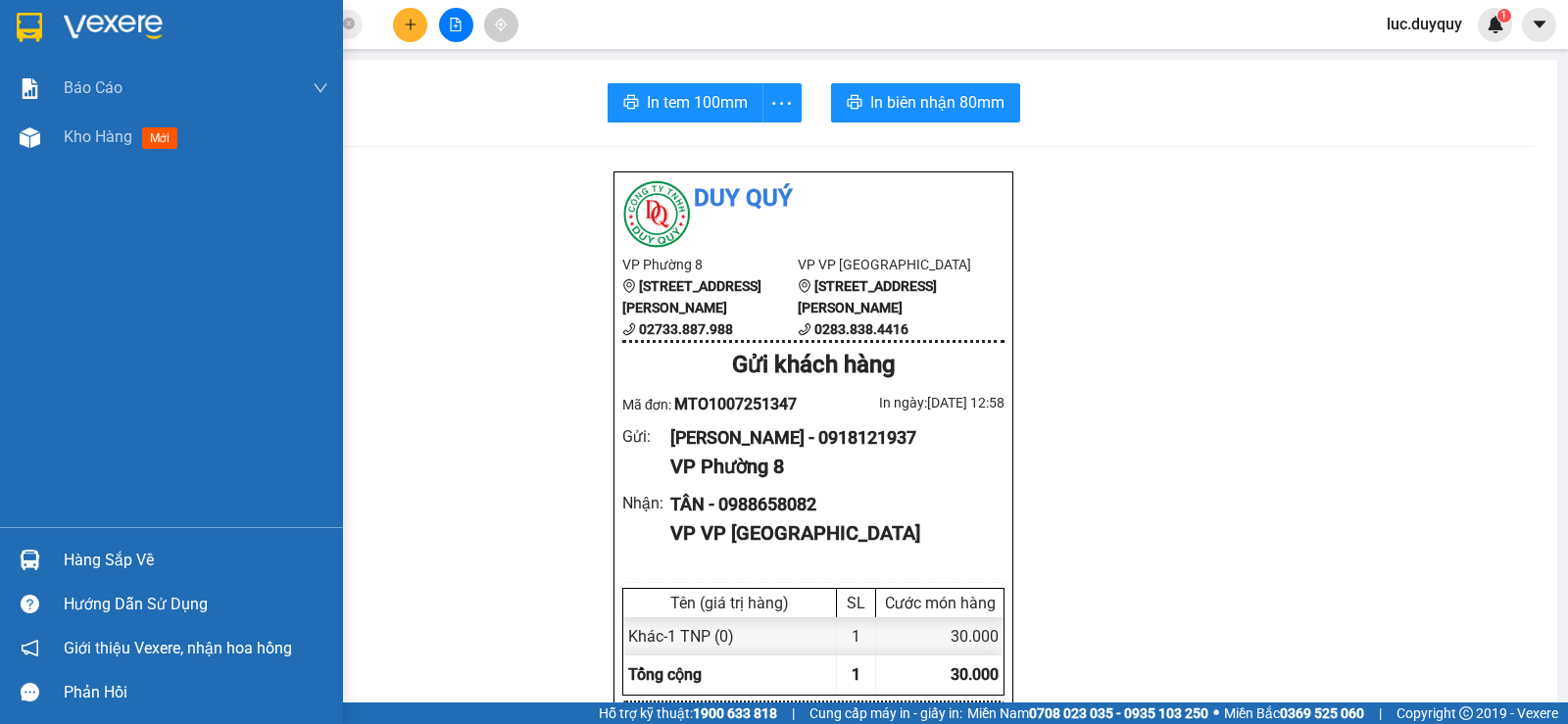 click on "Kho hàng mới" at bounding box center [124, 136] 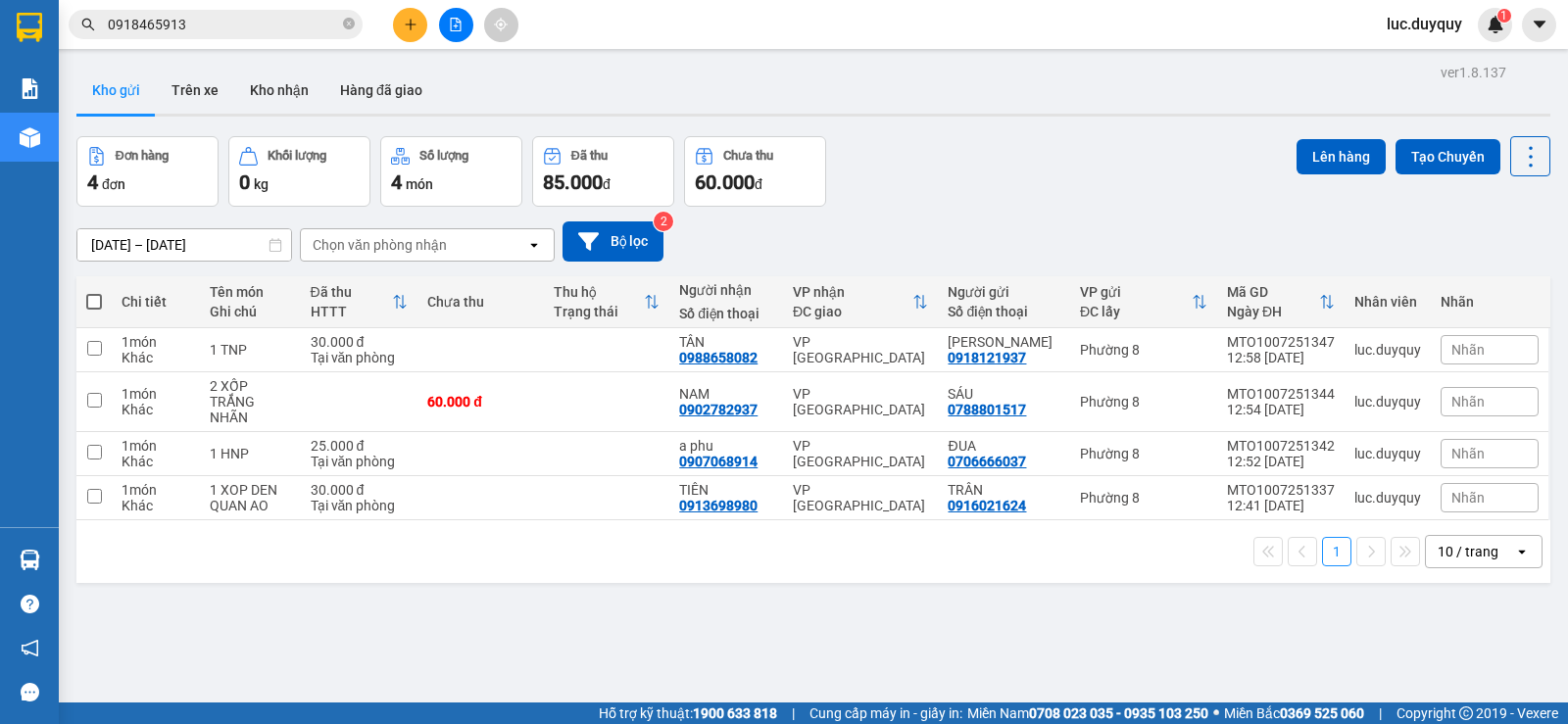 click at bounding box center (94, 302) 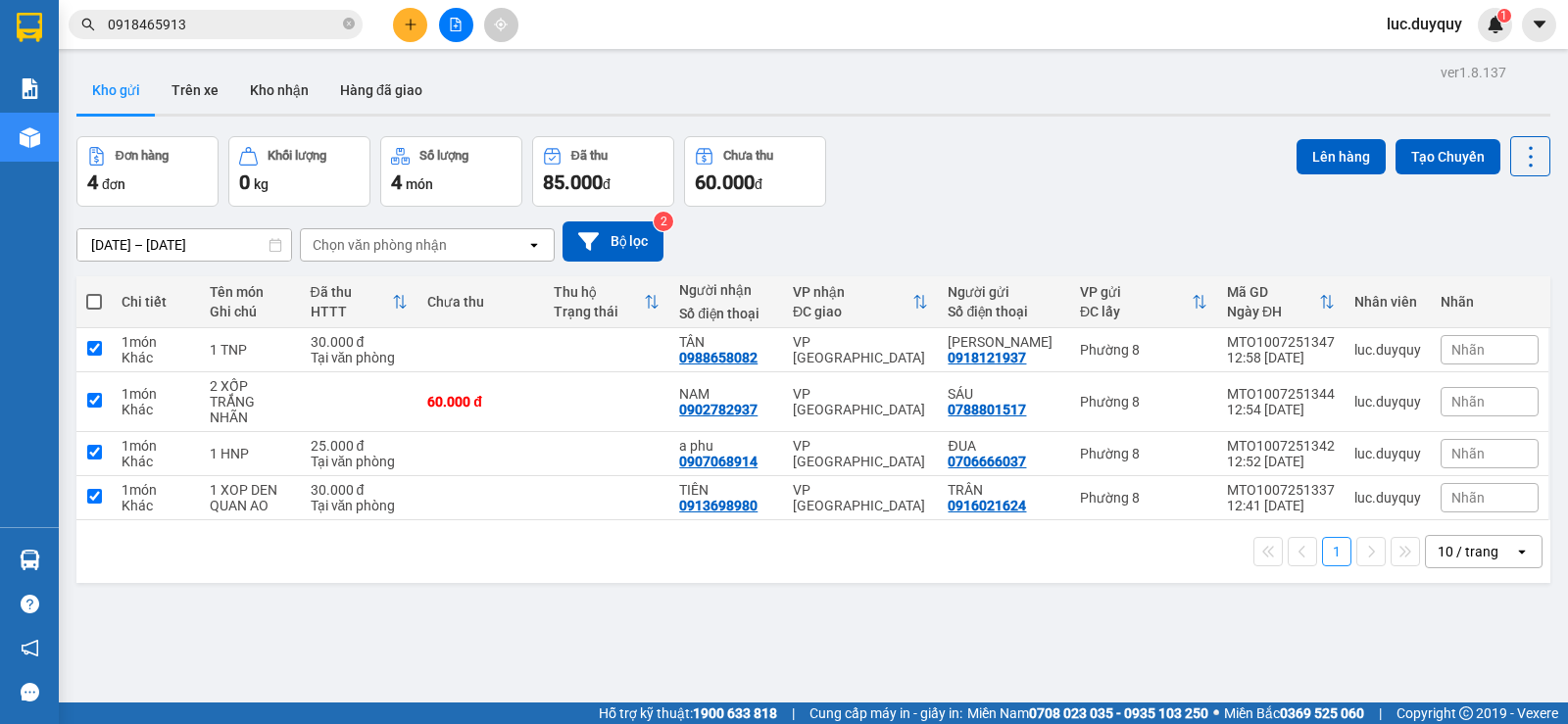 checkbox on "true" 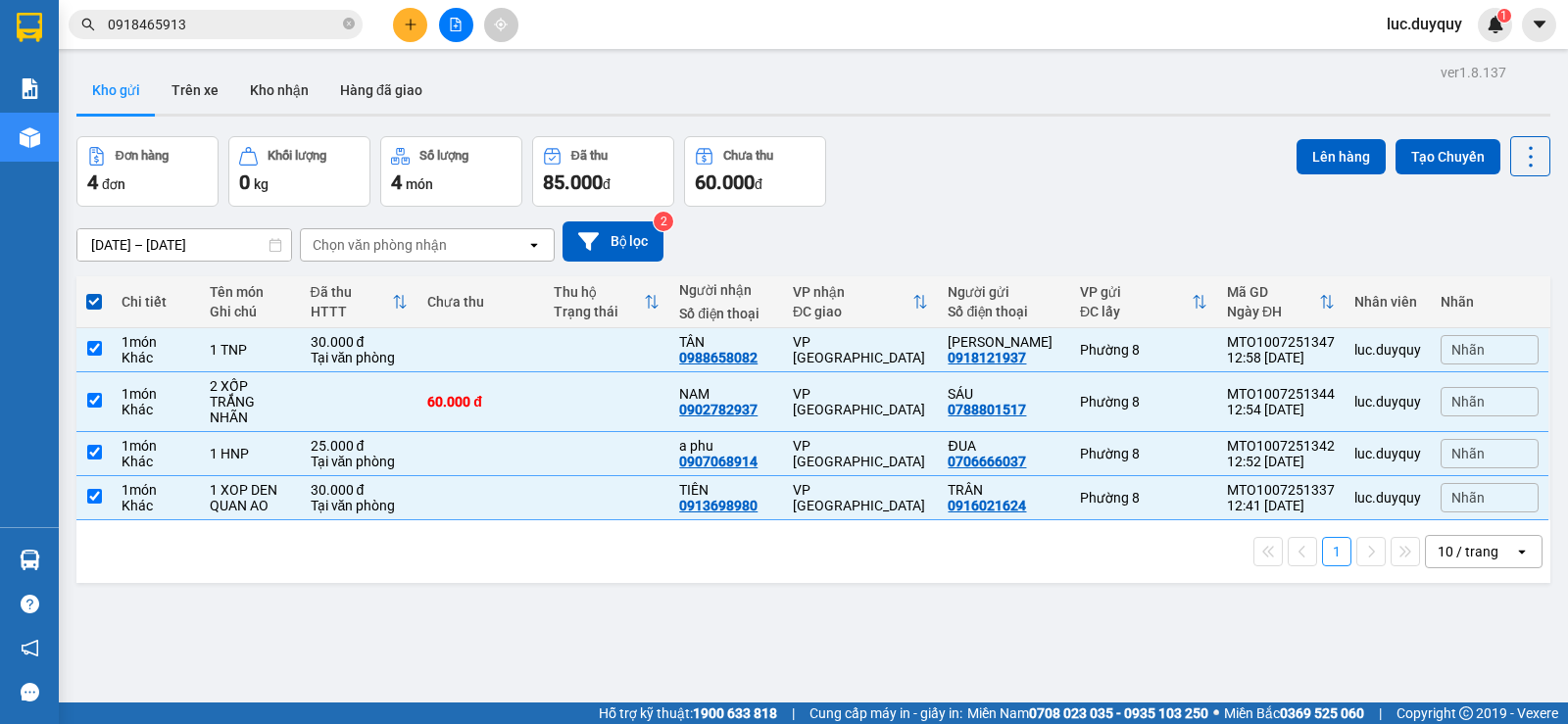 click on "ver  1.8.137 Kho gửi Trên xe Kho nhận Hàng đã giao Đơn hàng 4 đơn Khối lượng 0 kg Số lượng 4 món Đã thu 85.000  đ Chưa thu 60.000  đ Lên hàng Tạo Chuyến [DATE] – [DATE] Press the down arrow key to interact with the calendar and select a date. Press the escape button to close the calendar. Selected date range is from [DATE] to [DATE]. Chọn văn phòng nhận open Bộ lọc 2 Chi tiết Tên món Ghi chú Đã thu HTTT Chưa thu Thu hộ Trạng thái Người nhận Số điện thoại VP nhận ĐC giao Người gửi Số điện thoại VP gửi ĐC lấy Mã GD Ngày ĐH Nhân viên Nhãn 1  món Khác 1 TNP 30.000 đ Tại văn phòng TÂN 0988658082 VP [GEOGRAPHIC_DATA] DUY TÂN 0918121937 Phường 8 MTO1007251347 12:58 [DATE] luc.[PERSON_NAME] 1  món Khác 2 XỐP TRẮNG  NHÃN 60.000 đ NAM 0902782937 VP [GEOGRAPHIC_DATA] SÁU 0788801517 Phường 8 MTO1007251344 12:54 [DATE] luc.[PERSON_NAME] 1  món Khác 1 HNP 25.000 đ Tại văn phòng a phu 0907068914  ĐUA" at bounding box center (813, 420) 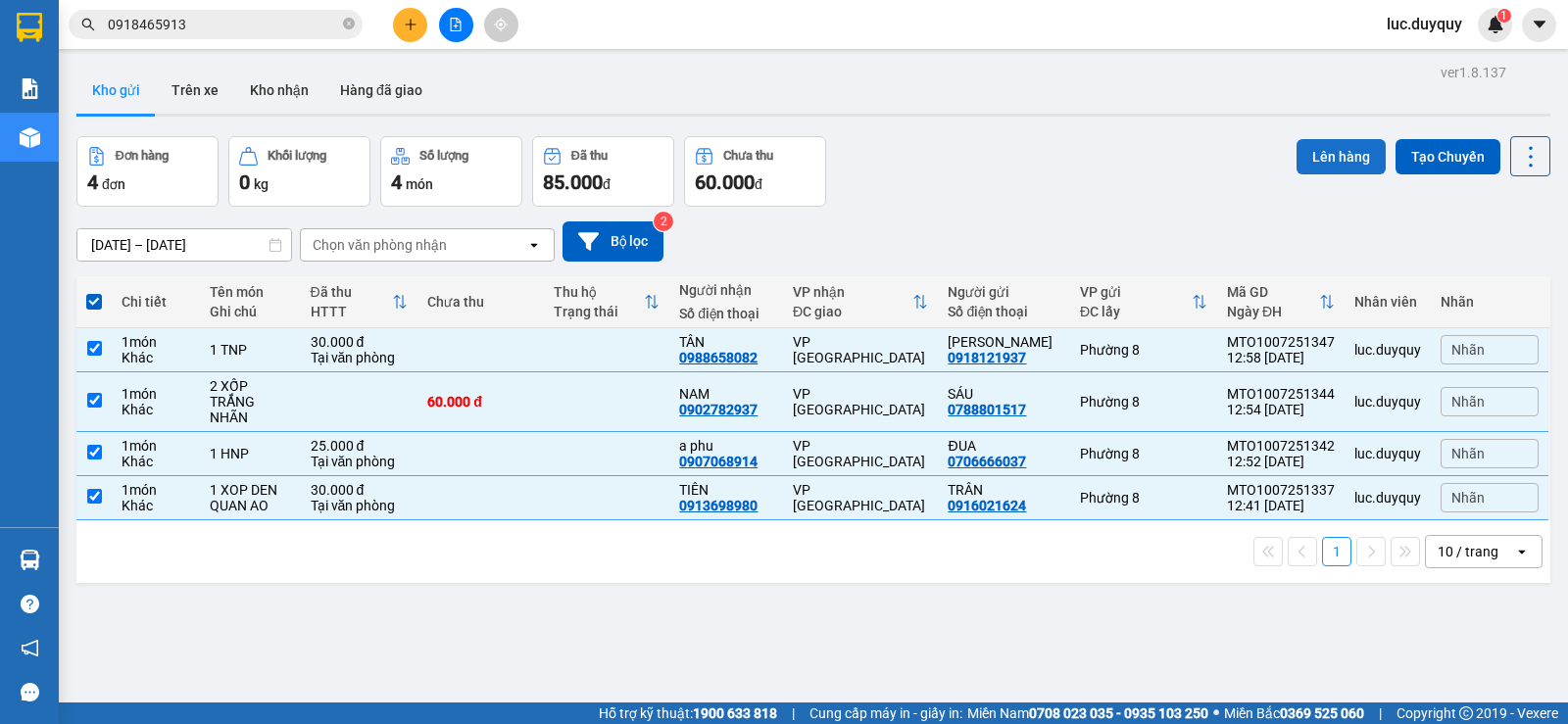 click on "Lên hàng" at bounding box center [1341, 157] 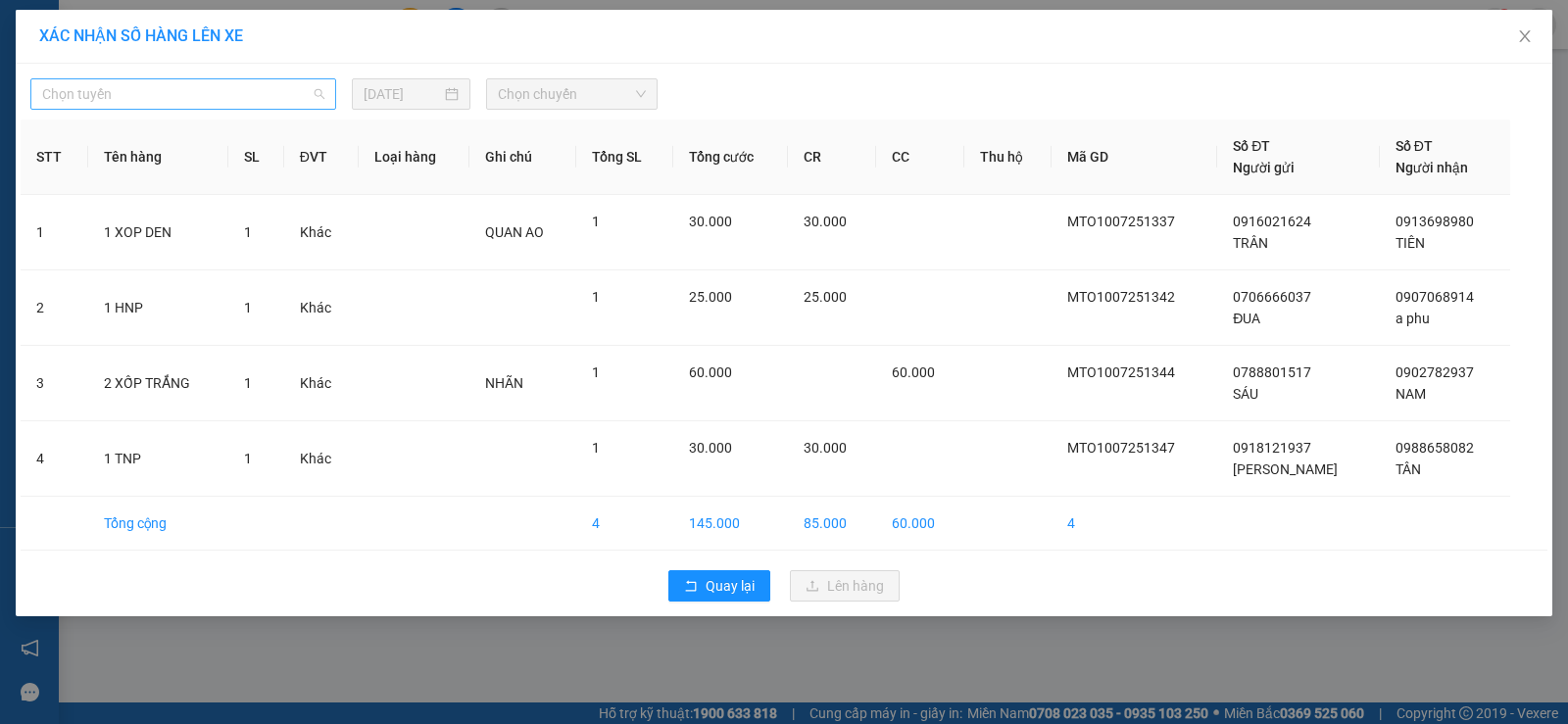 click on "Chọn tuyến" at bounding box center (183, 94) 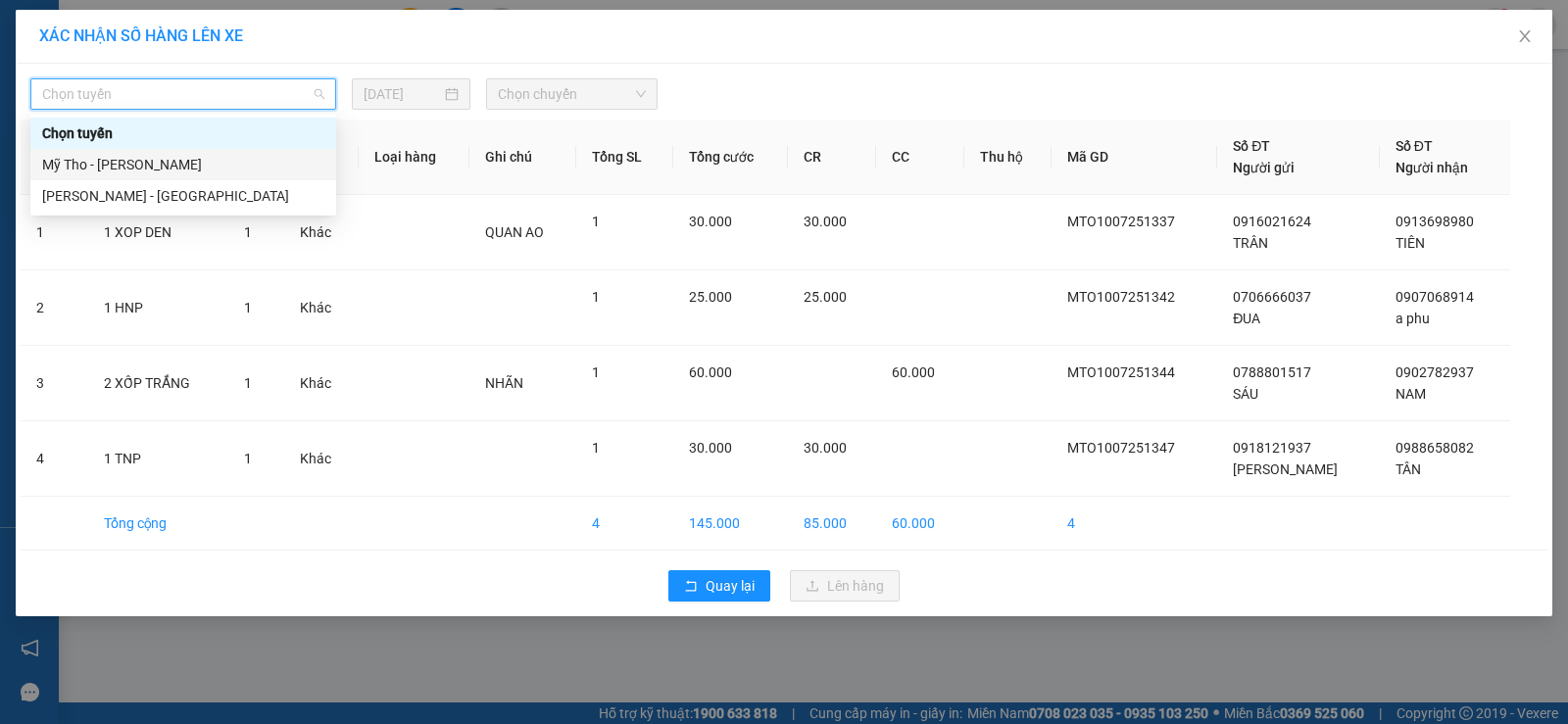 click on "Mỹ Tho - [PERSON_NAME]" at bounding box center [183, 165] 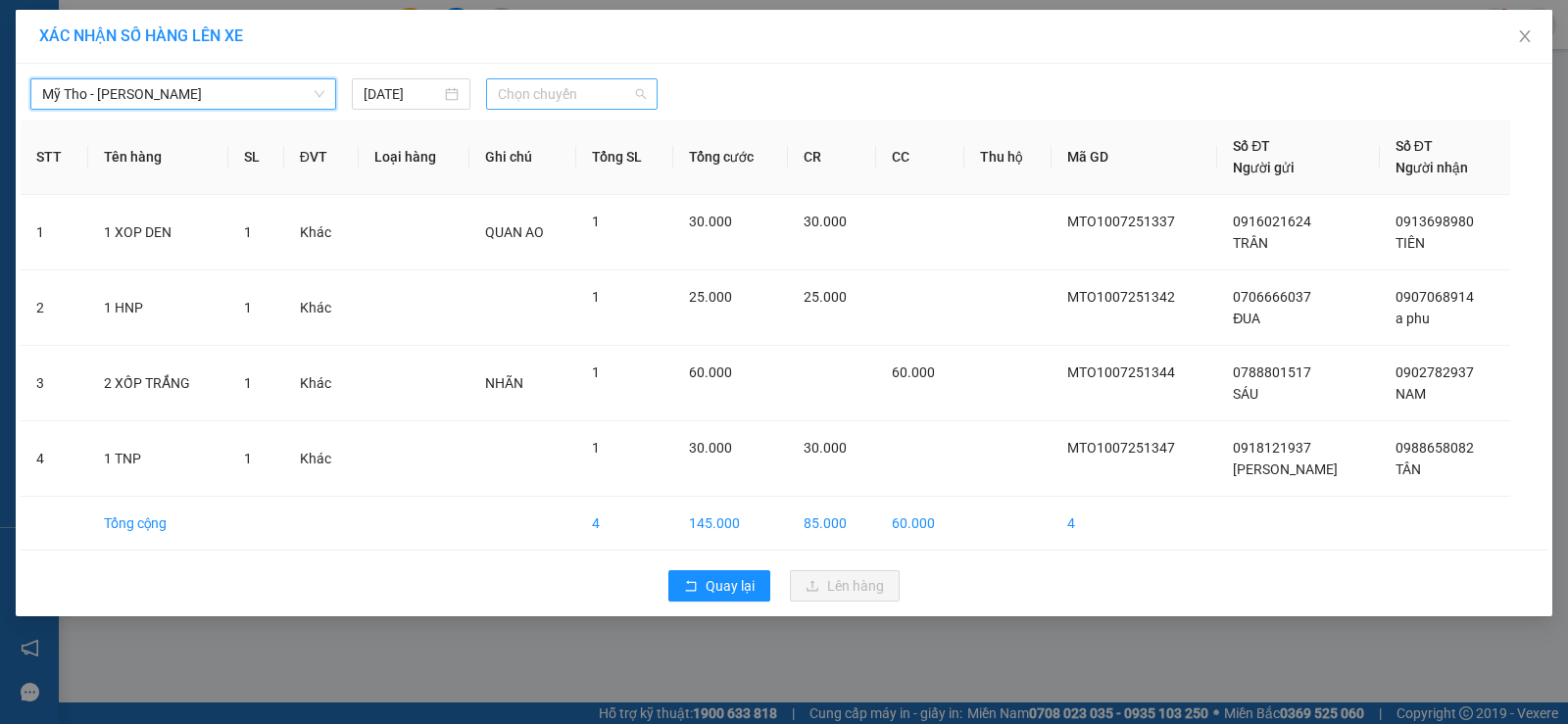 click on "Chọn chuyến" at bounding box center (571, 94) 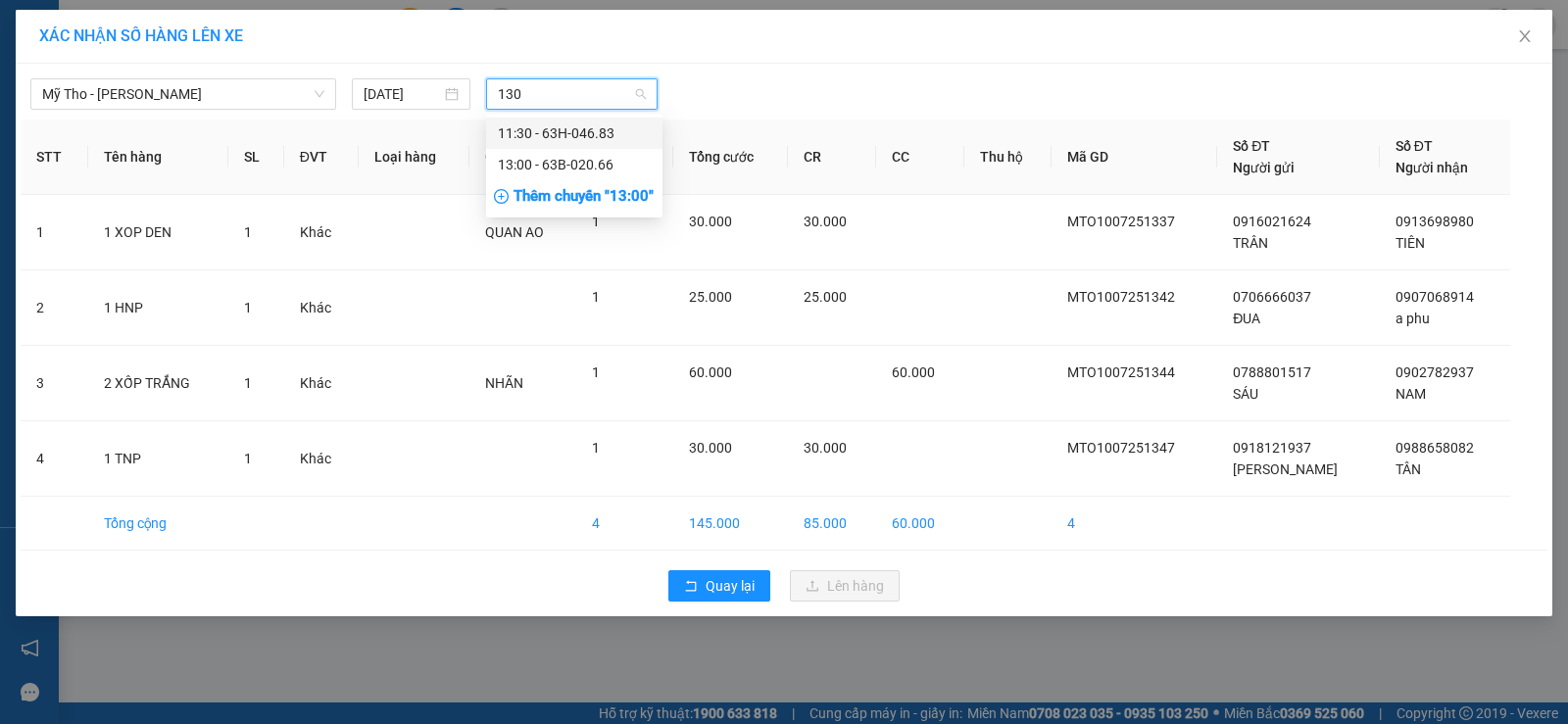 type on "1300" 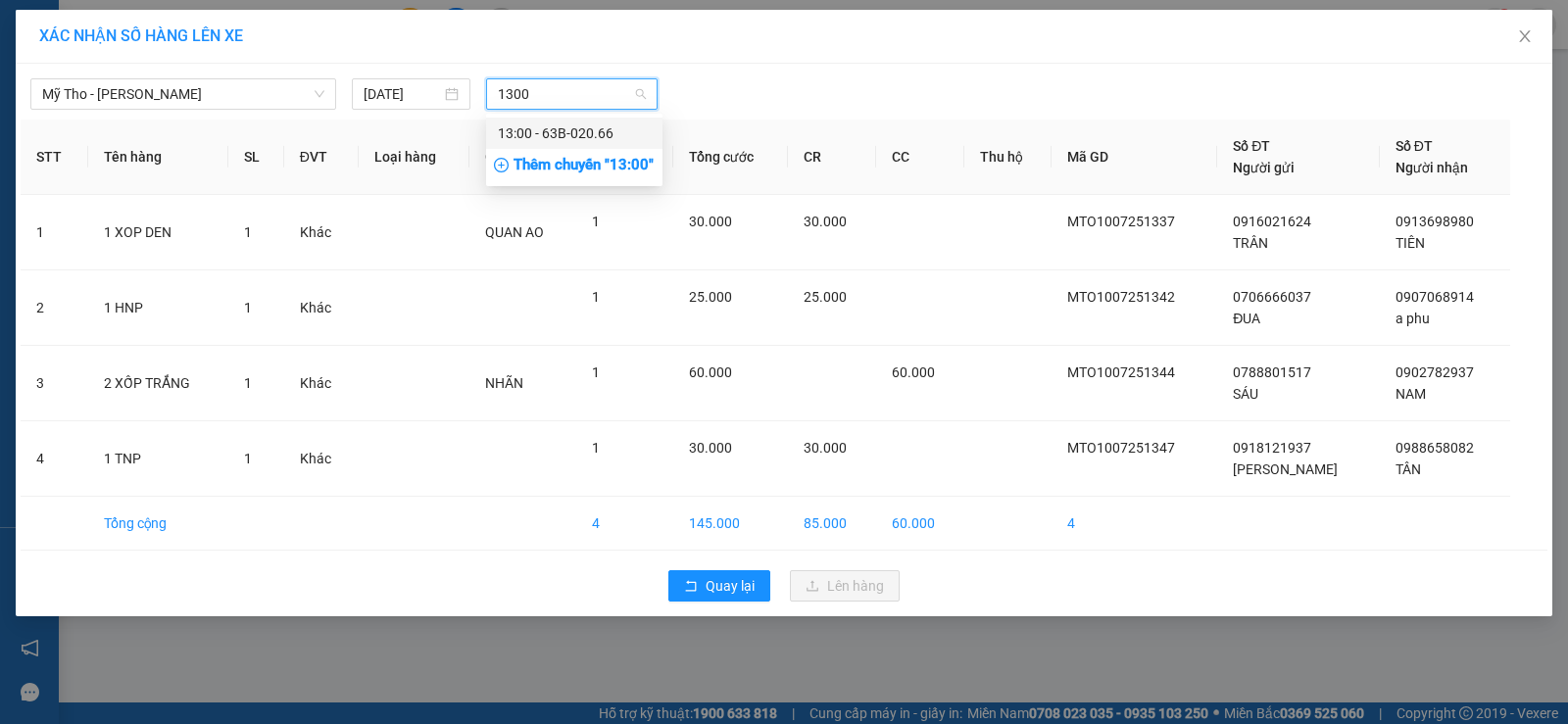 click on "13:00     - 63B-020.66" at bounding box center (574, 133) 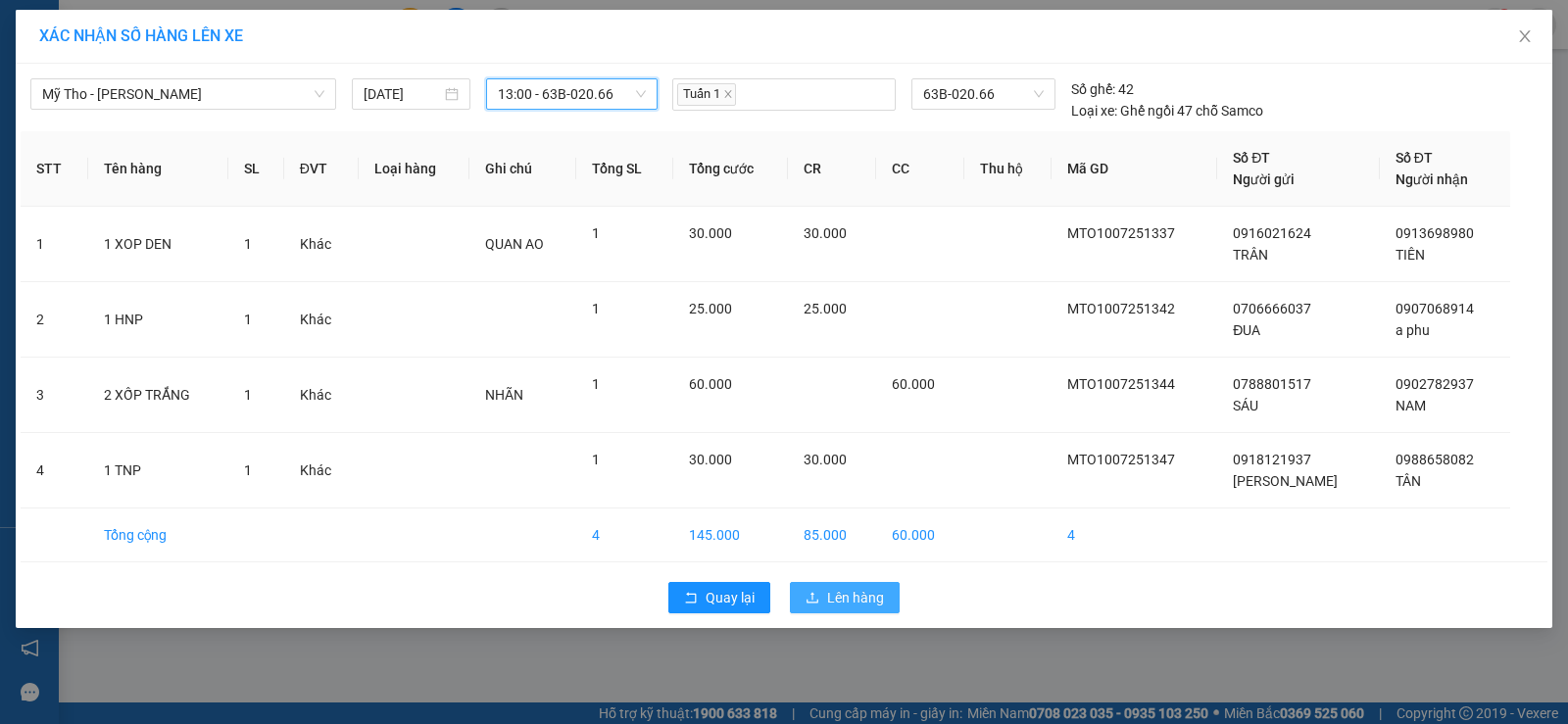 click on "Lên hàng" at bounding box center (856, 598) 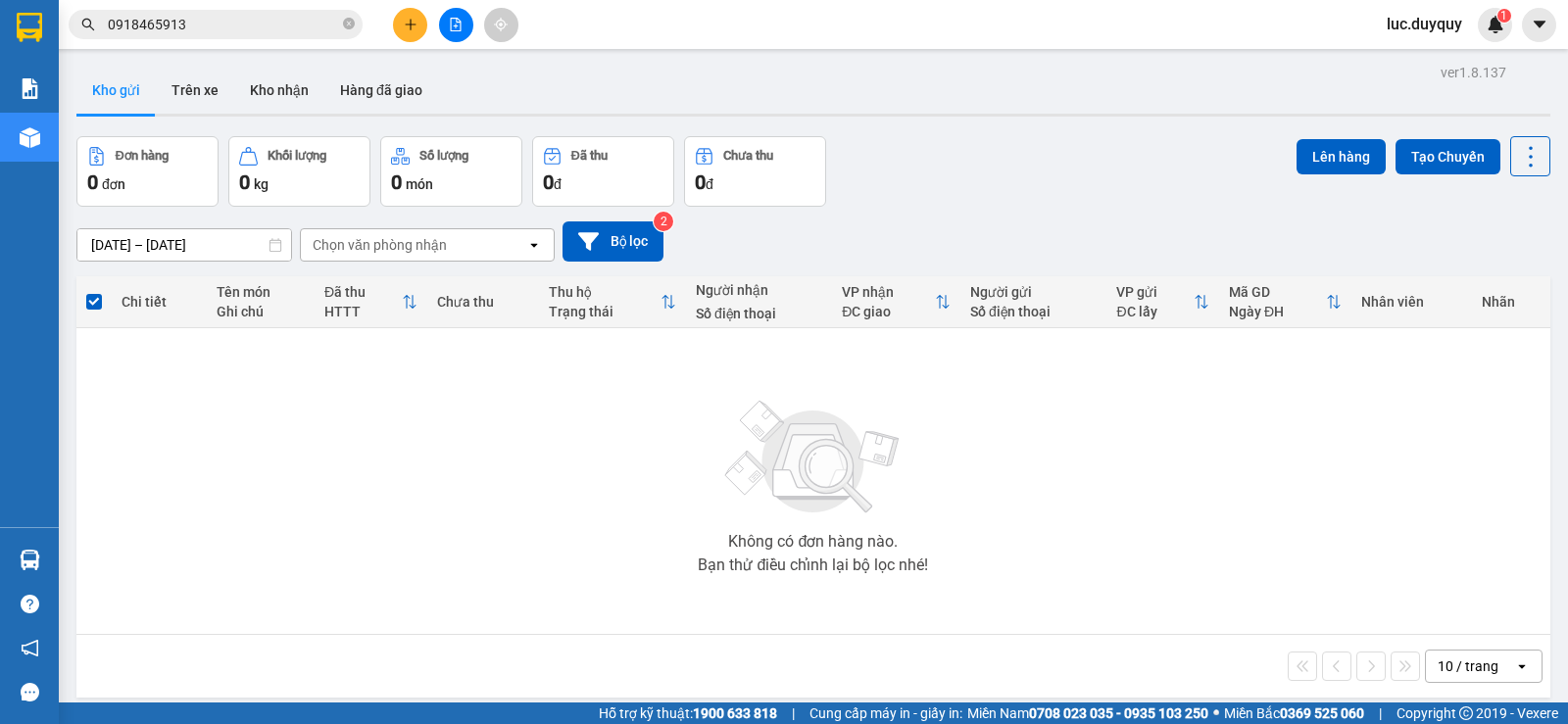 click on "0918465913" at bounding box center (216, 24) 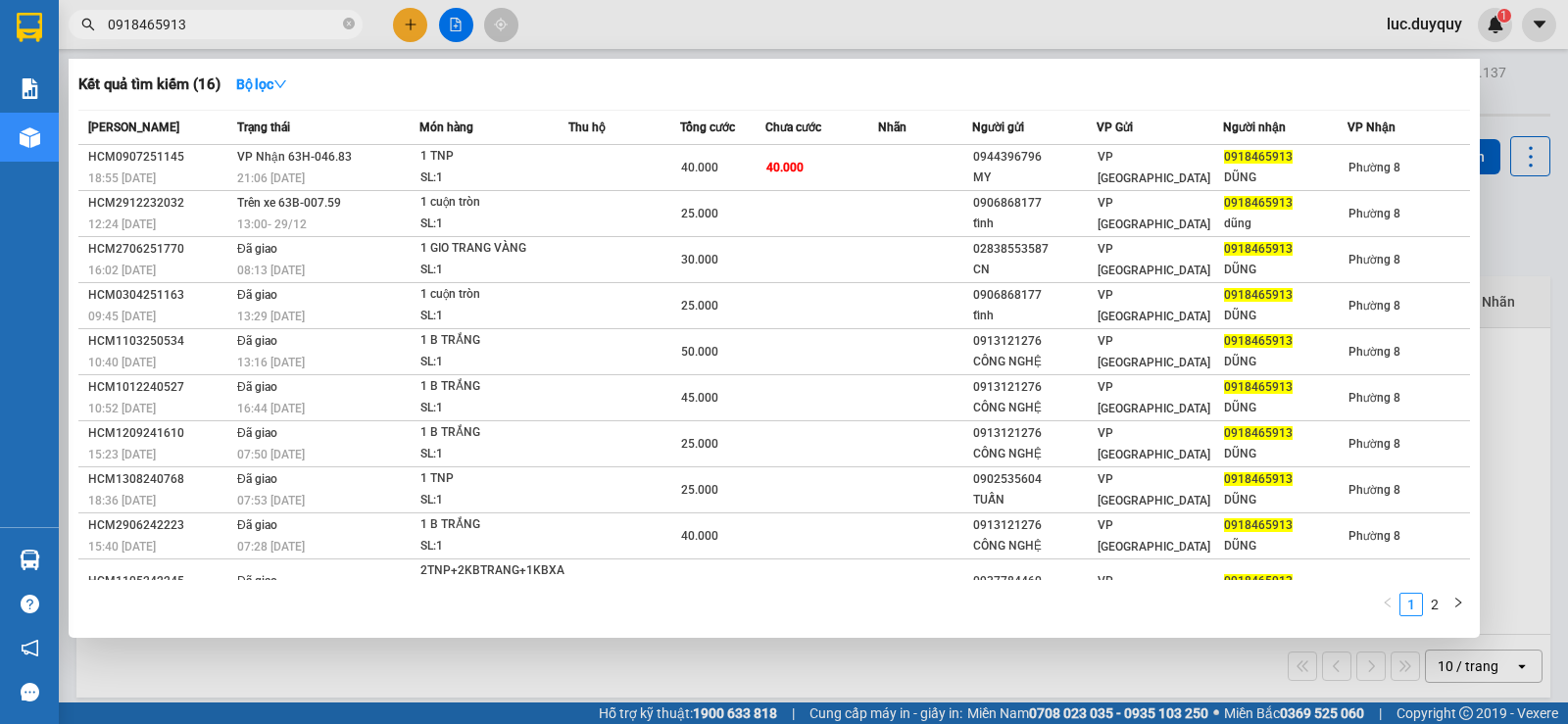 drag, startPoint x: 284, startPoint y: 31, endPoint x: 44, endPoint y: 5, distance: 241.40423 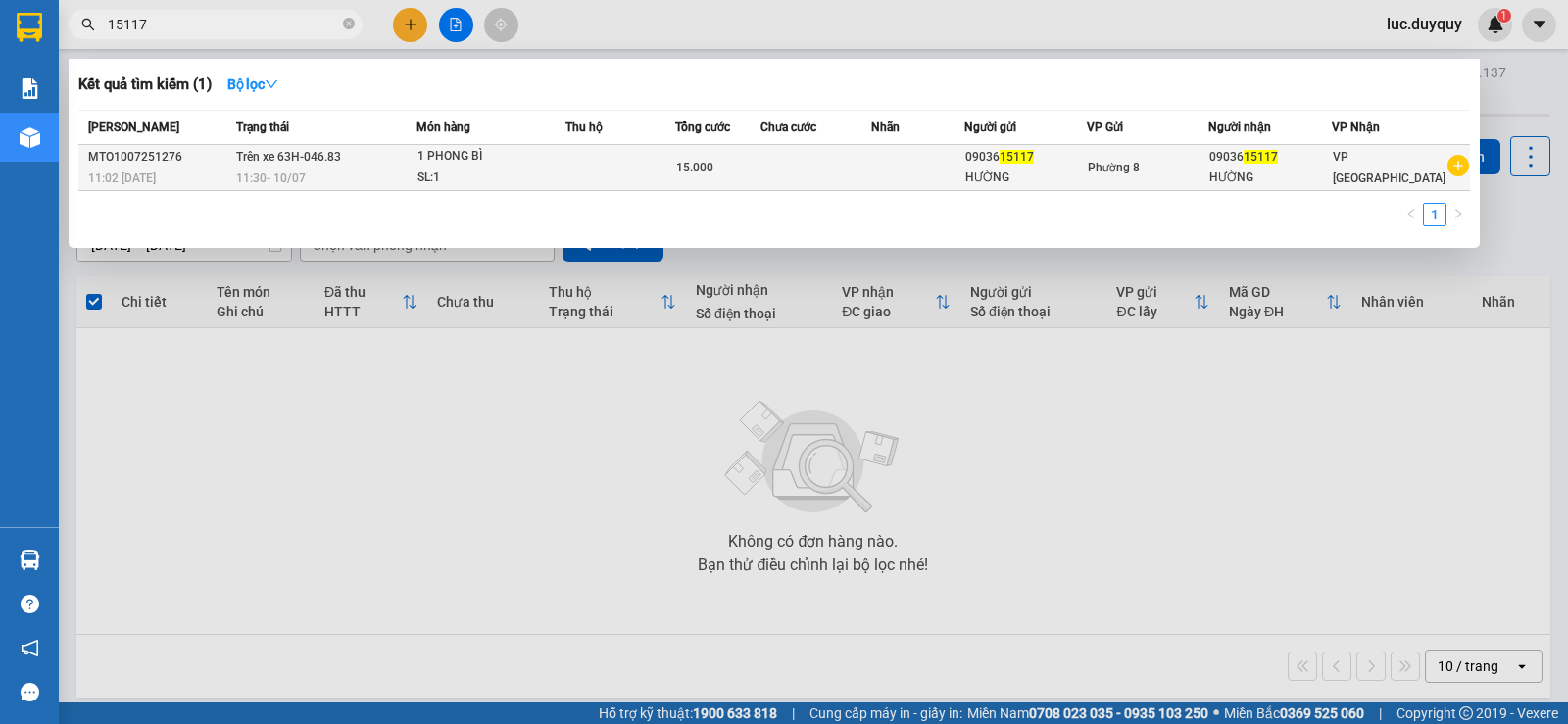 type on "15117" 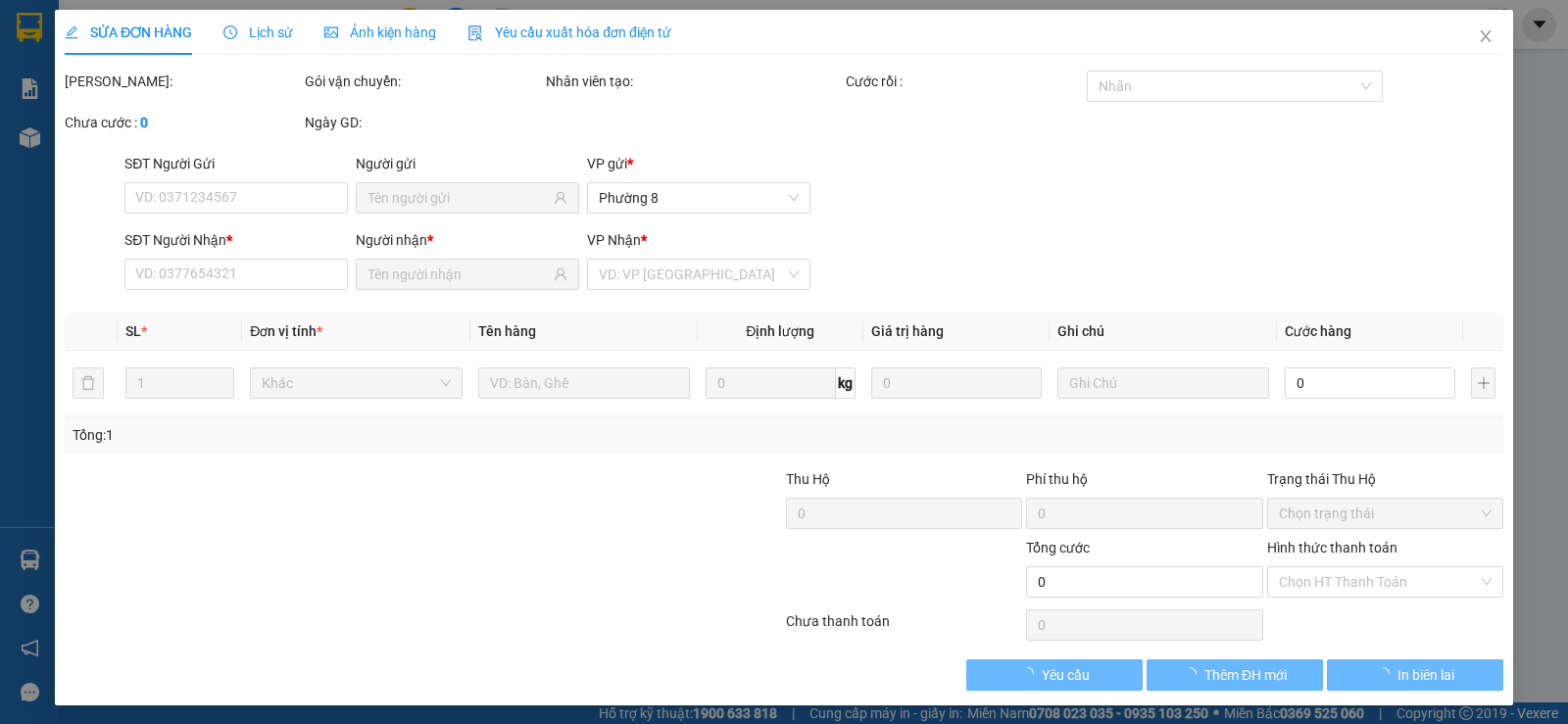 type on "0903615117" 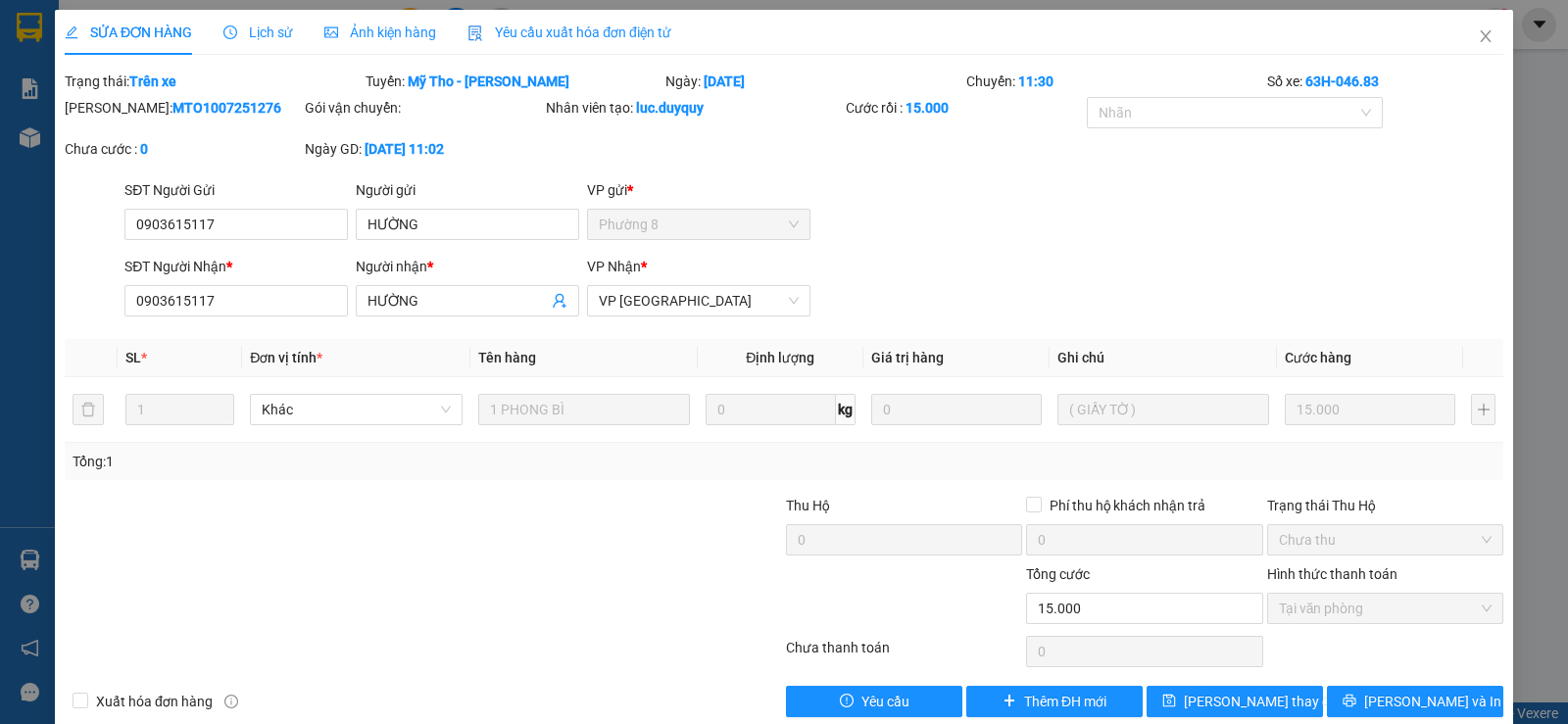click on "Lịch sử" at bounding box center (258, 32) 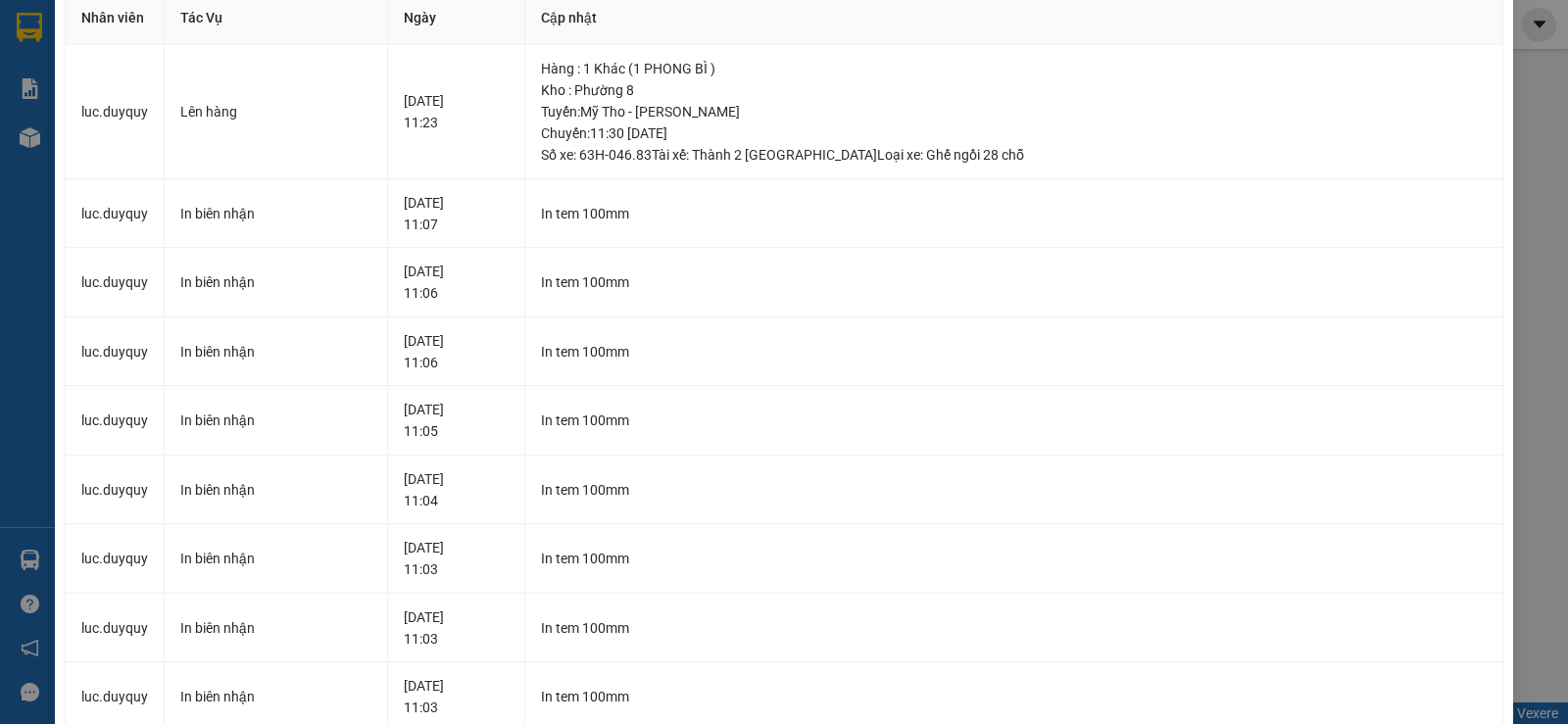 scroll, scrollTop: 0, scrollLeft: 0, axis: both 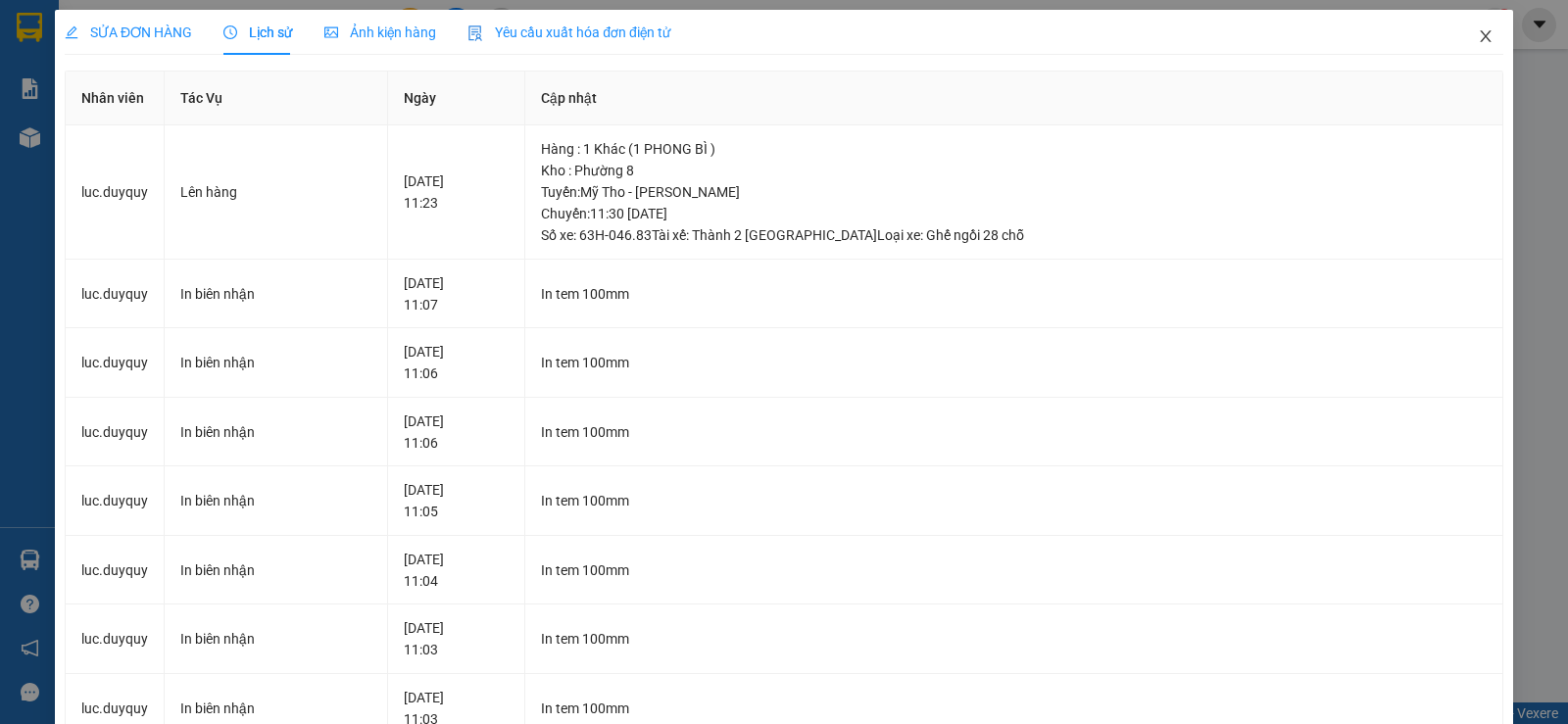 click 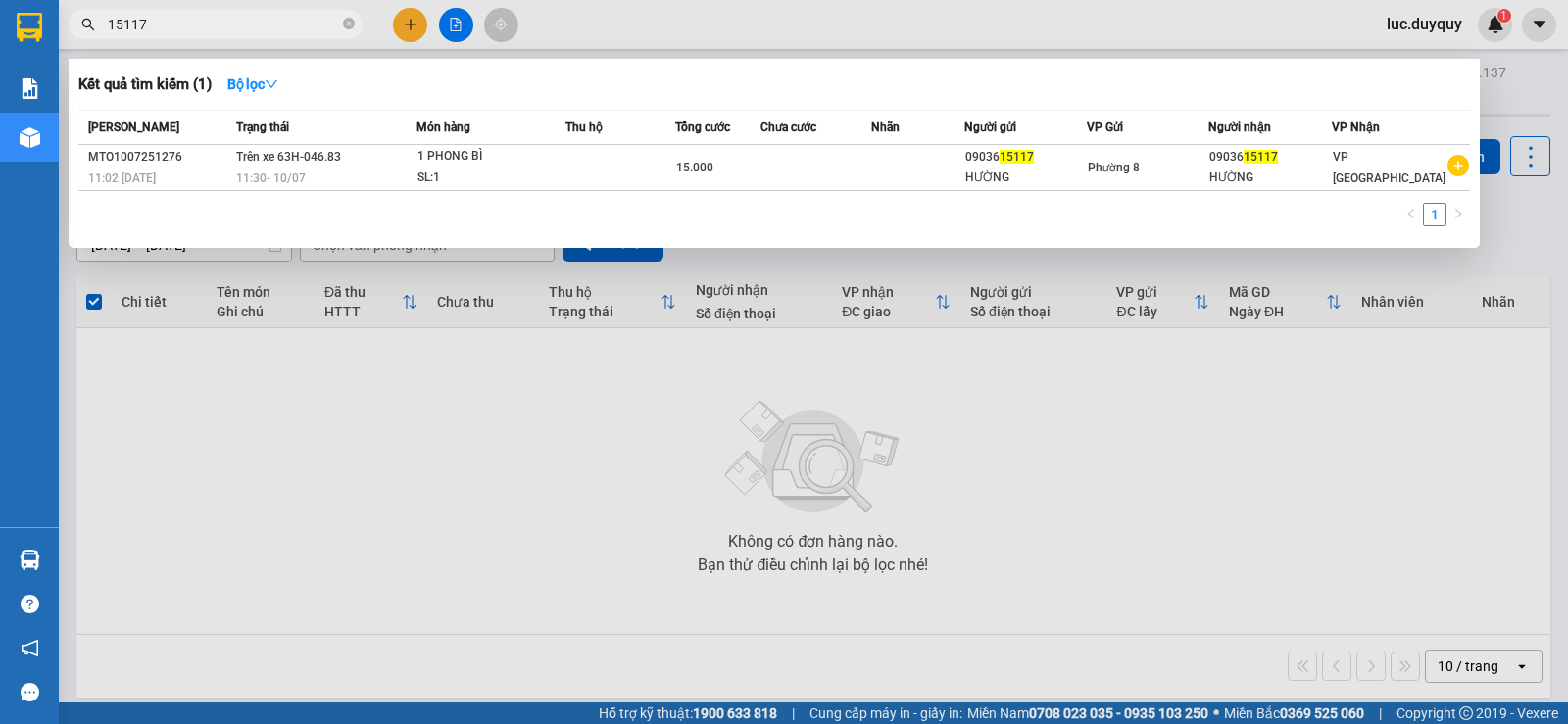 click on "15117" at bounding box center [223, 24] 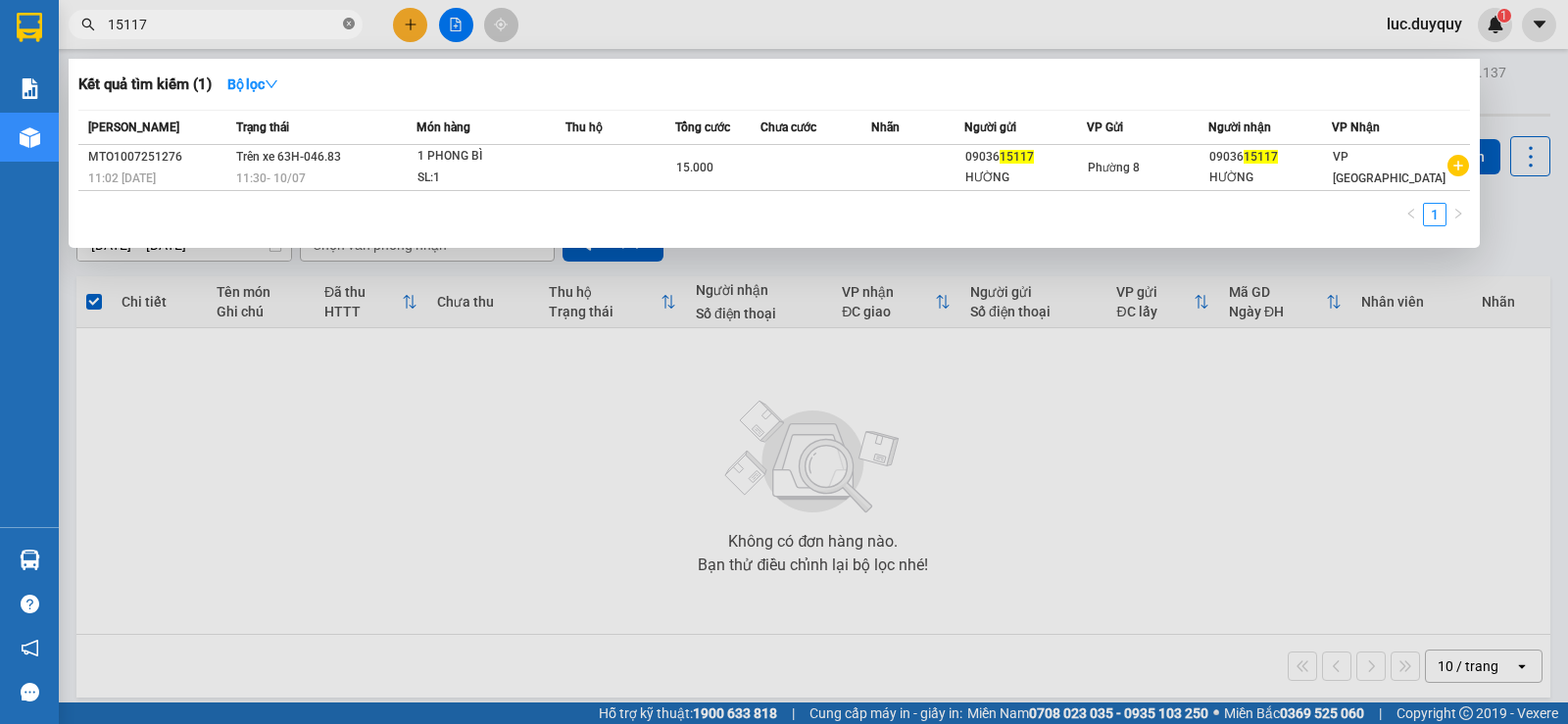 click 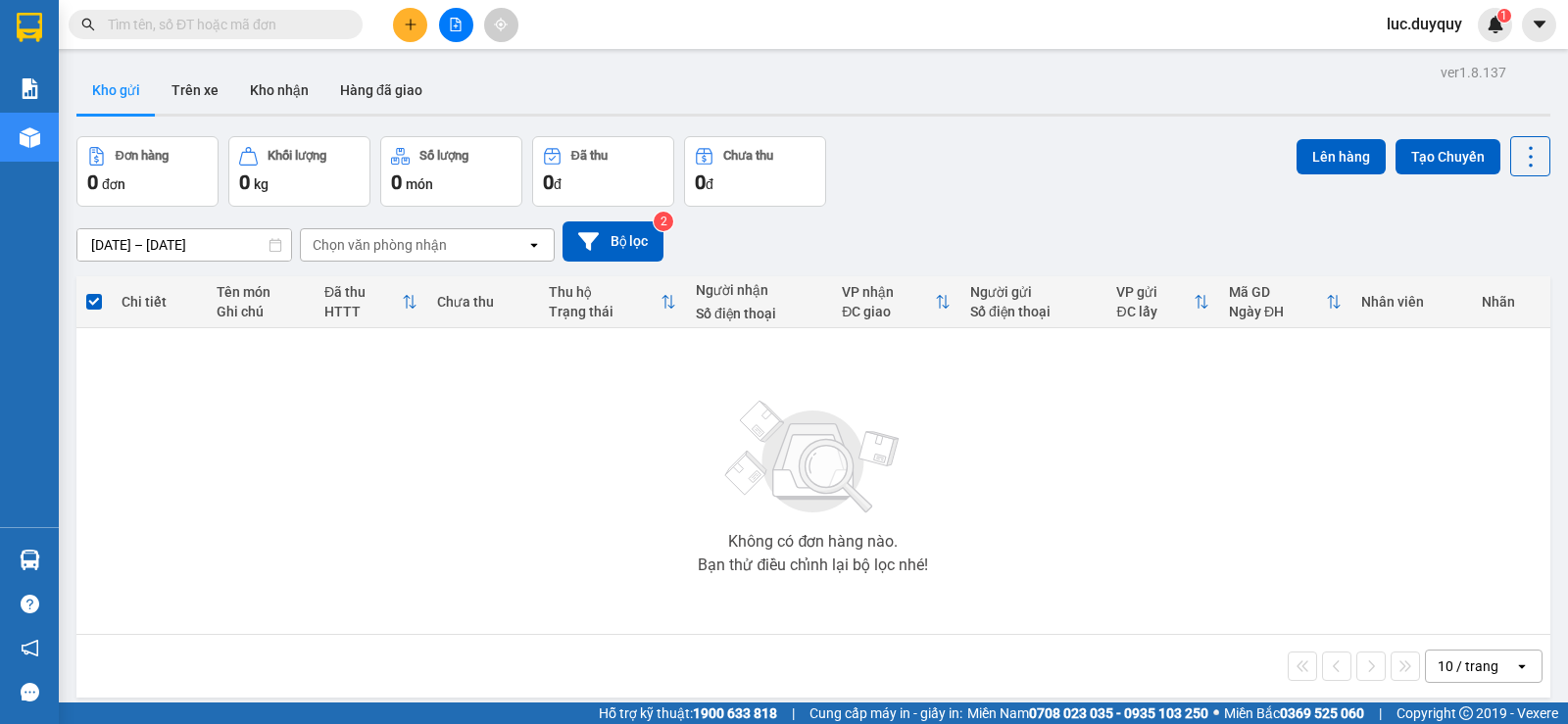click at bounding box center (223, 24) 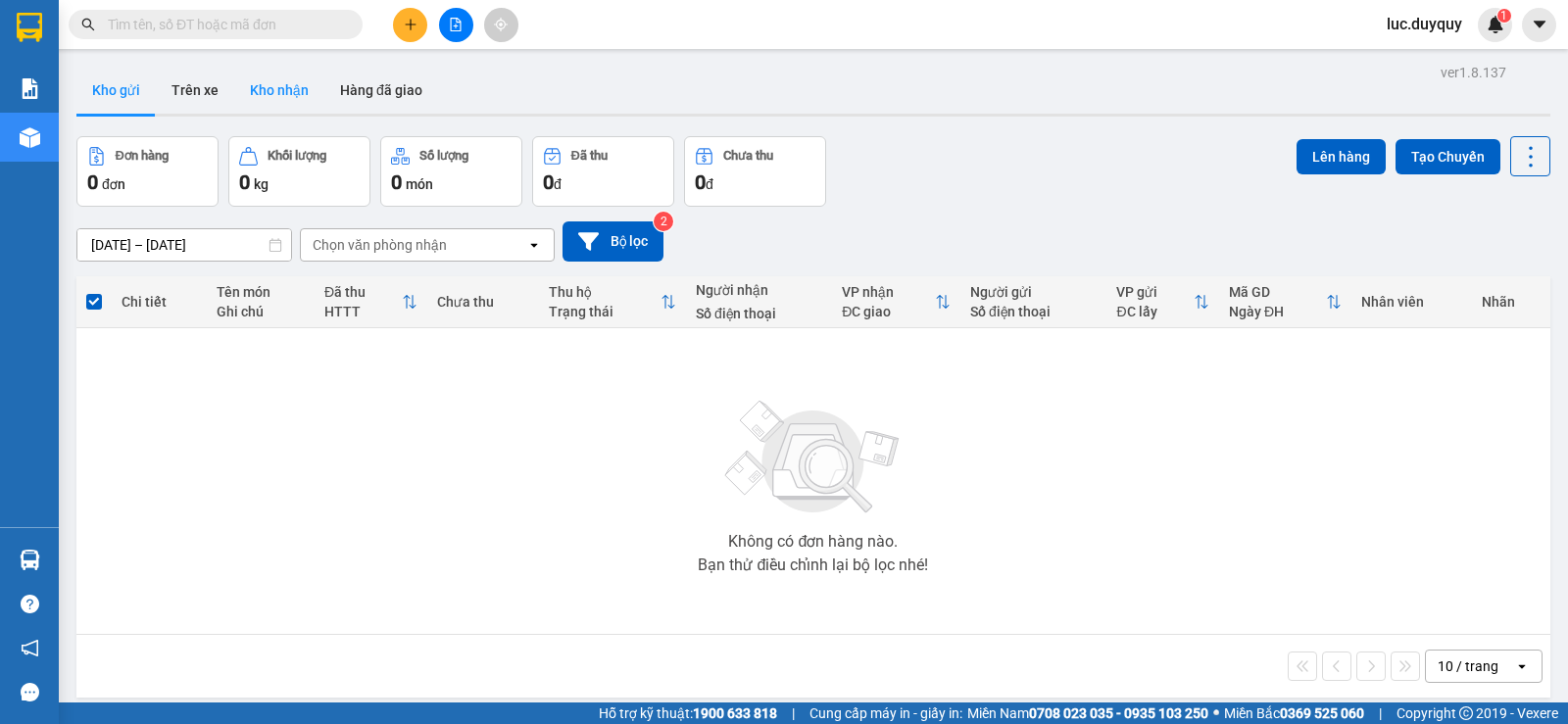 click on "Kho nhận" at bounding box center (279, 90) 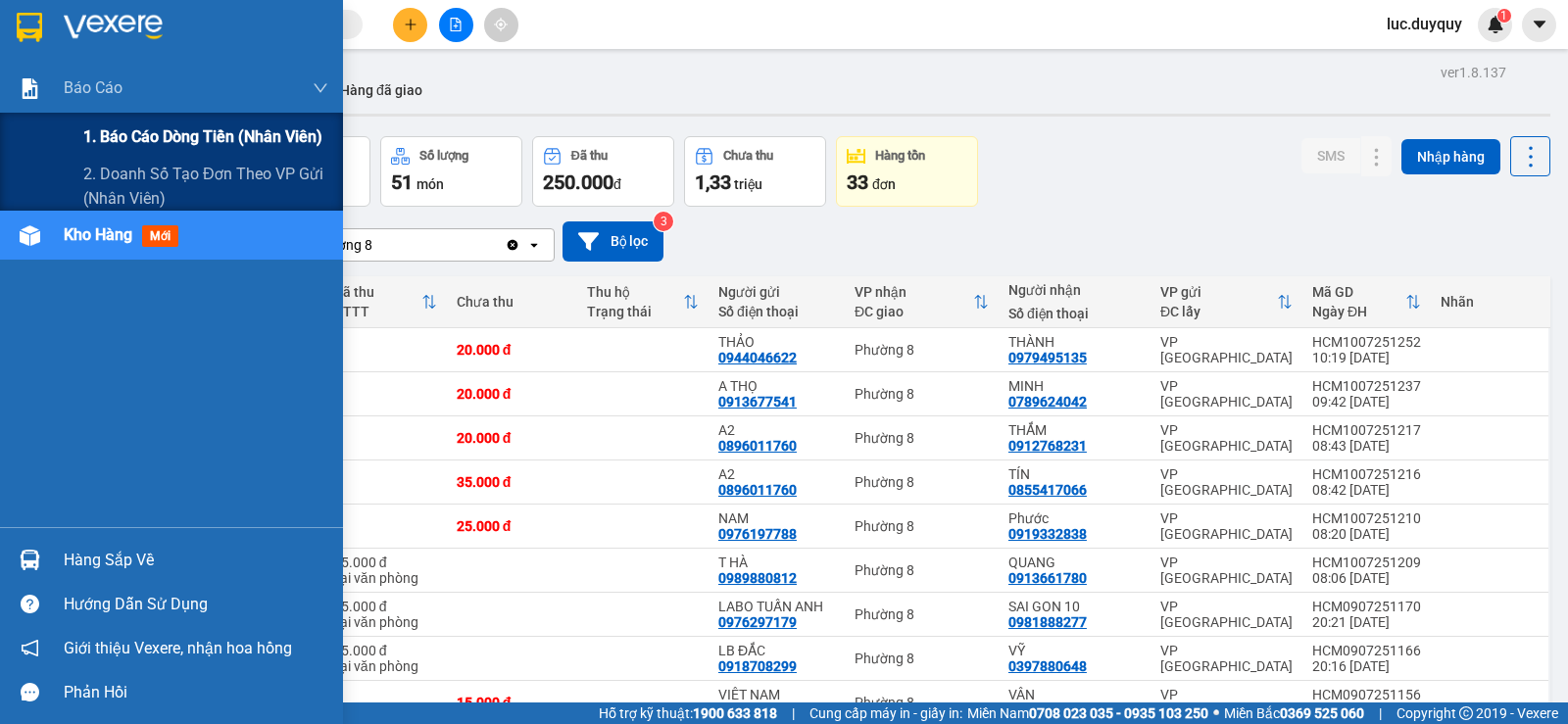 click on "1. Báo cáo dòng tiền (nhân viên)" at bounding box center (203, 136) 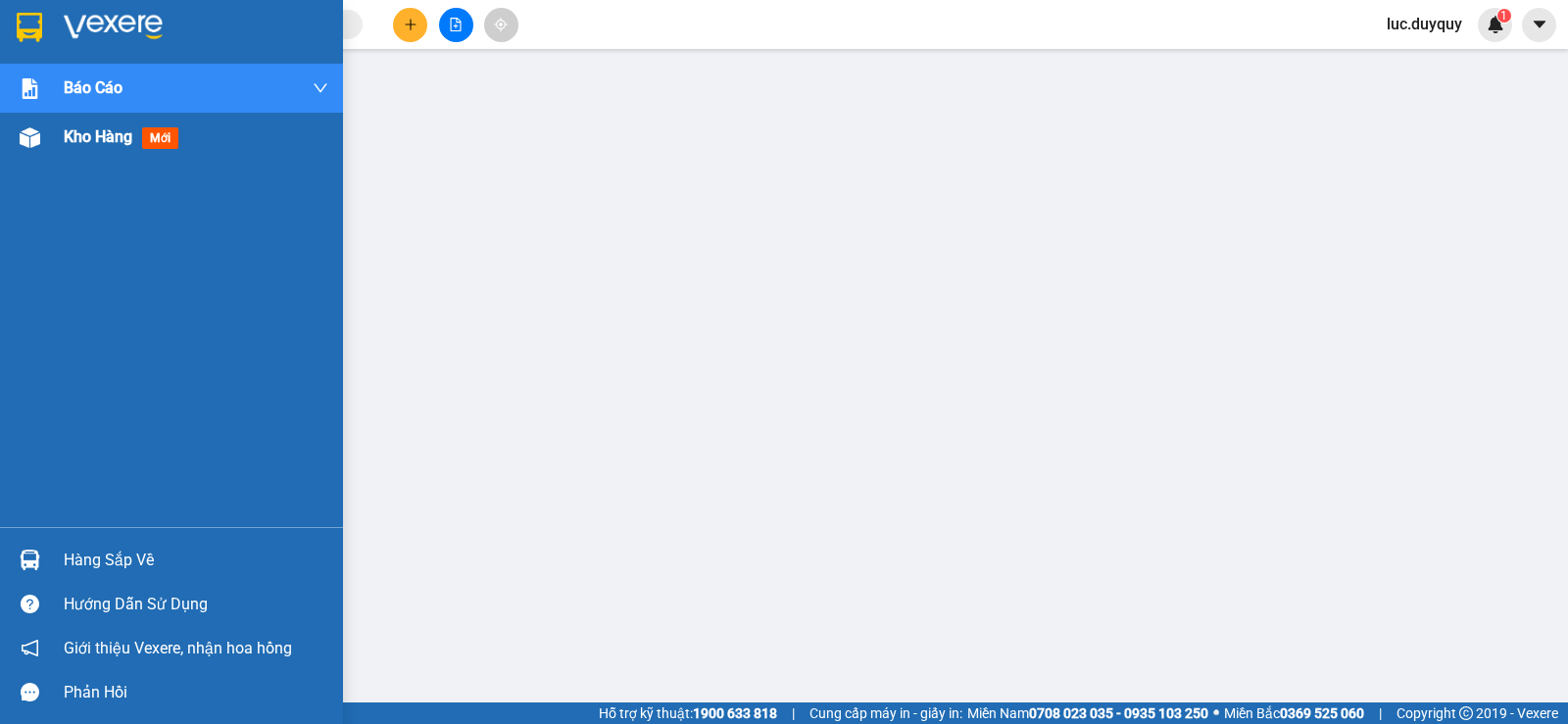 click on "Kho hàng" at bounding box center (98, 136) 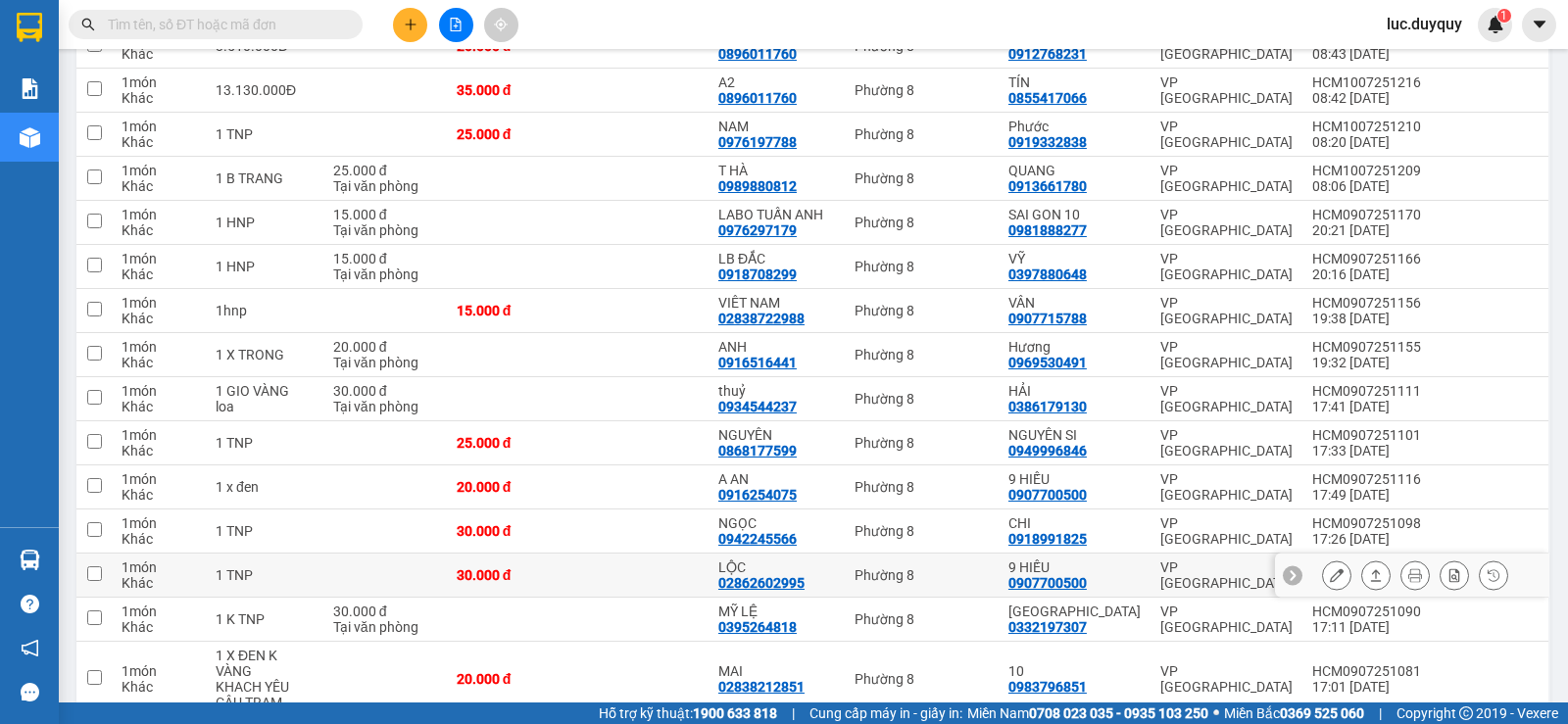 scroll, scrollTop: 490, scrollLeft: 0, axis: vertical 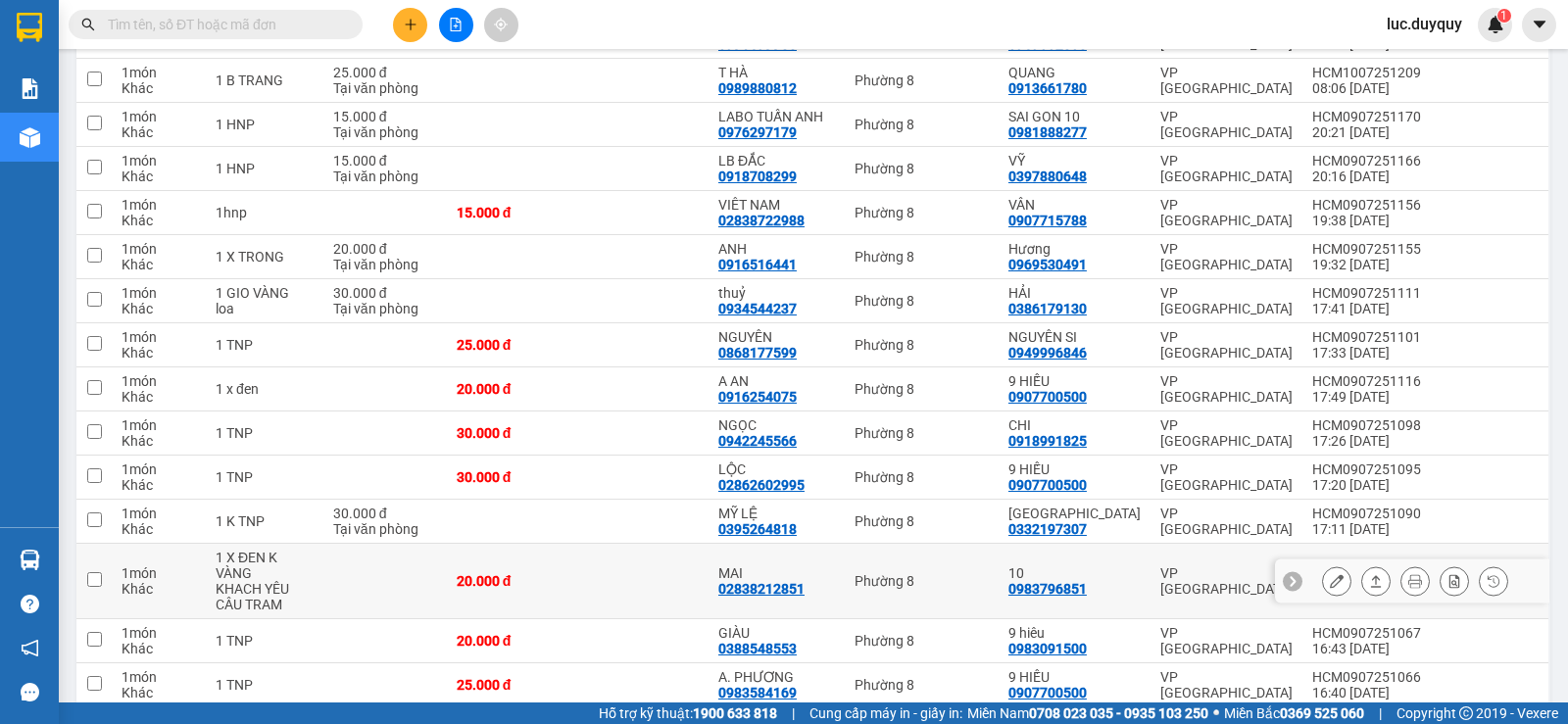click 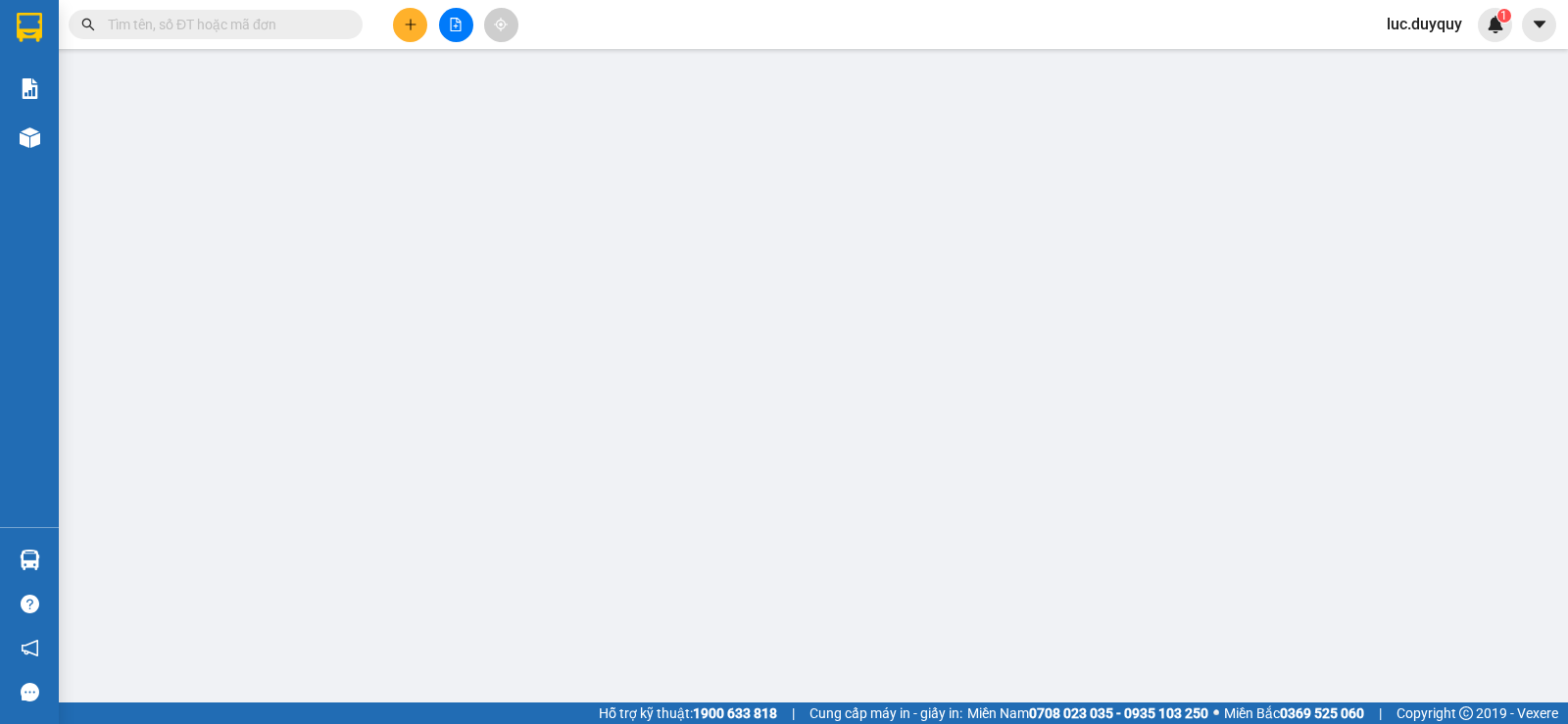type on "02838212851" 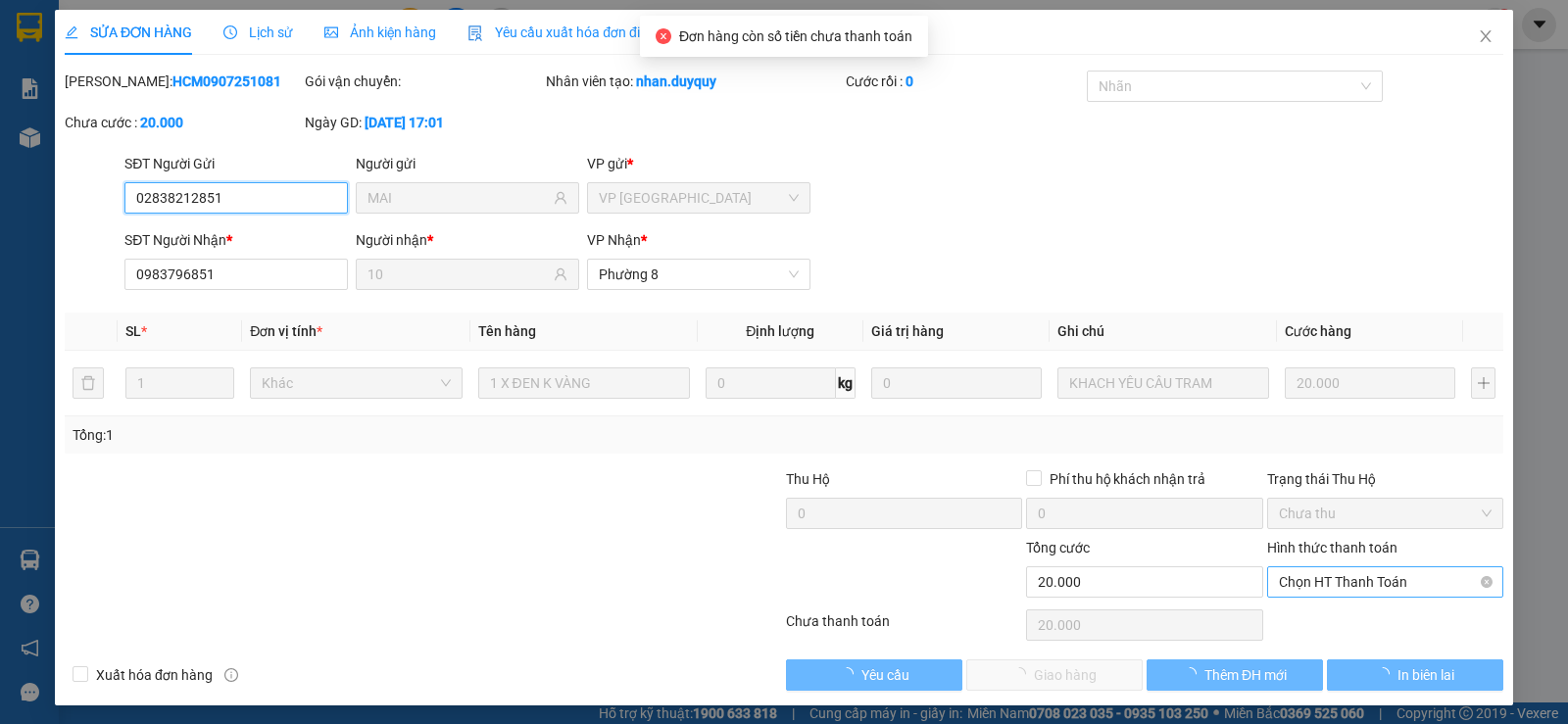 scroll, scrollTop: 0, scrollLeft: 0, axis: both 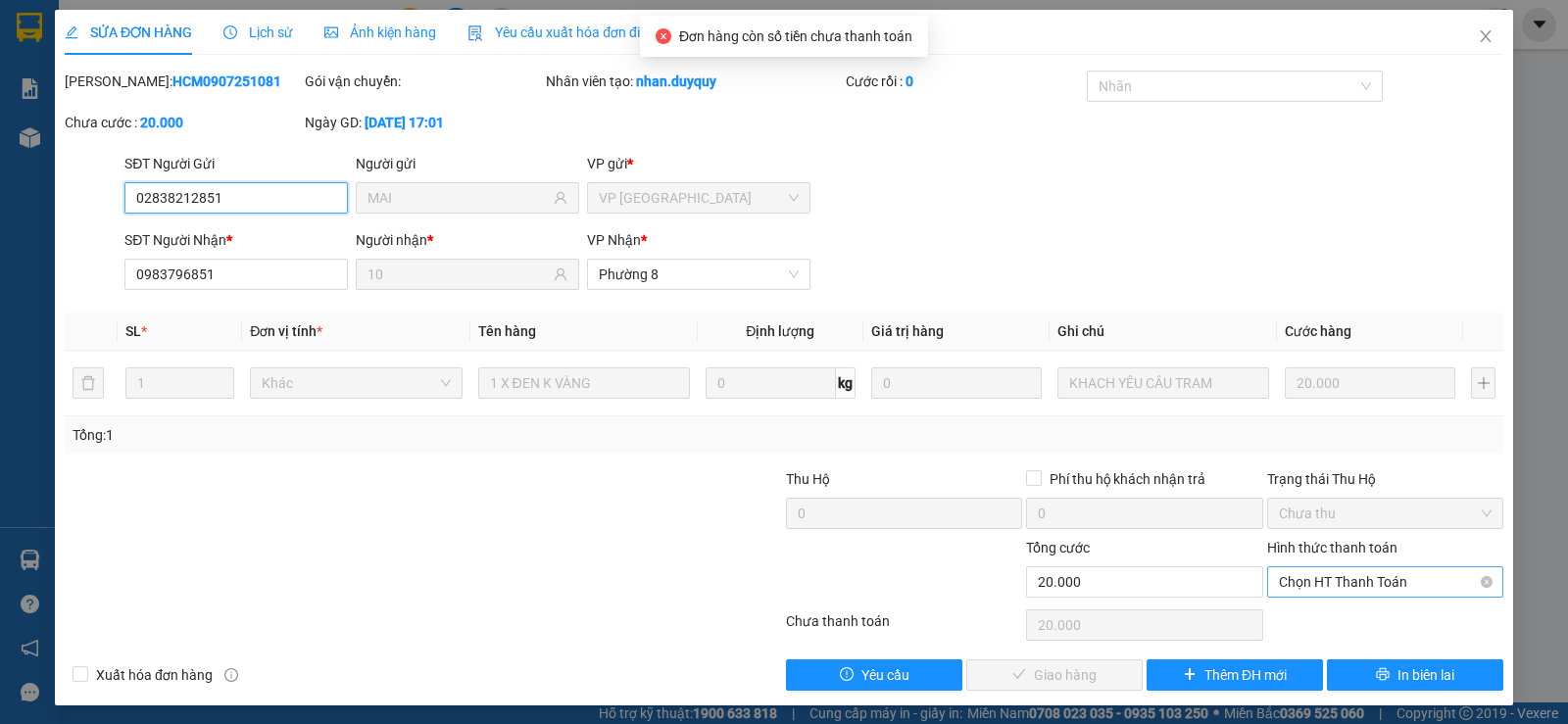 click on "Chọn HT Thanh Toán" at bounding box center [1385, 582] 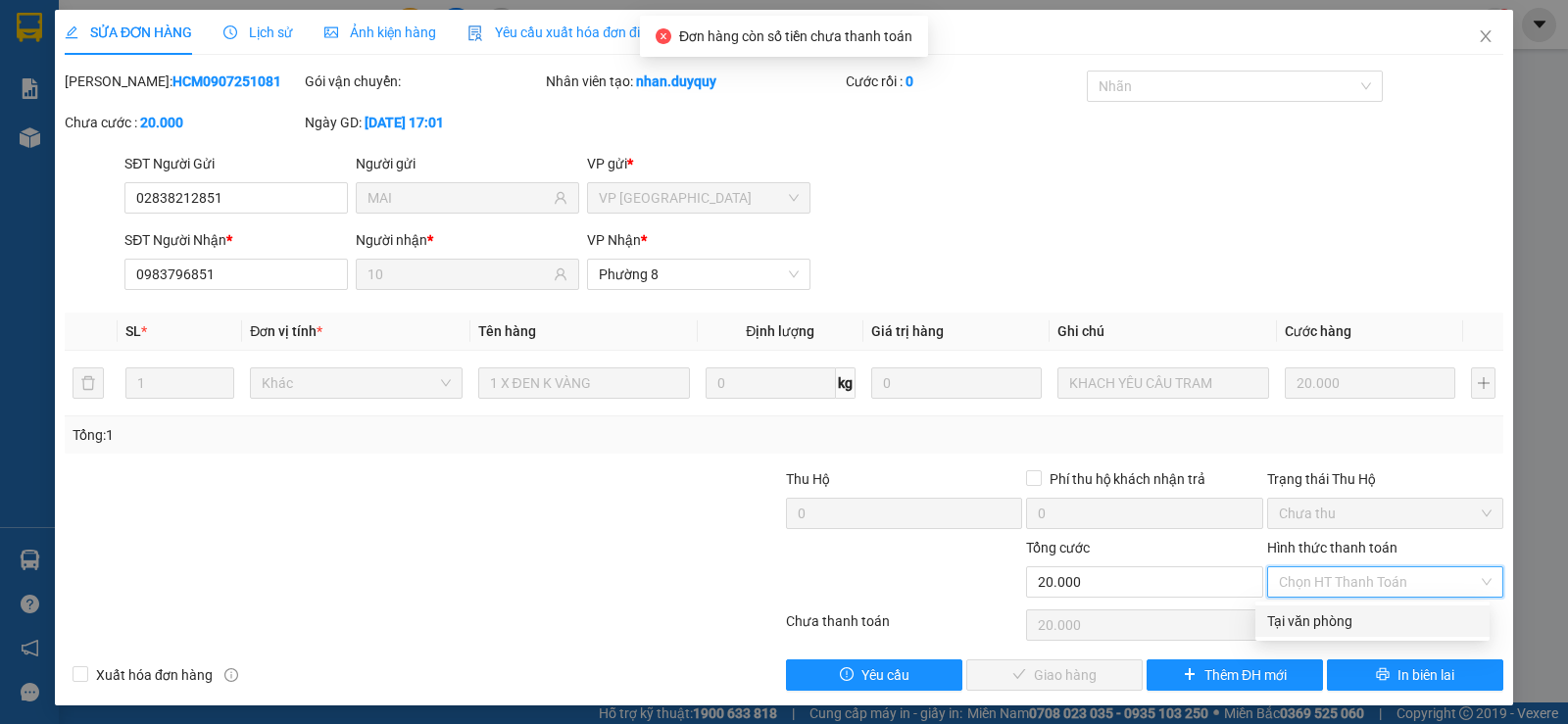click on "Tại văn phòng" at bounding box center [1372, 621] 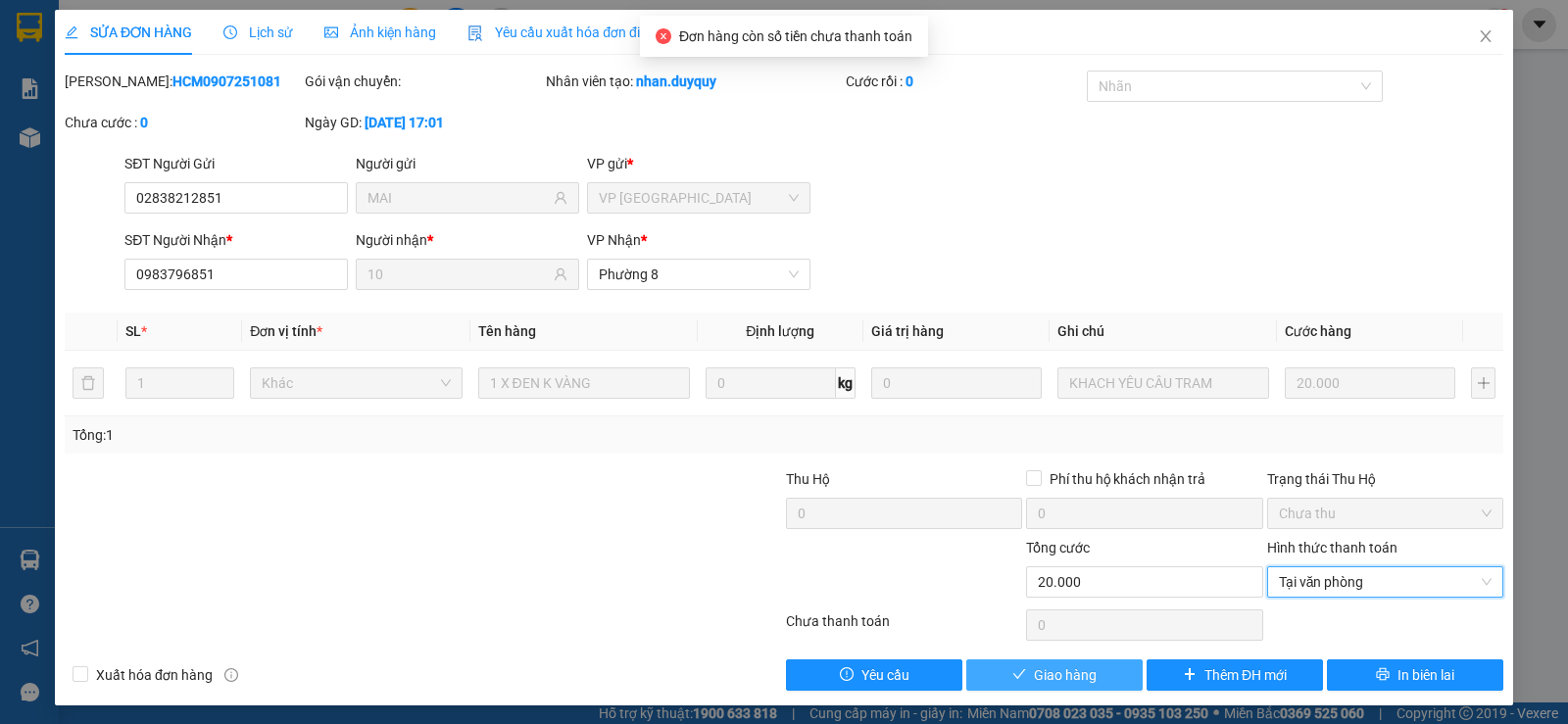 click on "Giao hàng" at bounding box center (1065, 675) 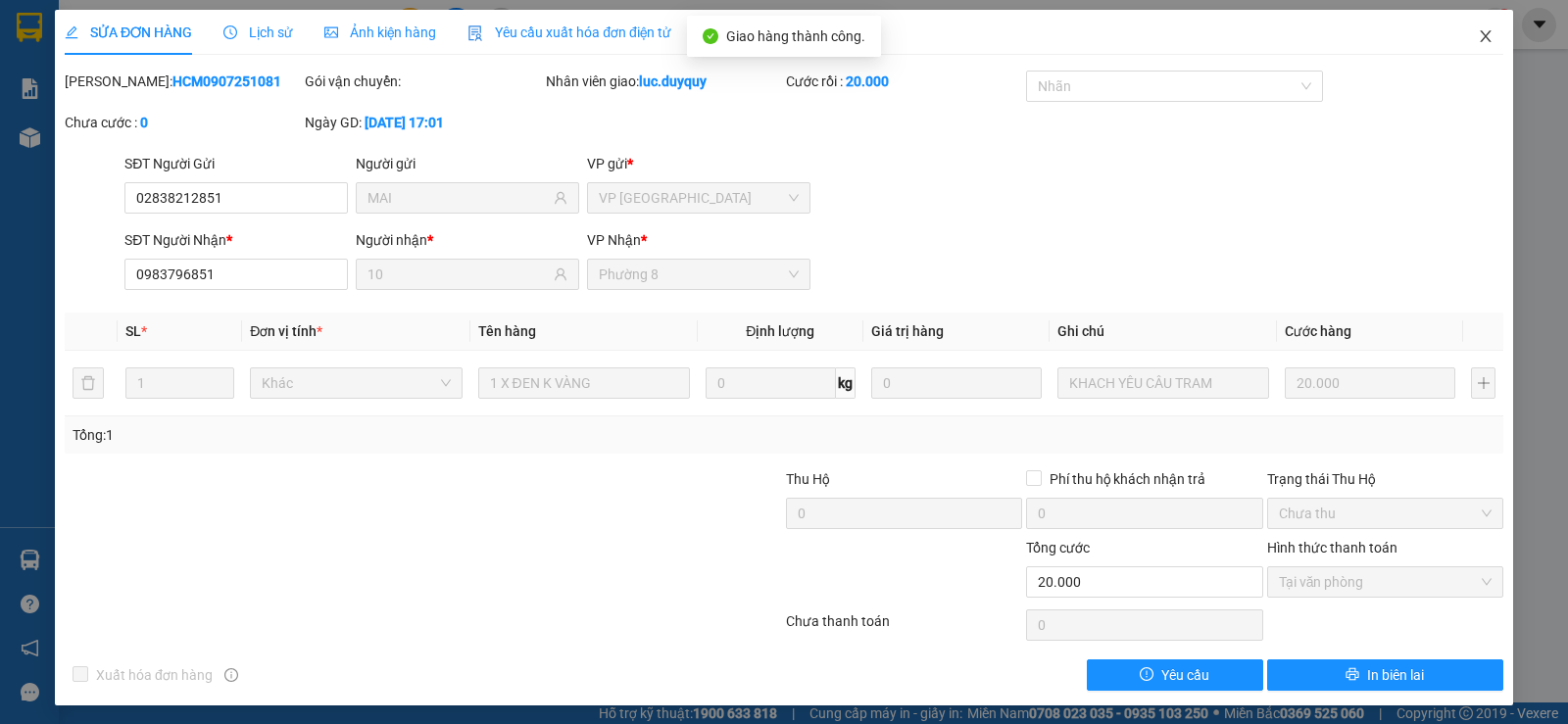 click 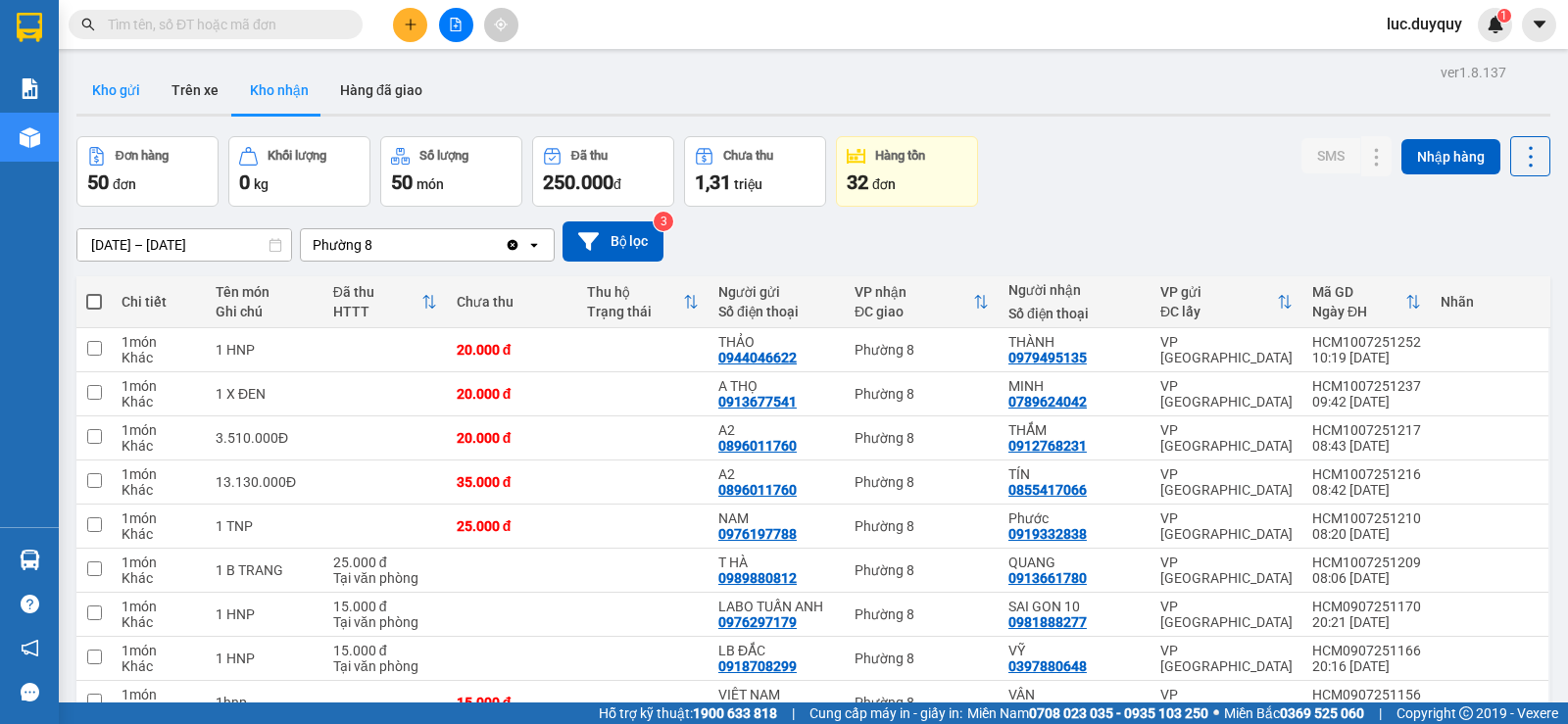 click on "Kho gửi" at bounding box center [116, 90] 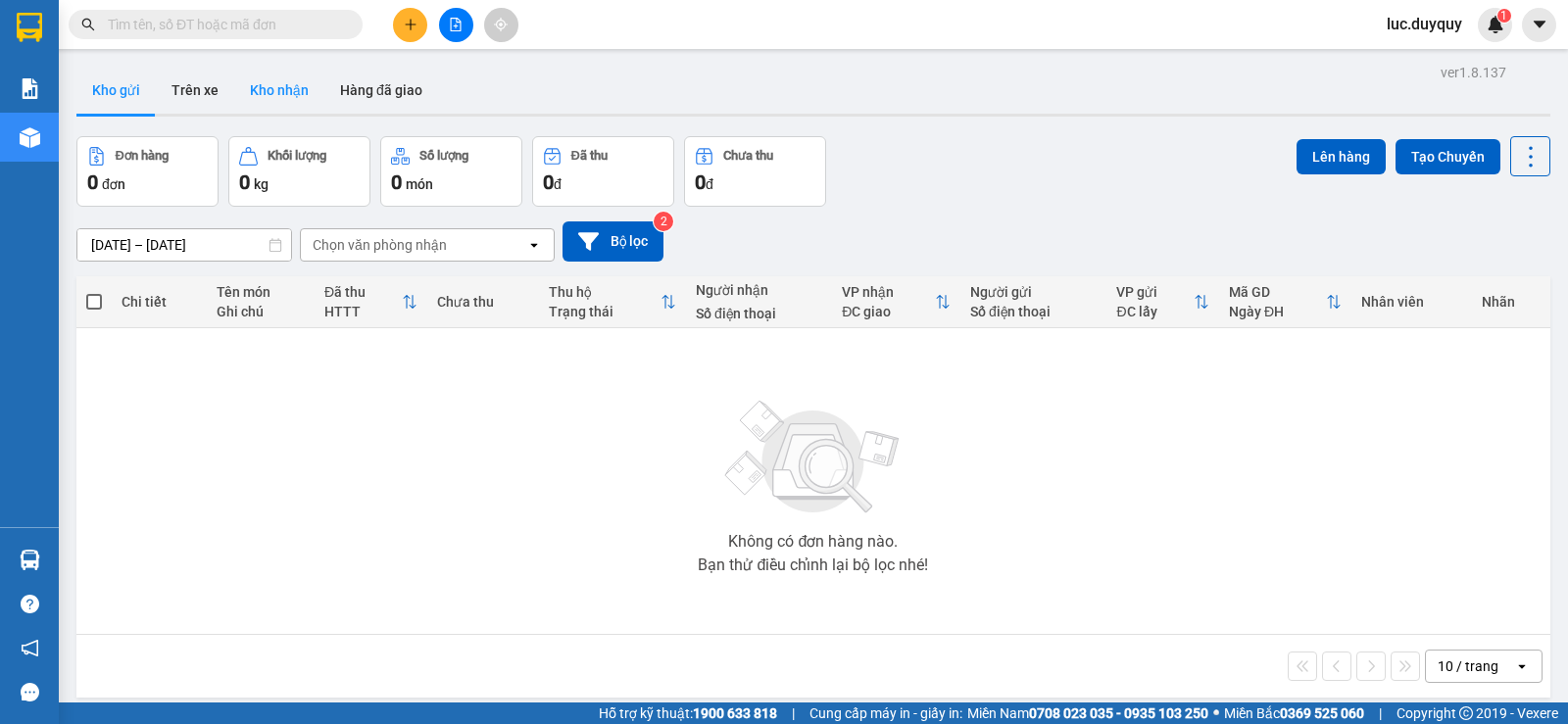 click on "Kho nhận" at bounding box center (279, 90) 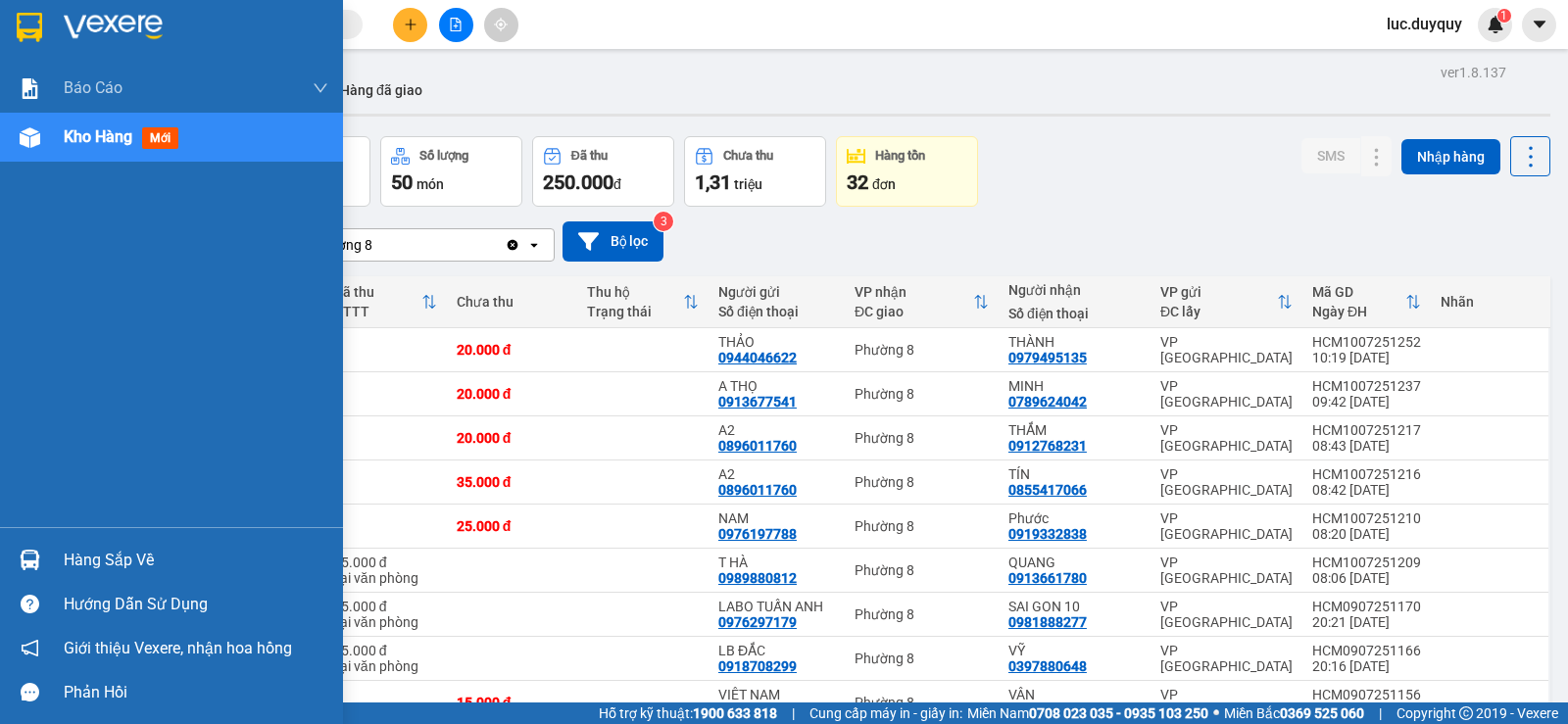 click on "Hàng sắp về" at bounding box center [196, 560] 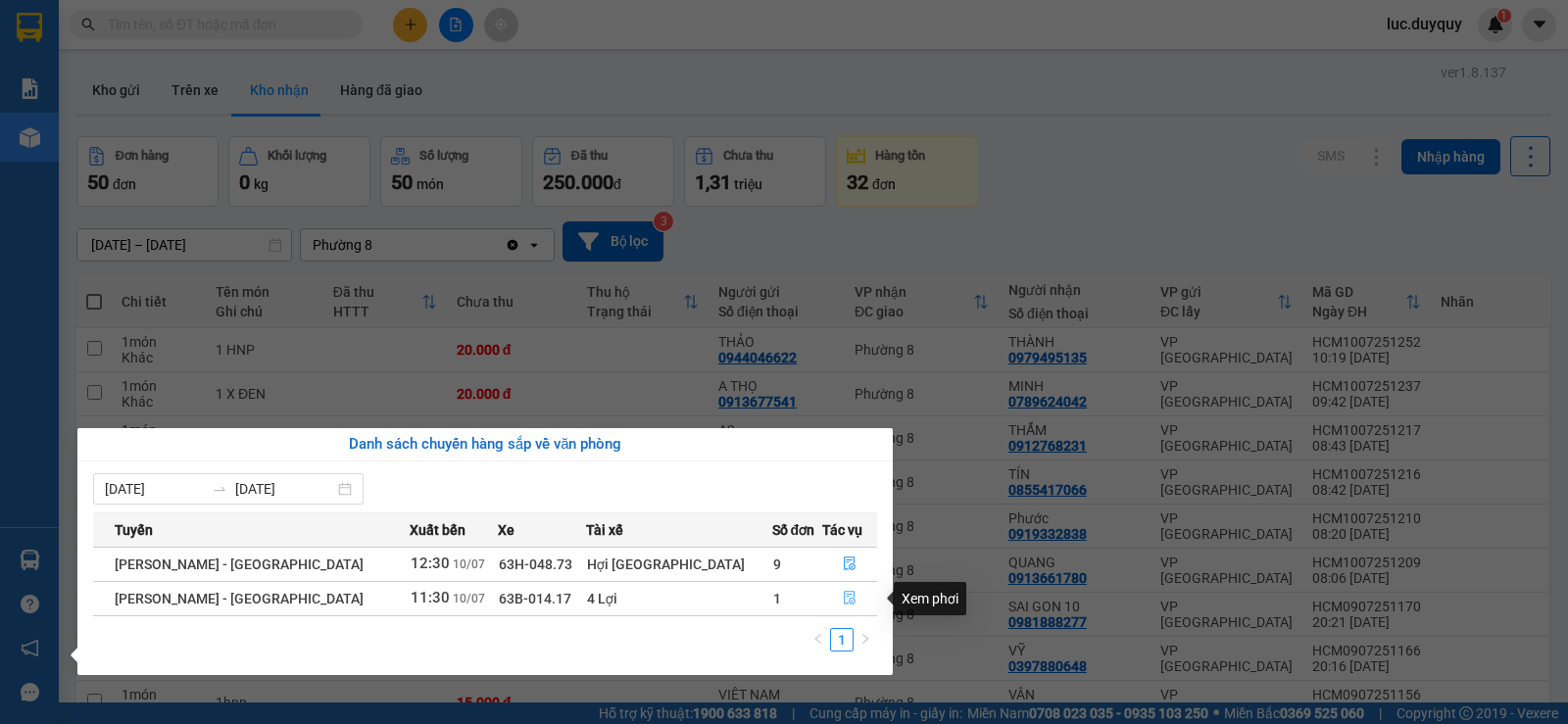 click at bounding box center (850, 599) 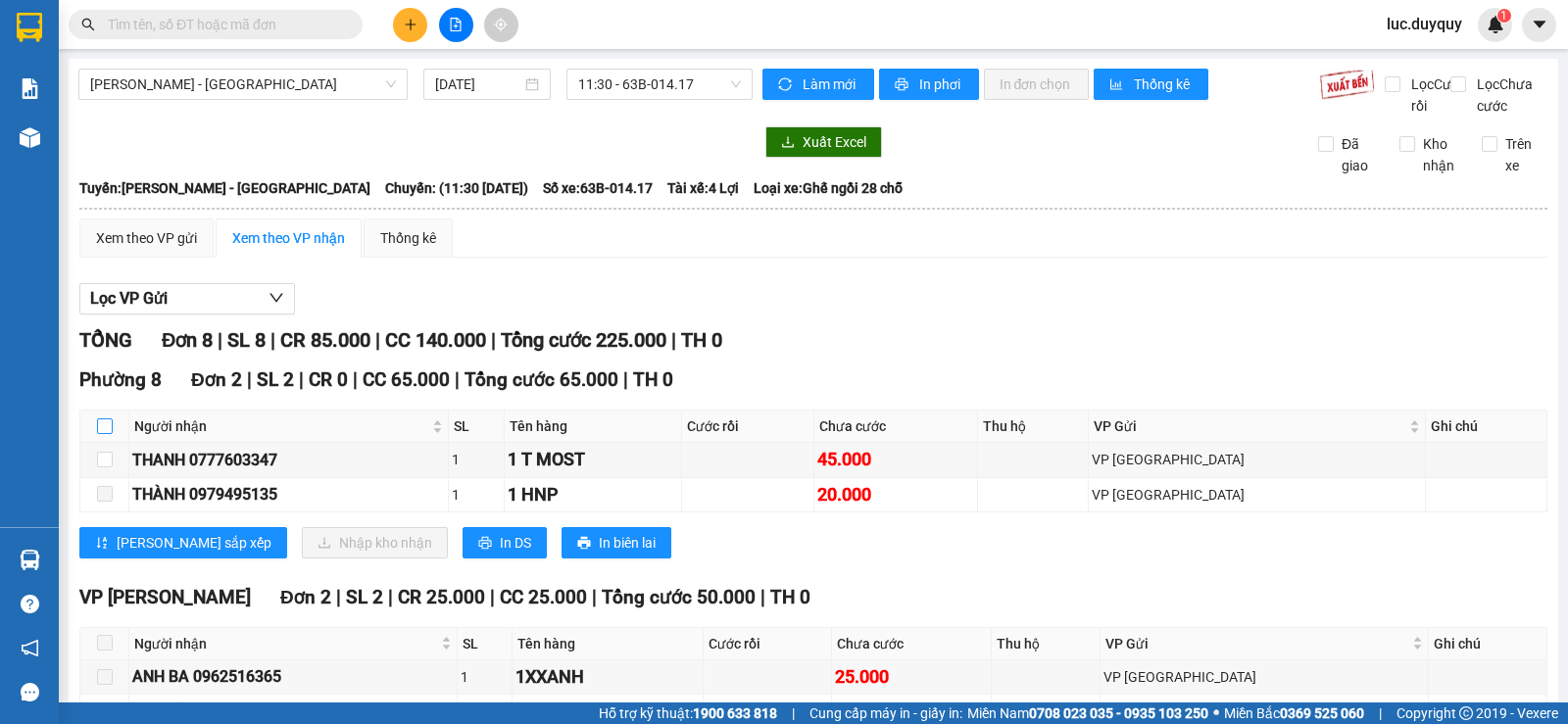 click at bounding box center (105, 426) 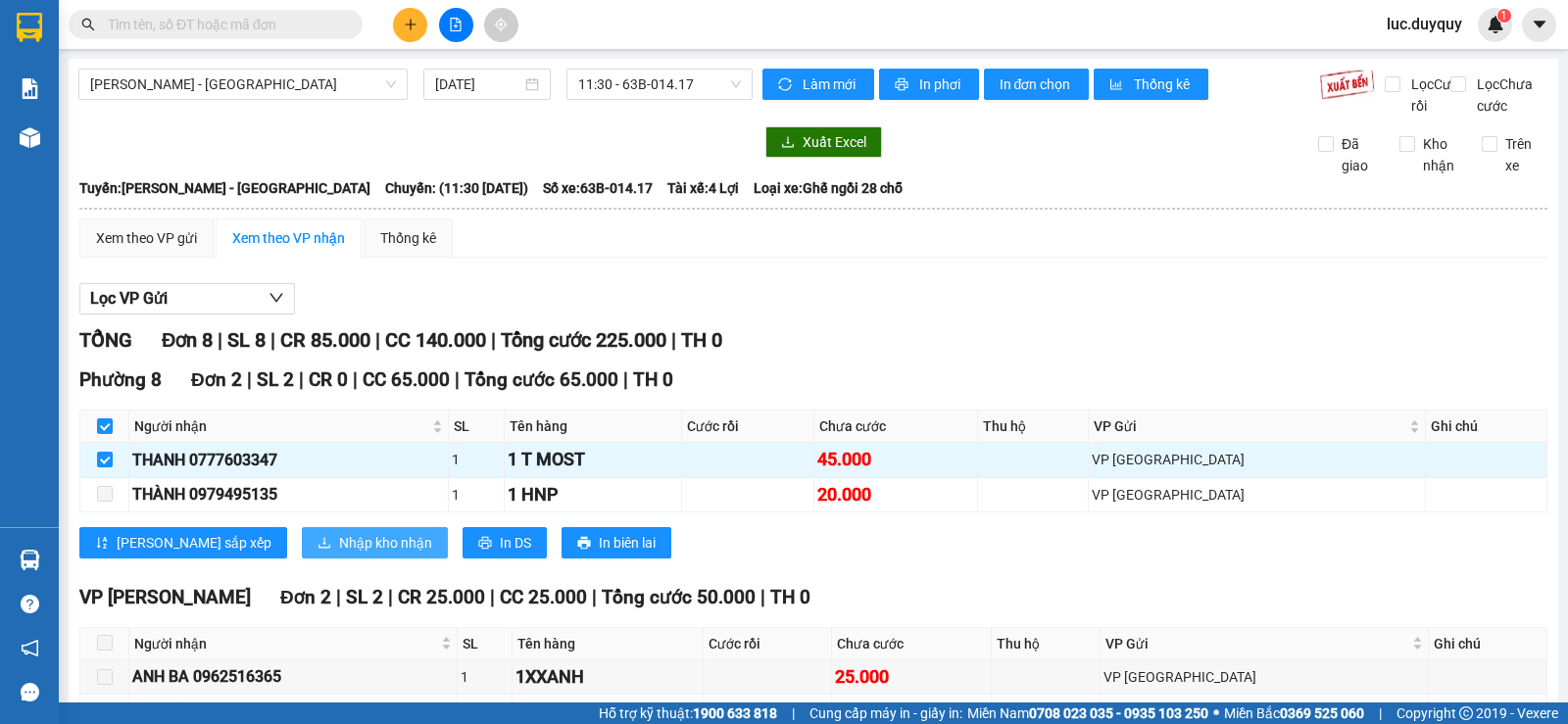 click on "Nhập kho nhận" at bounding box center (385, 543) 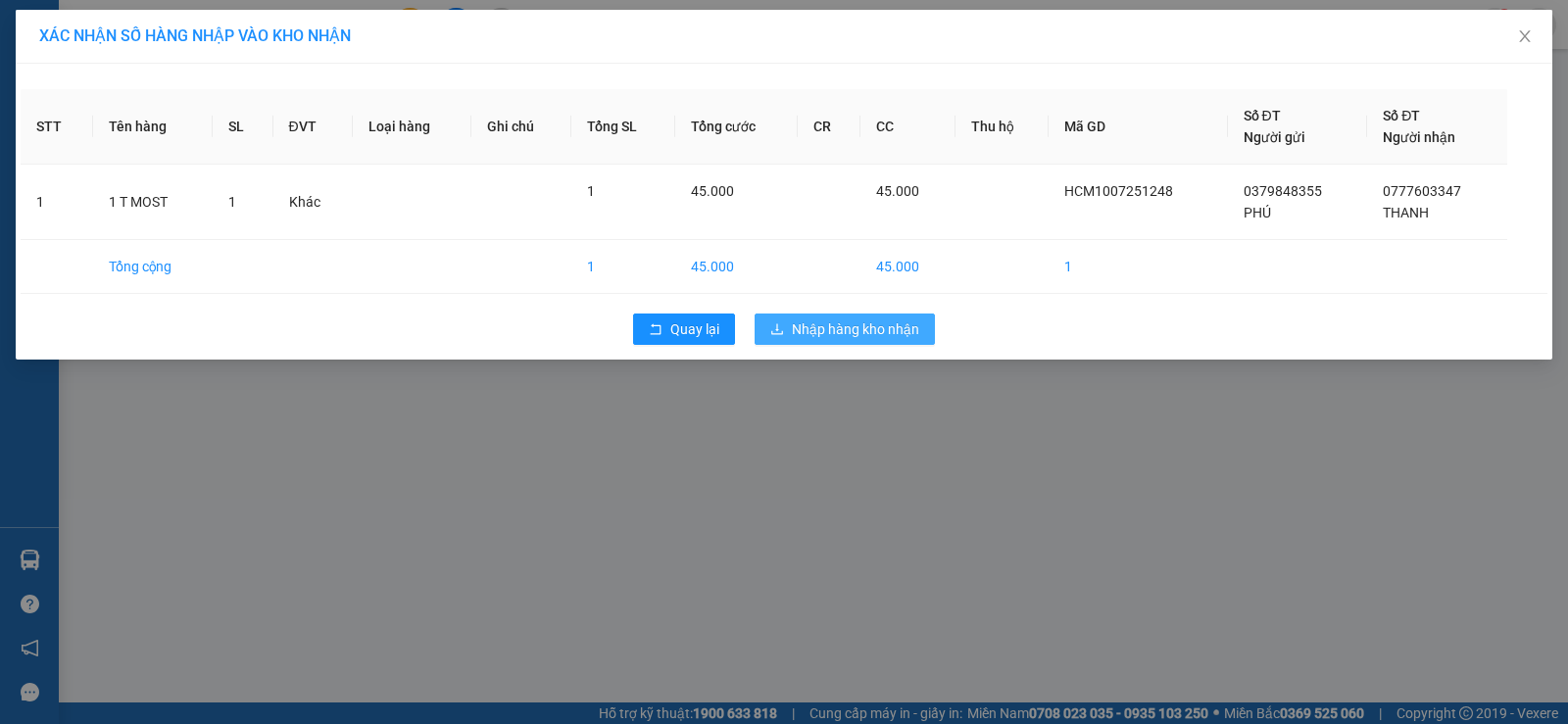 click on "Nhập hàng kho nhận" at bounding box center [856, 329] 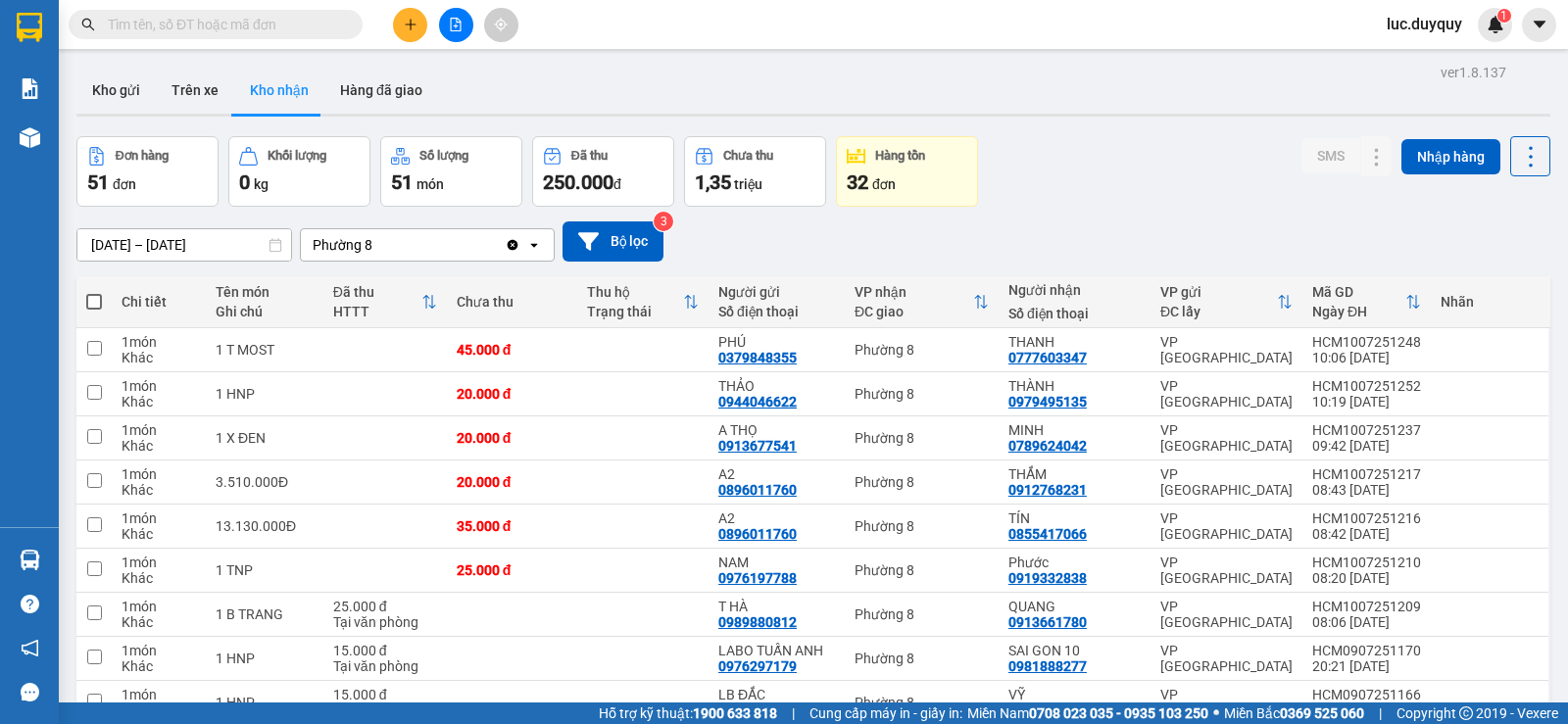 click 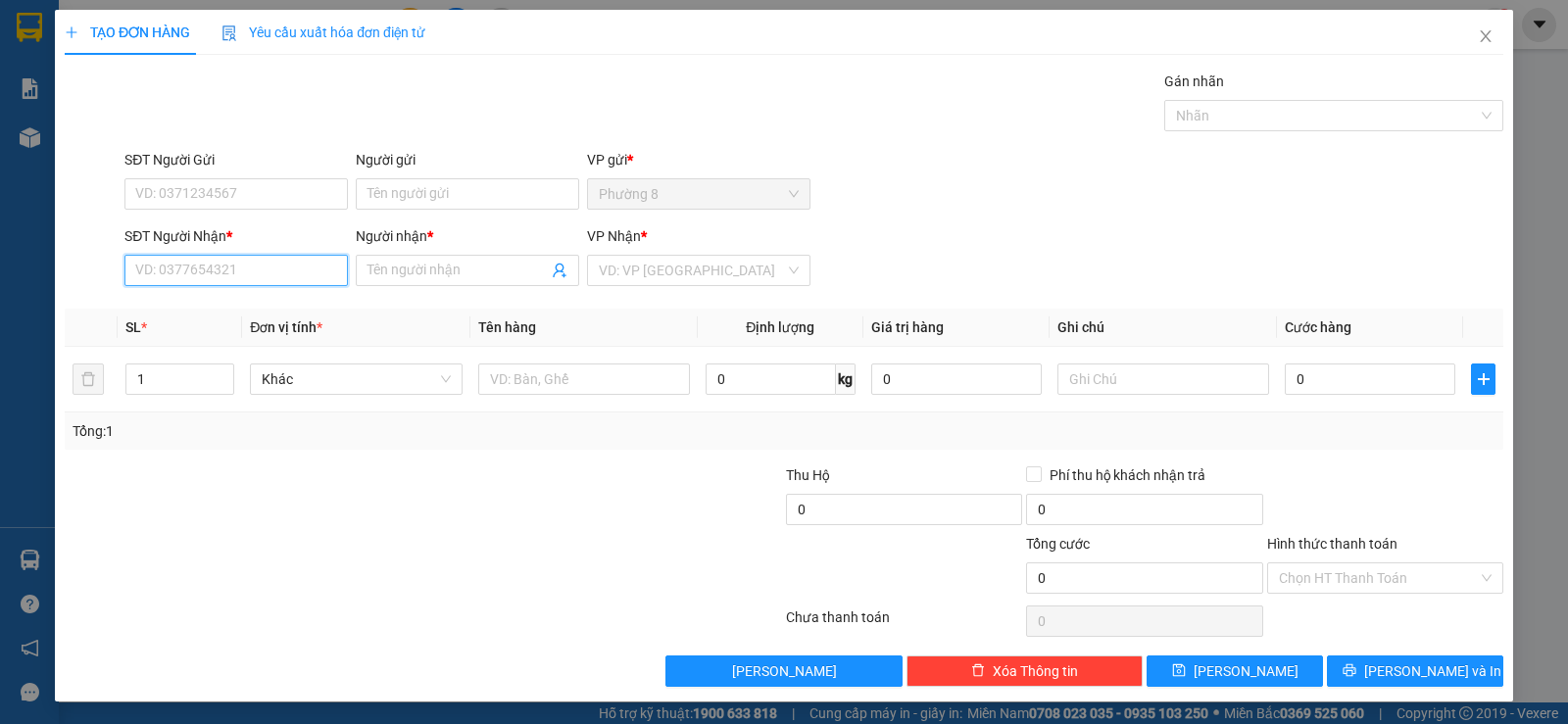 click on "SĐT Người Nhận  *" at bounding box center (236, 270) 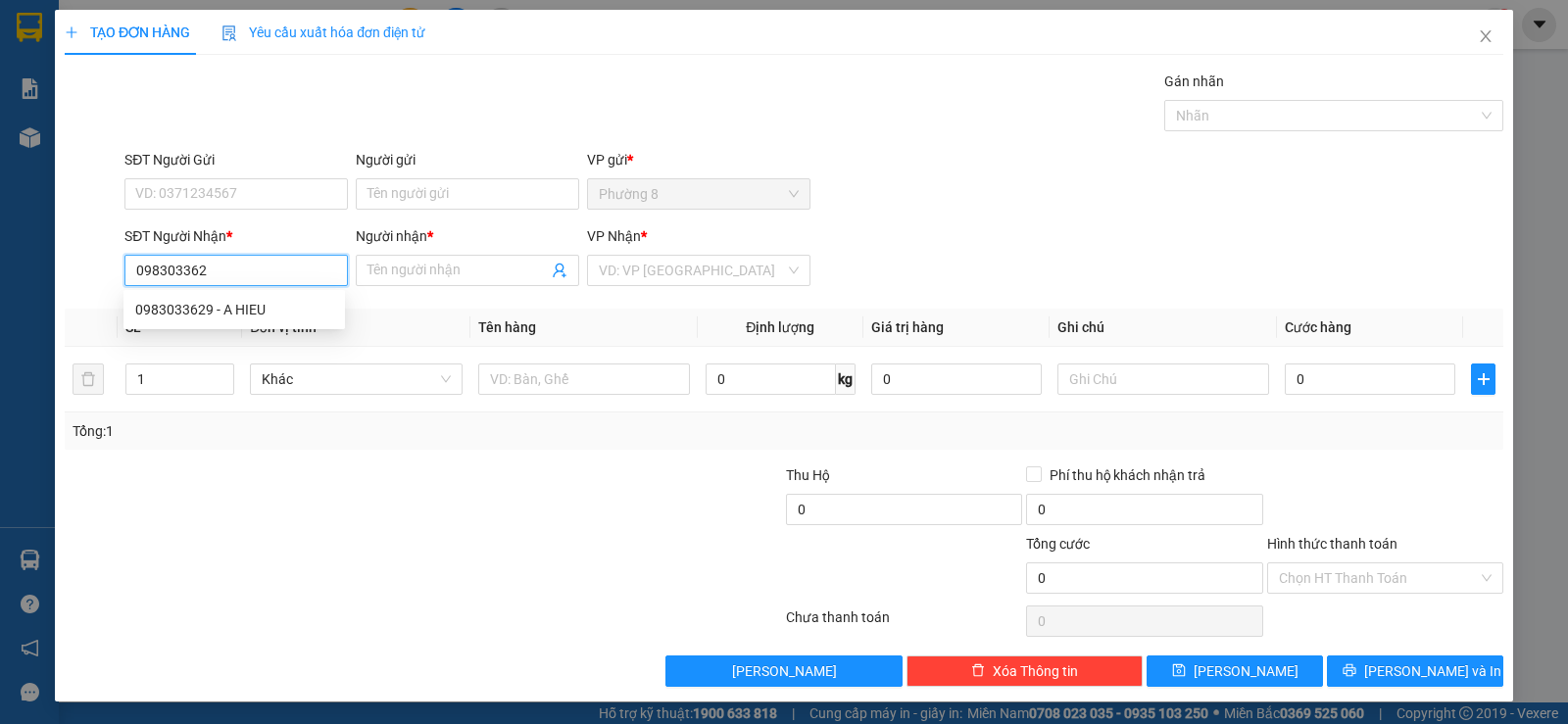type on "0983033629" 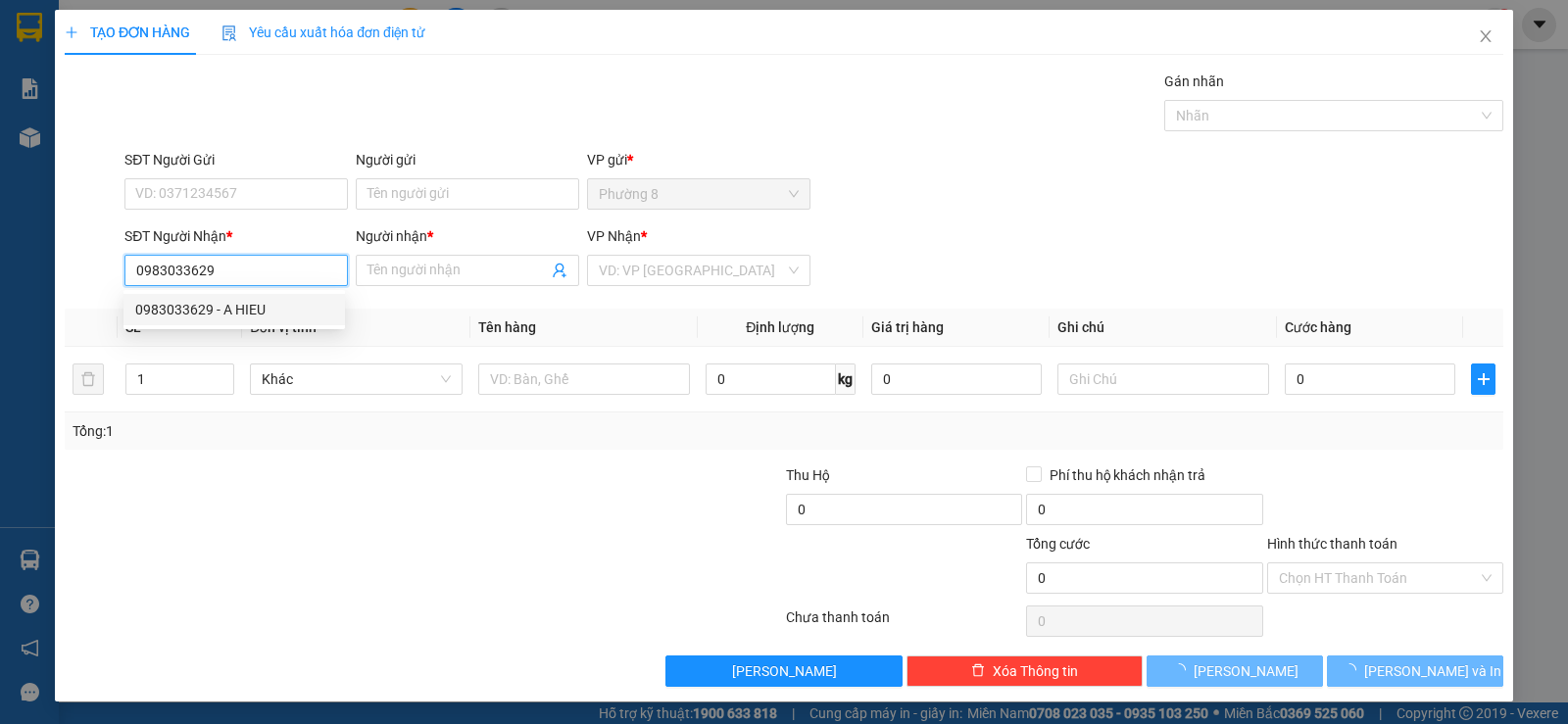 click on "0983033629 - A HIEU" at bounding box center (234, 310) 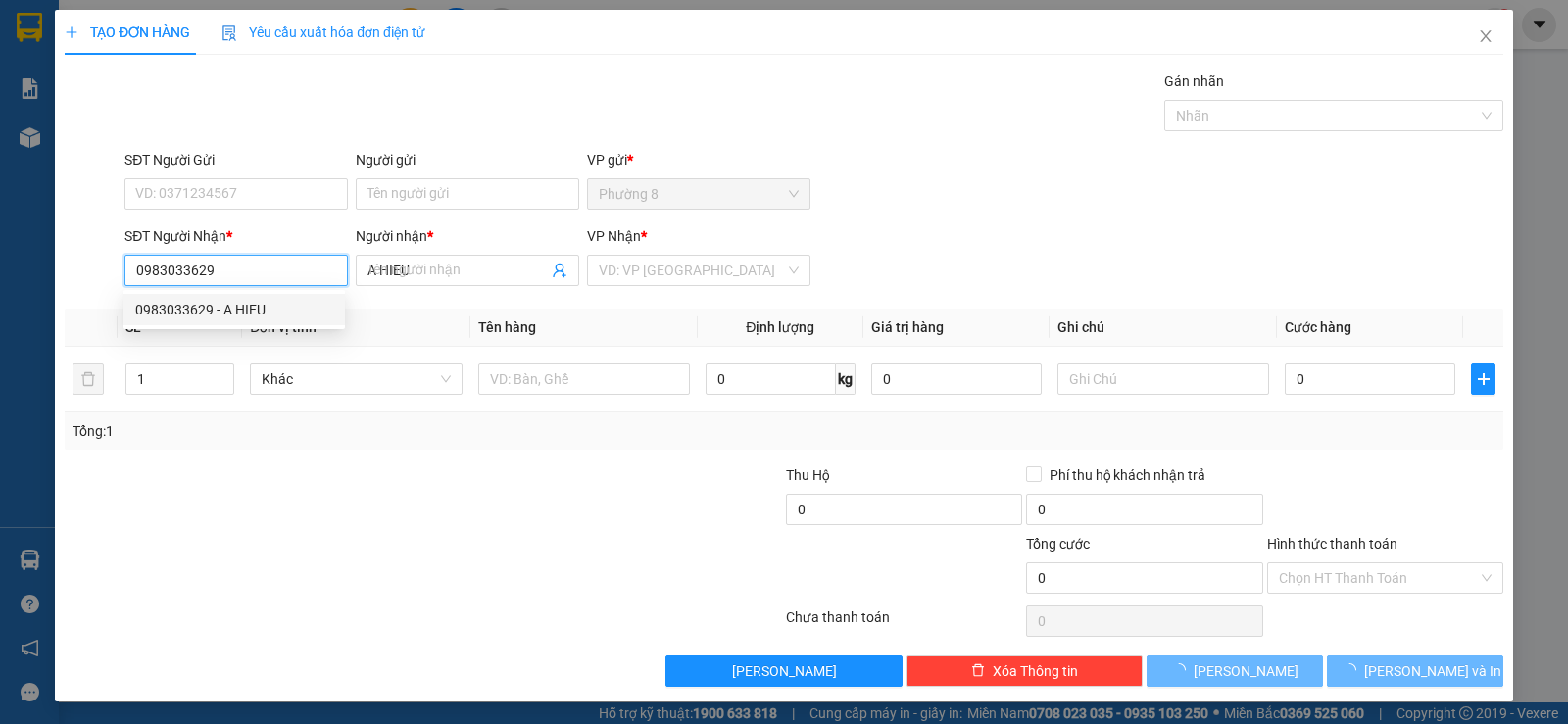 type on "25.000" 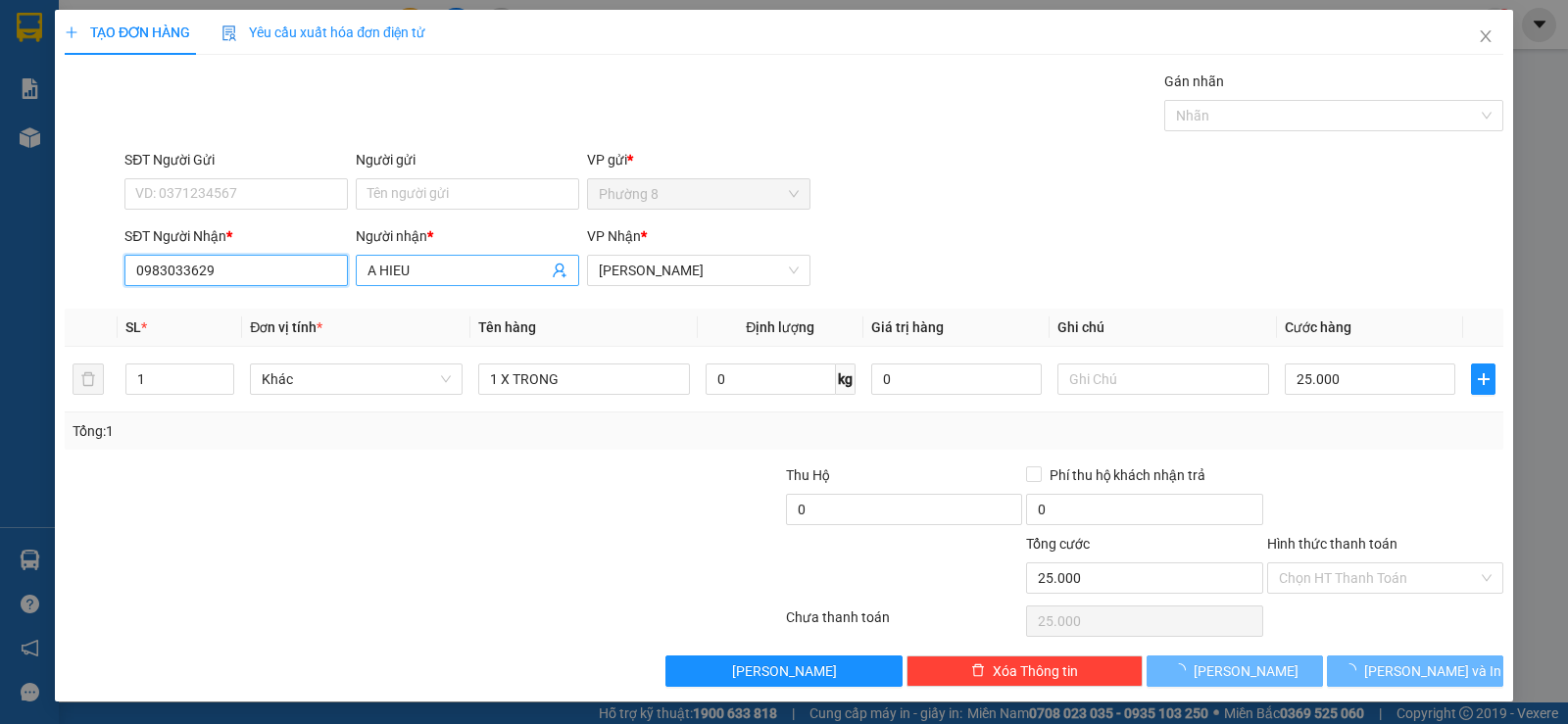 type on "0983033629" 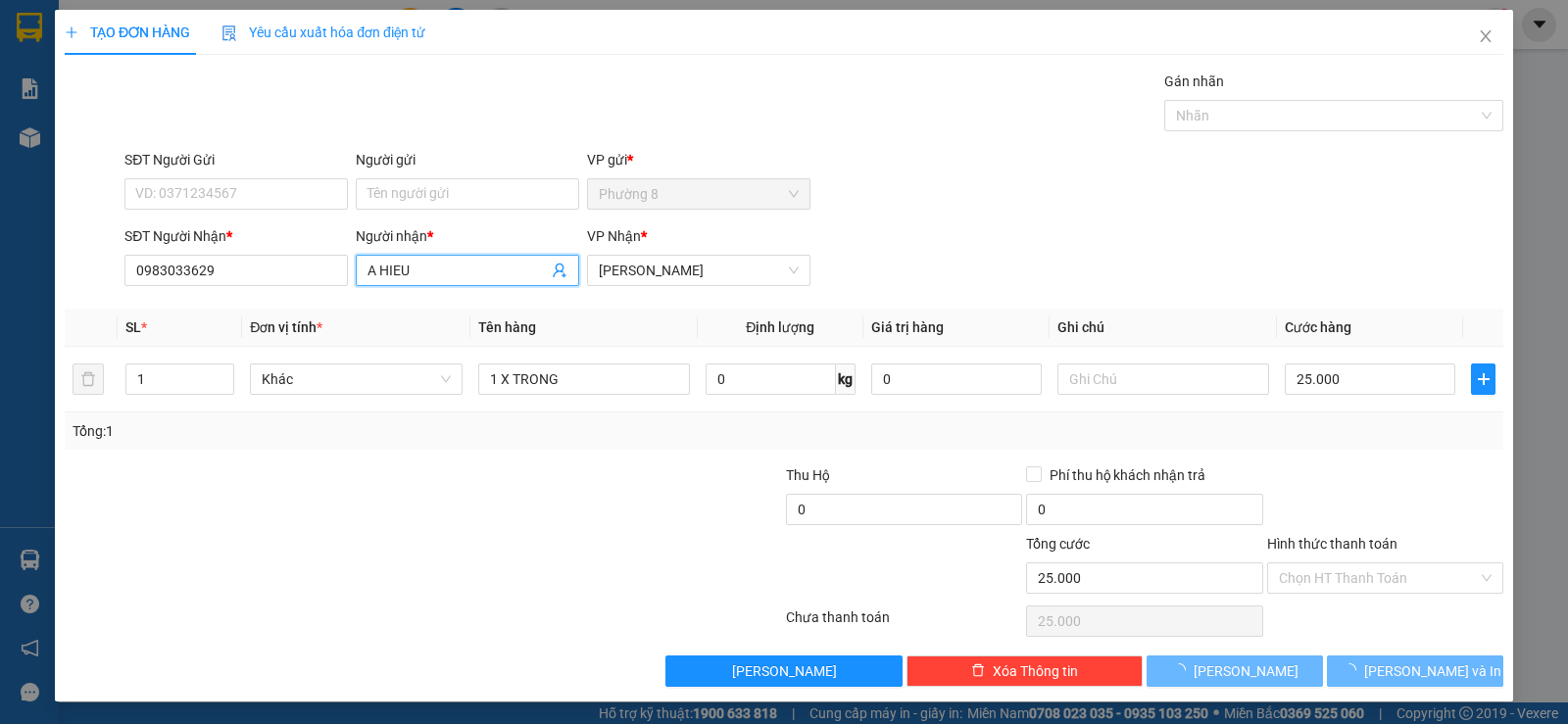 drag, startPoint x: 441, startPoint y: 271, endPoint x: 285, endPoint y: 247, distance: 157.83536 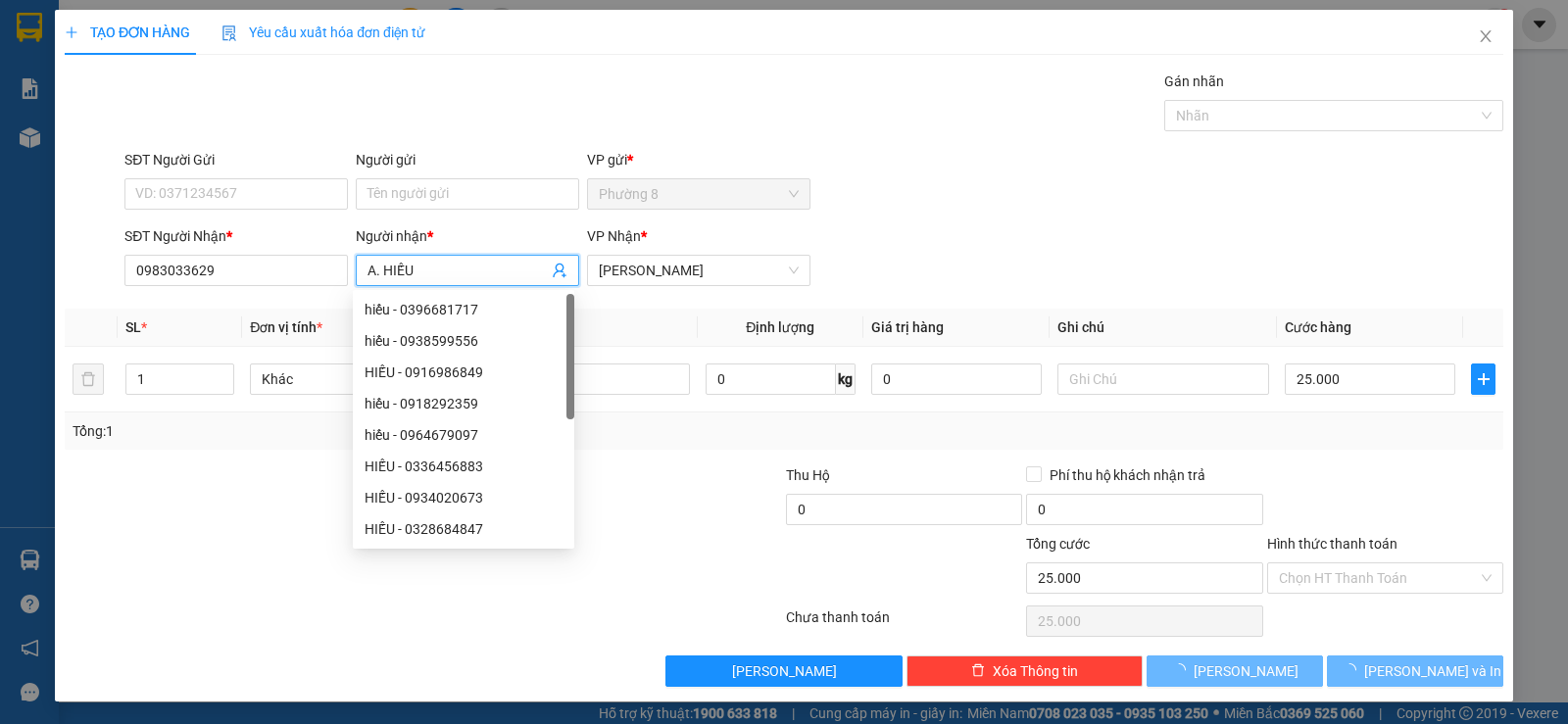 type on "A. HIẾU" 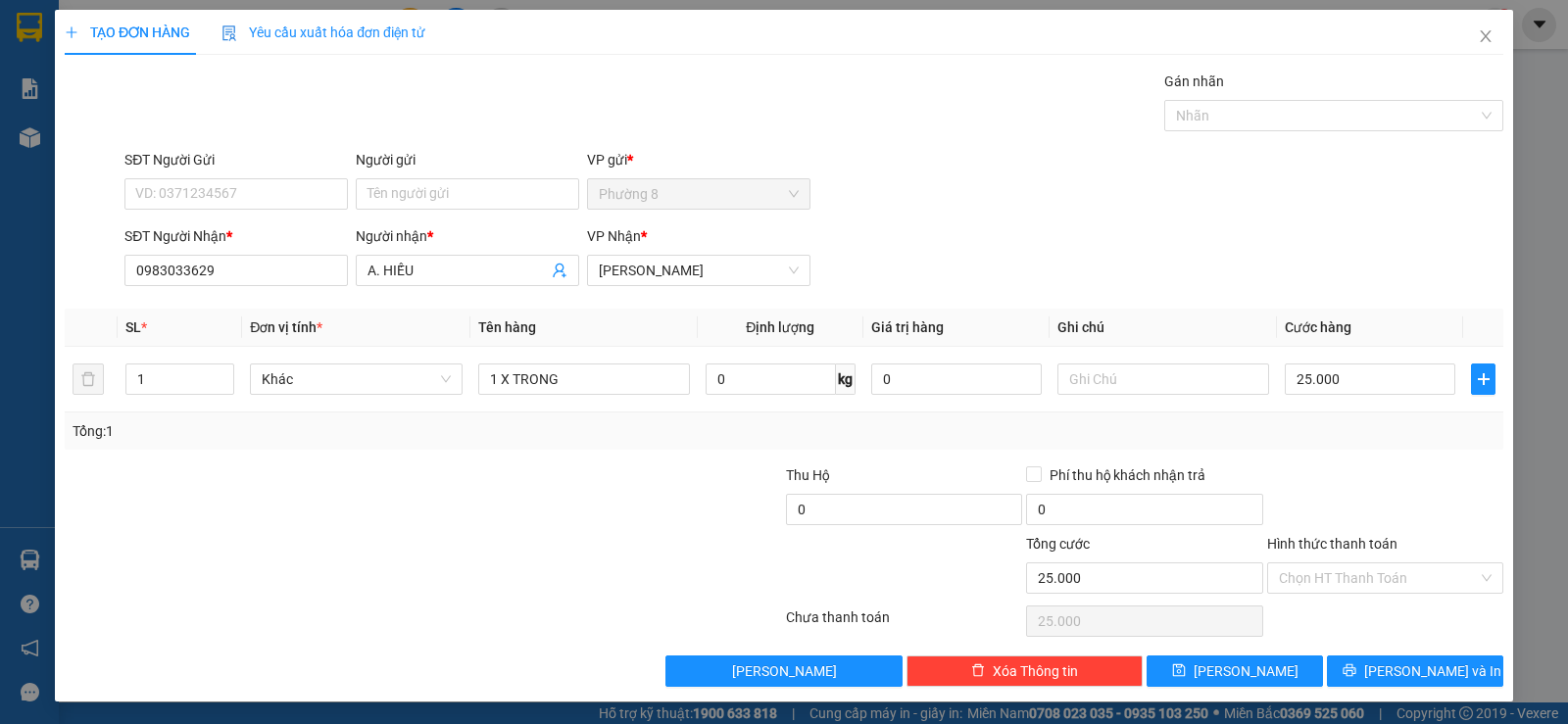 click on "SĐT Người Gửi VD: 0371234567 Người gửi Tên người gửi VP gửi  * Phường 8" at bounding box center (813, 183) 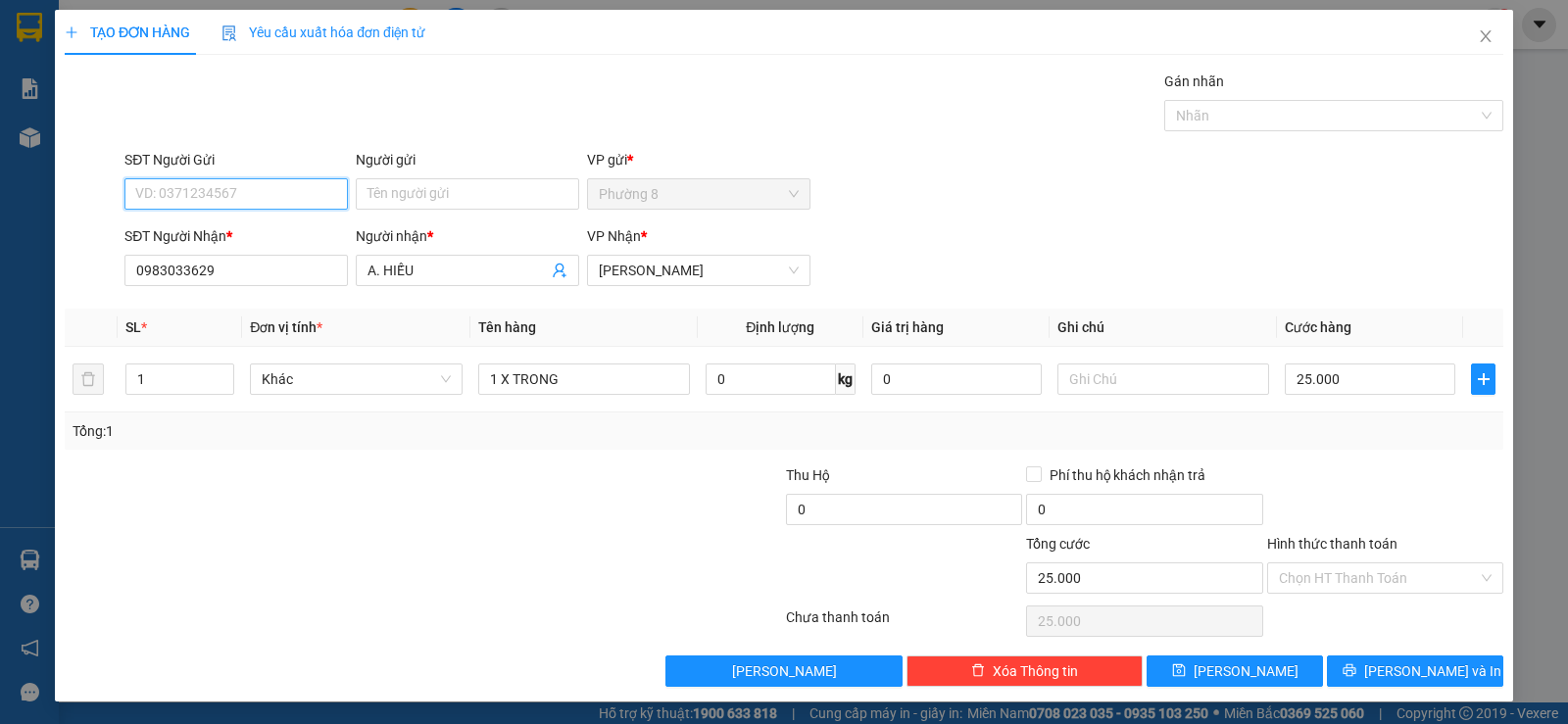 click on "SĐT Người Gửi" at bounding box center (236, 194) 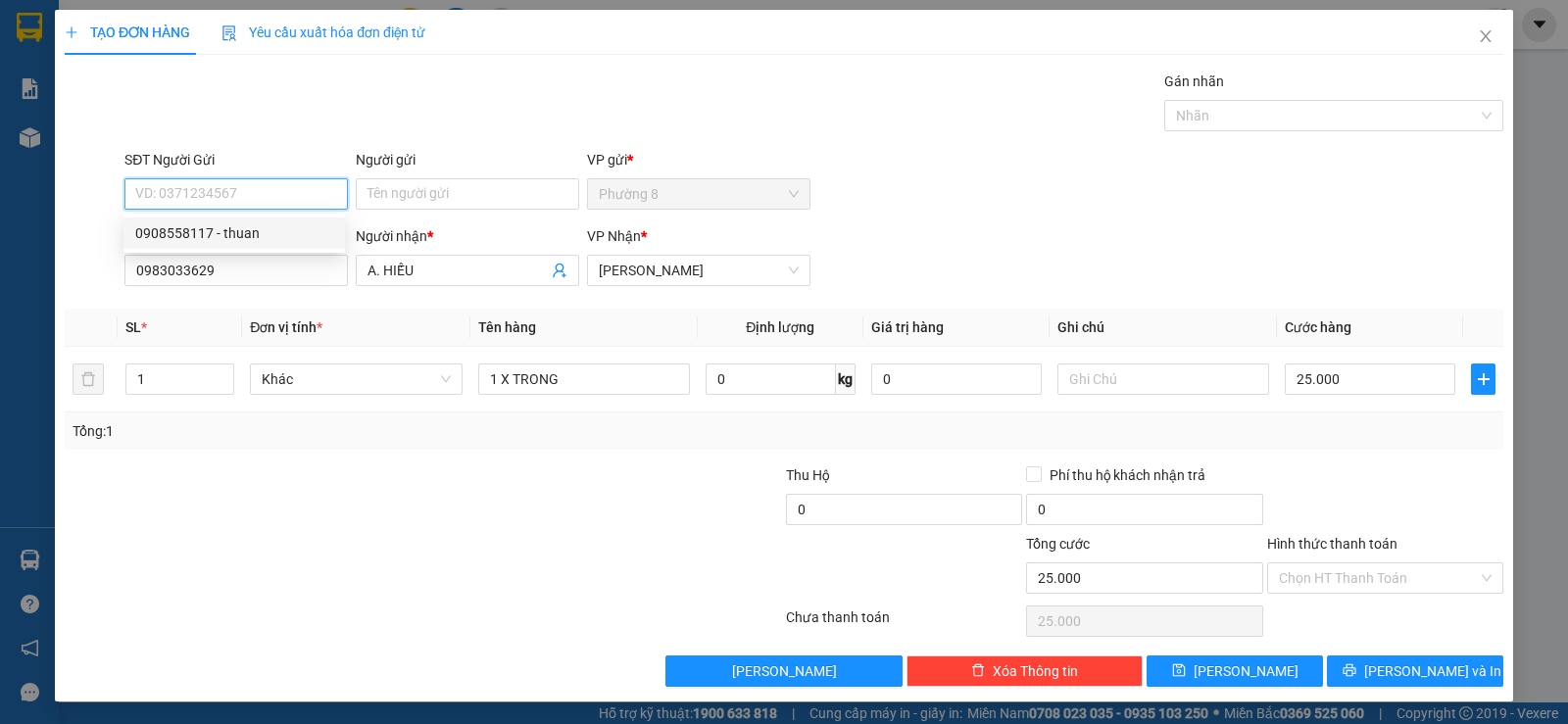 click on "0908558117 - thuan" at bounding box center (234, 233) 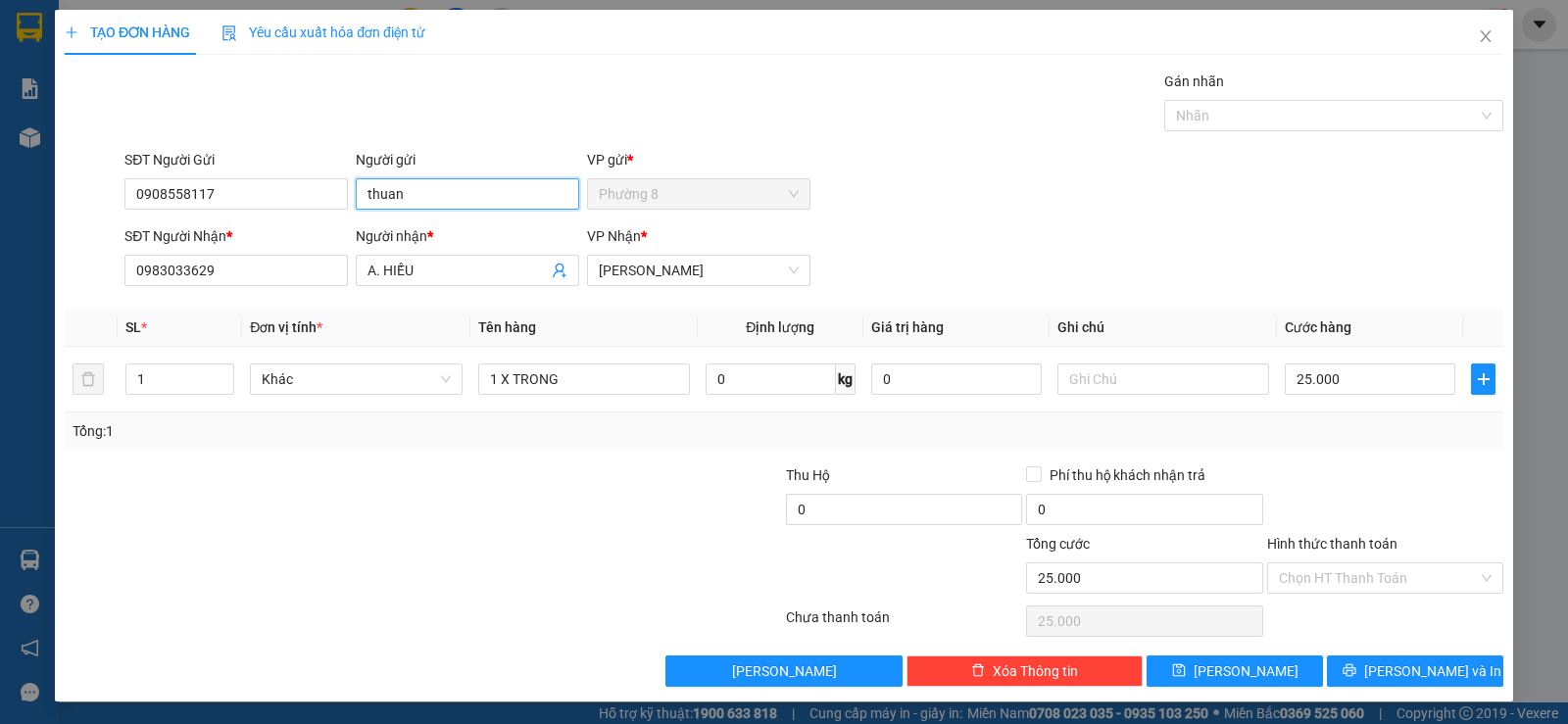 drag, startPoint x: 393, startPoint y: 189, endPoint x: 293, endPoint y: 170, distance: 101.789 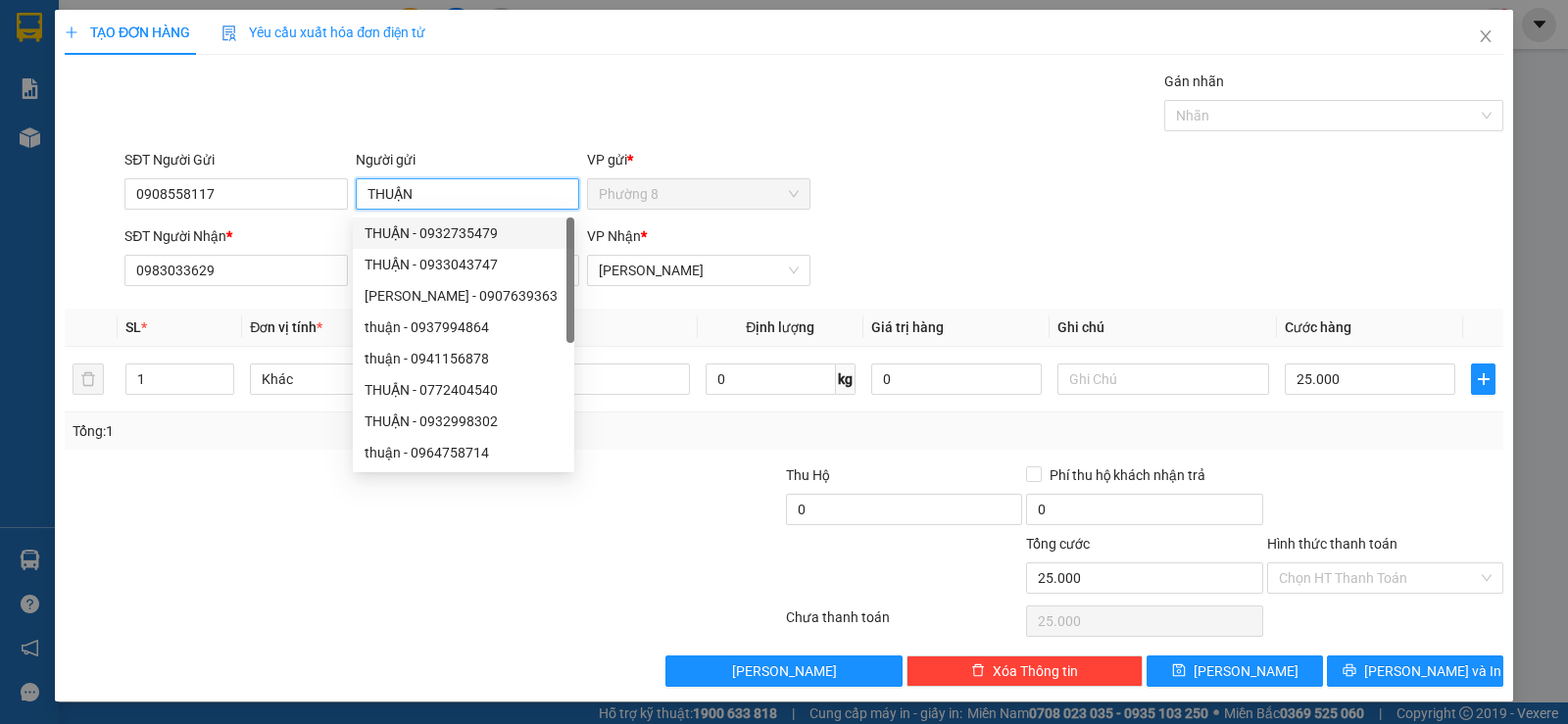 type on "THUẬN" 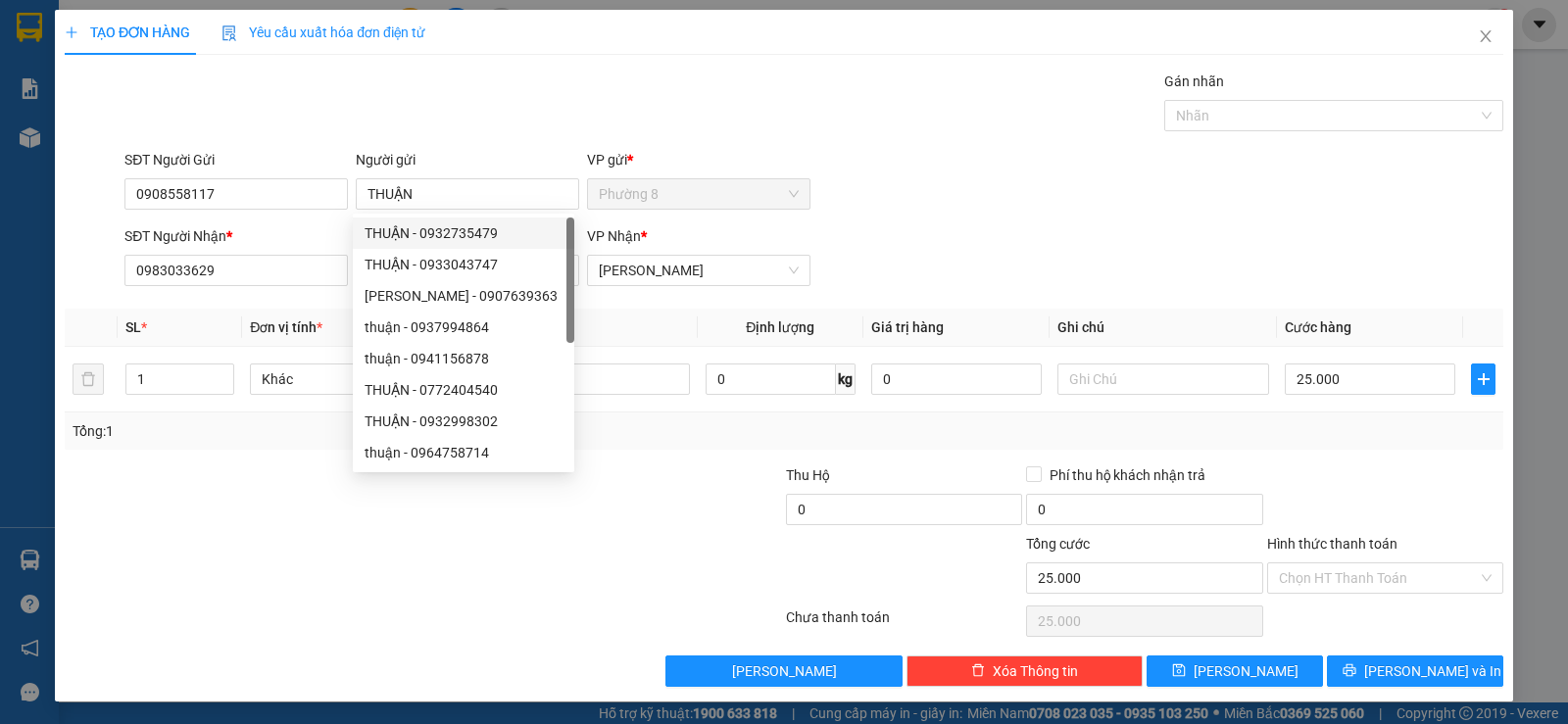 click on "SĐT Người Gửi 0908558117 Người gửi THUẬN VP gửi  * Phường 8" at bounding box center [813, 183] 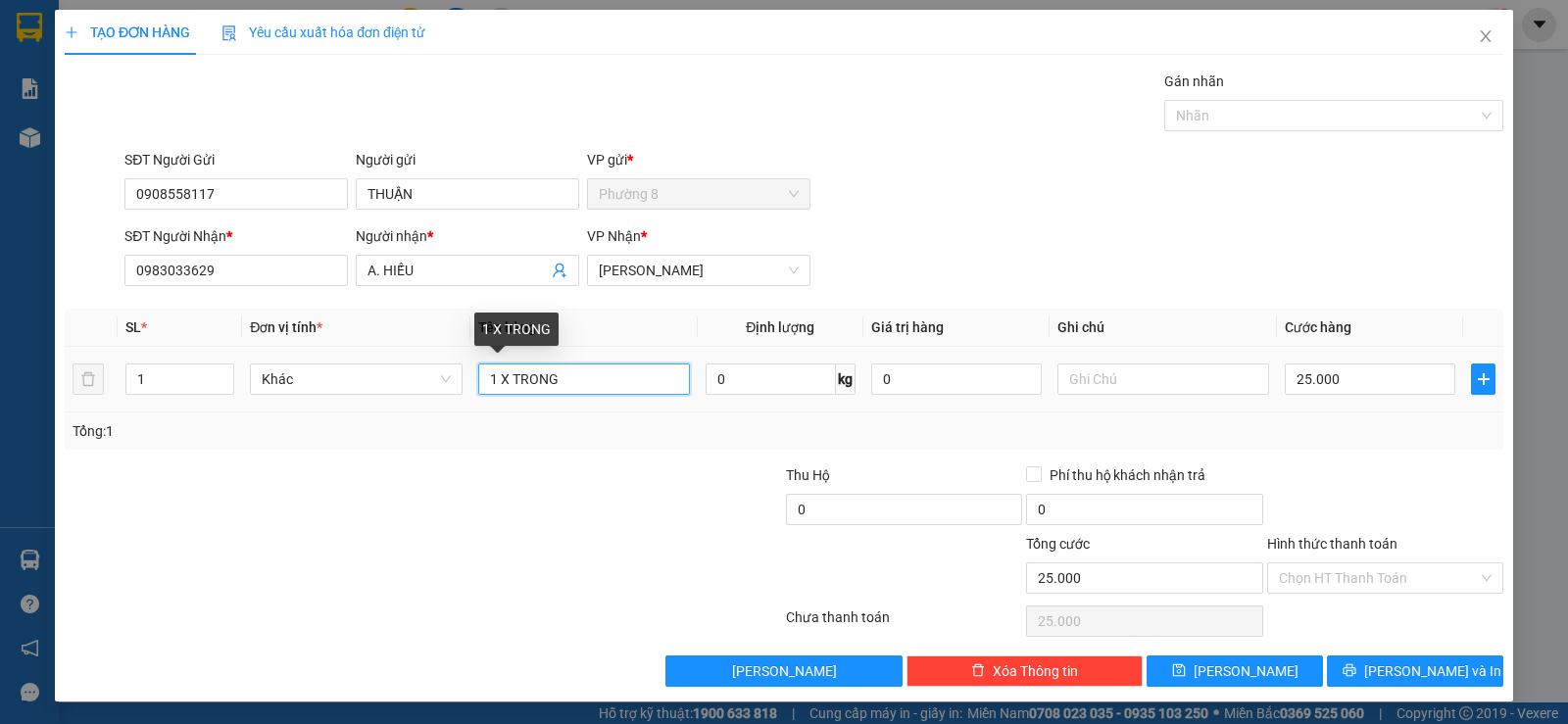 drag, startPoint x: 600, startPoint y: 386, endPoint x: 251, endPoint y: 314, distance: 356.34955 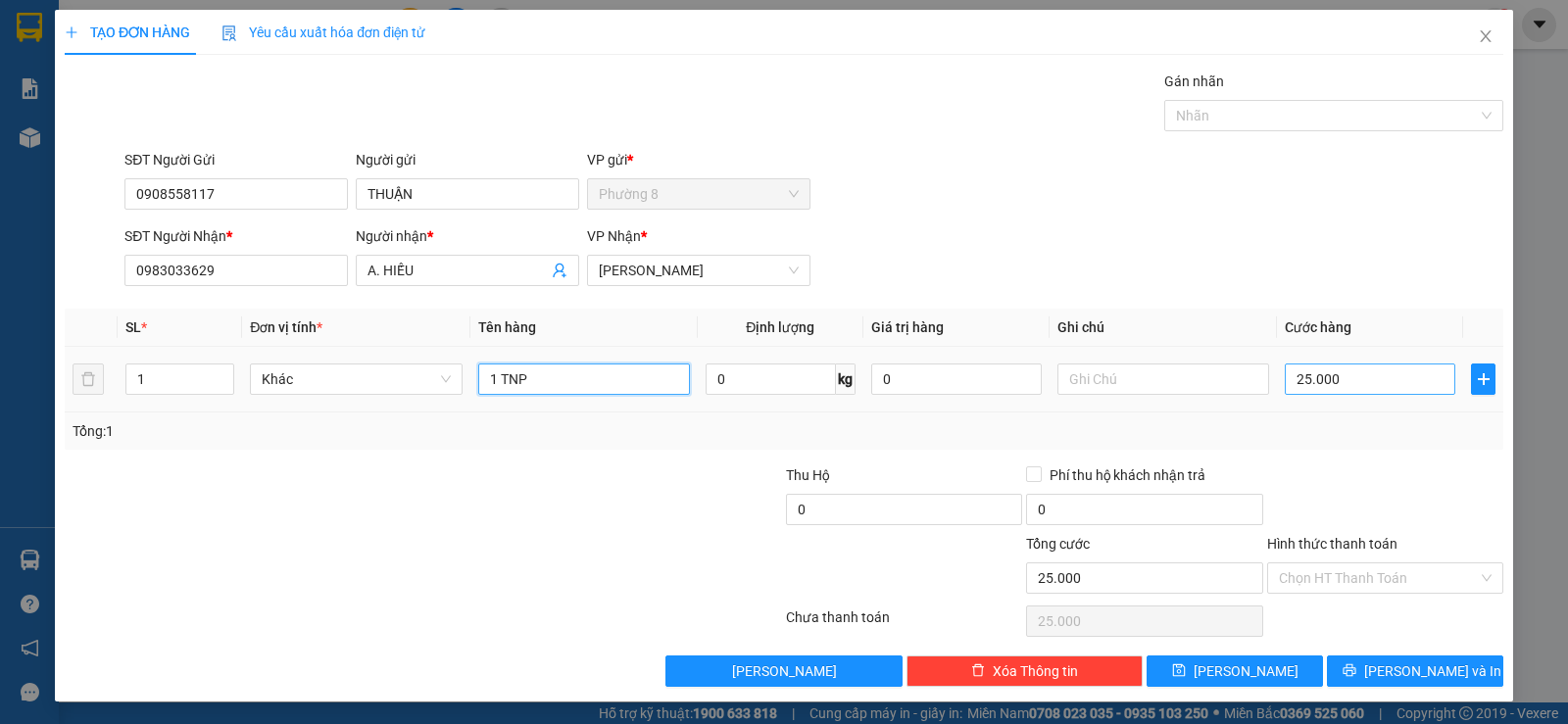 type on "1 TNP" 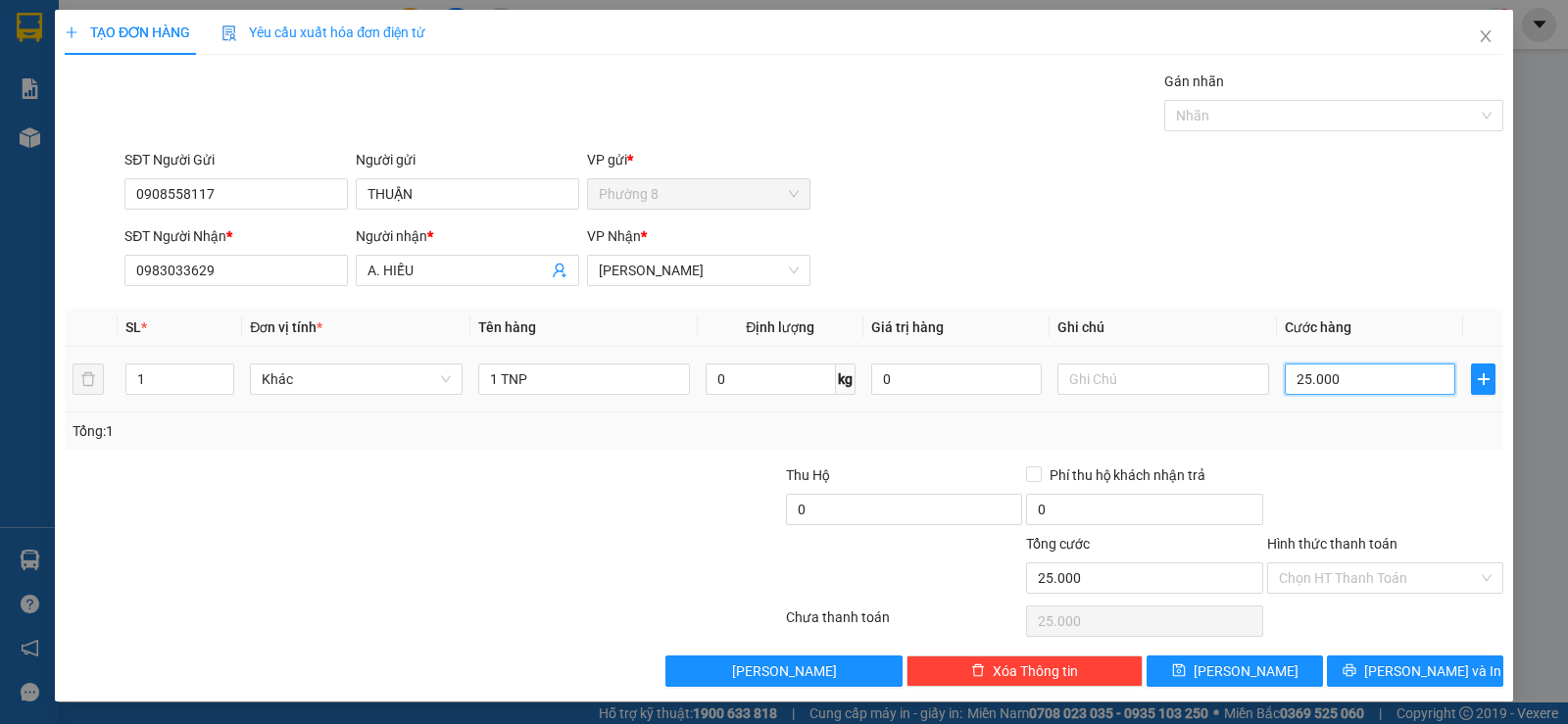 click on "25.000" at bounding box center (1370, 379) 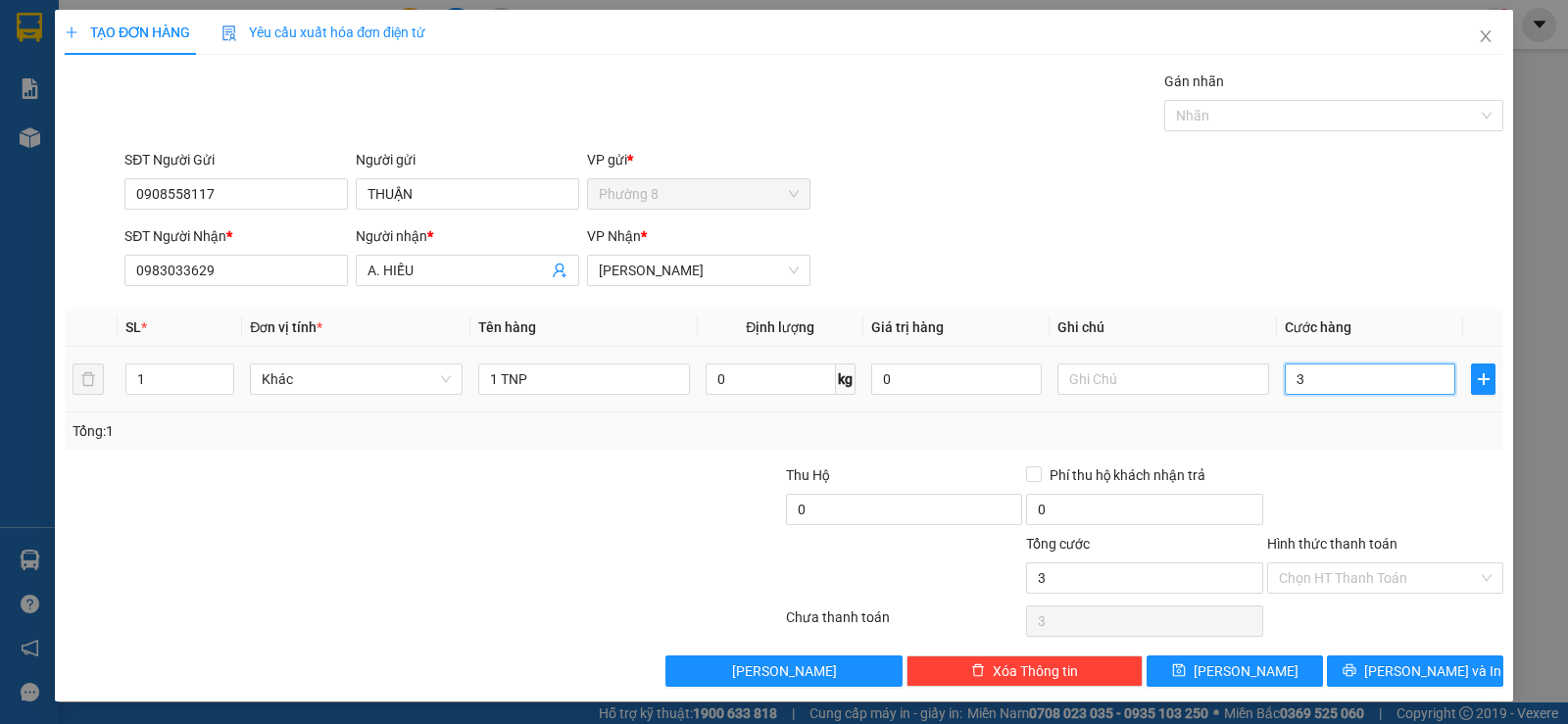 type on "30" 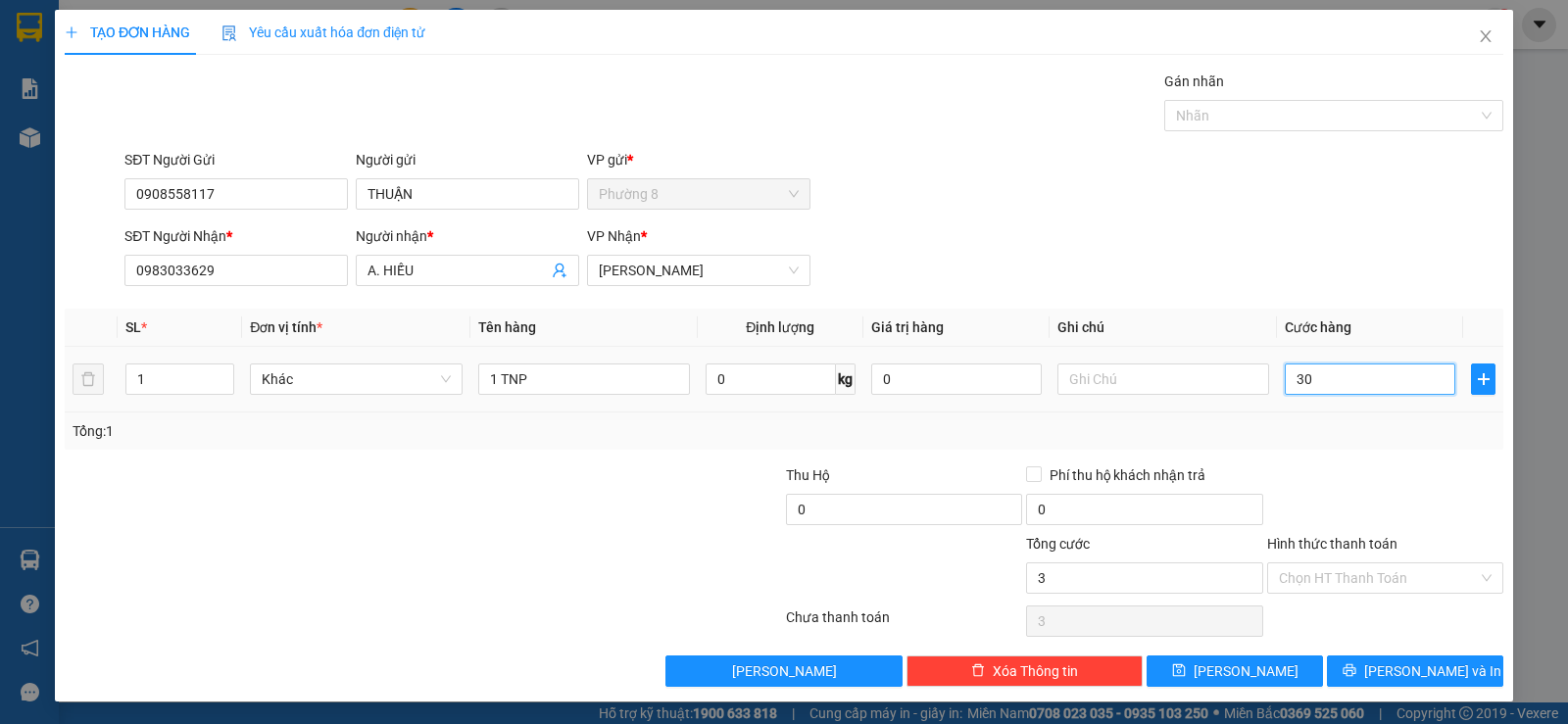 type on "30" 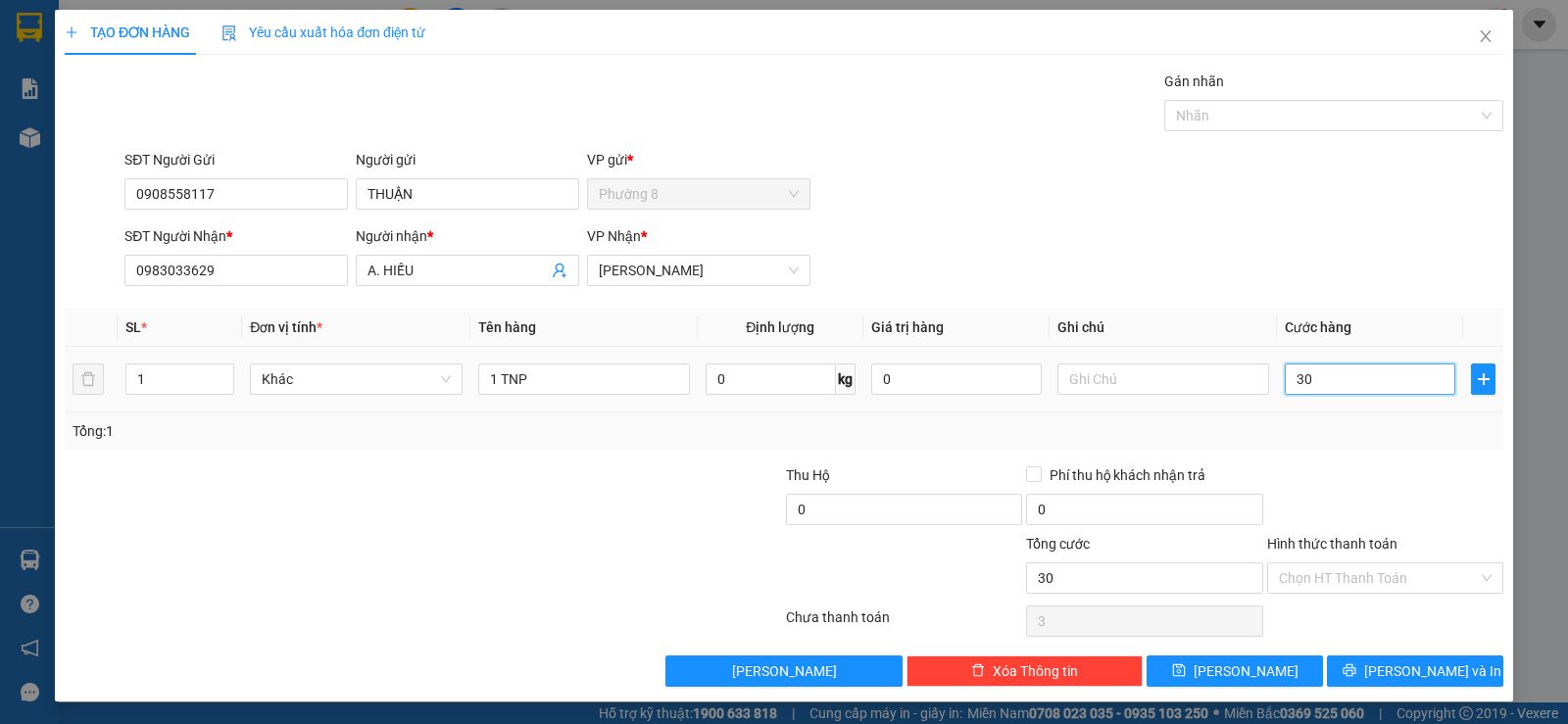type on "30" 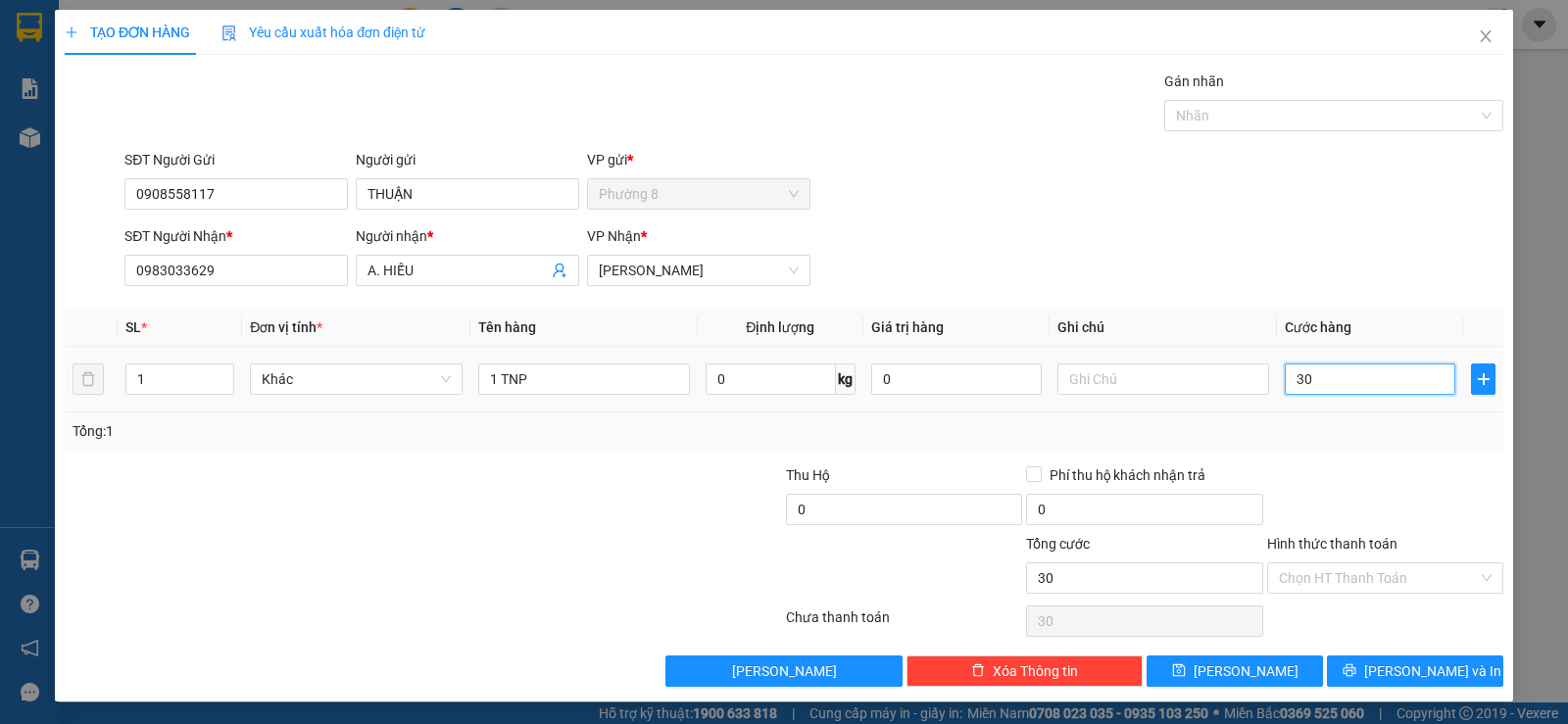 type on "300" 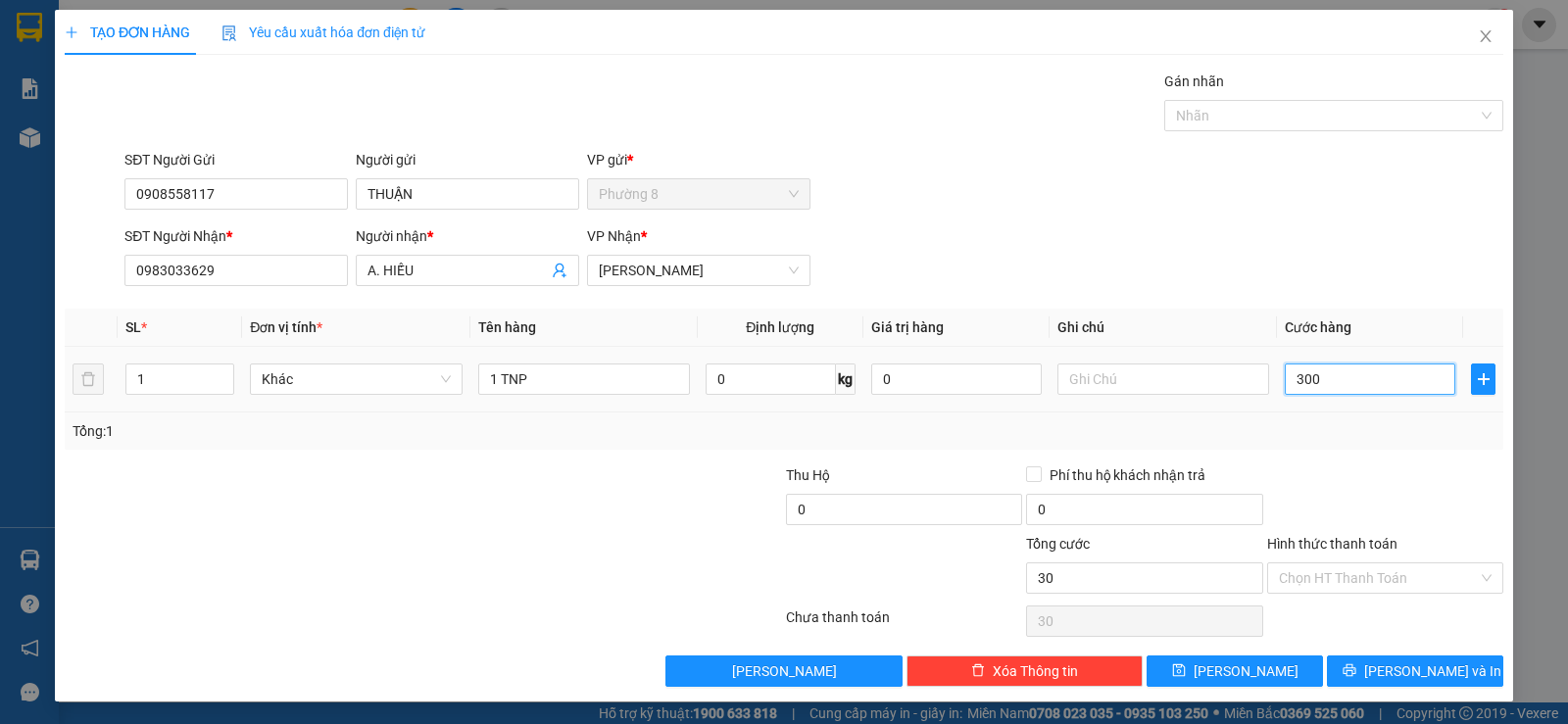 type on "300" 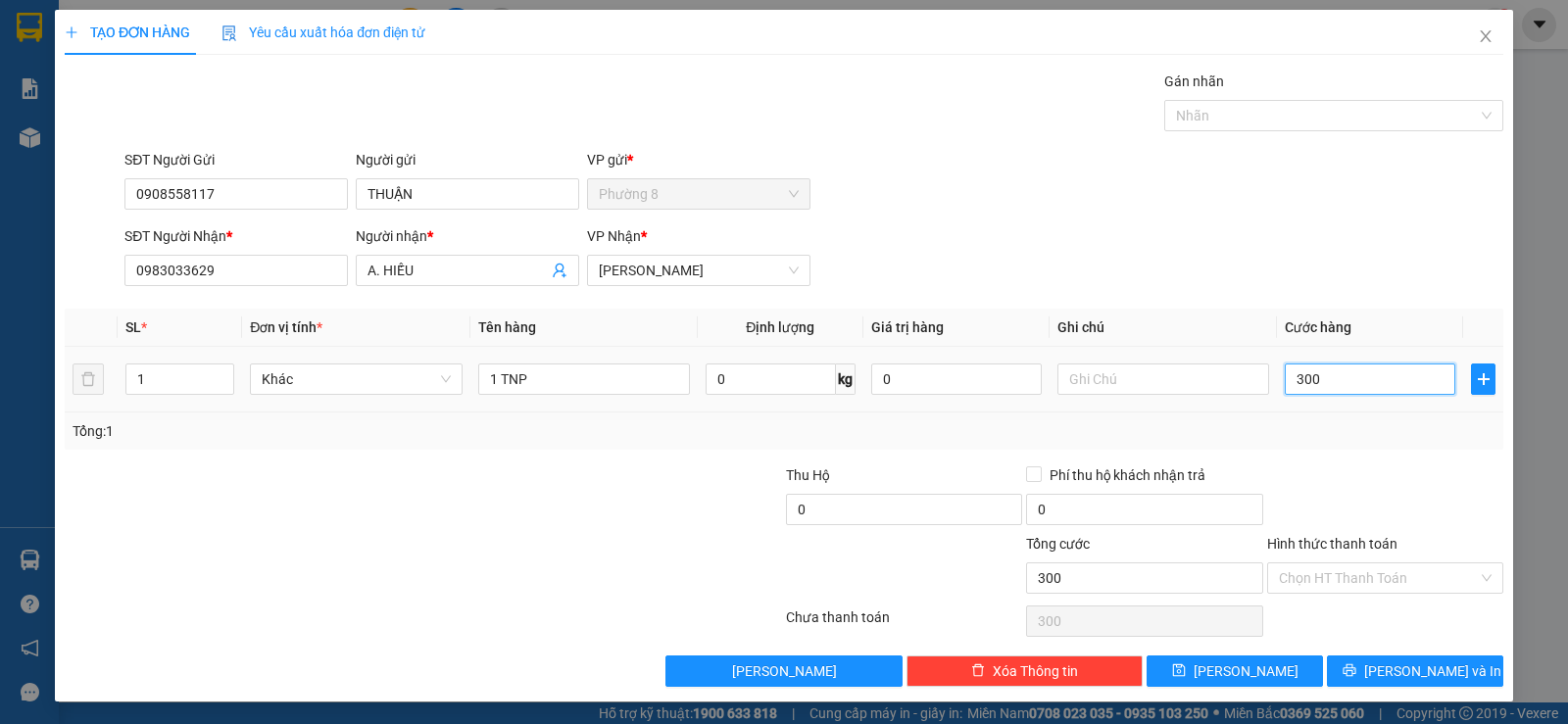 type on "3.000" 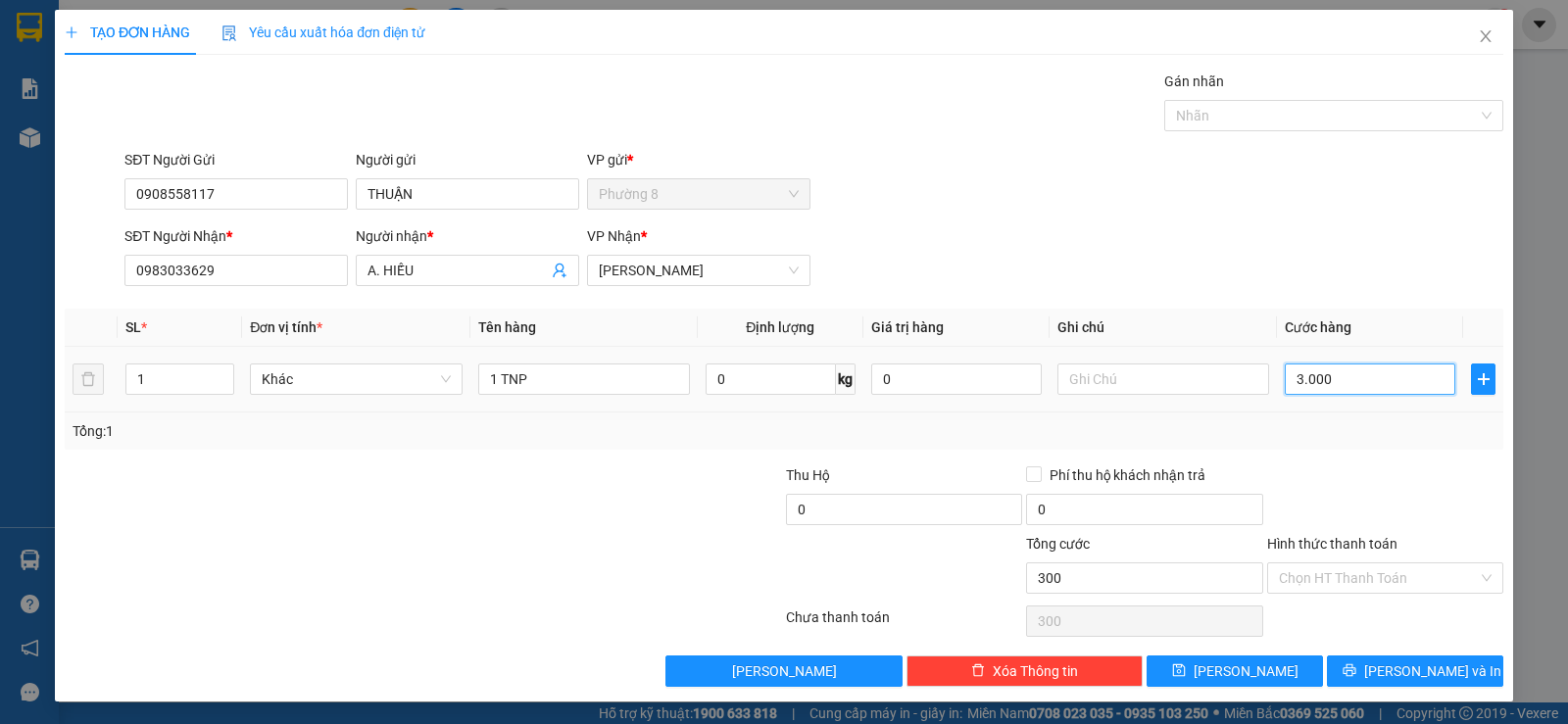 type on "3.000" 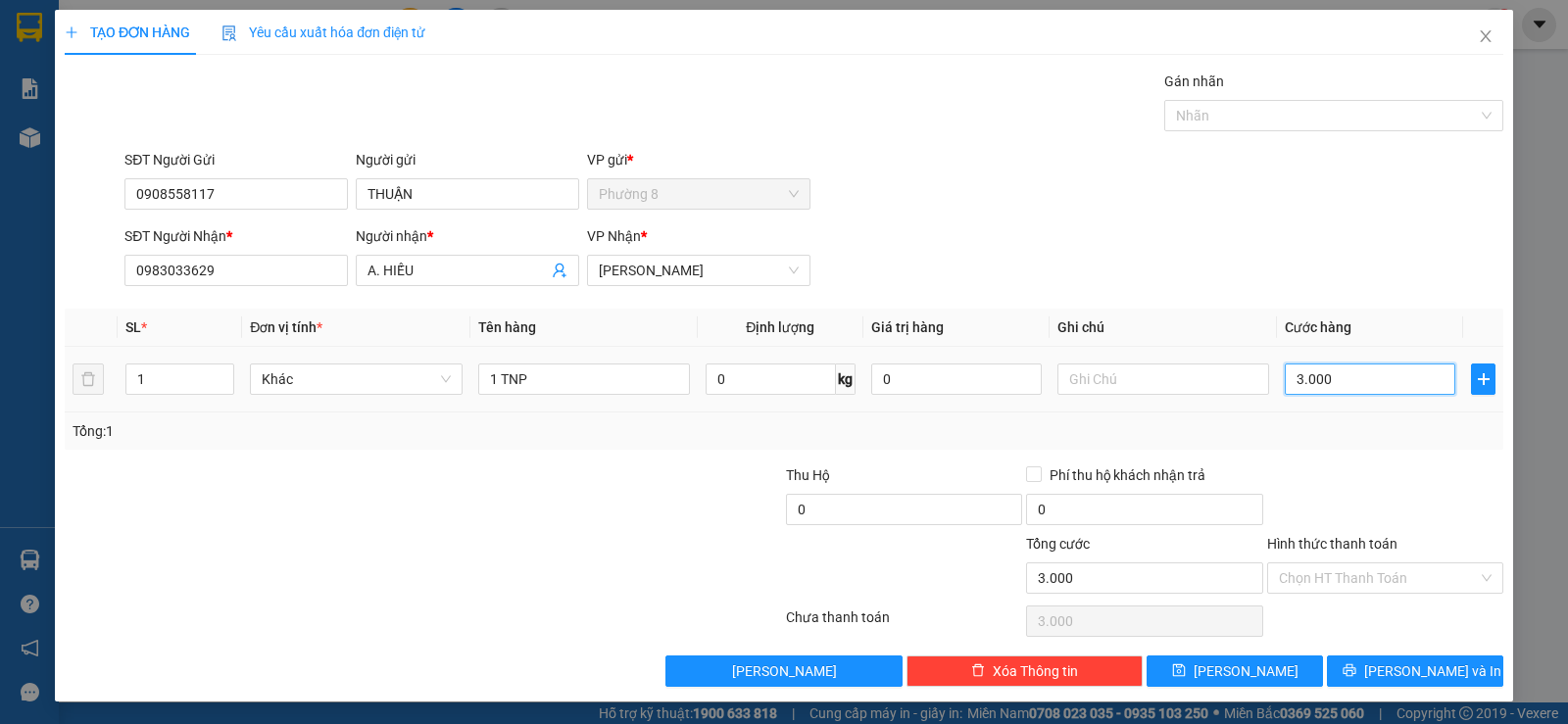 type on "30.000" 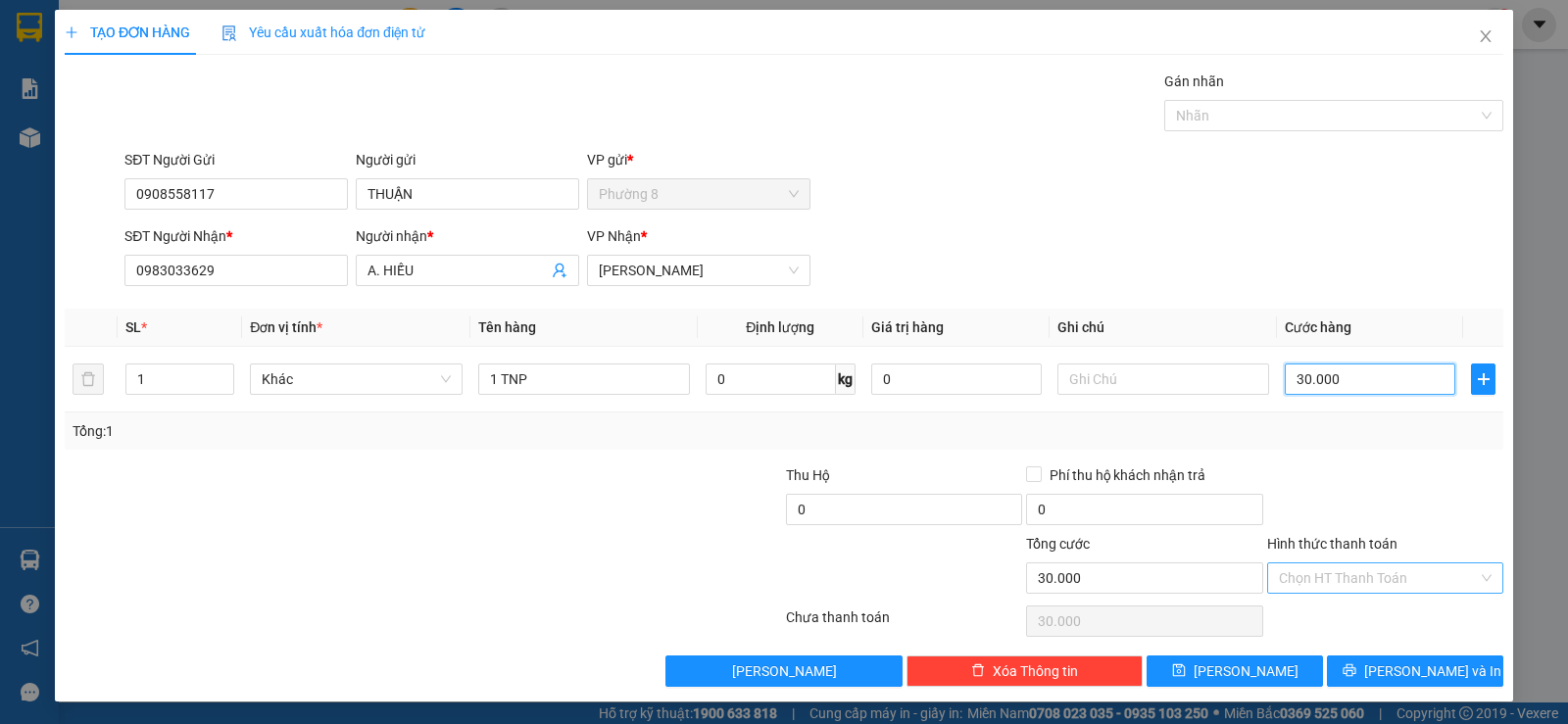 type on "30.000" 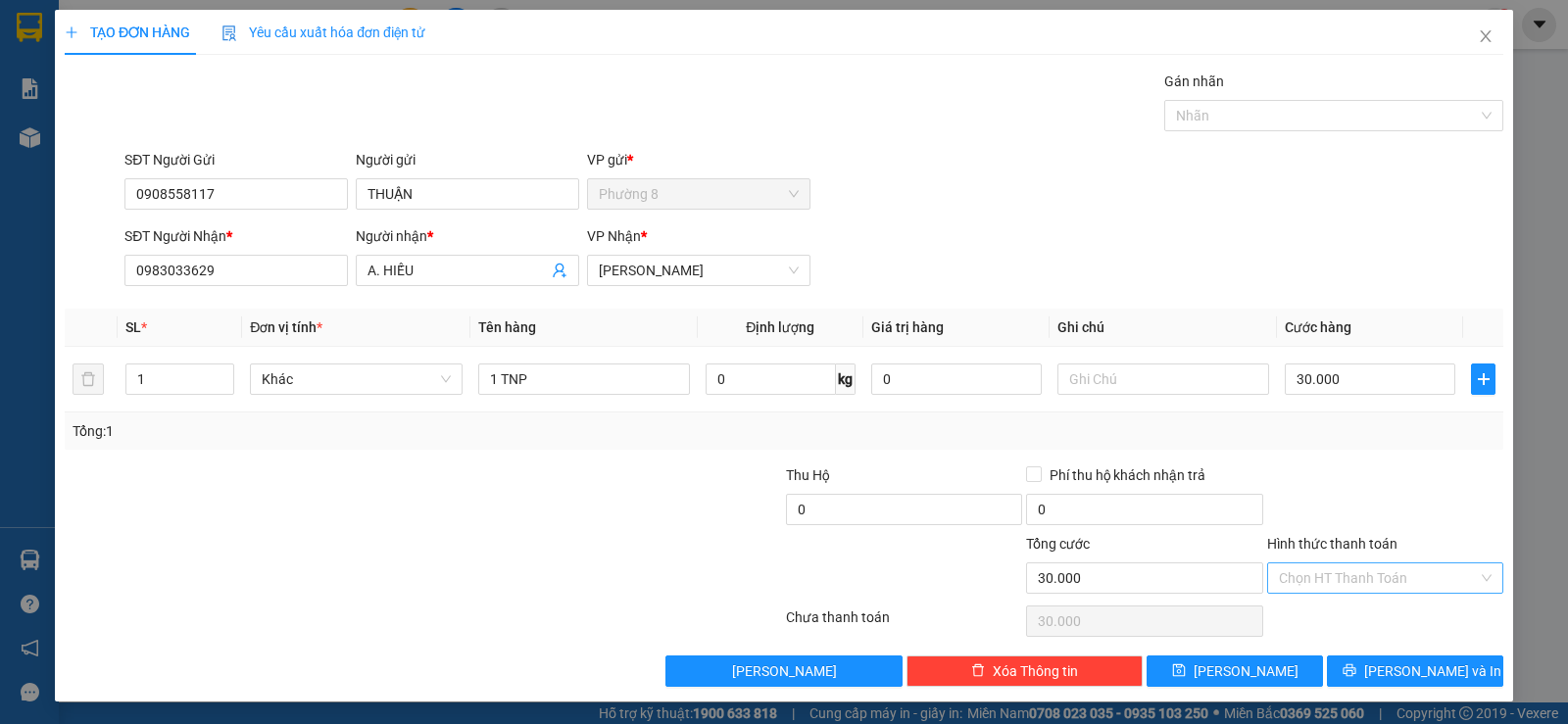 click on "Hình thức thanh toán" at bounding box center [1378, 578] 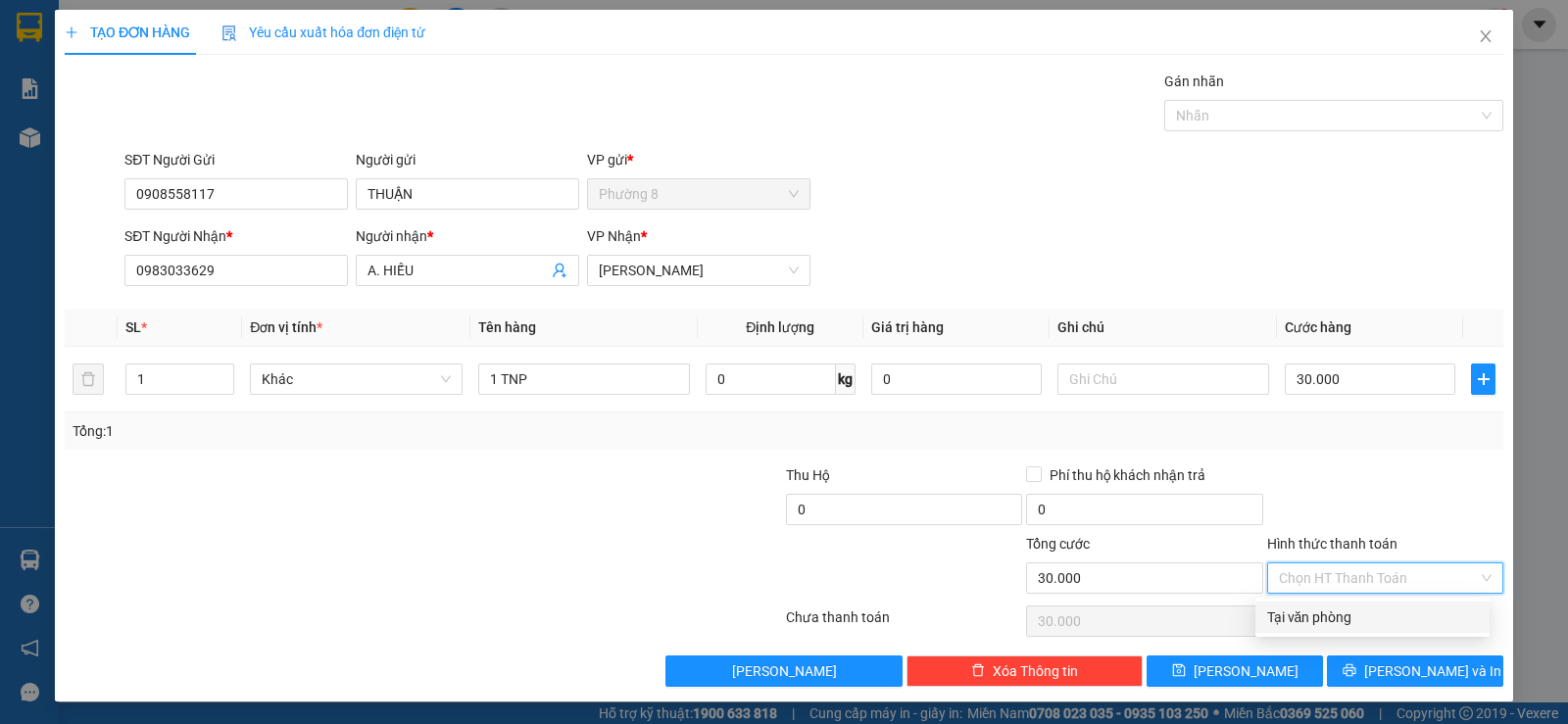 drag, startPoint x: 1350, startPoint y: 617, endPoint x: 1342, endPoint y: 622, distance: 9.43398 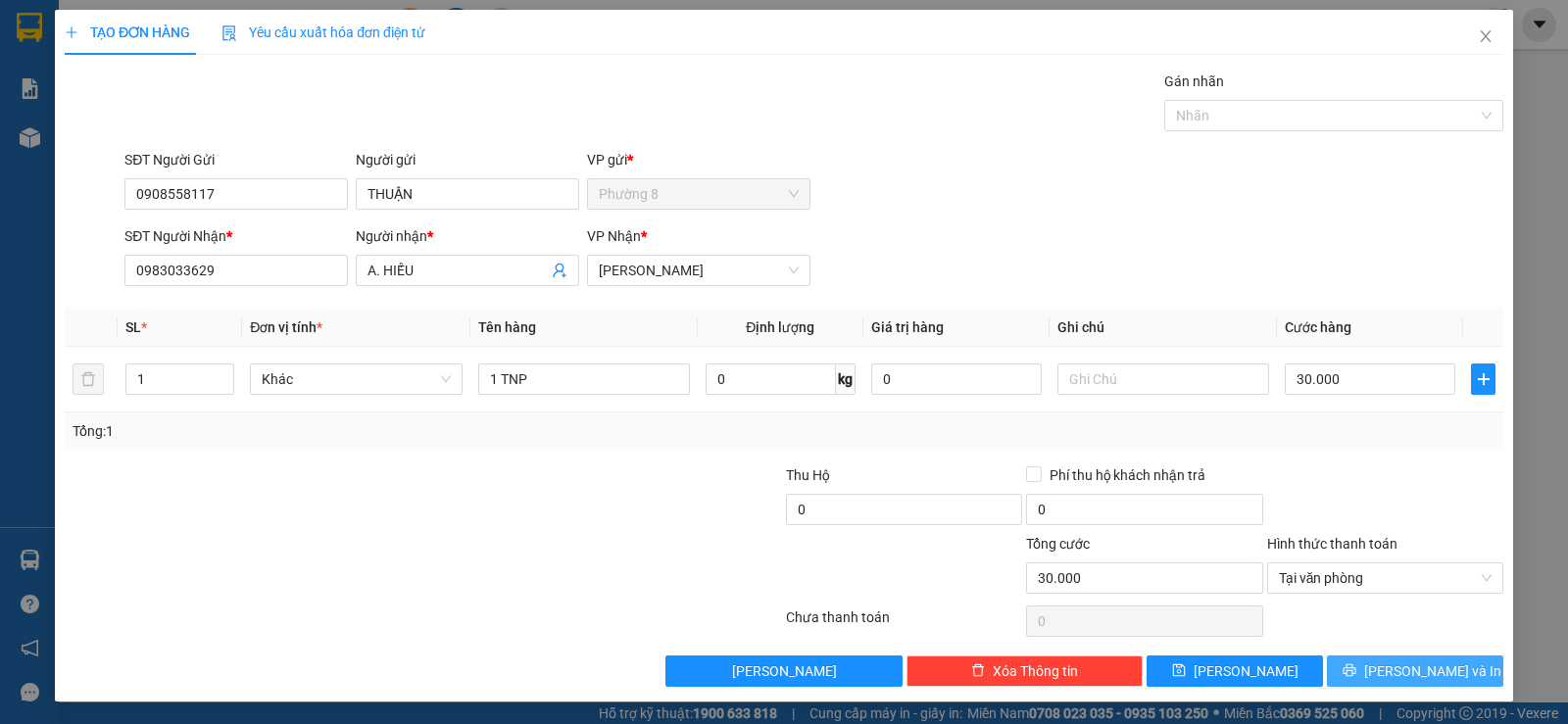 click on "[PERSON_NAME] và In" at bounding box center [1415, 671] 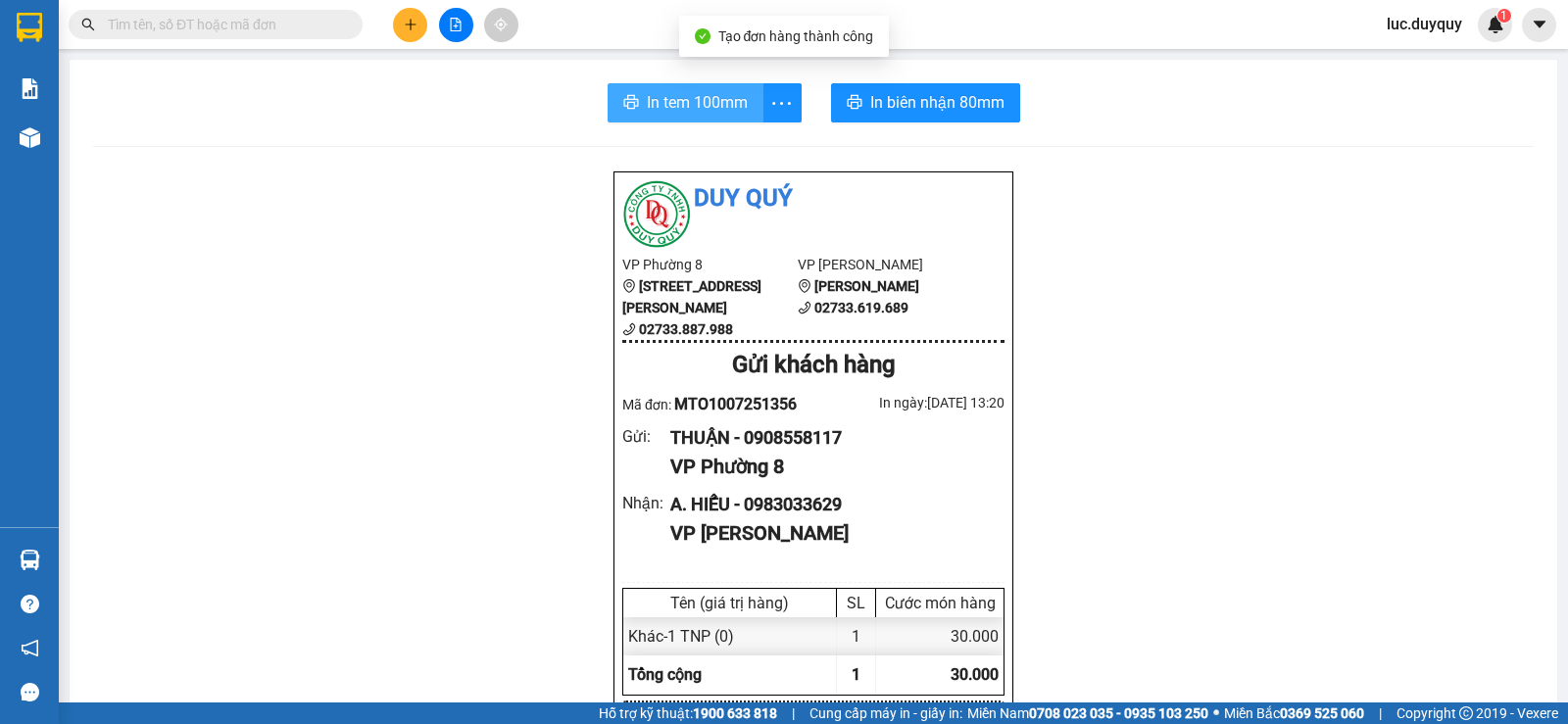 click on "In tem 100mm" at bounding box center [685, 103] 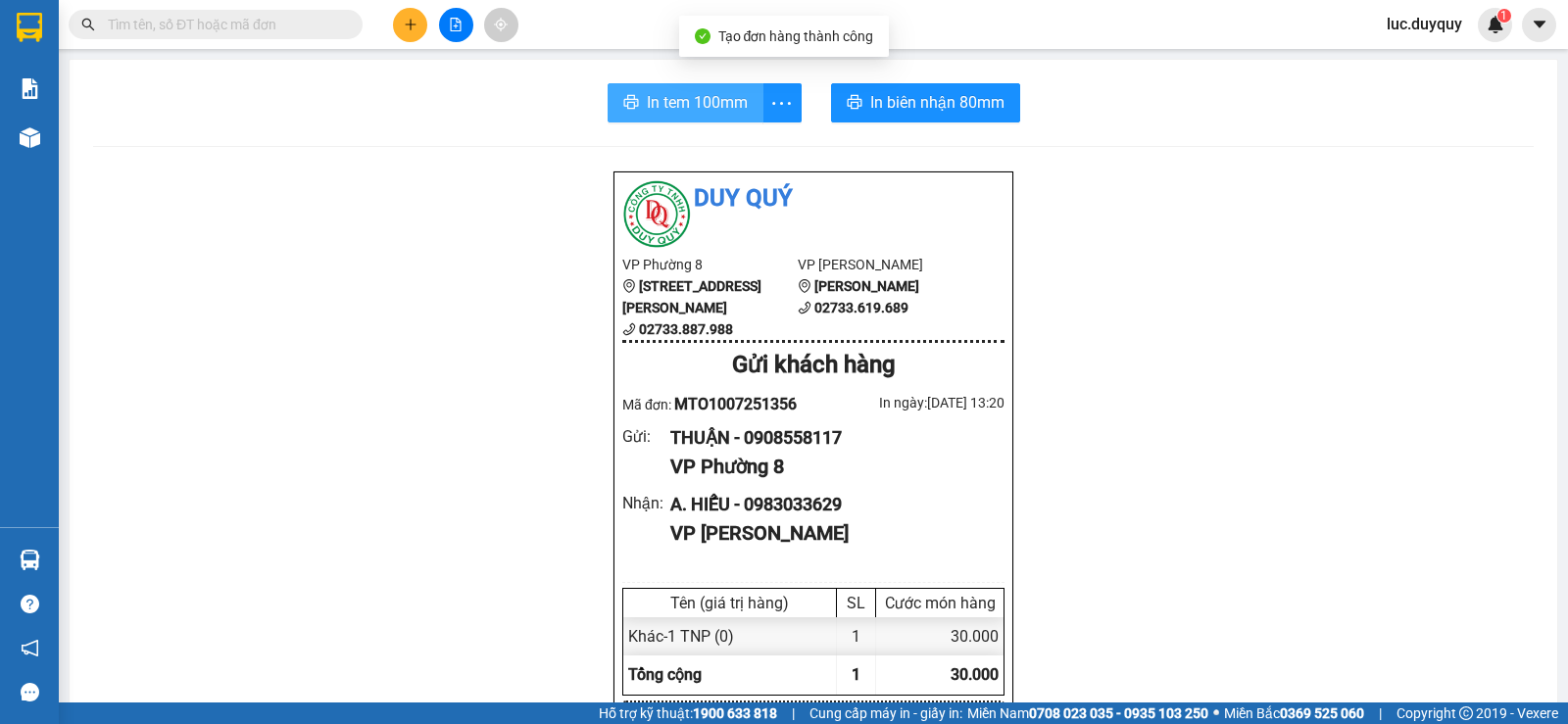 scroll, scrollTop: 0, scrollLeft: 0, axis: both 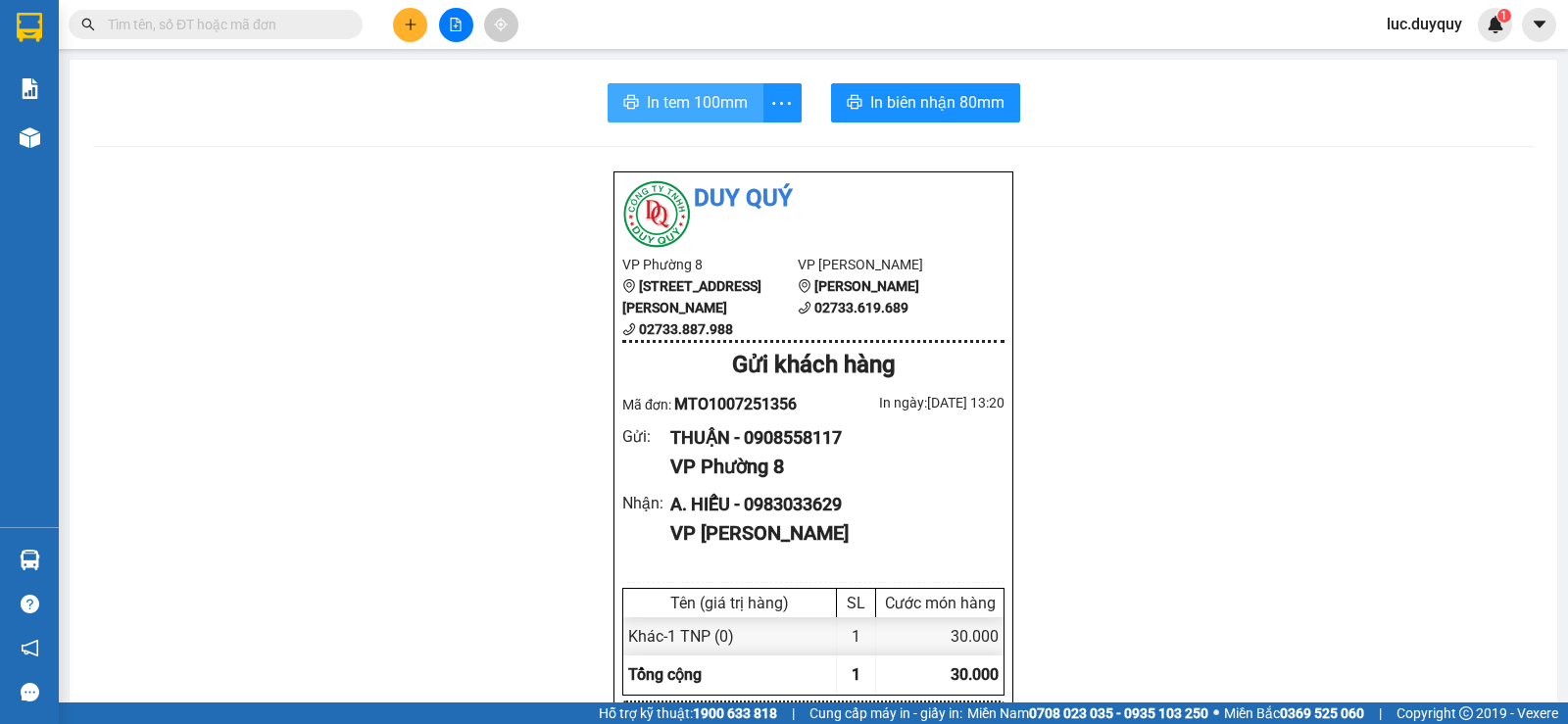 click on "In tem 100mm" at bounding box center [697, 102] 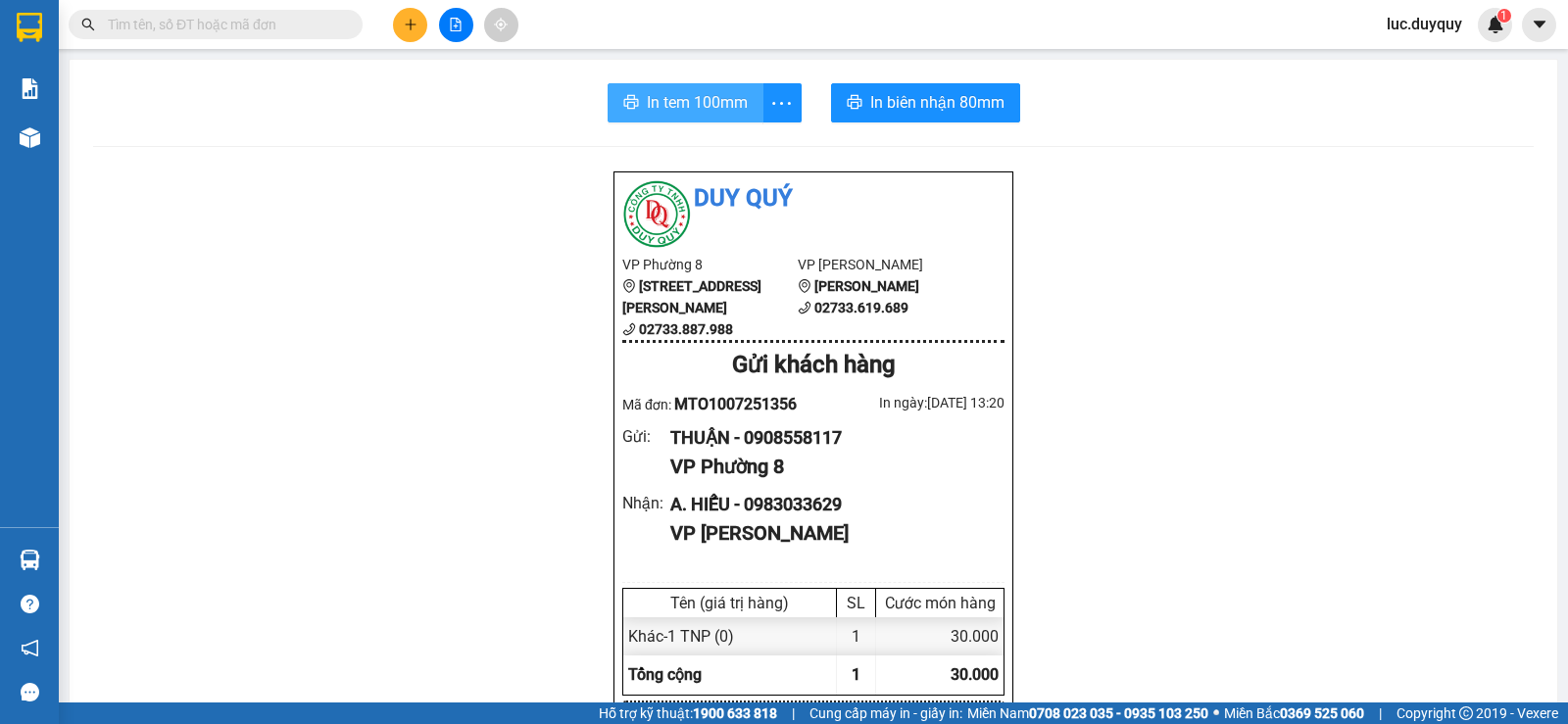 scroll, scrollTop: 0, scrollLeft: 0, axis: both 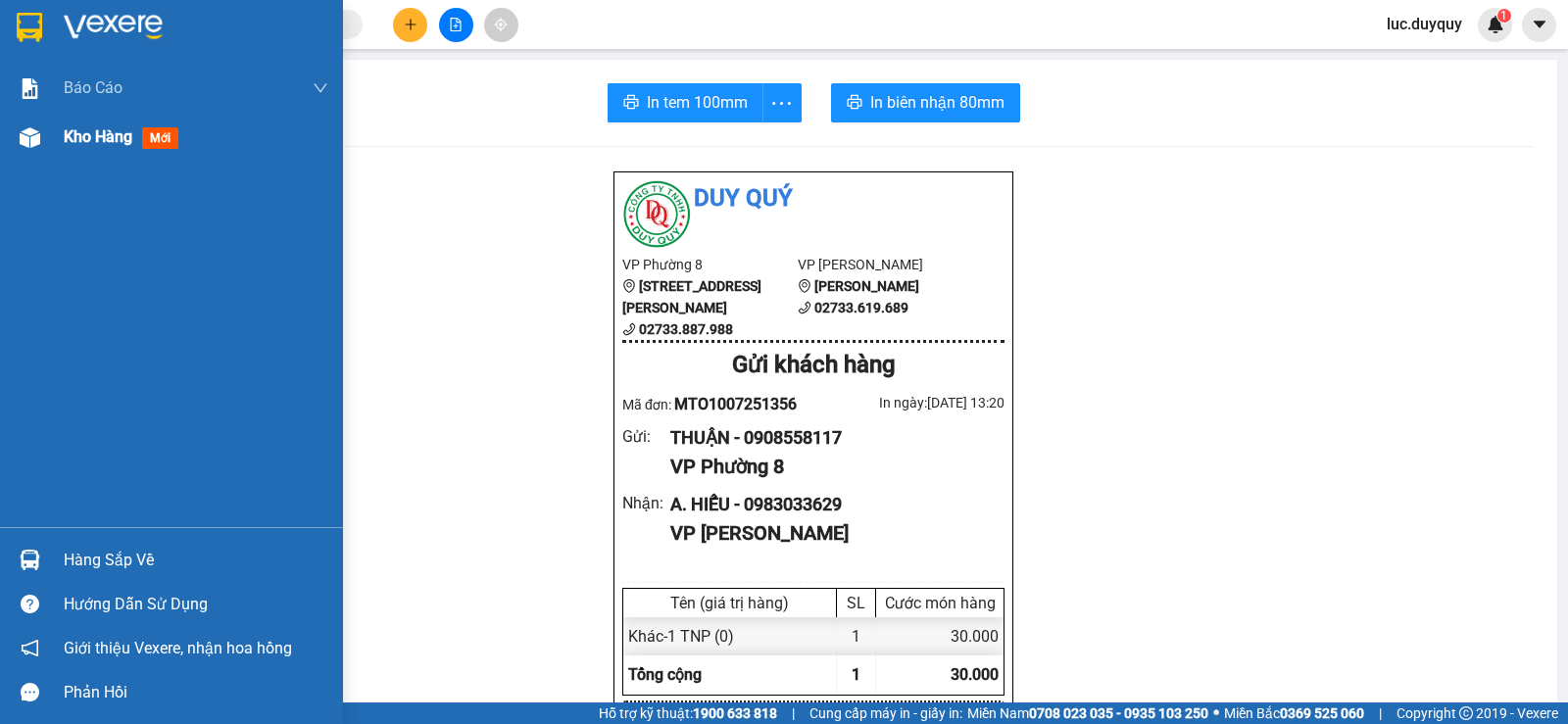 click on "Kho hàng mới" at bounding box center [196, 137] 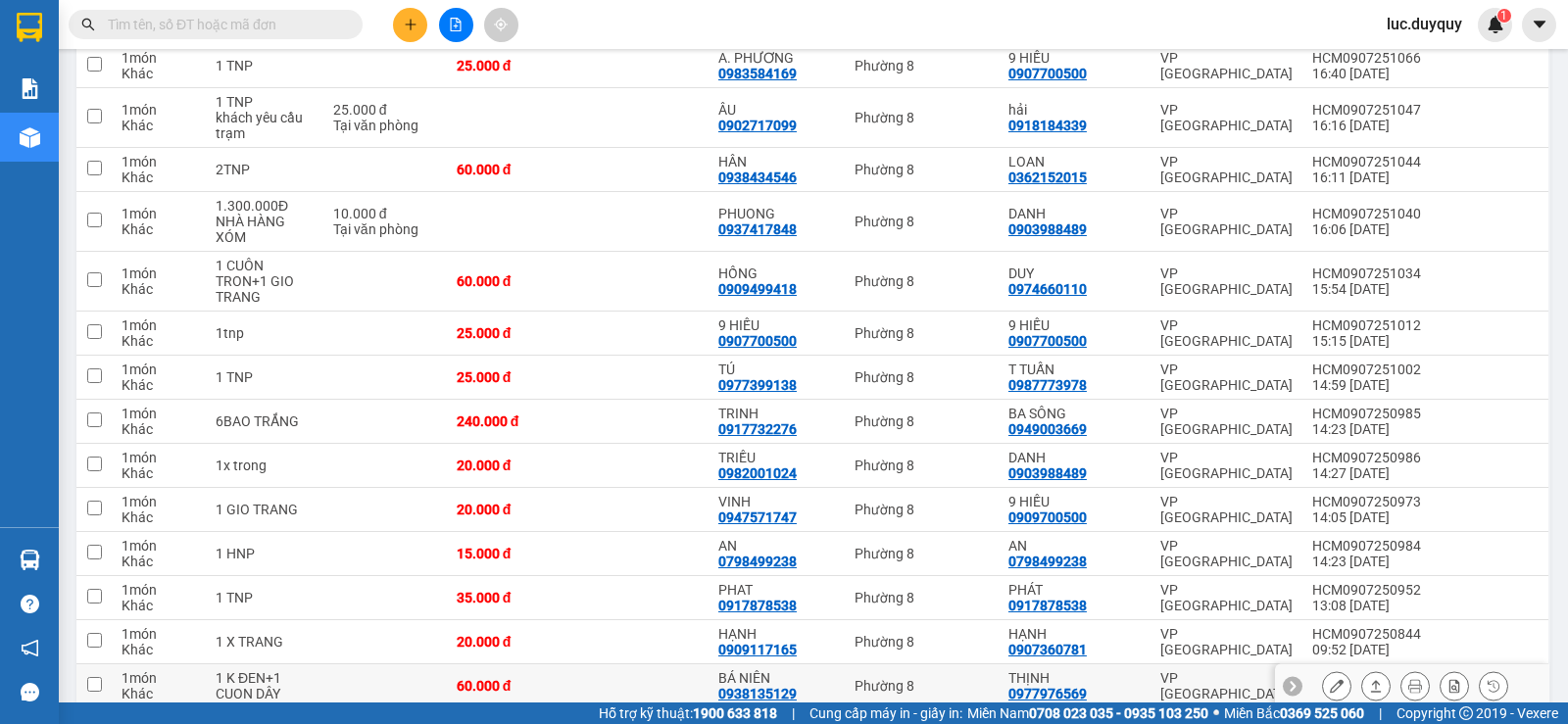 scroll, scrollTop: 1176, scrollLeft: 0, axis: vertical 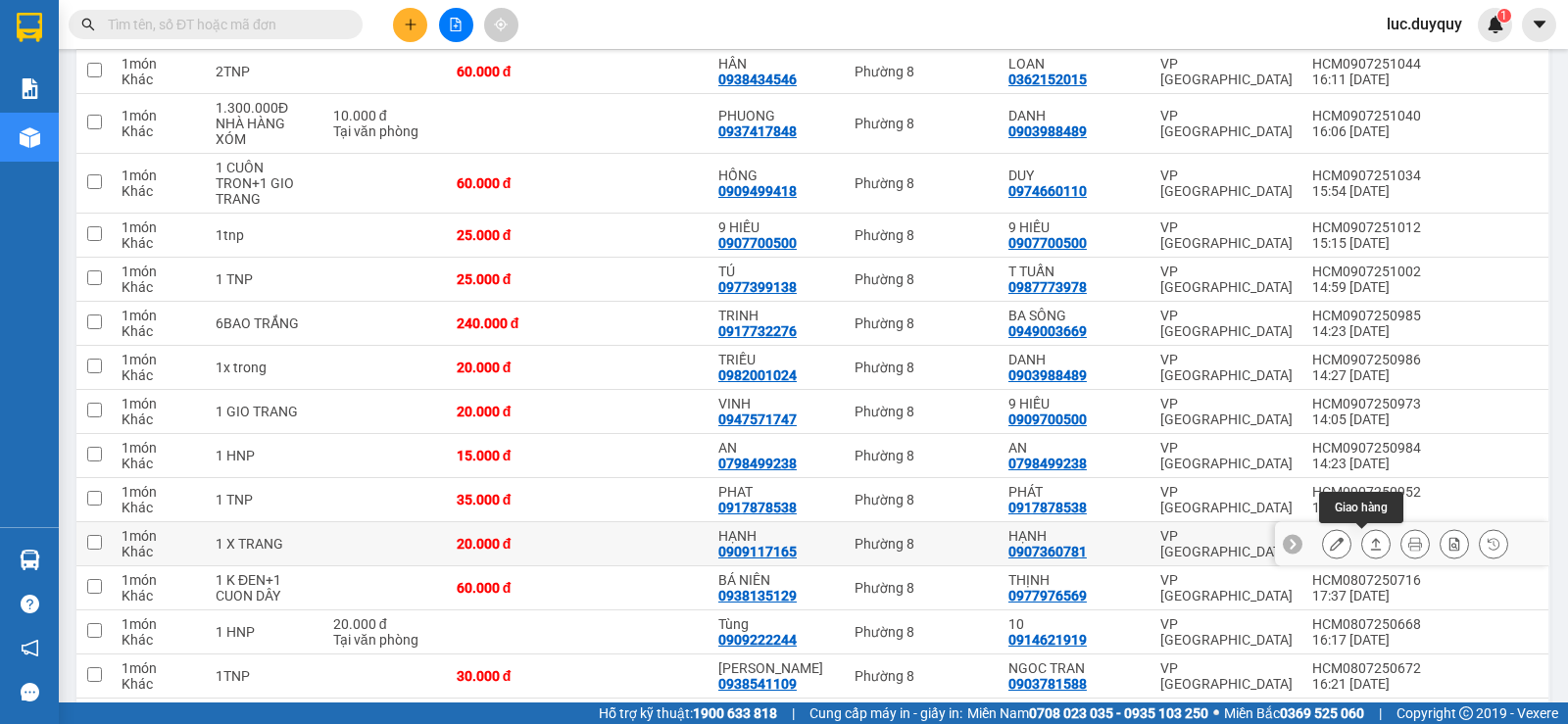 click 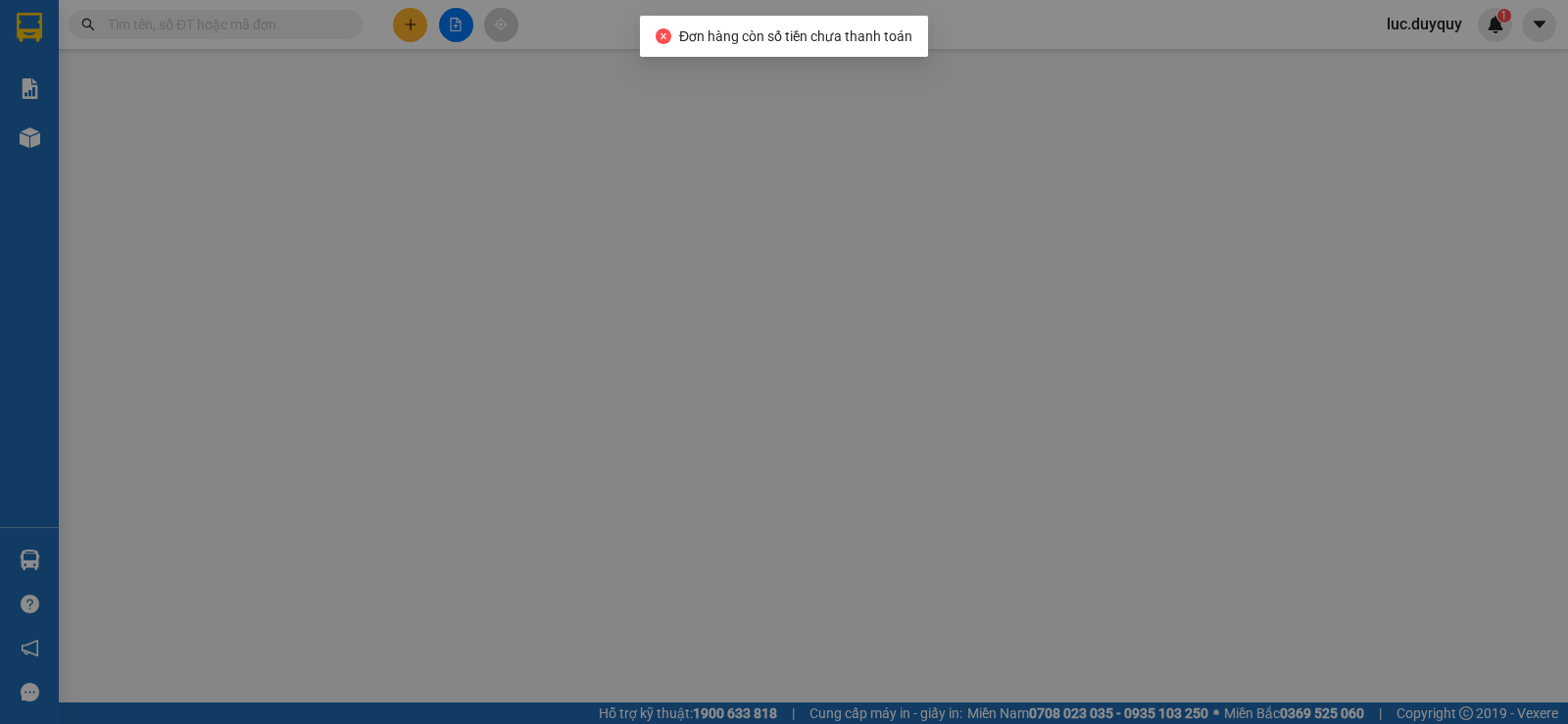 scroll, scrollTop: 0, scrollLeft: 0, axis: both 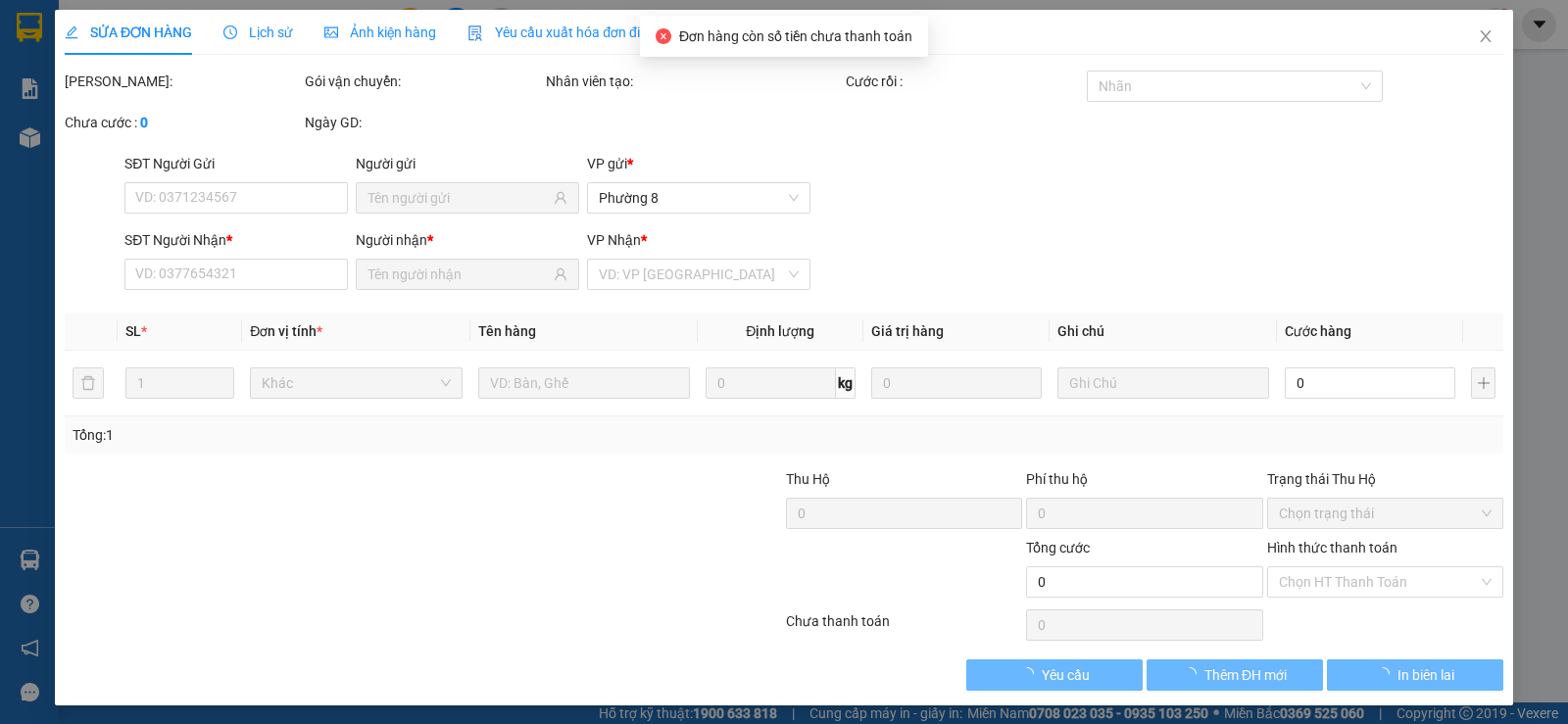 type on "0909117165" 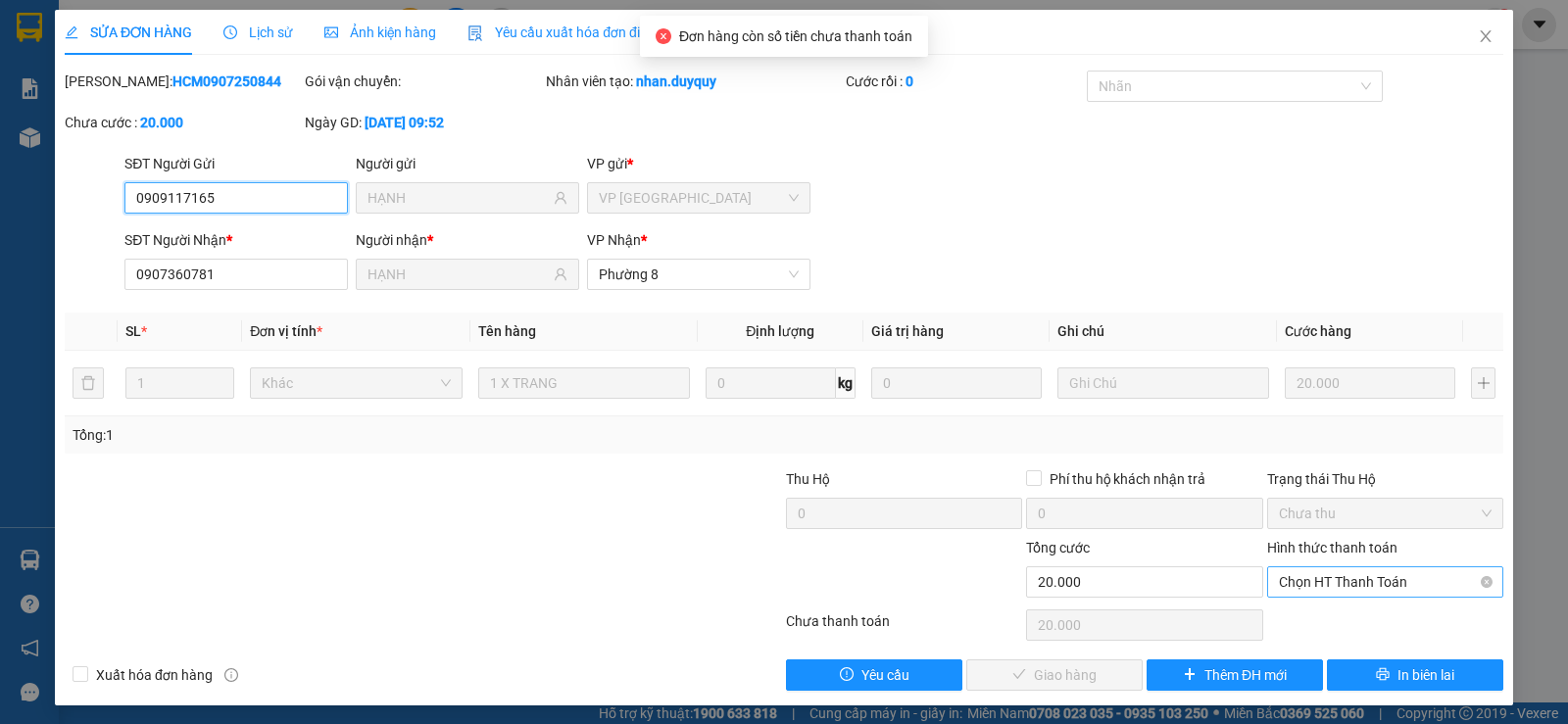 drag, startPoint x: 1347, startPoint y: 577, endPoint x: 1350, endPoint y: 588, distance: 11.4017543 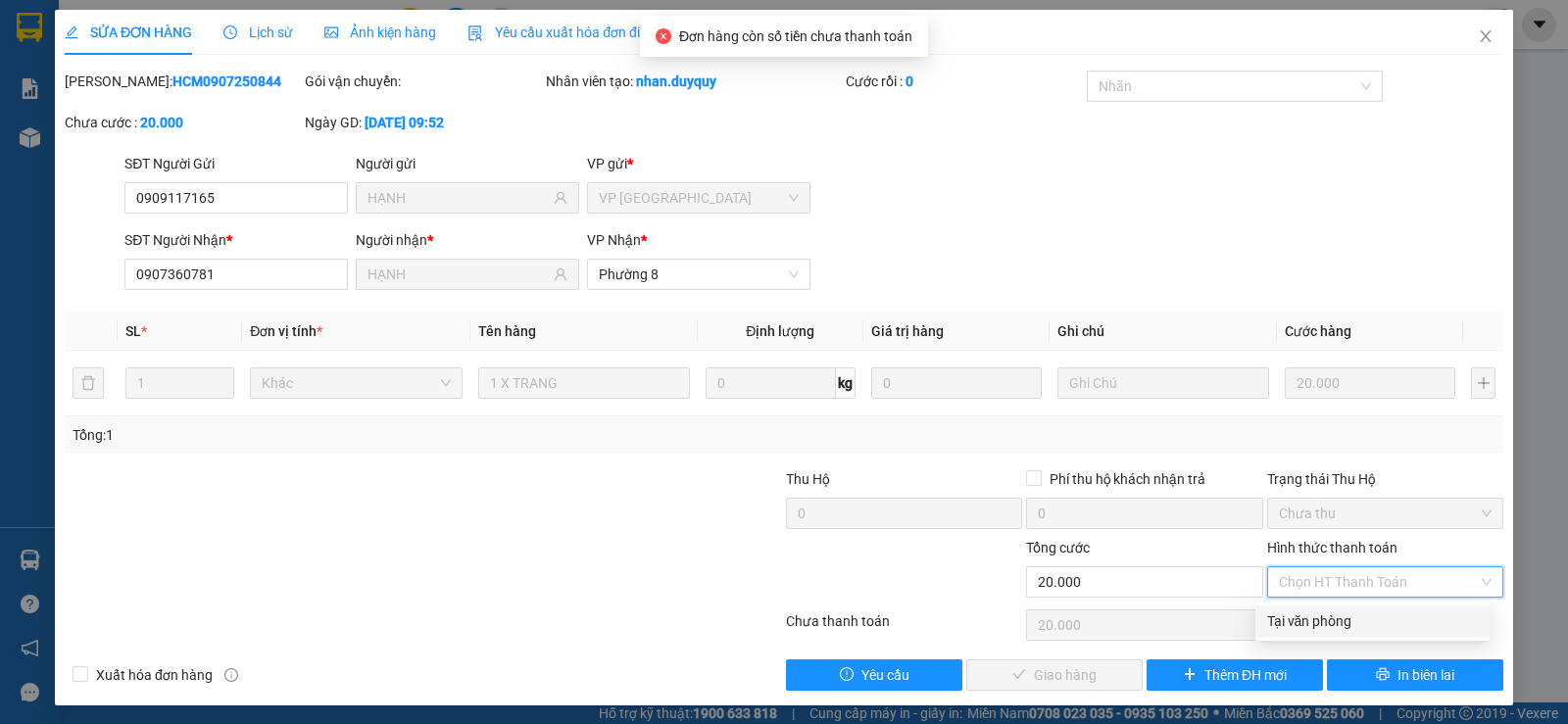 drag, startPoint x: 1339, startPoint y: 628, endPoint x: 1187, endPoint y: 623, distance: 152.08221 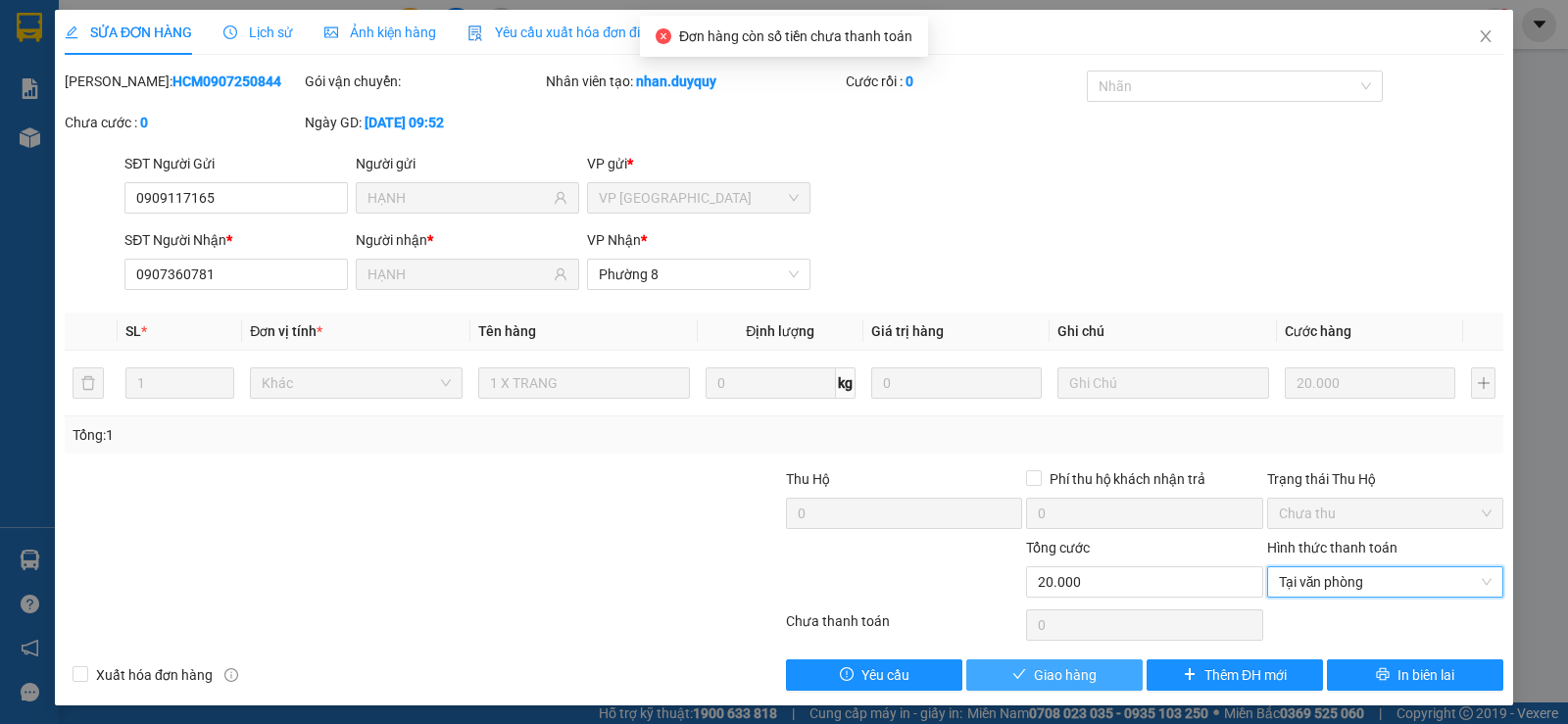 click on "Giao hàng" at bounding box center (1065, 675) 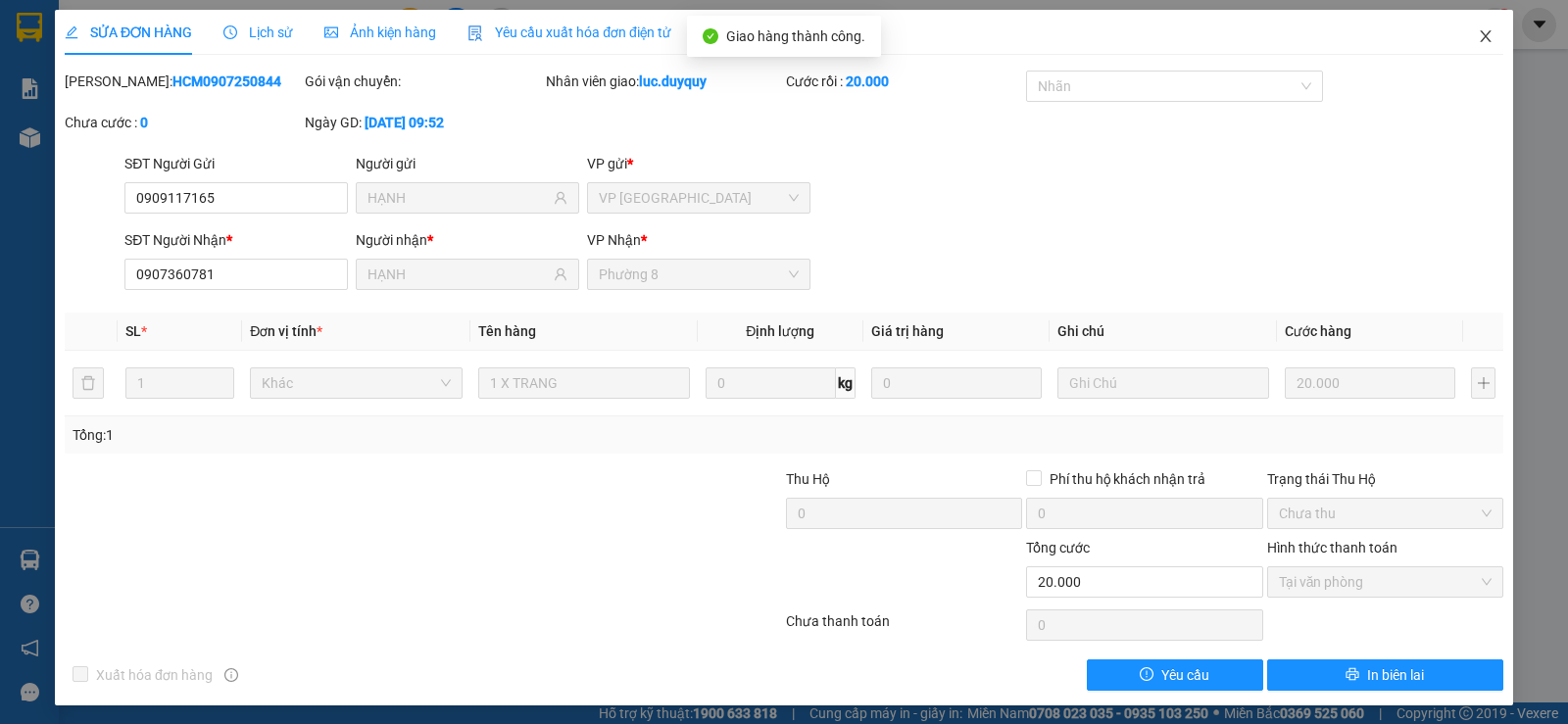 click 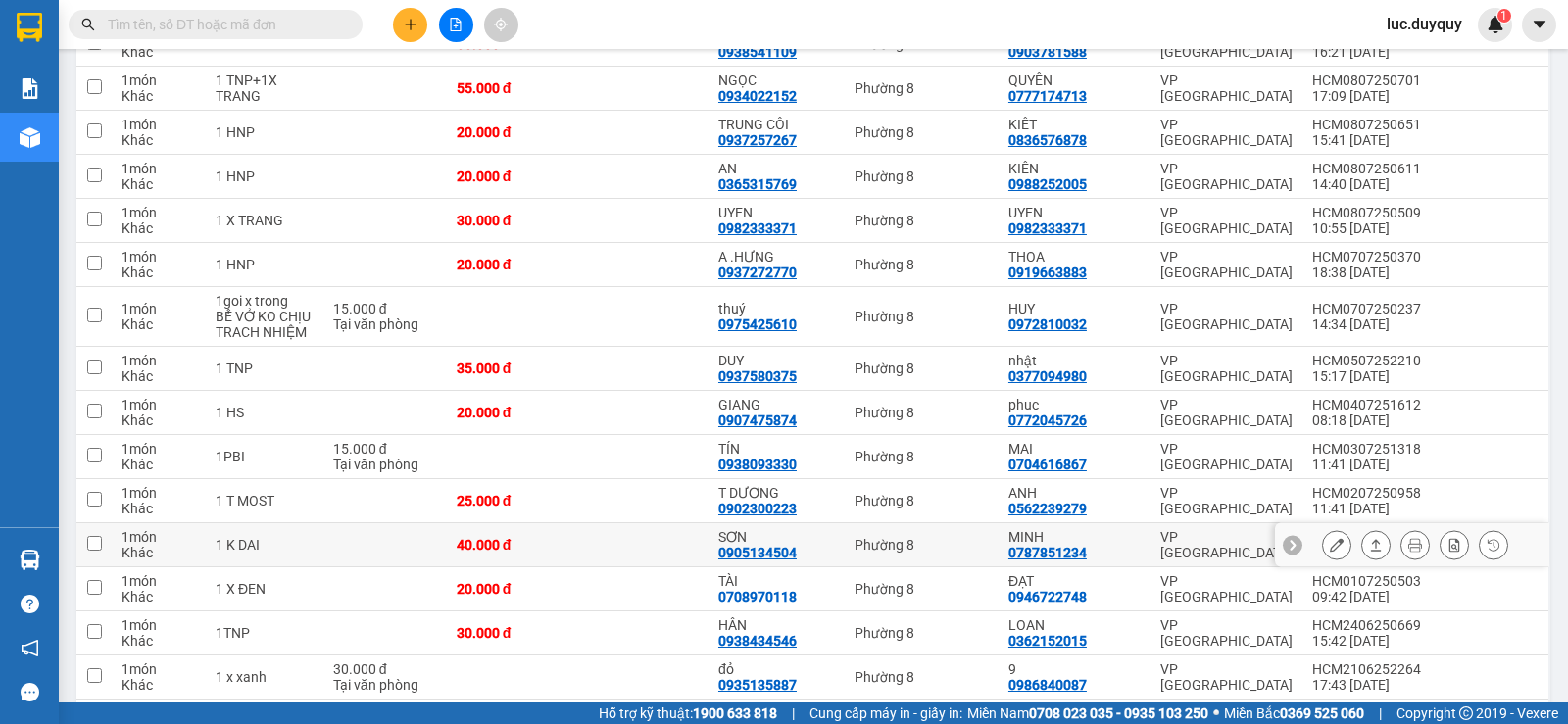 scroll, scrollTop: 1959, scrollLeft: 0, axis: vertical 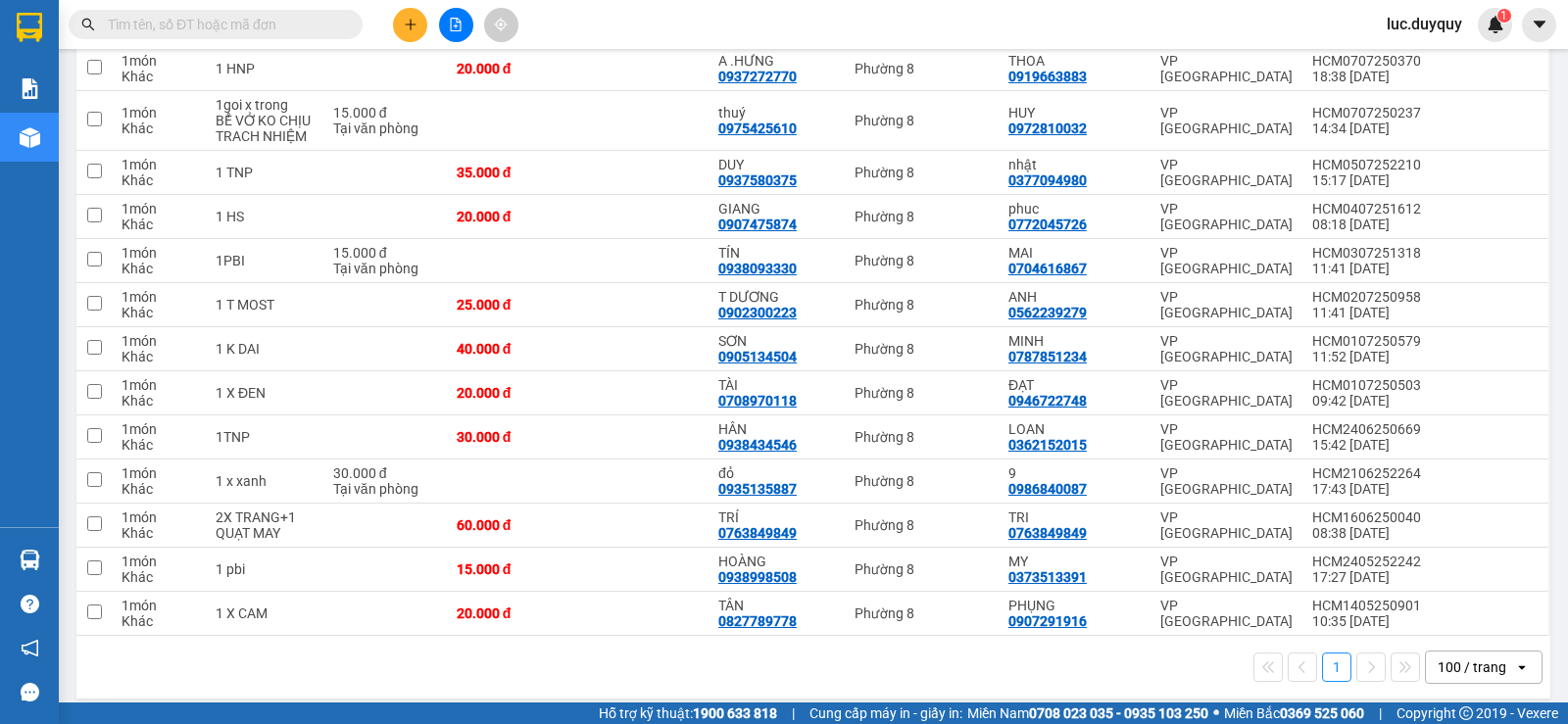 click 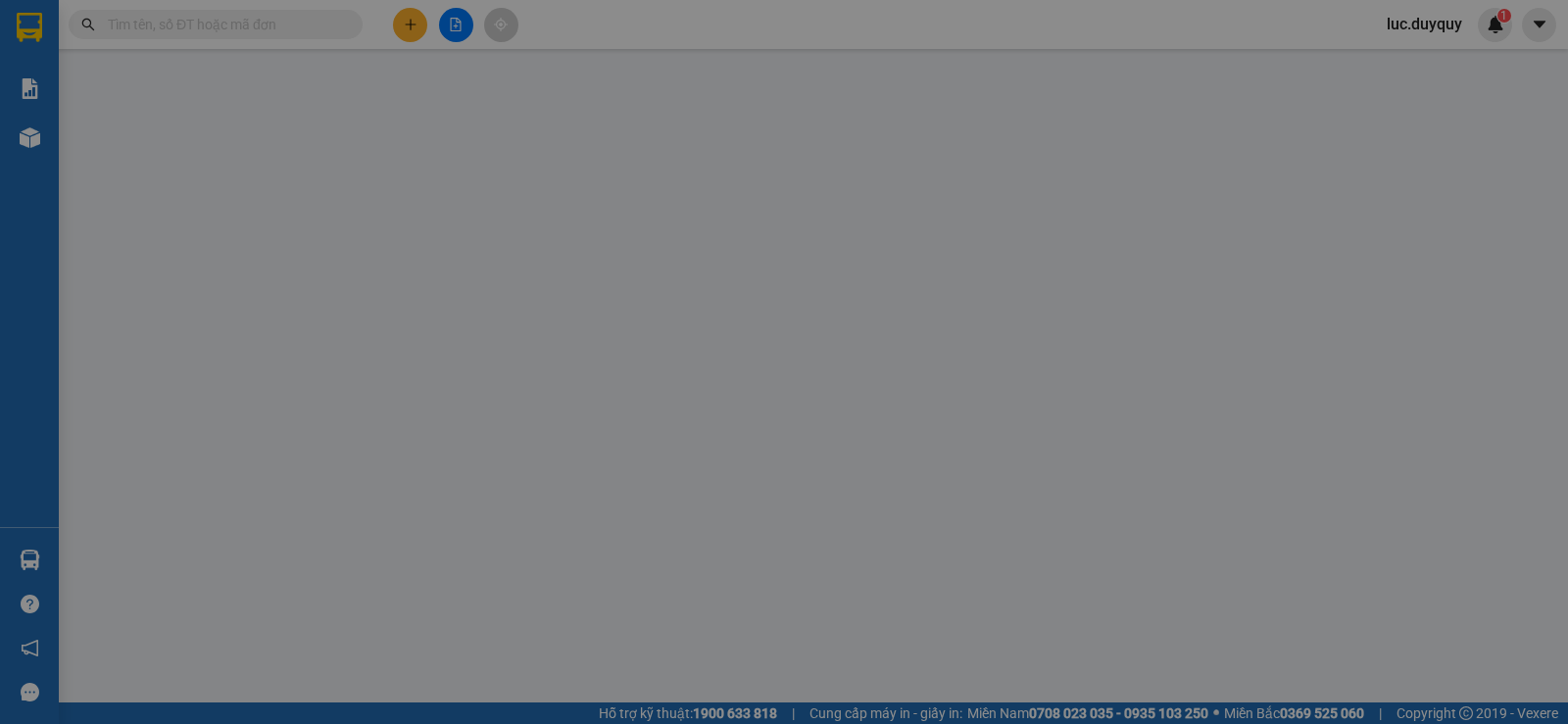 scroll, scrollTop: 0, scrollLeft: 0, axis: both 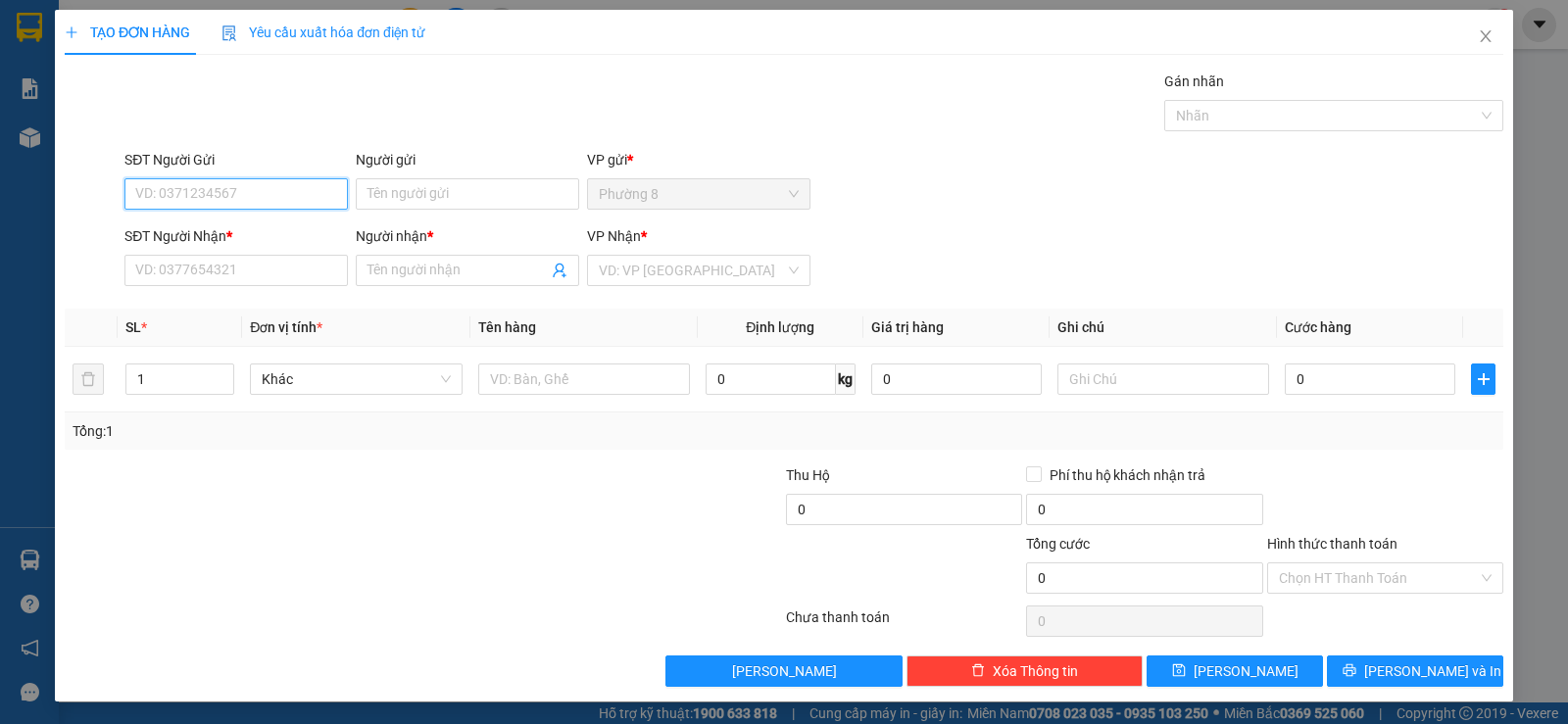 click on "SĐT Người Gửi" at bounding box center [236, 194] 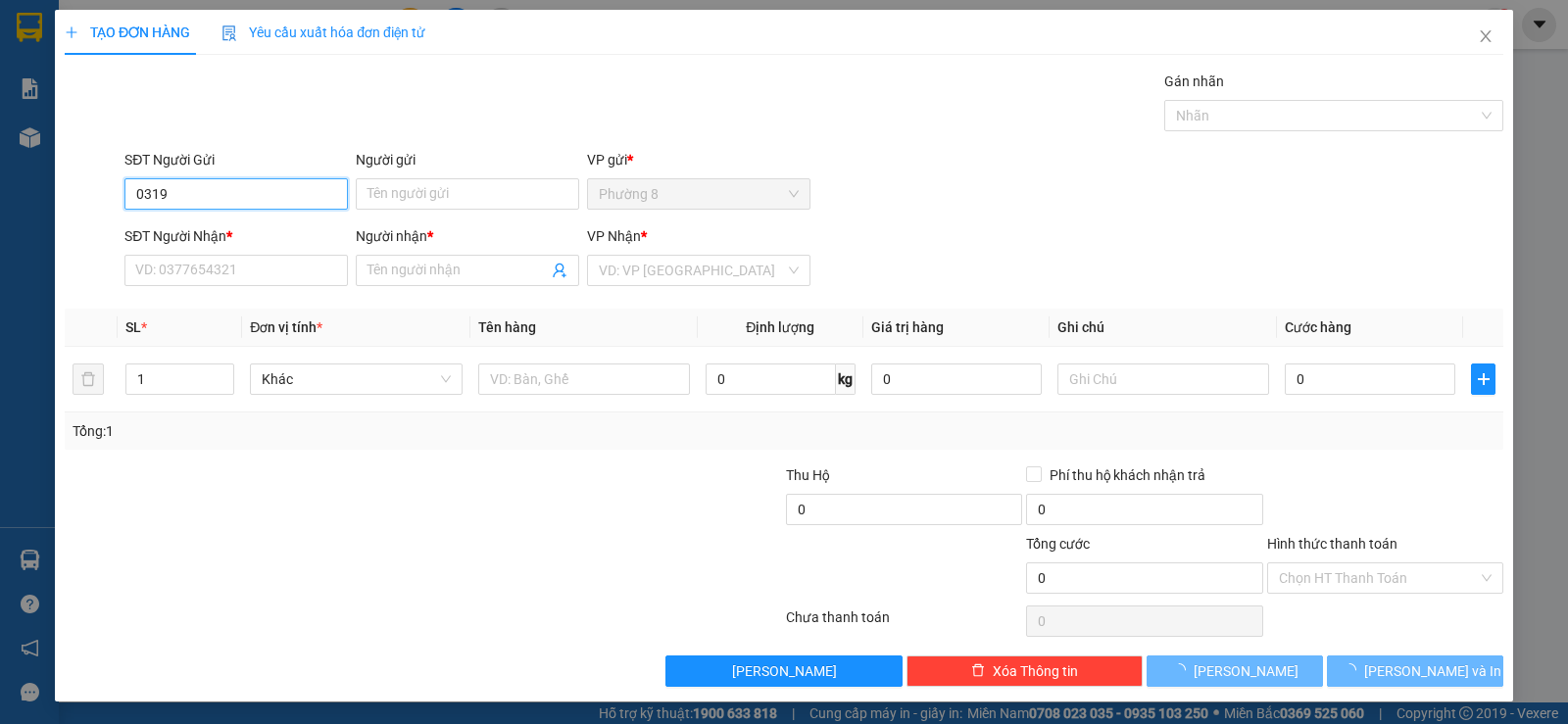 click on "0319" at bounding box center (236, 194) 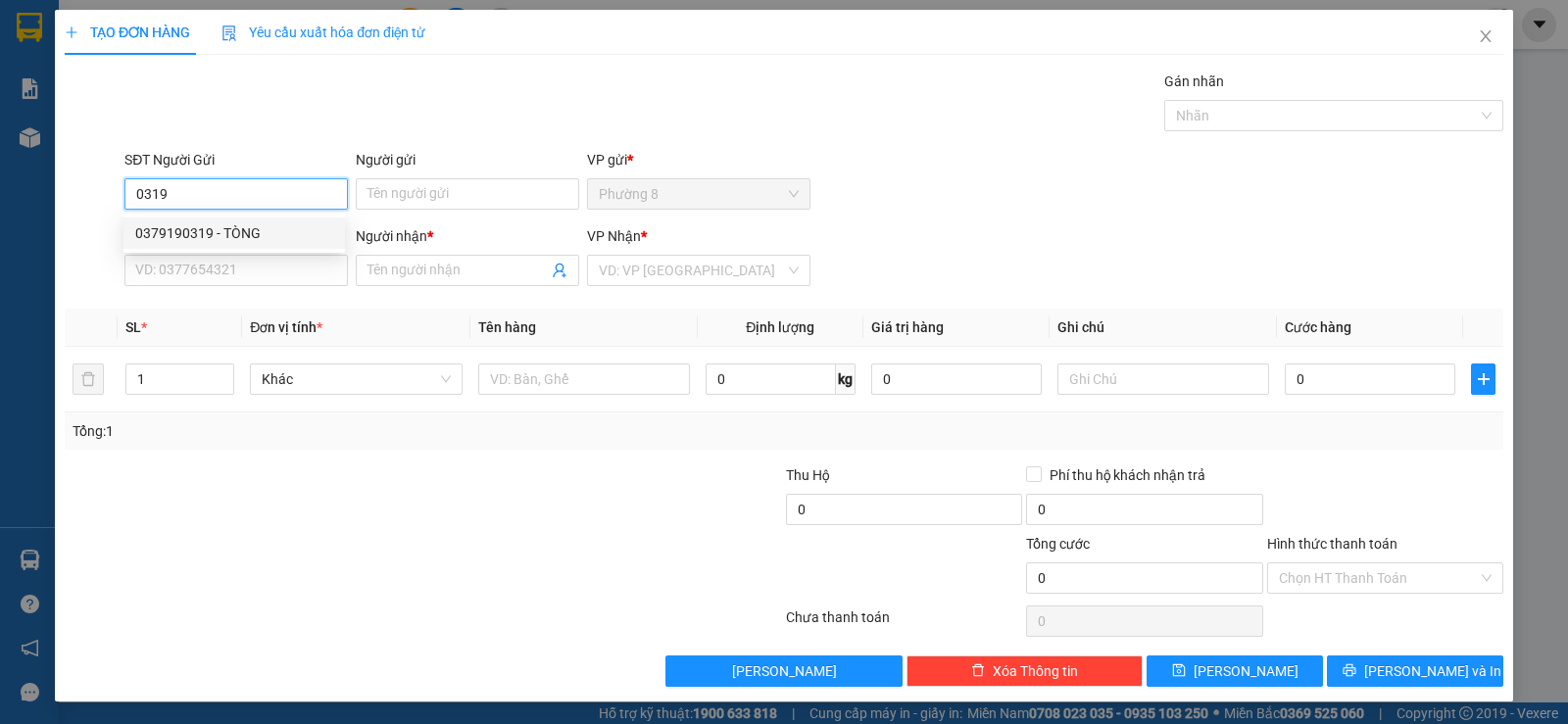 click on "0379190319 - TÒNG" at bounding box center [234, 233] 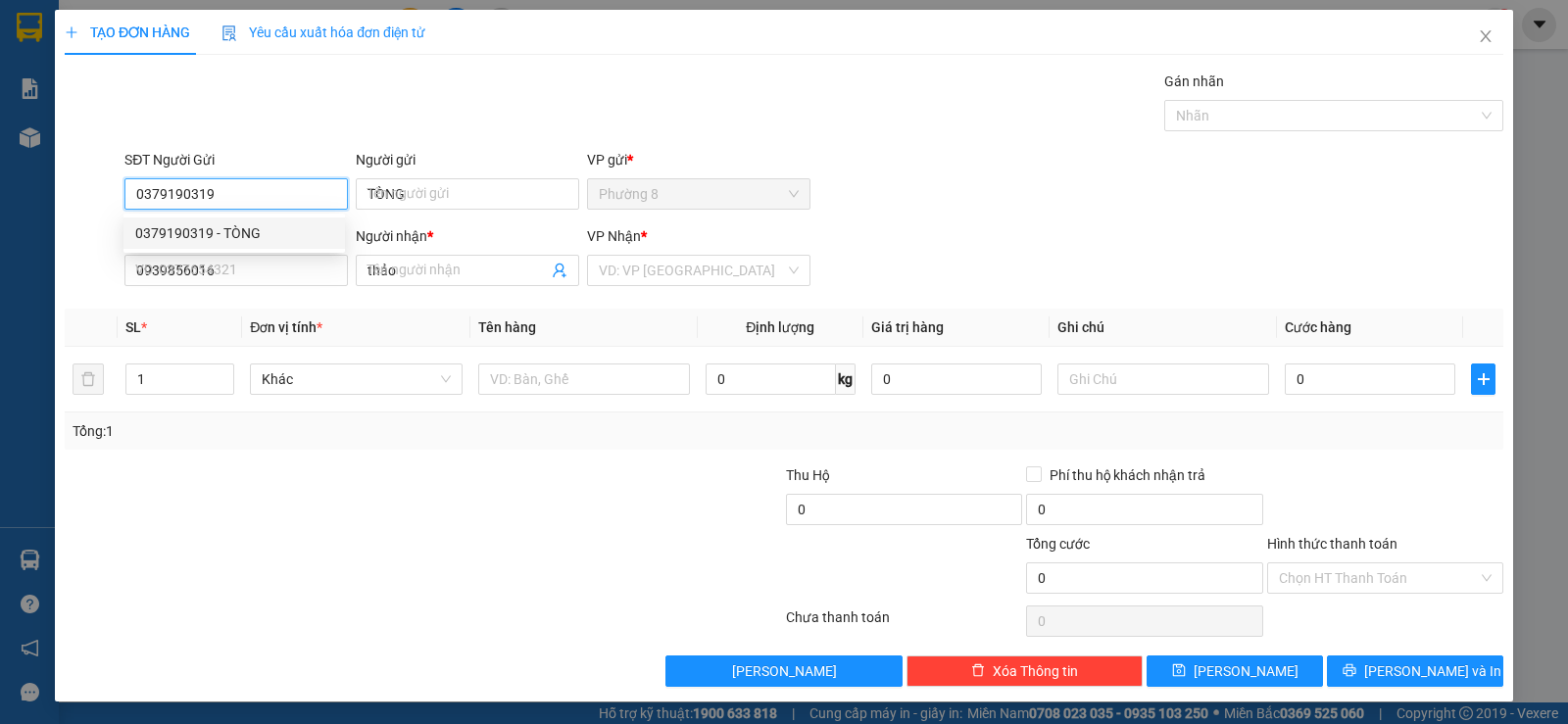 type on "20.000" 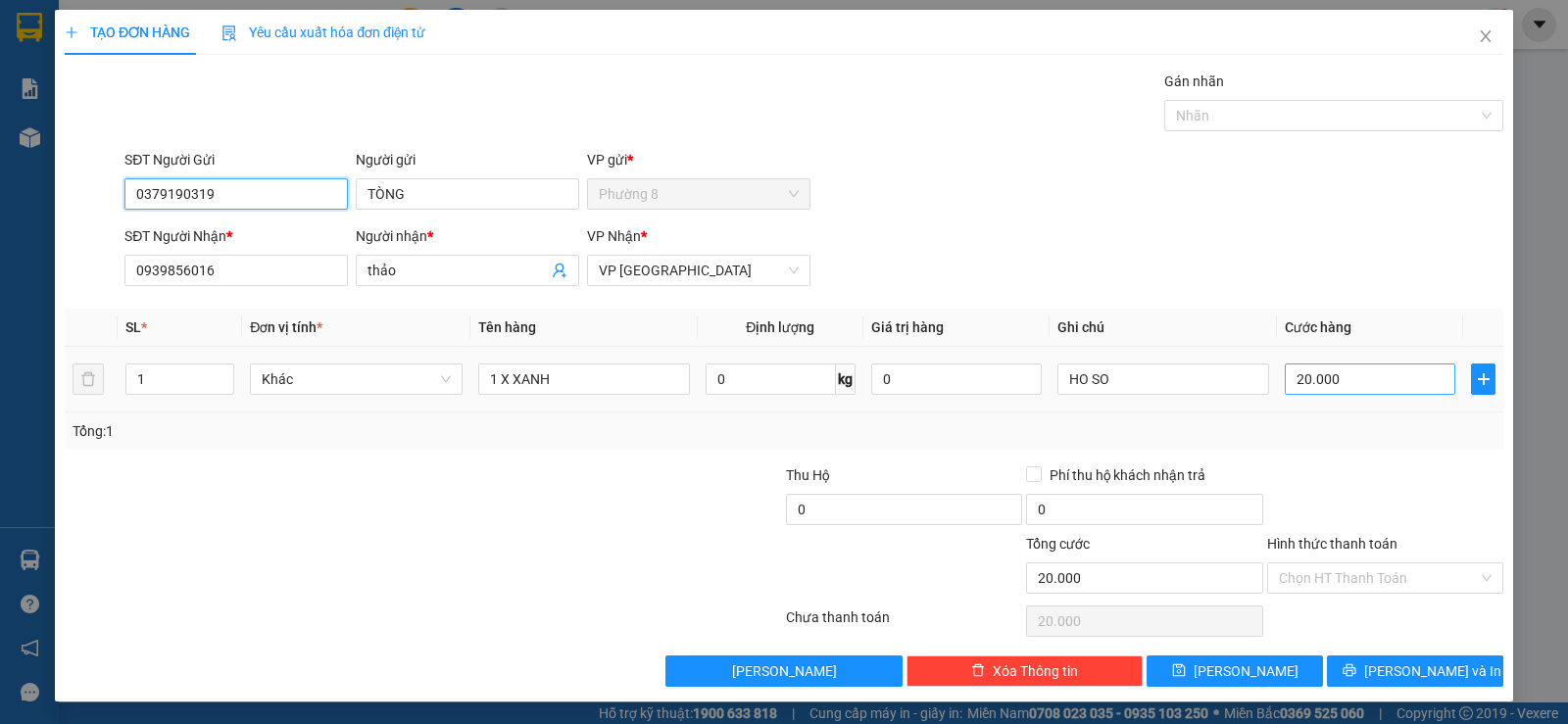 type on "0379190319" 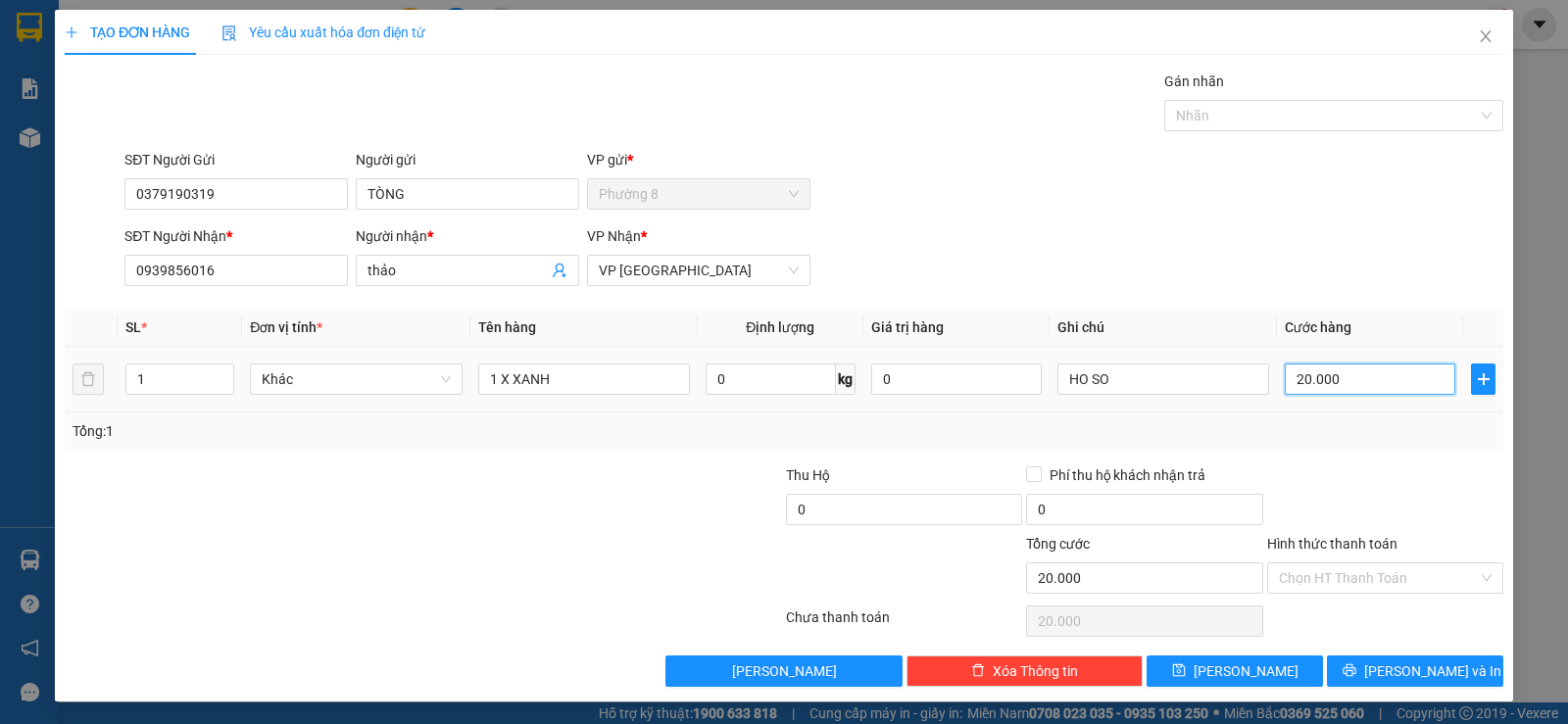 click on "20.000" at bounding box center [1370, 379] 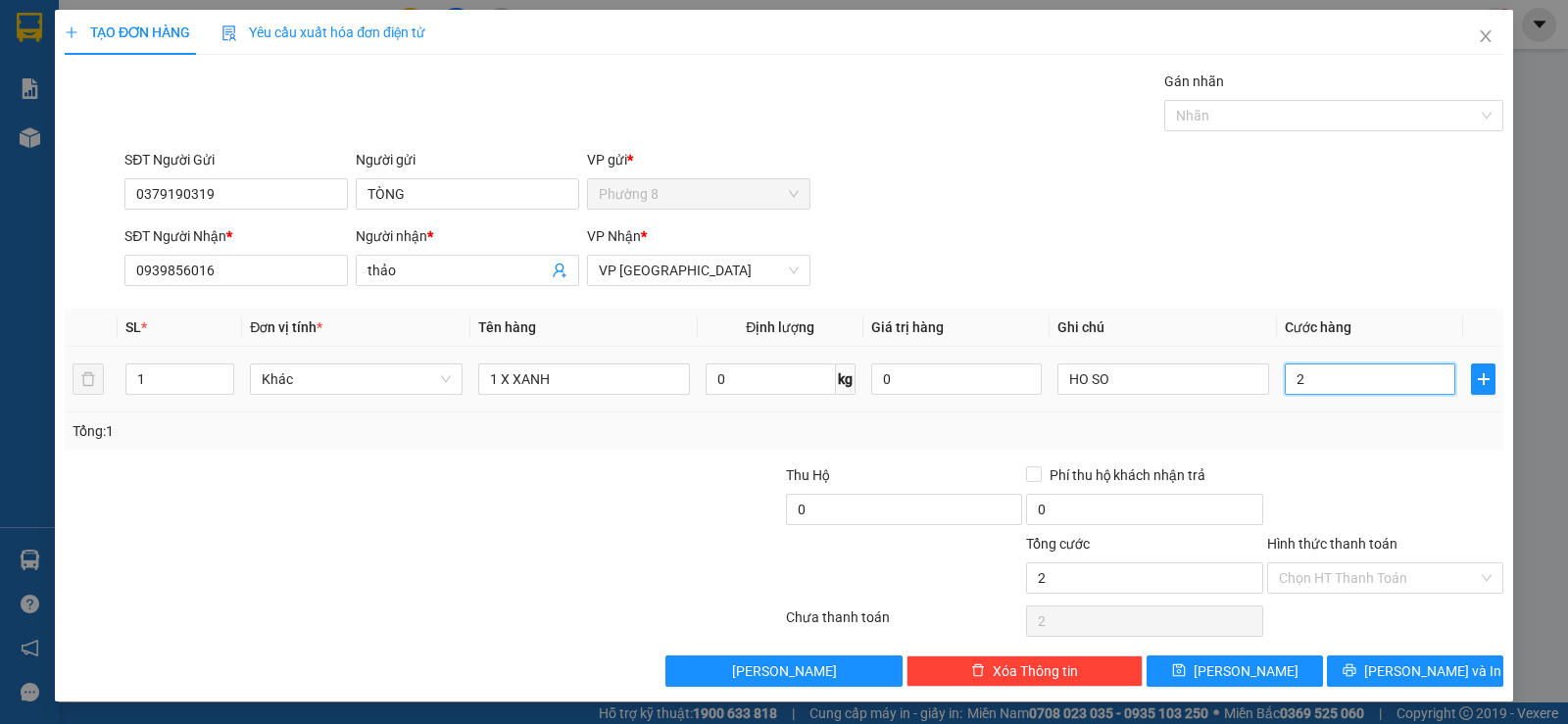 type on "25" 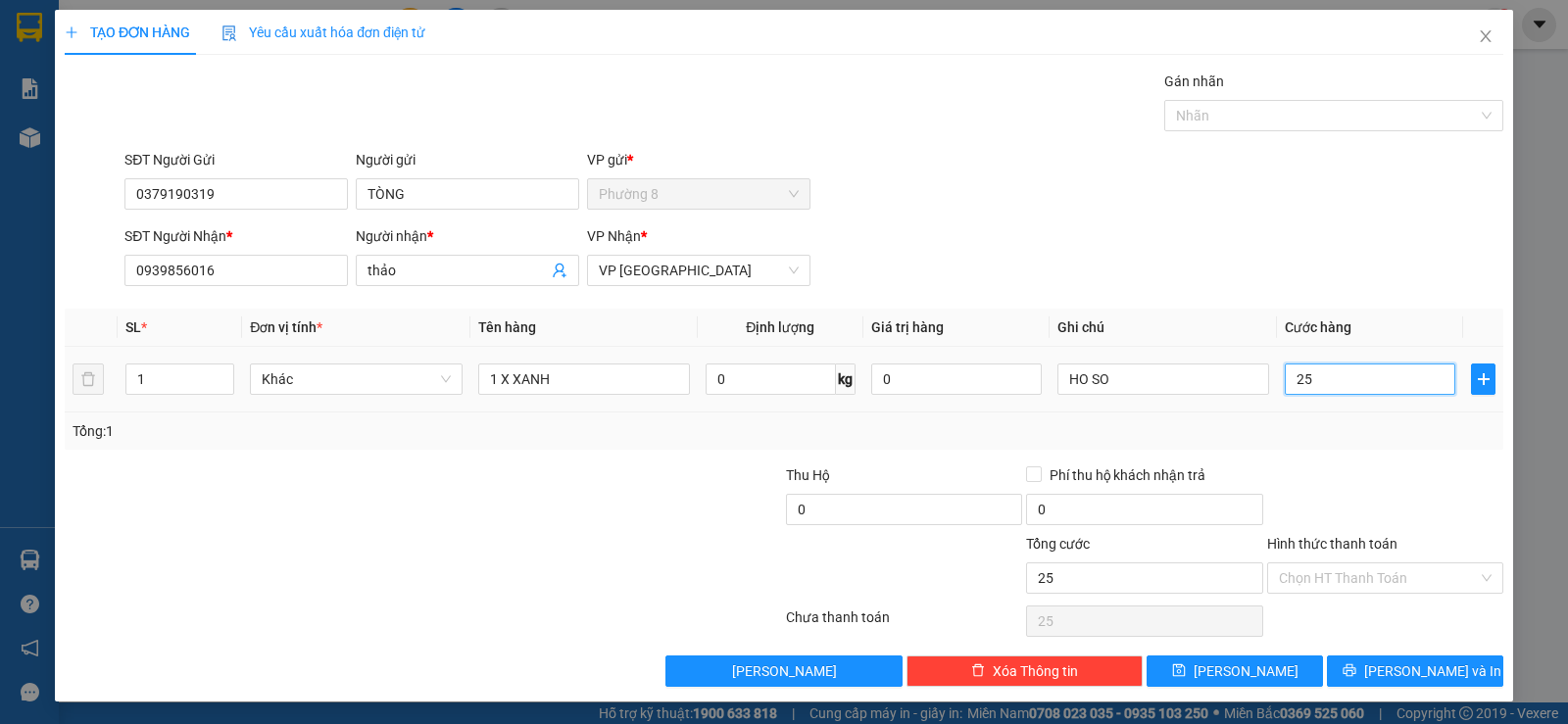 type on "250" 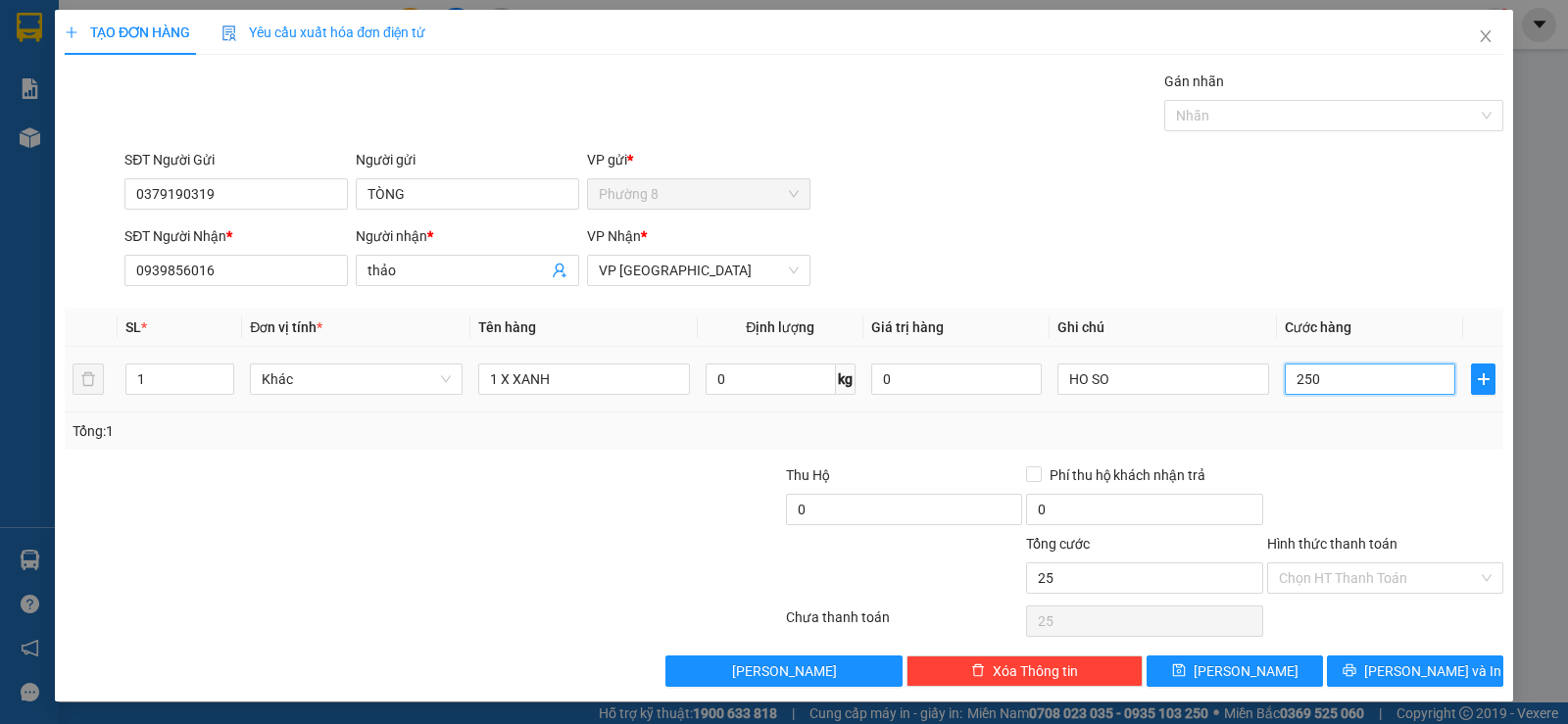 type on "250" 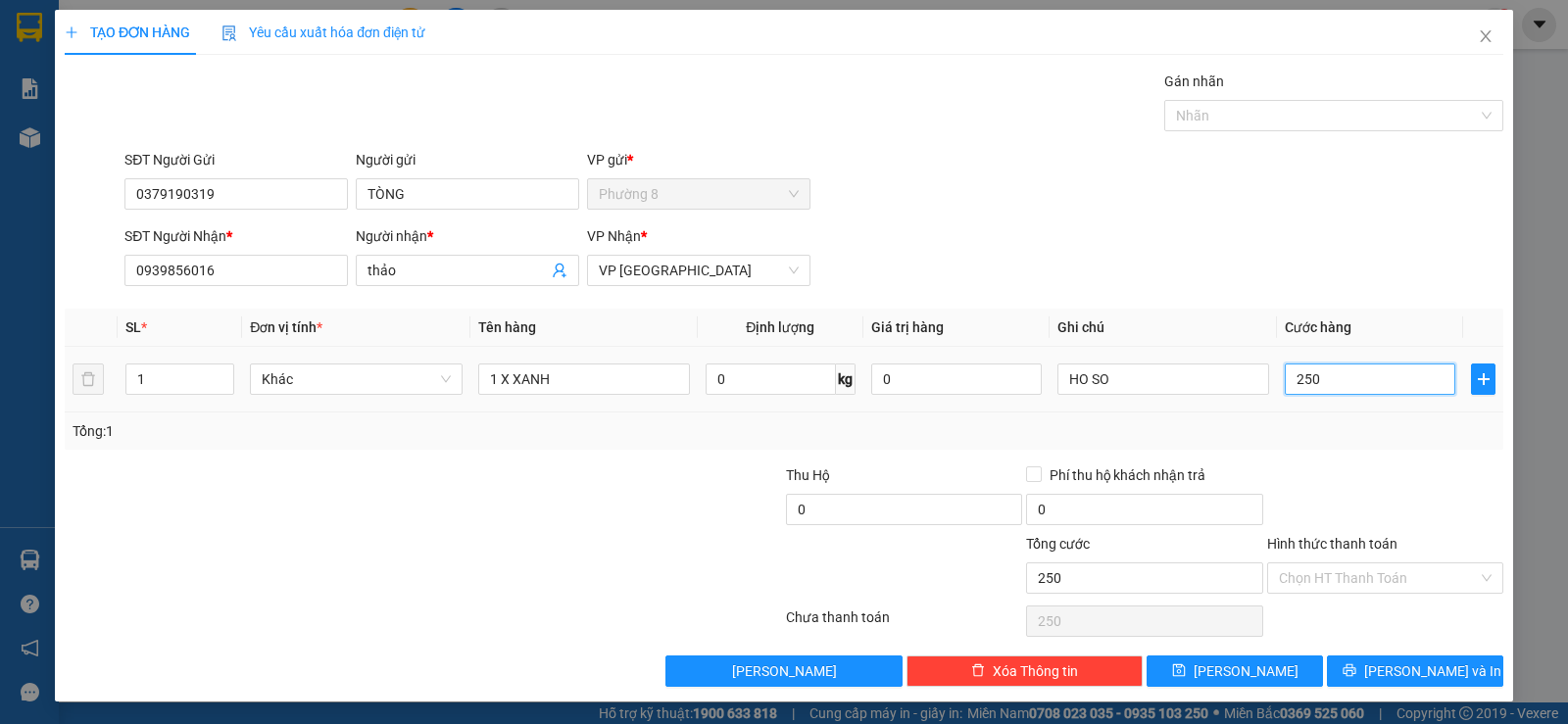 type on "2.500" 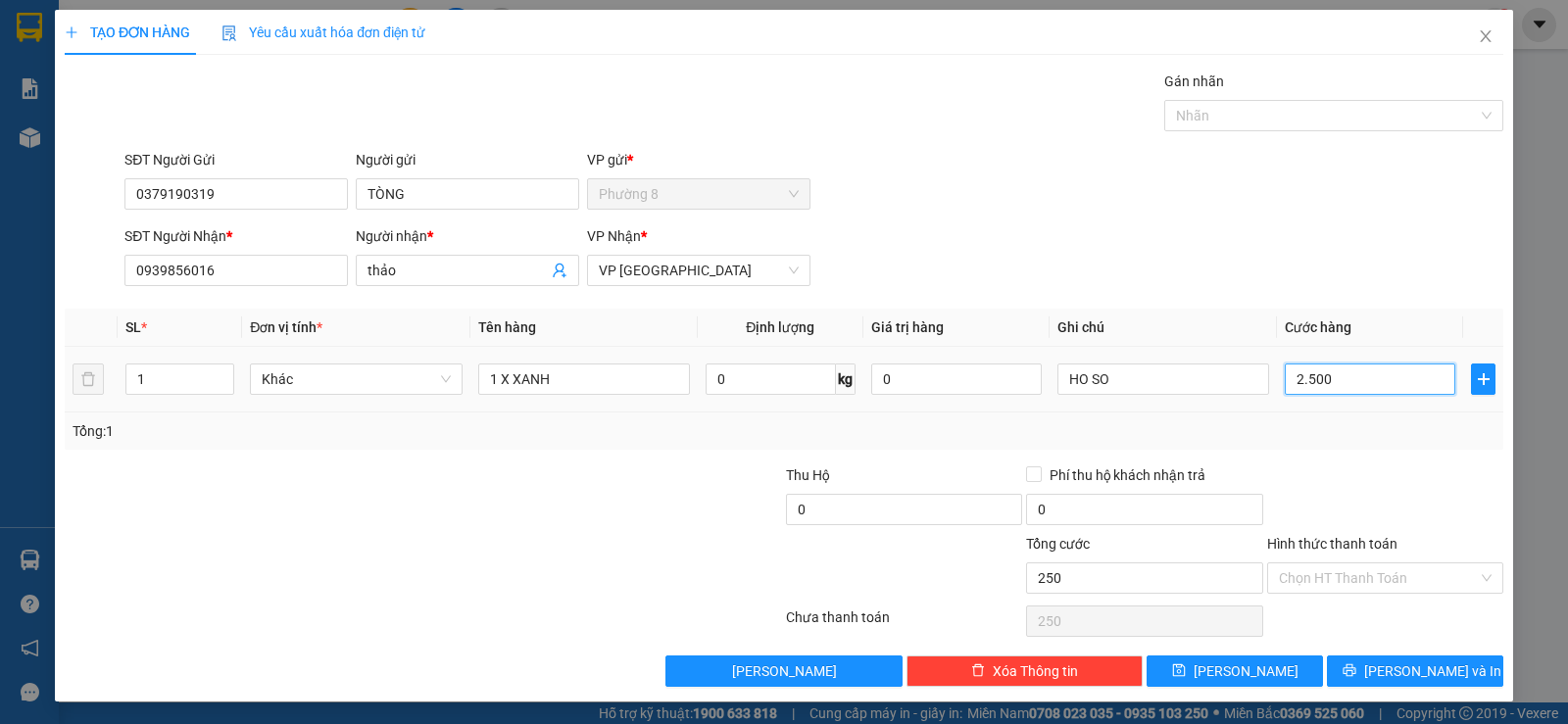type on "2.500" 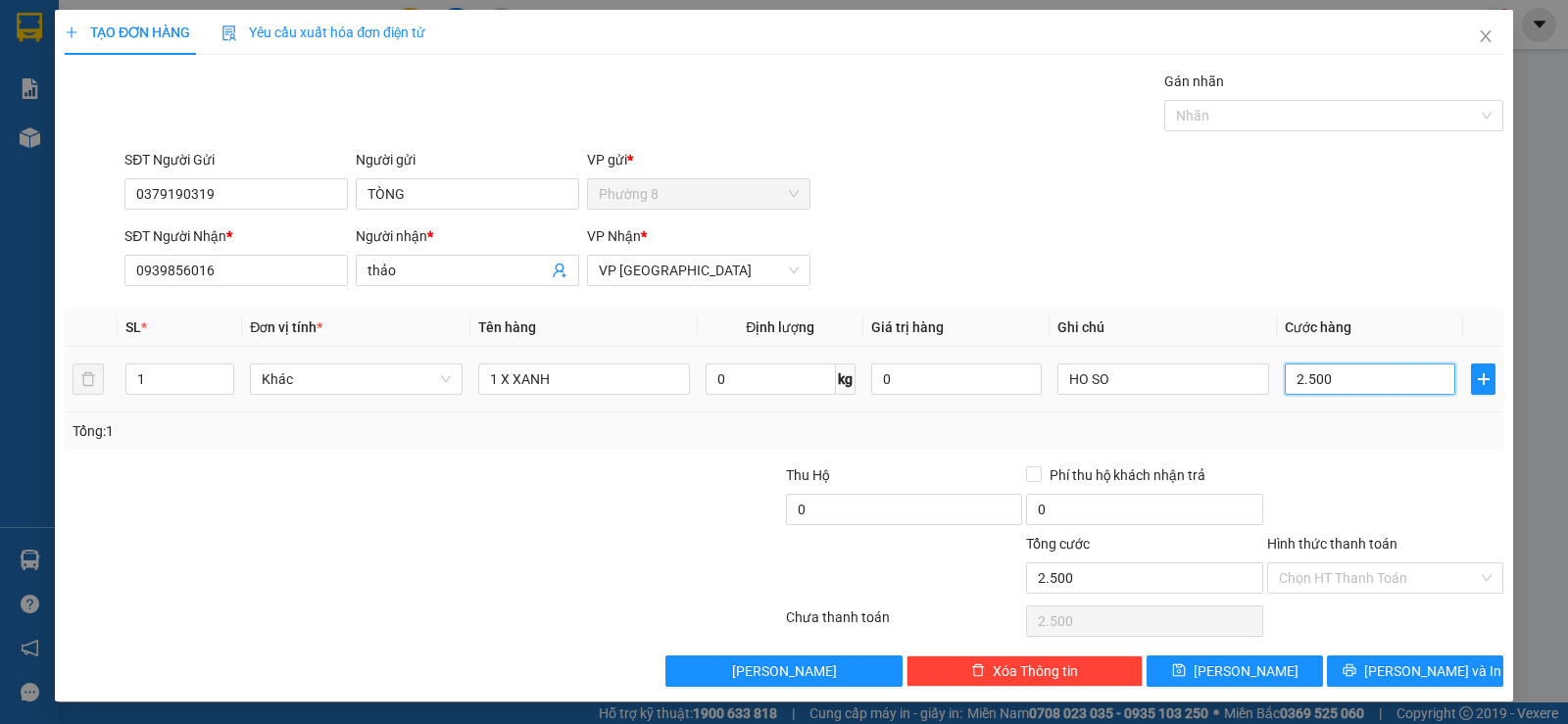 type on "25.000" 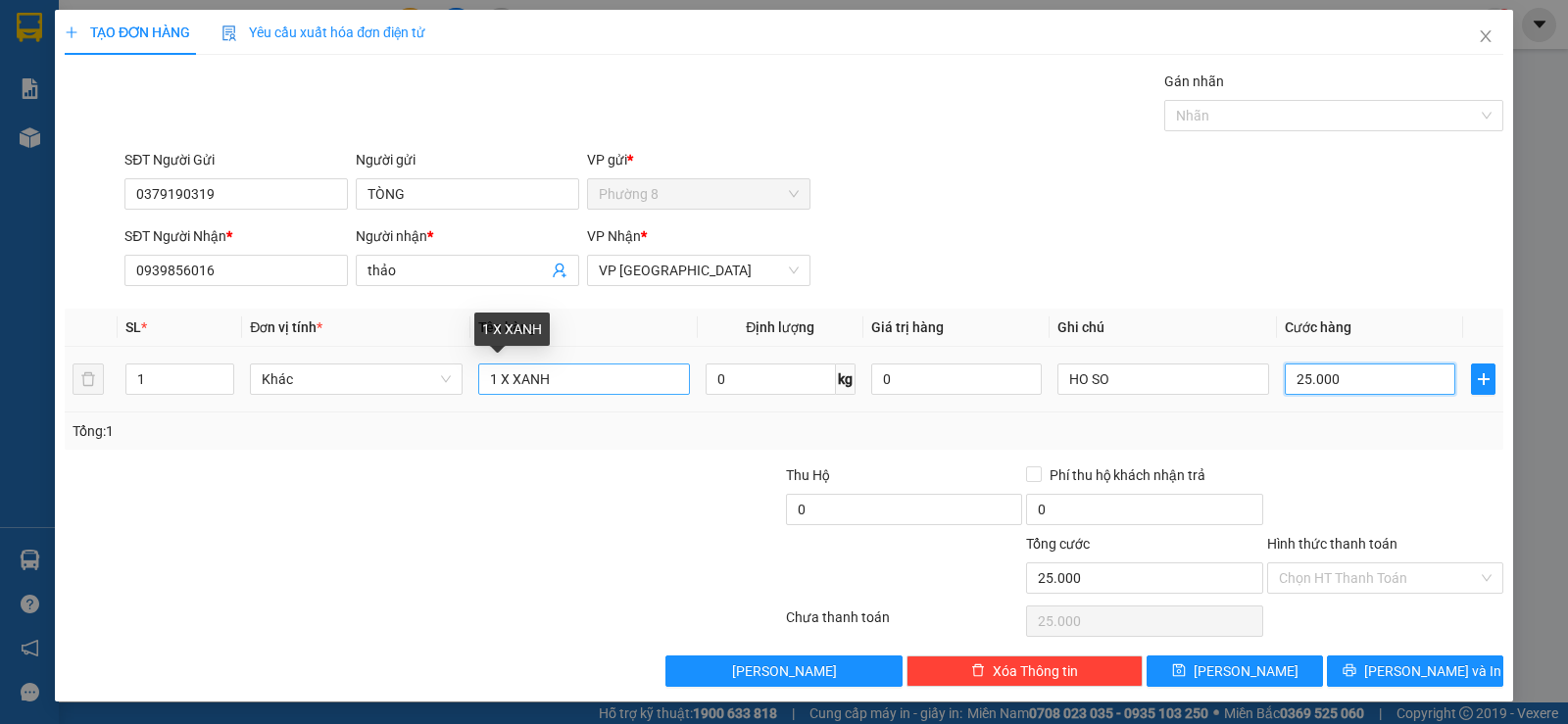type on "25.000" 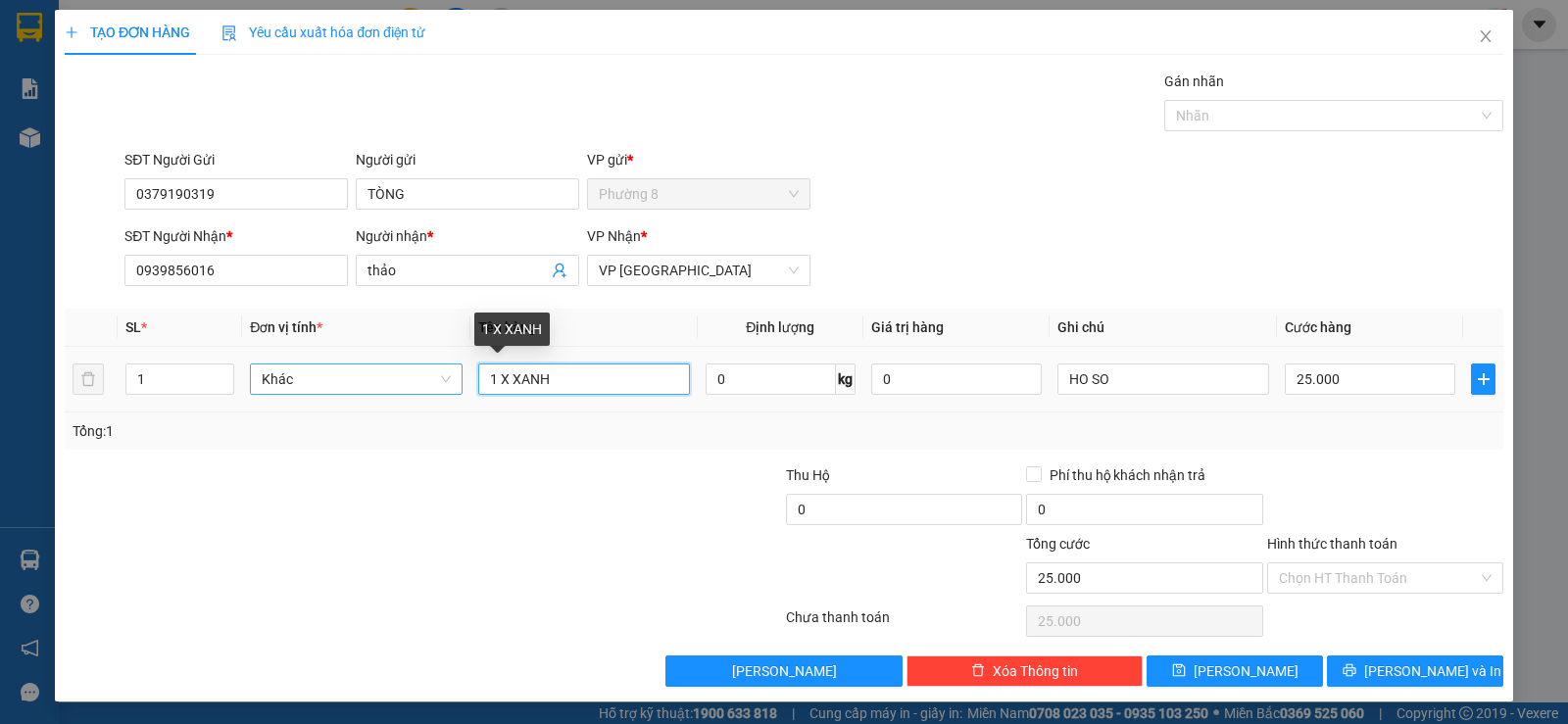 drag, startPoint x: 588, startPoint y: 385, endPoint x: 257, endPoint y: 379, distance: 331.05438 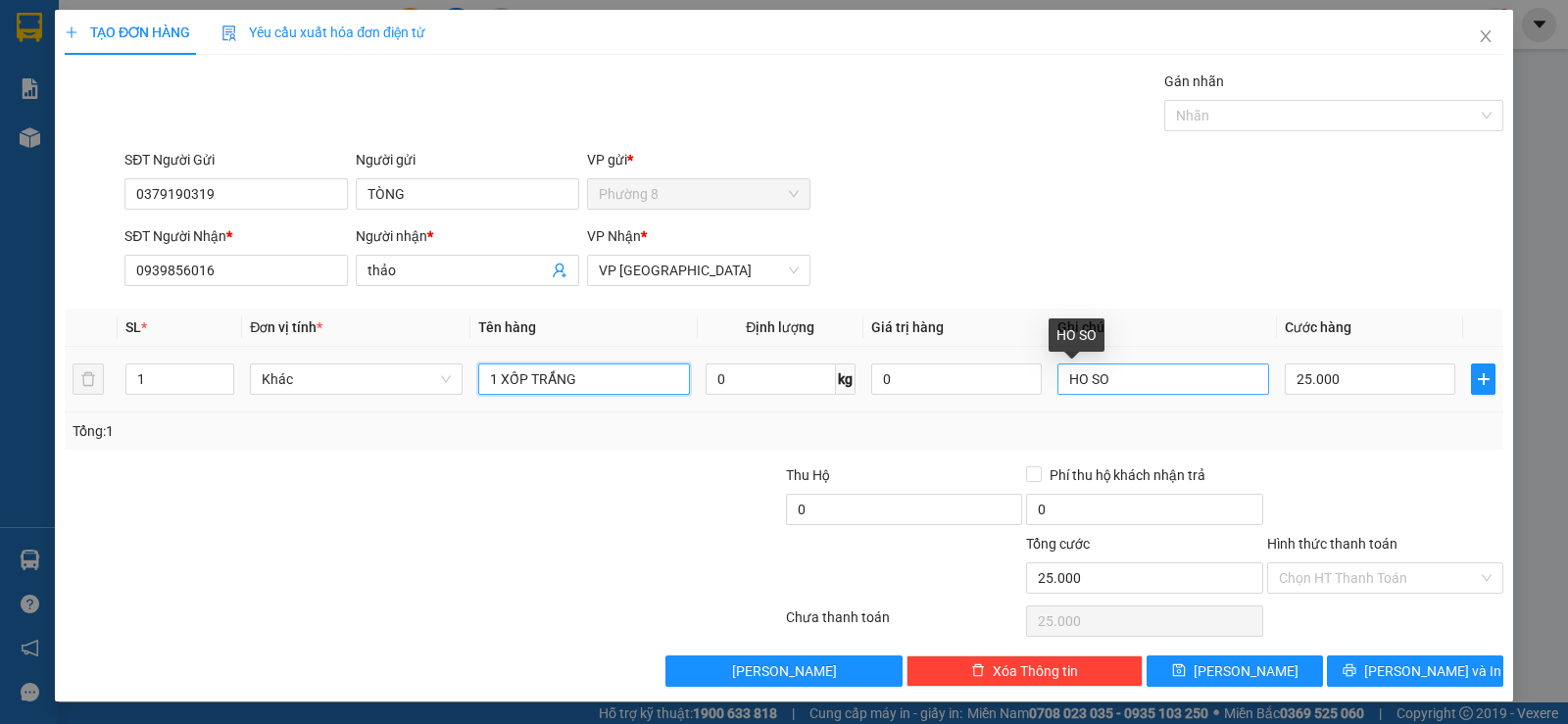 type on "1 XỐP TRẮNG" 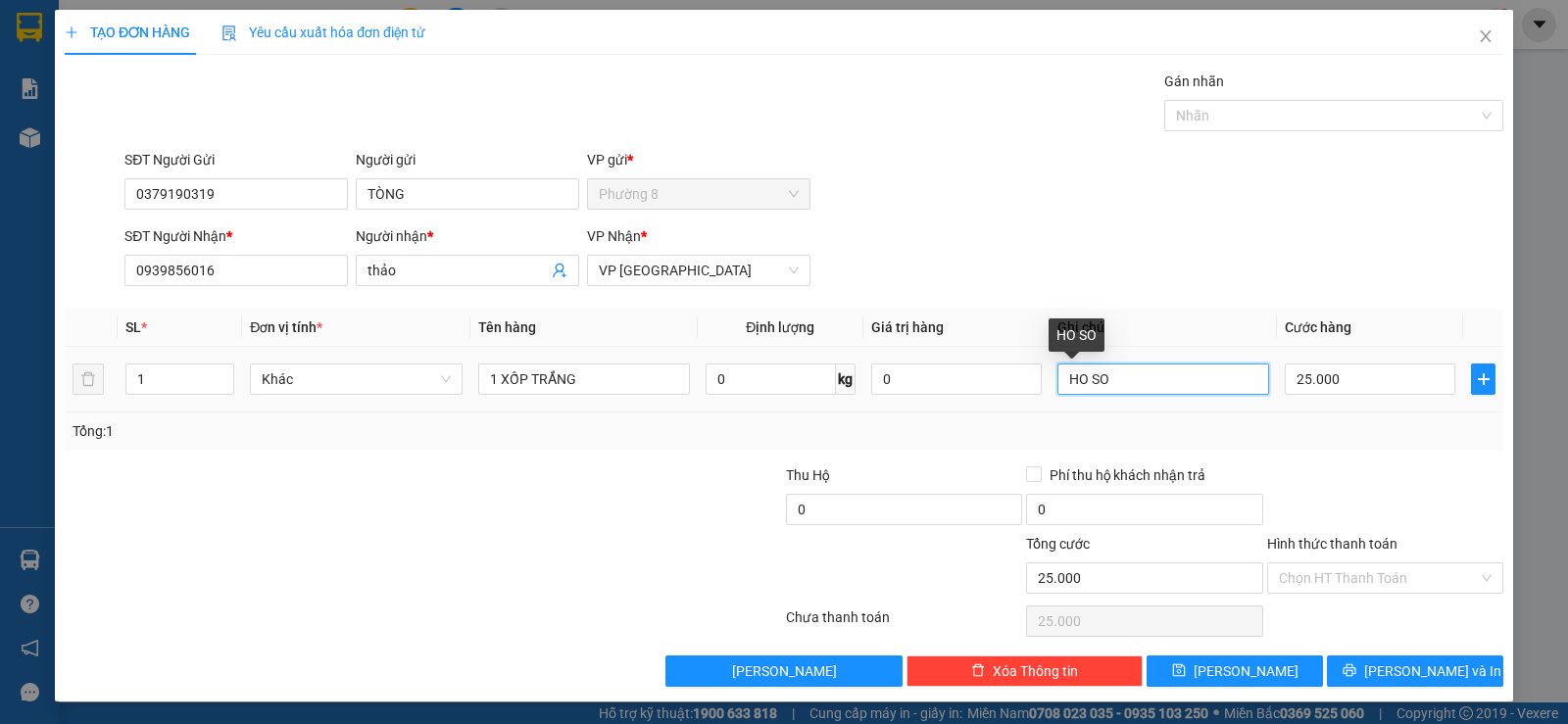 drag, startPoint x: 1135, startPoint y: 378, endPoint x: 852, endPoint y: 361, distance: 283.51 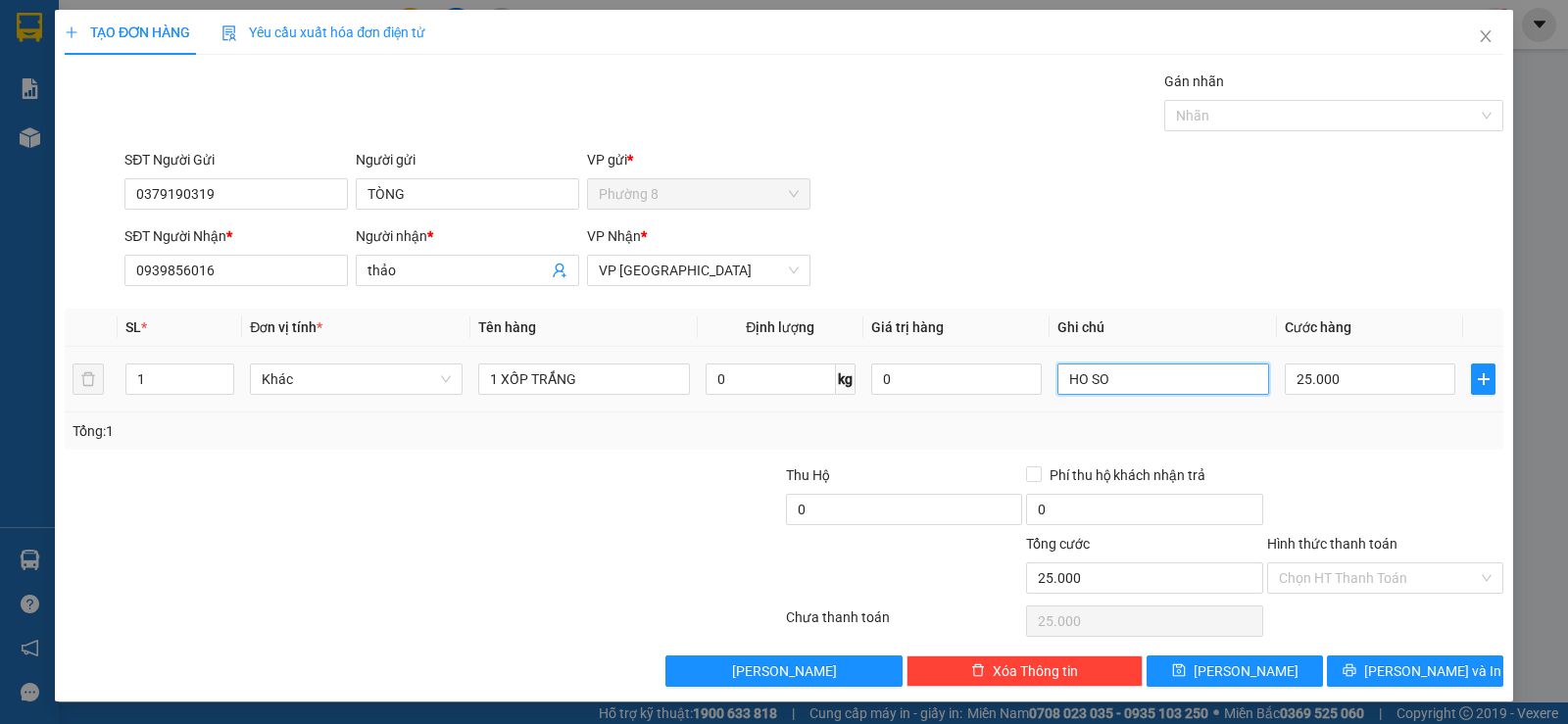 type on "D" 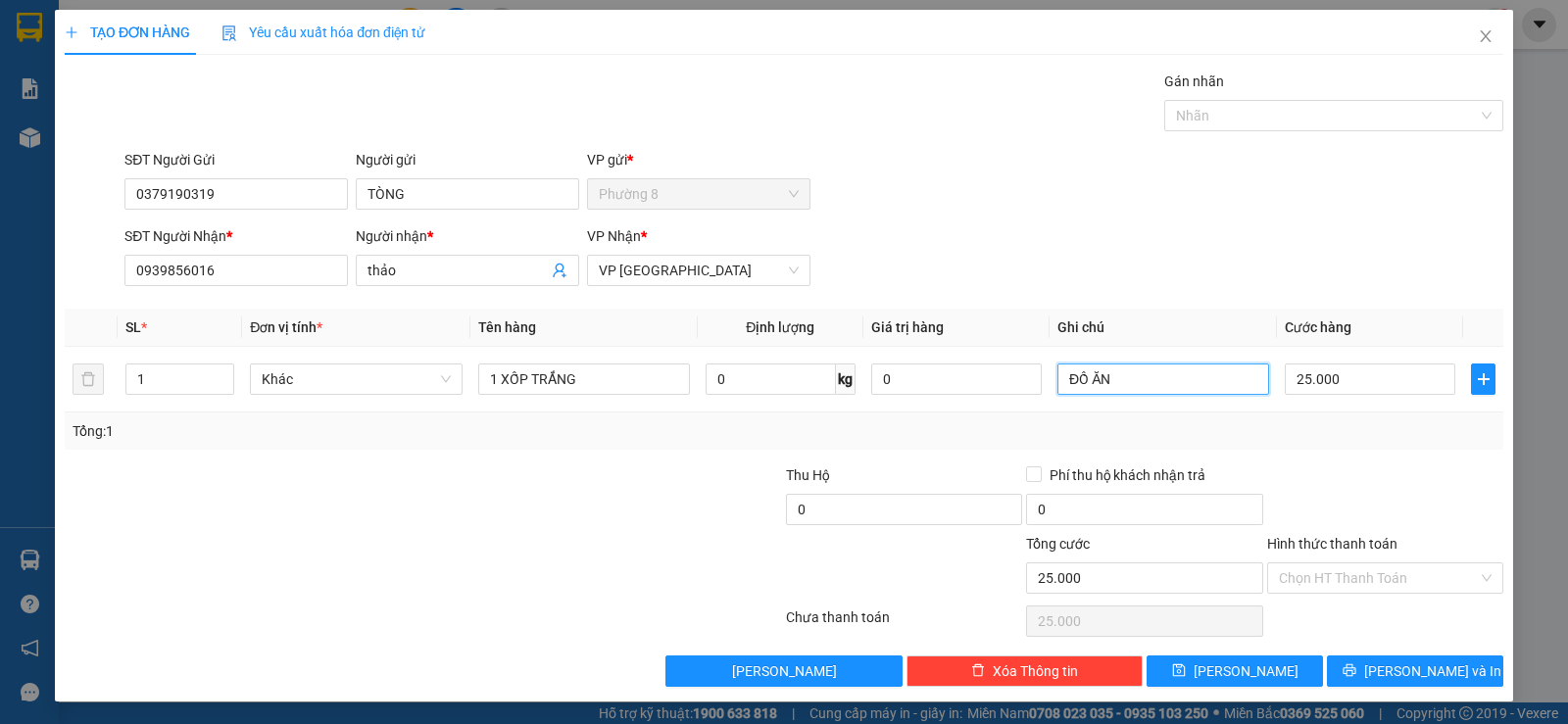 type on "ĐỒ ĂN" 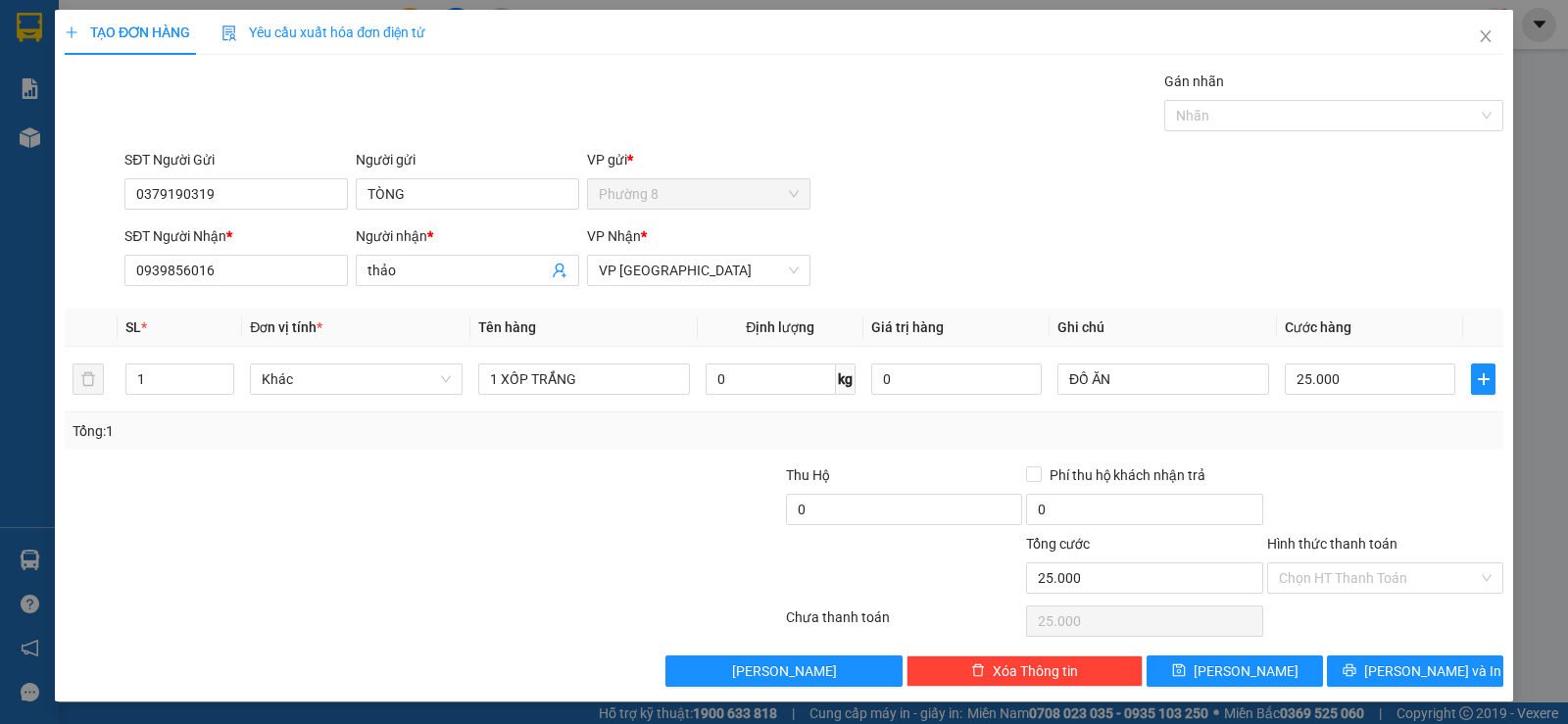 click on "Hình thức thanh toán" at bounding box center (1378, 578) 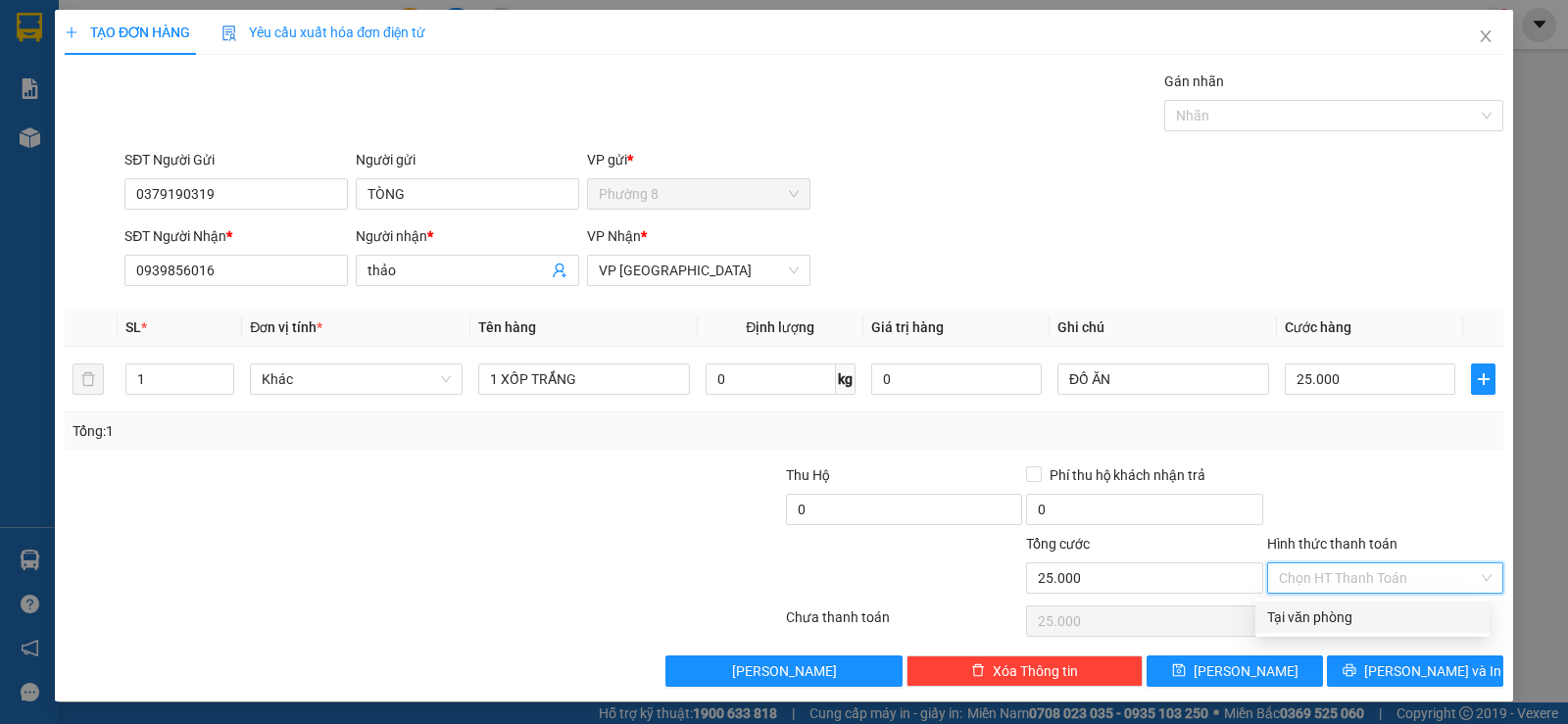 click on "Tại văn phòng" at bounding box center (1372, 617) 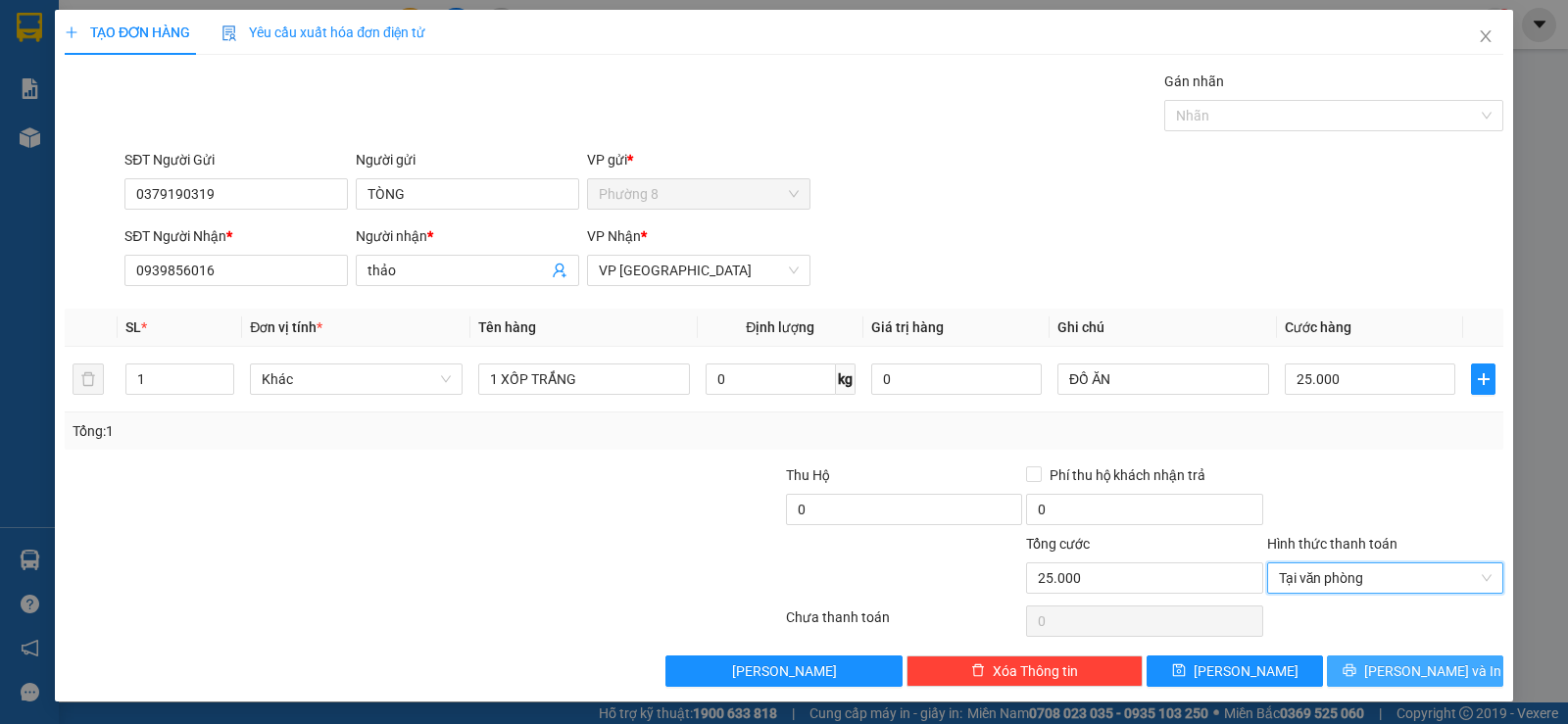 click on "[PERSON_NAME] và In" at bounding box center (1433, 671) 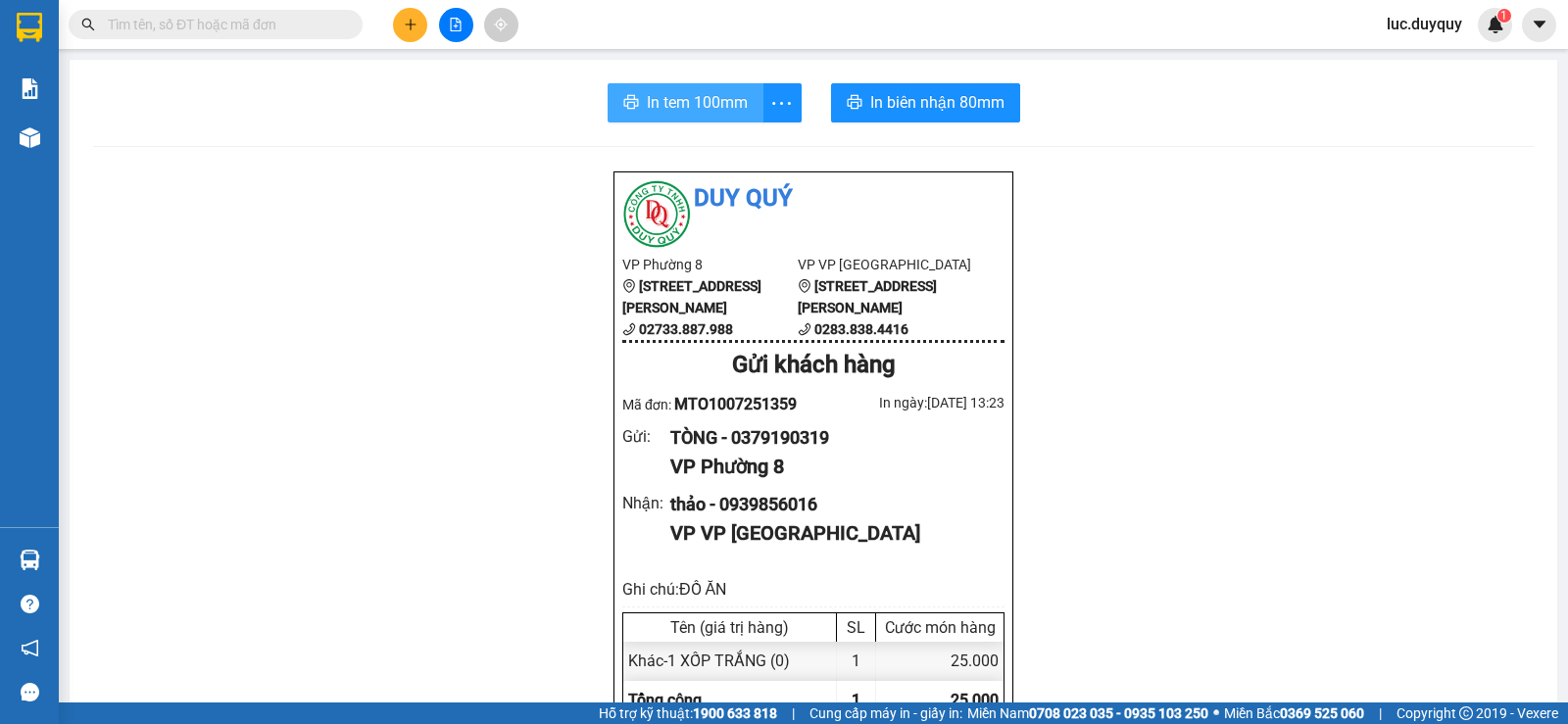 click on "In tem 100mm" at bounding box center [697, 102] 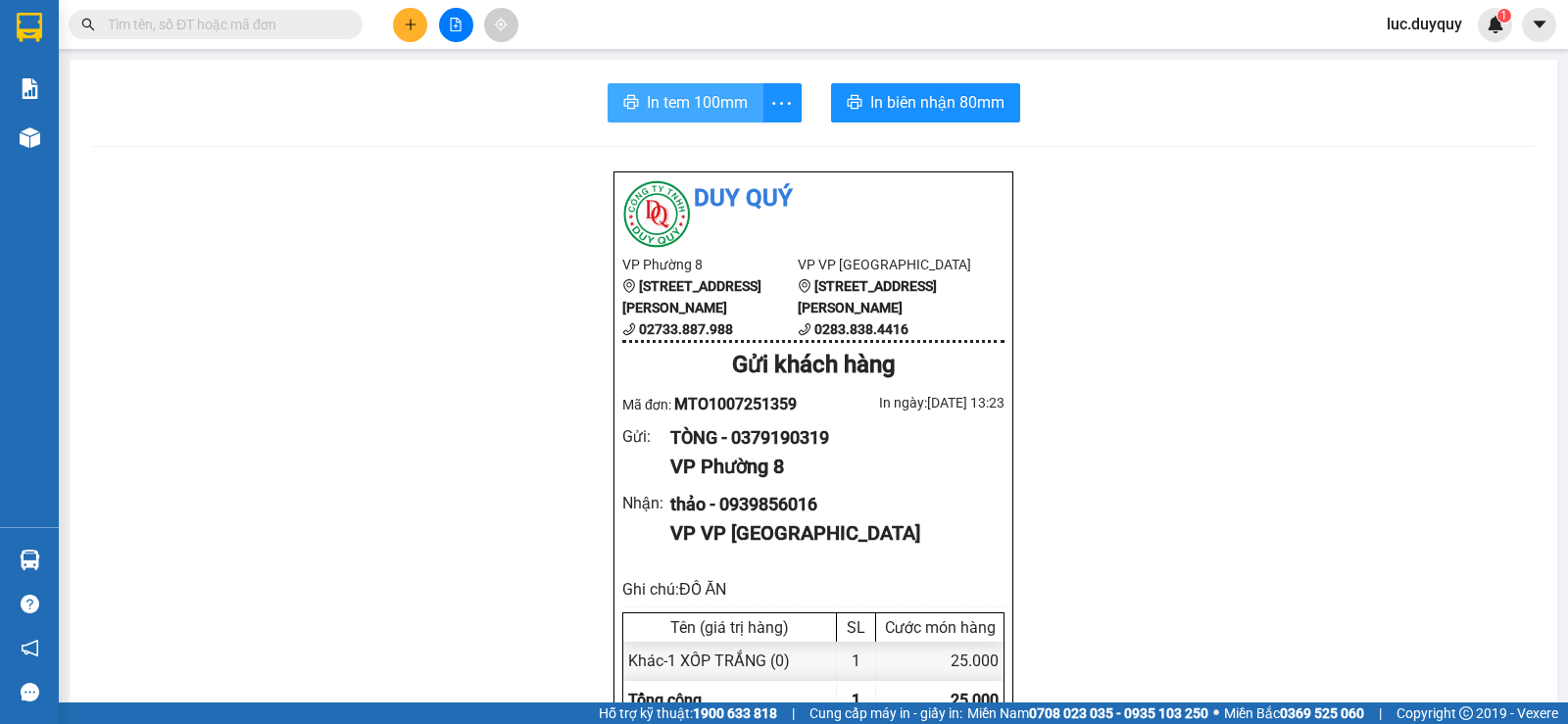 scroll, scrollTop: 0, scrollLeft: 0, axis: both 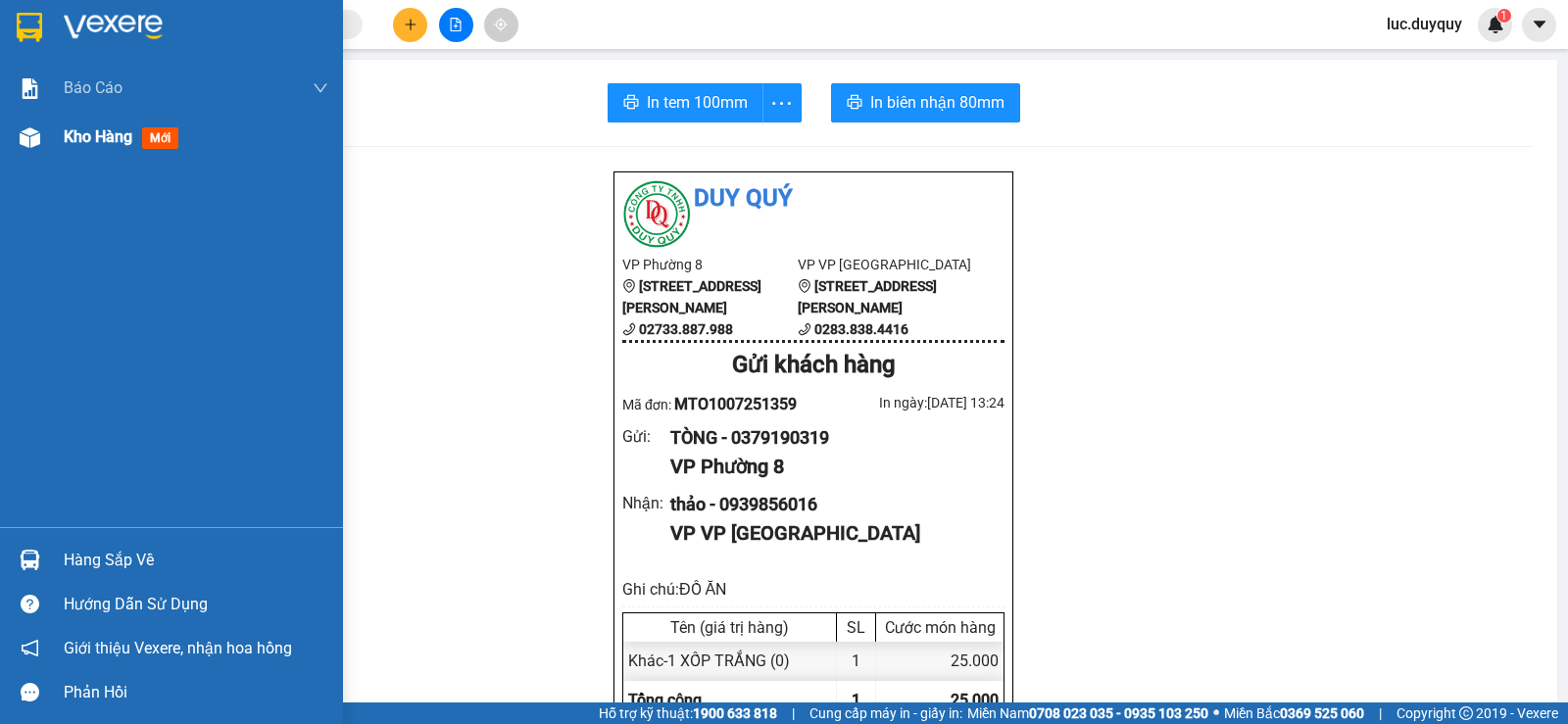 click on "Kho hàng" at bounding box center (98, 136) 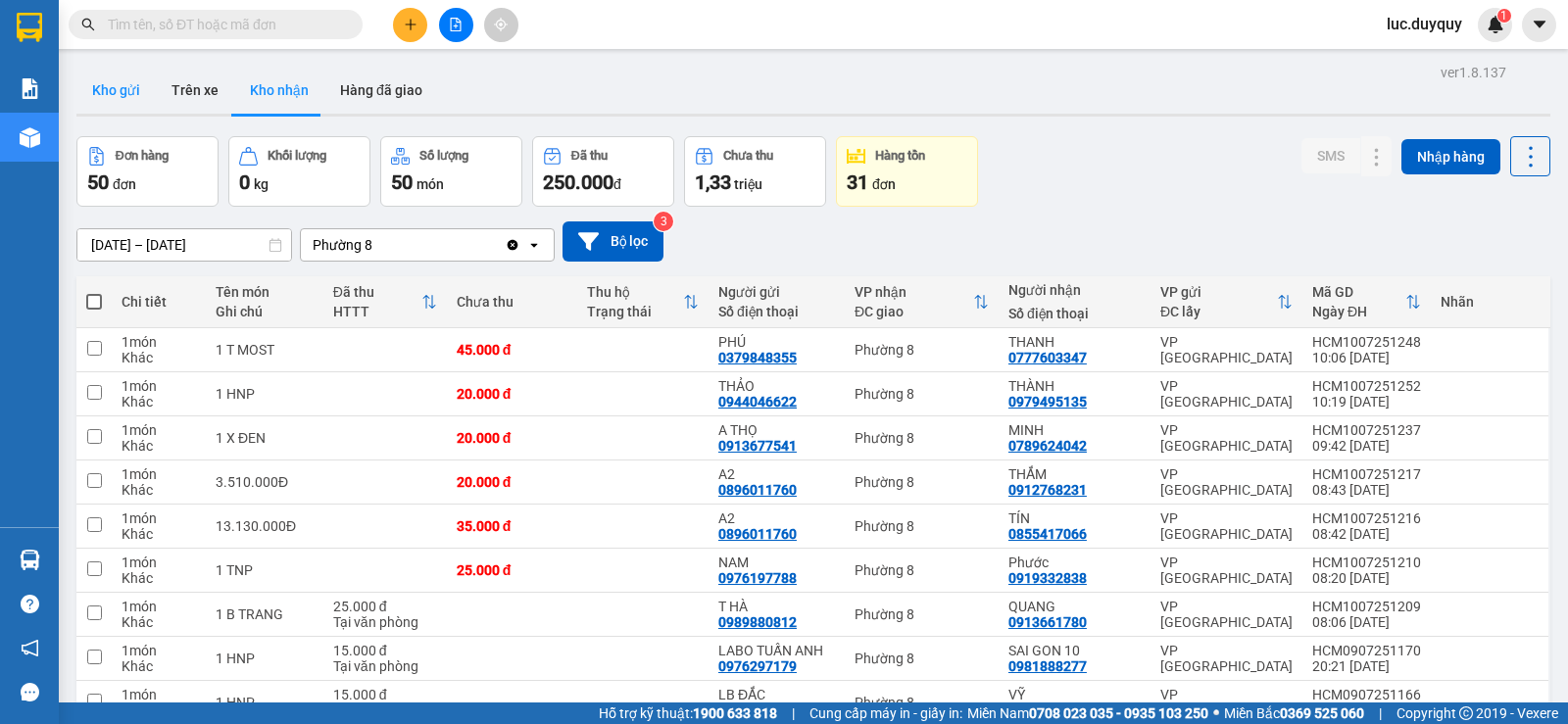 click on "Kho gửi" at bounding box center [116, 90] 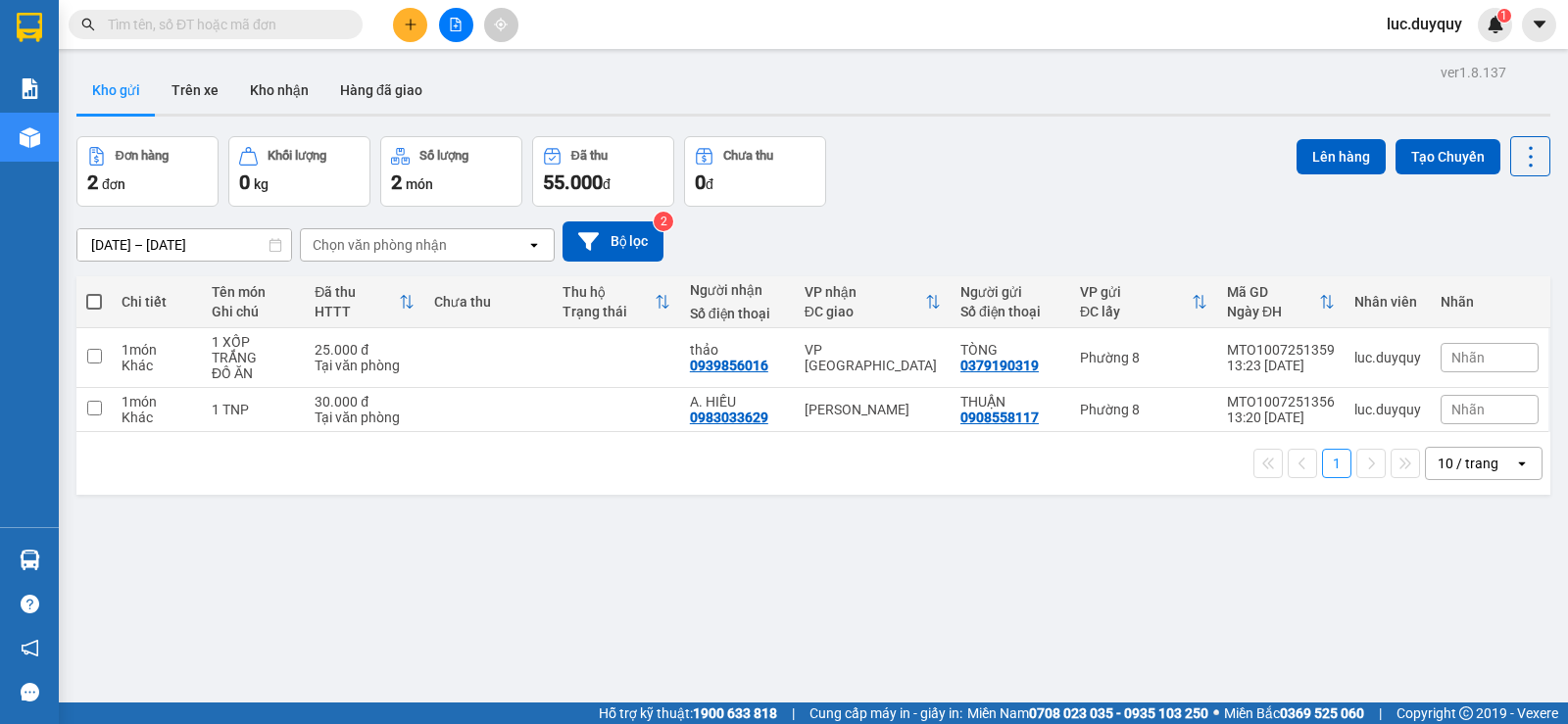 click at bounding box center [94, 302] 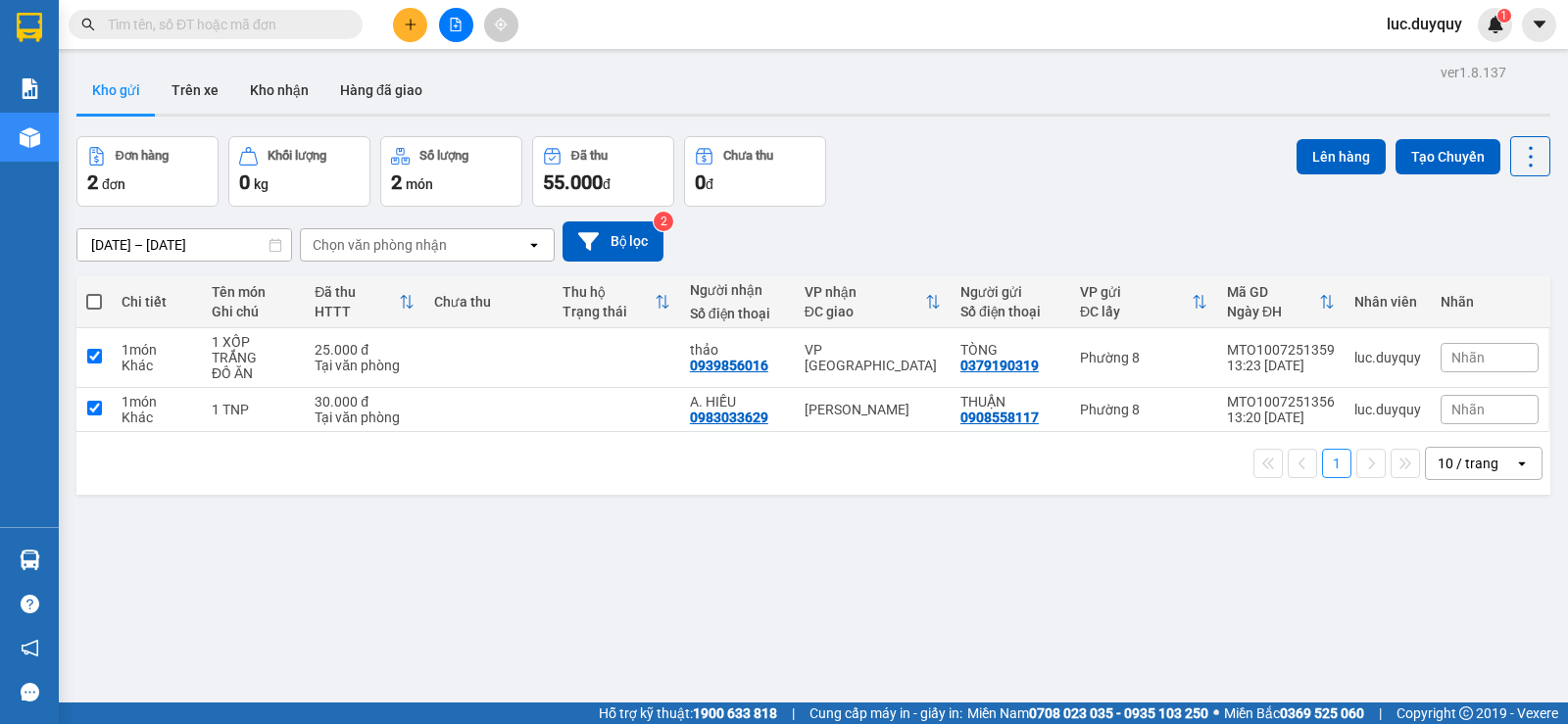 checkbox on "true" 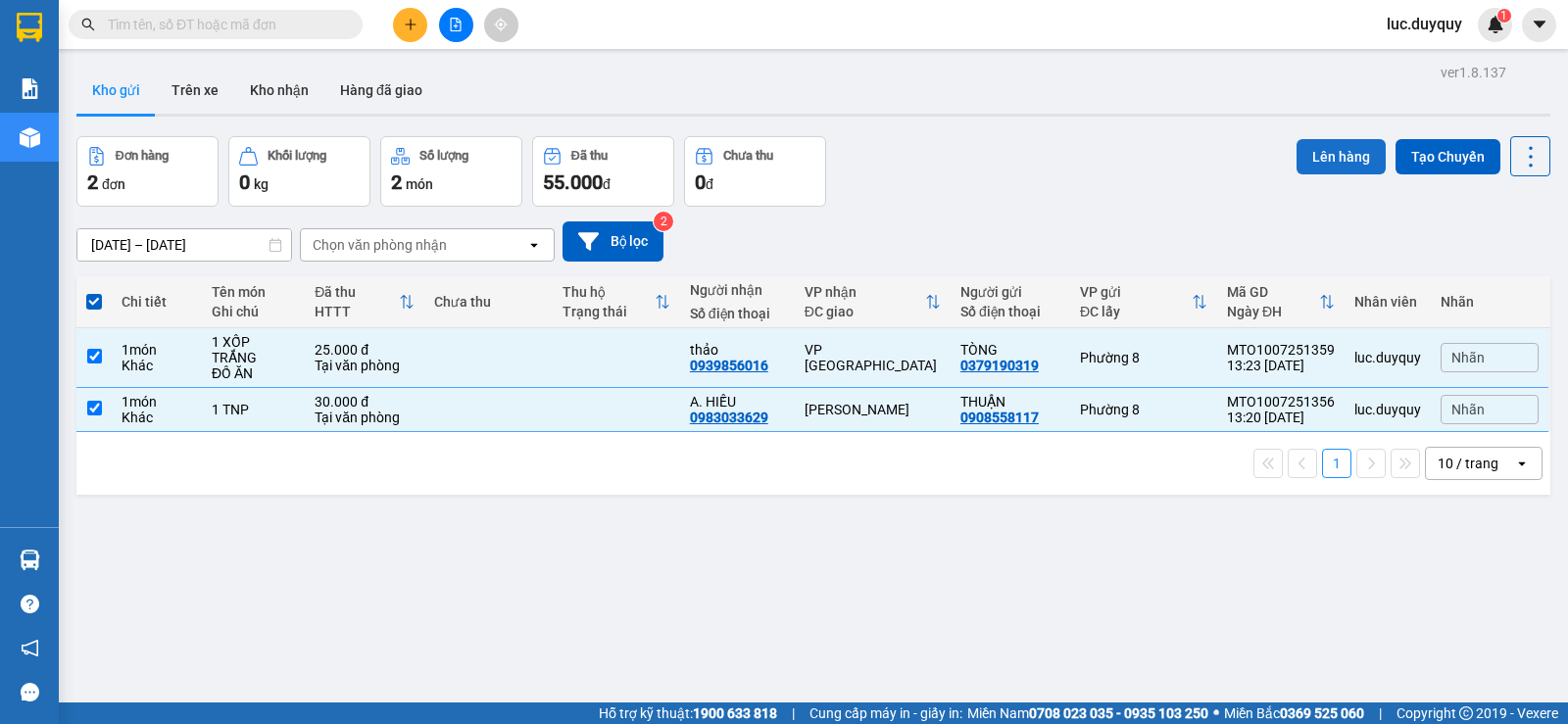 click on "Lên hàng" at bounding box center (1341, 157) 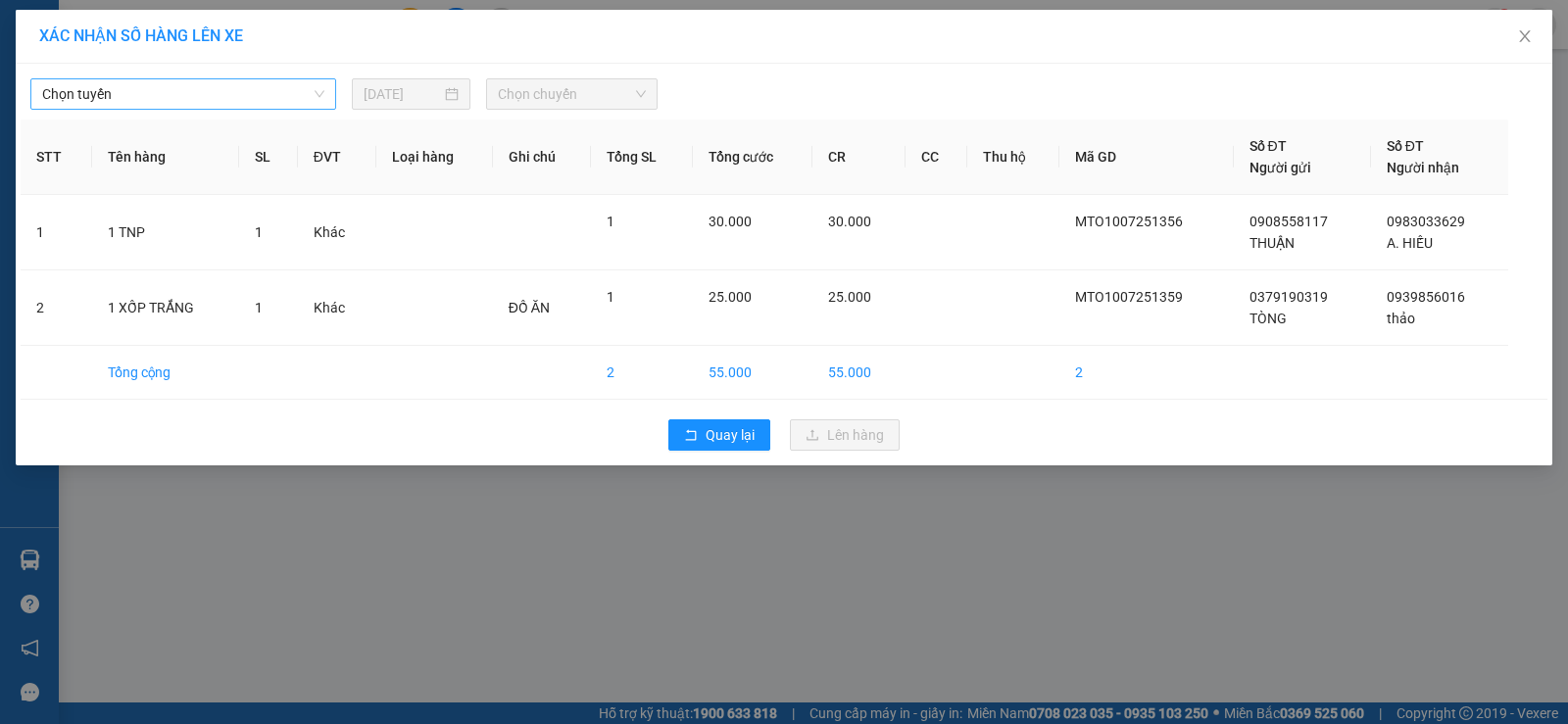click on "Chọn tuyến" at bounding box center [183, 94] 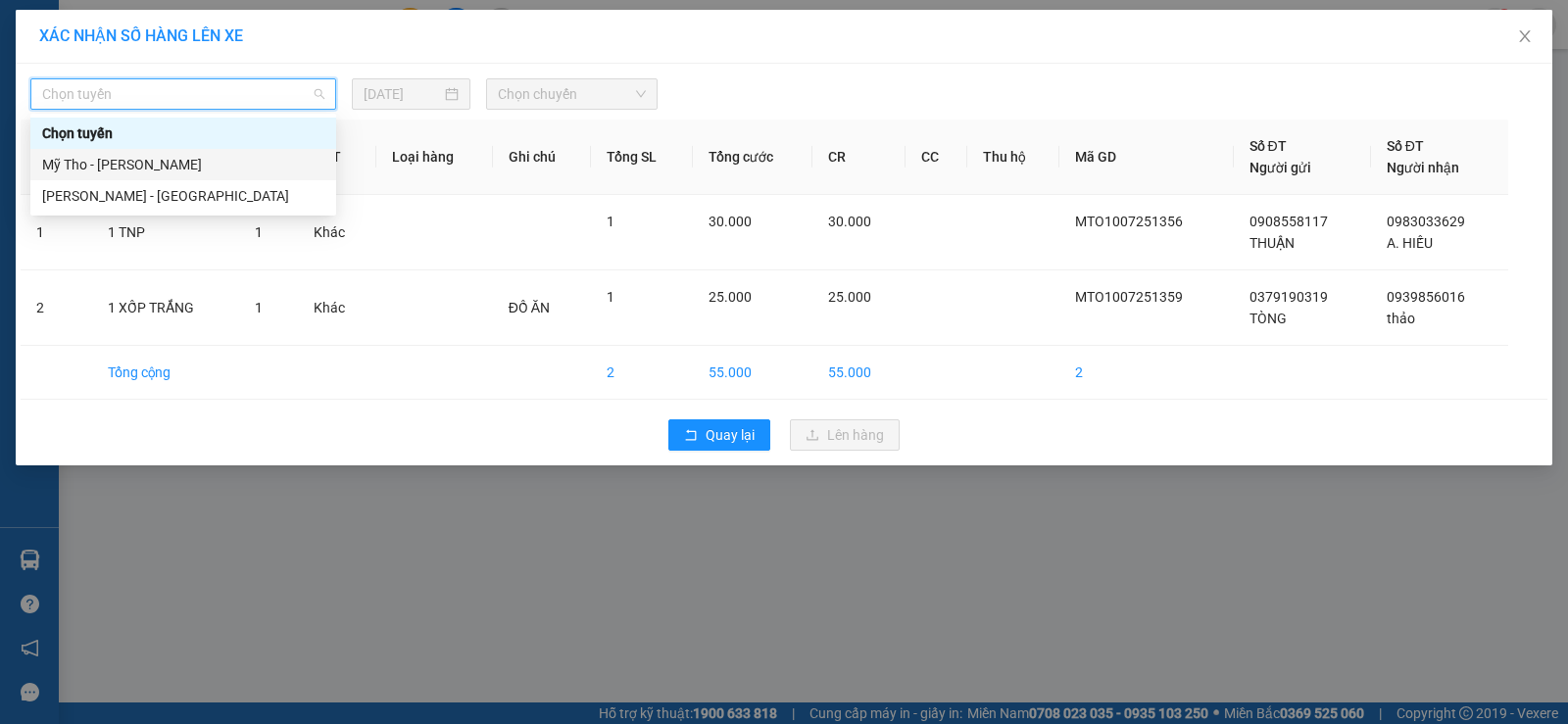 click on "Mỹ Tho - [PERSON_NAME]" at bounding box center (183, 165) 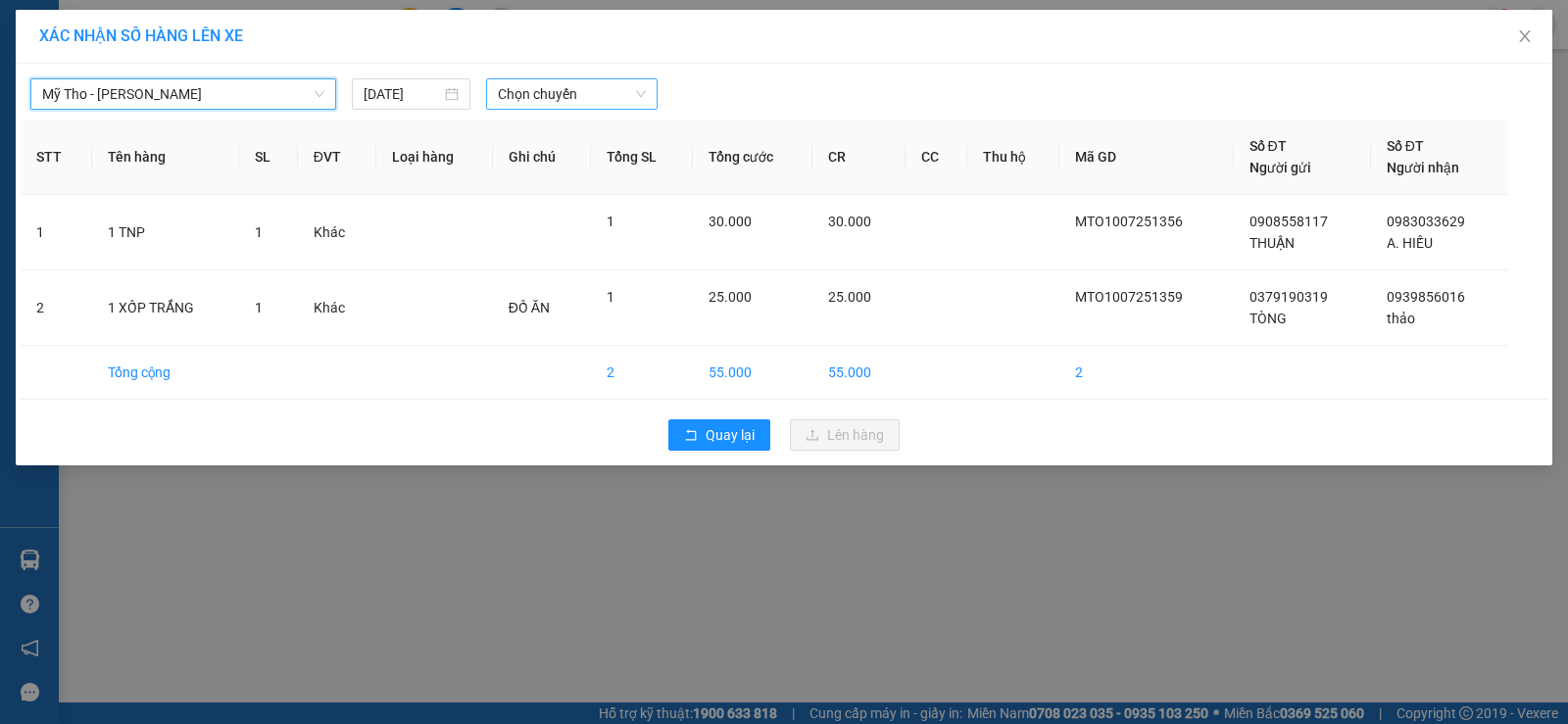 click on "Chọn chuyến" at bounding box center (571, 94) 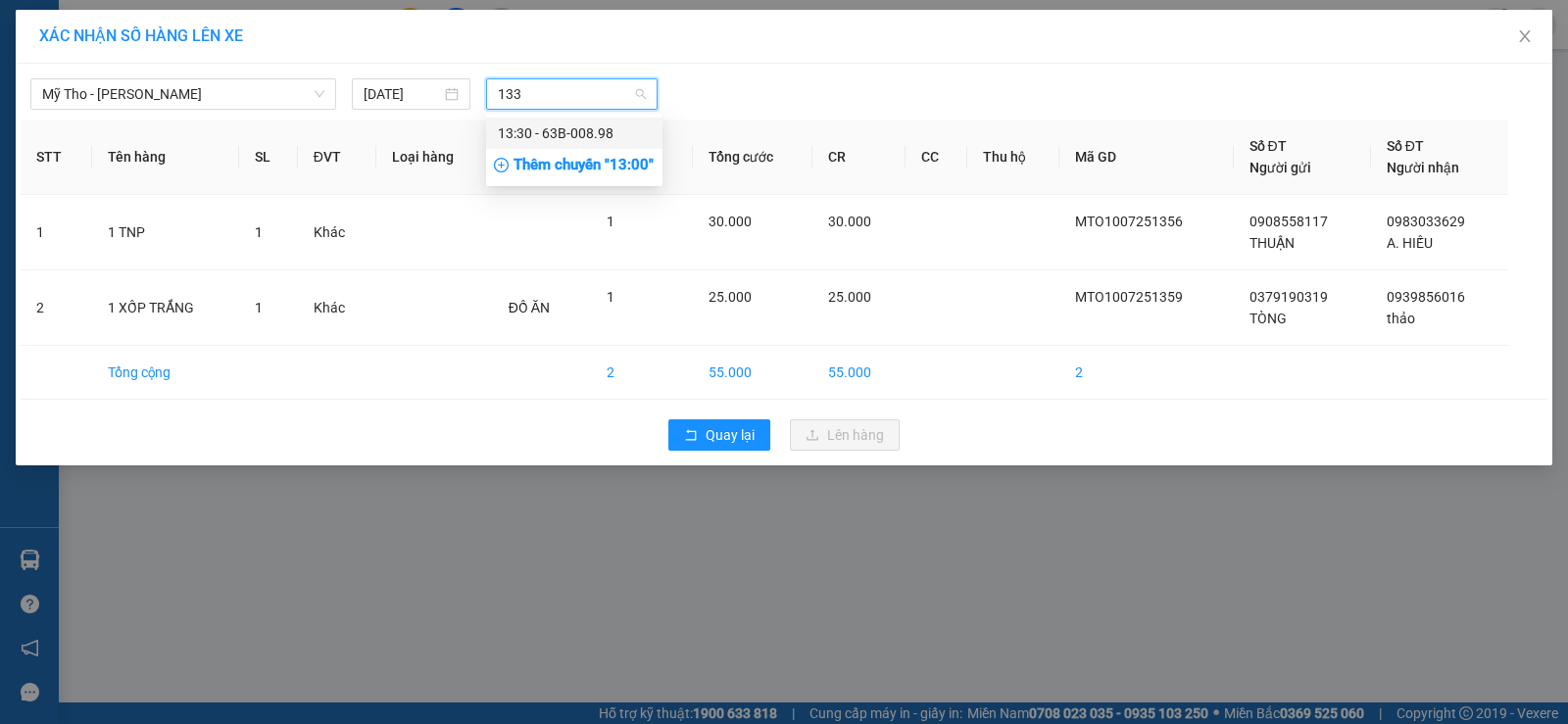 type on "1330" 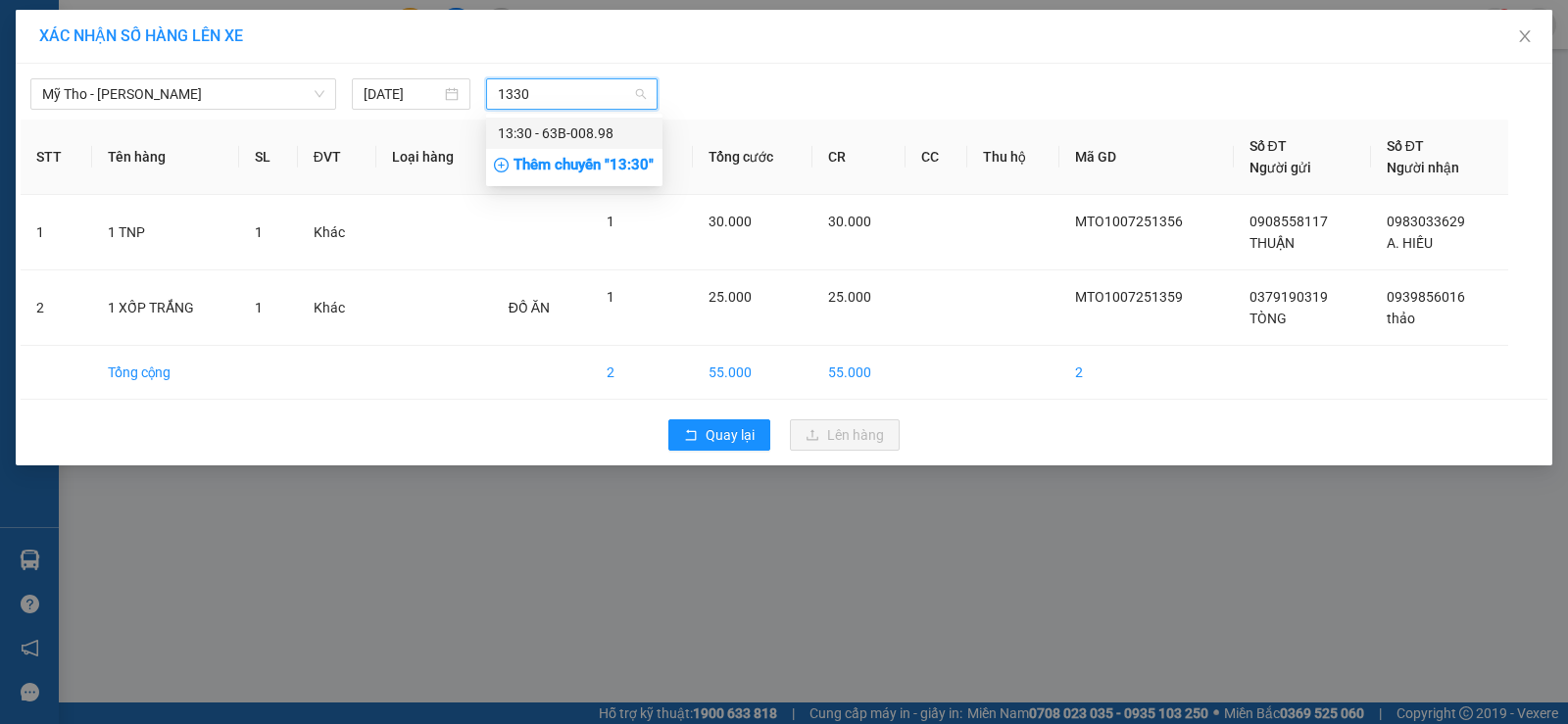 click on "13:30     - 63B-008.98" at bounding box center [574, 133] 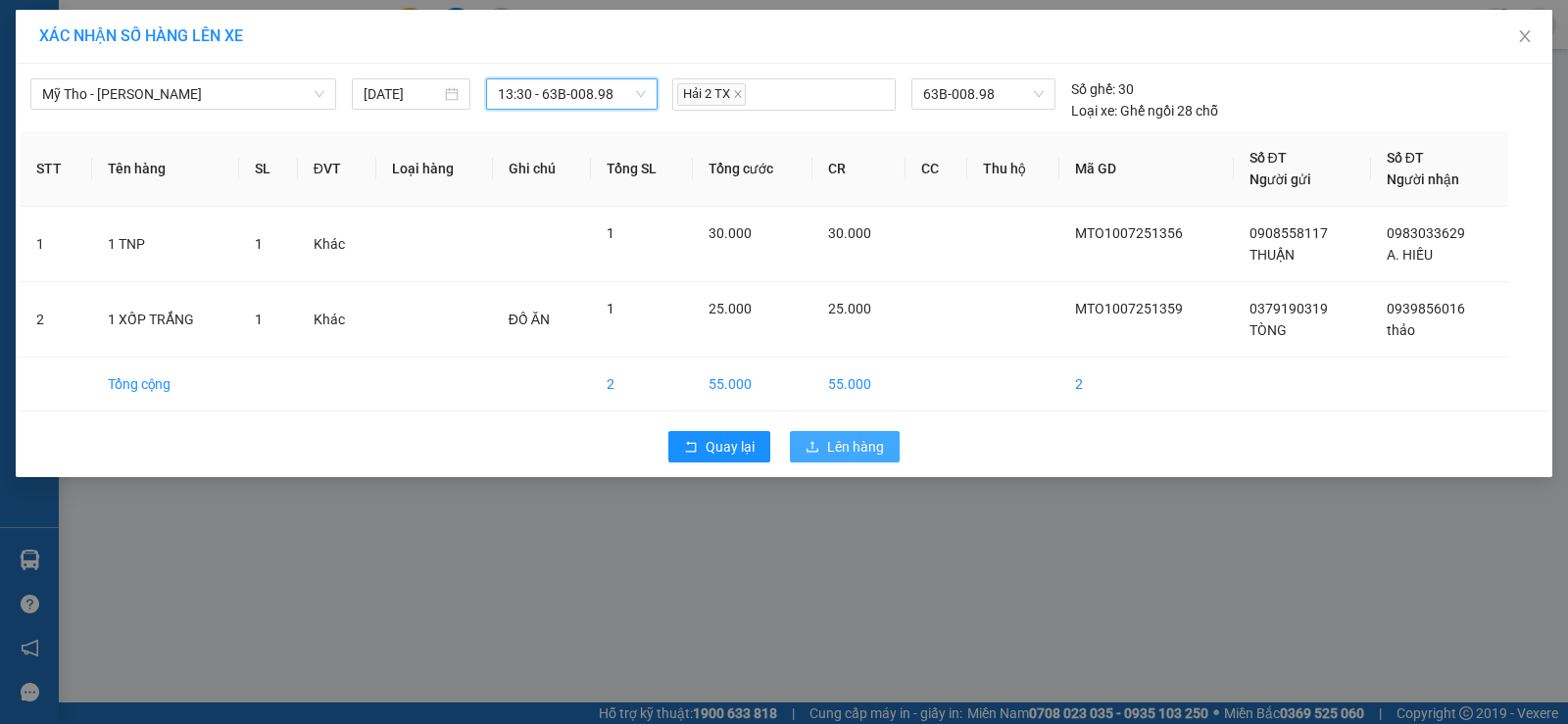 click on "Lên hàng" at bounding box center (845, 447) 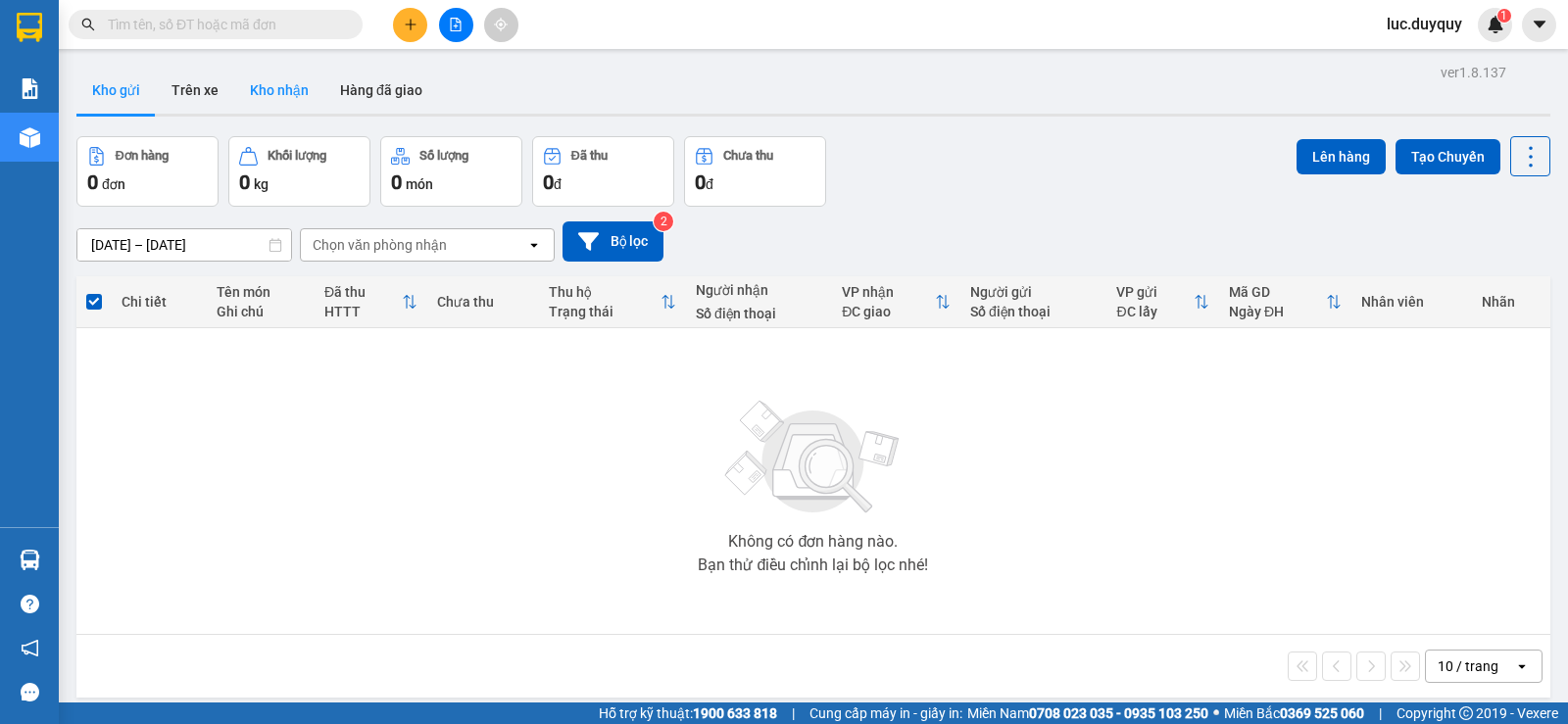 click on "Kho nhận" at bounding box center (279, 90) 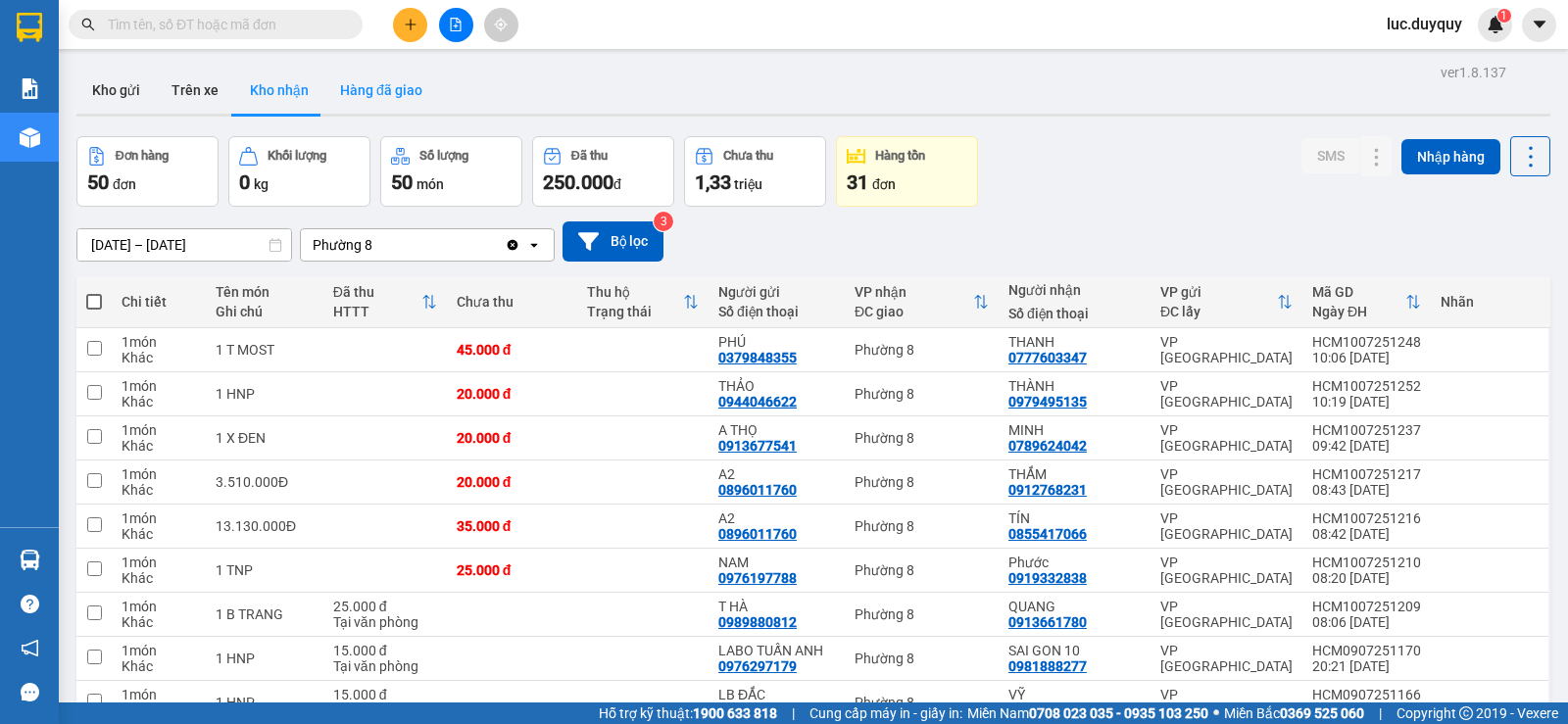 drag, startPoint x: 359, startPoint y: 94, endPoint x: 428, endPoint y: 82, distance: 70.03571 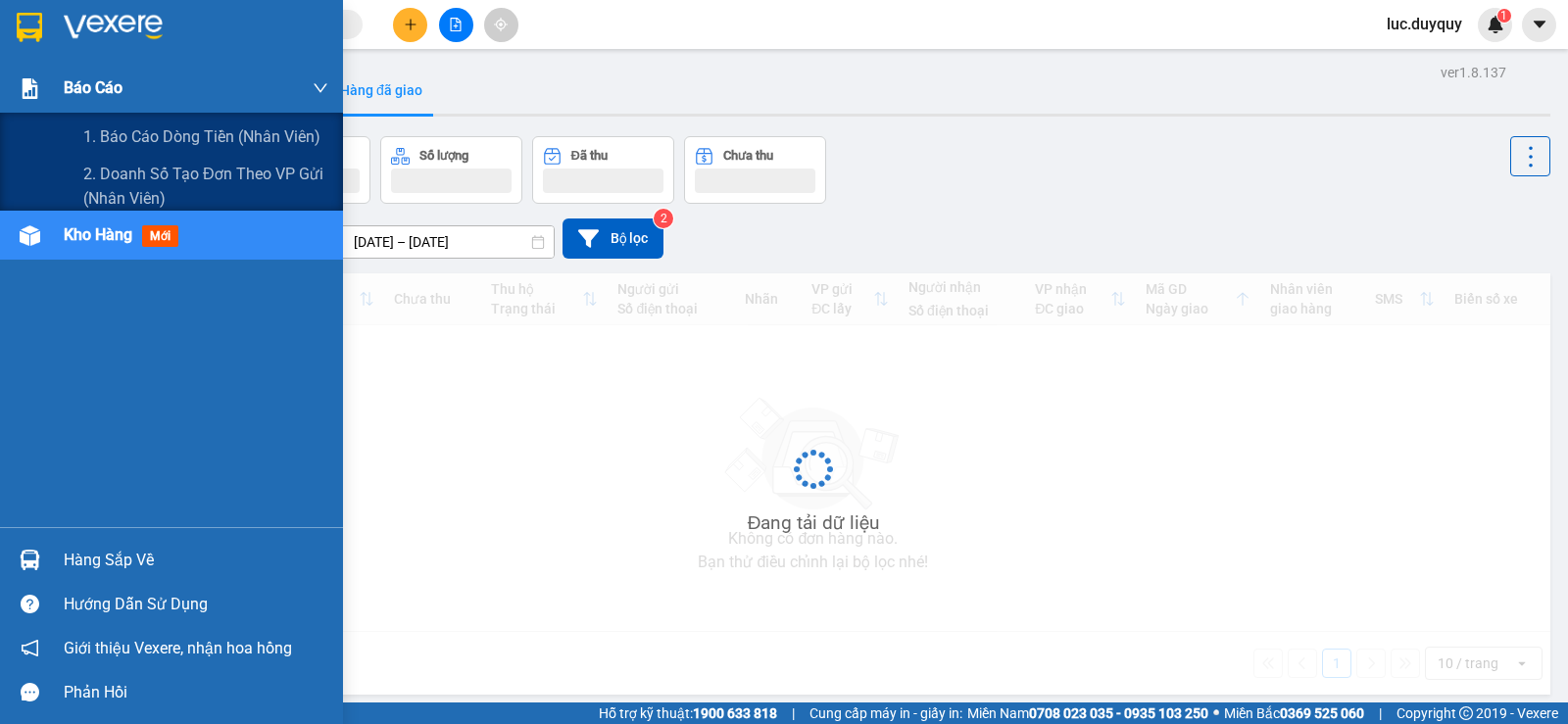 click on "Báo cáo" at bounding box center (196, 88) 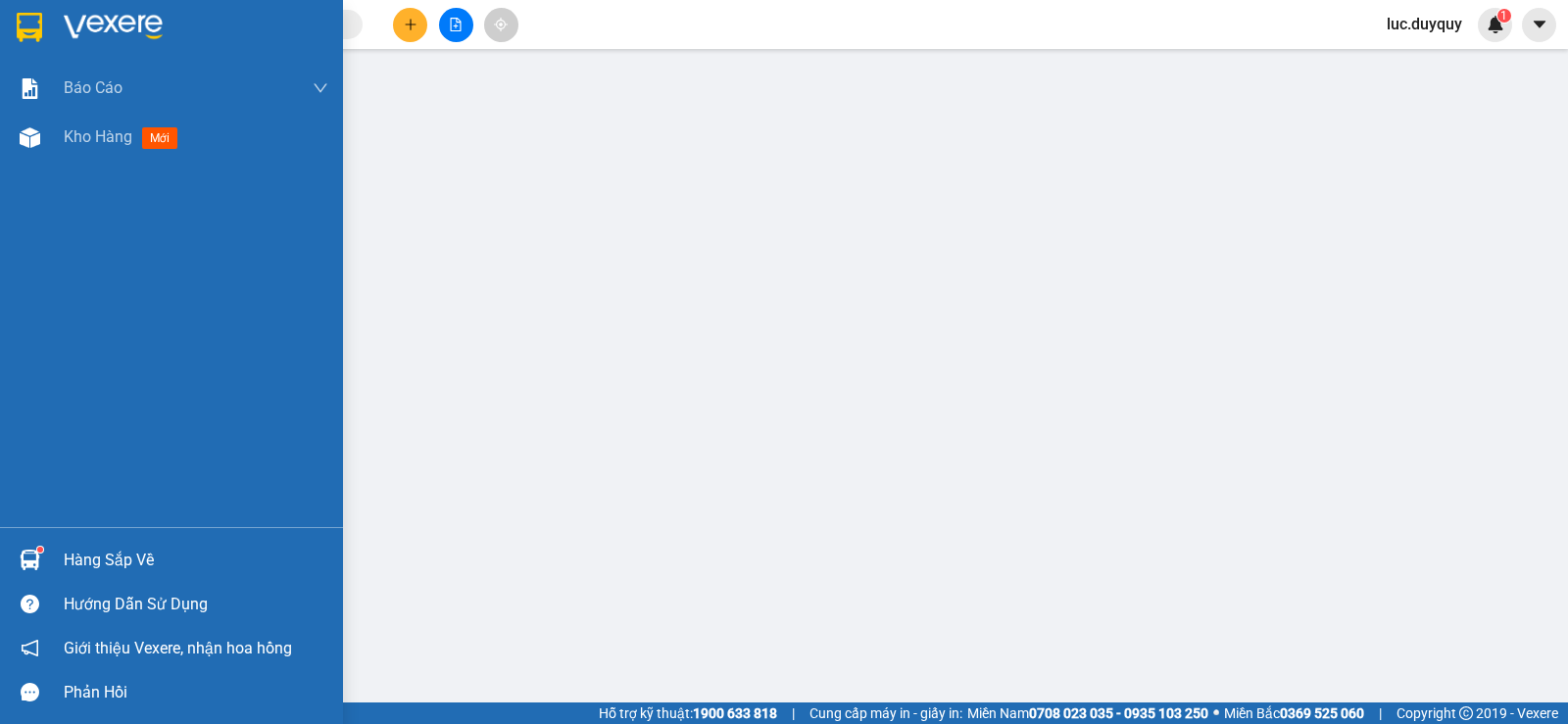 click on "Hàng sắp về" at bounding box center (196, 560) 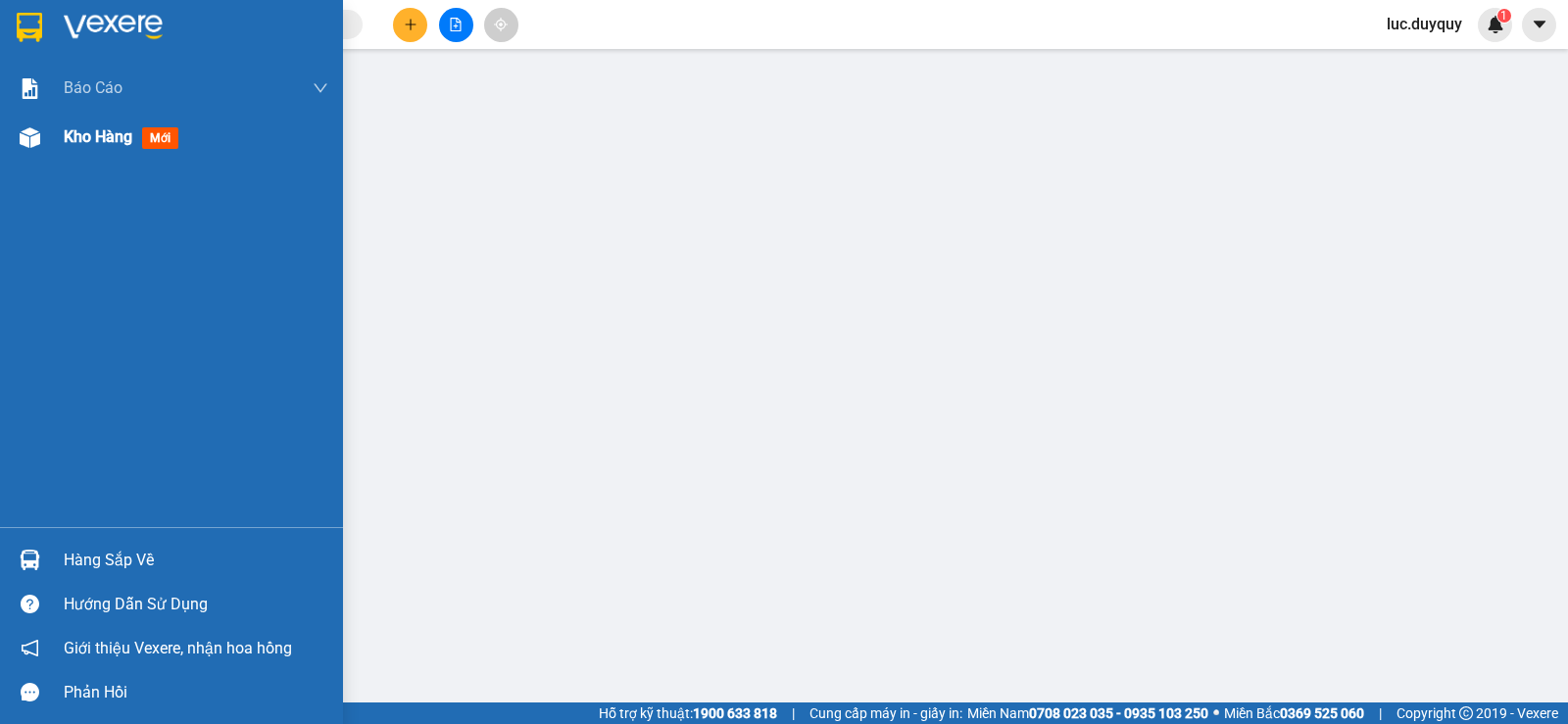 click on "Kho hàng mới" at bounding box center (172, 137) 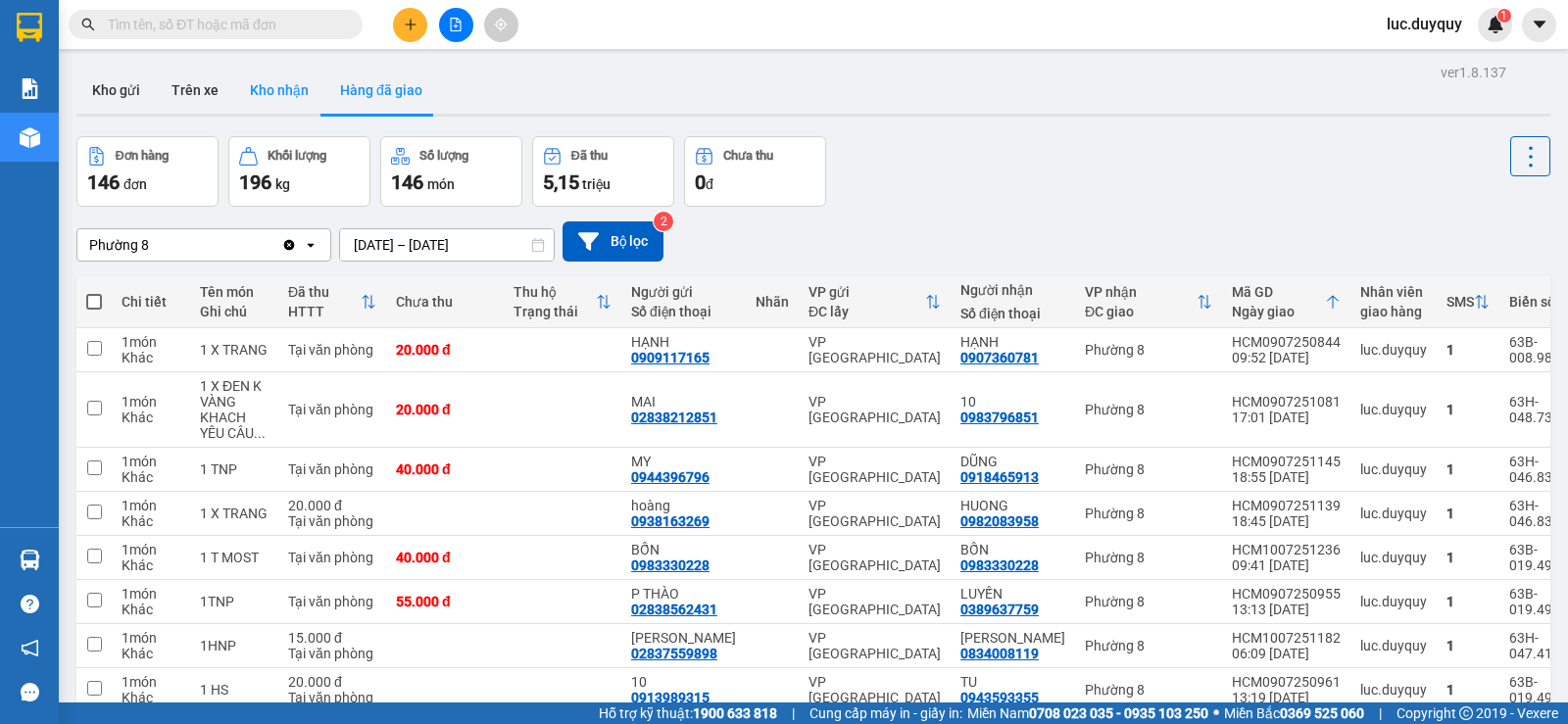 click on "Kho nhận" at bounding box center (279, 90) 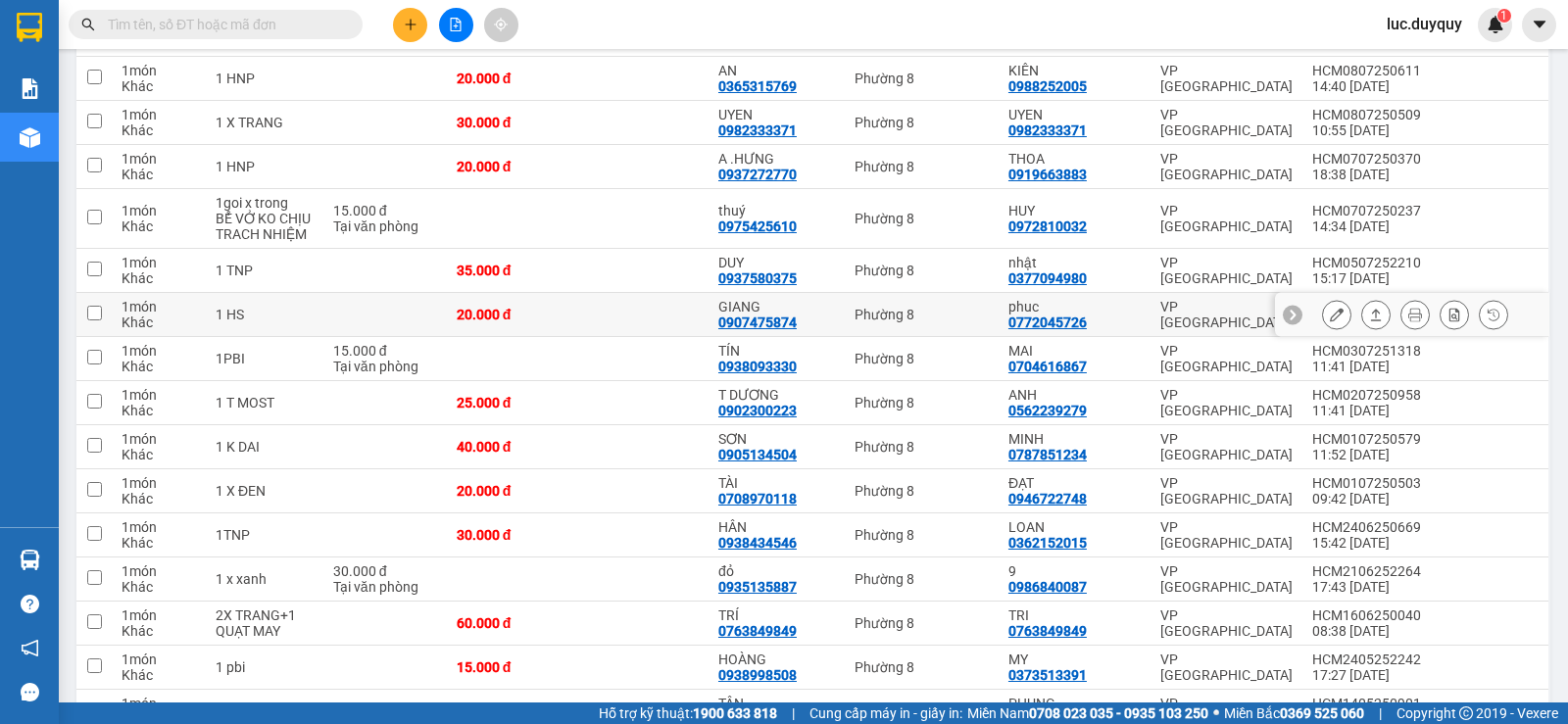 scroll, scrollTop: 1973, scrollLeft: 0, axis: vertical 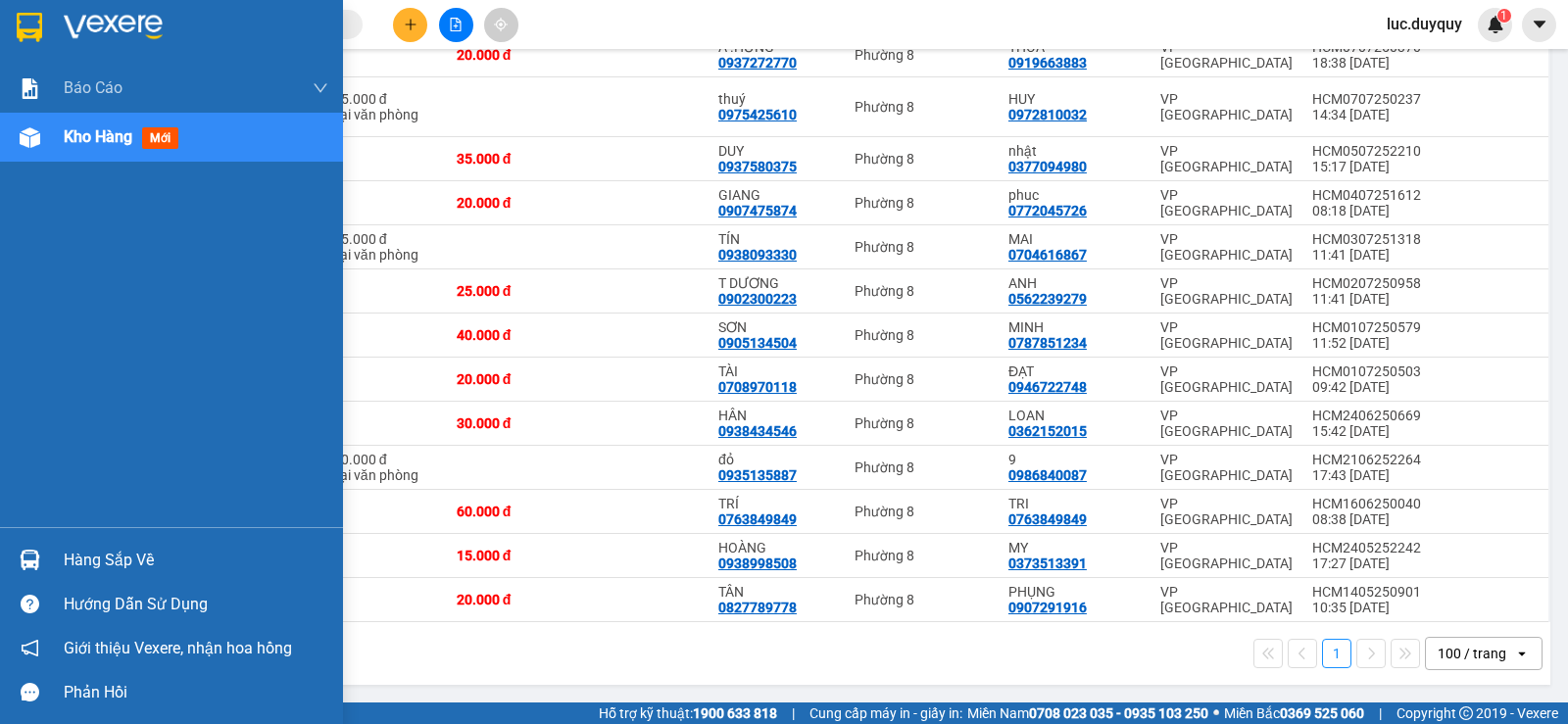 type 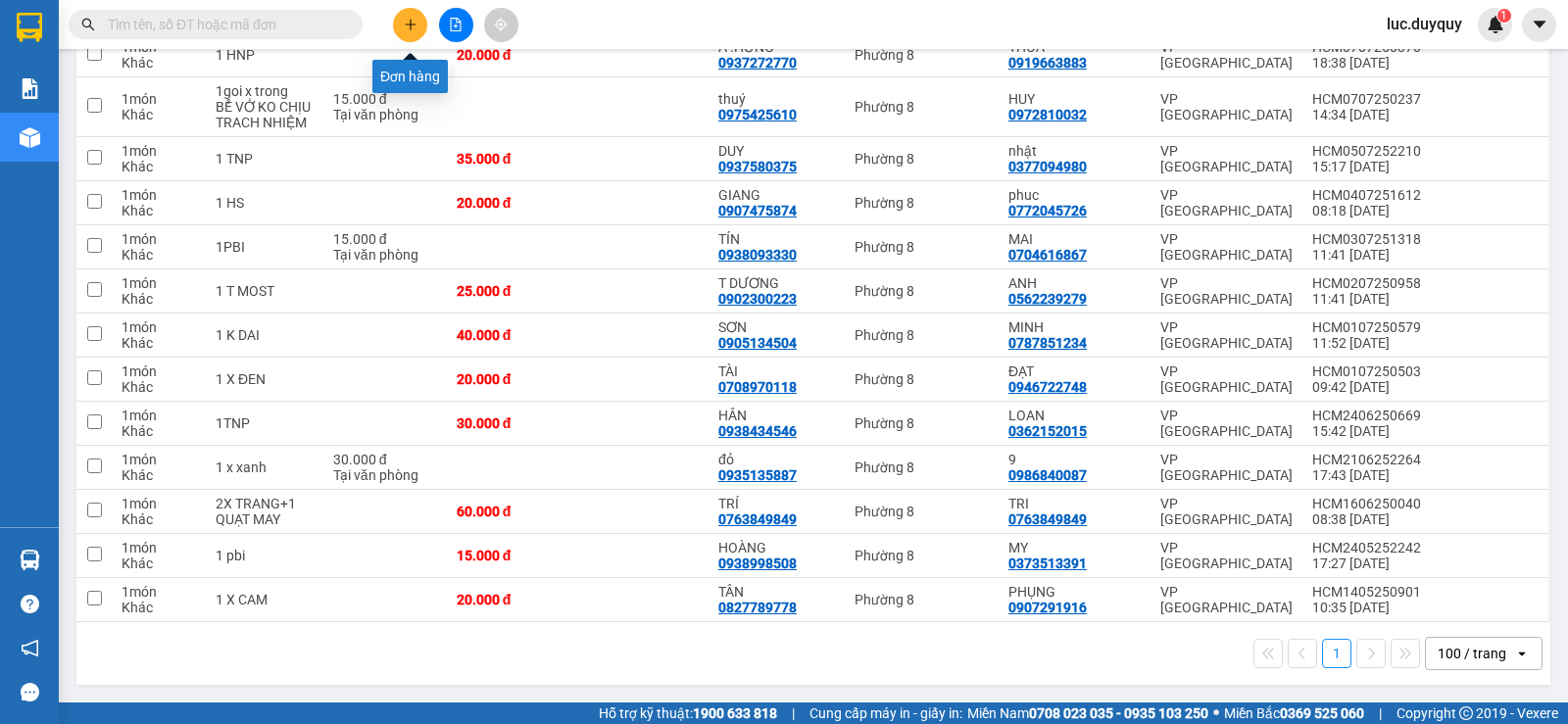 click at bounding box center [410, 24] 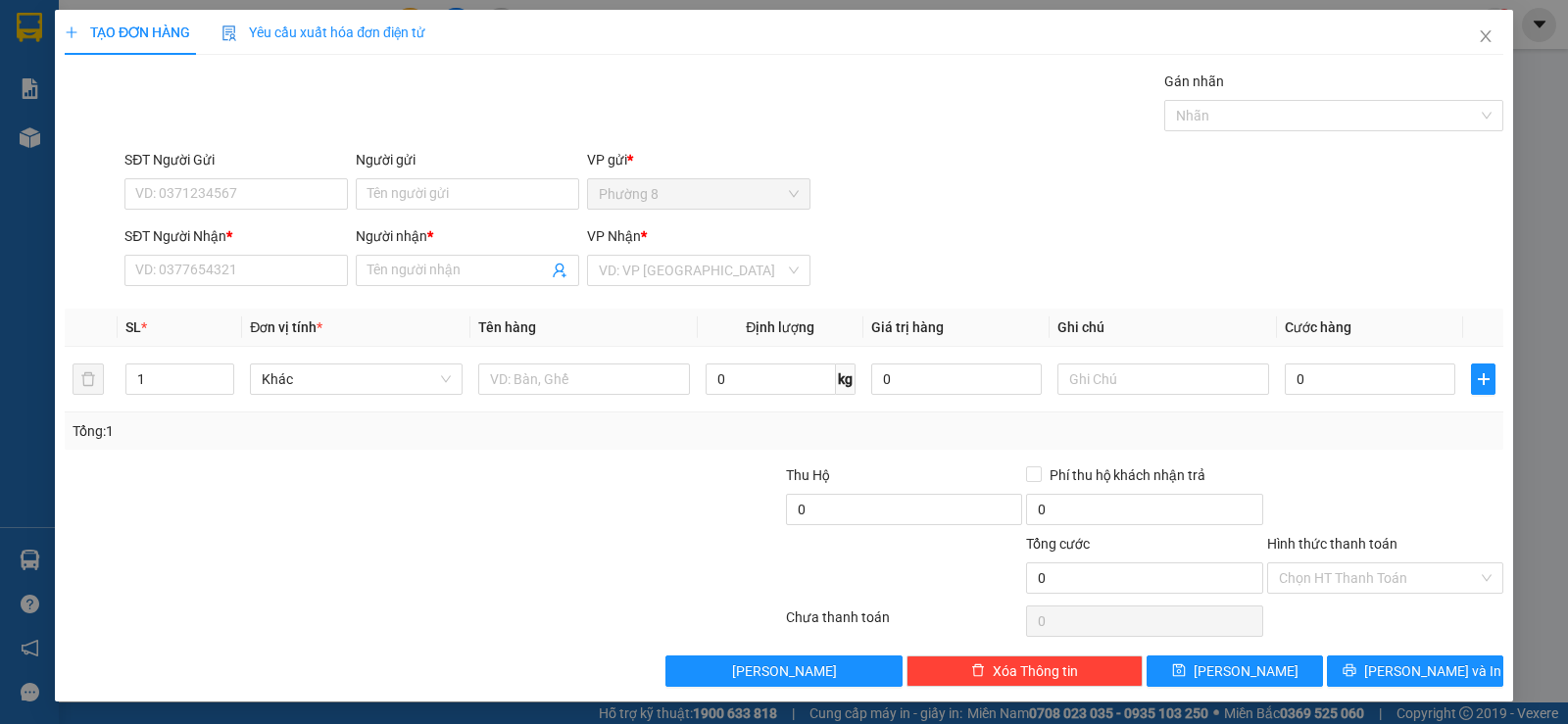 scroll, scrollTop: 0, scrollLeft: 0, axis: both 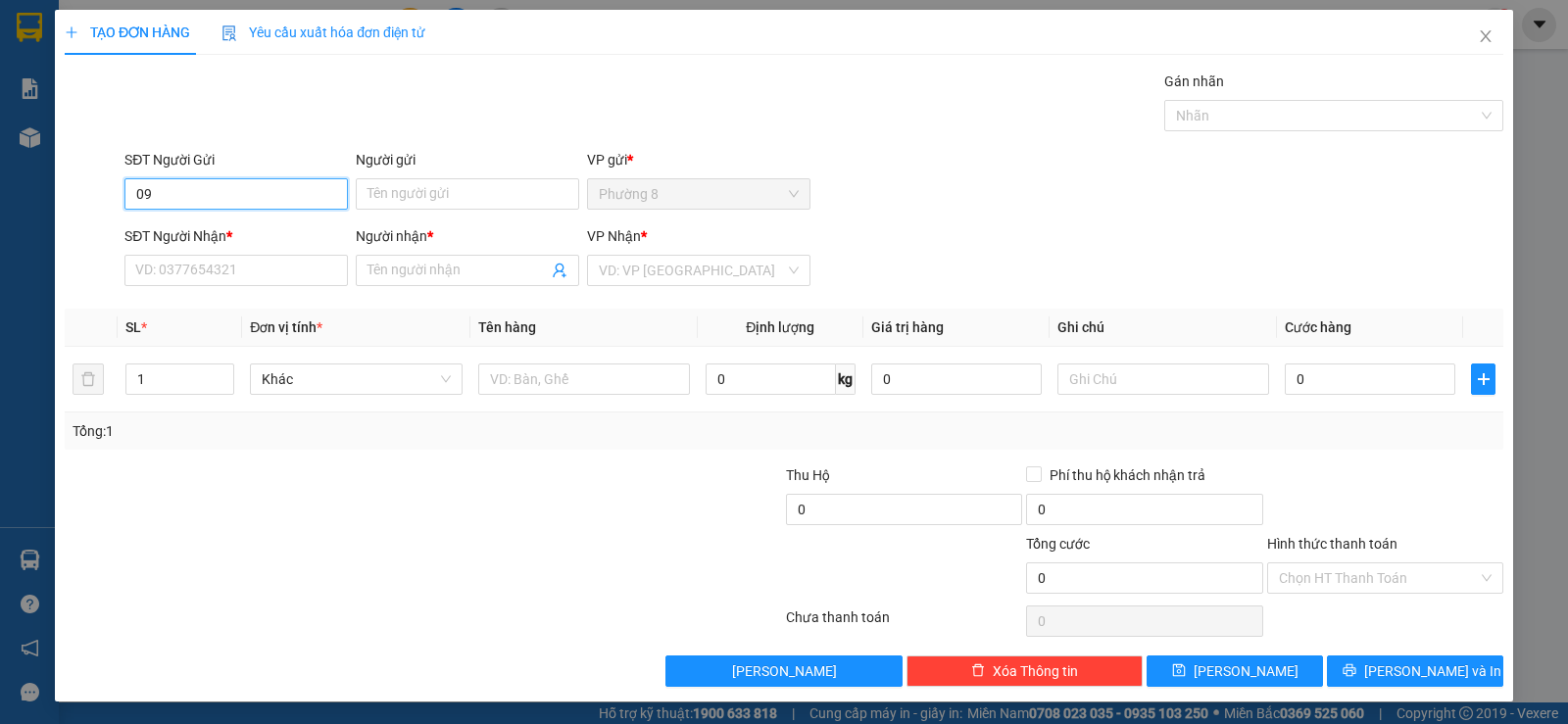 type on "0" 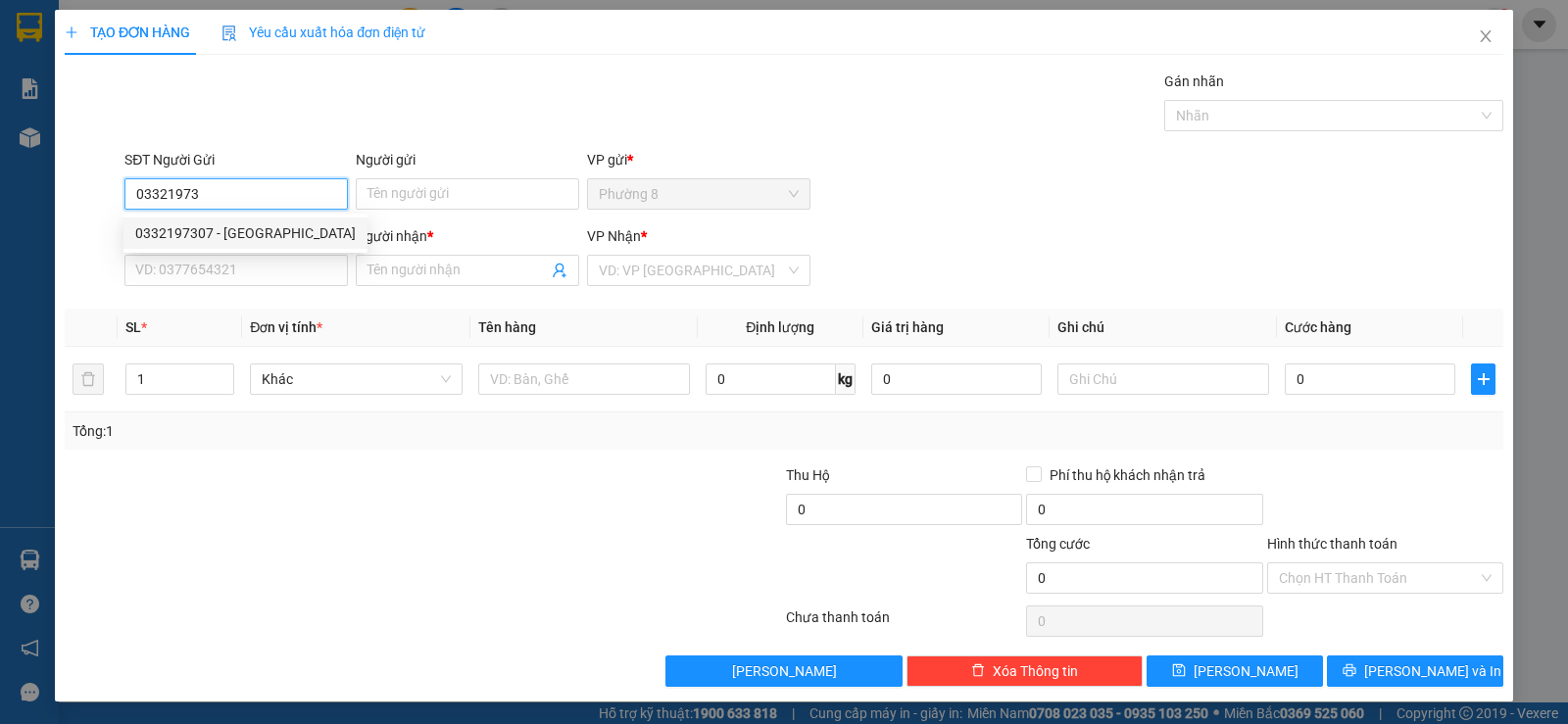 click on "0332197307 - MỸ TIÊN" at bounding box center (245, 233) 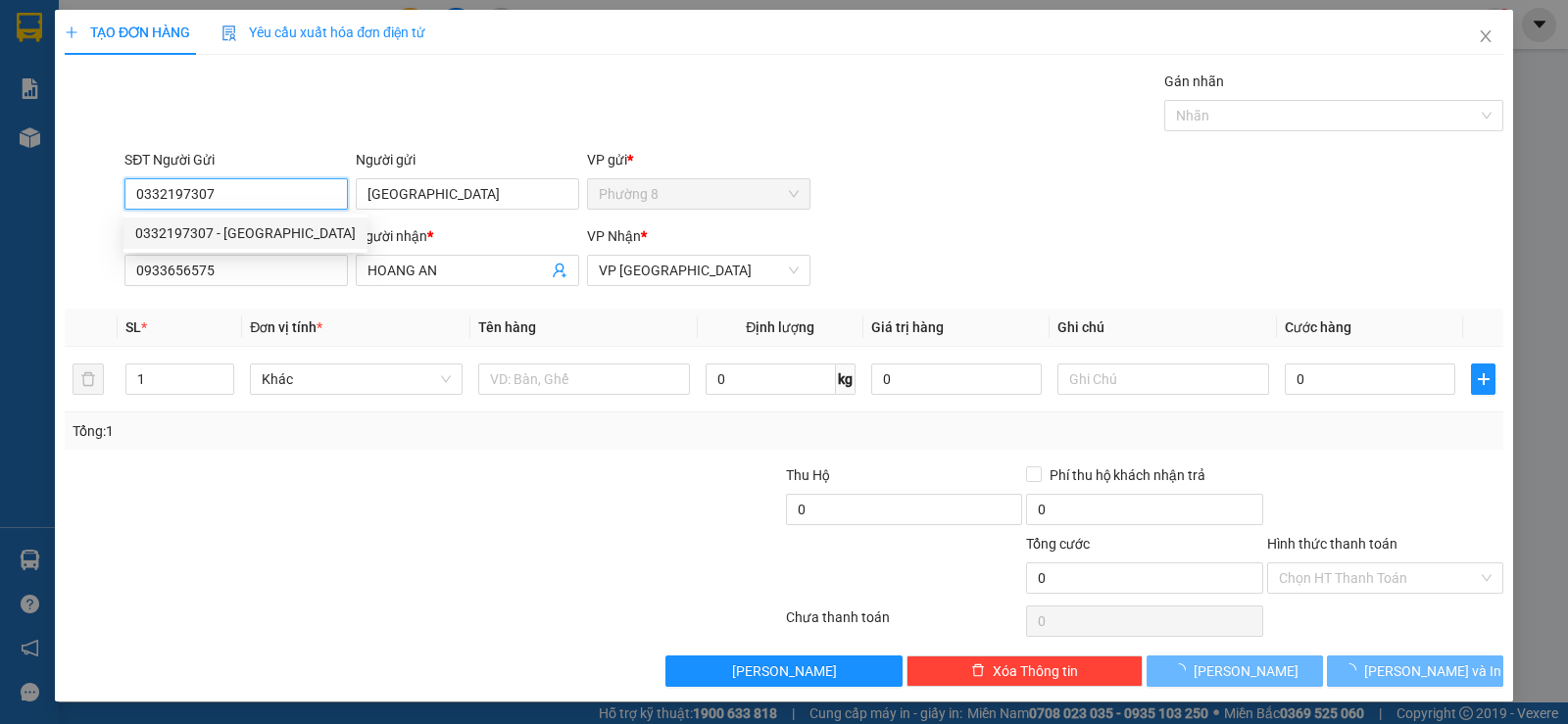 type on "15.000" 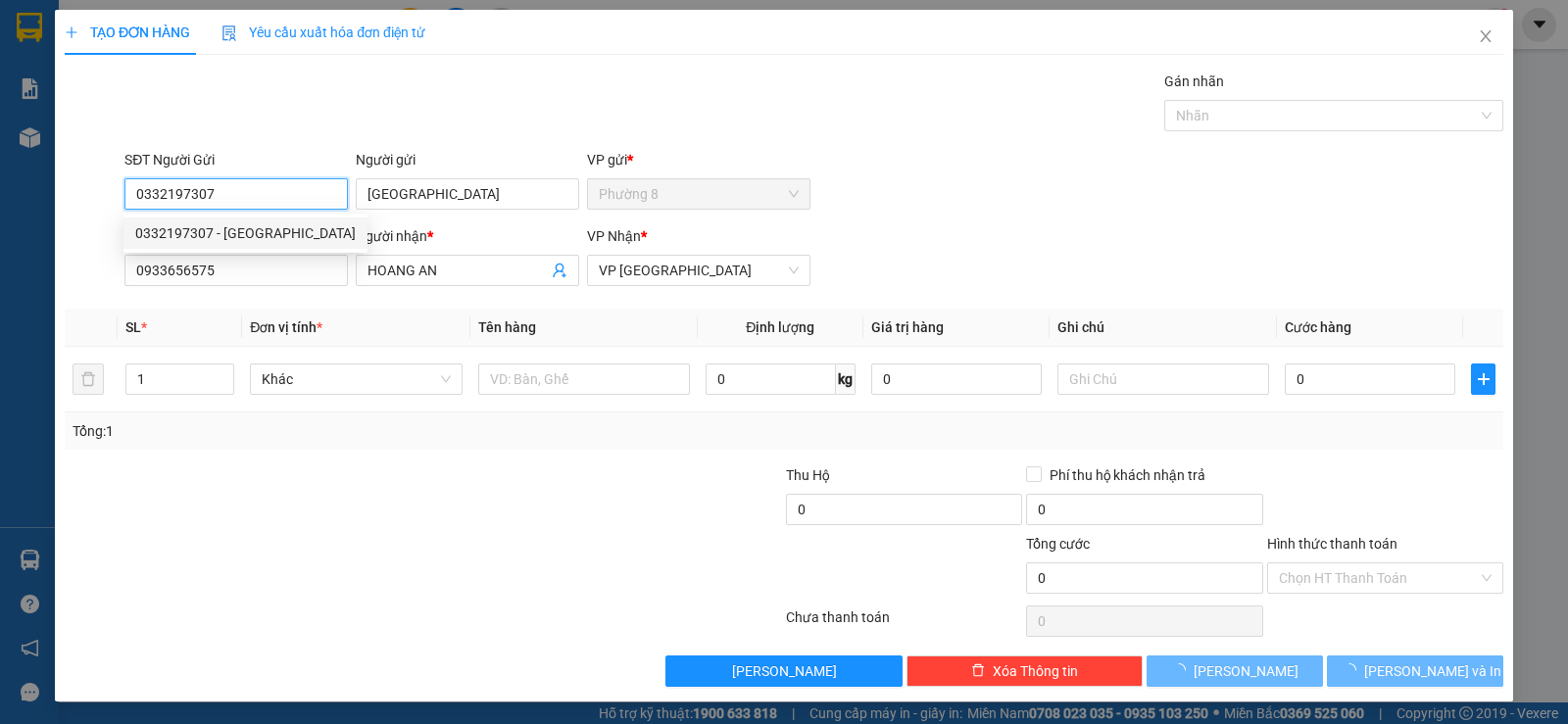 type on "15.000" 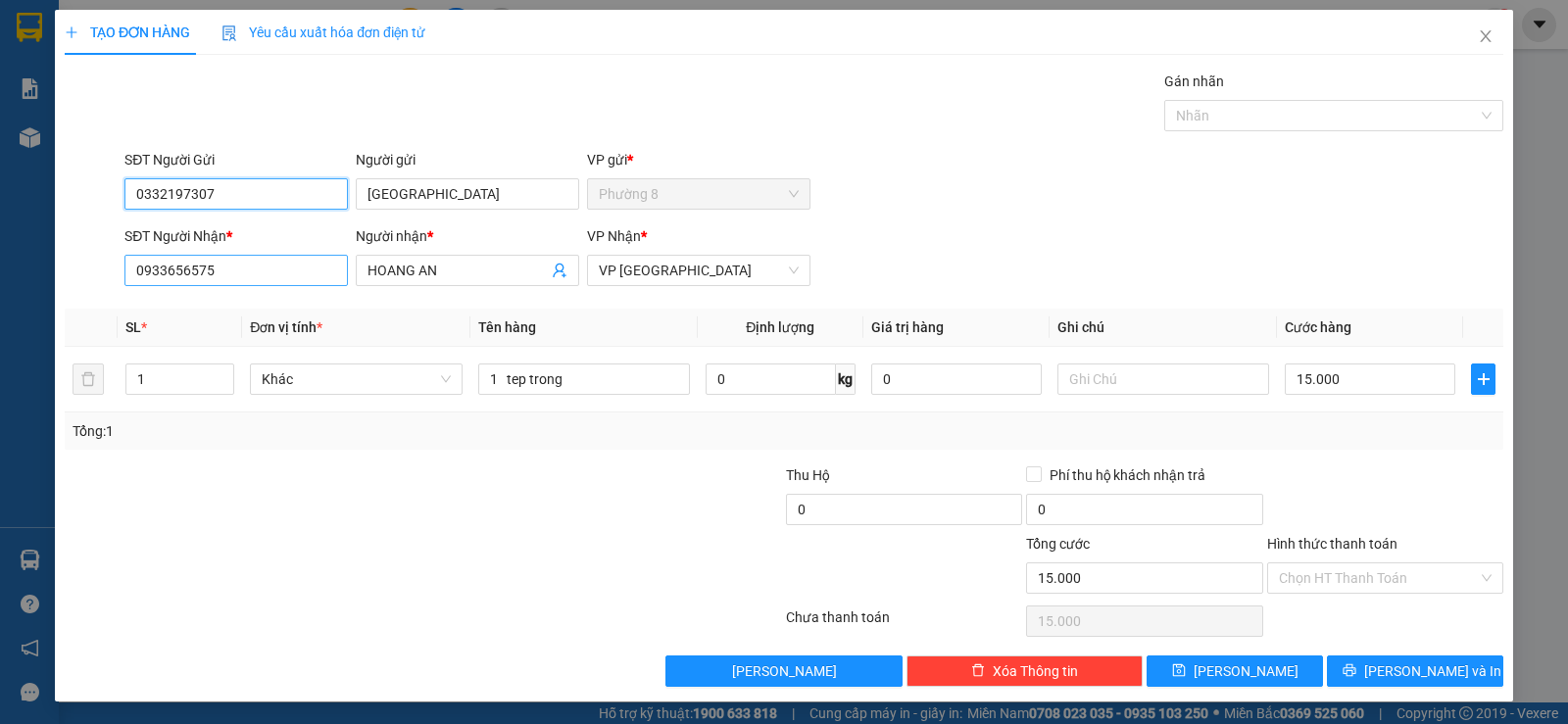 type on "0332197307" 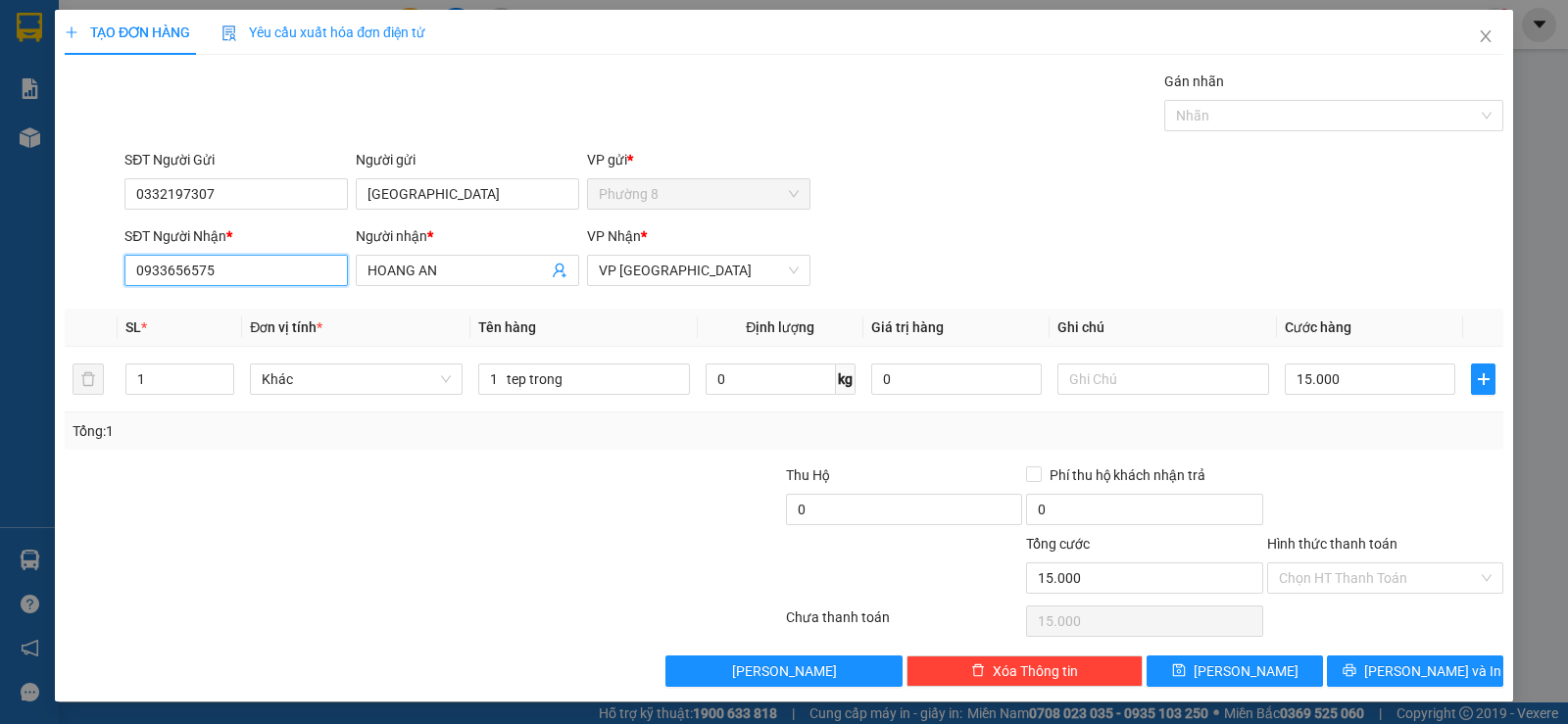 drag, startPoint x: 235, startPoint y: 271, endPoint x: 0, endPoint y: 261, distance: 235.21267 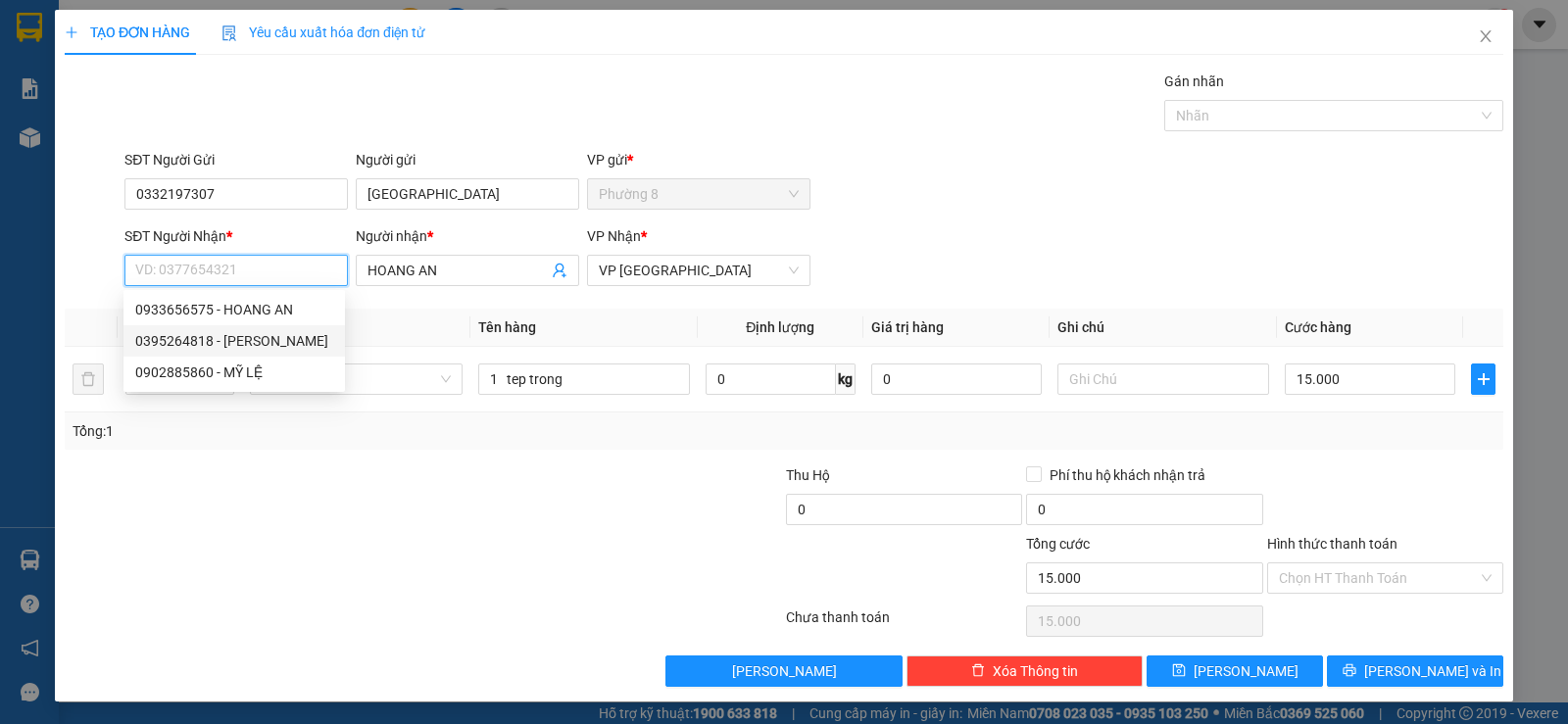 click on "0395264818 -  MỸ LỆ" at bounding box center [234, 341] 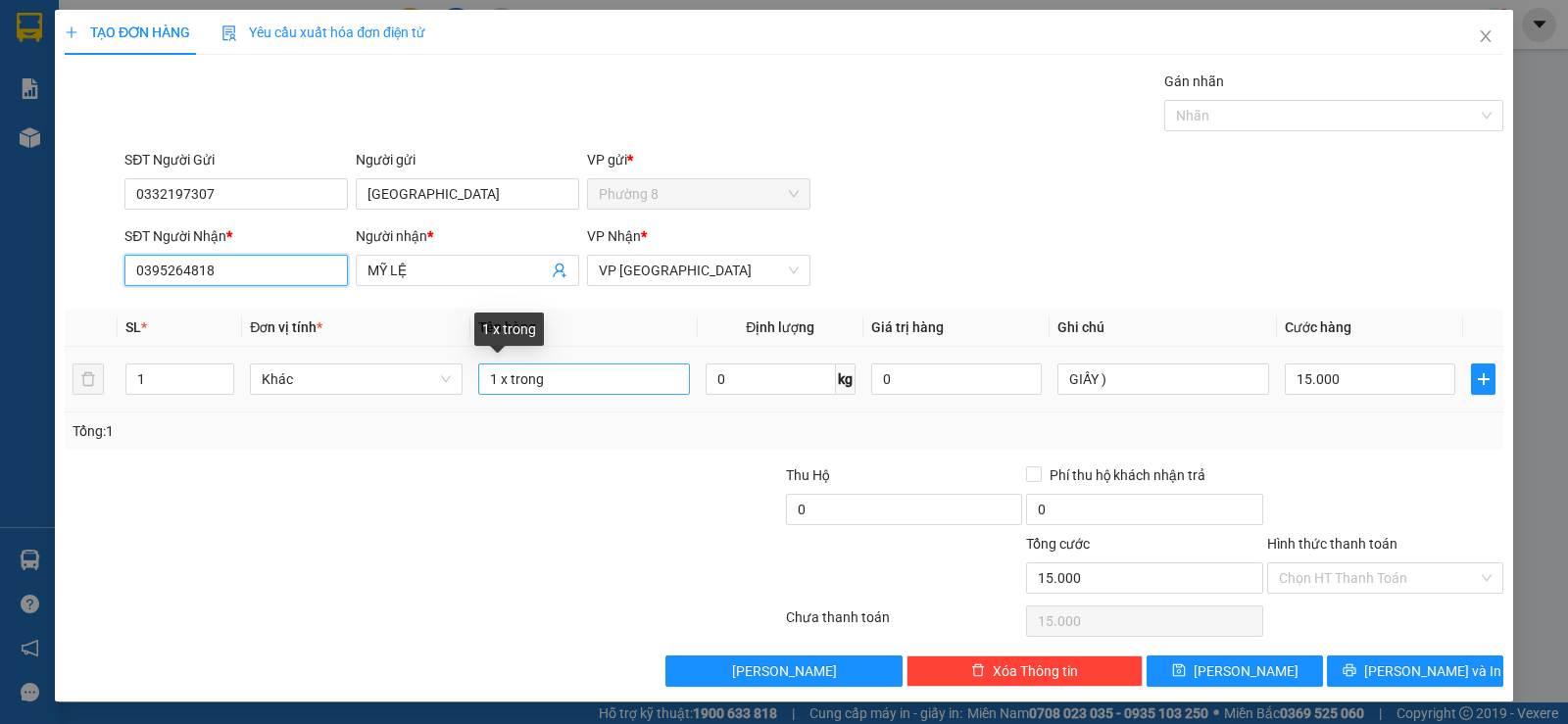 type on "0395264818" 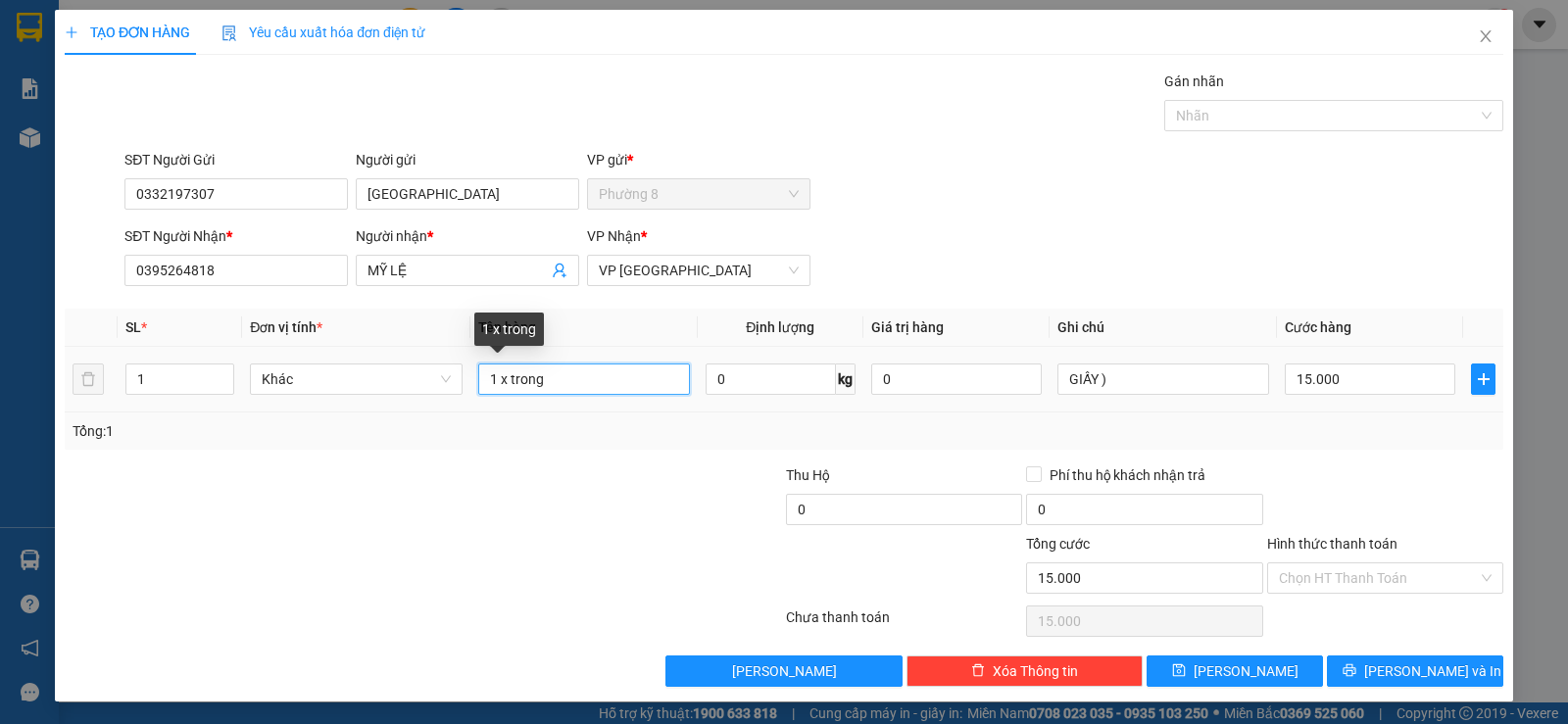 drag, startPoint x: 587, startPoint y: 383, endPoint x: 300, endPoint y: 313, distance: 295.41327 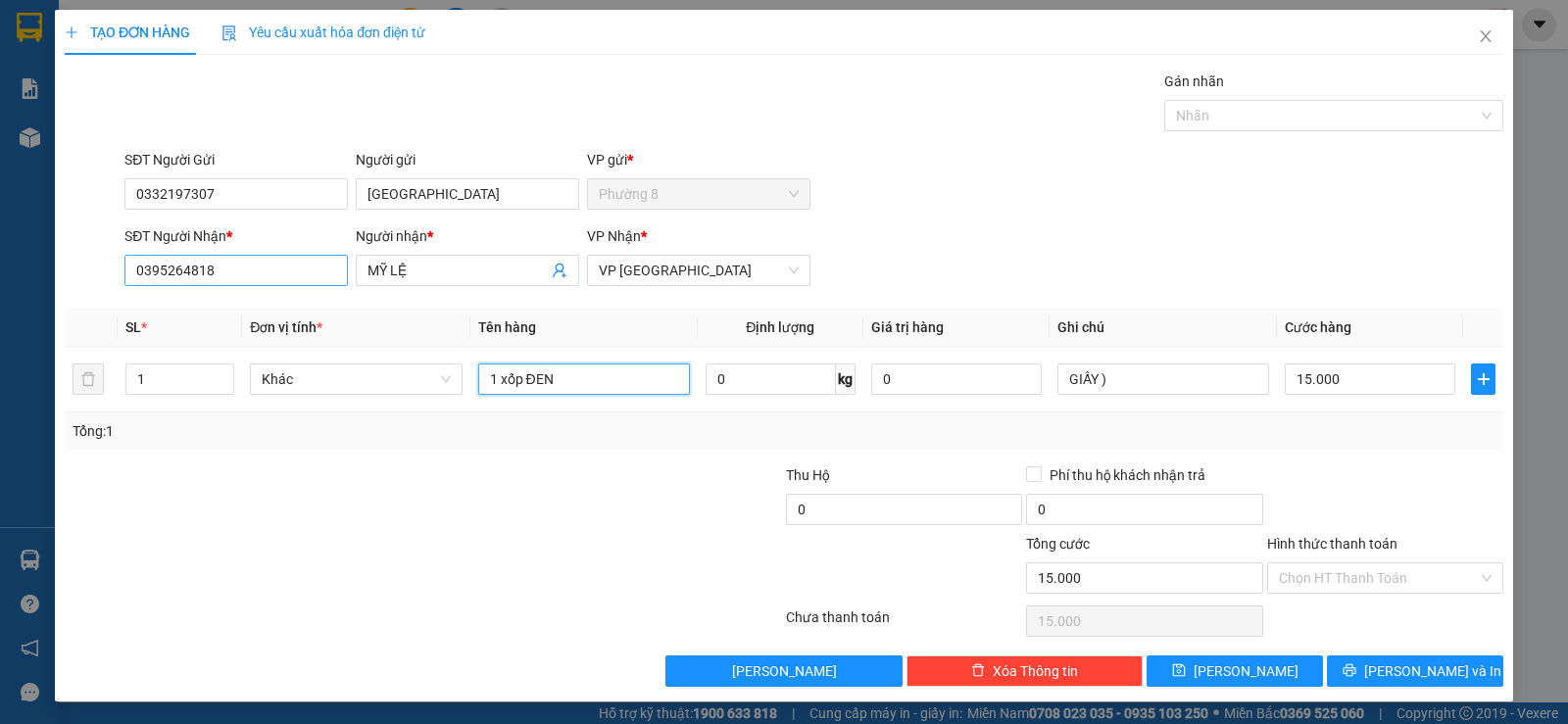 type on "1 xốp ĐEN" 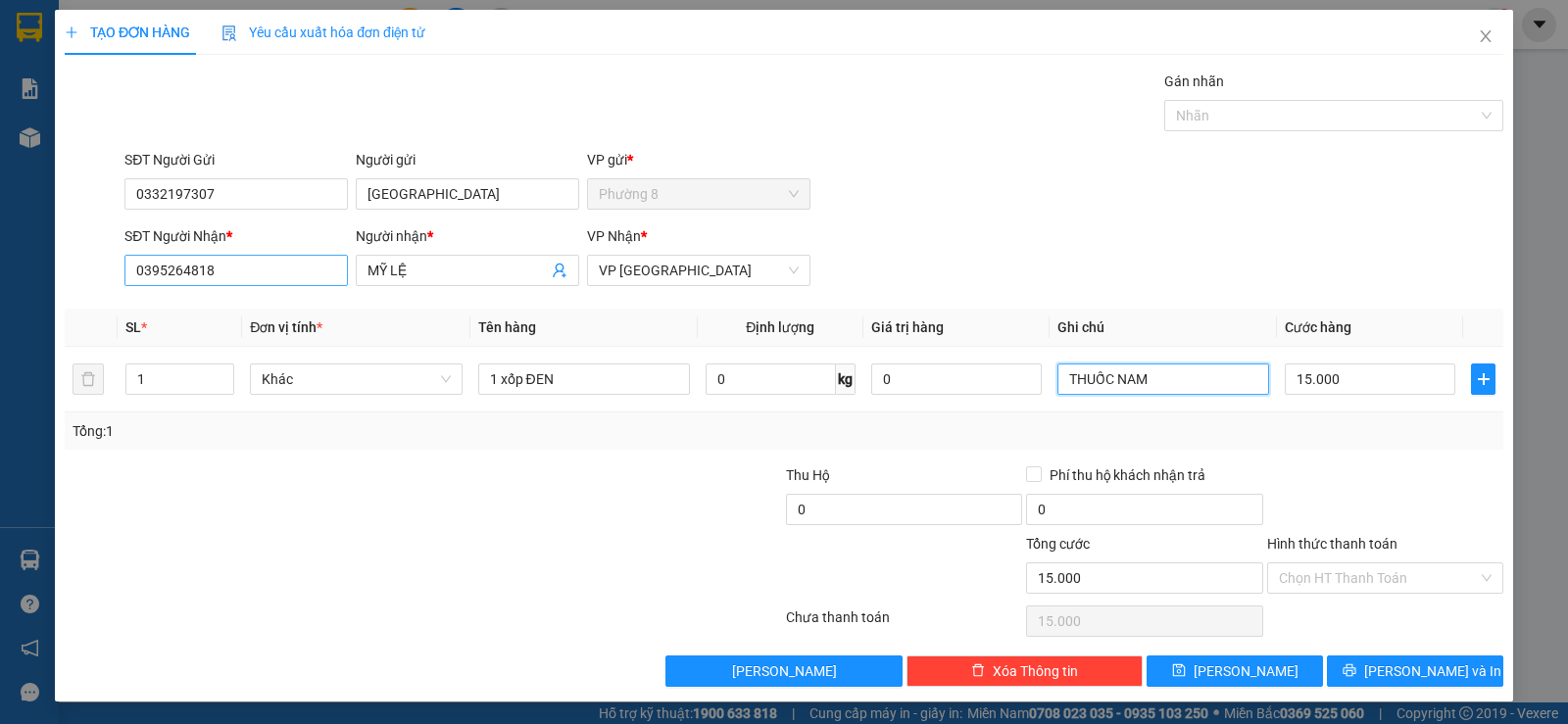 type on "THUỐC NAM" 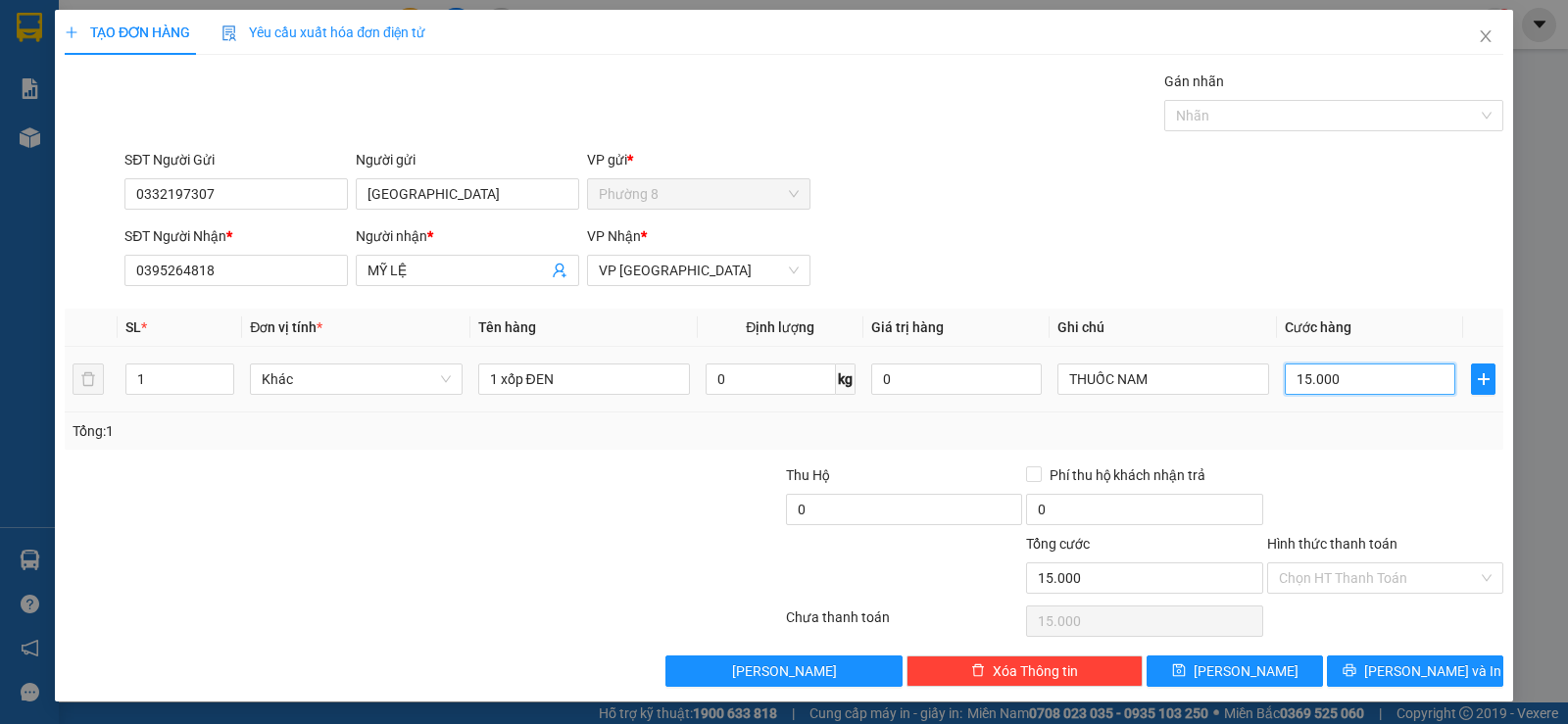 click on "15.000" at bounding box center (1370, 379) 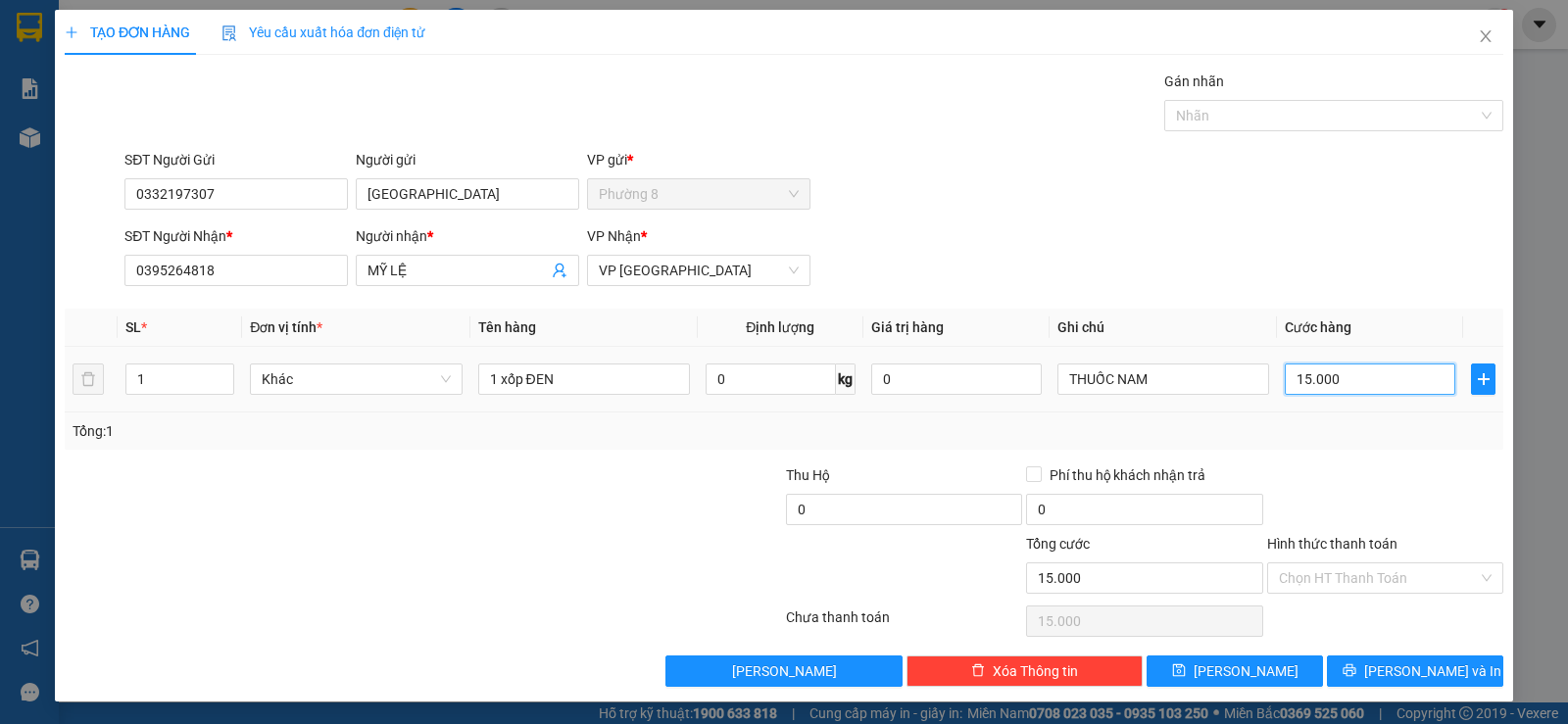 type on "2" 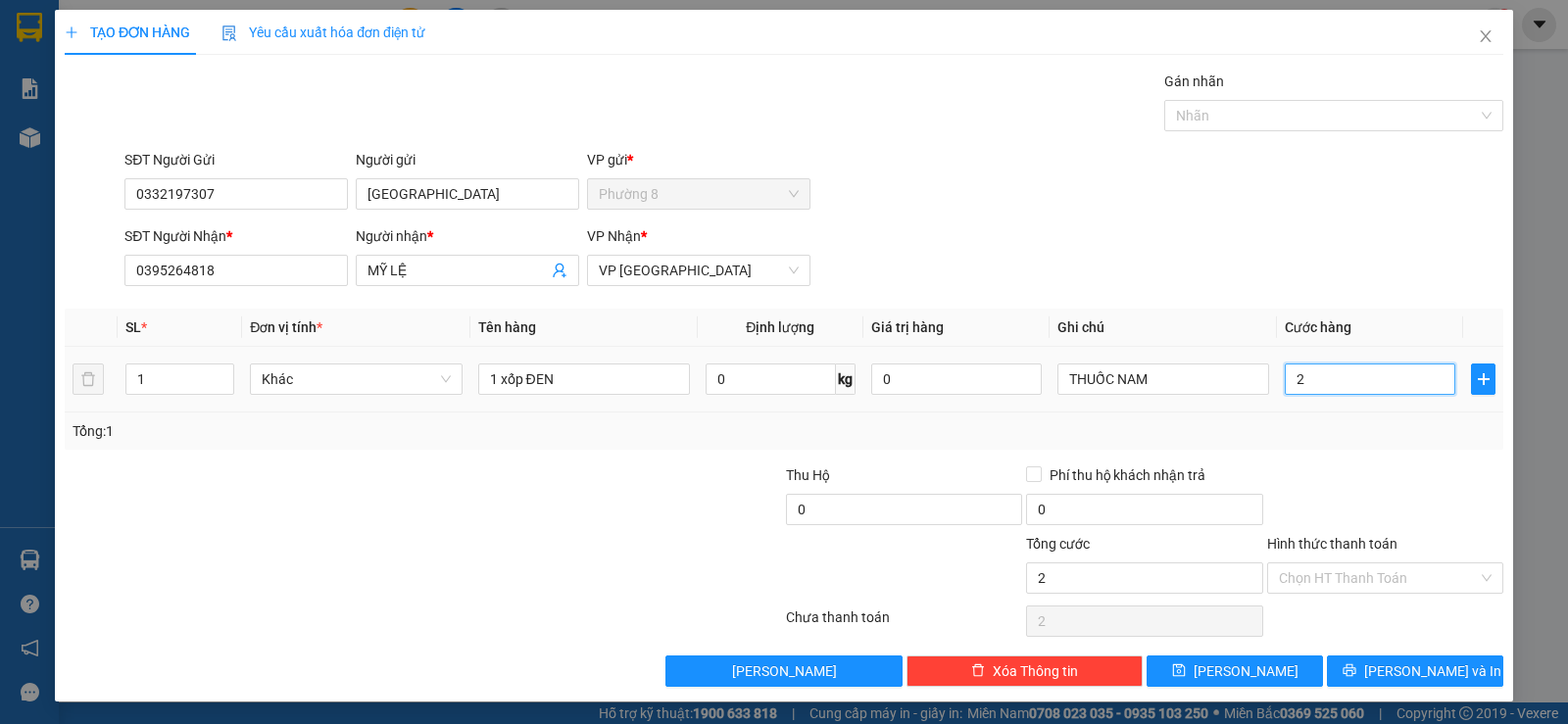 type on "25" 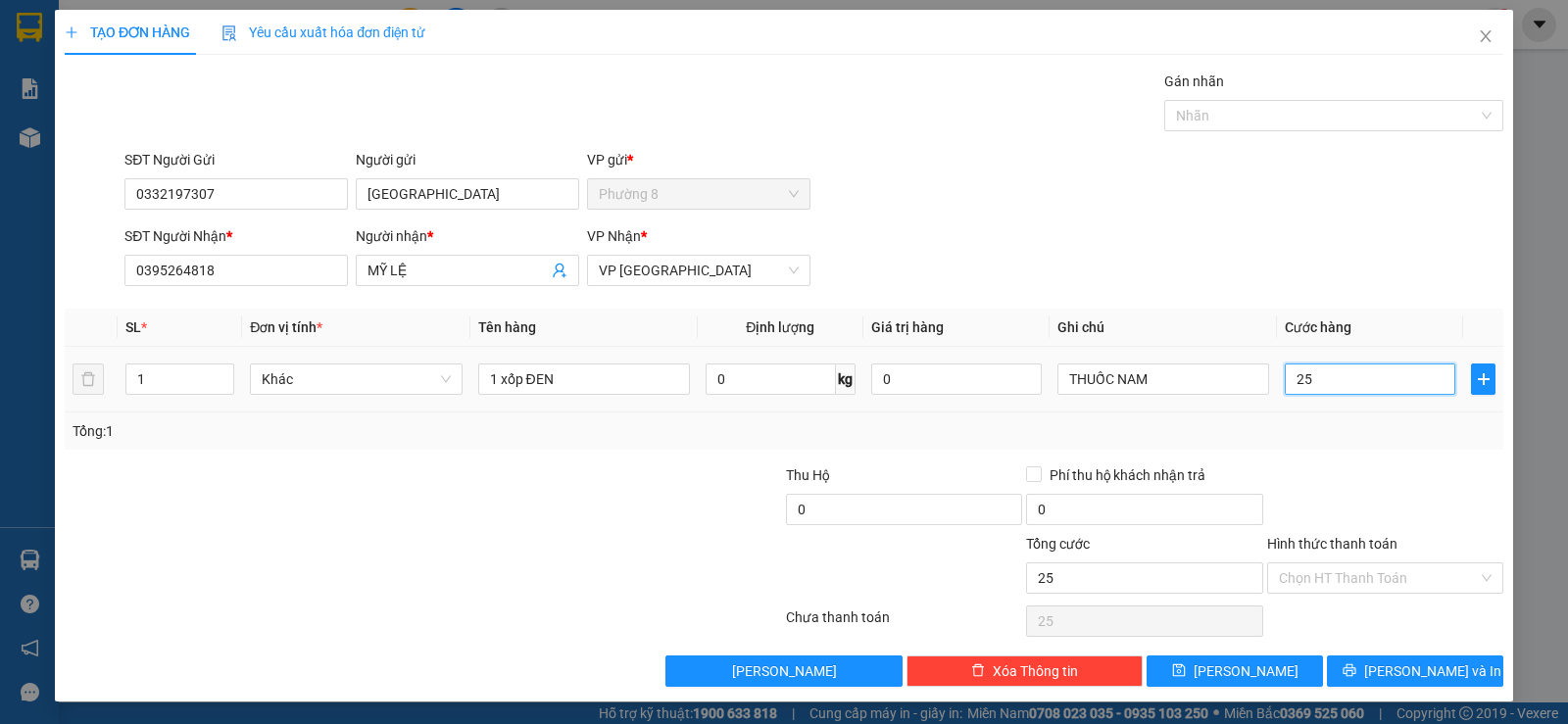 type on "250" 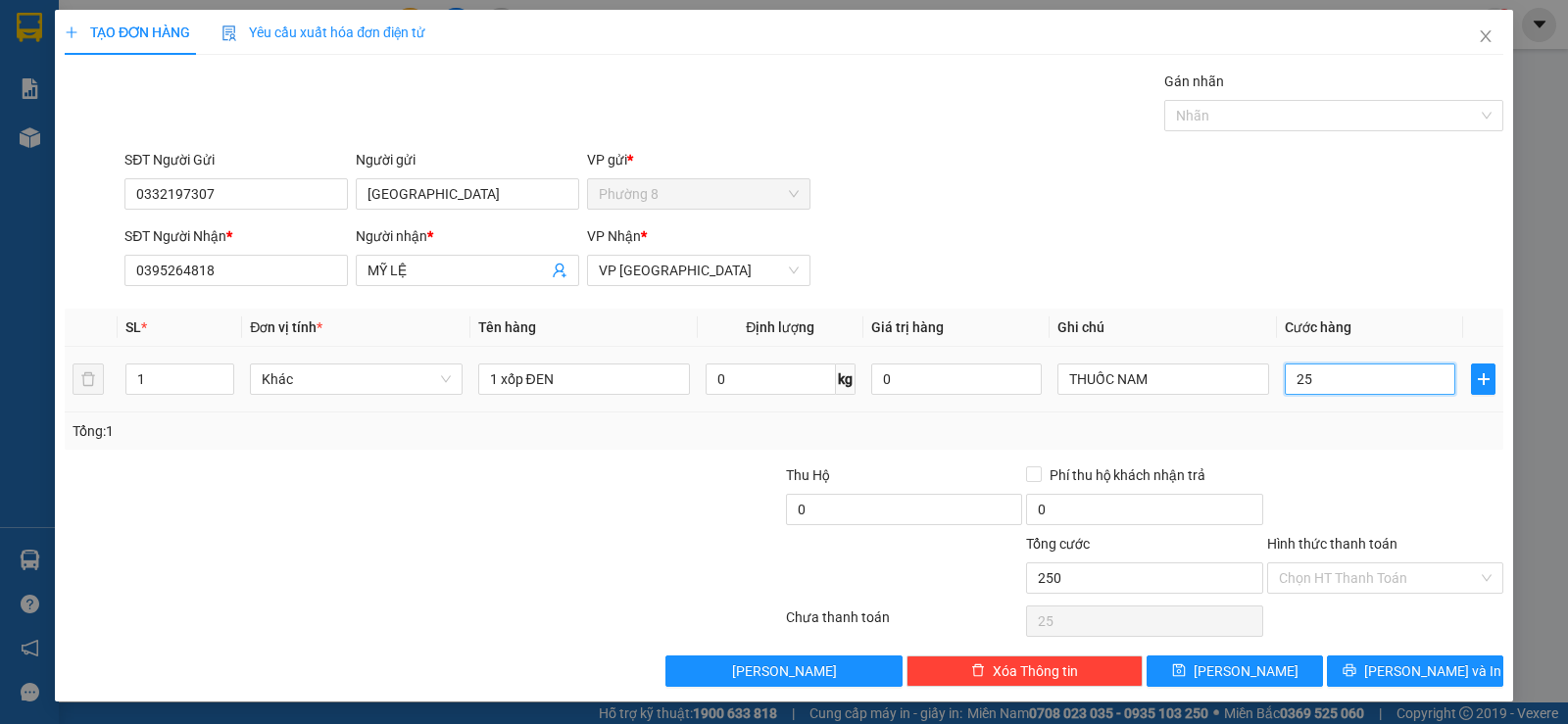 type on "250" 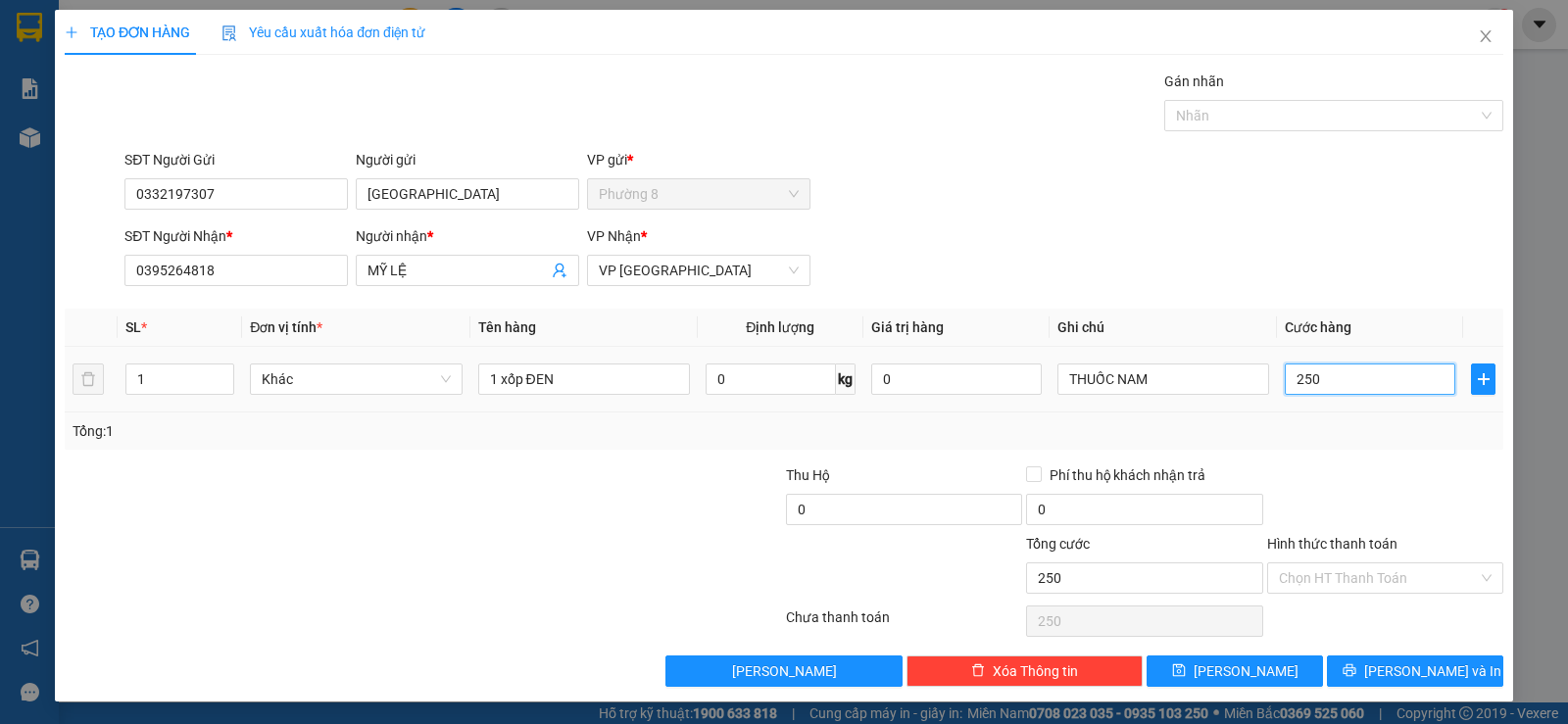 type on "2.500" 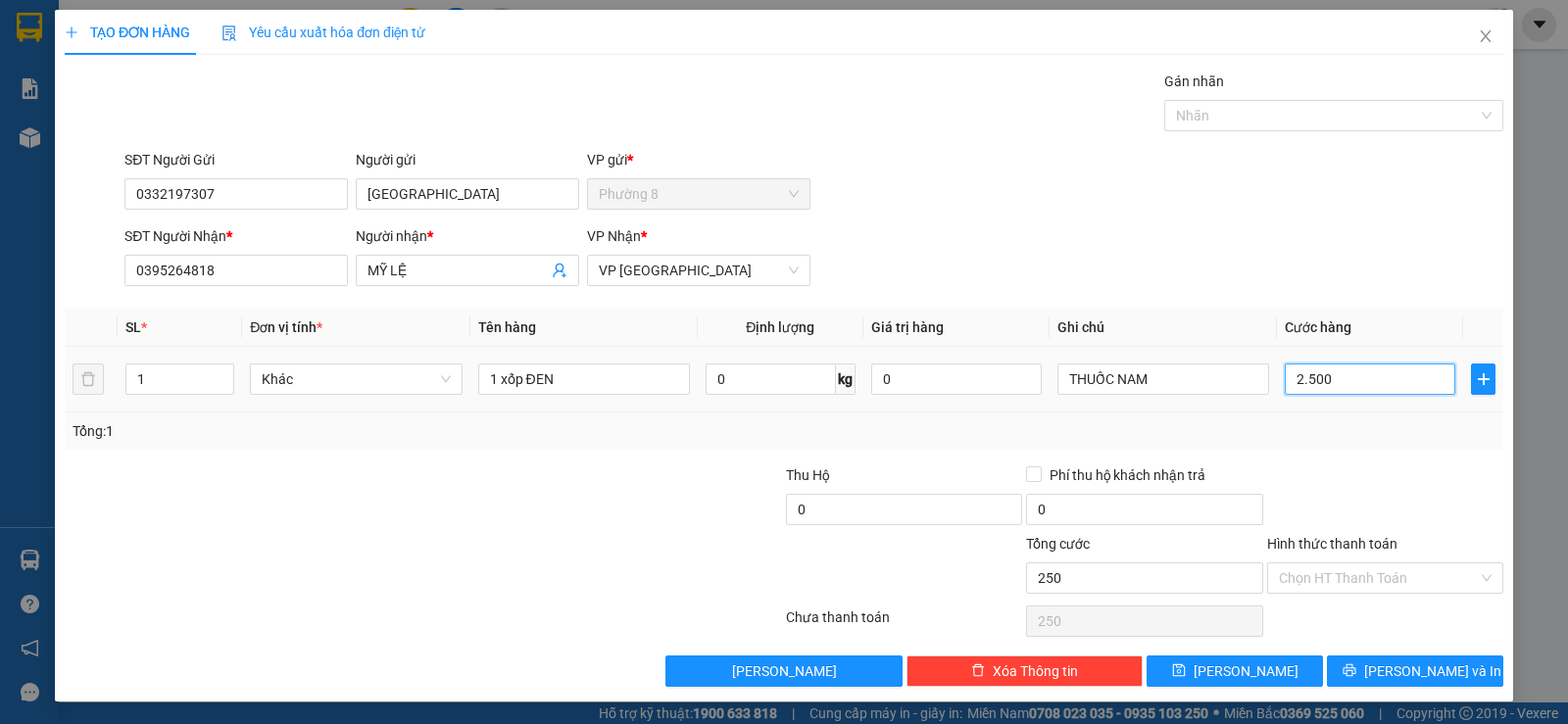 type on "2.500" 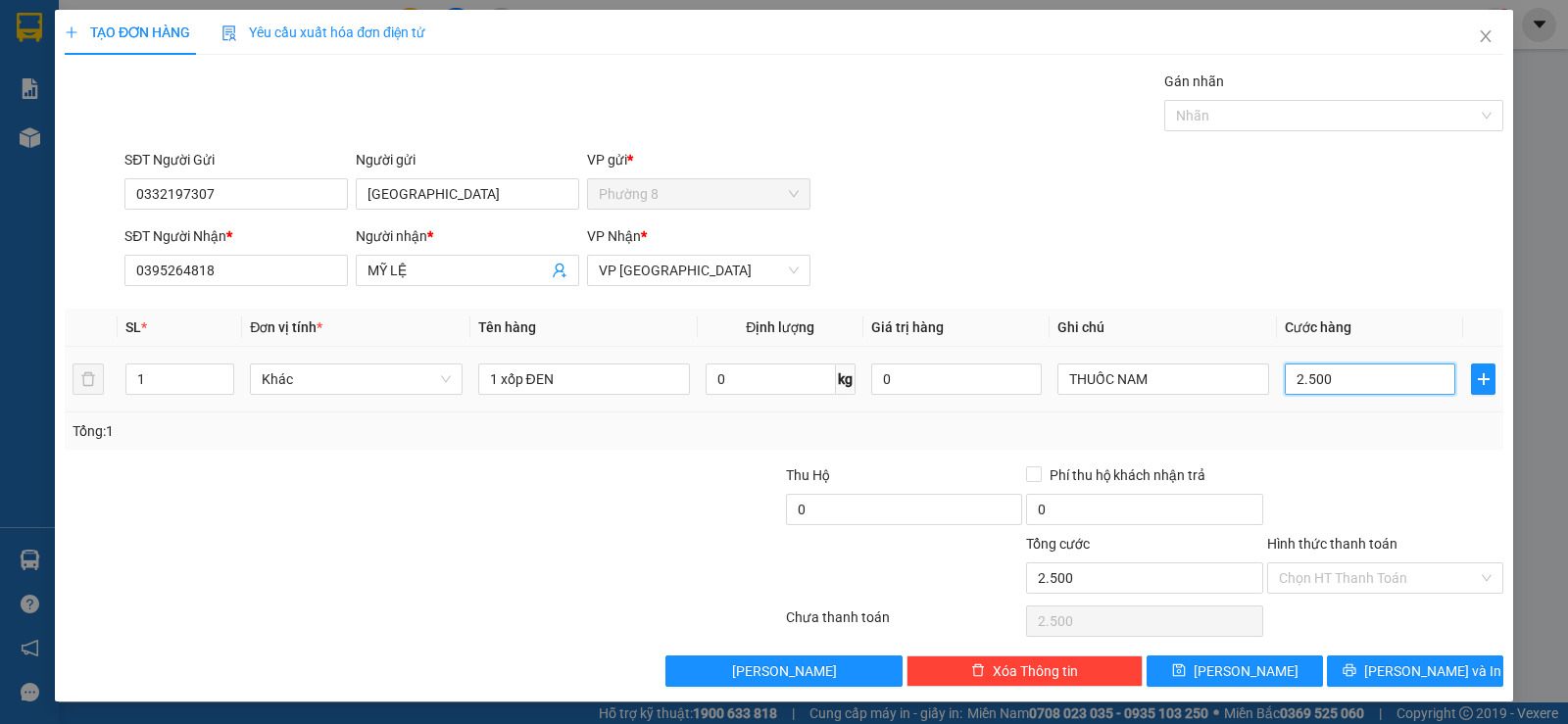 type on "25.000" 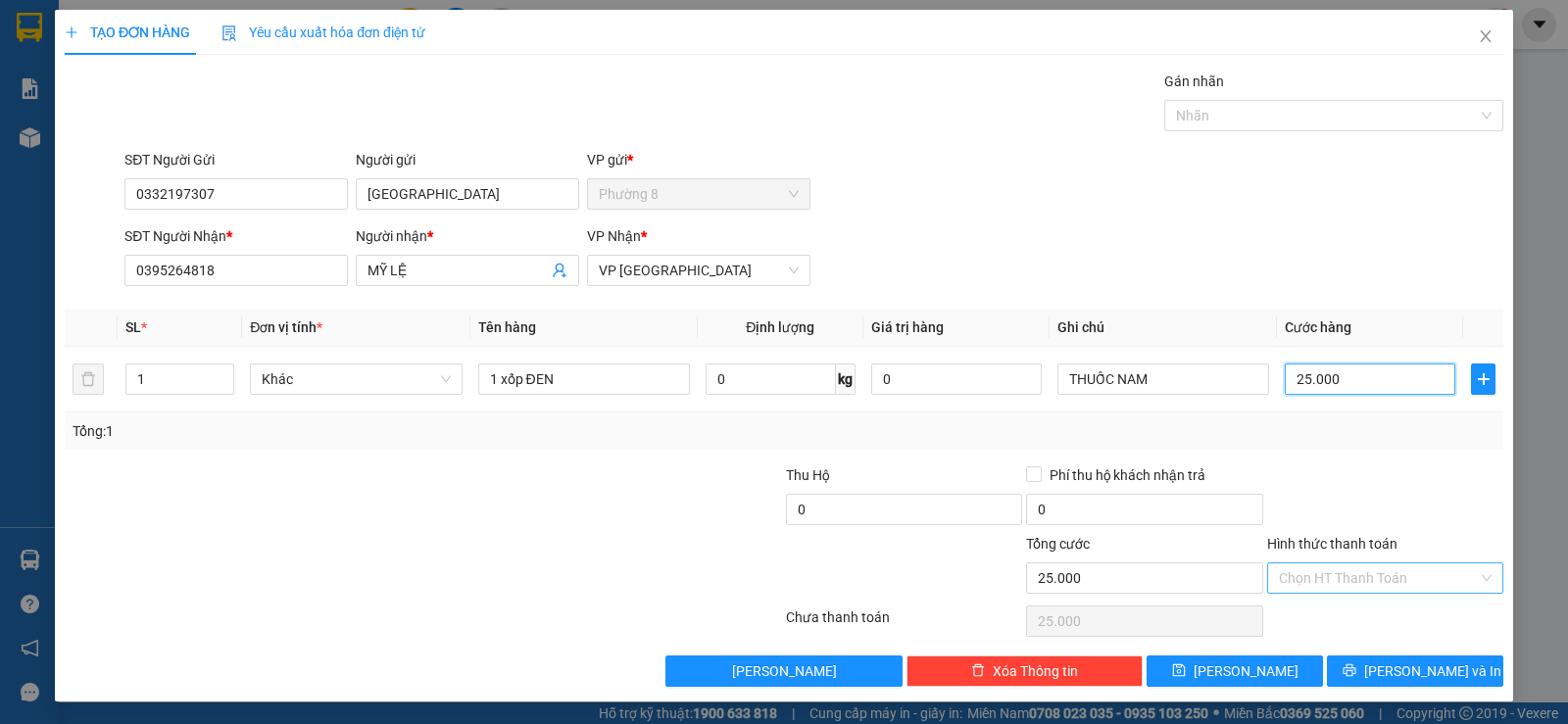 type on "25.000" 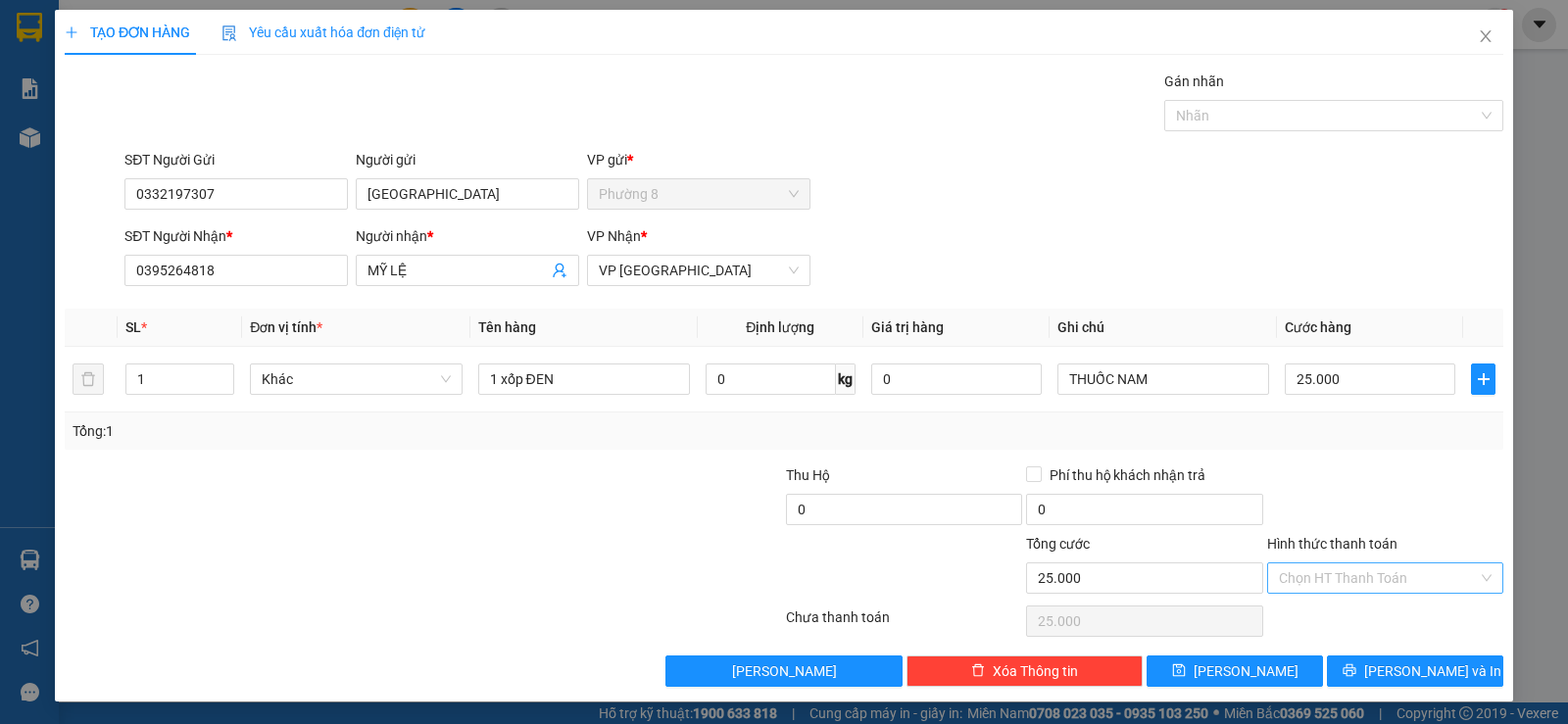 drag, startPoint x: 1392, startPoint y: 578, endPoint x: 1372, endPoint y: 590, distance: 23.323808 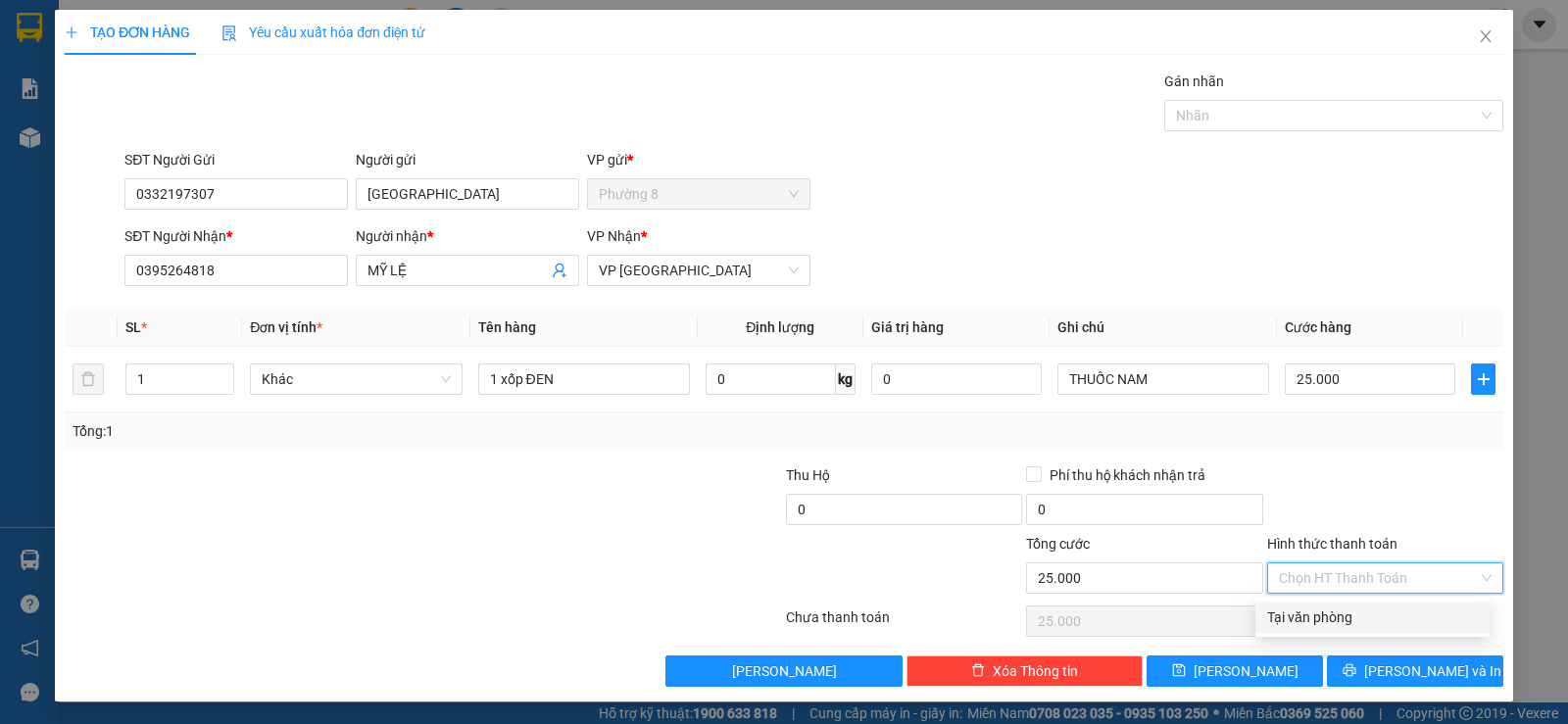 click on "Tại văn phòng" at bounding box center [1372, 617] 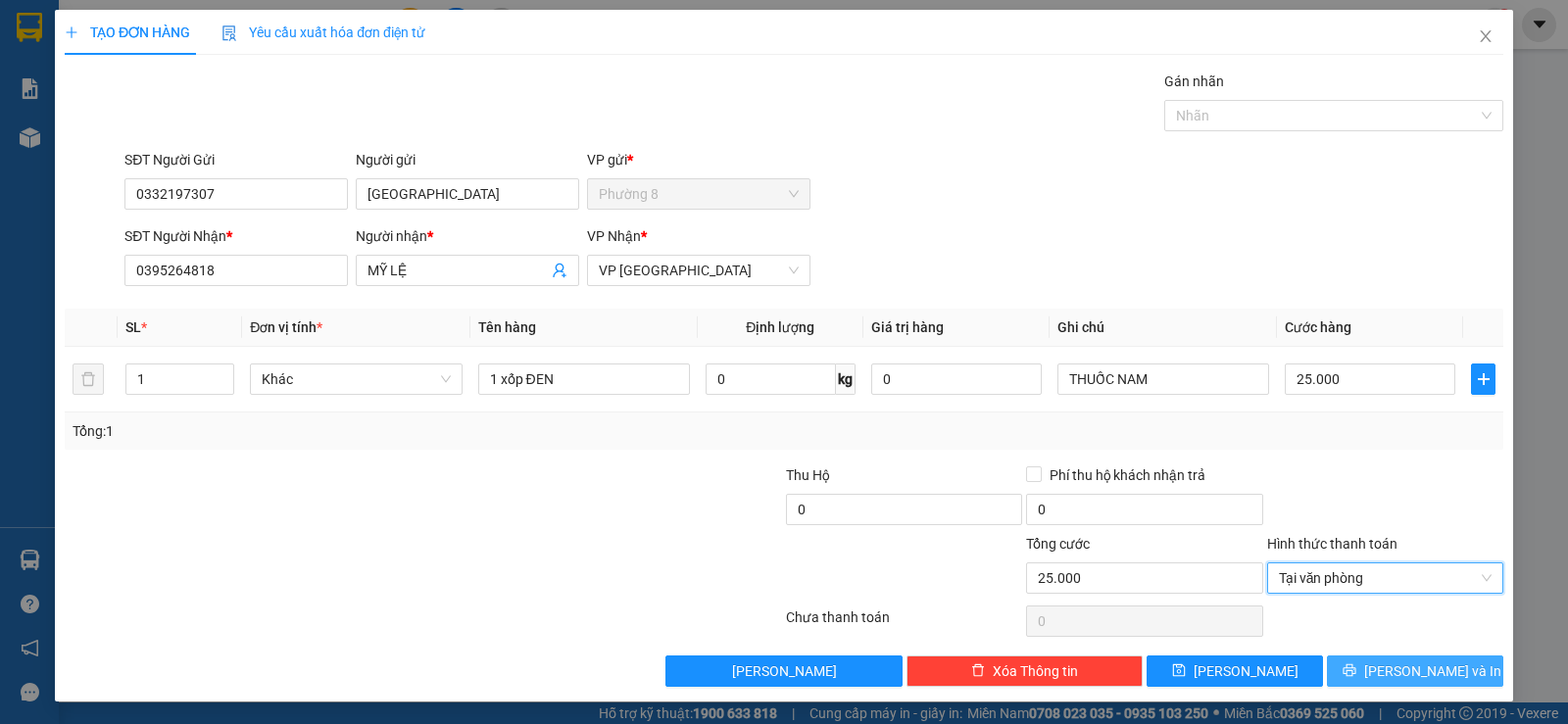 click on "[PERSON_NAME] và In" at bounding box center (1415, 671) 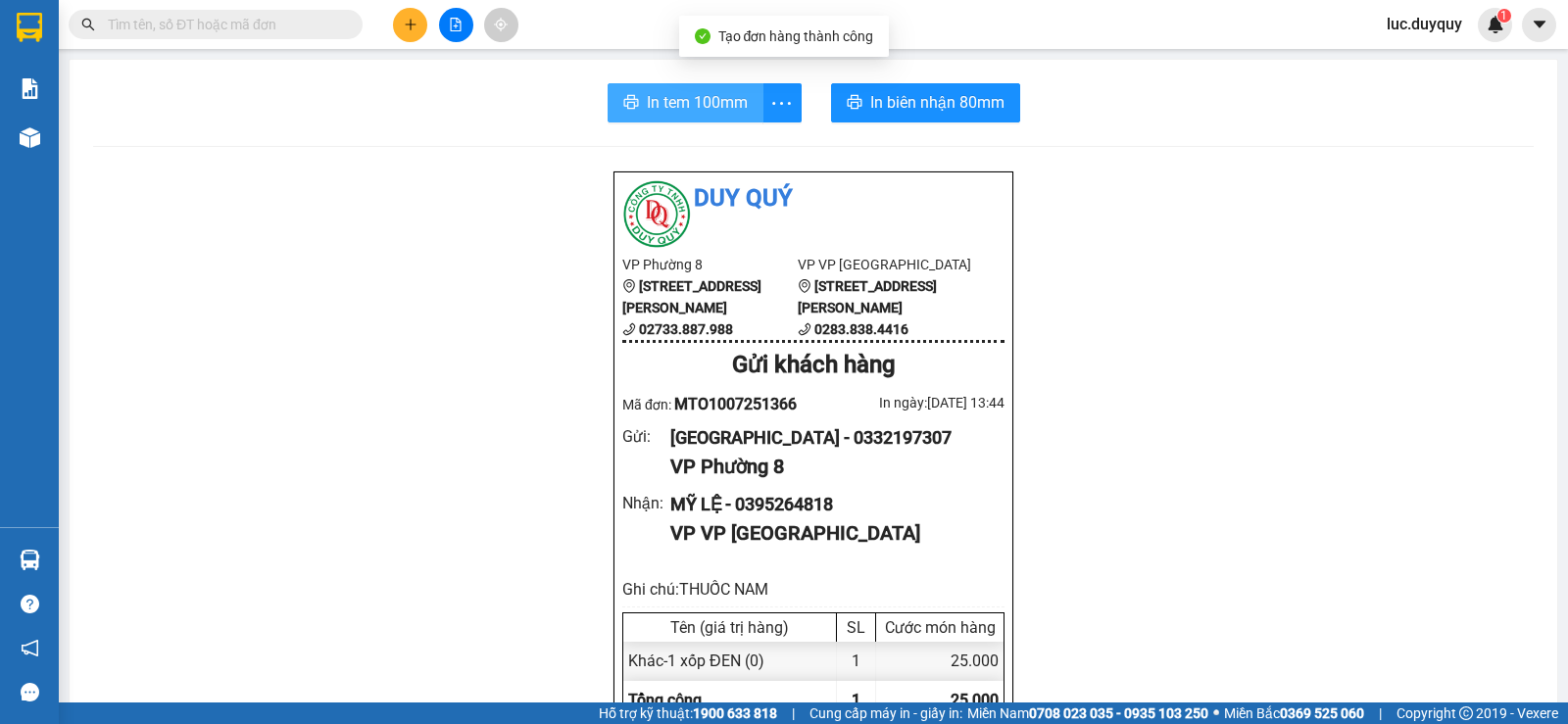click on "In tem 100mm" at bounding box center (697, 102) 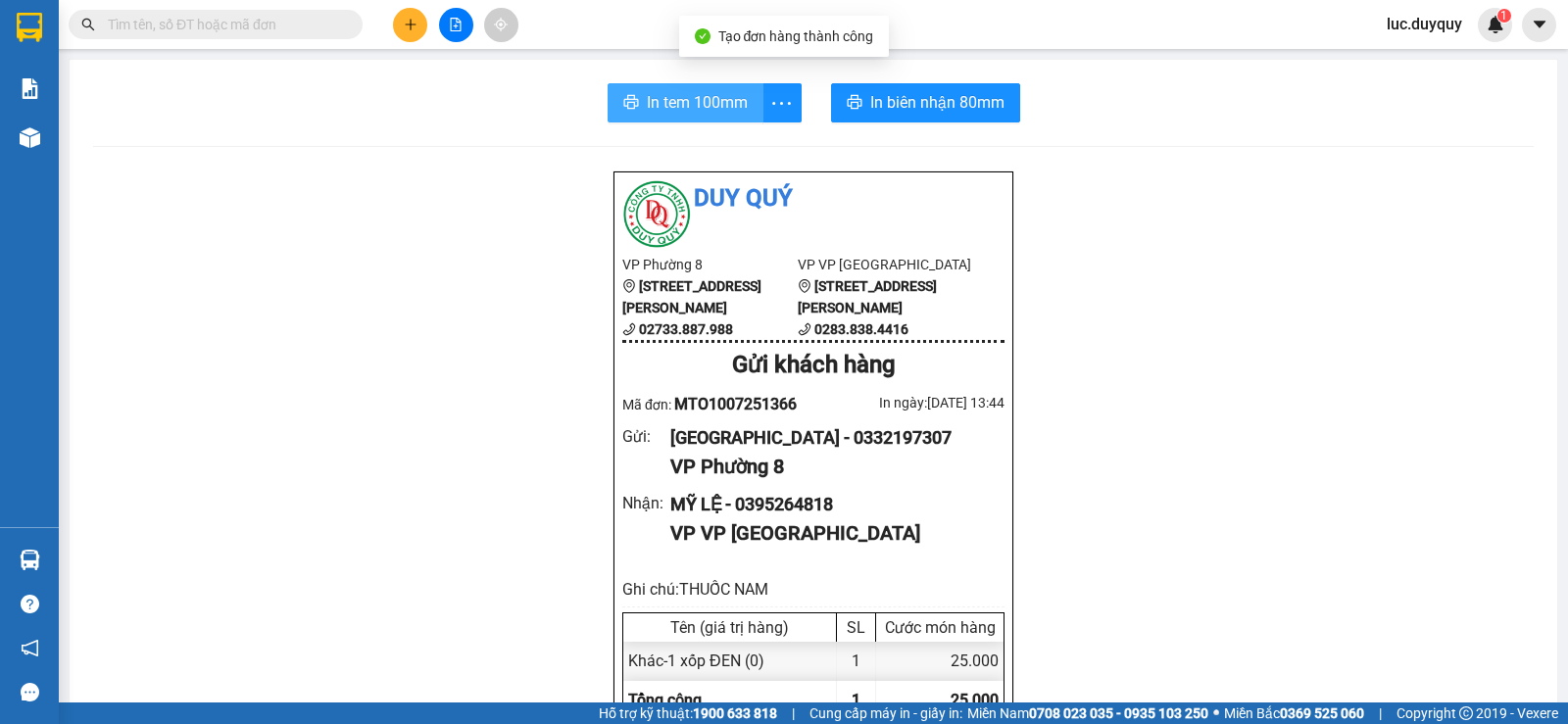 scroll, scrollTop: 0, scrollLeft: 0, axis: both 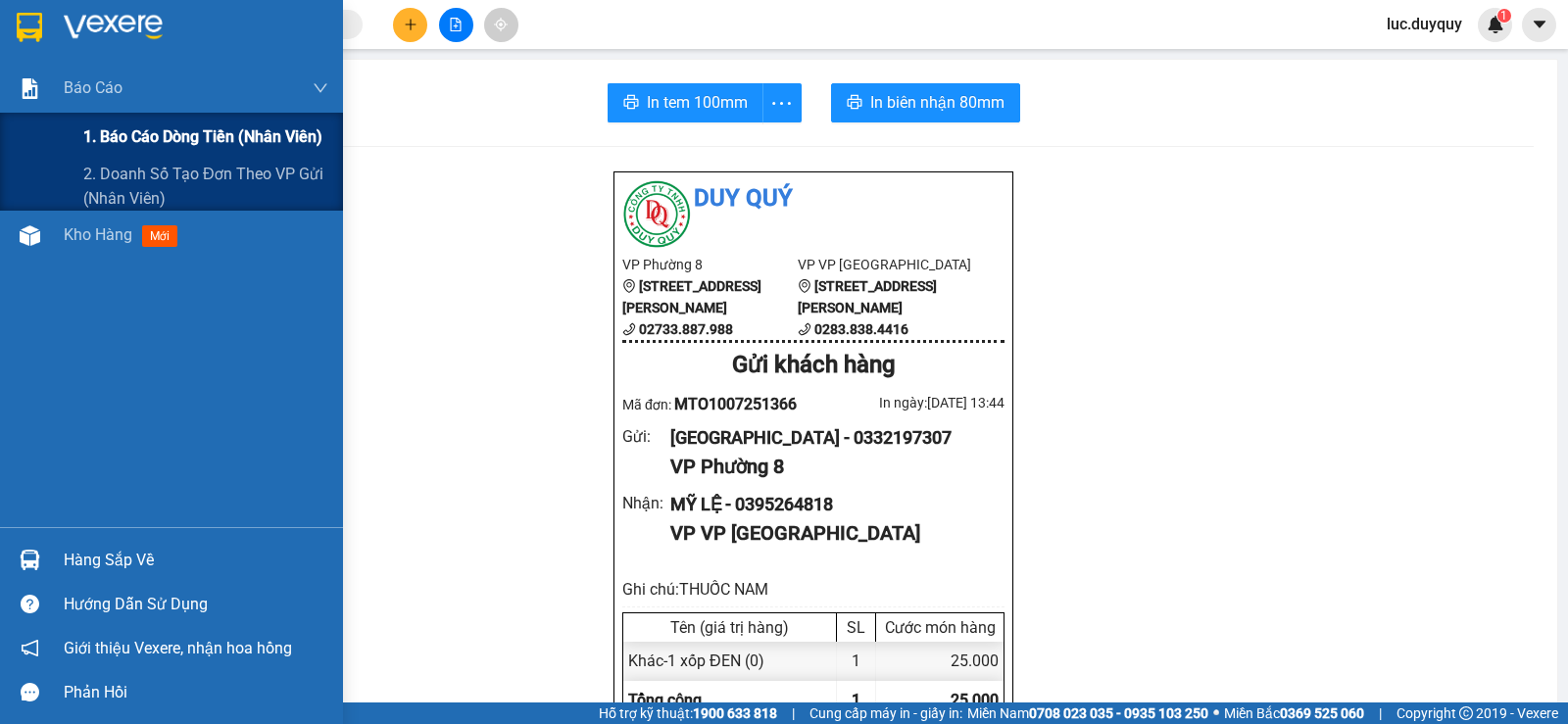 click on "1. Báo cáo dòng tiền (nhân viên)" at bounding box center [172, 137] 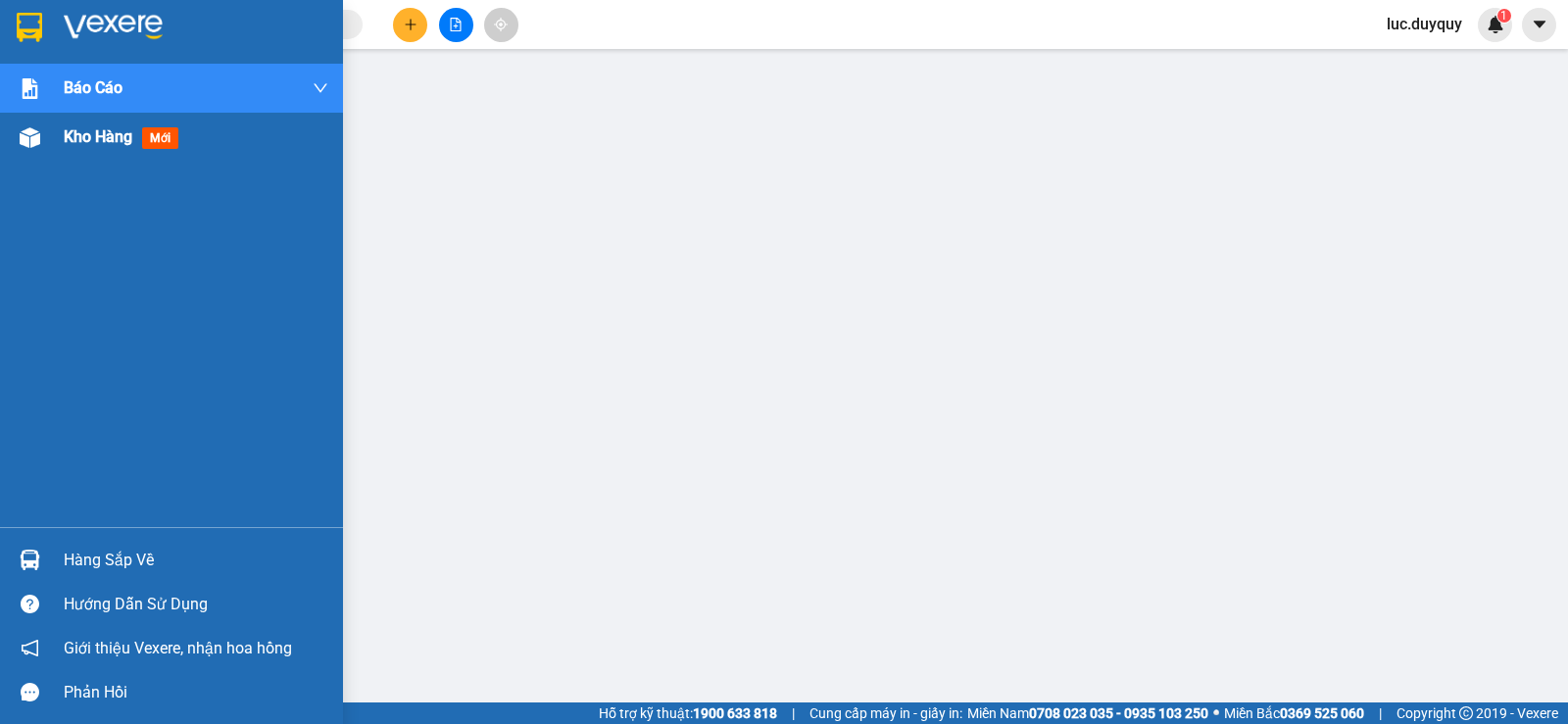 click on "Kho hàng" at bounding box center [98, 136] 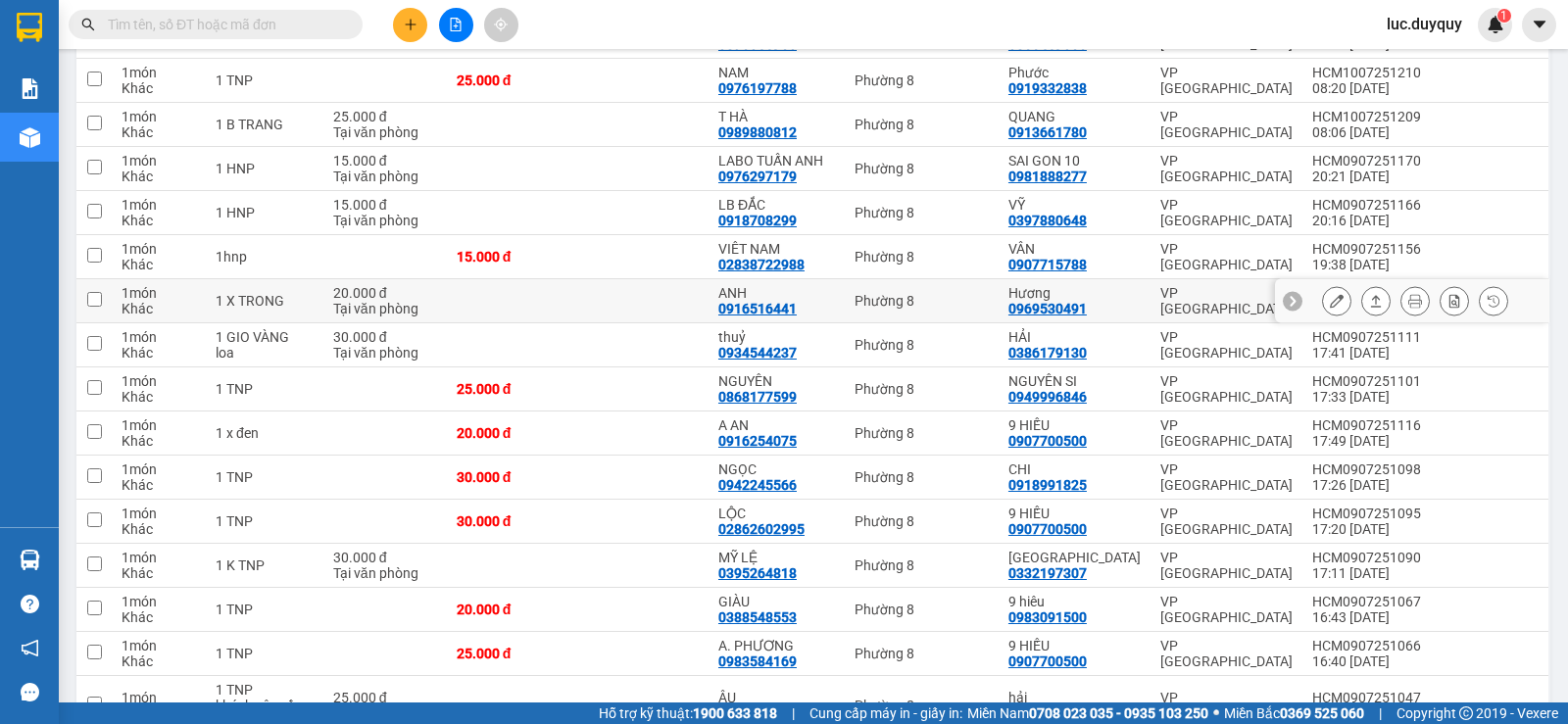 scroll, scrollTop: 686, scrollLeft: 0, axis: vertical 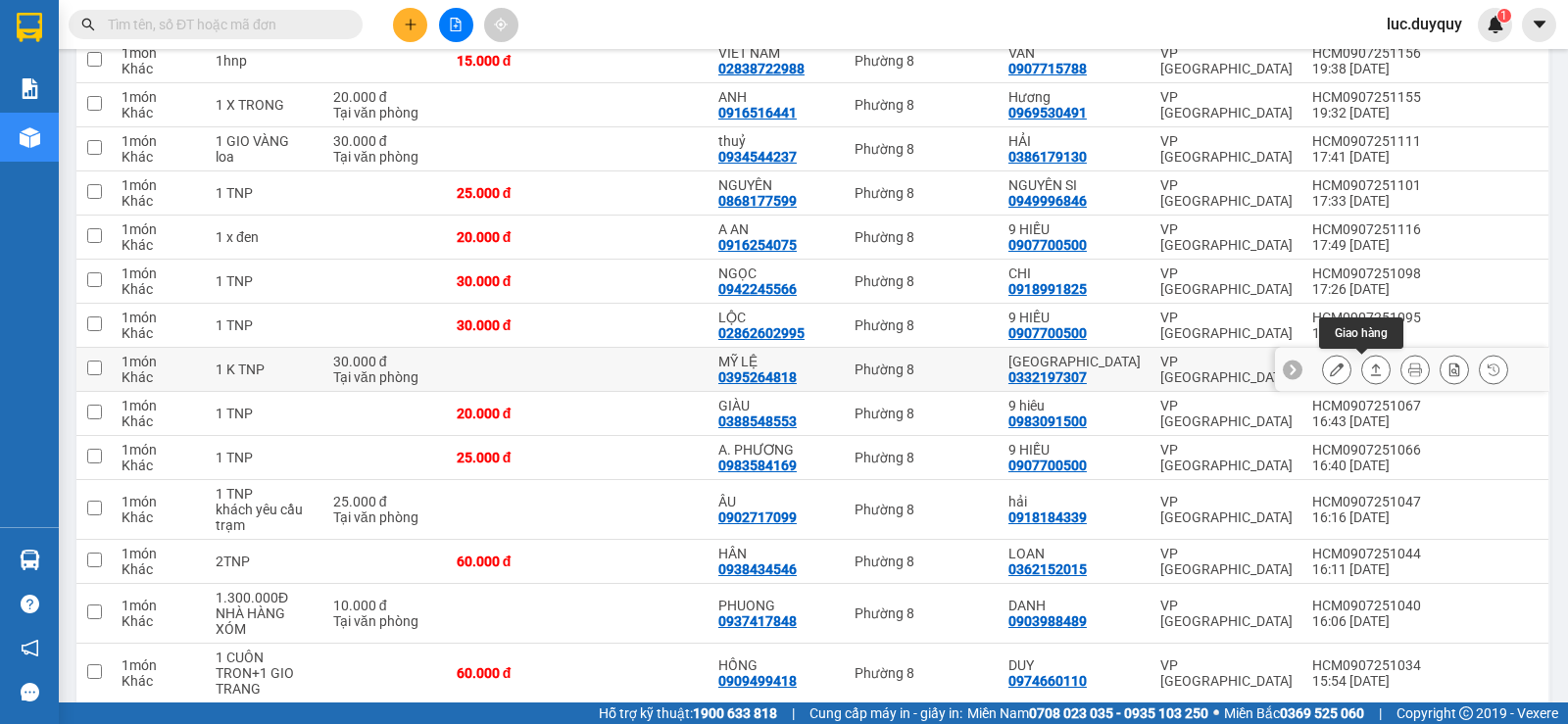 click 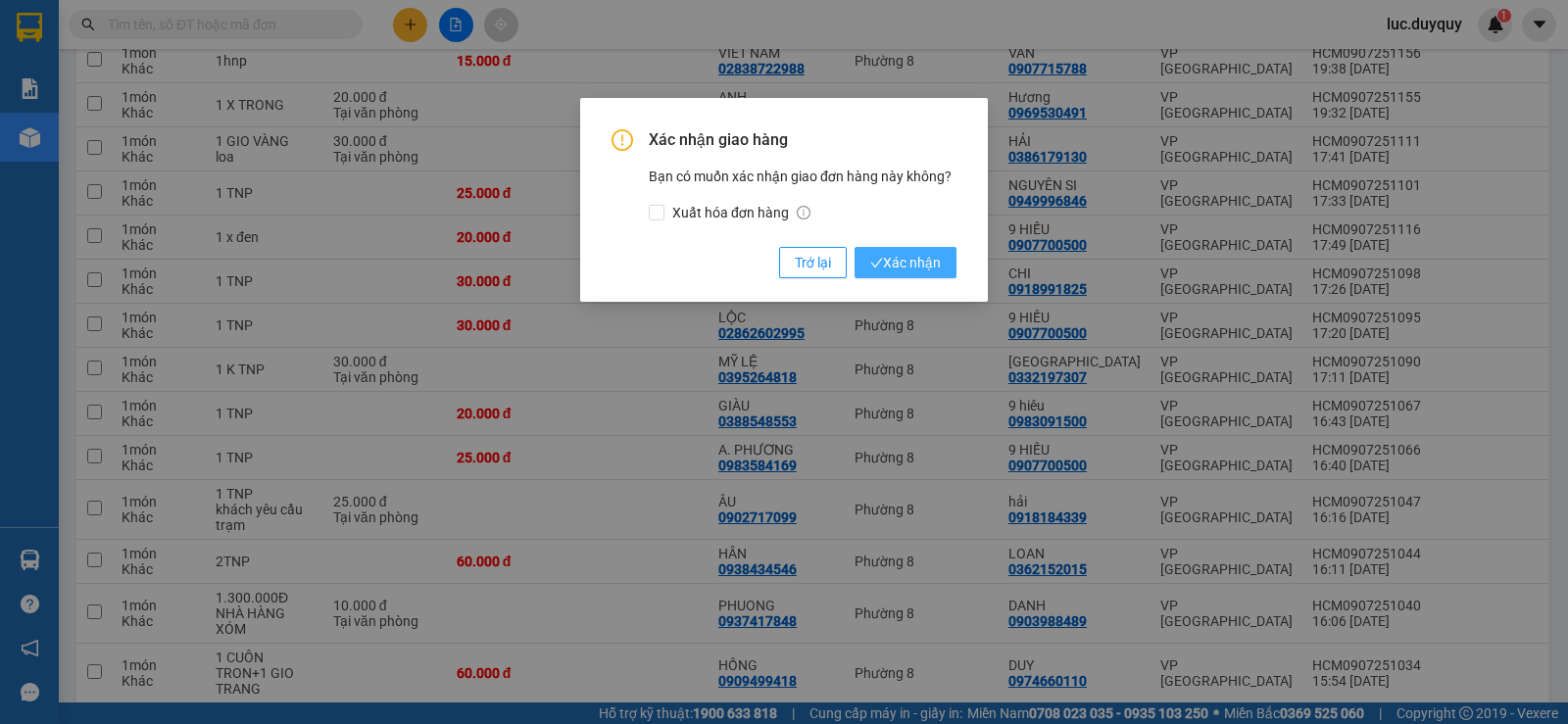 click on "Xác nhận" at bounding box center [906, 263] 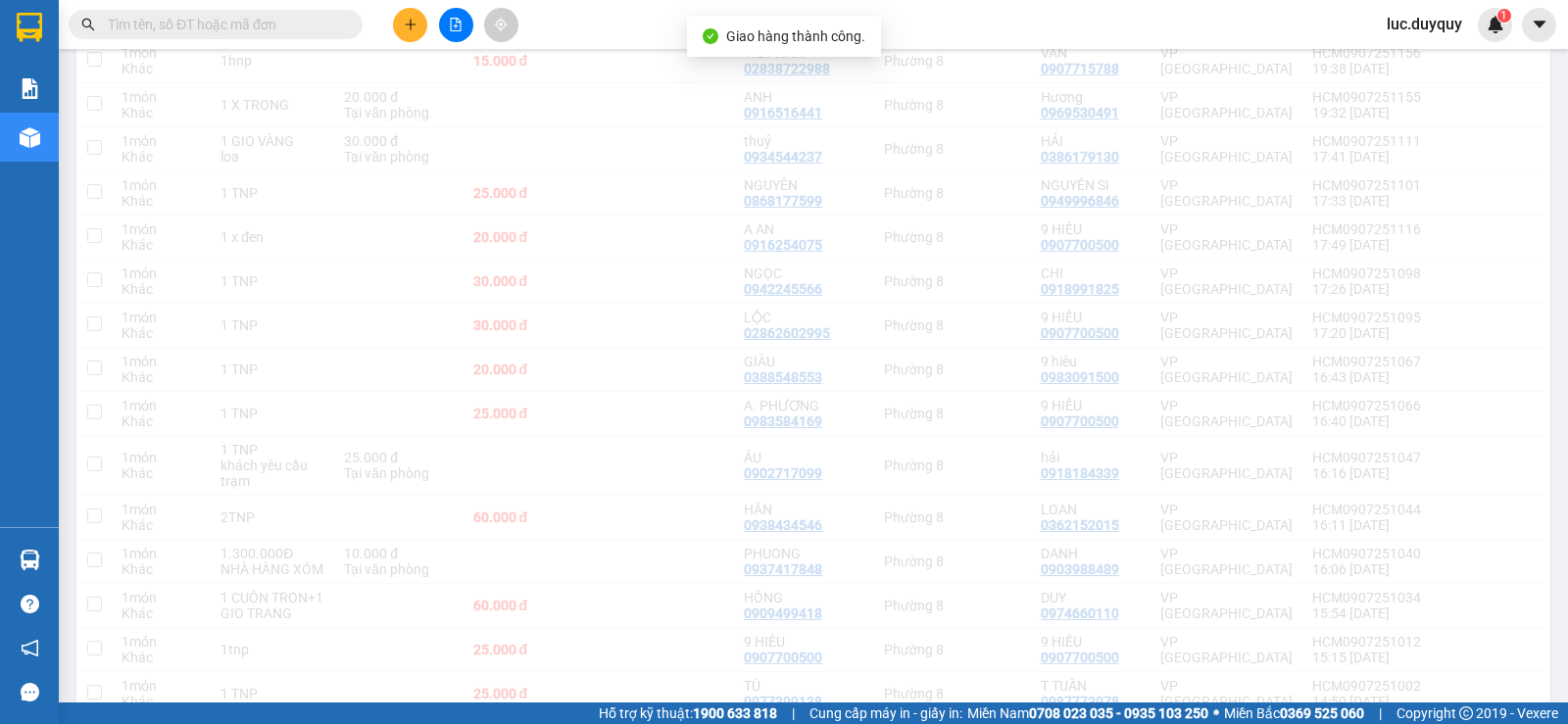 scroll, scrollTop: 686, scrollLeft: 0, axis: vertical 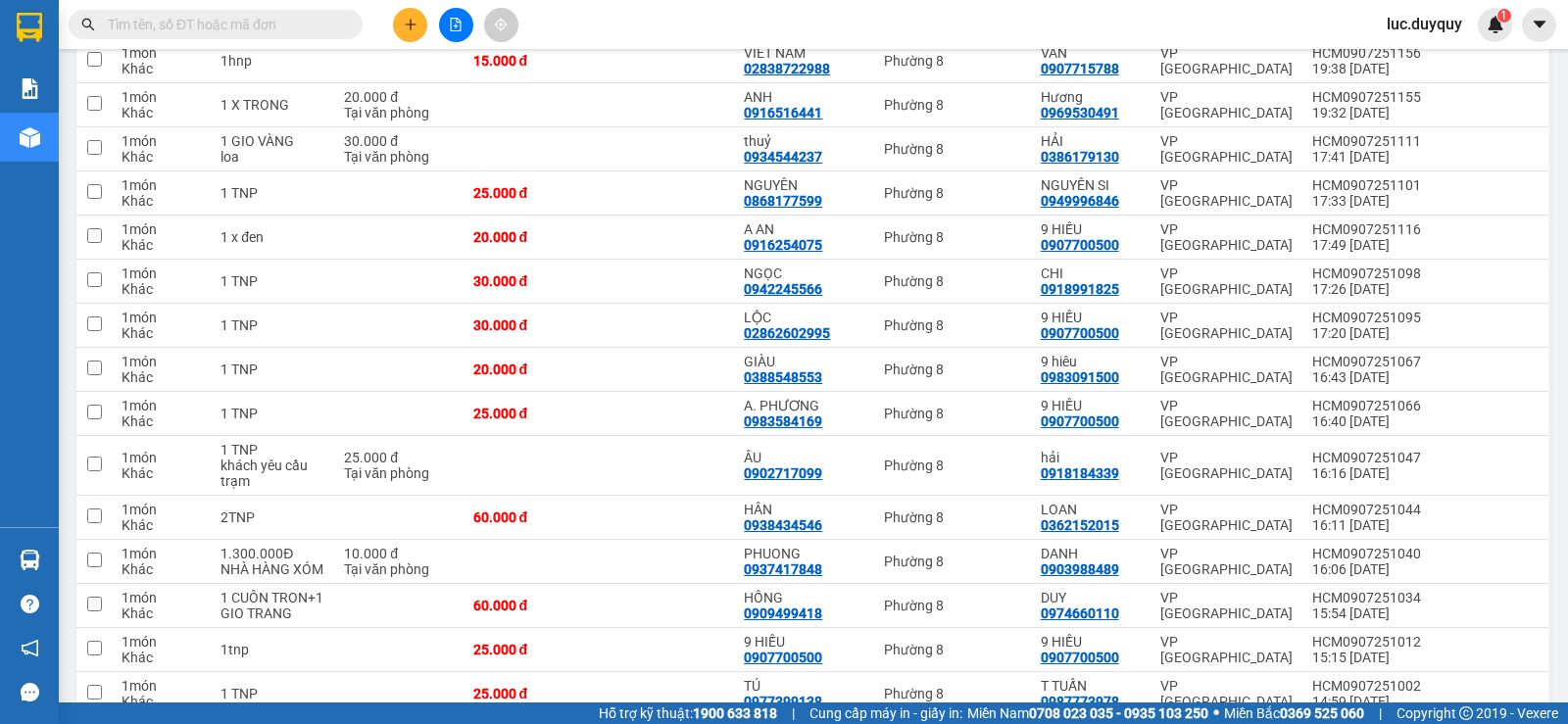 click at bounding box center (223, 24) 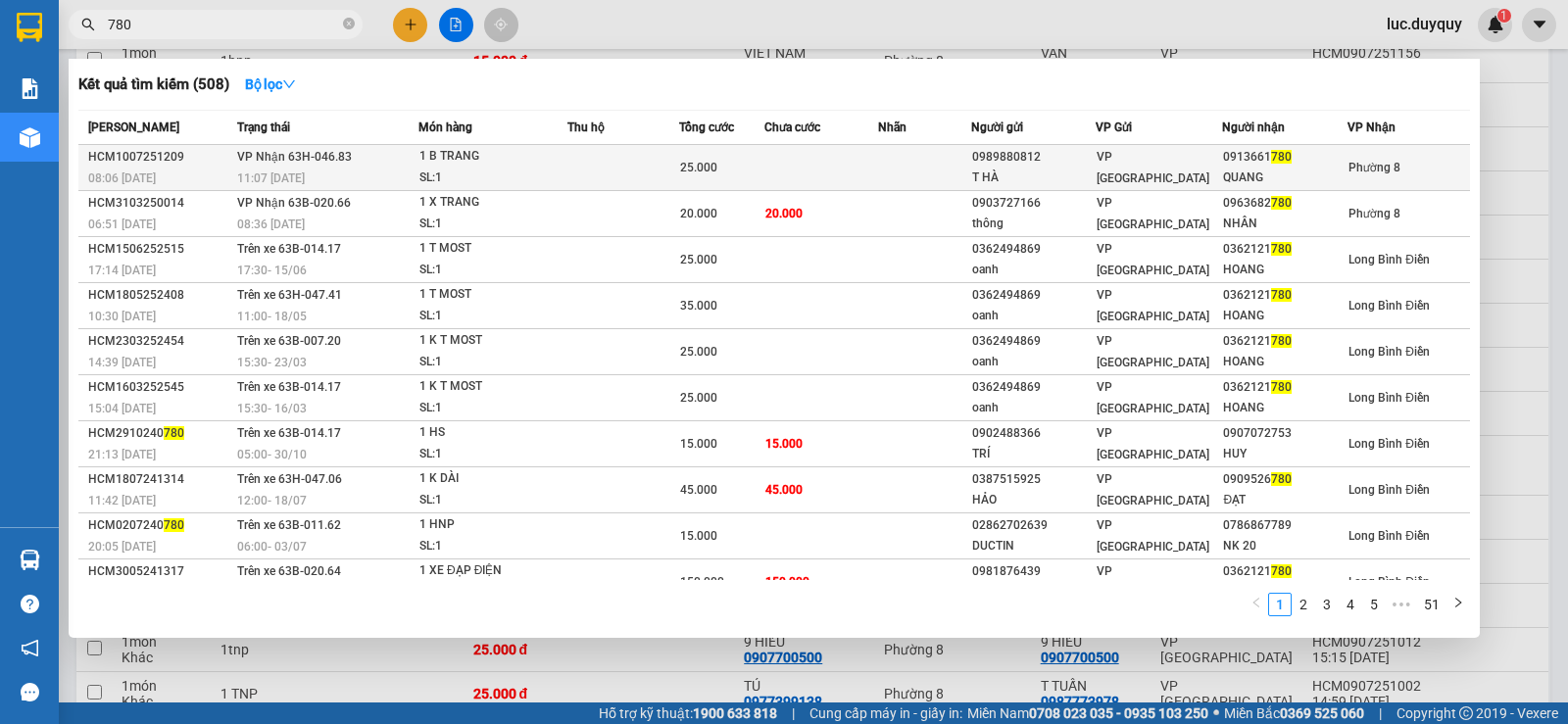 type on "780" 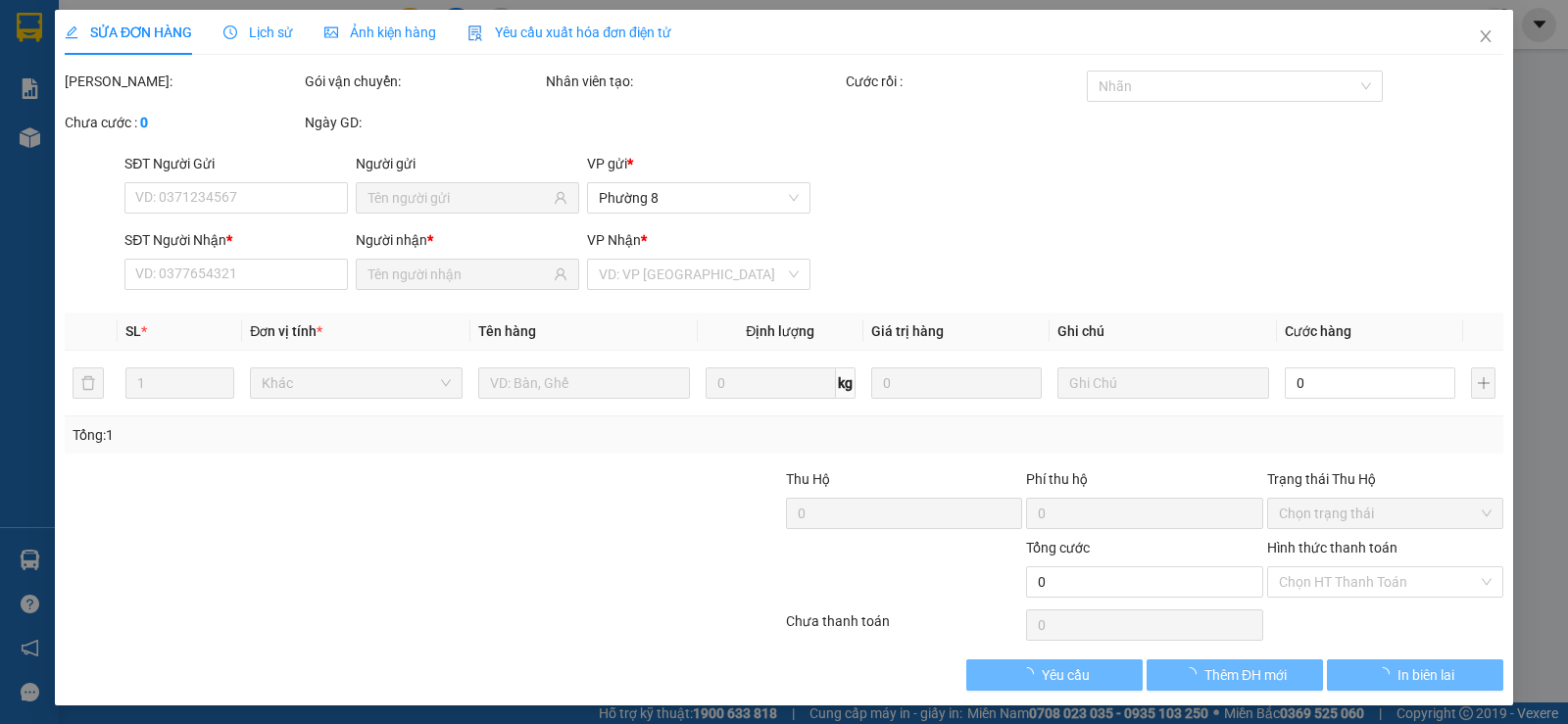 scroll, scrollTop: 0, scrollLeft: 0, axis: both 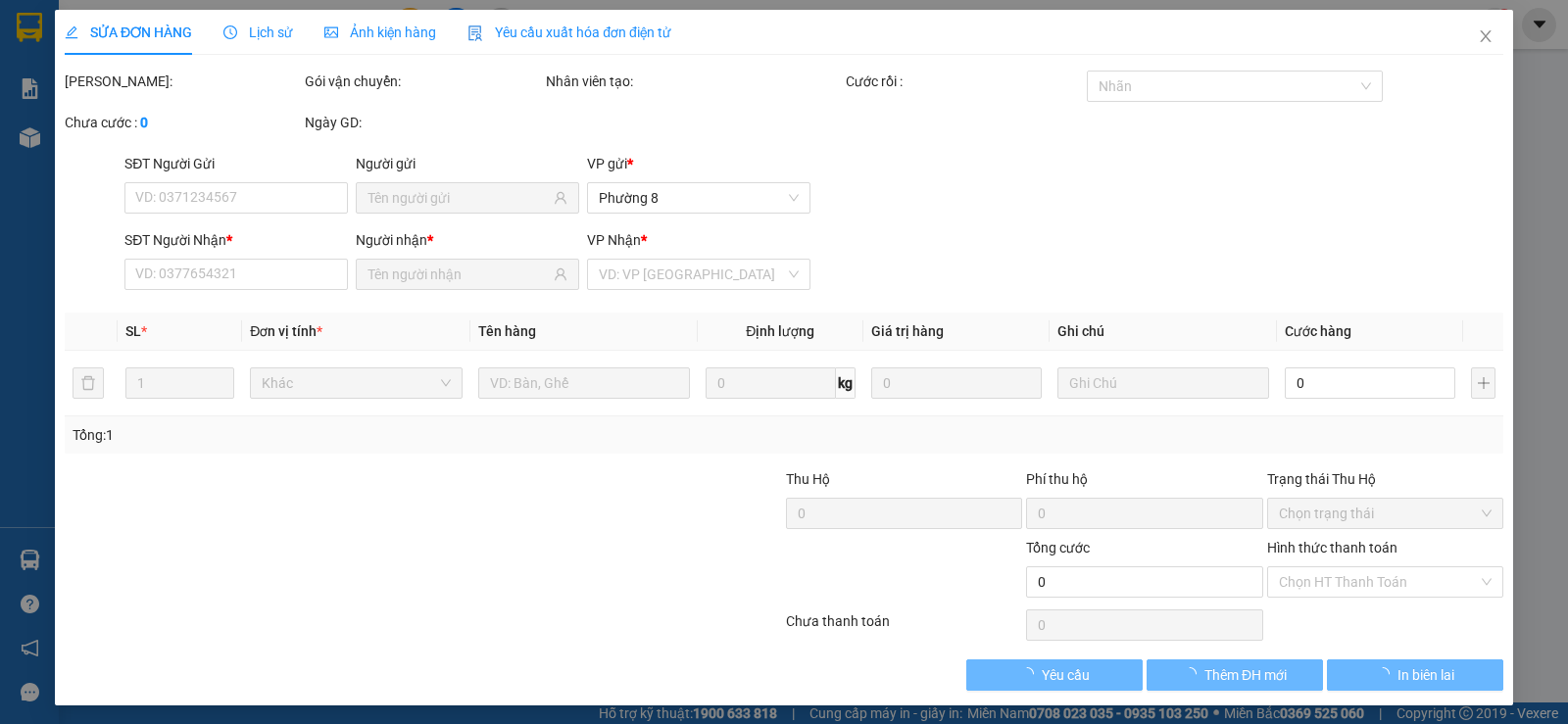 type on "0989880812" 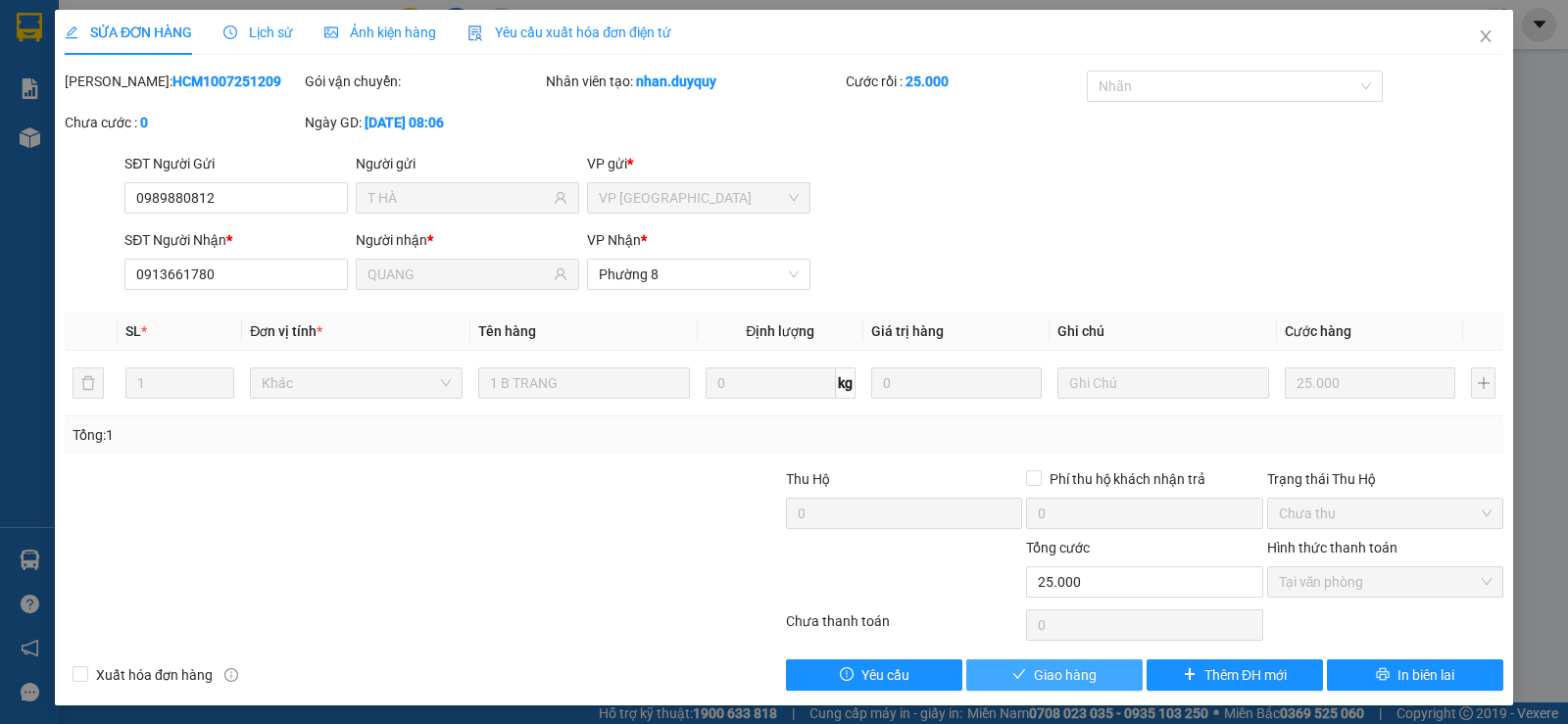 click on "Giao hàng" at bounding box center (1054, 675) 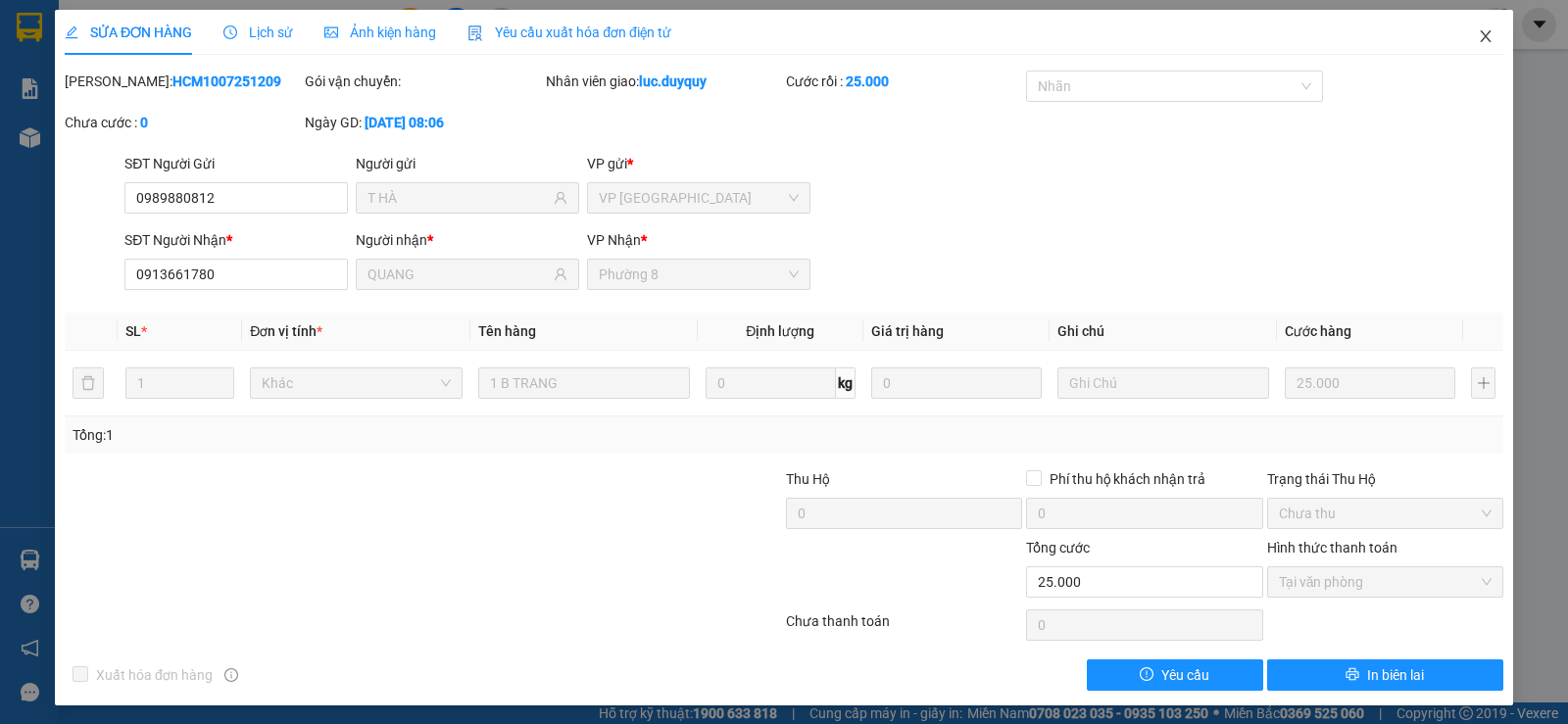 click 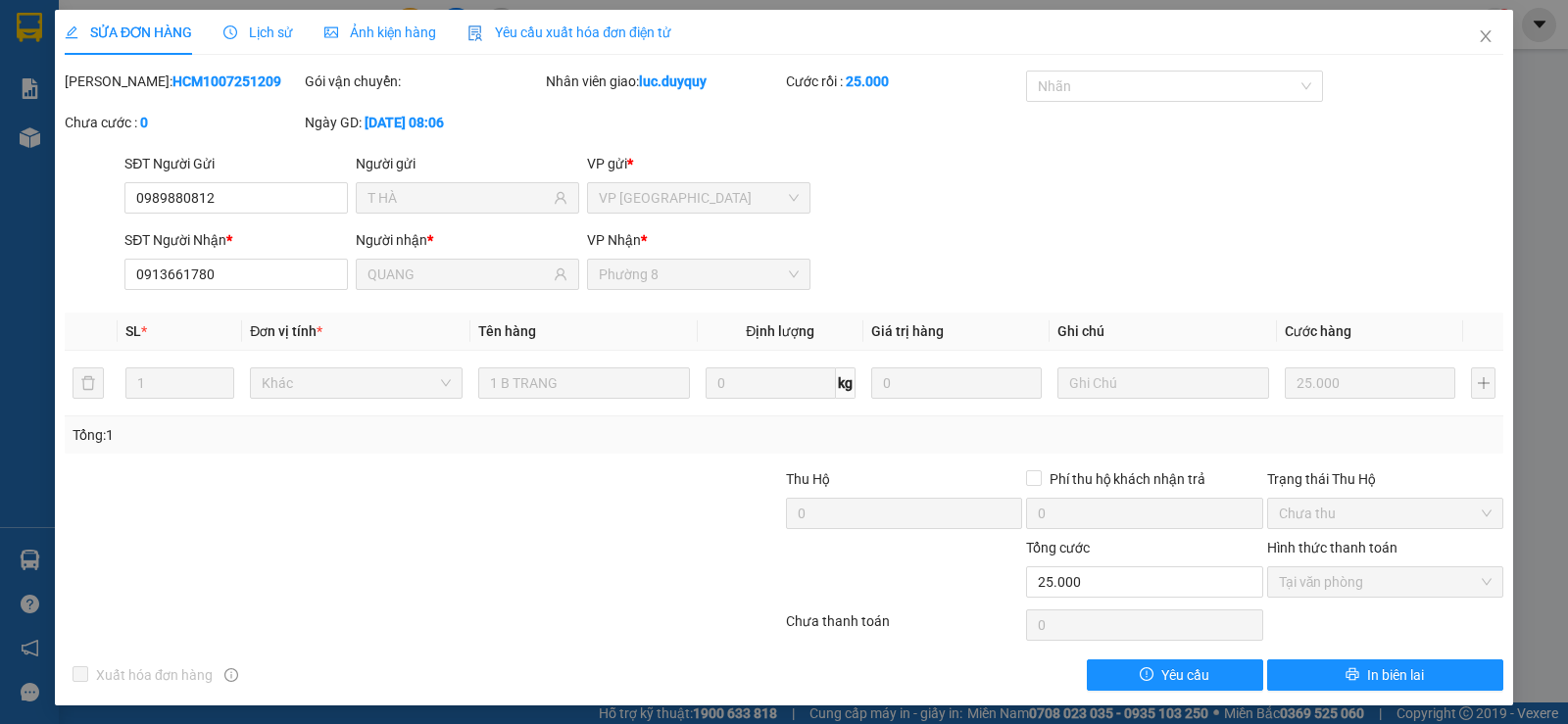 click on "luc.duyquy" at bounding box center (1424, 24) 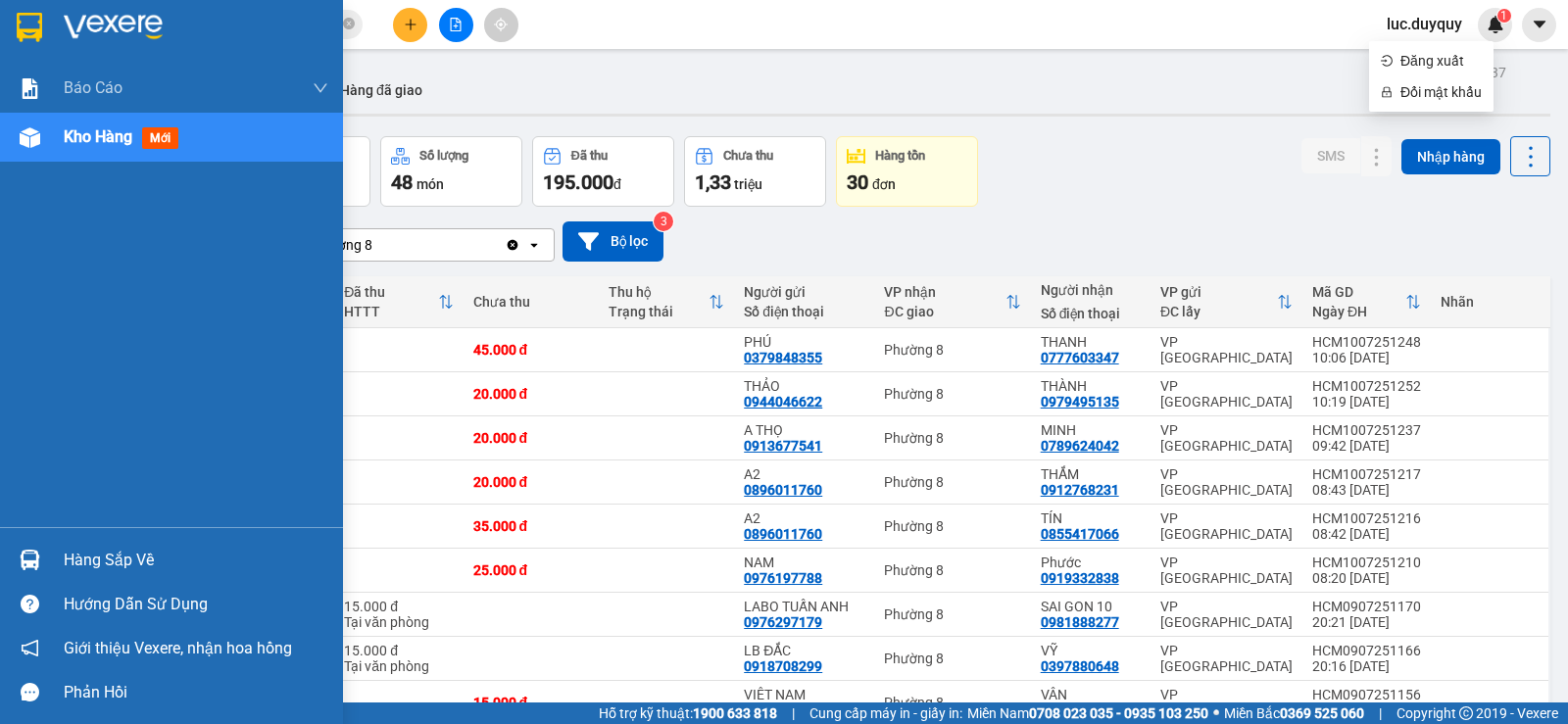 drag, startPoint x: 102, startPoint y: 558, endPoint x: 131, endPoint y: 551, distance: 29.83287 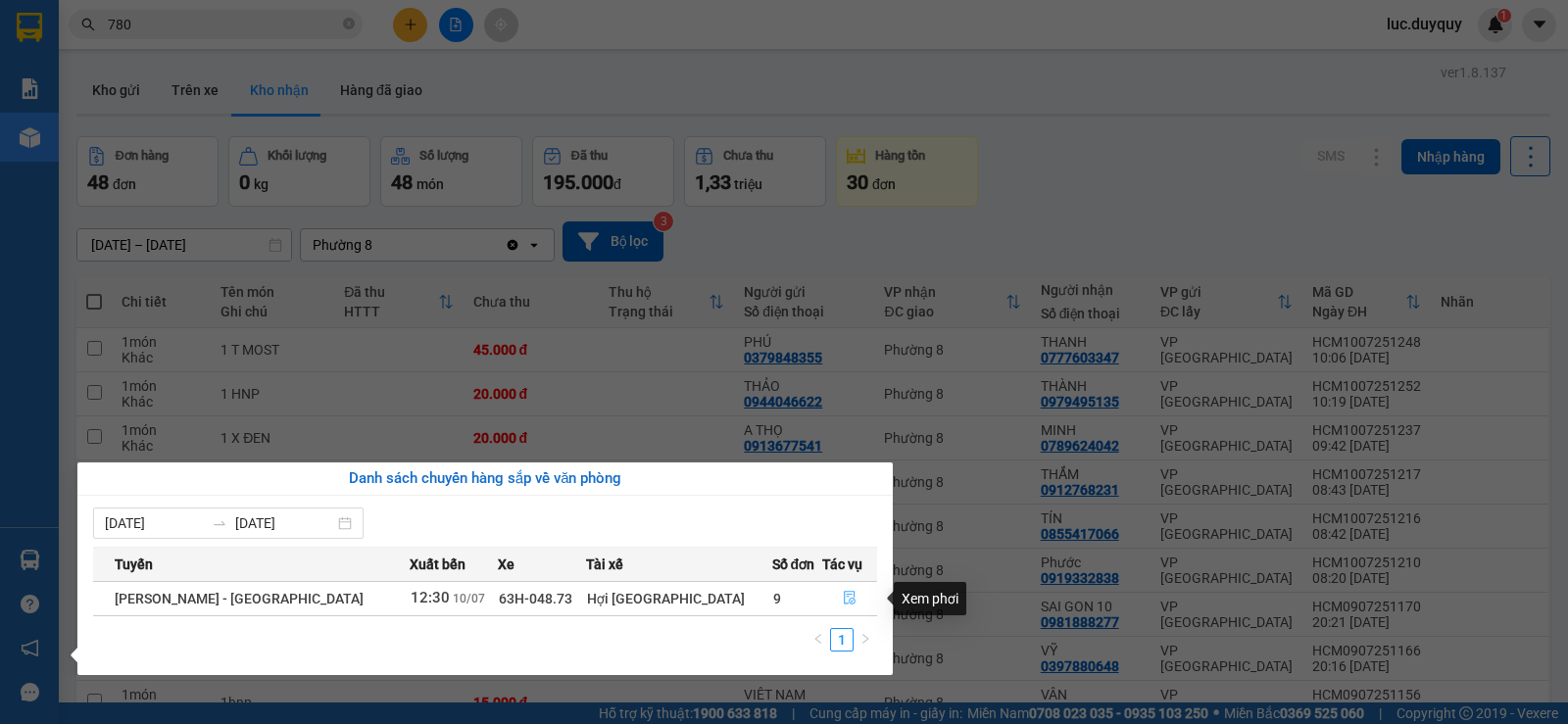 click at bounding box center (850, 599) 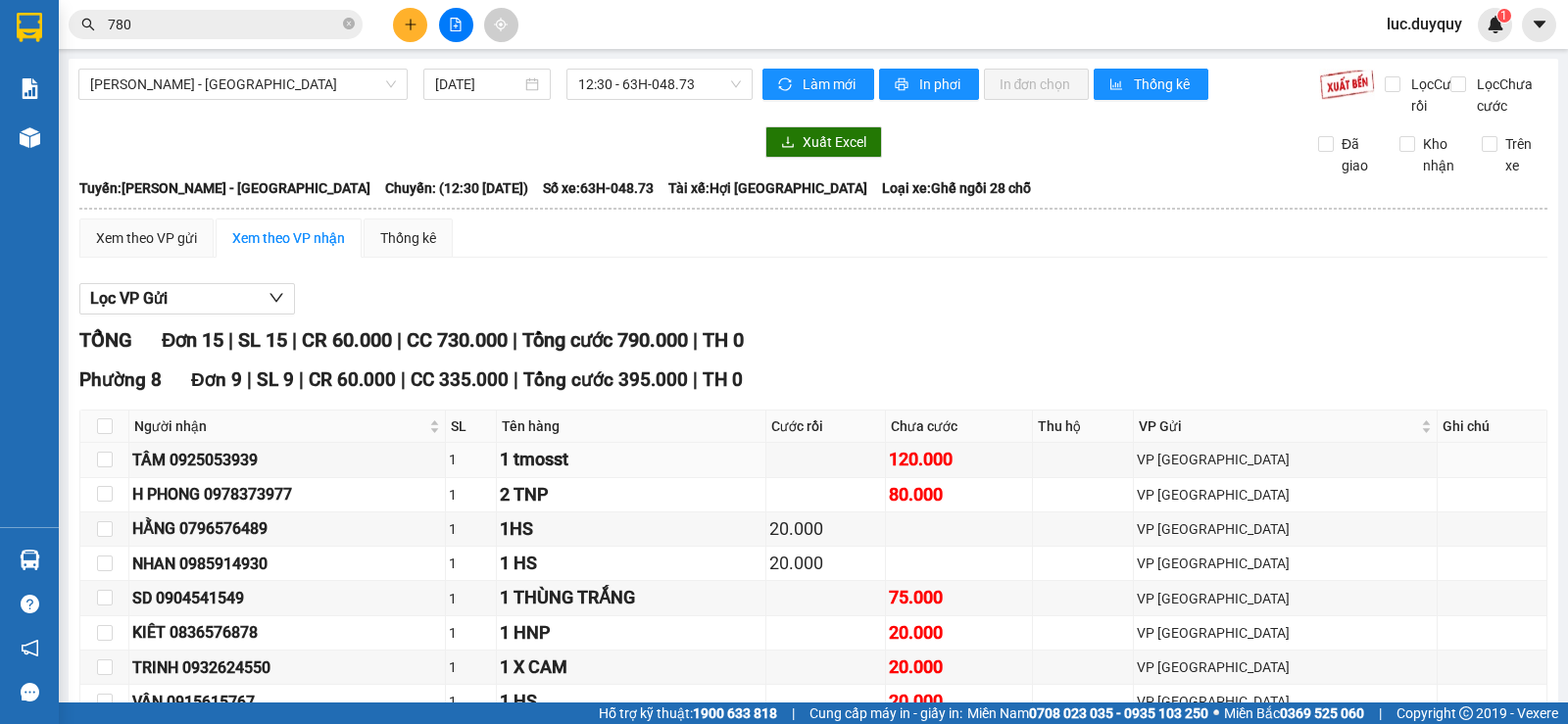 scroll, scrollTop: 196, scrollLeft: 0, axis: vertical 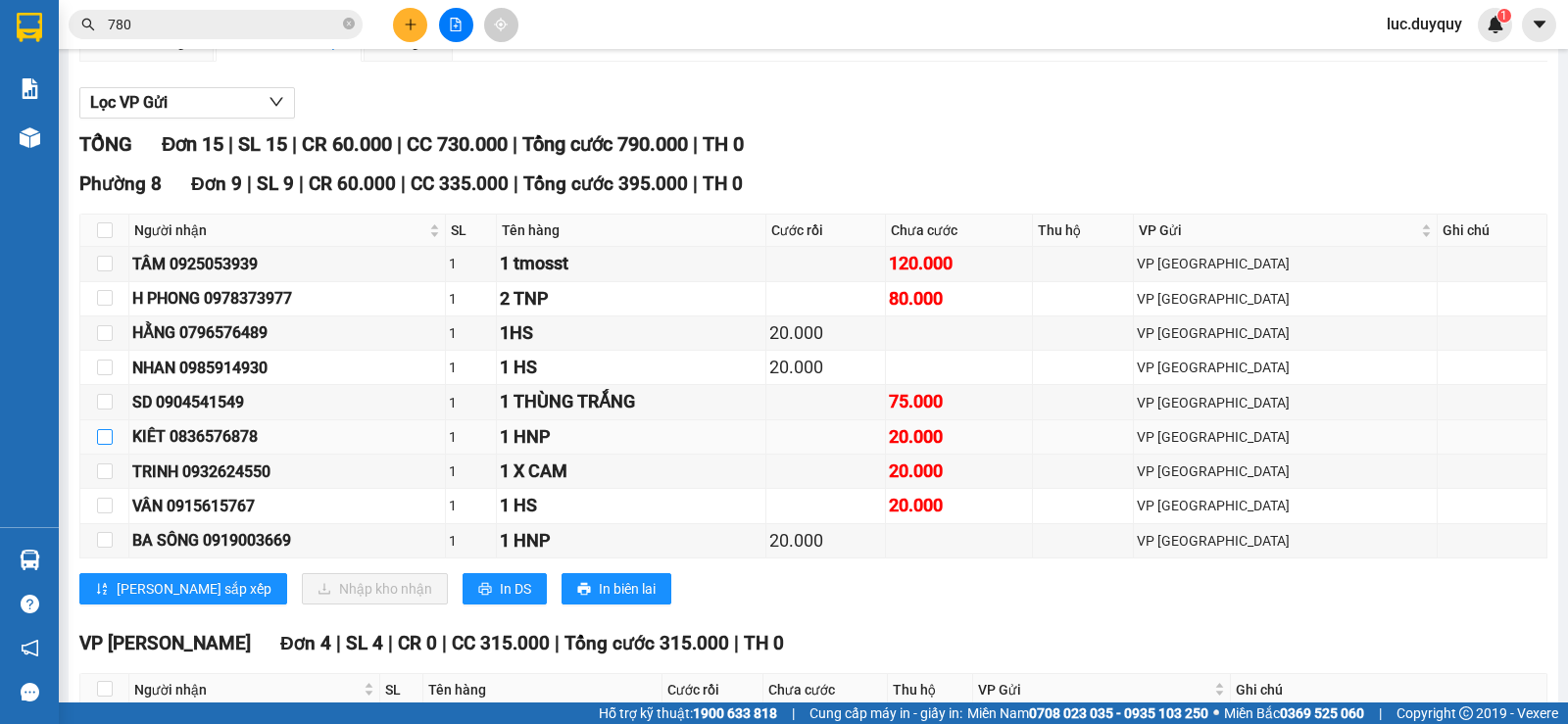 click at bounding box center [105, 437] 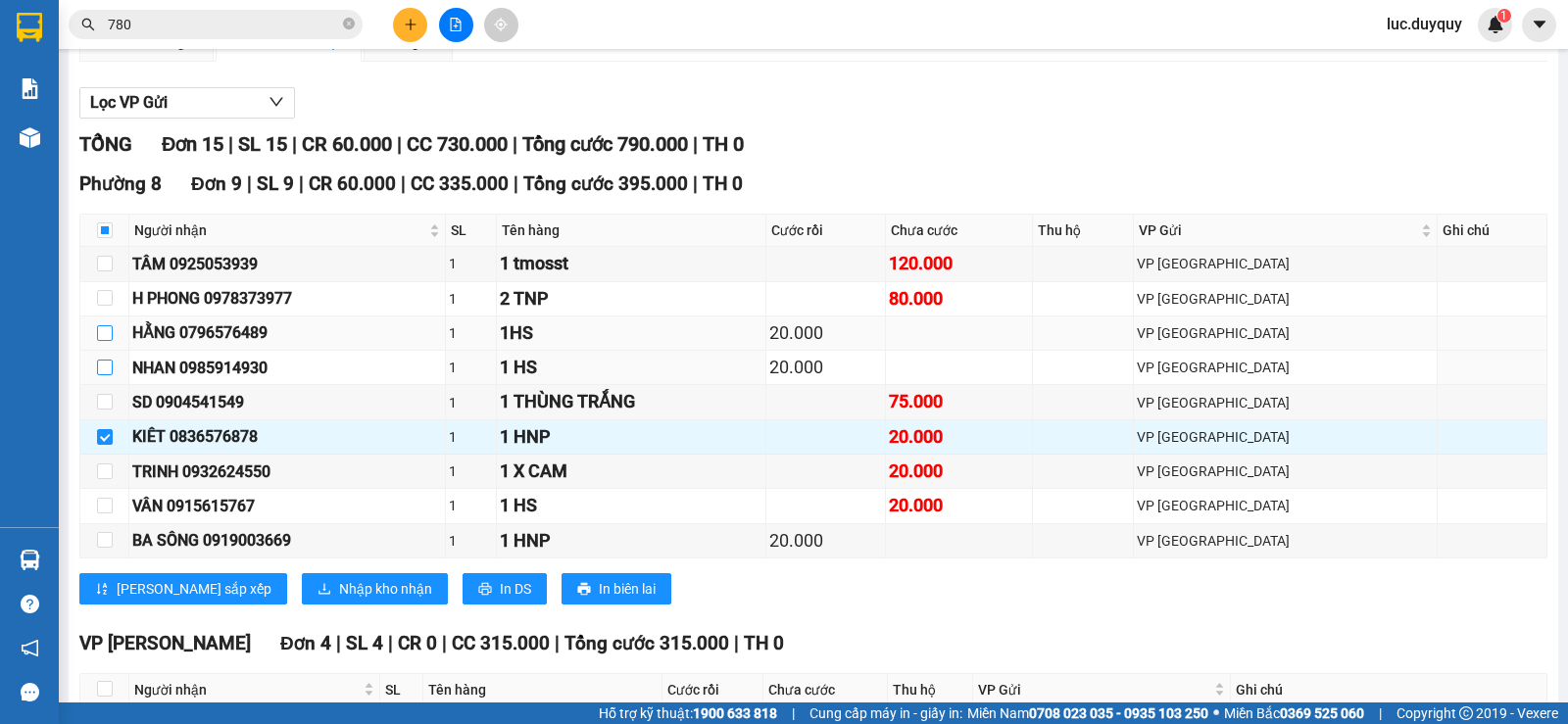 drag, startPoint x: 104, startPoint y: 386, endPoint x: 108, endPoint y: 360, distance: 26.305893 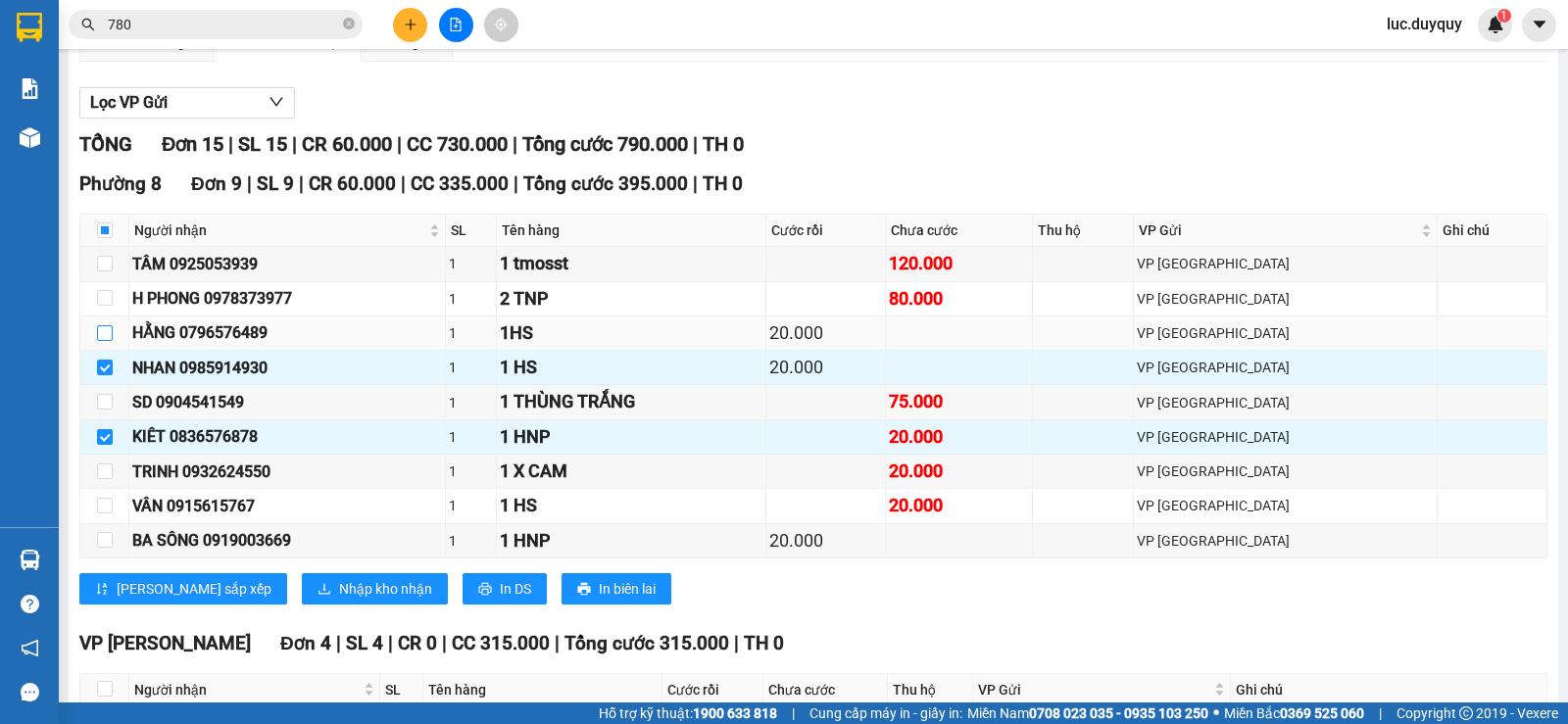 click at bounding box center (105, 333) 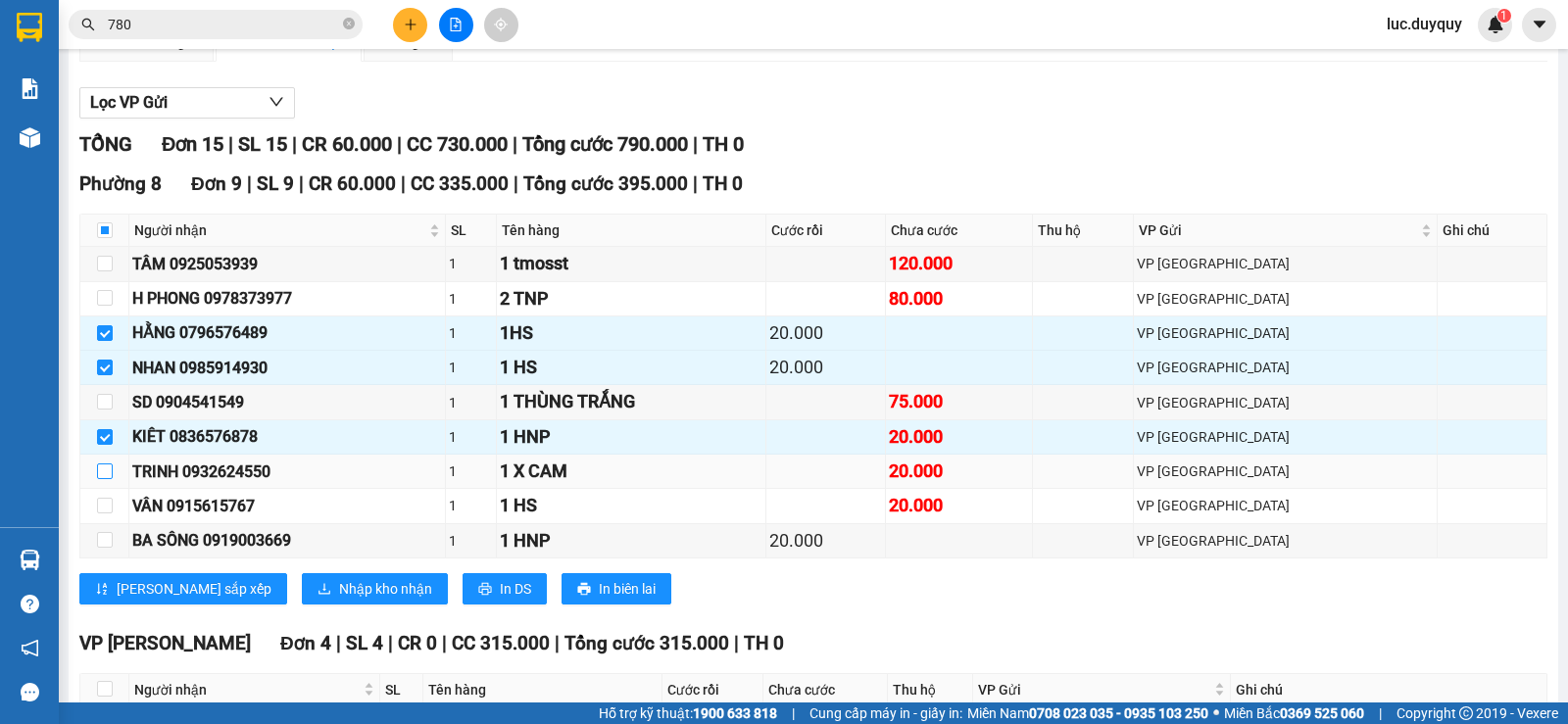 click at bounding box center [105, 471] 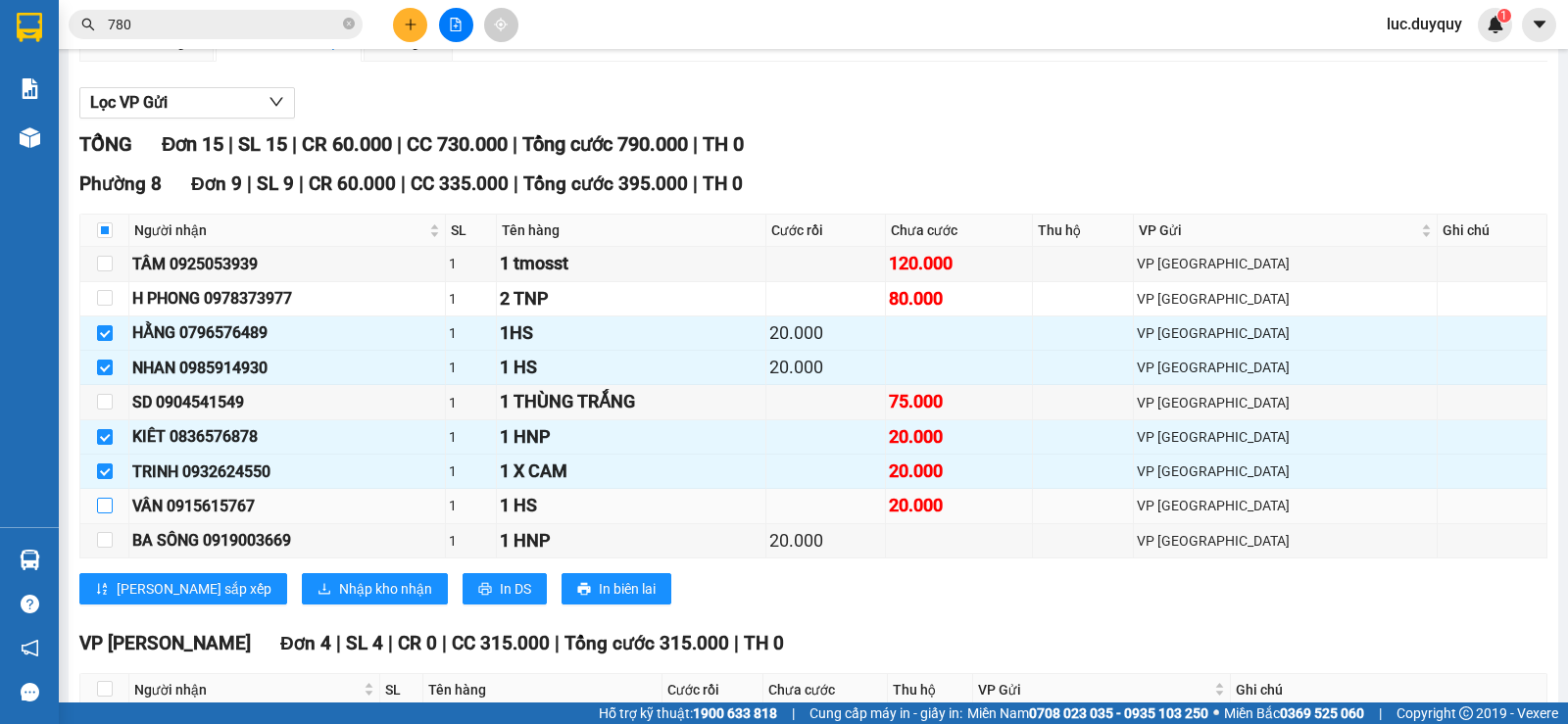 click at bounding box center (105, 506) 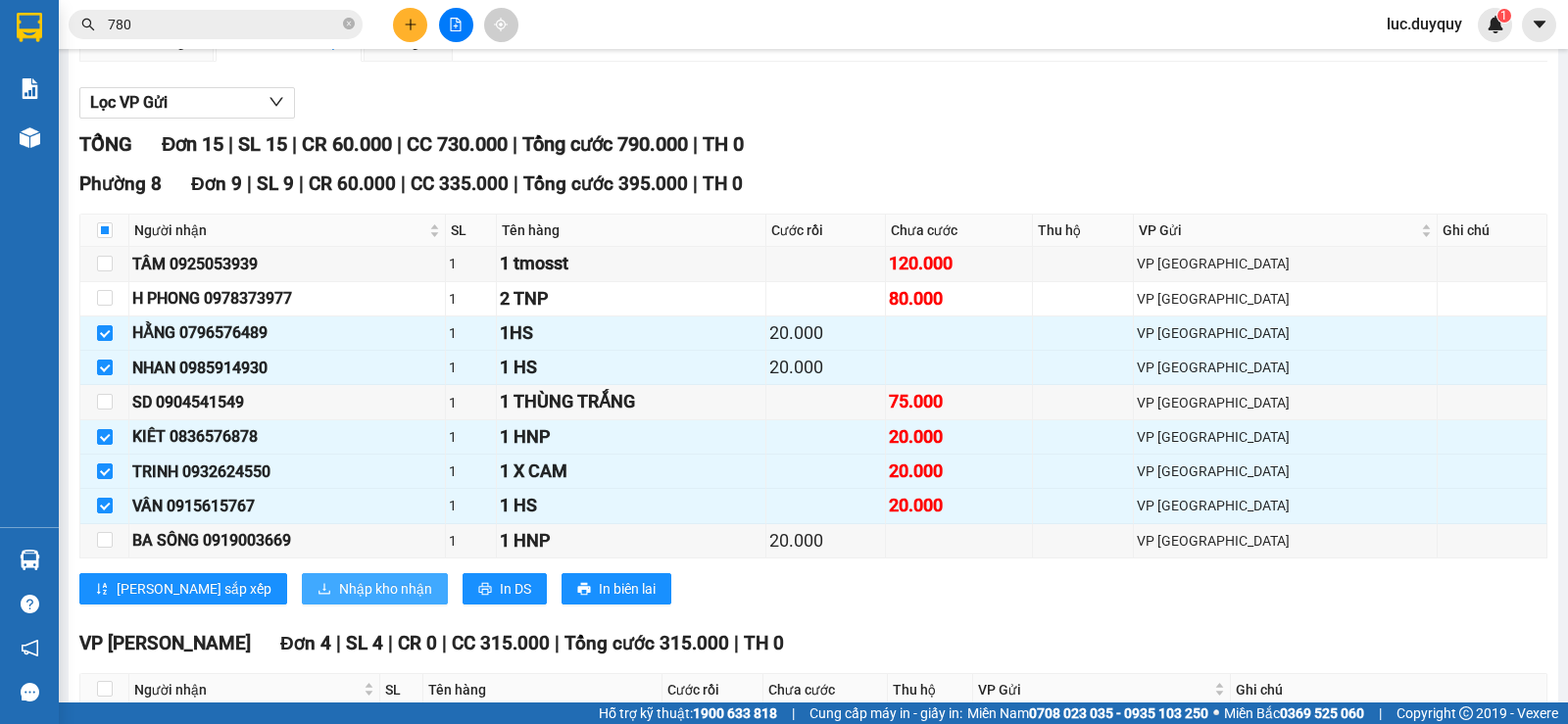 click on "Nhập kho nhận" at bounding box center [385, 589] 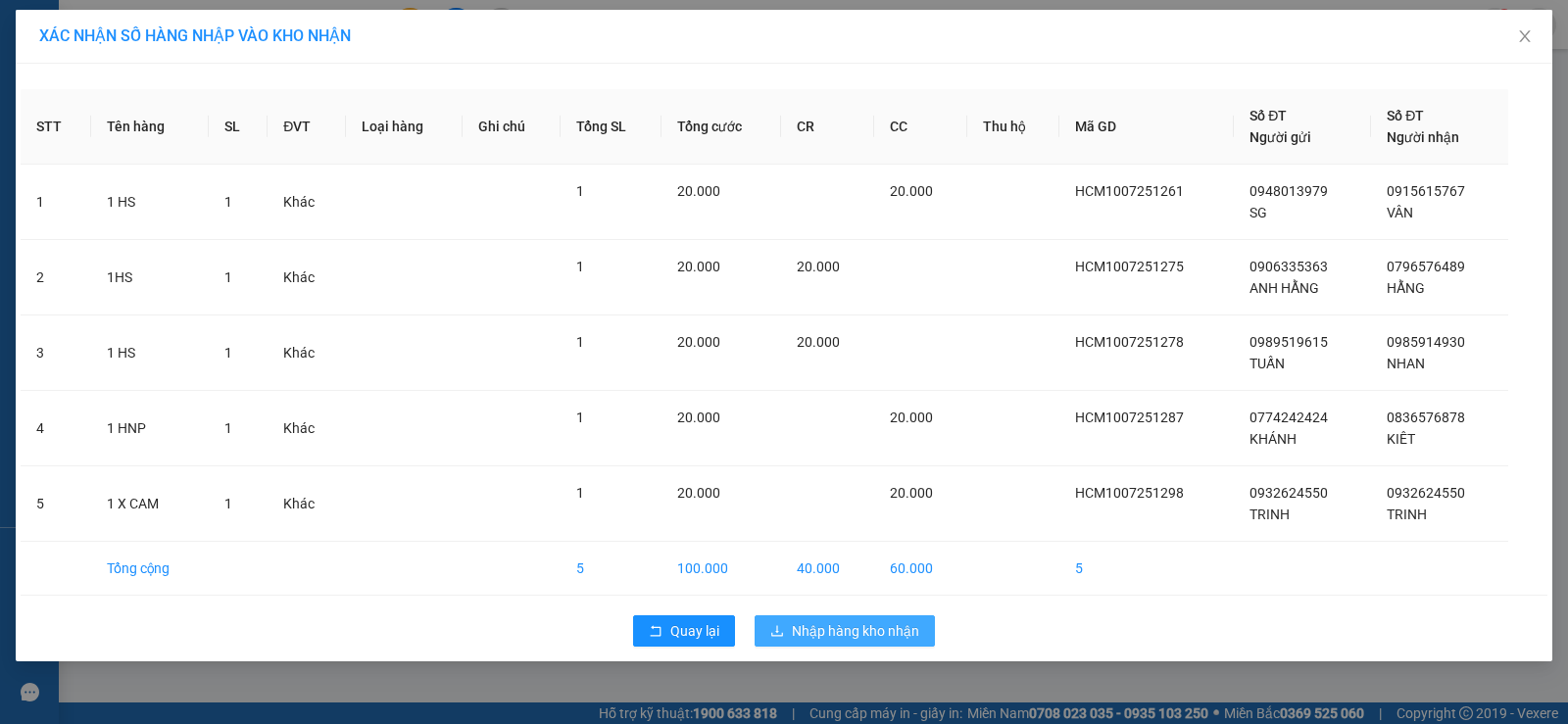 click on "Nhập hàng kho nhận" at bounding box center (856, 631) 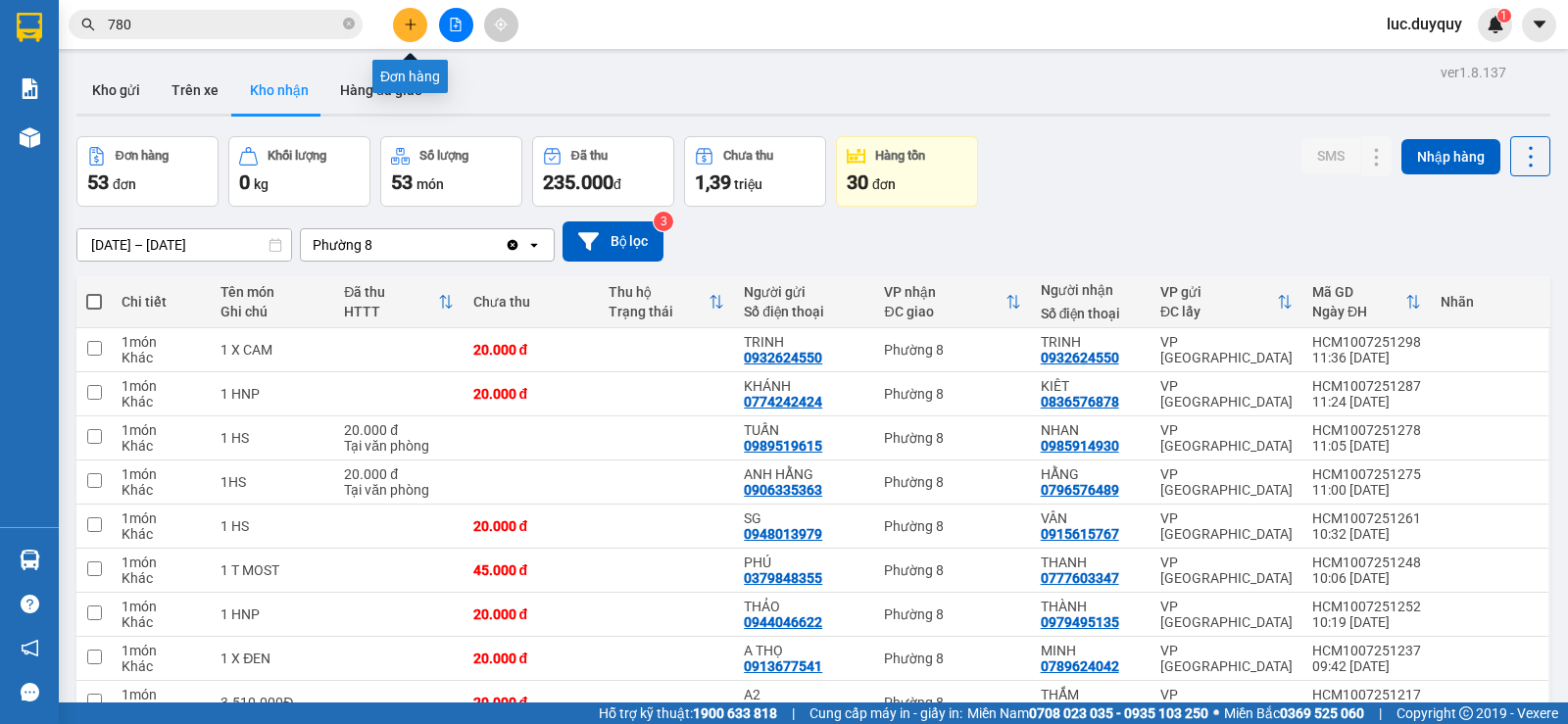 click at bounding box center (410, 24) 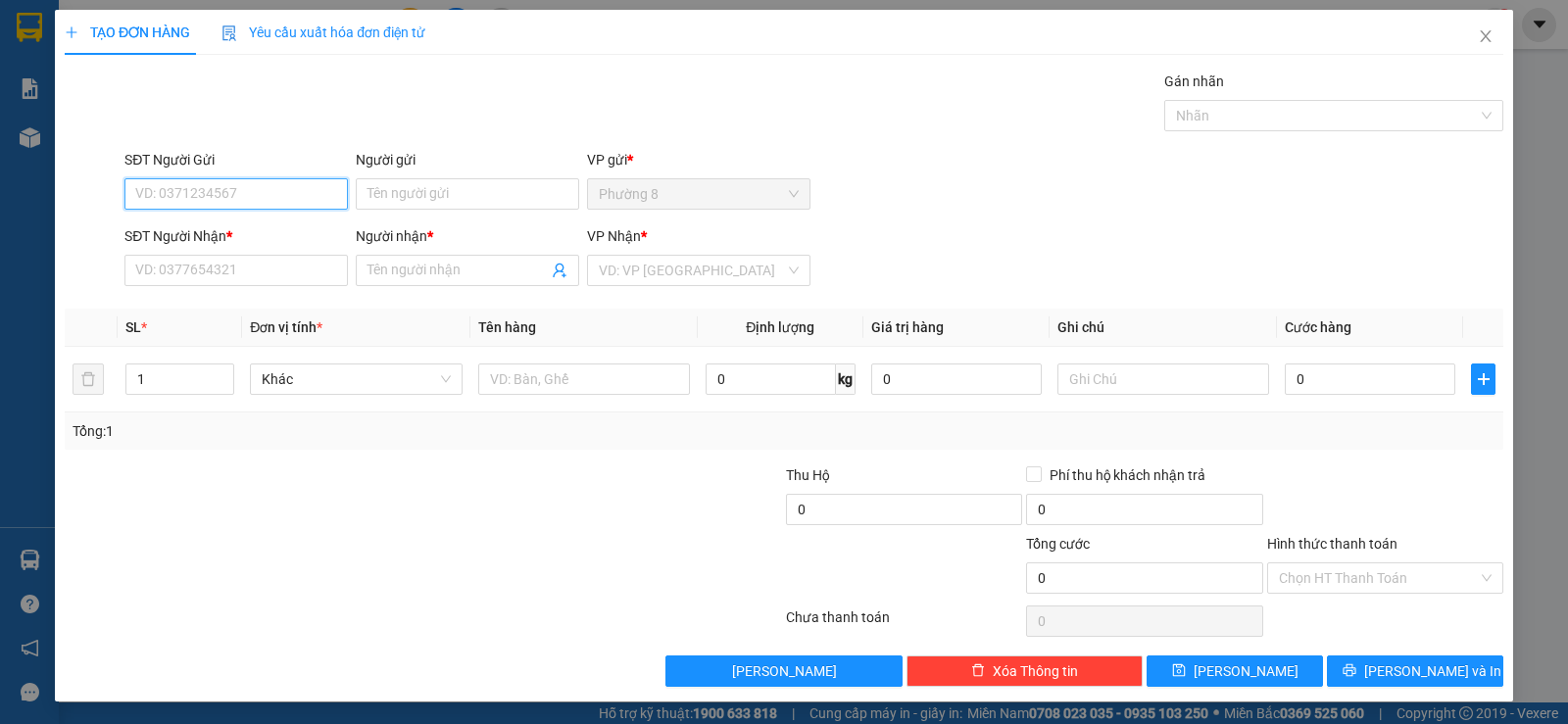 drag, startPoint x: 307, startPoint y: 192, endPoint x: 312, endPoint y: 175, distance: 17.720045 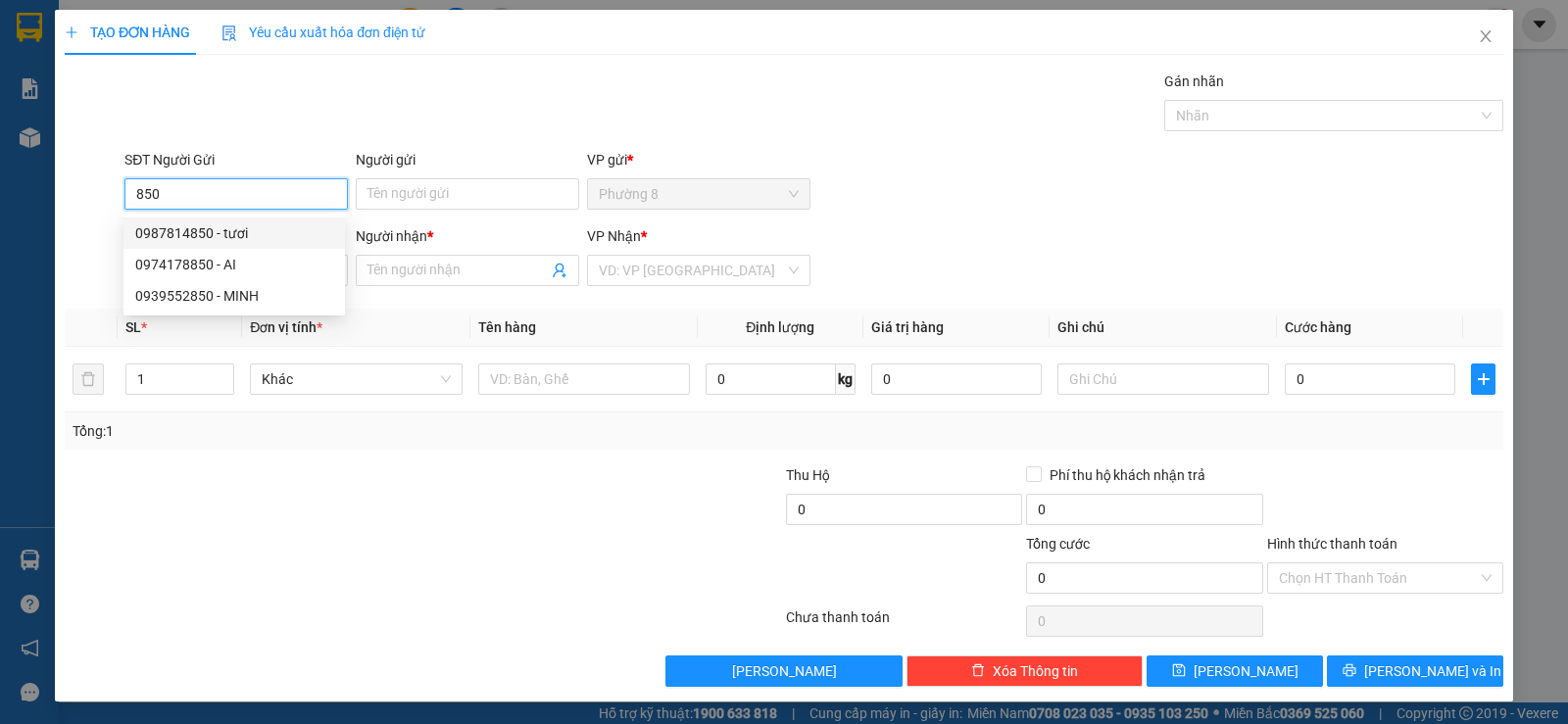 click on "0987814850 - tươi" at bounding box center (234, 233) 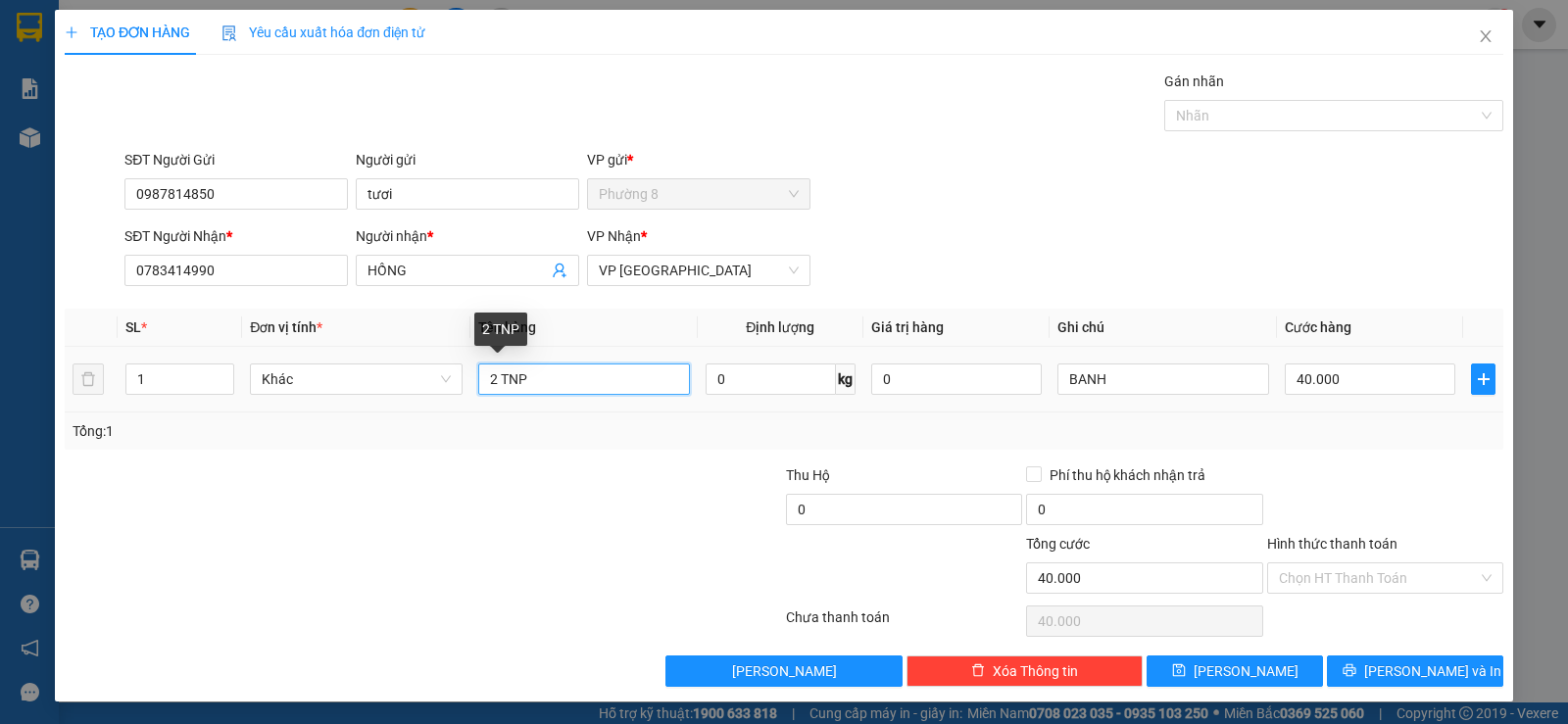 click on "2 TNP" at bounding box center [584, 379] 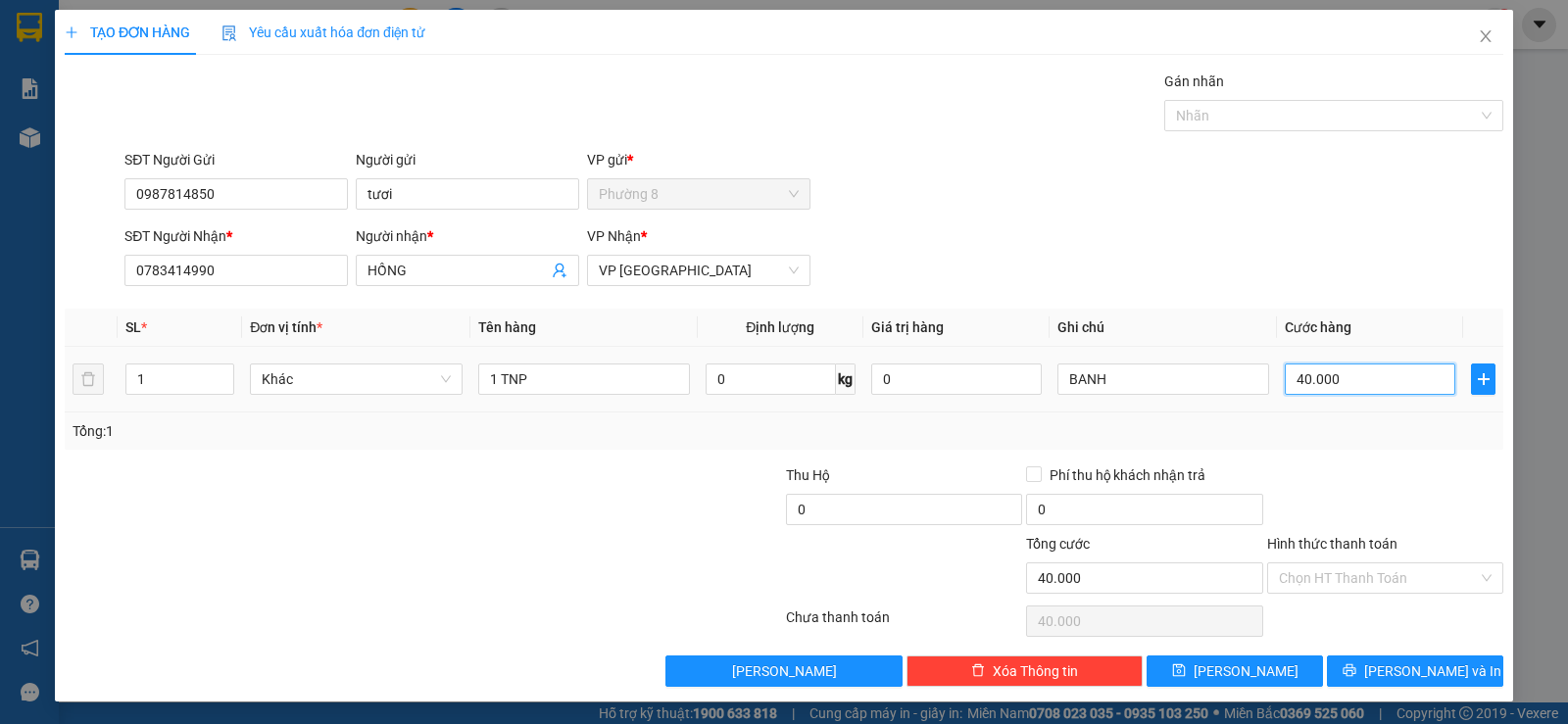 click on "40.000" at bounding box center [1370, 379] 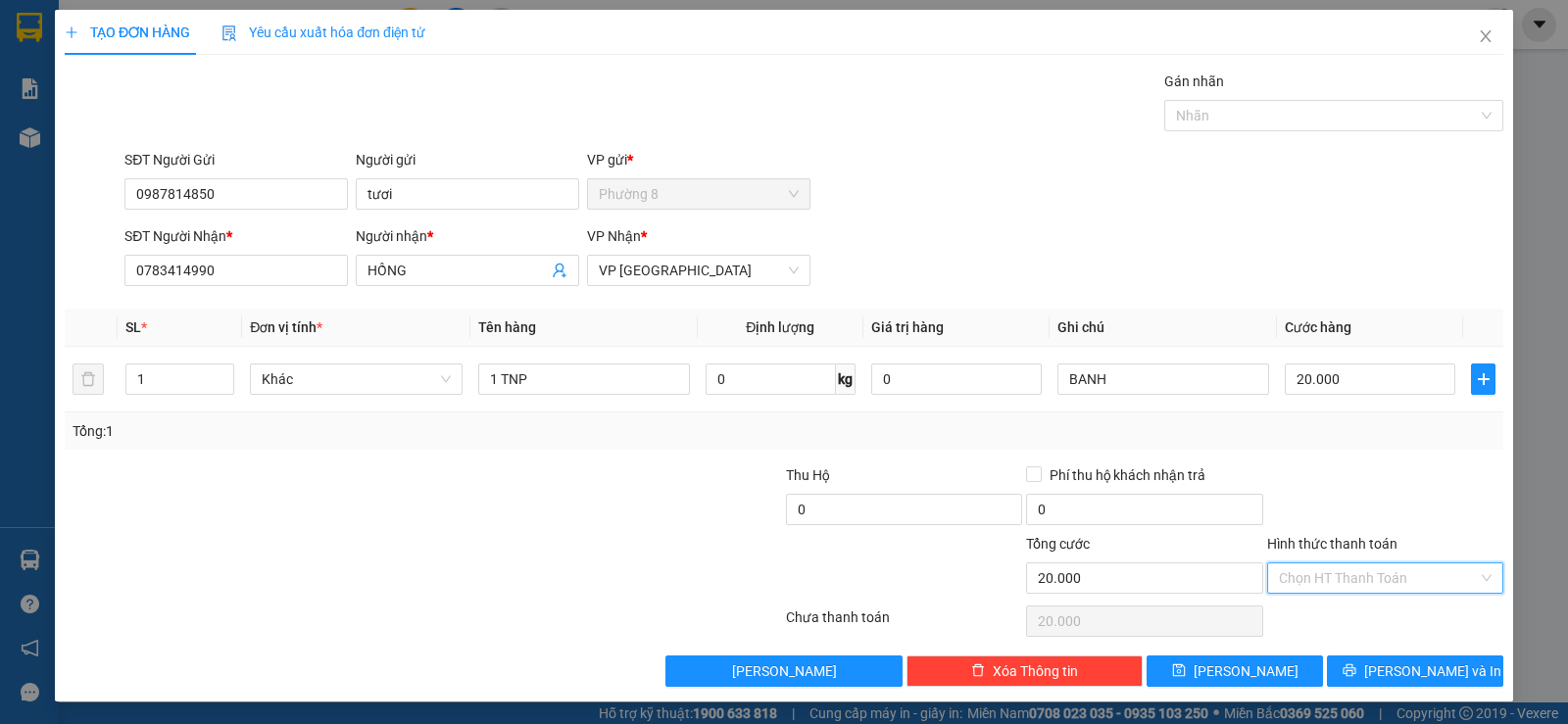 click on "Hình thức thanh toán" at bounding box center [1378, 578] 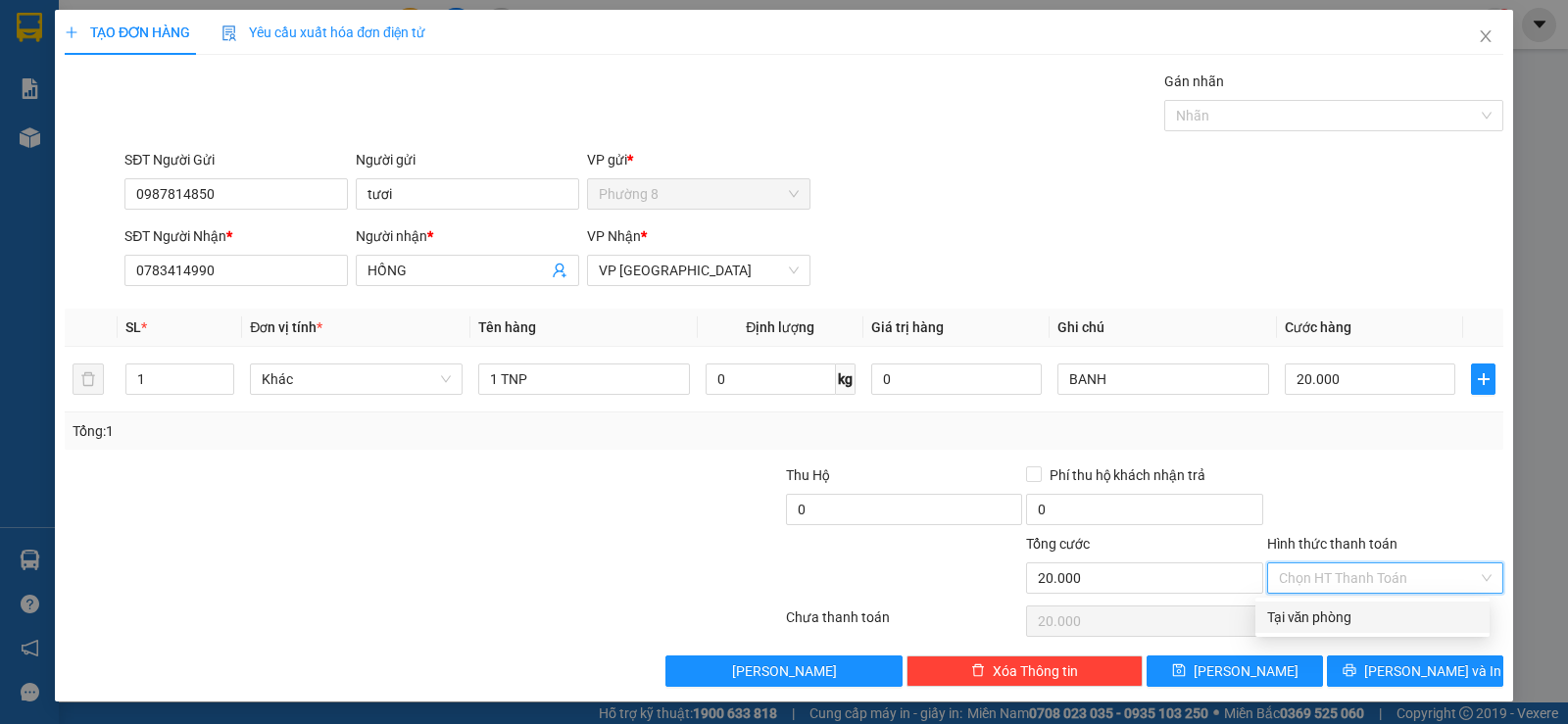 click on "Tại văn phòng" at bounding box center [1372, 617] 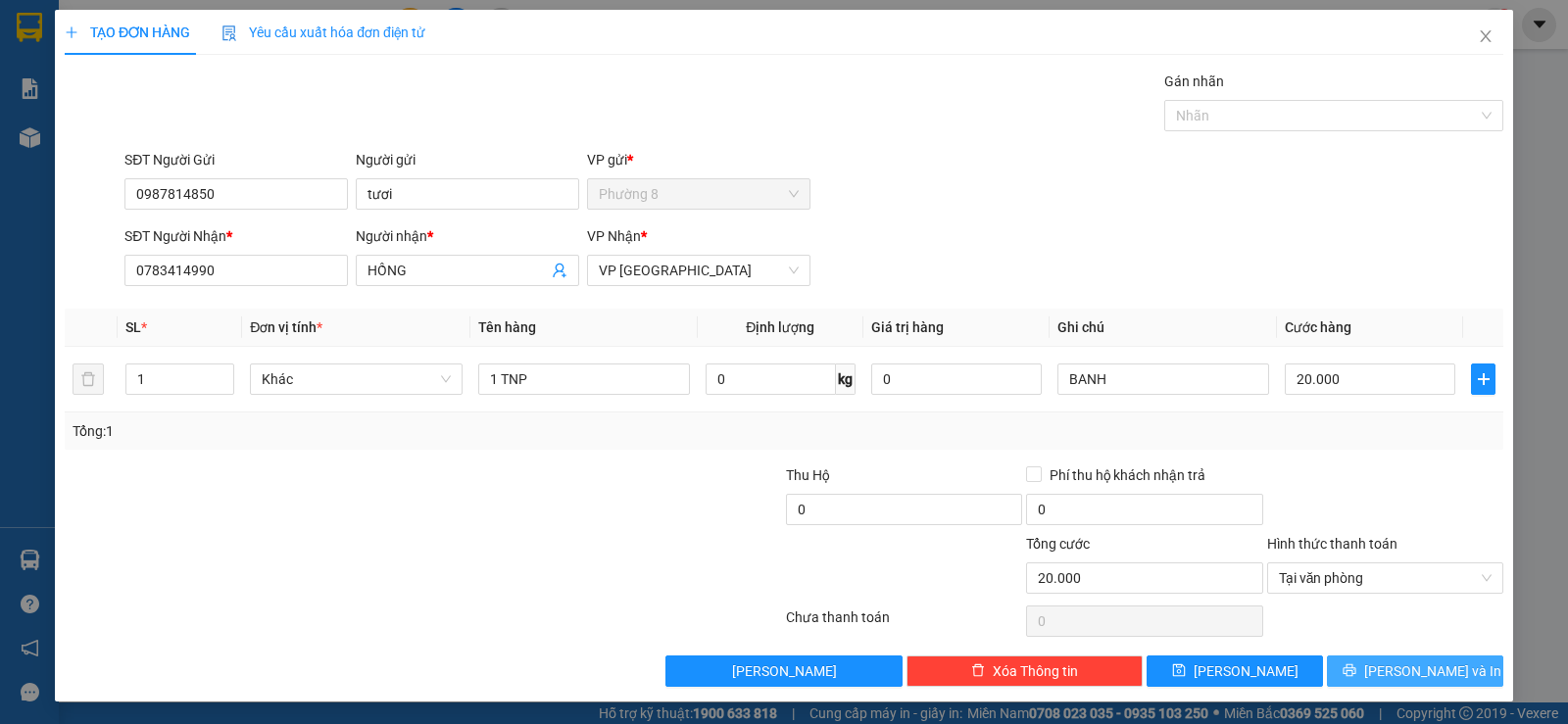 click on "[PERSON_NAME] và In" at bounding box center (1433, 671) 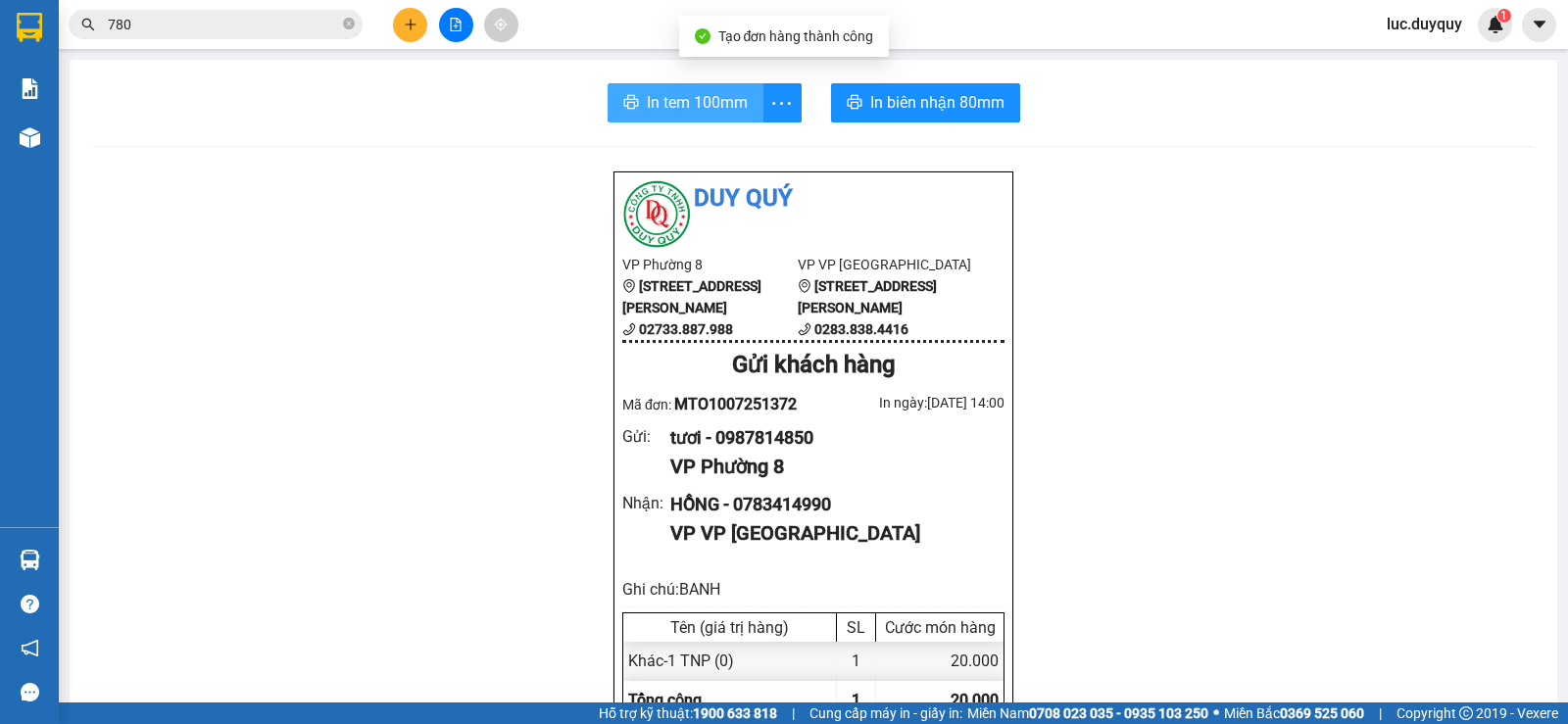 click on "In tem 100mm" at bounding box center (697, 102) 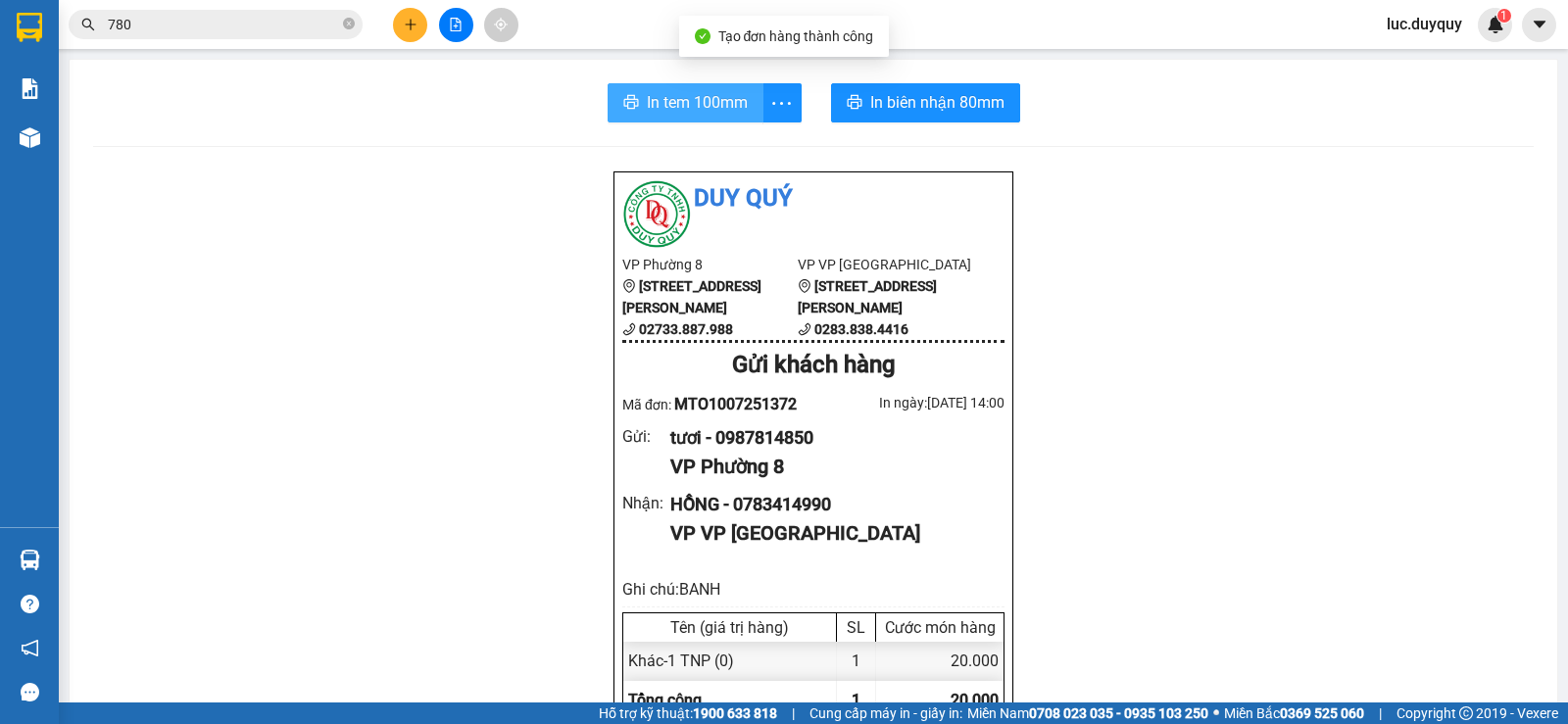 scroll, scrollTop: 0, scrollLeft: 0, axis: both 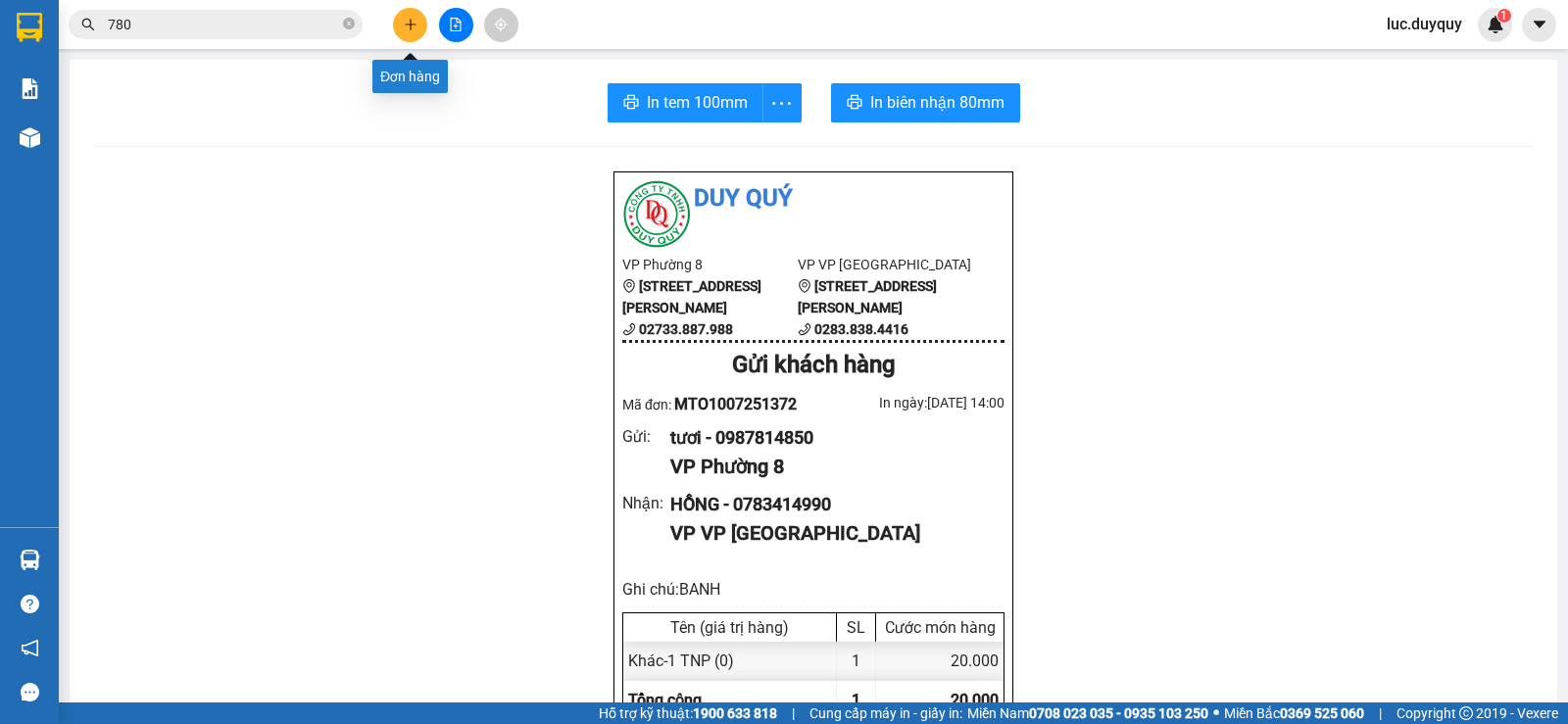 click 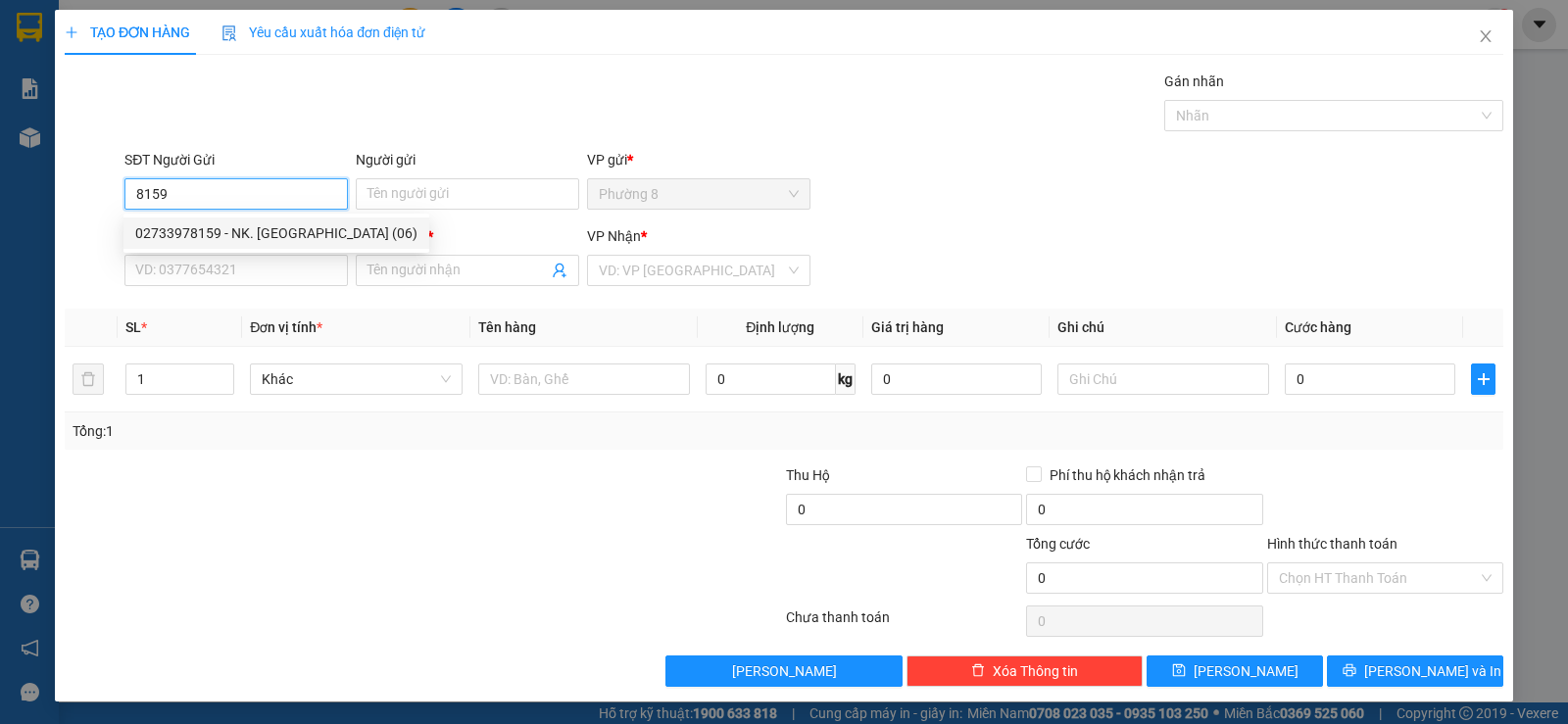 click on "02733978159 - NK. SÀI GÒN (06)" at bounding box center (276, 233) 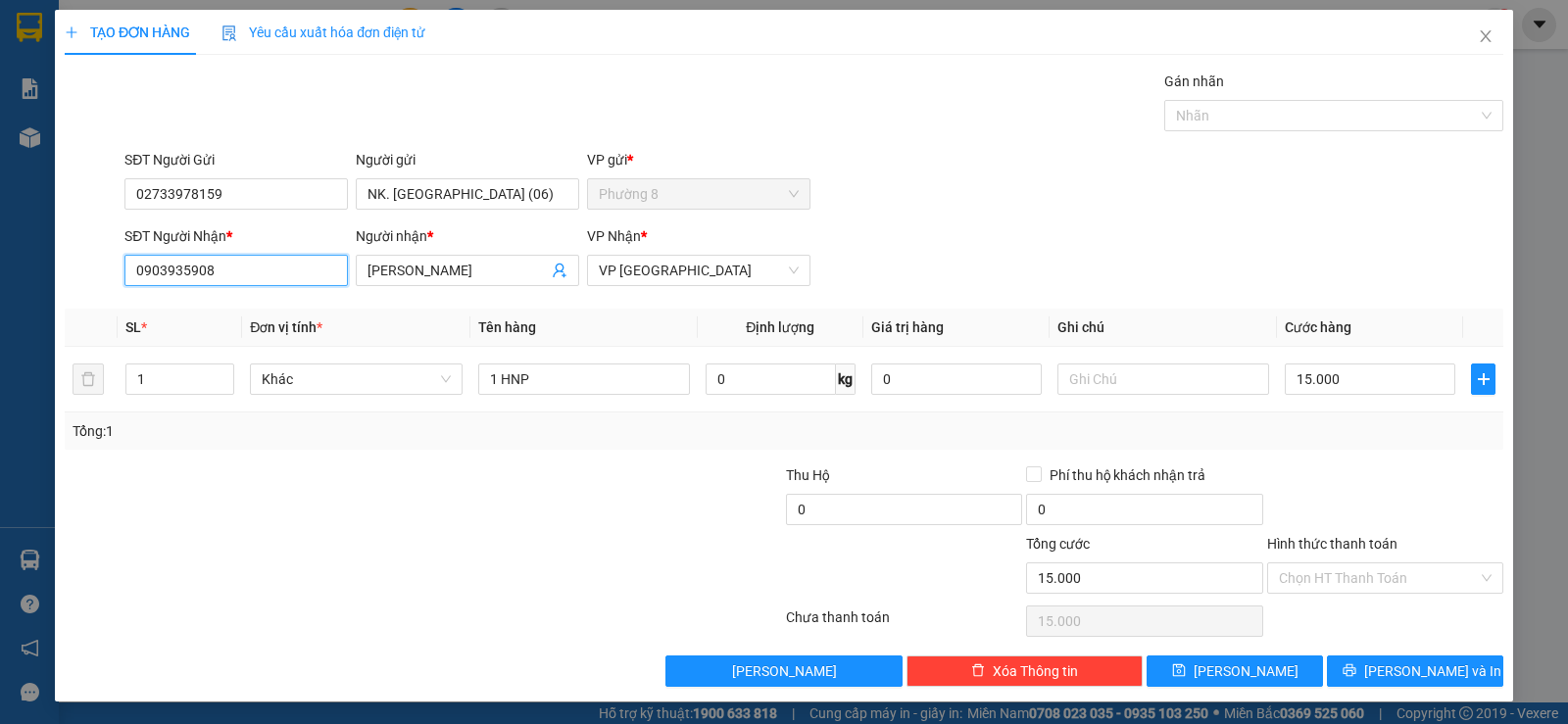 click on "0903935908" at bounding box center [236, 270] 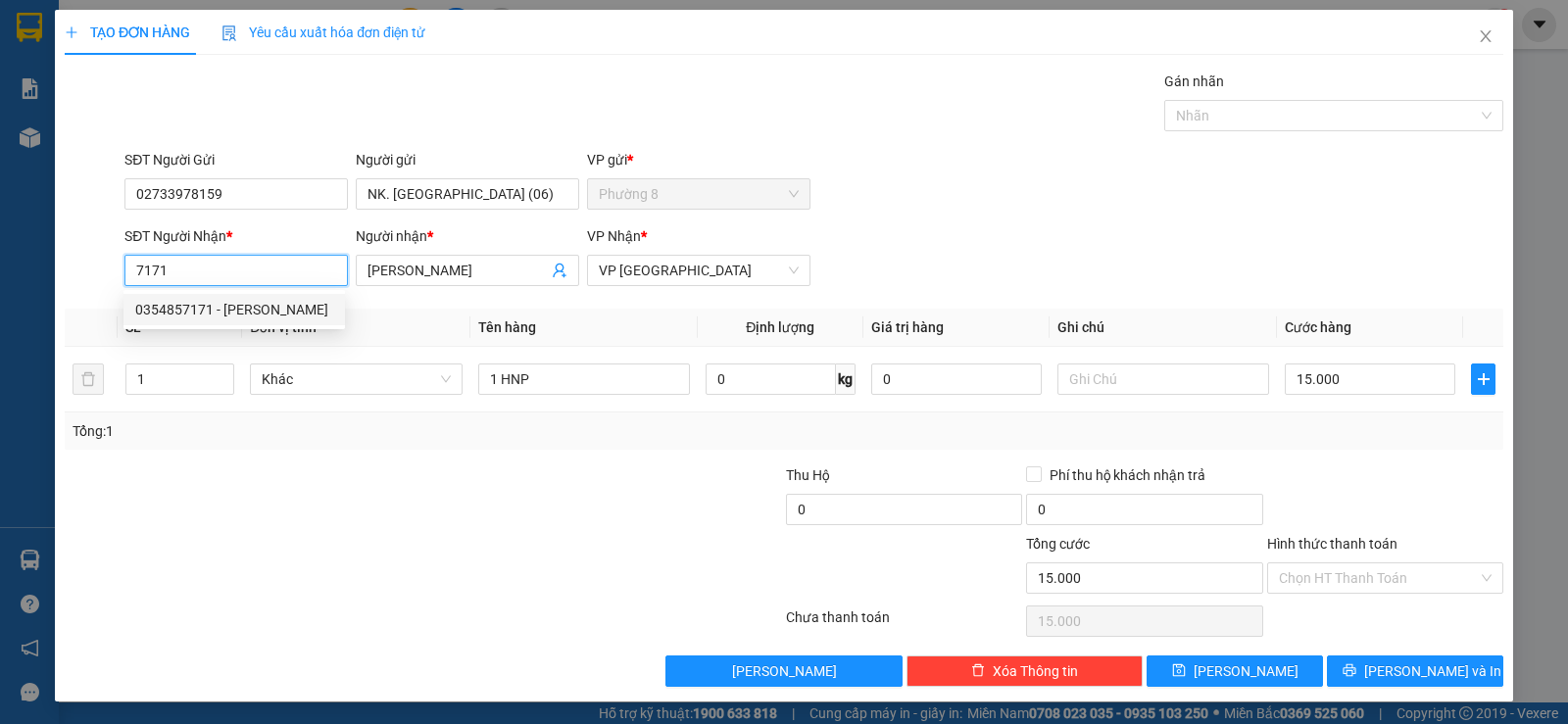 click on "0354857171 - LAB VŨ" at bounding box center (234, 310) 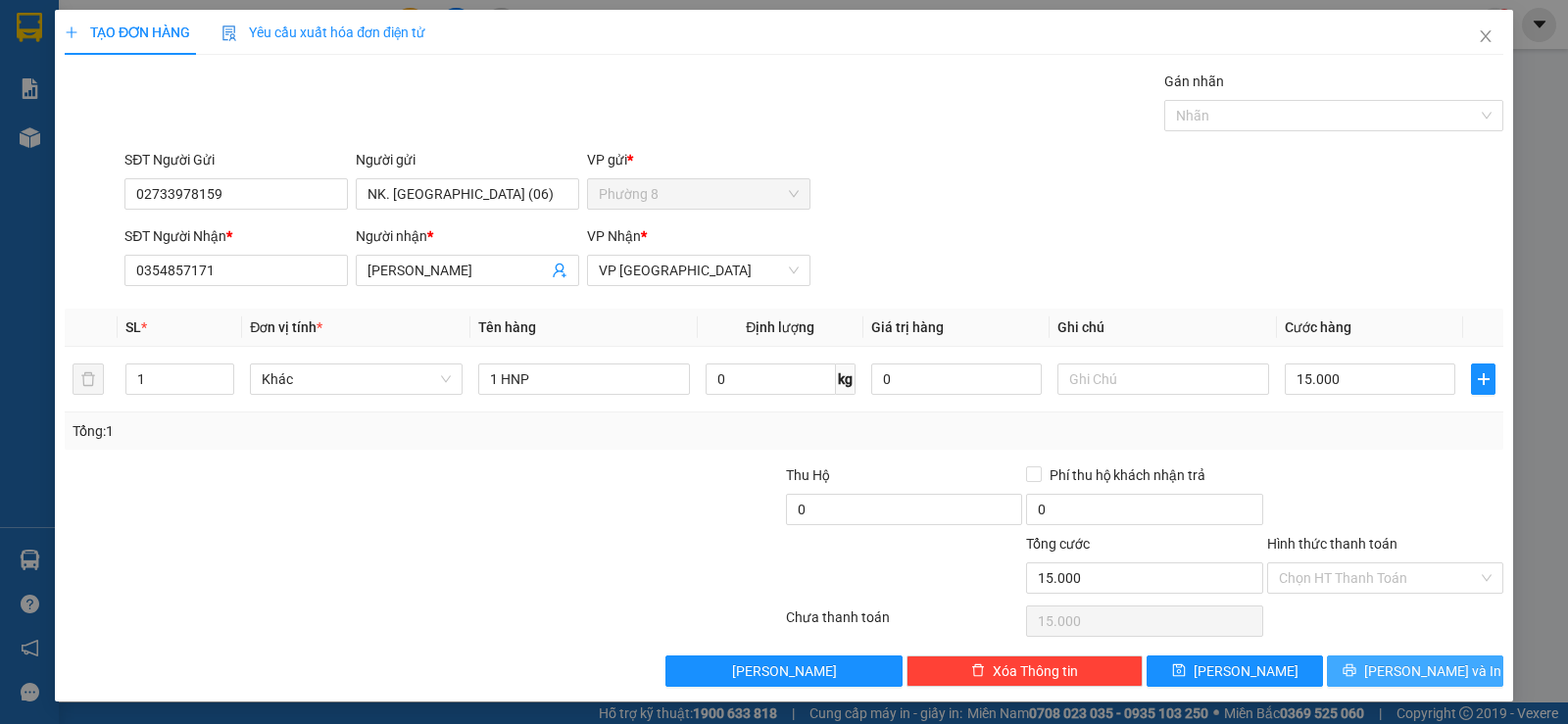 click on "[PERSON_NAME] và In" at bounding box center [1433, 671] 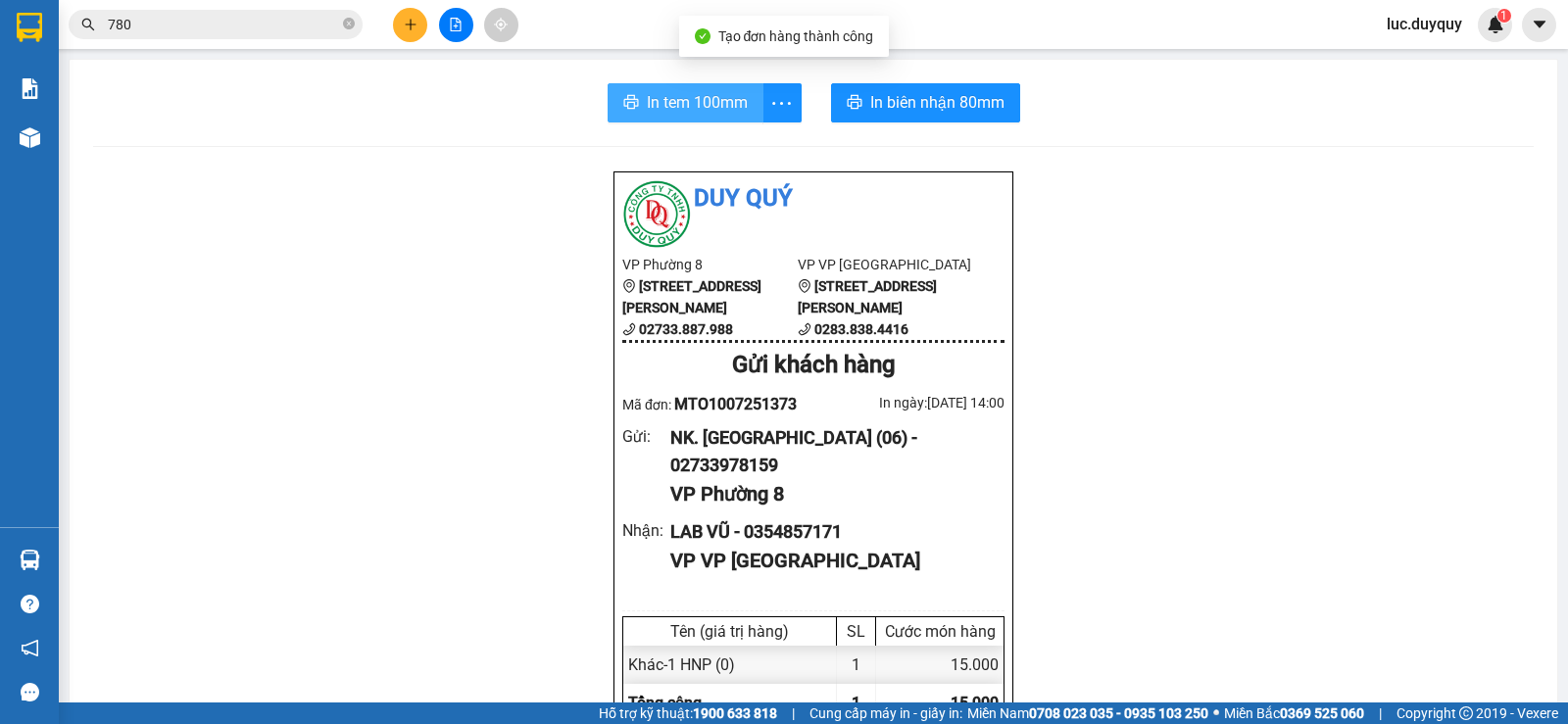 click on "In tem 100mm" at bounding box center (697, 102) 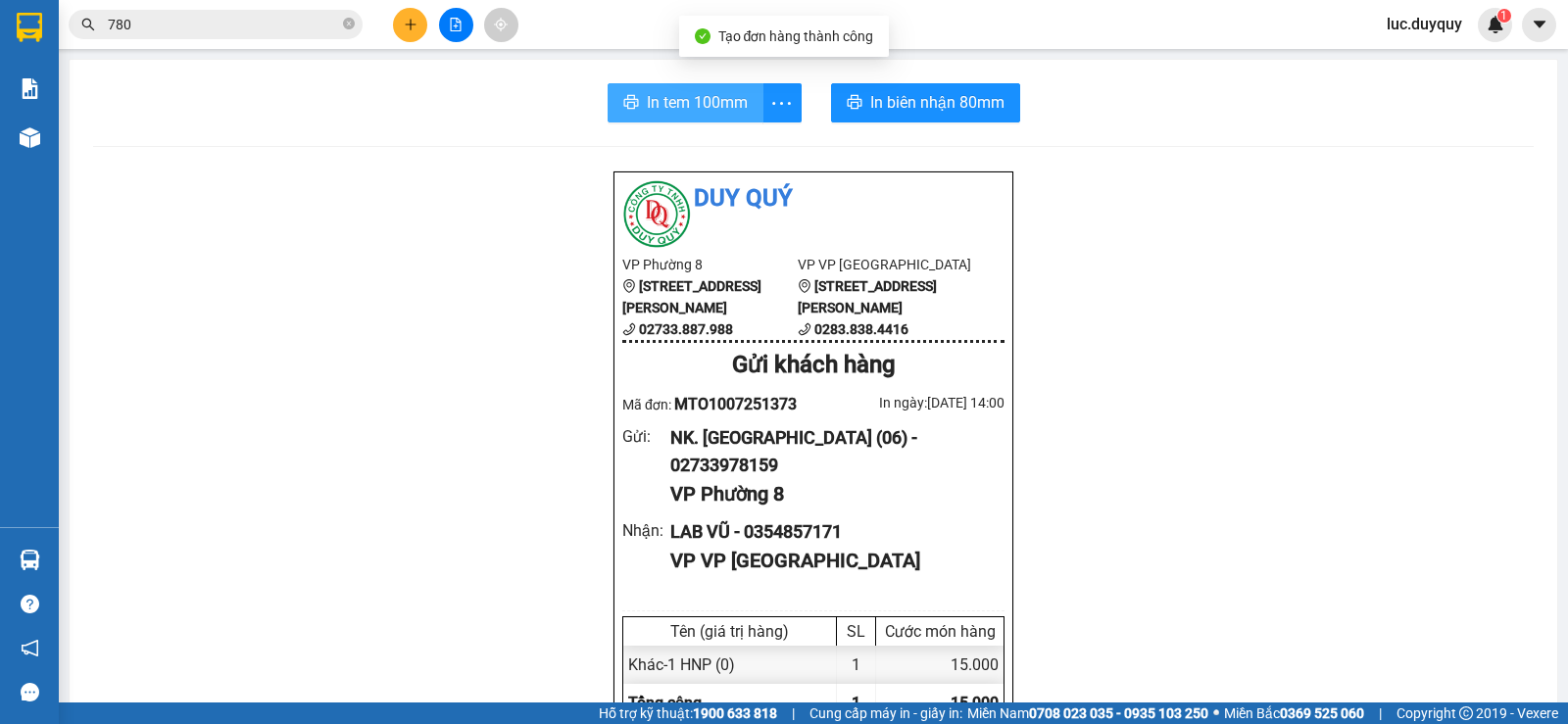 scroll, scrollTop: 0, scrollLeft: 0, axis: both 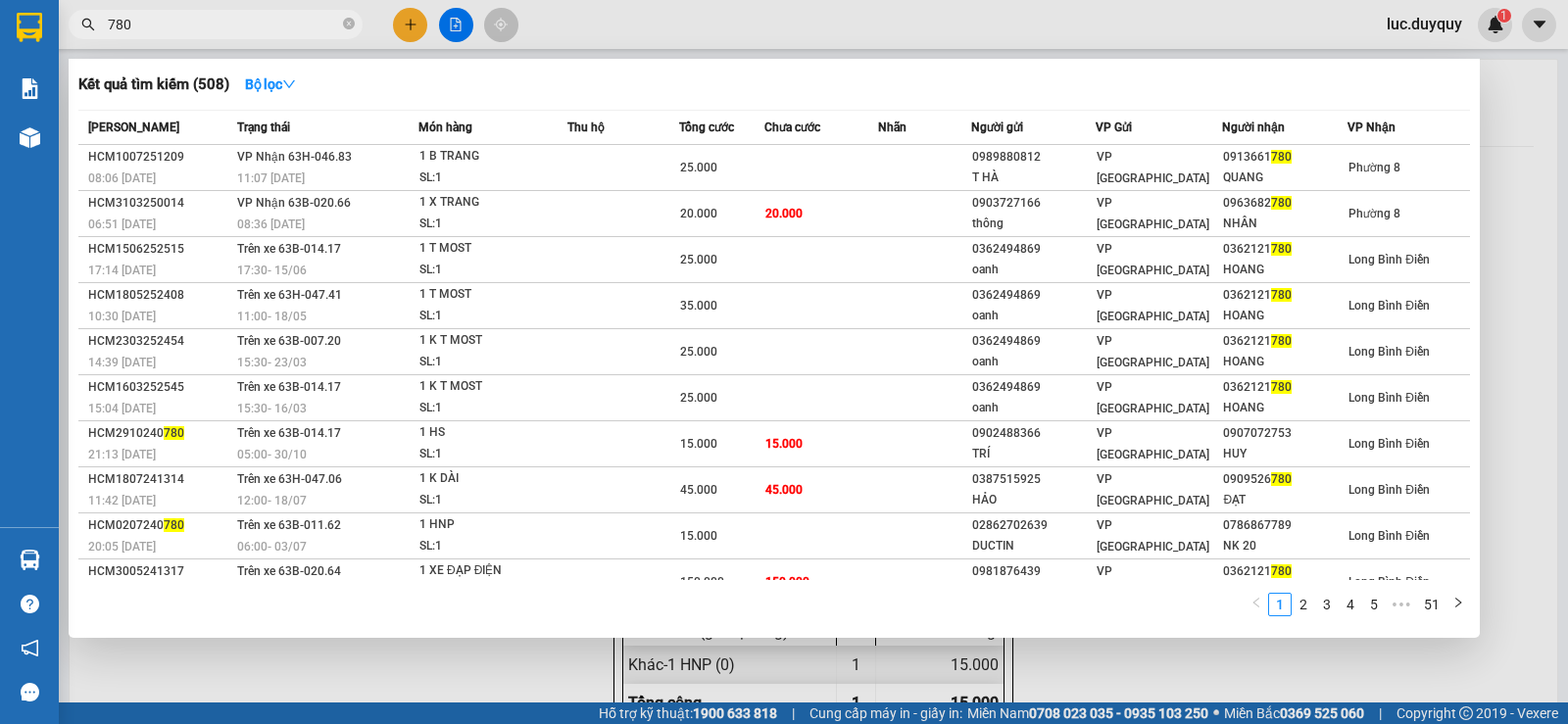 drag, startPoint x: 202, startPoint y: 27, endPoint x: 12, endPoint y: -11, distance: 193.76274 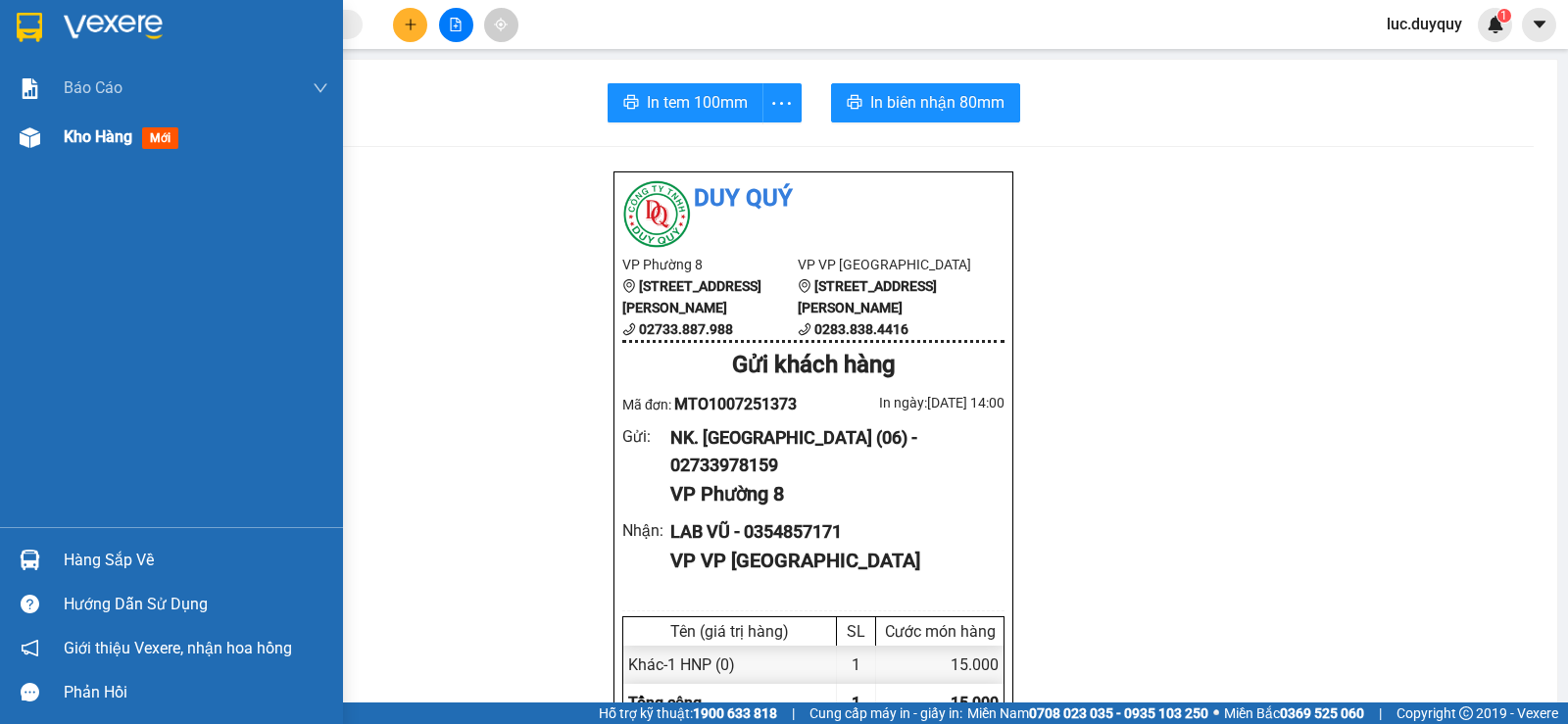 drag, startPoint x: 67, startPoint y: 147, endPoint x: 512, endPoint y: 46, distance: 456.31787 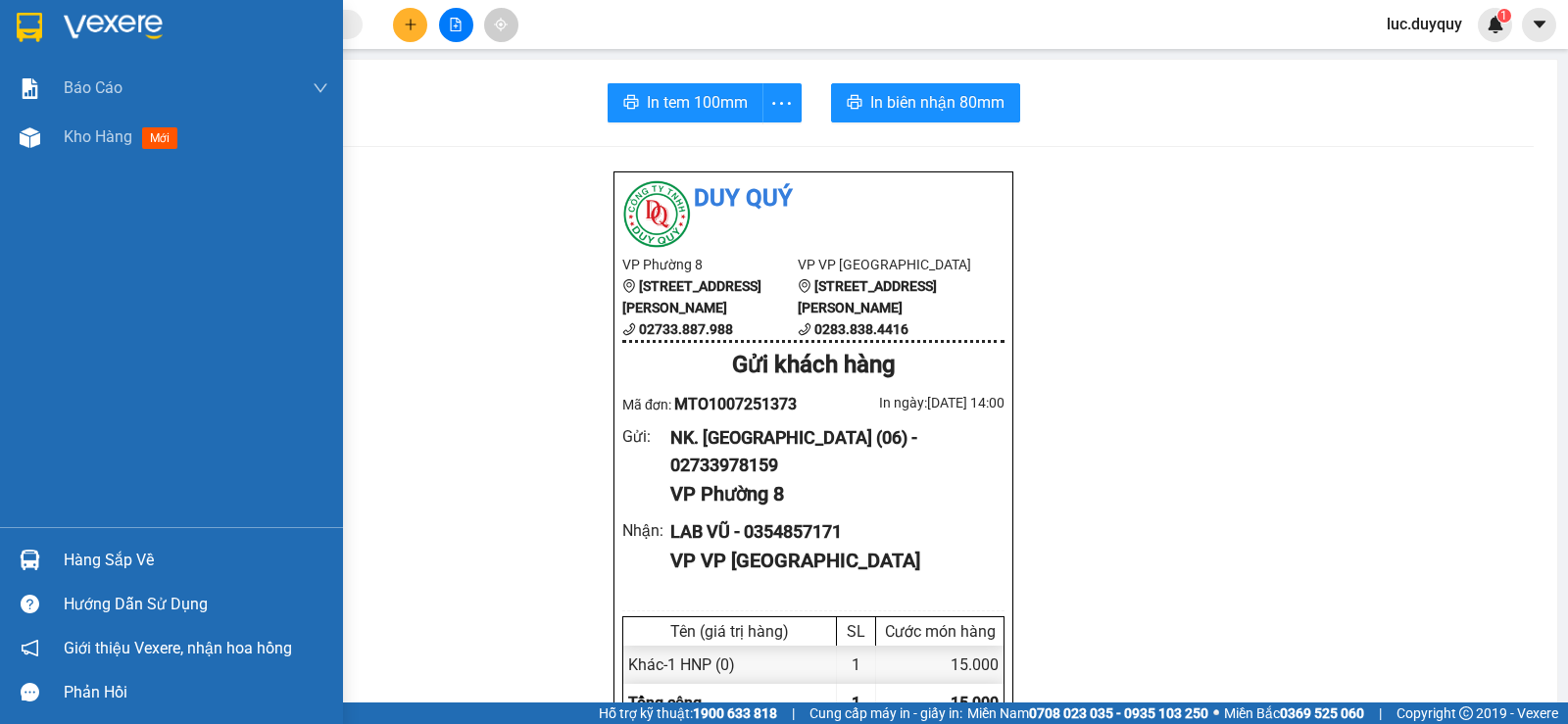 click on "Kho hàng mới" at bounding box center [124, 136] 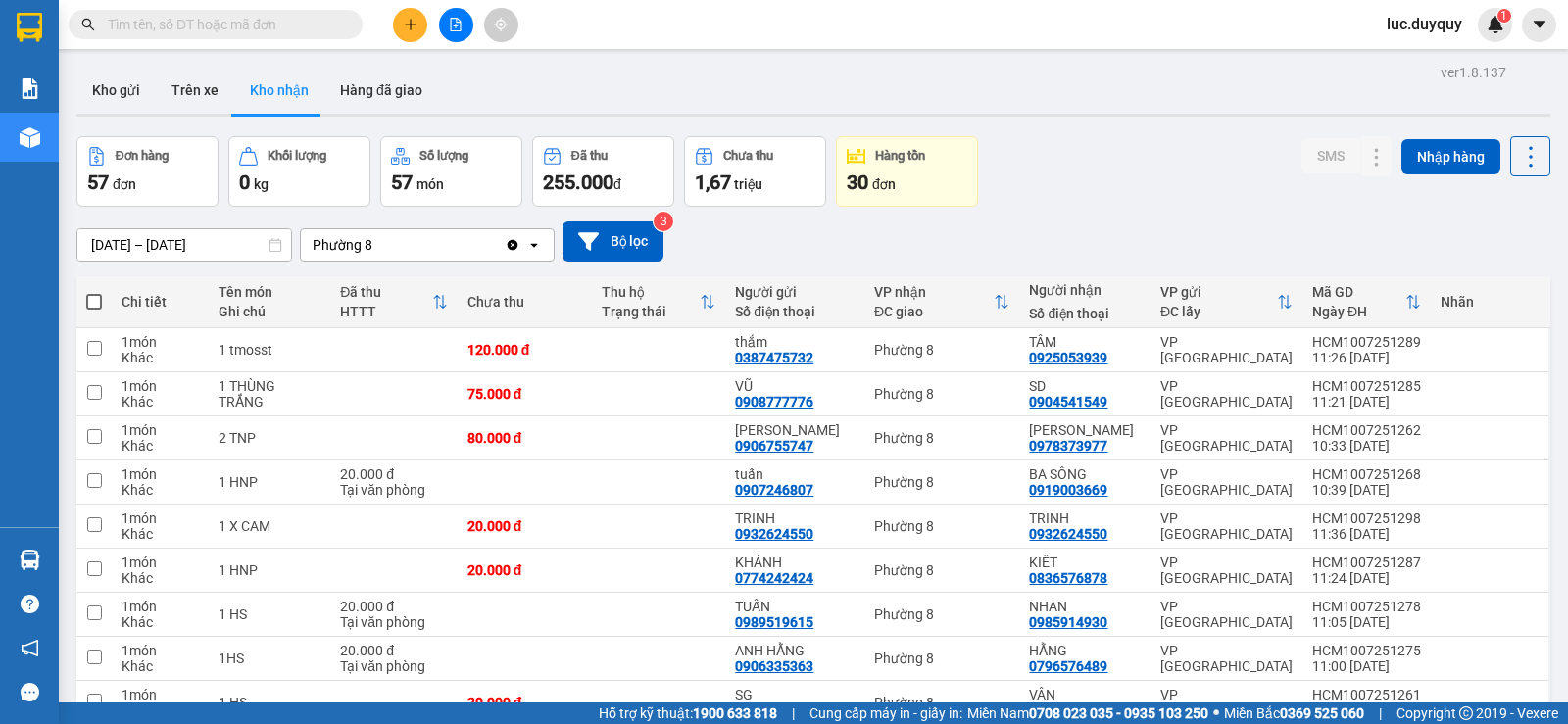 click at bounding box center [223, 24] 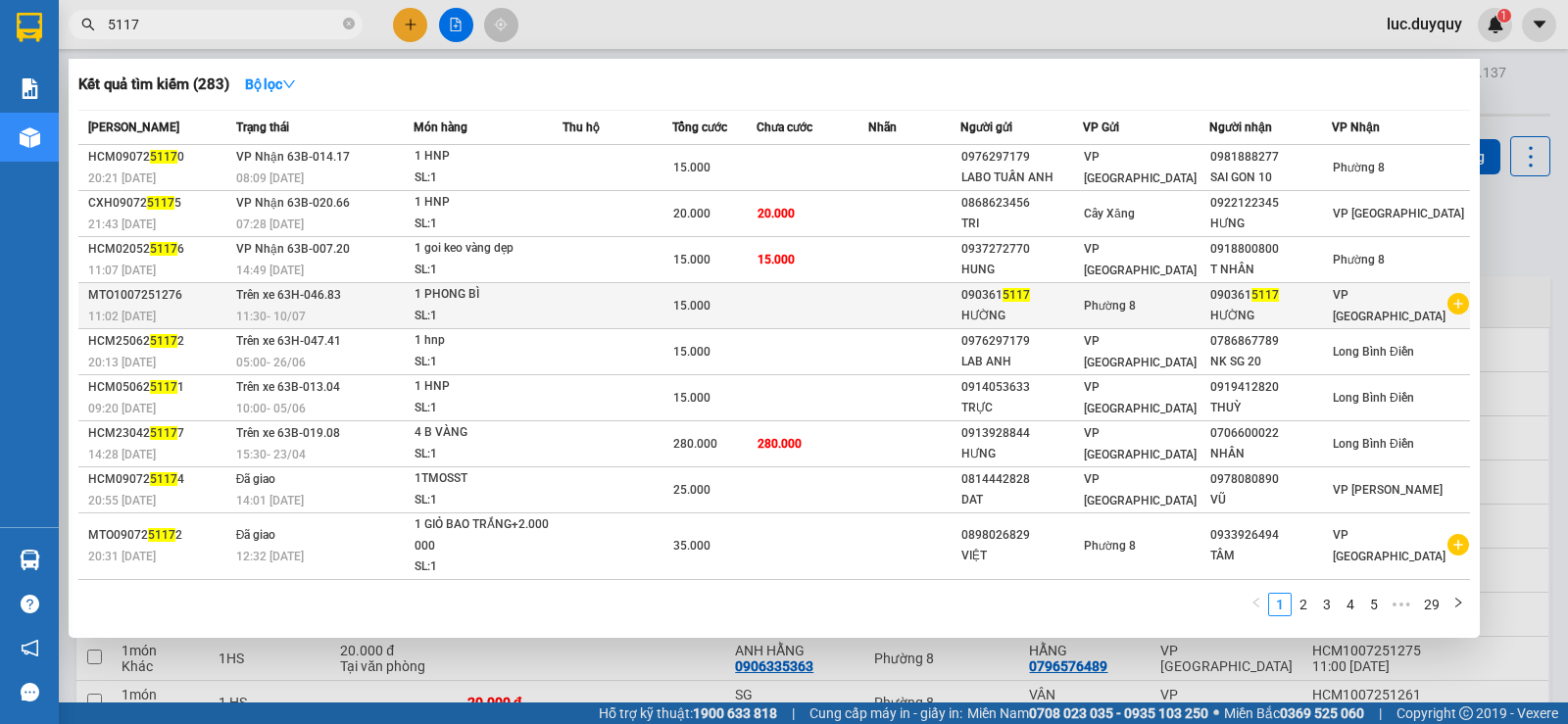 type on "5117" 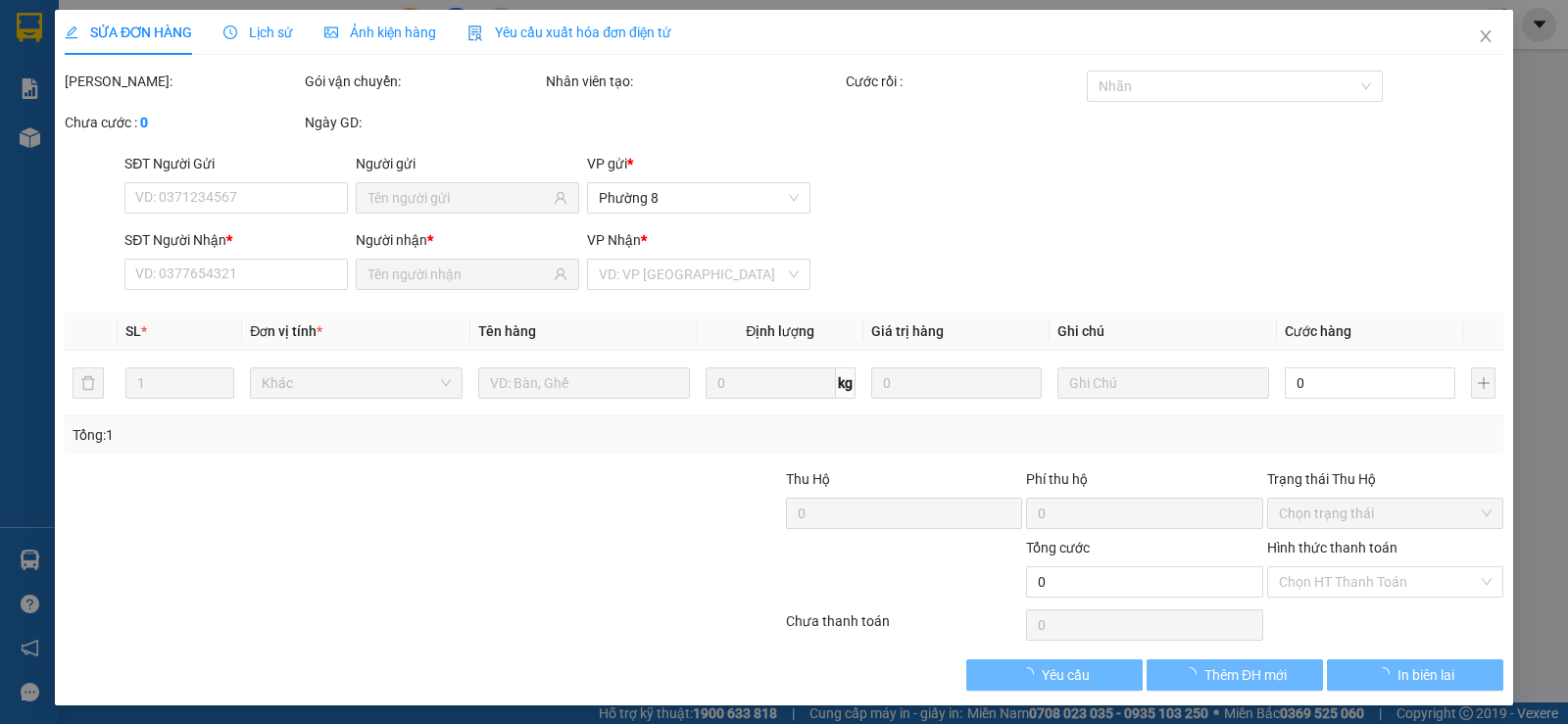 type on "0903615117" 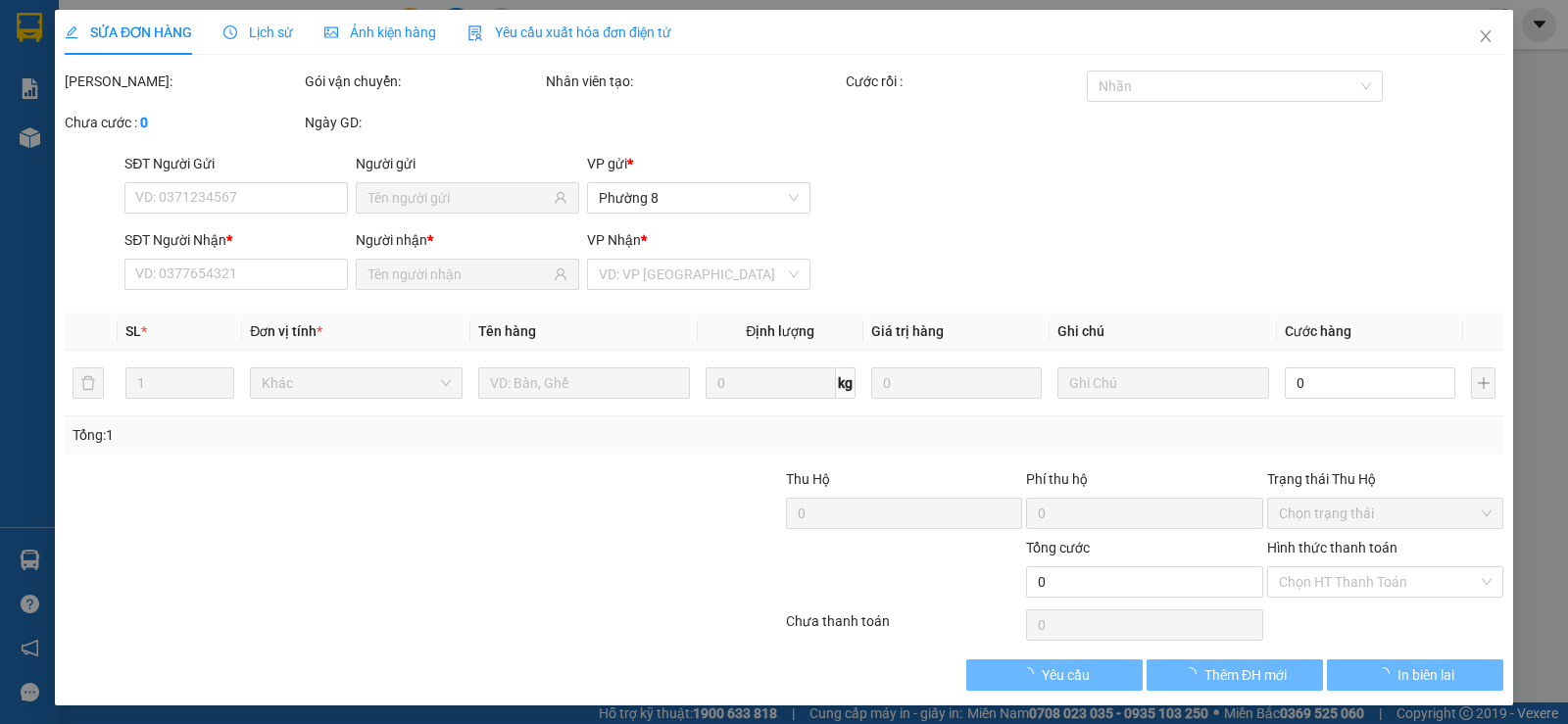 type on "0903615117" 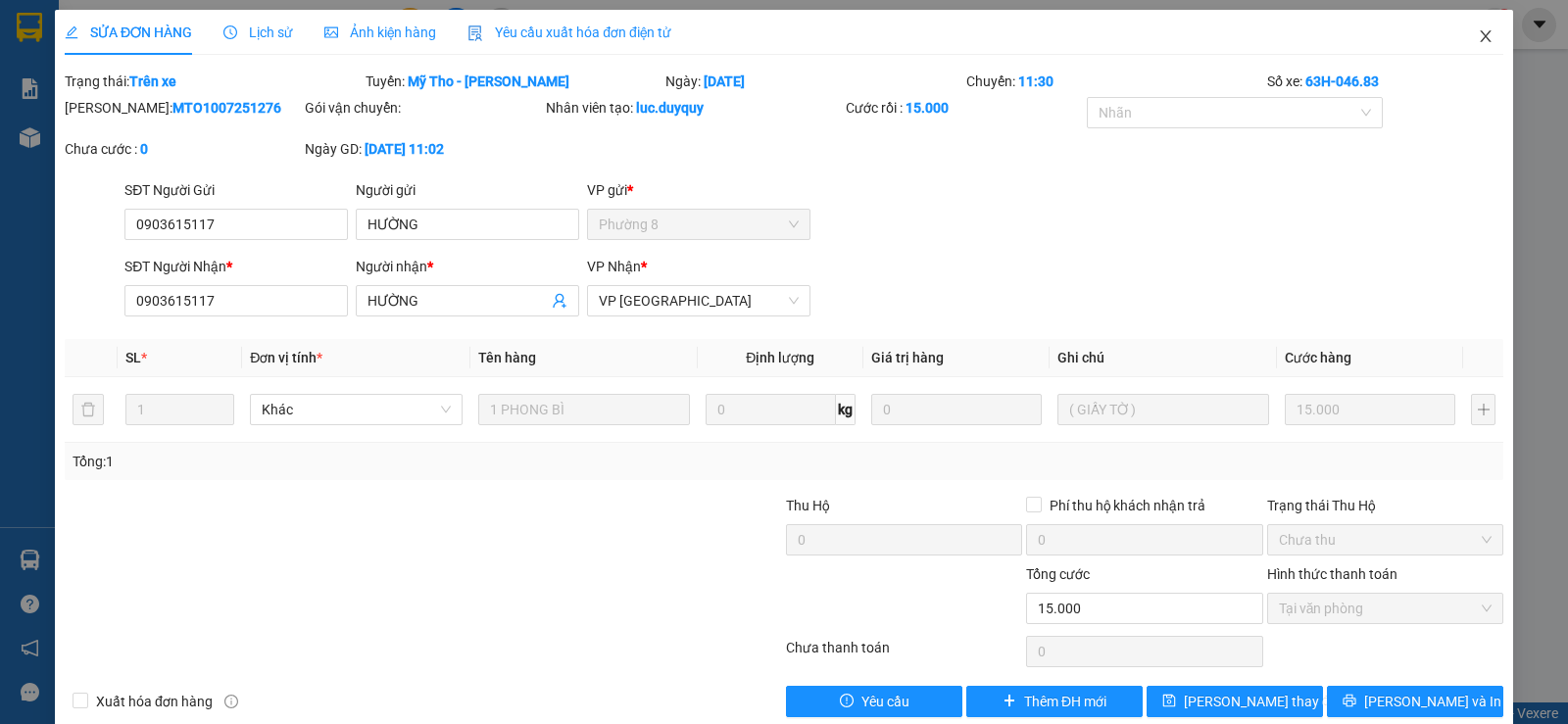 click 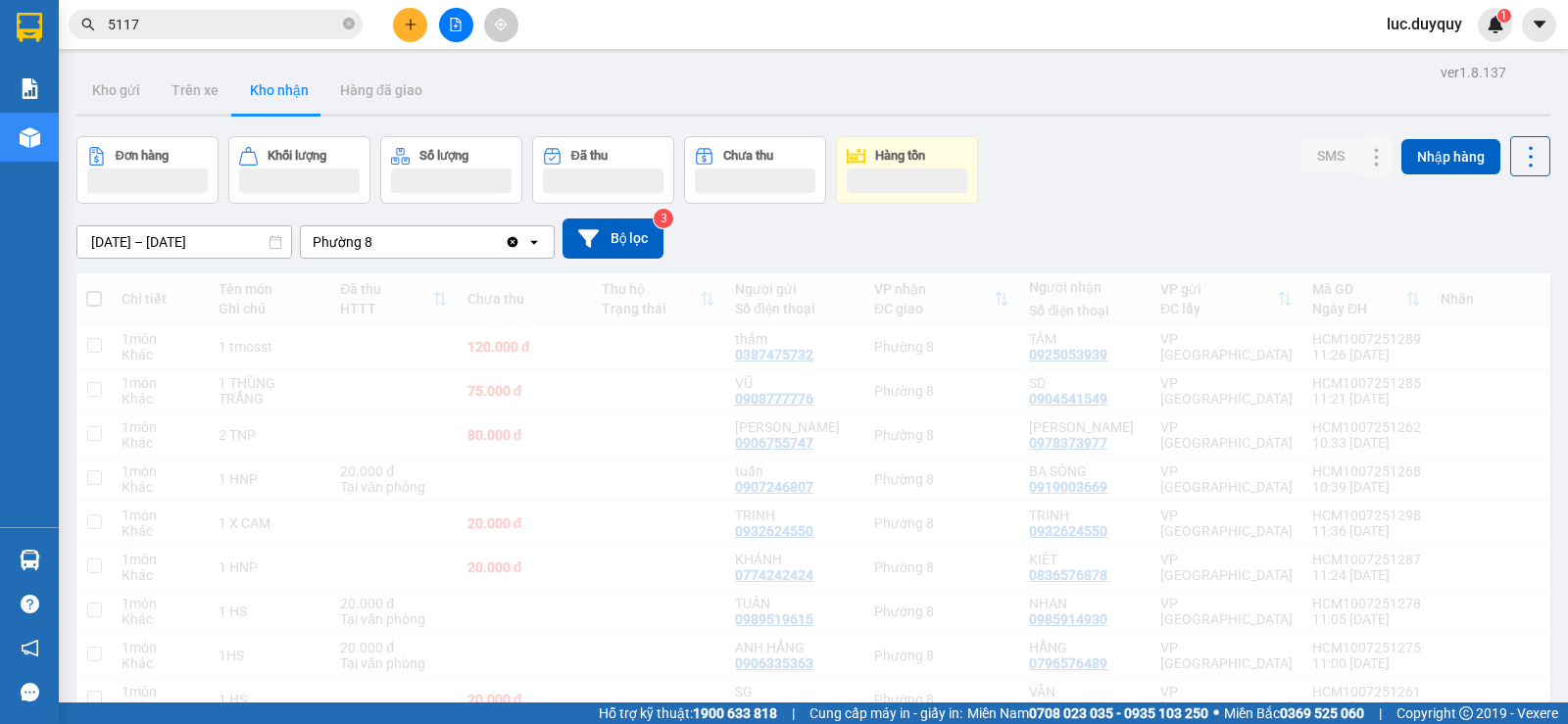 click at bounding box center [410, 24] 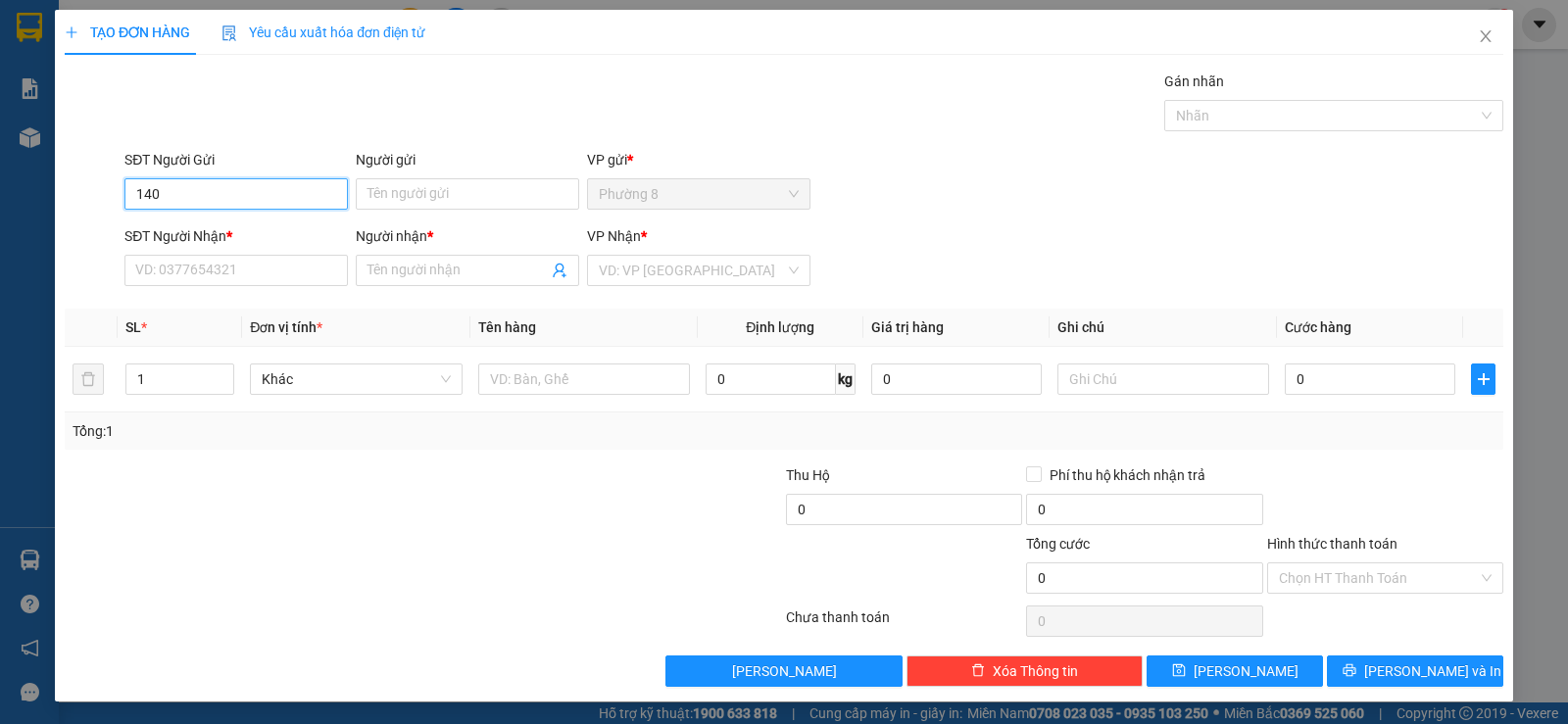 click on "140" at bounding box center (236, 194) 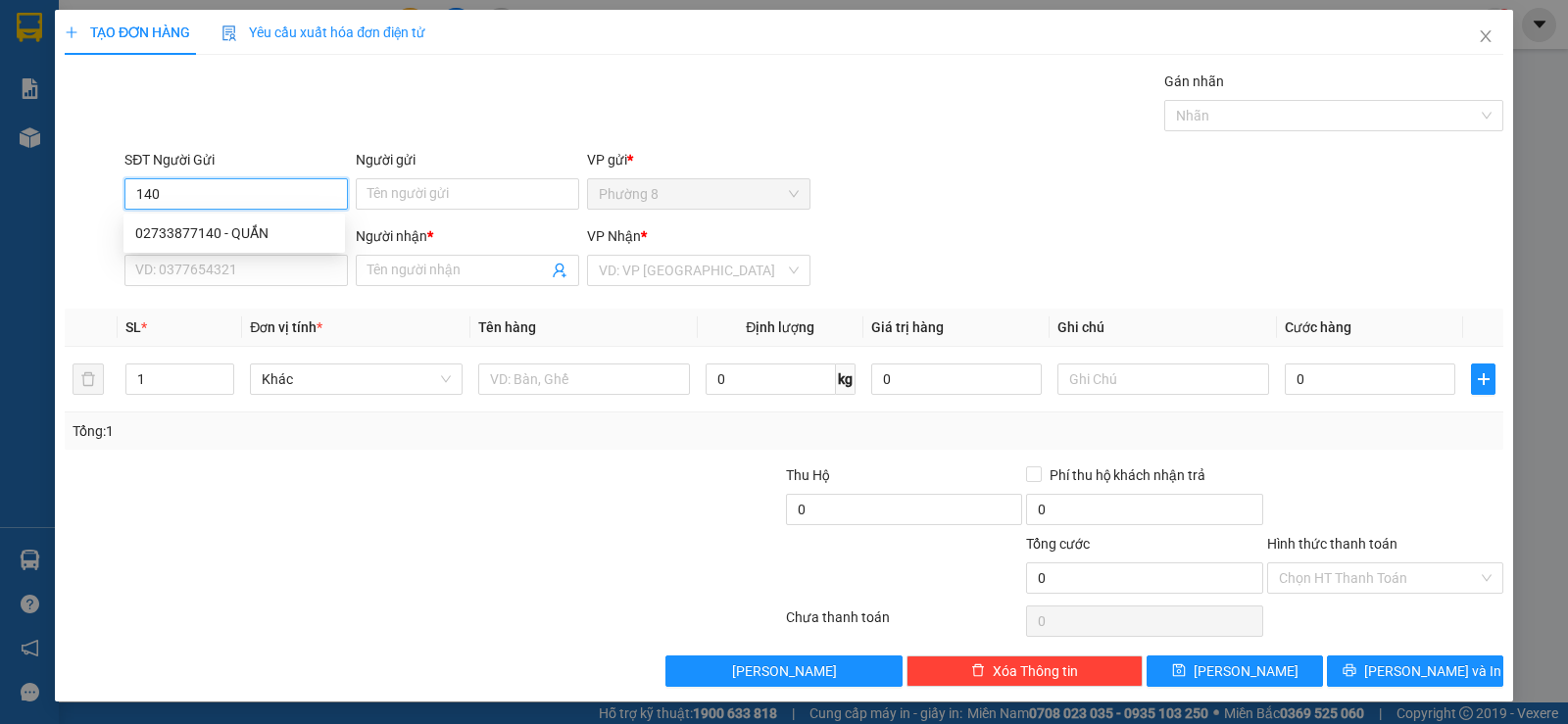 click on "02733877140 - QUẮN" at bounding box center (234, 233) 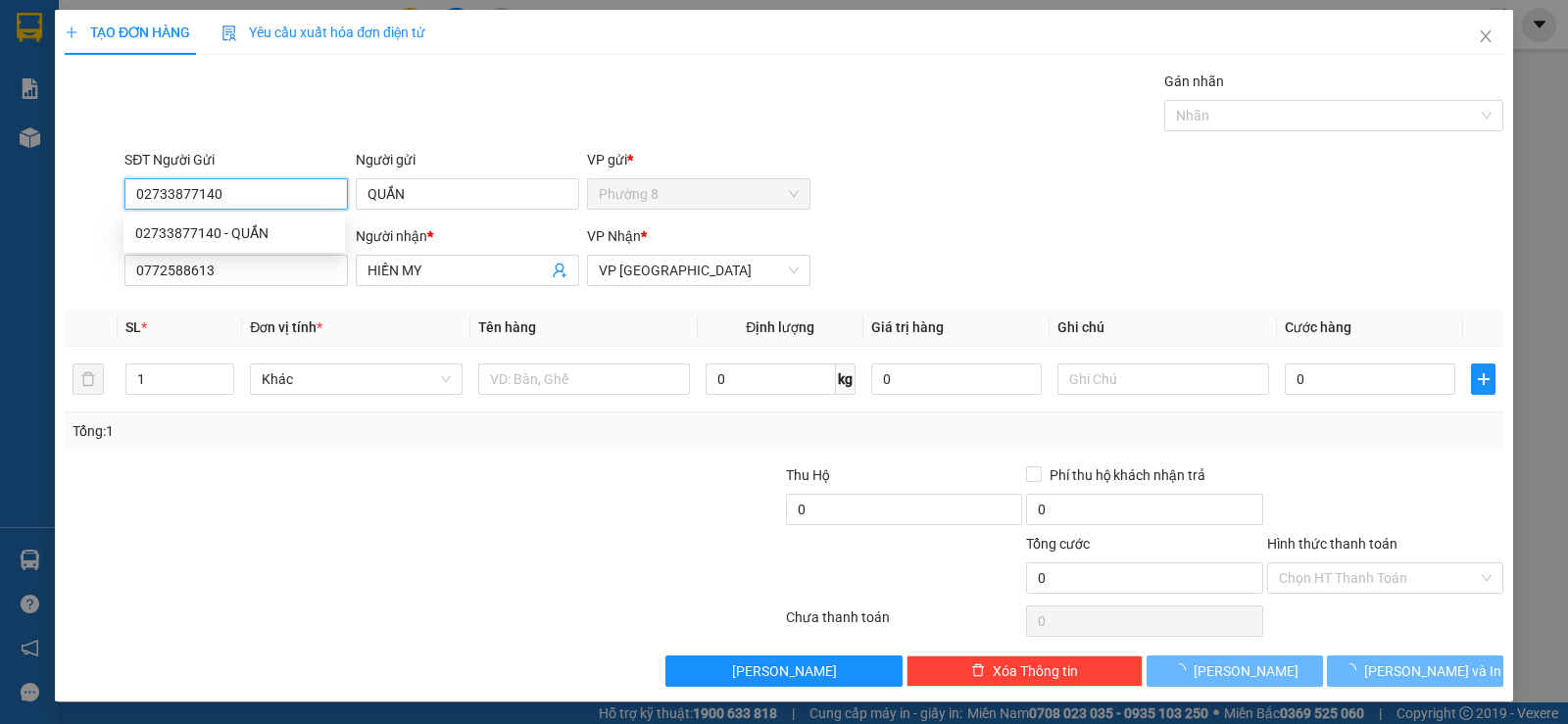 type on "30.000" 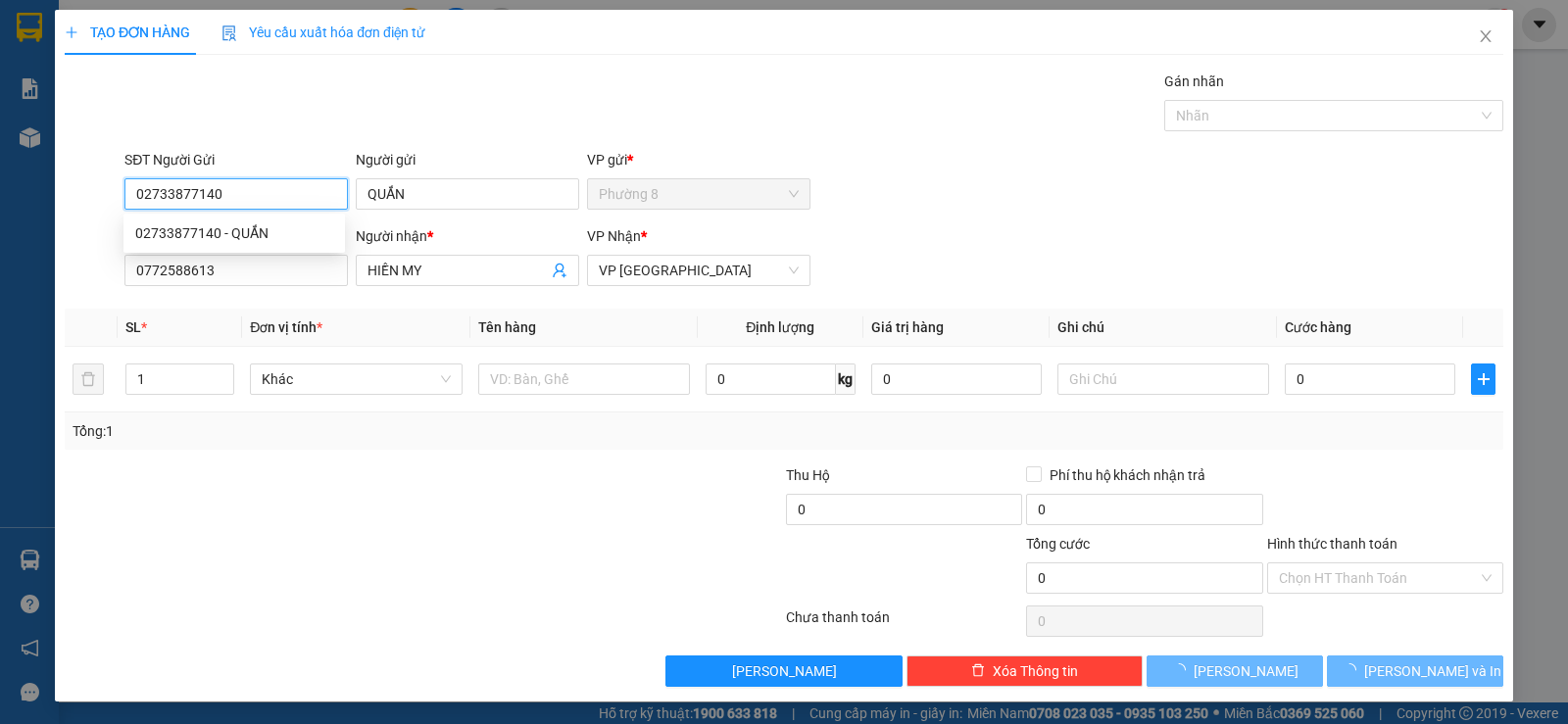 type on "30.000" 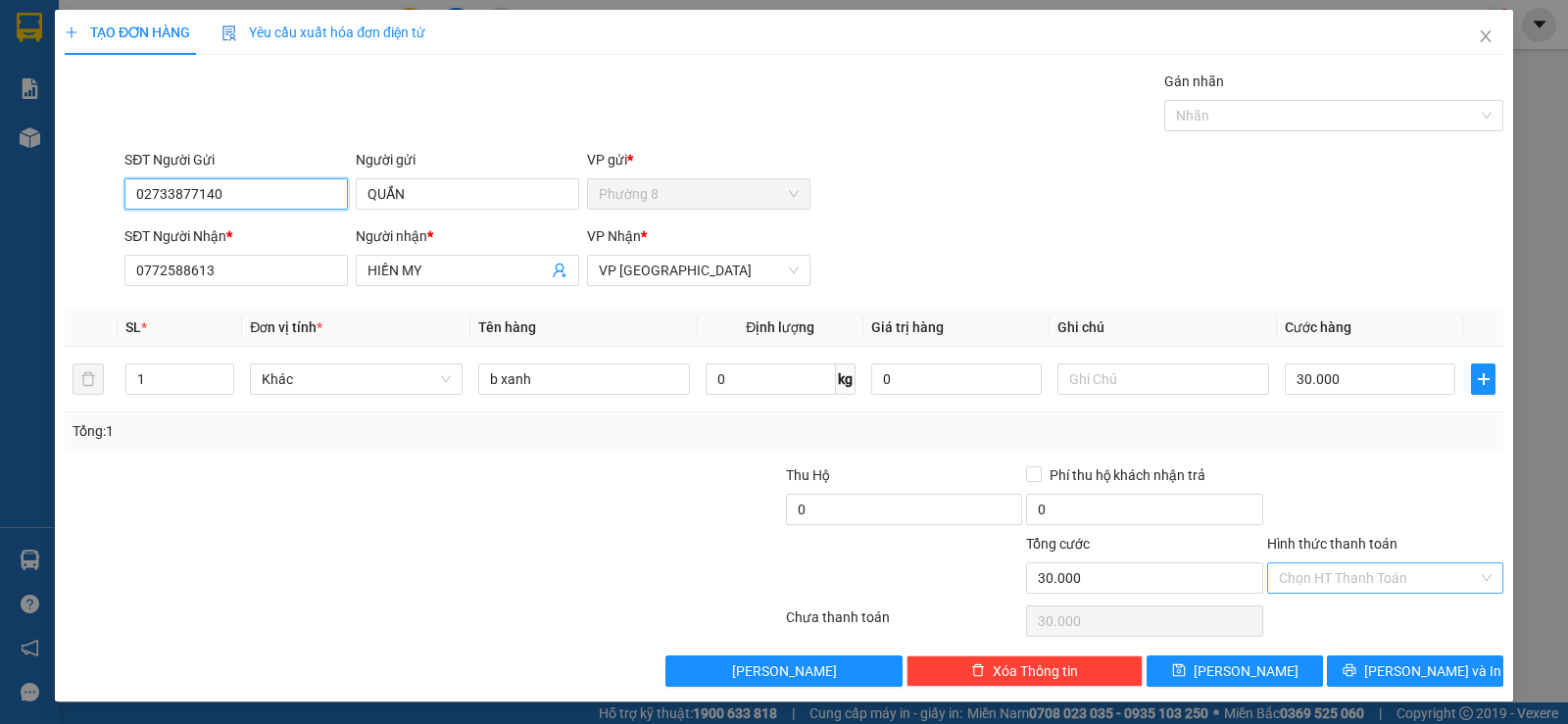 type on "02733877140" 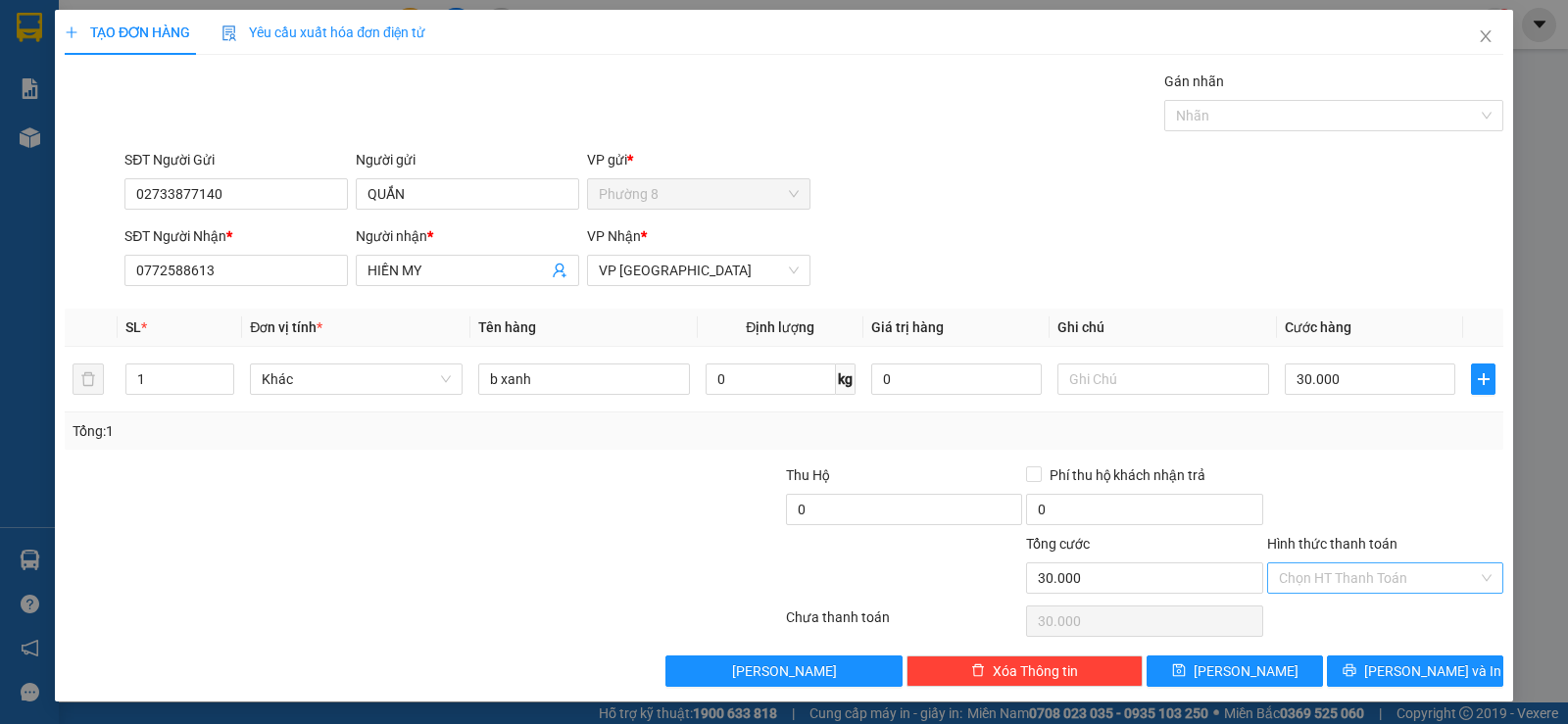 click on "Hình thức thanh toán" at bounding box center (1378, 578) 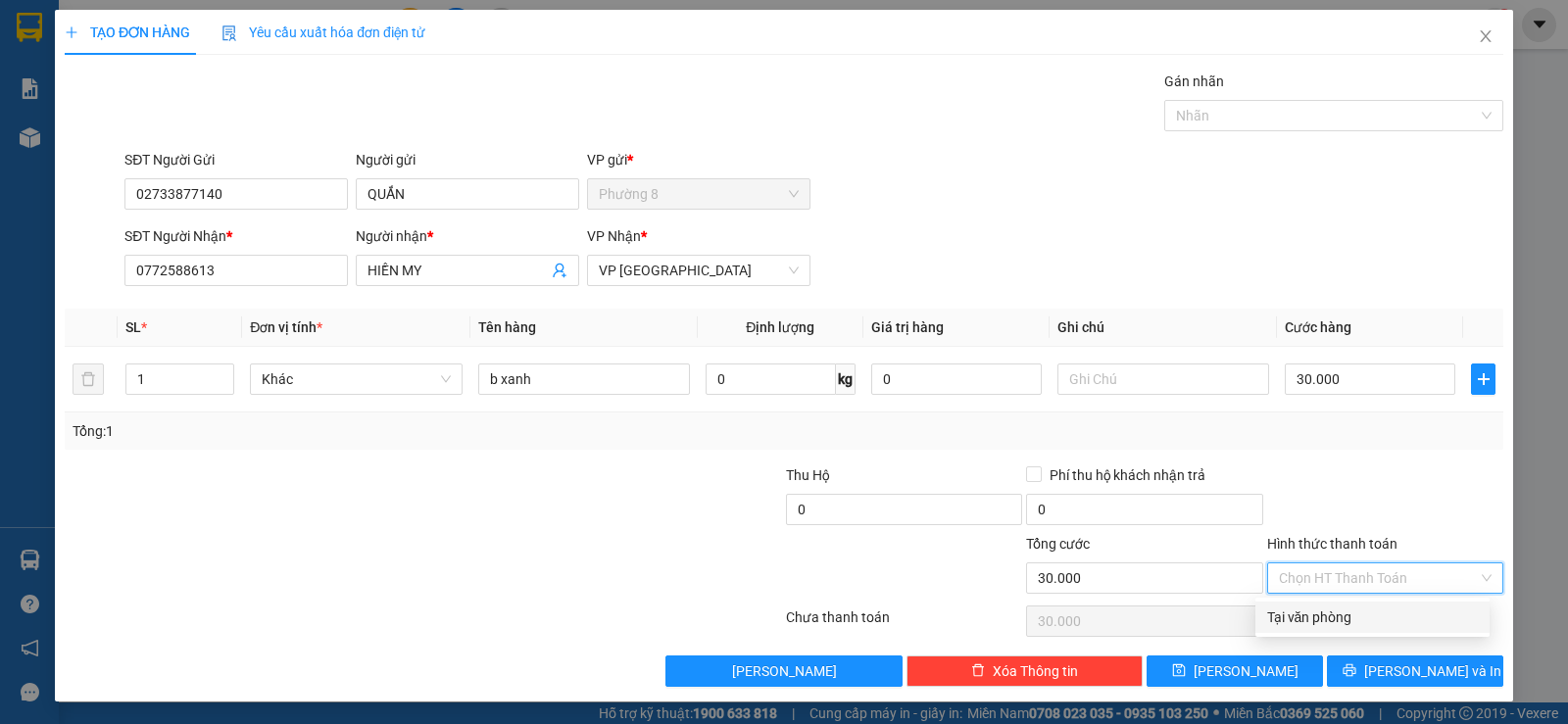 click on "Tại văn phòng" at bounding box center [1372, 617] 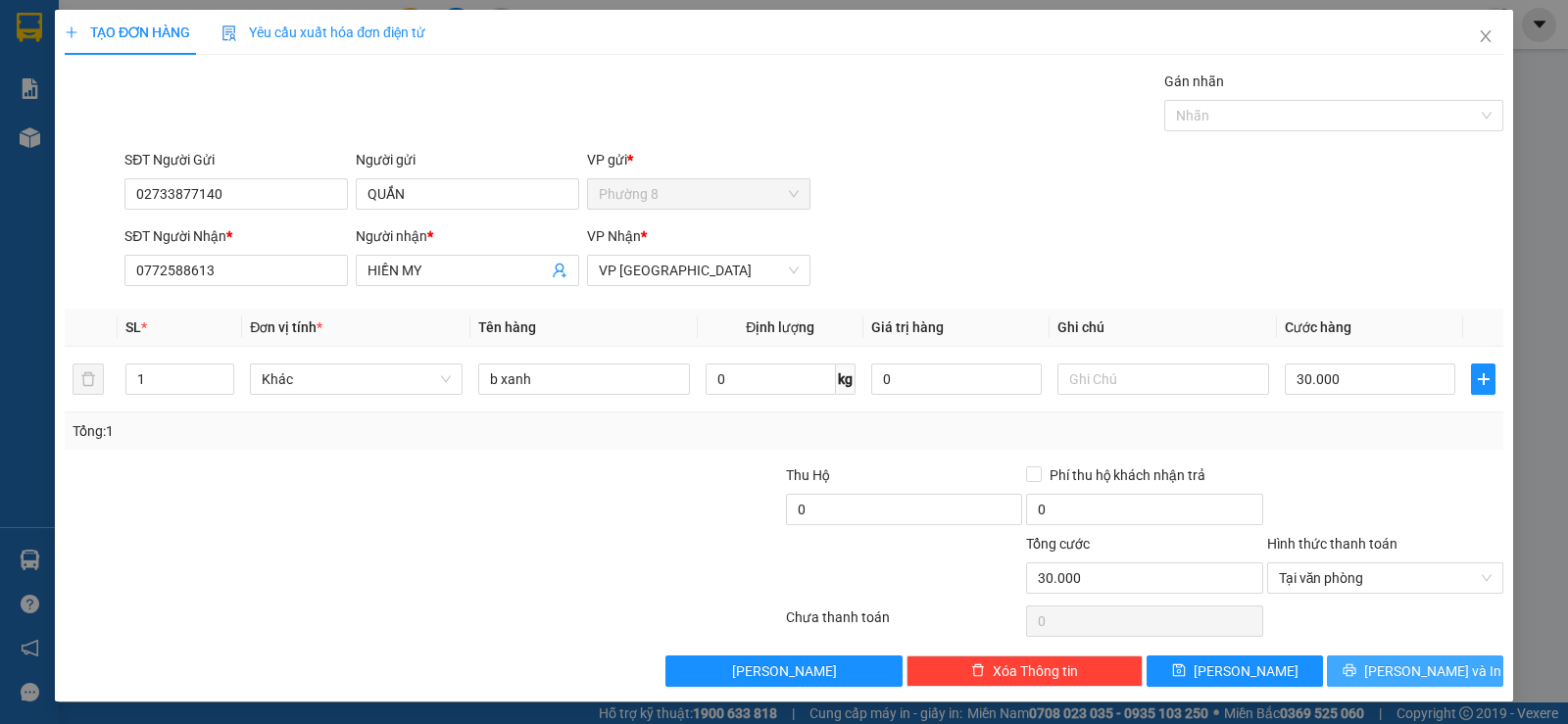 click on "[PERSON_NAME] và In" at bounding box center [1433, 671] 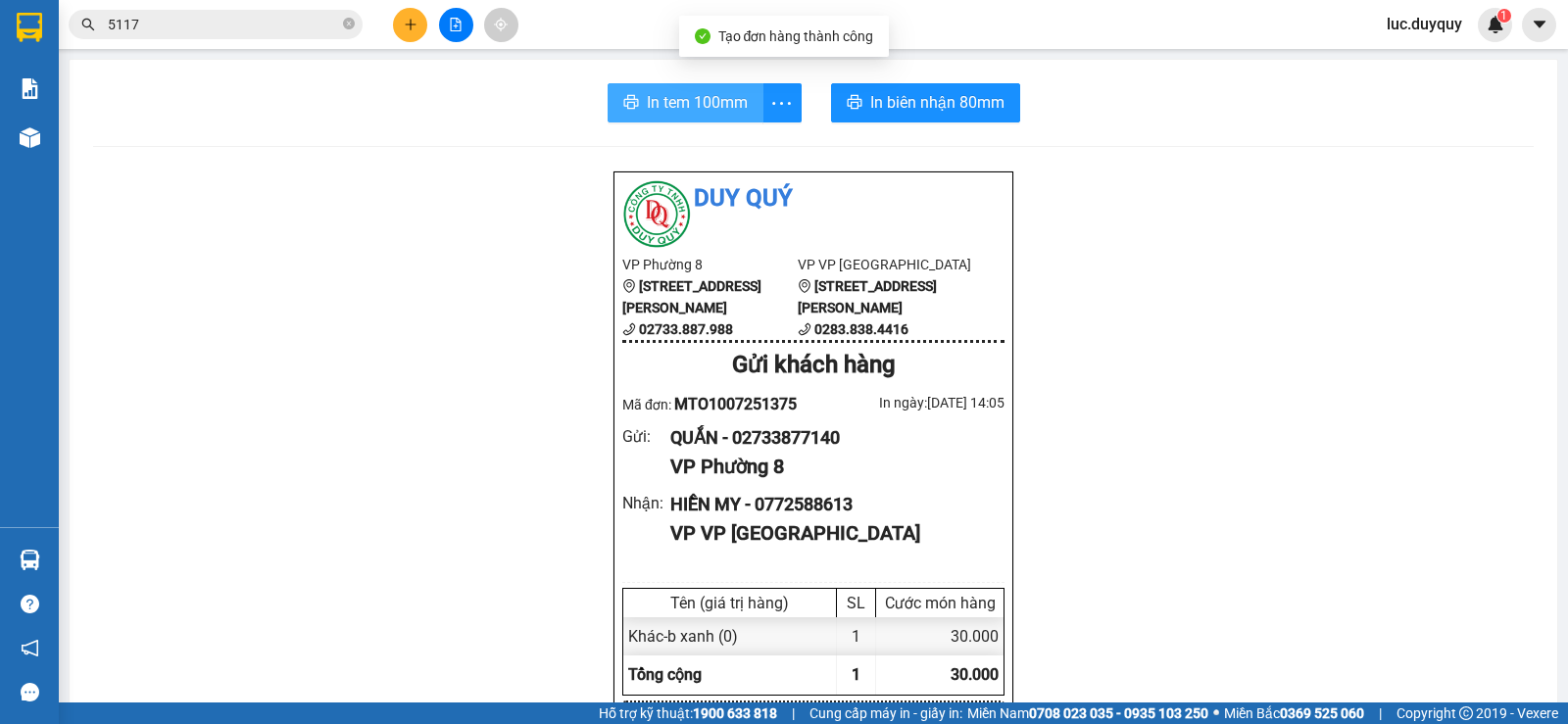 click on "In tem 100mm" at bounding box center (697, 102) 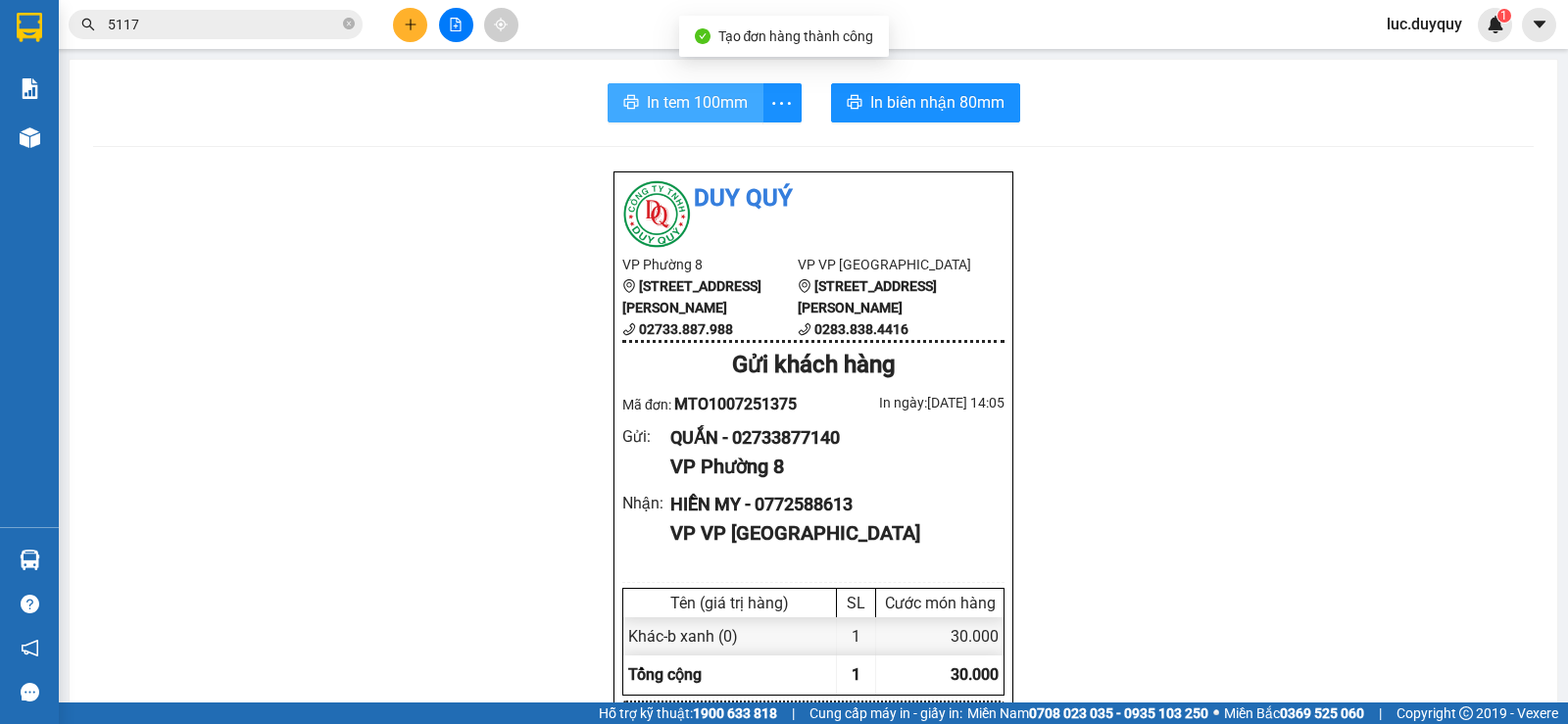 scroll, scrollTop: 0, scrollLeft: 0, axis: both 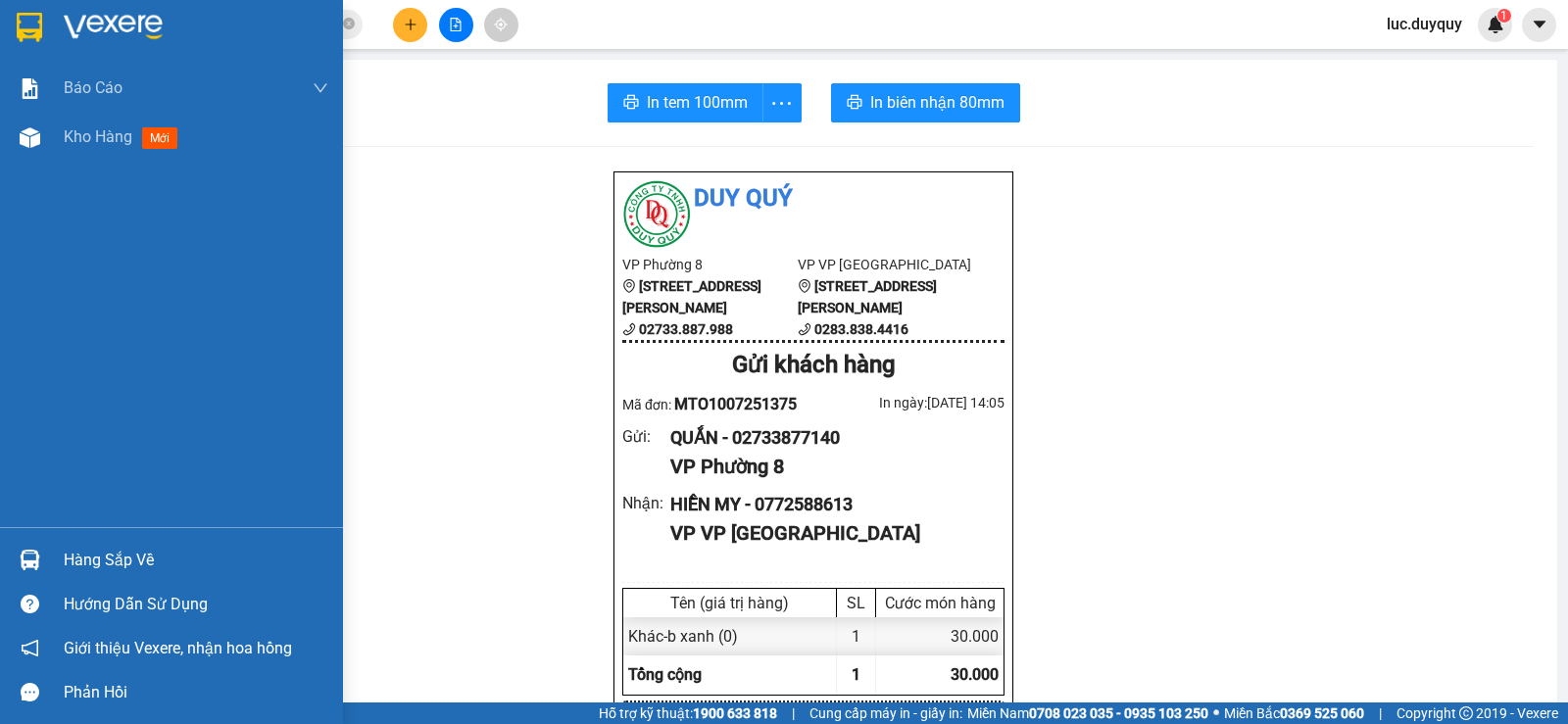 drag, startPoint x: 95, startPoint y: 140, endPoint x: 775, endPoint y: 1, distance: 694.0612 